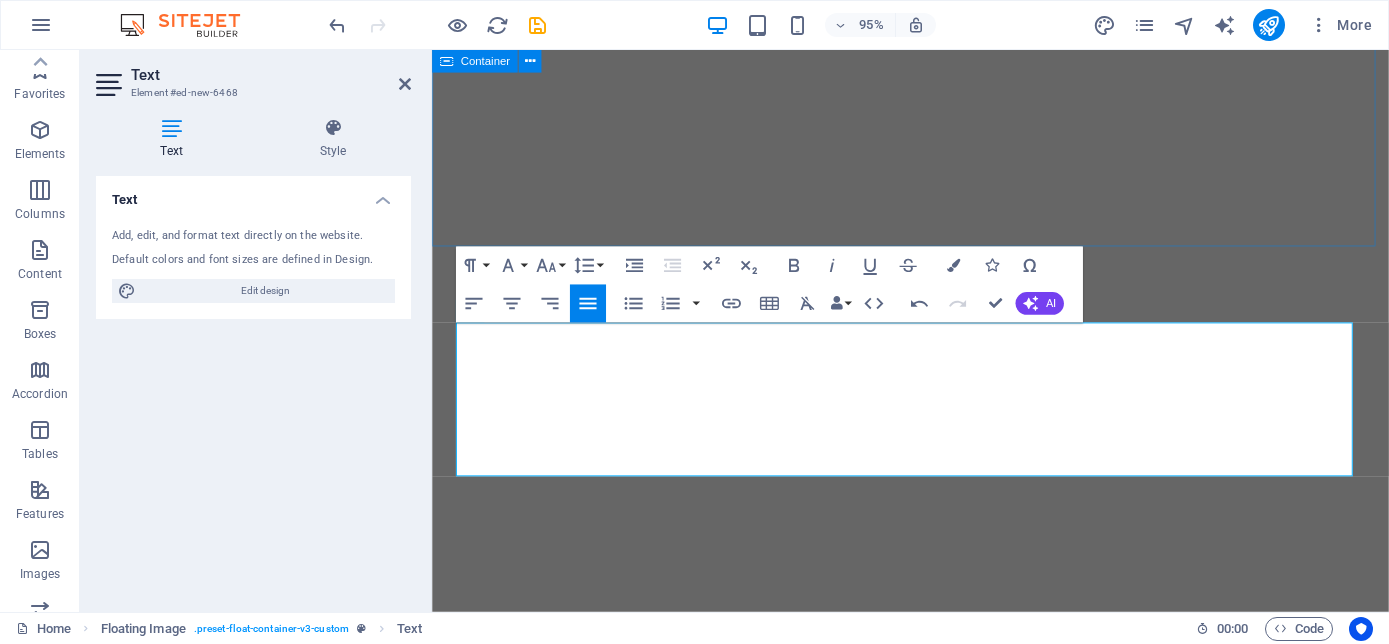scroll, scrollTop: 0, scrollLeft: 0, axis: both 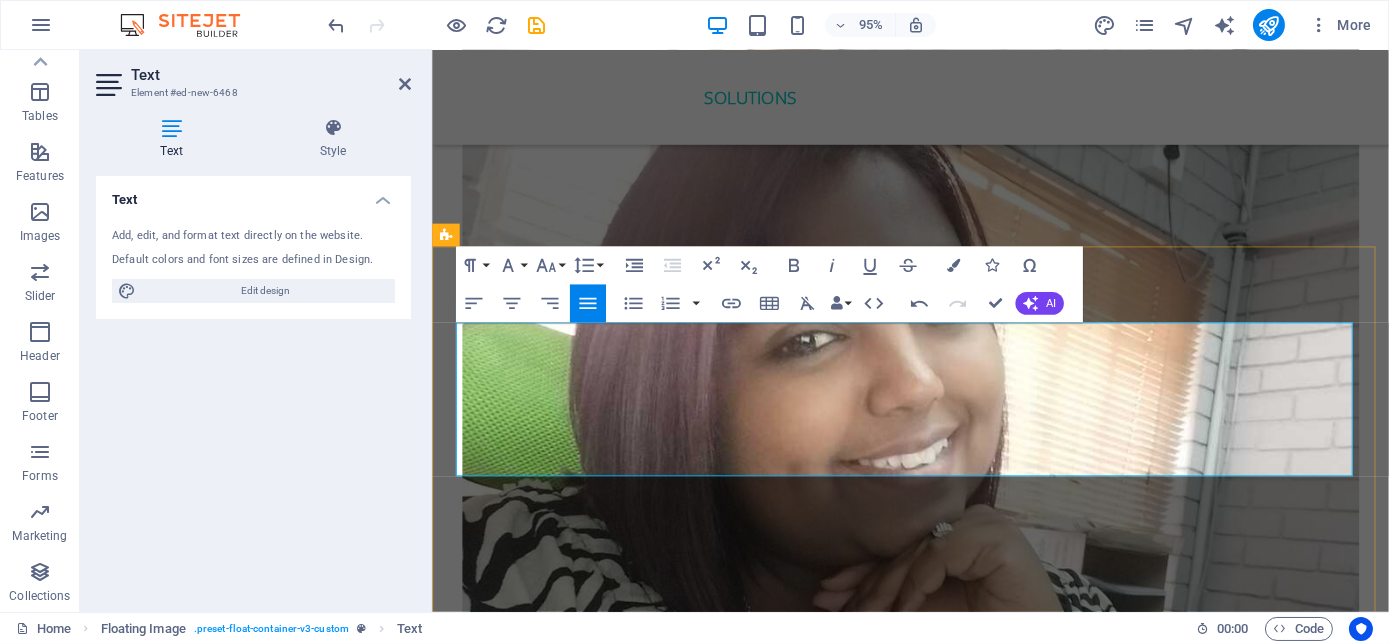type 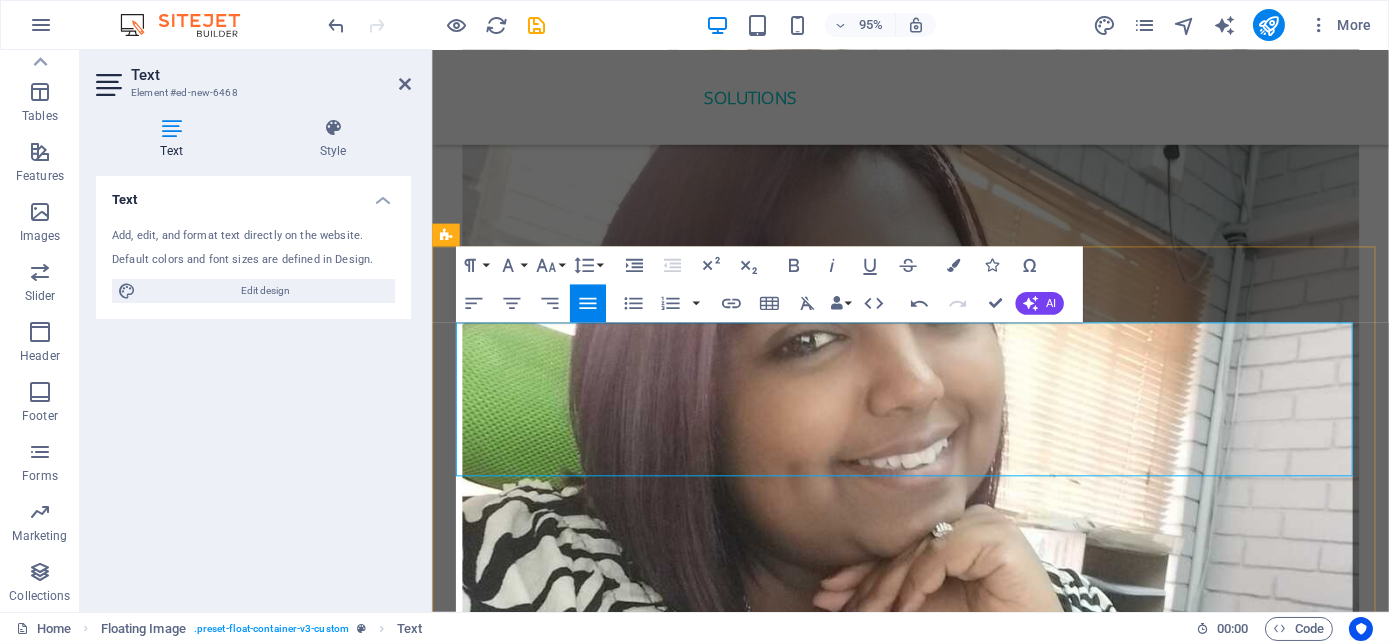 scroll, scrollTop: 17908, scrollLeft: 5, axis: both 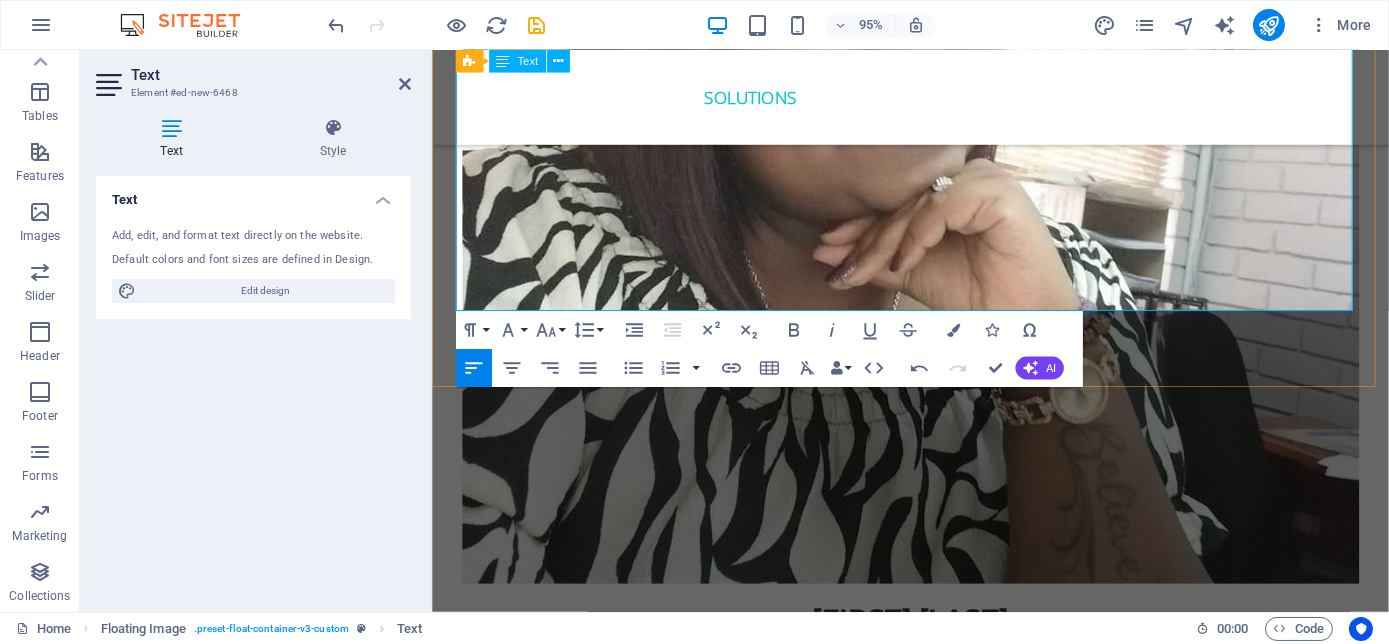 drag, startPoint x: 728, startPoint y: 350, endPoint x: 1162, endPoint y: 318, distance: 435.17813 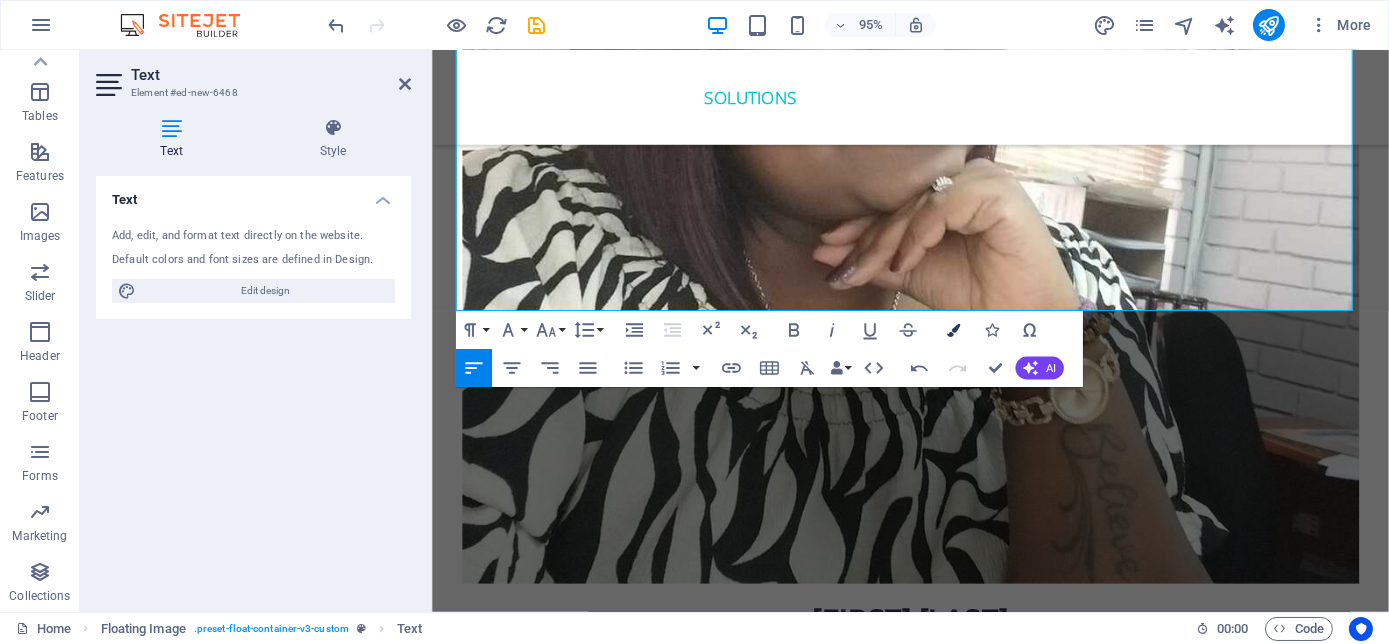 click at bounding box center [953, 329] 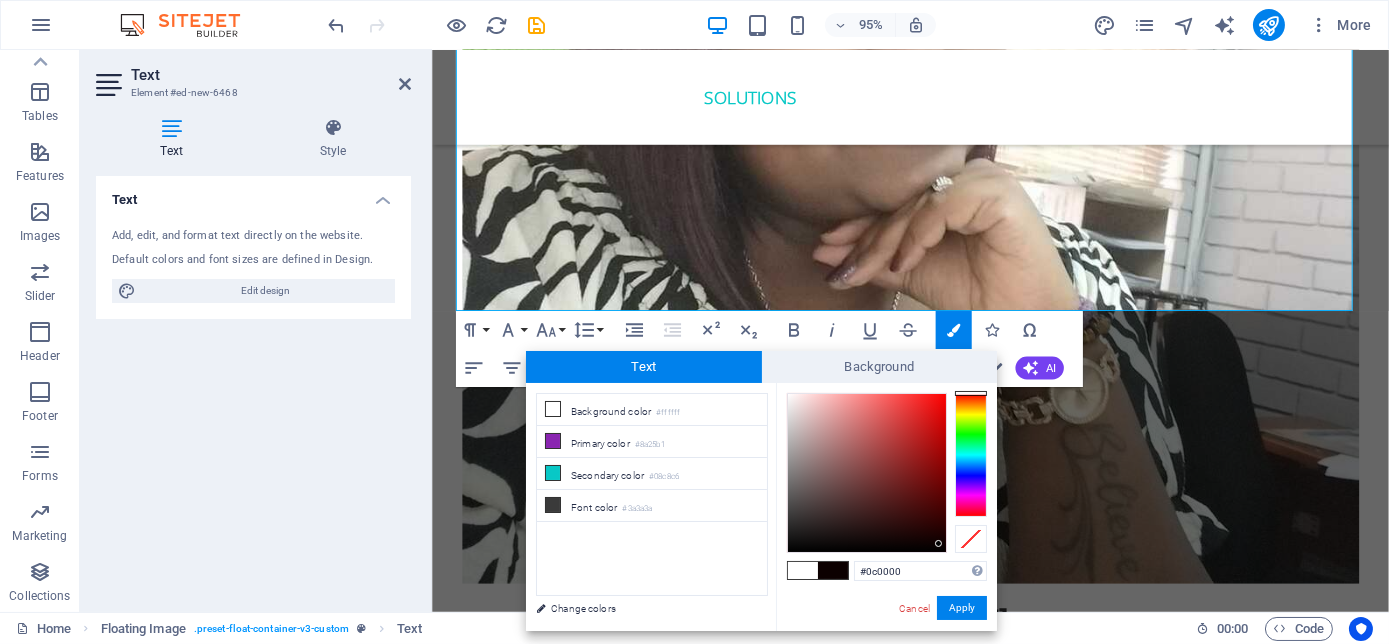 click at bounding box center [867, 473] 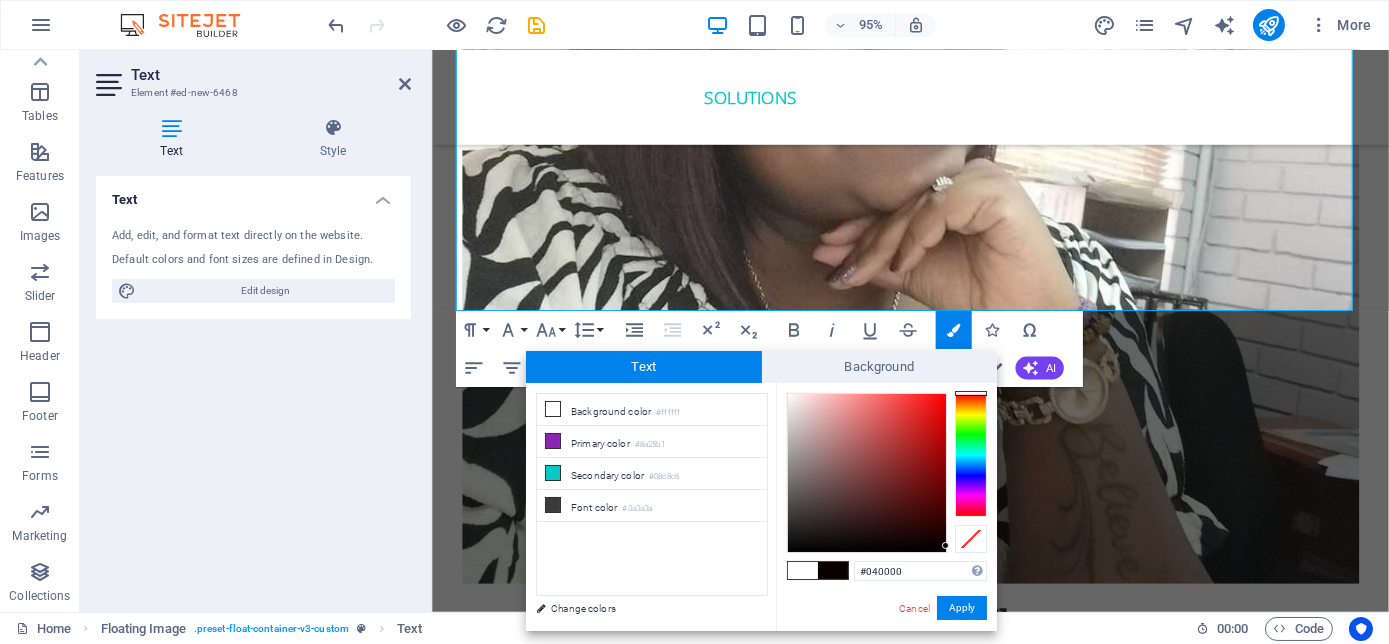type on "#000000" 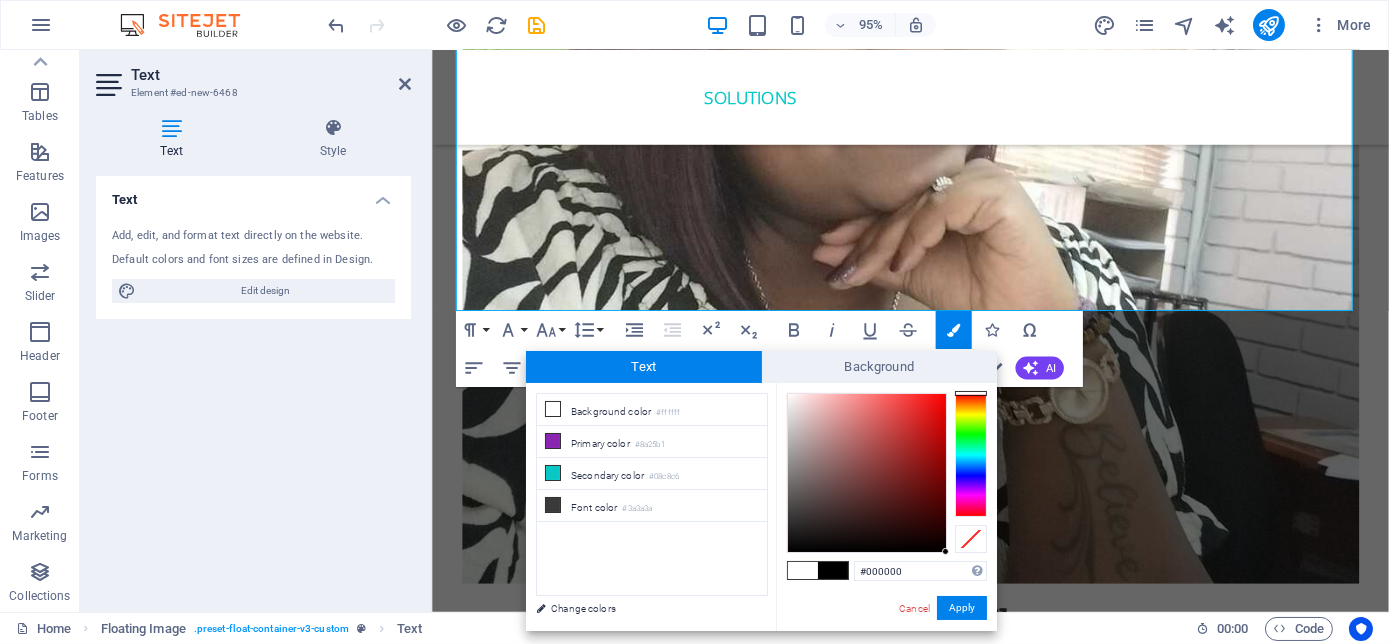 drag, startPoint x: 940, startPoint y: 544, endPoint x: 956, endPoint y: 554, distance: 18.867962 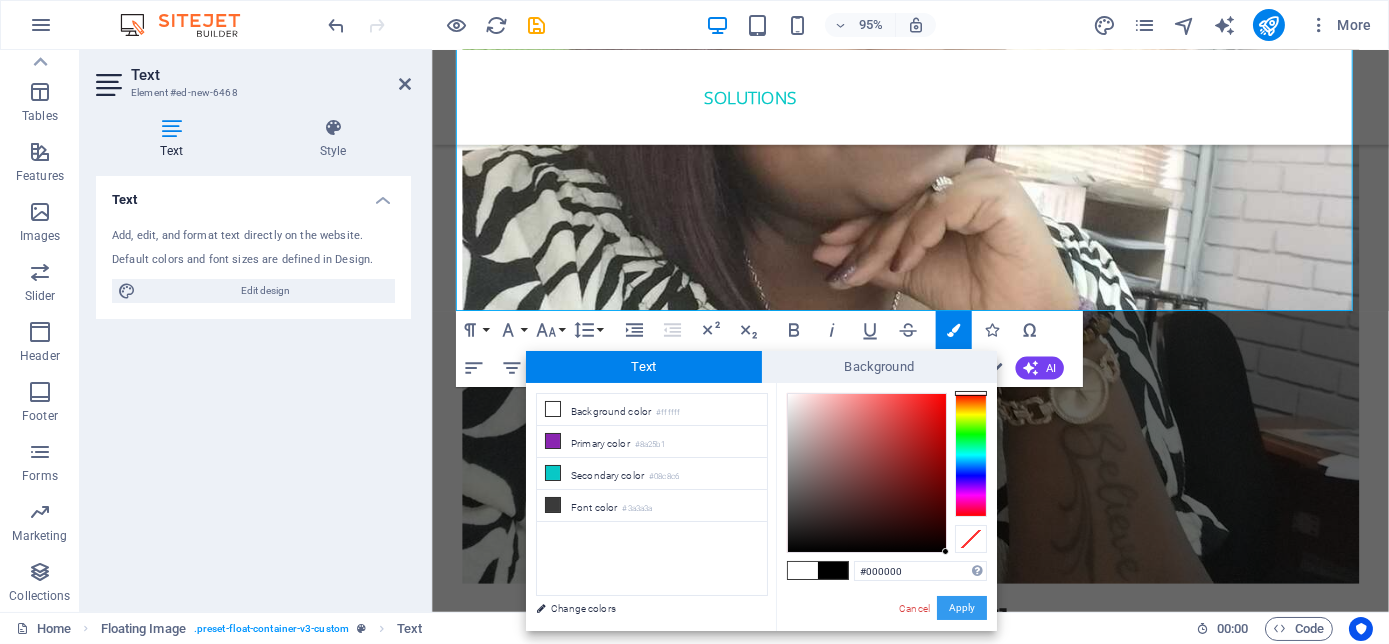 click on "Apply" at bounding box center (962, 608) 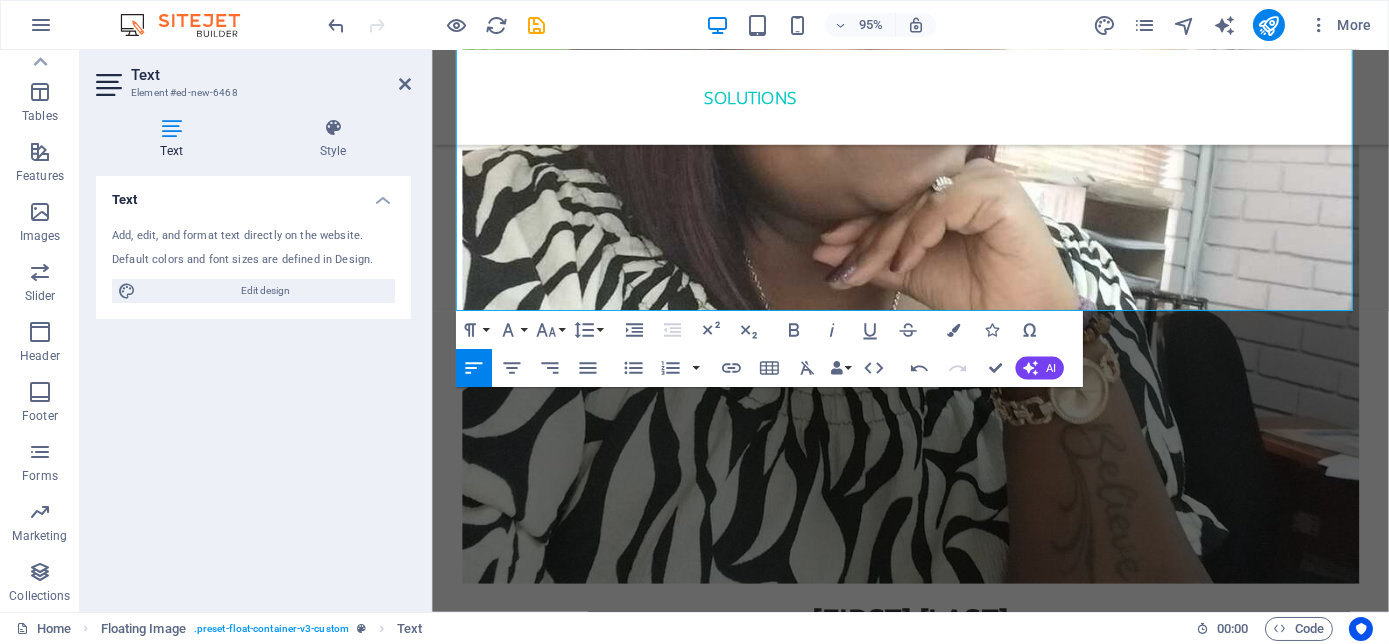 click on "Drag here to replace the existing content. Press “Ctrl” if you want to create a new element.
Preset   H2   Banner   Banner   Container   Preset   Preset   Container   Container   Image   Preset   HTML   Preset   Container   Container   H2   Preset   Container   Text   Spacer   Container   Preset   Container   H4   Container   Text   Container   Preset   Container   H4   Container   Text   Container   Preset   Container   H4   Container   Text   Container   H2   Spacer   Container   Image   Preset   Container   H3   H5   Text   Spacer   Preset   Container   H4   Preset   Container   Container   H2   Text   Spacer   Cards   Container   Image   Container   H5   Text   Container   Icon   Preset   Container   Icon   Menu Bar   Menu   Text   Preset   Container   Container   Container   H4   Container   Text   Container   Container   H4   Container   Text   Text   Container   Icon   Container   Image   Container   H3   H5   Text   Preset   Container   Image   Container   Button   Container" at bounding box center (910, 331) 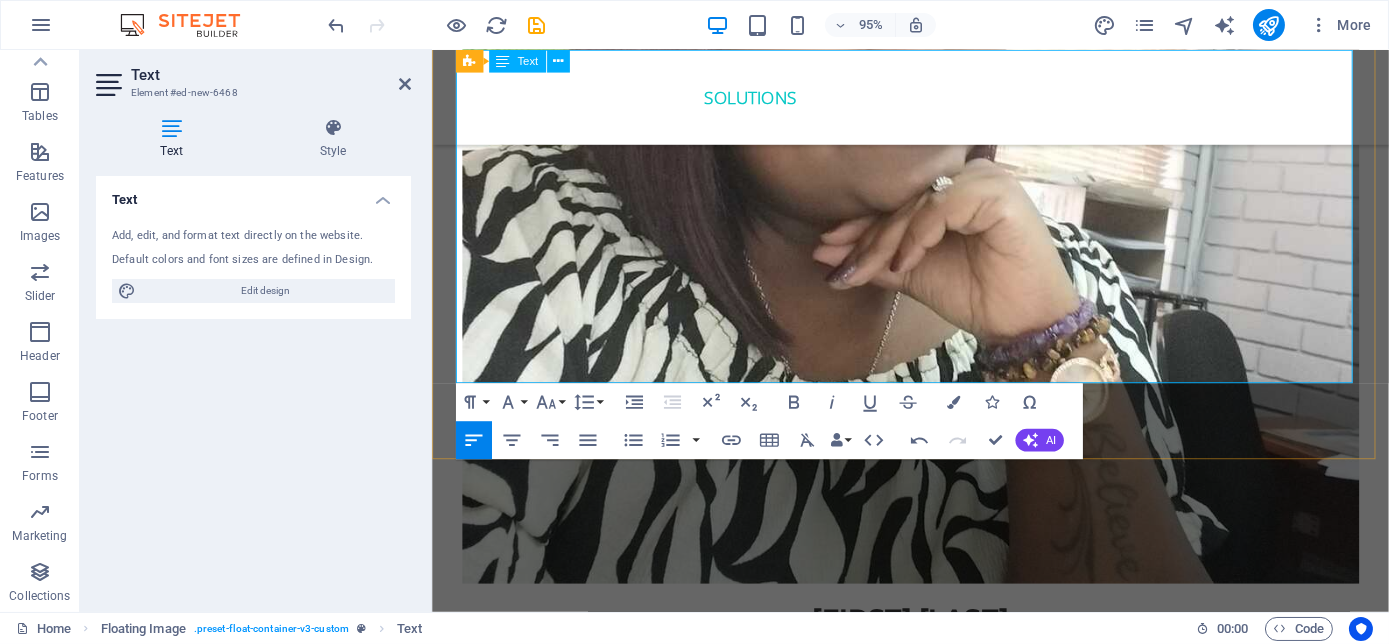 scroll, scrollTop: 4309, scrollLeft: 0, axis: vertical 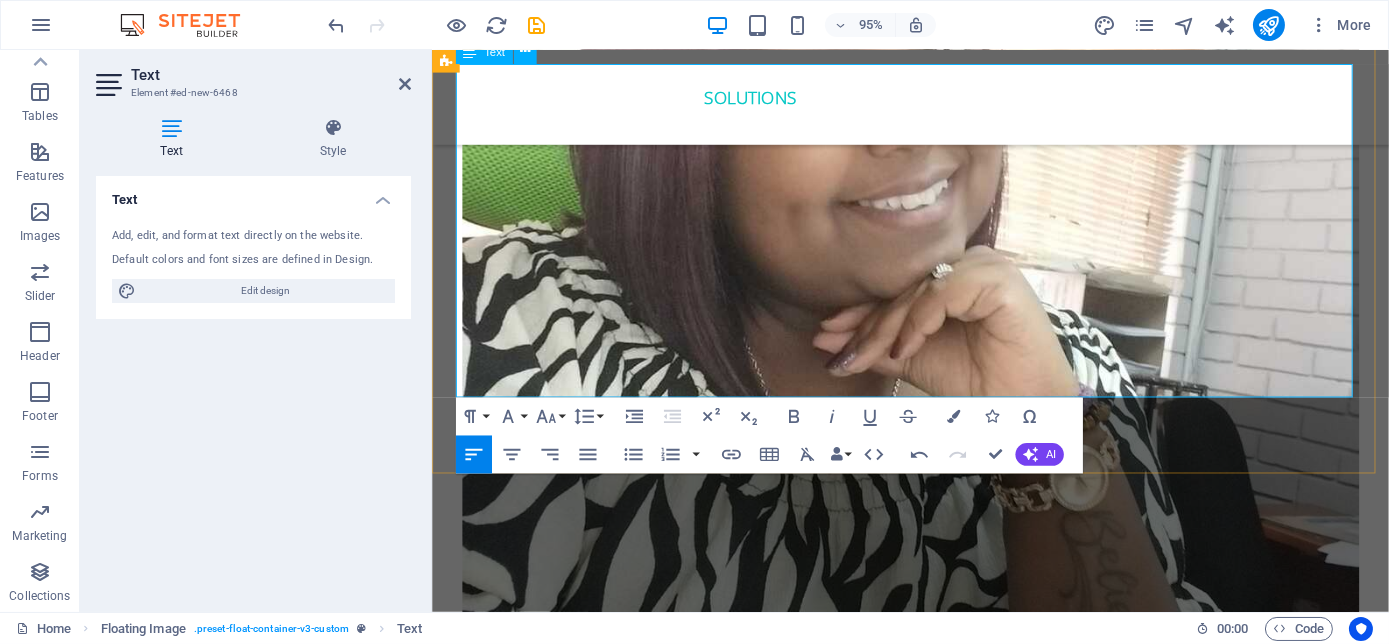 click on "This year he was also the Runner up for the IgniteX speaking competition in Salt Lake City, Utah" at bounding box center (1091, 4644) 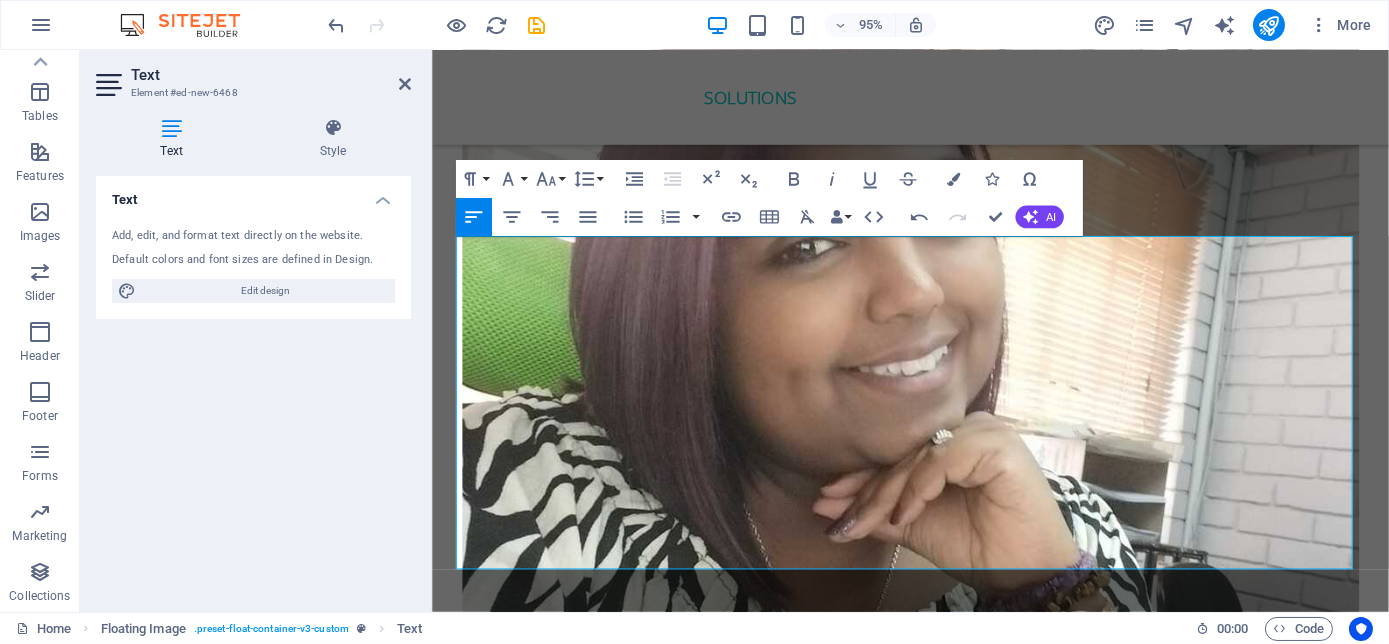 scroll, scrollTop: 4127, scrollLeft: 0, axis: vertical 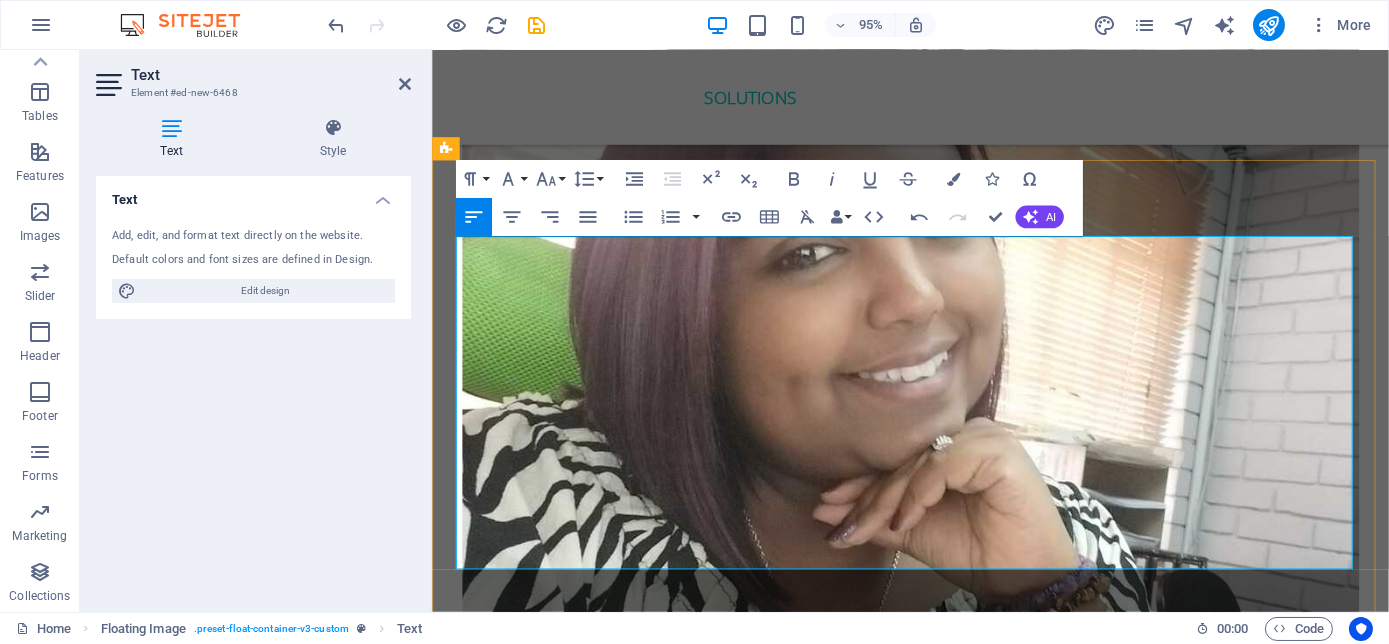 click on "In 2024, he was the Most Influential Men for unwavering dedication to helping others grow and achieve greatness." at bounding box center [1069, 4880] 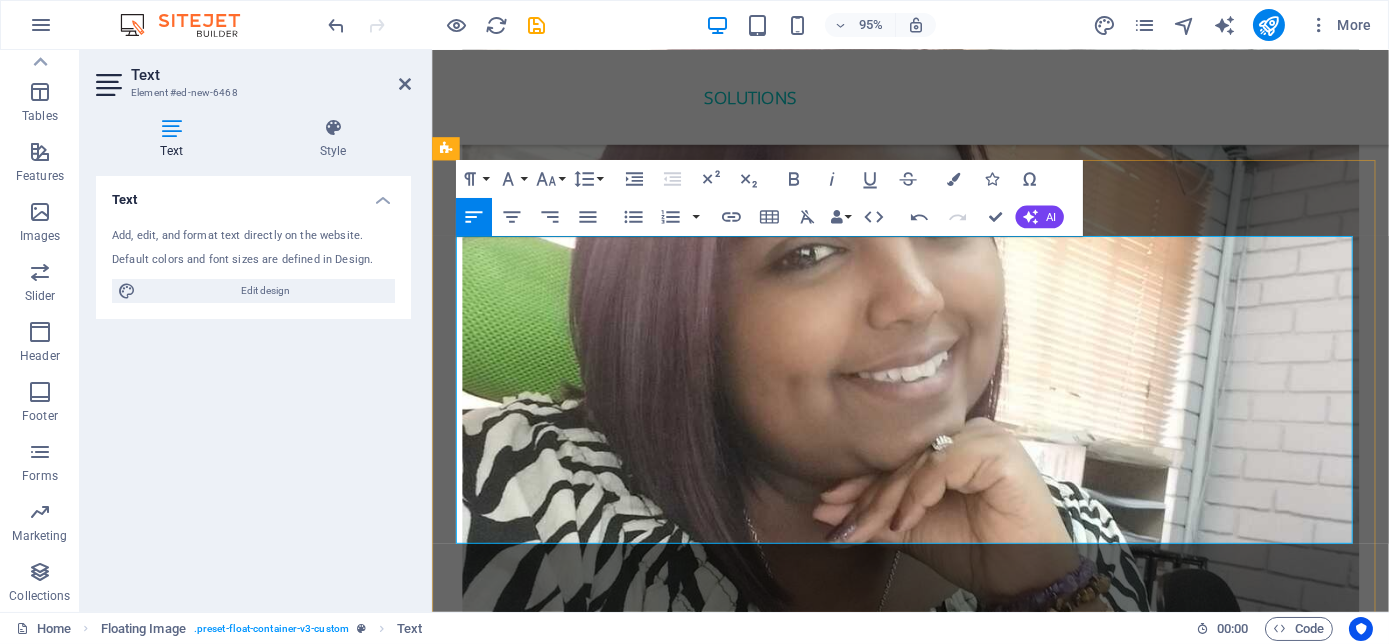 click on "This year he was also the Runner up for the IgniteX speaking competition in Salt Lake City, Utah." at bounding box center (1091, 4826) 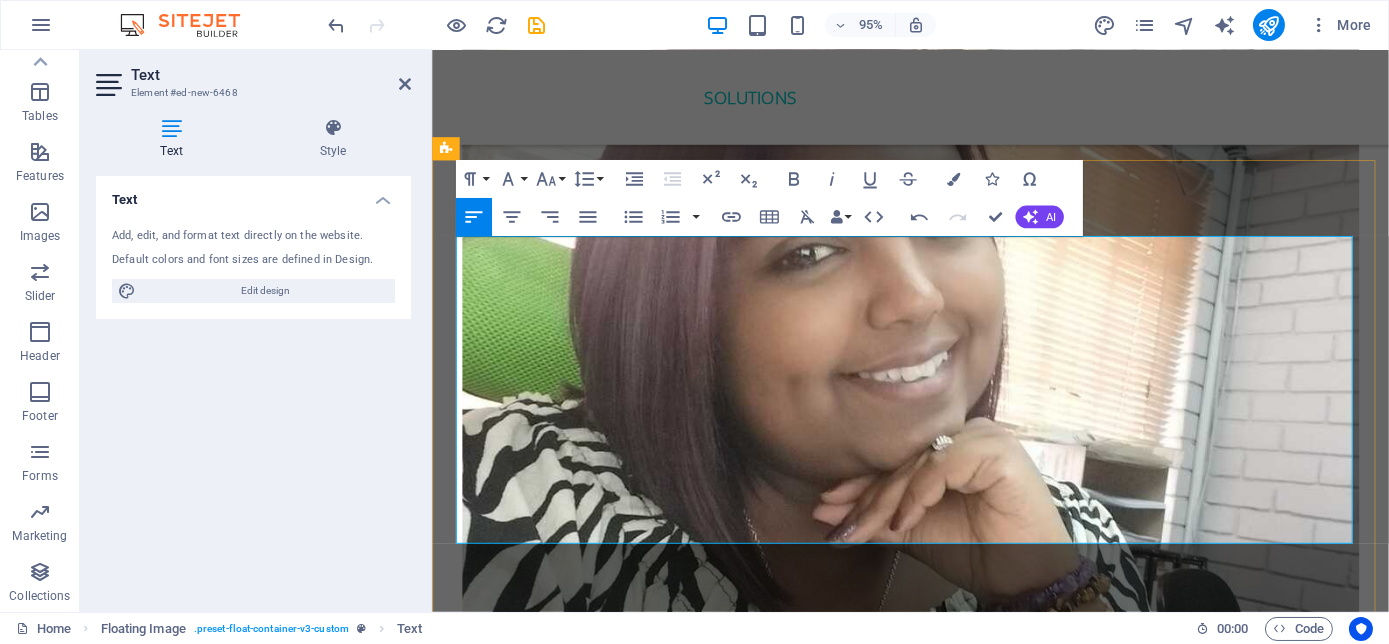 click on "He is also a 3x International Best-Selling Author, recognised for his expertise in mindset transformation, his latest book The Millennial Success Code hit International best seller in four countries in two days. As a Philanthropist, he is the  Founder of the Be the Best Version of Yourself Foundation, where he is dedicated to youth empowerment, disability advocacy, cancer awareness, and mental wellness. He has climbed Mt Kilimanjaro three times for various reasons. Please welcome Nolan with his signature talk called "The Power Within"" at bounding box center (935, 4975) 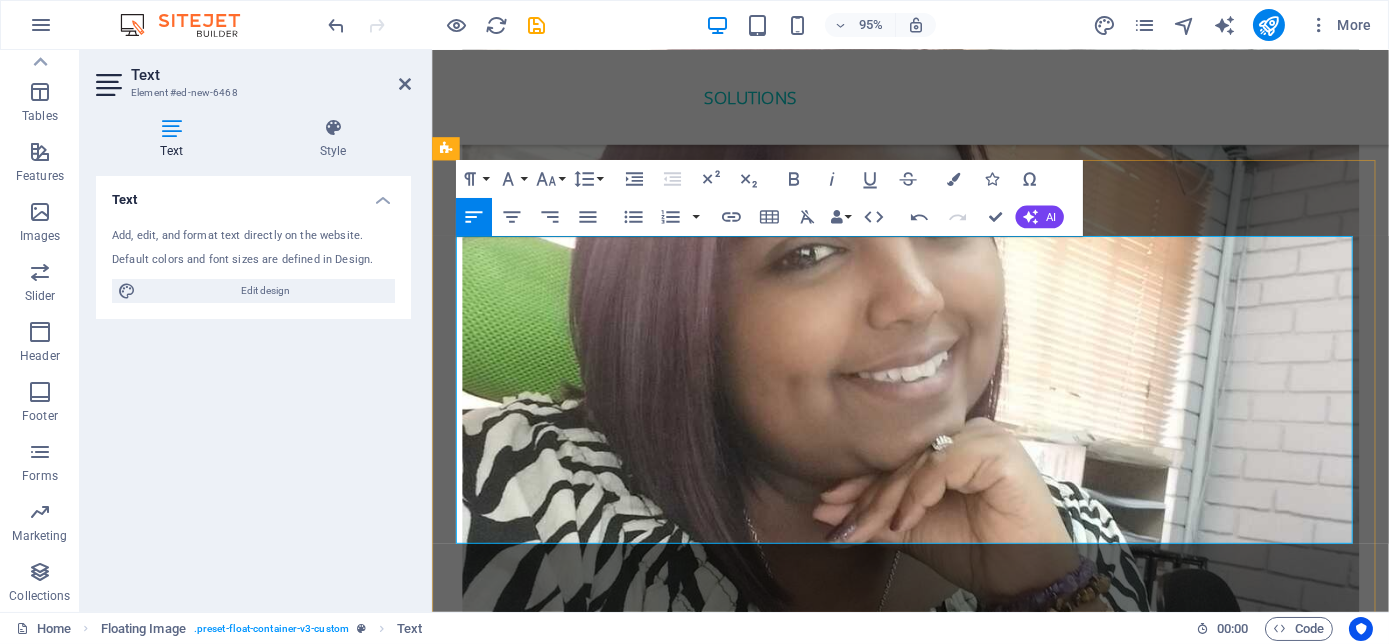 click on "My Bio" at bounding box center (935, 4732) 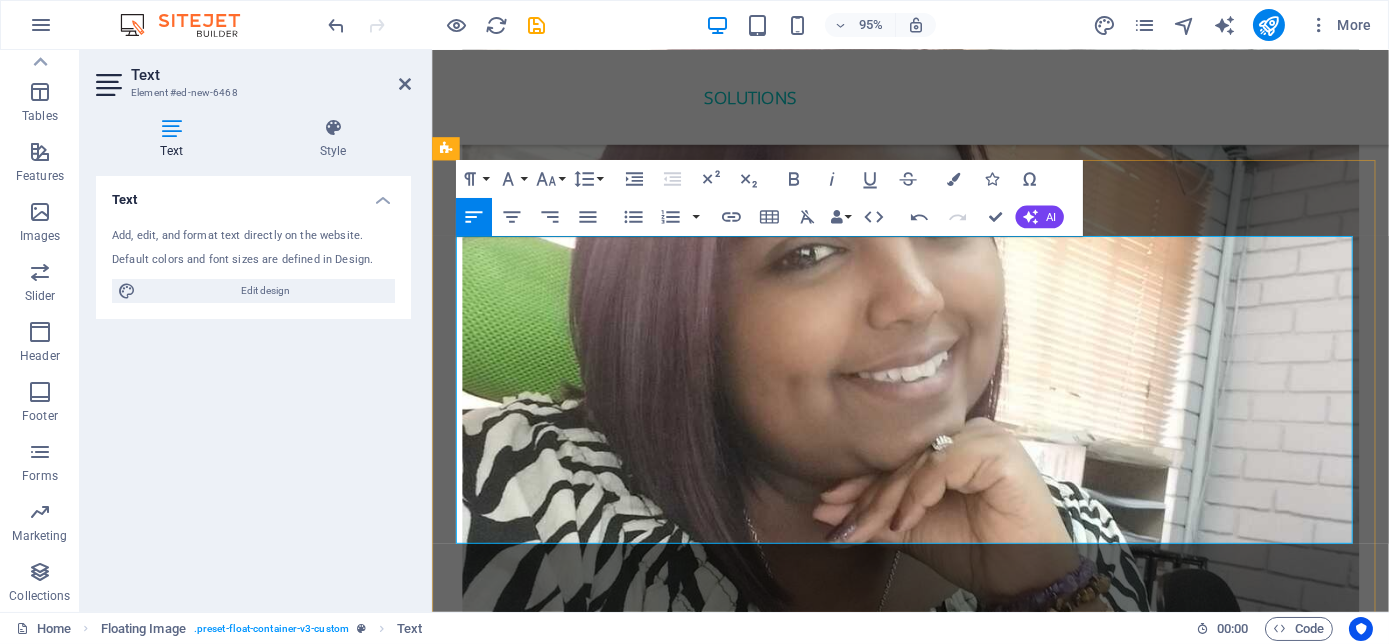 click on "In [YEAR], Nolan received the Global Humanitarian Award in [CITY] for significant contributions to communities." at bounding box center (1078, 4772) 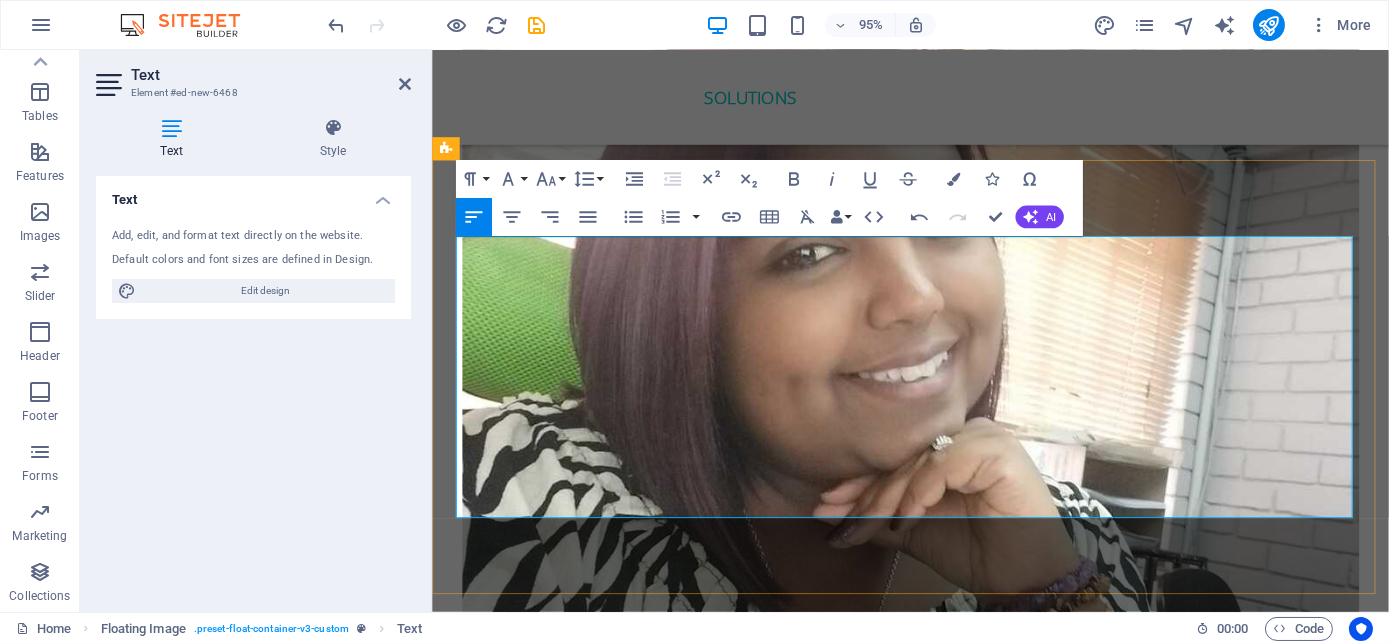 click on "He is also a 3x International Best-Selling Author, recognised for his expertise in mindset transformation, his latest book The Millennial Success Code hit International best seller in four countries in two days. As a Philanthropist, he is the Founder of the Be the Best Version of Yourself Foundation, where he is dedicated to youth empowerment, disability advocacy, cancer awareness, and mental wellness. He has climbed Mt Kilimanjaro three times for various reasons. Please welcome Nolan with his signature talk called "The Power Within"" at bounding box center (930, 4921) 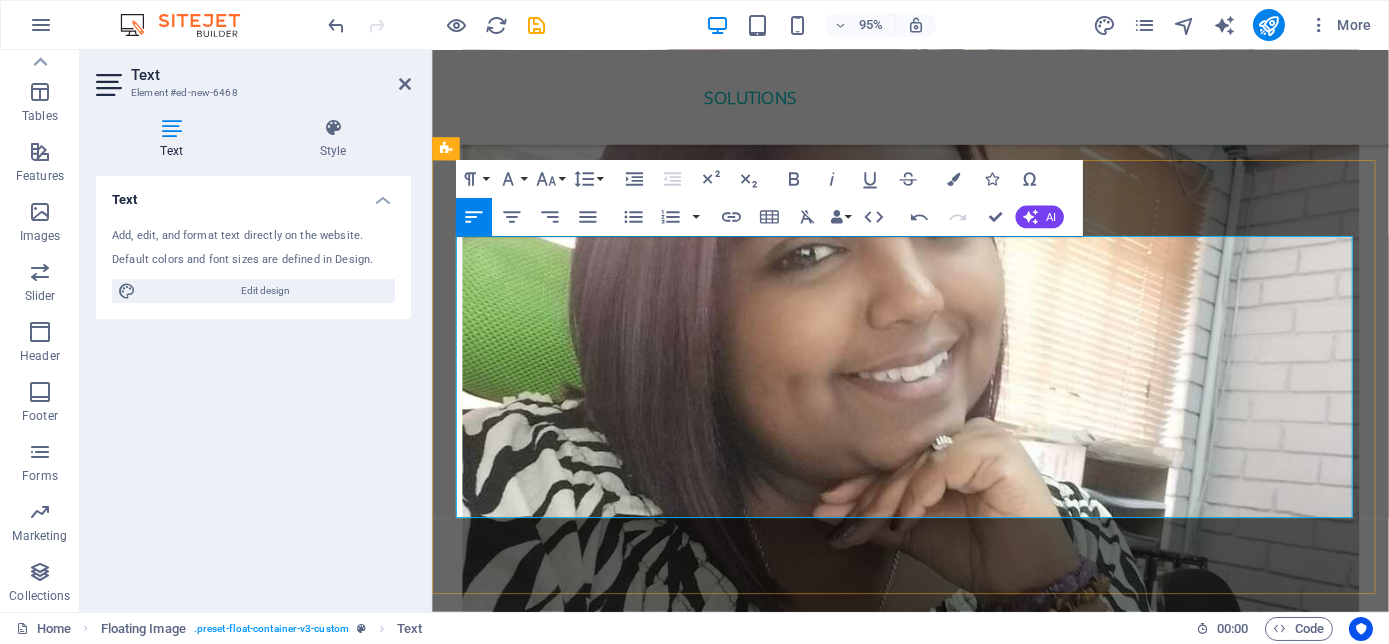 click on "He is also a 3x International Best-Selling Author, recognised for his expertise in mindset transformation, his latest book The Millennial Success Code hit International best seller in four countries in two days. As a Philanthropist, he is the Founder of the Be the Best Version of Yourself Foundation, where he is dedicated to youth empowerment, disability advocacy, cancer awareness, and mental wellness. He has climbed Mt Kilimanjaro three times for various reasons. Please welcome Nolan with his signature talk called "The Power Within"" at bounding box center (930, 4921) 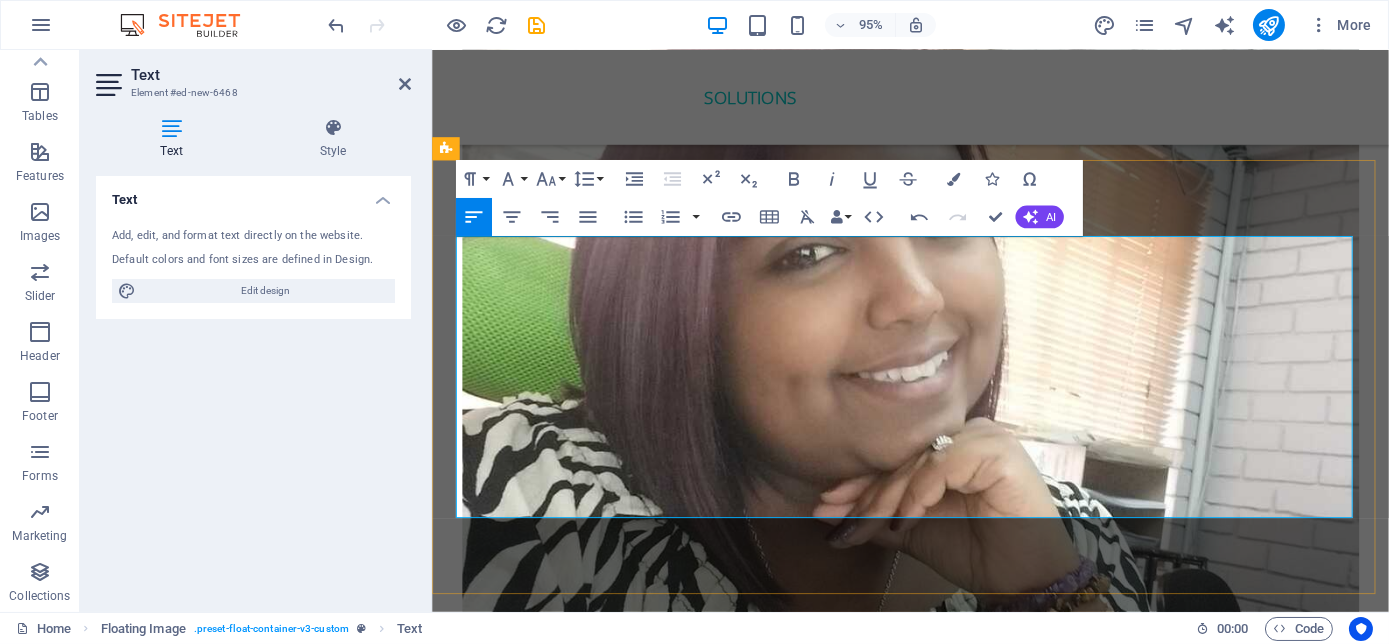 click on "He is also a 3x International Best-Selling Author, recognised for his expertise in mindset transformation, his latest book The Millennial Success Code hit International best seller in four countries in two days. As a Philanthropist, he is the Founder of the Be the Best Version of Yourself Foundation, where he is dedicated to youth empowerment, disability advocacy, cancer awareness, and mental wellness. He has climbed Mt Kilimanjaro three times for various reasons. Please welcome Nolan with his signature talk called "The Power Within"" at bounding box center (930, 4921) 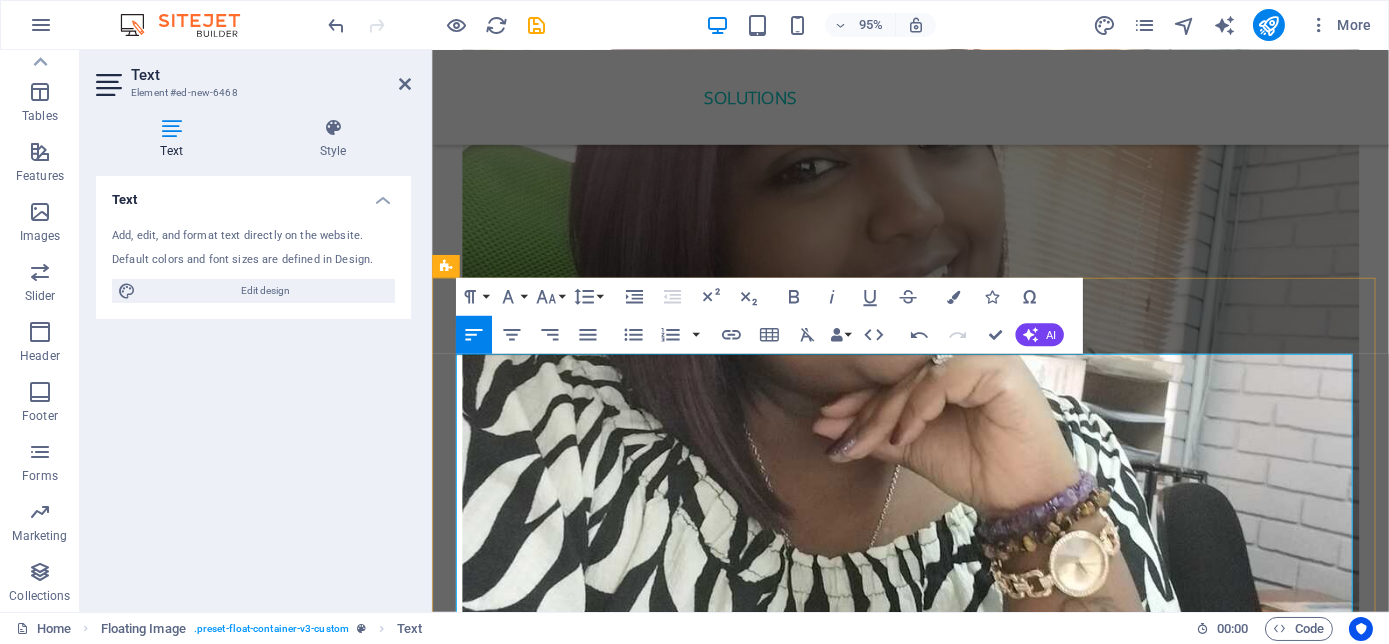 scroll, scrollTop: 3945, scrollLeft: 0, axis: vertical 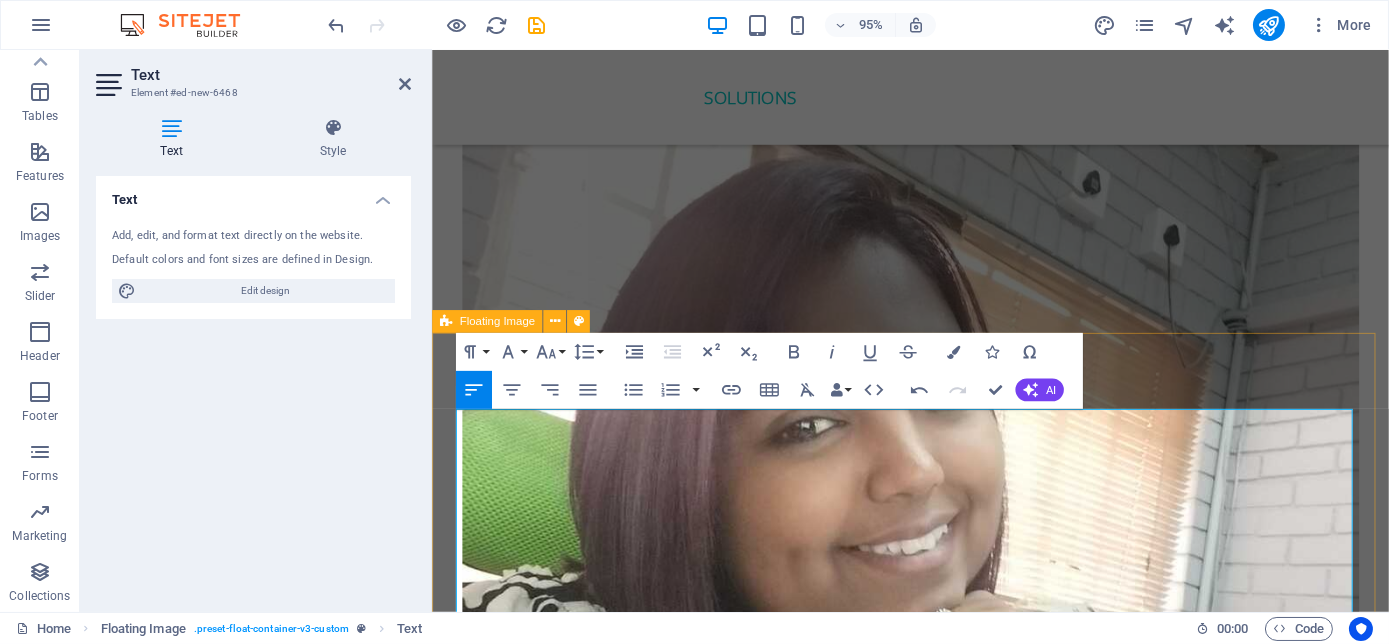 click on "In 2024, Nolan received the Global Humanitarian Award in Las Vegas for significant contributions to communities.  This year he was also the Runner up for the Ignite  X speaking competition in Salt Lake City, Utah.  In 2024, he was the Most Influential Men for unwavering dedication to helping others grow and achieve greatness.  He is also a 3x International Best-Selling Author, recognised for his expertise in mindset transformation, his latest book The Millennial Success Code hit International best seller in four countries in two days. As a Philanthropist, he is the Founder of the Be the Best Version of Yourself Foundation, where he is dedicated to youth empowerment, disability advocacy, cancer awareness, and mental wellness. He has climbed Mt Kilimanjaro three times                                                for various reasons. Please welcome Nolan with his signature talk called "The Power Within" My Bio" at bounding box center (934, 5063) 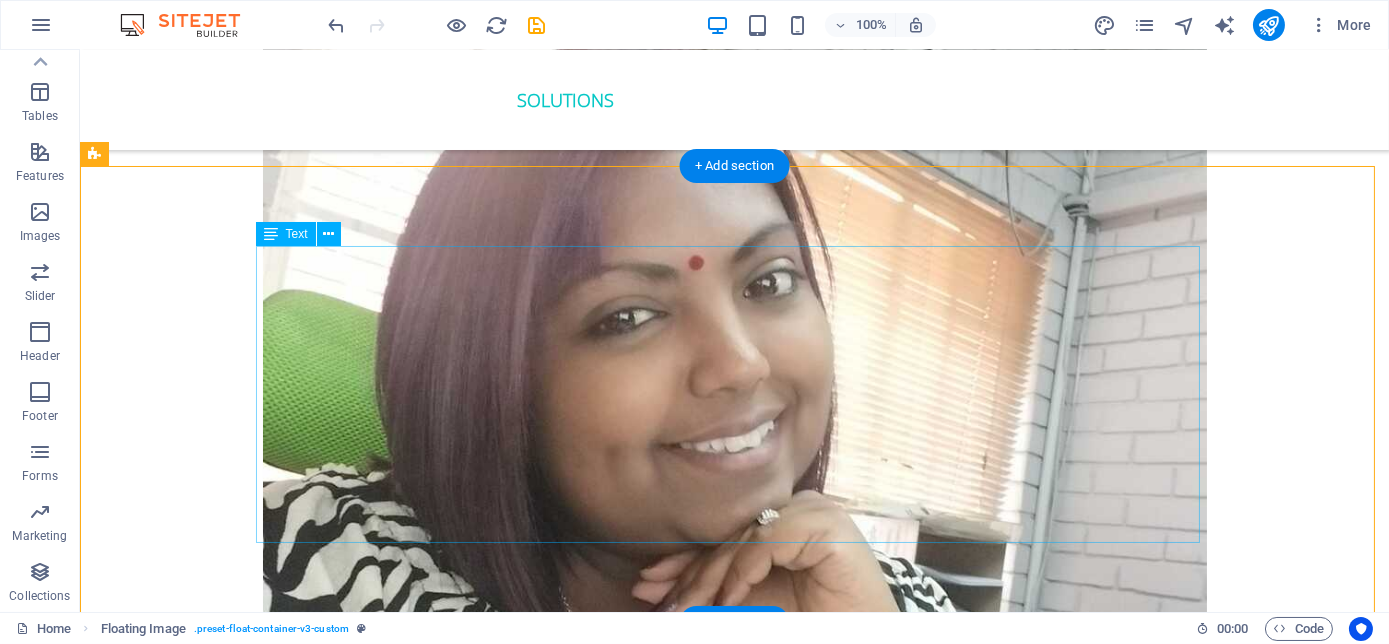 scroll, scrollTop: 4036, scrollLeft: 0, axis: vertical 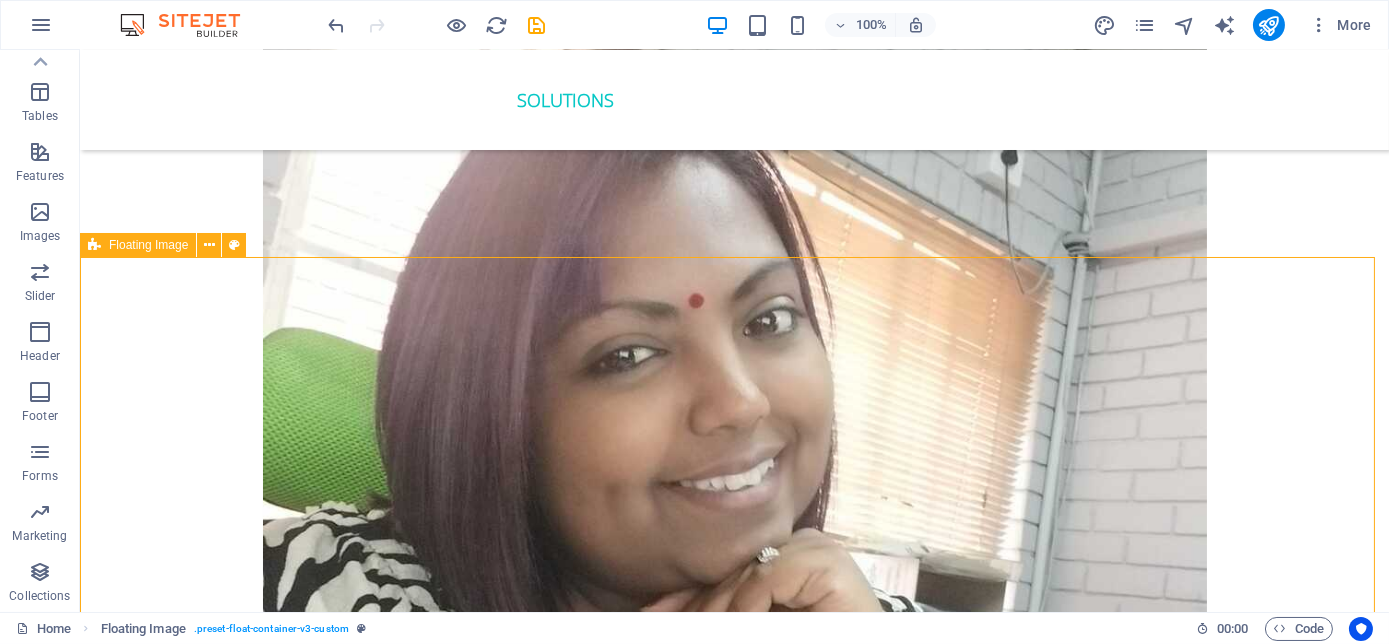 click on "Floating Image" at bounding box center (148, 245) 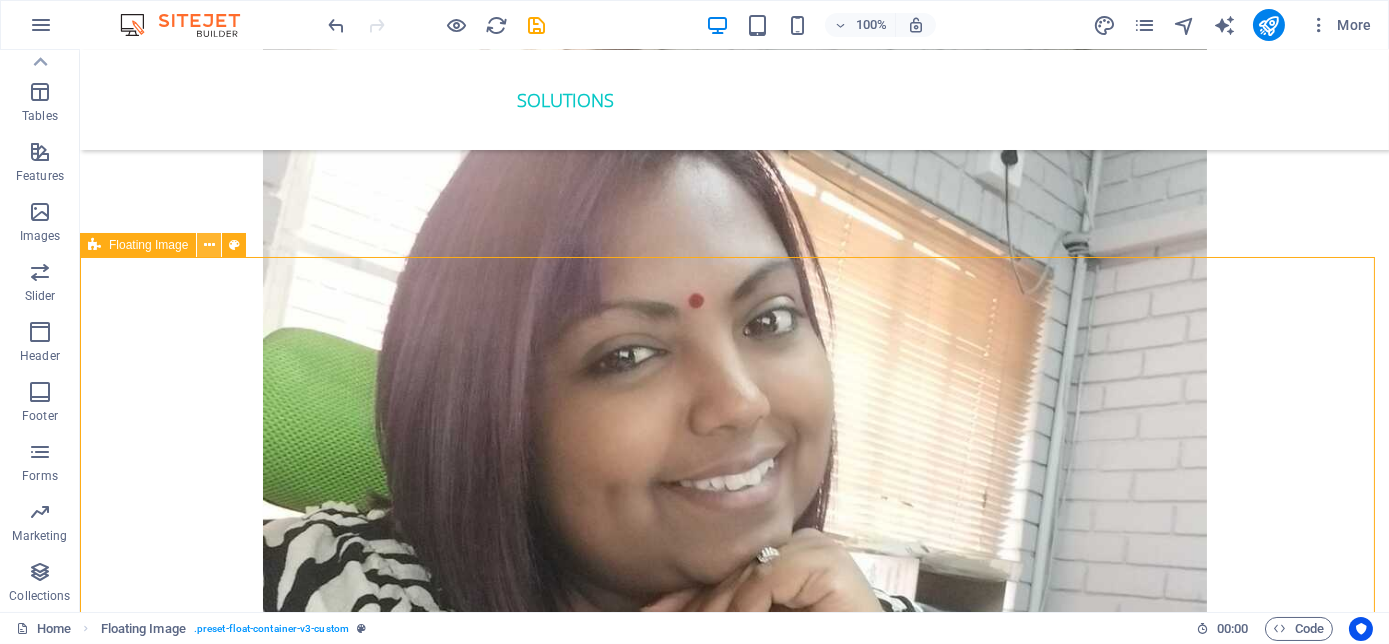 click at bounding box center [209, 245] 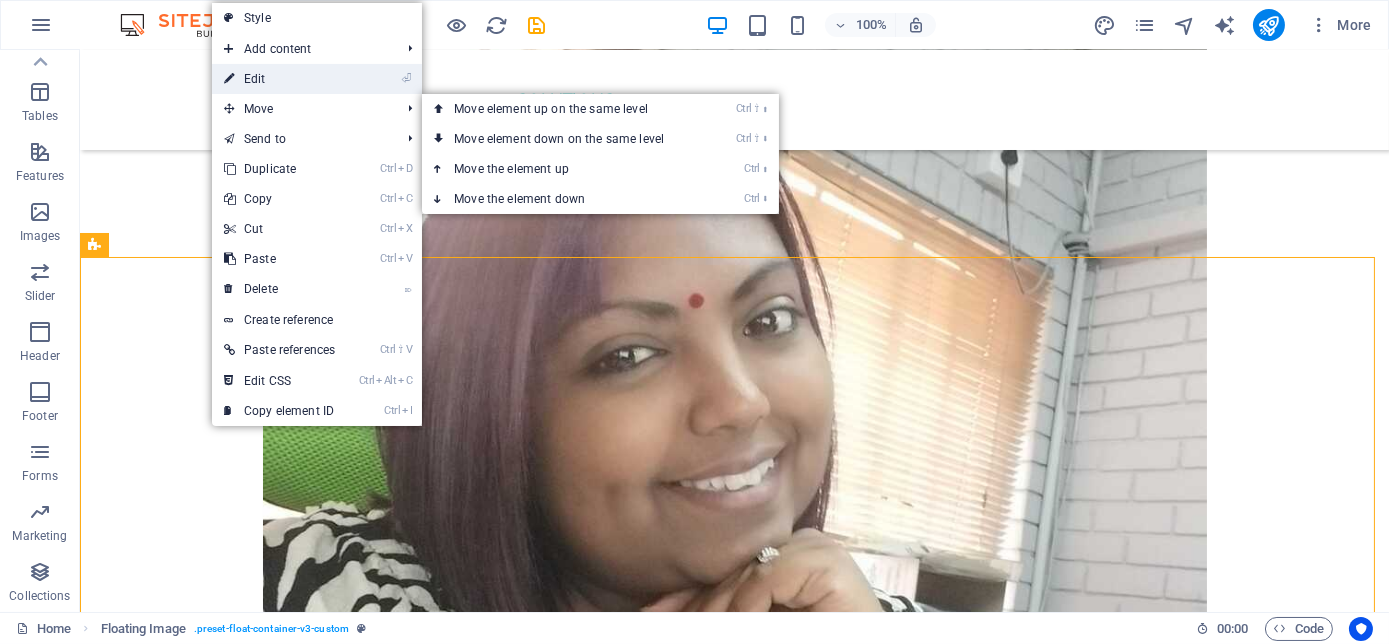 click on "⏎  Edit" at bounding box center [279, 79] 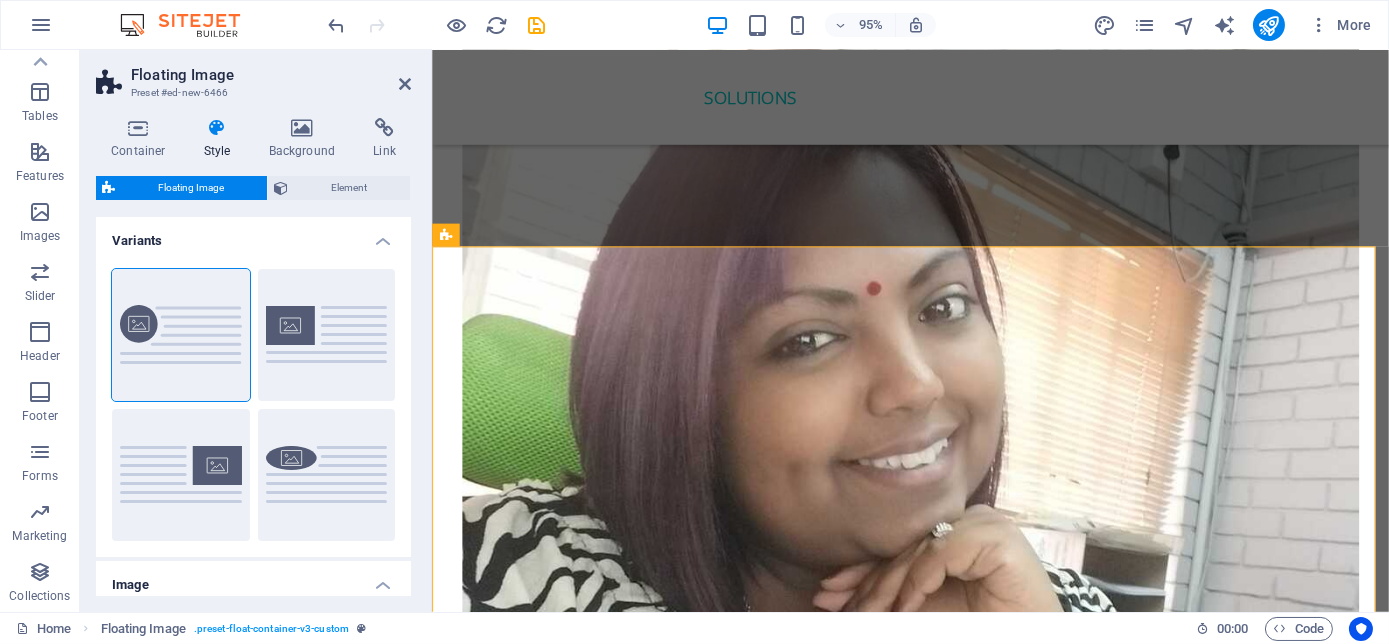 click on "Container Style Background Link Size Height Default px rem % vh vw Min. height None px rem % vh vw Width Default px rem % em vh vw Min. width None px rem % vh vw Content width Default Custom width Width Default px rem % em vh vw Min. width None px rem % vh vw Default padding Custom spacing Default content width and padding can be changed under Design. Edit design Layout (Flexbox) Alignment Determines the flex direction. Default Main axis Determine how elements should behave along the main axis inside this container (justify content). Default Side axis Control the vertical direction of the element inside of the container (align items). Default Wrap Default On Off Fill Controls the distances and direction of elements on the y-axis across several lines (align content). Default Accessibility ARIA helps assistive technologies (like screen readers) to understand the role, state, and behavior of web elements Role The ARIA role defines the purpose of an element.  None Alert Article Banner Comment Fan" at bounding box center (253, 357) 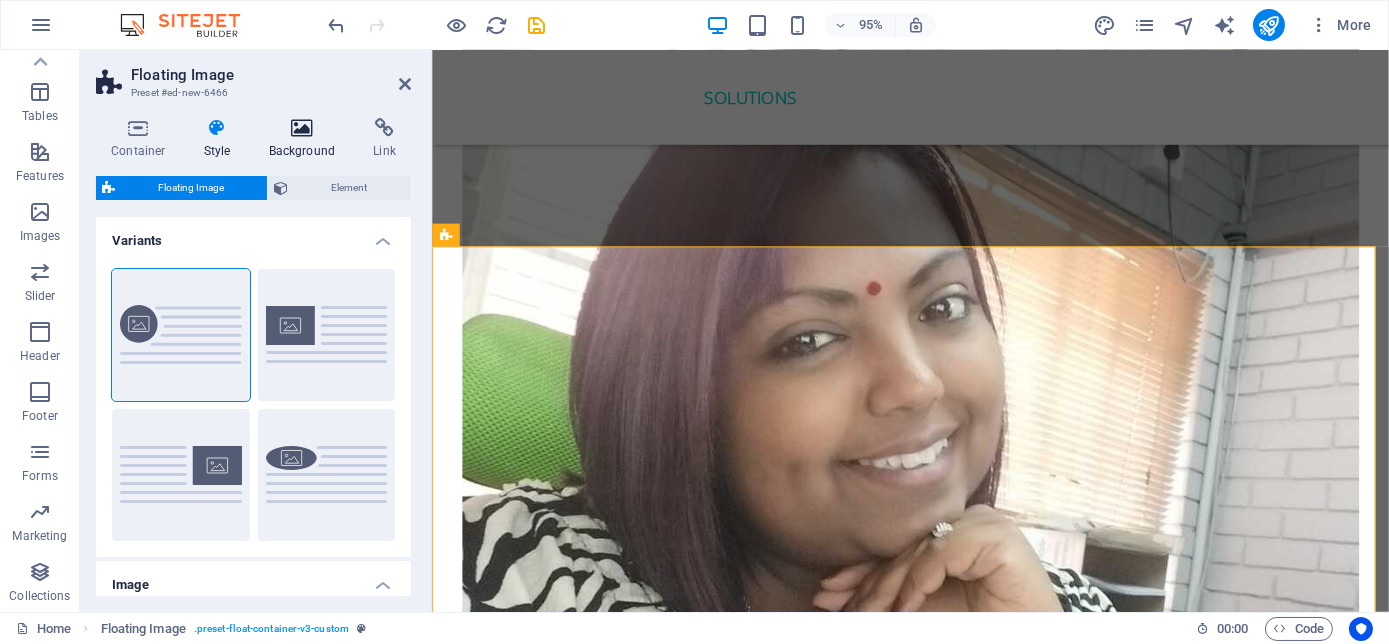 click on "Background" at bounding box center (306, 139) 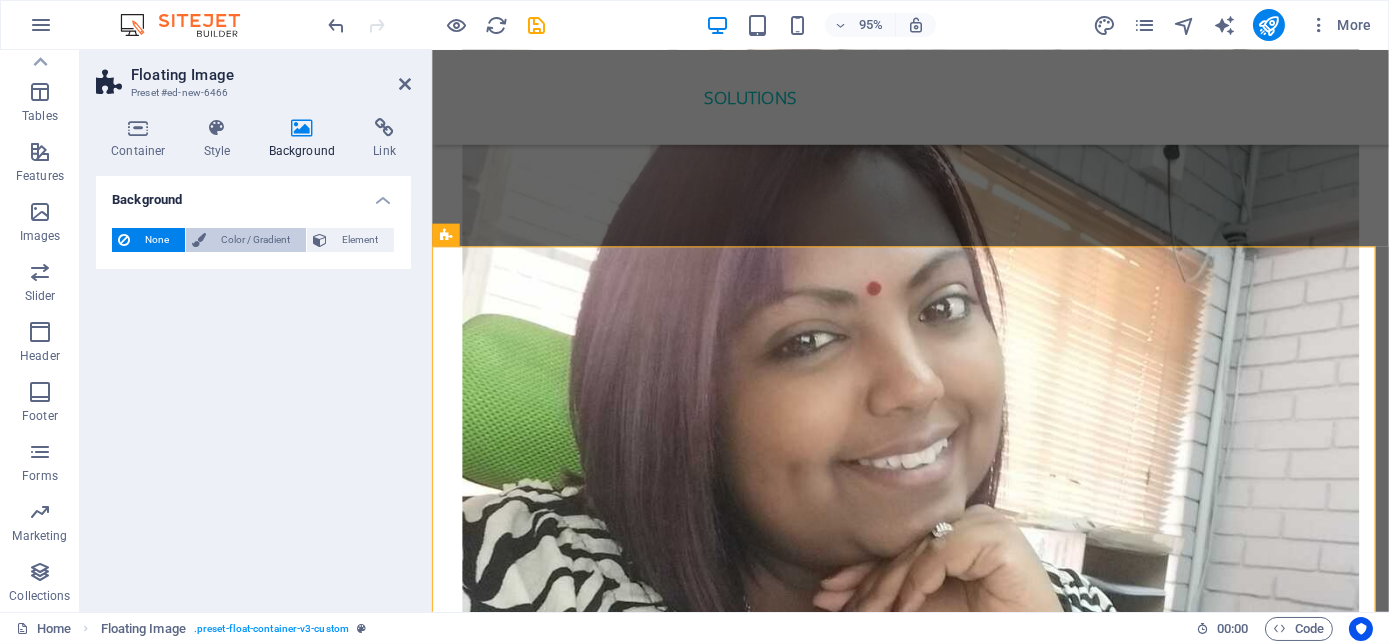 click on "Color / Gradient" at bounding box center (256, 240) 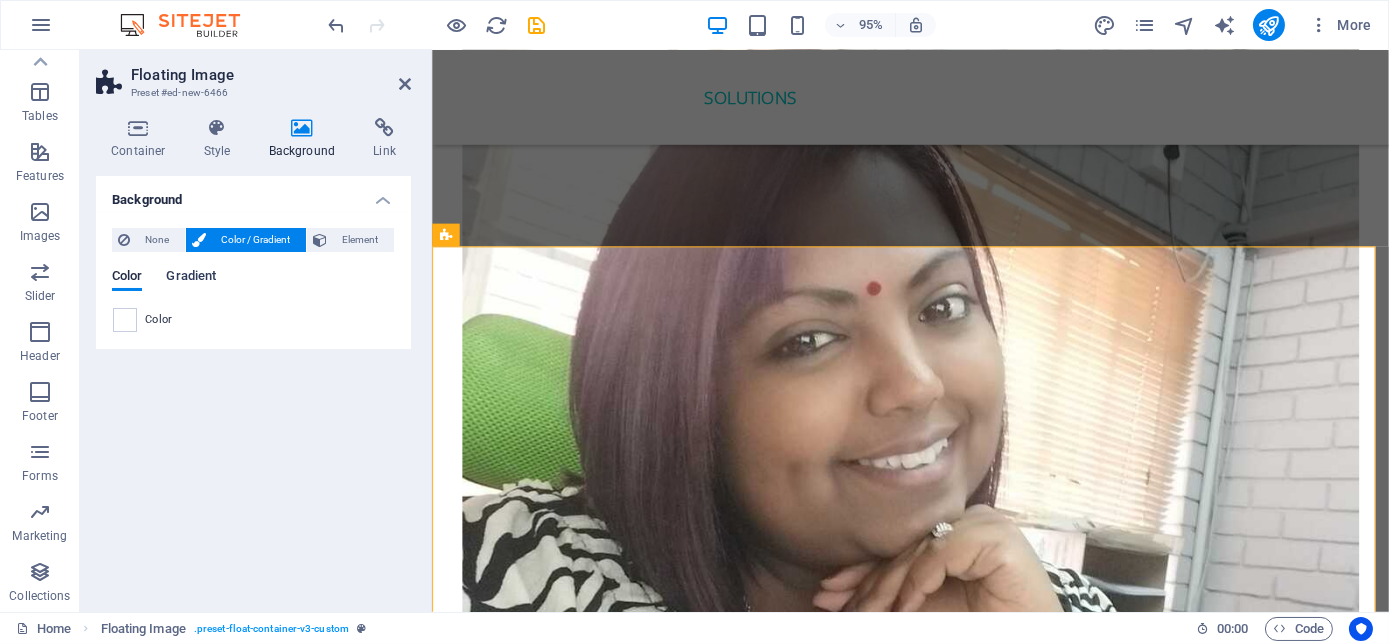 click on "Gradient" at bounding box center (191, 278) 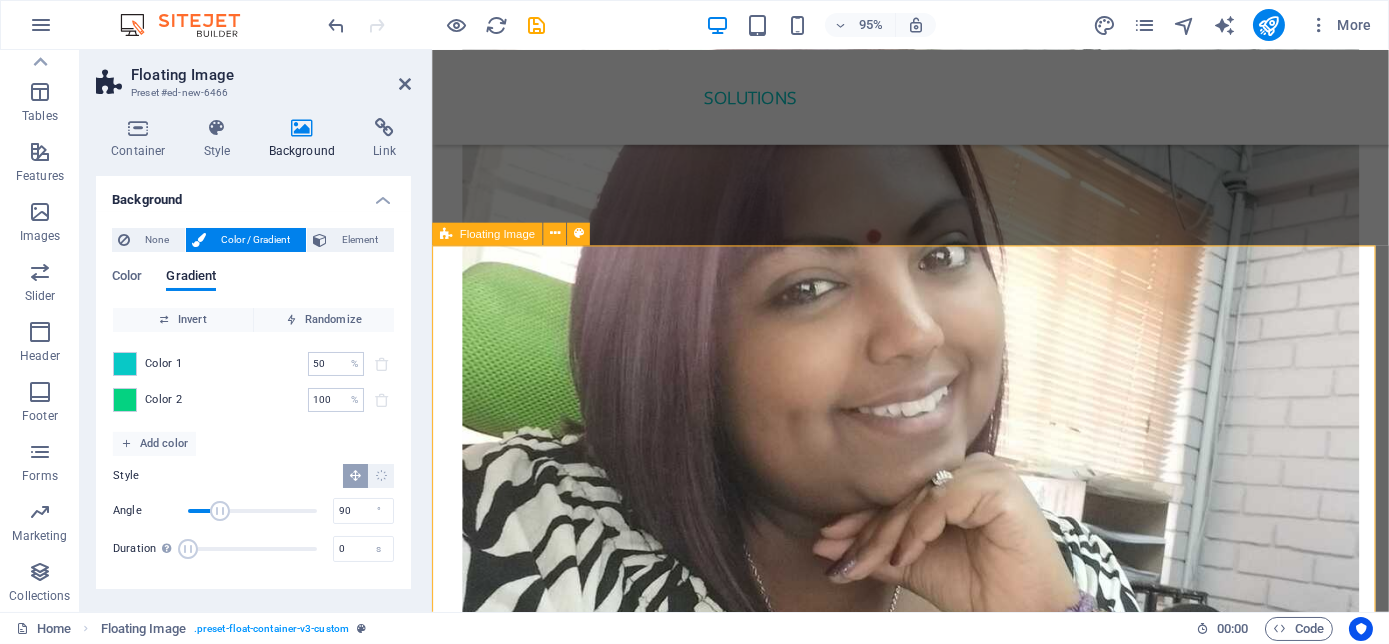 scroll, scrollTop: 4127, scrollLeft: 0, axis: vertical 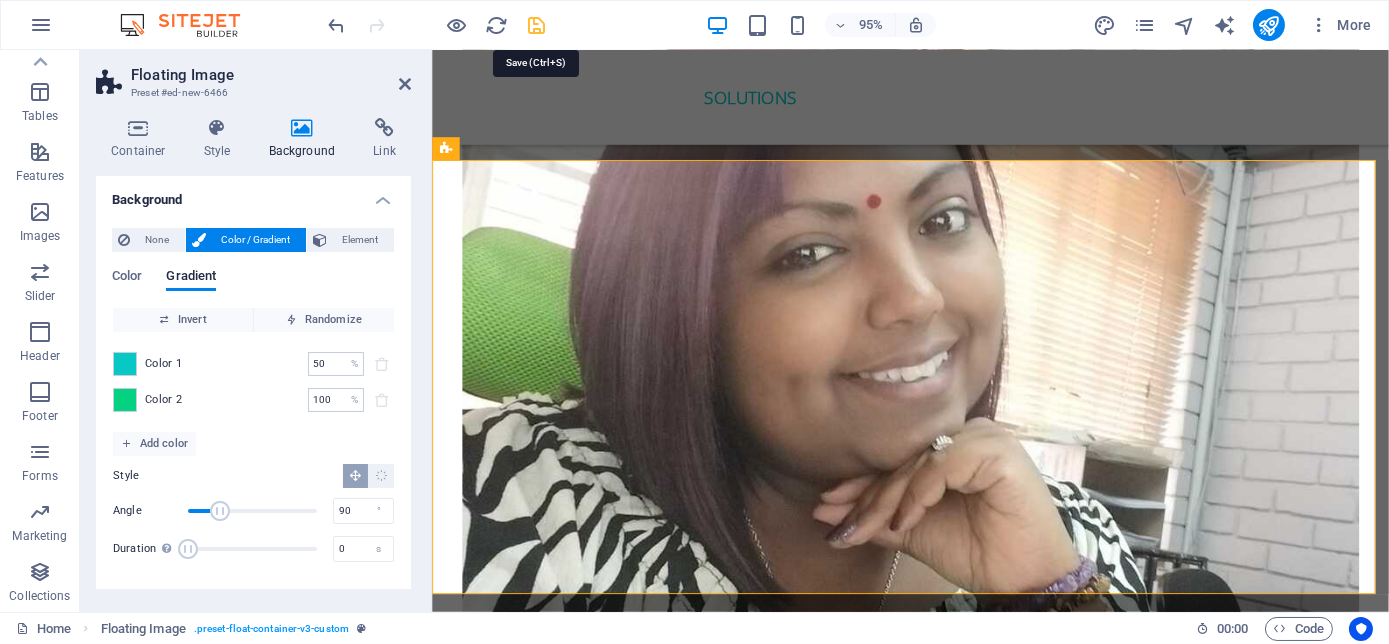 click at bounding box center [537, 25] 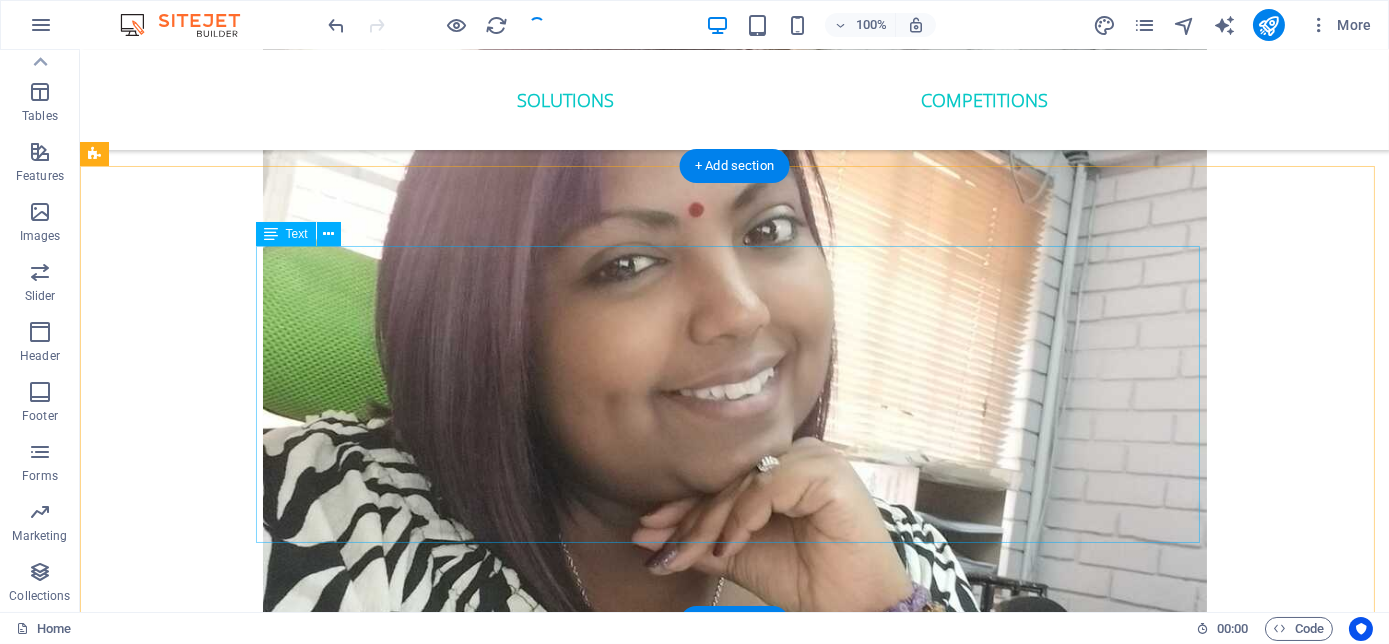 click on "In [YEAR], [FIRST] received the Global Humanitarian Award in [CITY] for significant contributions to communities.  This year he was also the Runner up for the Ignite X speaking competition in [CITY], [STATE].  In [YEAR], he was the Most Influential Men for unwavering dedication to helping others grow and achieve greatness.  He is also a 3x International Best-Selling Author, recognised for his expertise in mindset transformation, his latest book The Millennial Success Code hit International best seller in four countries in two days. As a Philanthropist, he is the Founder of the Be the Best Version of Yourself Foundation, where he is dedicated to youth empowerment, disability advocacy, cancer awareness, and mental wellness. He has climbed Mt Kilimanjaro three times                                                for various reasons. Please welcome [FIRST] with his signature talk called "The Power Within"" at bounding box center [735, 4881] 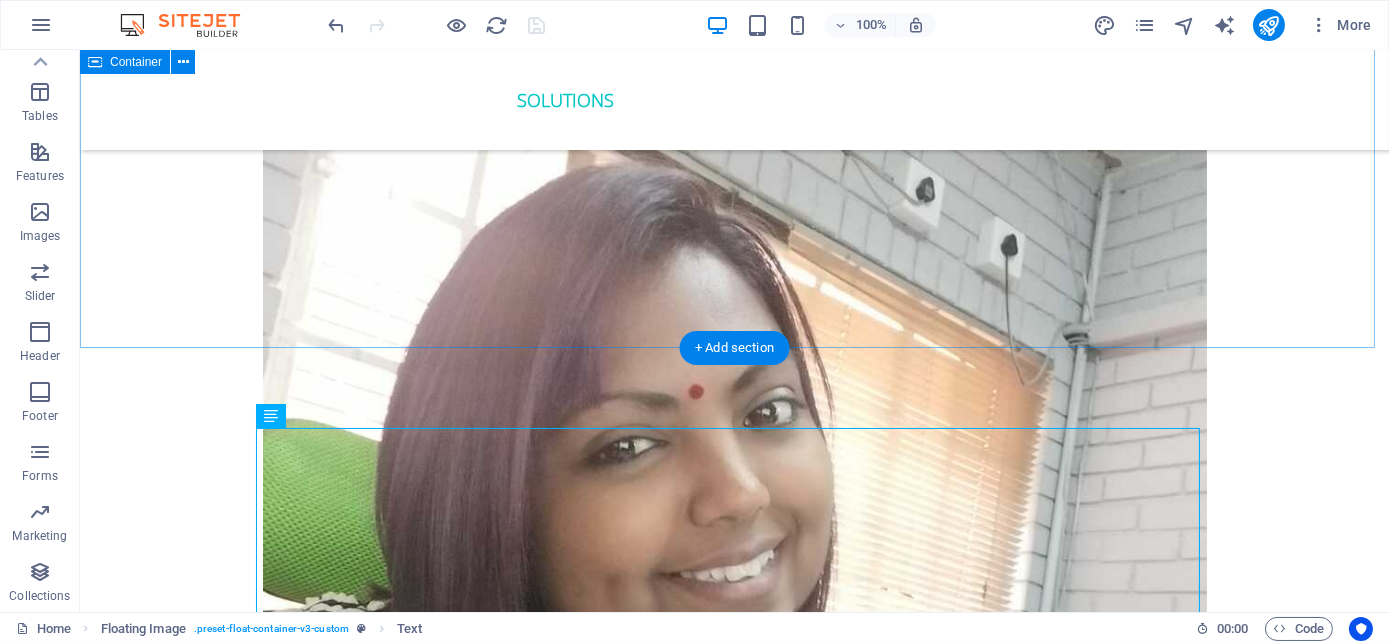 scroll, scrollTop: 3854, scrollLeft: 0, axis: vertical 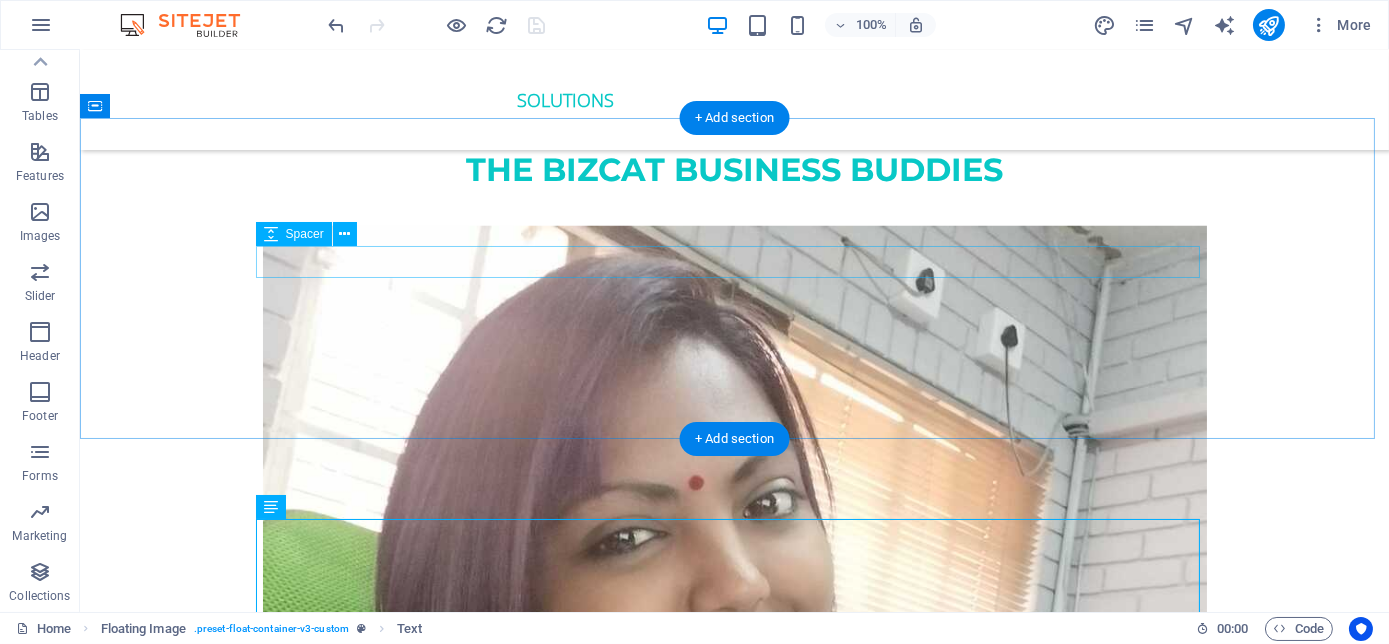 click at bounding box center (735, 4735) 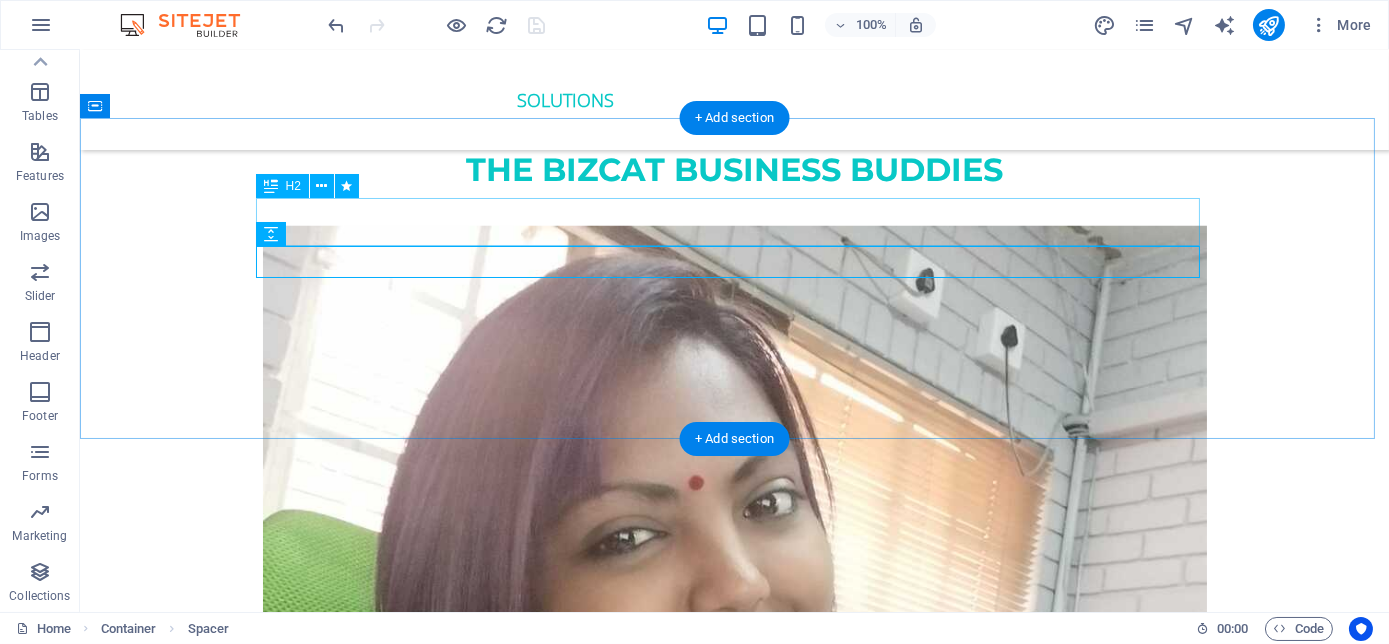 click on "business promoters" at bounding box center [735, 4695] 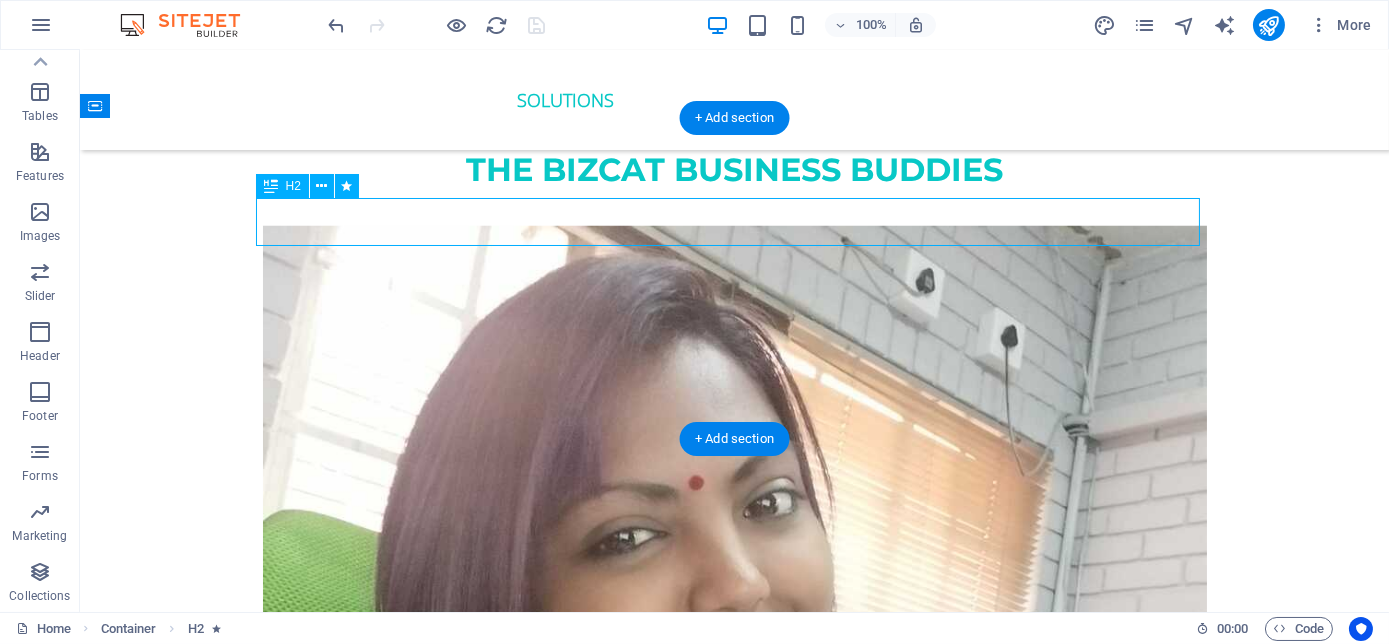 click on "business promoters" at bounding box center [735, 4695] 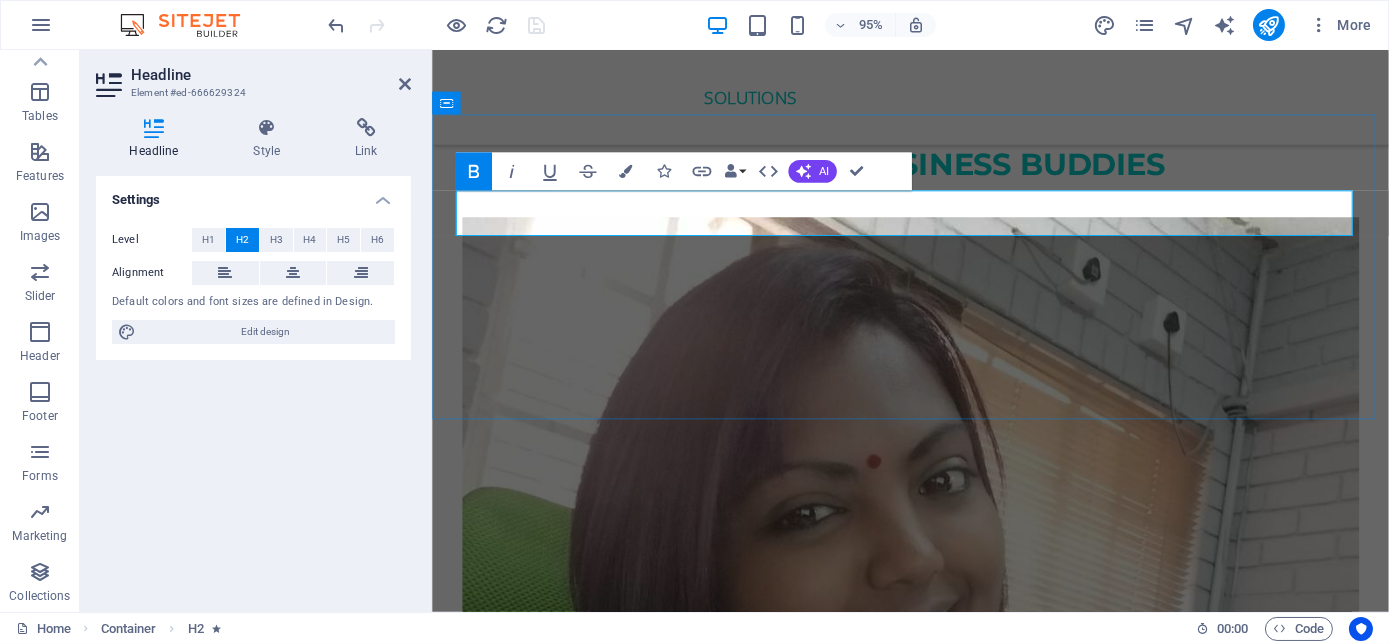 type 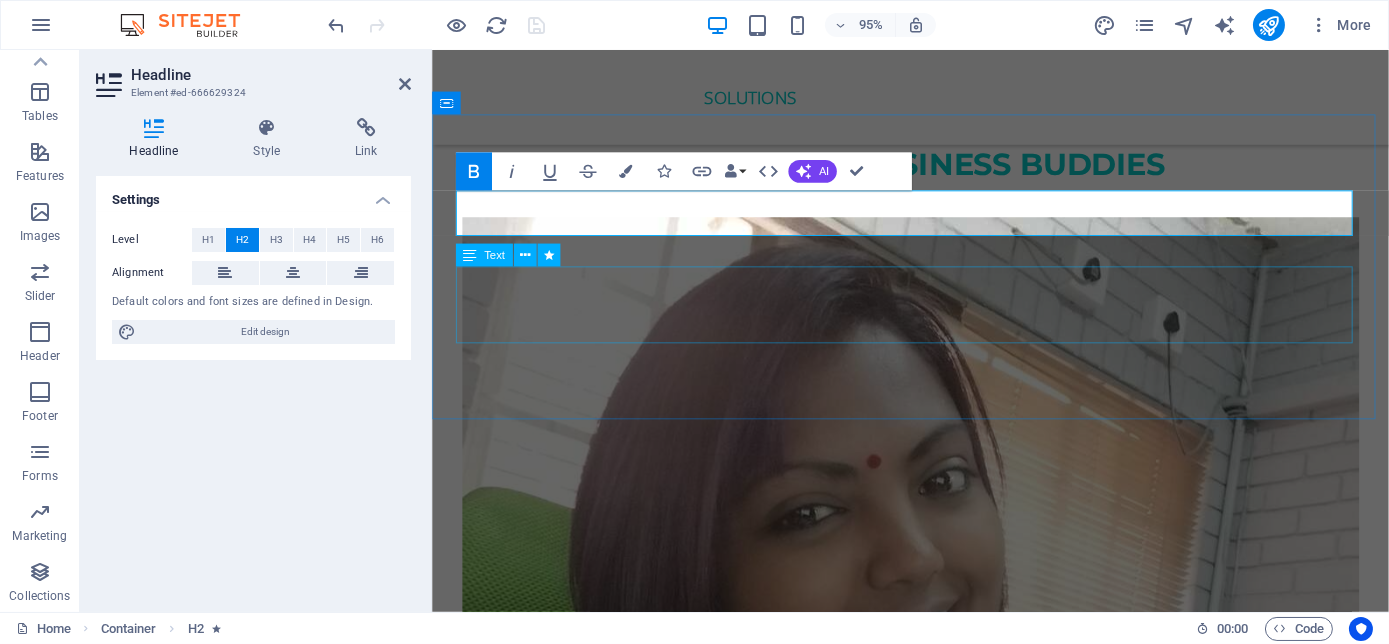 click on "Passionate about creating, developing, growing and sculpting your business to make Millions for you, by providing quality services and products that transform your business into the Empire you once envisioned!  Your Business Success is our prerogative!!!" at bounding box center (935, 4791) 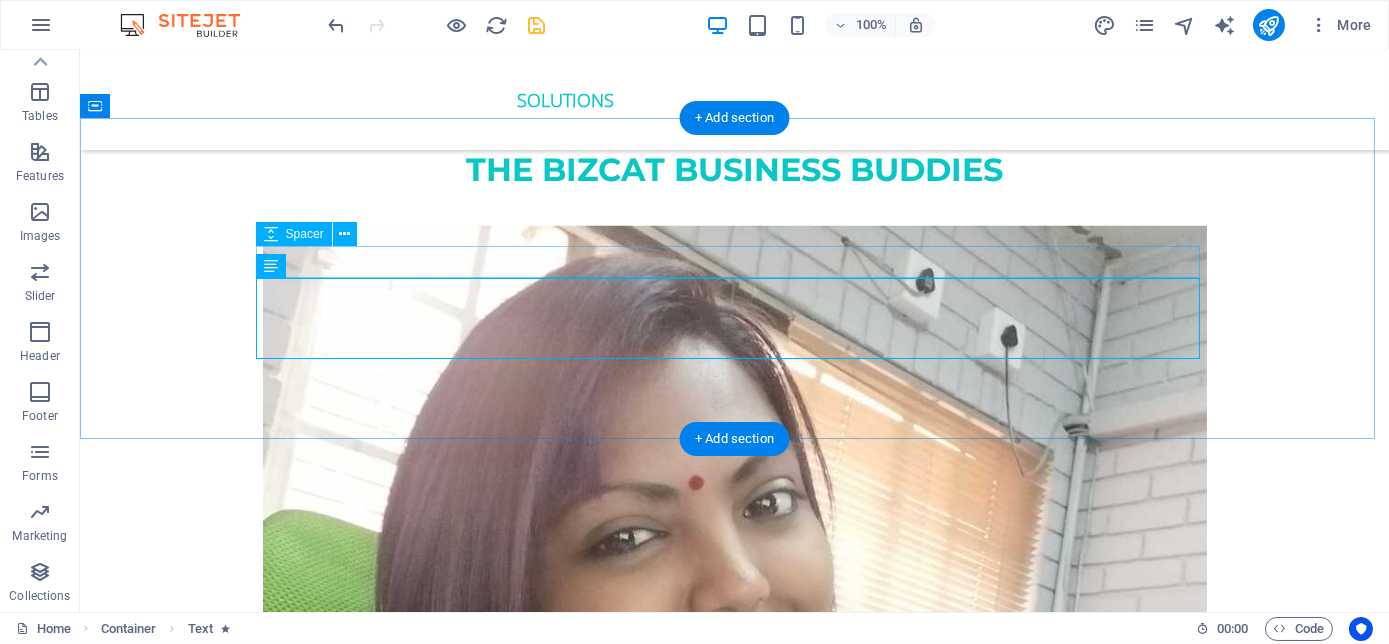 click at bounding box center [735, 4735] 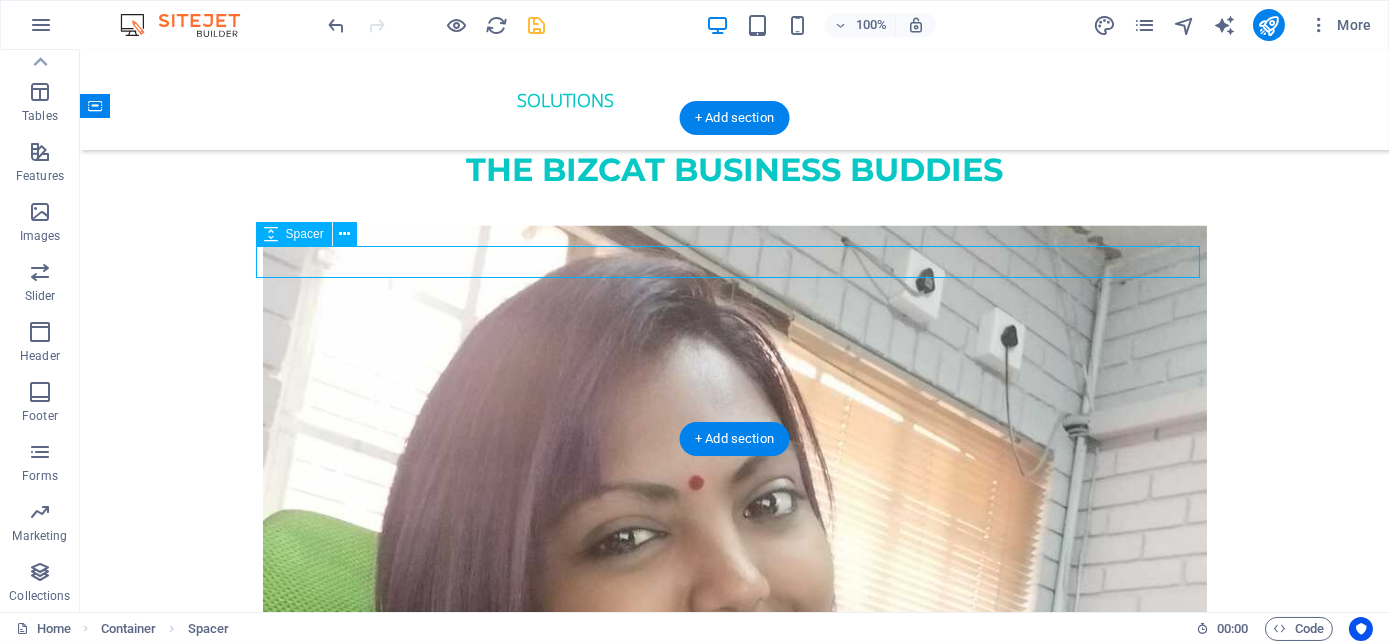 click at bounding box center (735, 4735) 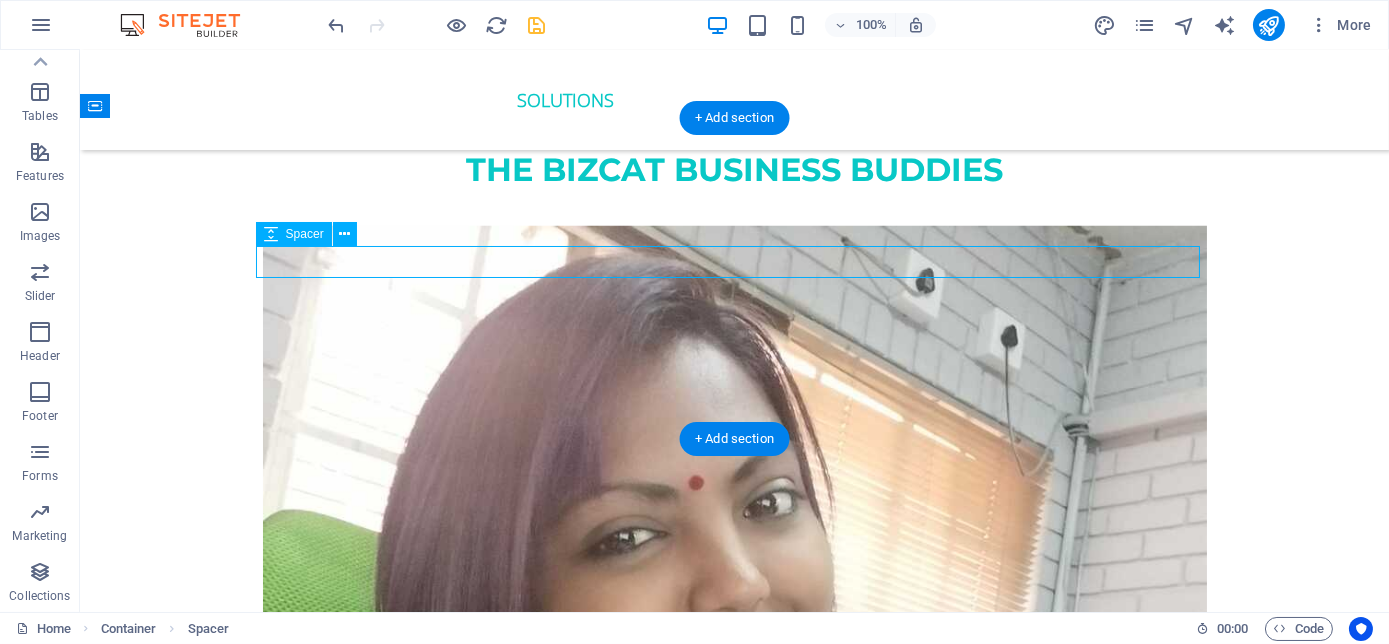 click at bounding box center [735, 4735] 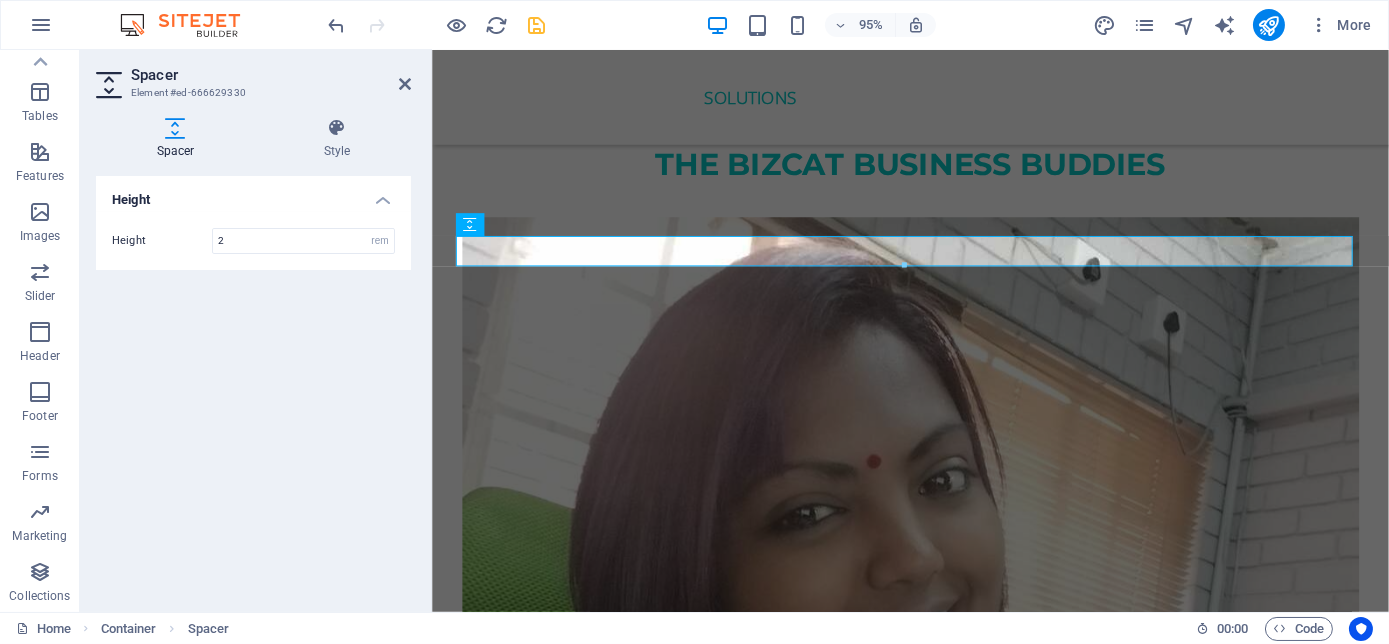 click at bounding box center [903, 266] 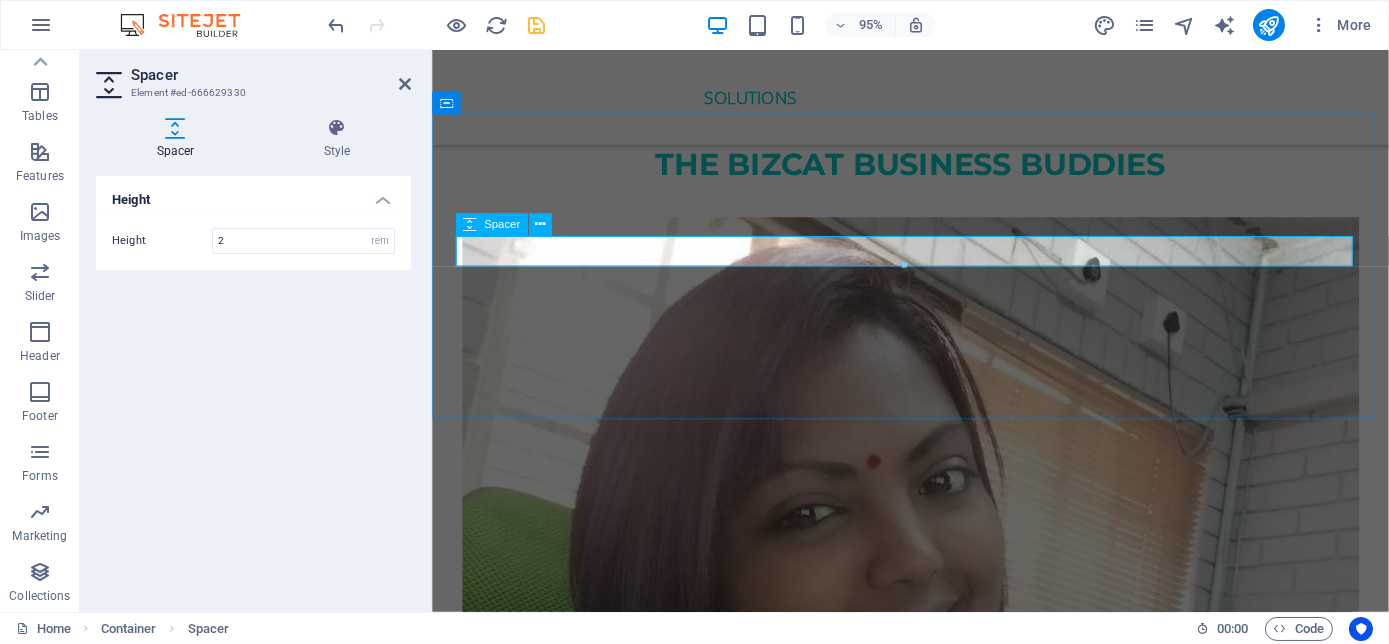 click at bounding box center (935, 4735) 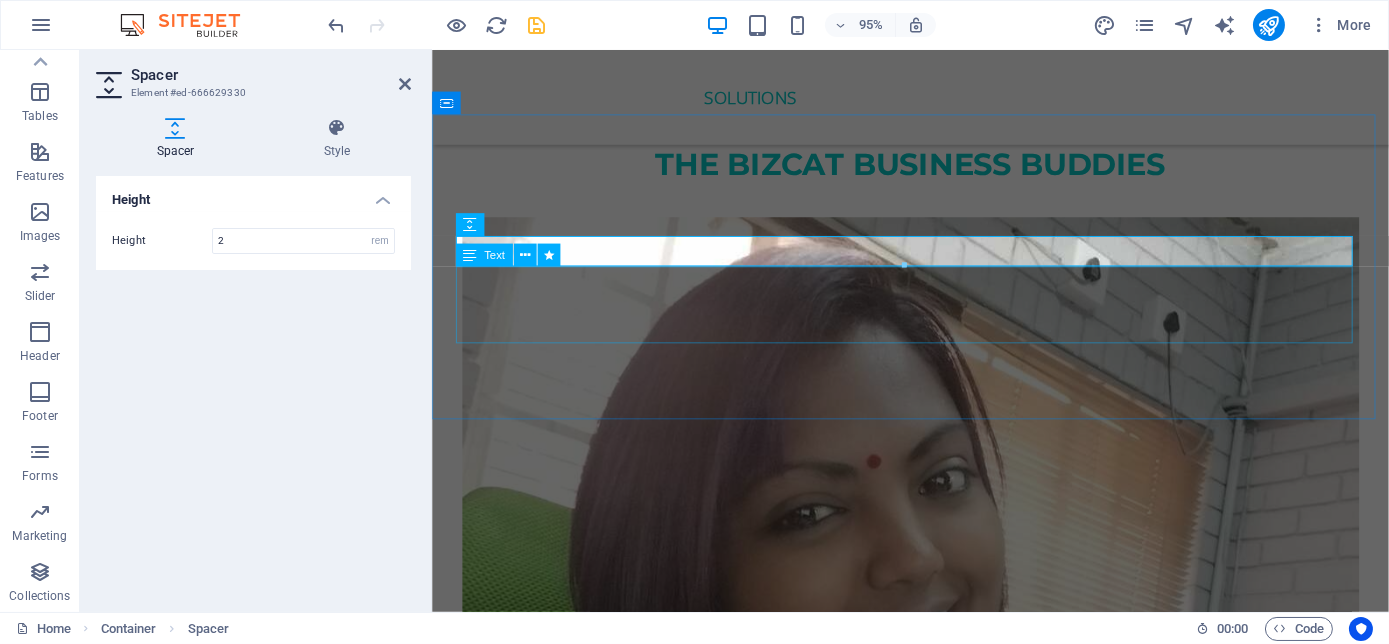 click on "Passionate about creating, developing, growing and sculpting your business to make Millions for you, by providing quality services and products that transform your business into the Empire you once envisioned!  Your Business Success is our prerogative!!!" at bounding box center (935, 4791) 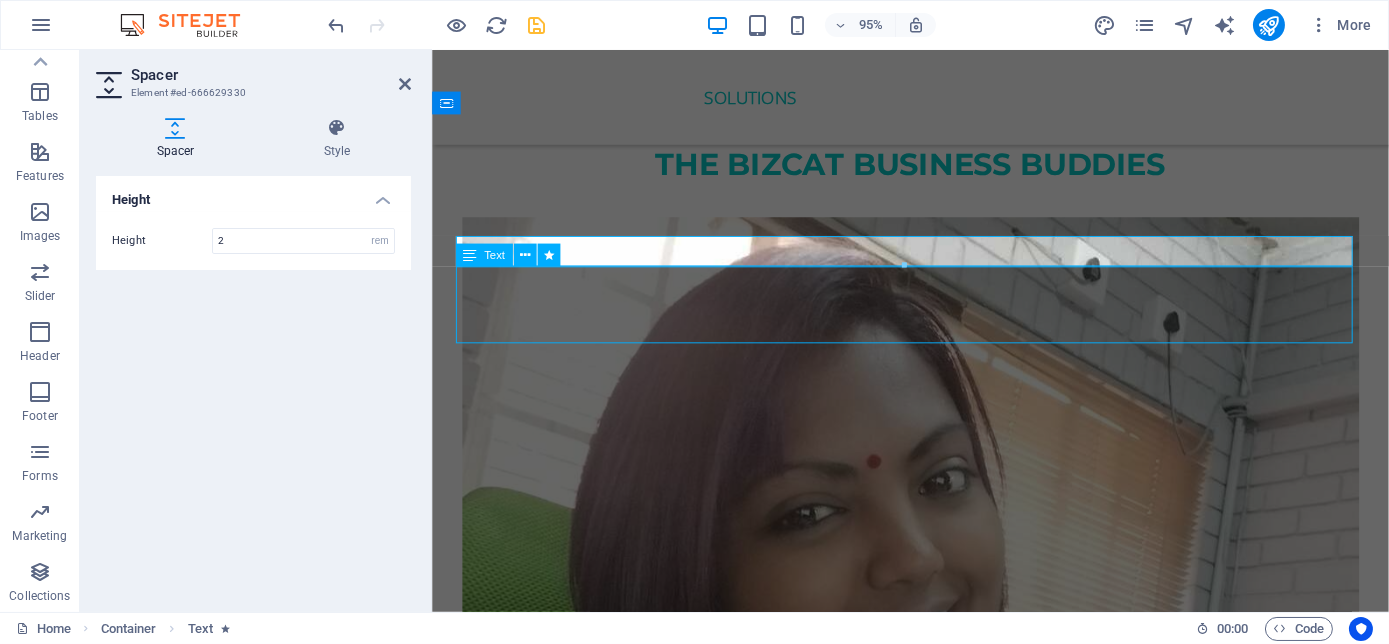 click on "Passionate about creating, developing, growing and sculpting your business to make Millions for you, by providing quality services and products that transform your business into the Empire you once envisioned!  Your Business Success is our prerogative!!!" at bounding box center (935, 4791) 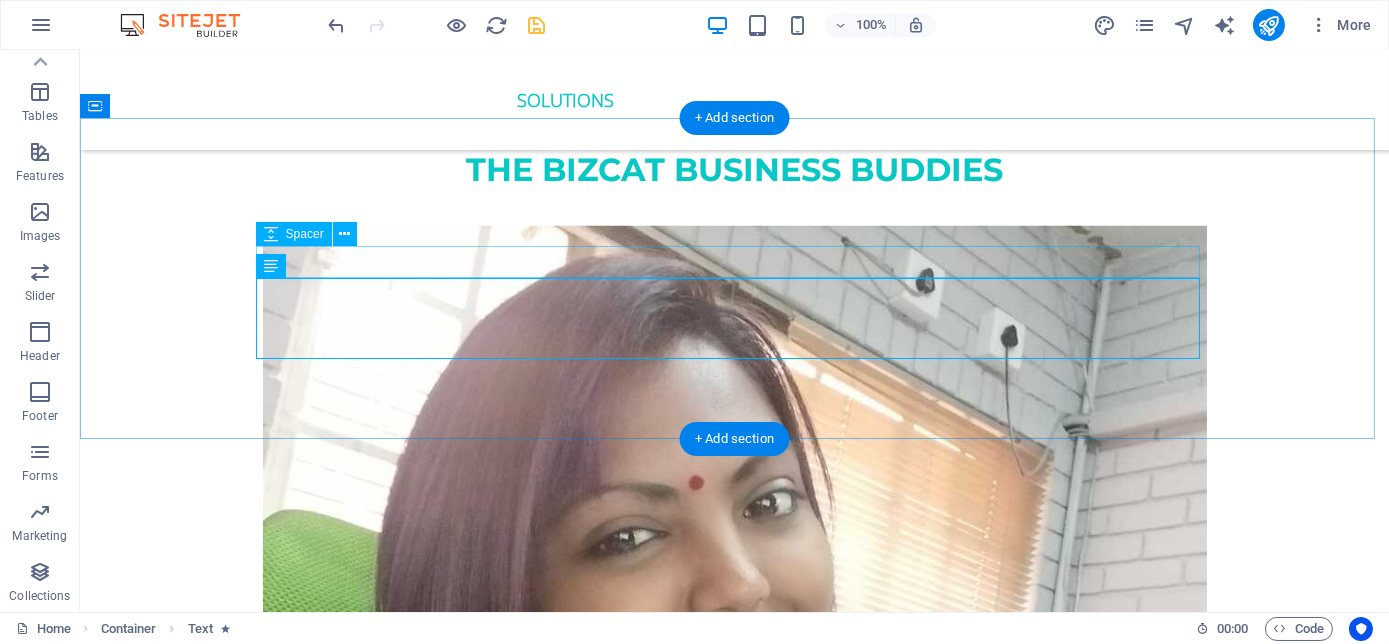 click at bounding box center [735, 4735] 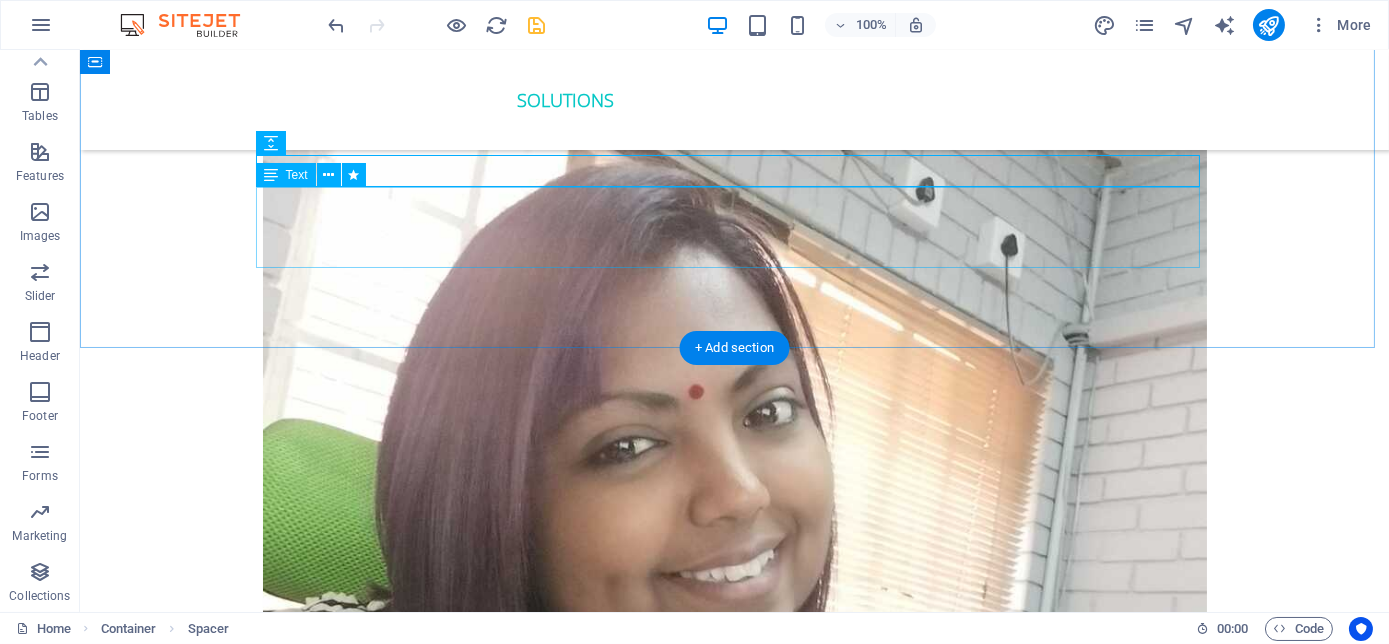 scroll, scrollTop: 3854, scrollLeft: 0, axis: vertical 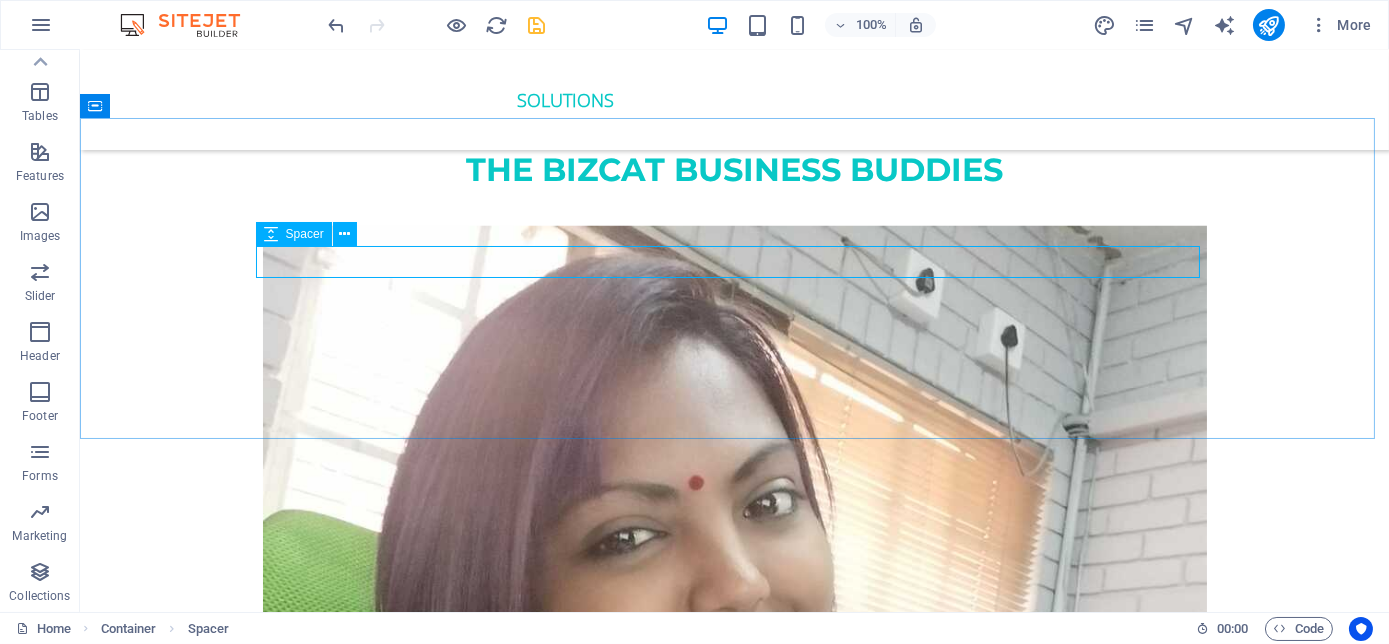 click on "Spacer" at bounding box center (305, 234) 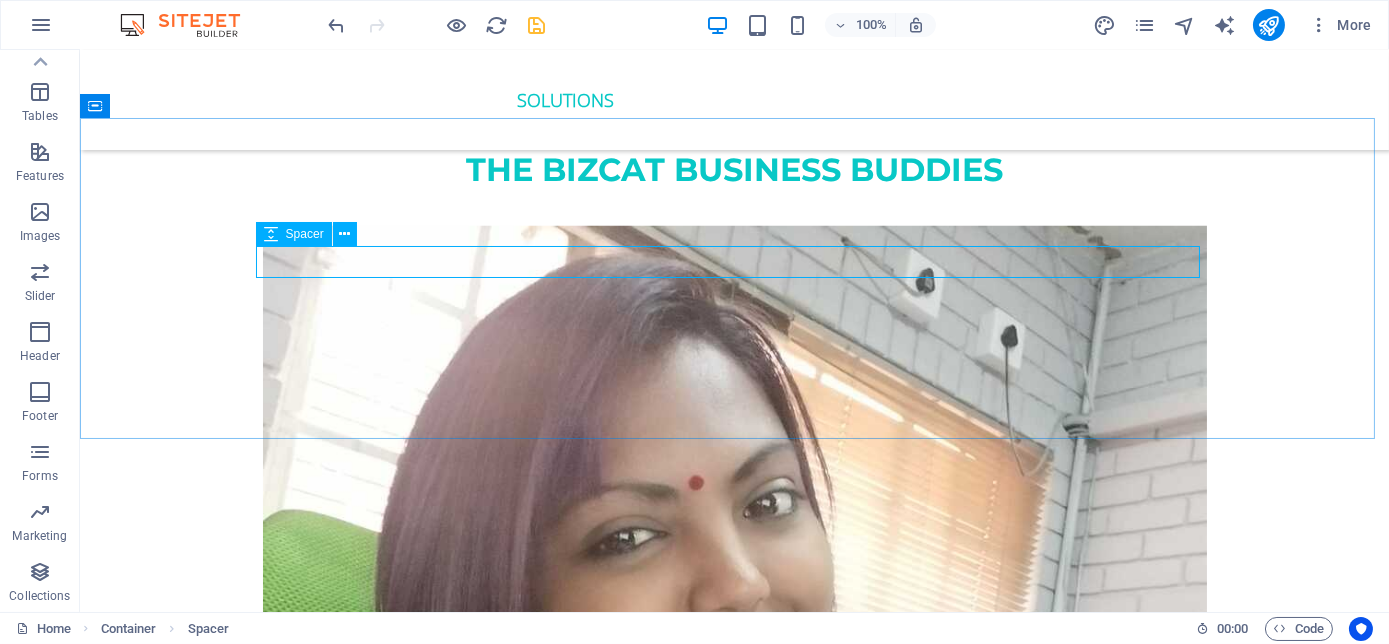 click on "Spacer" at bounding box center [305, 234] 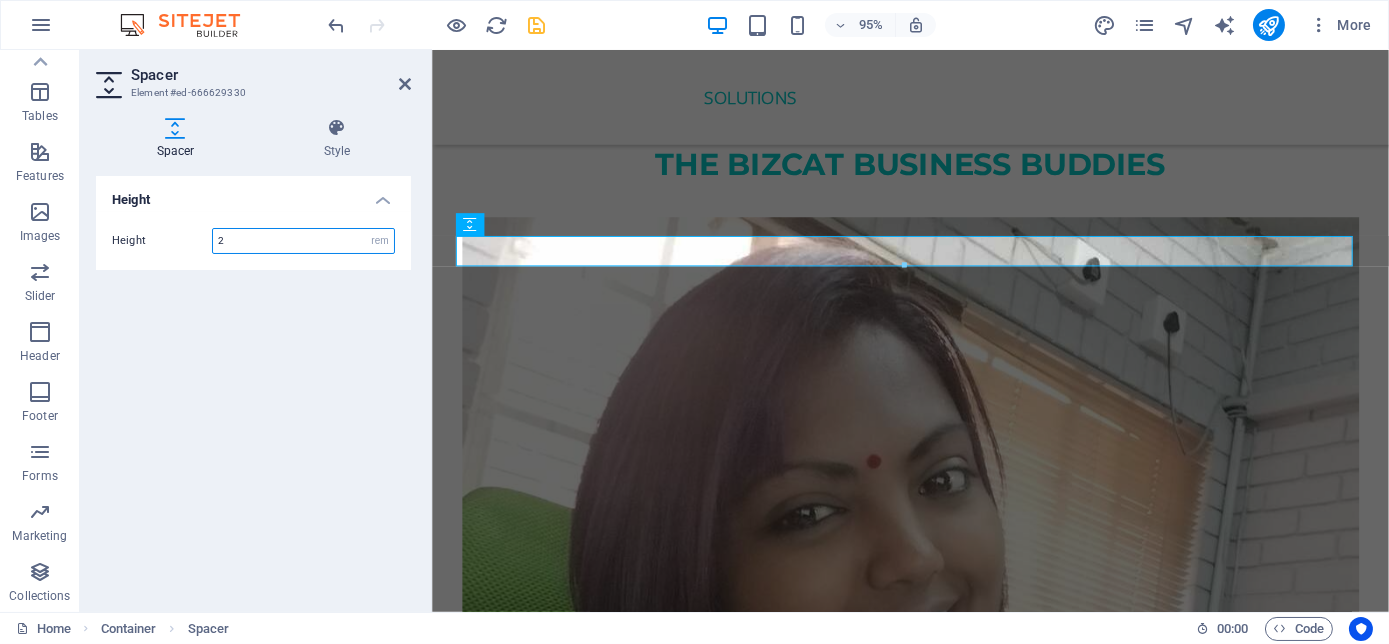 drag, startPoint x: 232, startPoint y: 238, endPoint x: 210, endPoint y: 238, distance: 22 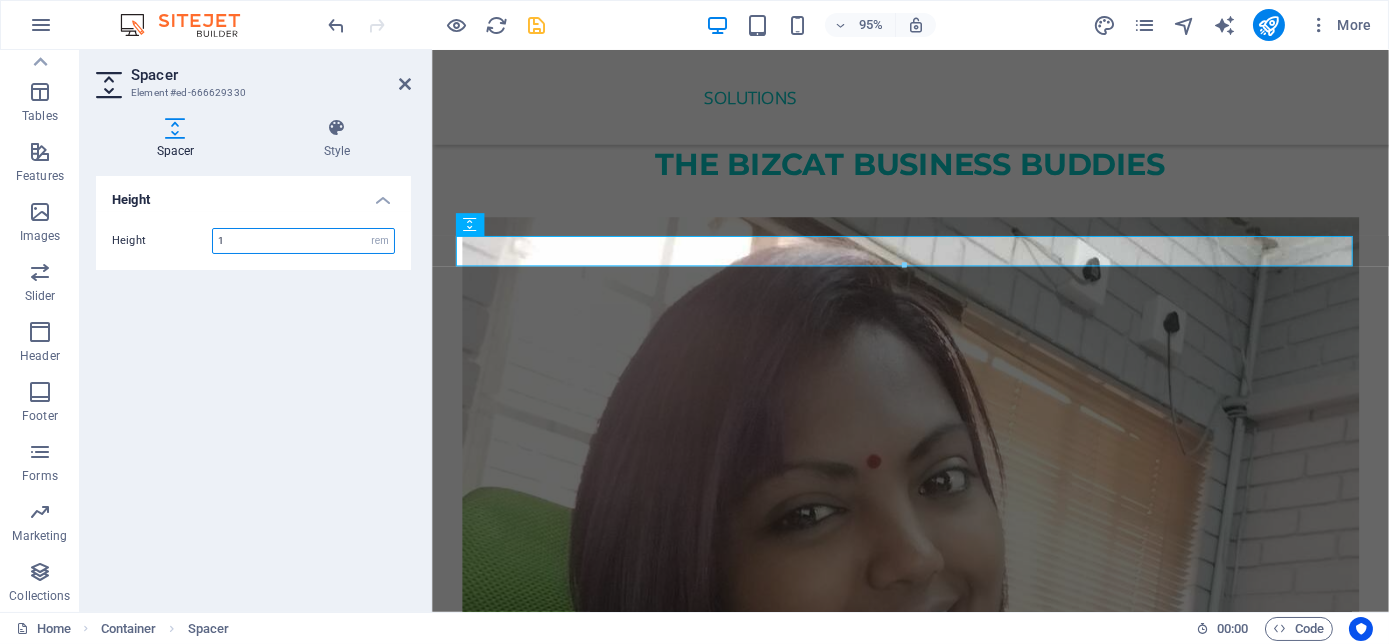 type on "1" 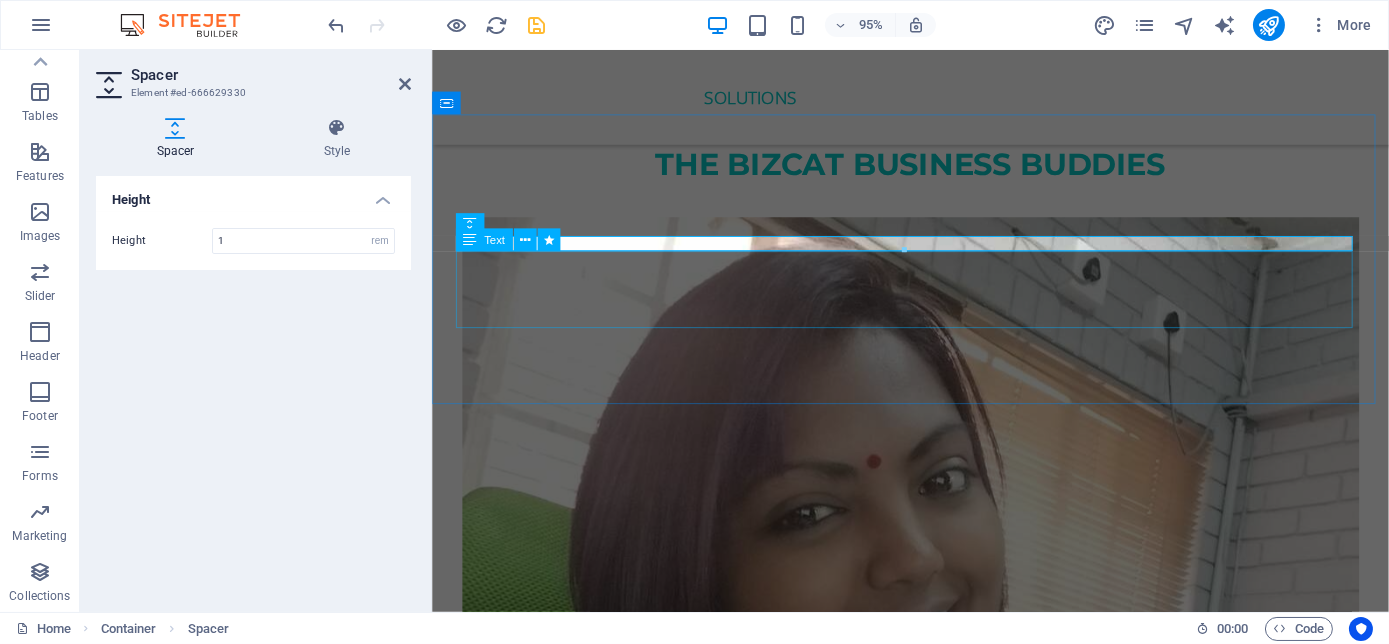click on "Passionate about creating, developing, growing and sculpting your business to make Millions for you, by providing quality services and products that transform your business into the Empire you once envisioned!  Your Business Success is our prerogative!!!" at bounding box center [935, 4775] 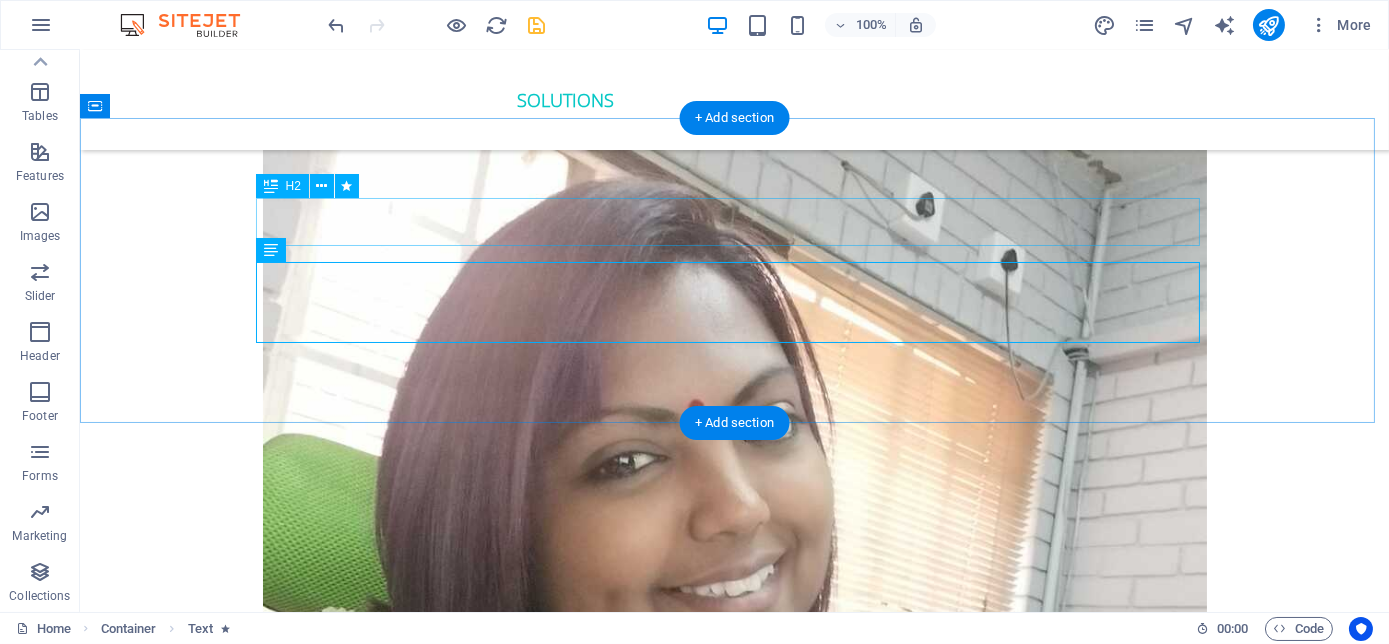 scroll, scrollTop: 3945, scrollLeft: 0, axis: vertical 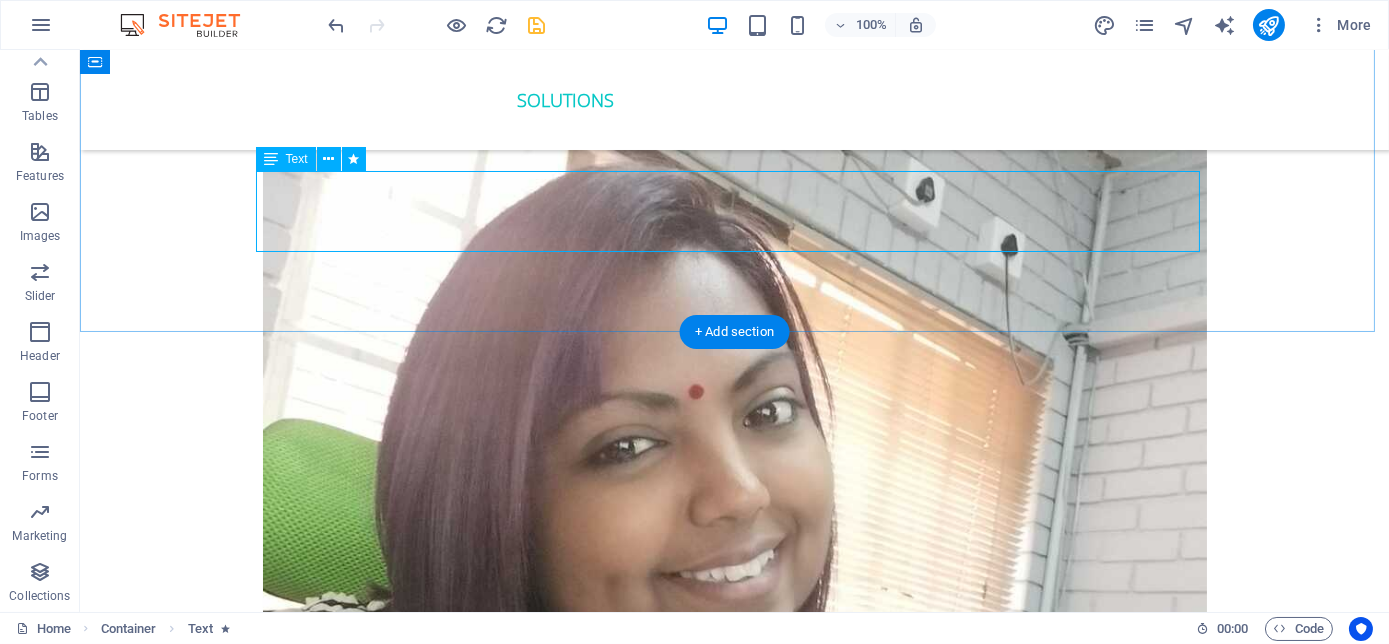 click on "Passionate about creating, developing, growing and sculpting your business to make Millions for you, by providing quality services and products that transform your business into the Empire you once envisioned!  Your Business Success is our prerogative!!!" at bounding box center [735, 4684] 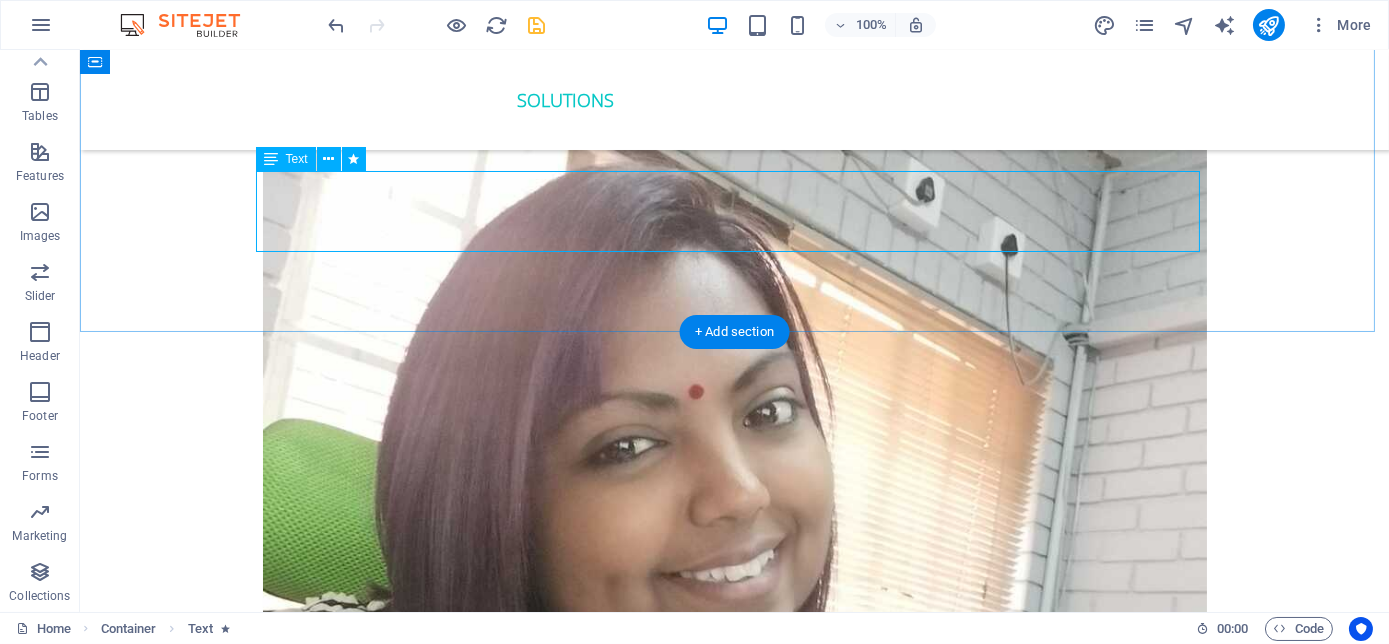click on "Passionate about creating, developing, growing and sculpting your business to make Millions for you, by providing quality services and products that transform your business into the Empire you once envisioned!  Your Business Success is our prerogative!!!" at bounding box center [735, 4684] 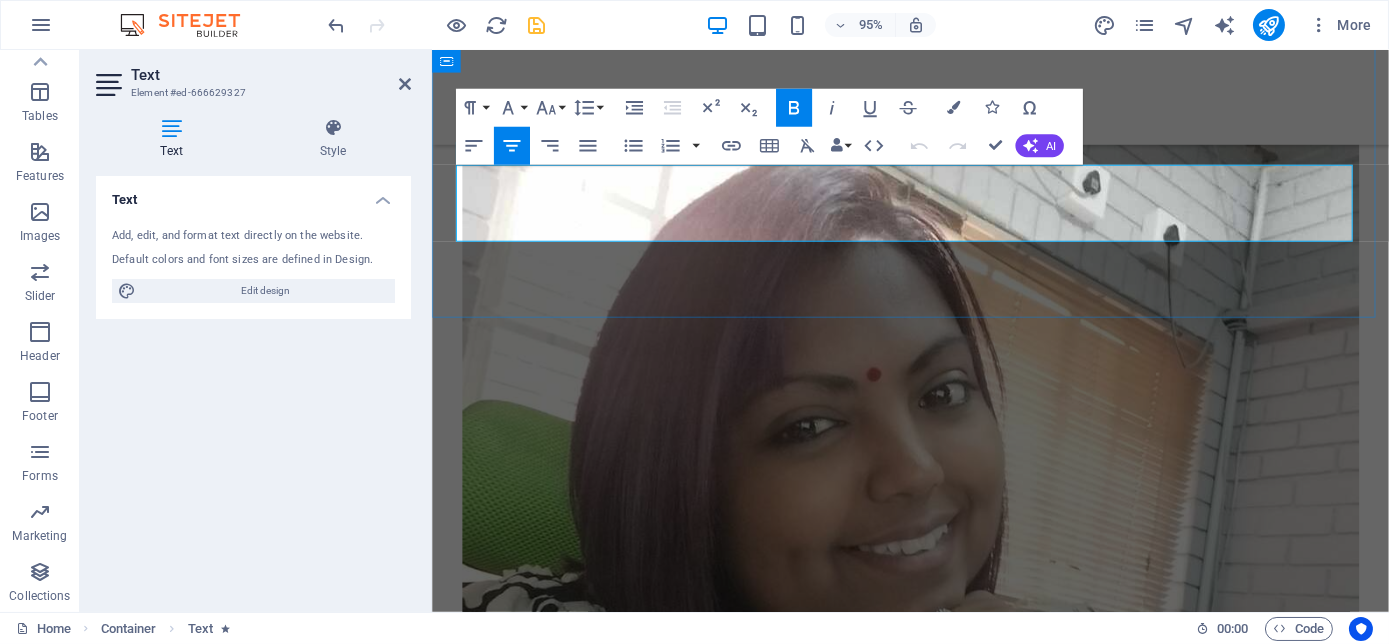 click on "Your Business Success is our prerogative!!!" at bounding box center [935, 4711] 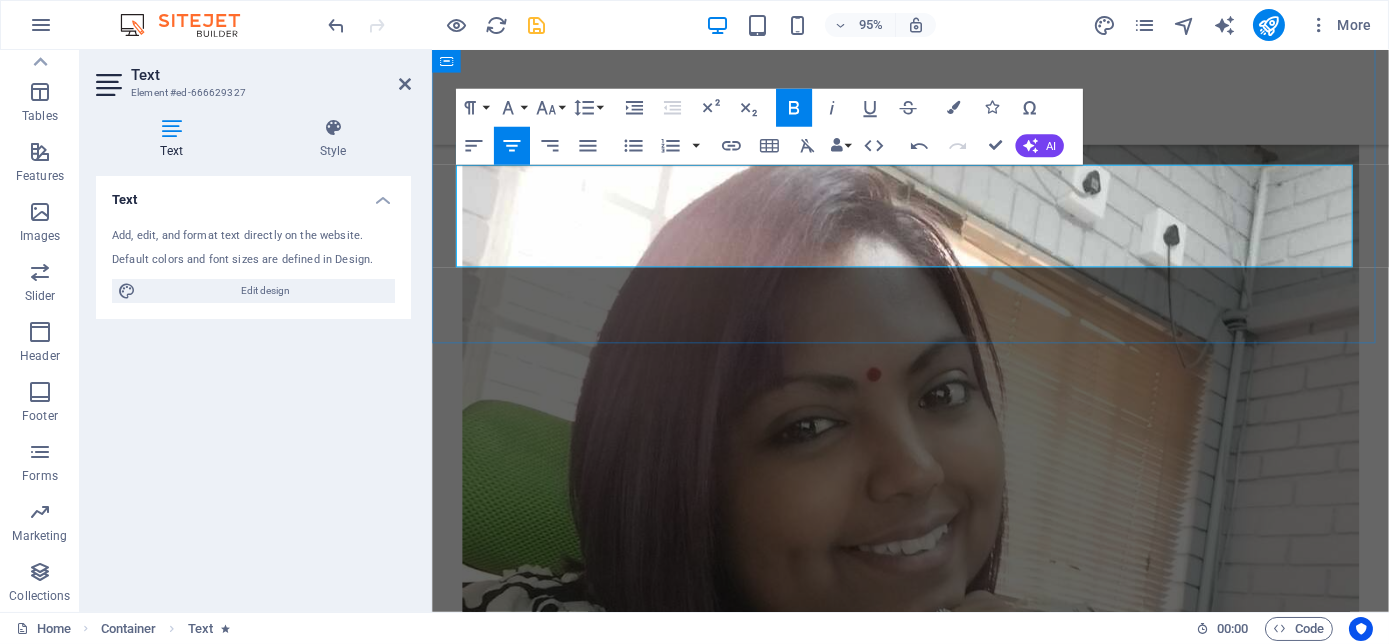 click on "Your Business Success is our prerogative!!! One in particular is Nolan Pillay , Author of The Millennial Success Code. A Transformative book which has now become a movement. Bizcat Business Buddi is the Proud Promoter" at bounding box center (934, 4724) 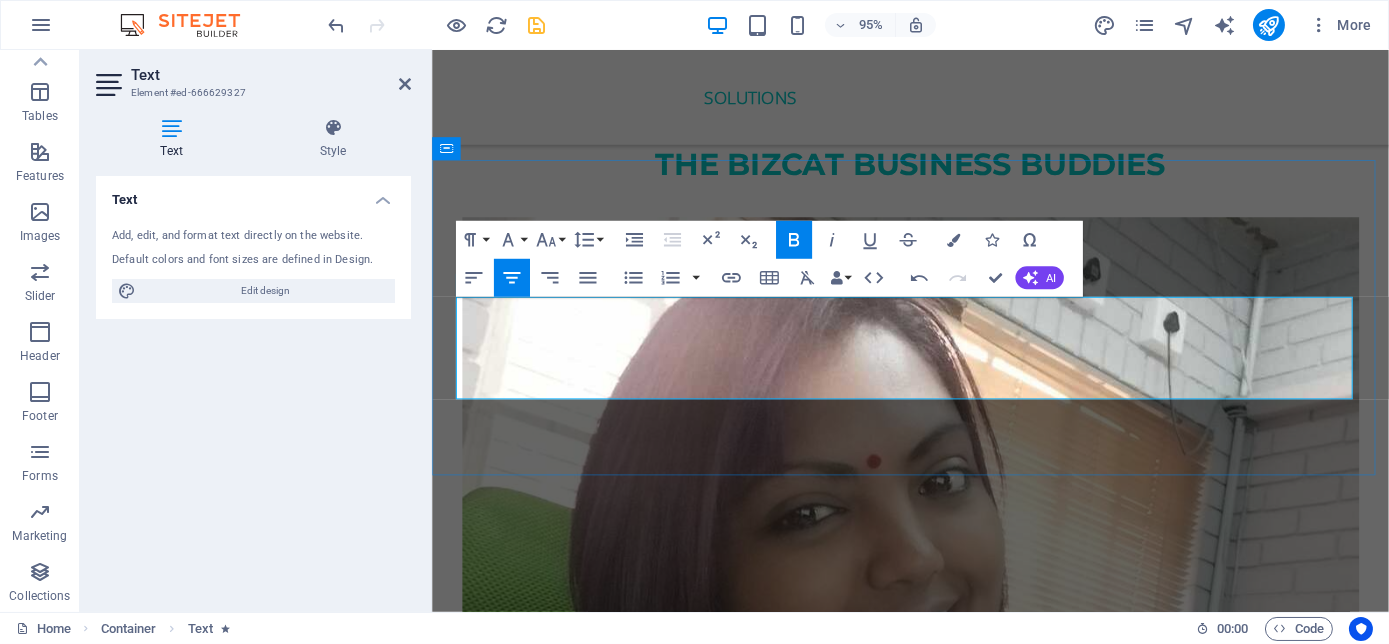 scroll, scrollTop: 3763, scrollLeft: 0, axis: vertical 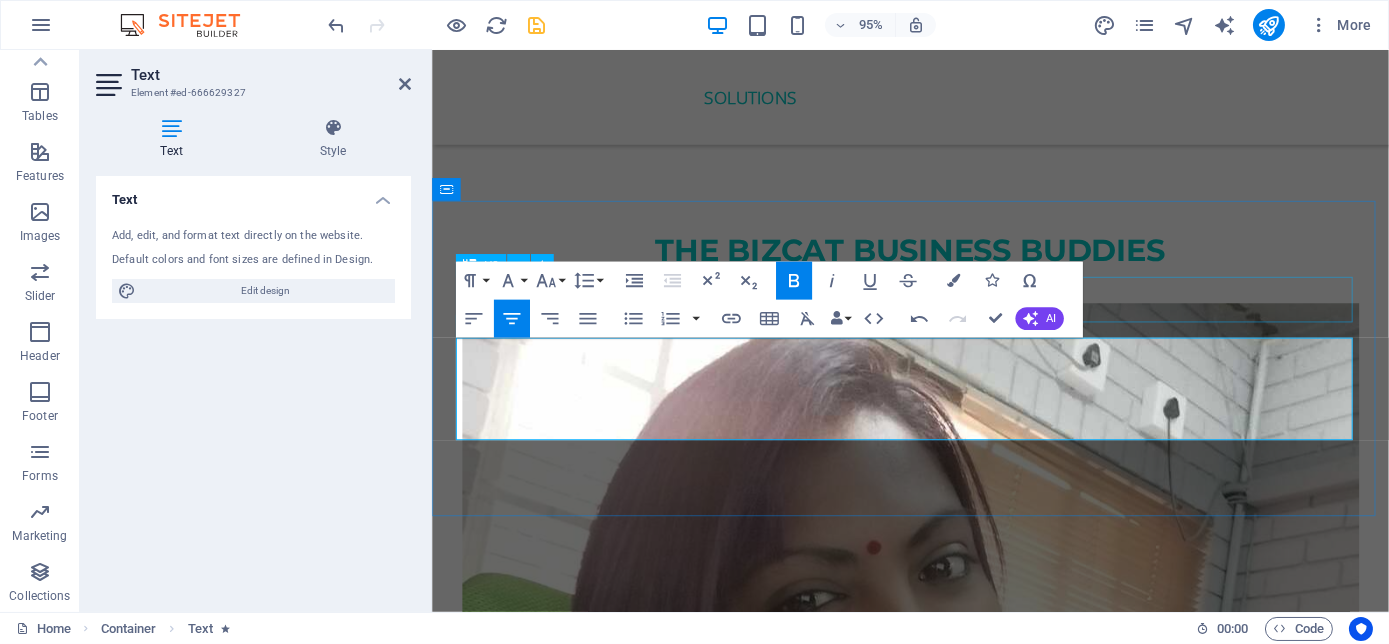 click on "your business buddi" at bounding box center (935, 4786) 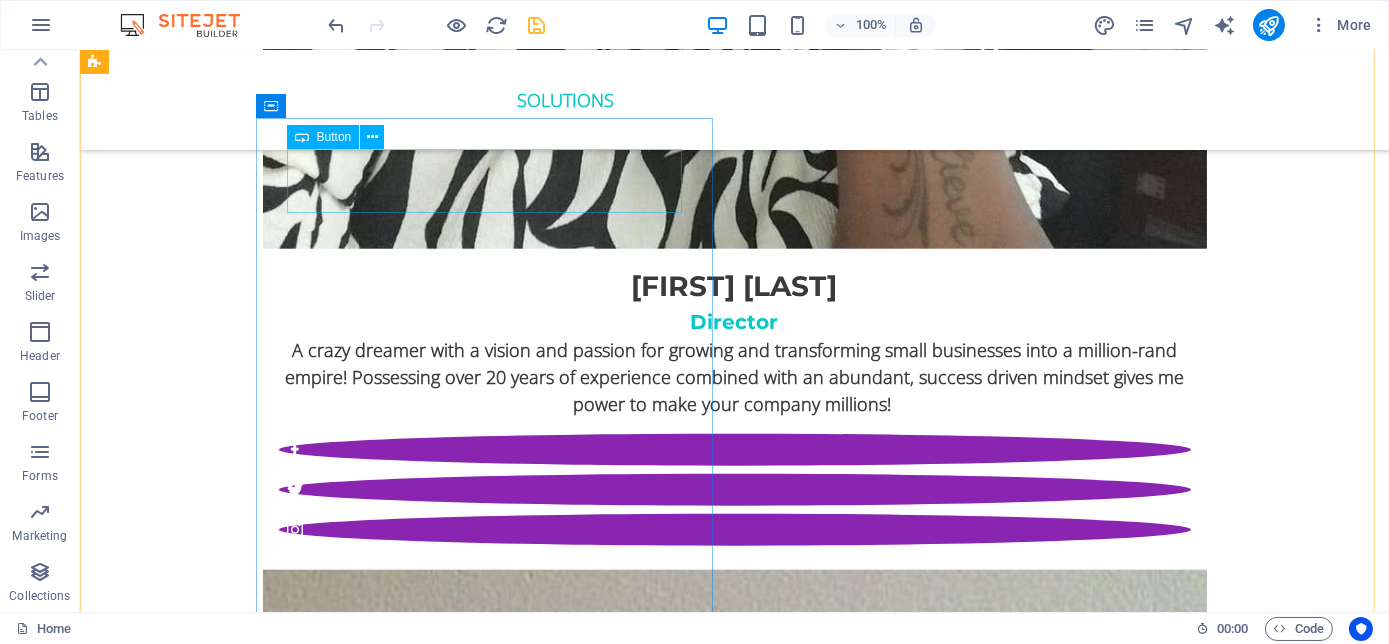 scroll, scrollTop: 4945, scrollLeft: 0, axis: vertical 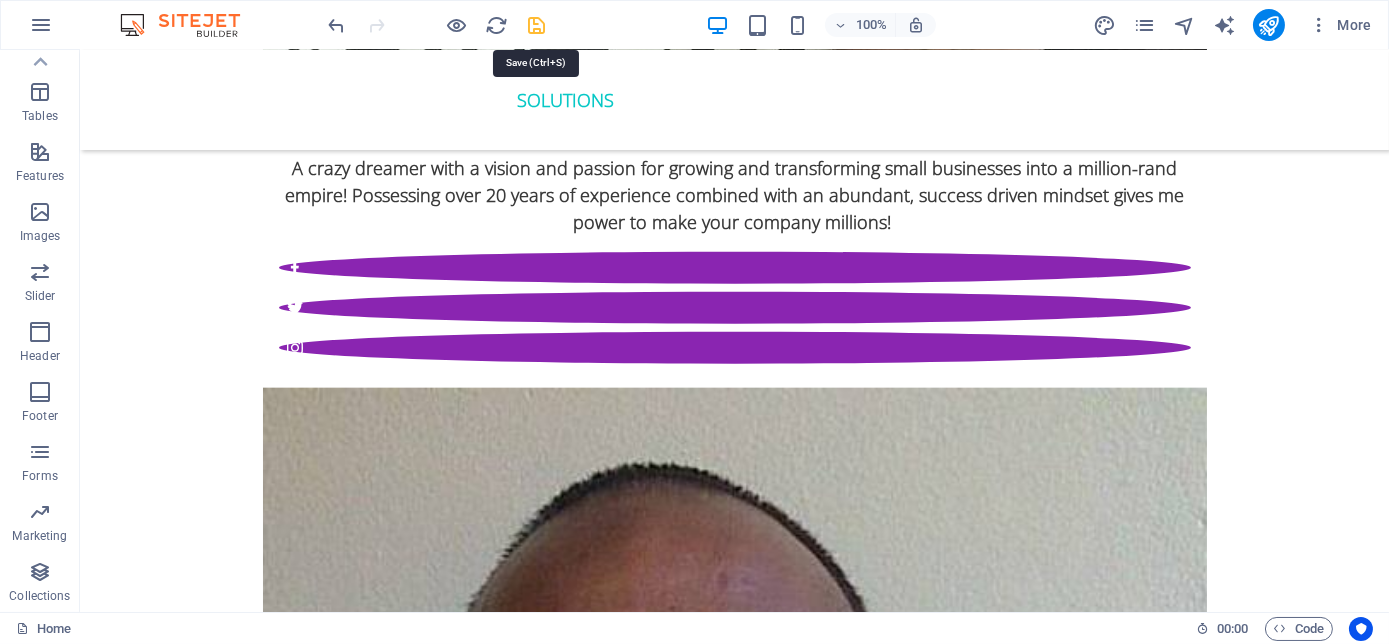 click at bounding box center (537, 25) 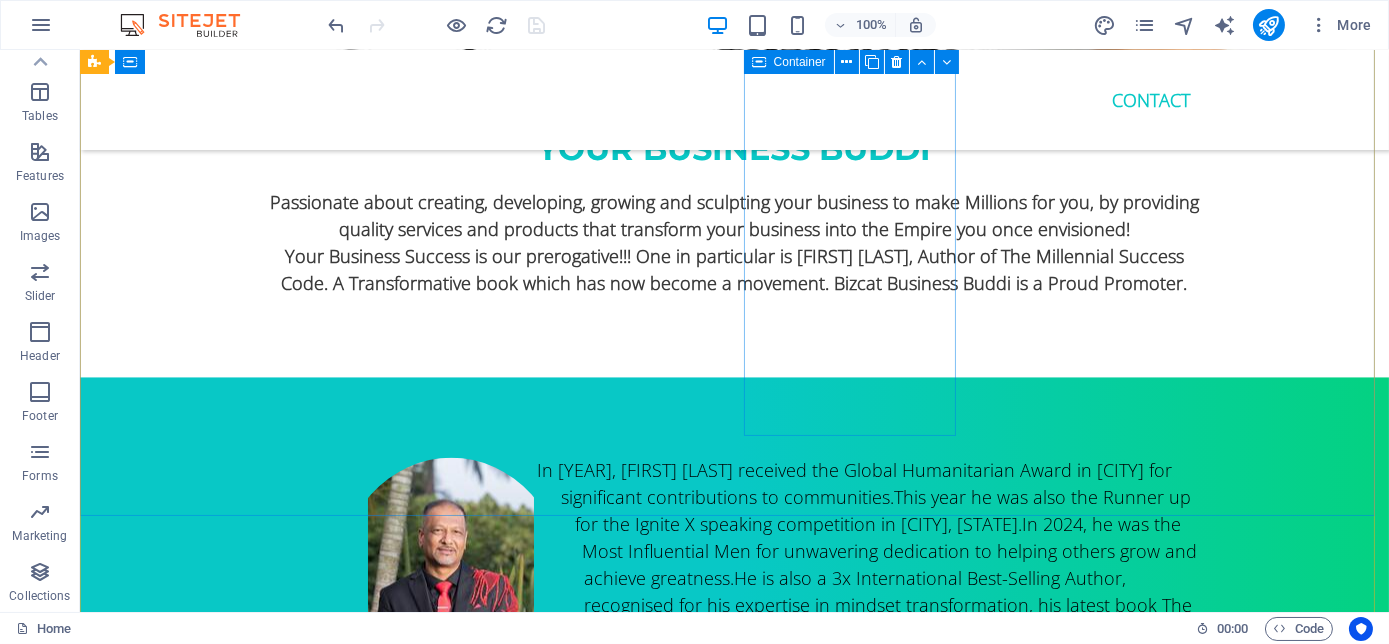 scroll, scrollTop: 8470, scrollLeft: 0, axis: vertical 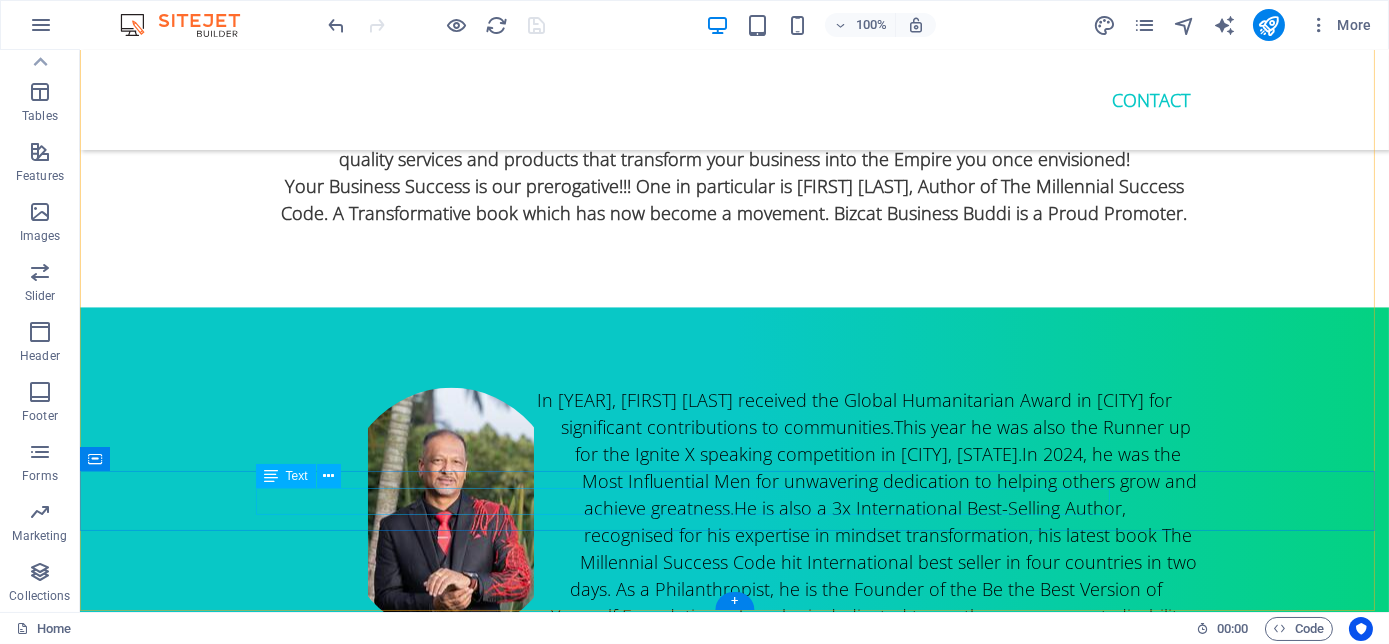 click on "© Cloudly.  Legal Notice  |  Privacy" at bounding box center [735, 7360] 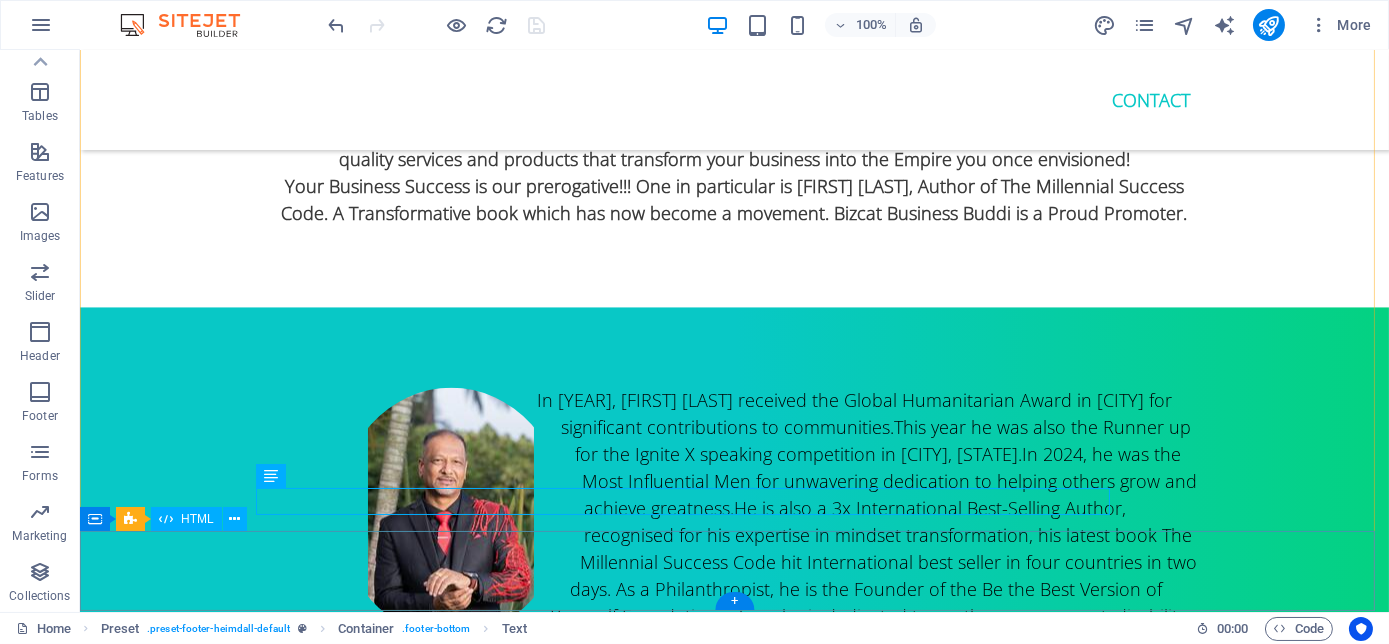 click at bounding box center [734, 7511] 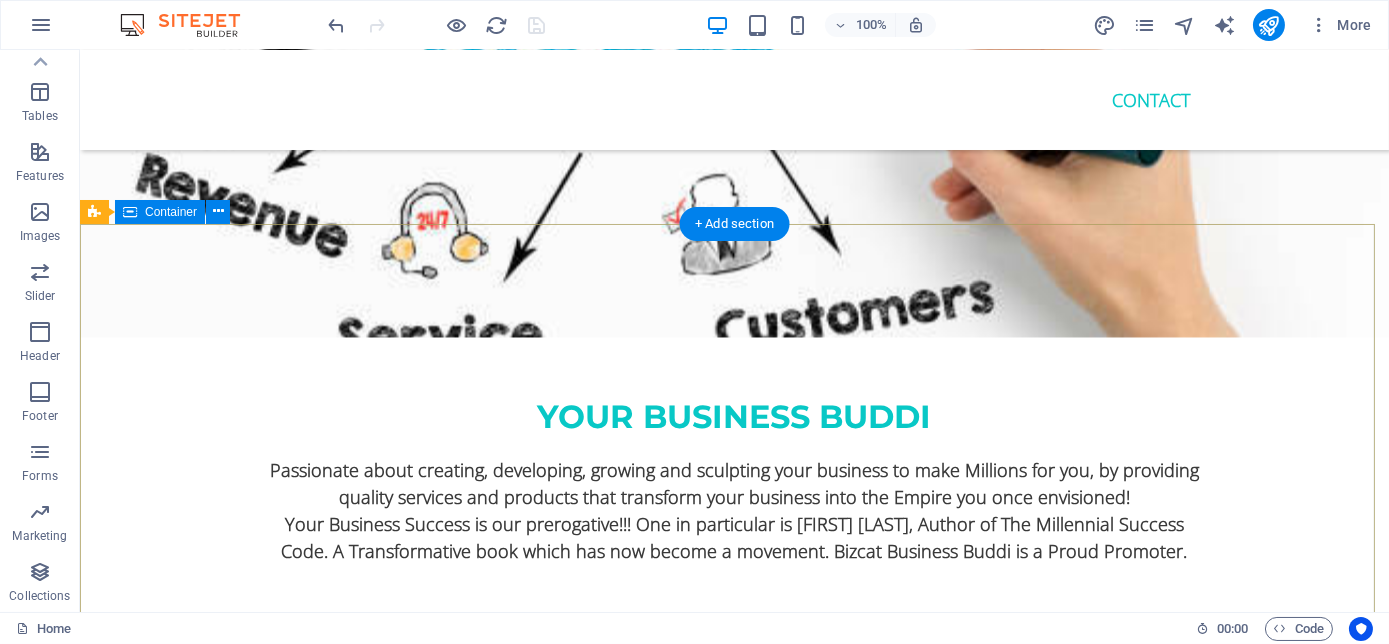 scroll, scrollTop: 8106, scrollLeft: 0, axis: vertical 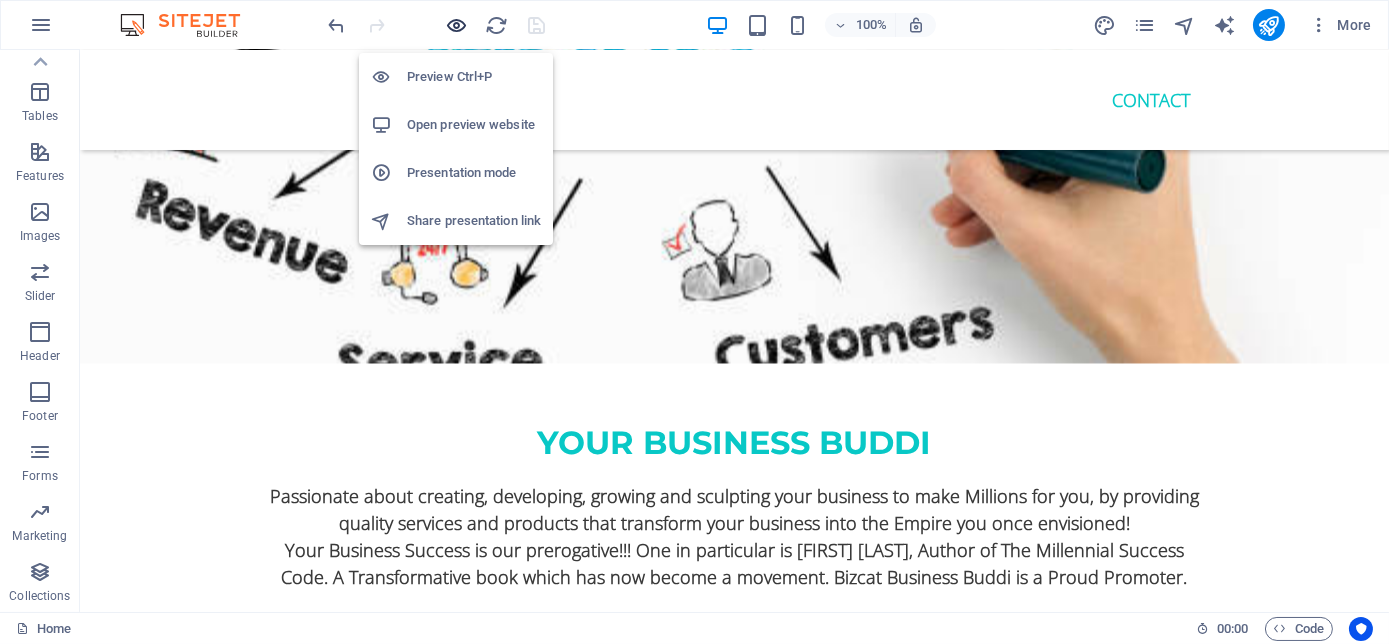 click at bounding box center (457, 25) 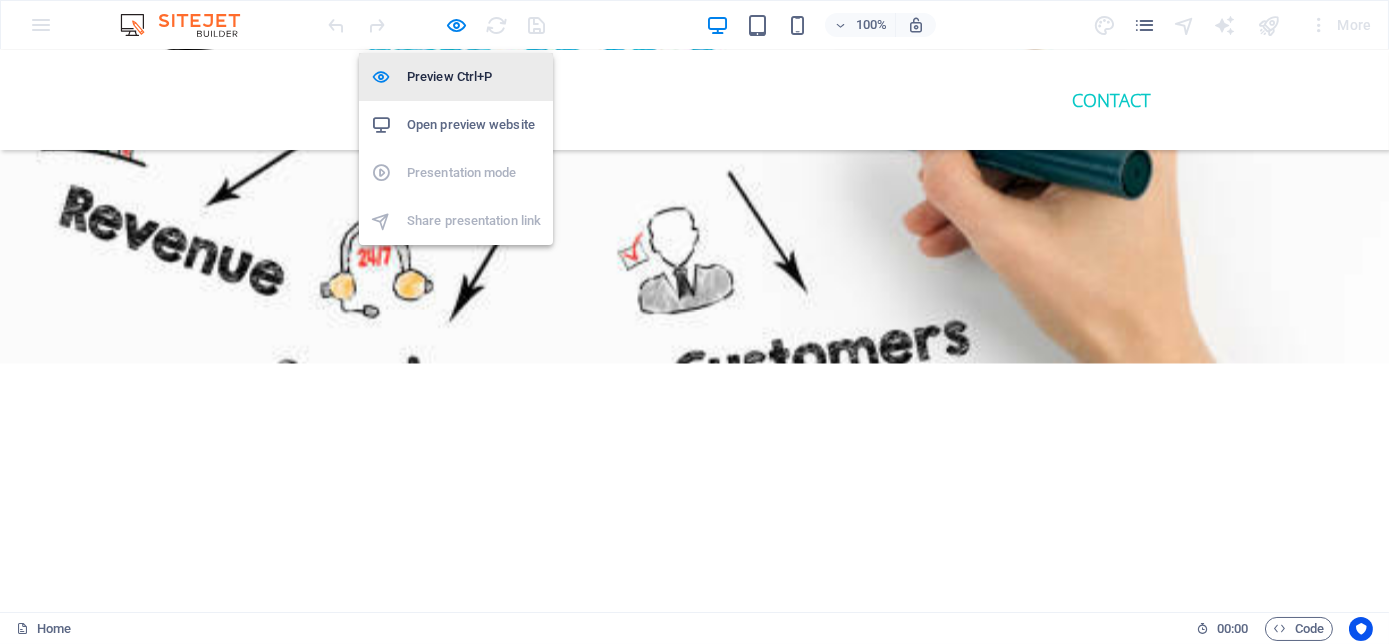 click on "Preview Ctrl+P" at bounding box center [474, 77] 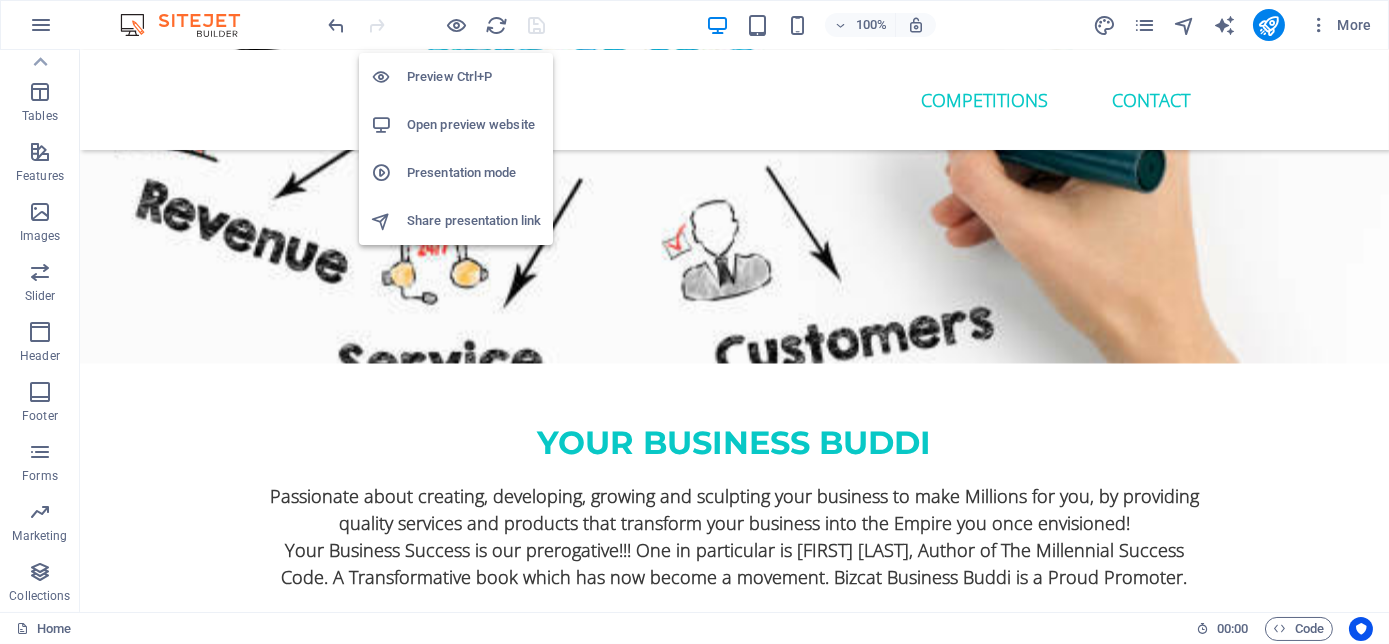 click on "Preview Ctrl+P" at bounding box center [474, 77] 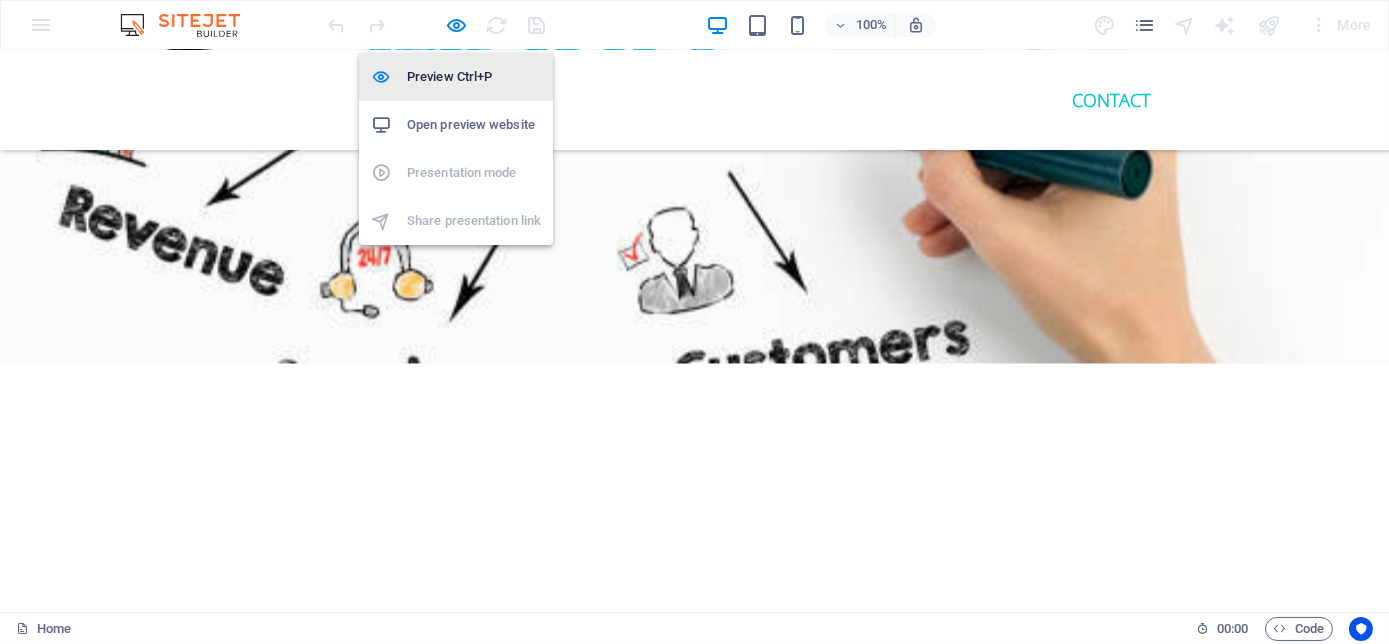 click on "Preview Ctrl+P" at bounding box center (474, 77) 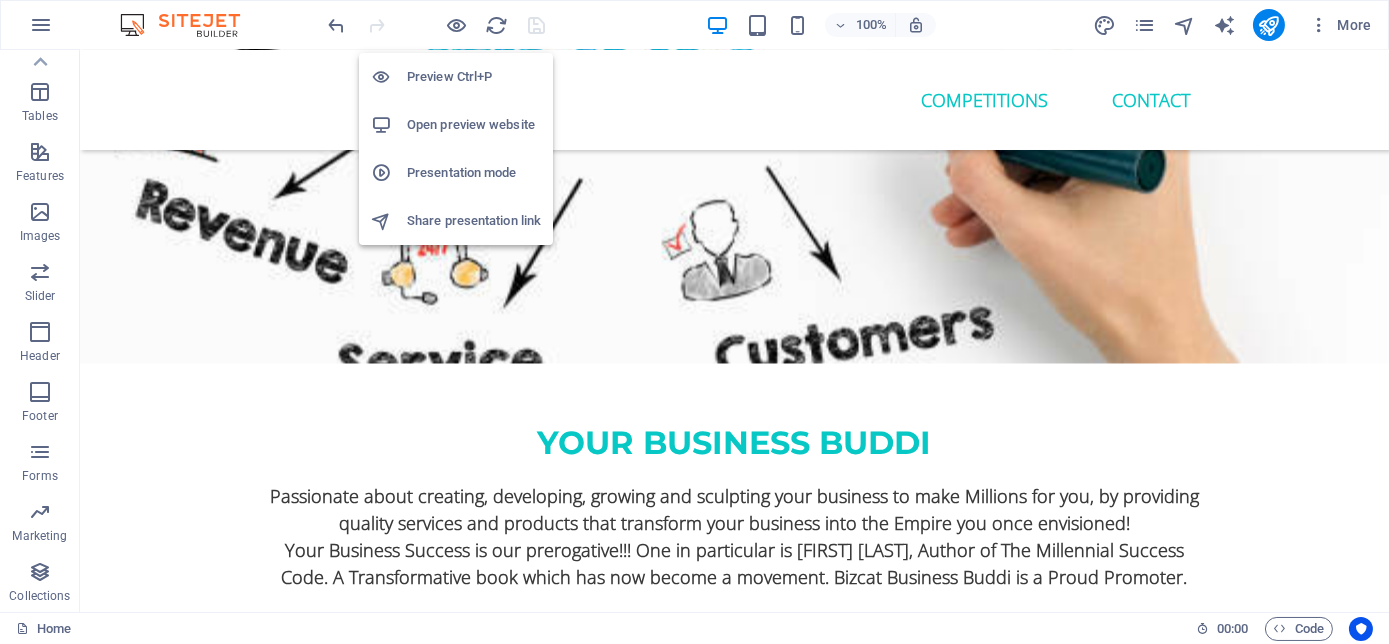 click on "Open preview website" at bounding box center (474, 125) 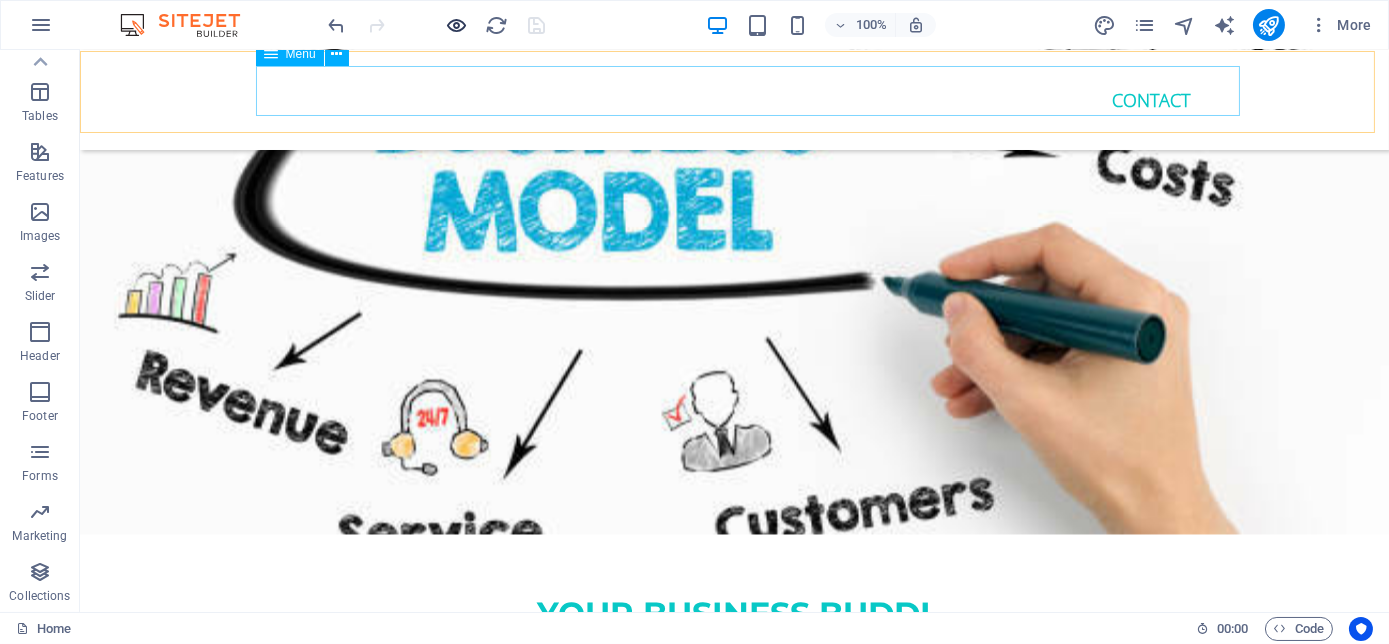 scroll, scrollTop: 7925, scrollLeft: 0, axis: vertical 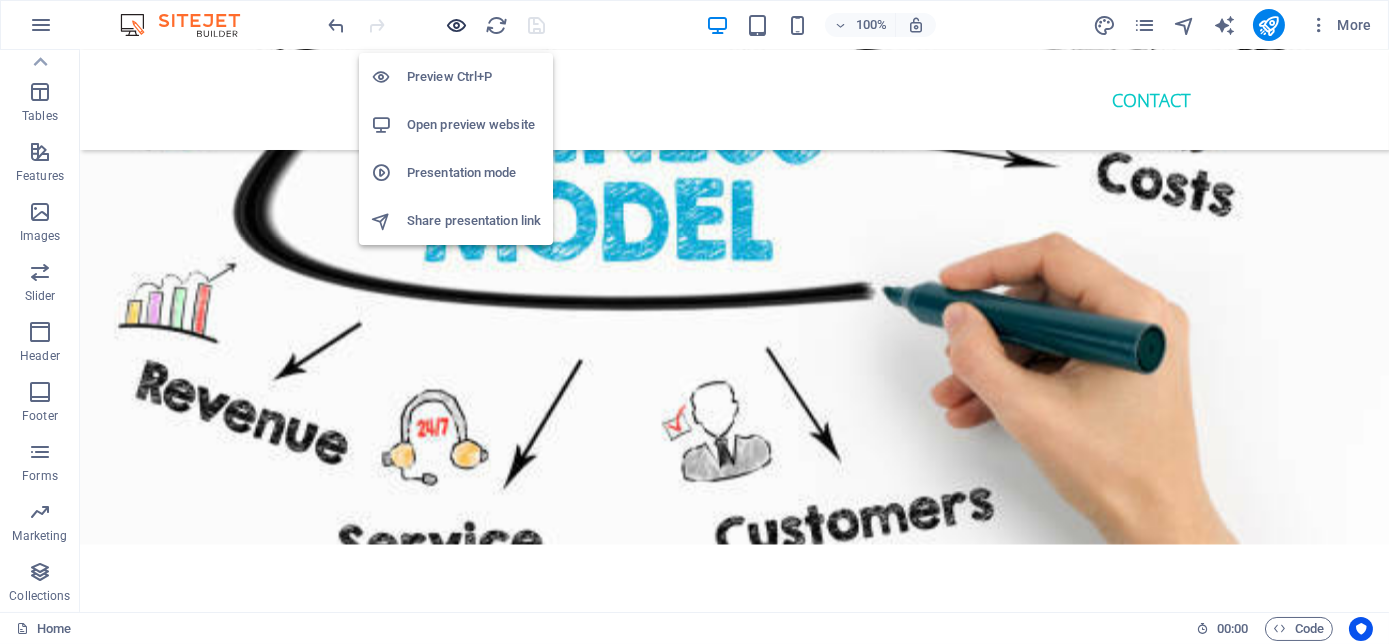 click at bounding box center (457, 25) 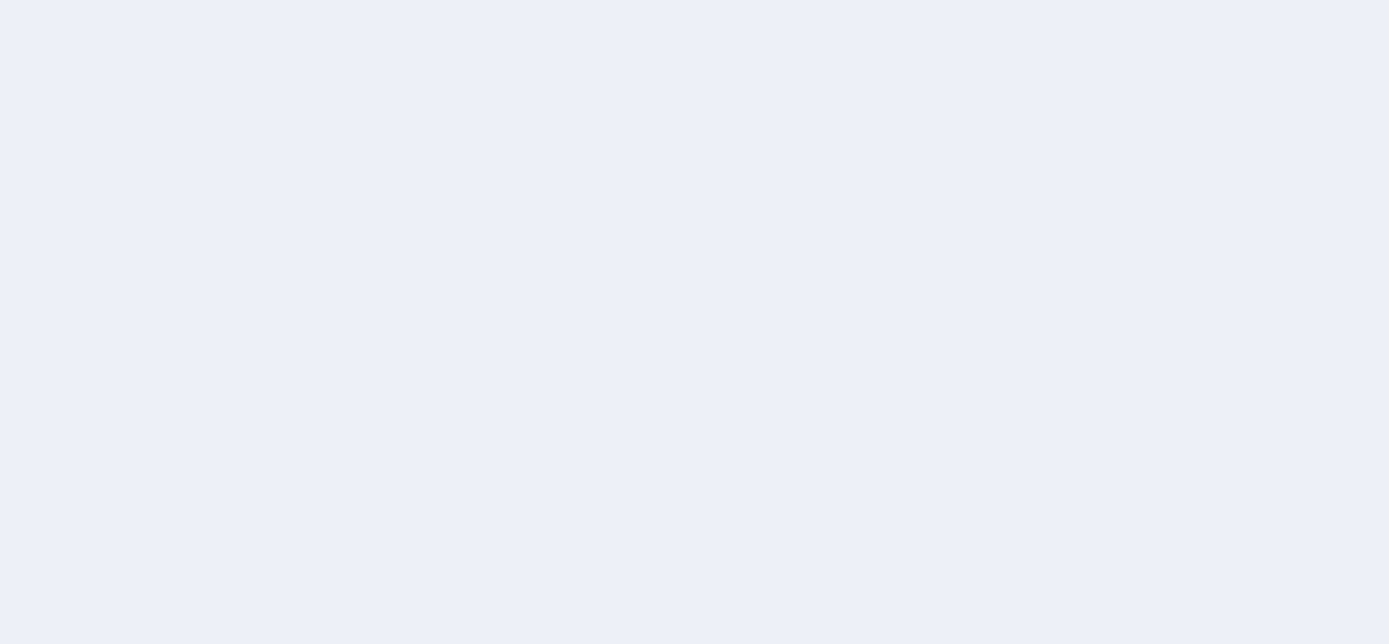 scroll, scrollTop: 0, scrollLeft: 0, axis: both 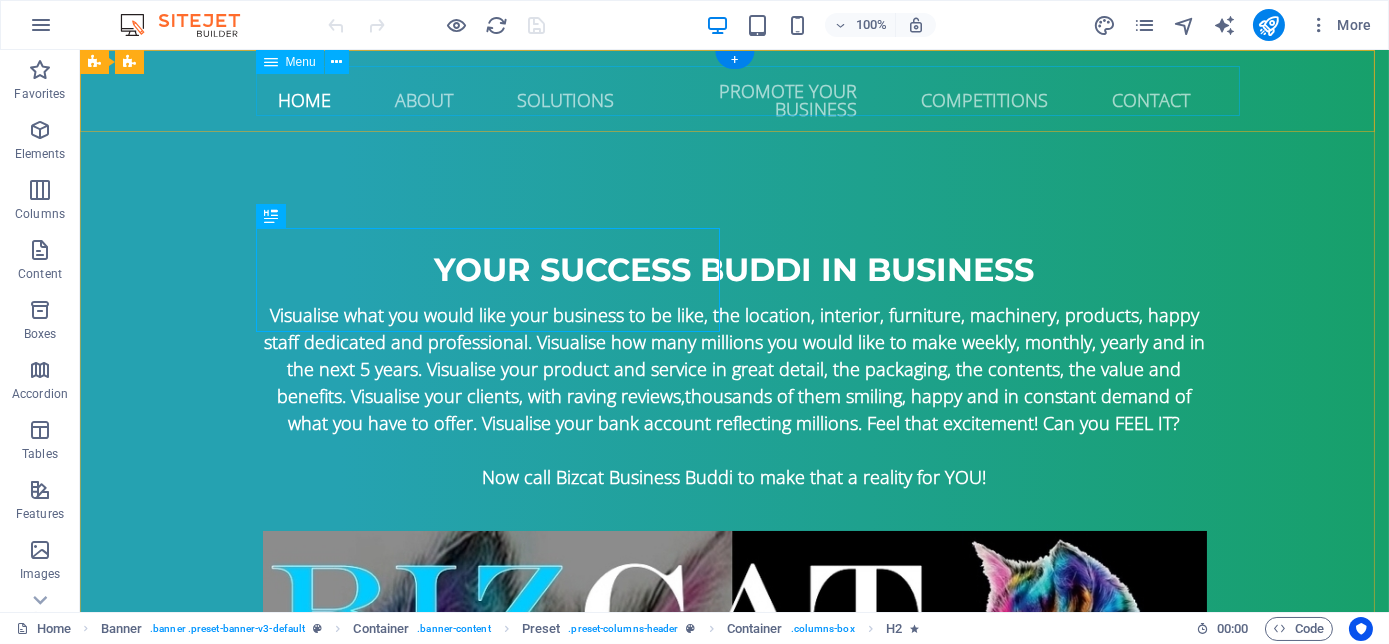 click on "Home About Solutions Promote your business competitions Contact" at bounding box center (735, 100) 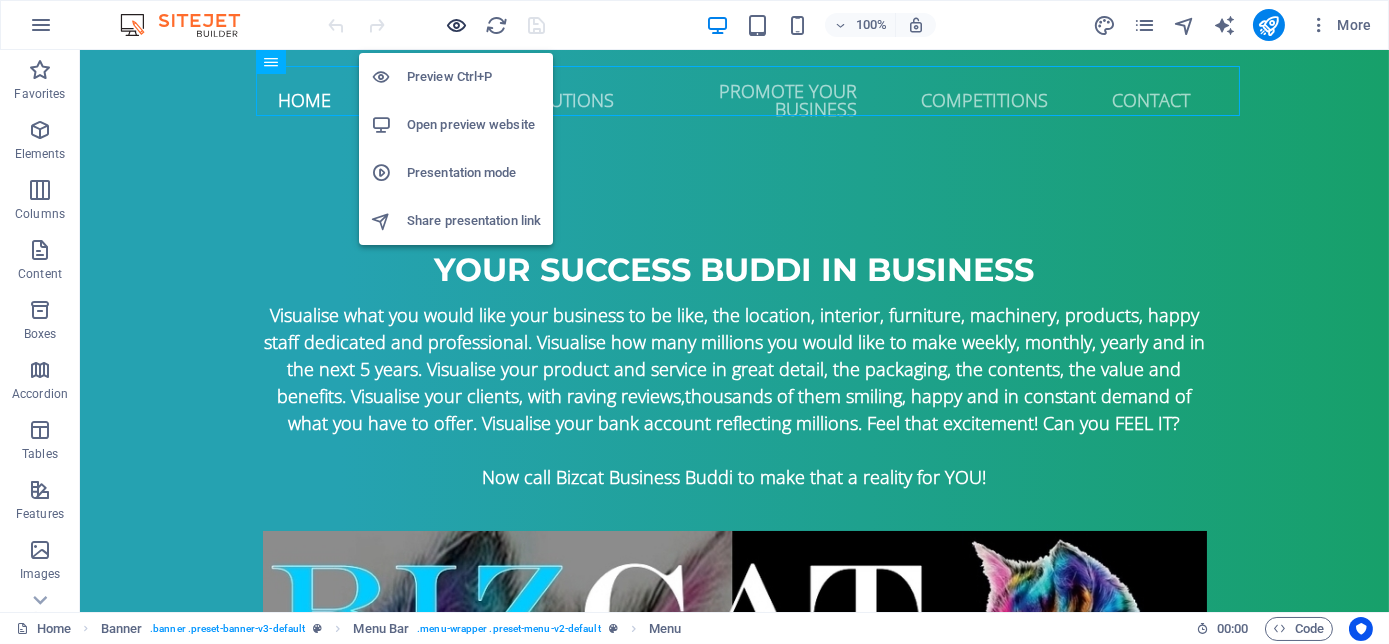 click at bounding box center [457, 25] 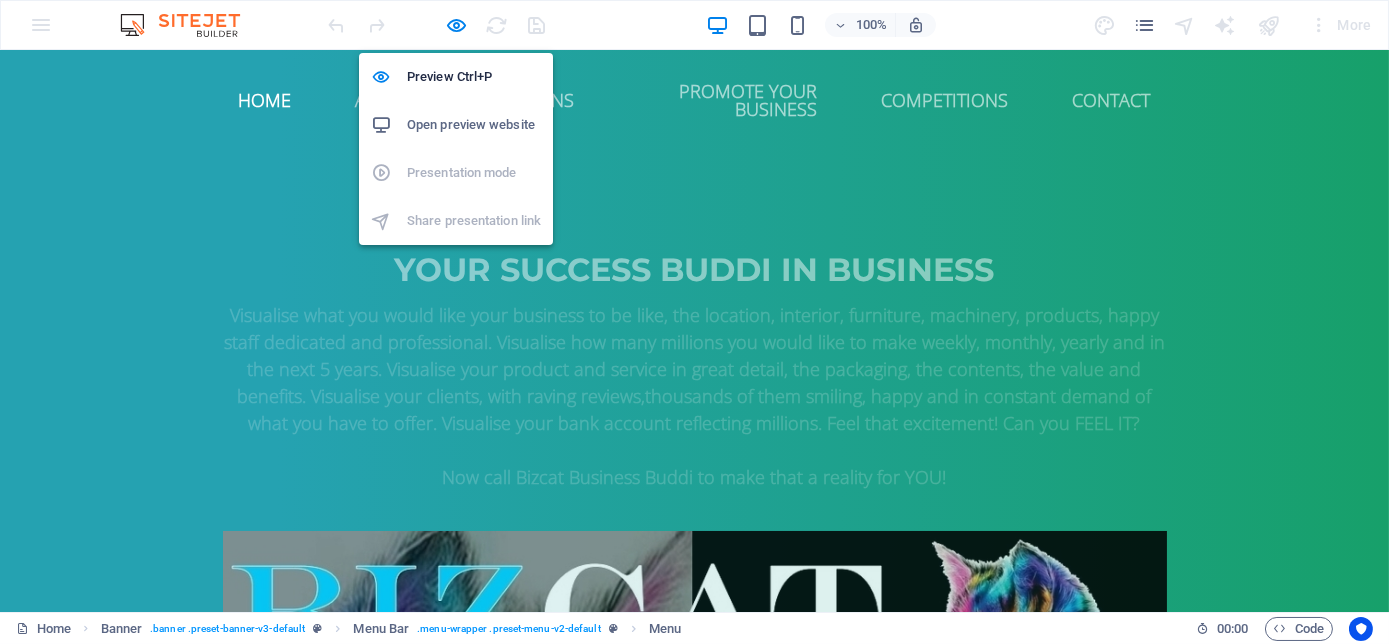 click on "Open preview website" at bounding box center (474, 125) 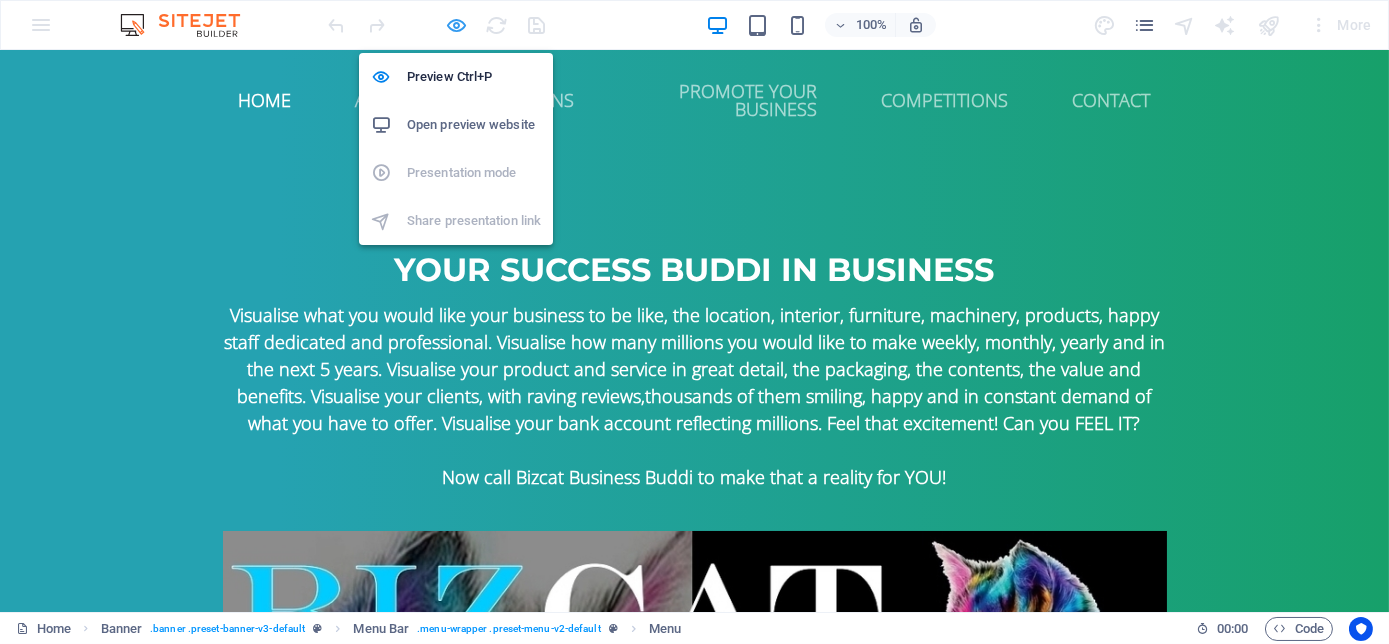 click at bounding box center [457, 25] 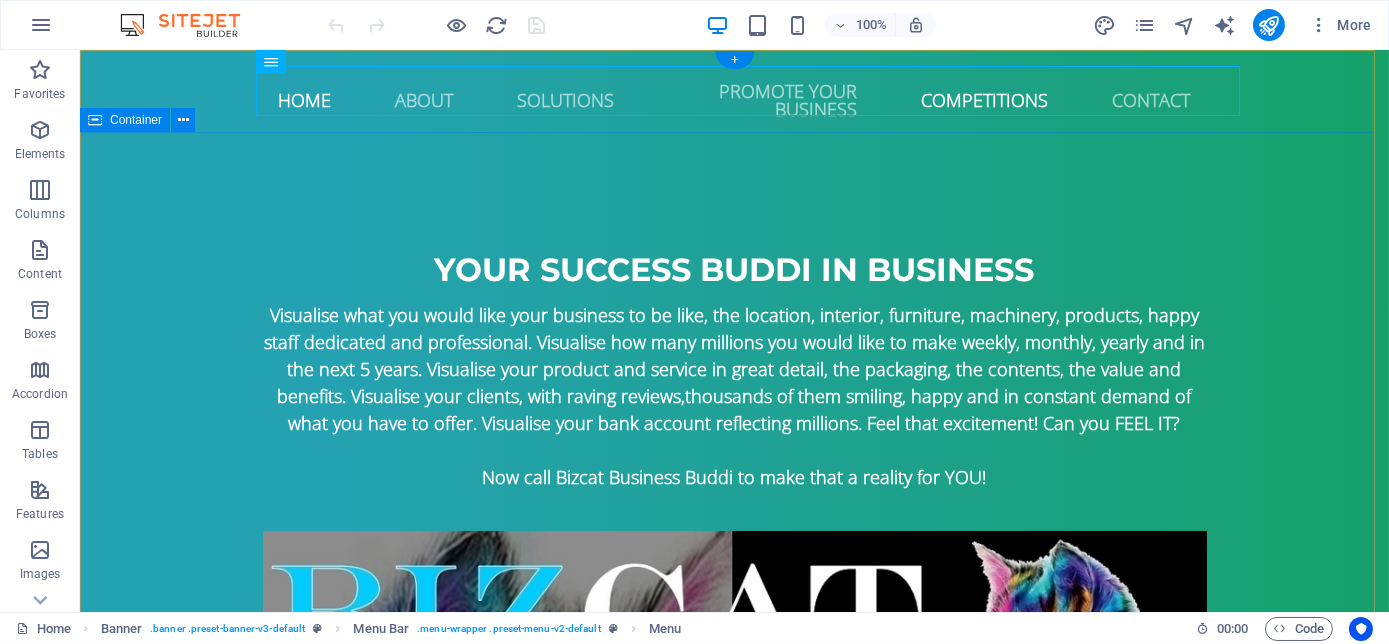 click on "your success buddi in business Visualise what you would like your business to be like, the location, interior, furniture, machinery, products, happy staff dedicated and professional. Visualise how many millions you would like to make weekly, monthly, yearly and in the next 5 years. Visualise your product and service in great detail, the packaging, the contents, the value and benefits. Visualise your clients, with raving reviews,  thousands of them smiling, happy and in constant demand of what you have to offer. Visualise your bank account reflecting millions. Feel that excitement! Can you FEEL IT?  Now call Bizcat Business Buddi to make that a reality for YOU!" at bounding box center [734, 526] 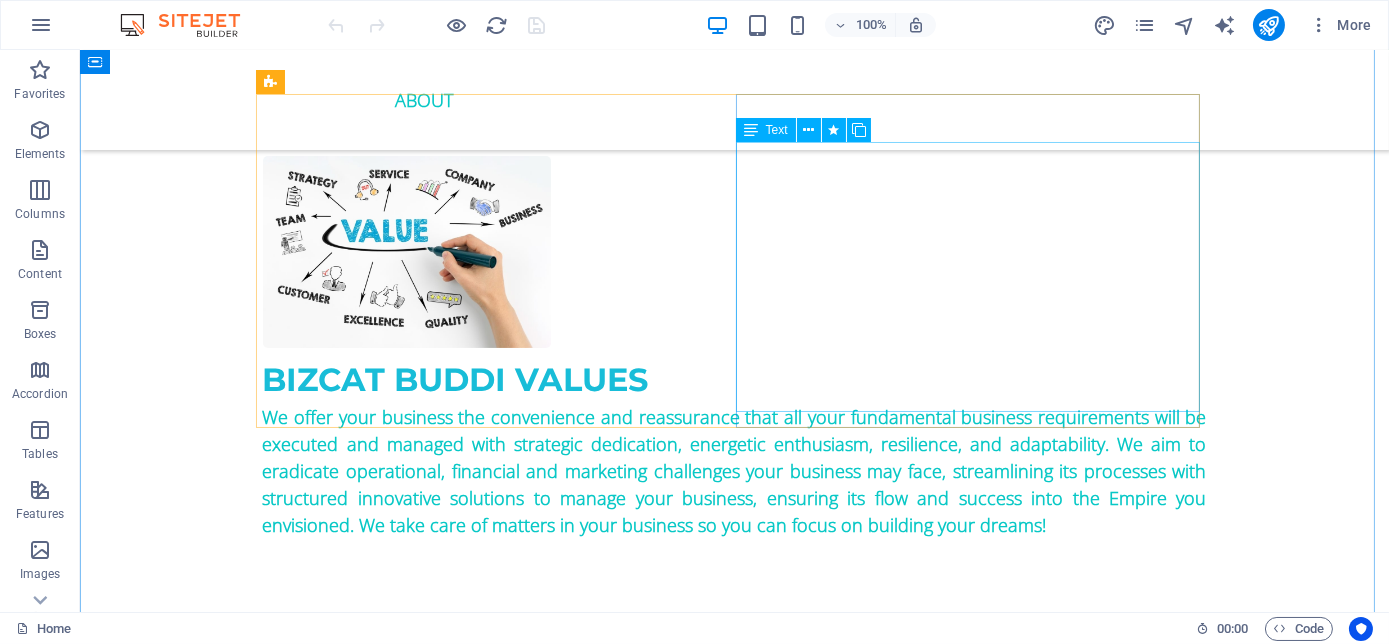 scroll, scrollTop: 1181, scrollLeft: 0, axis: vertical 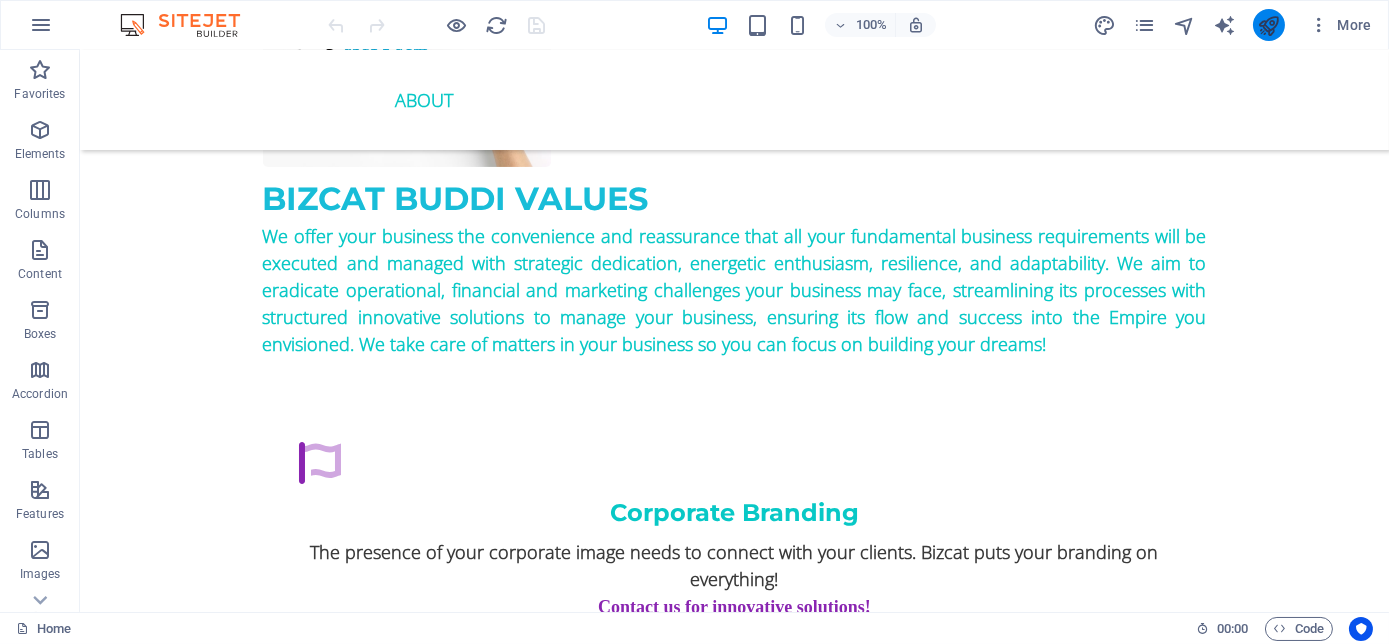 click at bounding box center [1268, 25] 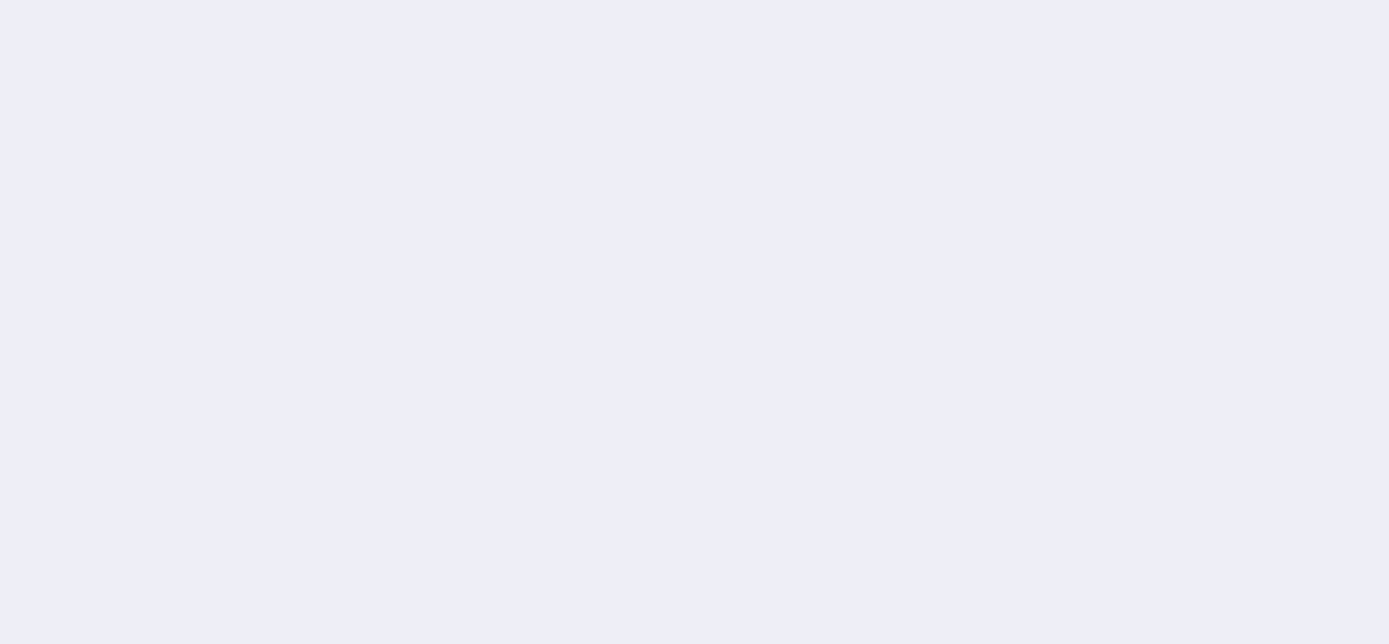 scroll, scrollTop: 0, scrollLeft: 0, axis: both 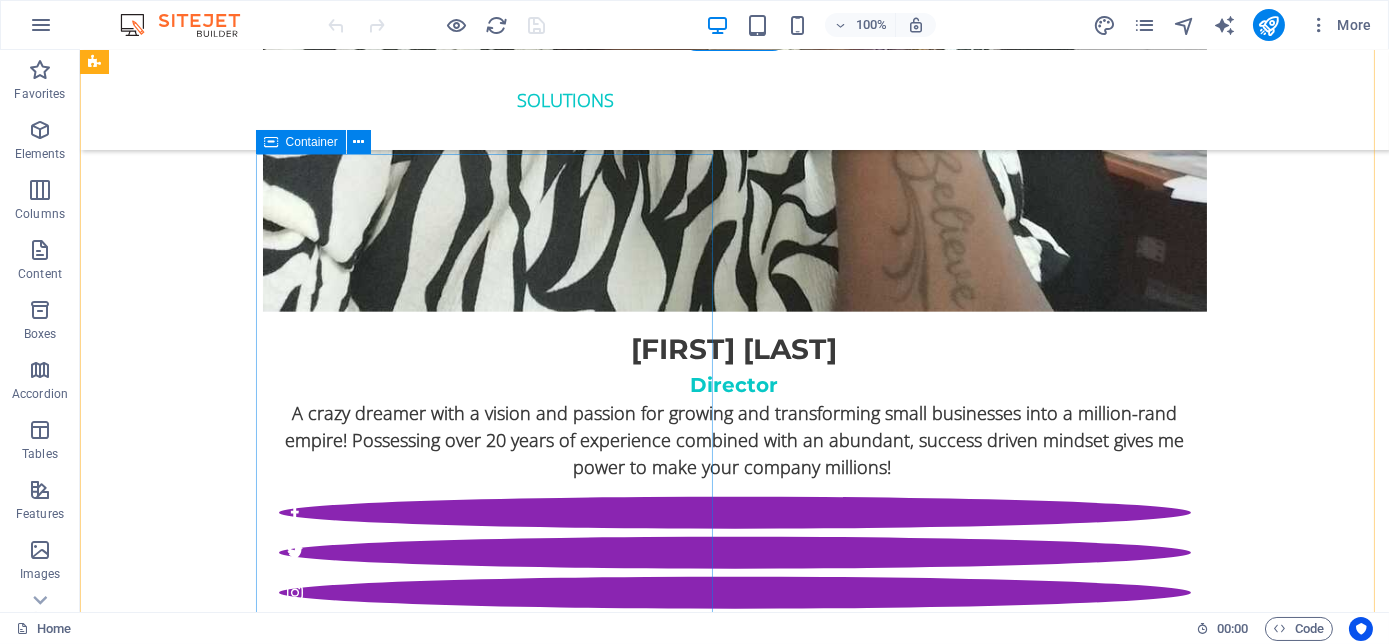 click on "ORder YOUR COPY NOW!  The Millennial Success Code THE MILLENNIAL SUCCESS CODE -  Inspire, Enlighten, Transform ,  is a powerful book that speaks directly to the hearts and minds of our youth. Through authentic storytelling and transformative principles,  Nolan Pillay  empowers the youth to rise above limitations, discover their inner purpose, and take control of their future. Rooted in mindset mastery, emotional intelligence and resilience, this book is a brilliant tool for realising their true potential and cultivating their lifelong success. It includes powerful success principles, a success mindset framework, daily mantras, and reflective exercises designed to challenge limiting beliefs and build self-awareness. It serves as a bridge between formal education and the real world readiness, inspiring students to lead lives of impact and intention." at bounding box center [499, 4967] 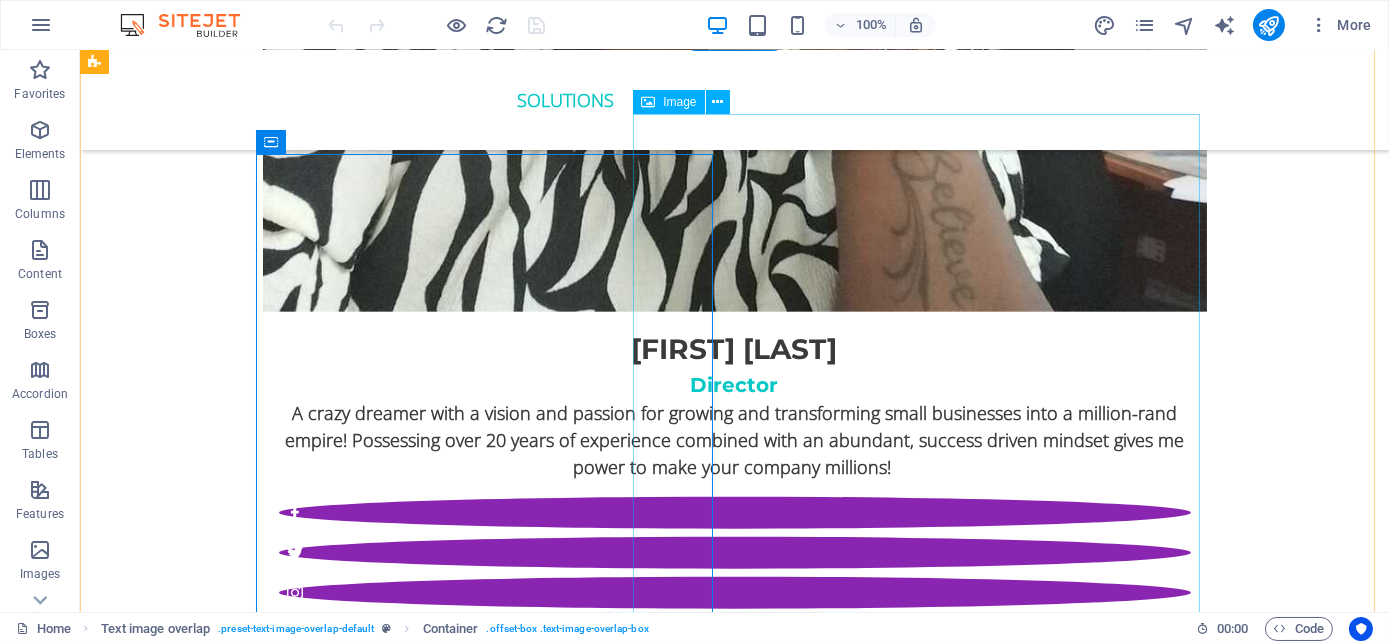 click at bounding box center [735, 5996] 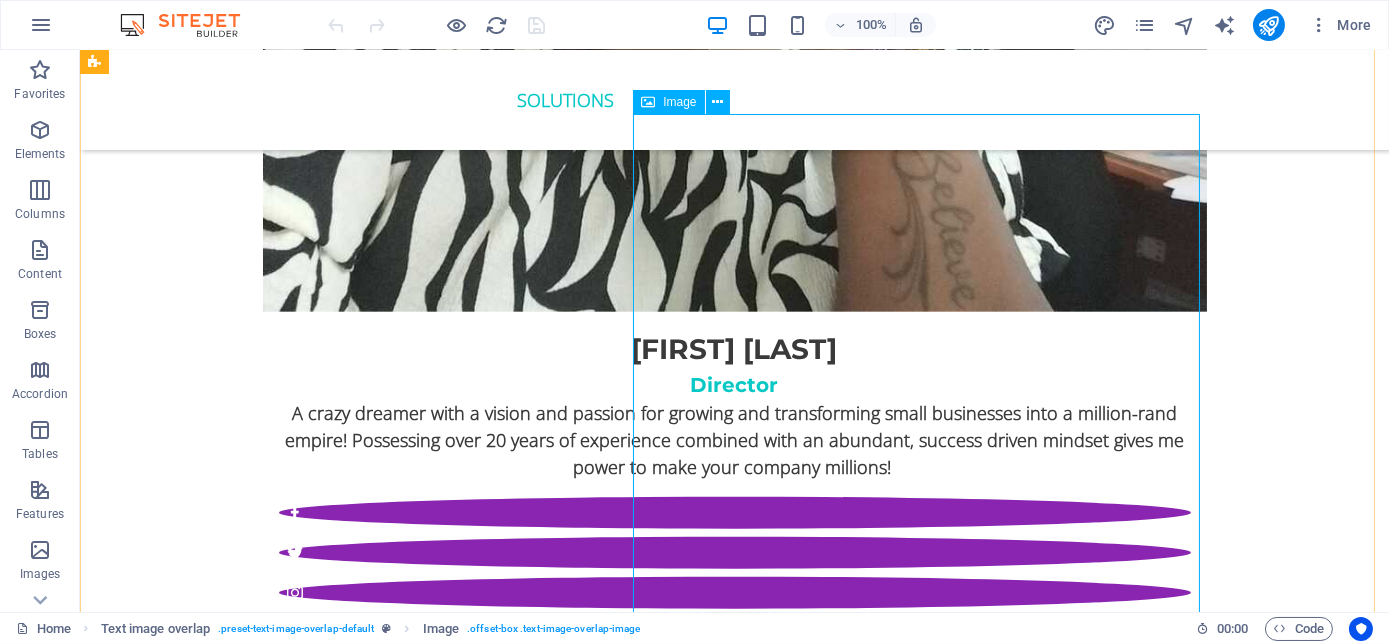 click on "Image" at bounding box center (679, 102) 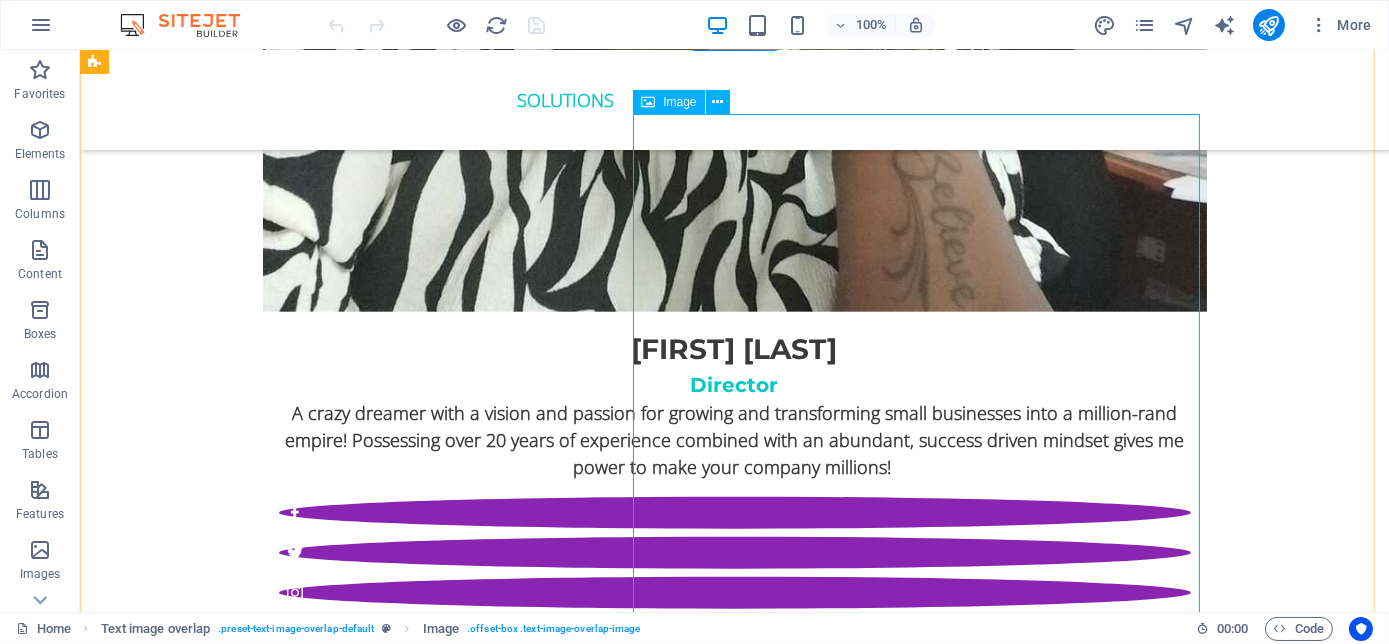 click at bounding box center (735, 5996) 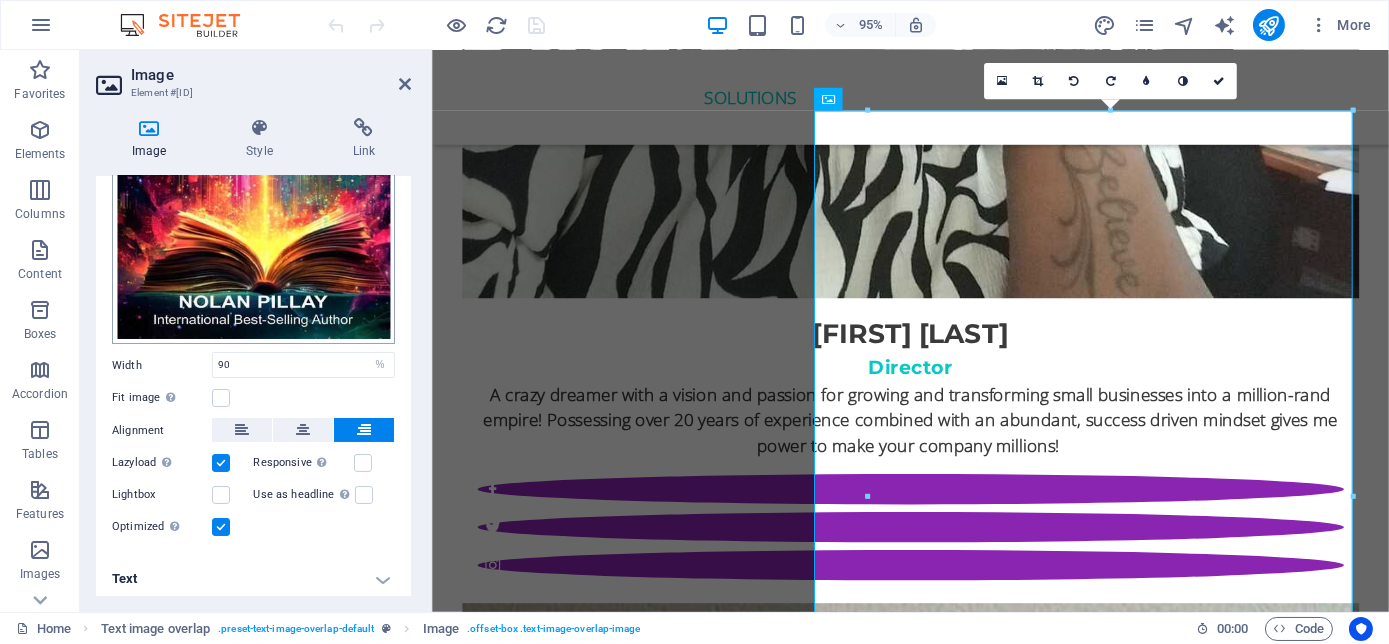 scroll, scrollTop: 329, scrollLeft: 0, axis: vertical 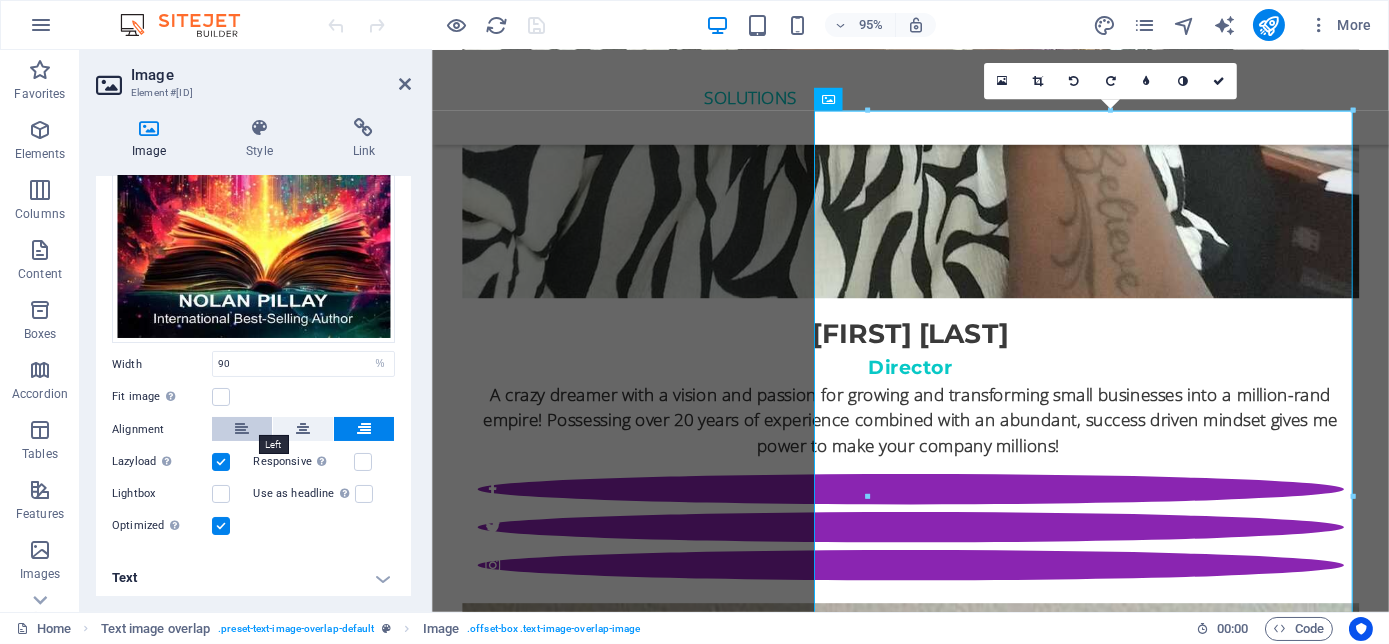 click at bounding box center [242, 429] 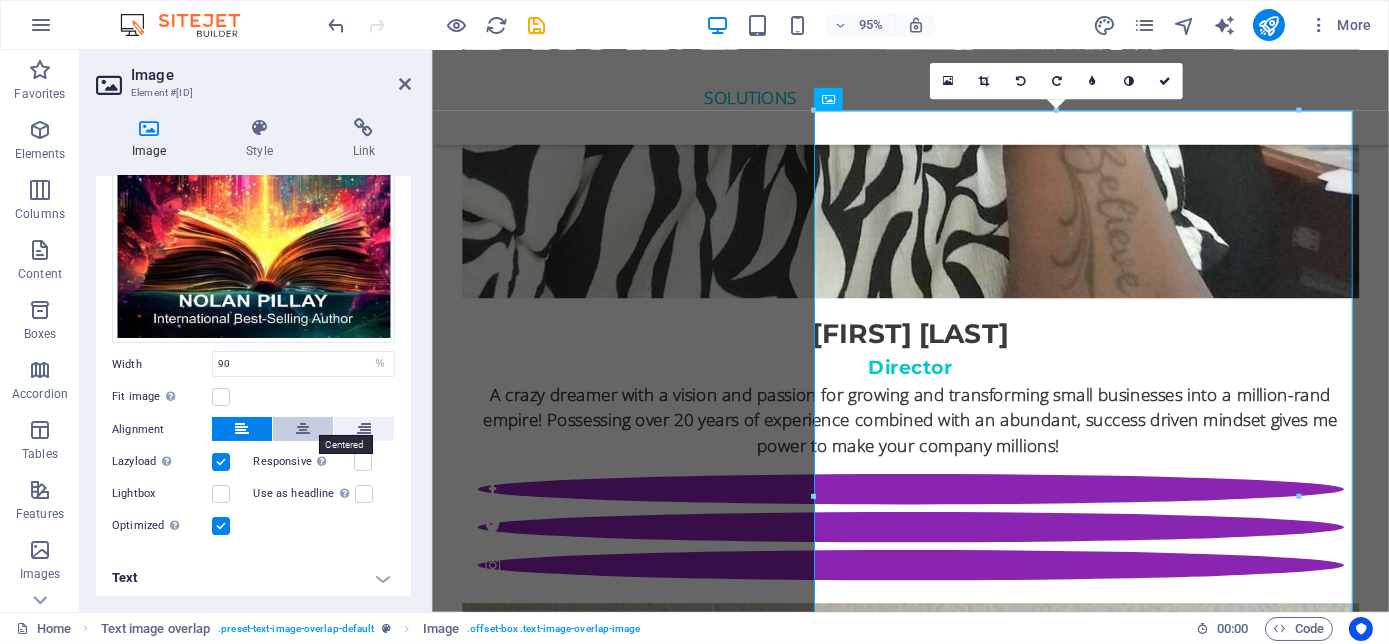 click at bounding box center [303, 429] 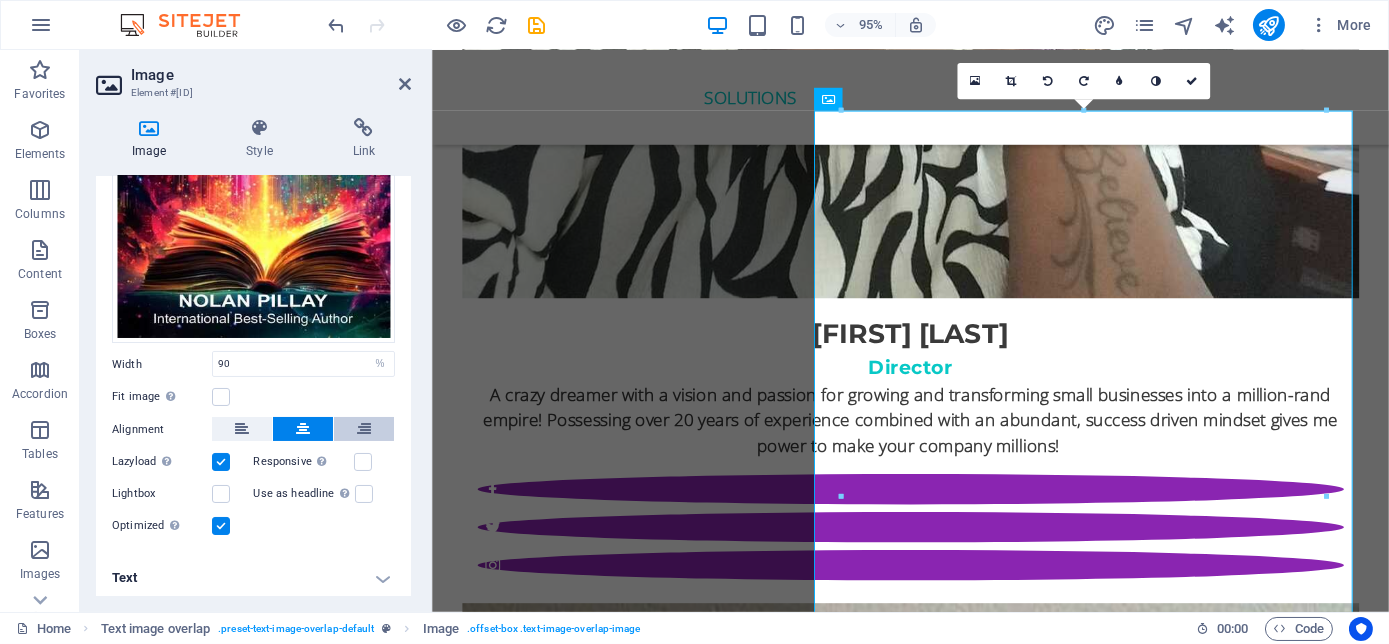 click at bounding box center [364, 429] 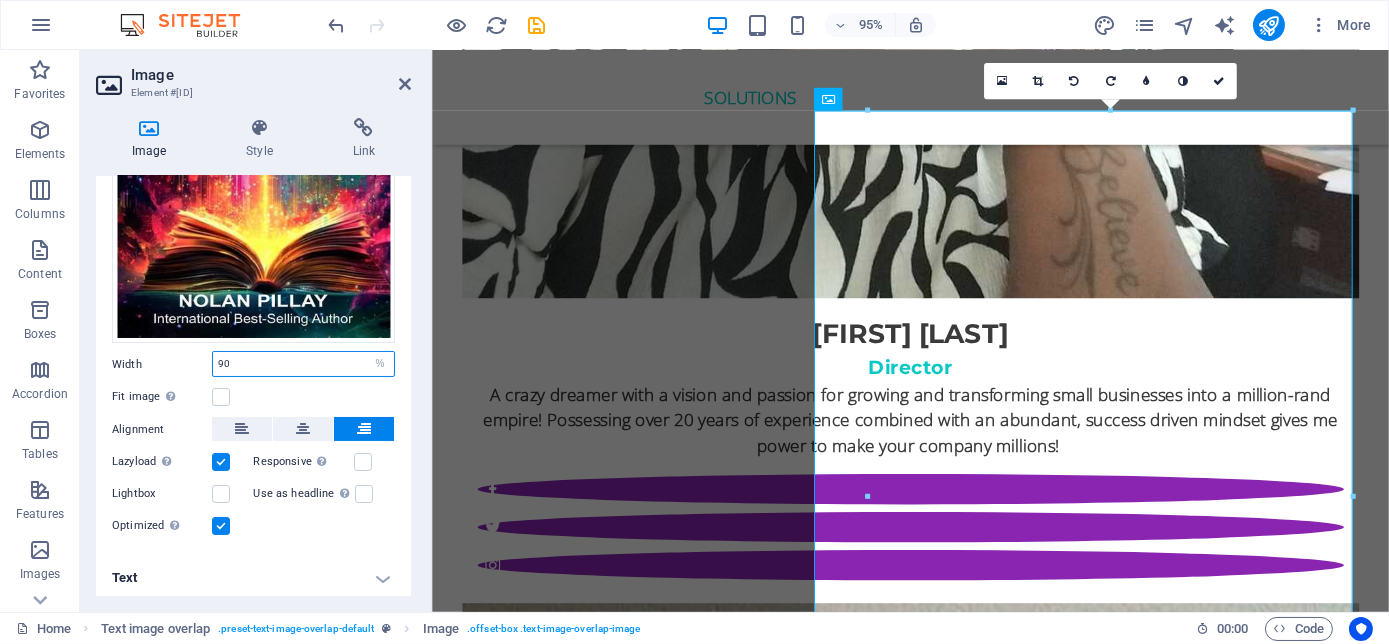 drag, startPoint x: 230, startPoint y: 356, endPoint x: 192, endPoint y: 363, distance: 38.63936 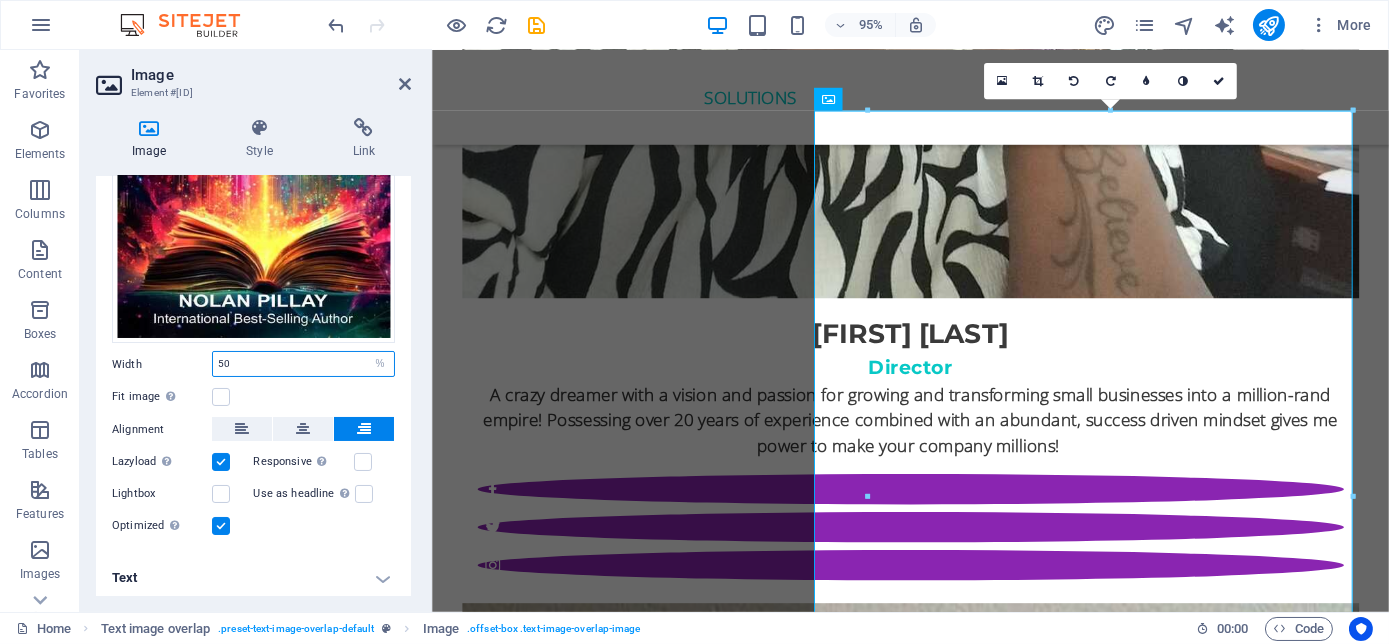 type on "50" 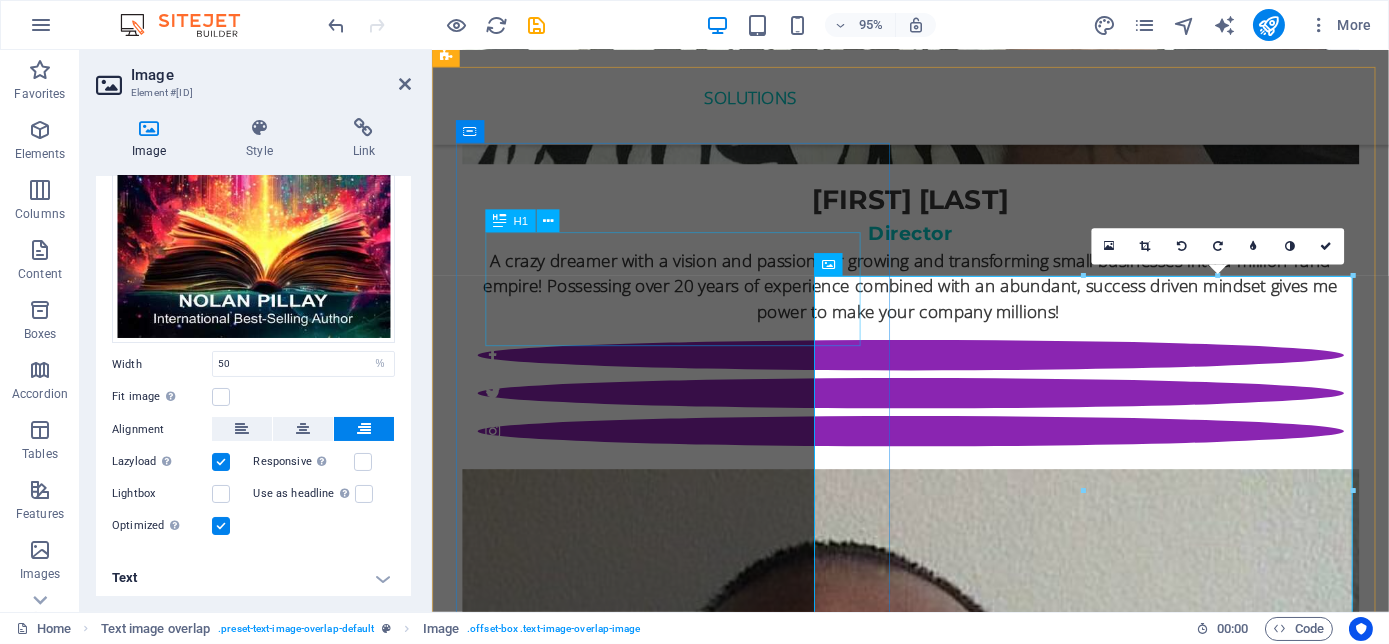 scroll, scrollTop: 4960, scrollLeft: 0, axis: vertical 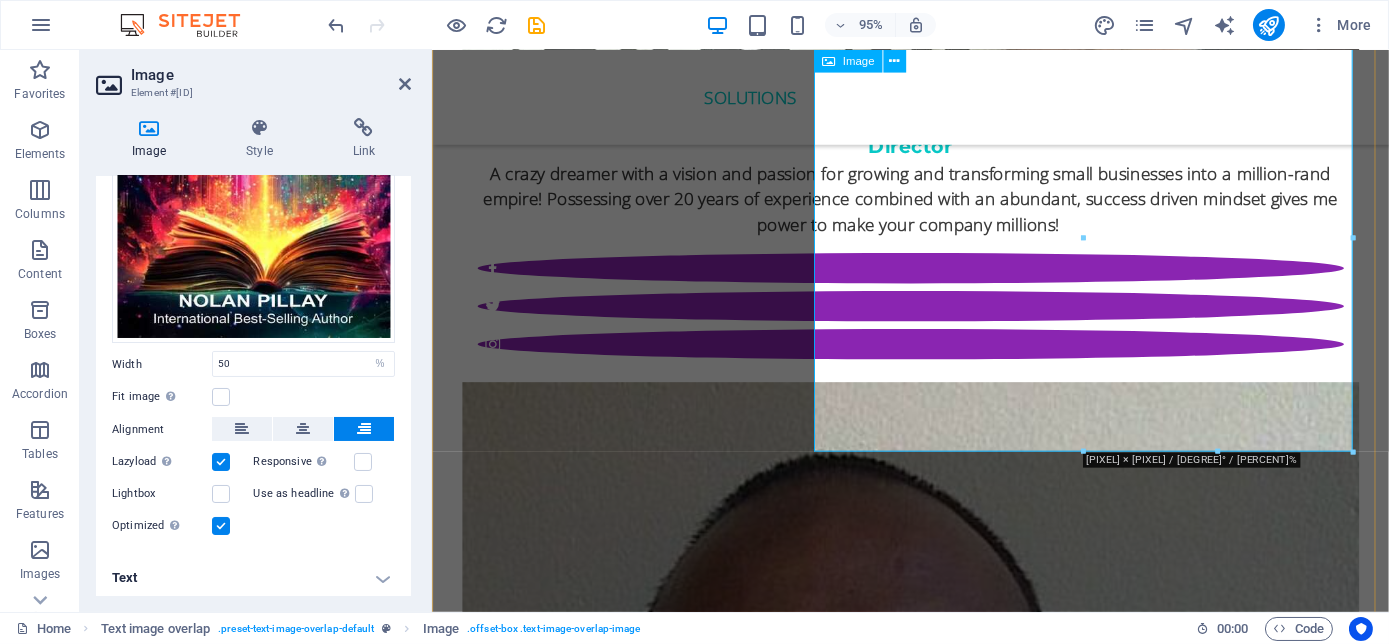 click at bounding box center [935, 5462] 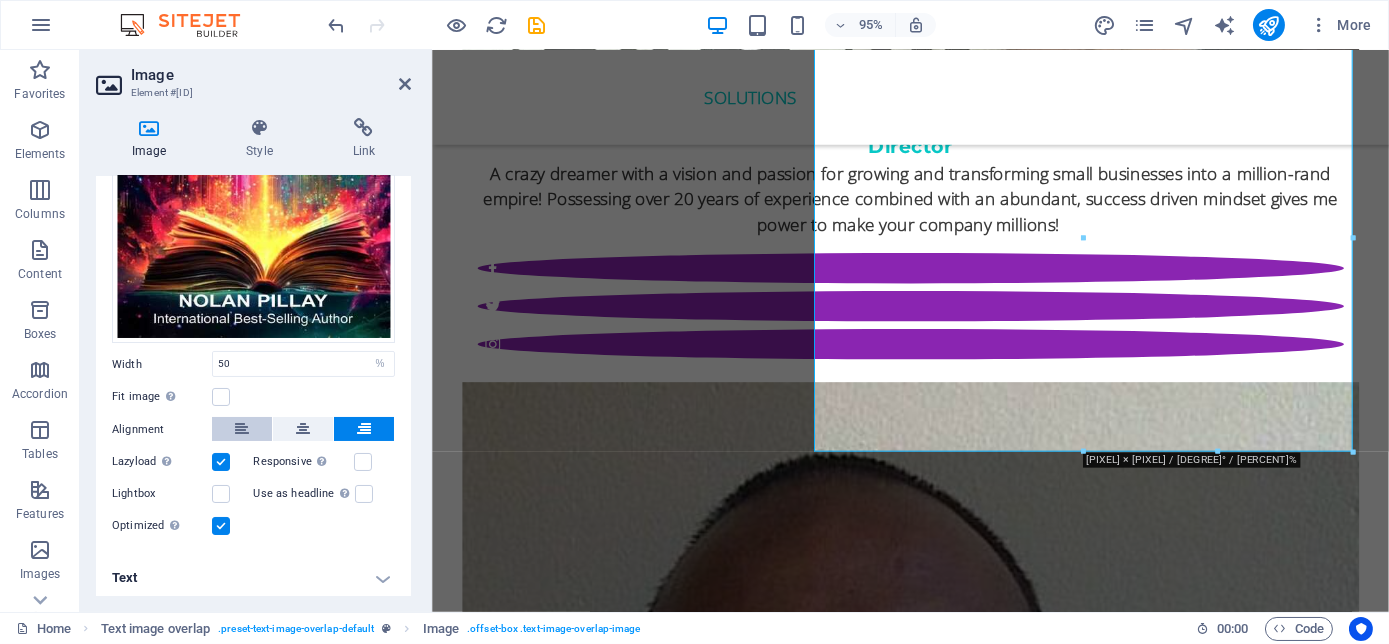 click at bounding box center (242, 429) 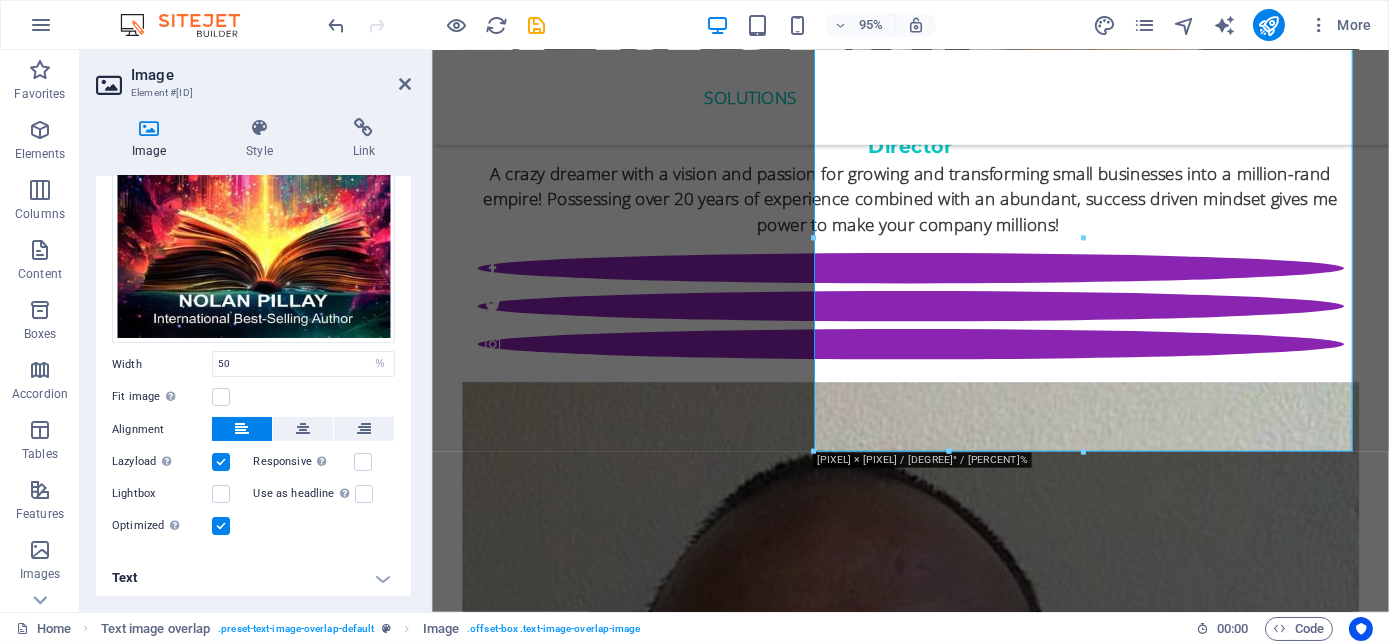 click at bounding box center (242, 429) 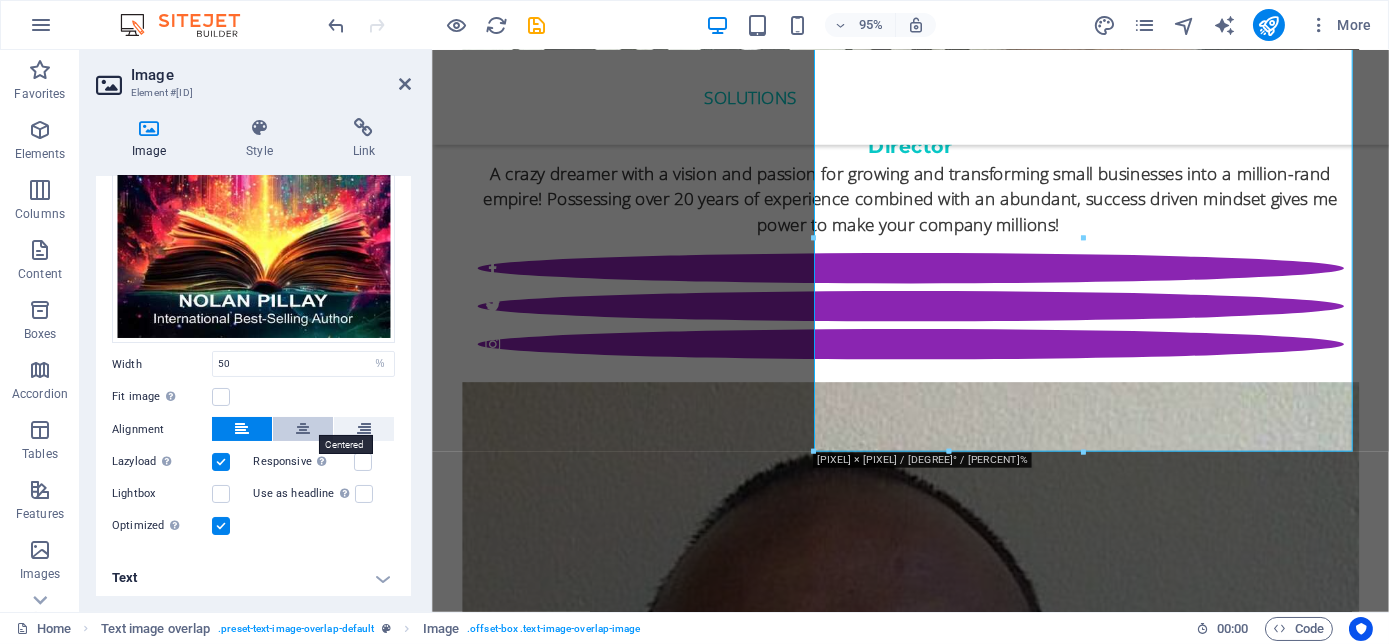 click at bounding box center (303, 429) 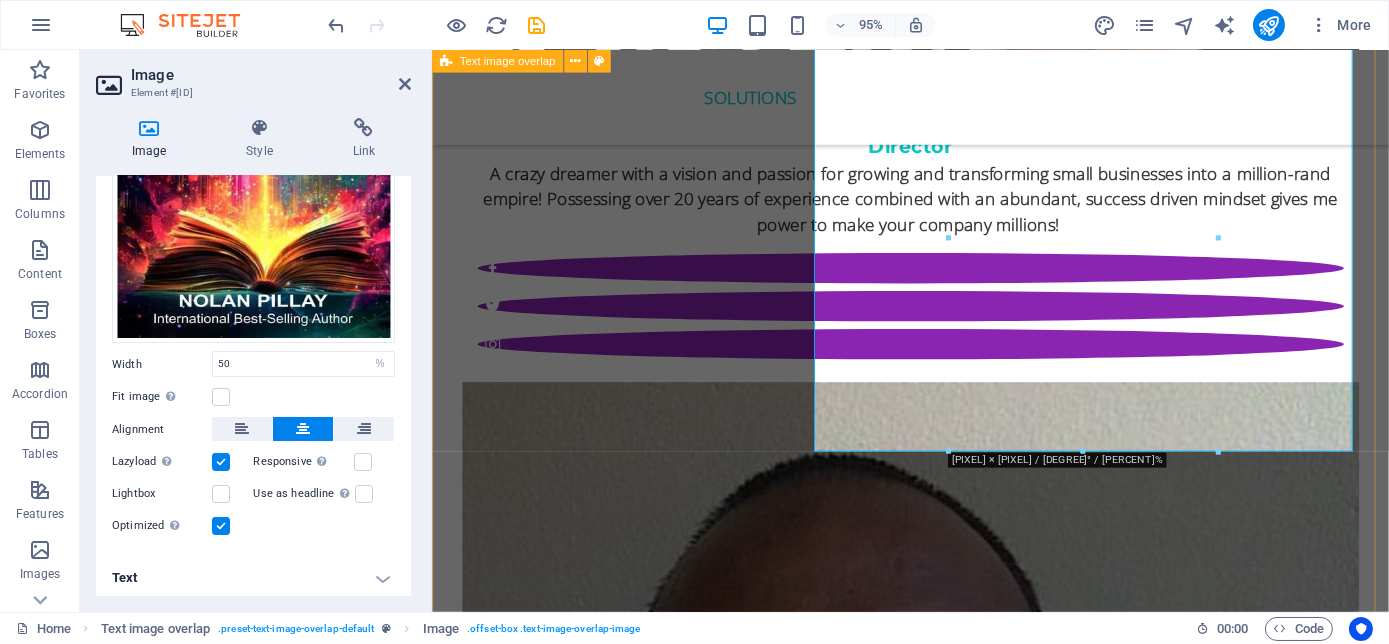 click on "ORder YOUR COPY NOW!  The Millennial Success Code THE MILLENNIAL SUCCESS CODE -  Inspire, Enlighten, Transform ,  is a powerful book that speaks directly to the hearts and minds of our youth. Through authentic storytelling and transformative principles,  Nolan Pillay  empowers the youth to rise above limitations, discover their inner purpose, and take control of their future. Rooted in mindset mastery, emotional intelligence and resilience, this book is a brilliant tool for realising their true potential and cultivating their lifelong success. It includes powerful success principles, a success mindset framework, daily mantras, and reflective exercises designed to challenge limiting beliefs and build self-awareness. It serves as a bridge between formal education and the real world readiness, inspiring students to lead lives of impact and intention." at bounding box center [934, 5109] 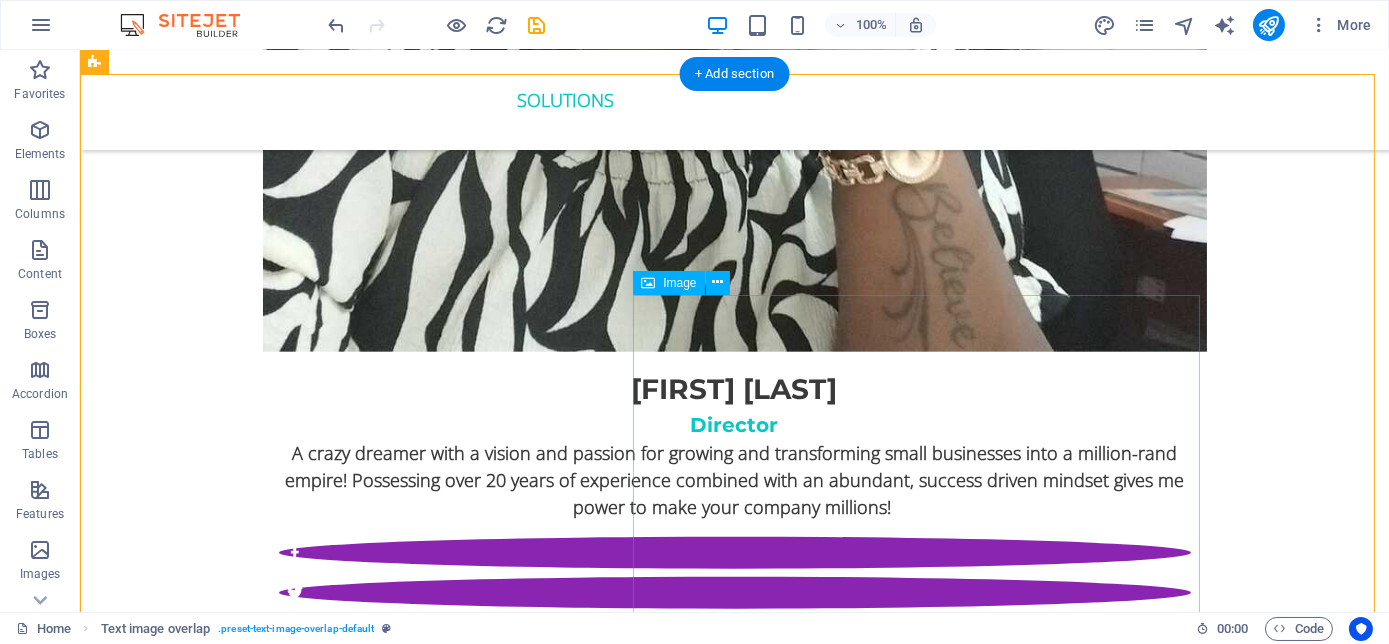 scroll, scrollTop: 4869, scrollLeft: 0, axis: vertical 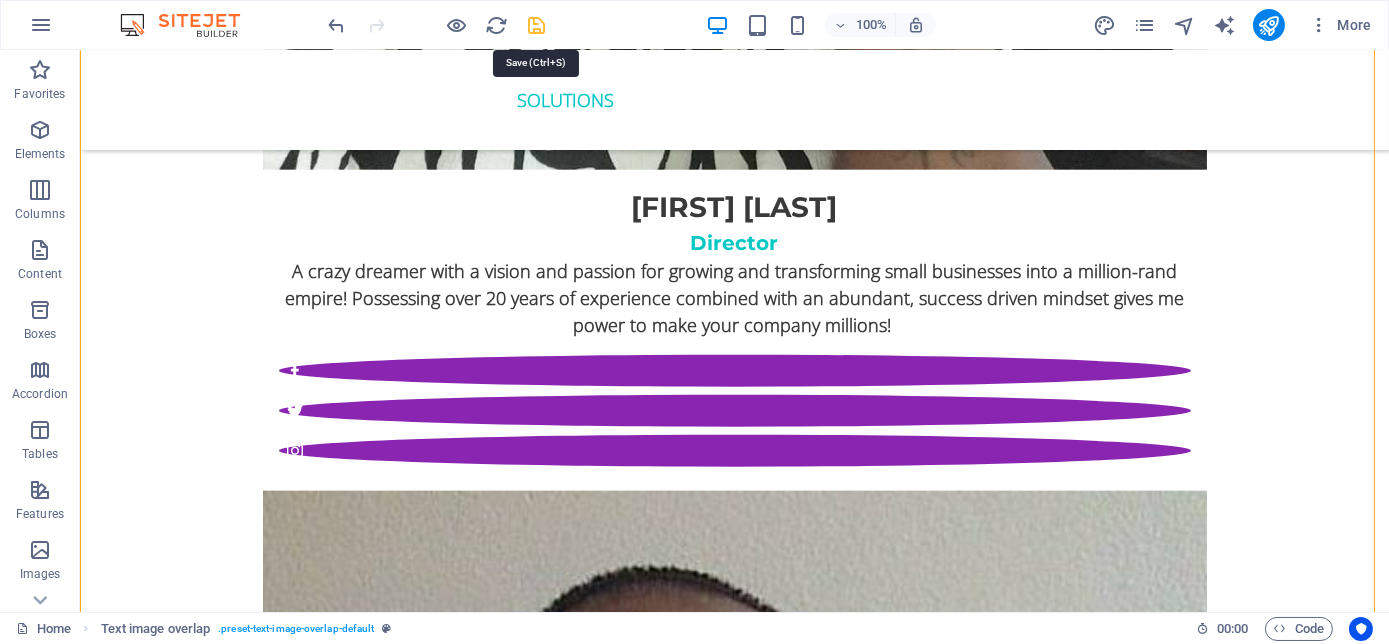 click at bounding box center (537, 25) 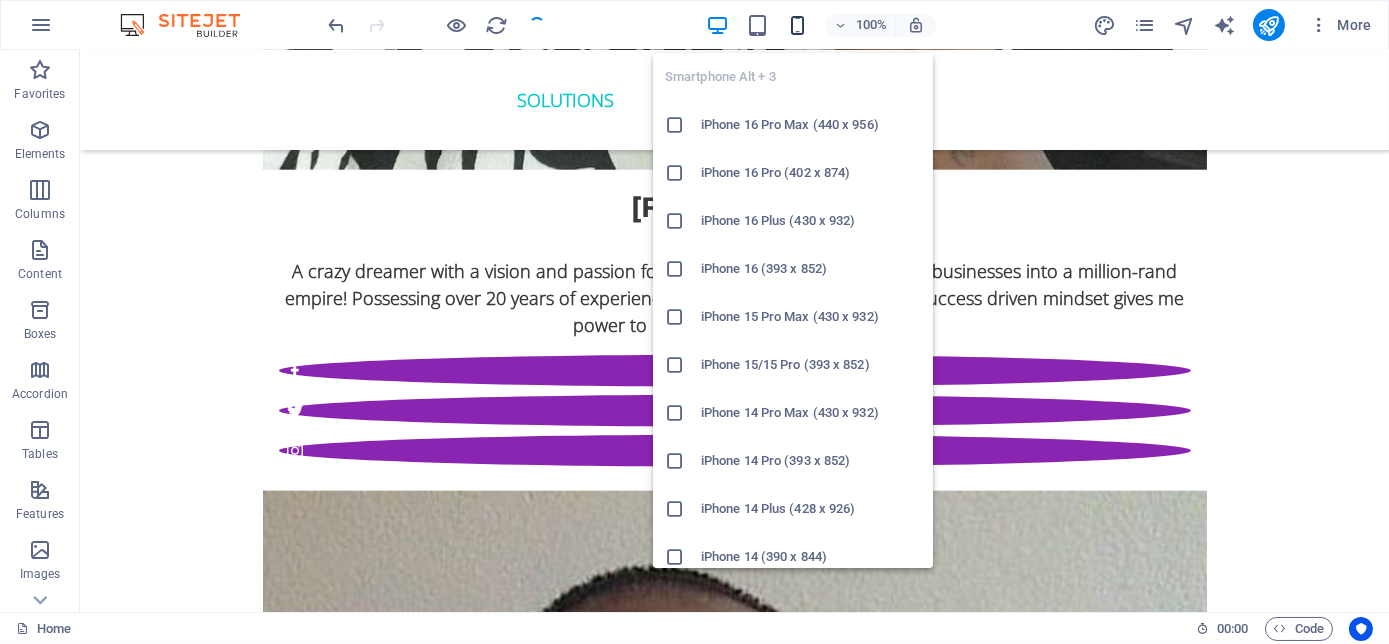 click at bounding box center [797, 25] 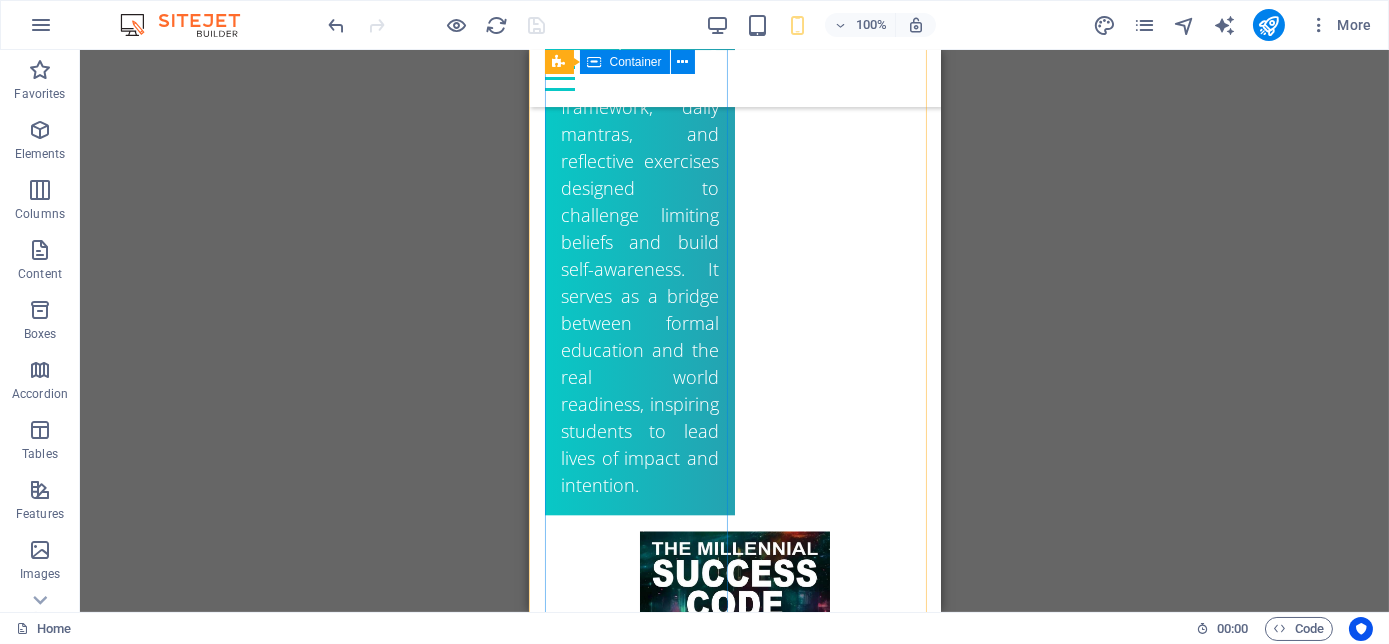 scroll, scrollTop: 9753, scrollLeft: 0, axis: vertical 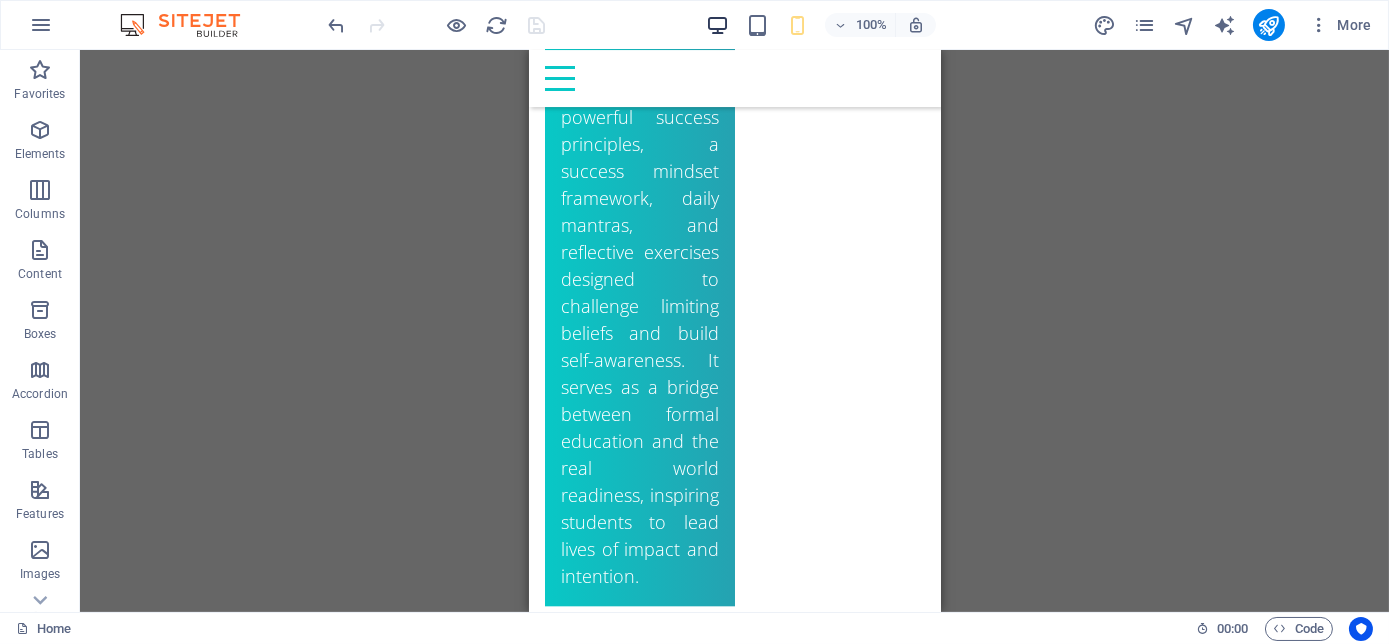 click at bounding box center [717, 25] 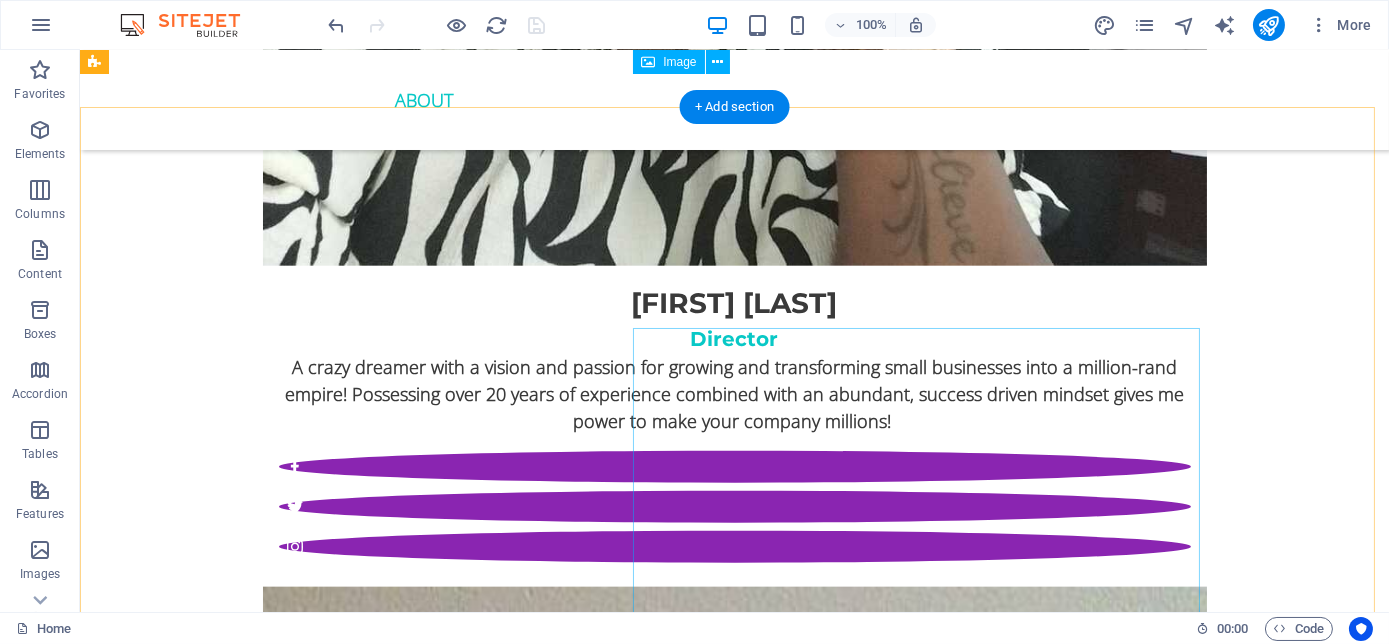 scroll, scrollTop: 4654, scrollLeft: 0, axis: vertical 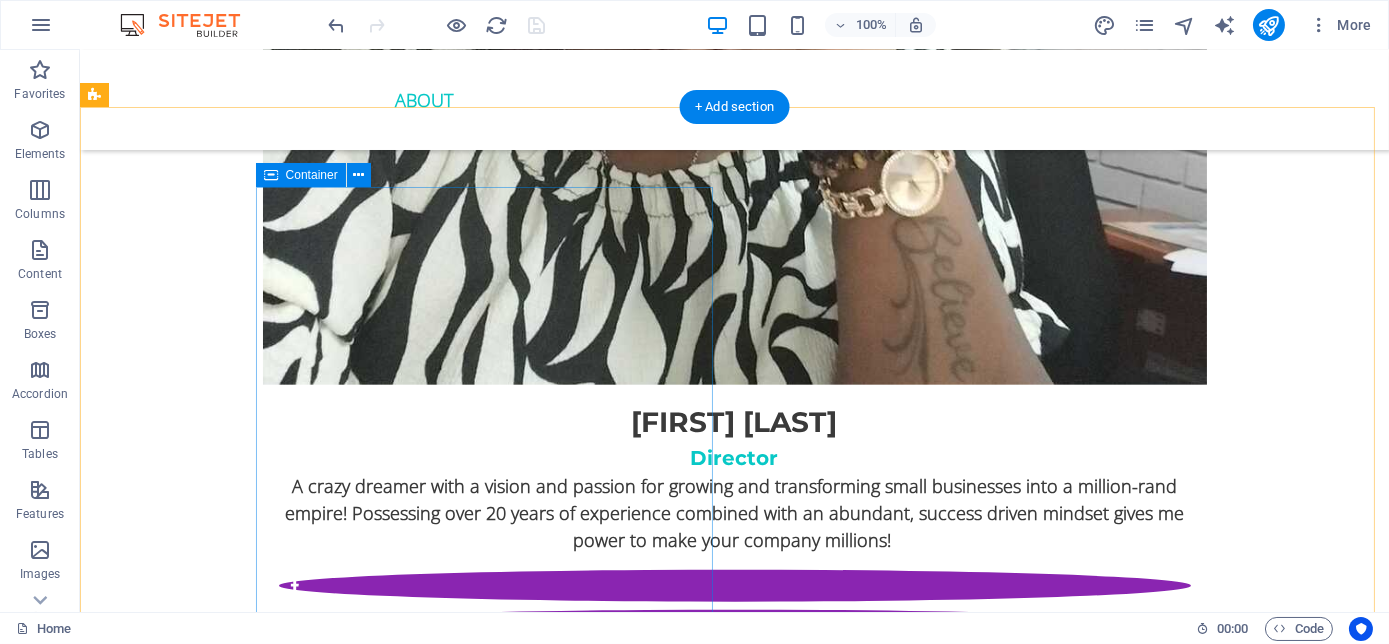 click on "ORder YOUR COPY NOW!  The Millennial Success Code THE MILLENNIAL SUCCESS CODE -  Inspire, Enlighten, Transform ,  is a powerful book that speaks directly to the hearts and minds of our youth. Through authentic storytelling and transformative principles,  Nolan Pillay  empowers the youth to rise above limitations, discover their inner purpose, and take control of their future. Rooted in mindset mastery, emotional intelligence and resilience, this book is a brilliant tool for realising their true potential and cultivating their lifelong success. It includes powerful success principles, a success mindset framework, daily mantras, and reflective exercises designed to challenge limiting beliefs and build self-awareness. It serves as a bridge between formal education and the real world readiness, inspiring students to lead lives of impact and intention." at bounding box center (499, 5040) 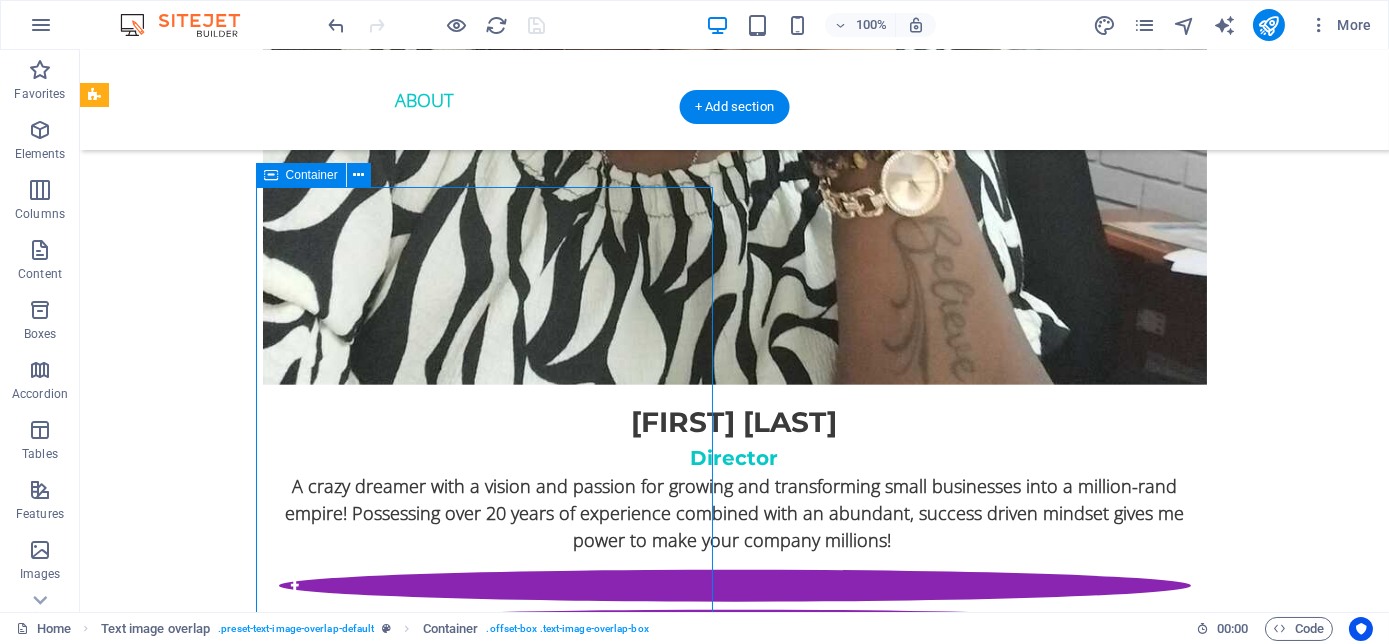 click on "ORder YOUR COPY NOW!  The Millennial Success Code THE MILLENNIAL SUCCESS CODE -  Inspire, Enlighten, Transform ,  is a powerful book that speaks directly to the hearts and minds of our youth. Through authentic storytelling and transformative principles,  Nolan Pillay  empowers the youth to rise above limitations, discover their inner purpose, and take control of their future. Rooted in mindset mastery, emotional intelligence and resilience, this book is a brilliant tool for realising their true potential and cultivating their lifelong success. It includes powerful success principles, a success mindset framework, daily mantras, and reflective exercises designed to challenge limiting beliefs and build self-awareness. It serves as a bridge between formal education and the real world readiness, inspiring students to lead lives of impact and intention." at bounding box center (499, 5040) 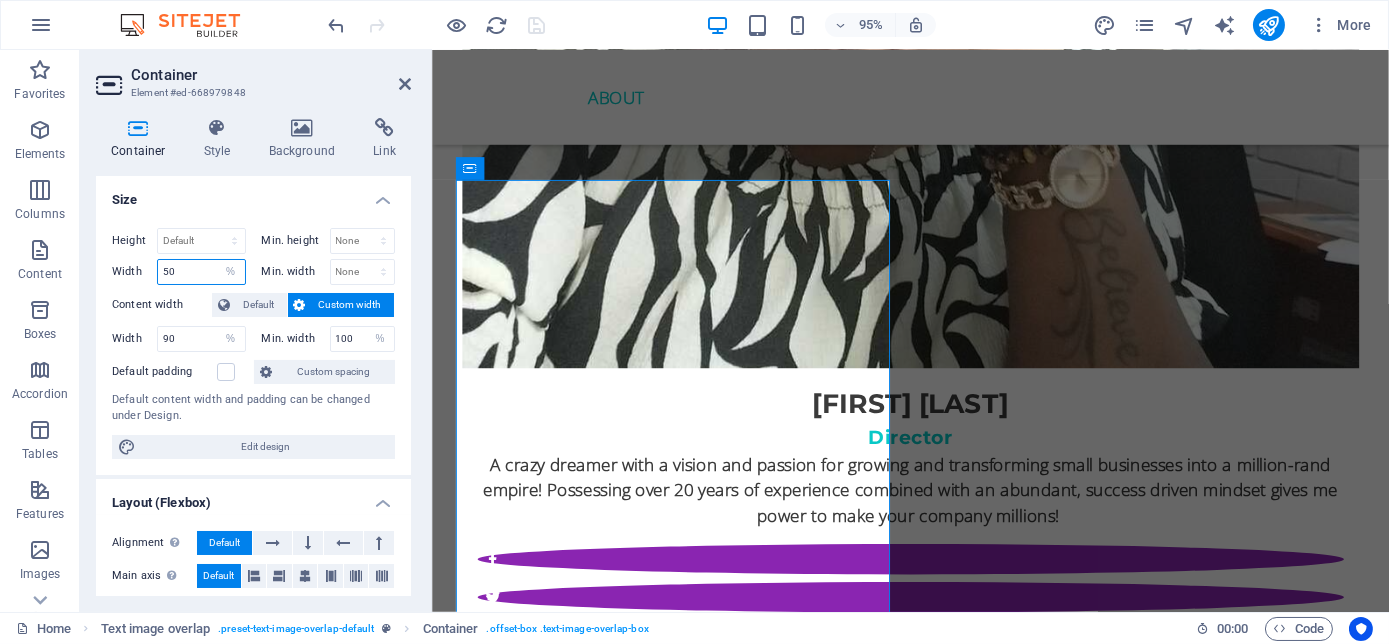 drag, startPoint x: 181, startPoint y: 269, endPoint x: 160, endPoint y: 269, distance: 21 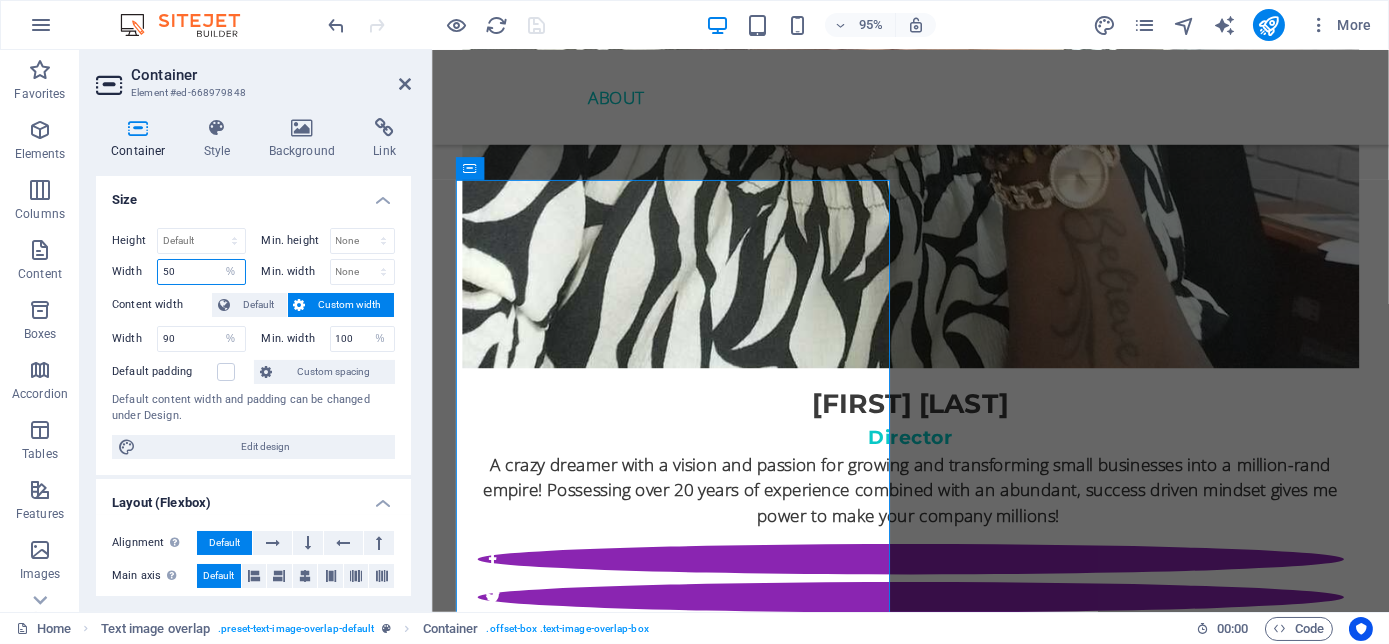 click on "50" at bounding box center (201, 272) 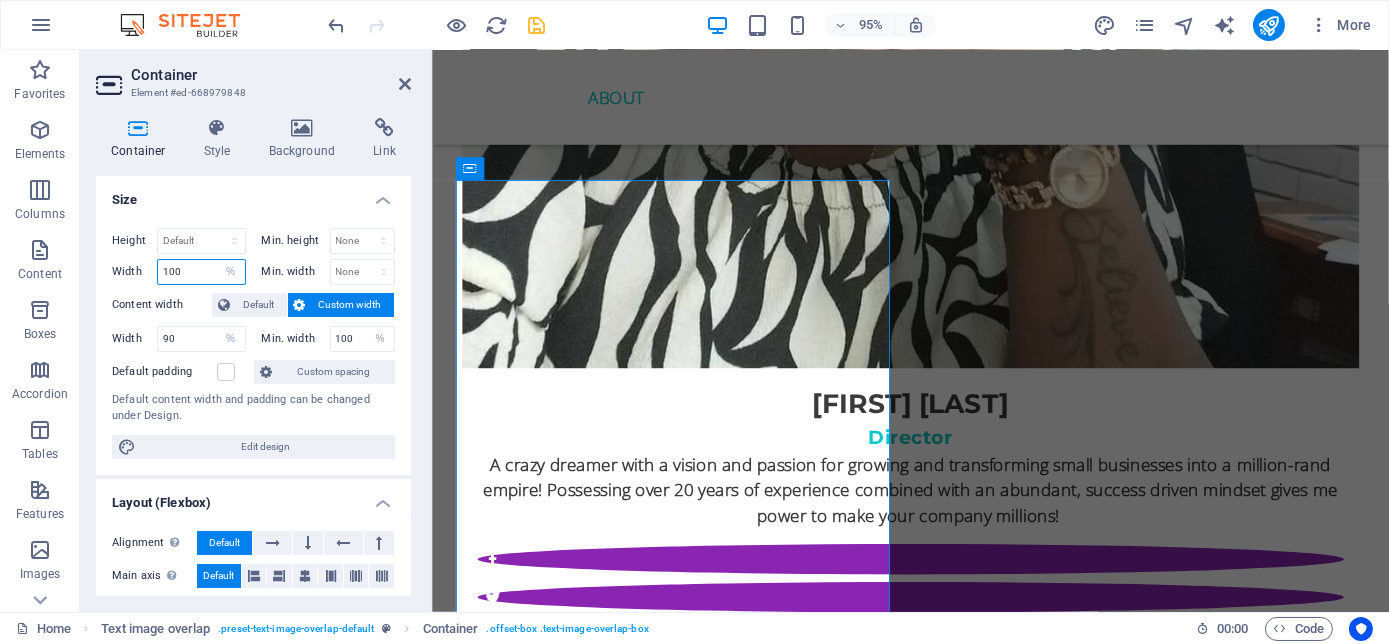 type on "100" 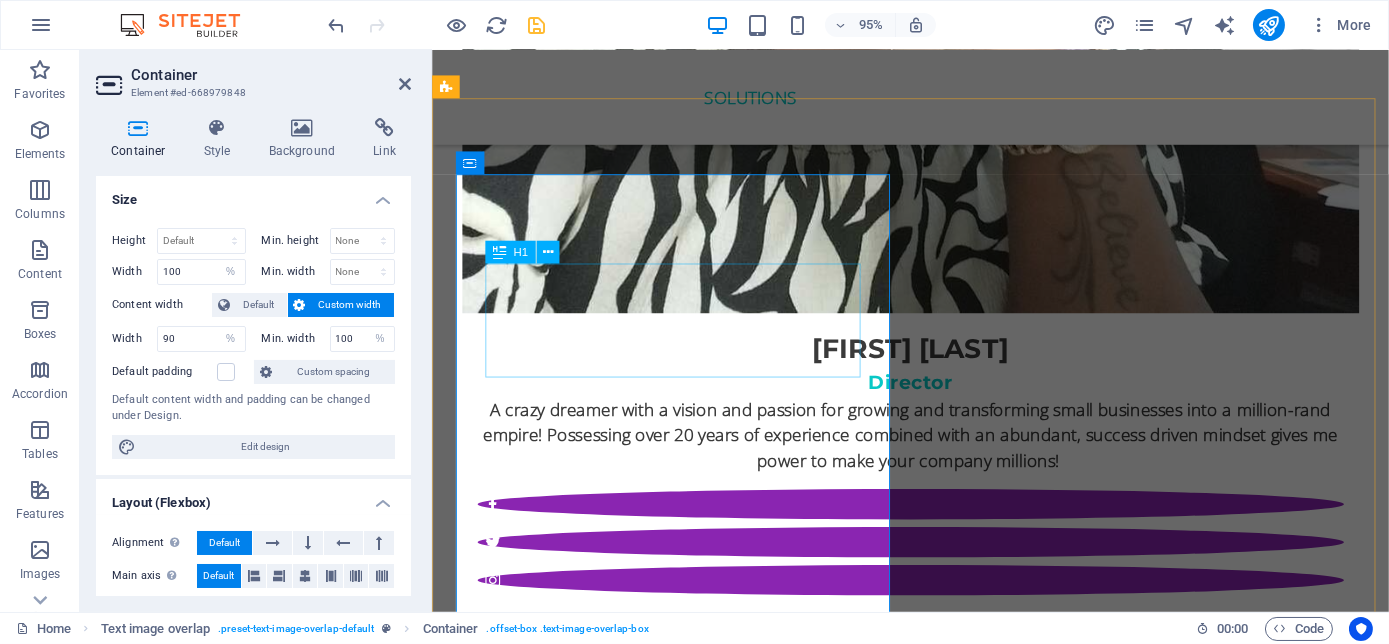 scroll, scrollTop: 4745, scrollLeft: 0, axis: vertical 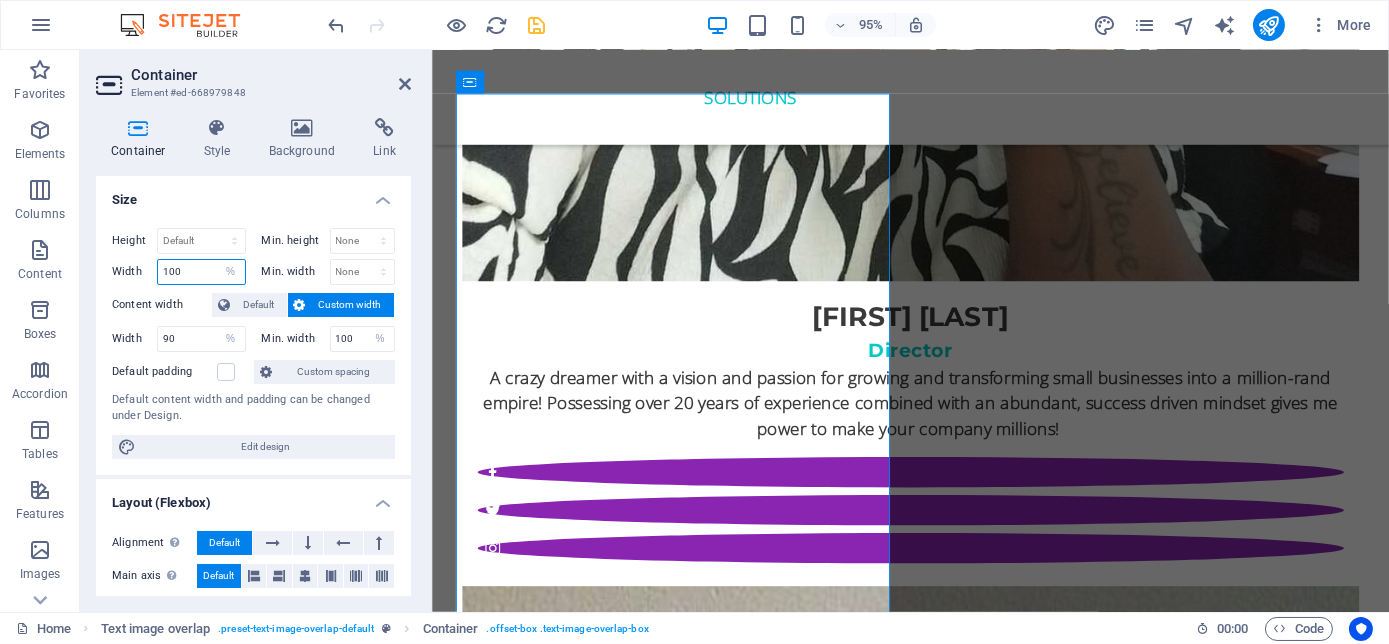 click on "100" at bounding box center [201, 272] 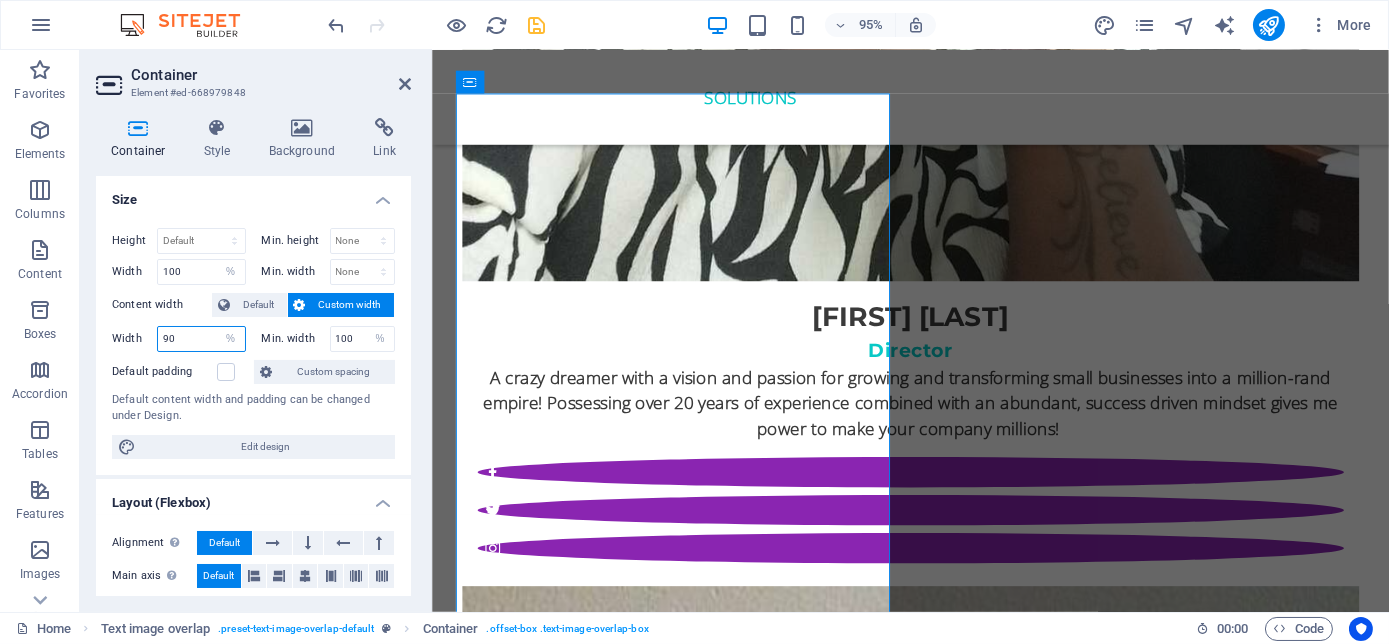 drag, startPoint x: 188, startPoint y: 333, endPoint x: 160, endPoint y: 337, distance: 28.284271 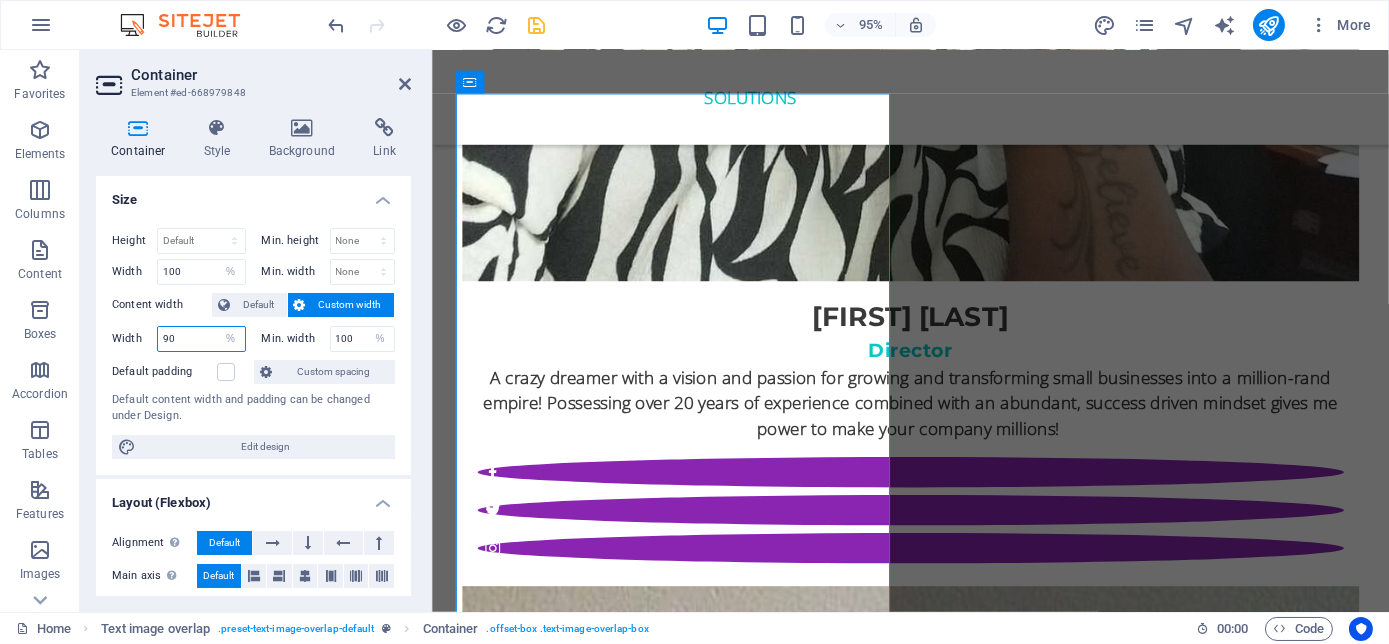 click on "90" at bounding box center (201, 339) 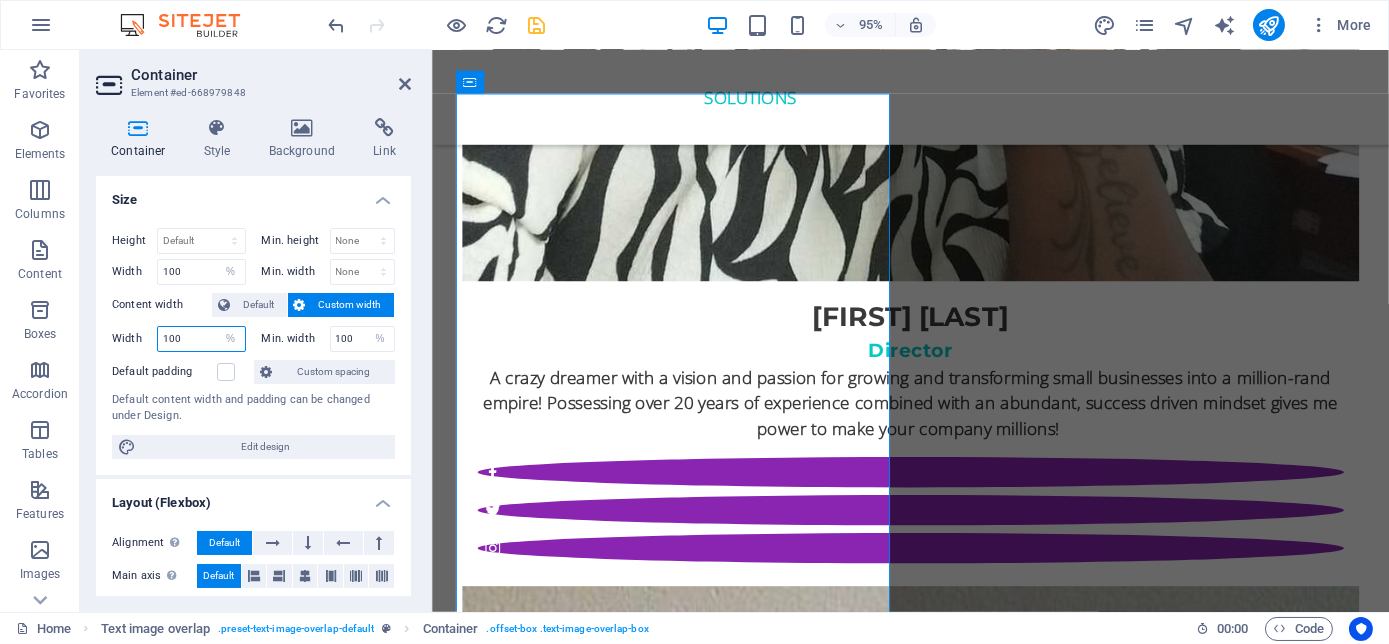 type on "100" 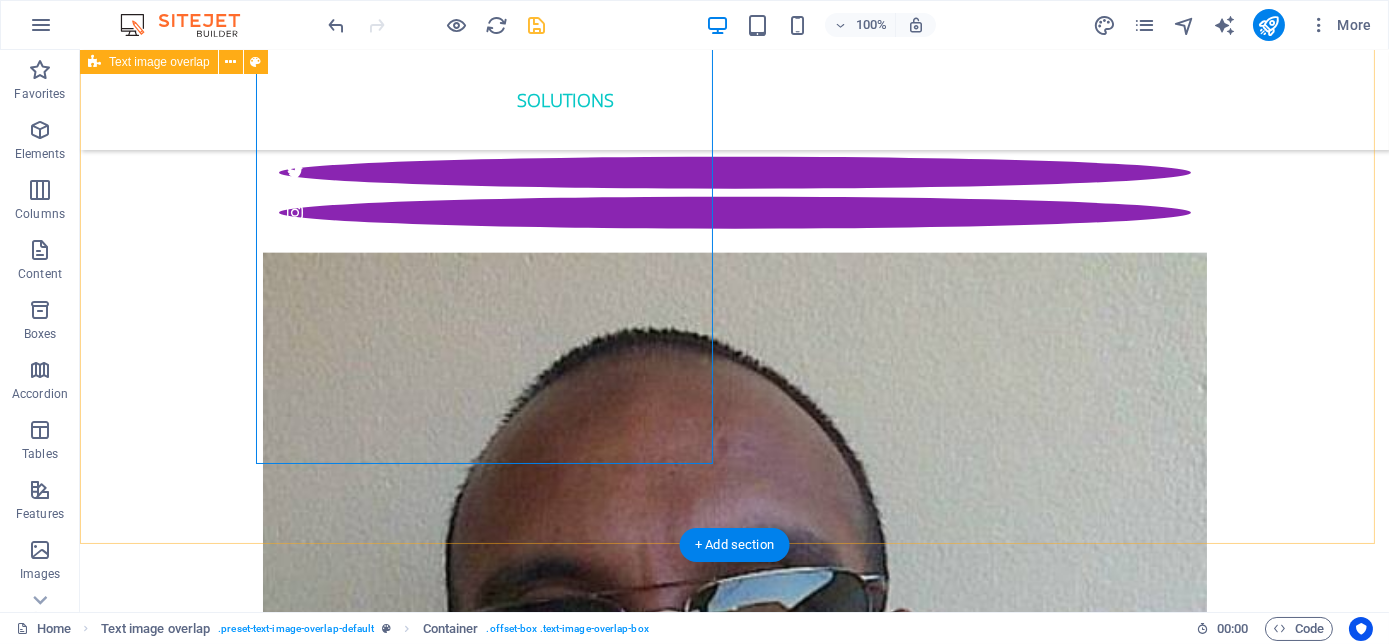 scroll, scrollTop: 5109, scrollLeft: 0, axis: vertical 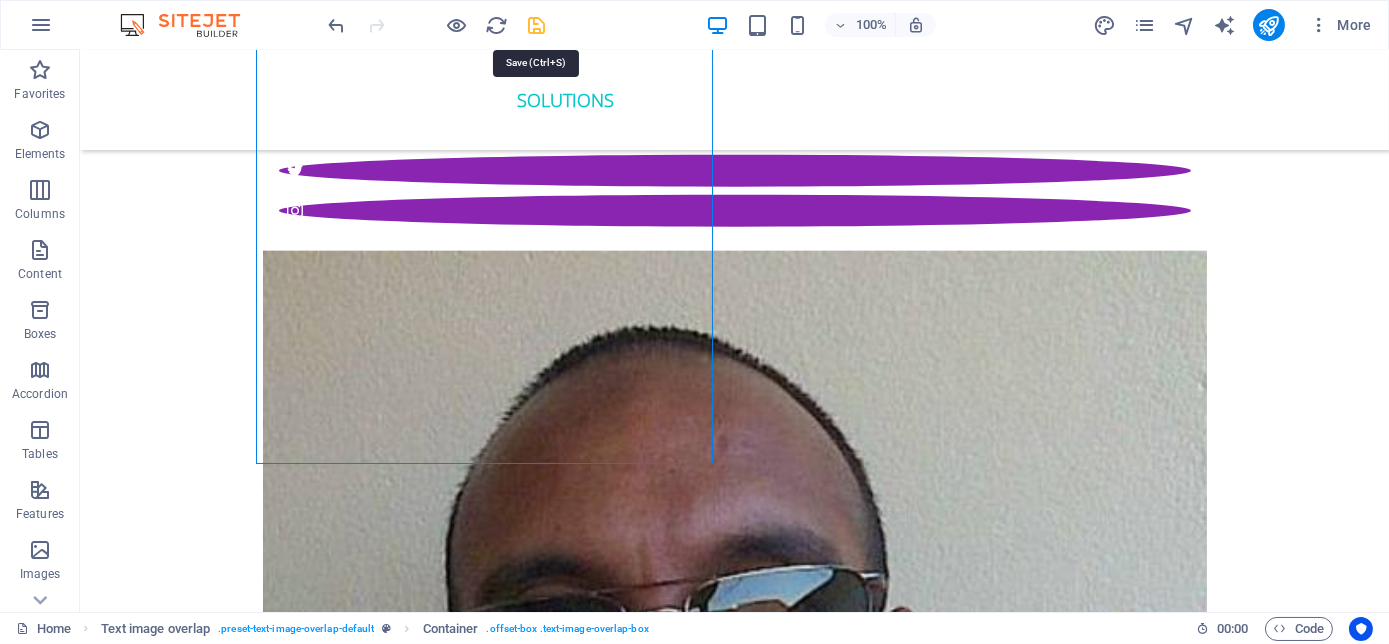 click at bounding box center [537, 25] 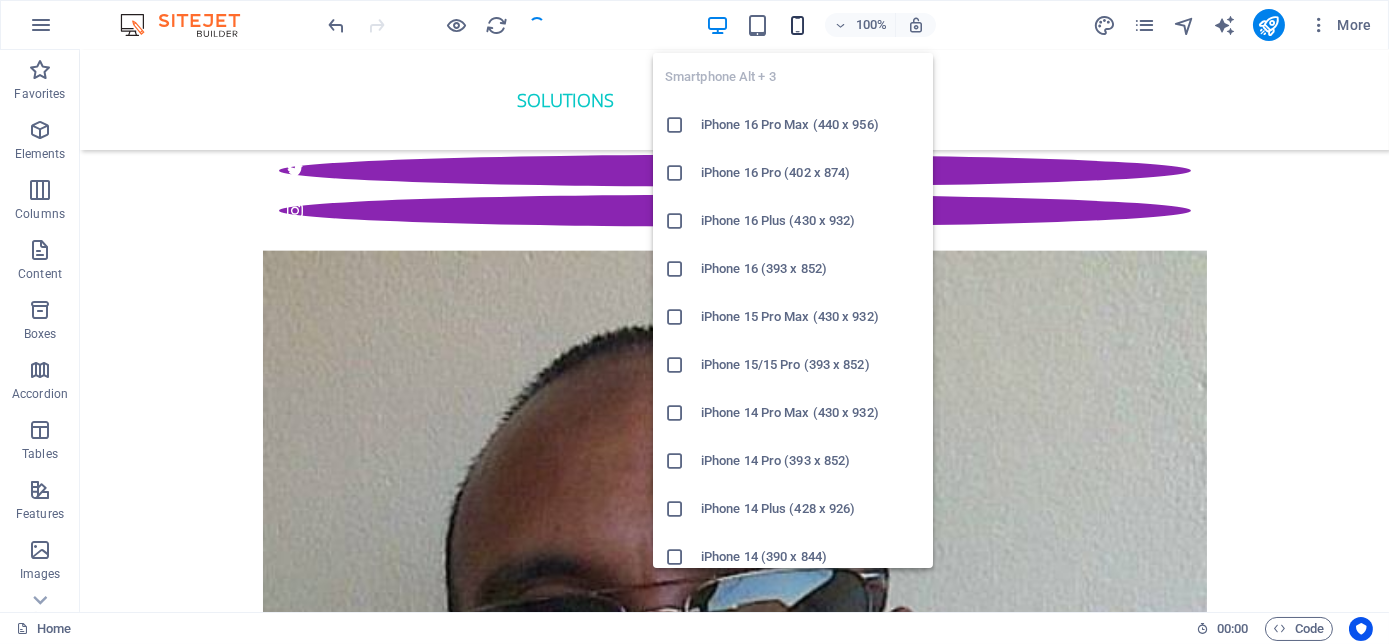 click at bounding box center [797, 25] 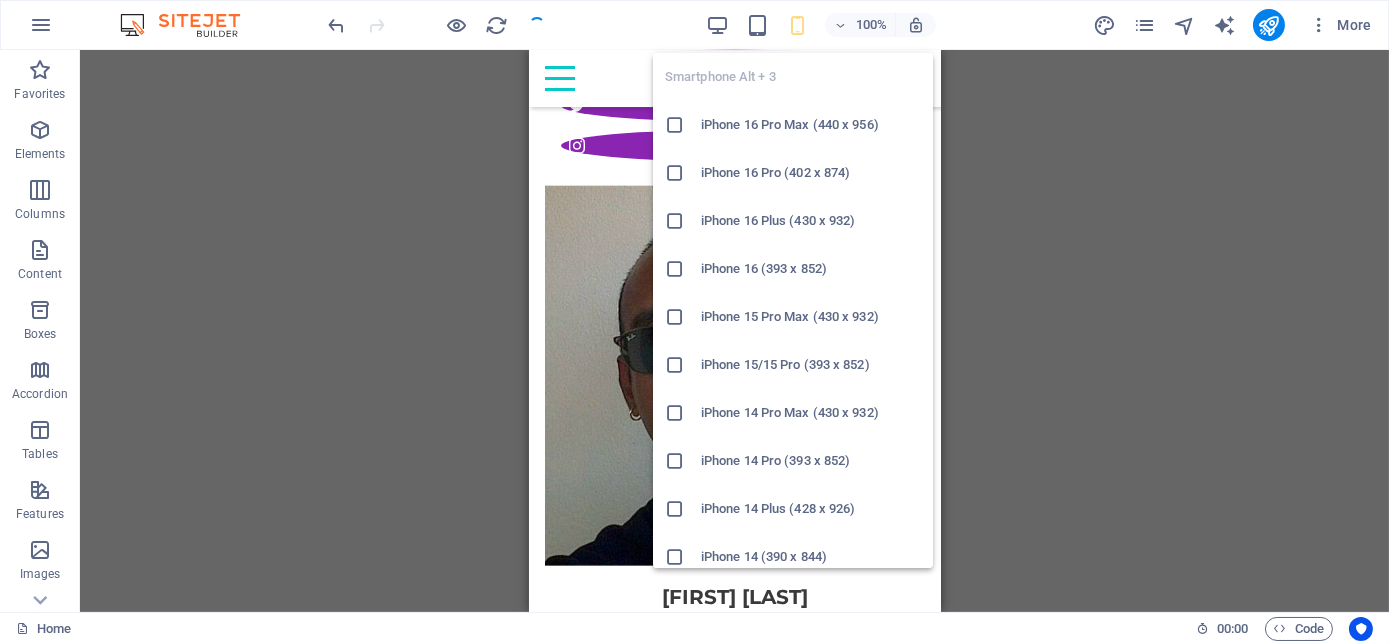 scroll, scrollTop: 5094, scrollLeft: 0, axis: vertical 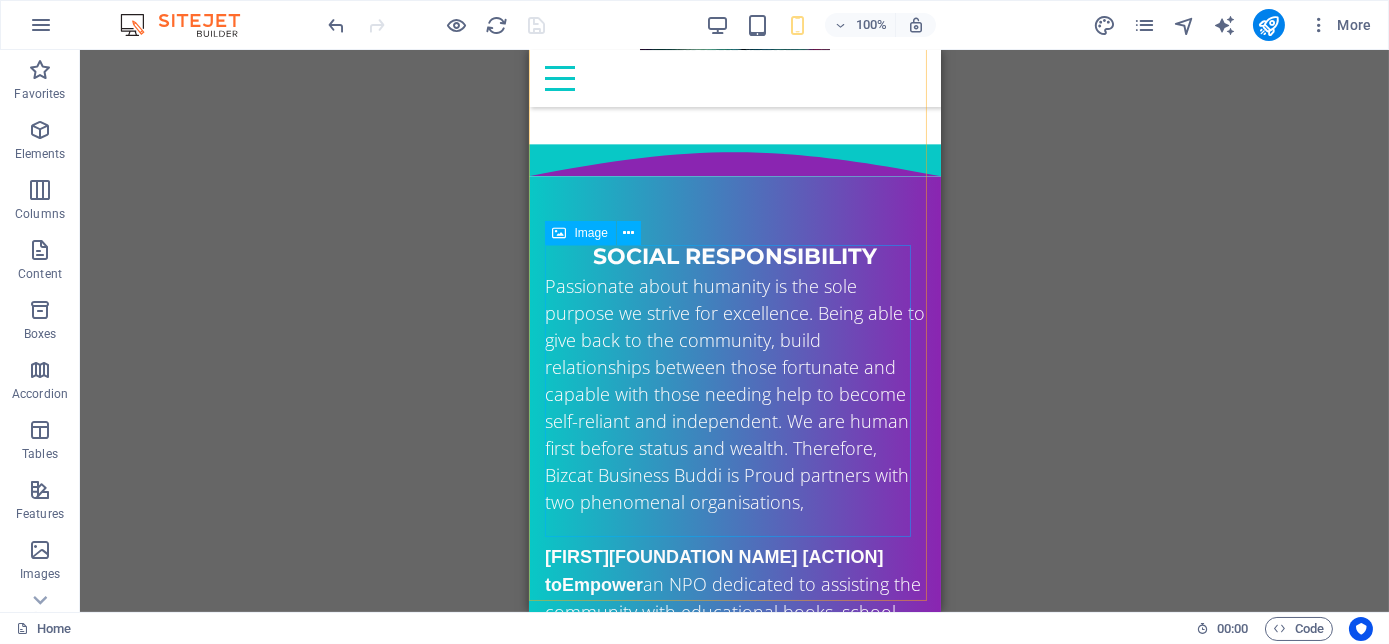 click on "Image" at bounding box center [591, 233] 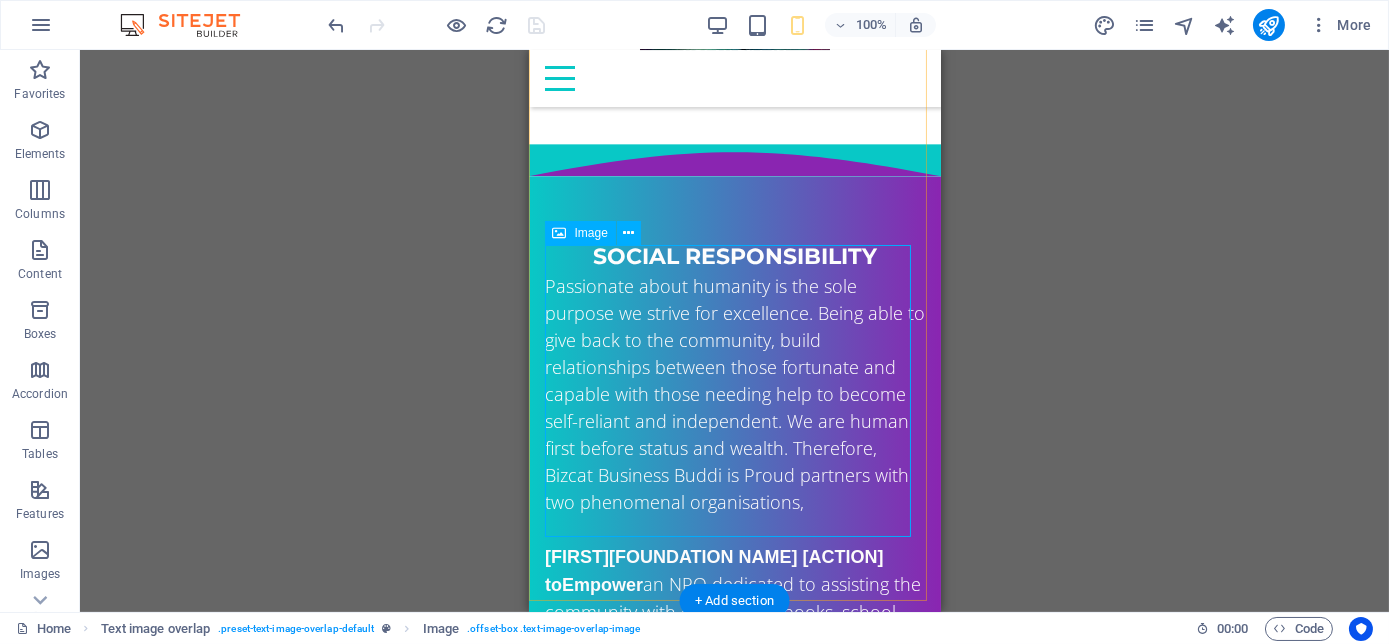 click at bounding box center [734, -71] 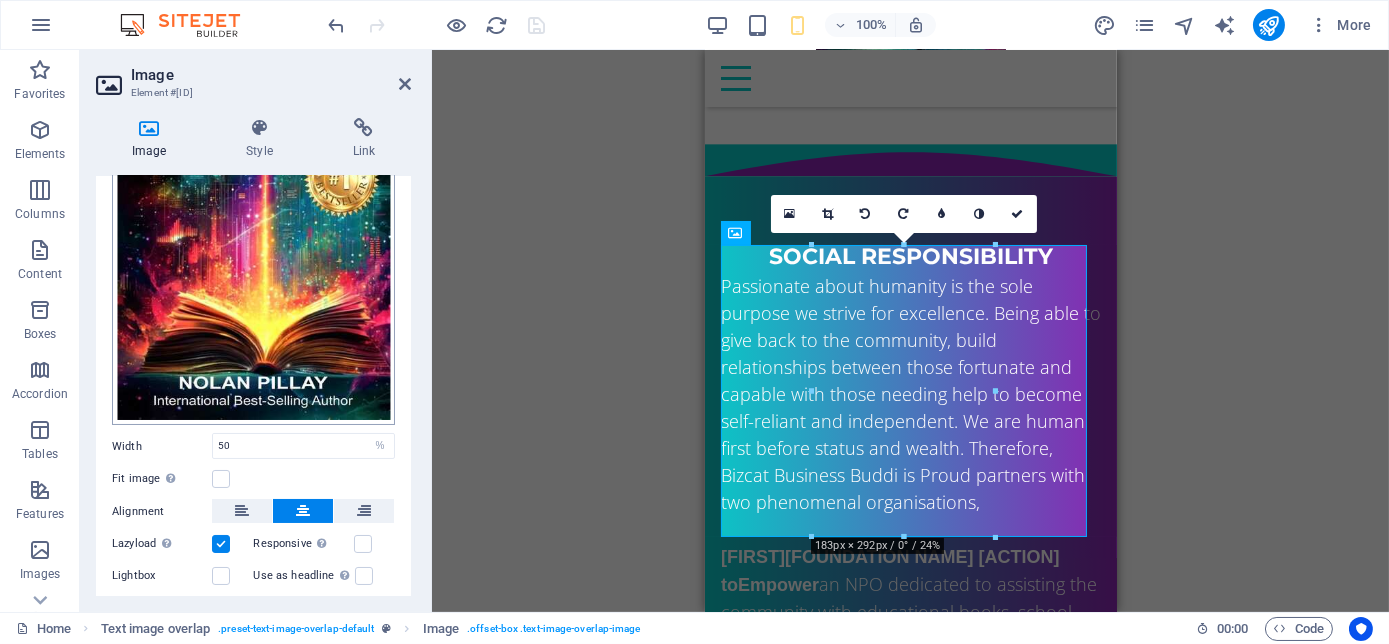 scroll, scrollTop: 272, scrollLeft: 0, axis: vertical 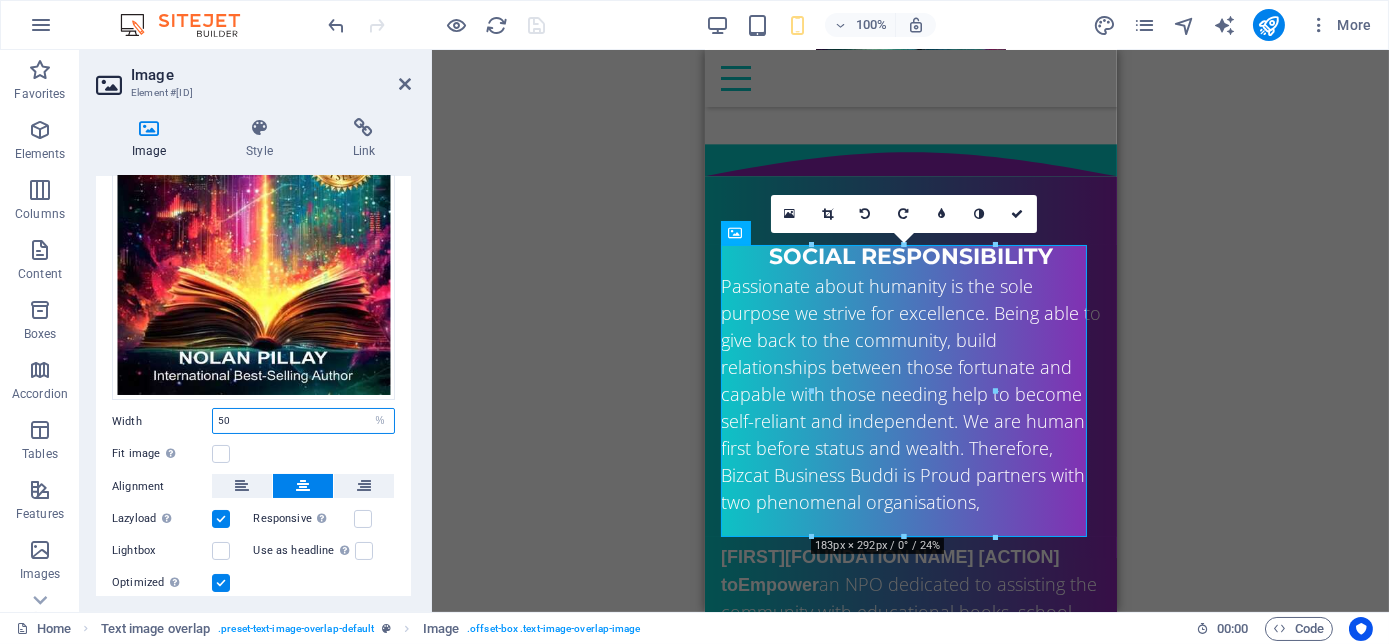 drag, startPoint x: 246, startPoint y: 418, endPoint x: 193, endPoint y: 418, distance: 53 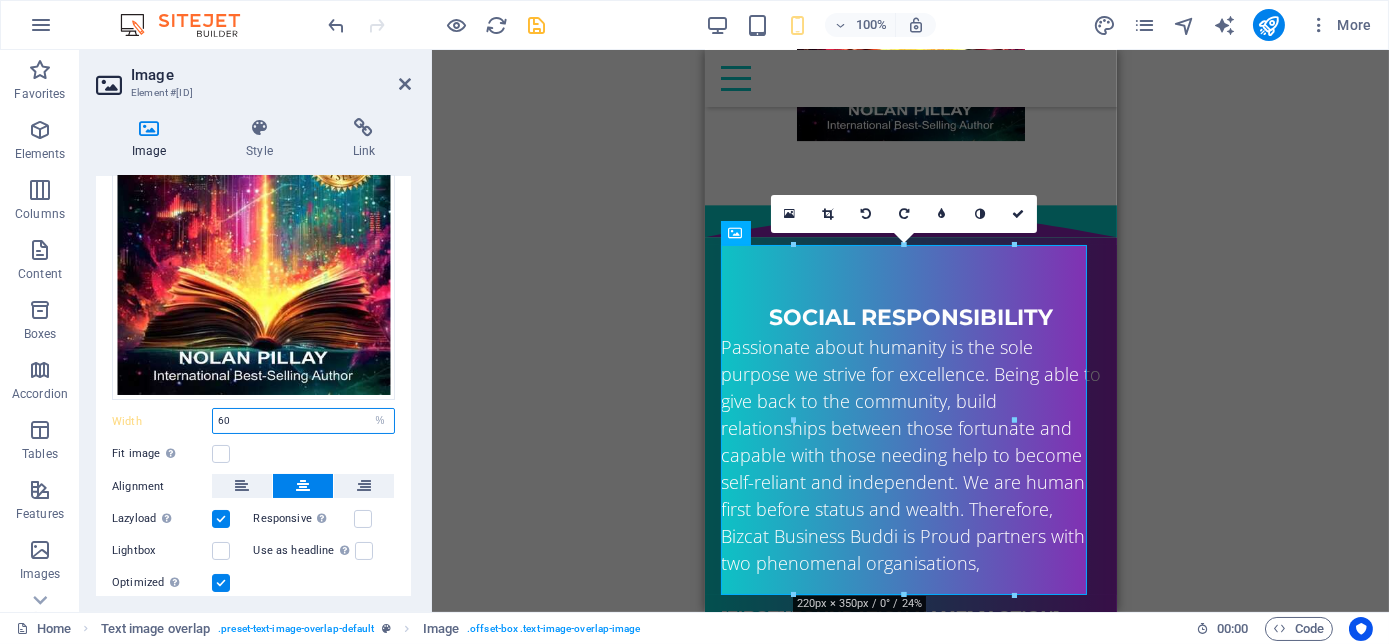 drag, startPoint x: 229, startPoint y: 421, endPoint x: 201, endPoint y: 421, distance: 28 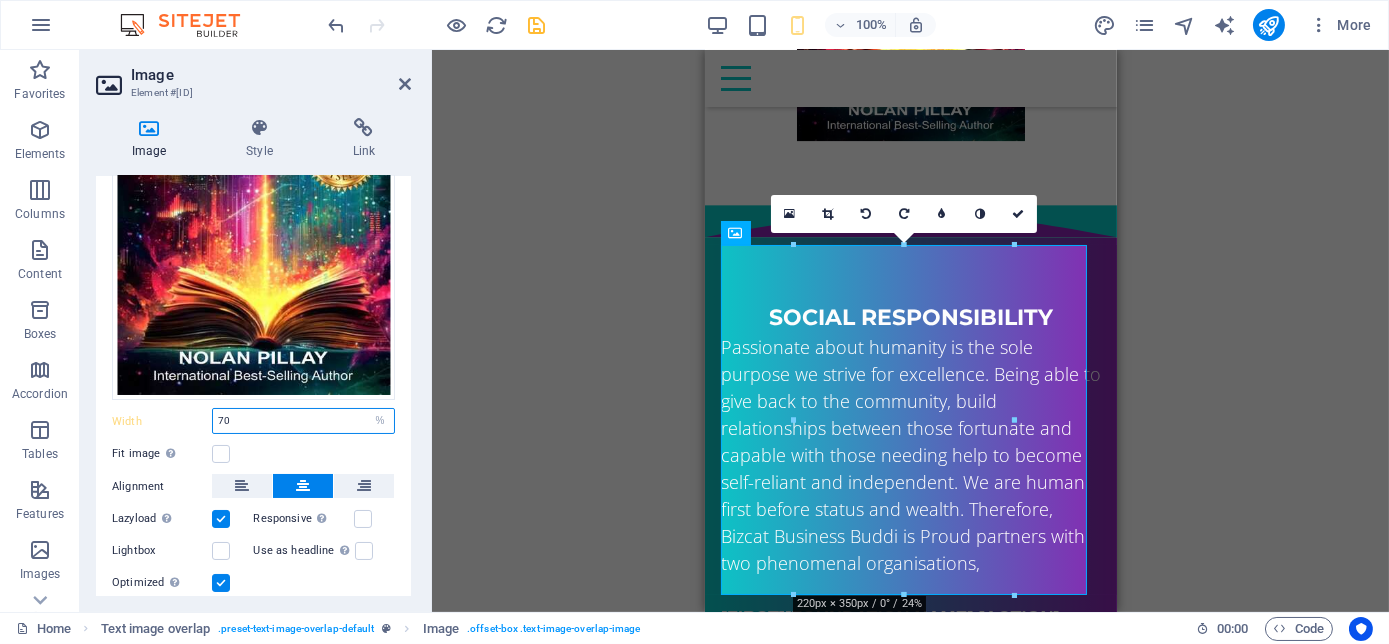 type on "70" 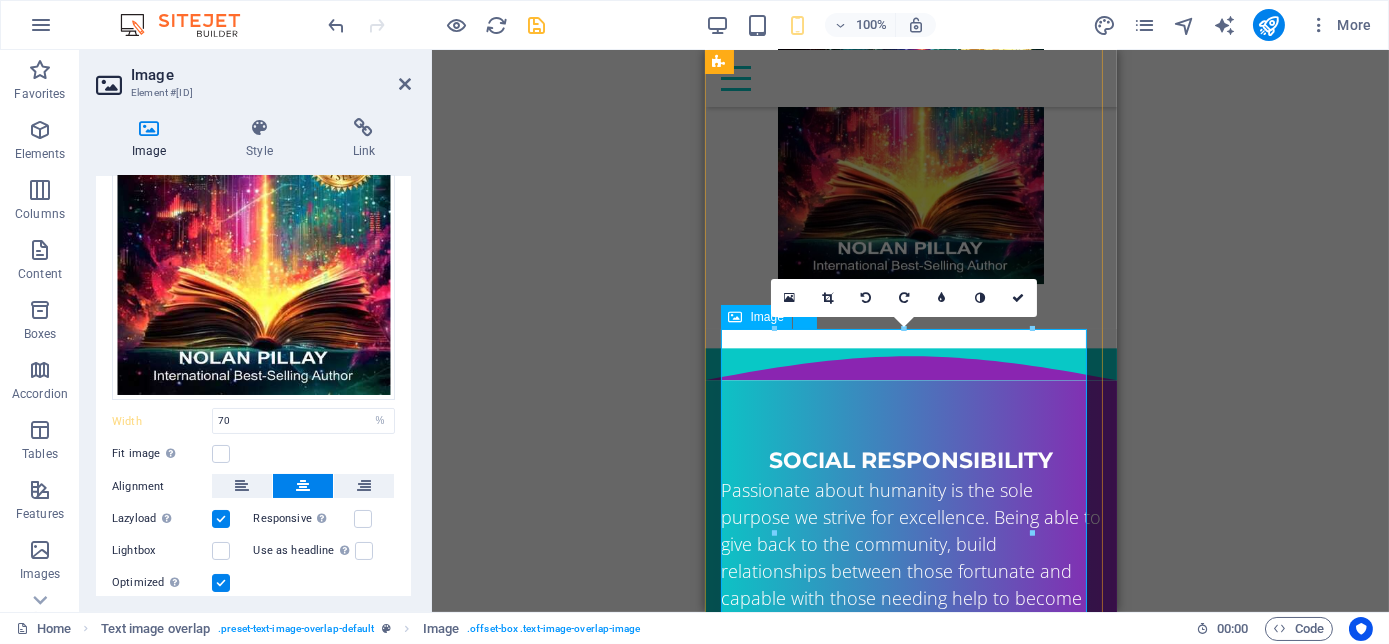 scroll, scrollTop: 9640, scrollLeft: 0, axis: vertical 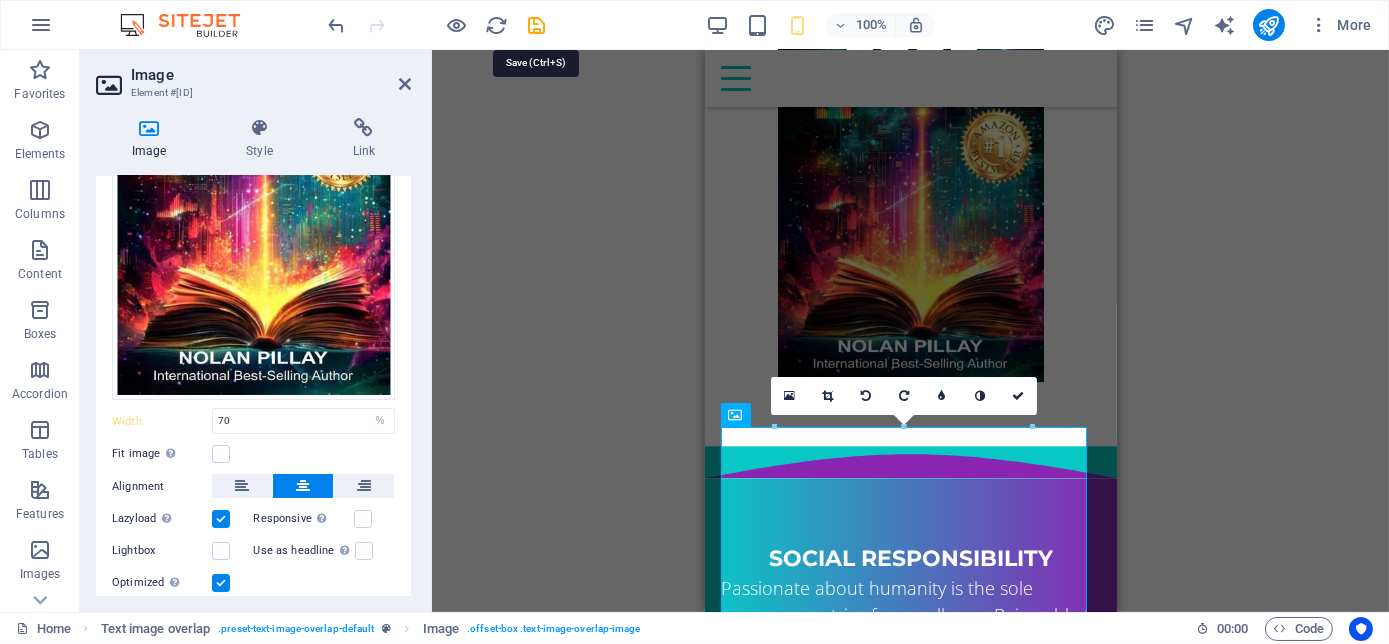click at bounding box center (537, 25) 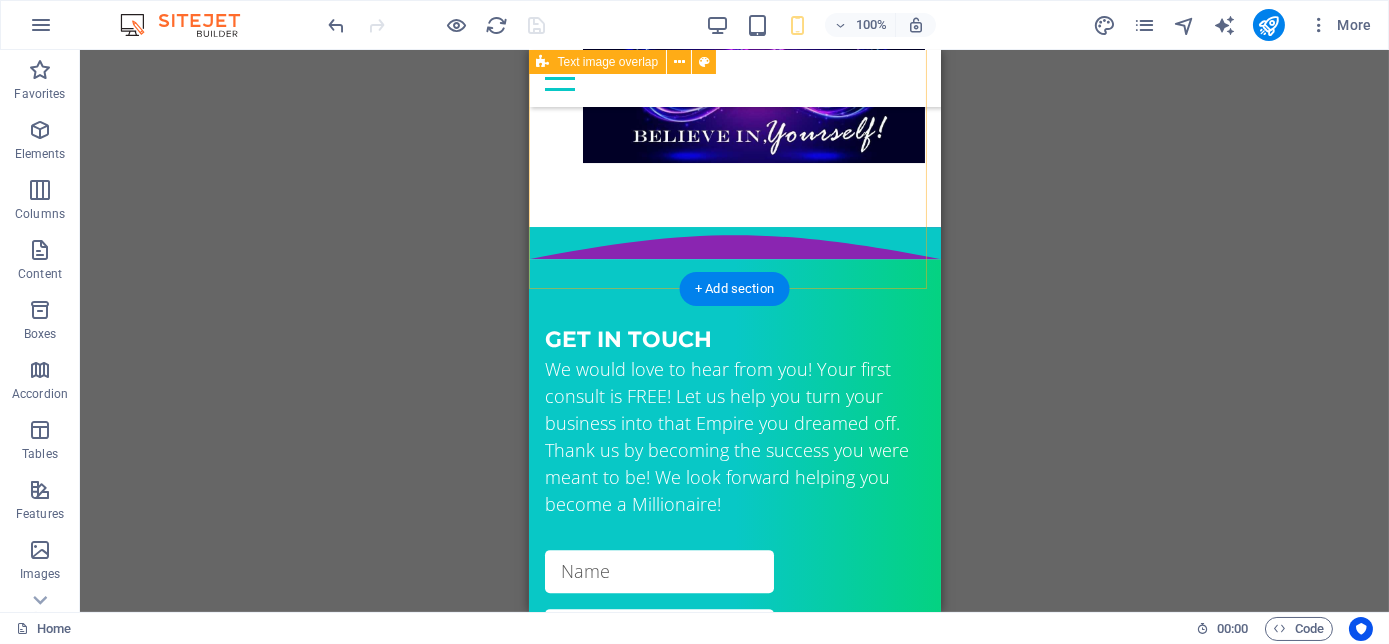scroll, scrollTop: 12094, scrollLeft: 0, axis: vertical 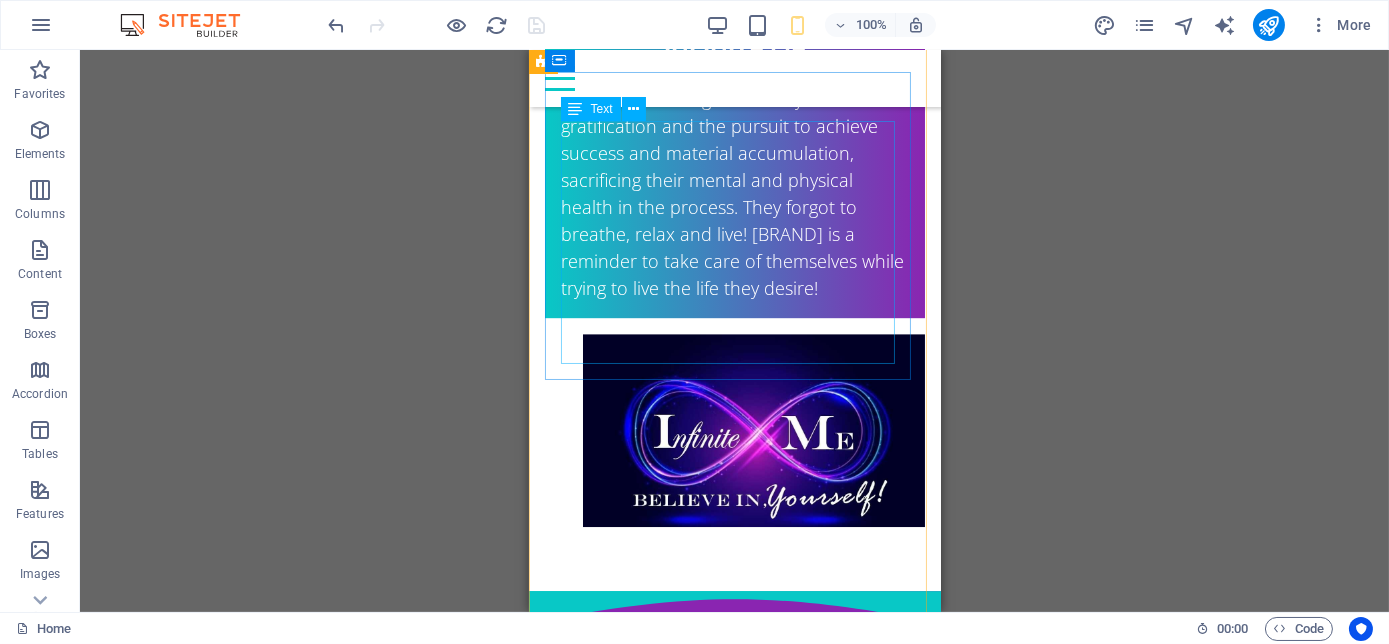 click on "Humans are highly stressed. Living in a fast paced world governed by instant gratification and the pursuit to achieve success and material accumulation, sacrificing their mental and physical health in the process.  They forgot to breathe, relax and live! Infinite Me is a reminder to take care of themselves while trying to live the life they desire!" at bounding box center (734, 180) 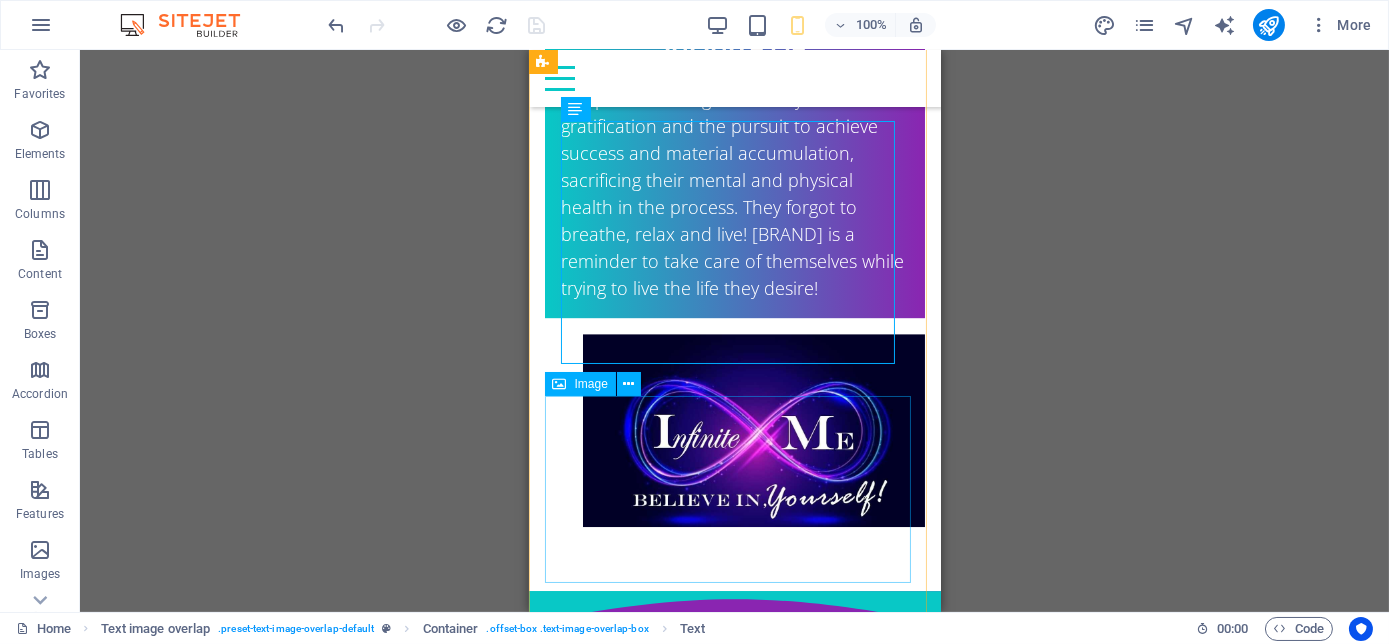 click at bounding box center (734, 430) 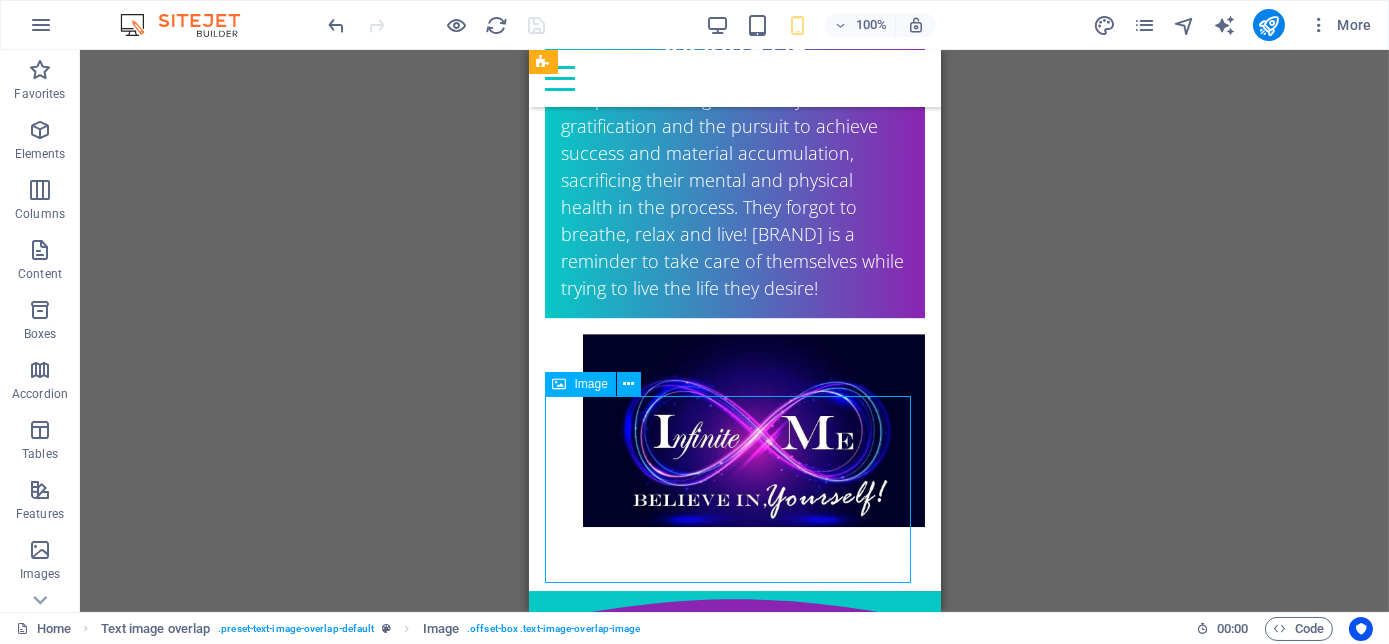 click at bounding box center [734, 430] 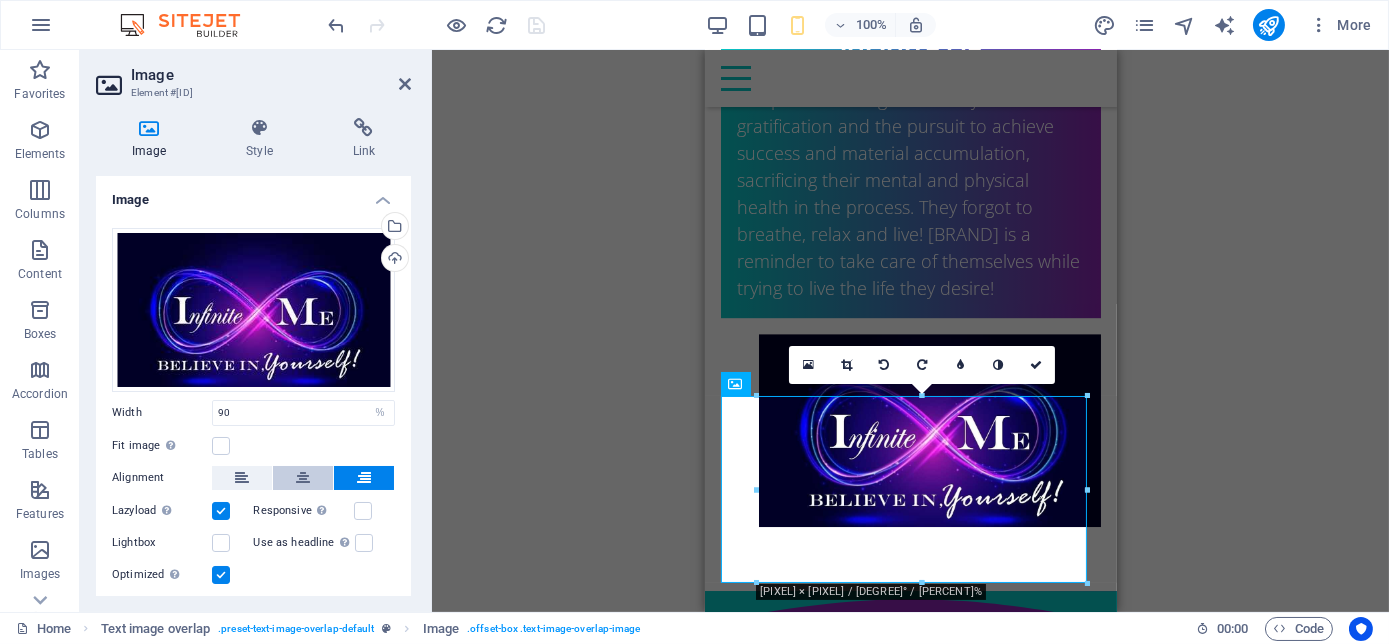 click at bounding box center [303, 478] 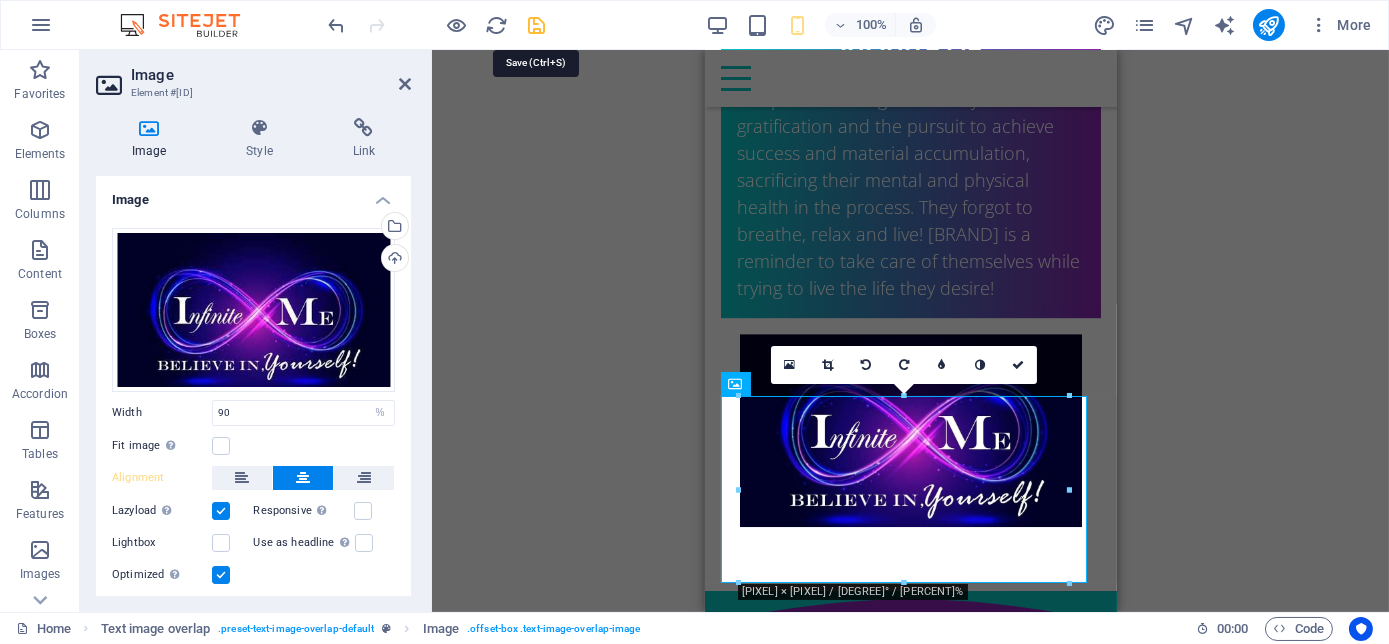 click at bounding box center (537, 25) 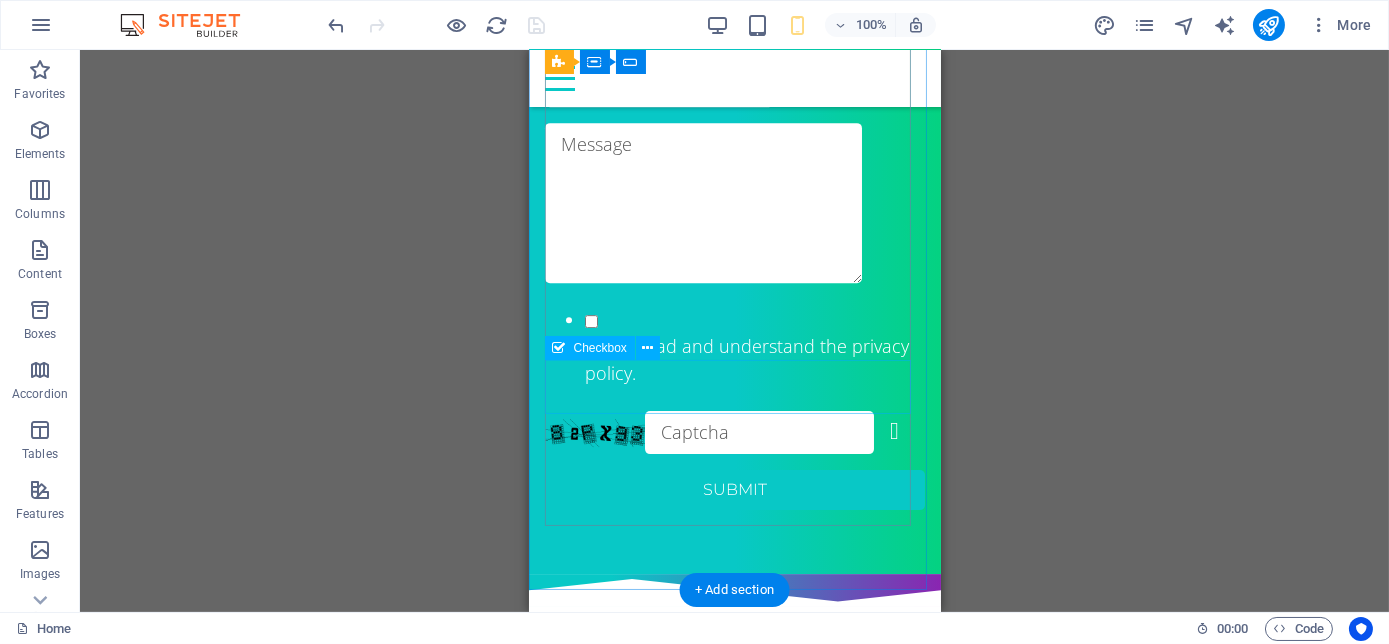scroll, scrollTop: 13094, scrollLeft: 0, axis: vertical 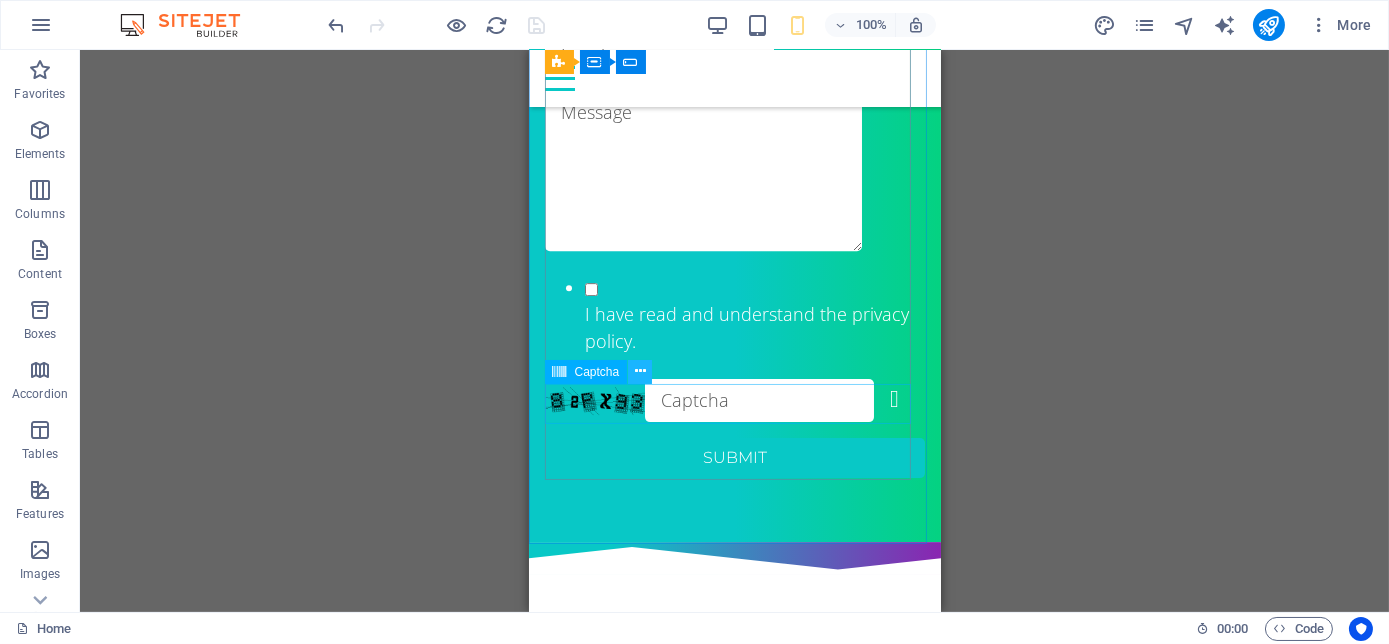 click at bounding box center [640, 371] 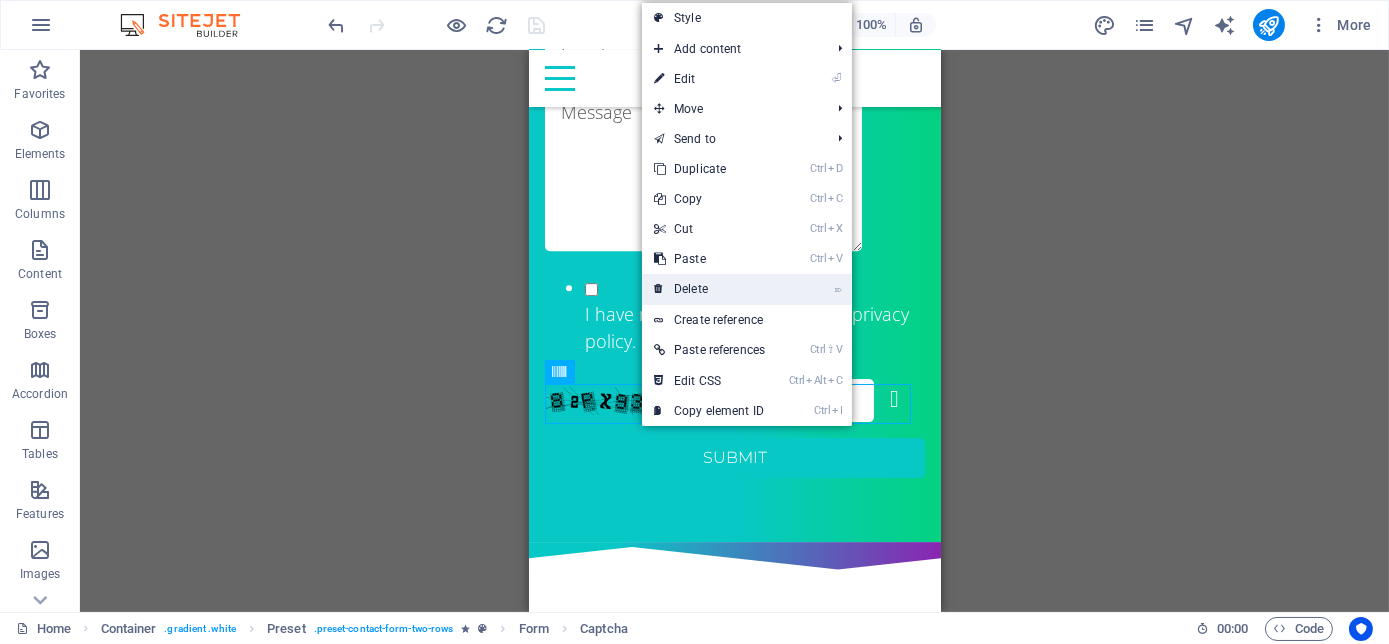 click on "⌦  Delete" at bounding box center [709, 289] 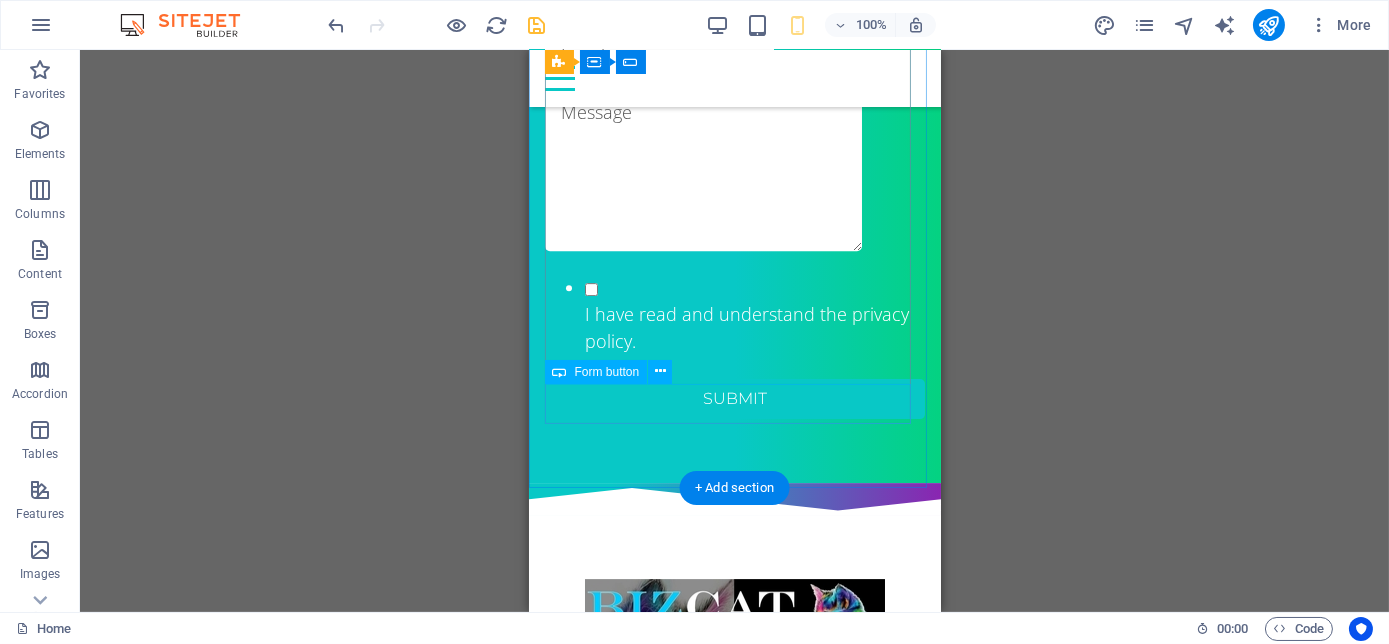 click on "Submit" 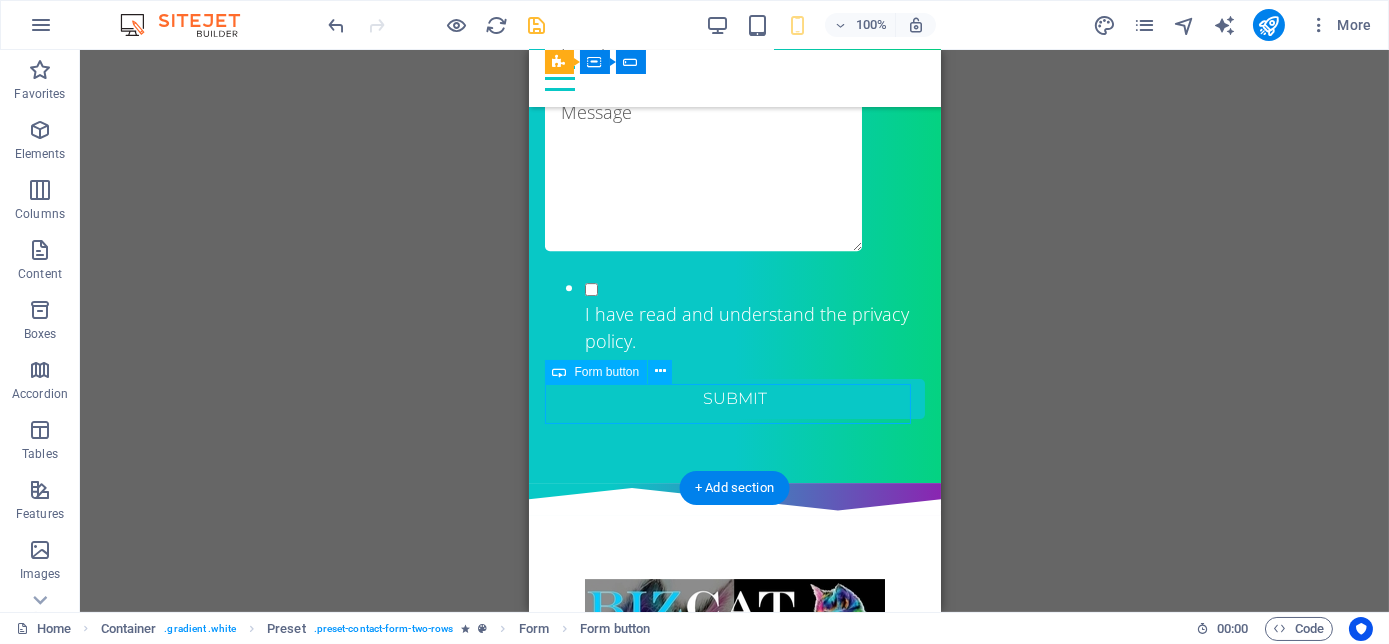 click on "Submit" 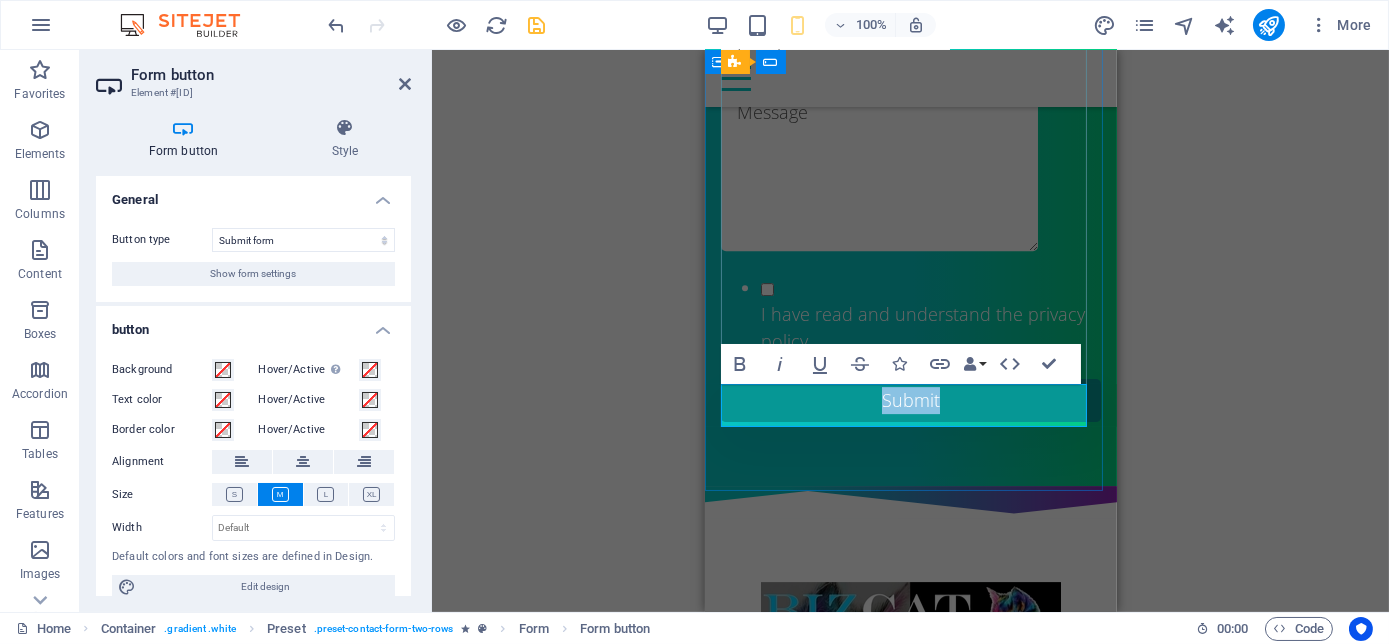 click on "Submit" 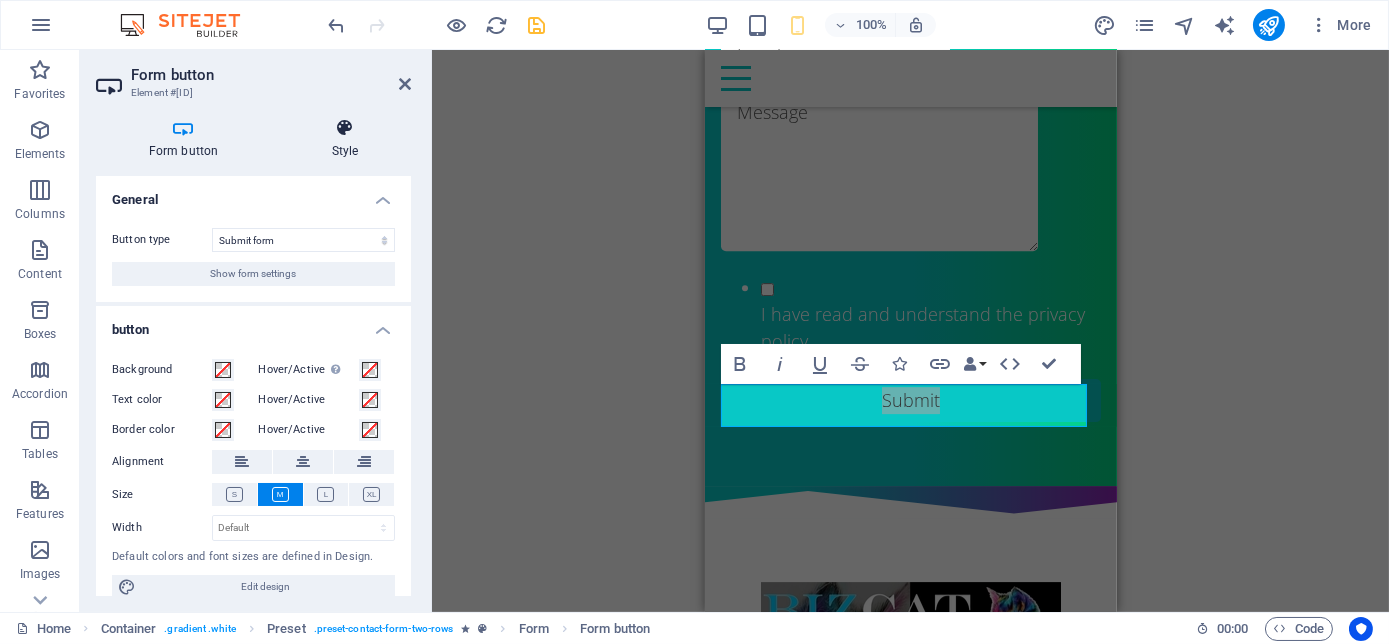 click at bounding box center (345, 128) 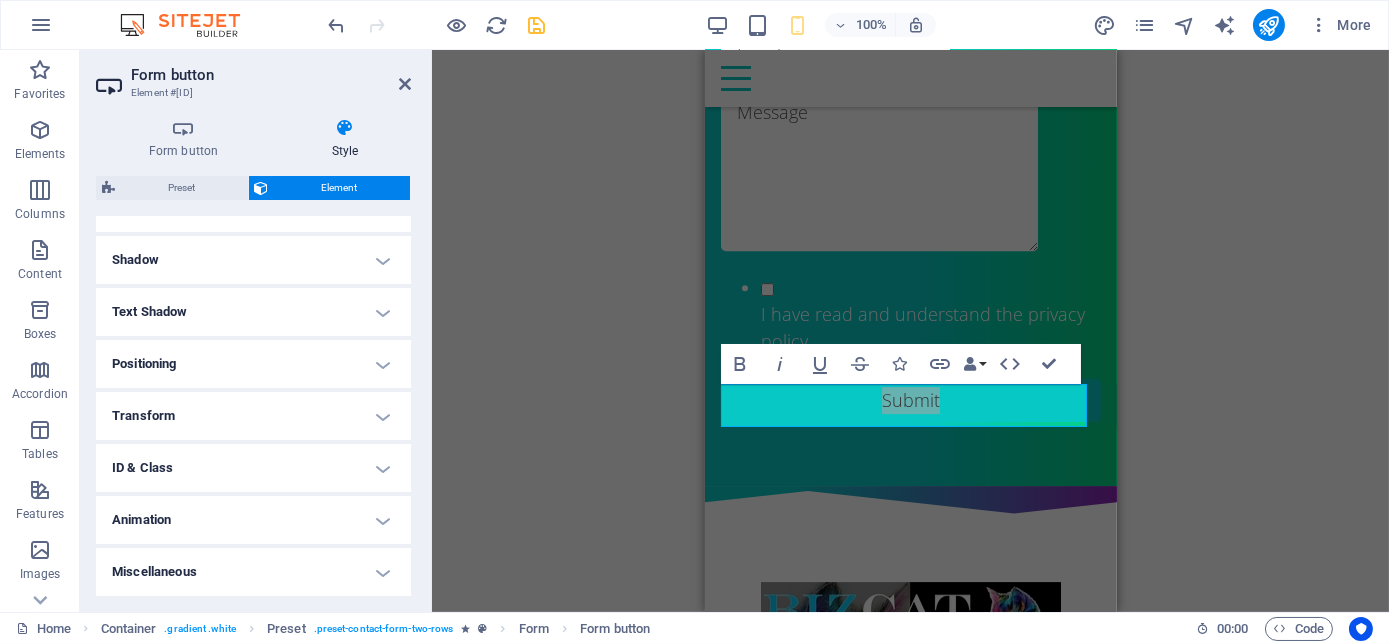 scroll, scrollTop: 193, scrollLeft: 0, axis: vertical 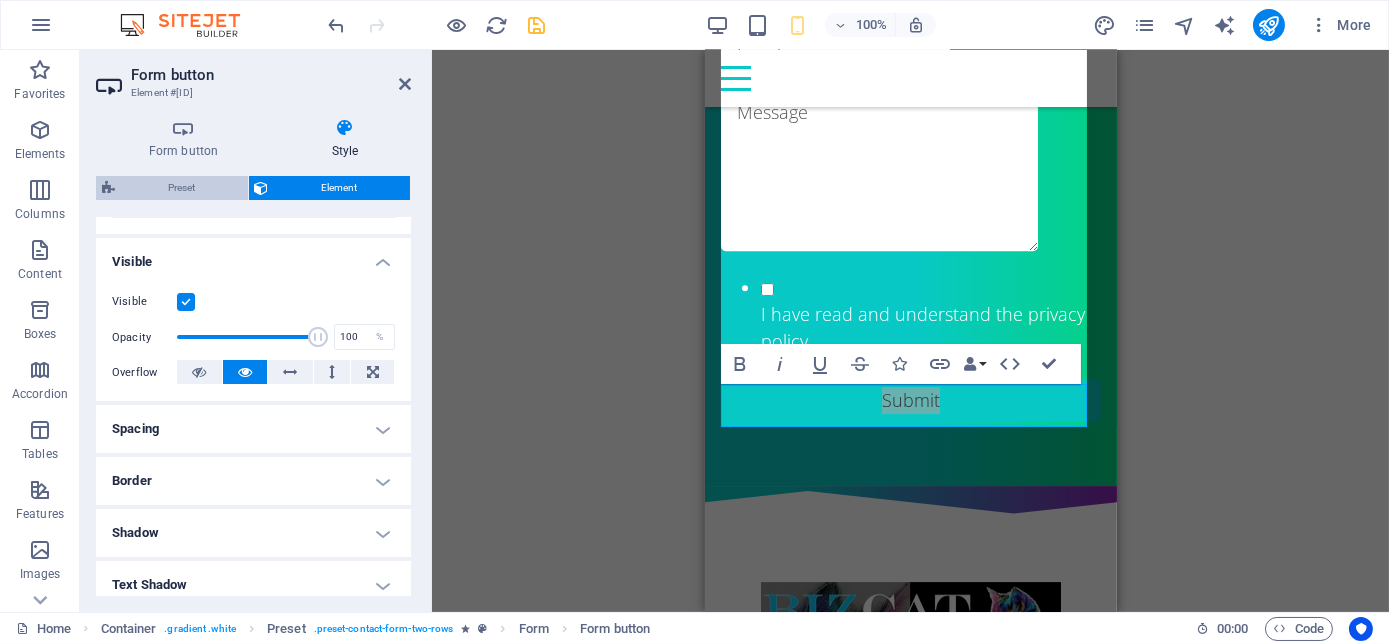 click on "Preset" at bounding box center (181, 188) 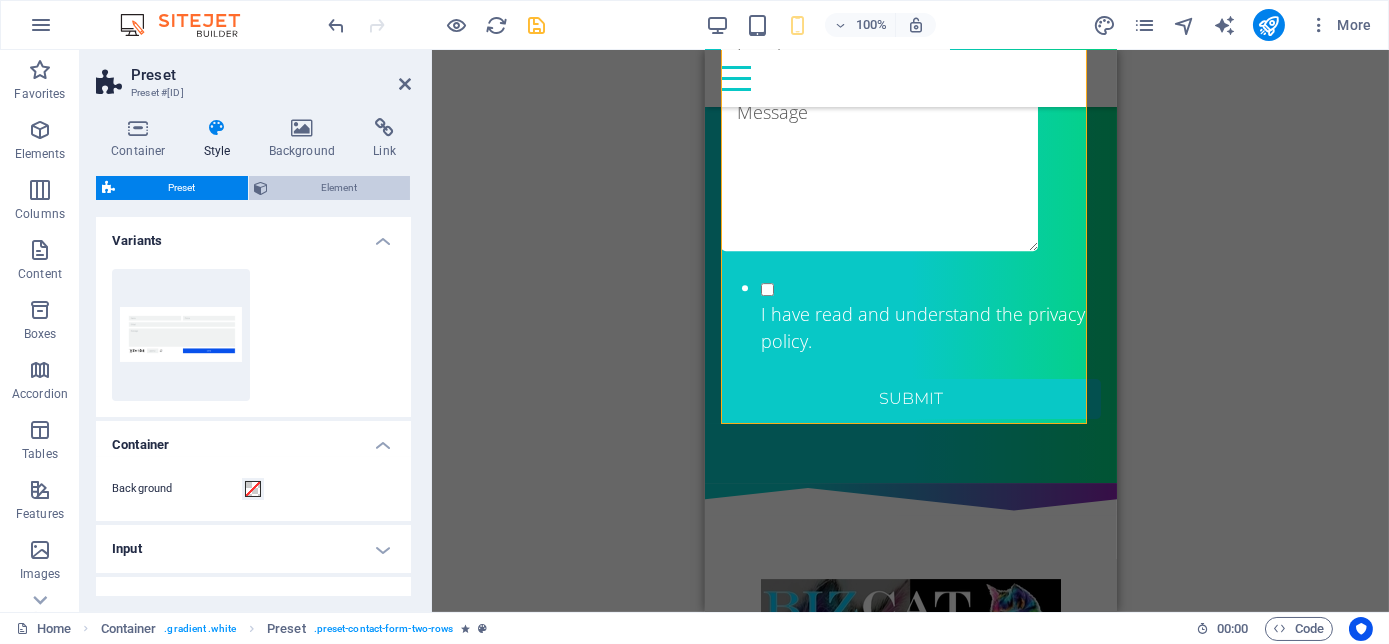 click on "Element" at bounding box center [340, 188] 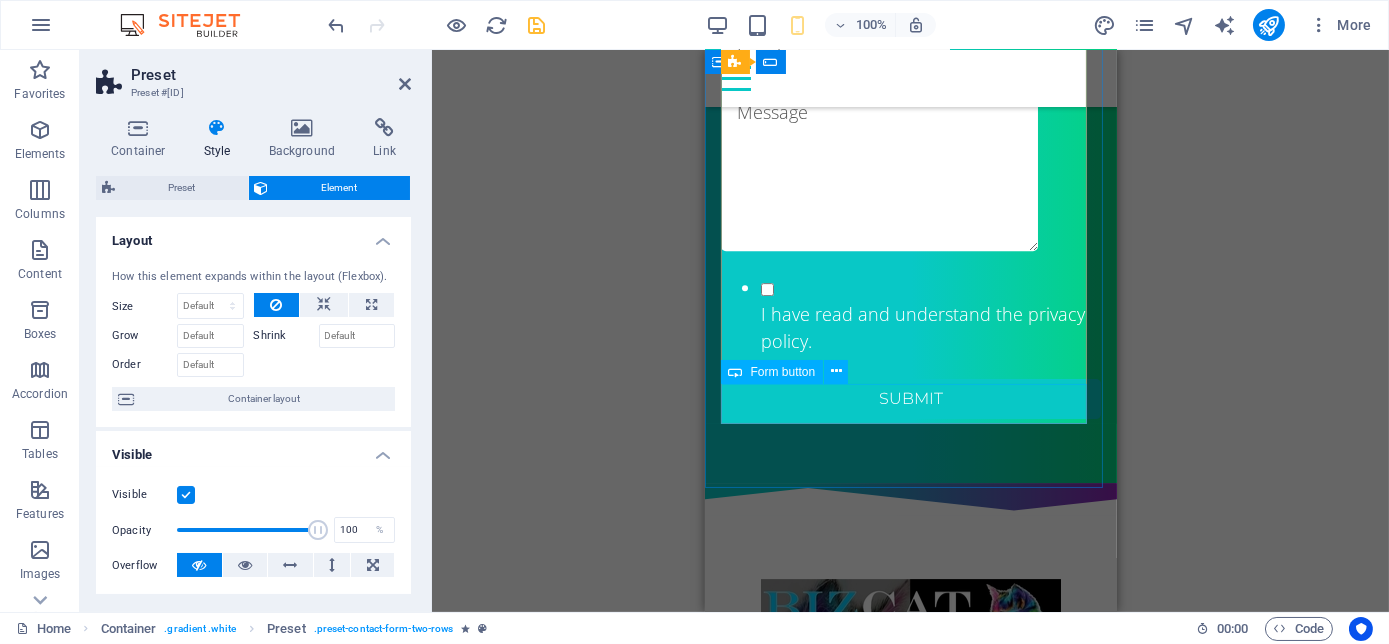 click on "Submit" 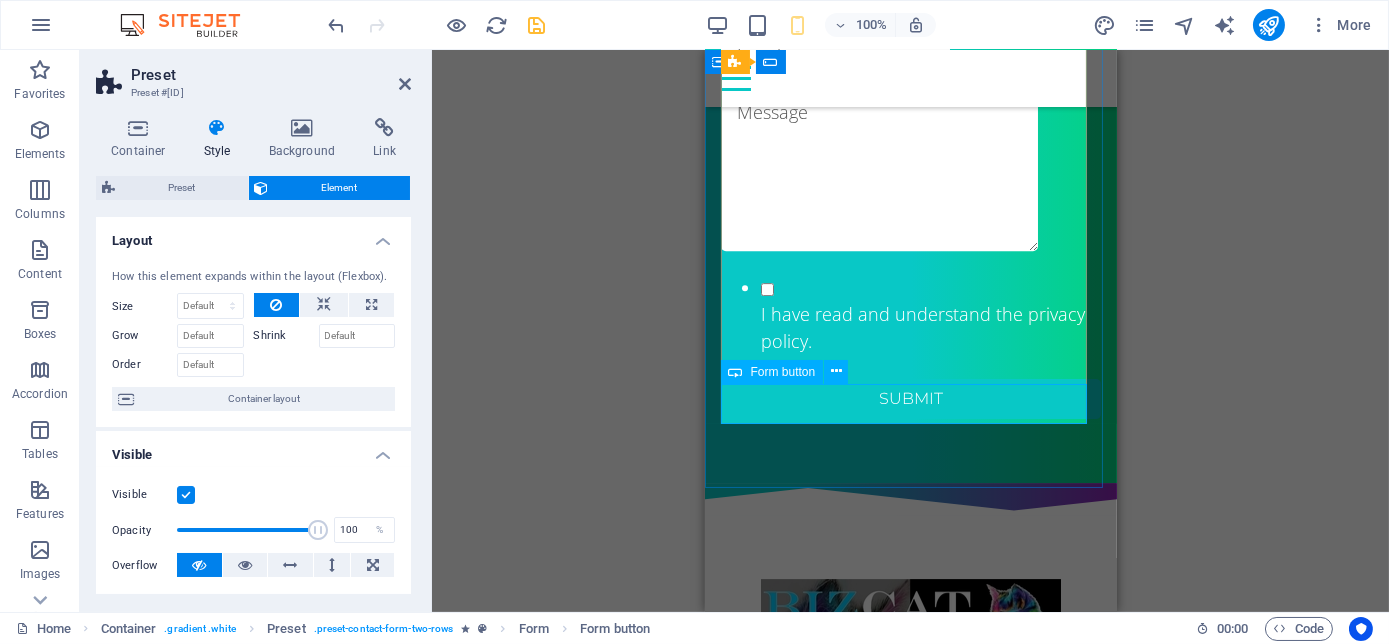 click on "Form button" at bounding box center [783, 372] 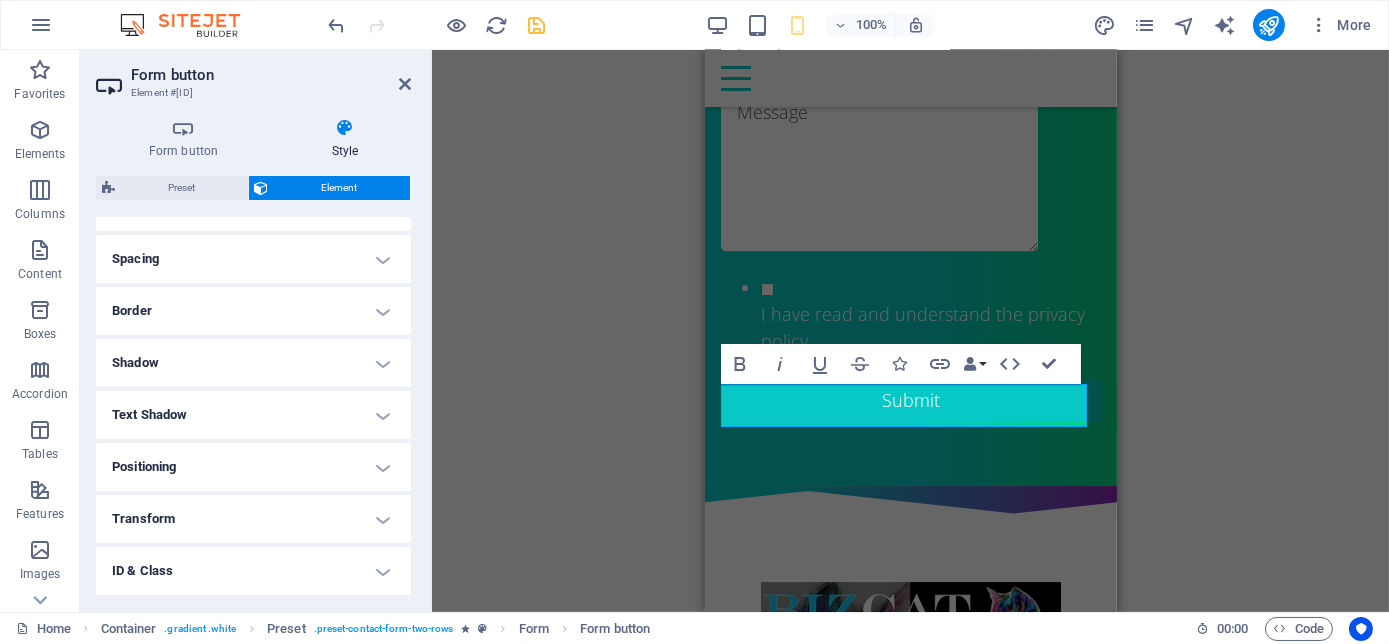 scroll, scrollTop: 466, scrollLeft: 0, axis: vertical 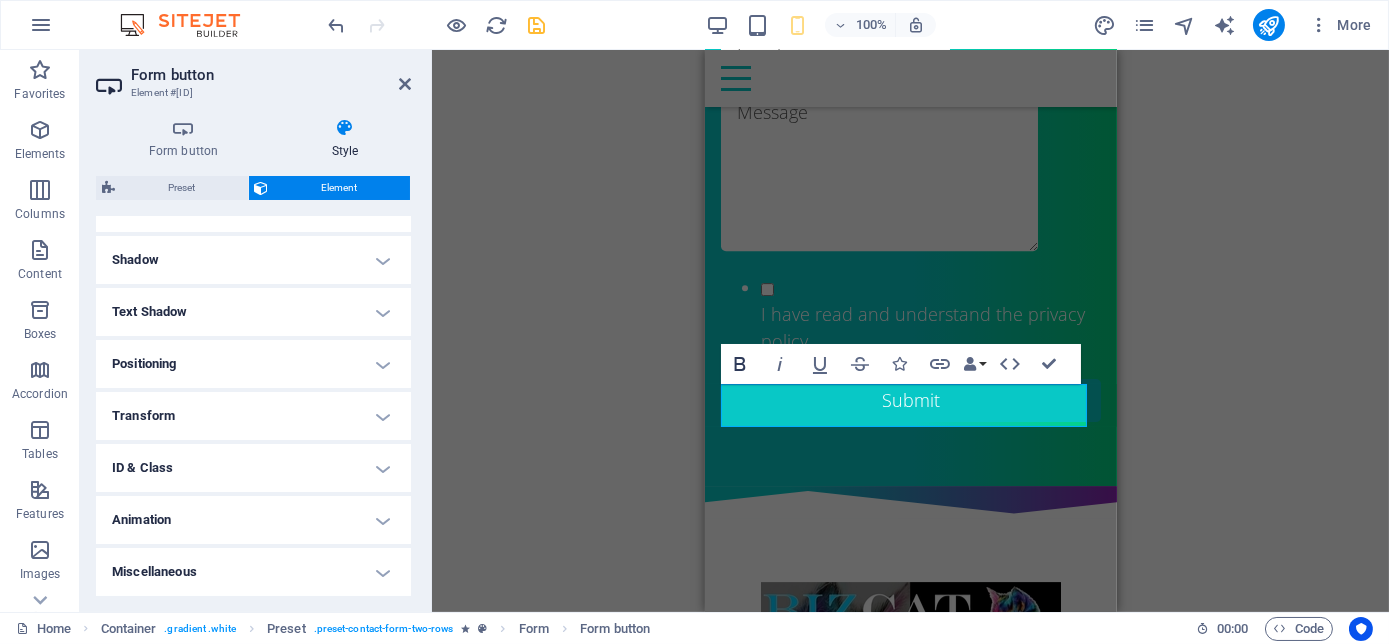 click 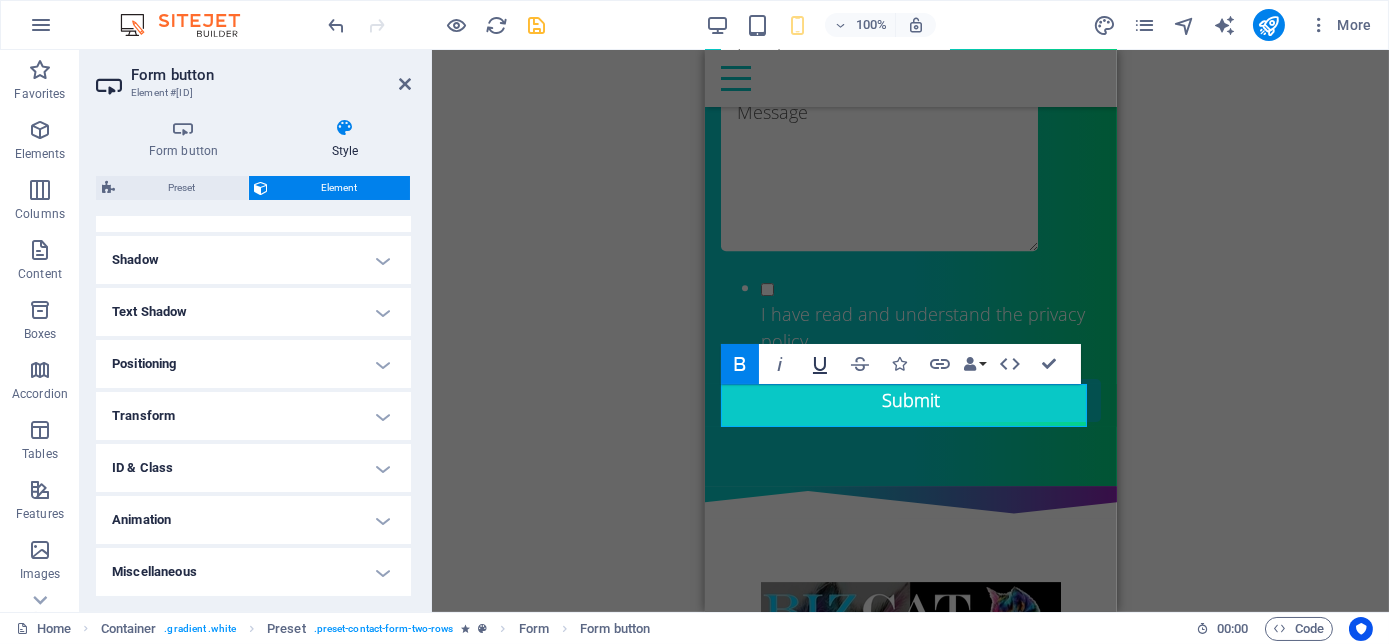 click 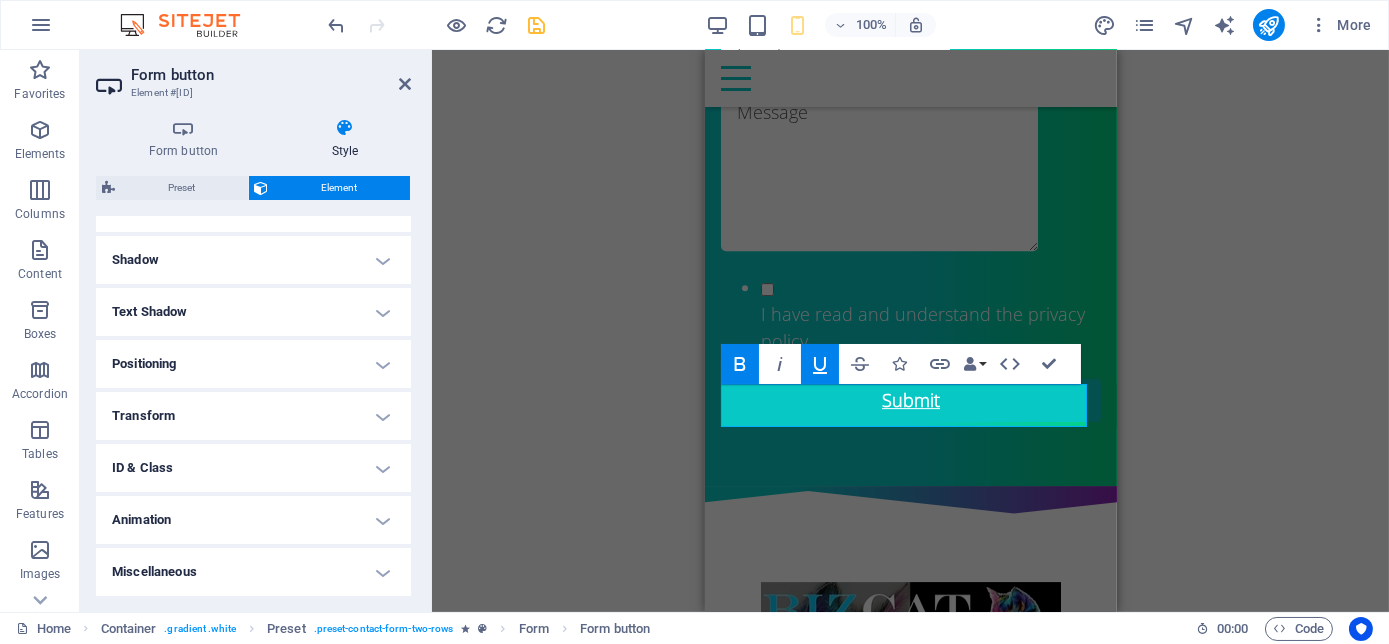 click on "H2   Banner   Banner   Container   Preset   Container   Image   Container   Preset   HTML   Preset   Container   Container   H2   Preset   Container   Text   Spacer   Spacer   Container   Preset   Container   H4   Container   Text   Container   Preset   Container   H4   Container   Text   Icon   Preset   Container   Container   H4   Container   Text   H2   Container   Spacer   Container   Image   Container   Preset   Preset   Container   Container   H3   H5   Text   Preset   Container   Image   Preset   Container   Button   Container   H2   Text   Floating Image   Text   Text image overlap   Image   Text image overlap   Container   H1   Menu Bar   Menu   Container   Button   Container   Text   Preset   Container   Image   Preset   Container   Container   H3   H5   Text   Icon   Preset   Spacer   Container   Image   Preset   Container   H3   Text   Spacer   Container   H4   Container   Image   Spacer   Container   Text image overlap   Image   Text   H2   Preset   Container   H4   Container" at bounding box center (910, 331) 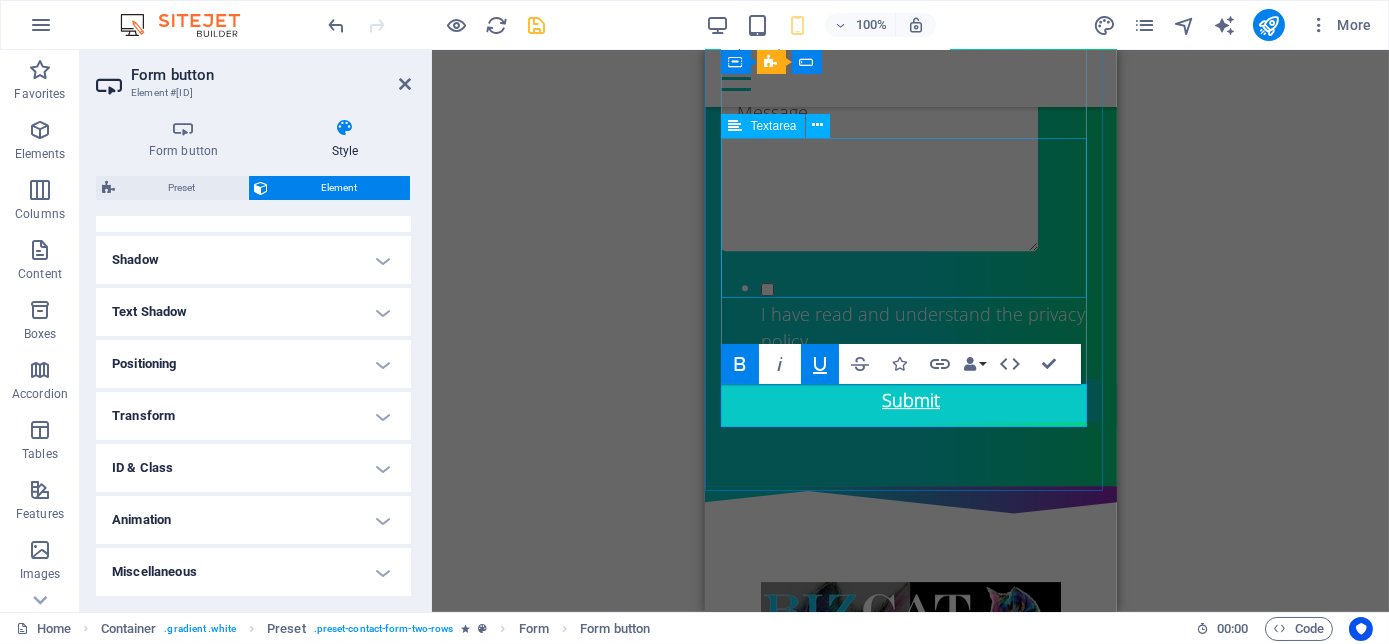 click on "H2   Banner   Banner   Container   Preset   Container   Image   Container   Preset   HTML   Preset   Container   Container   H2   Preset   Container   Text   Spacer   Spacer   Container   Preset   Container   H4   Container   Text   Container   Preset   Container   H4   Container   Text   Icon   Preset   Container   Container   H4   Container   Text   H2   Container   Spacer   Container   Image   Container   Preset   Preset   Container   Container   H3   H5   Text   Preset   Container   Image   Preset   Container   Button   Container   H2   Text   Floating Image   Text   Text image overlap   Image   Text image overlap   Container   H1   Menu Bar   Menu   Container   Button   Container   Text   Preset   Container   Image   Preset   Container   Container   H3   H5   Text   Icon   Preset   Spacer   Container   Image   Preset   Container   H3   Text   Spacer   Container   H4   Container   Image   Spacer   Container   Text image overlap   Image   Text   H2   Preset   Container   H4   Container" at bounding box center (910, 331) 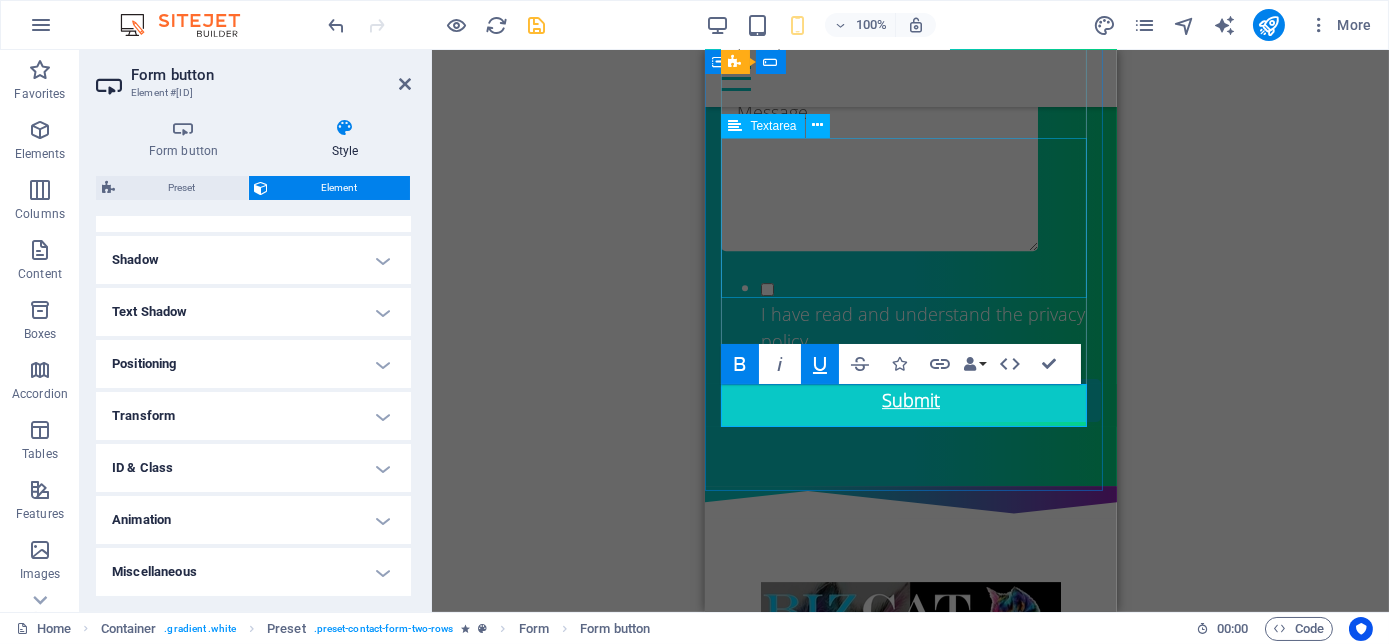 click 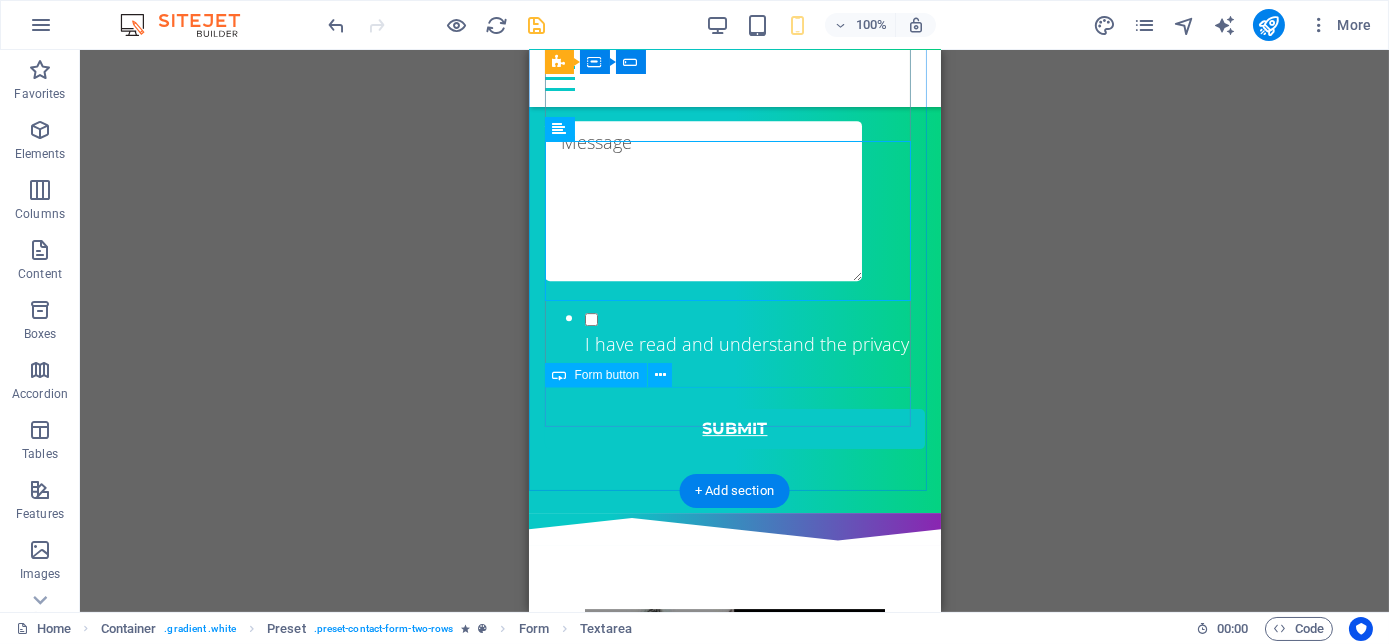 scroll, scrollTop: 13094, scrollLeft: 0, axis: vertical 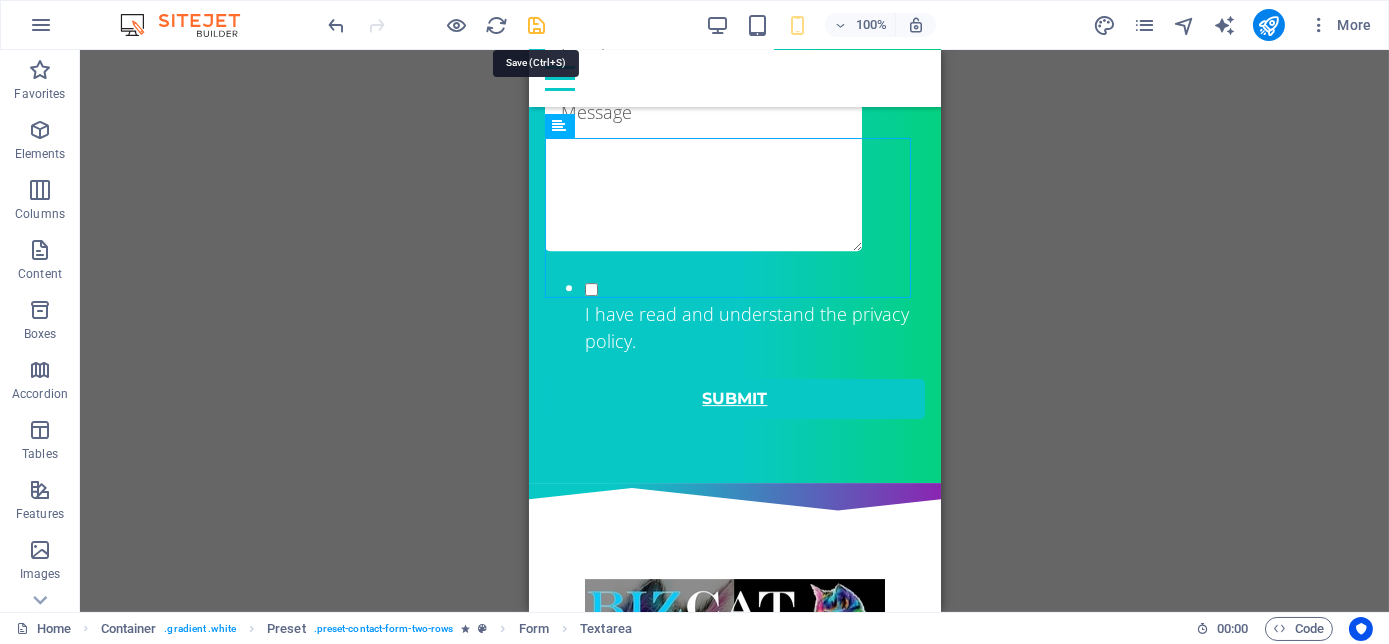 click at bounding box center (537, 25) 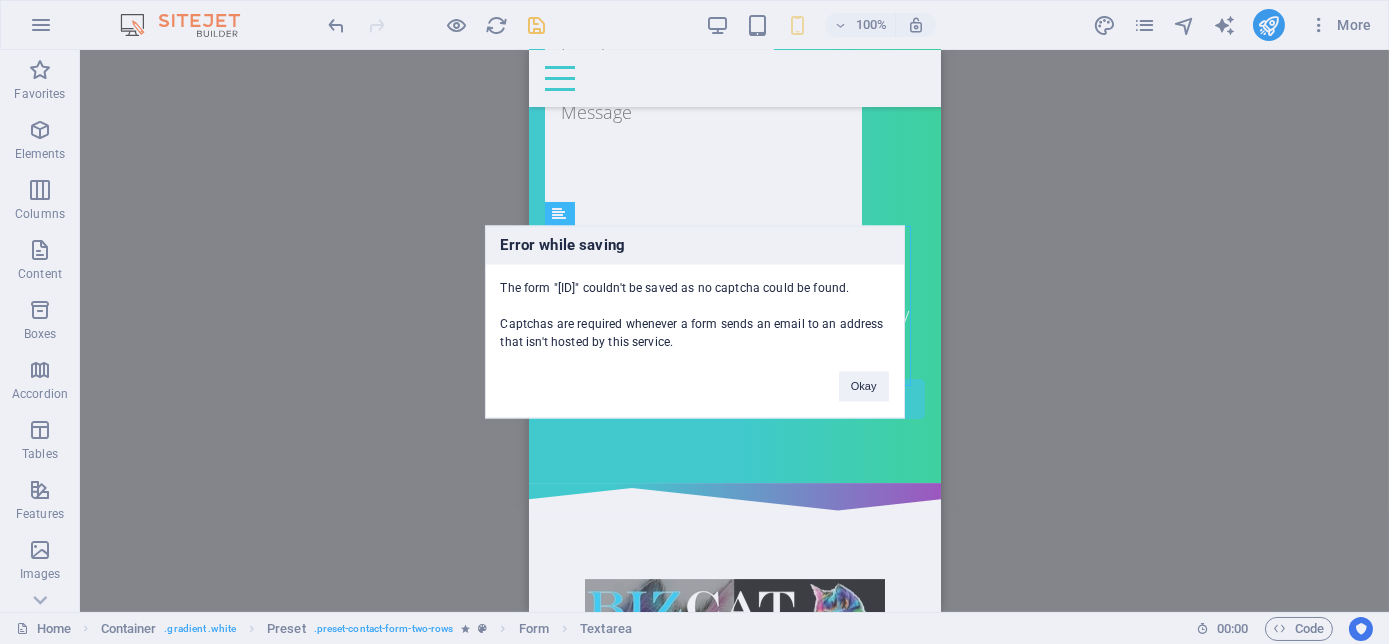 scroll, scrollTop: 13006, scrollLeft: 0, axis: vertical 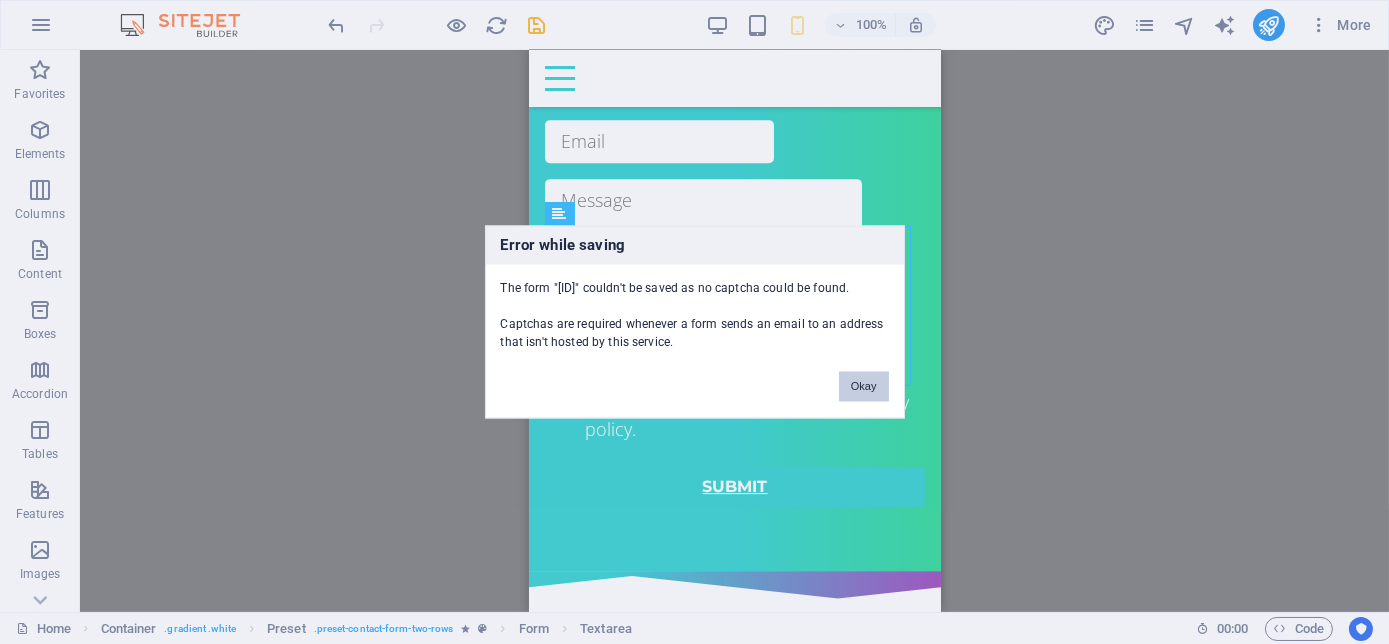 click on "Okay" at bounding box center [864, 387] 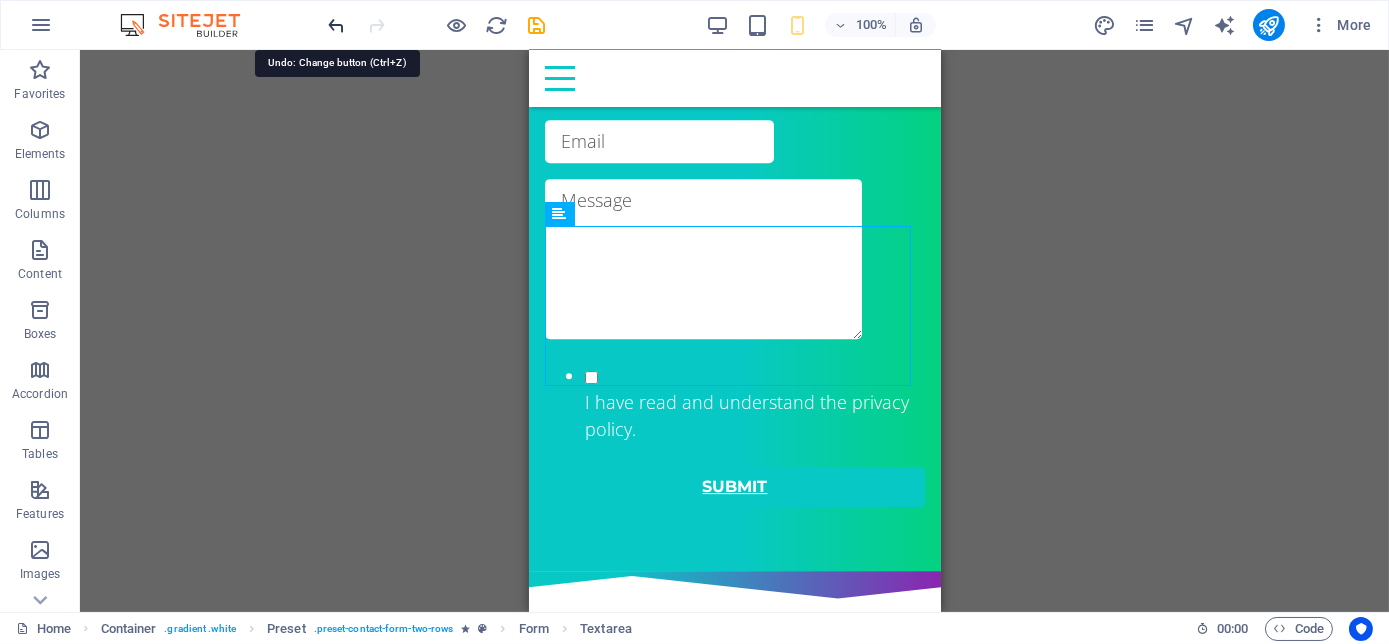 click at bounding box center (337, 25) 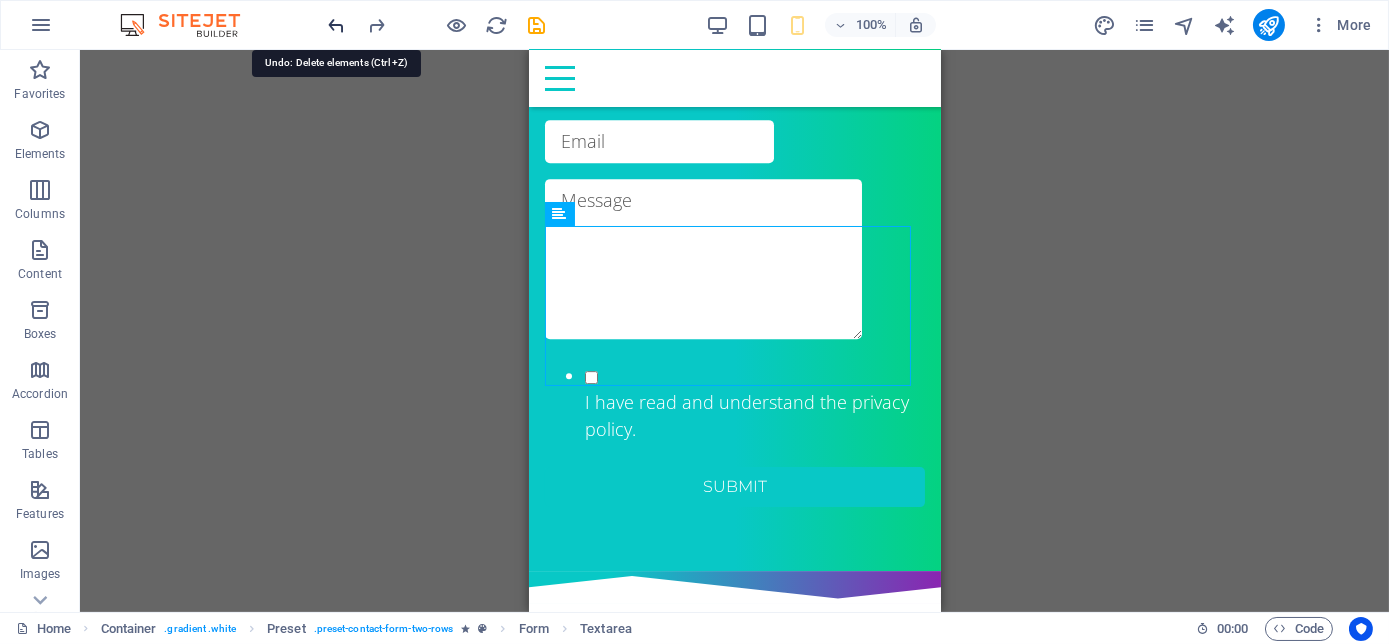 click at bounding box center (337, 25) 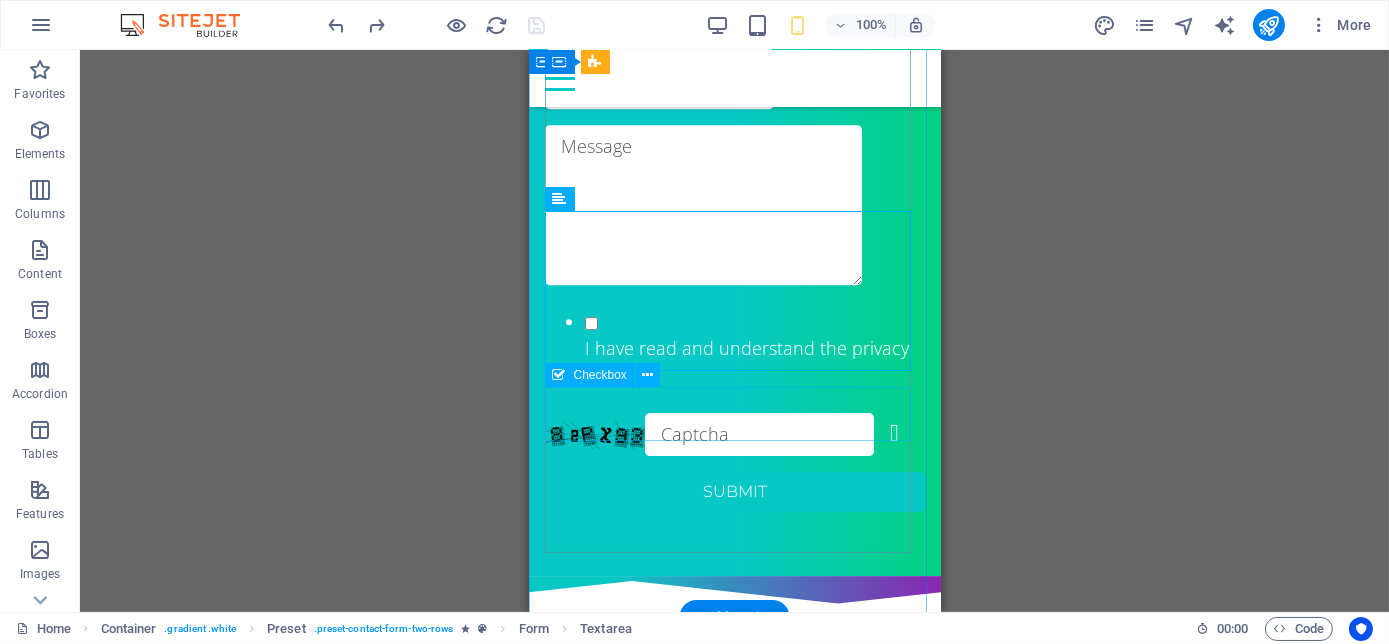 scroll, scrollTop: 13097, scrollLeft: 0, axis: vertical 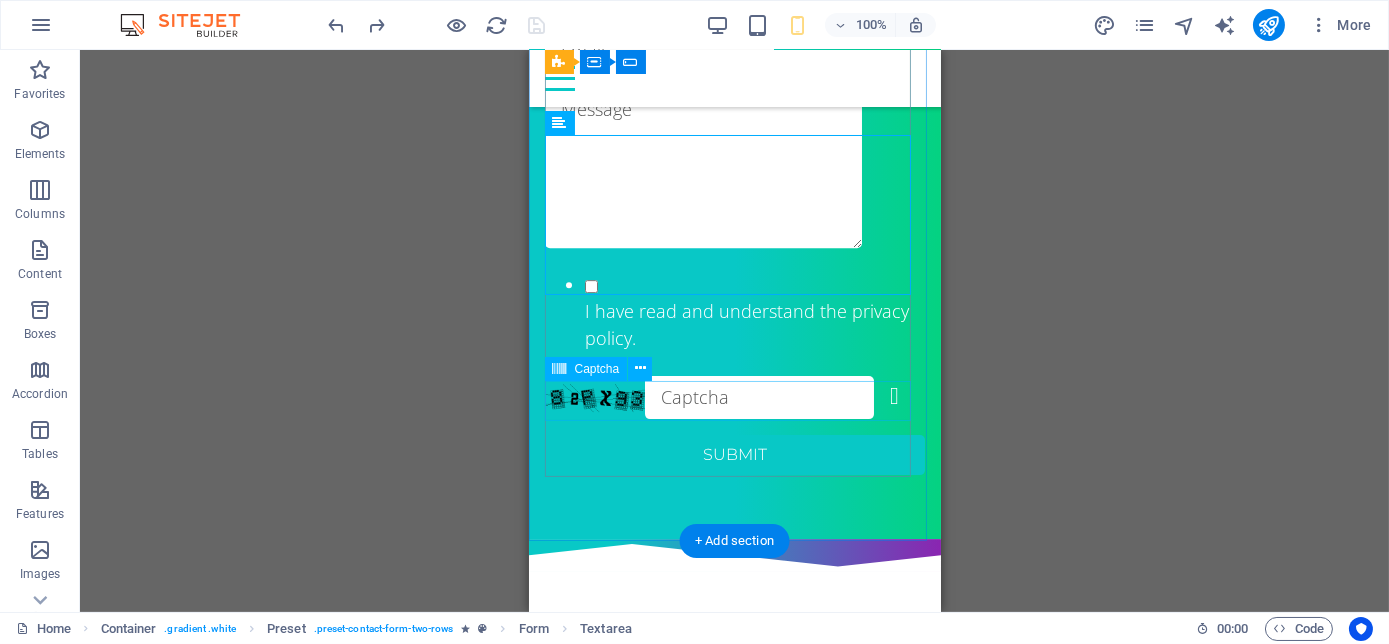 click on "Unreadable? Load new" 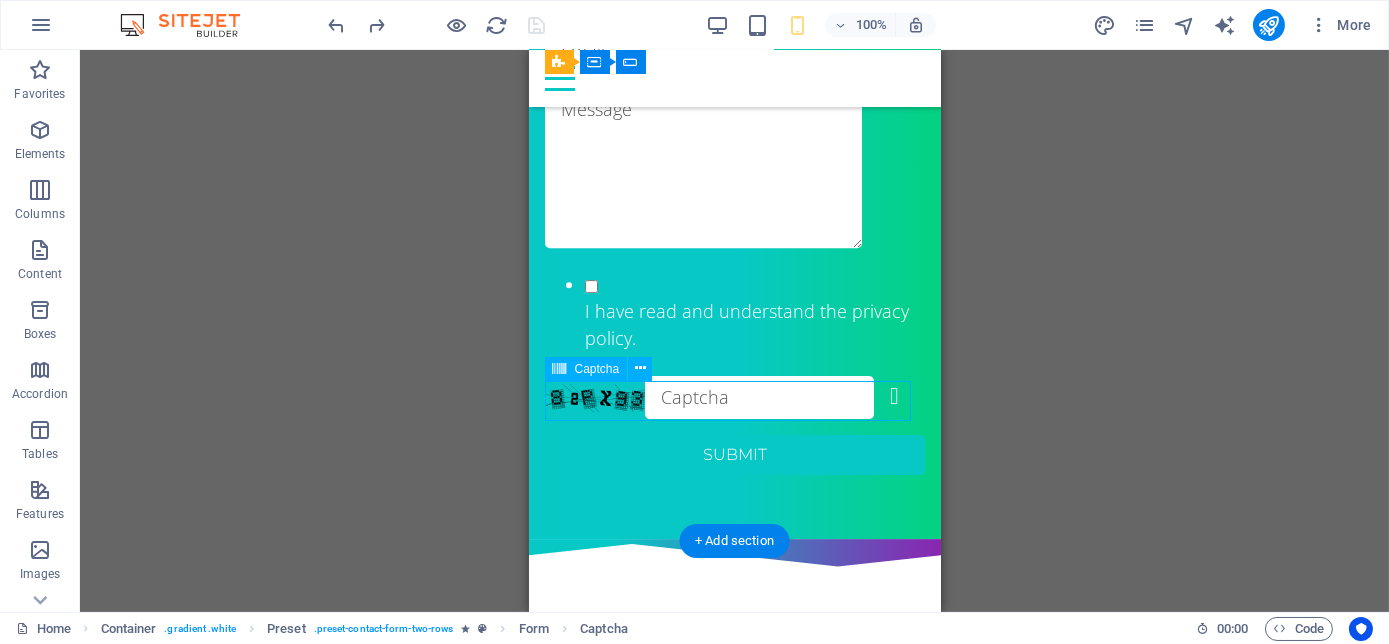 click on "Unreadable? Load new" 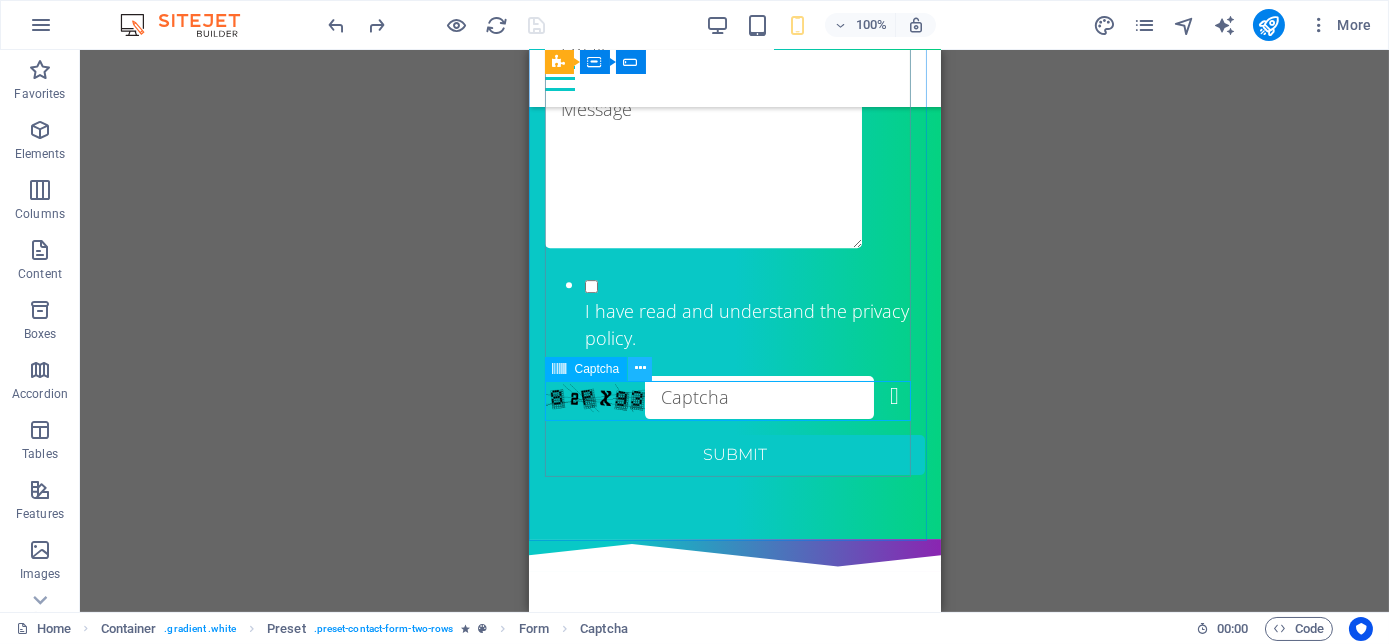 click at bounding box center (640, 369) 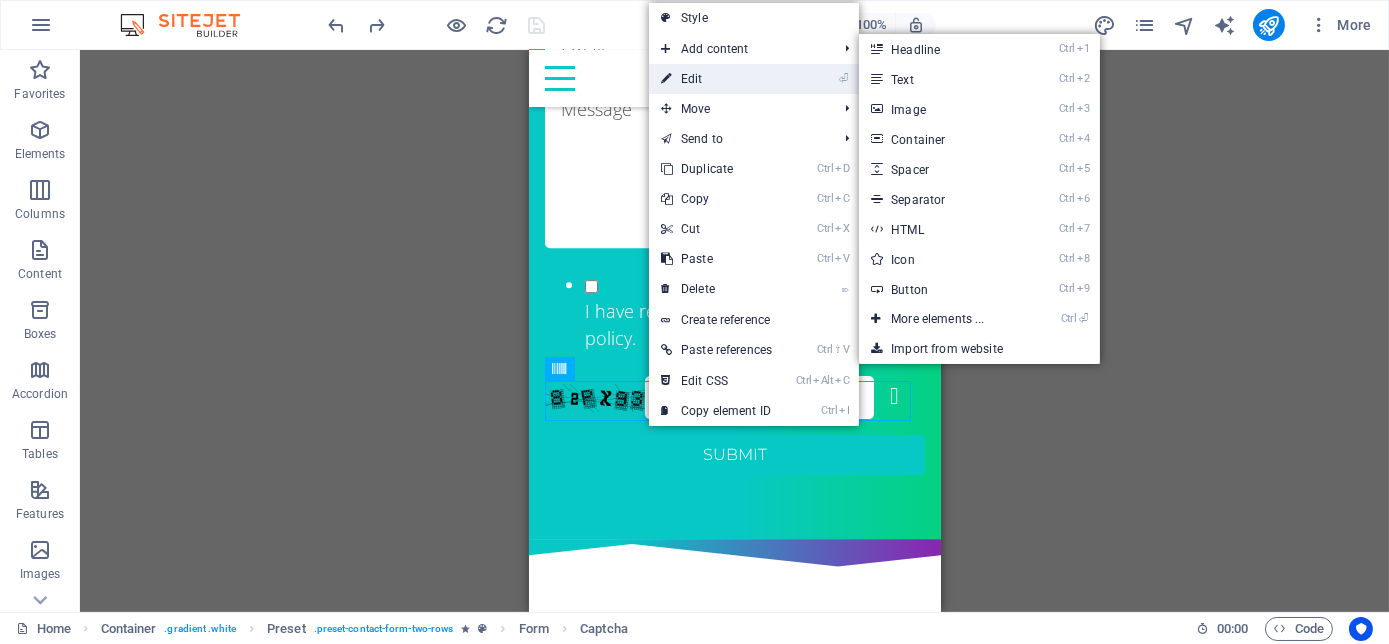 click on "⏎  Edit" at bounding box center [716, 79] 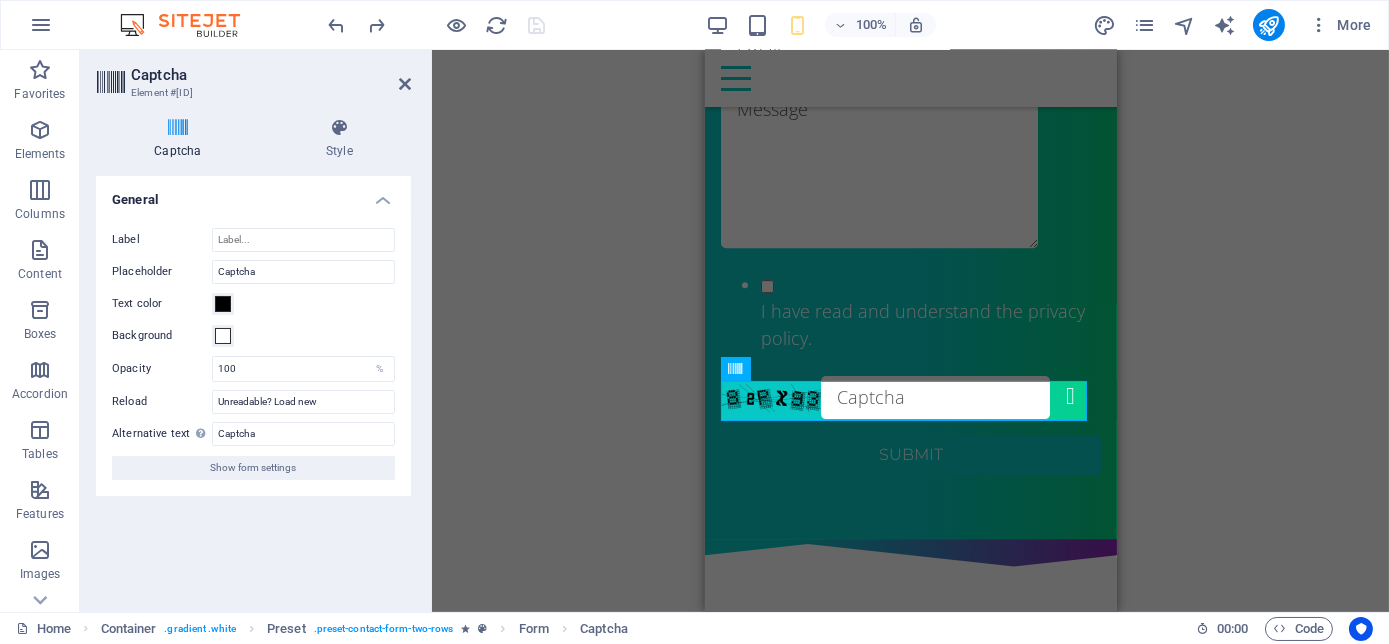 click on "Captcha" at bounding box center (182, 139) 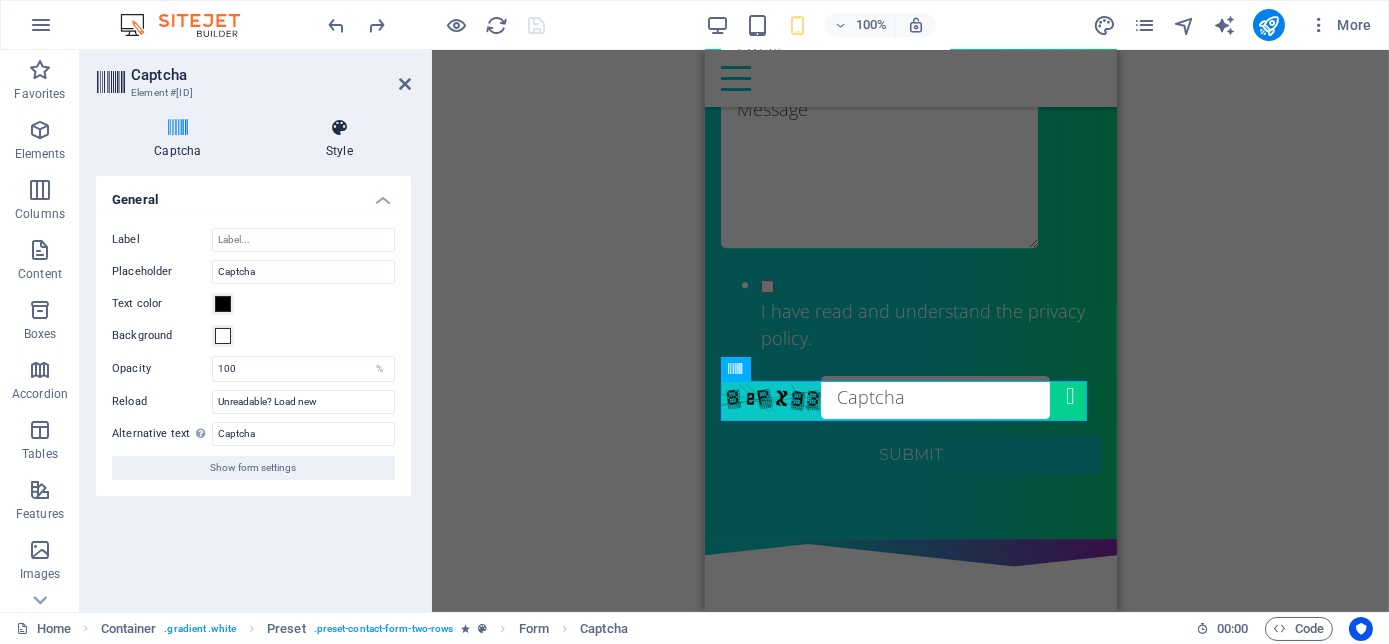 click on "Style" at bounding box center (339, 139) 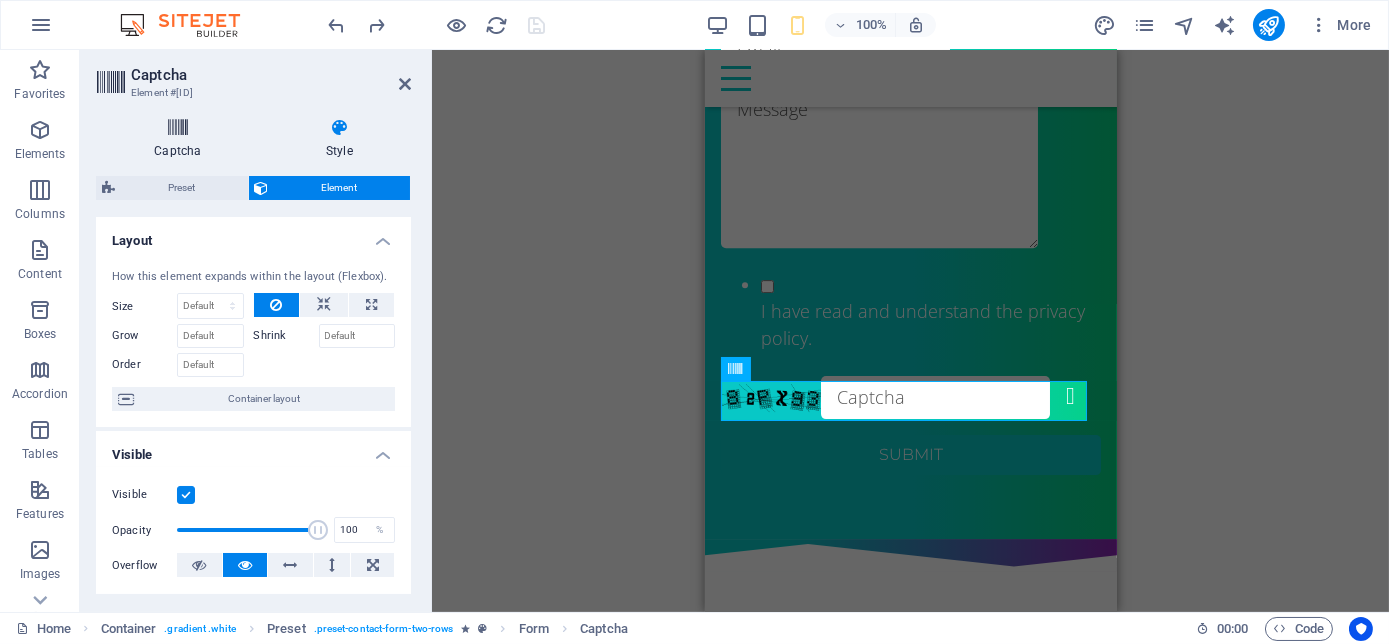 click at bounding box center (178, 128) 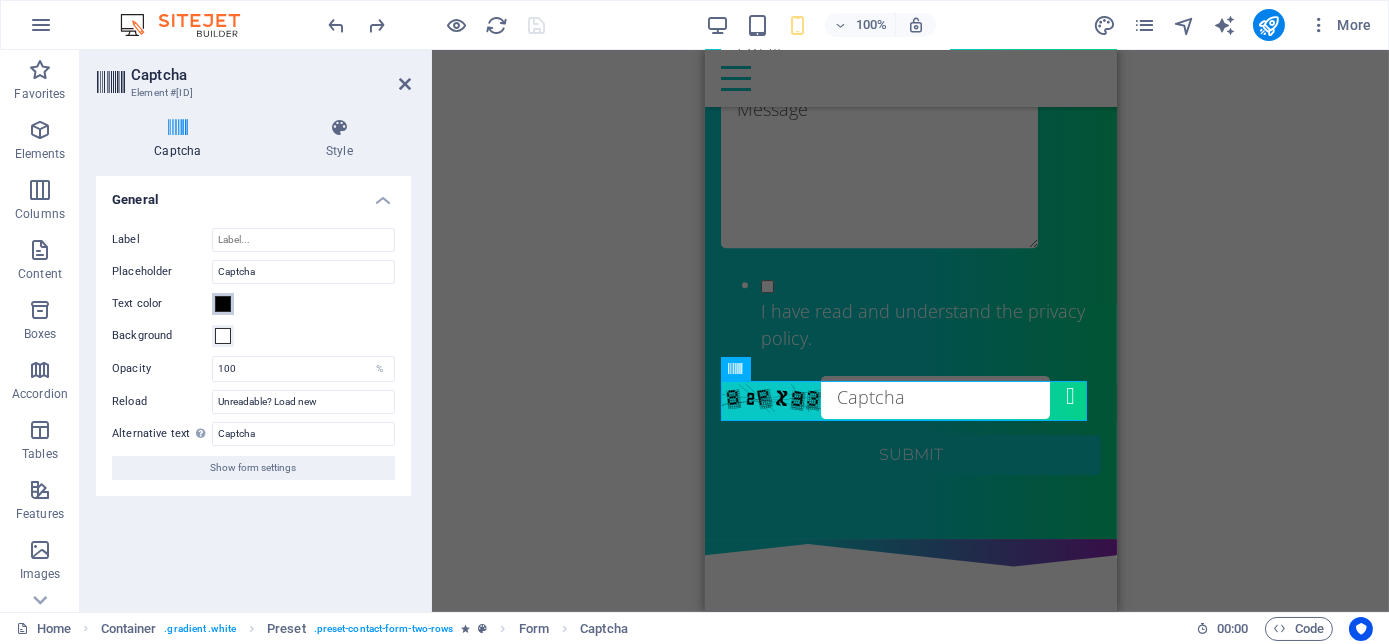 click at bounding box center (223, 304) 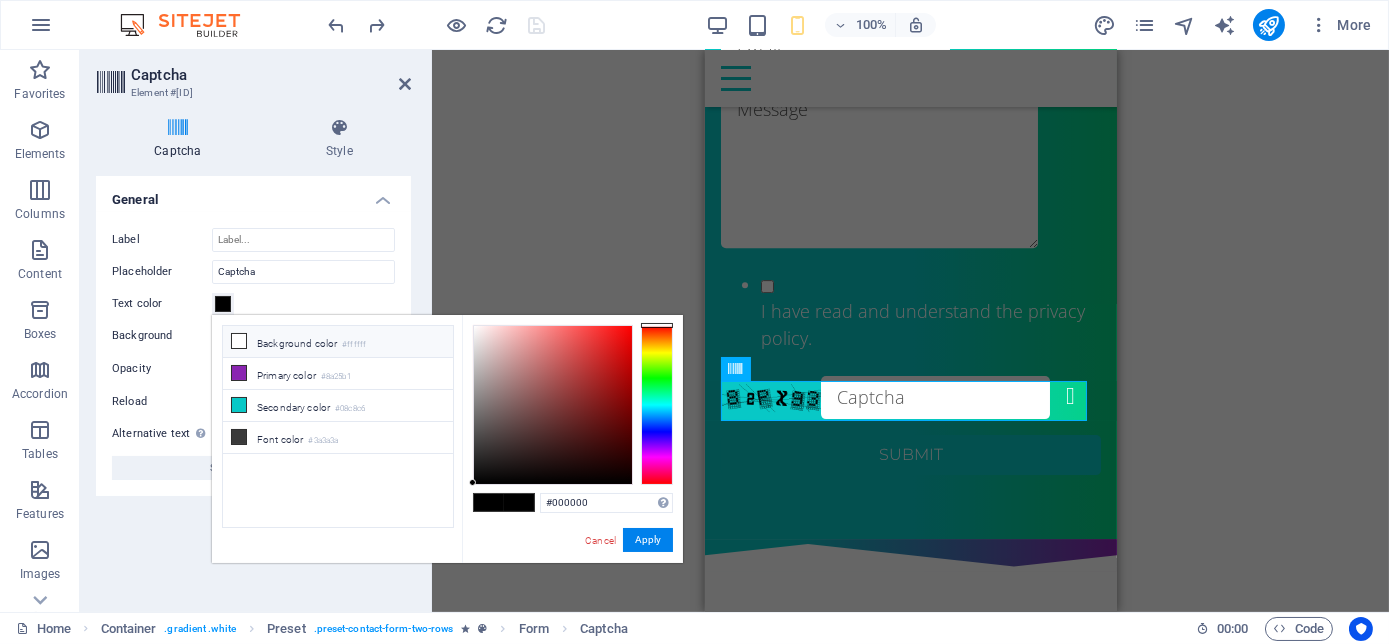 click on "Background color
#ffffff" at bounding box center [338, 342] 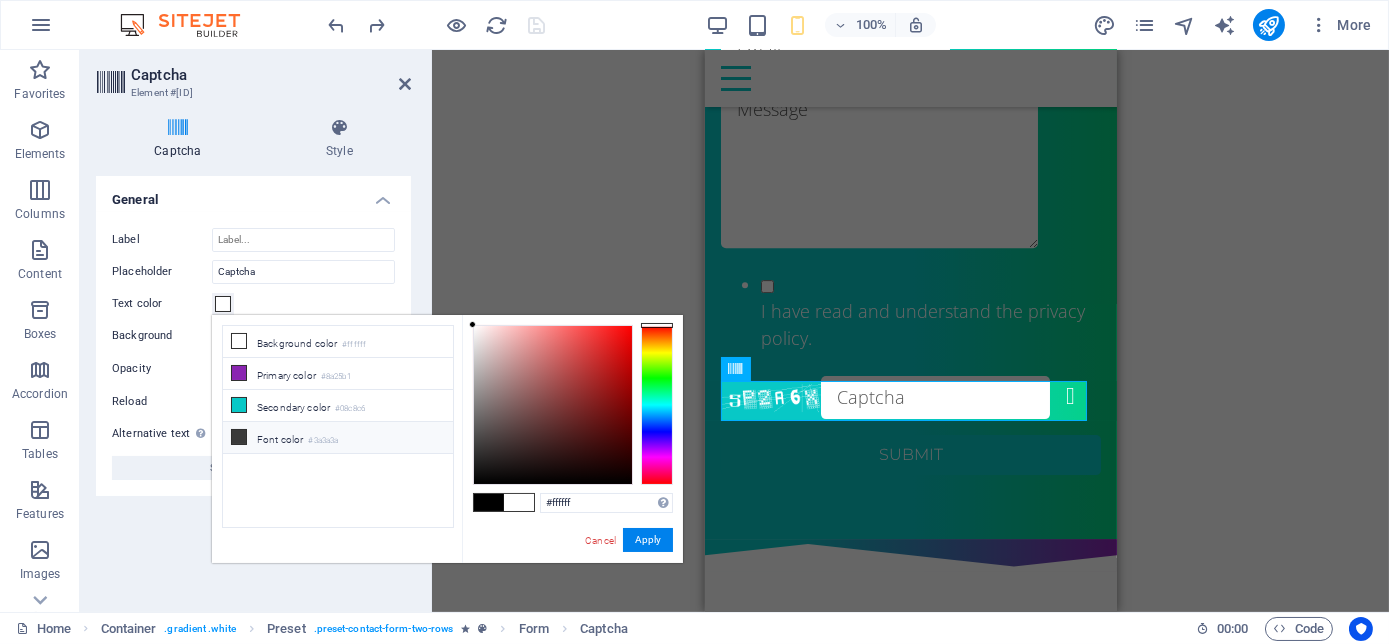 click at bounding box center [239, 437] 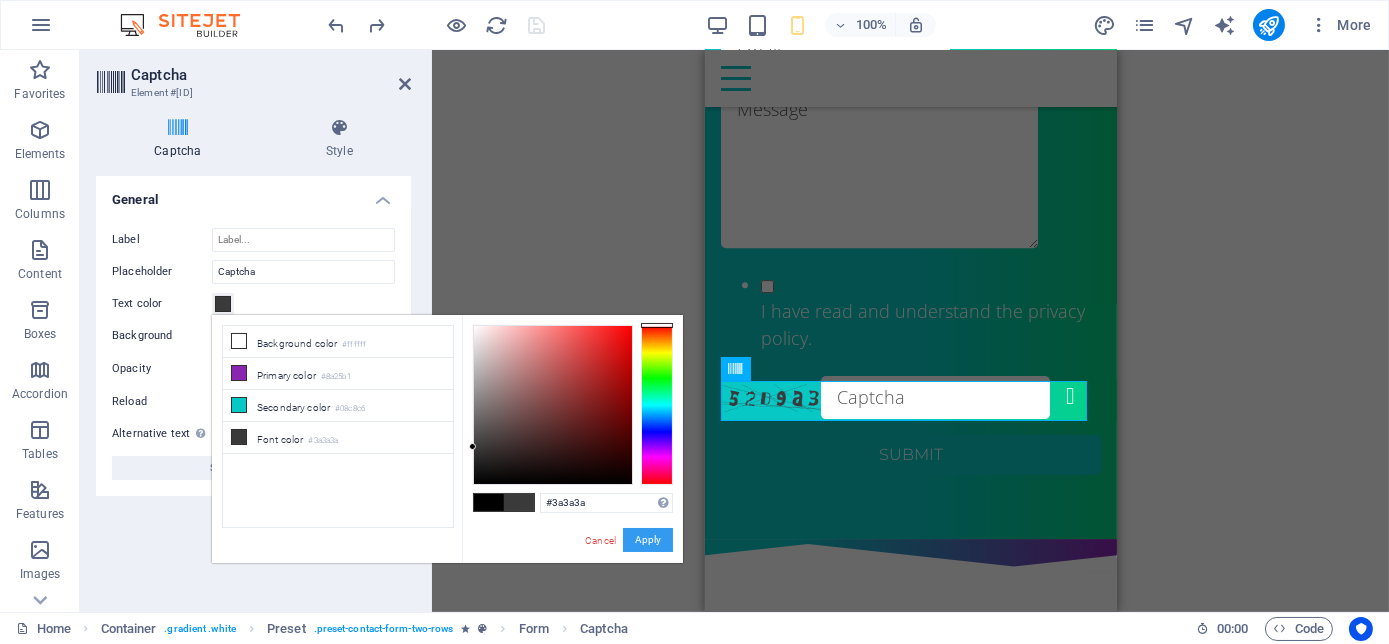 click on "Apply" at bounding box center [648, 540] 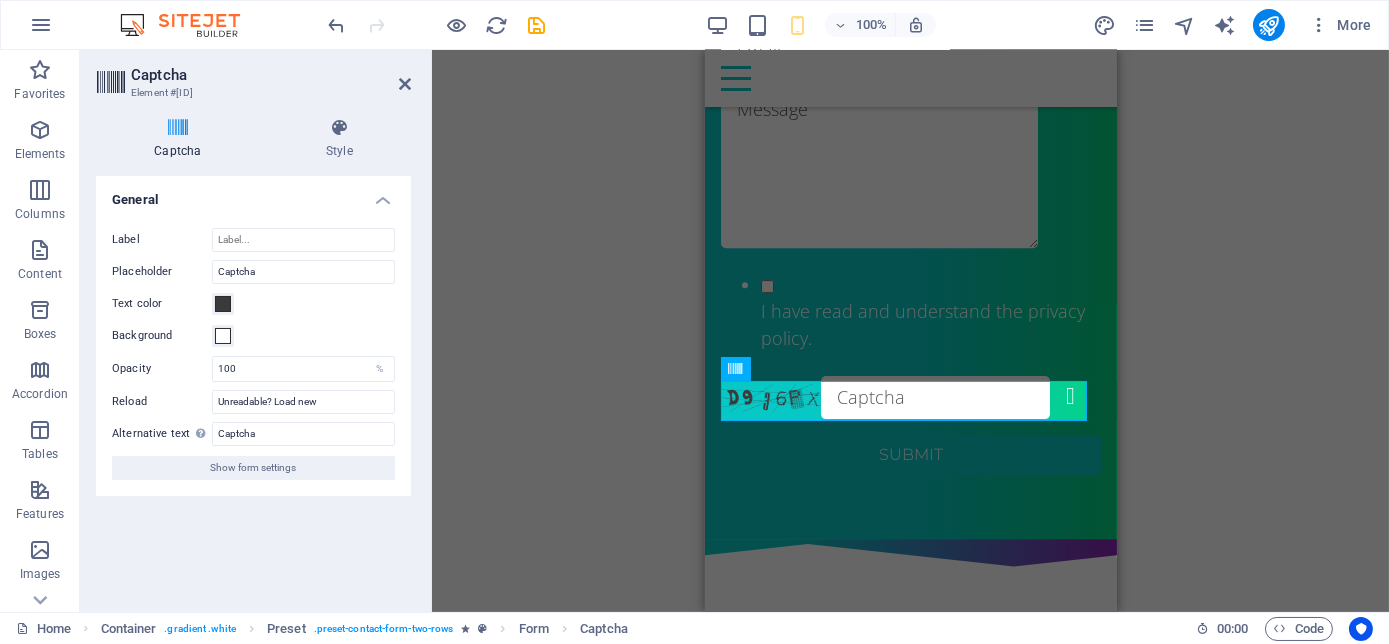 click on "H2   Banner   Banner   Container   Preset   Container   Image   Container   Preset   HTML   Preset   Container   Container   H2   Preset   Container   Text   Spacer   Spacer   Container   Preset   Container   H4   Container   Text   Container   Preset   Container   H4   Container   Text   Icon   Preset   Container   Container   H4   Container   Text   H2   Container   Spacer   Container   Image   Container   Preset   Preset   Container   Container   H3   H5   Text   Preset   Container   Image   Preset   Container   Button   Container   H2   Text   Floating Image   Text   Text image overlap   Image   Text image overlap   Container   H1   Menu Bar   Menu   Container   Button   Container   Text   Preset   Container   Image   Preset   Container   Container   H3   H5   Text   Icon   Preset   Spacer   Container   Image   Preset   Container   H3   Text   Spacer   Container   H4   Container   Image   Spacer   Container   Text image overlap   Image   Text   H2   Preset   Container   H4   Container" at bounding box center [910, 331] 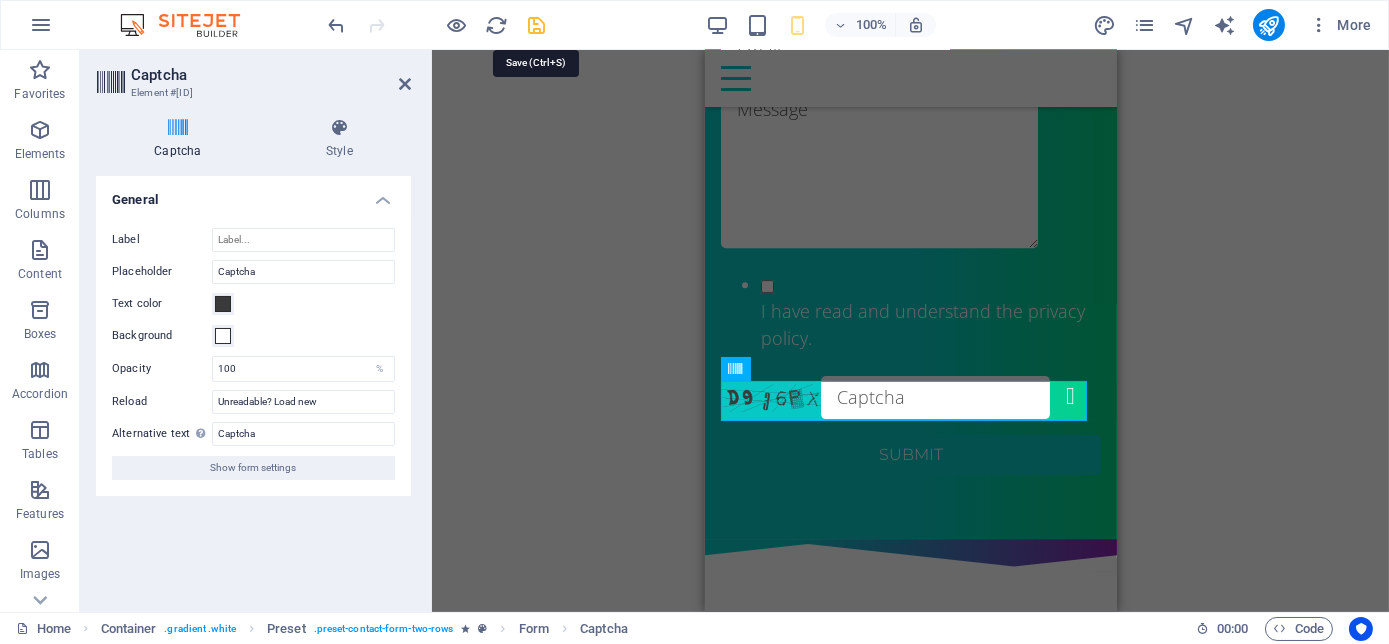 click at bounding box center (537, 25) 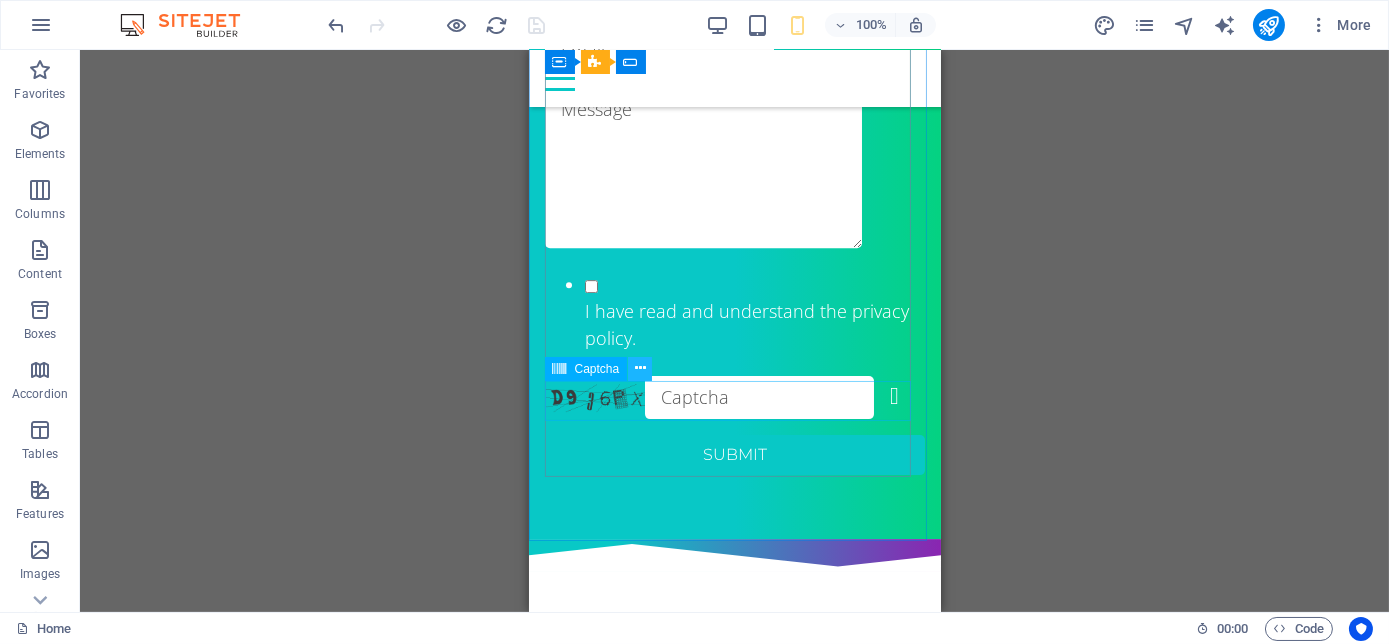 click at bounding box center (640, 368) 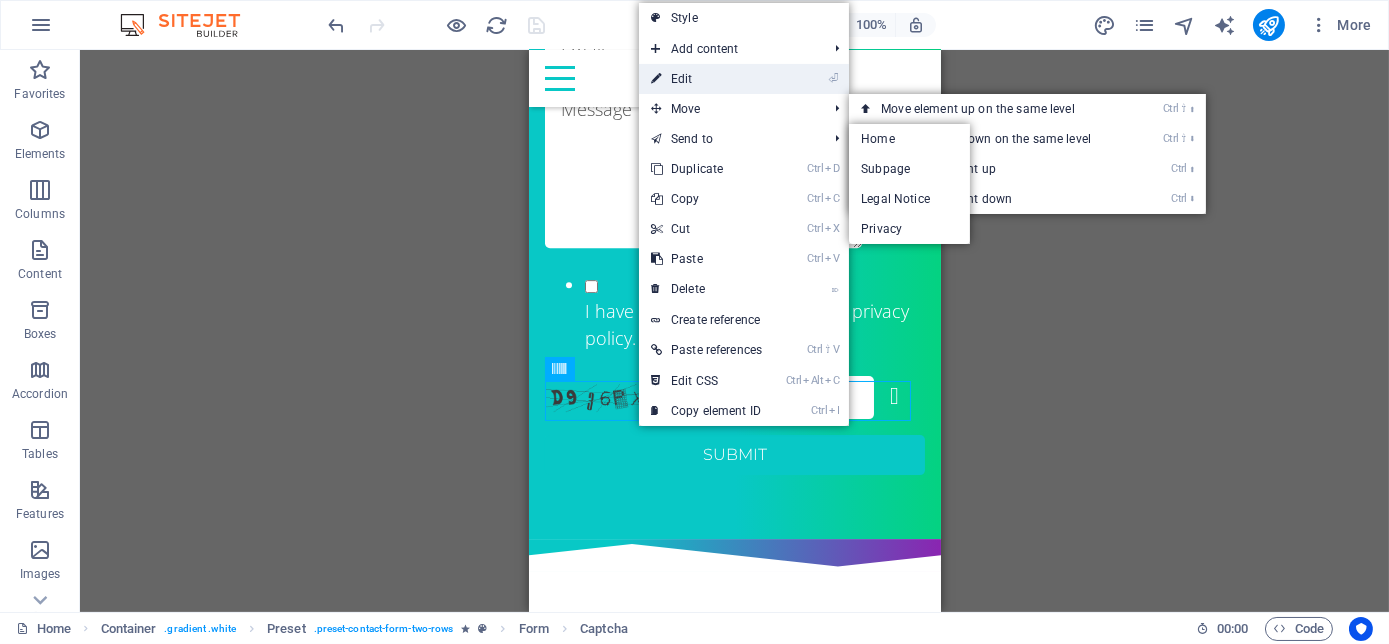 click on "⏎  Edit" at bounding box center (706, 79) 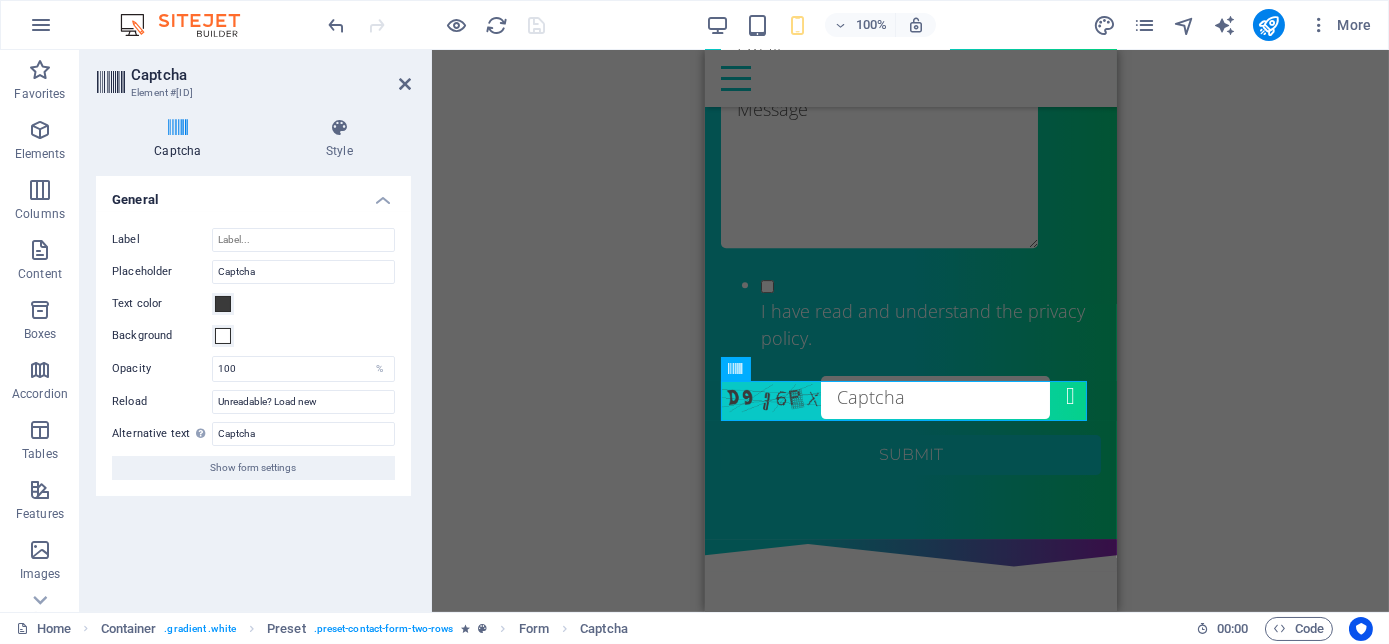 click on "Captcha Style Turnstile Turnstile by Cloudfare is a third-party integration that offers accessible captchas. The integration requires you to set up an account with Cloudflare to create a captcha. Since it is a third-party you will need to ensure that any consent management solution you add to your website recognizes Turnstile as a necessary cookie otherwise the captcha might not work. Turnstile Setup
You need to add the following hostnames to your Turnstile account to make the captcha work on your website. Click on the hostname to copy it to your clipboard.
preview.sitehub.io
The website’s domain
Manage Captcha Add the Site Key and Secret Key that you can find in your Turnstile account to set up the captcha in the form. The captcha will only work if both keys are correct. Site Key Secret Key Test your setup by submitting a form on the website. General Label Theme Auto Dark Light Size Normal : 300 x 65 Flexible : 100% x 65 (300 min width) Compact Normal" at bounding box center (253, 357) 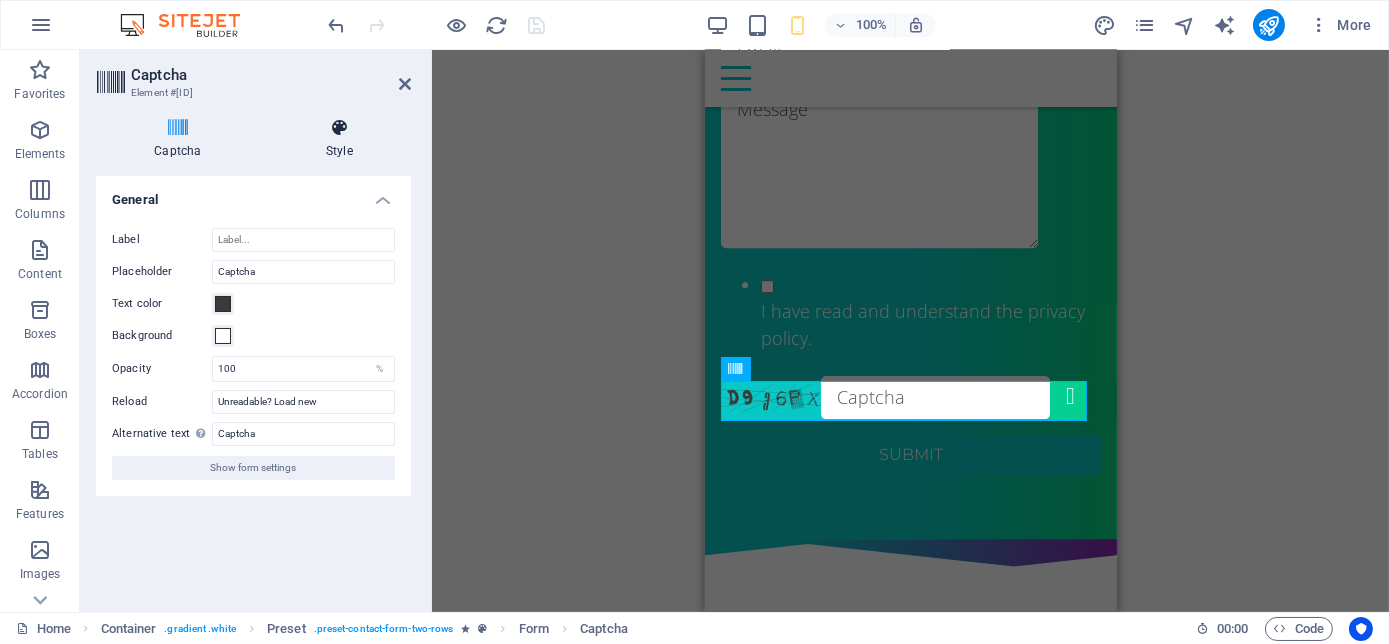 click at bounding box center (339, 128) 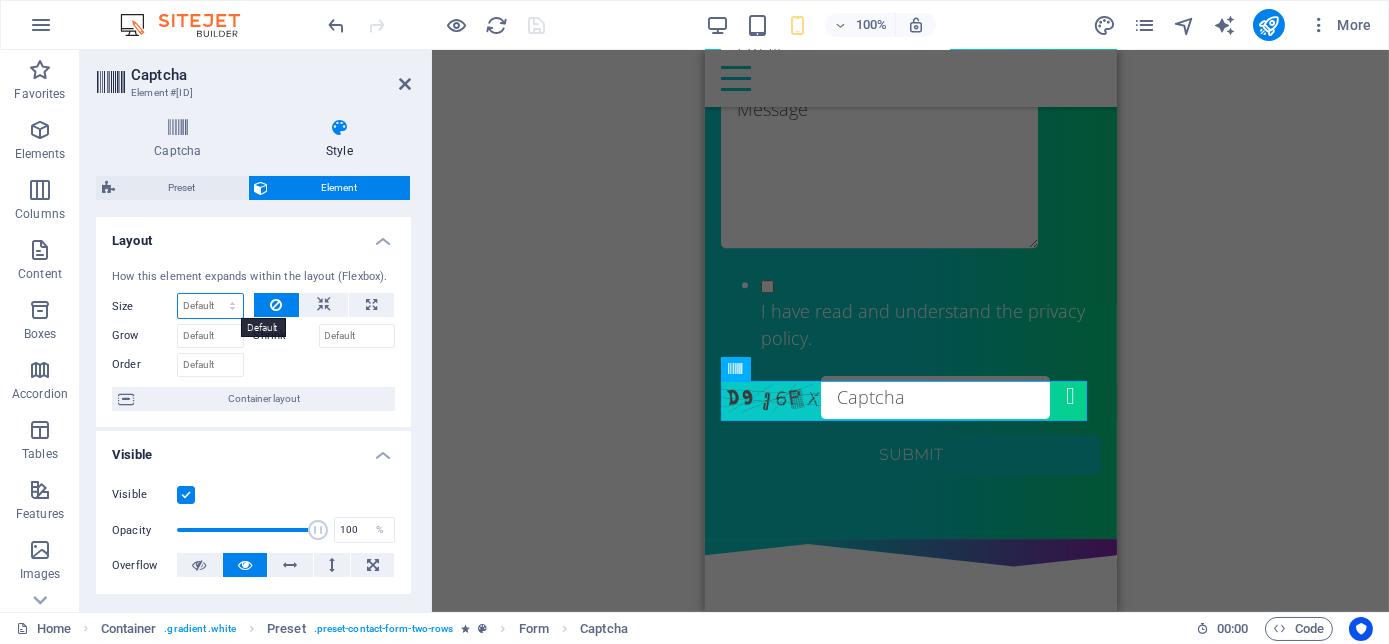click on "Default auto px % 1/1 1/2 1/3 1/4 1/5 1/6 1/7 1/8 1/9 1/10" at bounding box center [210, 306] 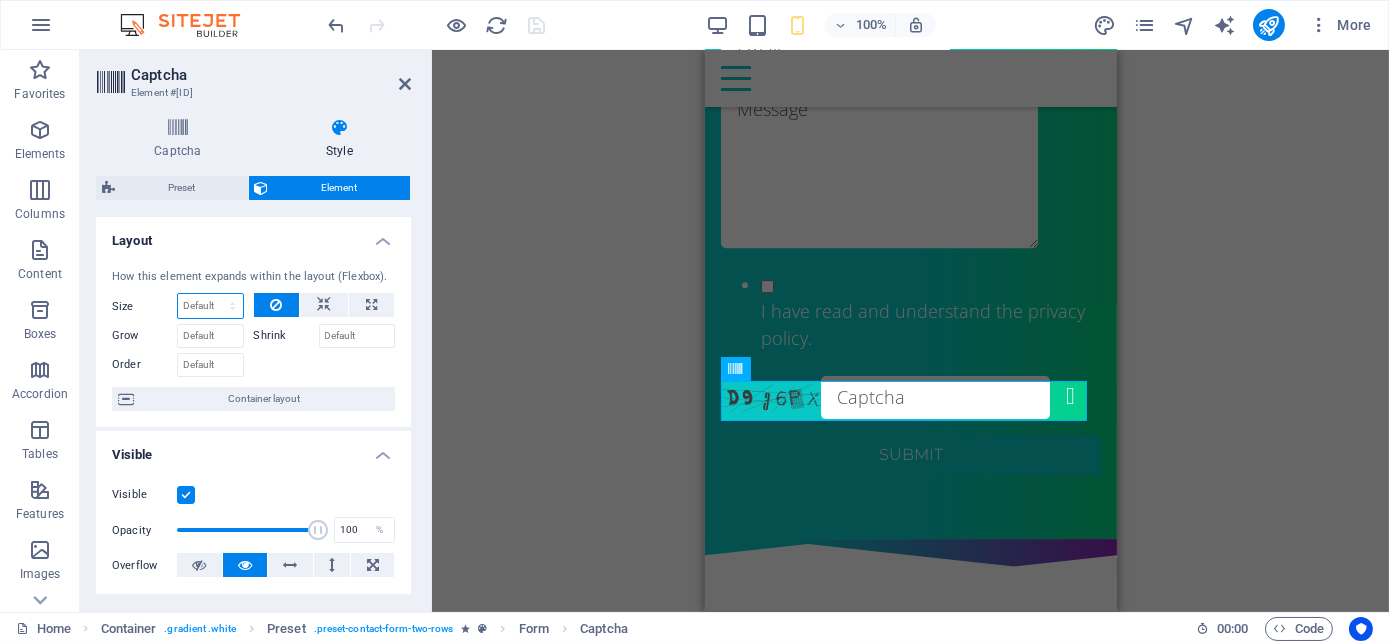 select on "%" 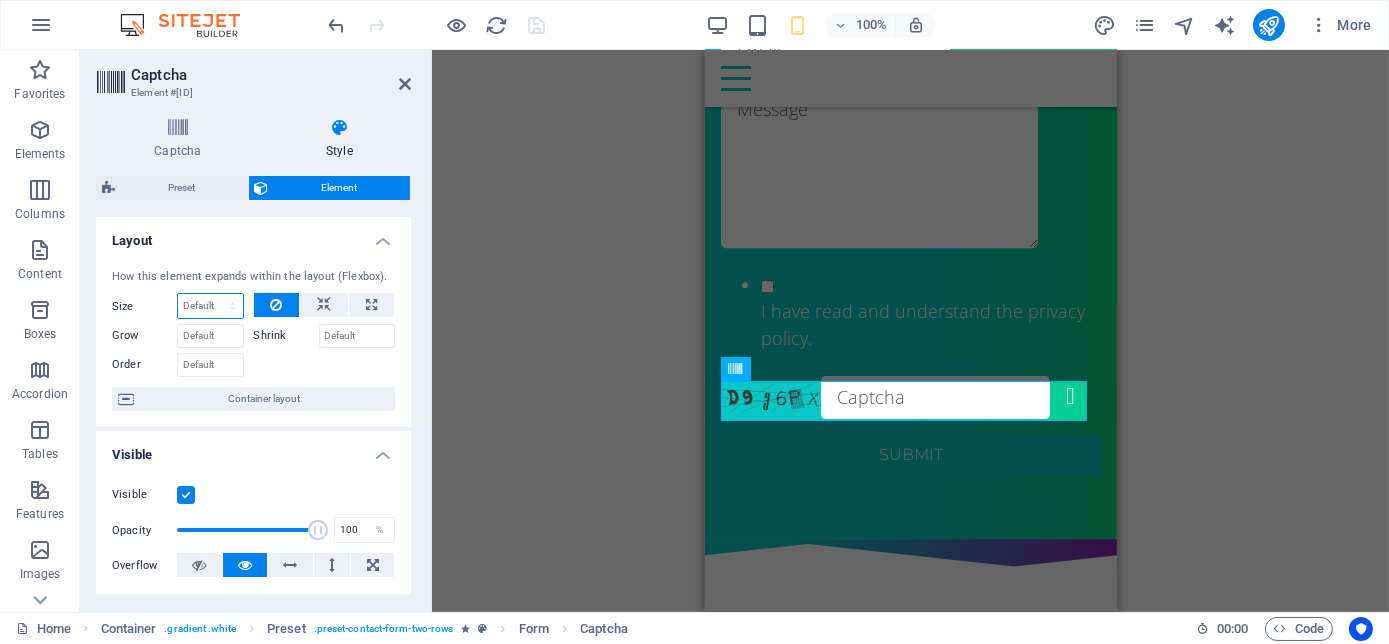 click on "Default auto px % 1/1 1/2 1/3 1/4 1/5 1/6 1/7 1/8 1/9 1/10" at bounding box center (210, 306) 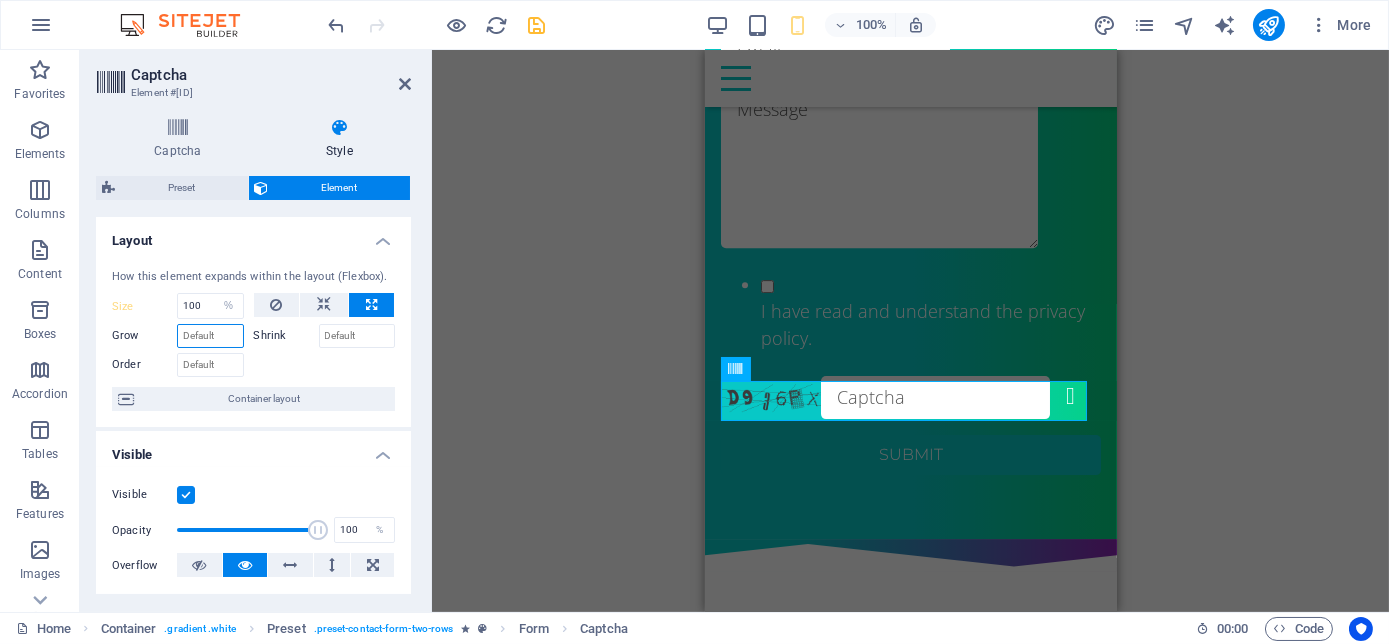 click on "Grow" at bounding box center [210, 336] 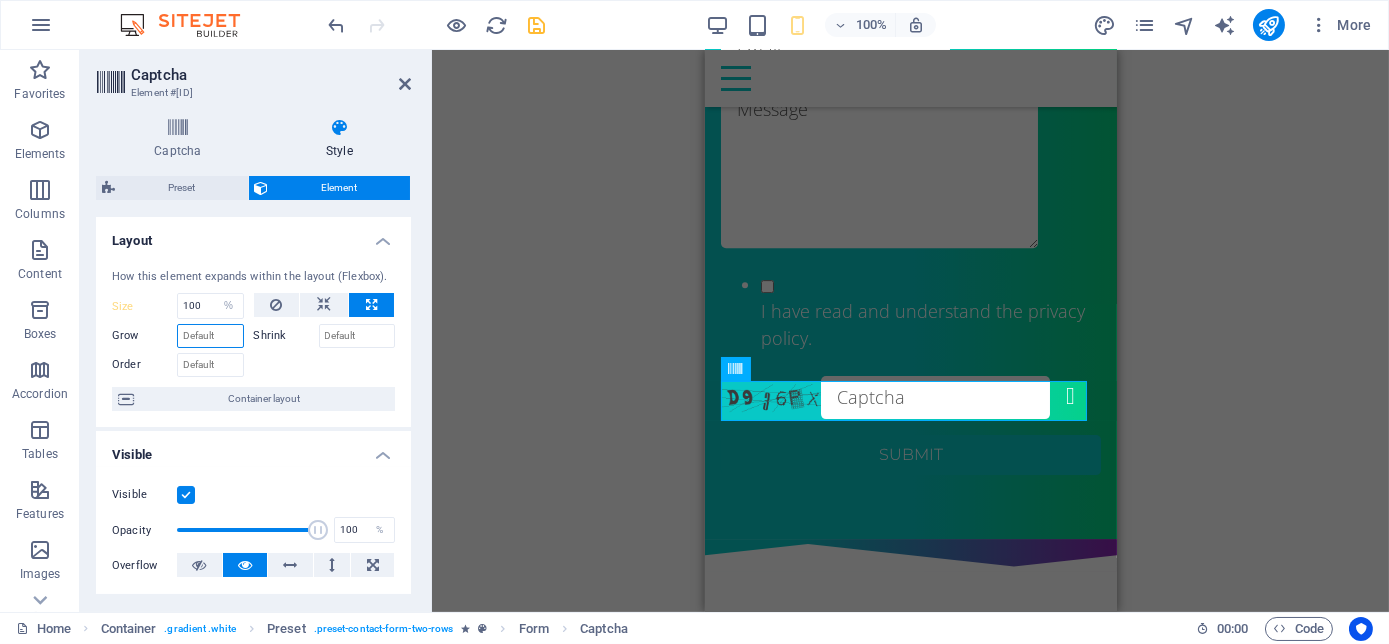 click on "Grow" at bounding box center (210, 336) 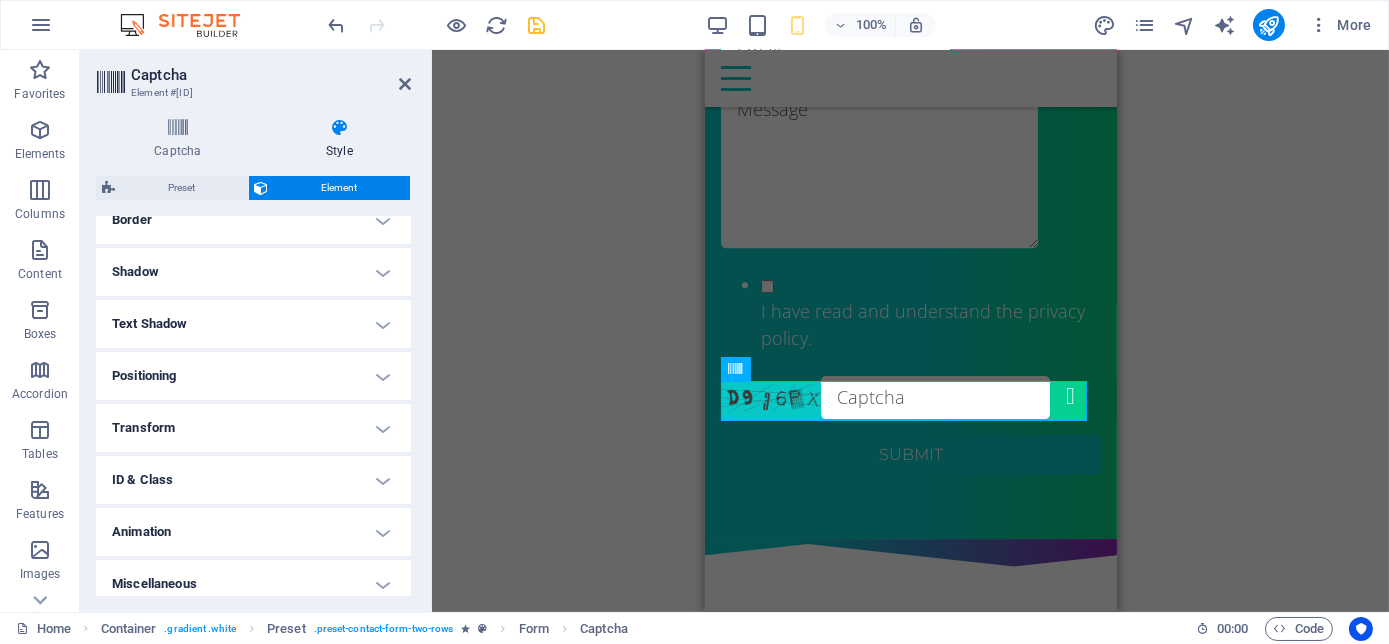 scroll, scrollTop: 466, scrollLeft: 0, axis: vertical 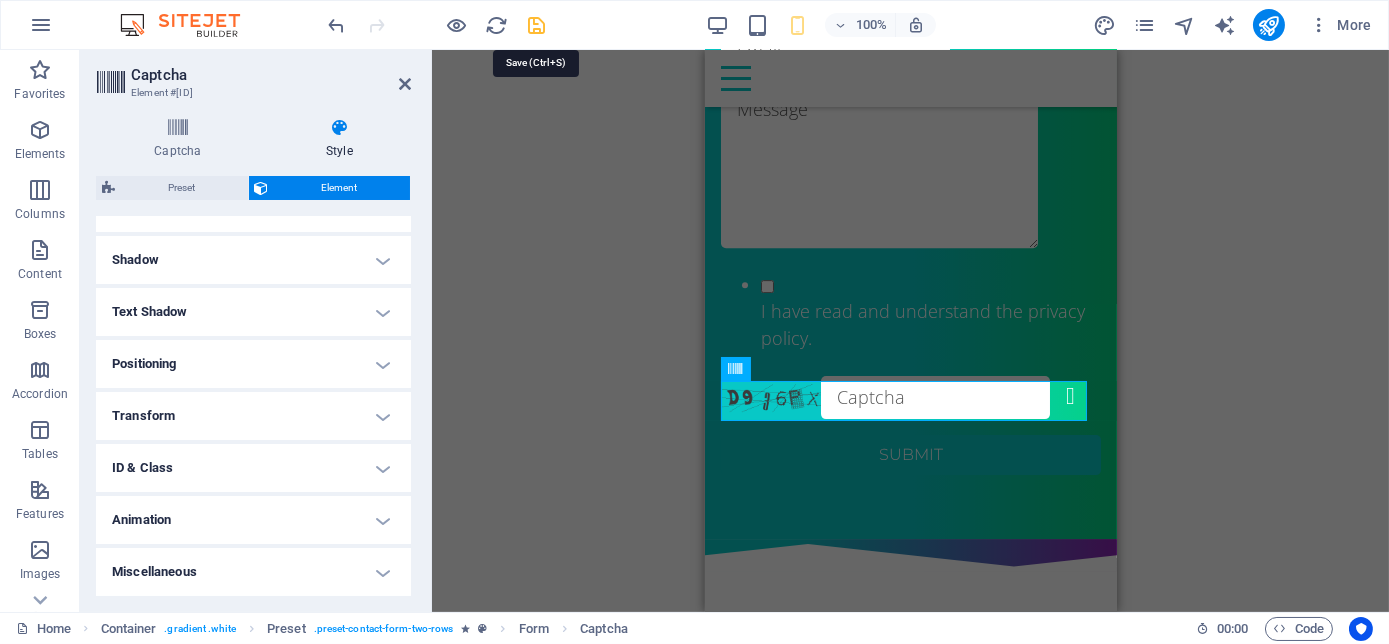 click at bounding box center [537, 25] 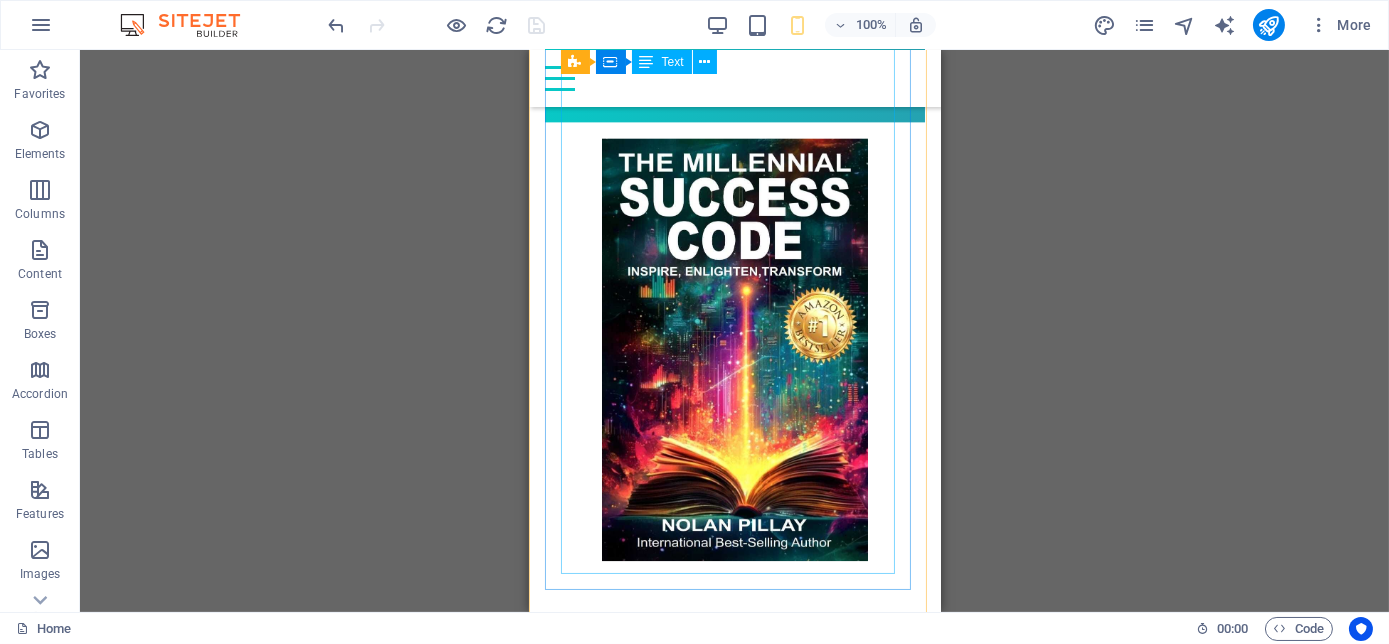 scroll, scrollTop: 9188, scrollLeft: 0, axis: vertical 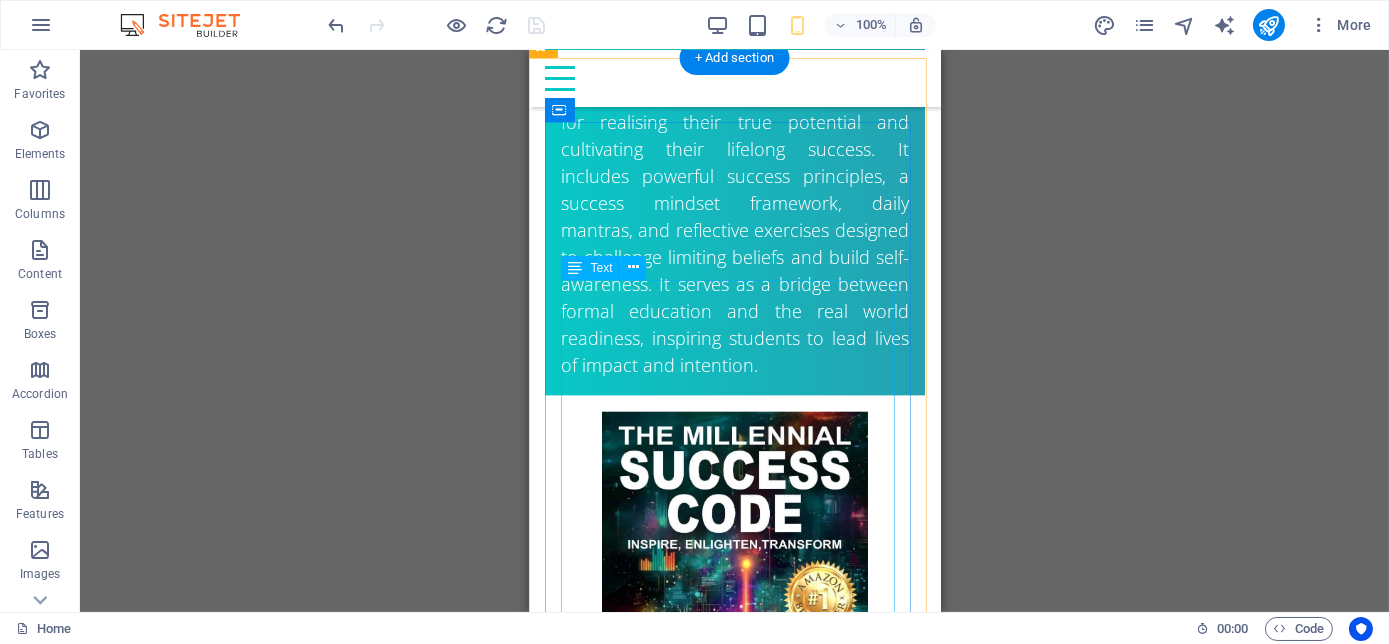 click on "THE MILLENNIAL SUCCESS CODE -  Inspire, Enlighten, Transform ,  is a powerful book that speaks directly to the hearts and minds of our youth. Through authentic storytelling and transformative principles,  Nolan Pillay  empowers the youth to rise above limitations, discover their inner purpose, and take control of their future. Rooted in mindset mastery, emotional intelligence and resilience, this book is a brilliant tool for realising their true potential and cultivating their lifelong success. It includes powerful success principles, a success mindset framework, daily mantras, and reflective exercises designed to challenge limiting beliefs and build self-awareness. It serves as a bridge between formal education and the real world readiness, inspiring students to lead lives of impact and intention." at bounding box center (734, 109) 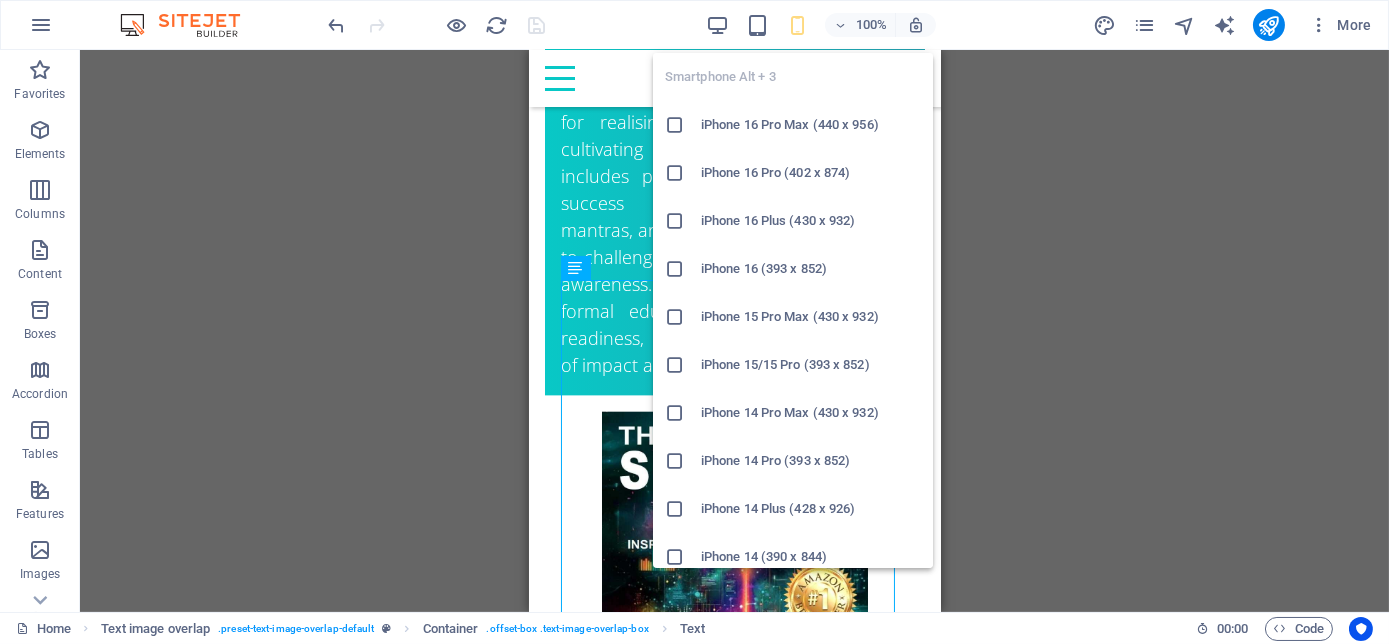 click at bounding box center (797, 25) 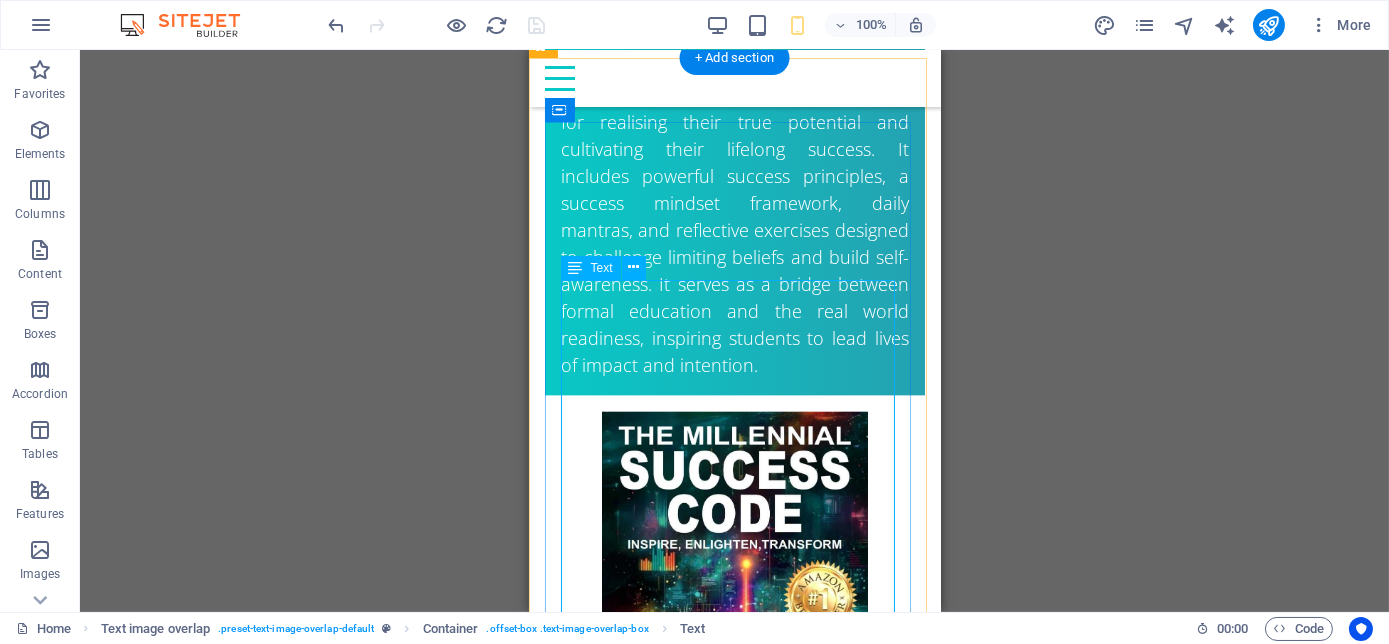 click on "THE MILLENNIAL SUCCESS CODE -  Inspire, Enlighten, Transform ,  is a powerful book that speaks directly to the hearts and minds of our youth. Through authentic storytelling and transformative principles,  Nolan Pillay  empowers the youth to rise above limitations, discover their inner purpose, and take control of their future. Rooted in mindset mastery, emotional intelligence and resilience, this book is a brilliant tool for realising their true potential and cultivating their lifelong success. It includes powerful success principles, a success mindset framework, daily mantras, and reflective exercises designed to challenge limiting beliefs and build self-awareness. It serves as a bridge between formal education and the real world readiness, inspiring students to lead lives of impact and intention." at bounding box center (734, 109) 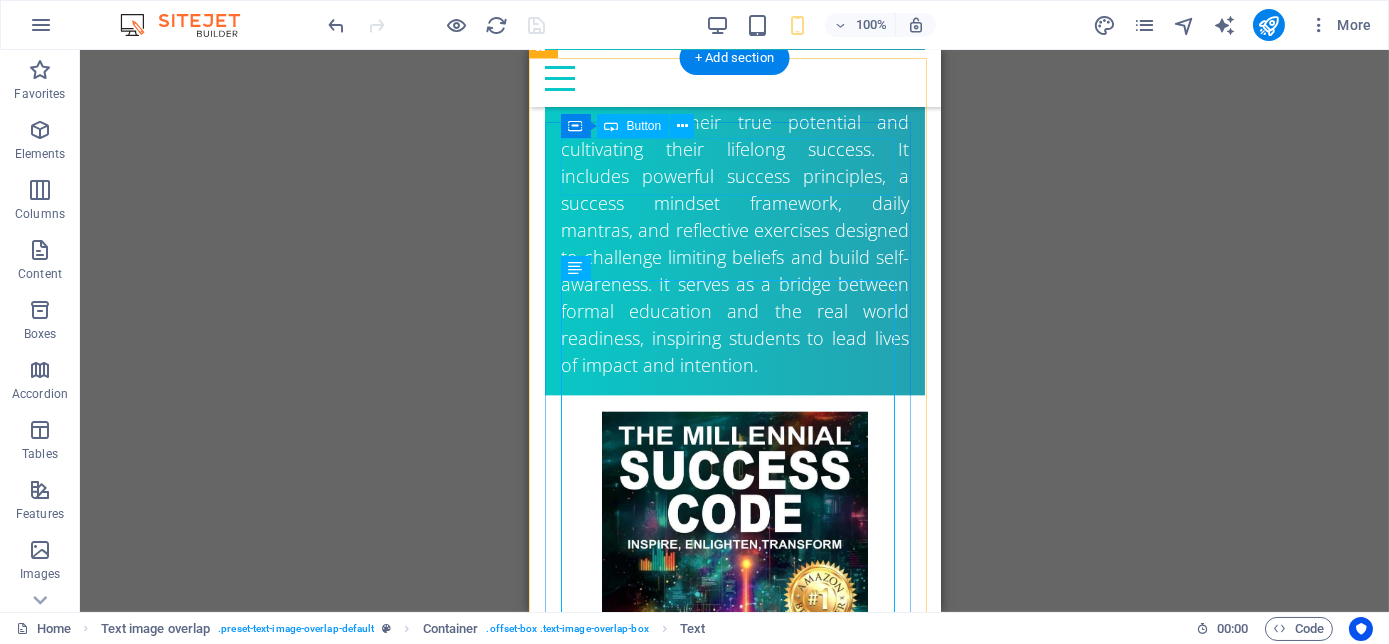 click on "ORder YOUR COPY NOW!" at bounding box center [734, -275] 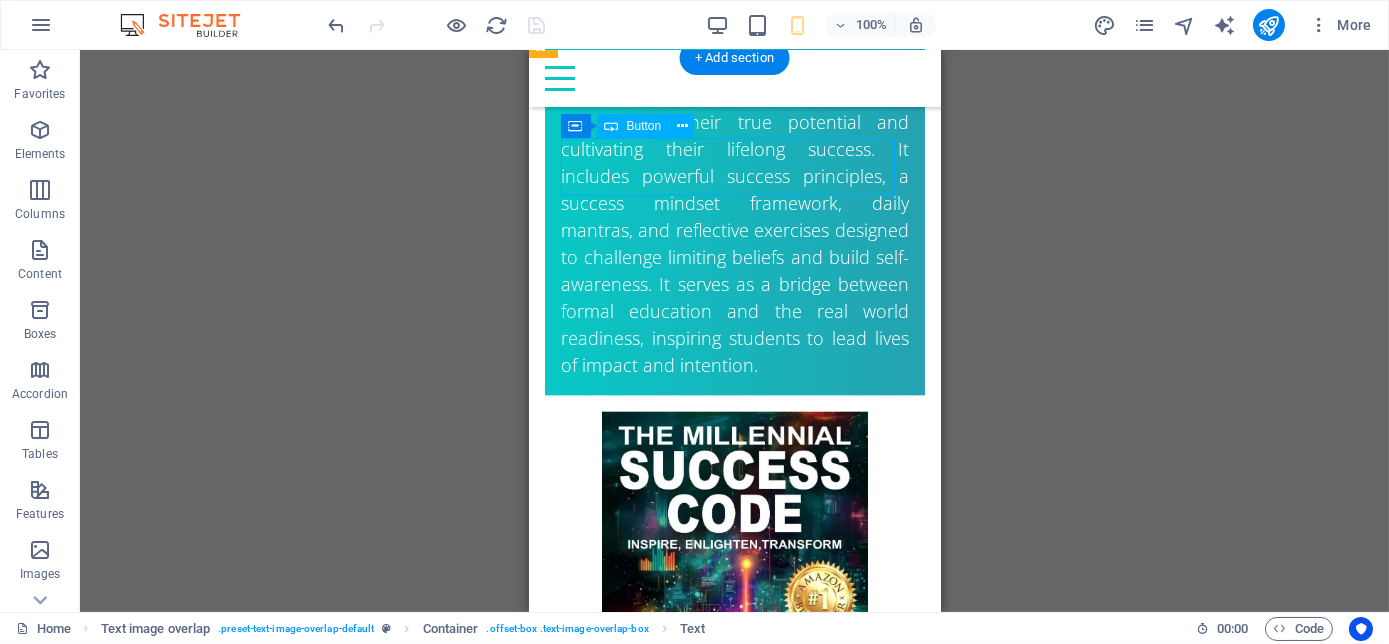 click on "ORder YOUR COPY NOW!" at bounding box center [734, -275] 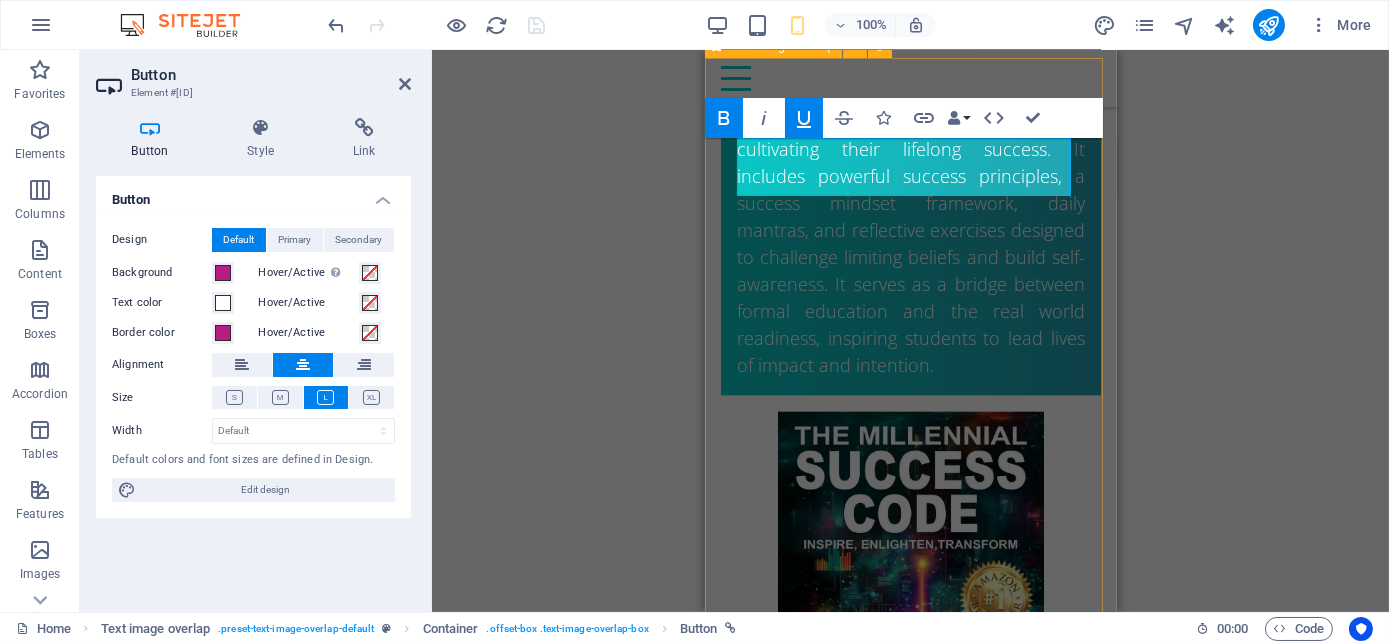 click on "ORder YOUR COPY NOW!  The Millennial Success Code THE MILLENNIAL SUCCESS CODE -  Inspire, Enlighten, Transform ,  is a powerful book that speaks directly to the hearts and minds of our youth. Through authentic storytelling and transformative principles,  Nolan Pillay  empowers the youth to rise above limitations, discover their inner purpose, and take control of their future. Rooted in mindset mastery, emotional intelligence and resilience, this book is a brilliant tool for realising their true potential and cultivating their lifelong success. It includes powerful success principles, a success mindset framework, daily mantras, and reflective exercises designed to challenge limiting beliefs and build self-awareness. It serves as a bridge between formal education and the real world readiness, inspiring students to lead lives of impact and intention." at bounding box center [910, 257] 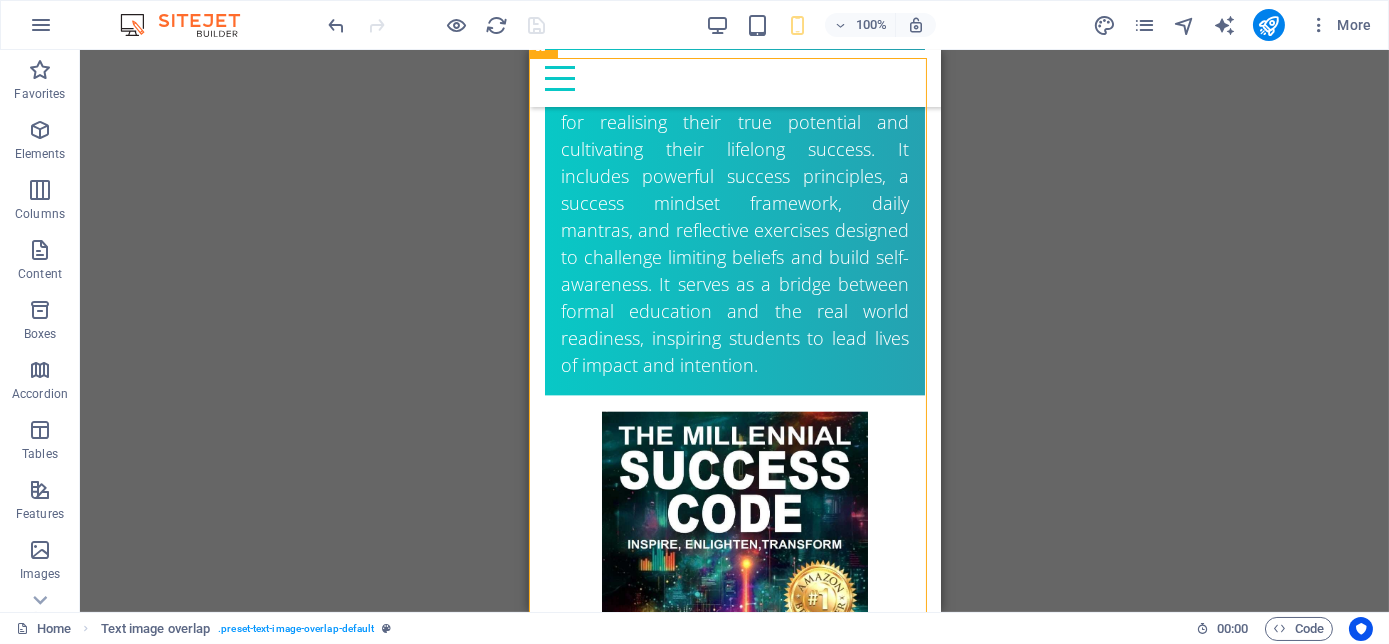 click on "H2   Banner   Banner   Container   Preset   Container   Image   Container   Preset   HTML   Preset   Container   Container   H2   Preset   Container   Text   Spacer   Spacer   Container   Preset   Container   H4   Container   Text   Container   Preset   Container   H4   Container   Text   Icon   Preset   Container   Container   H4   Container   Text   H2   Container   Spacer   Container   Image   Container   Preset   Preset   Container   Container   H3   H5   Text   Preset   Container   Image   Preset   Container   Button   Container   H2   Text   Floating Image   Text   Text image overlap   Image   Container   H1   Menu Bar   Menu   Button   Text   Preset   Container   Image   Preset   Container   Container   H3   H5   Text   Icon   Preset   Spacer   Container   Image   Preset   Container   H3   Text   Spacer   Container   H4   Container   Image   Spacer   Container   Text image overlap   Image   Text   H2   Preset   Container   H4   Container   Spacer   Container   Text     H2     Text" at bounding box center (734, 331) 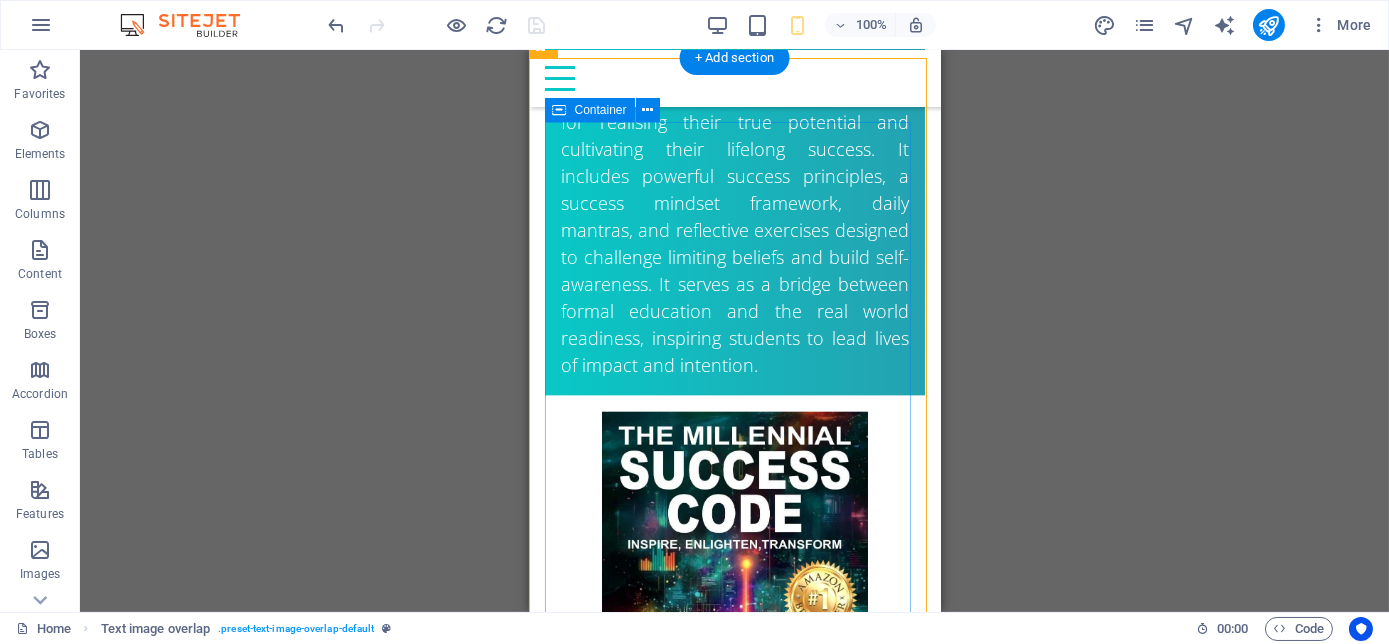 click on "ORder YOUR COPY NOW!  The Millennial Success Code THE MILLENNIAL SUCCESS CODE -  Inspire, Enlighten, Transform ,  is a powerful book that speaks directly to the hearts and minds of our youth. Through authentic storytelling and transformative principles,  Nolan Pillay  empowers the youth to rise above limitations, discover their inner purpose, and take control of their future. Rooted in mindset mastery, emotional intelligence and resilience, this book is a brilliant tool for realising their true potential and cultivating their lifelong success. It includes powerful success principles, a success mindset framework, daily mantras, and reflective exercises designed to challenge limiting beliefs and build self-awareness. It serves as a bridge between formal education and the real world readiness, inspiring students to lead lives of impact and intention." at bounding box center [734, 37] 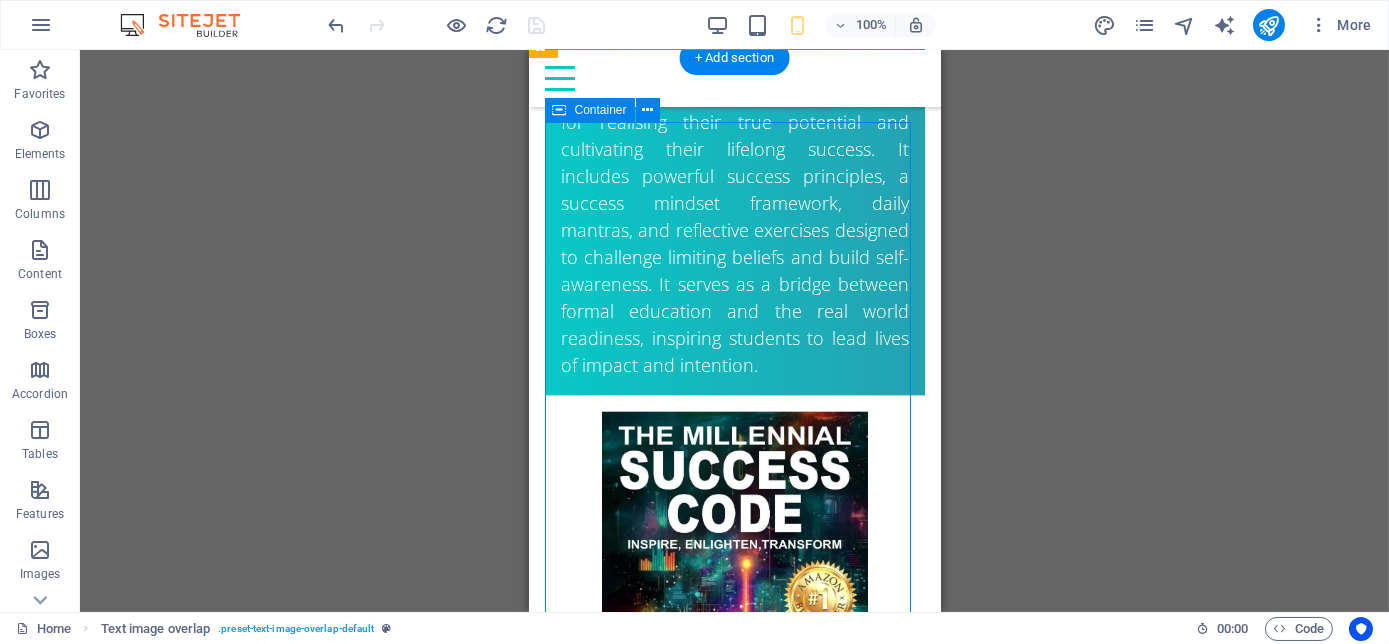 click on "ORder YOUR COPY NOW!  The Millennial Success Code THE MILLENNIAL SUCCESS CODE -  Inspire, Enlighten, Transform ,  is a powerful book that speaks directly to the hearts and minds of our youth. Through authentic storytelling and transformative principles,  Nolan Pillay  empowers the youth to rise above limitations, discover their inner purpose, and take control of their future. Rooted in mindset mastery, emotional intelligence and resilience, this book is a brilliant tool for realising their true potential and cultivating their lifelong success. It includes powerful success principles, a success mindset framework, daily mantras, and reflective exercises designed to challenge limiting beliefs and build self-awareness. It serves as a bridge between formal education and the real world readiness, inspiring students to lead lives of impact and intention." at bounding box center (734, 37) 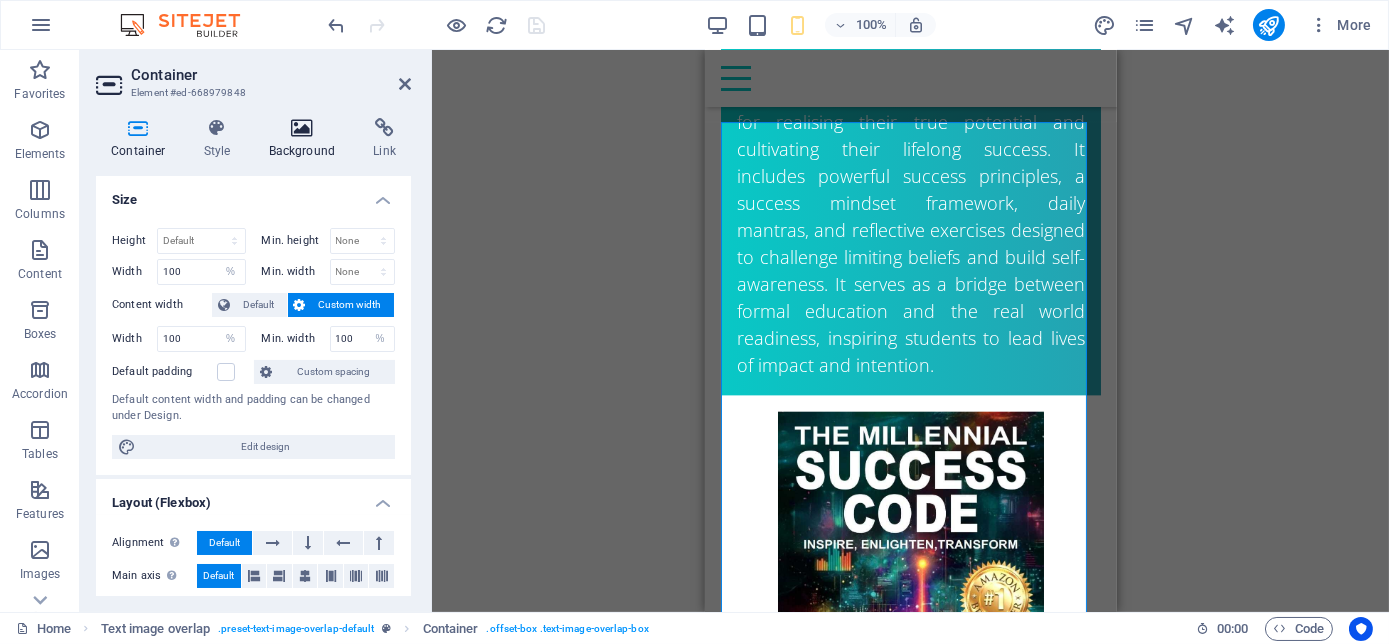 click at bounding box center [302, 128] 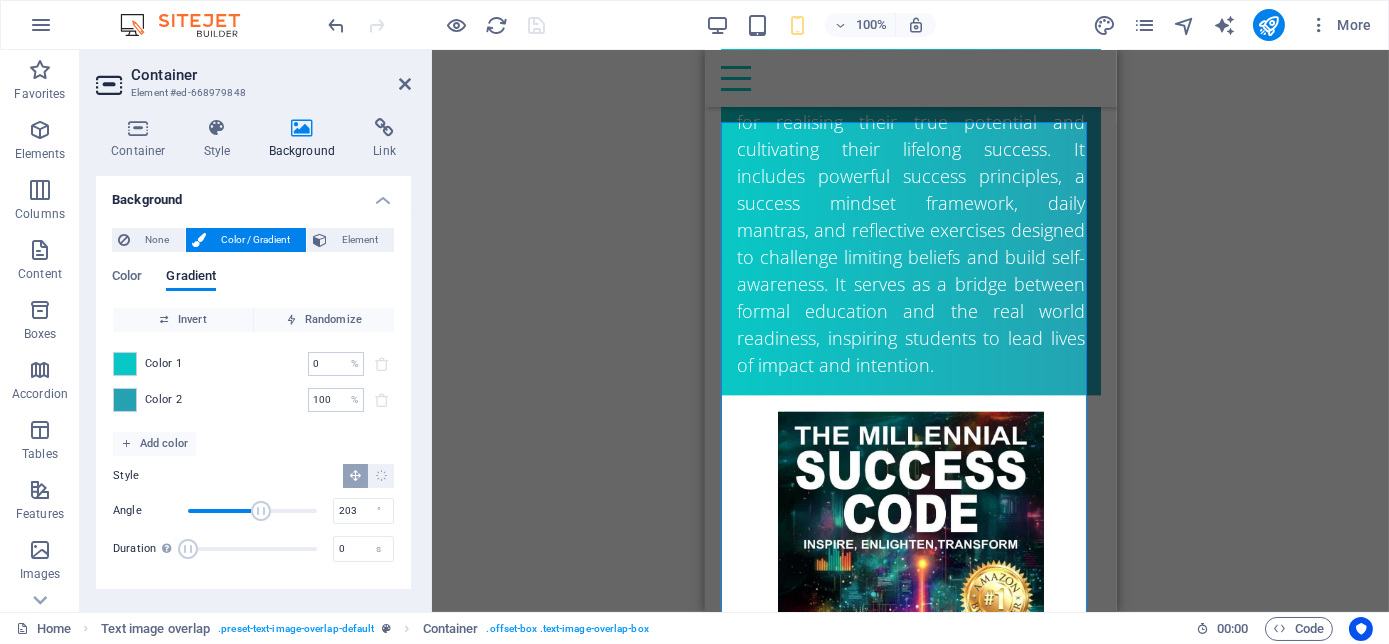 drag, startPoint x: 223, startPoint y: 501, endPoint x: 261, endPoint y: 501, distance: 38 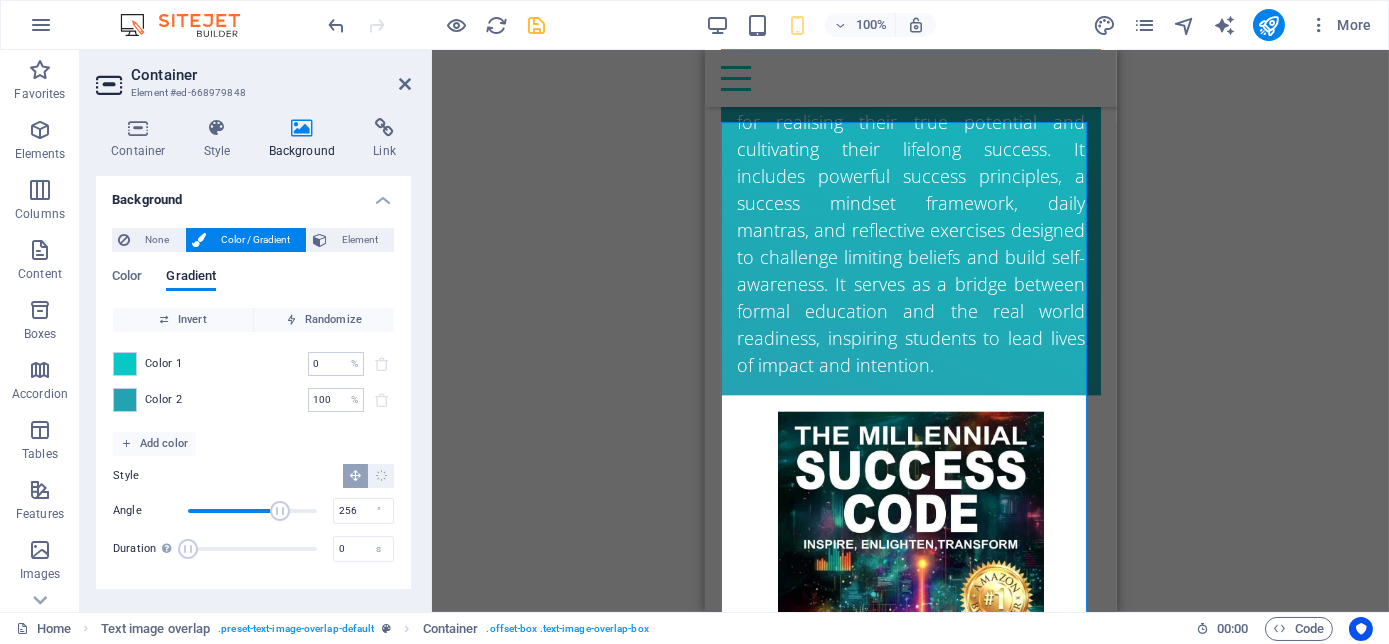 drag, startPoint x: 261, startPoint y: 501, endPoint x: 280, endPoint y: 505, distance: 19.416489 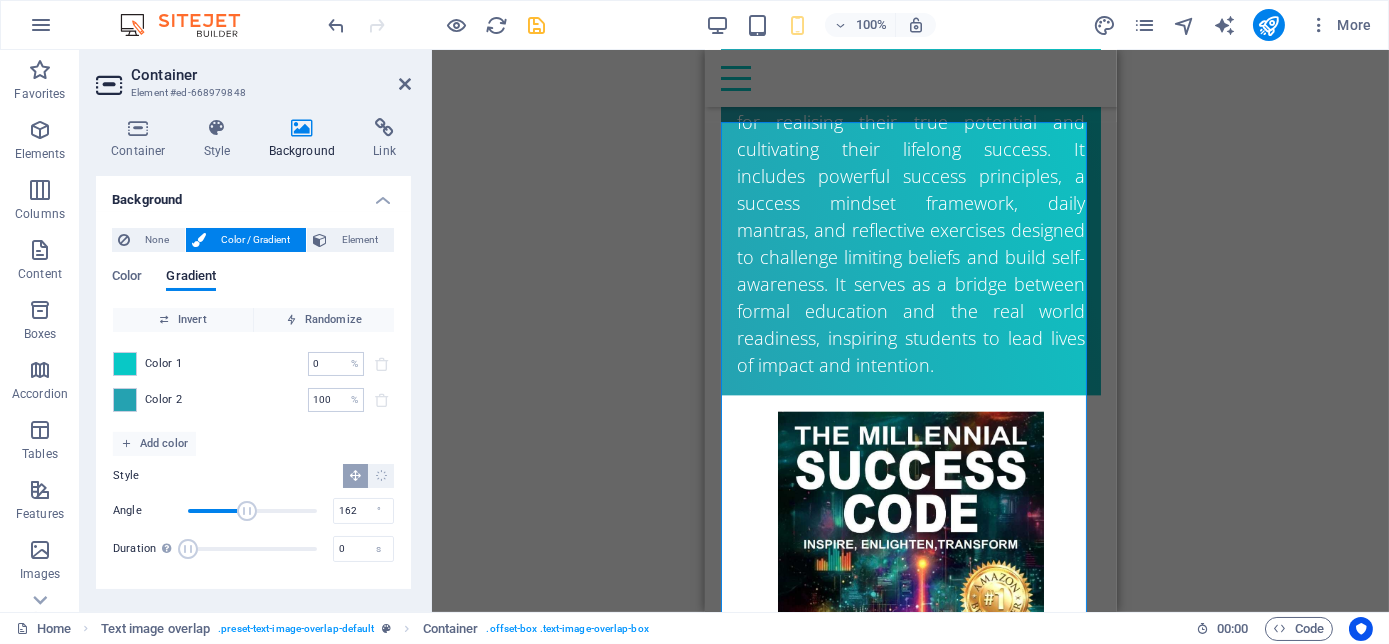 drag, startPoint x: 273, startPoint y: 506, endPoint x: 246, endPoint y: 511, distance: 27.45906 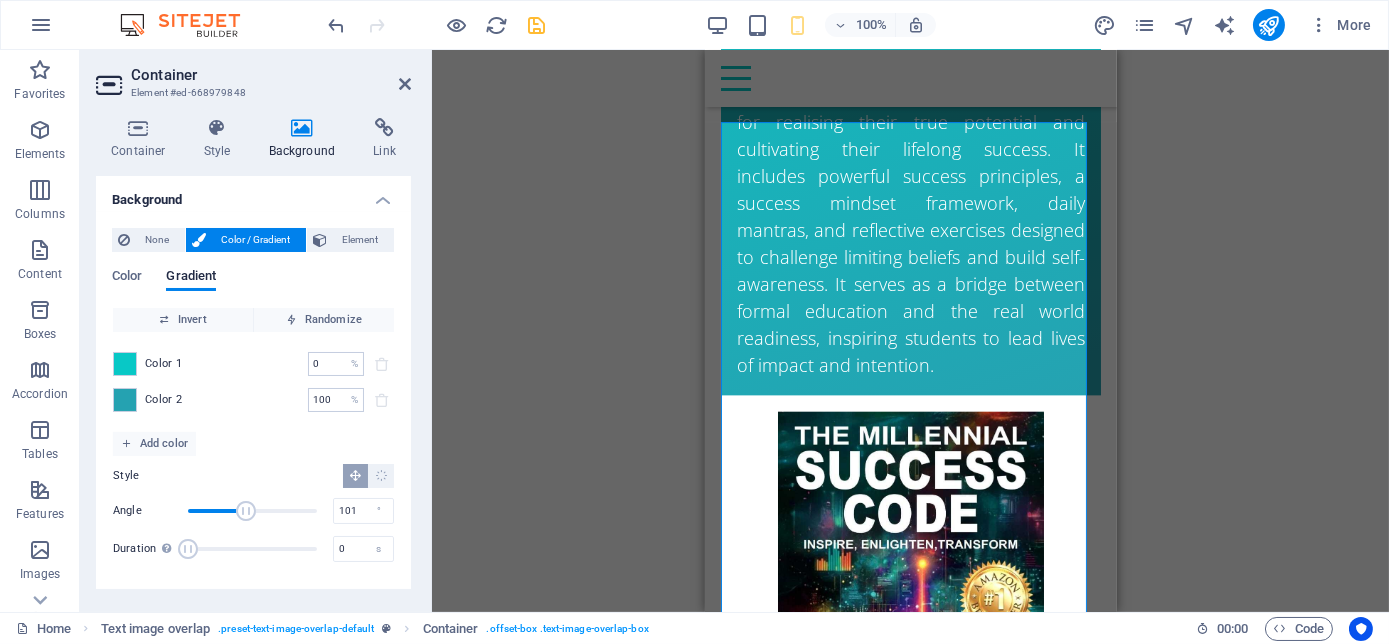 type on "87" 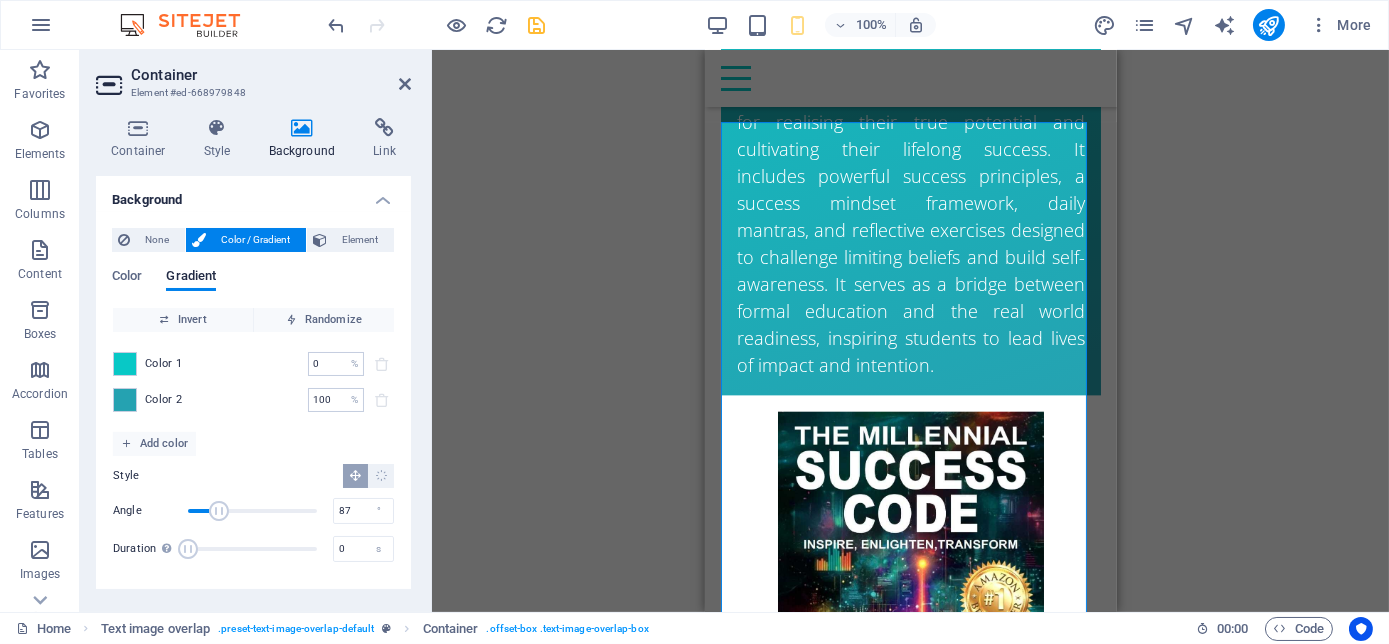 drag, startPoint x: 246, startPoint y: 511, endPoint x: 219, endPoint y: 507, distance: 27.294687 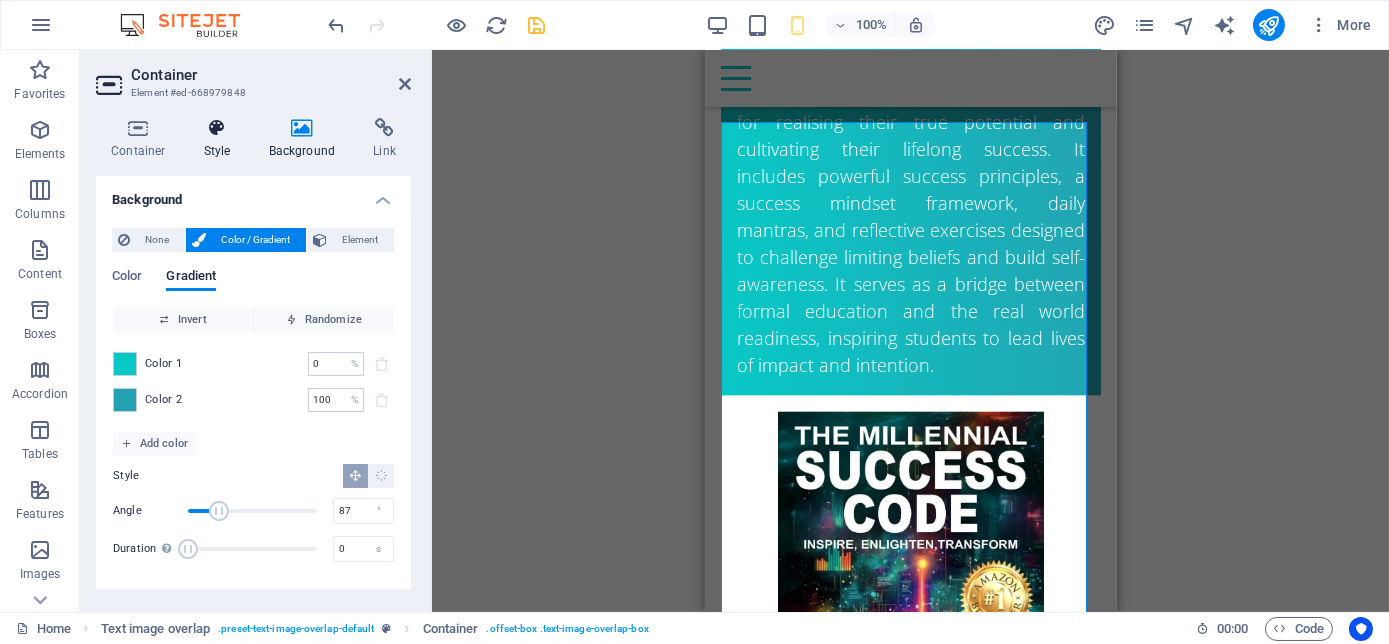 click at bounding box center [217, 128] 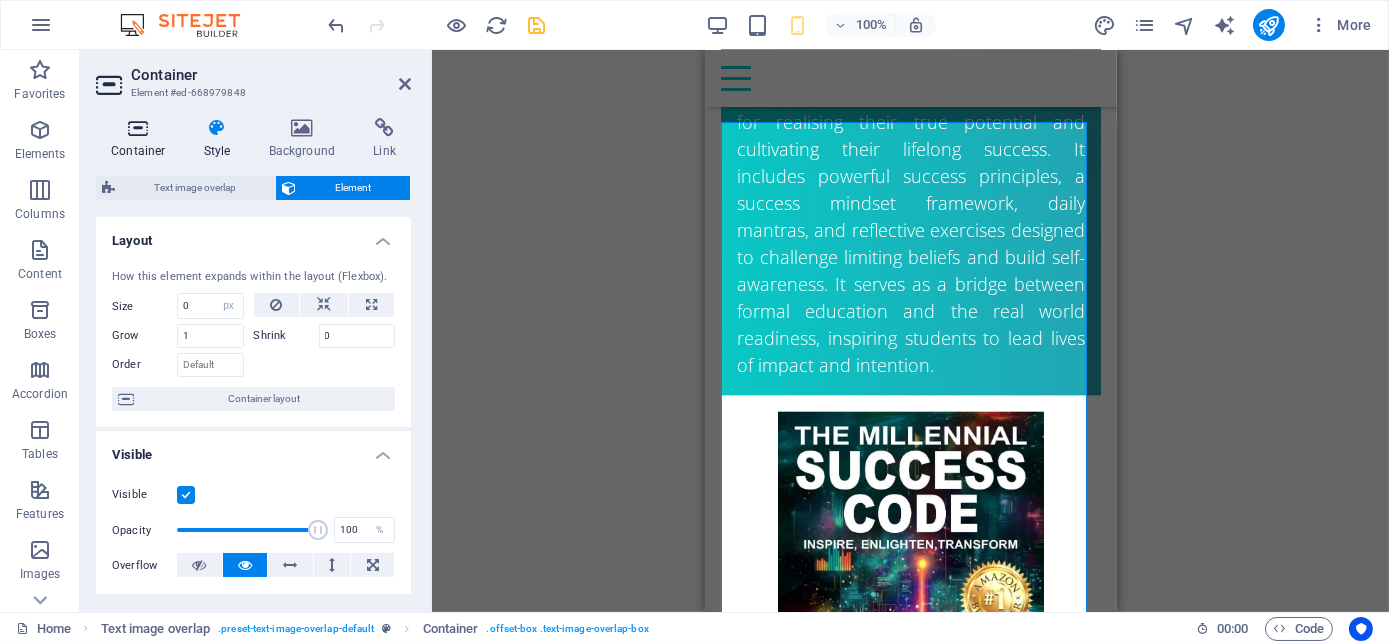 click at bounding box center (138, 128) 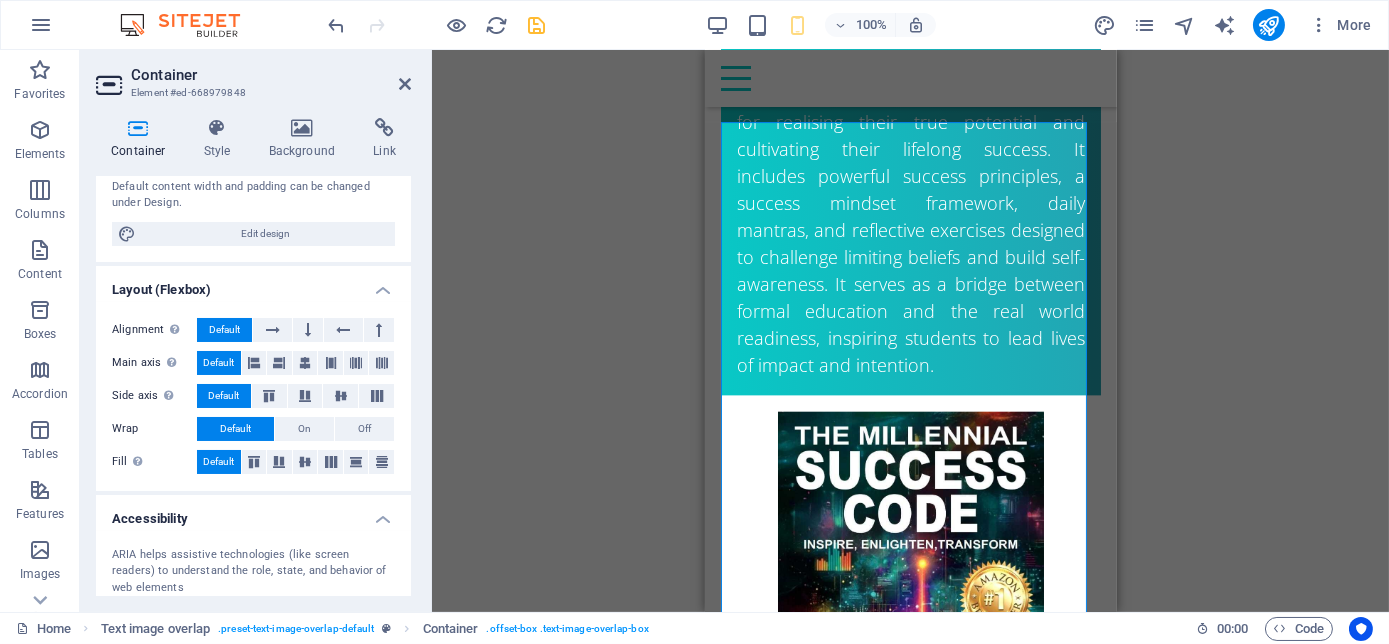 scroll, scrollTop: 272, scrollLeft: 0, axis: vertical 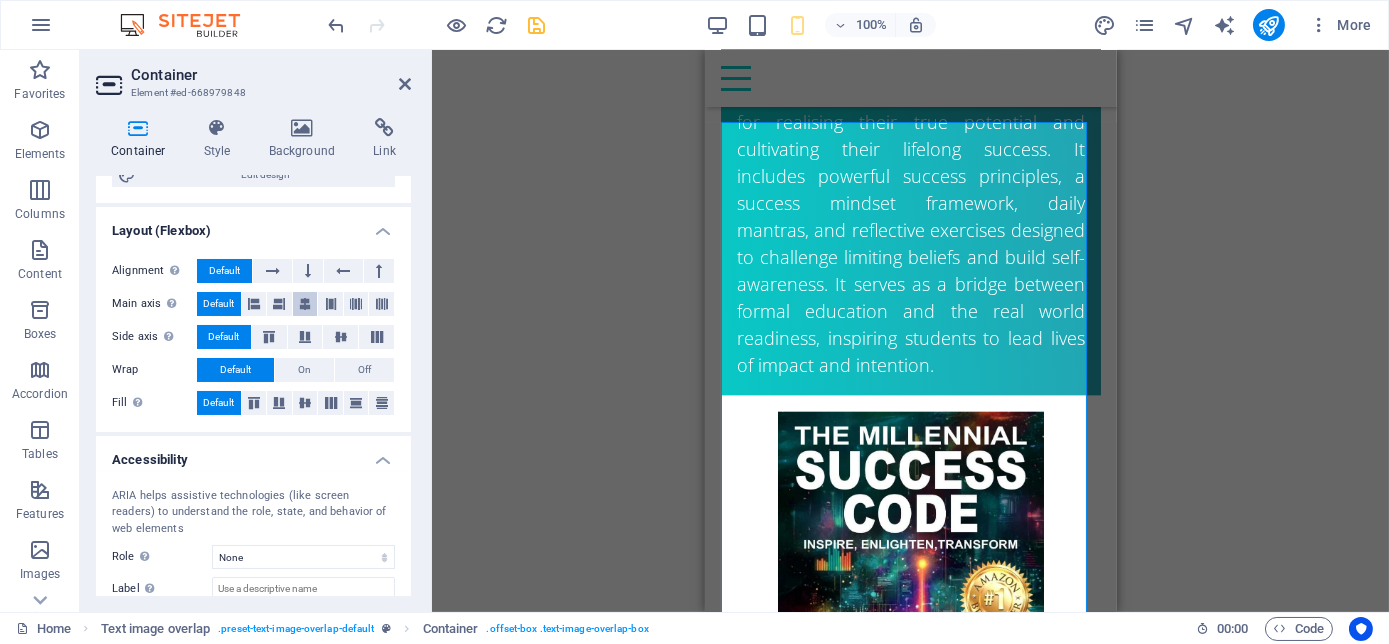 click at bounding box center (305, 304) 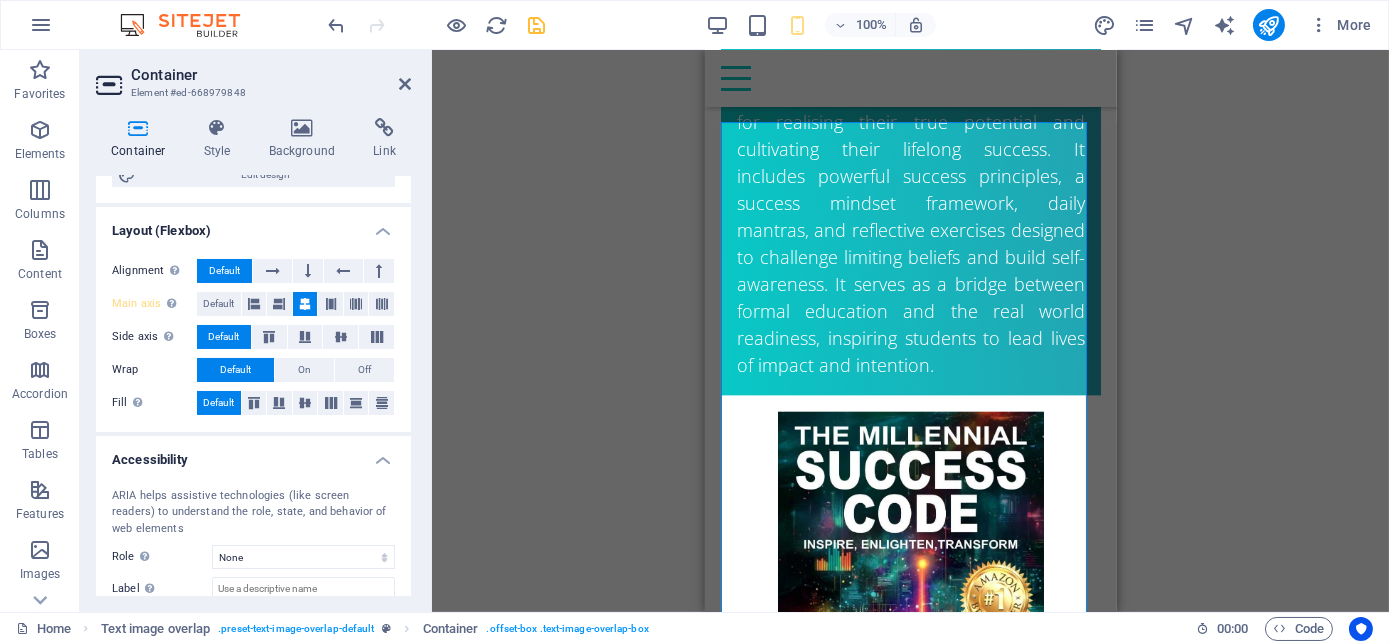 click at bounding box center [305, 304] 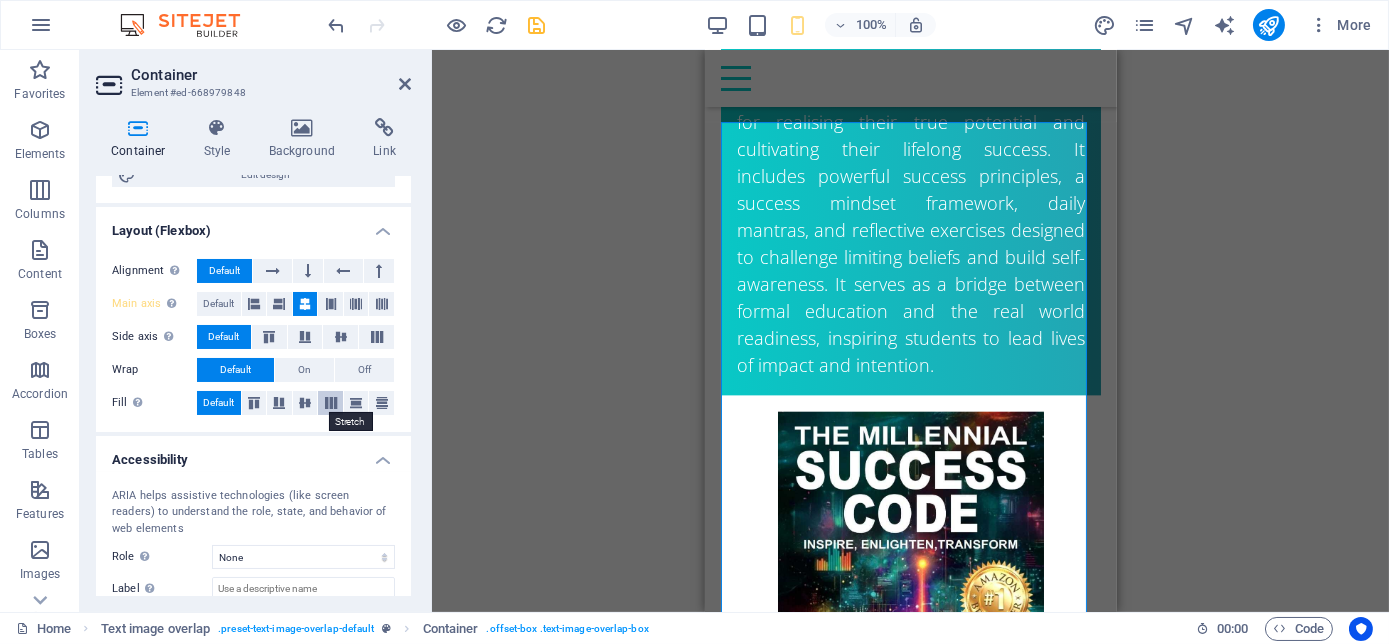click at bounding box center [331, 403] 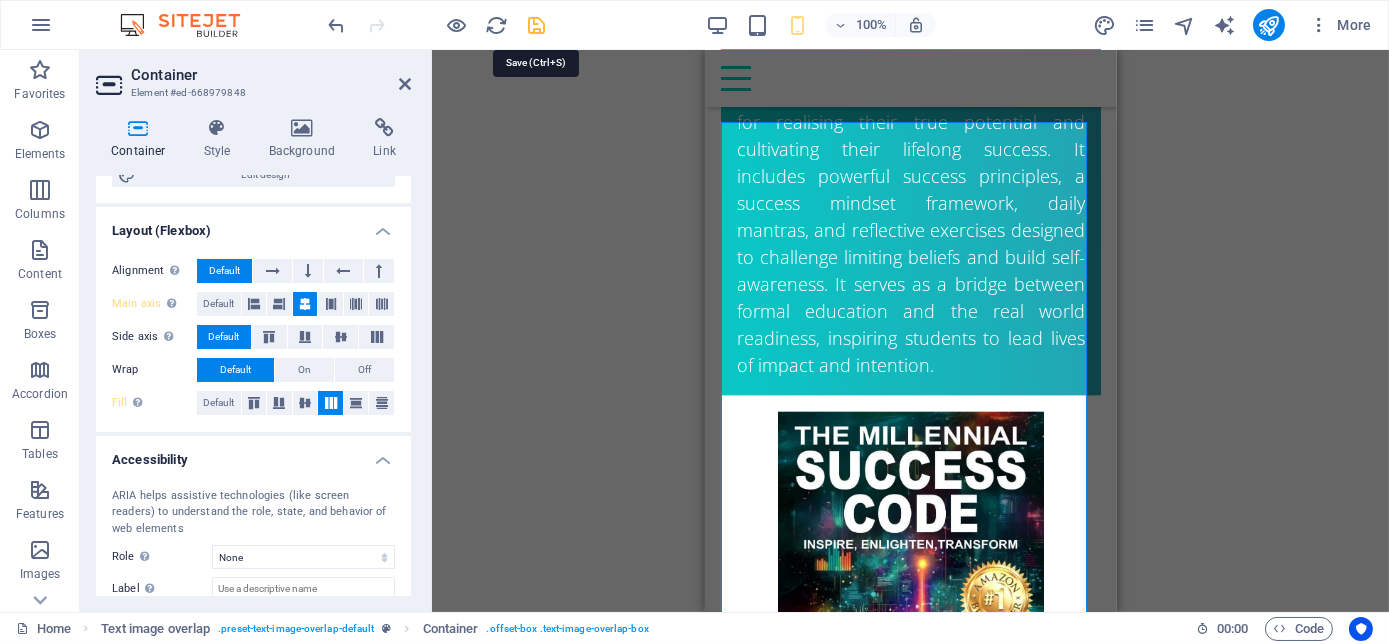 click at bounding box center (537, 25) 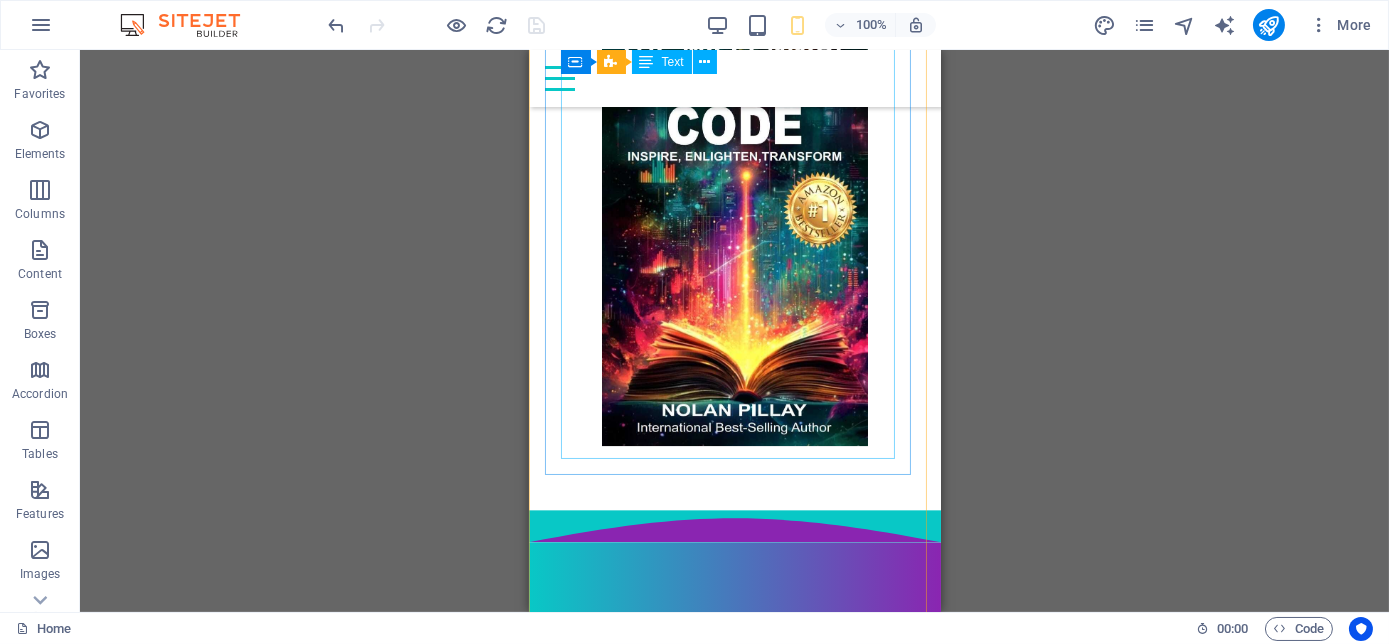 scroll, scrollTop: 9733, scrollLeft: 0, axis: vertical 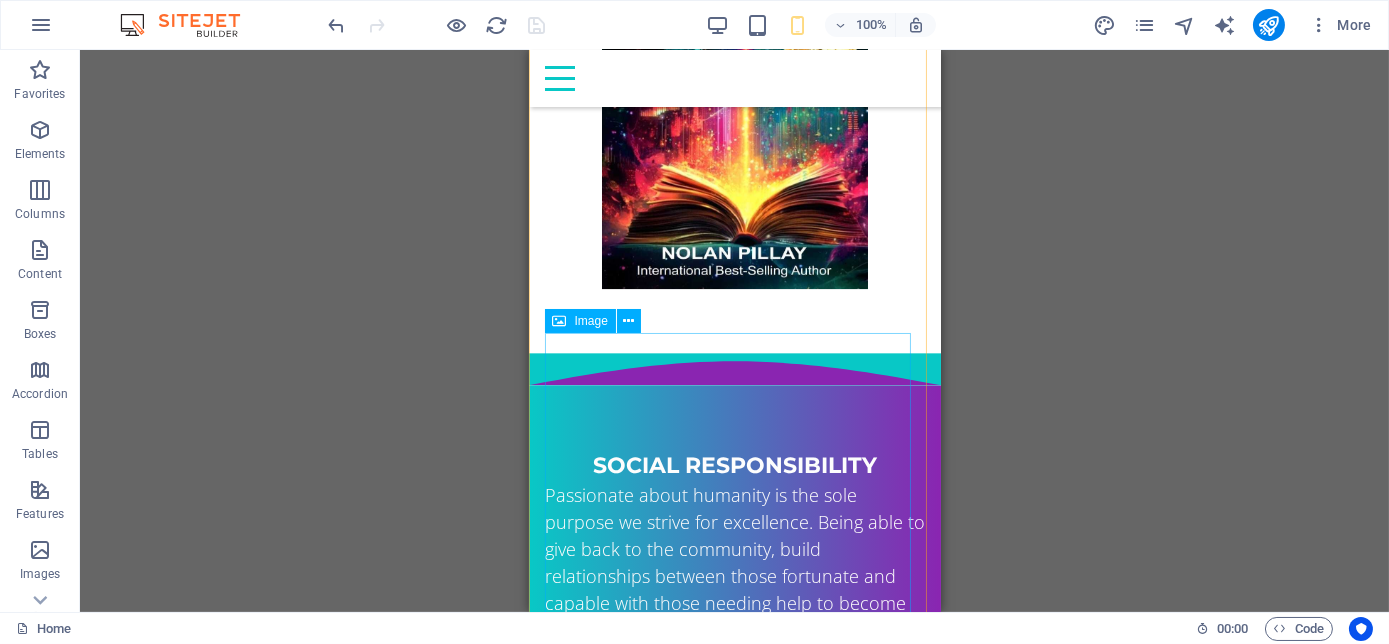 click at bounding box center (734, 77) 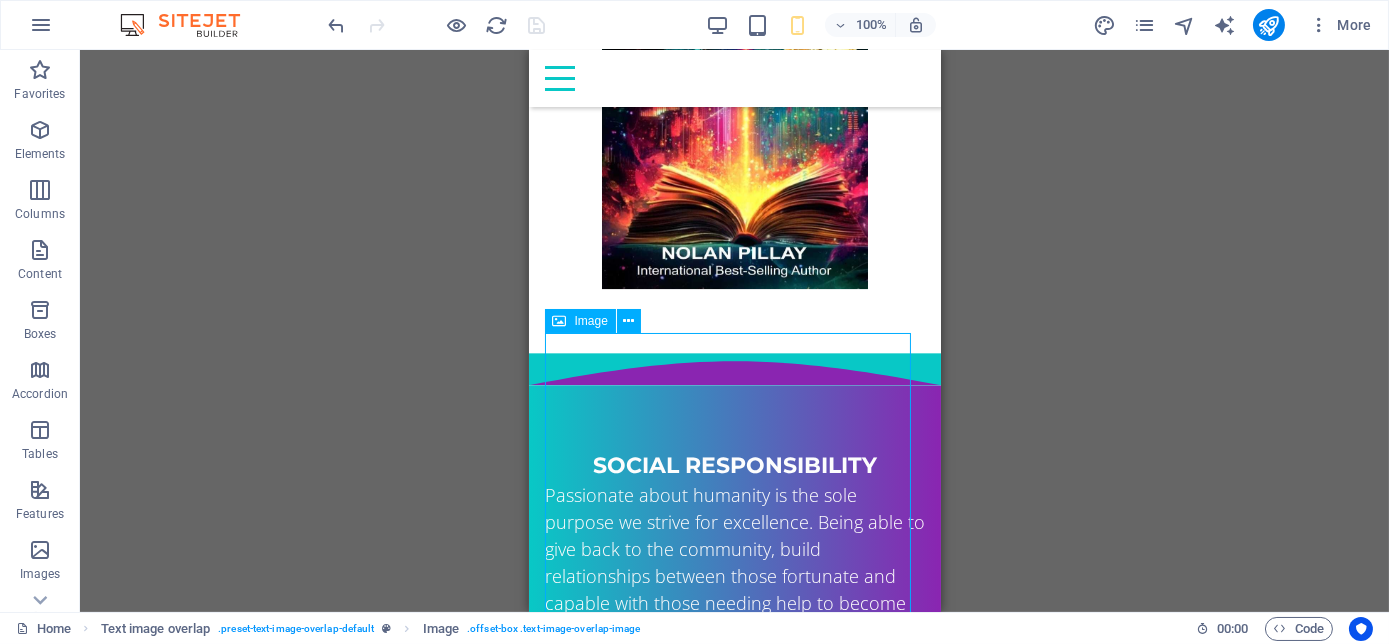 click at bounding box center (734, 77) 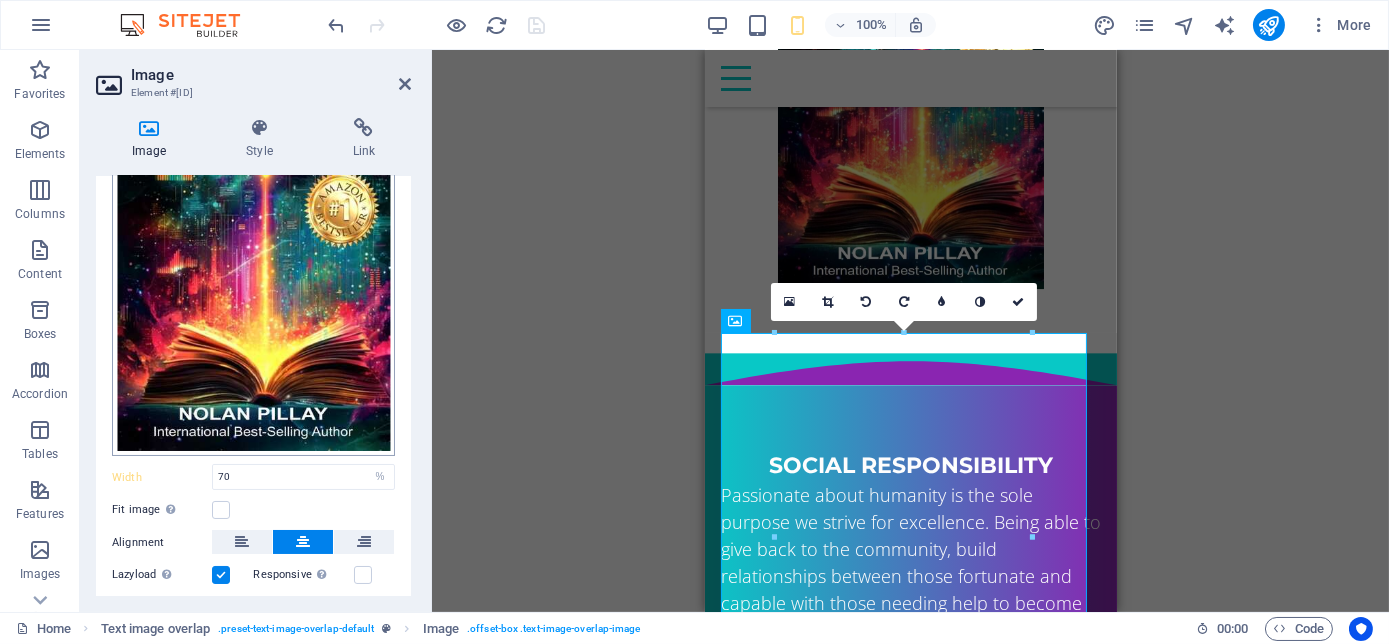 scroll, scrollTop: 329, scrollLeft: 0, axis: vertical 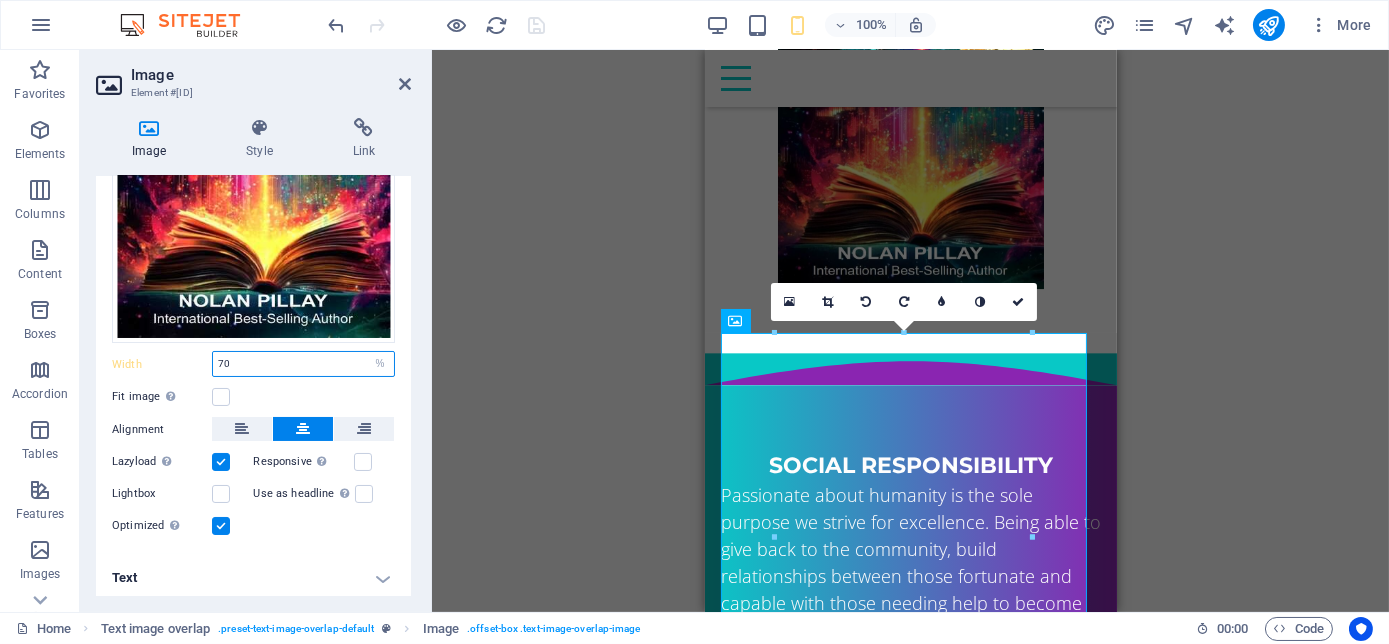 drag, startPoint x: 242, startPoint y: 360, endPoint x: 207, endPoint y: 360, distance: 35 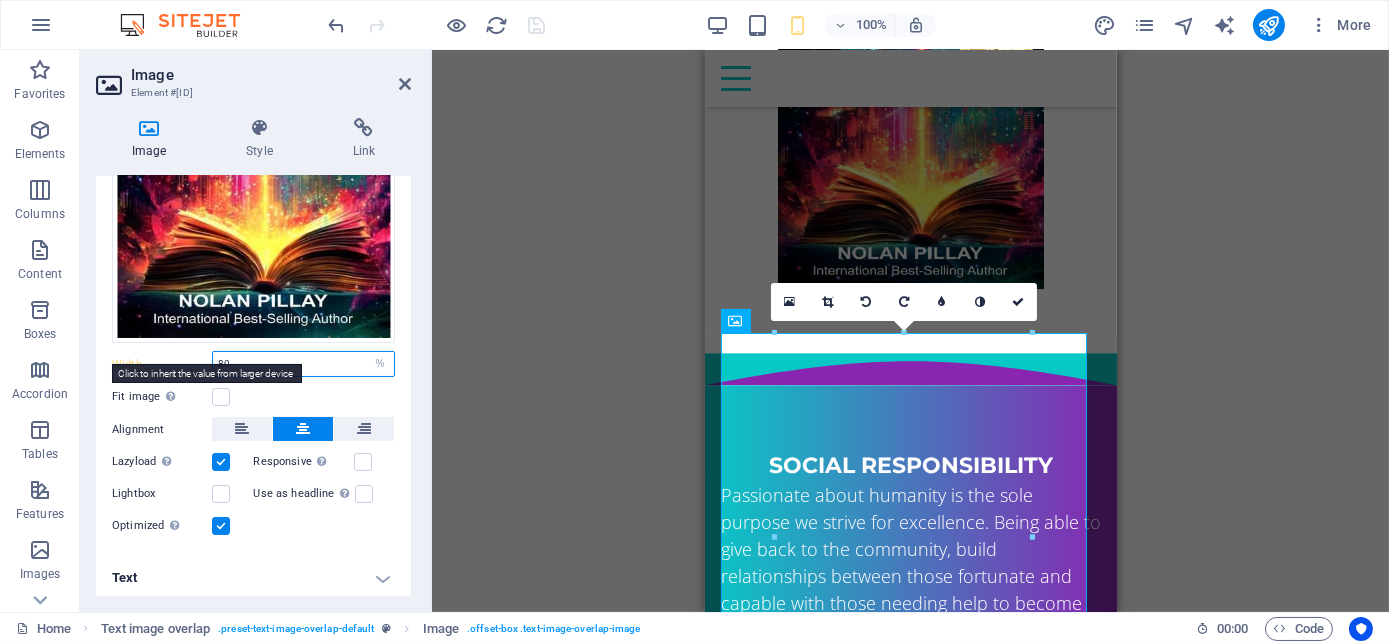 type on "80" 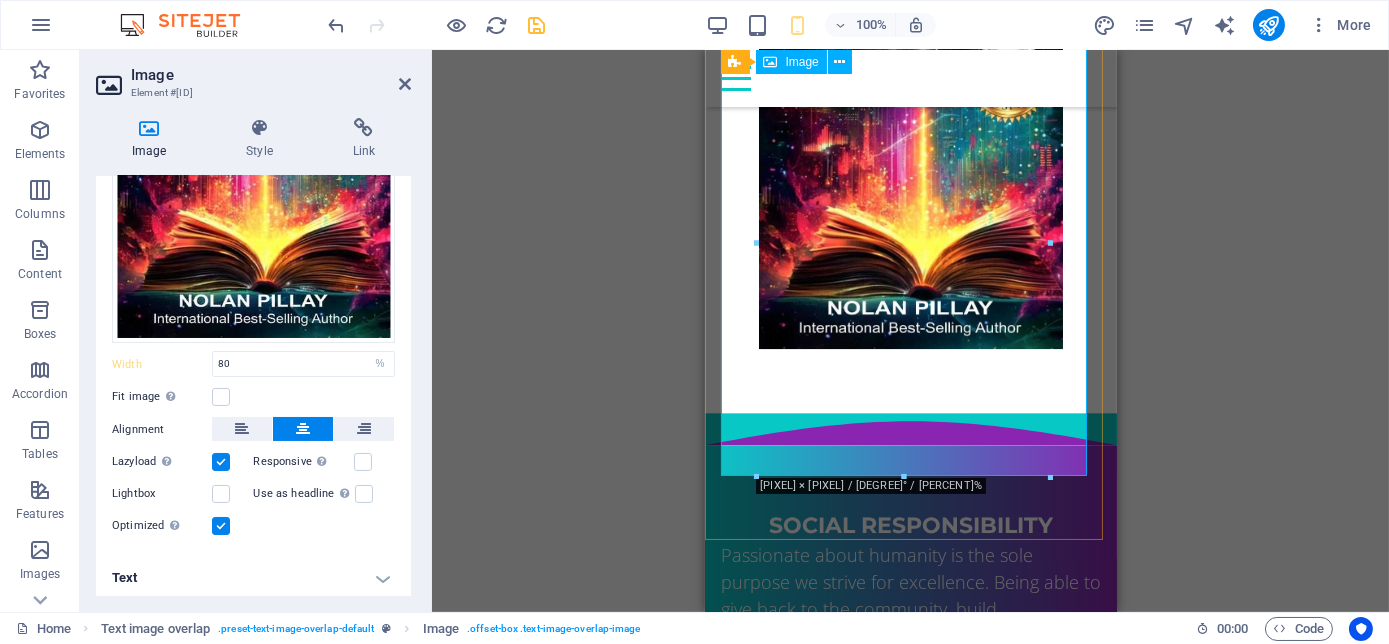 scroll, scrollTop: 9733, scrollLeft: 0, axis: vertical 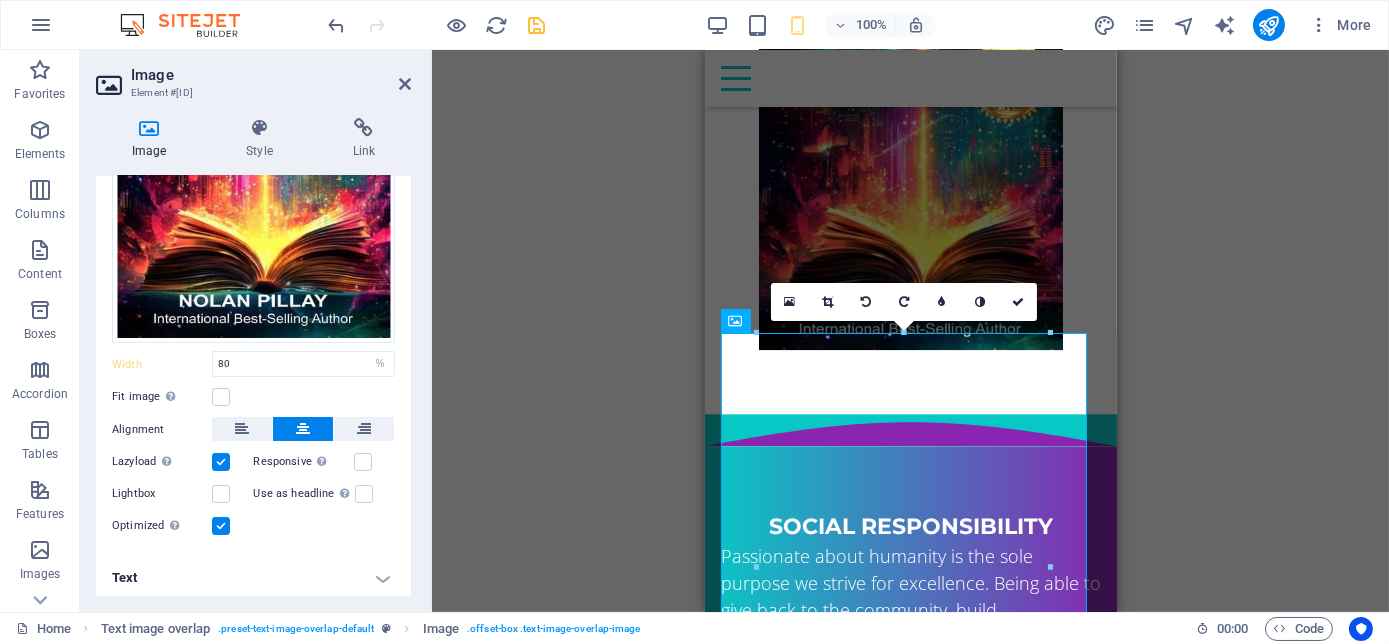 click on "H2   Banner   Banner   Container   Preset   Container   Image   Container   Preset   HTML   Preset   Container   Container   H2   Preset   Container   Text   Spacer   Spacer   Container   Preset   Container   H4   Container   Text   Container   Preset   Container   H4   Container   Text   Icon   Preset   Container   Container   H4   Container   Text   H2   Container   Spacer   Container   Image   Container   Preset   Preset   Container   Container   H3   H5   Text   Preset   Container   Image   Preset   Container   Button   Container   H2   Text   Floating Image   Text   Text image overlap   Image   Text image overlap   Container   H1   Menu Bar   Menu   Button   Container   Text   Preset   Container   Image   Preset   Container   Container   H3   H5   Text   Icon   Preset   Spacer   Container   Image   Preset   Container   H3   Text   Spacer   Container   H4   Container   Image   Spacer   Container   Text image overlap   Image   Text   H2   Preset   Container   H4   Container   Spacer" at bounding box center [910, 331] 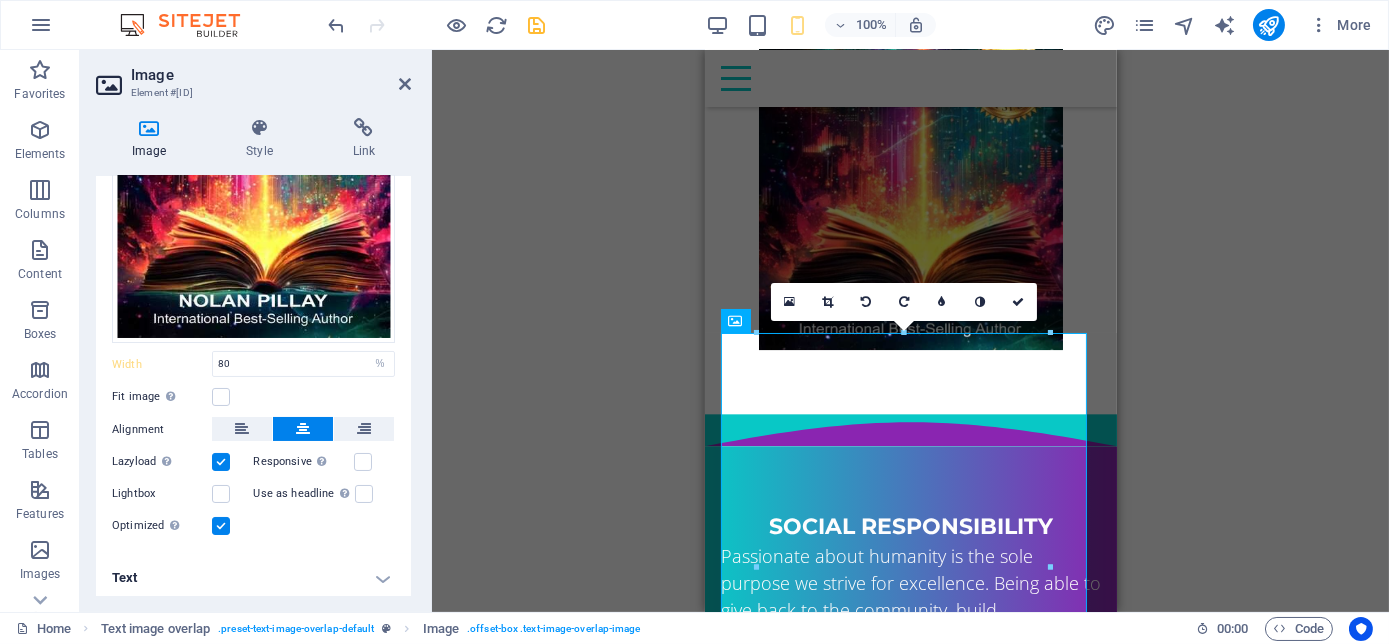 click on "H2   Banner   Banner   Container   Preset   Container   Image   Container   Preset   HTML   Preset   Container   Container   H2   Preset   Container   Text   Spacer   Spacer   Container   Preset   Container   H4   Container   Text   Container   Preset   Container   H4   Container   Text   Icon   Preset   Container   Container   H4   Container   Text   H2   Container   Spacer   Container   Image   Container   Preset   Preset   Container   Container   H3   H5   Text   Preset   Container   Image   Preset   Container   Button   Container   H2   Text   Floating Image   Text   Text image overlap   Image   Text image overlap   Container   H1   Menu Bar   Menu   Button   Container   Text   Preset   Container   Image   Preset   Container   Container   H3   H5   Text   Icon   Preset   Spacer   Container   Image   Preset   Container   H3   Text   Spacer   Container   H4   Container   Image   Spacer   Container   Text image overlap   Image   Text   H2   Preset   Container   H4   Container   Spacer" at bounding box center (910, 331) 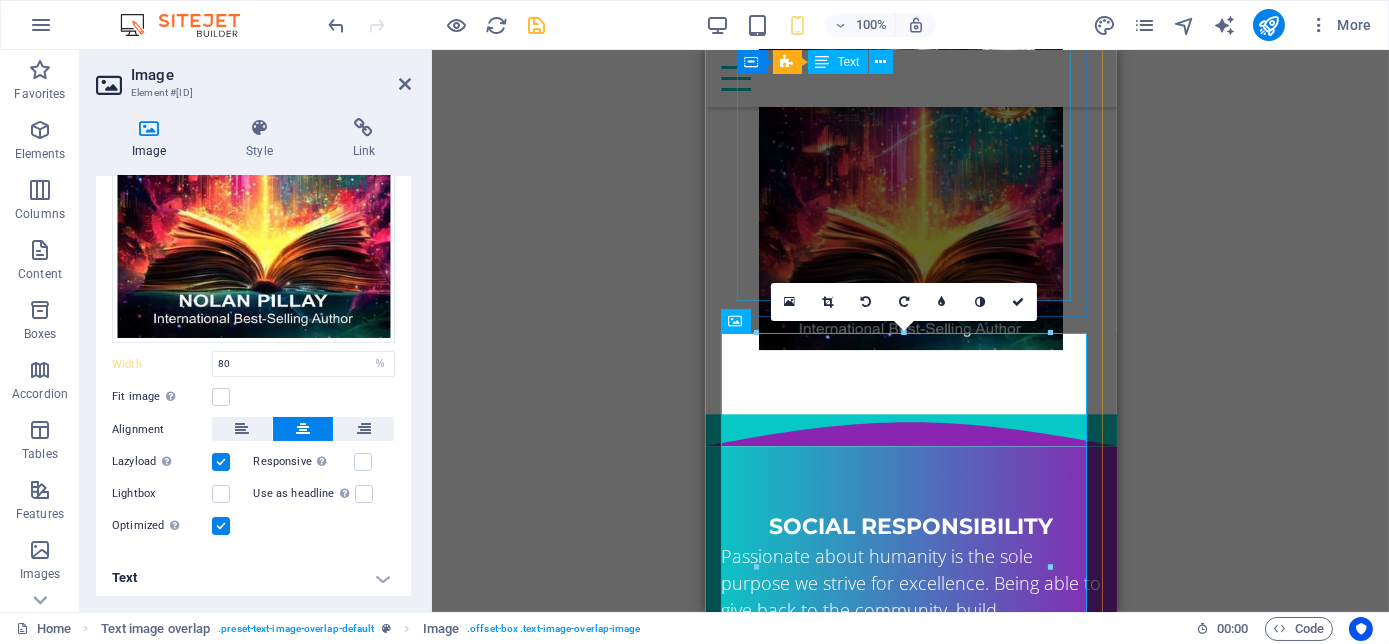 click on "THE MILLENNIAL SUCCESS CODE -  Inspire, Enlighten, Transform ,  is a powerful book that speaks directly to the hearts and minds of our youth. Through authentic storytelling and transformative principles,  Nolan Pillay  empowers the youth to rise above limitations, discover their inner purpose, and take control of their future. Rooted in mindset mastery, emotional intelligence and resilience, this book is a brilliant tool for realising their true potential and cultivating their lifelong success. It includes powerful success principles, a success mindset framework, daily mantras, and reflective exercises designed to challenge limiting beliefs and build self-awareness. It serves as a bridge between formal education and the real world readiness, inspiring students to lead lives of impact and intention." at bounding box center [910, -436] 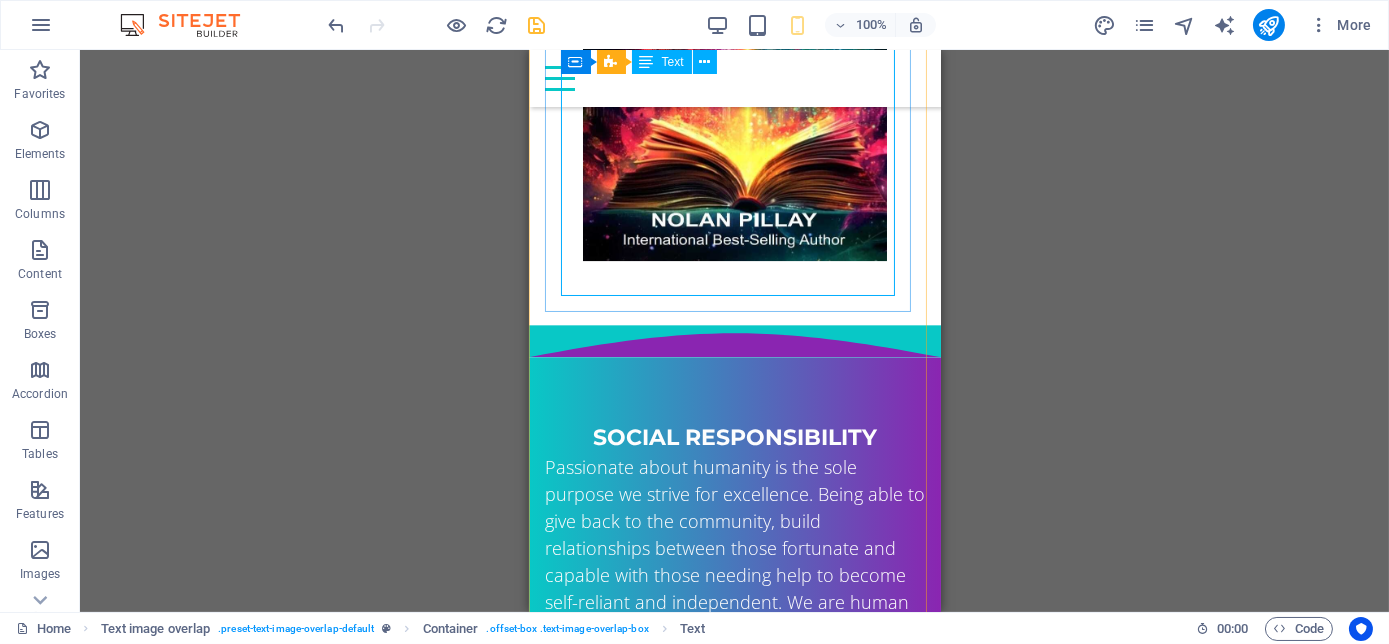 scroll, scrollTop: 9915, scrollLeft: 0, axis: vertical 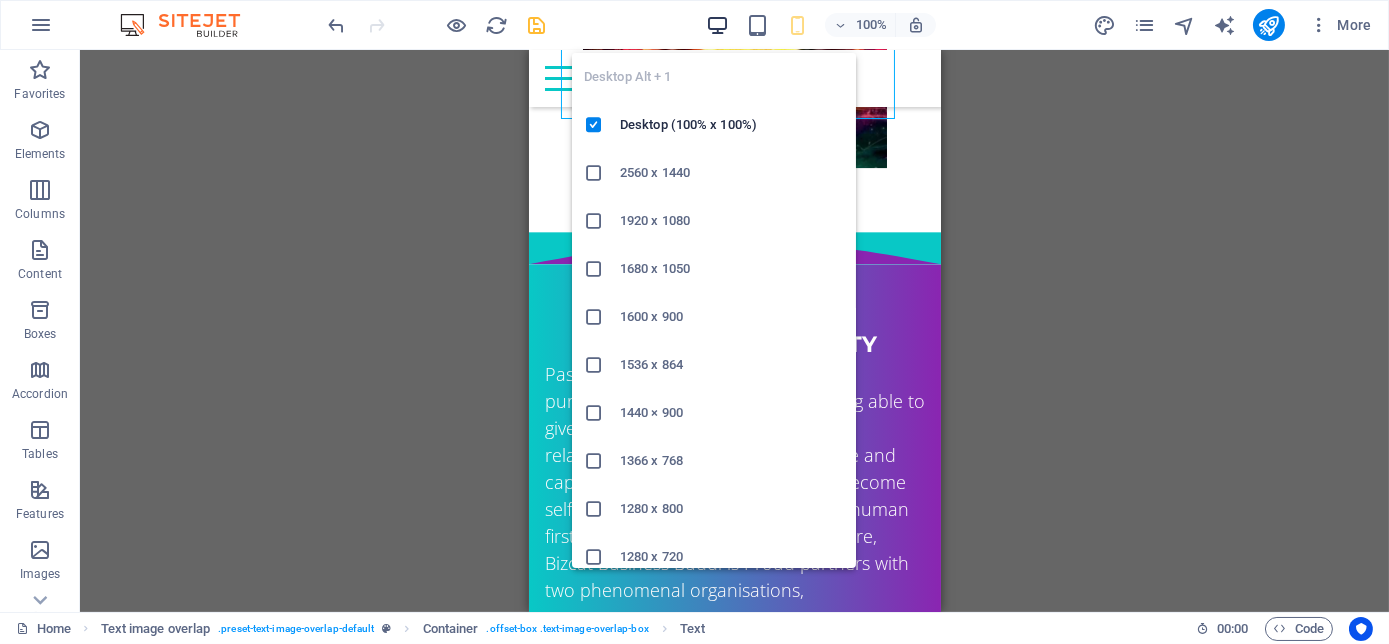 click at bounding box center [717, 25] 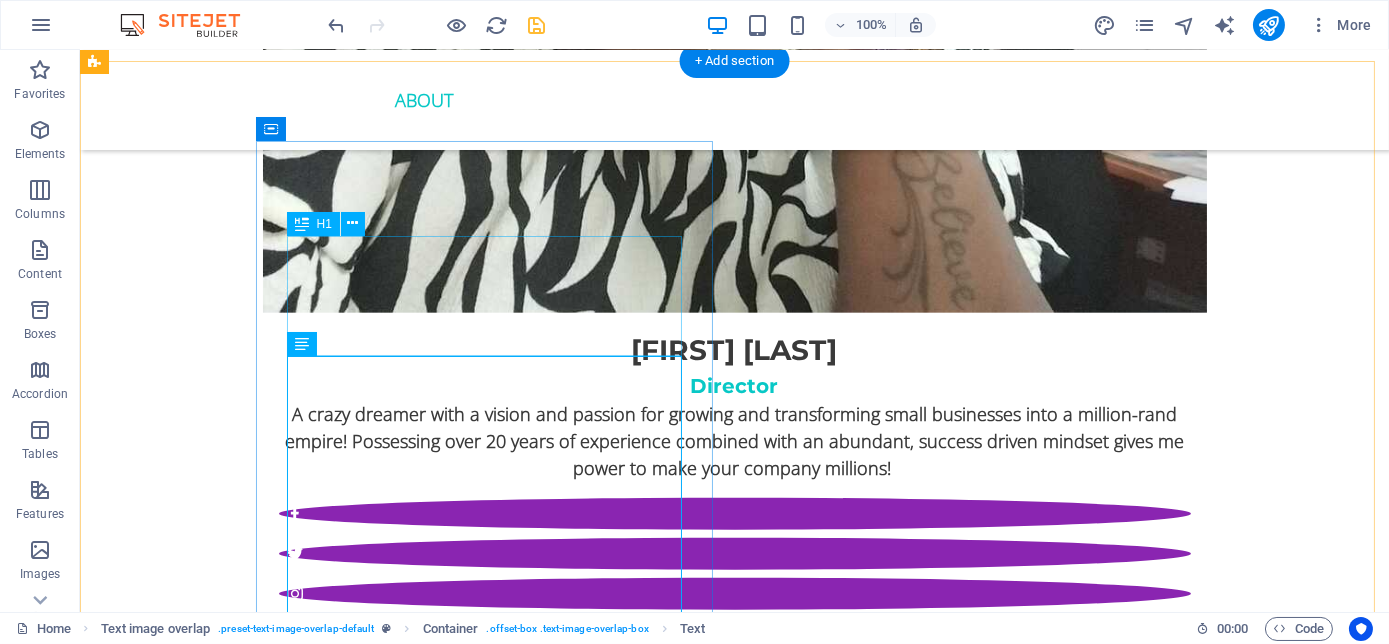 scroll, scrollTop: 4696, scrollLeft: 0, axis: vertical 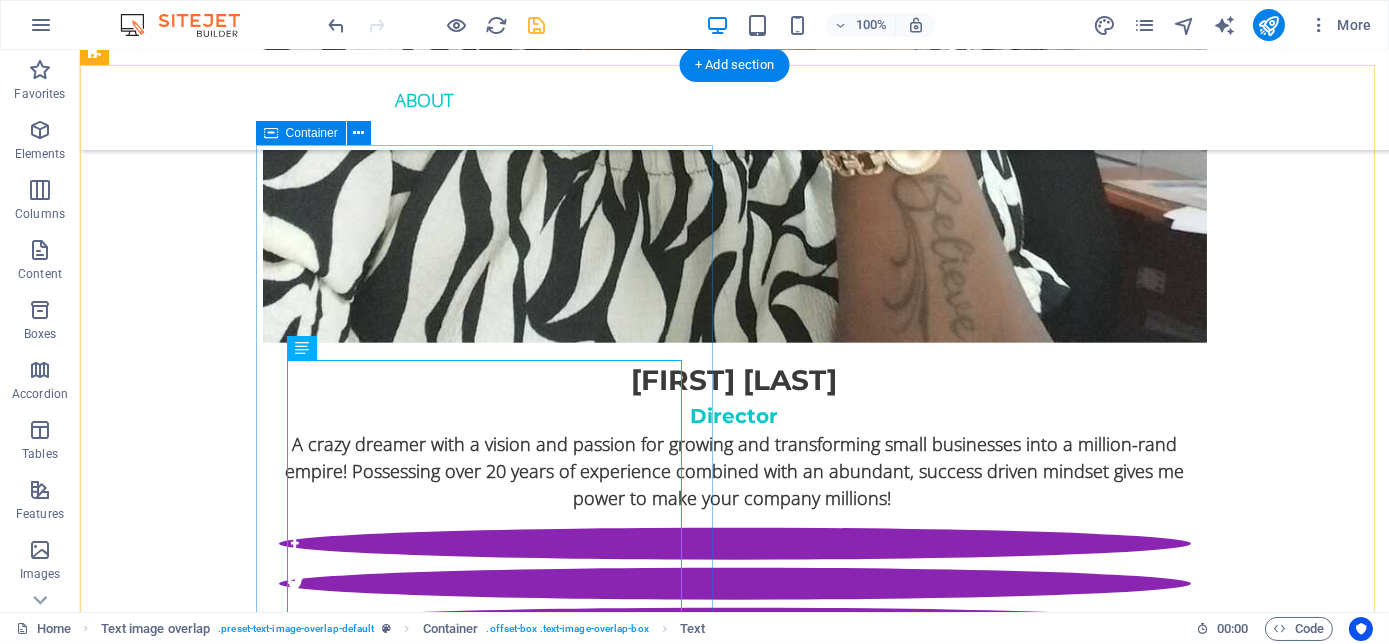 click on "ORder YOUR COPY NOW!  The Millennial Success Code THE MILLENNIAL SUCCESS CODE -  Inspire, Enlighten, Transform ,  is a powerful book that speaks directly to the hearts and minds of our youth. Through authentic storytelling and transformative principles,  Nolan Pillay  empowers the youth to rise above limitations, discover their inner purpose, and take control of their future. Rooted in mindset mastery, emotional intelligence and resilience, this book is a brilliant tool for realising their true potential and cultivating their lifelong success. It includes powerful success principles, a success mindset framework, daily mantras, and reflective exercises designed to challenge limiting beliefs and build self-awareness. It serves as a bridge between formal education and the real world readiness, inspiring students to lead lives of impact and intention." at bounding box center [735, 4870] 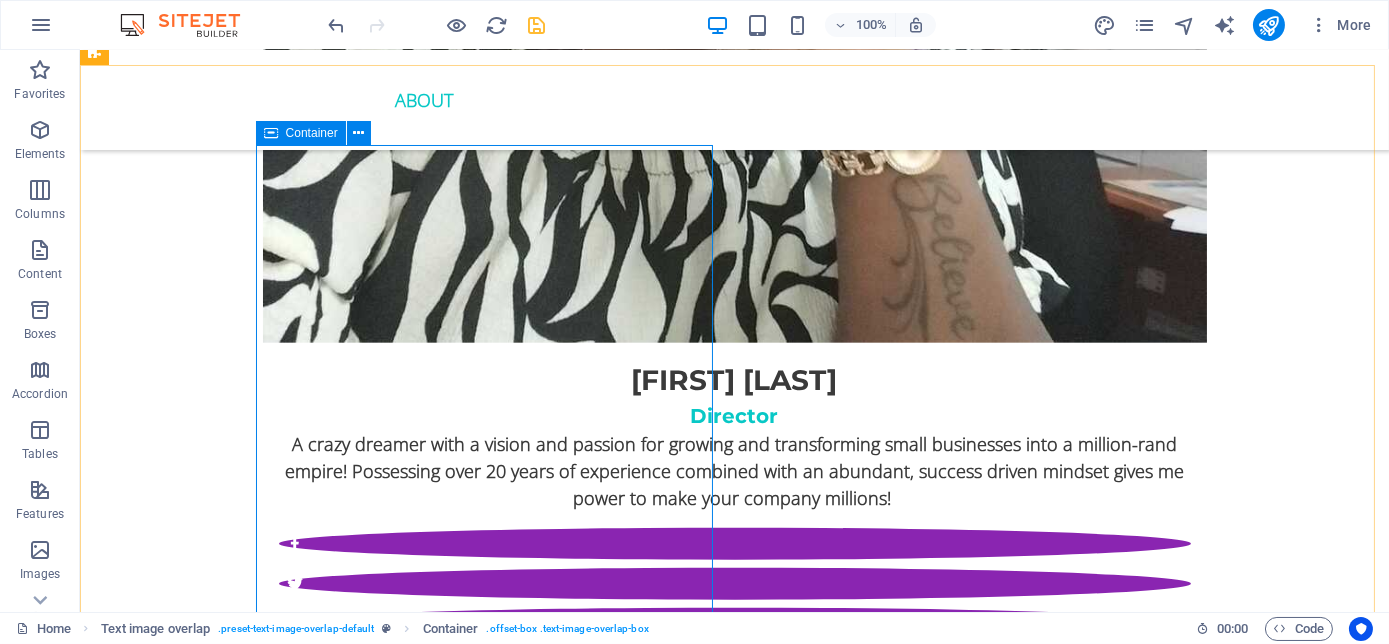 drag, startPoint x: 333, startPoint y: 126, endPoint x: 321, endPoint y: 130, distance: 12.649111 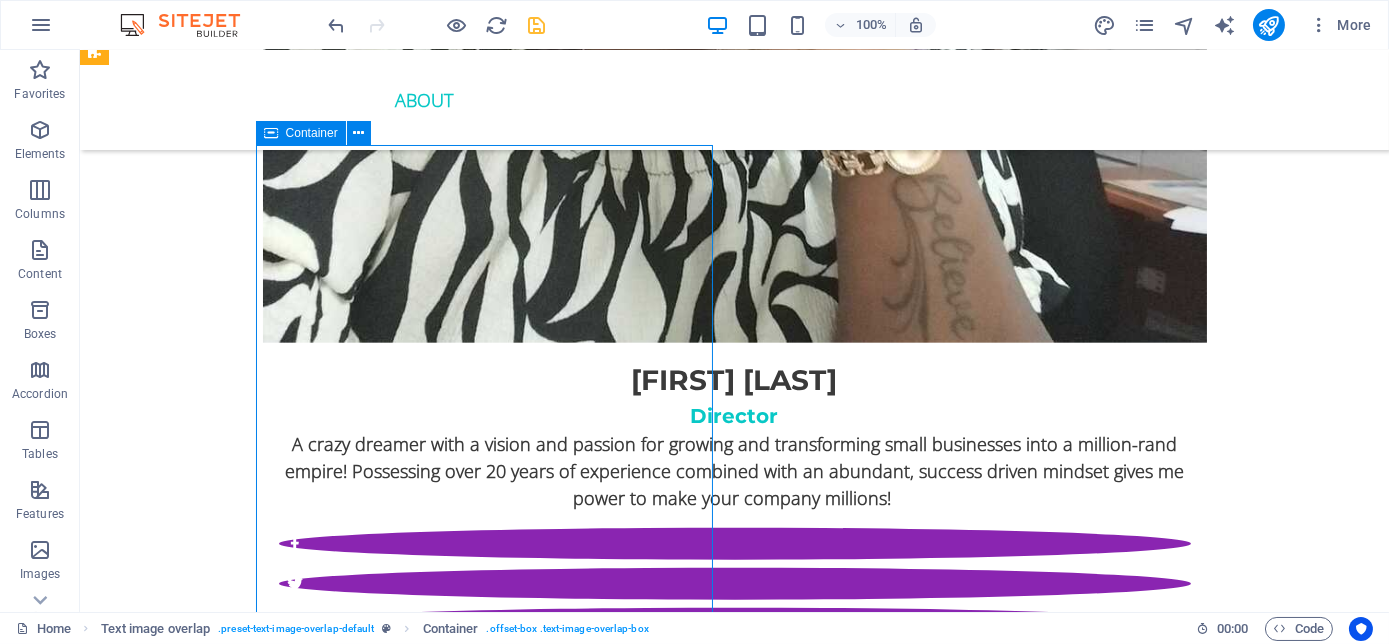 click on "Container" at bounding box center (312, 133) 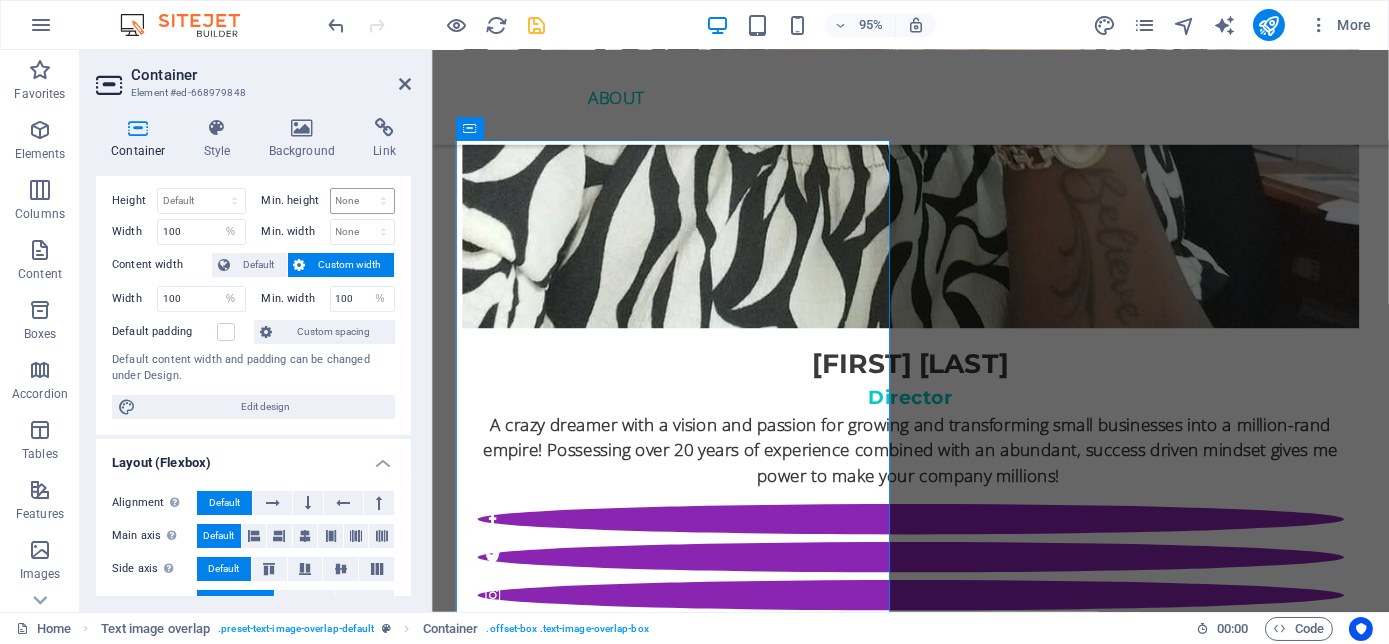 scroll, scrollTop: 0, scrollLeft: 0, axis: both 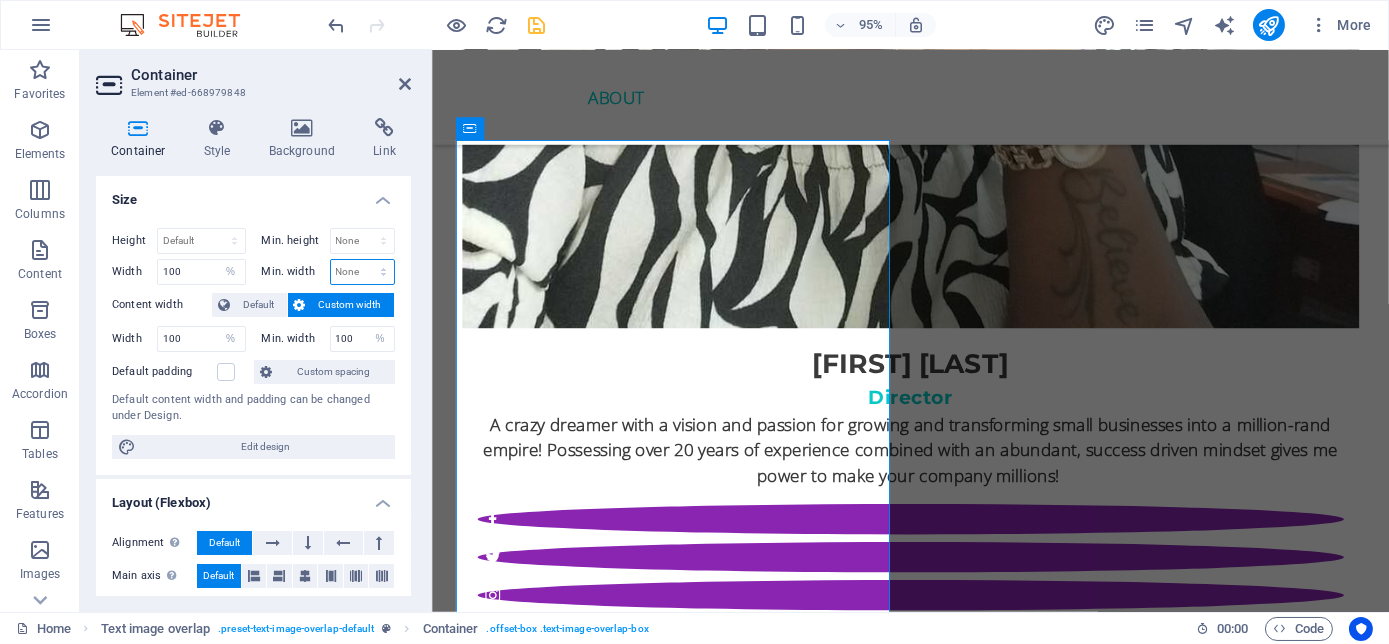 click on "None px rem % vh vw" at bounding box center (363, 272) 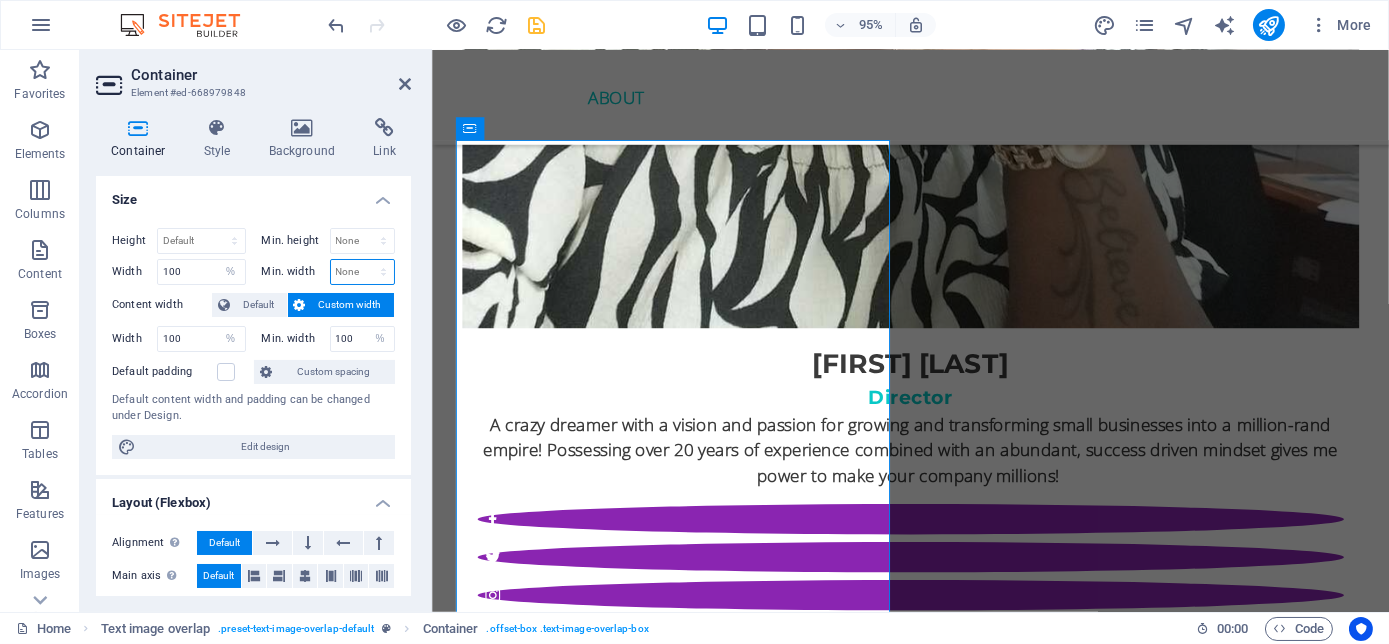 select on "%" 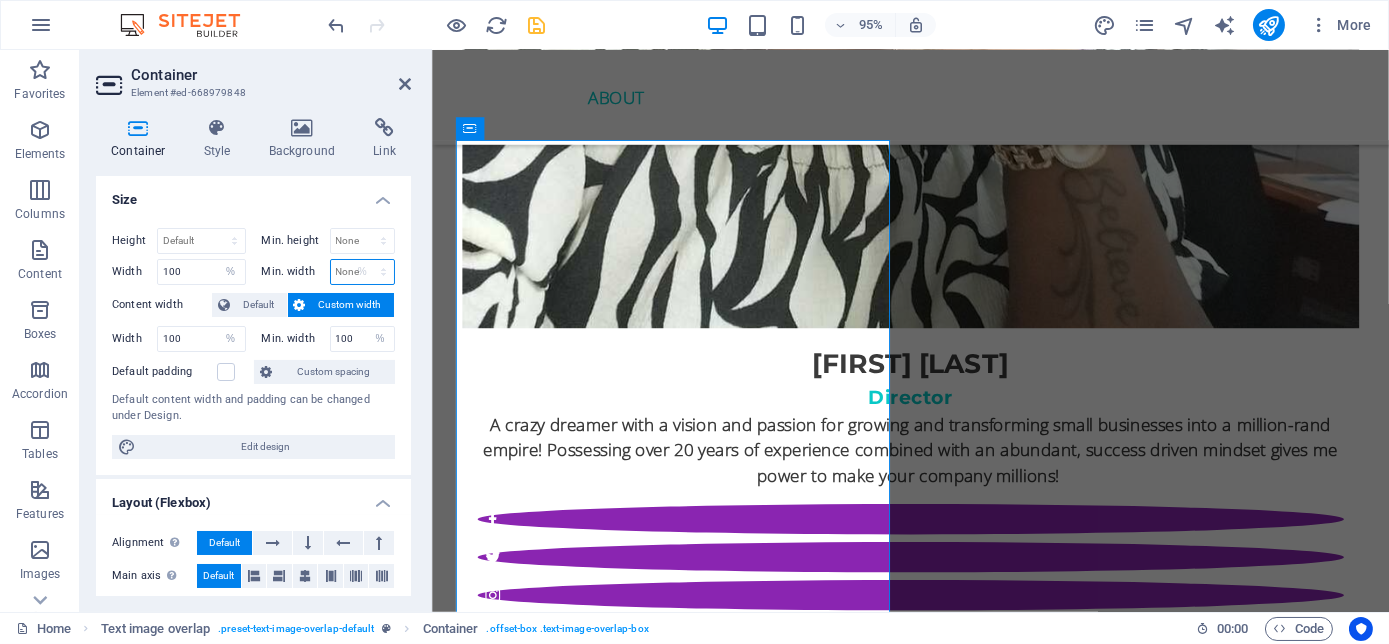 click on "None px rem % vh vw" at bounding box center [363, 272] 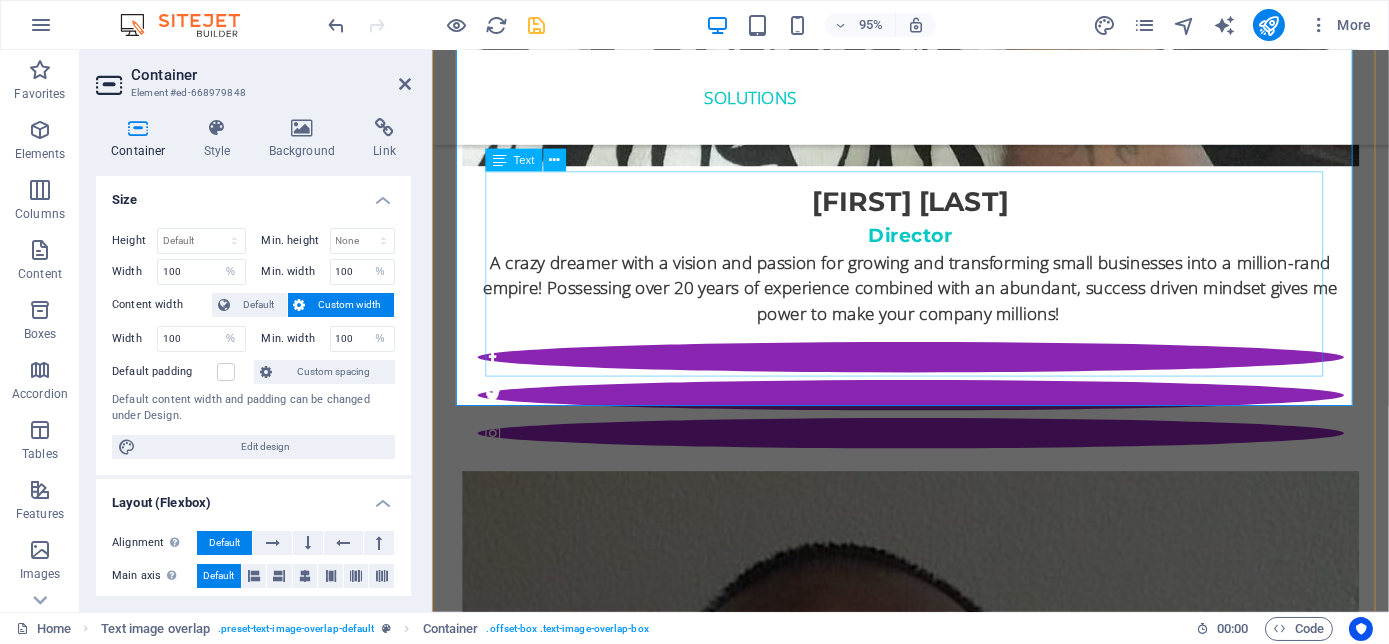 scroll, scrollTop: 4878, scrollLeft: 0, axis: vertical 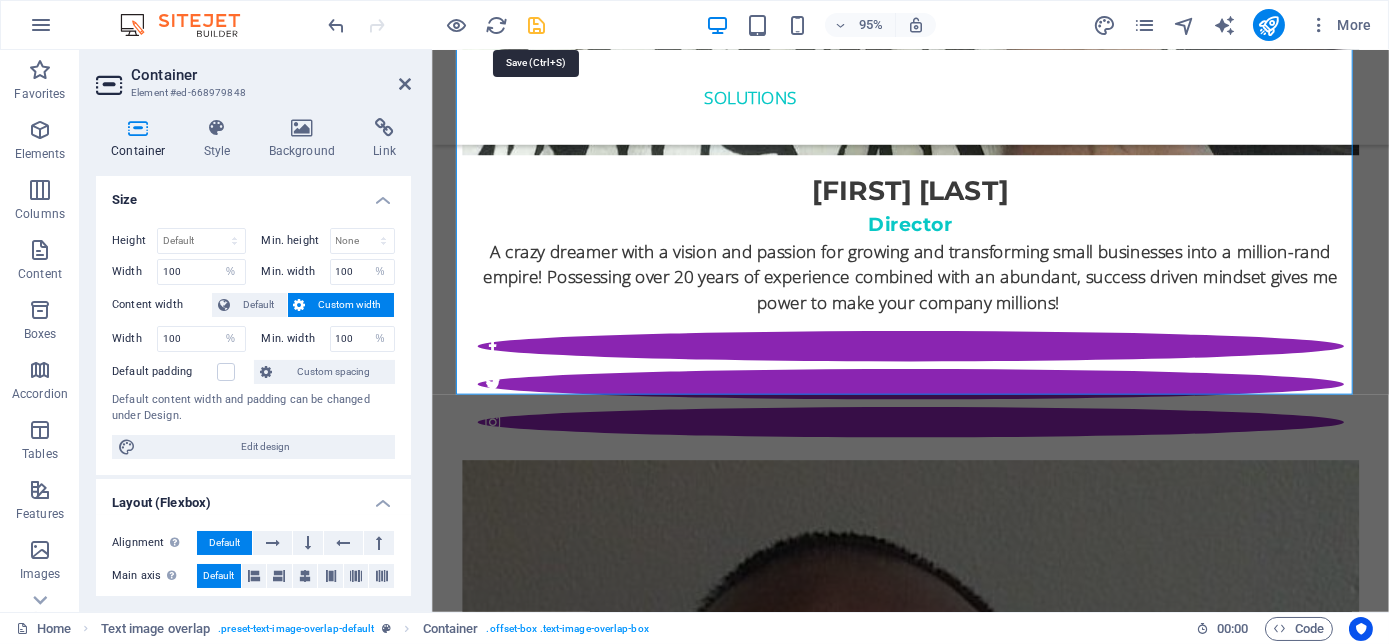 click at bounding box center [537, 25] 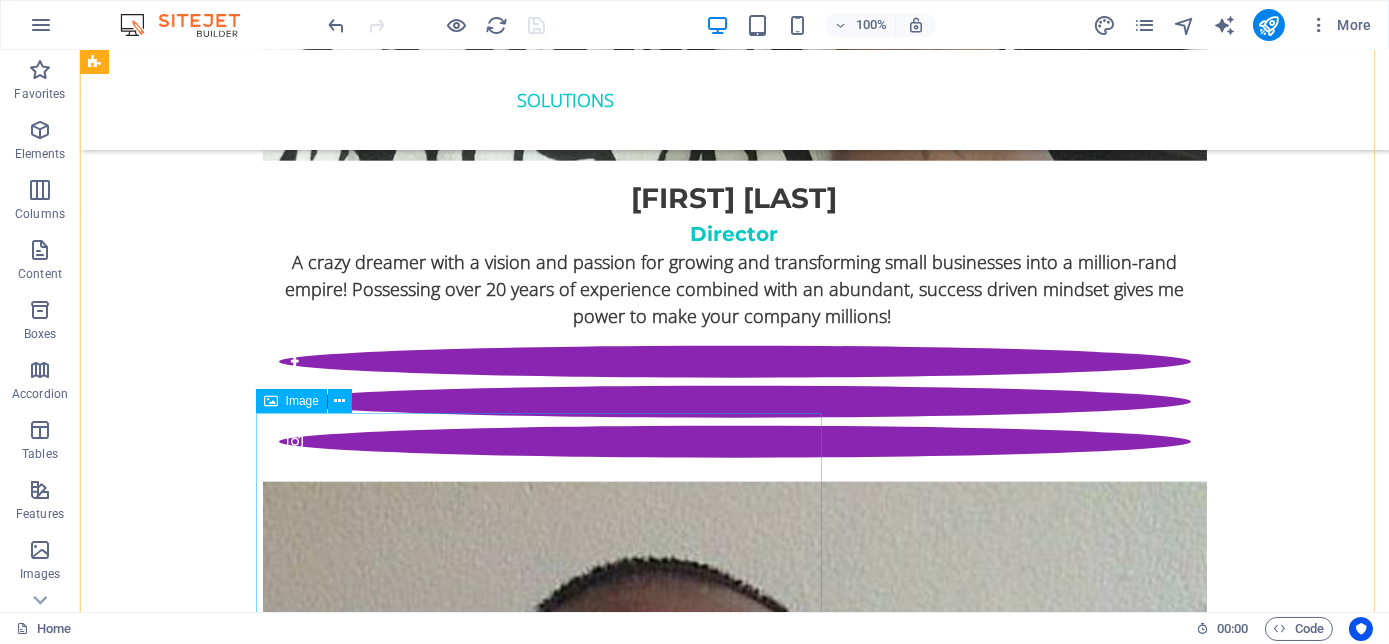 click at bounding box center [735, 5288] 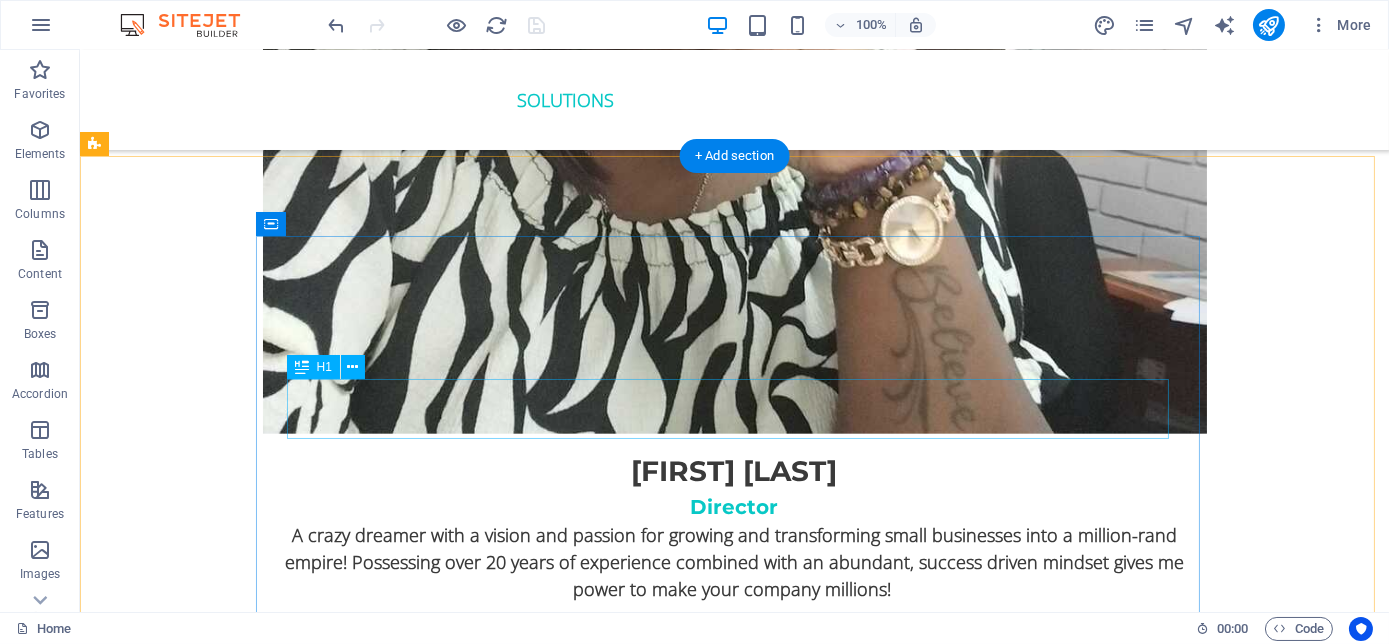 scroll, scrollTop: 4696, scrollLeft: 0, axis: vertical 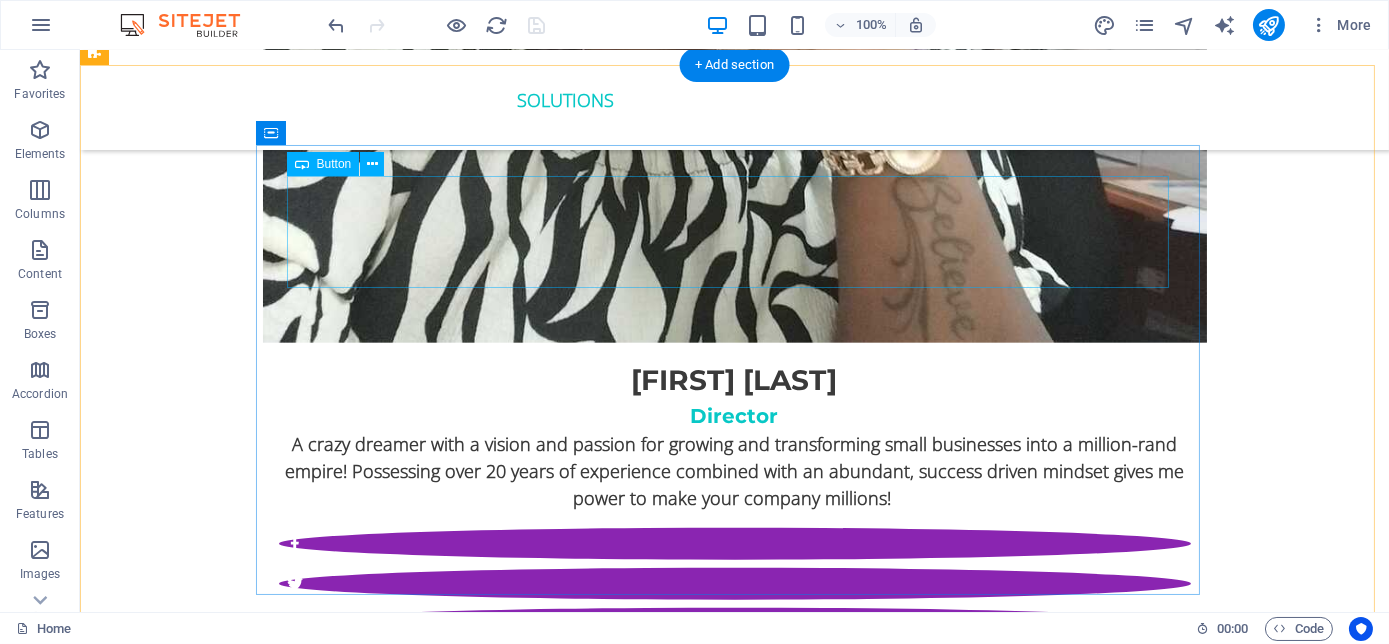 click on "ORder YOUR COPY NOW!" at bounding box center [735, 4732] 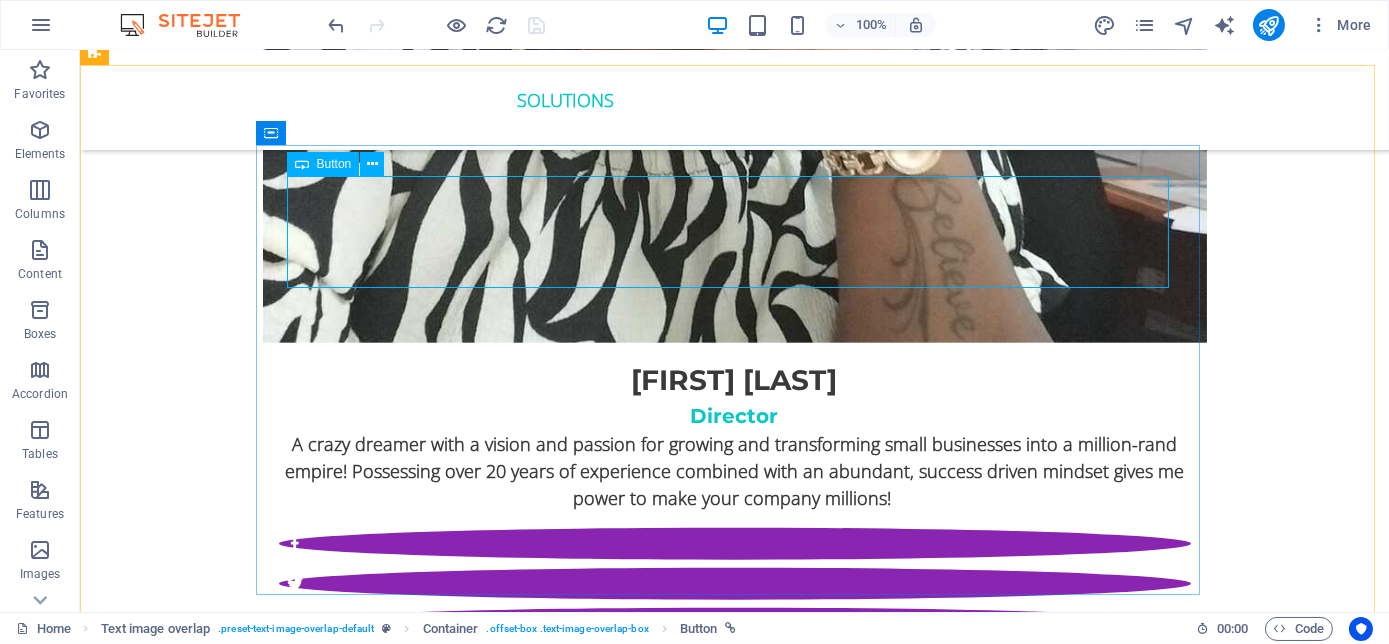 click on "Button" at bounding box center (334, 164) 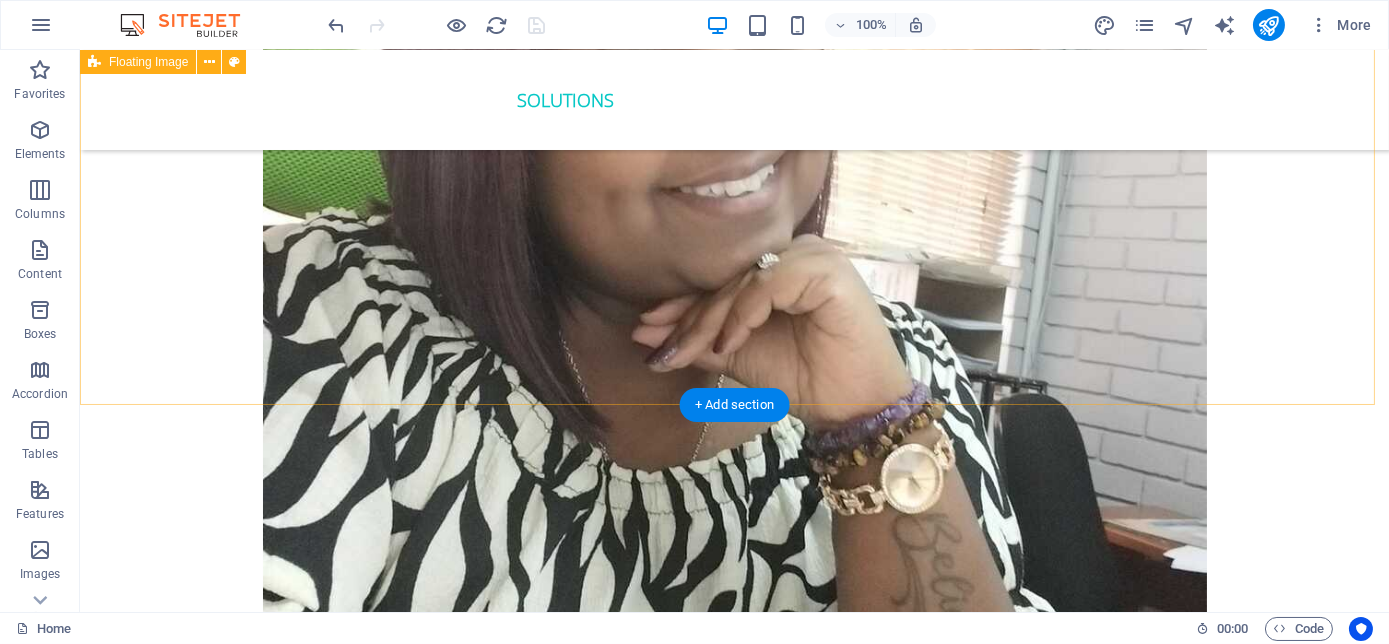 scroll, scrollTop: 4333, scrollLeft: 0, axis: vertical 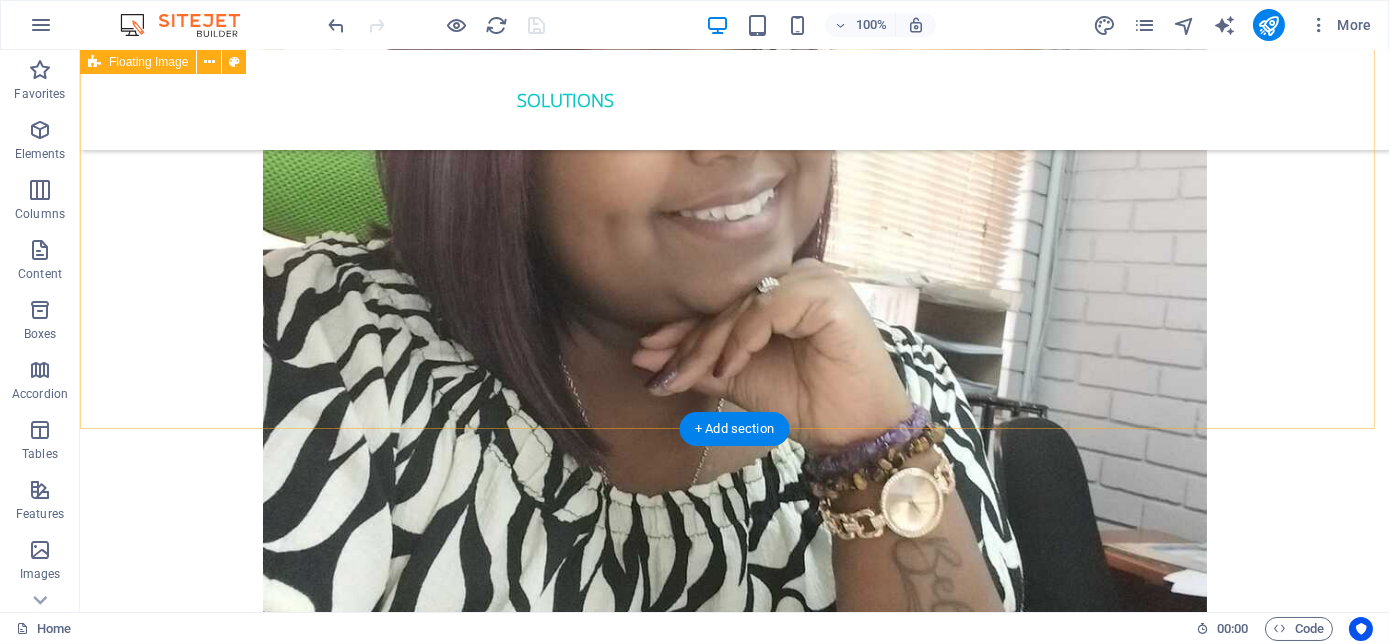 click on "In [YEAR], [FIRST] received the Global Humanitarian Award in [CITY] for significant contributions to communities.  This year he was also the Runner up for the Ignite X speaking competition in [CITY], [STATE].  In [YEAR], he was the Most Influential Men for unwavering dedication to helping others grow and achieve greatness.  He is also a 3x International Best-Selling Author, recognised for his expertise in mindset transformation, his latest book The Millennial Success Code hit International best seller in four countries in two days. As a Philanthropist, he is the Founder of the Be the Best Version of Yourself Foundation, where he is dedicated to youth empowerment, disability advocacy, cancer awareness, and mental wellness. He has climbed Mt Kilimanjaro three times                                                for various reasons. Please welcome [FIRST] with his signature talk called "The Power Within"" at bounding box center [734, 4699] 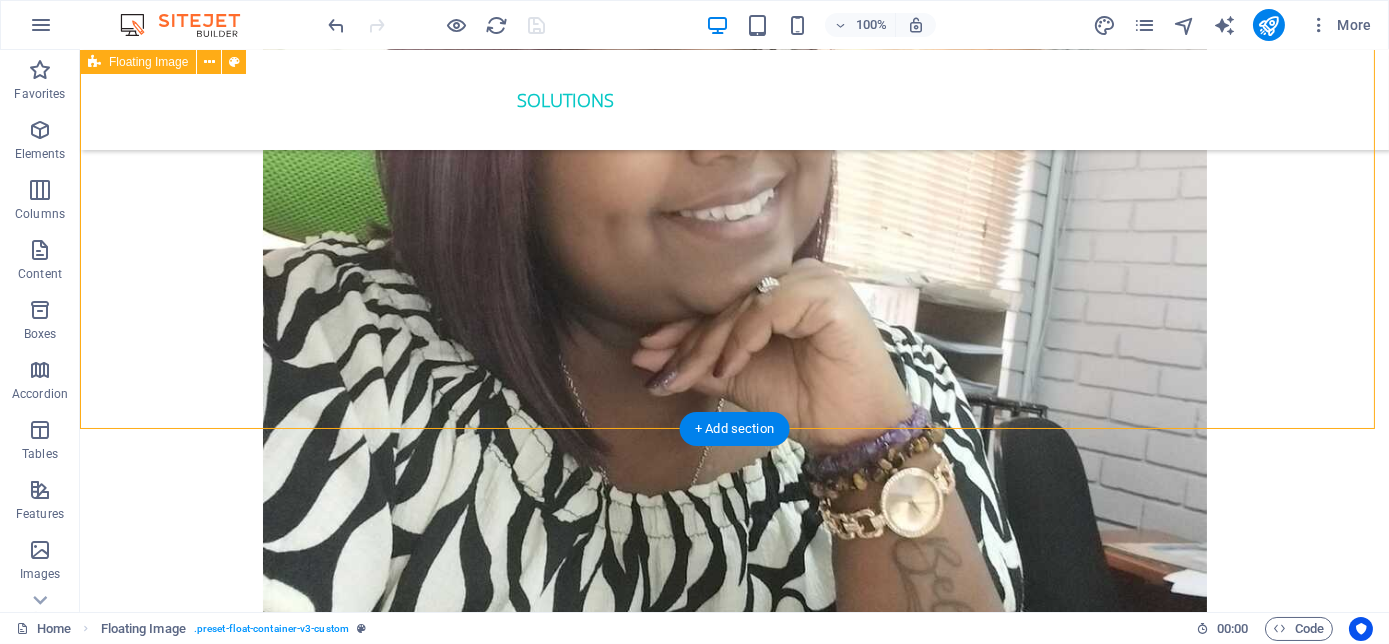 click on "In [YEAR], [FIRST] received the Global Humanitarian Award in [CITY] for significant contributions to communities.  This year he was also the Runner up for the Ignite X speaking competition in [CITY], [STATE].  In [YEAR], he was the Most Influential Men for unwavering dedication to helping others grow and achieve greatness.  He is also a 3x International Best-Selling Author, recognised for his expertise in mindset transformation, his latest book The Millennial Success Code hit International best seller in four countries in two days. As a Philanthropist, he is the Founder of the Be the Best Version of Yourself Foundation, where he is dedicated to youth empowerment, disability advocacy, cancer awareness, and mental wellness. He has climbed Mt Kilimanjaro three times                                                for various reasons. Please welcome [FIRST] with his signature talk called "The Power Within"" at bounding box center (734, 4699) 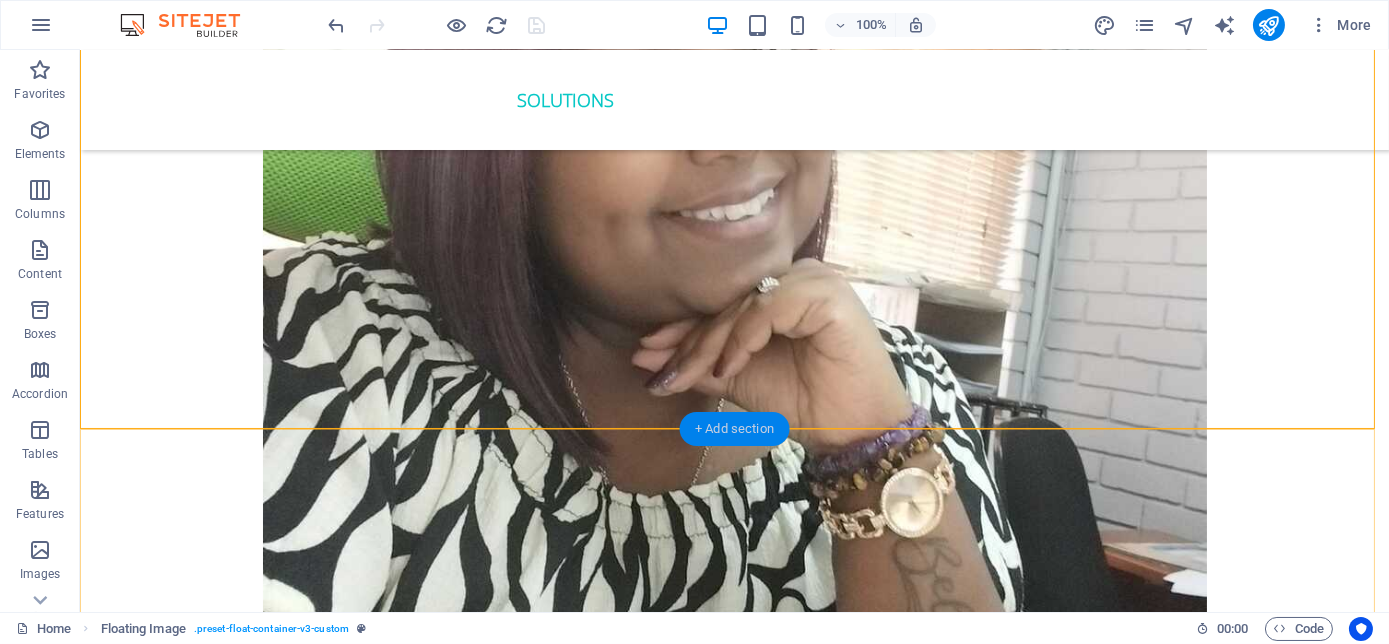 click on "+ Add section" at bounding box center [734, 429] 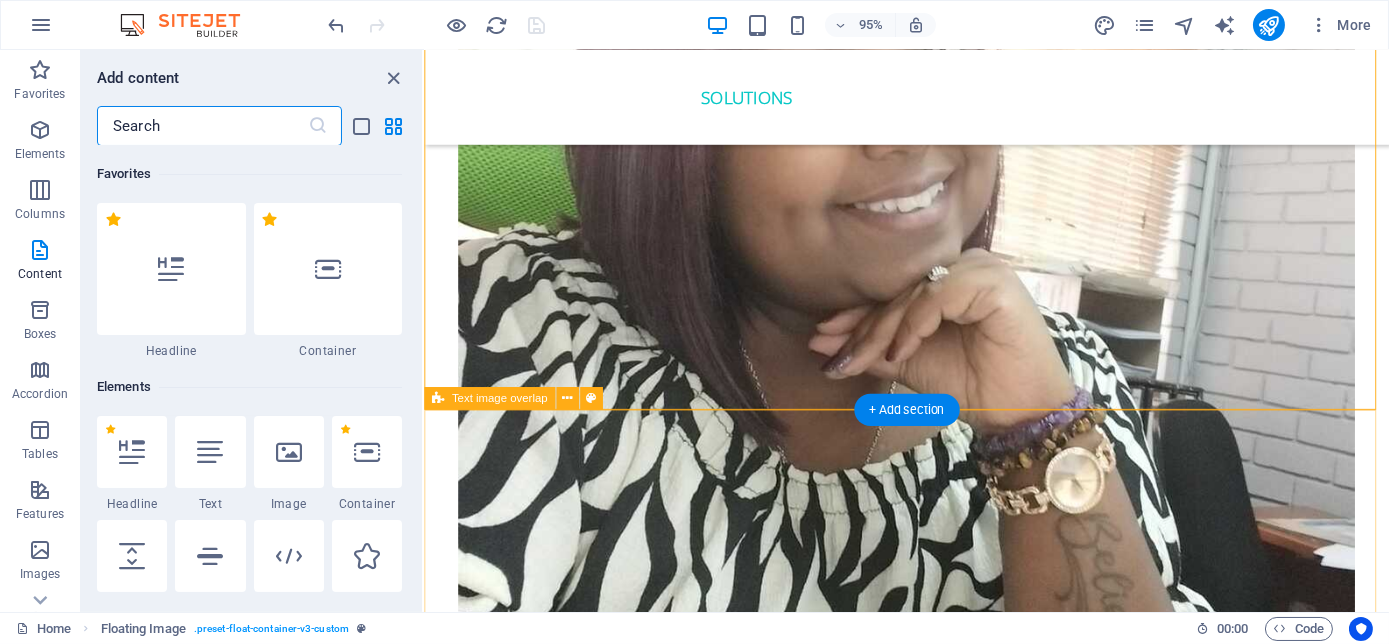 scroll, scrollTop: 4332, scrollLeft: 0, axis: vertical 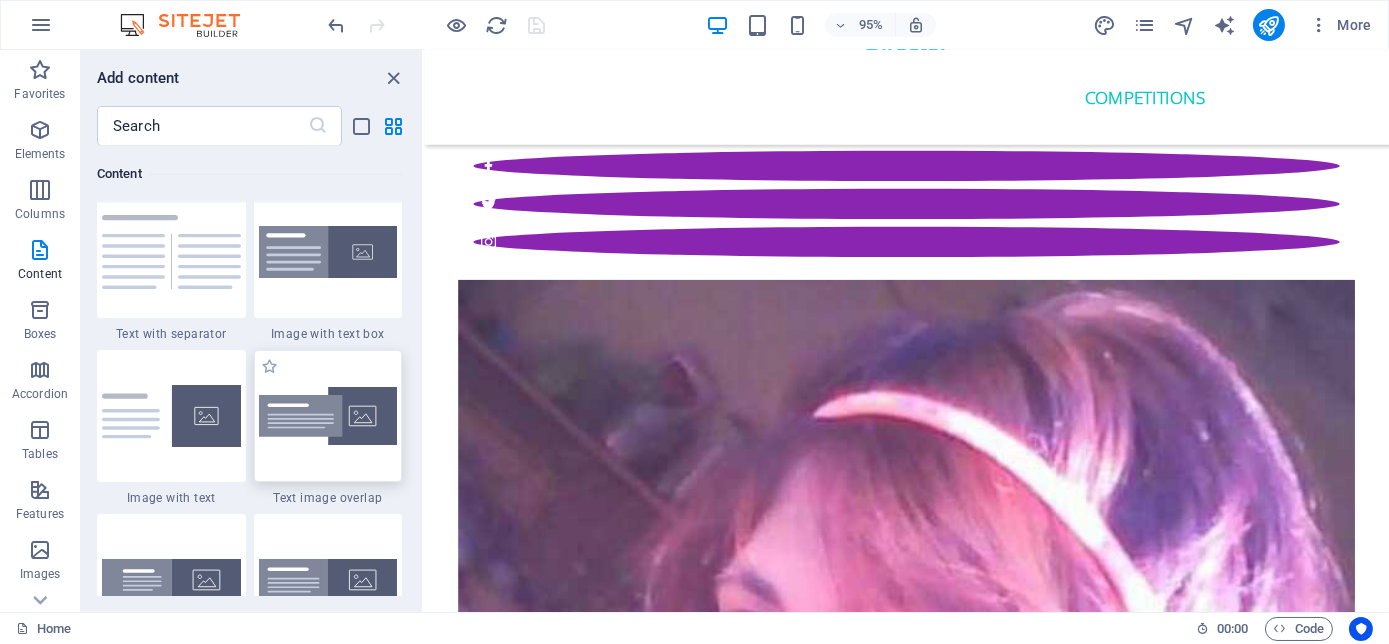 click at bounding box center (328, 416) 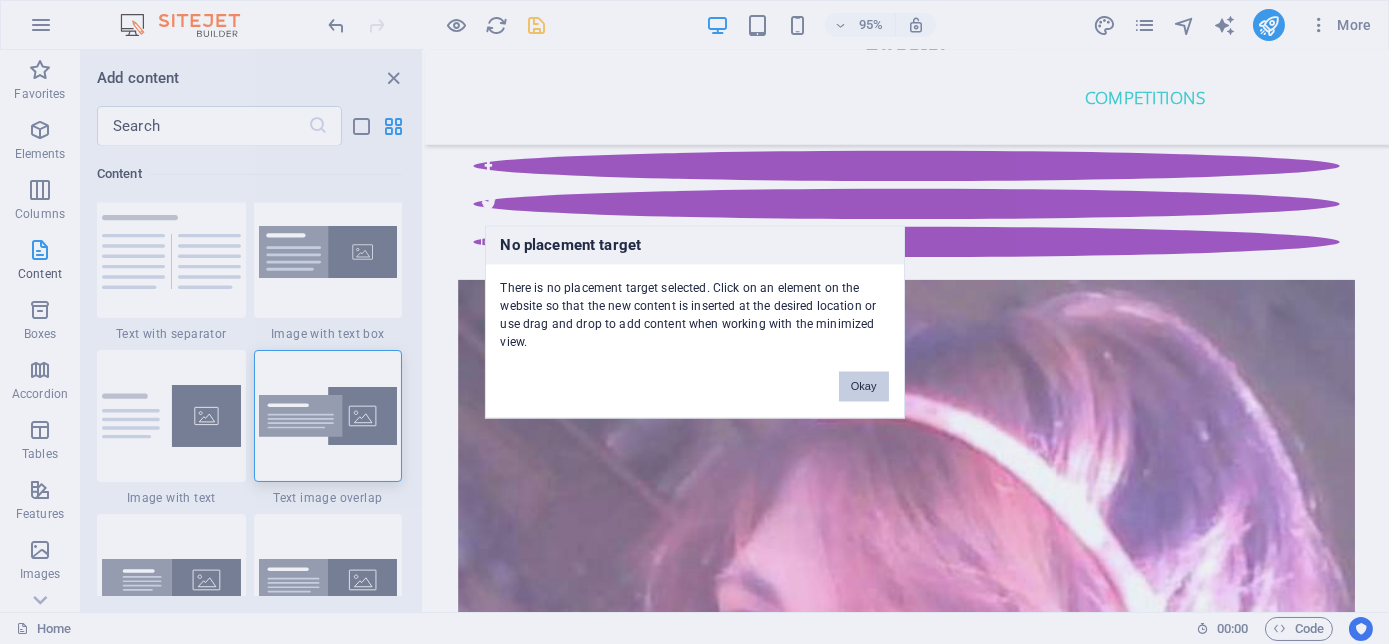 click on "Okay" at bounding box center (864, 387) 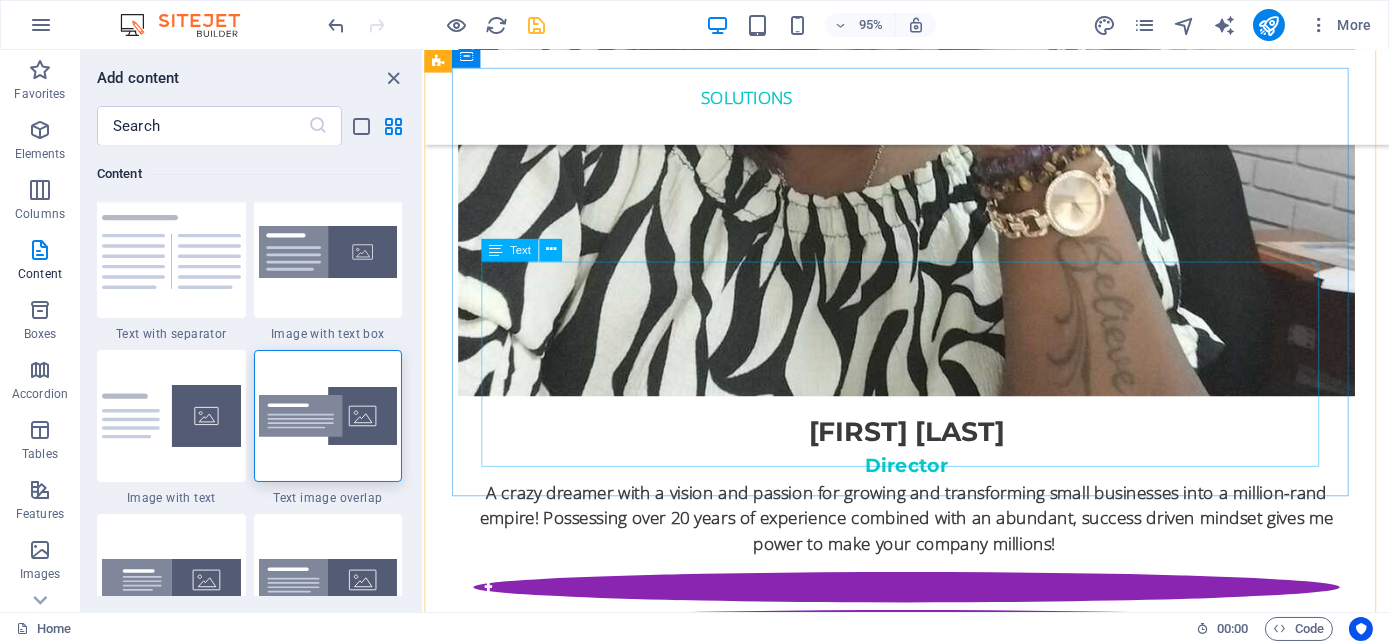 scroll, scrollTop: 4514, scrollLeft: 0, axis: vertical 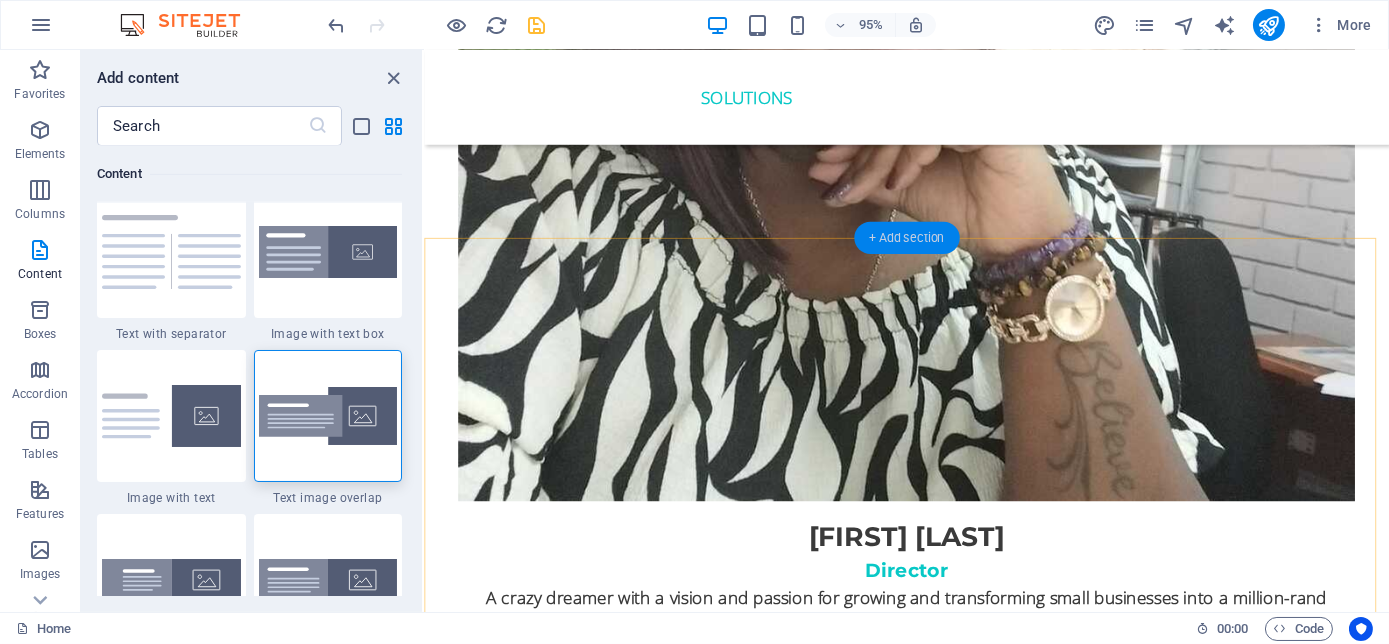 click on "+ Add section" at bounding box center (906, 238) 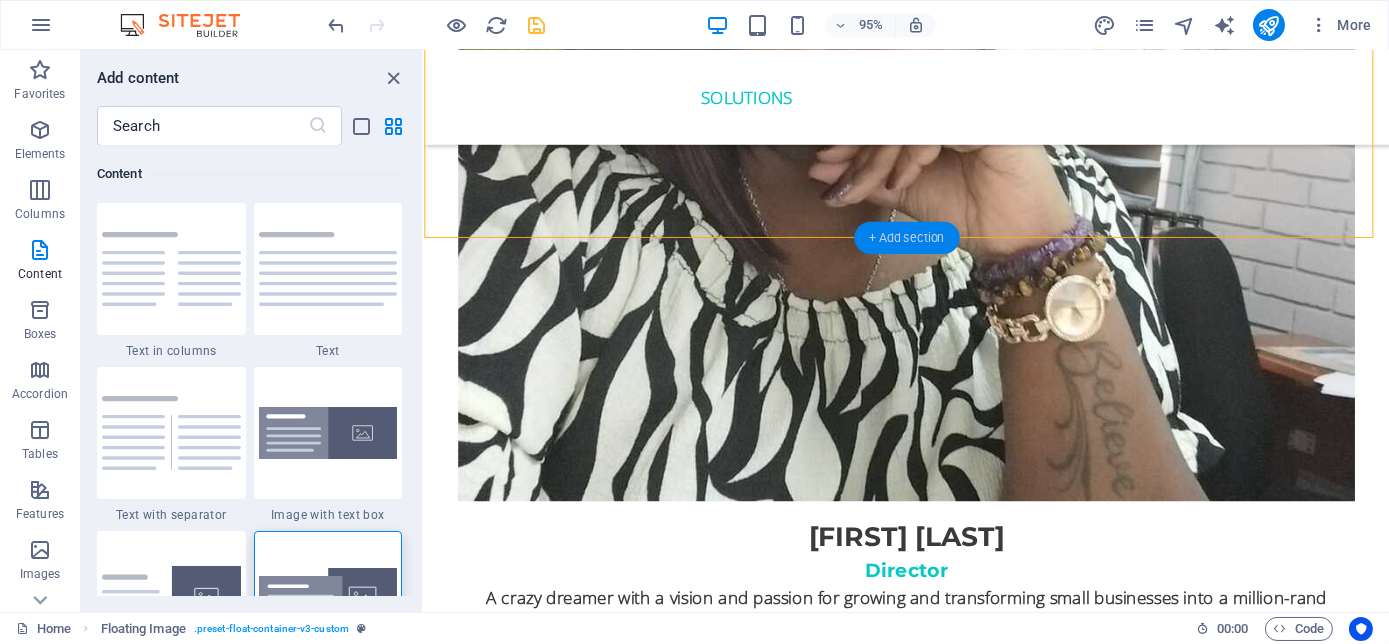 scroll, scrollTop: 3498, scrollLeft: 0, axis: vertical 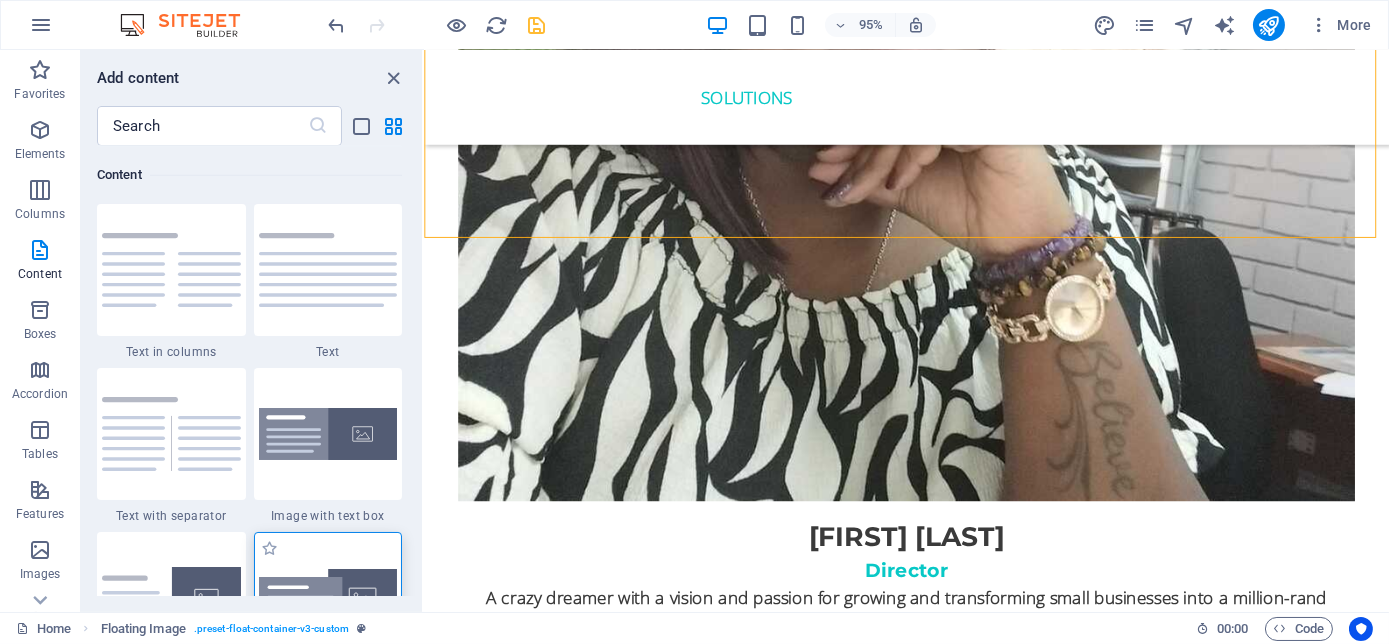 click at bounding box center [328, 598] 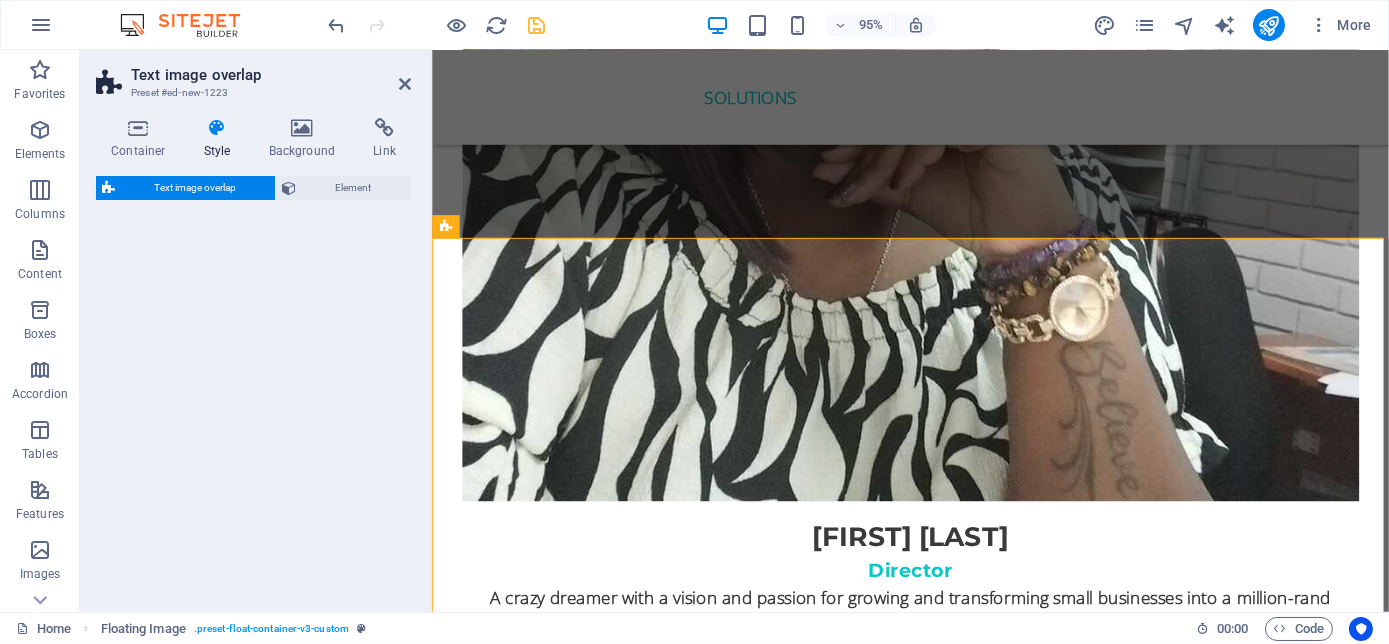 select on "rem" 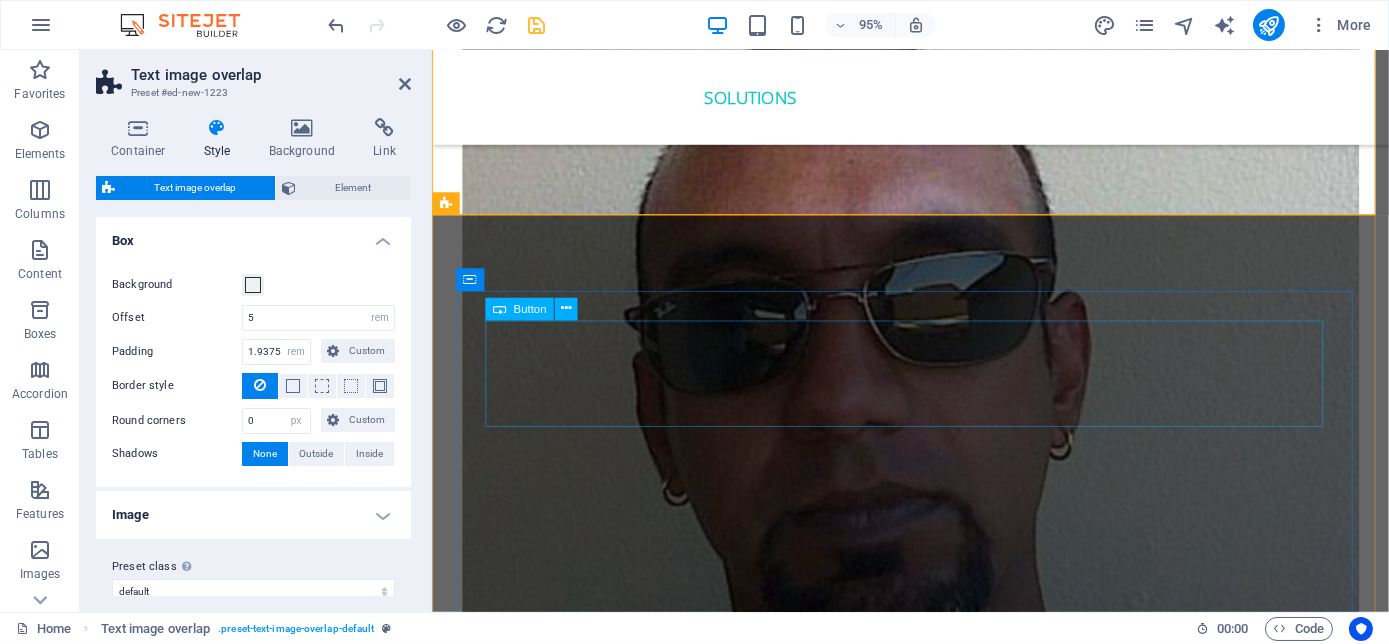 scroll, scrollTop: 5423, scrollLeft: 0, axis: vertical 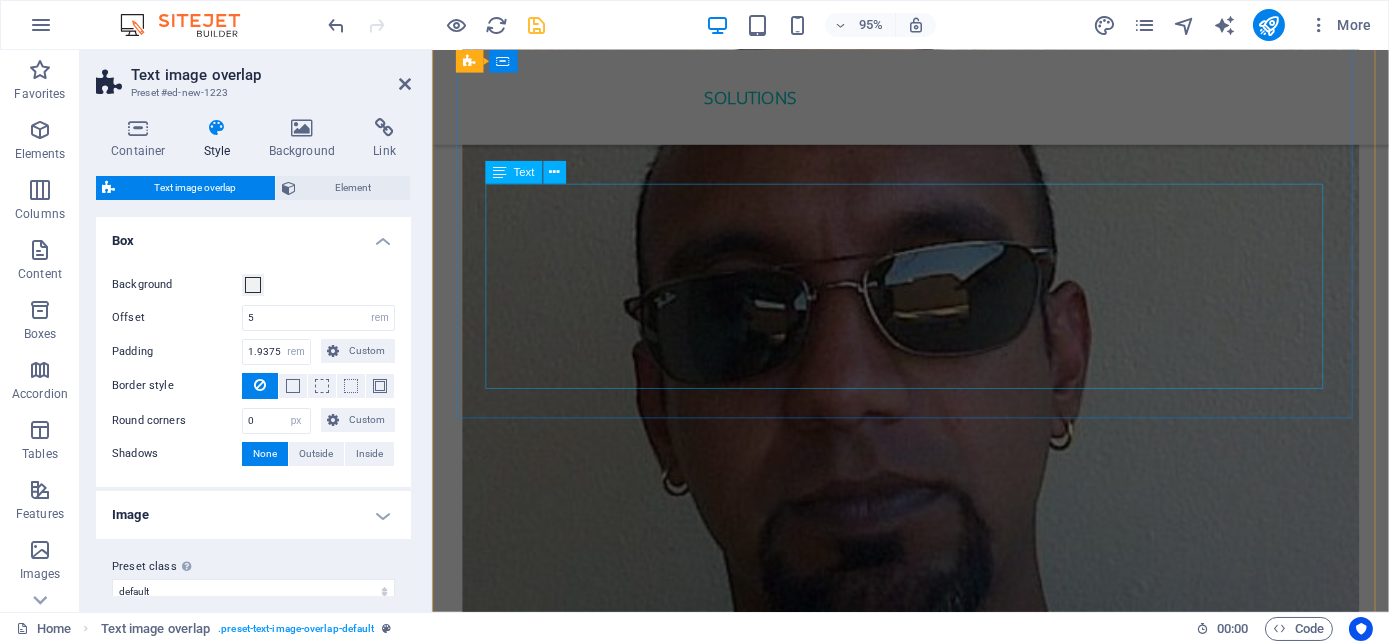 click on "THE MILLENNIAL SUCCESS CODE -  Inspire, Enlighten, Transform ,  is a powerful book that speaks directly to the hearts and minds of our youth. Through authentic storytelling and transformative principles,  Nolan Pillay  empowers the youth to rise above limitations, discover their inner purpose, and take control of their future. Rooted in mindset mastery, emotional intelligence and resilience, this book is a brilliant tool for realising their true potential and cultivating their lifelong success. It includes powerful success principles, a success mindset framework, daily mantras, and reflective exercises designed to challenge limiting beliefs and build self-awareness. It serves as a bridge between formal education and the real world readiness, inspiring students to lead lives of impact and intention." at bounding box center (935, 5263) 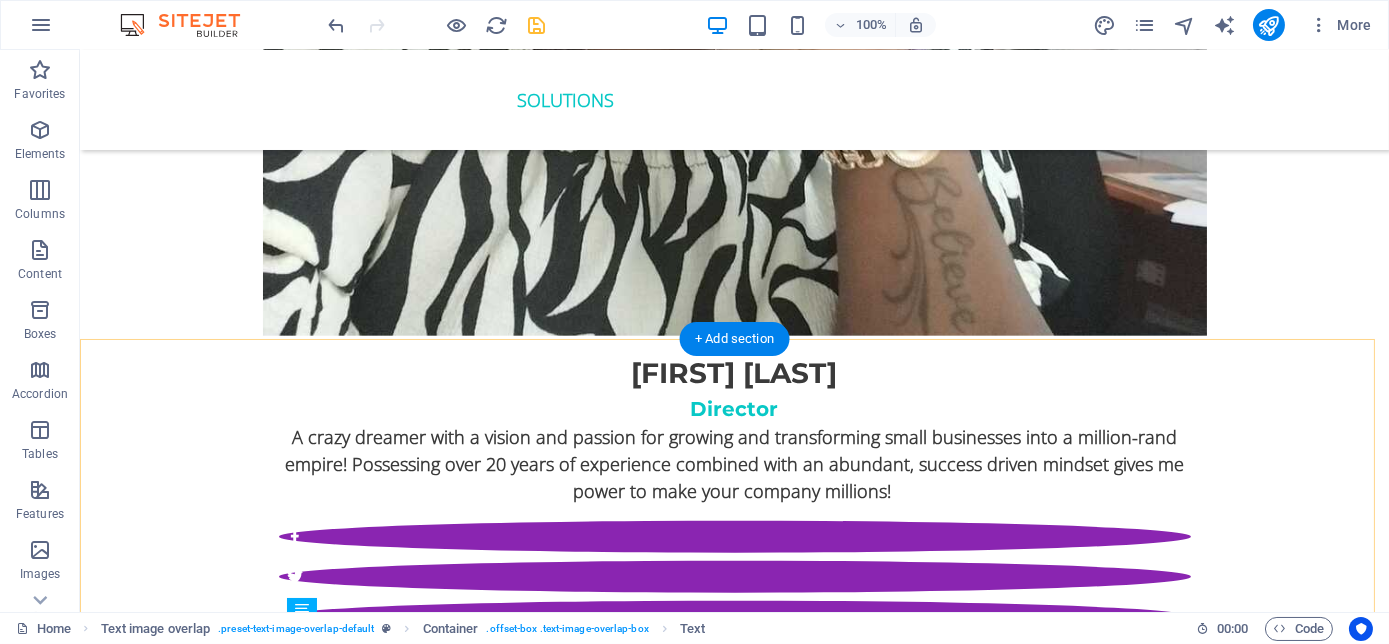 scroll, scrollTop: 4696, scrollLeft: 0, axis: vertical 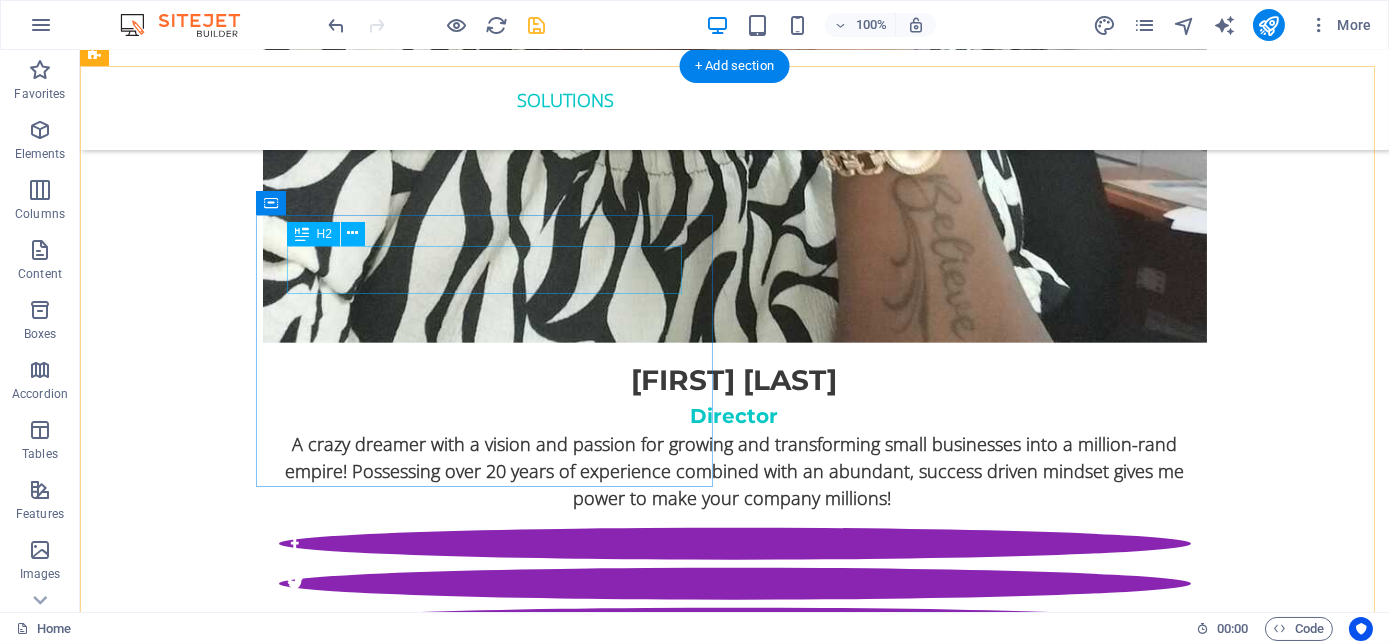 click on "New headline" at bounding box center (775, 4700) 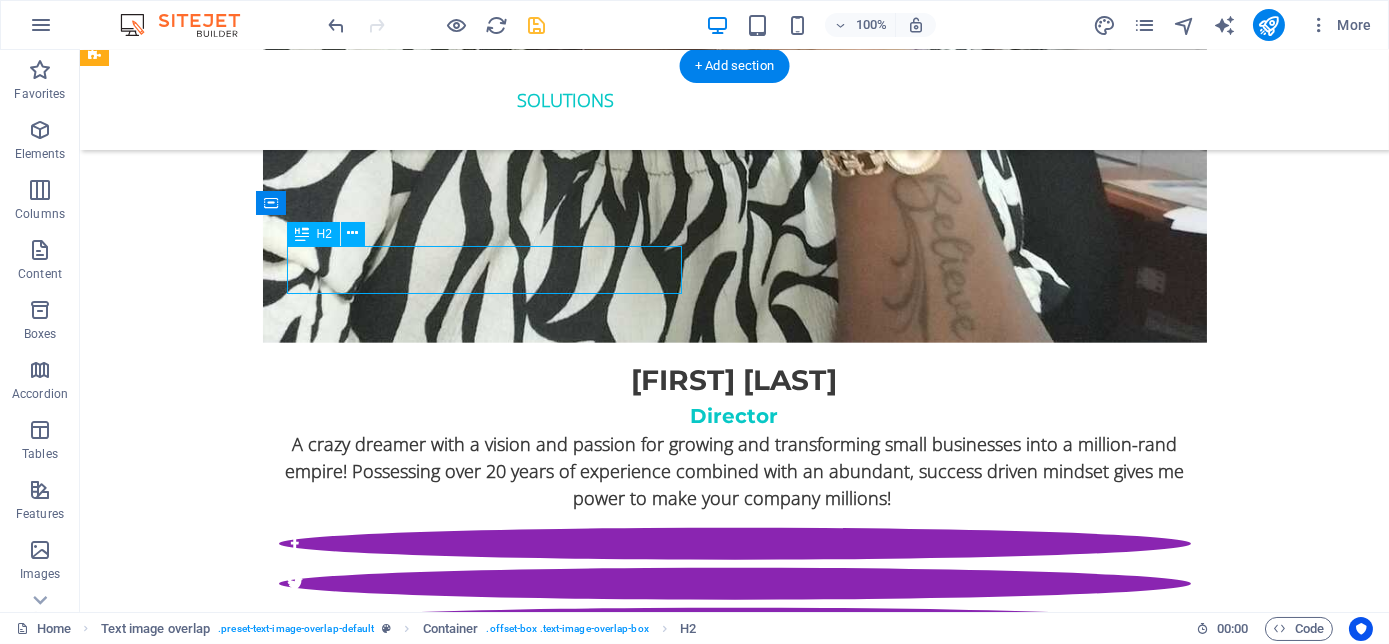 click on "New headline" at bounding box center (775, 4700) 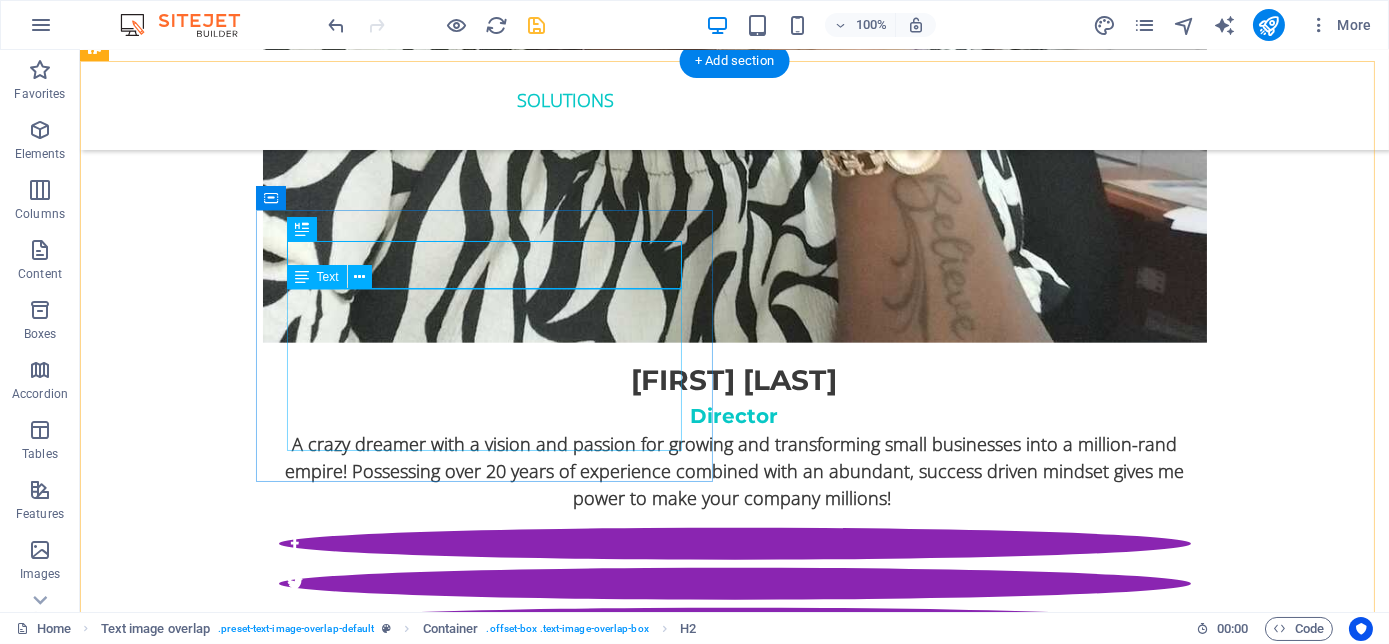scroll, scrollTop: 5059, scrollLeft: 0, axis: vertical 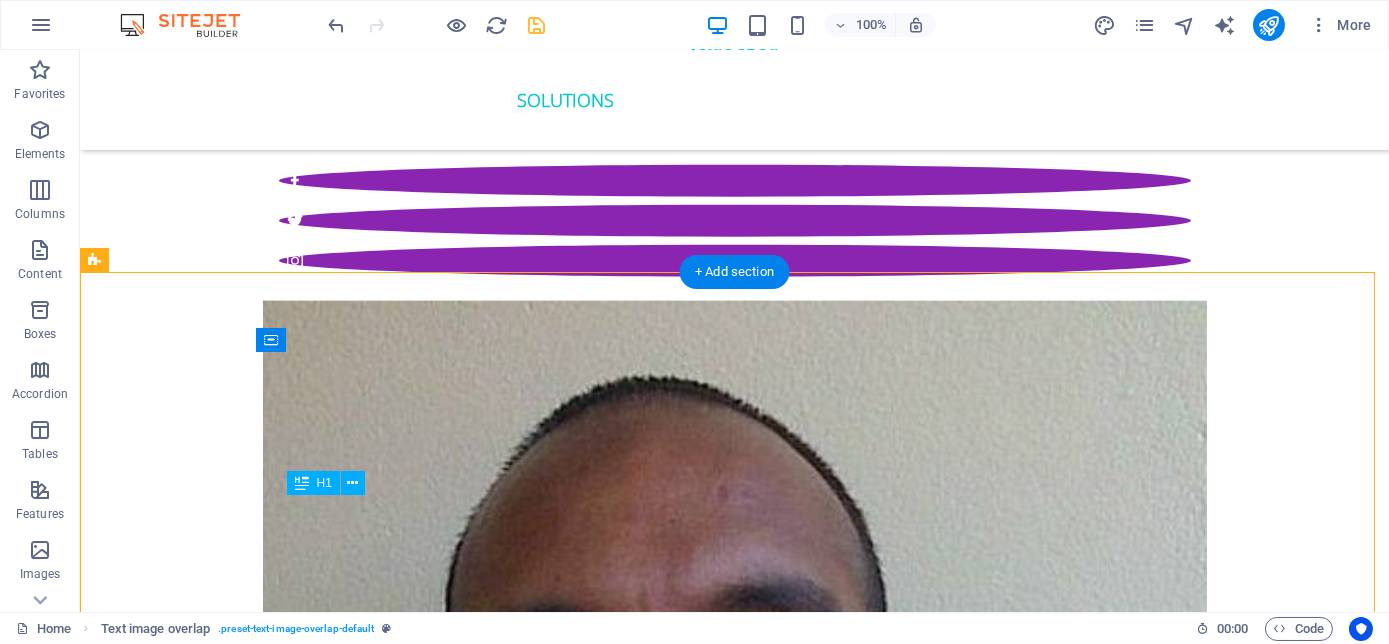 drag, startPoint x: 436, startPoint y: 517, endPoint x: 594, endPoint y: 517, distance: 158 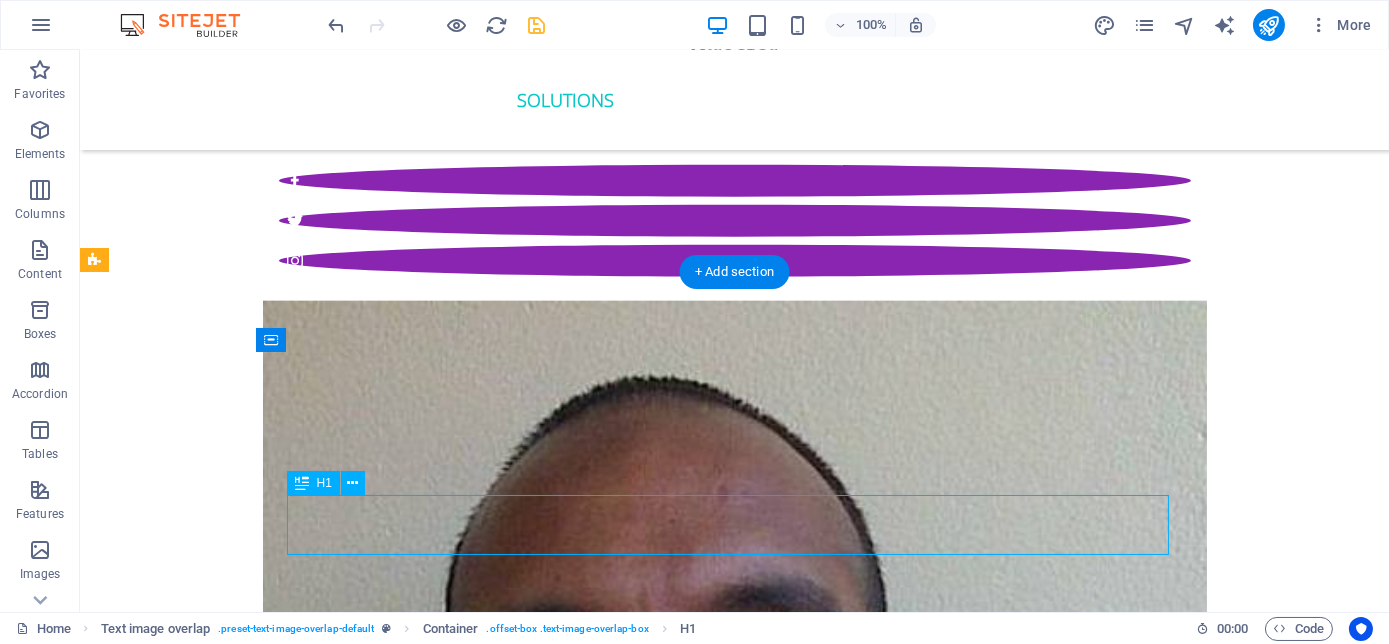 click on "The Millennial Success Code" at bounding box center (735, 5489) 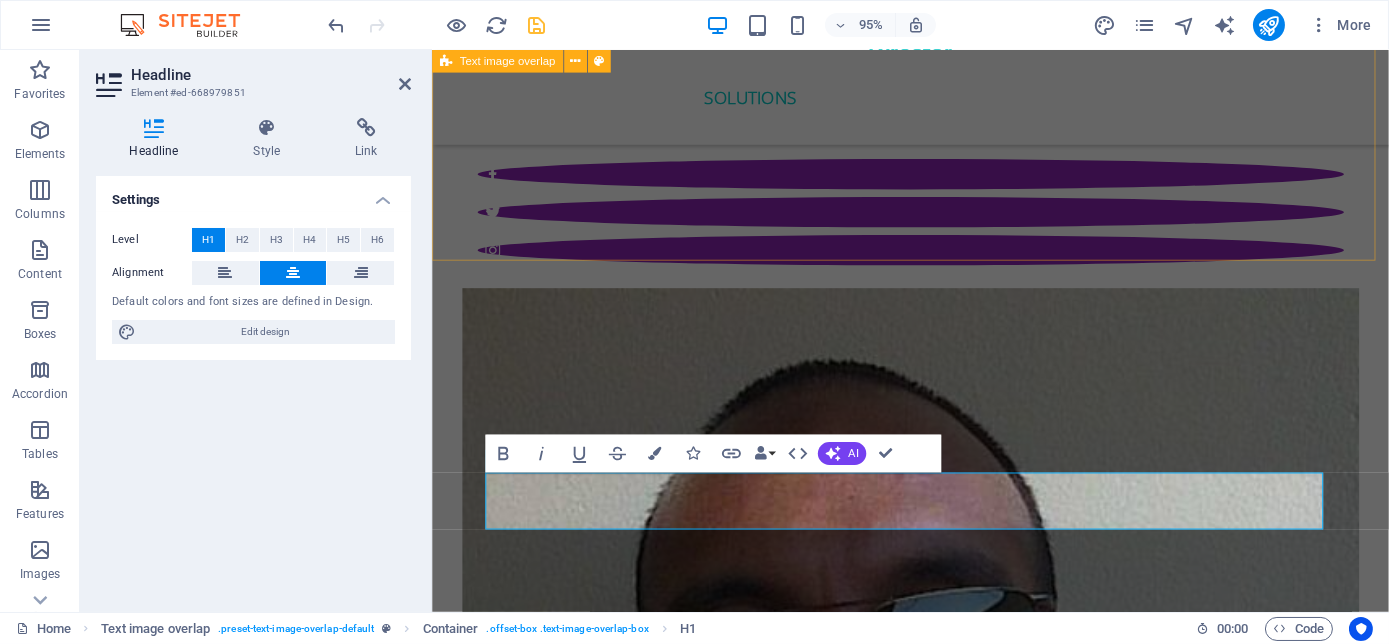 click on "New headline Lorem ipsum dolor sit amet, consectetuer adipiscing elit. Aenean commodo ligula eget dolor. Lorem ipsum dolor sit amet, consectetuer adipiscing elit leget dolor. Lorem ipsum dolor sit amet, consectetuer adipiscing elit. Aenean commodo ligula eget dolor." at bounding box center (934, 4719) 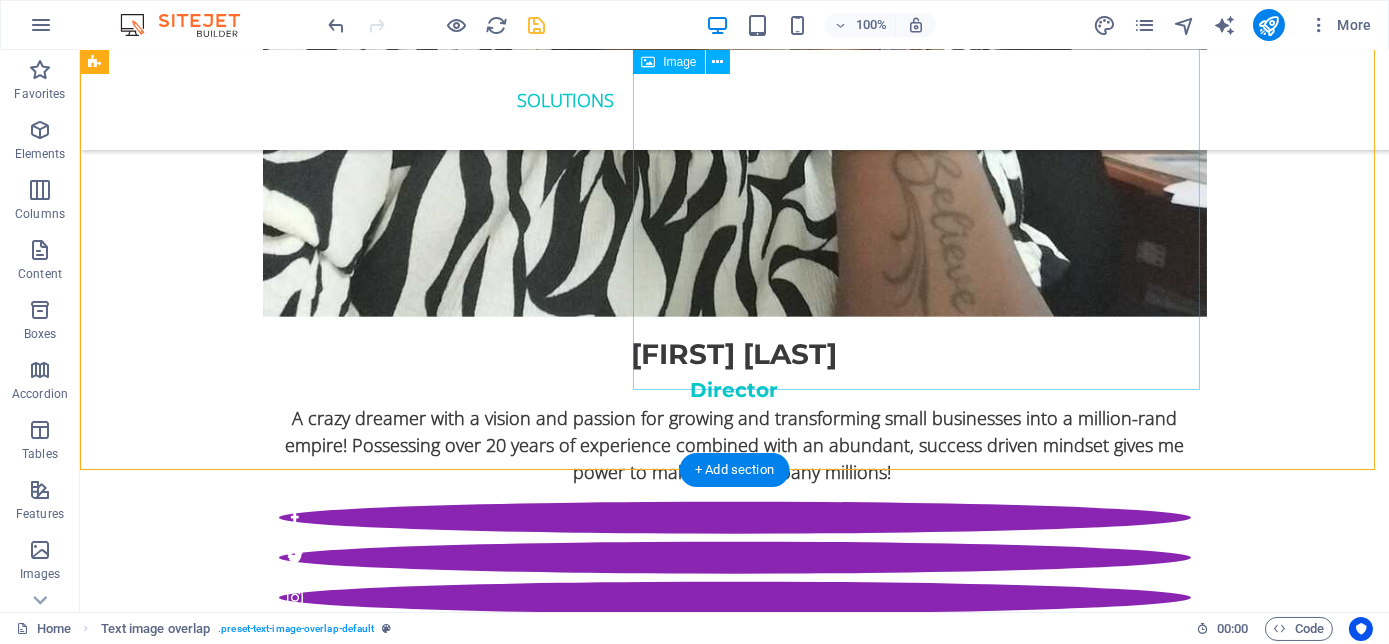 scroll, scrollTop: 4605, scrollLeft: 0, axis: vertical 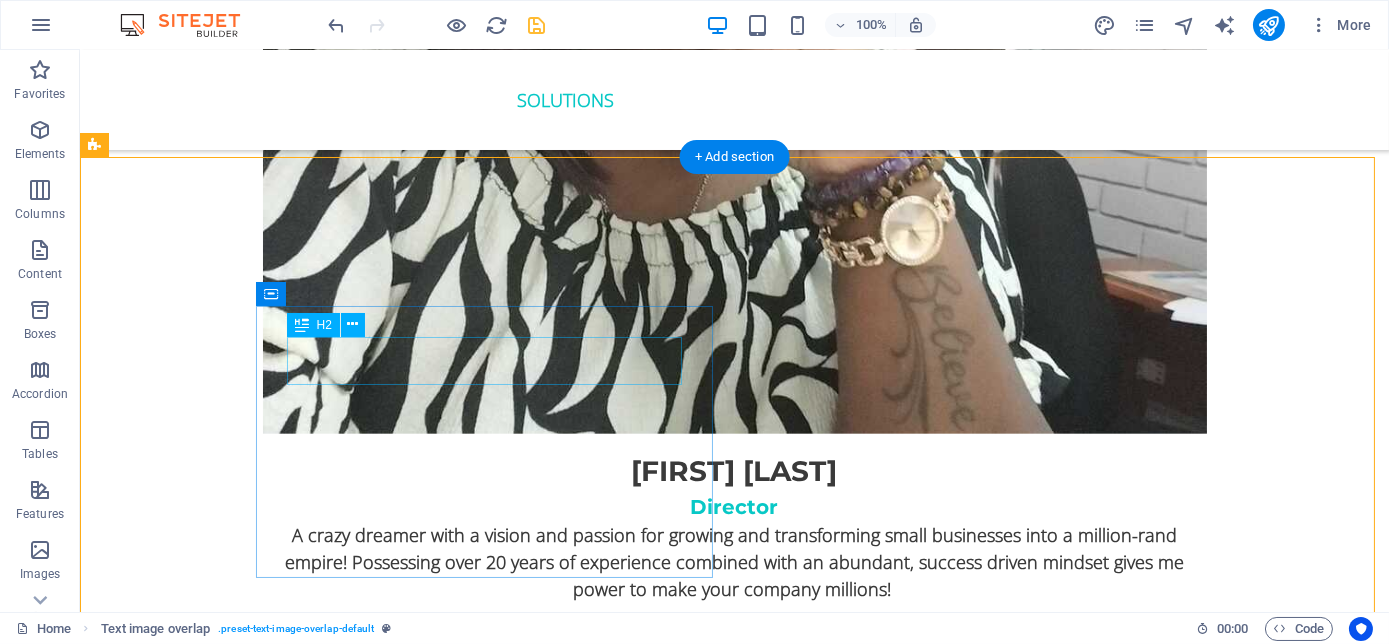 click on "New headline" at bounding box center (775, 4791) 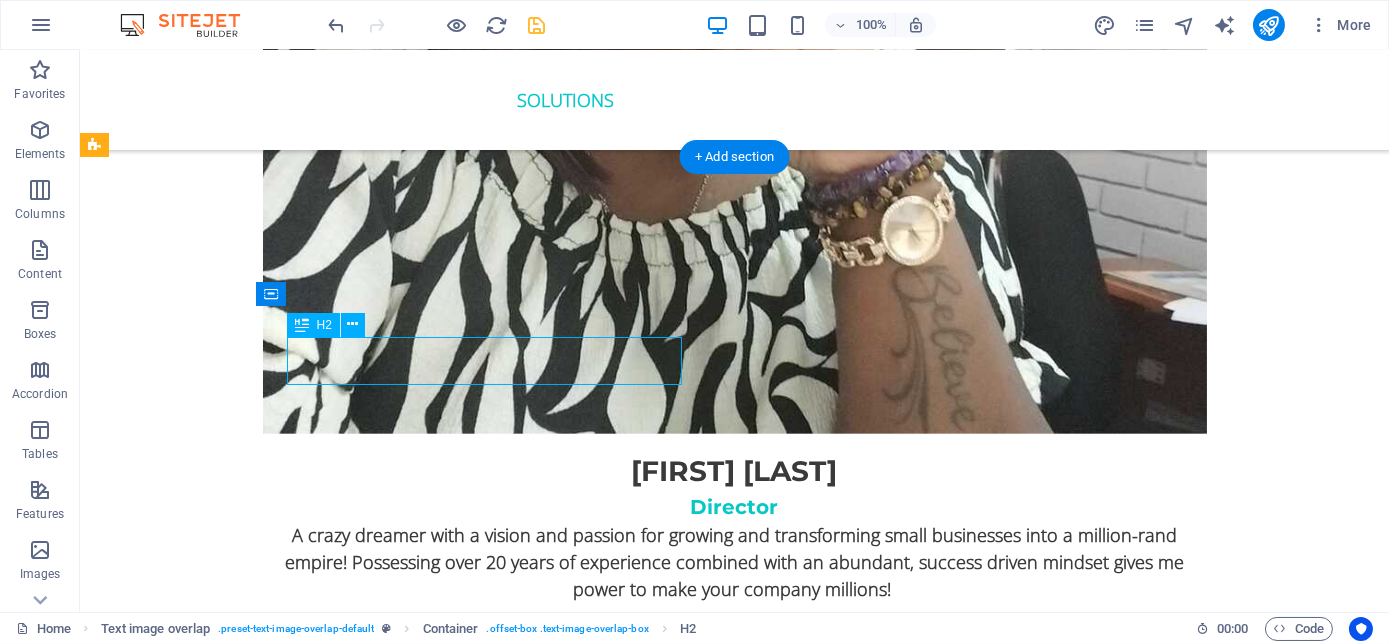 click on "New headline" at bounding box center (775, 4791) 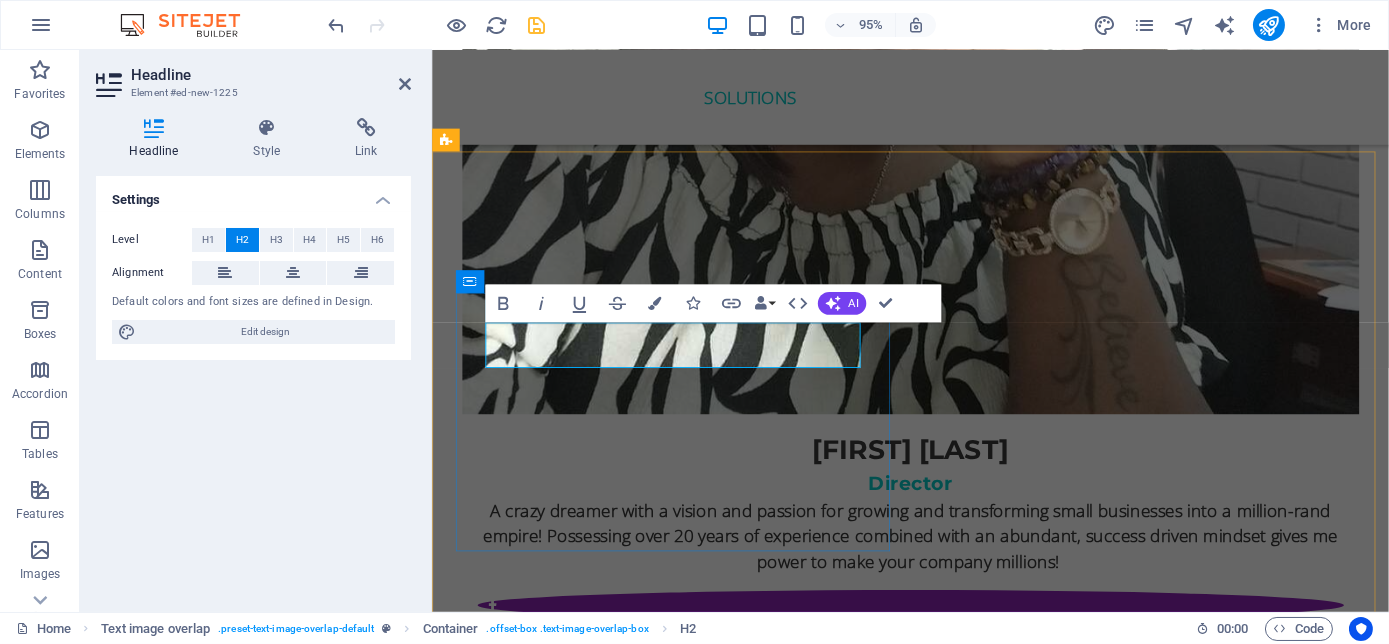 scroll, scrollTop: 4581, scrollLeft: 0, axis: vertical 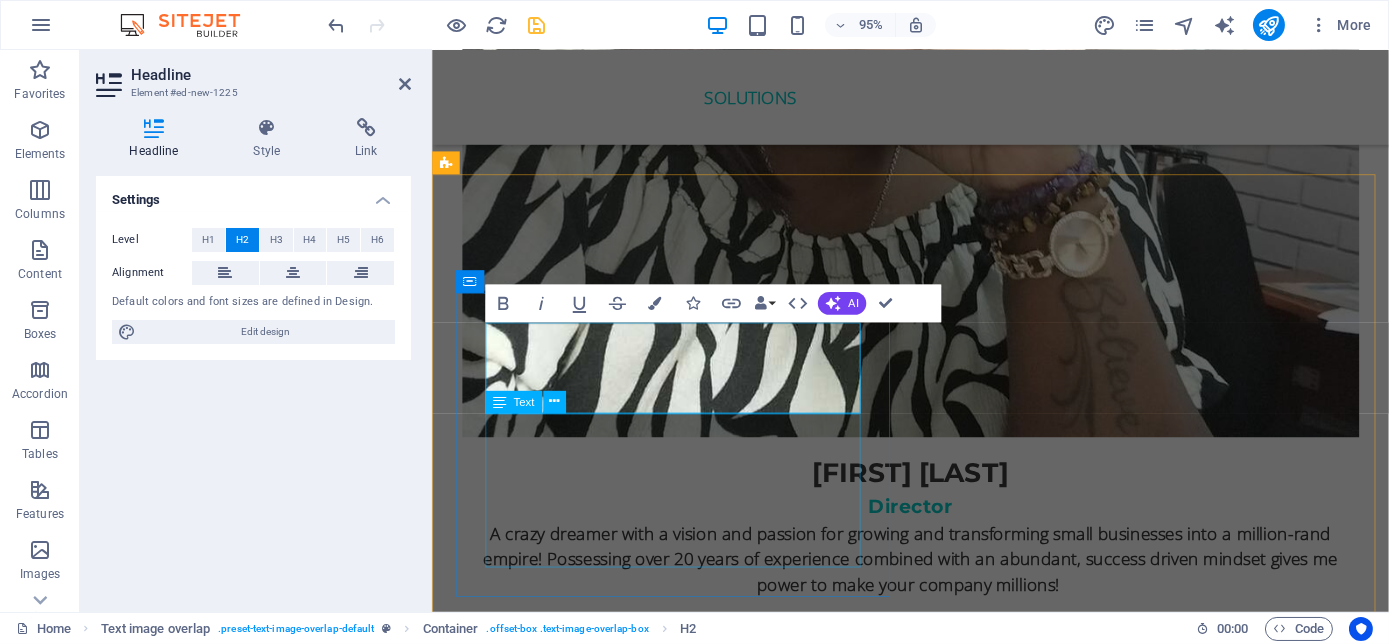 click on "Lorem ipsum dolor sit amet, consectetuer adipiscing elit. Aenean commodo ligula eget dolor. Lorem ipsum dolor sit amet, consectetuer adipiscing elit leget dolor. Lorem ipsum dolor sit amet, consectetuer adipiscing elit. Aenean commodo ligula eget dolor." at bounding box center (975, 4879) 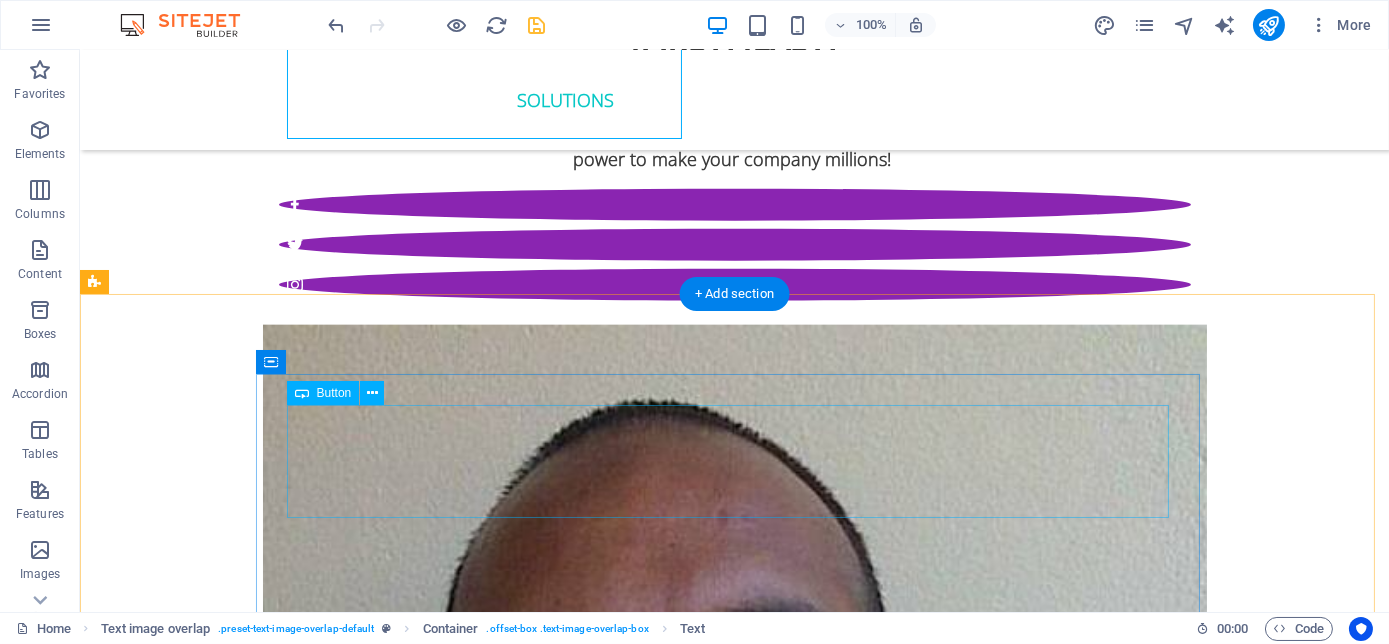 scroll, scrollTop: 5308, scrollLeft: 0, axis: vertical 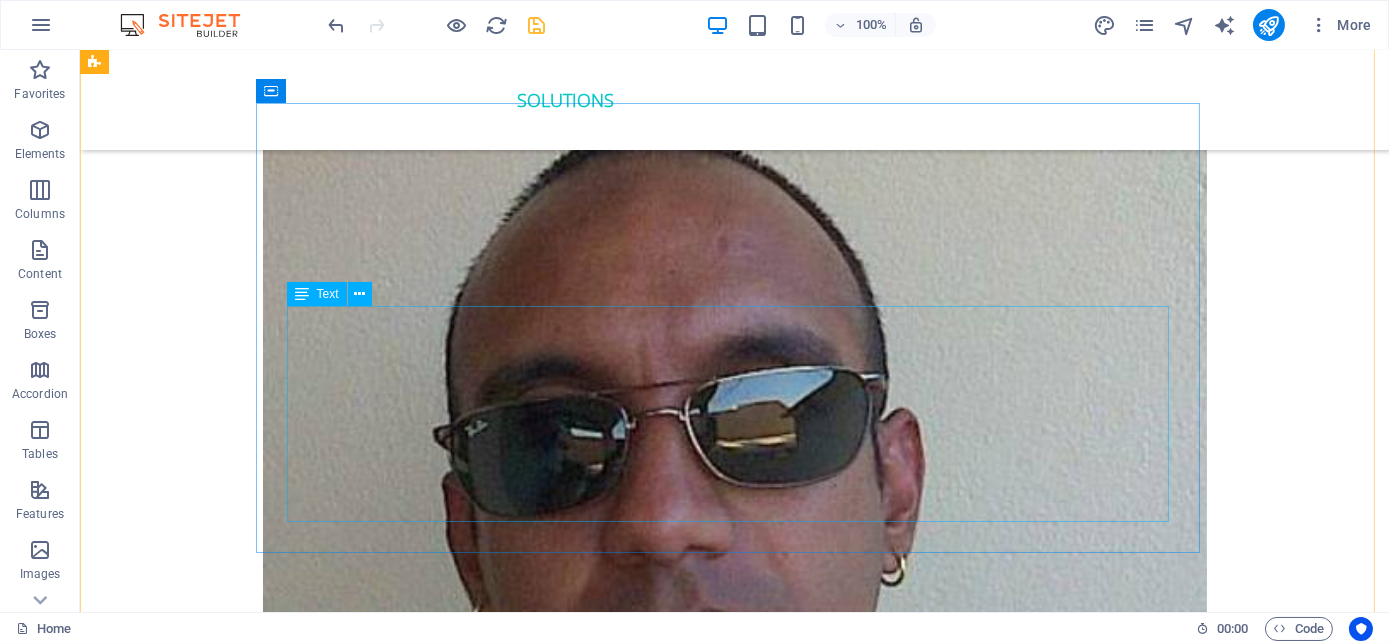 click on "THE MILLENNIAL SUCCESS CODE -  Inspire, Enlighten, Transform ,  is a powerful book that speaks directly to the hearts and minds of our youth. Through authentic storytelling and transformative principles,  Nolan Pillay  empowers the youth to rise above limitations, discover their inner purpose, and take control of their future. Rooted in mindset mastery, emotional intelligence and resilience, this book is a brilliant tool for realising their true potential and cultivating their lifelong success. It includes powerful success principles, a success mindset framework, daily mantras, and reflective exercises designed to challenge limiting beliefs and build self-awareness. It serves as a bridge between formal education and the real world readiness, inspiring students to lead lives of impact and intention." at bounding box center [735, 5378] 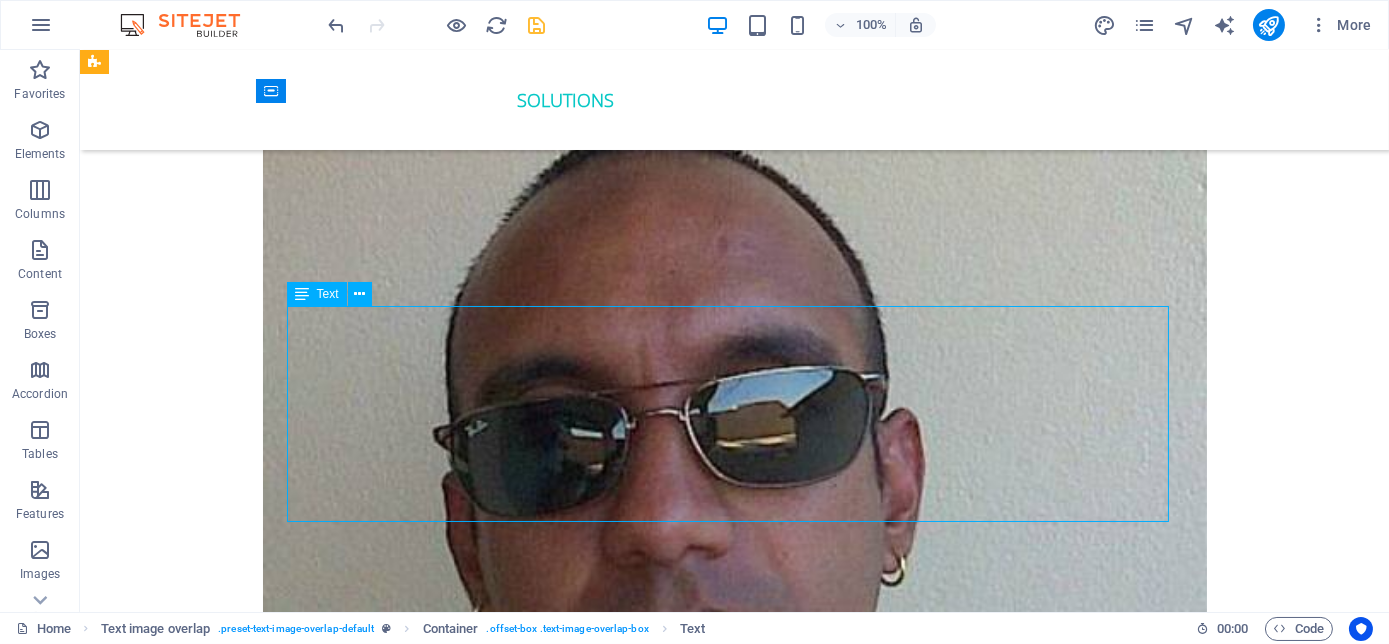 click on "THE MILLENNIAL SUCCESS CODE -  Inspire, Enlighten, Transform ,  is a powerful book that speaks directly to the hearts and minds of our youth. Through authentic storytelling and transformative principles,  Nolan Pillay  empowers the youth to rise above limitations, discover their inner purpose, and take control of their future. Rooted in mindset mastery, emotional intelligence and resilience, this book is a brilliant tool for realising their true potential and cultivating their lifelong success. It includes powerful success principles, a success mindset framework, daily mantras, and reflective exercises designed to challenge limiting beliefs and build self-awareness. It serves as a bridge between formal education and the real world readiness, inspiring students to lead lives of impact and intention." at bounding box center (735, 5378) 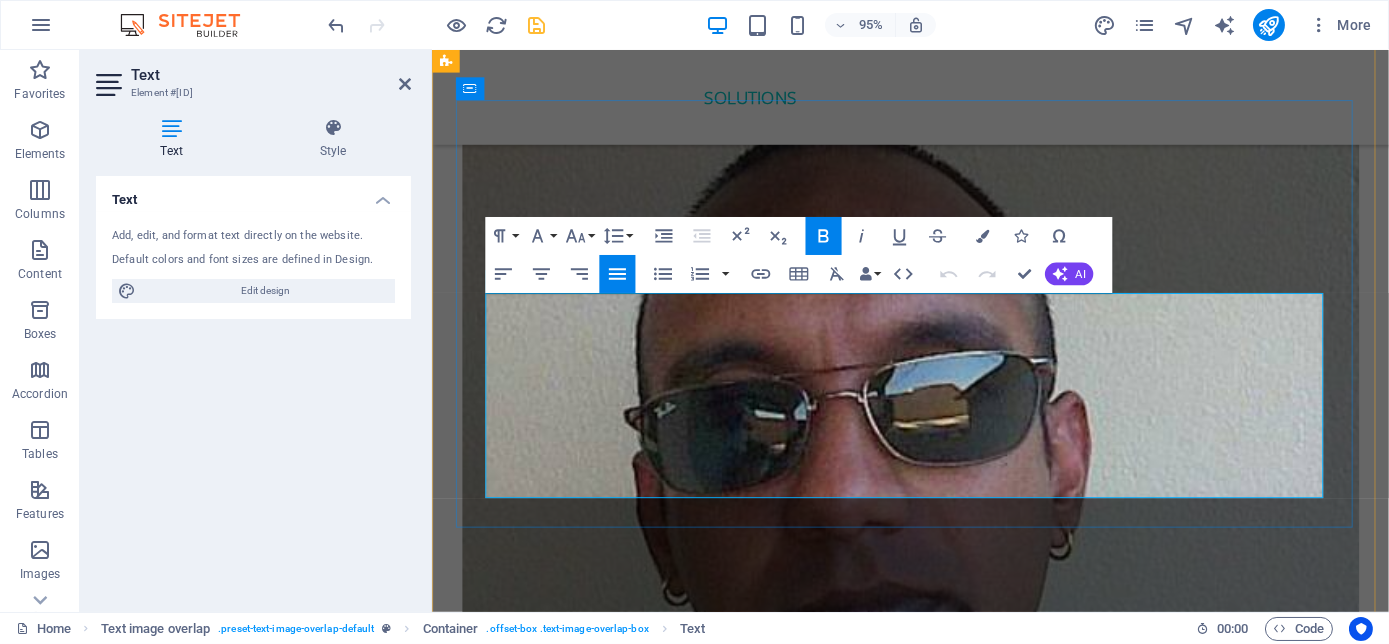 drag, startPoint x: 488, startPoint y: 313, endPoint x: 863, endPoint y: 511, distance: 424.0625 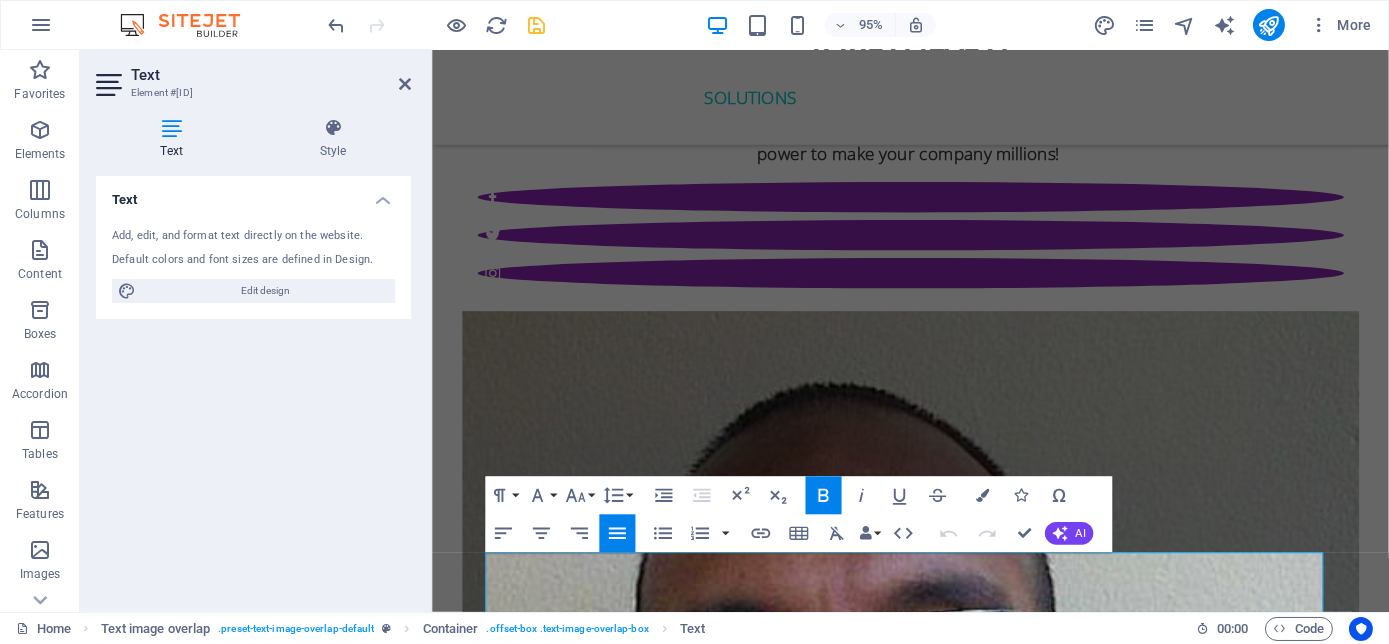 scroll, scrollTop: 4581, scrollLeft: 0, axis: vertical 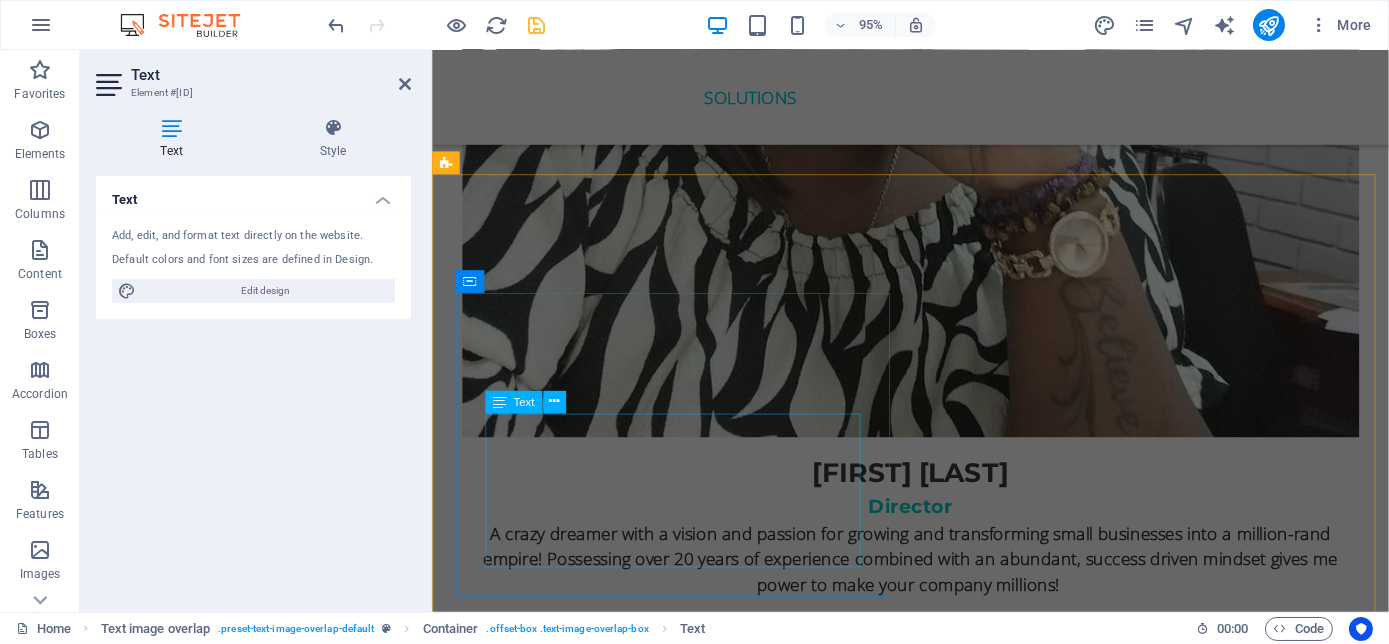 click on "Lorem ipsum dolor sit amet, consectetuer adipiscing elit. Aenean commodo ligula eget dolor. Lorem ipsum dolor sit amet, consectetuer adipiscing elit leget dolor. Lorem ipsum dolor sit amet, consectetuer adipiscing elit. Aenean commodo ligula eget dolor." at bounding box center [975, 4879] 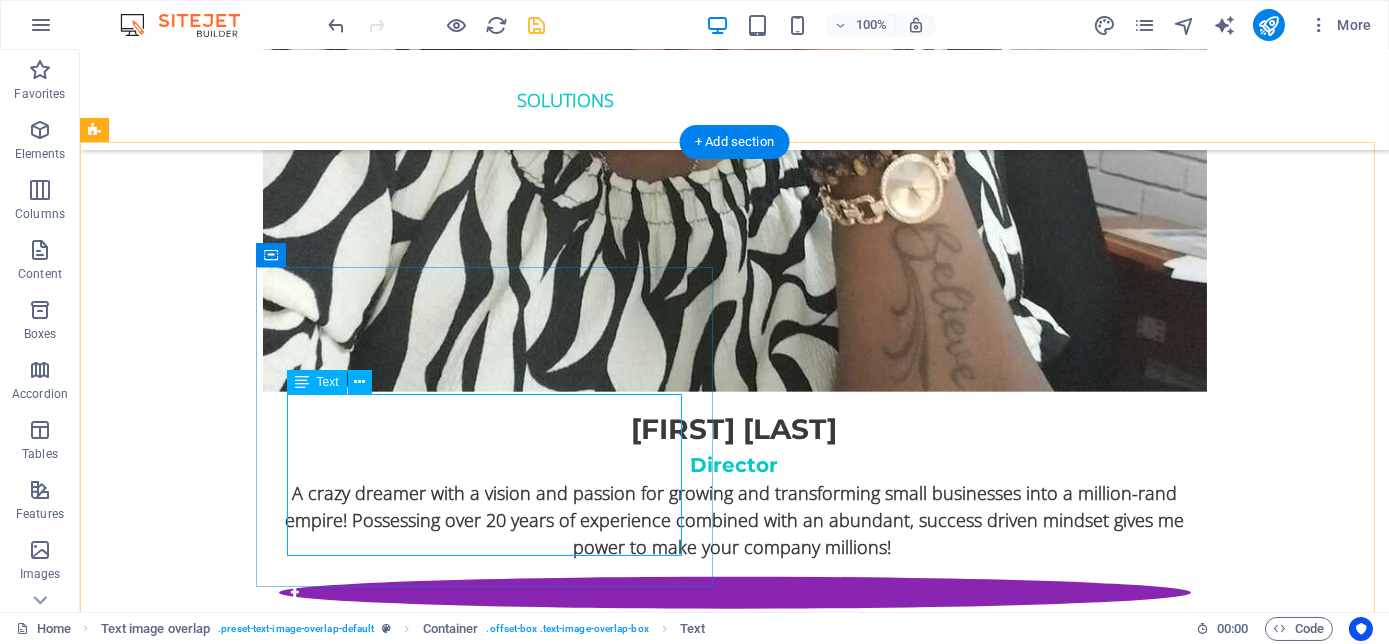 scroll, scrollTop: 4672, scrollLeft: 0, axis: vertical 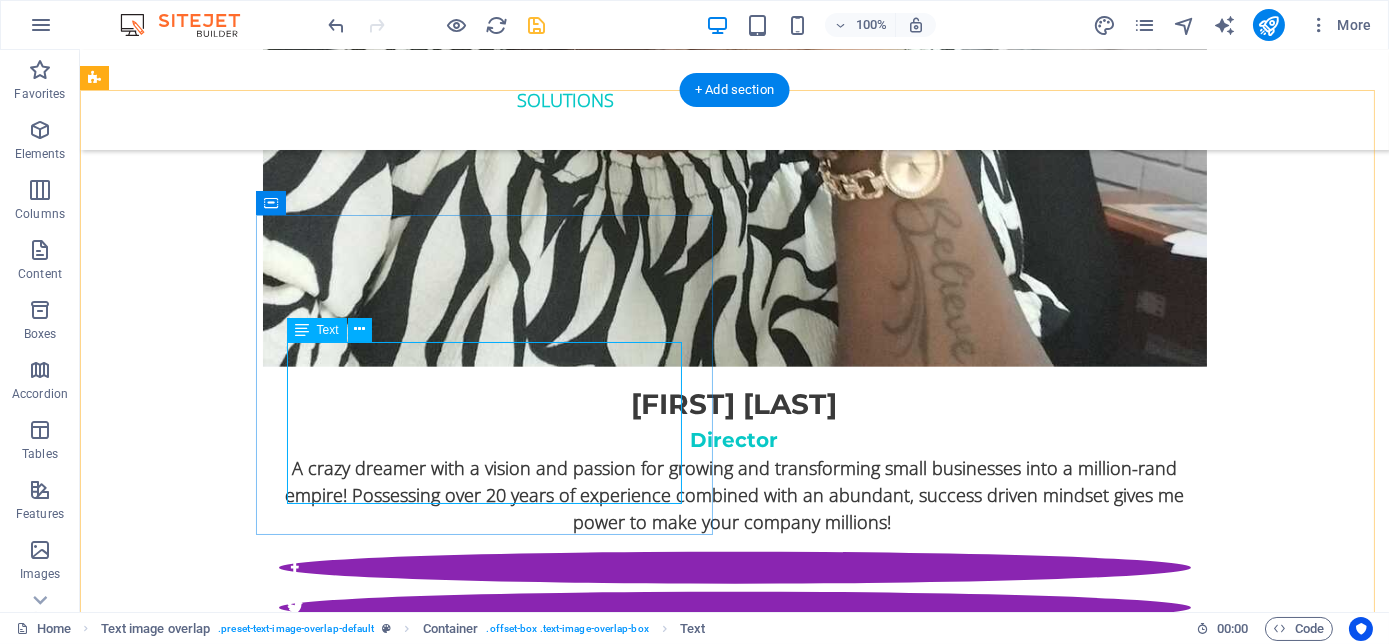 click on "Lorem ipsum dolor sit amet, consectetuer adipiscing elit. Aenean commodo ligula eget dolor. Lorem ipsum dolor sit amet, consectetuer adipiscing elit leget dolor. Lorem ipsum dolor sit amet, consectetuer adipiscing elit. Aenean commodo ligula eget dolor." at bounding box center (775, 4788) 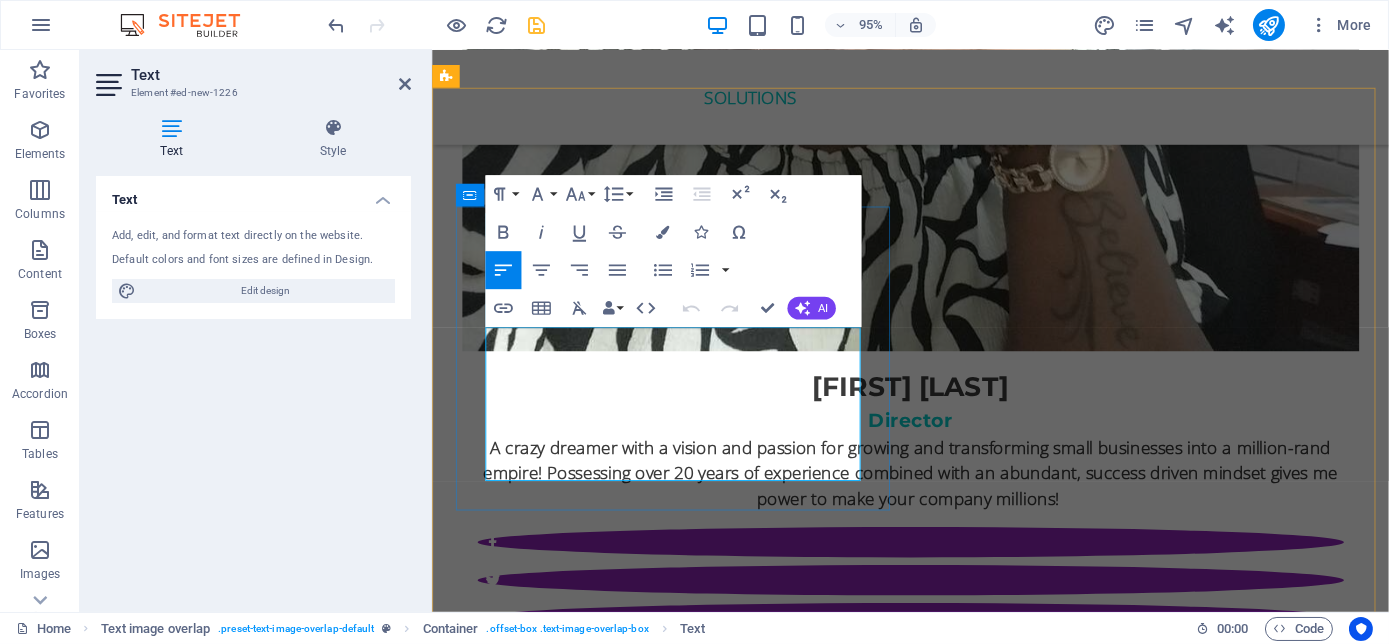 drag, startPoint x: 734, startPoint y: 488, endPoint x: 922, endPoint y: 373, distance: 220.38376 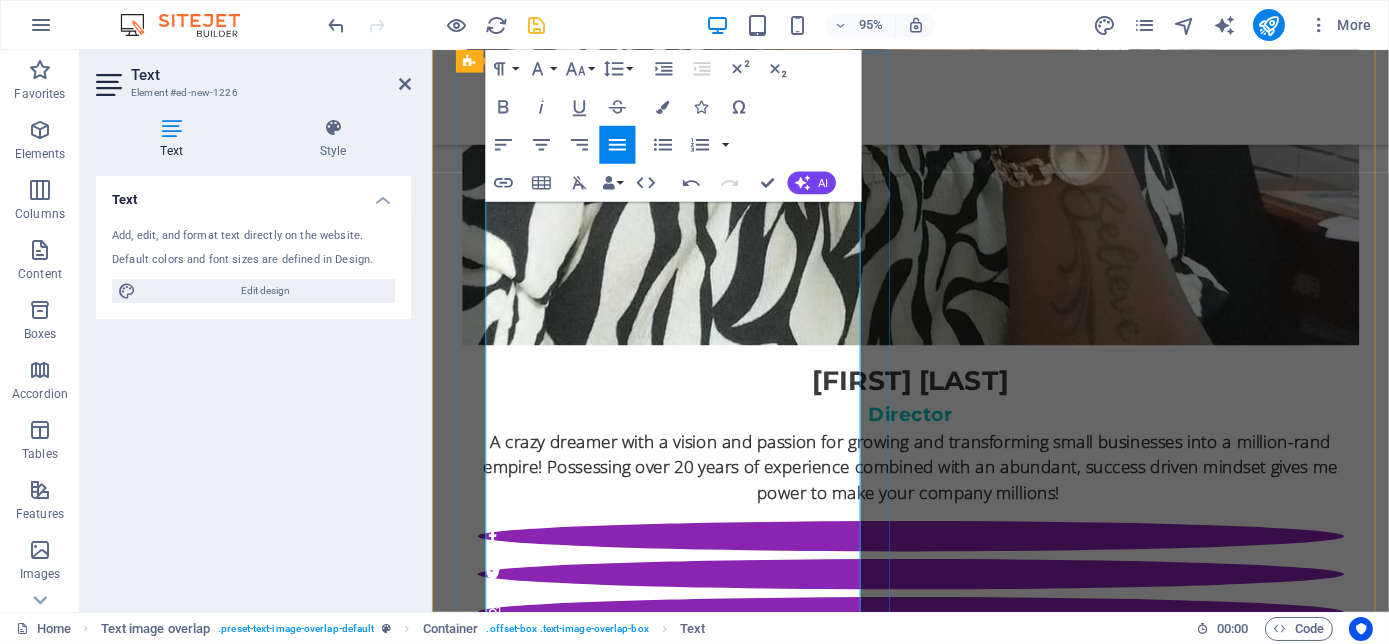 scroll, scrollTop: 4626, scrollLeft: 0, axis: vertical 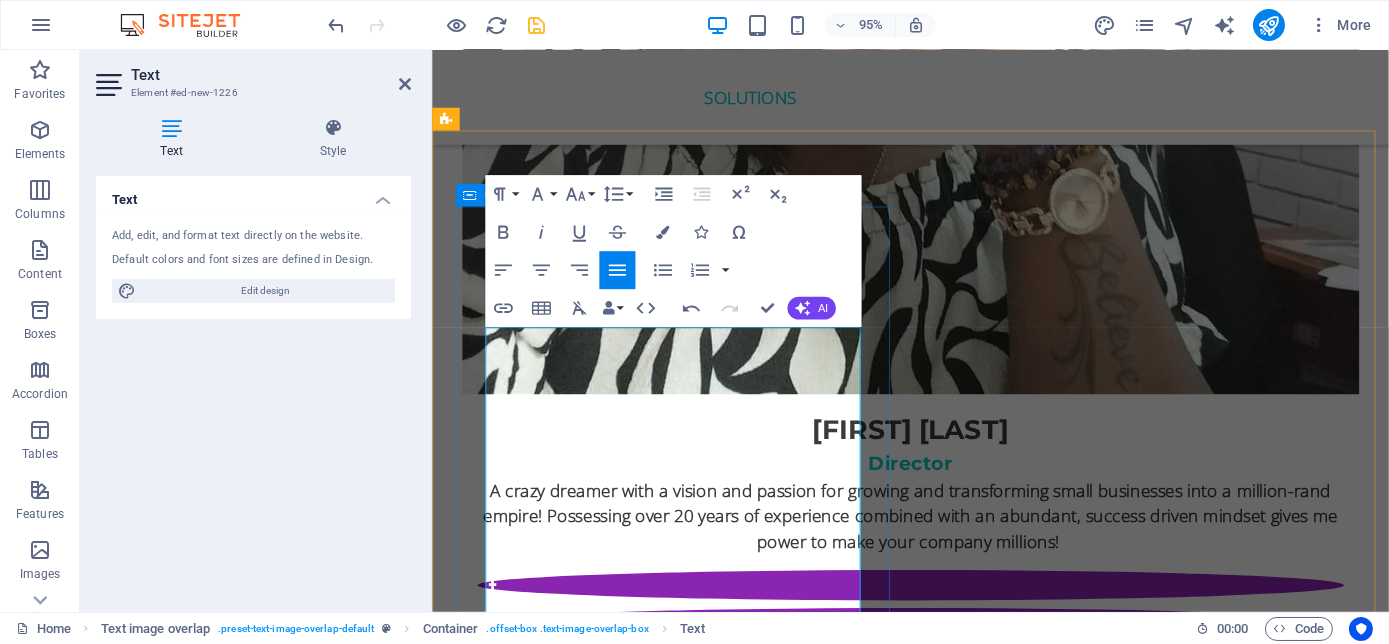 drag, startPoint x: 671, startPoint y: 458, endPoint x: 484, endPoint y: 356, distance: 213.00938 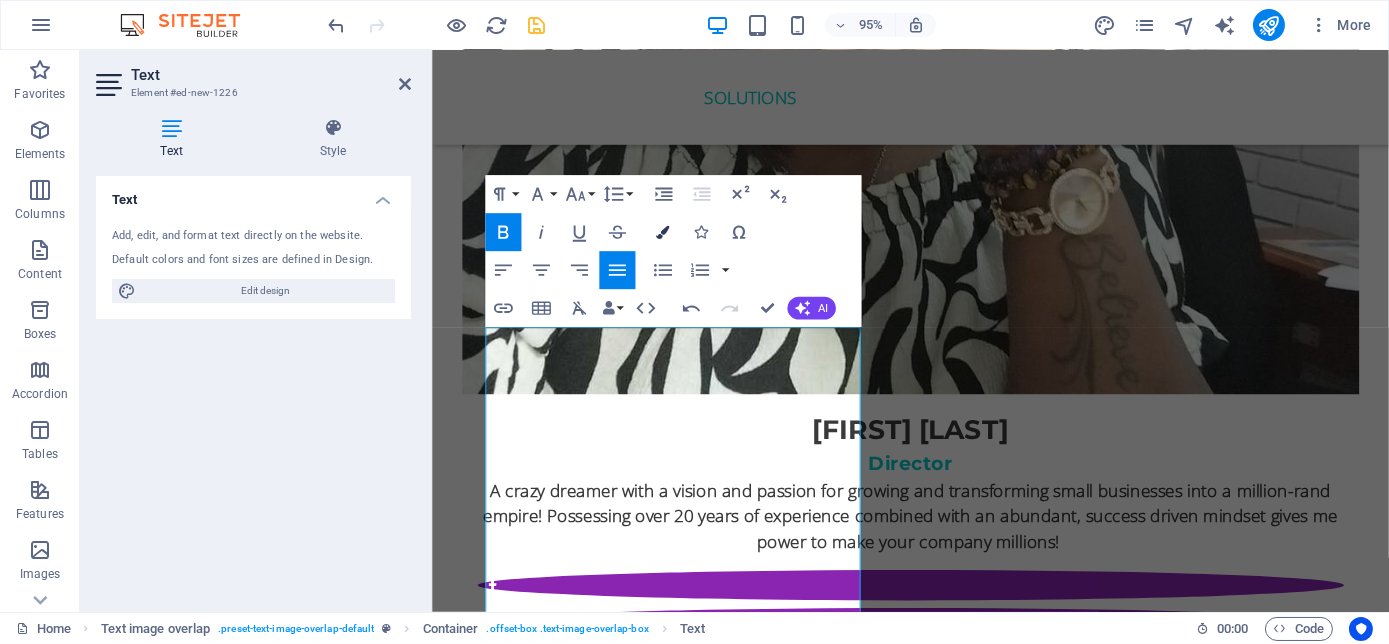 click on "Colors" at bounding box center [663, 232] 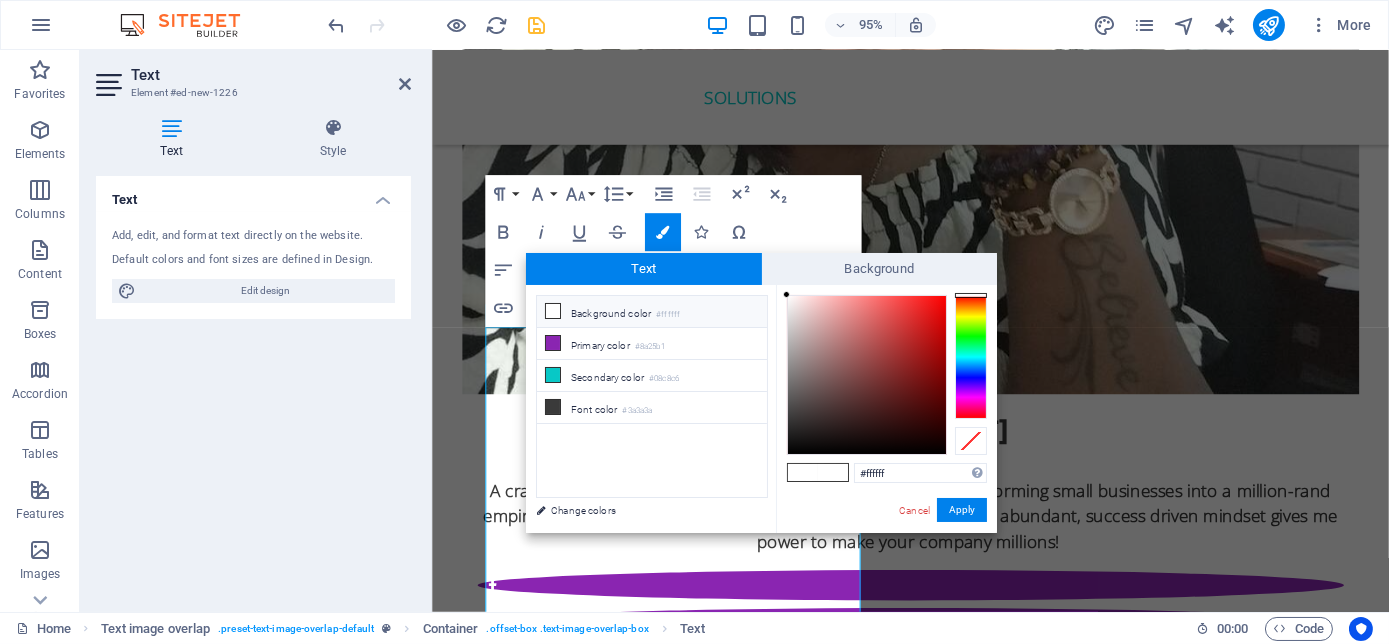 drag, startPoint x: 789, startPoint y: 291, endPoint x: 930, endPoint y: 441, distance: 205.86646 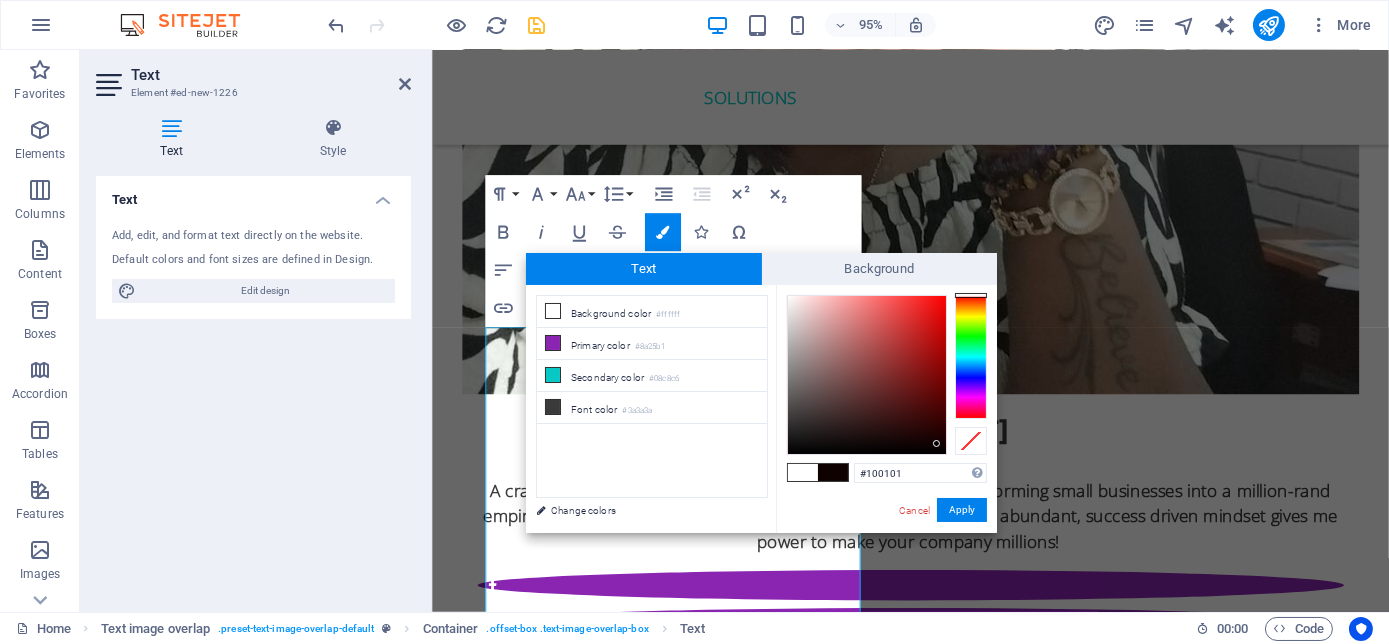 click at bounding box center [867, 375] 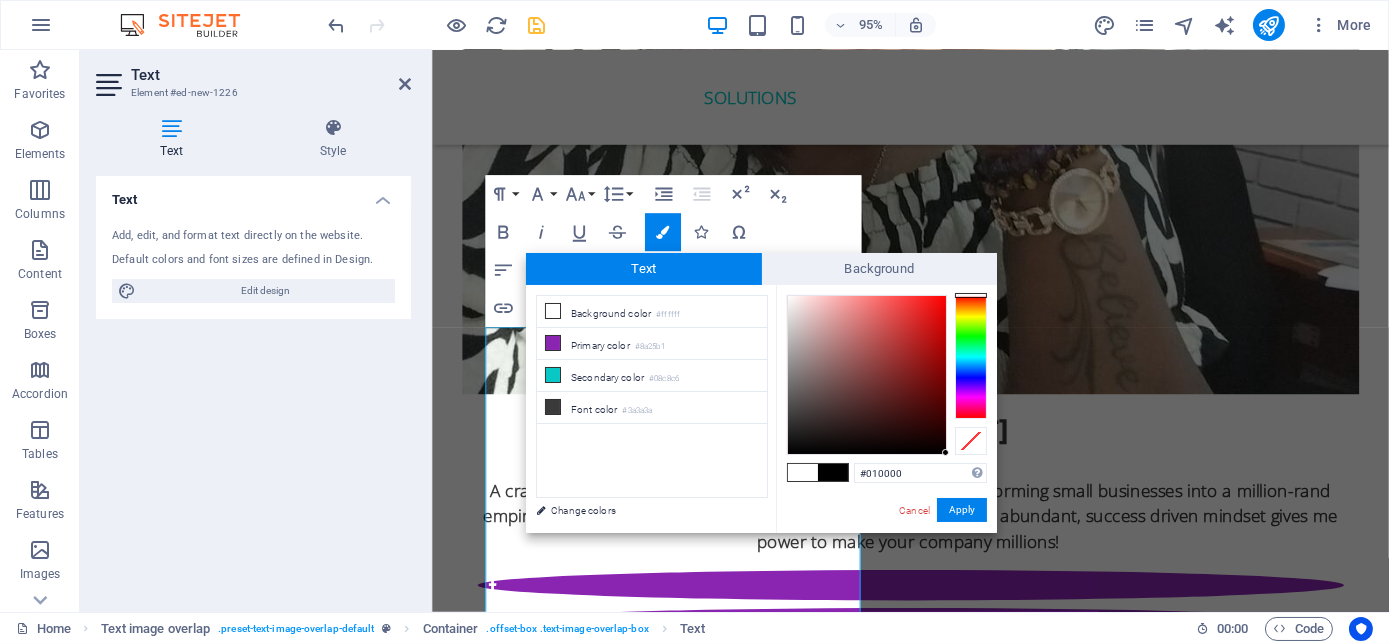 type on "#000000" 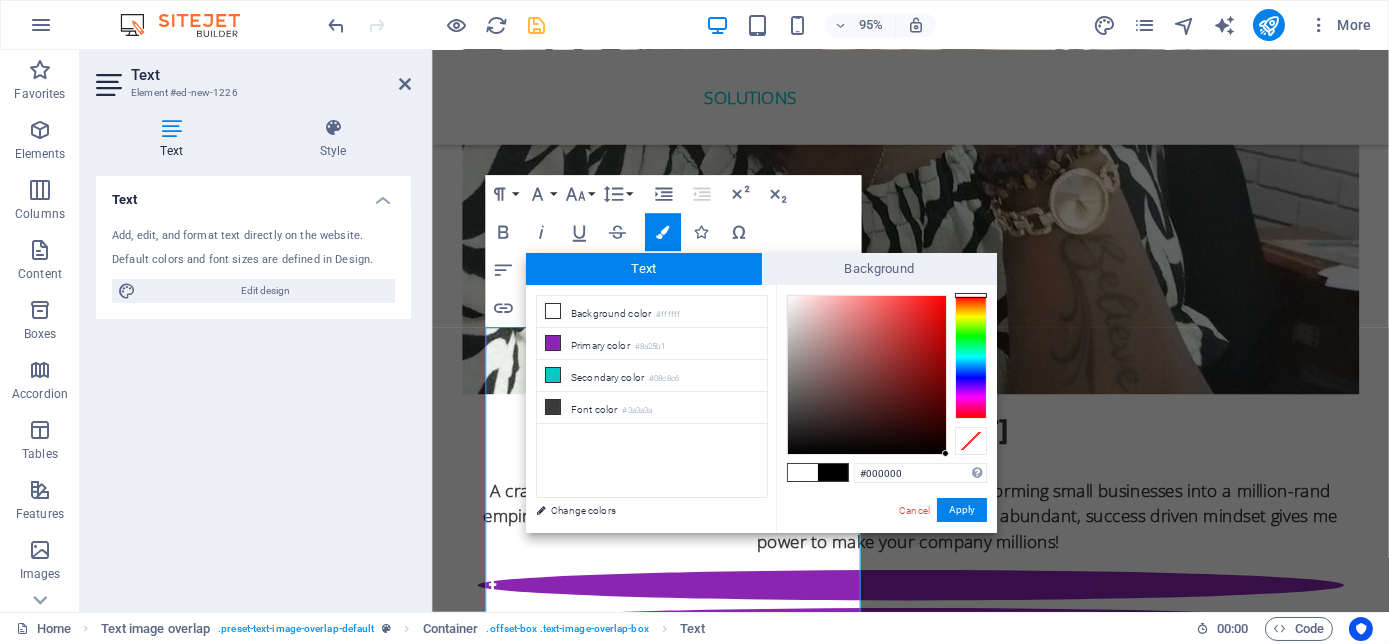 drag, startPoint x: 936, startPoint y: 445, endPoint x: 949, endPoint y: 456, distance: 17.029387 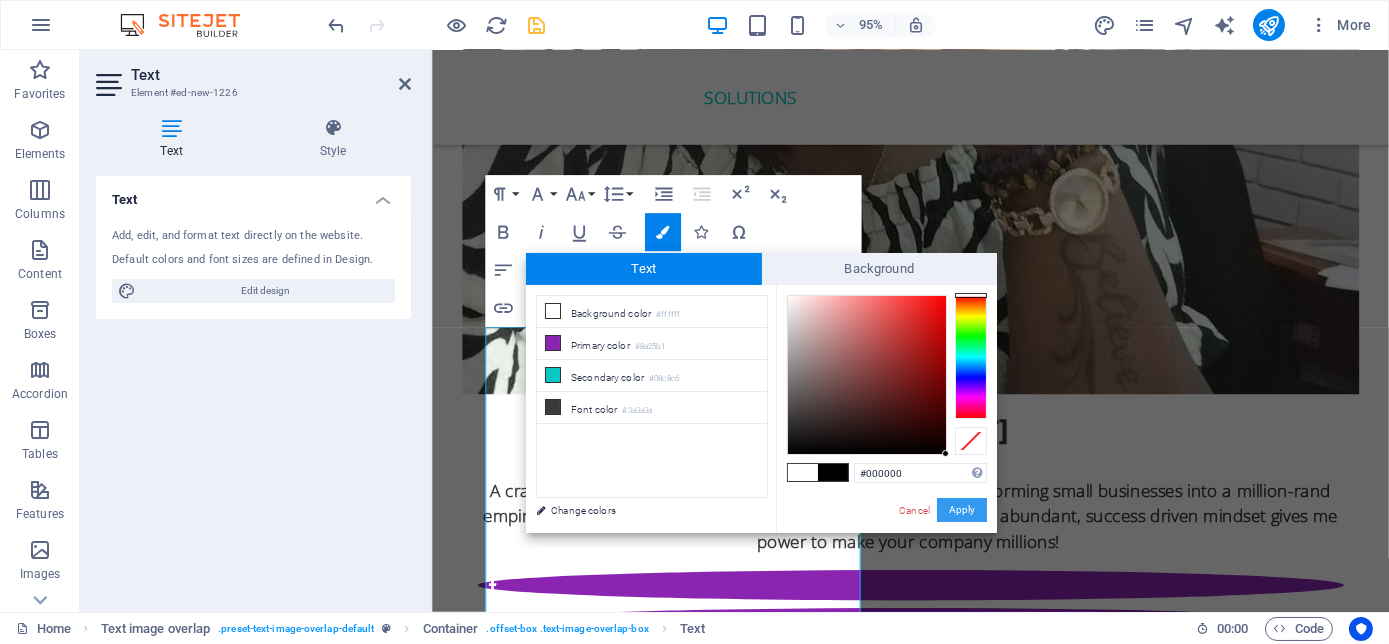 click on "Apply" at bounding box center [962, 510] 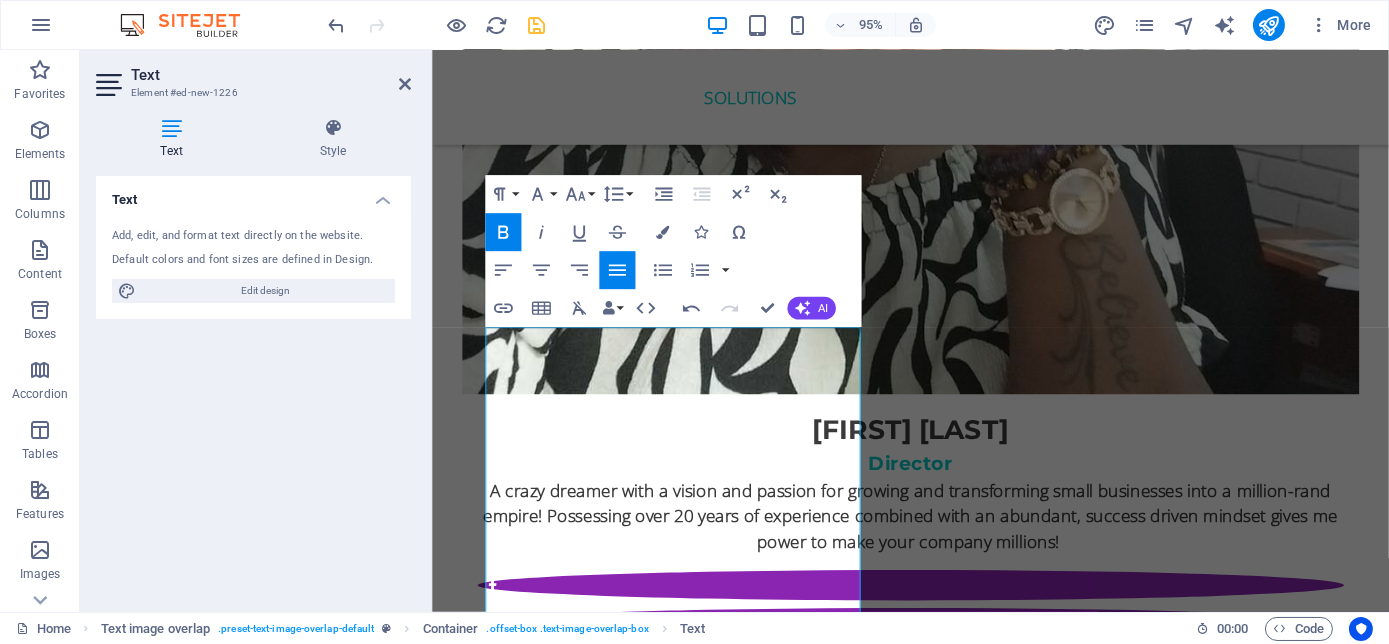 click on "Drag here to replace the existing content. Press “Ctrl” if you want to create a new element.
H2   Banner   Banner   Container   Preset   Container   Image   Container   Preset   HTML   Preset   Container   Container   H2   Preset   Container   Text   Spacer   Spacer   Container   Preset   Container   H4   Container   Text   Container   Preset   Container   H4   Container   Text   Icon   Preset   Container   Container   H4   Container   Text   H2   Container   Spacer   Container   Image   Container   Preset   Preset   Container   Container   H3   H5   Text   Preset   Container   Image   Preset   Container   Button   Container   H2   Text   Floating Image   Text   Text image overlap   Image   Container   H1   Menu Bar   Menu   Button   Text   Preset   Container   Image   Preset   Container   Container   H3   H5   Text   Icon   Preset   Spacer   Container   Image   Preset   Container   H3   Text   Spacer   Container   H4   Container   Image   Spacer   Container   Text image overlap" at bounding box center [910, 331] 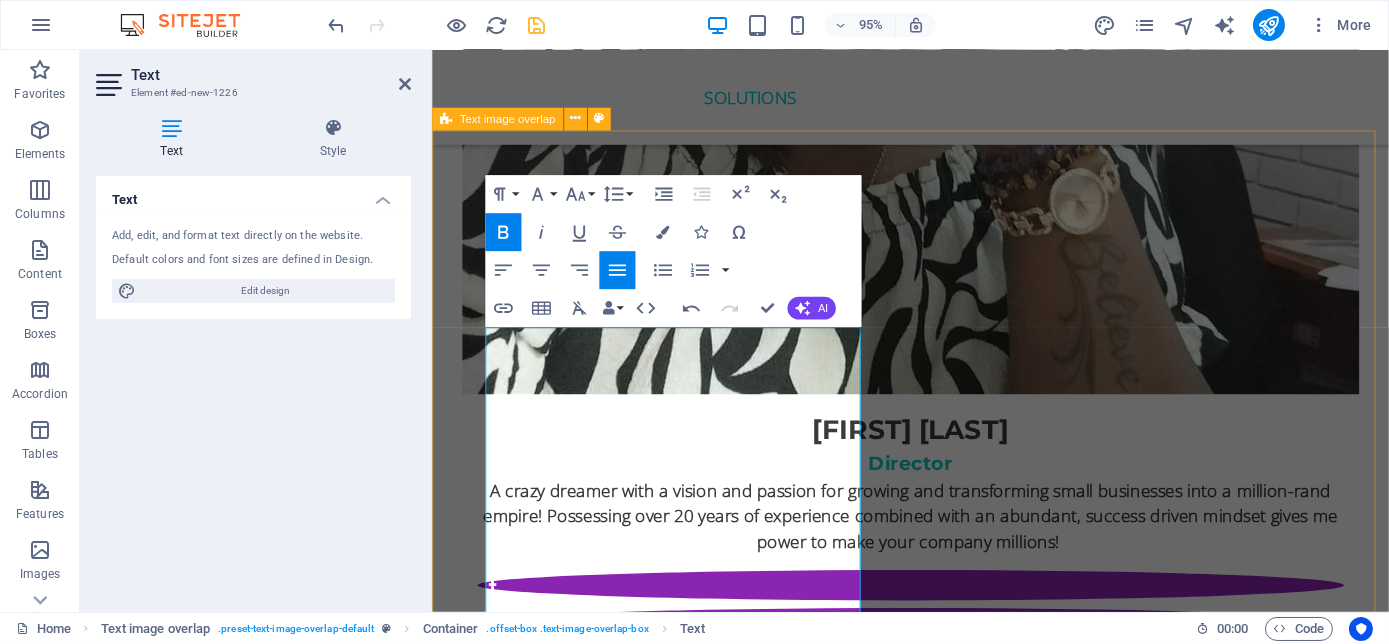 click on "The Millennial Success Code THE MILLENNIAL SUCCESS CODE -  Inspire, Enlighten, Transform ,  is a powerful book that speaks directly to the hearts and minds of our youth. Through authentic storytelling and transformative principles,  Nolan Pillay  empowers the youth to rise above limitations, discover their inner purpose, and take control of their future. Rooted in mindset mastery, emotional intelligence and resilience, this book is a brilliant tool for realising their true potential and cultivating their lifelong success. It includes powerful success principles, a success mindset framework, daily mantras, and reflective exercises designed to challenge limiting beliefs and build self-awareness. It serves as a bridge between formal education and the real world readiness, inspiring students to lead lives of impact and intention." at bounding box center (934, 5206) 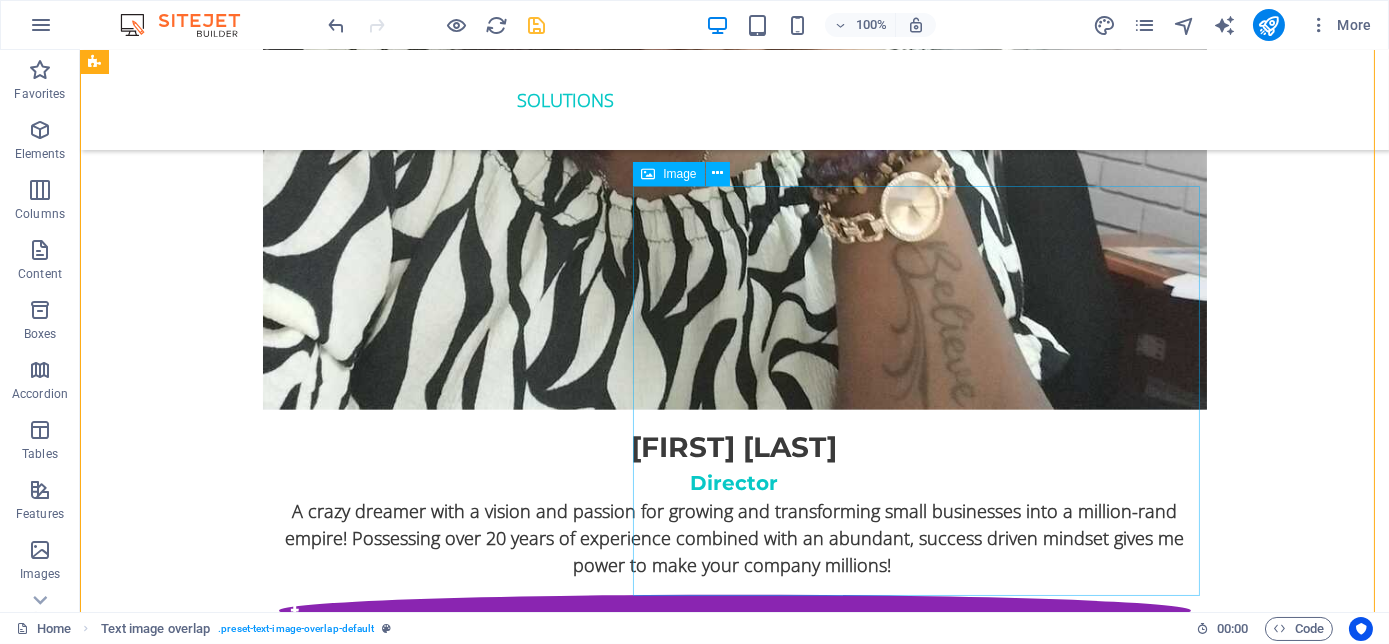 scroll, scrollTop: 4626, scrollLeft: 0, axis: vertical 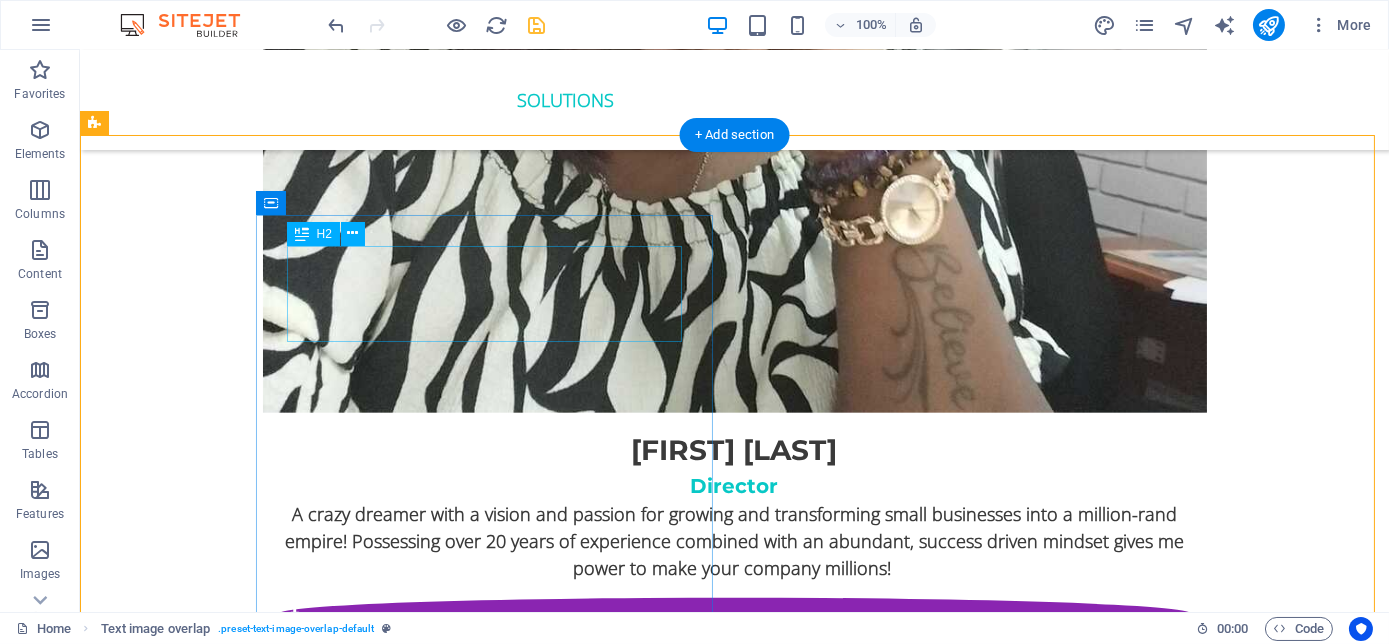 click on "The Millennial Success Code" at bounding box center (775, 4770) 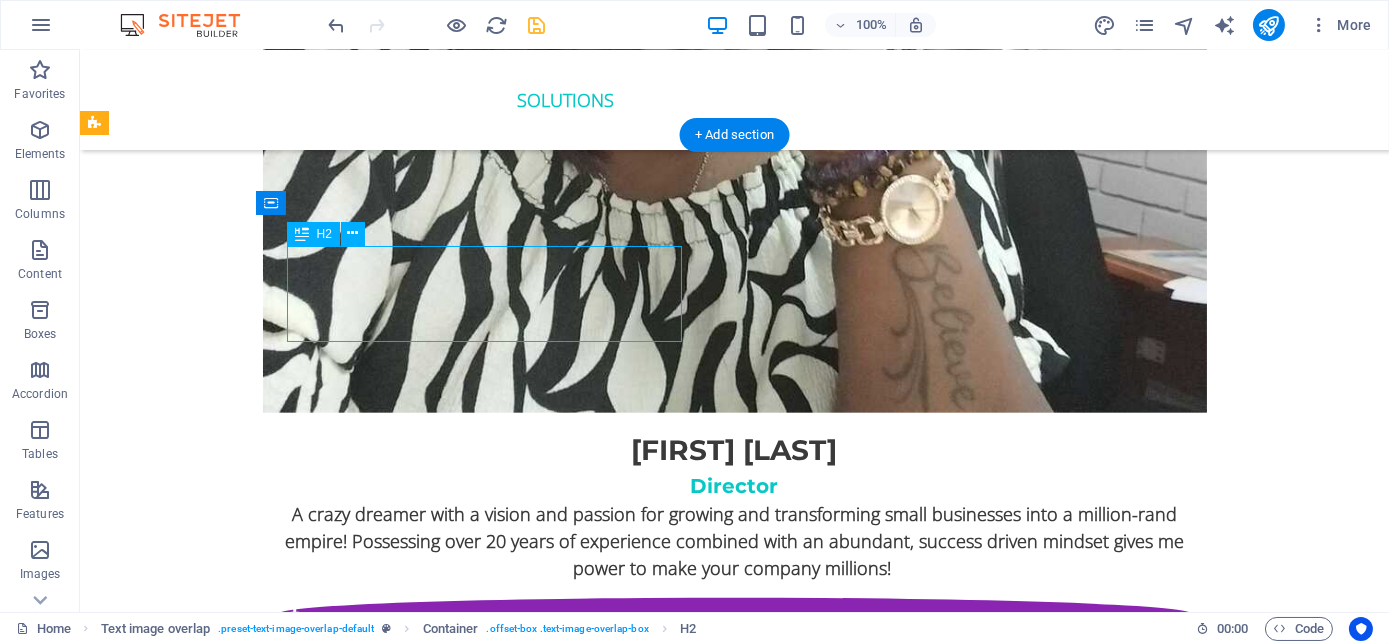click on "The Millennial Success Code" at bounding box center (775, 4770) 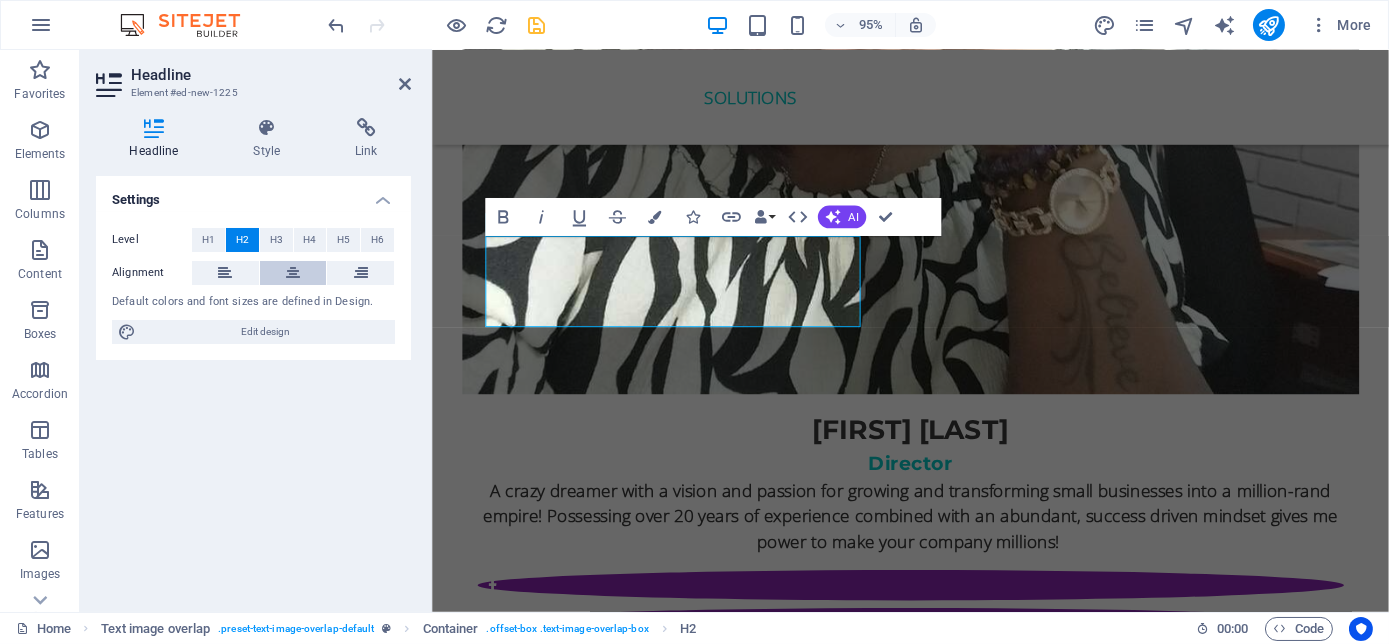 click at bounding box center (293, 273) 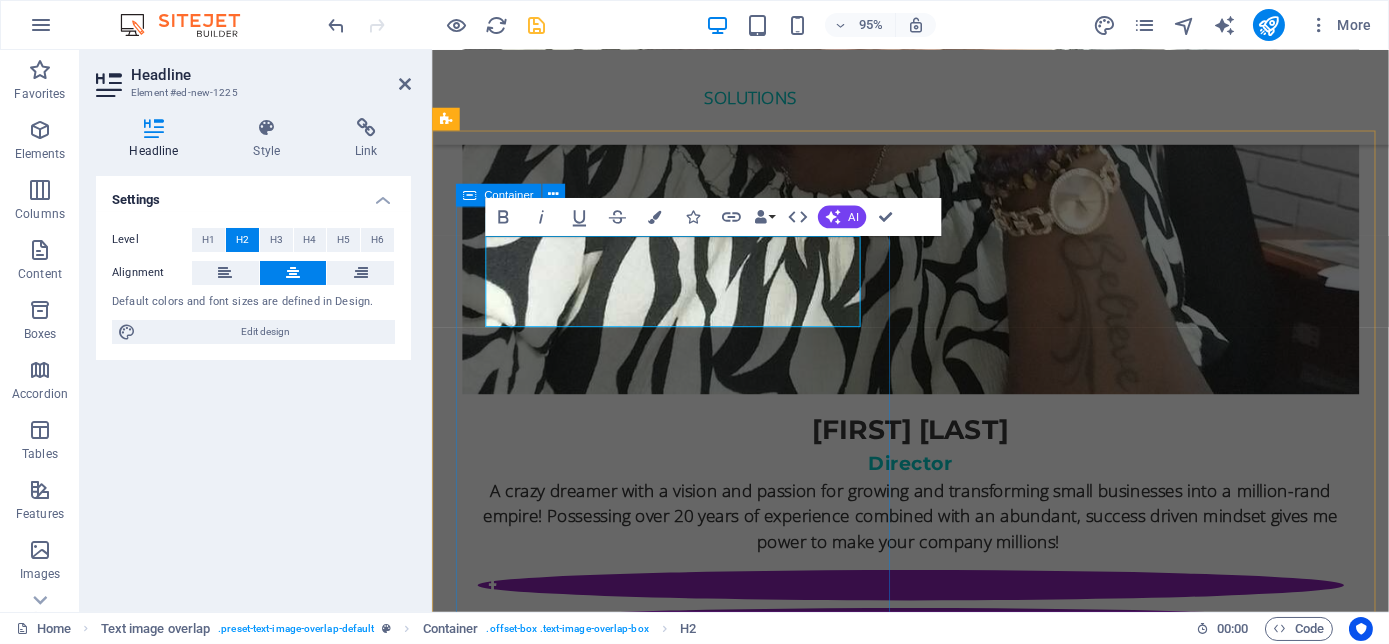 click on "The Millennial Success Code THE MILLENNIAL SUCCESS CODE -  Inspire, Enlighten, Transform ,  is a powerful book that speaks directly to the hearts and minds of our youth. Through authentic storytelling and transformative principles,  Nolan Pillay  empowers the youth to rise above limitations, discover their inner purpose, and take control of their future. Rooted in mindset mastery, emotional intelligence and resilience, this book is a brilliant tool for realising their true potential and cultivating their lifelong success. It includes powerful success principles, a success mindset framework, daily mantras, and reflective exercises designed to challenge limiting beliefs and build self-awareness. It serves as a bridge between formal education and the real world readiness, inspiring students to lead lives of impact and intention." at bounding box center (975, 4864) 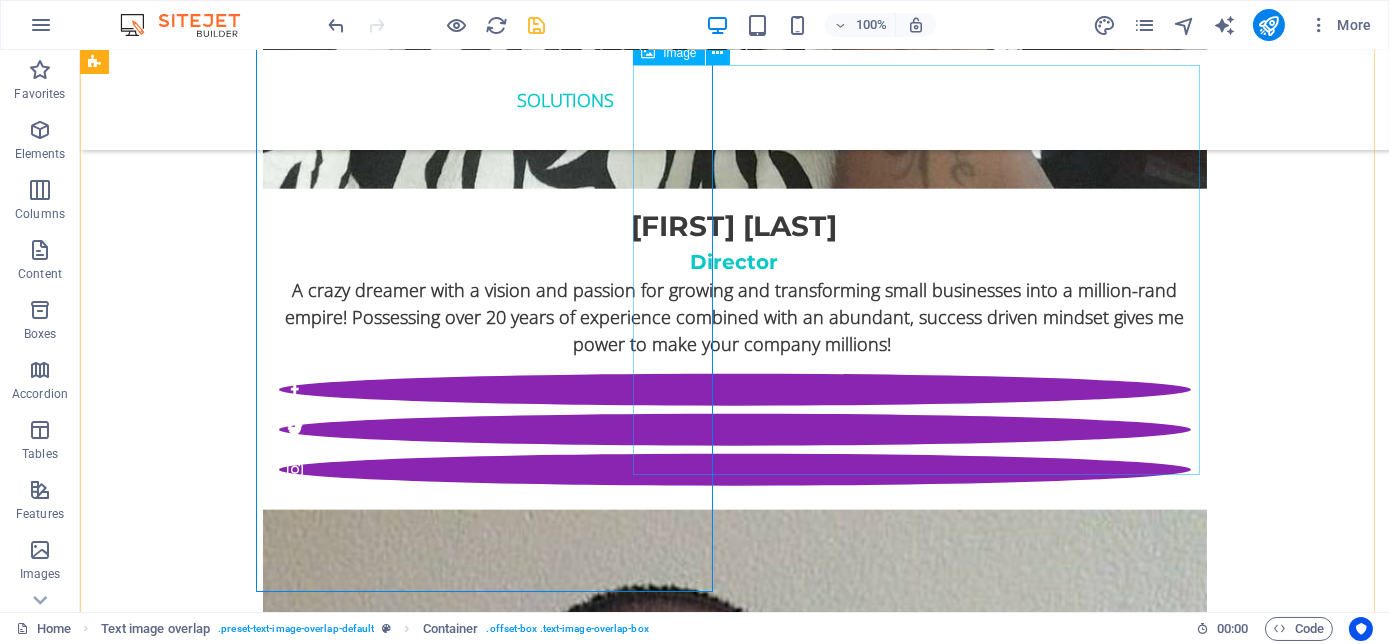 scroll, scrollTop: 4808, scrollLeft: 0, axis: vertical 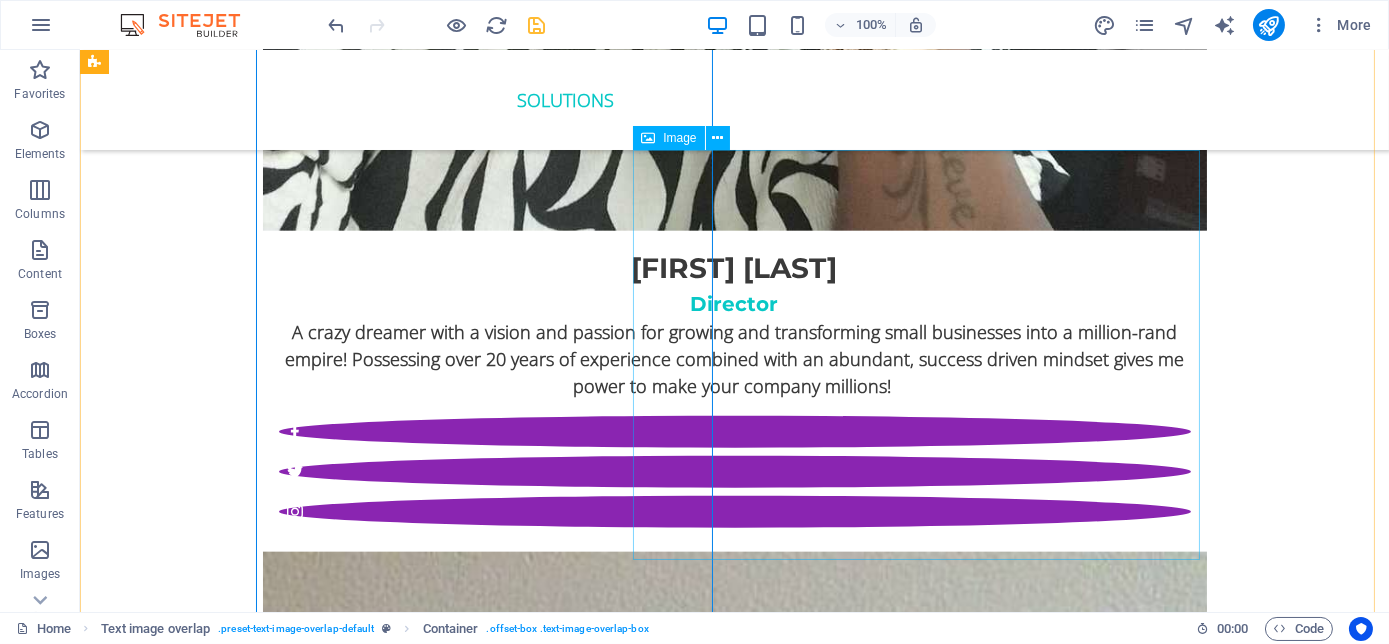 click at bounding box center [735, 5173] 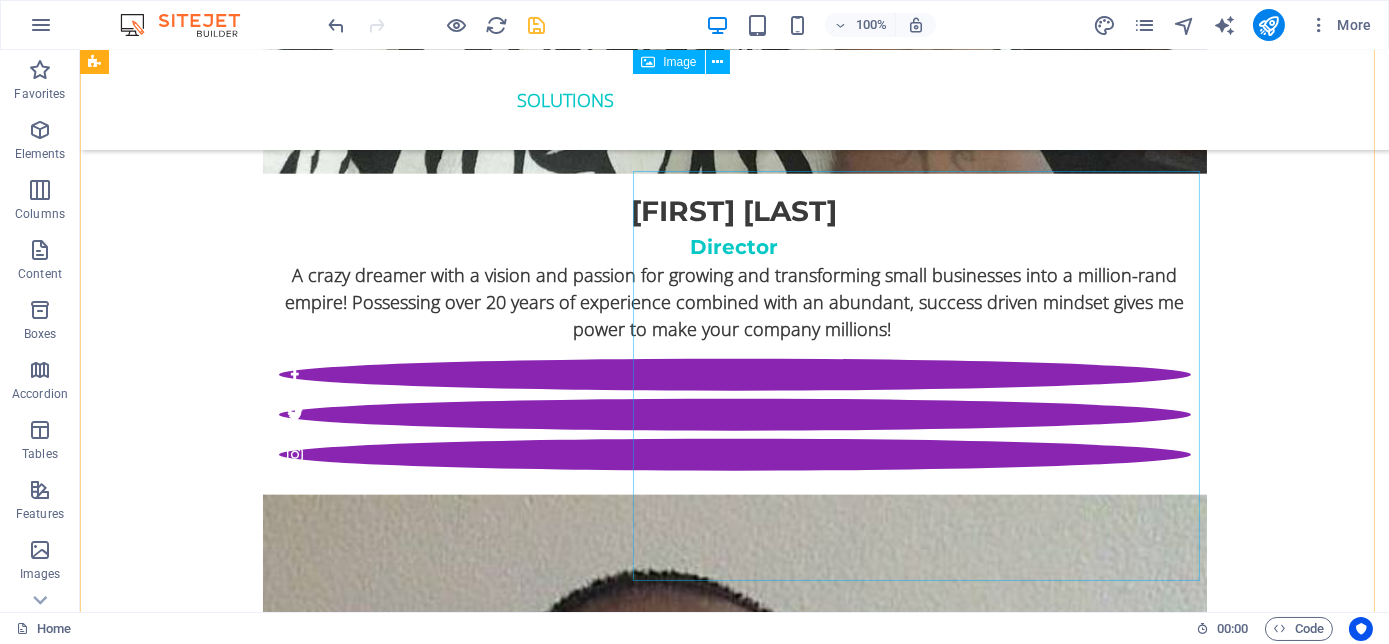 scroll, scrollTop: 4717, scrollLeft: 0, axis: vertical 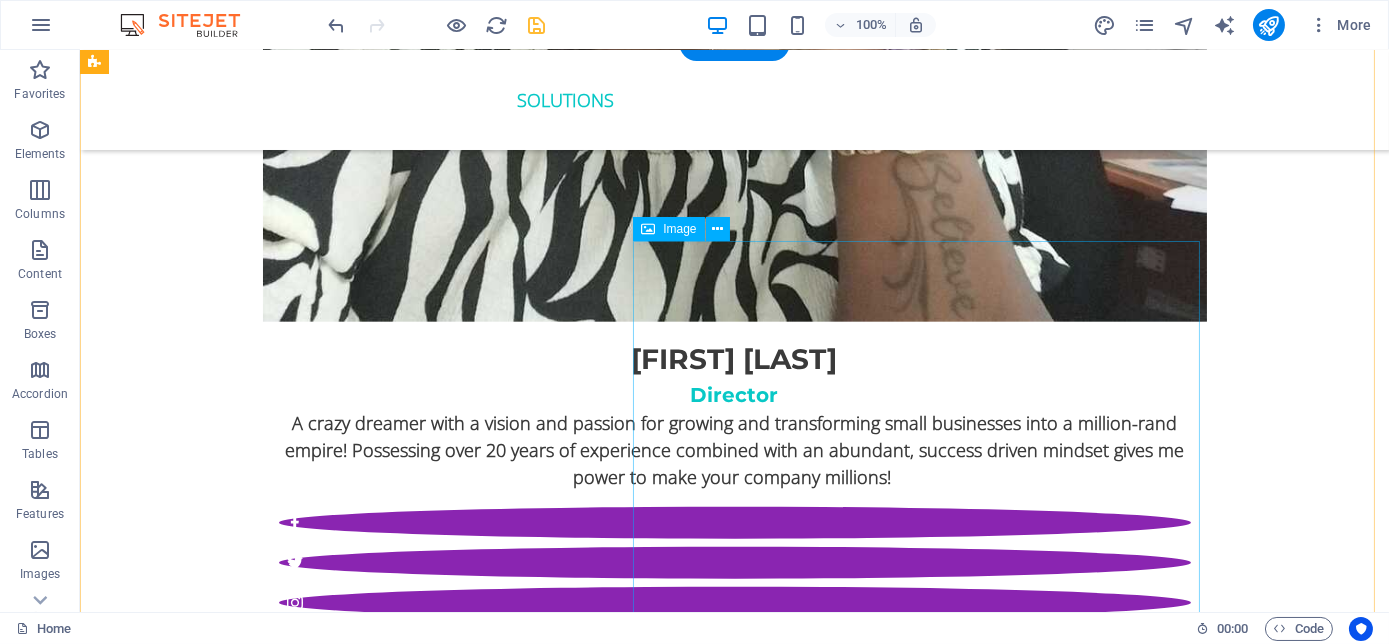 click at bounding box center (735, 5264) 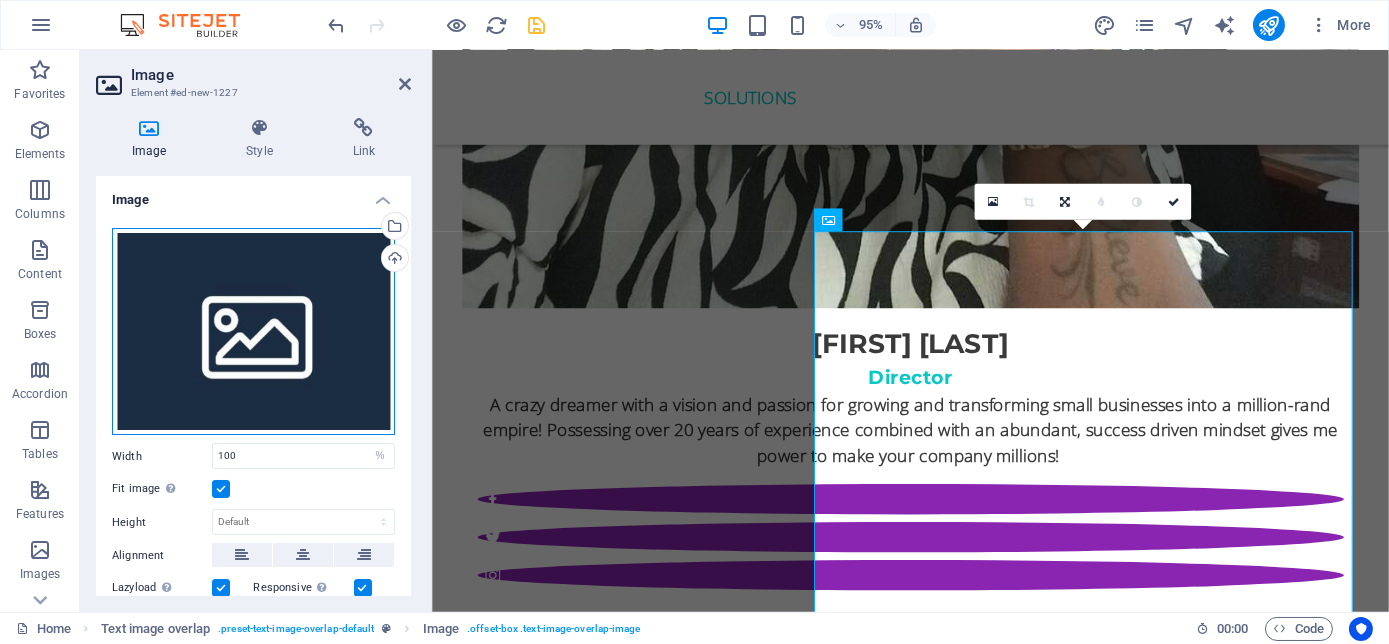click on "Drag files here, click to choose files or select files from Files or our free stock photos & videos" at bounding box center (253, 332) 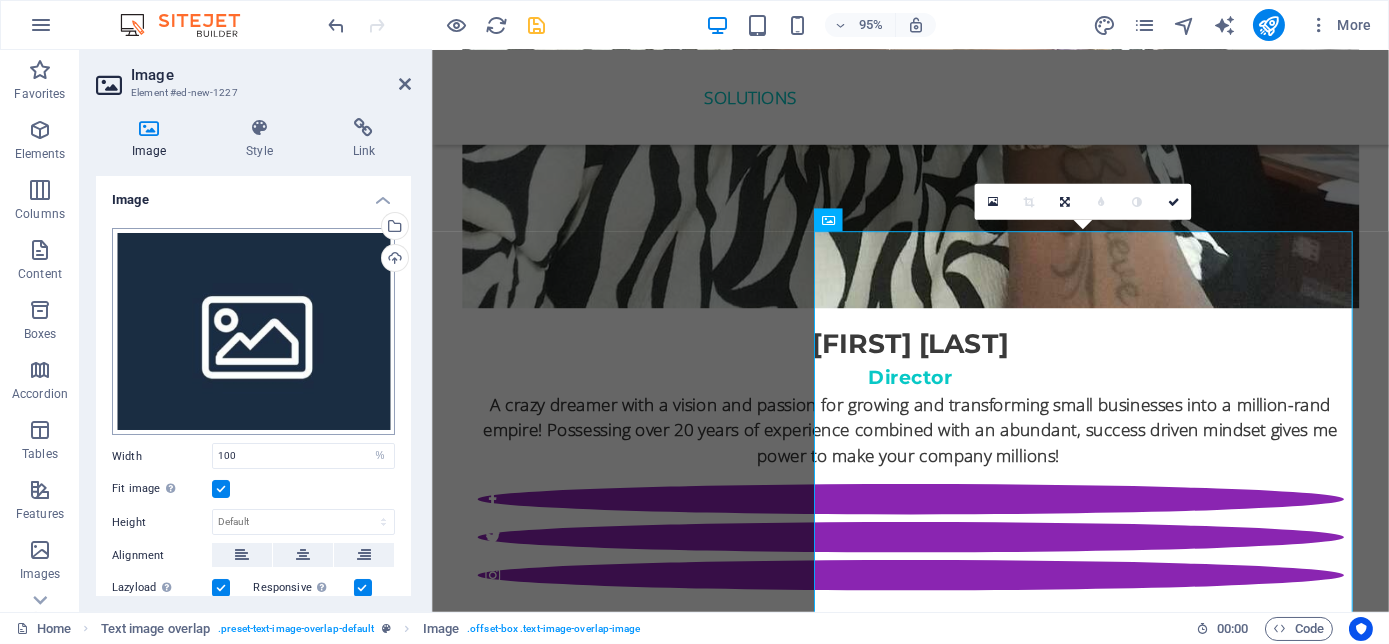 scroll, scrollTop: 4877, scrollLeft: 0, axis: vertical 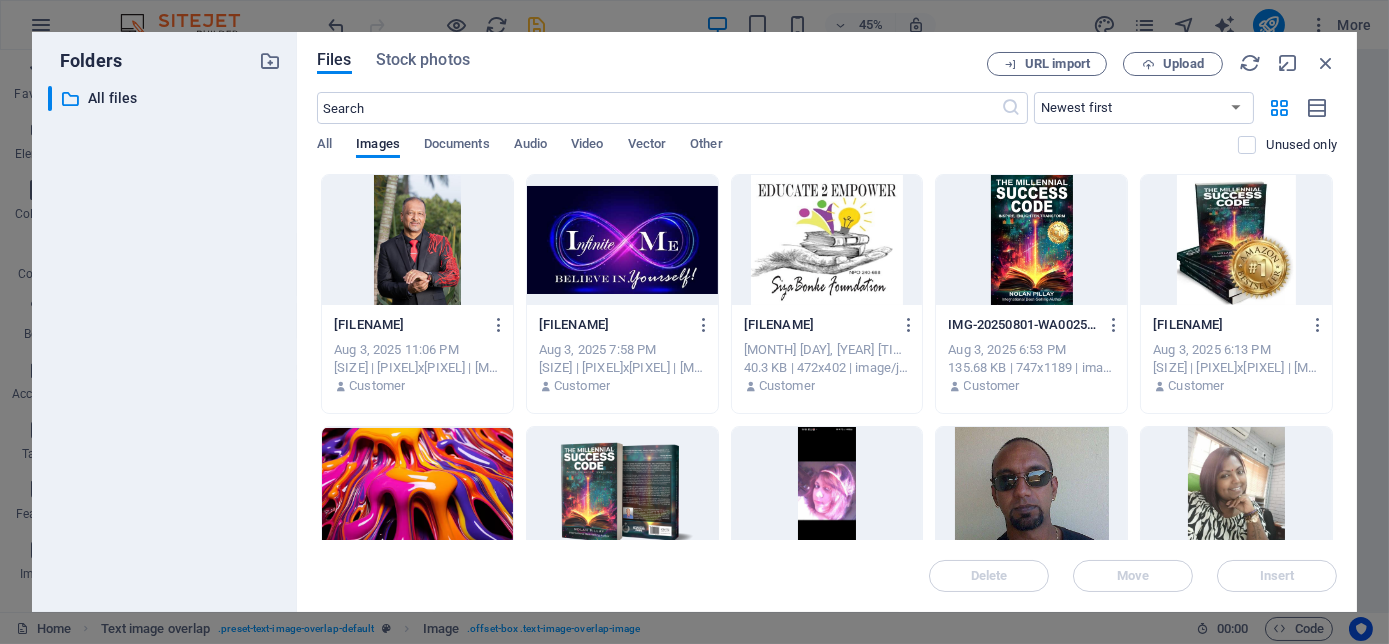 click at bounding box center [1031, 240] 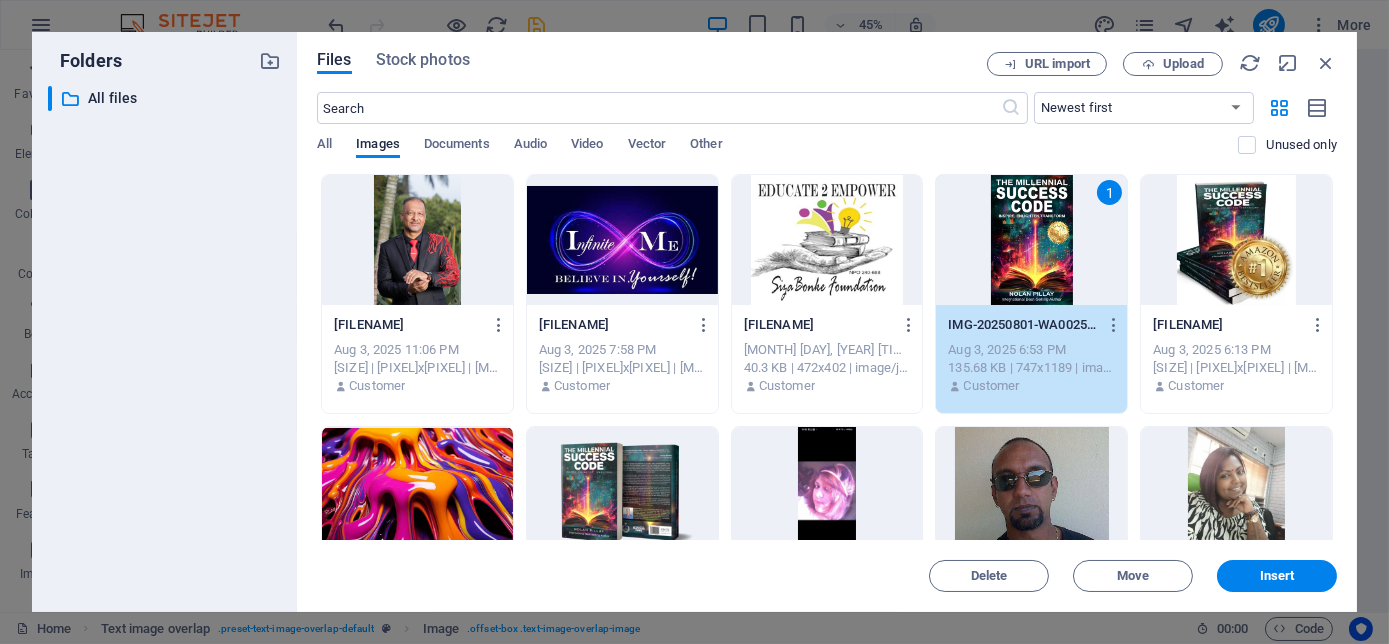 click at bounding box center (1236, 240) 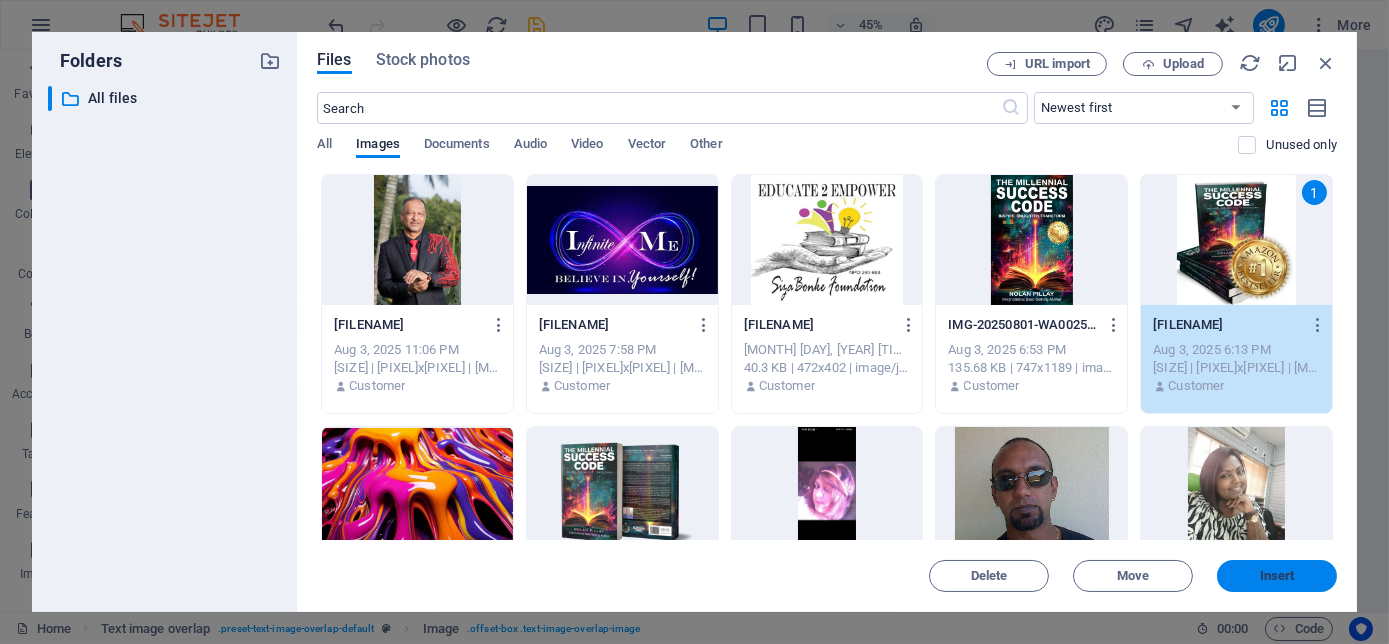 drag, startPoint x: 1304, startPoint y: 573, endPoint x: 917, endPoint y: 551, distance: 387.62482 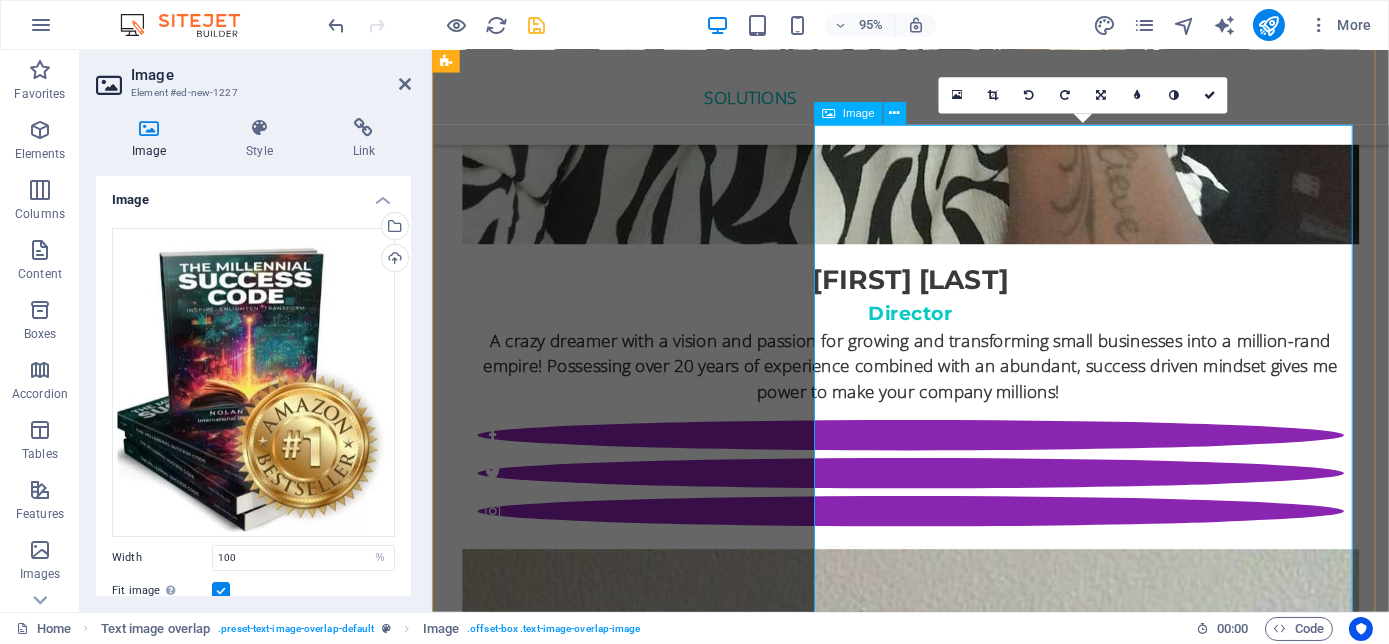 scroll, scrollTop: 4899, scrollLeft: 0, axis: vertical 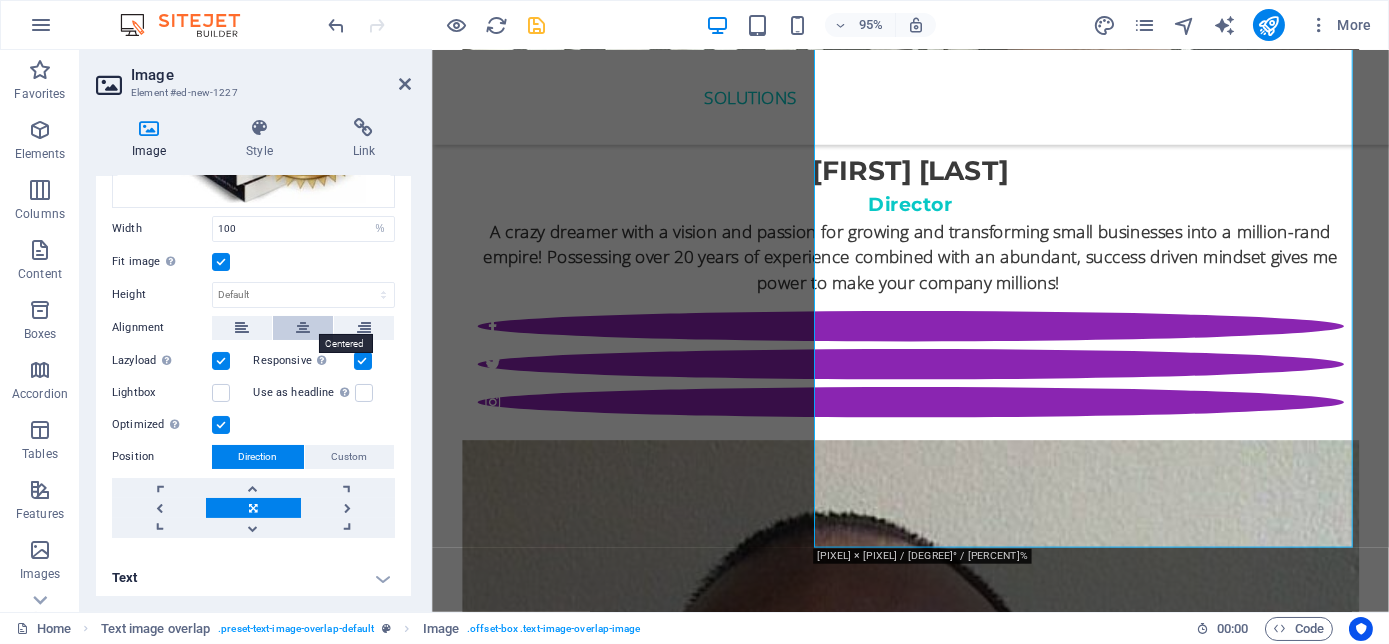 click at bounding box center (303, 328) 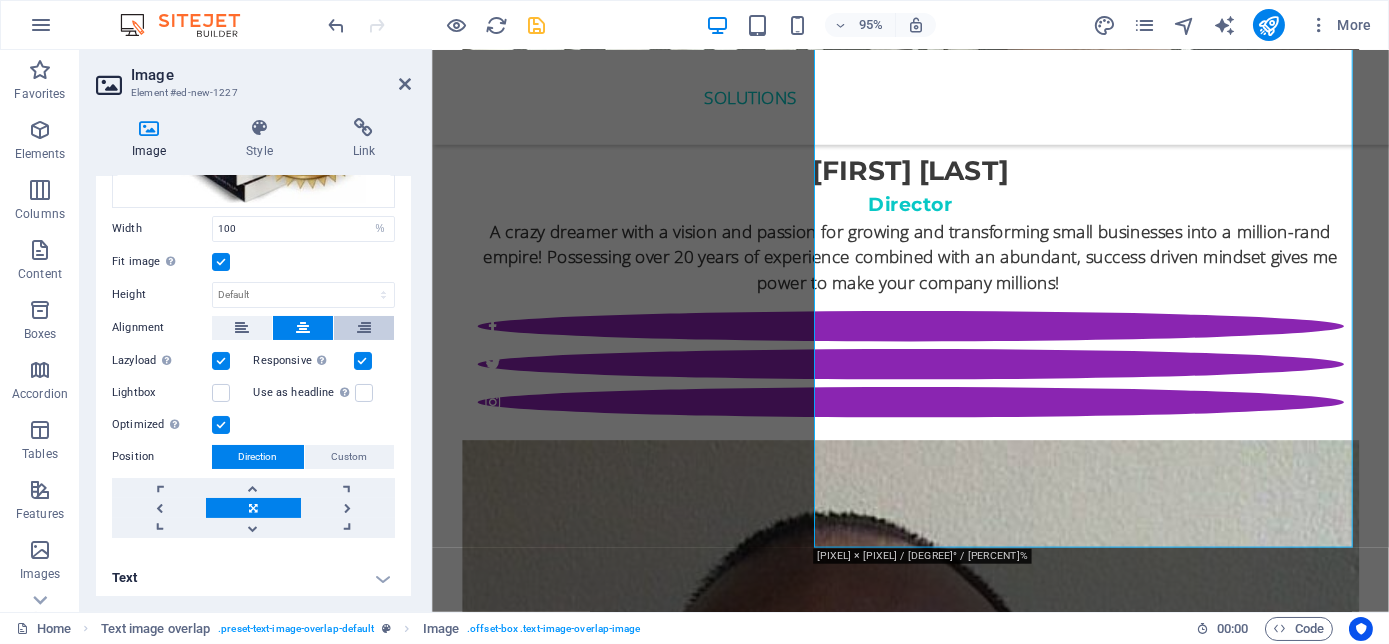 click at bounding box center (364, 328) 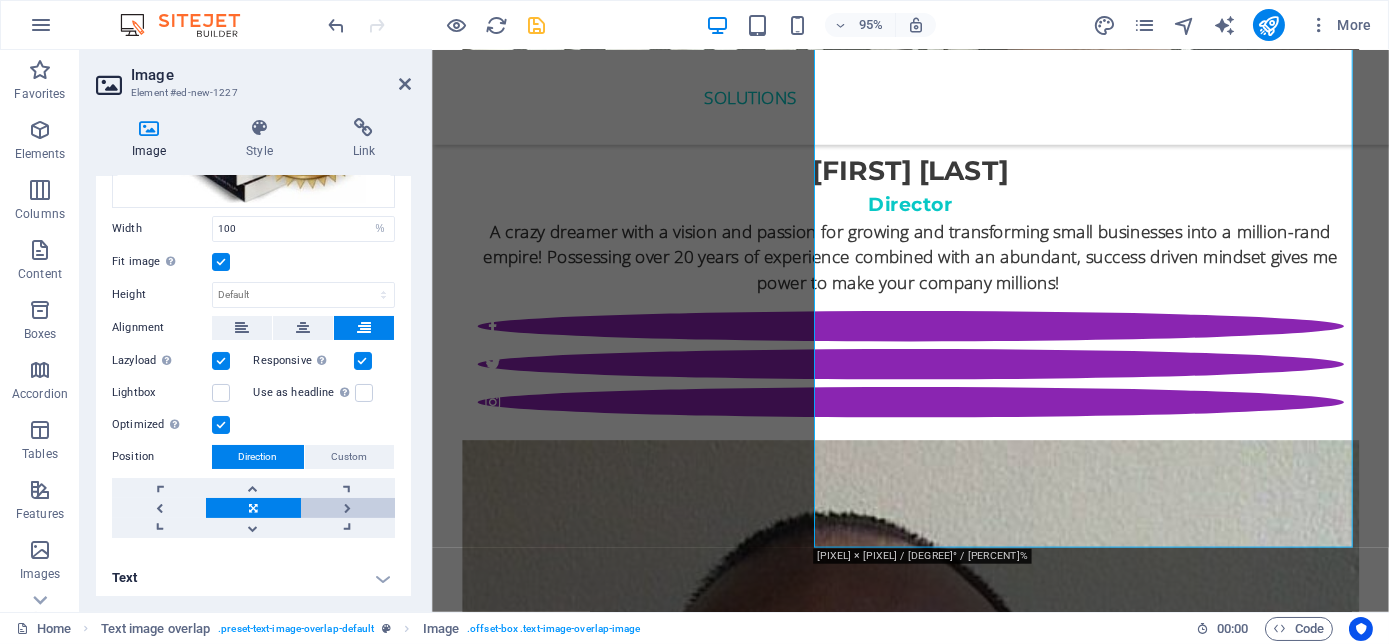 click at bounding box center (348, 508) 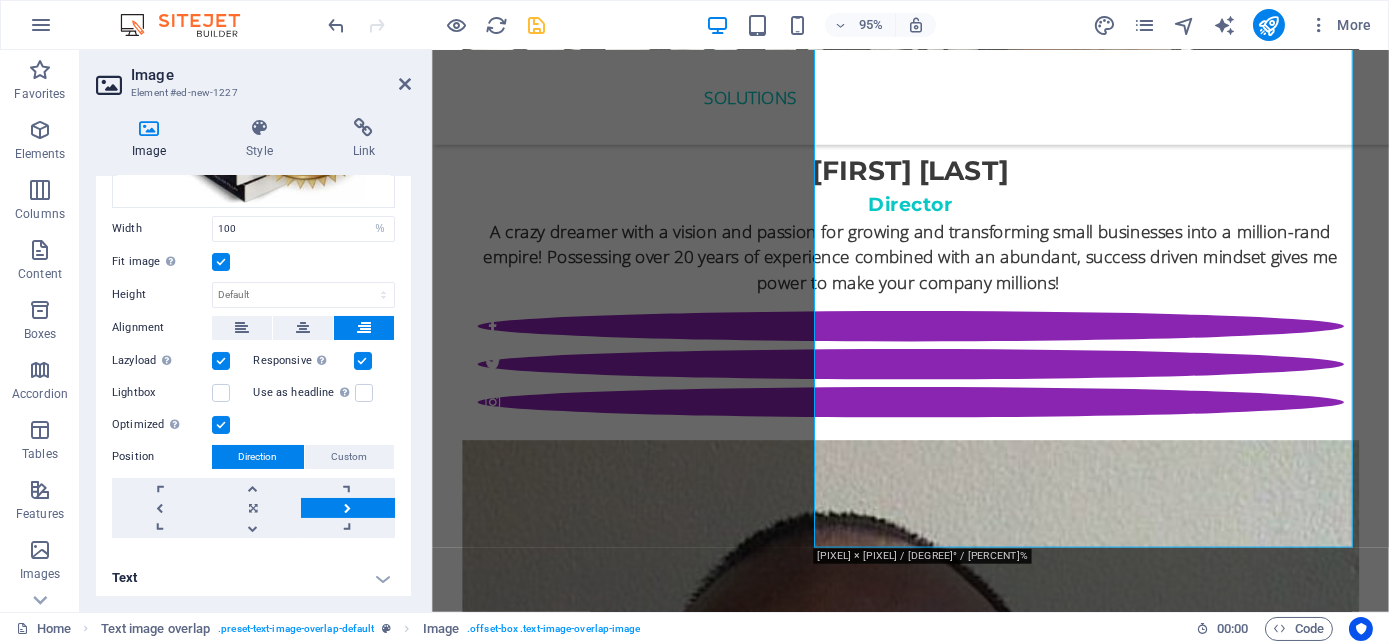 click at bounding box center (348, 508) 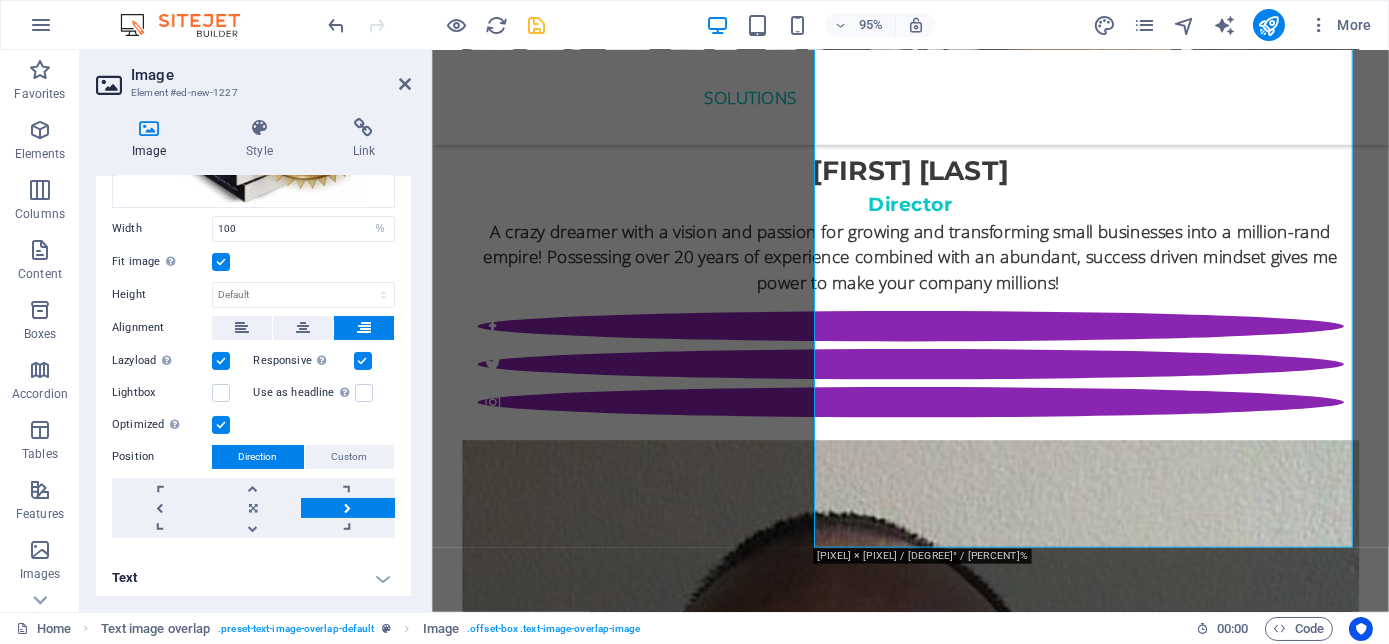 click at bounding box center [348, 508] 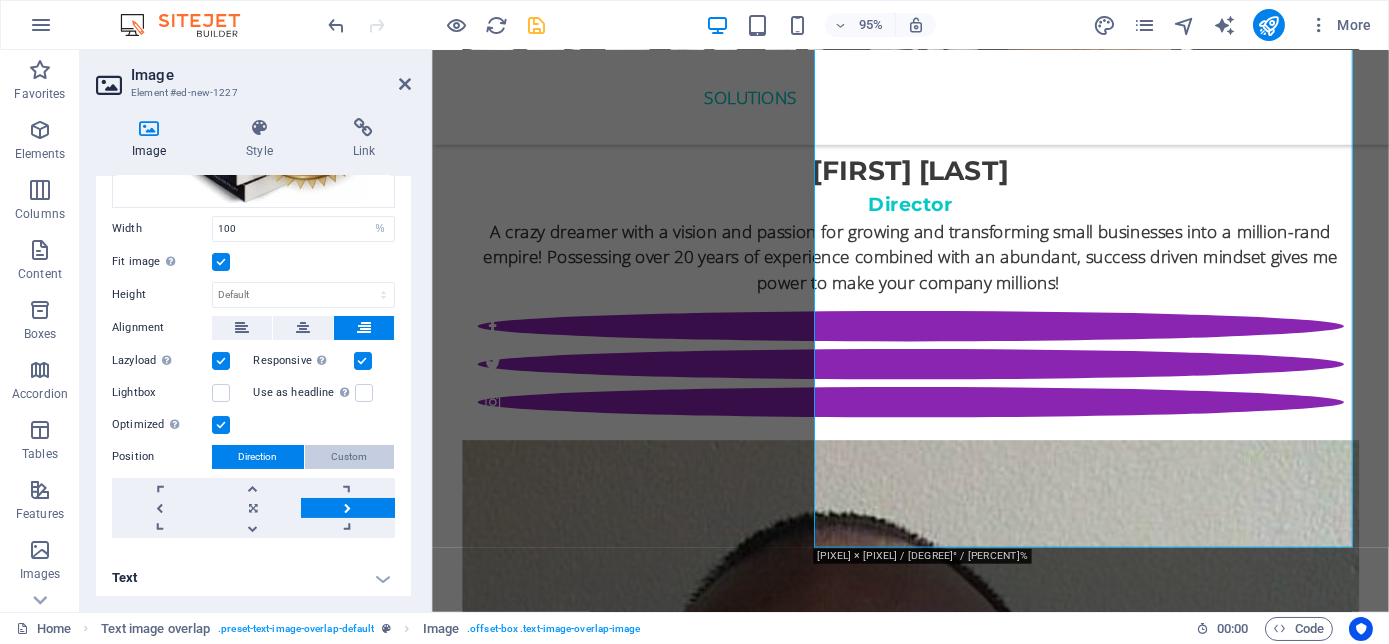 click on "Custom" at bounding box center [350, 457] 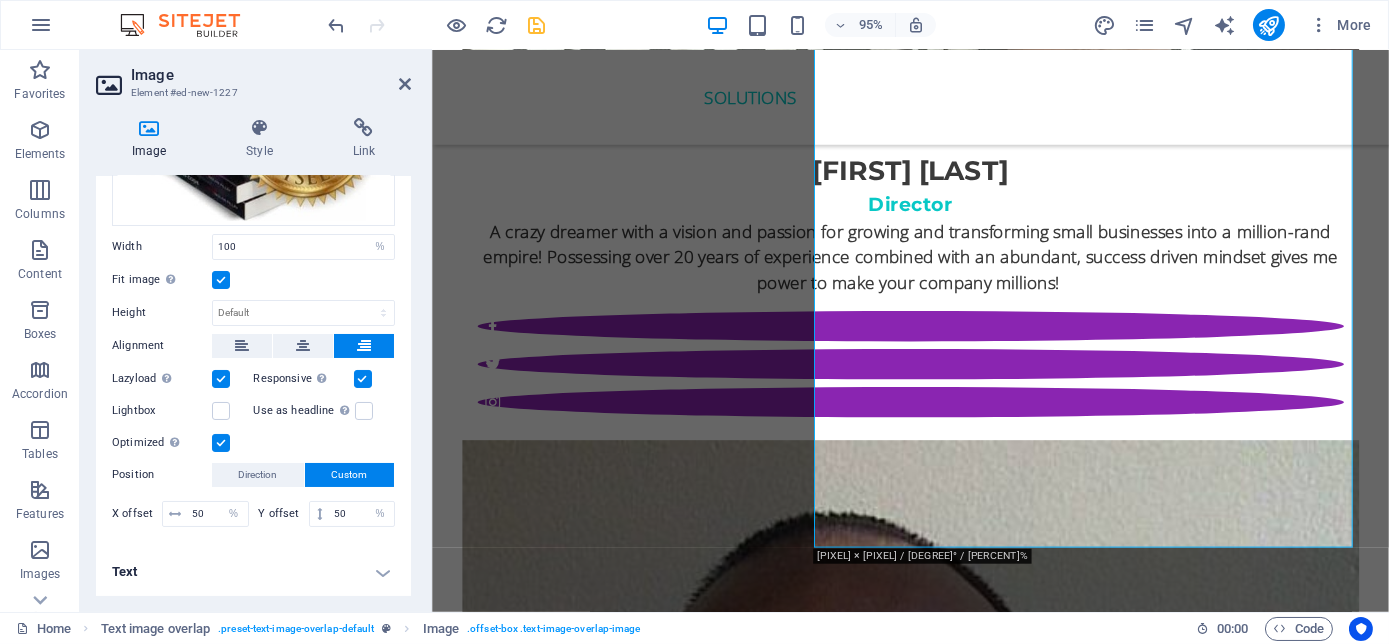 scroll, scrollTop: 305, scrollLeft: 0, axis: vertical 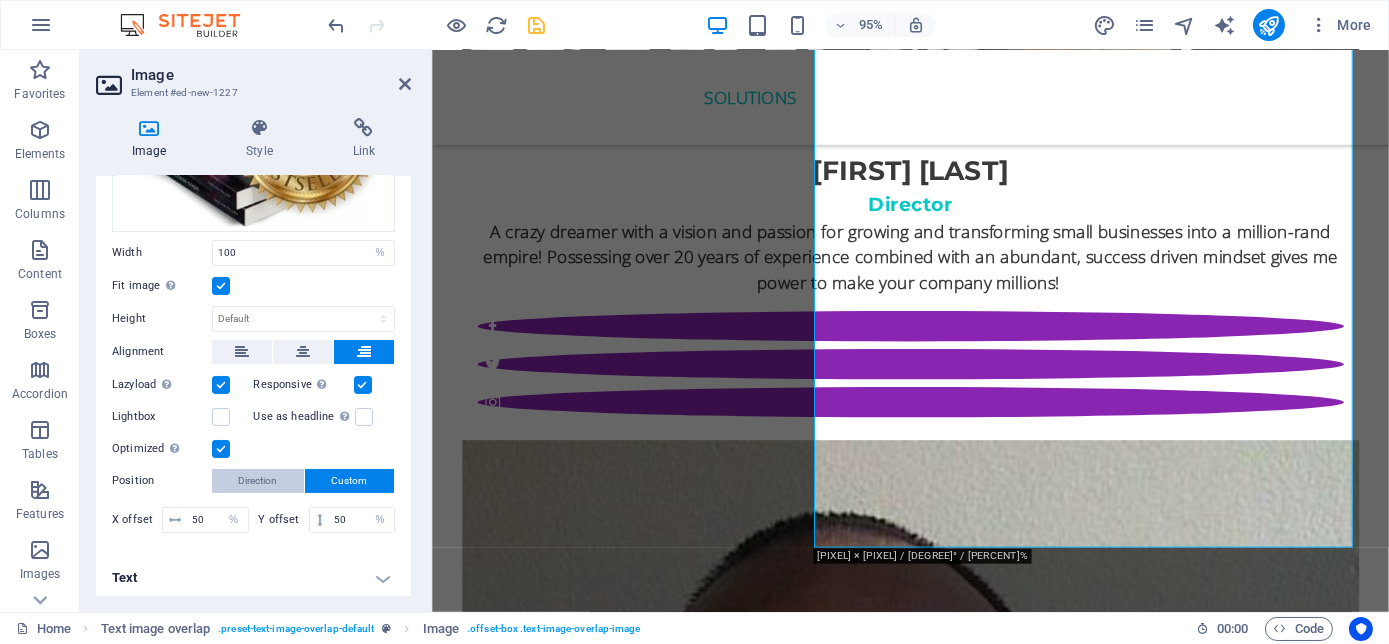 click on "Direction" at bounding box center (258, 481) 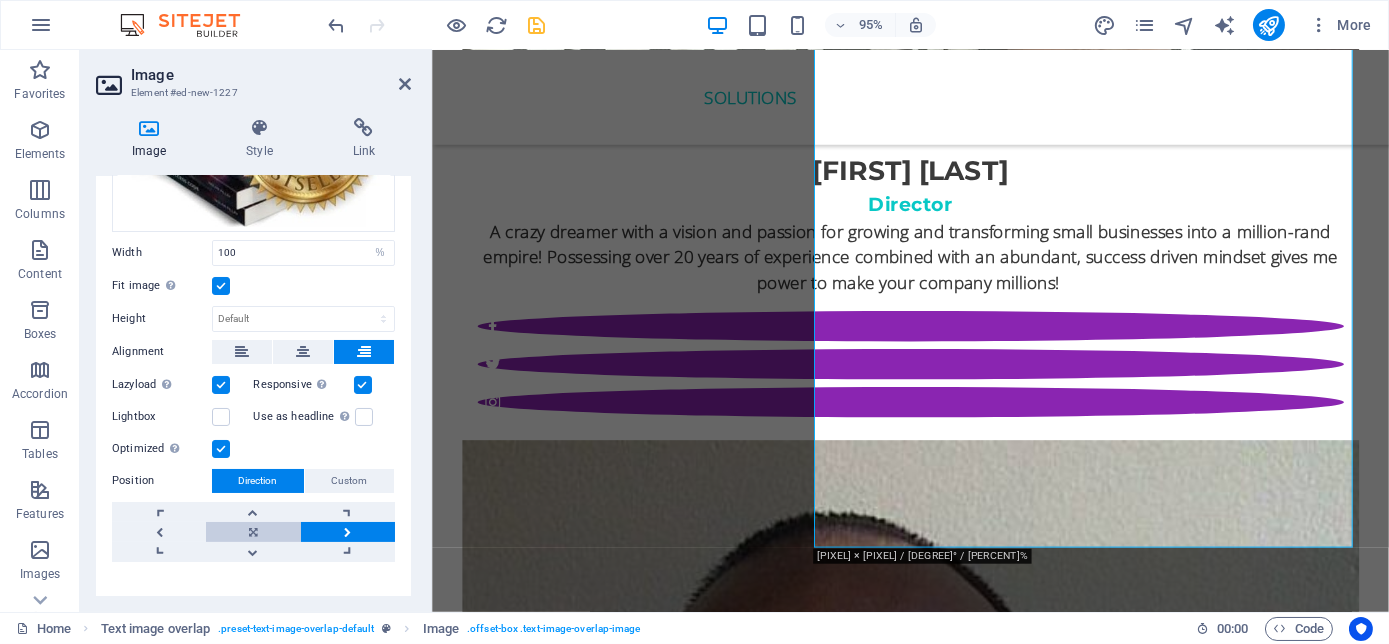 click at bounding box center (253, 532) 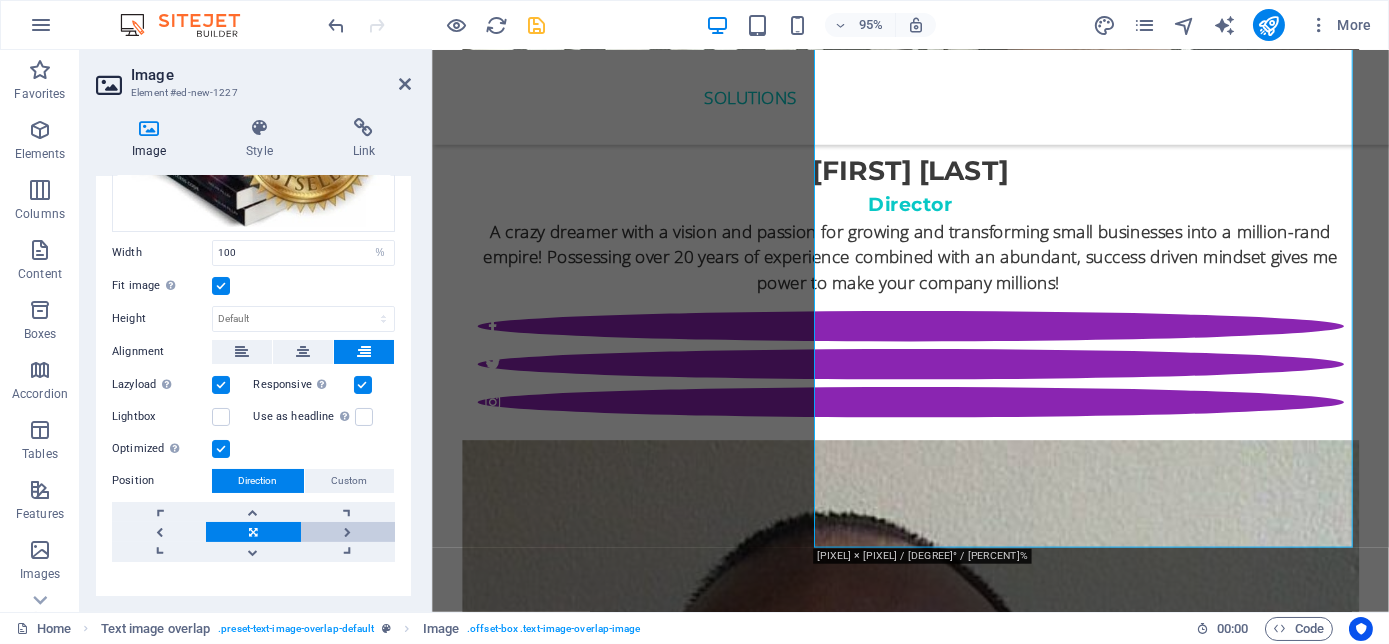 click at bounding box center [348, 532] 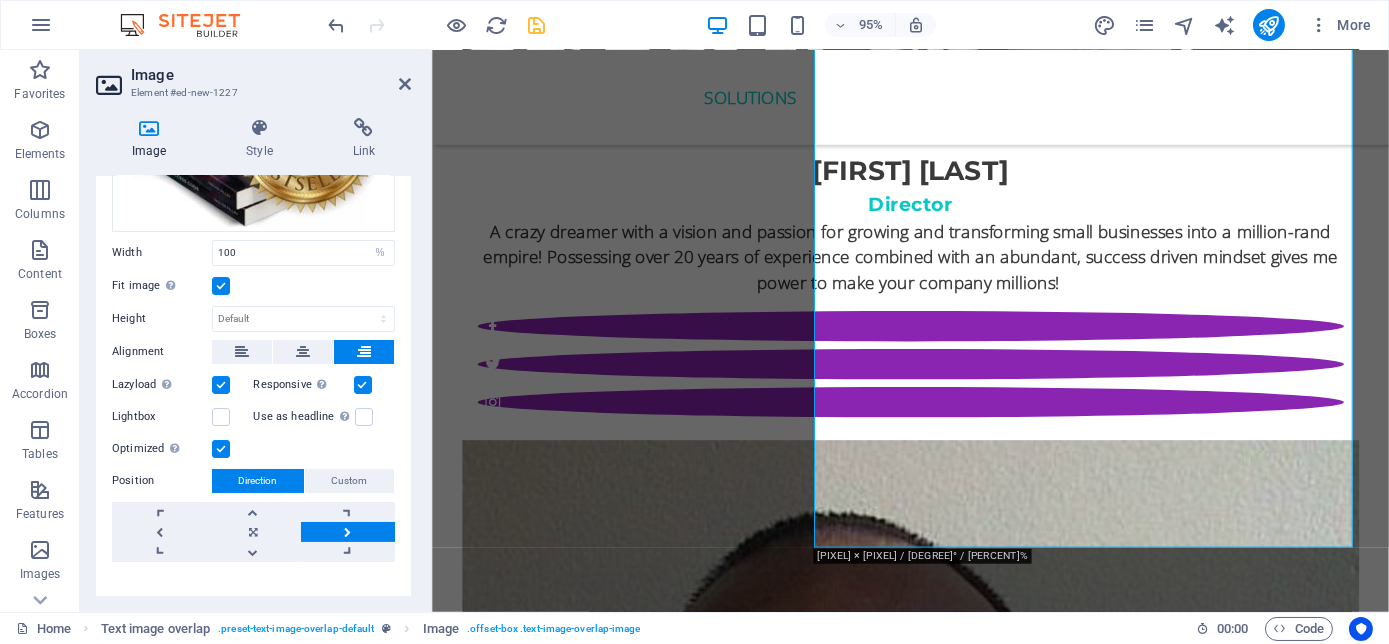click at bounding box center (348, 532) 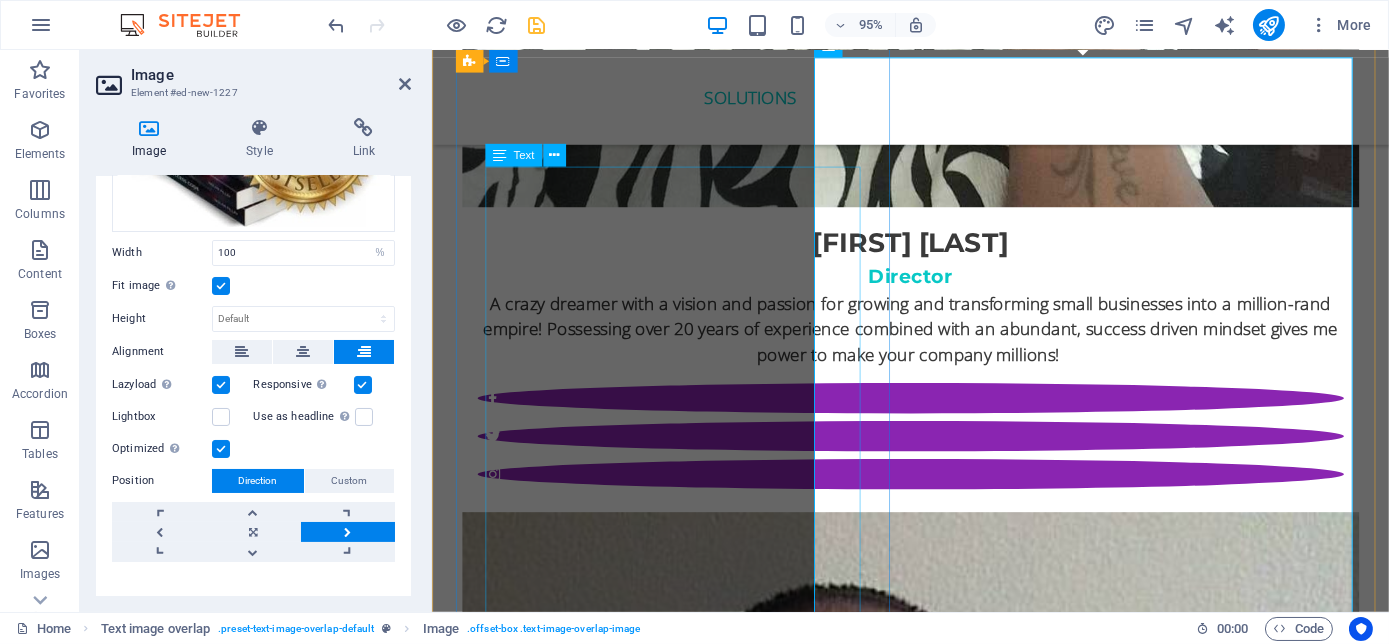 scroll, scrollTop: 4717, scrollLeft: 0, axis: vertical 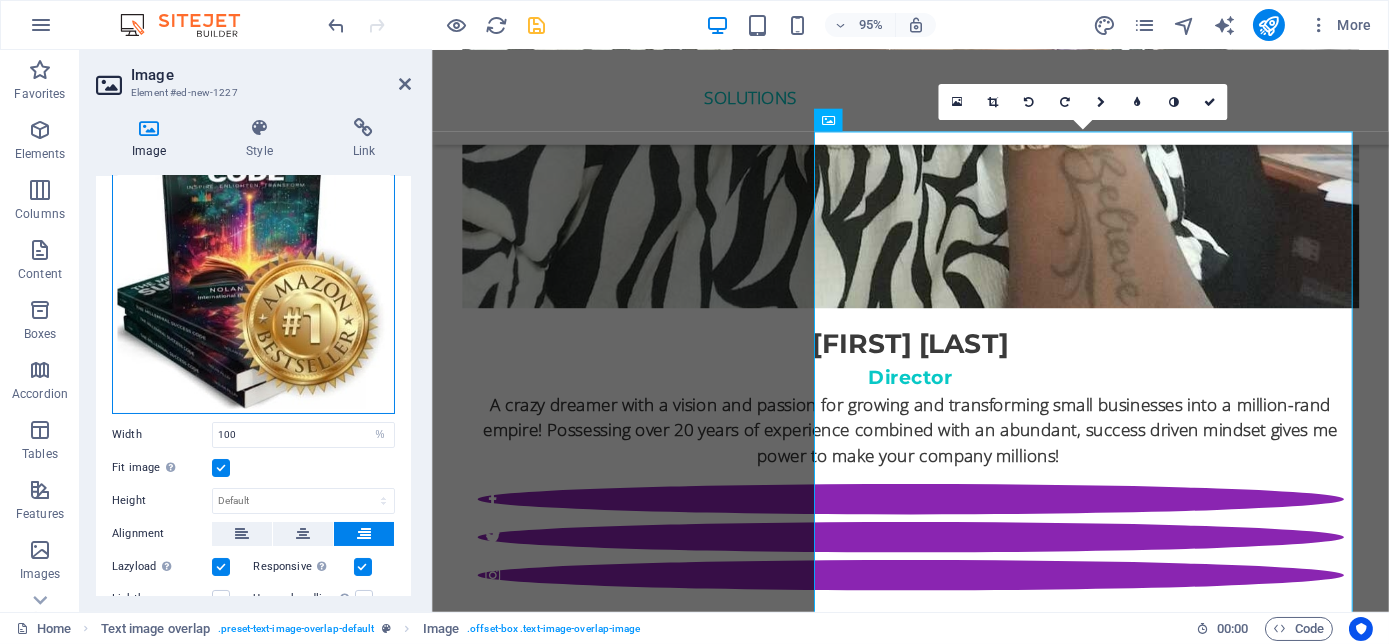 click on "Drag files here, click to choose files or select files from Files or our free stock photos & videos" at bounding box center (253, 259) 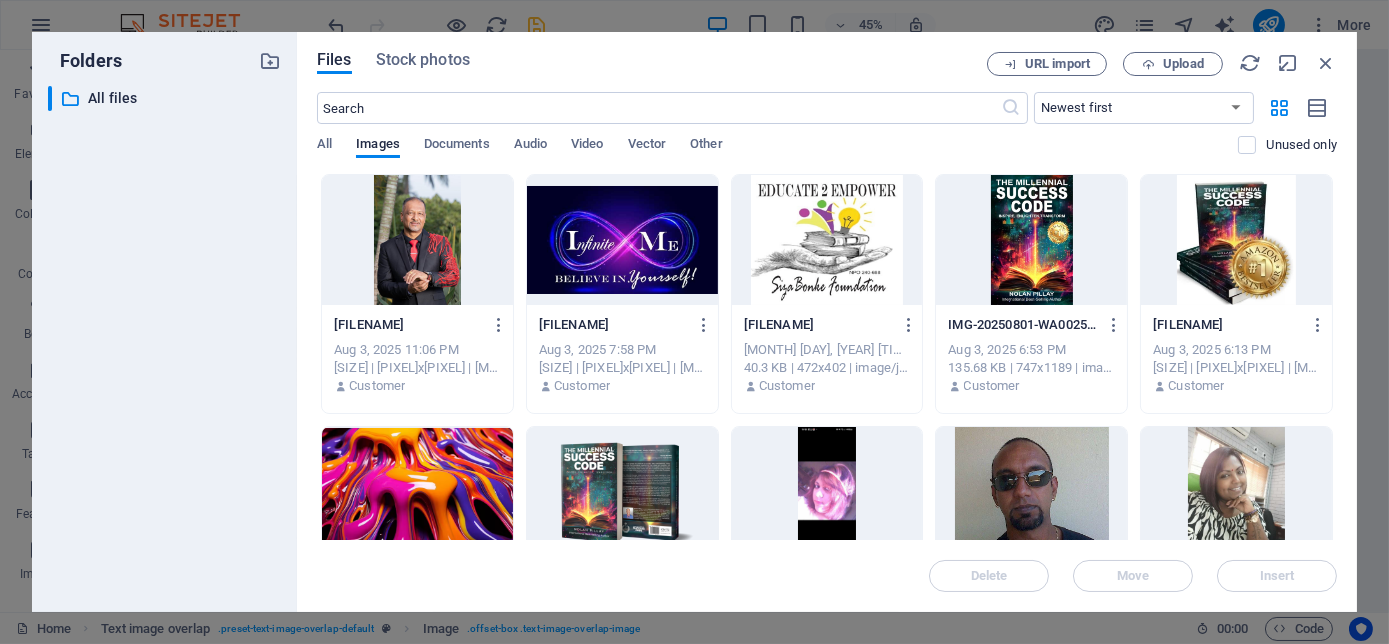 scroll, scrollTop: 4877, scrollLeft: 0, axis: vertical 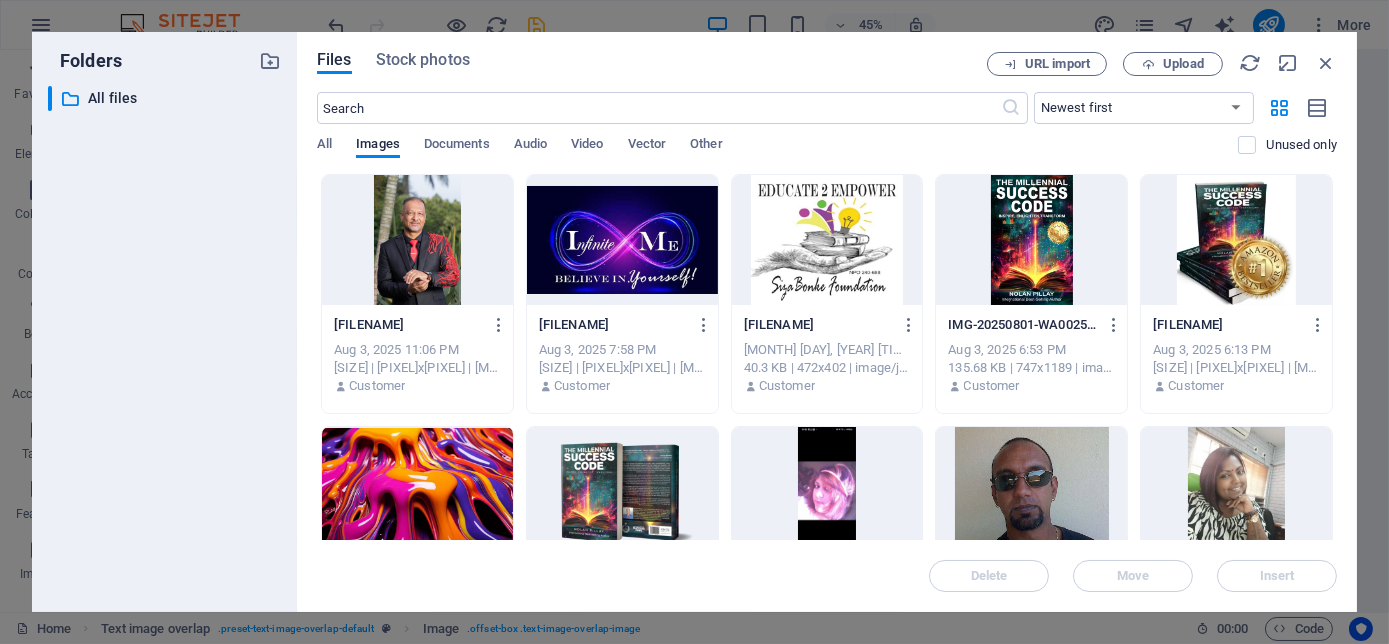 click at bounding box center (1031, 240) 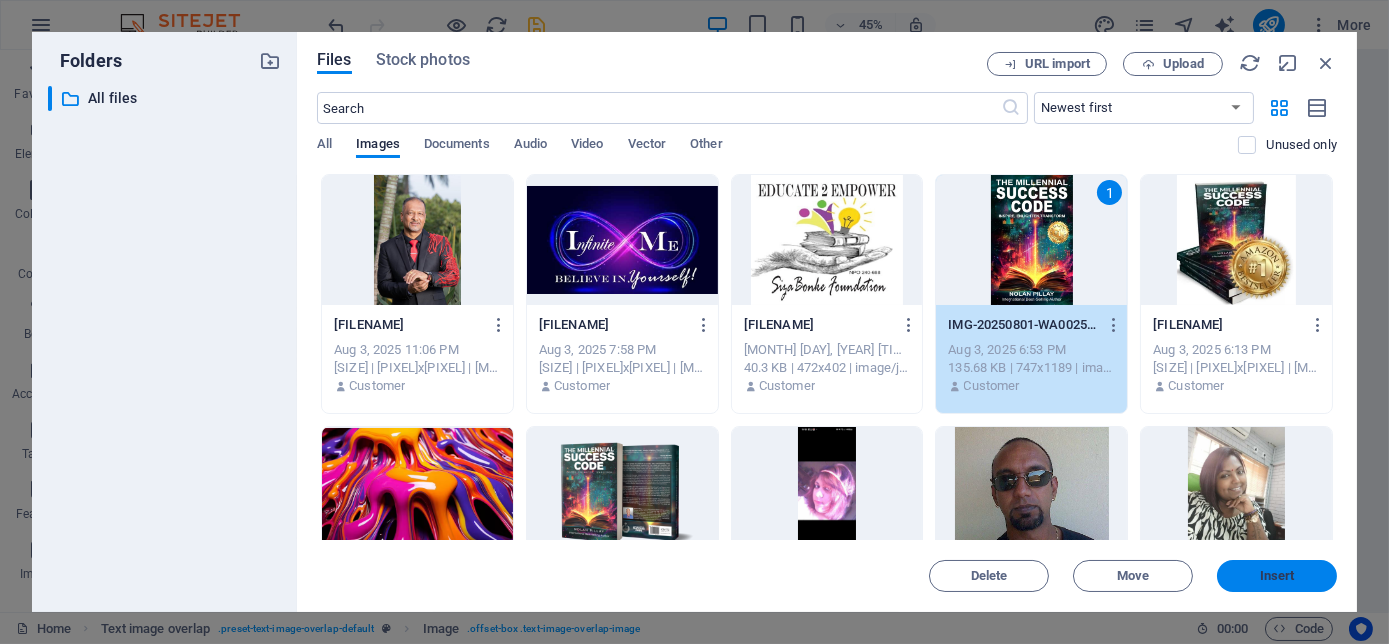 click on "Insert" at bounding box center (1277, 576) 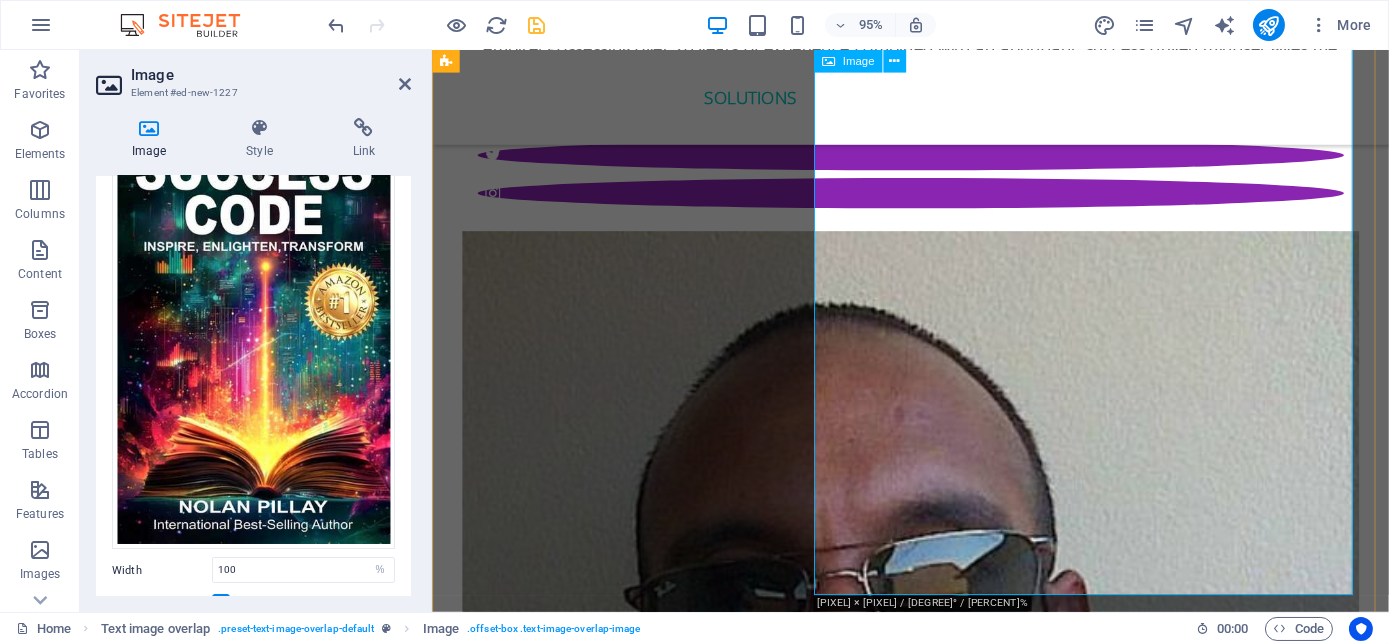 scroll, scrollTop: 5210, scrollLeft: 0, axis: vertical 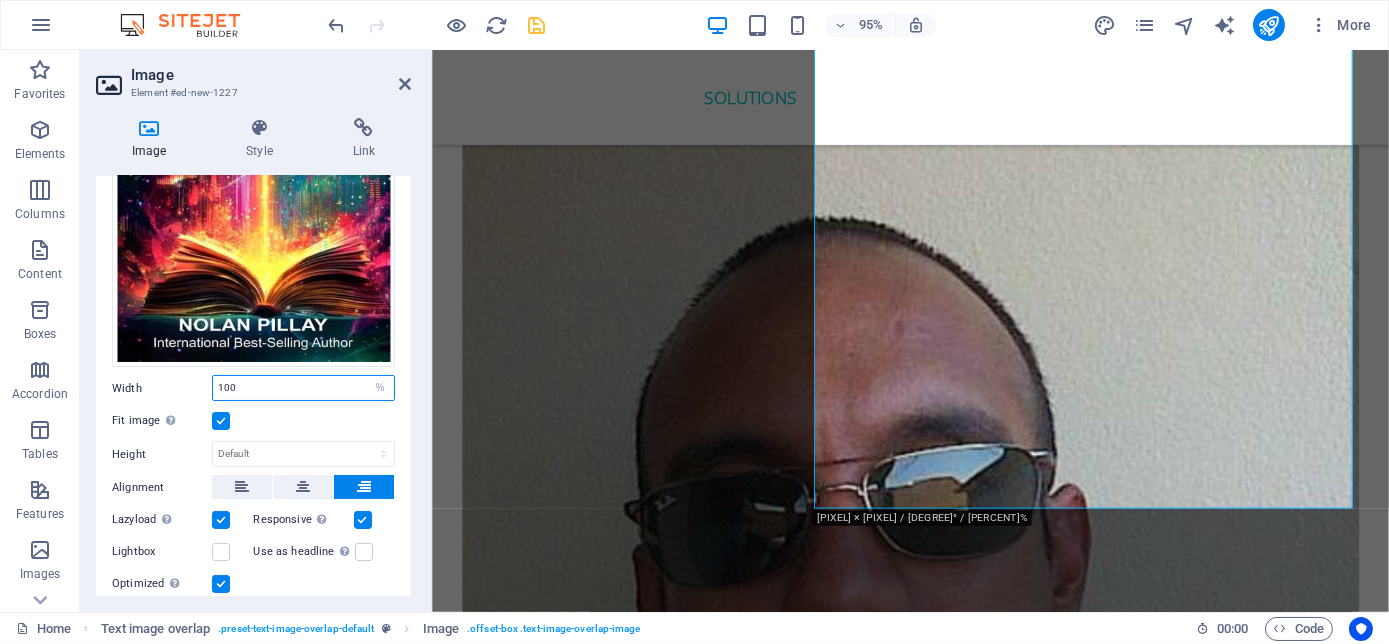 drag, startPoint x: 251, startPoint y: 373, endPoint x: 193, endPoint y: 377, distance: 58.137768 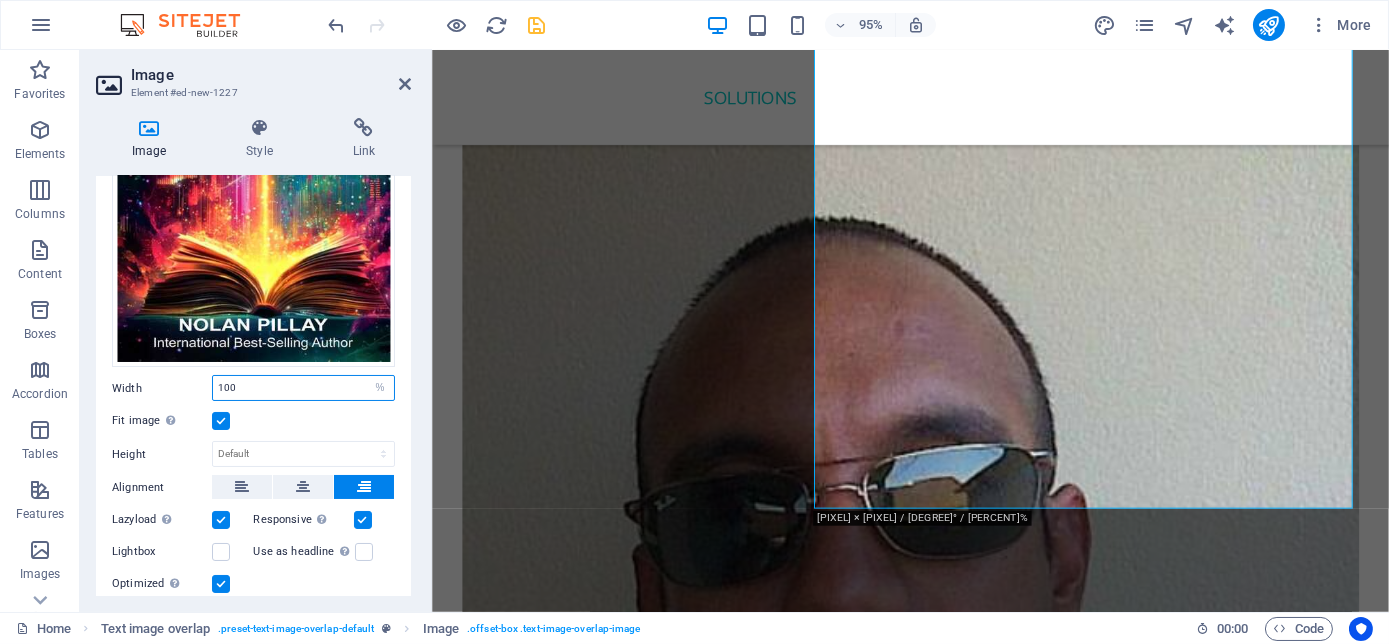 click on "Width 100 Default auto px rem % em vh vw" at bounding box center [253, 388] 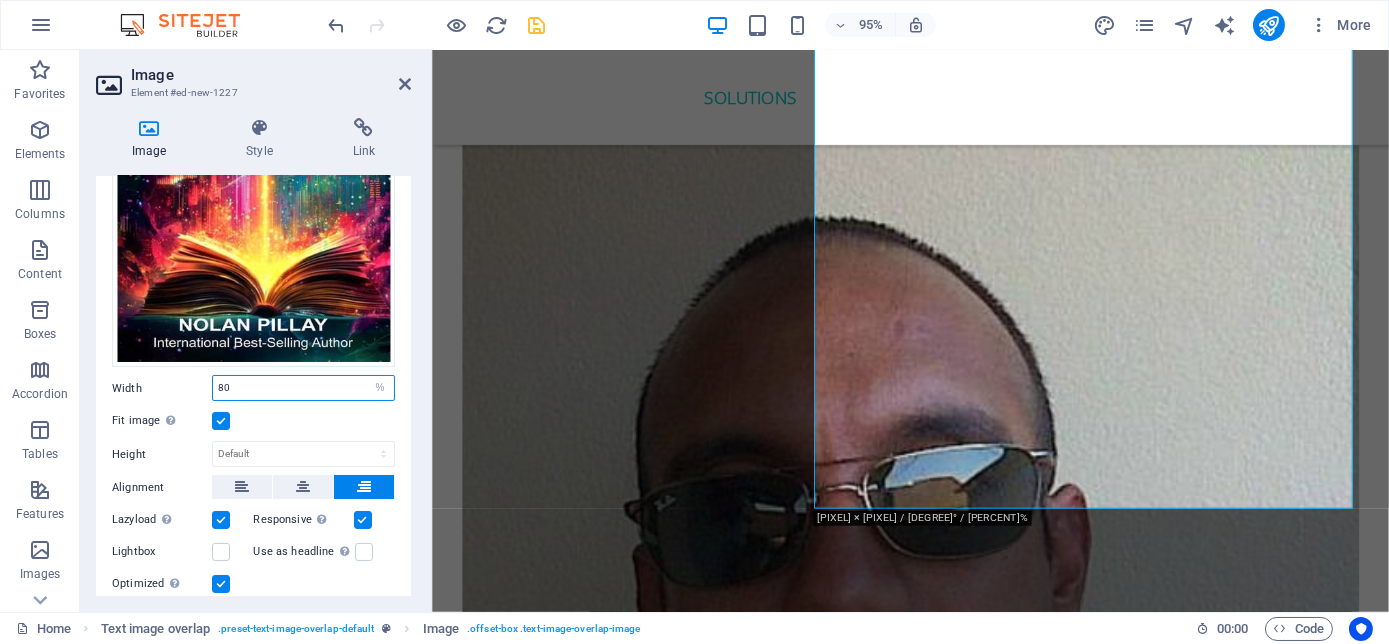 type on "80" 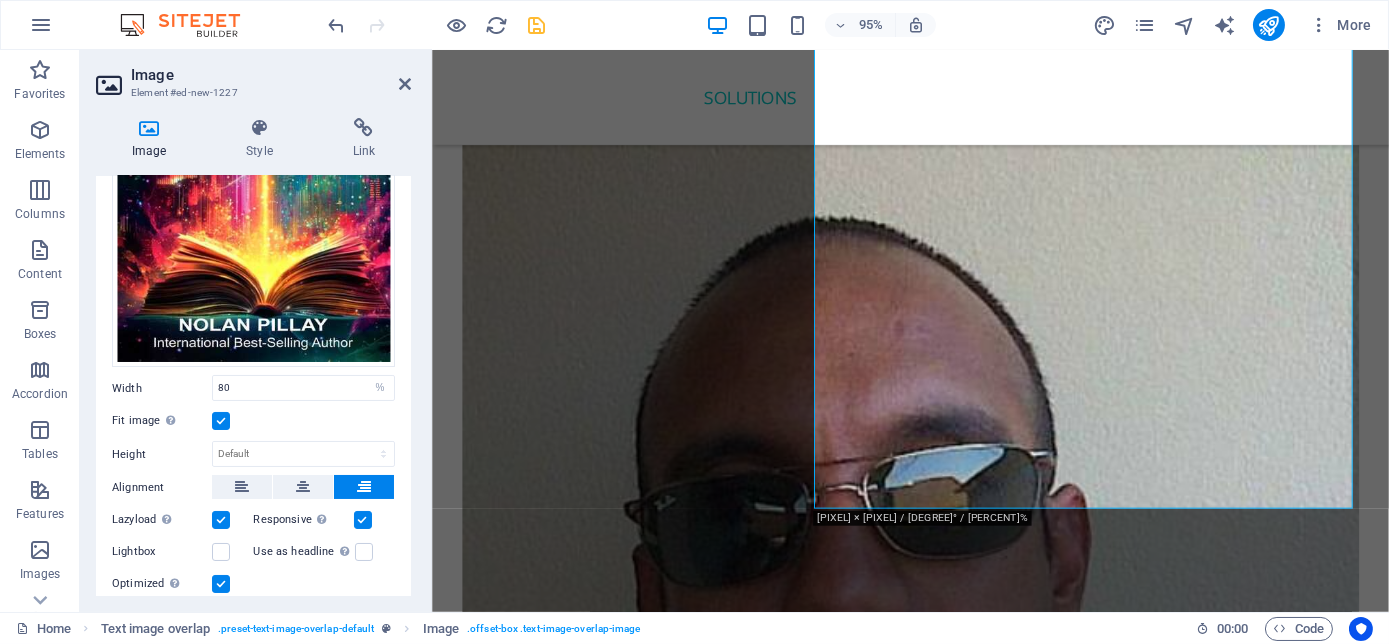 scroll, scrollTop: 5120, scrollLeft: 0, axis: vertical 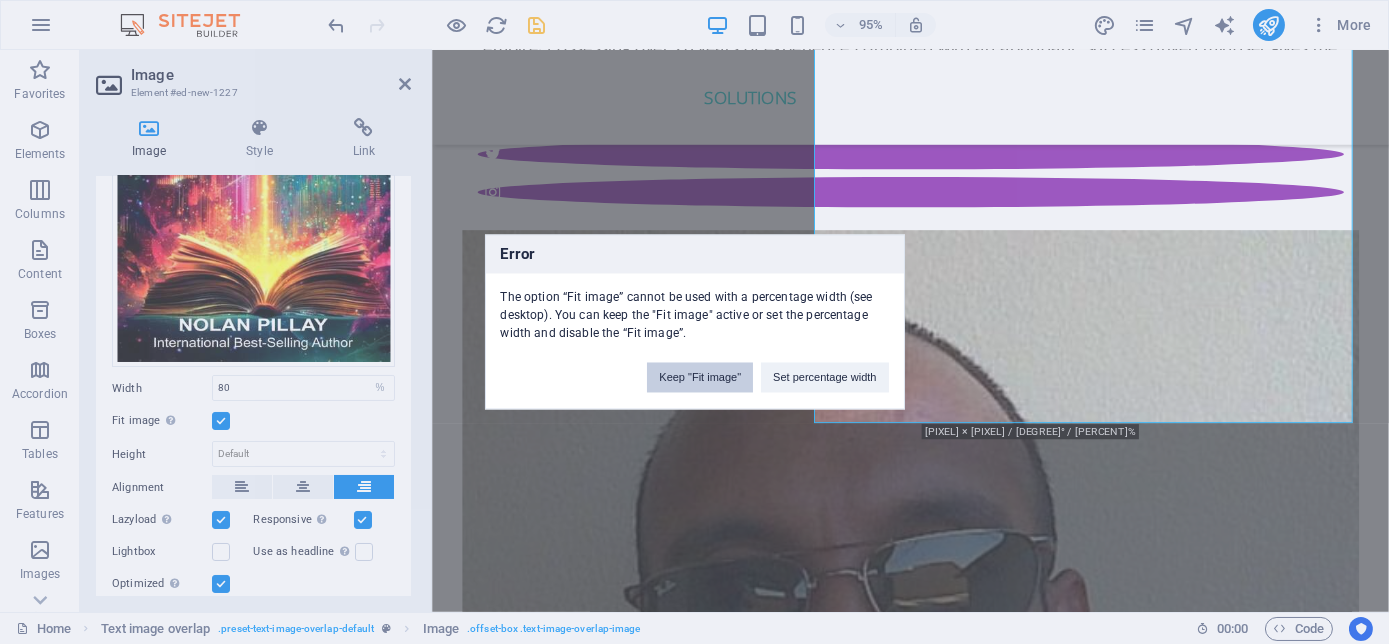 click on "Keep "Fit image"" at bounding box center (700, 378) 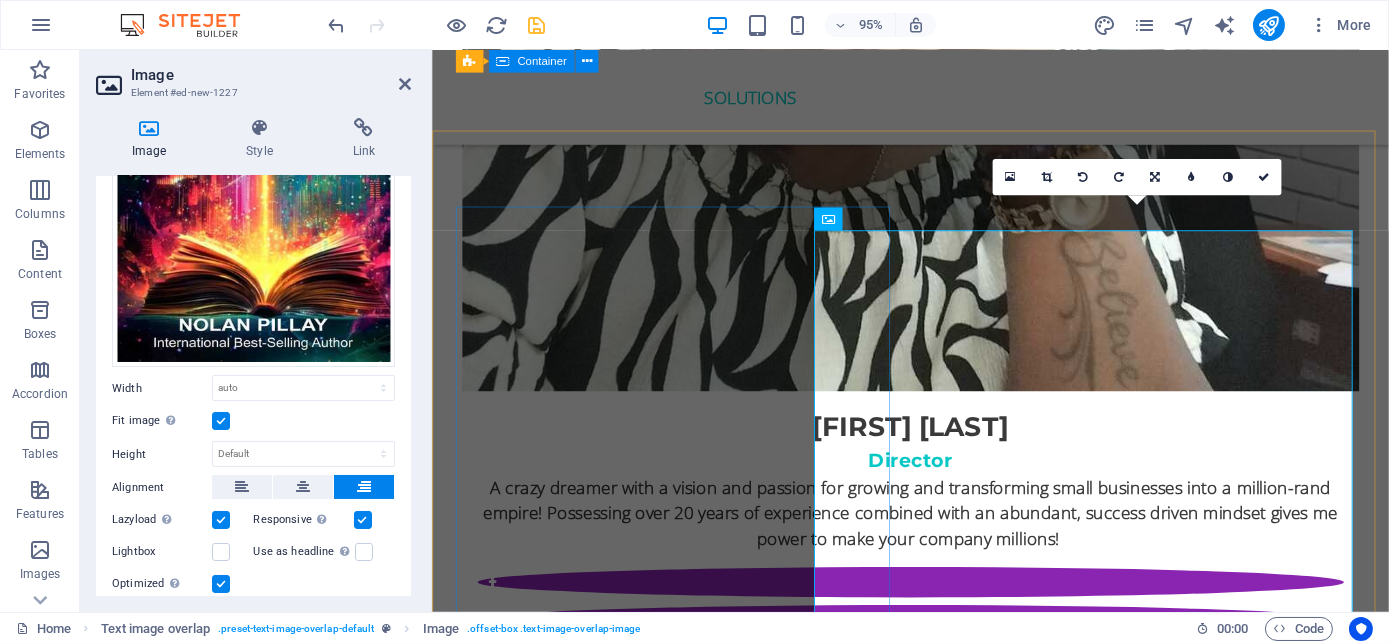 scroll, scrollTop: 4626, scrollLeft: 0, axis: vertical 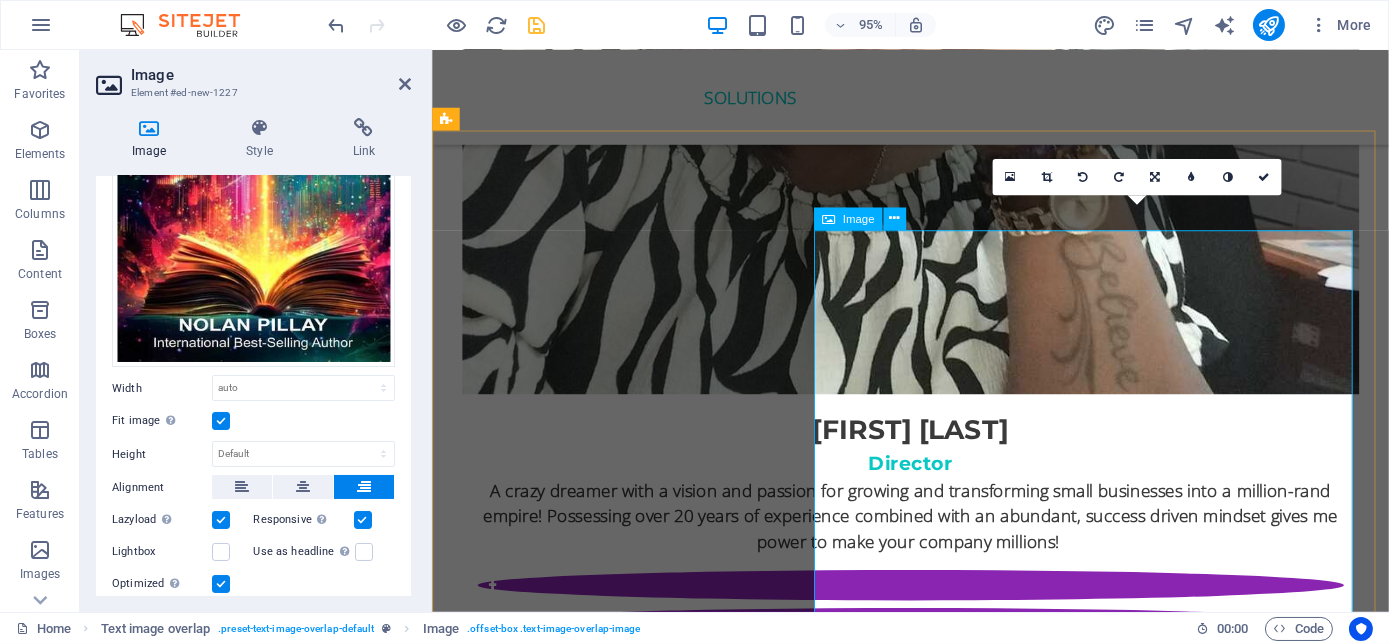click at bounding box center [935, 5608] 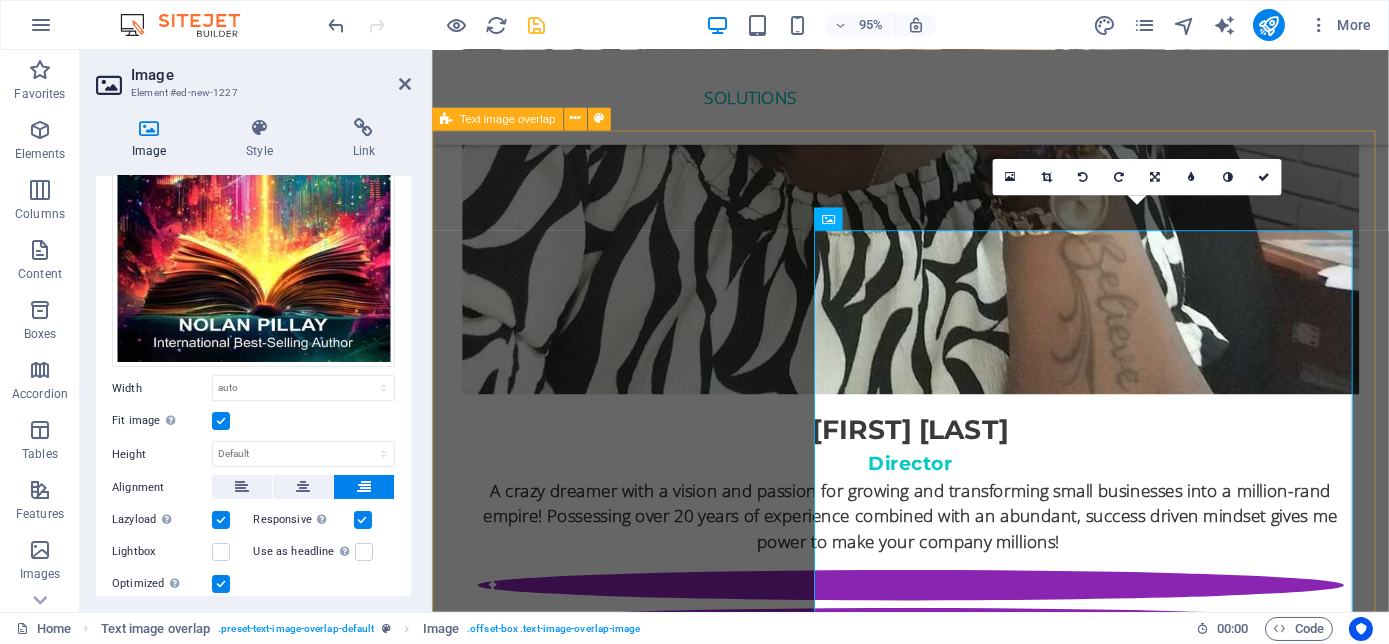 click on "The Millennial Success Code THE MILLENNIAL SUCCESS CODE -  Inspire, Enlighten, Transform ,  is a powerful book that speaks directly to the hearts and minds of our youth. Through authentic storytelling and transformative principles,  Nolan Pillay  empowers the youth to rise above limitations, discover their inner purpose, and take control of their future. Rooted in mindset mastery, emotional intelligence and resilience, this book is a brilliant tool for realising their true potential and cultivating their lifelong success. It includes powerful success principles, a success mindset framework, daily mantras, and reflective exercises designed to challenge limiting beliefs and build self-awareness. It serves as a bridge between formal education and the real world readiness, inspiring students to lead lives of impact and intention." at bounding box center [934, 5459] 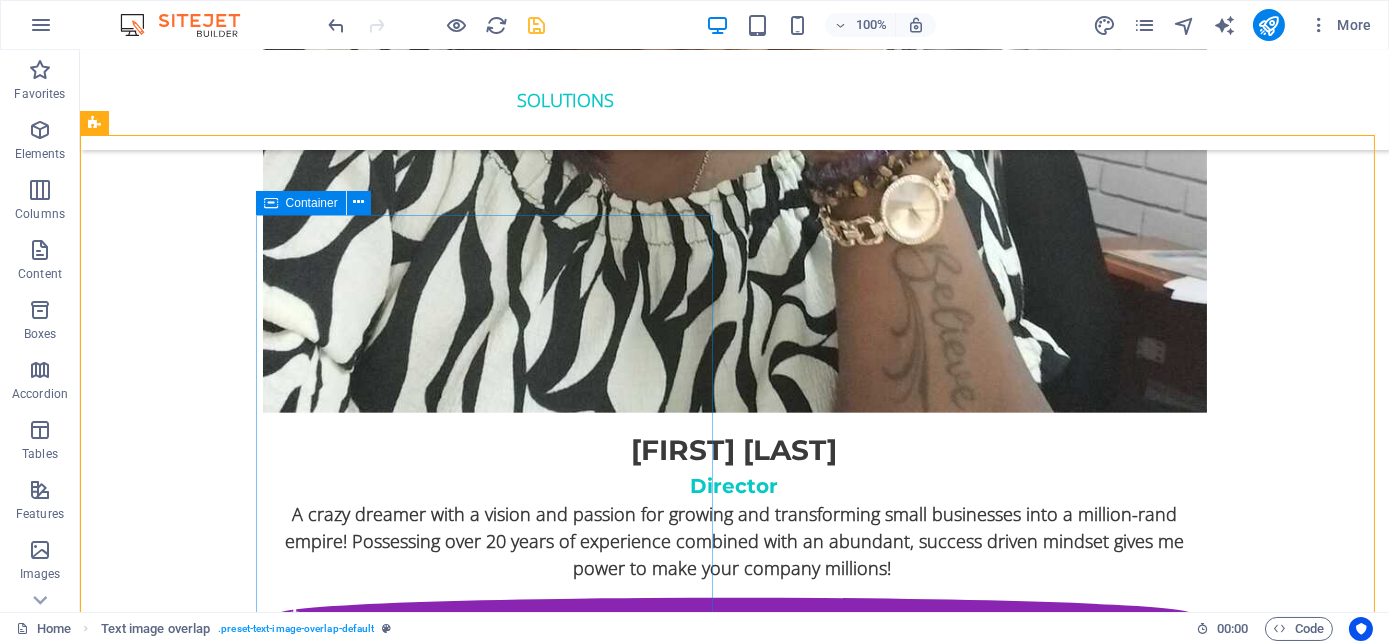 click on "Container" at bounding box center [301, 203] 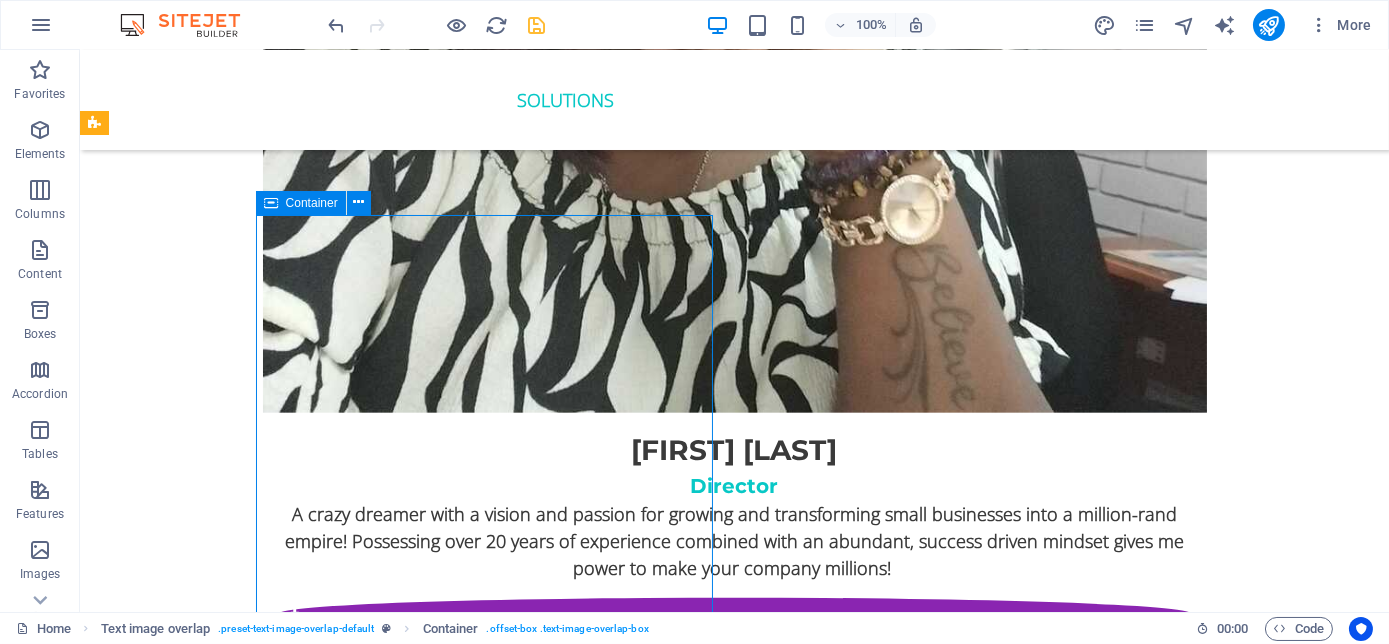 click on "Container" at bounding box center (312, 203) 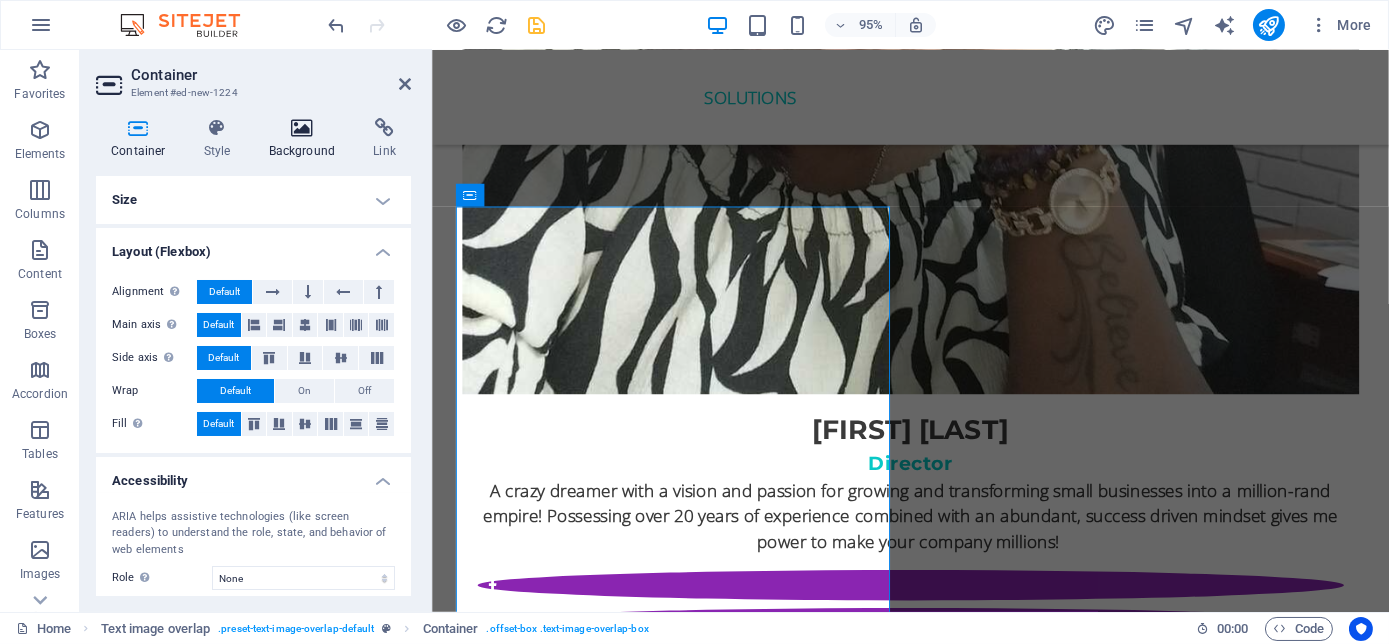 click on "Background" at bounding box center [306, 139] 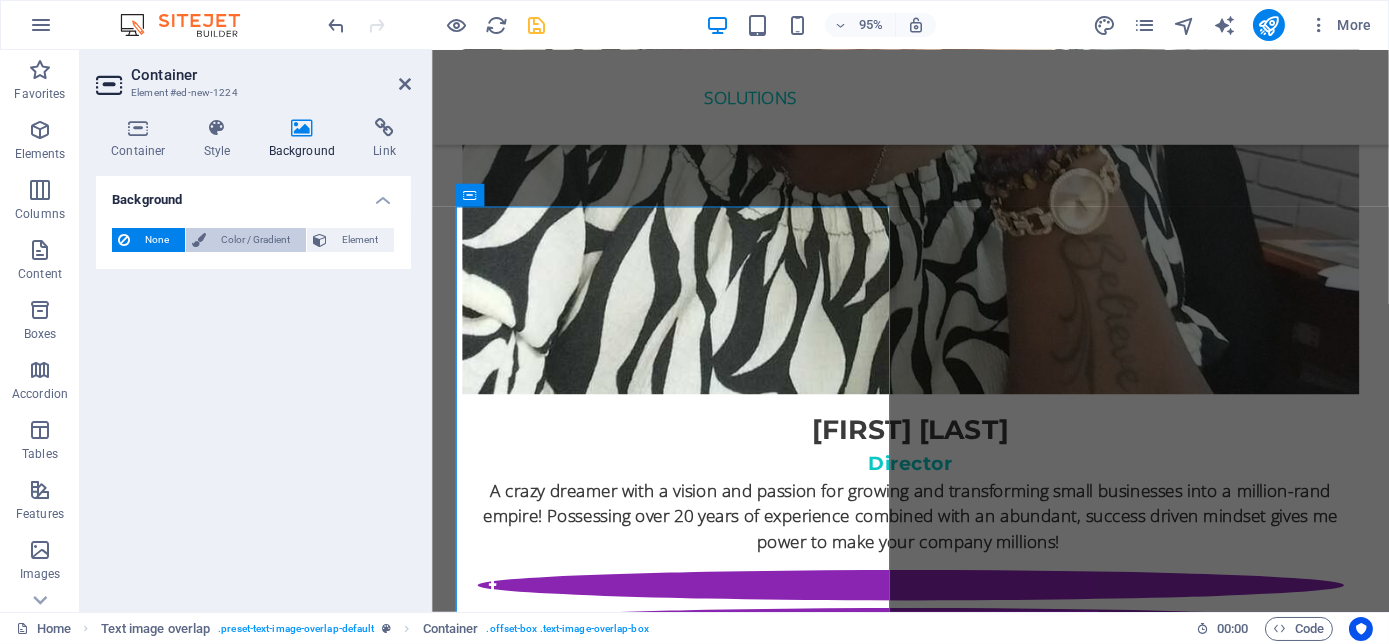 click on "Color / Gradient" at bounding box center [256, 240] 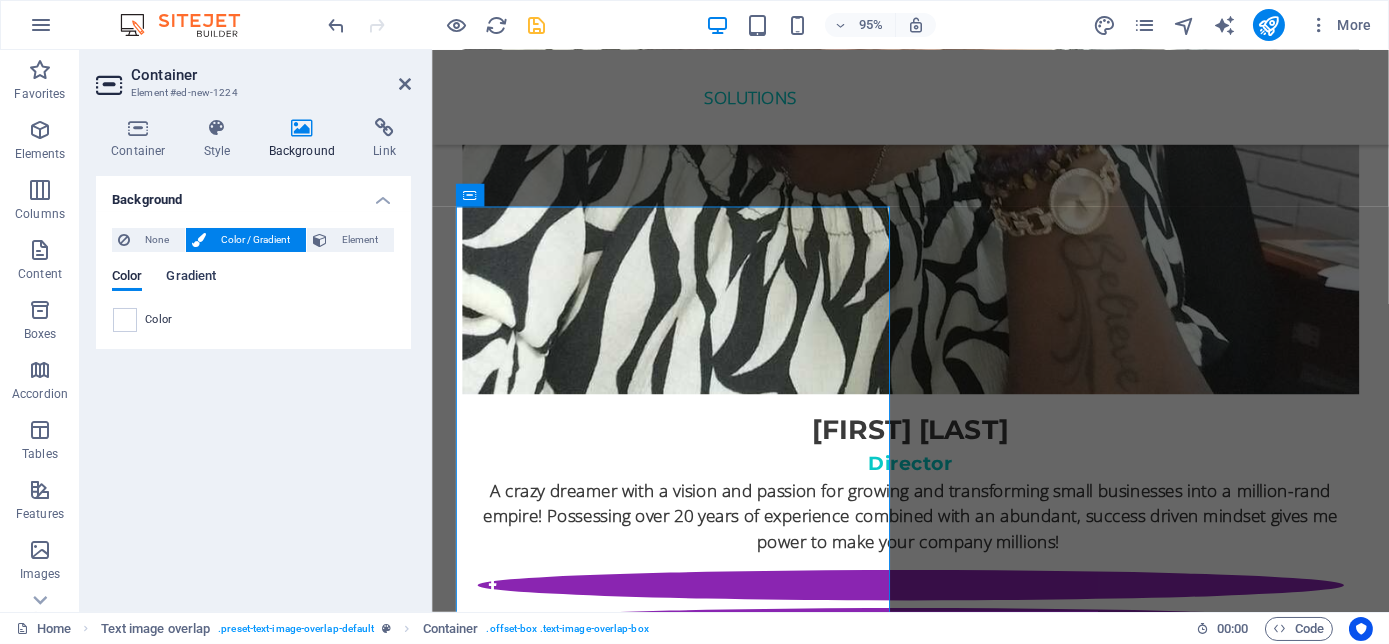 click on "Gradient" at bounding box center [191, 278] 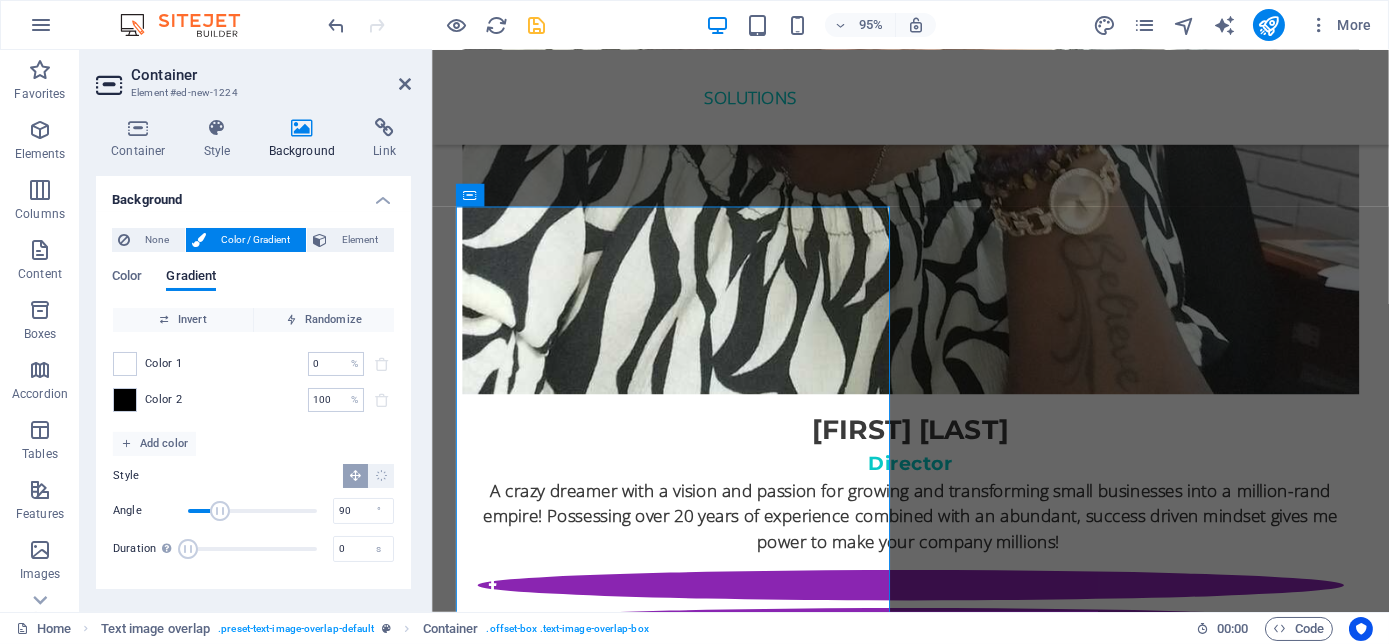 click on "Color 1 0 % ​" at bounding box center [253, 364] 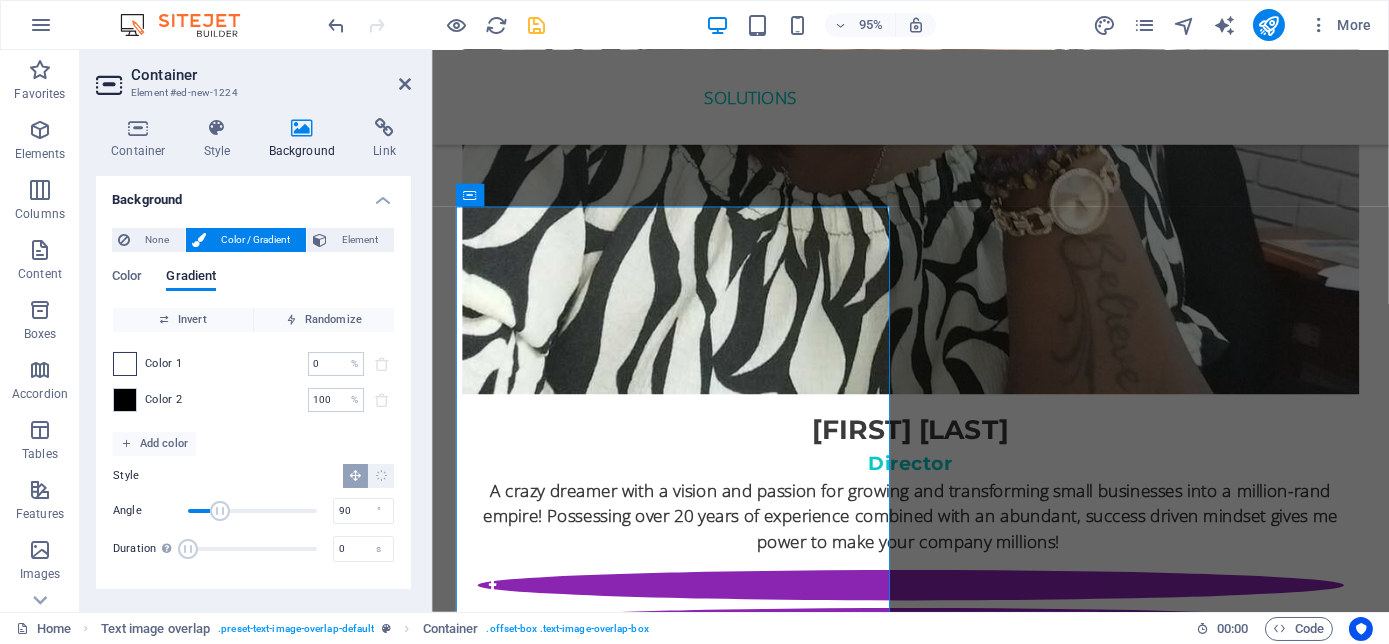 click at bounding box center (125, 364) 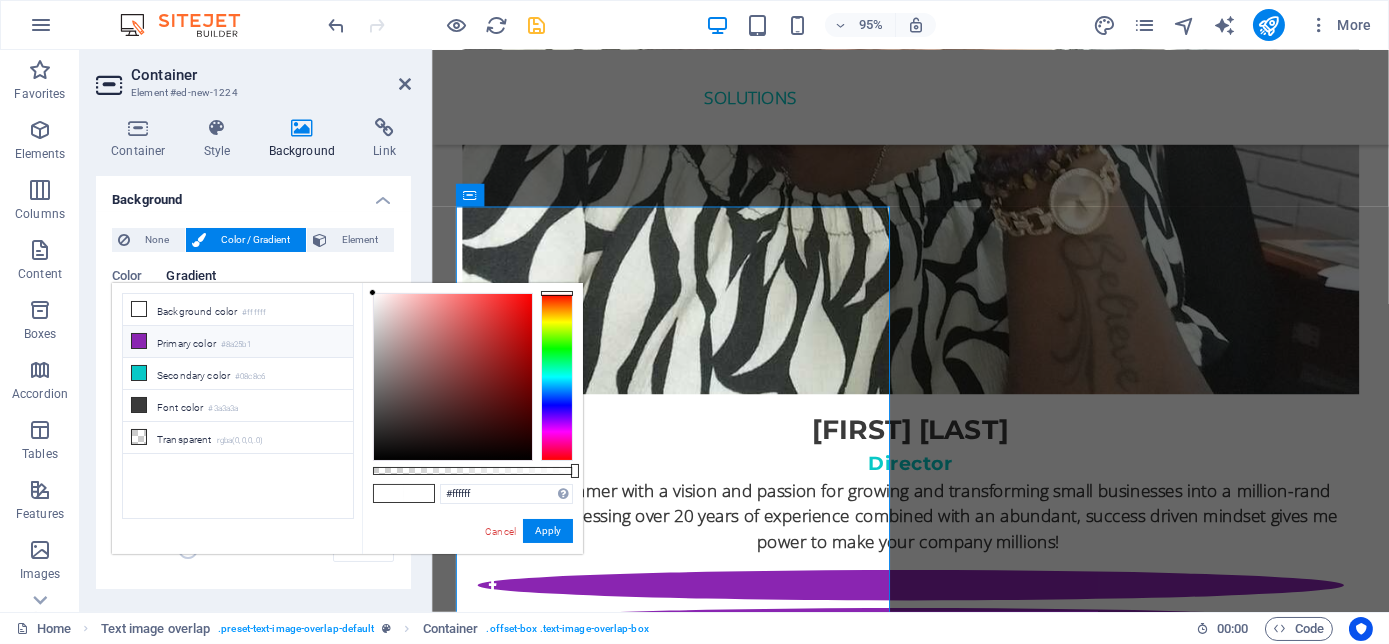 click at bounding box center [139, 341] 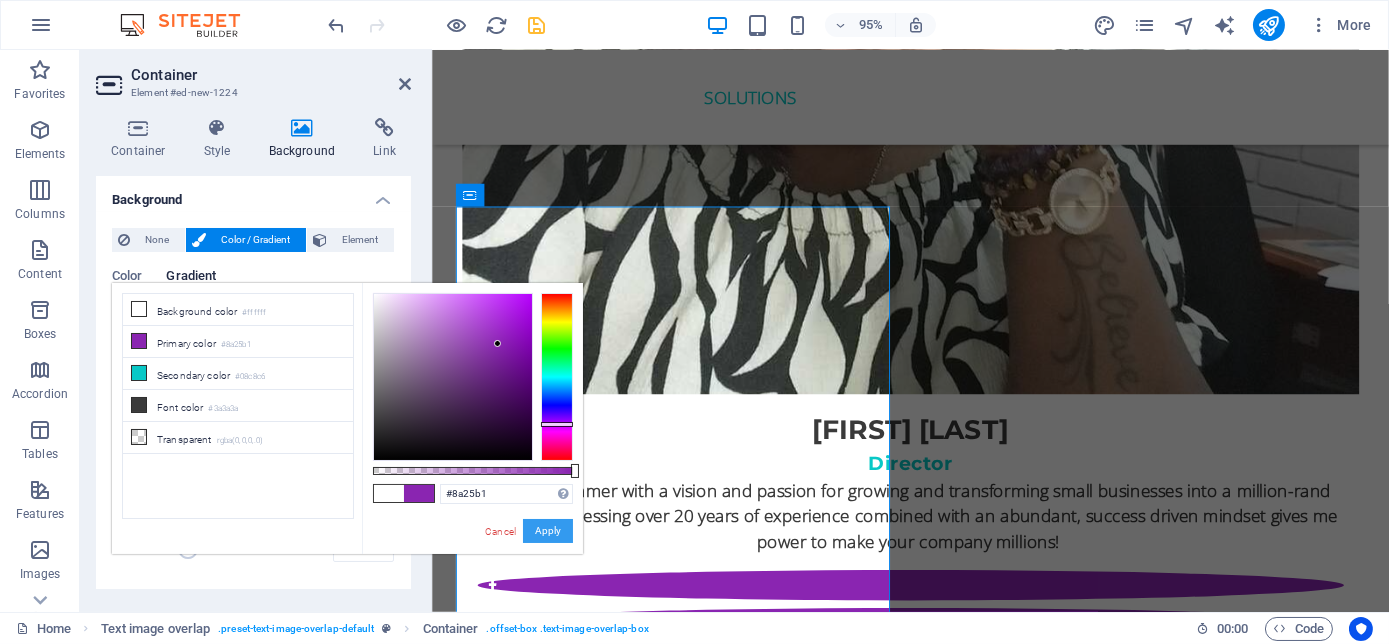 click on "Apply" at bounding box center [548, 531] 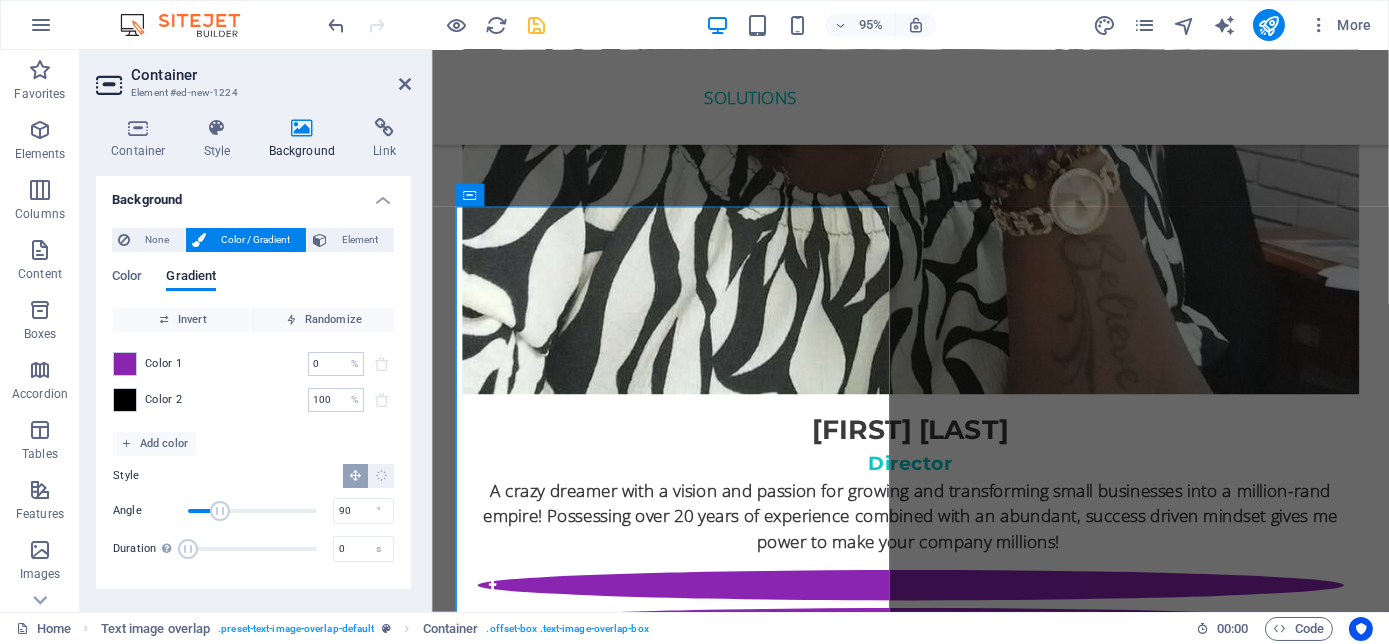 click on "Color 2 100 % ​" at bounding box center [253, 400] 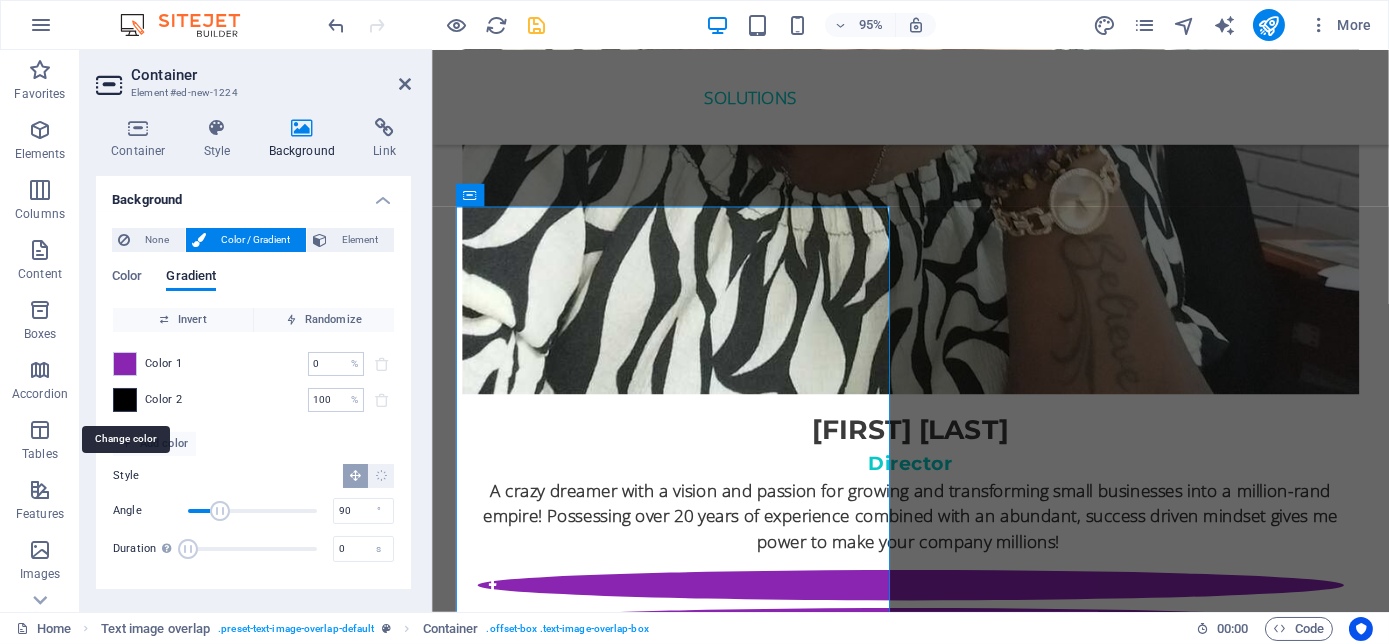 click at bounding box center (125, 400) 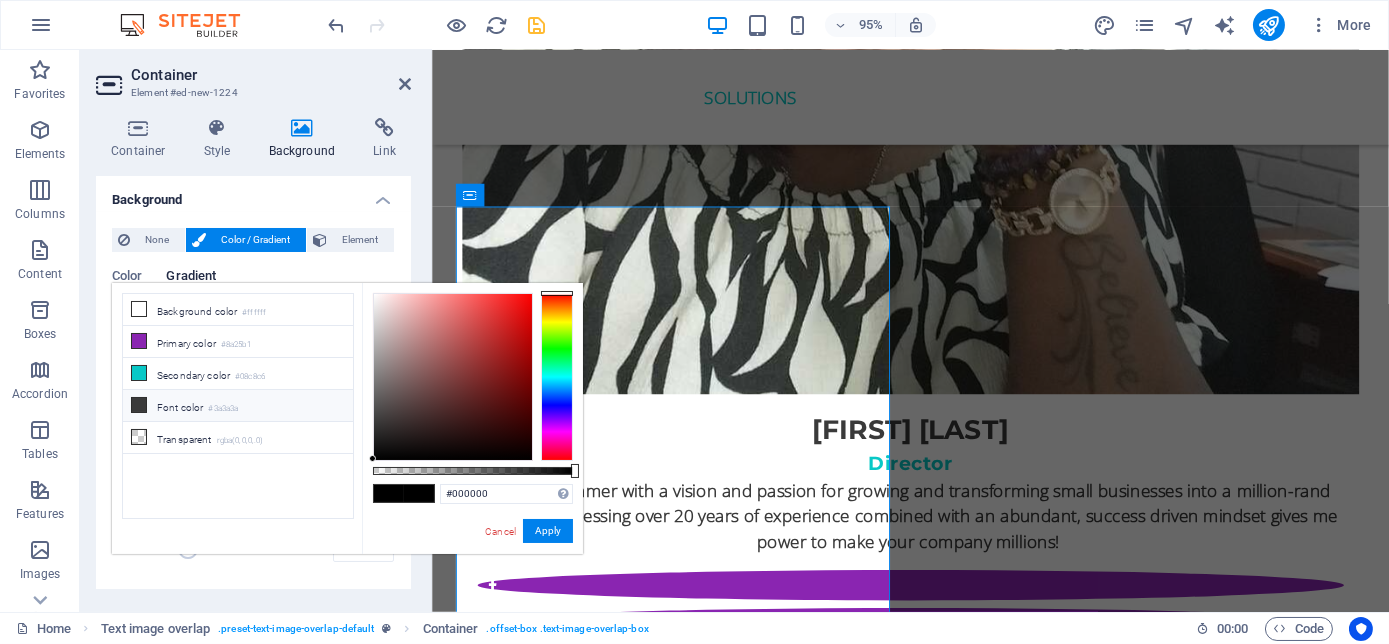 click at bounding box center (139, 405) 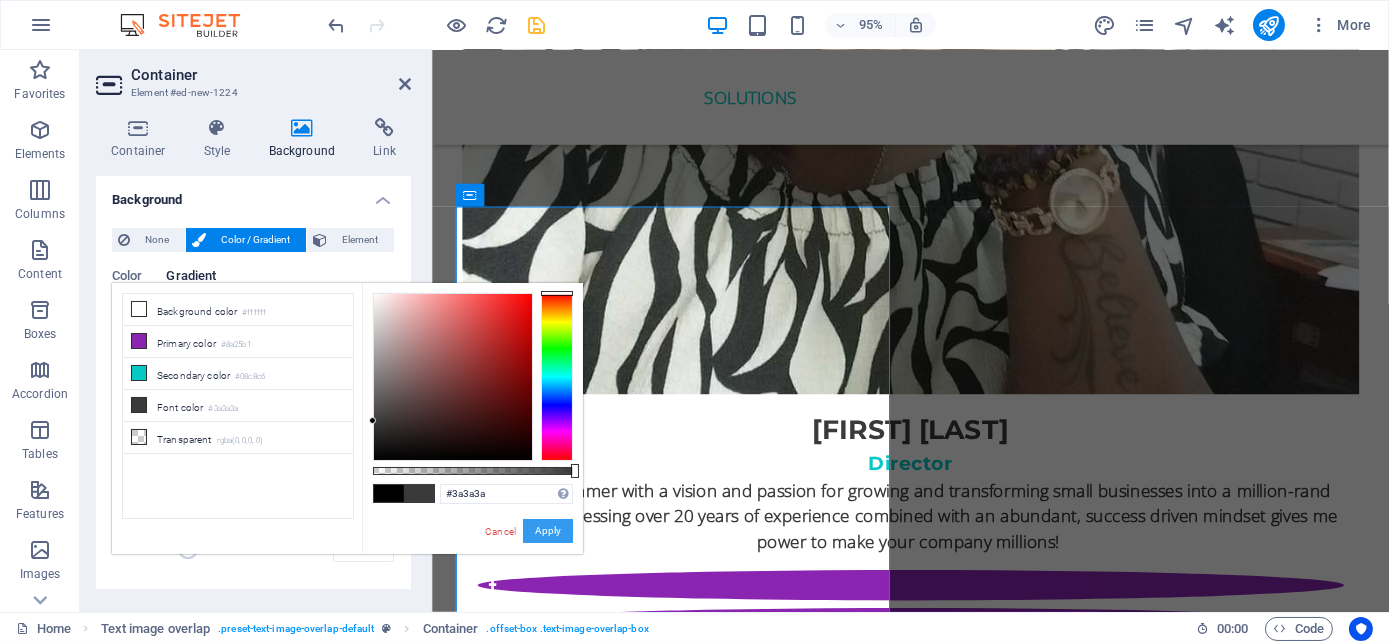 click on "Apply" at bounding box center (548, 531) 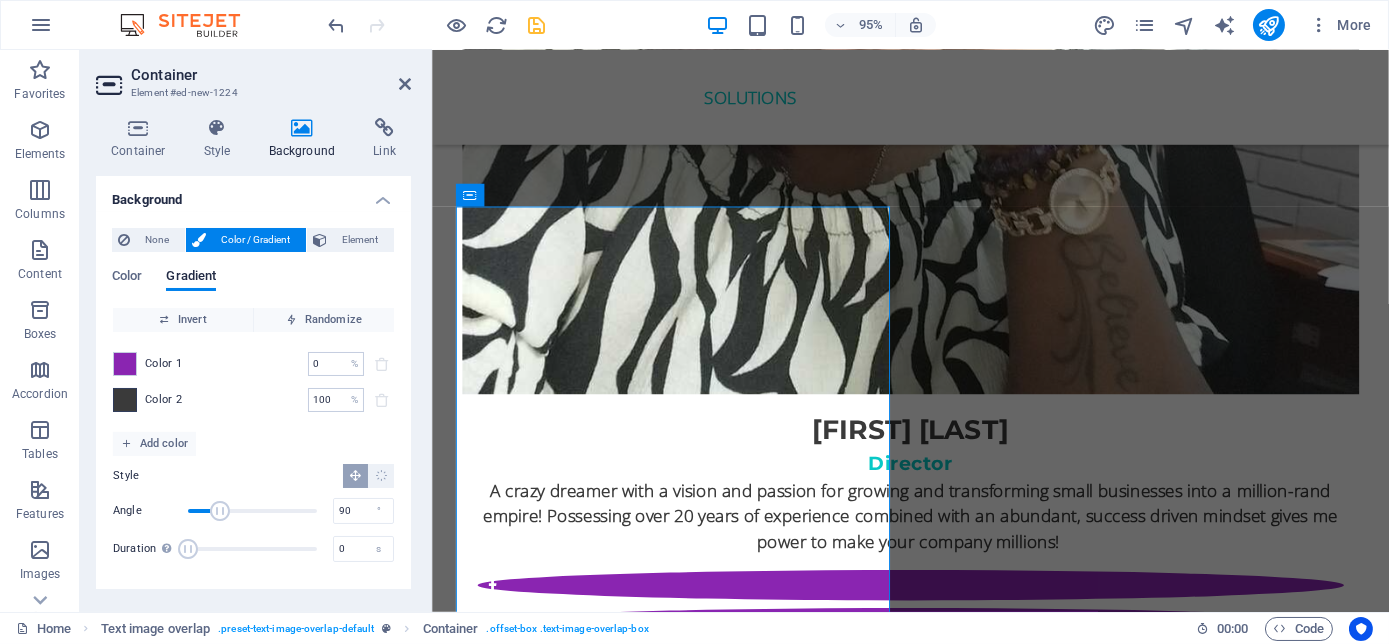 click at bounding box center [125, 400] 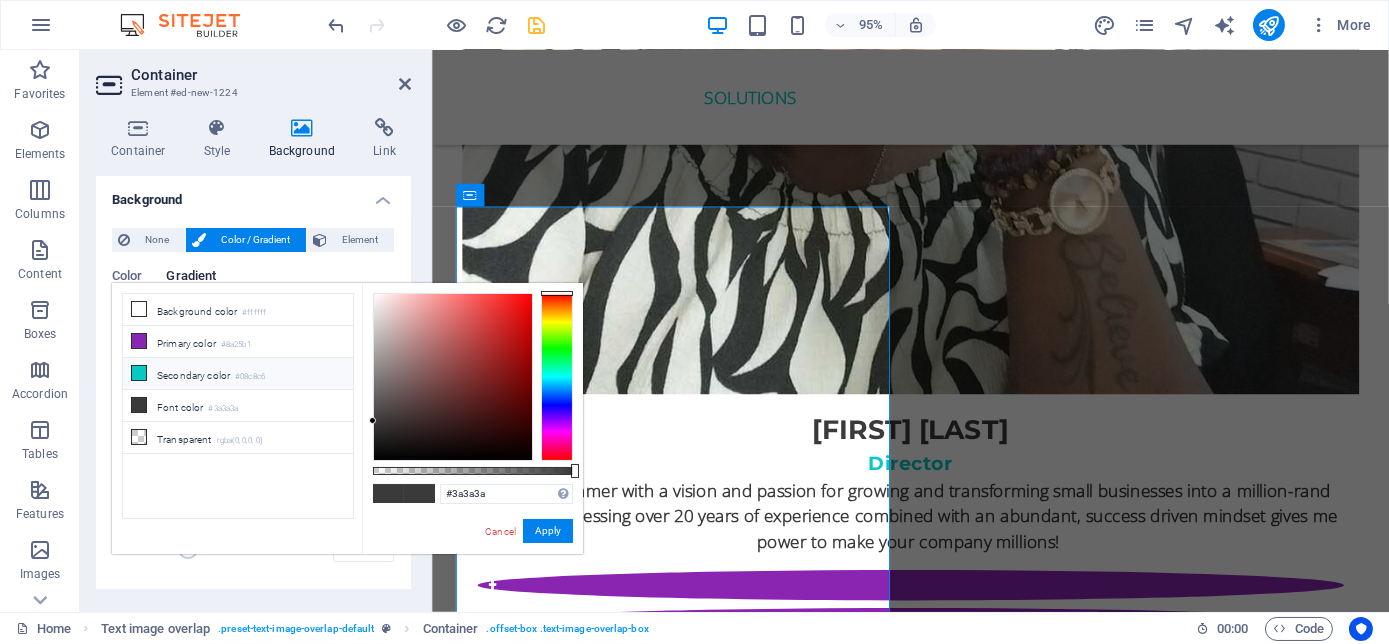 click on "Secondary color
#08c8c6" at bounding box center (238, 374) 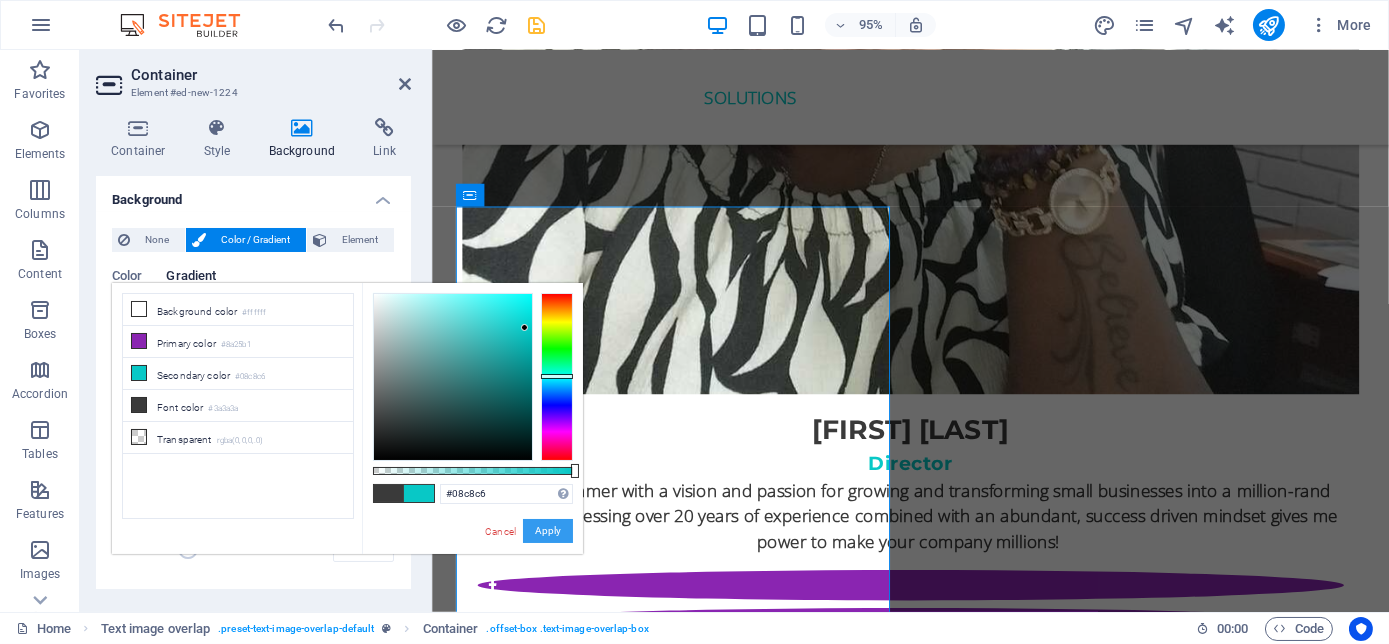 click on "Apply" at bounding box center [548, 531] 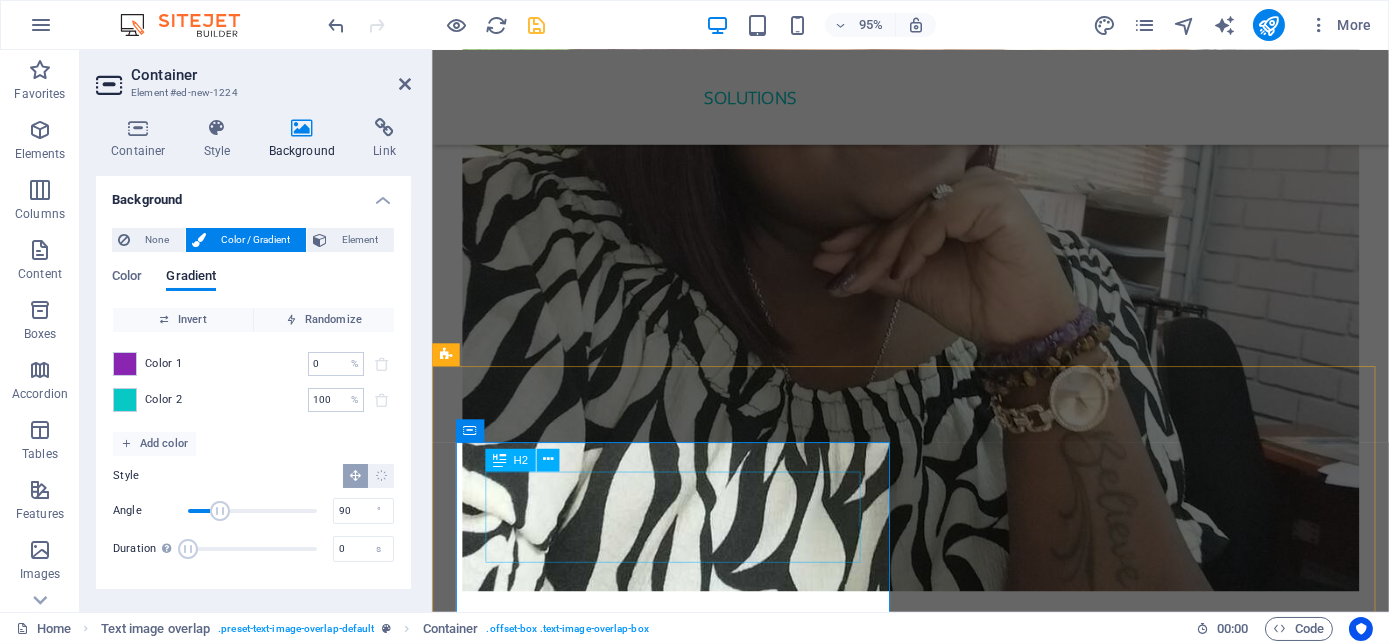 scroll, scrollTop: 4445, scrollLeft: 0, axis: vertical 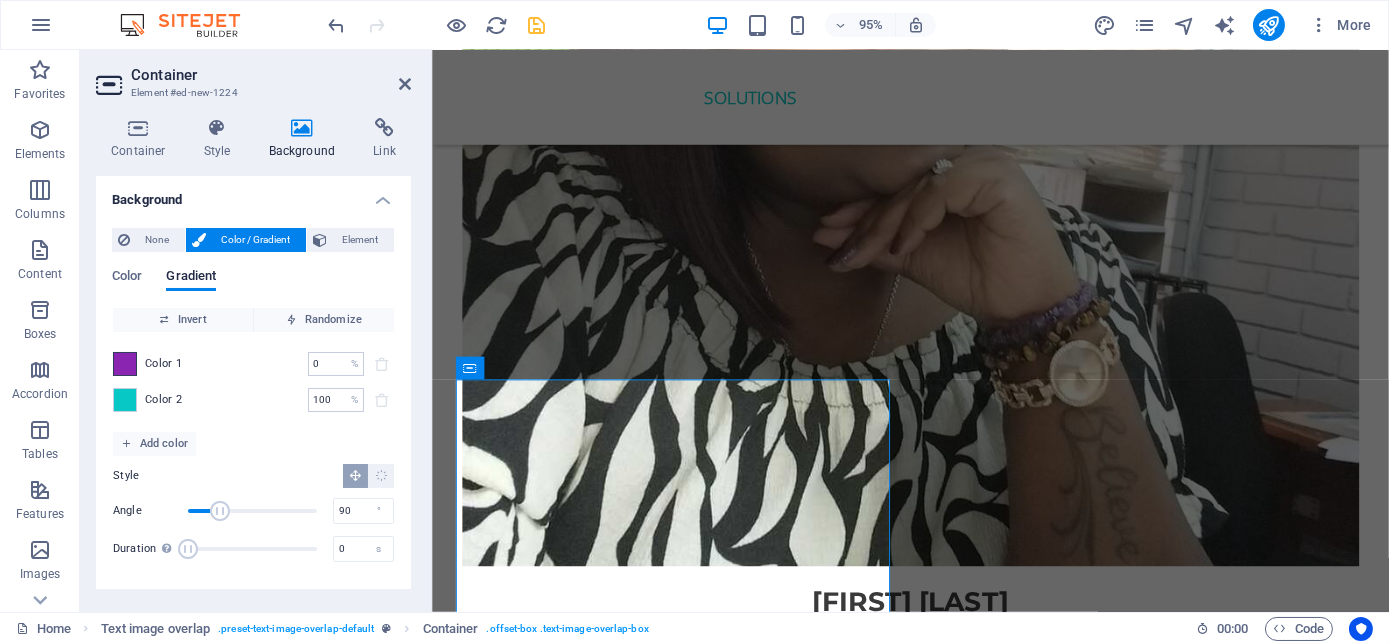 click at bounding box center [125, 364] 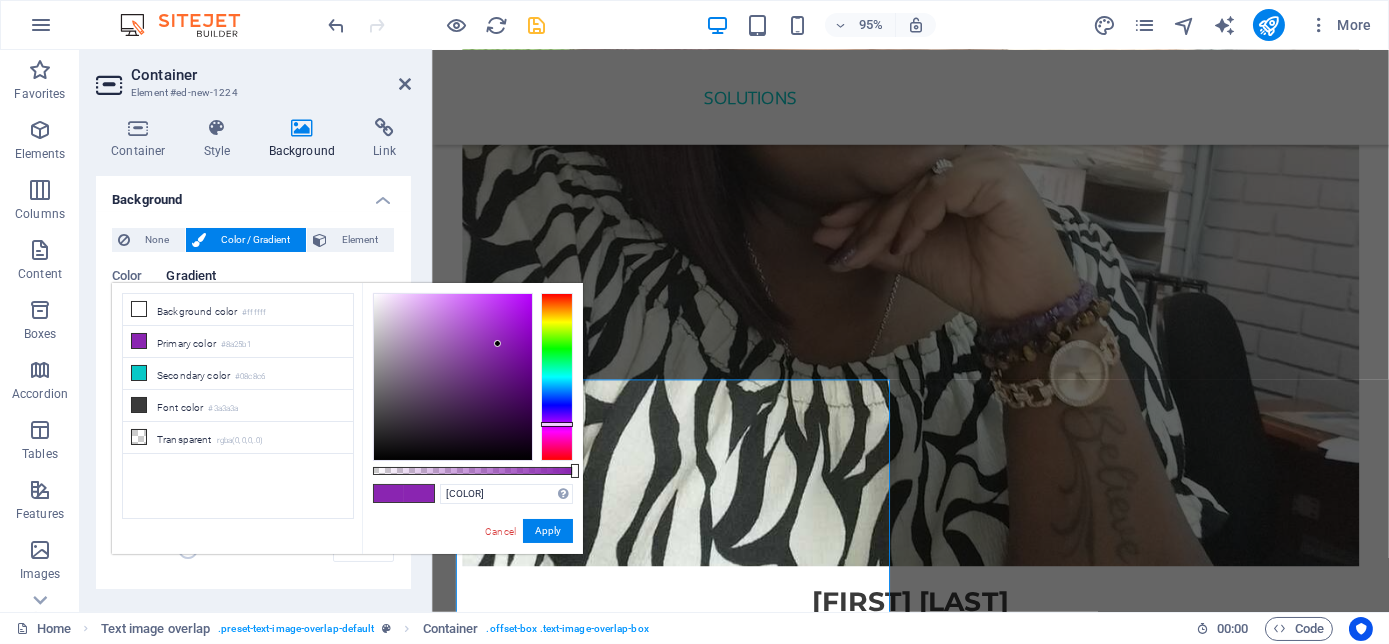 click at bounding box center [557, 377] 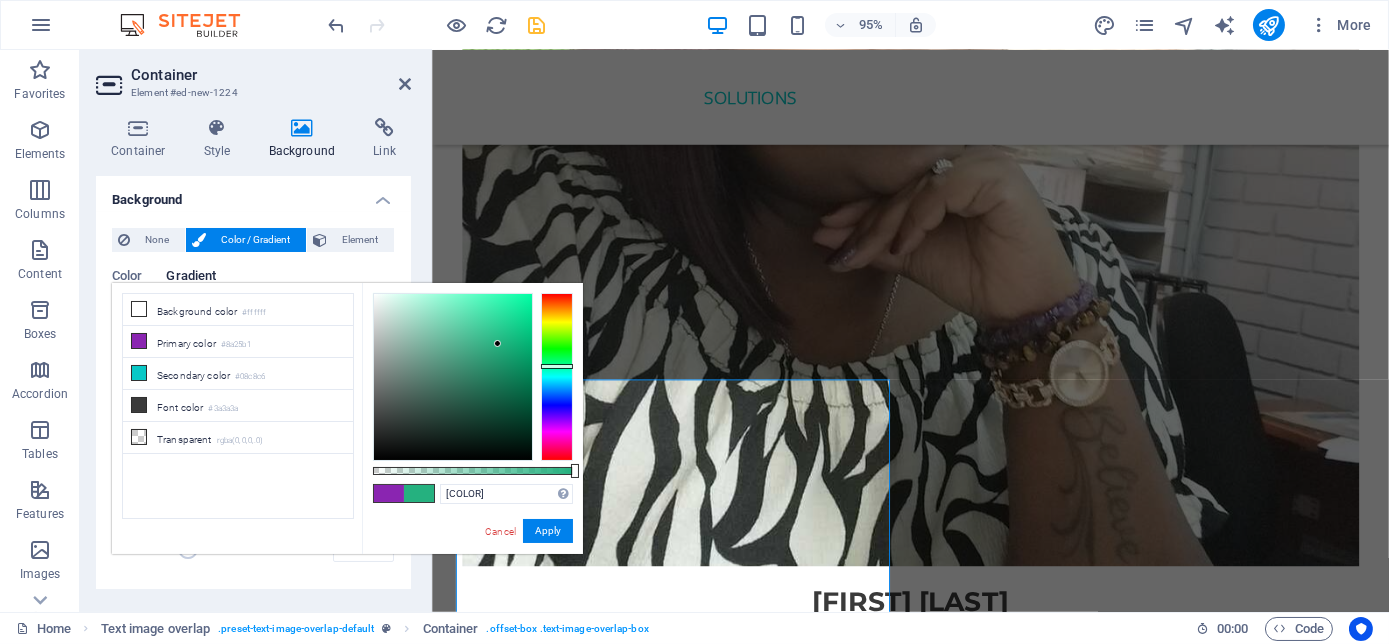 click at bounding box center [557, 377] 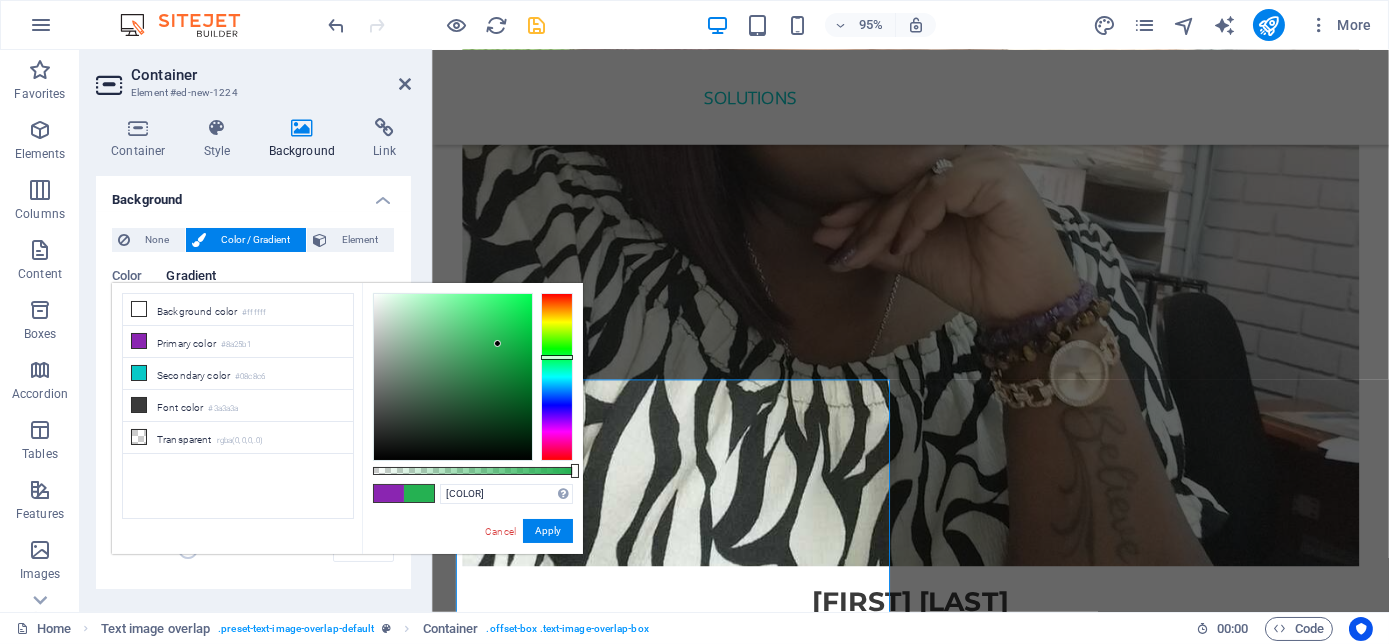 click at bounding box center [557, 357] 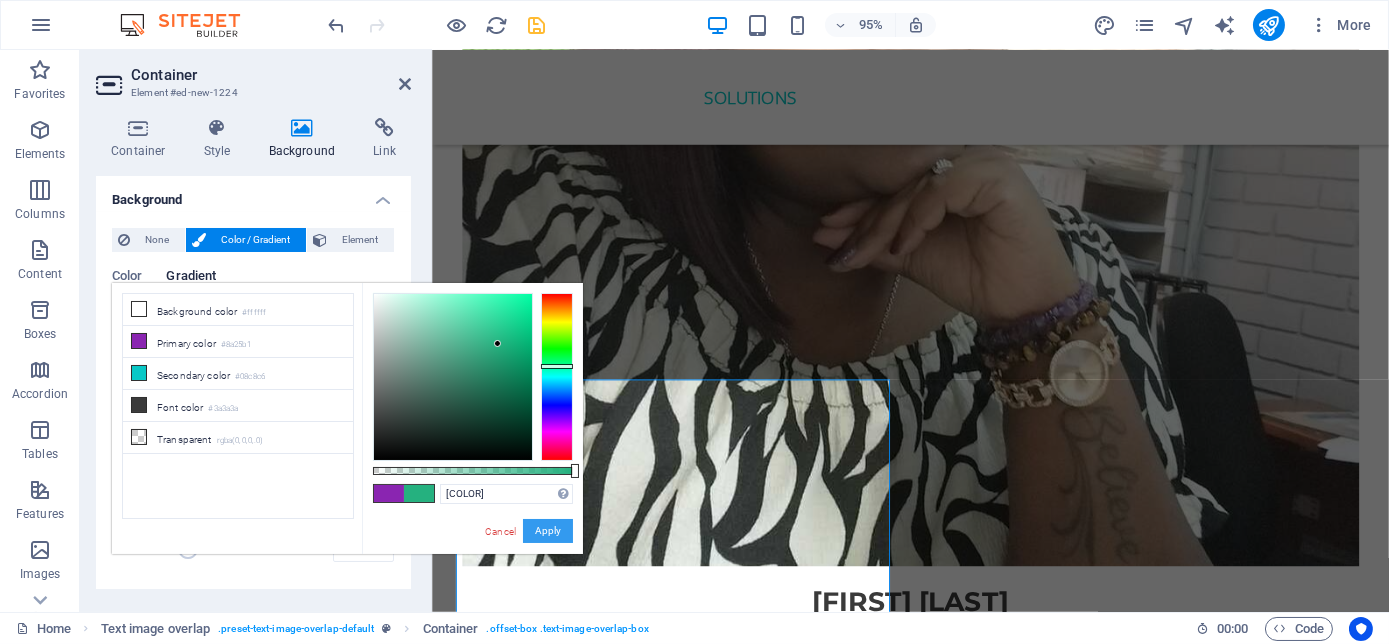 click on "Apply" at bounding box center [548, 531] 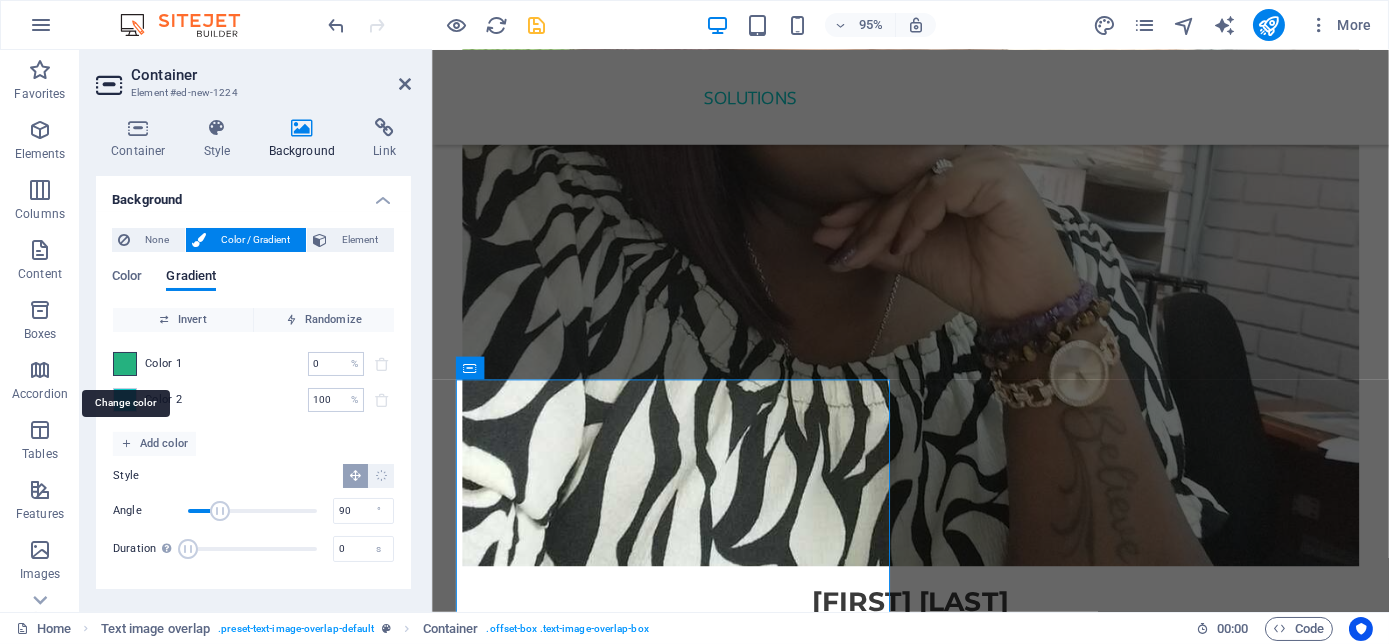 click at bounding box center [125, 364] 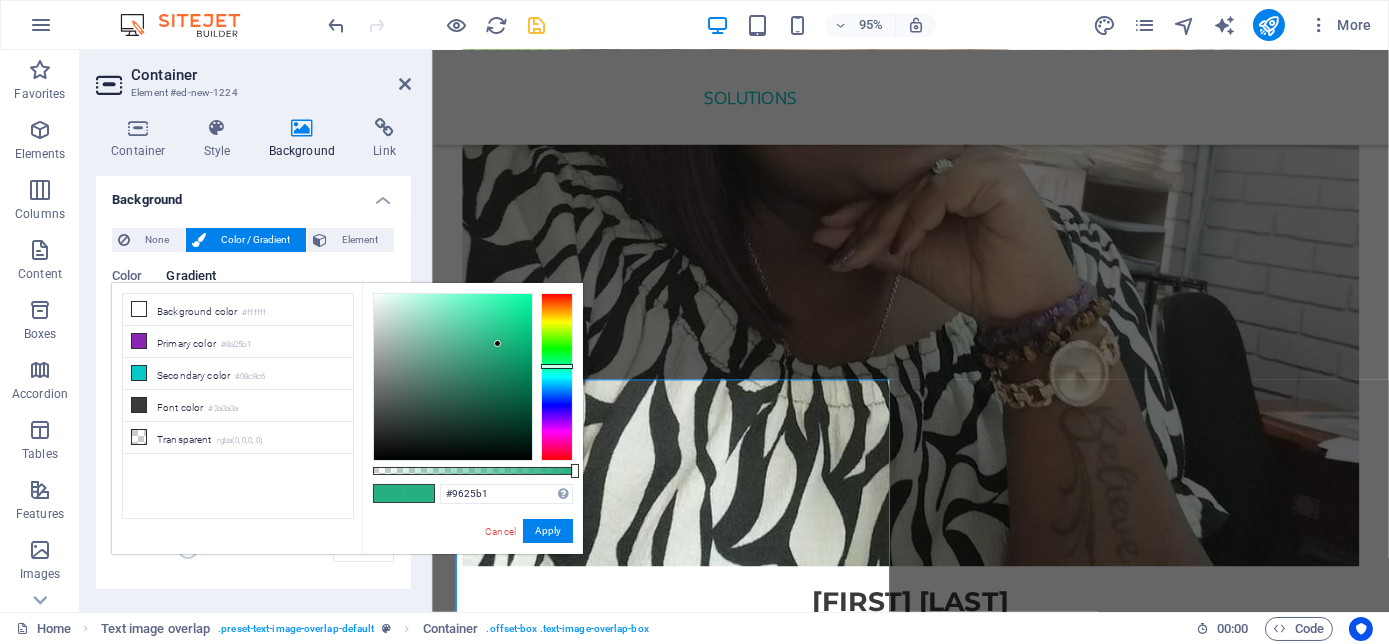 click at bounding box center (557, 377) 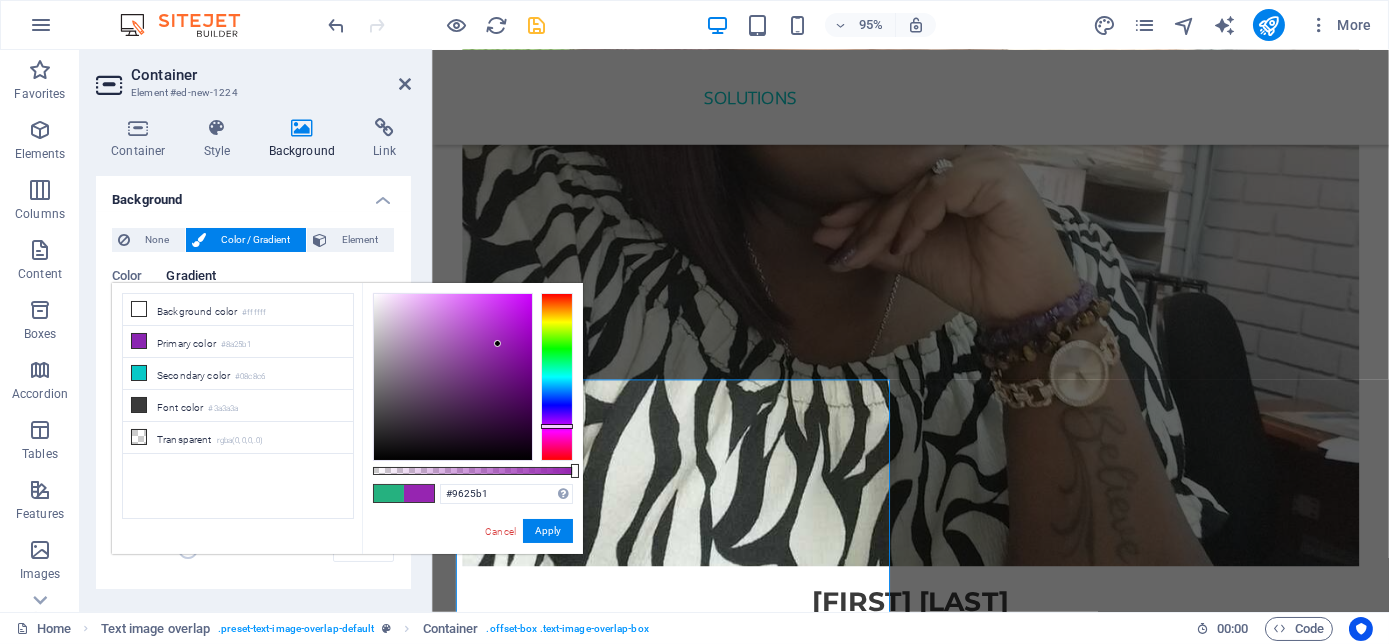 type on "#7d25b1" 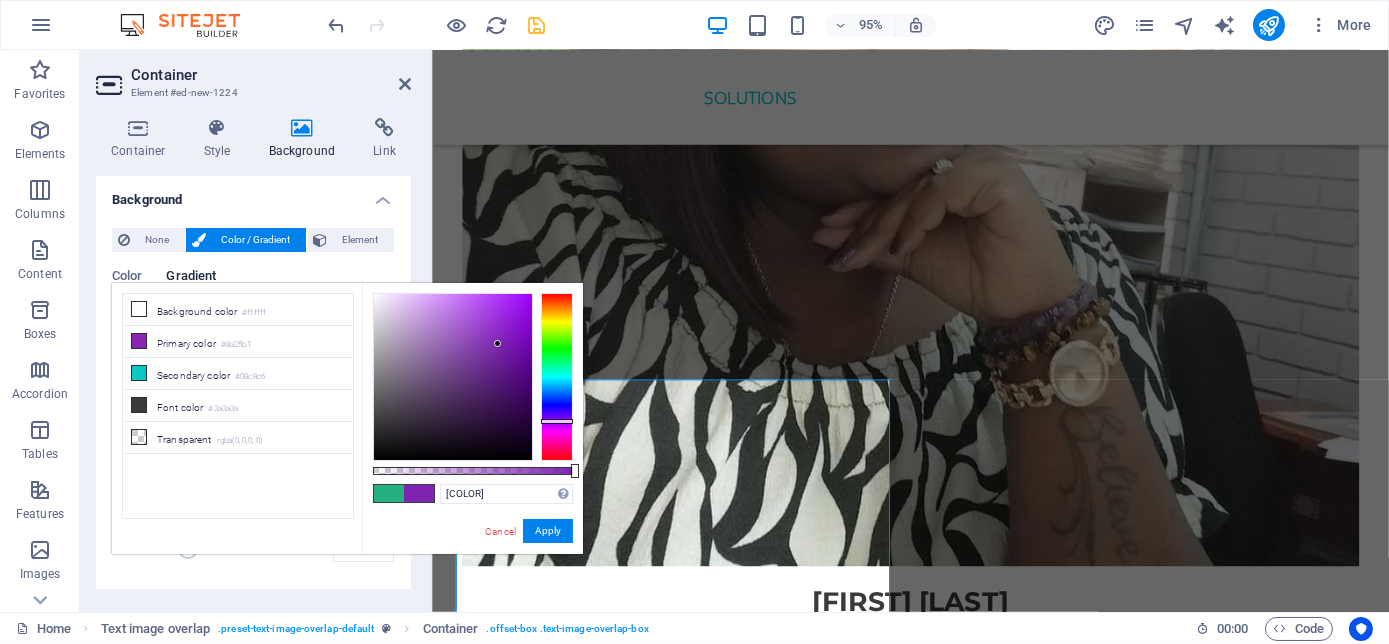 click at bounding box center [557, 377] 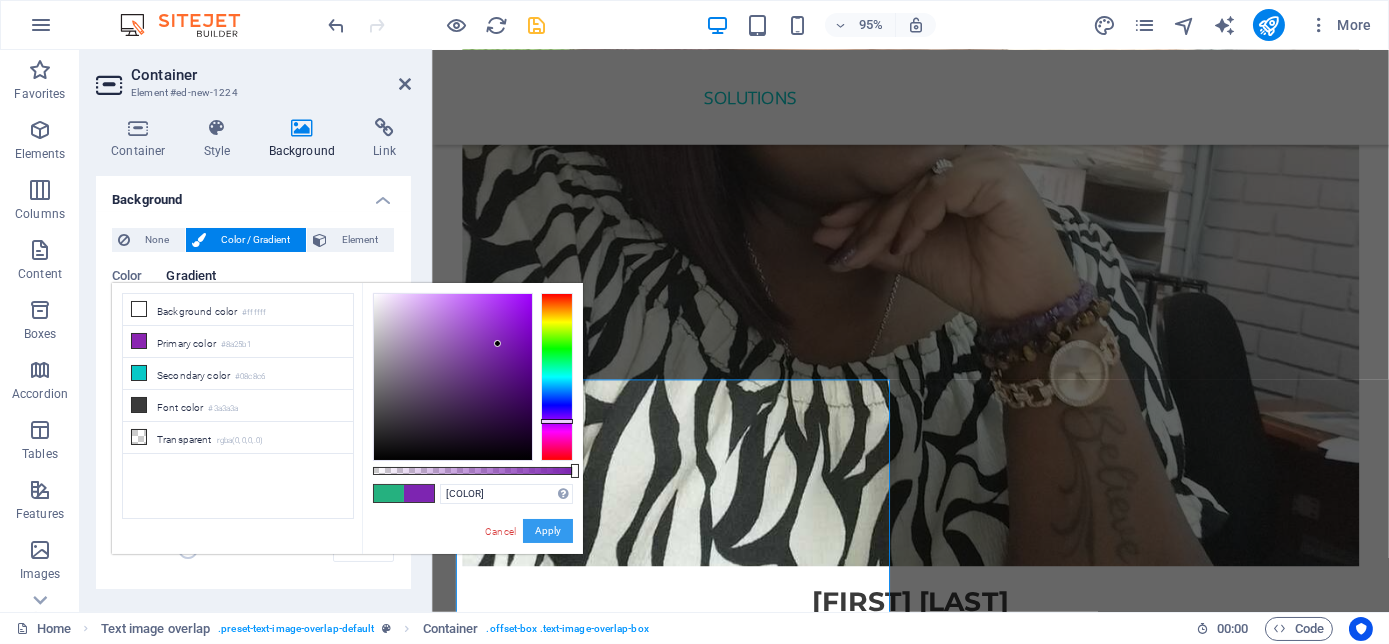 click on "Apply" at bounding box center [548, 531] 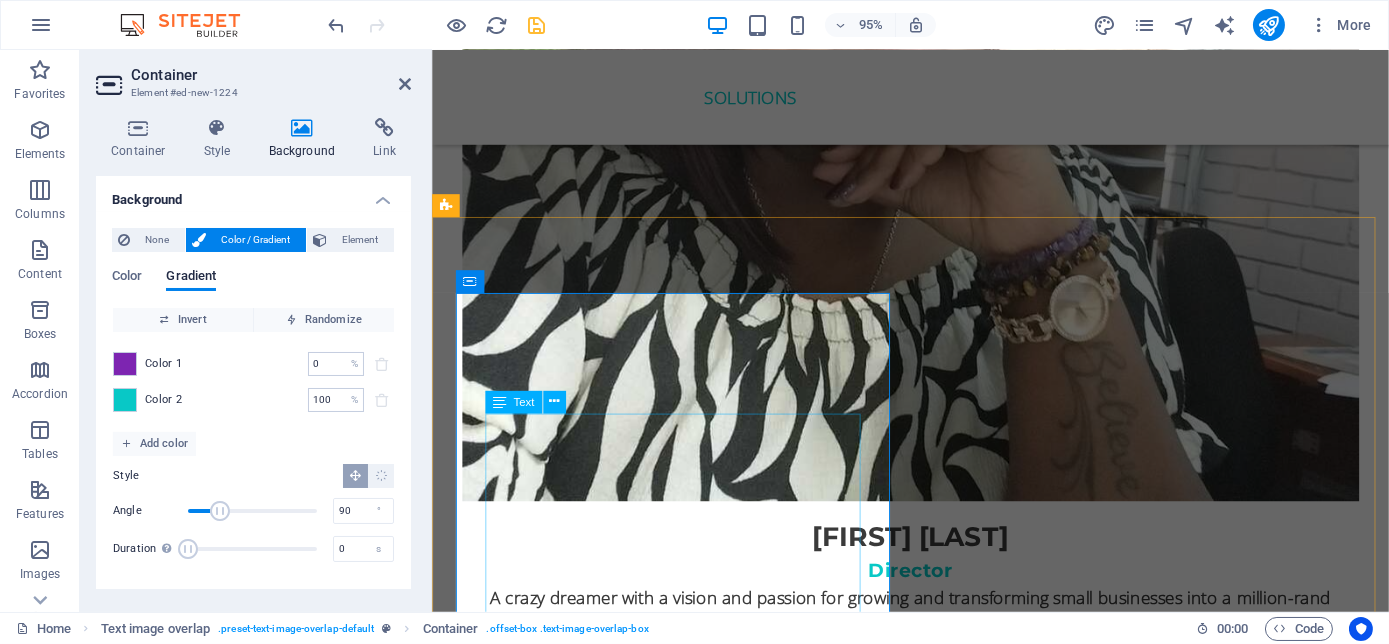 scroll, scrollTop: 4263, scrollLeft: 0, axis: vertical 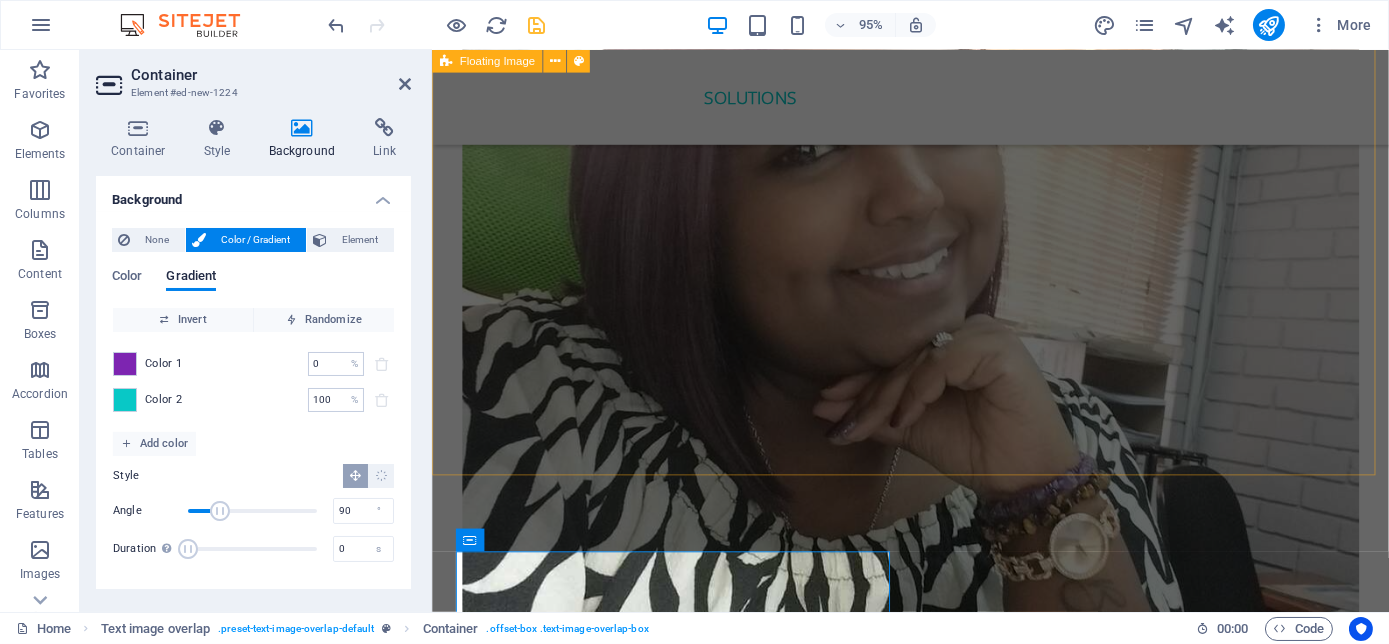 click on "In 2024, Nolan received the Global Humanitarian Award in Las Vegas for significant contributions to communities.  This year he was also the Runner up for the Ignite X speaking competition in Salt Lake City, Utah.  In 2024, he was the Most Influential Men for unwavering dedication to helping others grow and achieve greatness.  He is also a 3x International Best-Selling Author, recognised for his expertise in mindset transformation, his latest book The Millennial Success Code hit International best seller in four countries in two days. As a Philanthropist, he is the Founder of the Be the Best Version of Yourself Foundation, where he is dedicated to youth empowerment, disability advocacy, cancer awareness, and mental wellness. He has climbed Mt Kilimanjaro three times                                                for various reasons. Please welcome Nolan with his signature talk called "The Power Within"" at bounding box center (934, 4769) 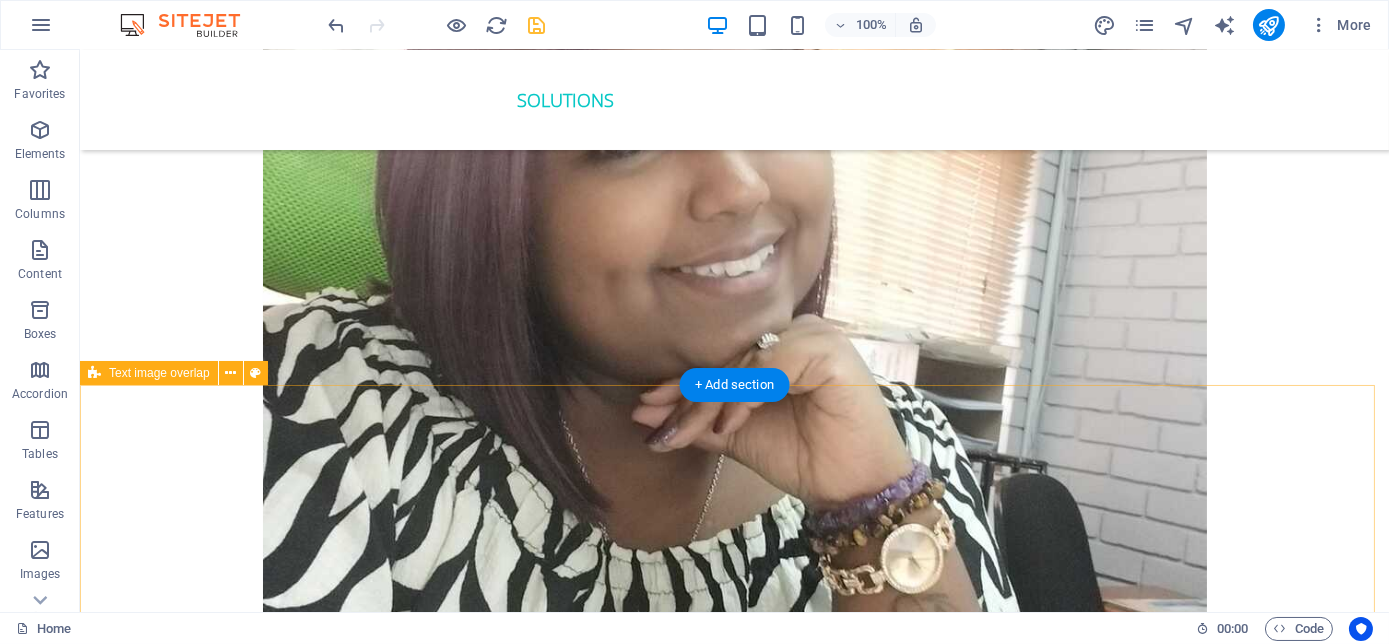 scroll, scrollTop: 4172, scrollLeft: 0, axis: vertical 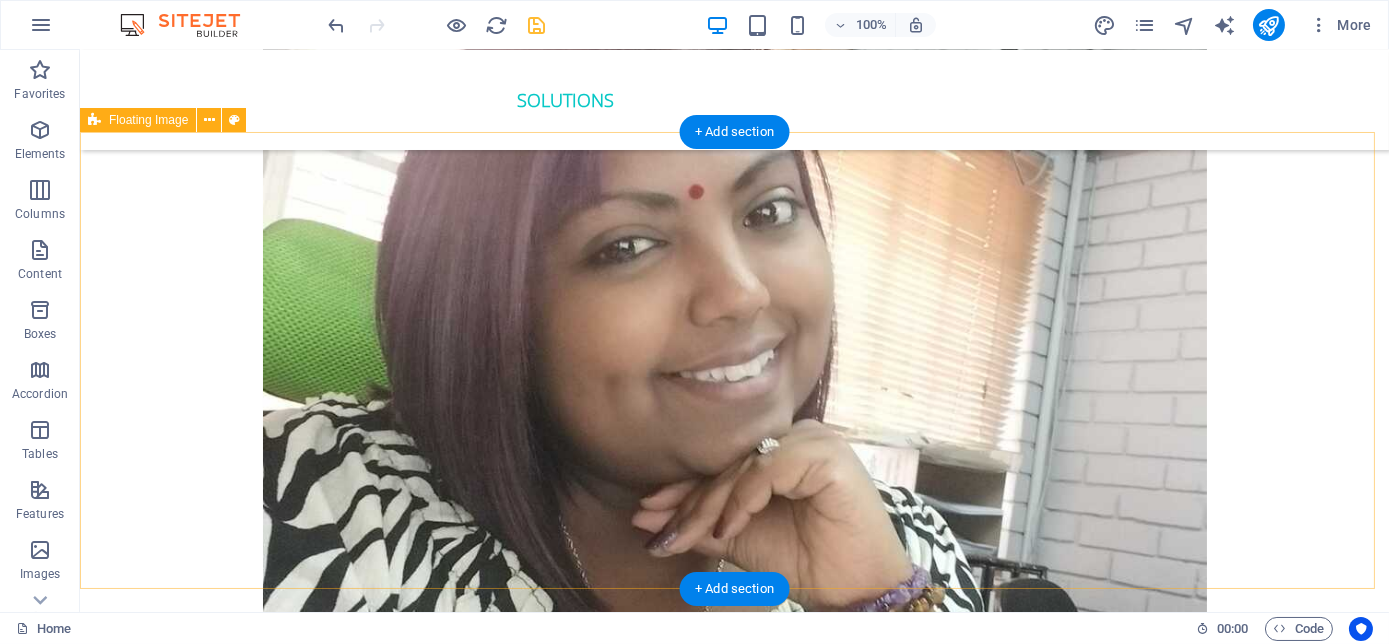click on "In 2024, Nolan received the Global Humanitarian Award in Las Vegas for significant contributions to communities.  This year he was also the Runner up for the Ignite X speaking competition in Salt Lake City, Utah.  In 2024, he was the Most Influential Men for unwavering dedication to helping others grow and achieve greatness.  He is also a 3x International Best-Selling Author, recognised for his expertise in mindset transformation, his latest book The Millennial Success Code hit International best seller in four countries in two days. As a Philanthropist, he is the Founder of the Be the Best Version of Yourself Foundation, where he is dedicated to youth empowerment, disability advocacy, cancer awareness, and mental wellness. He has climbed Mt Kilimanjaro three times                                                for various reasons. Please welcome Nolan with his signature talk called "The Power Within"" at bounding box center (734, 4860) 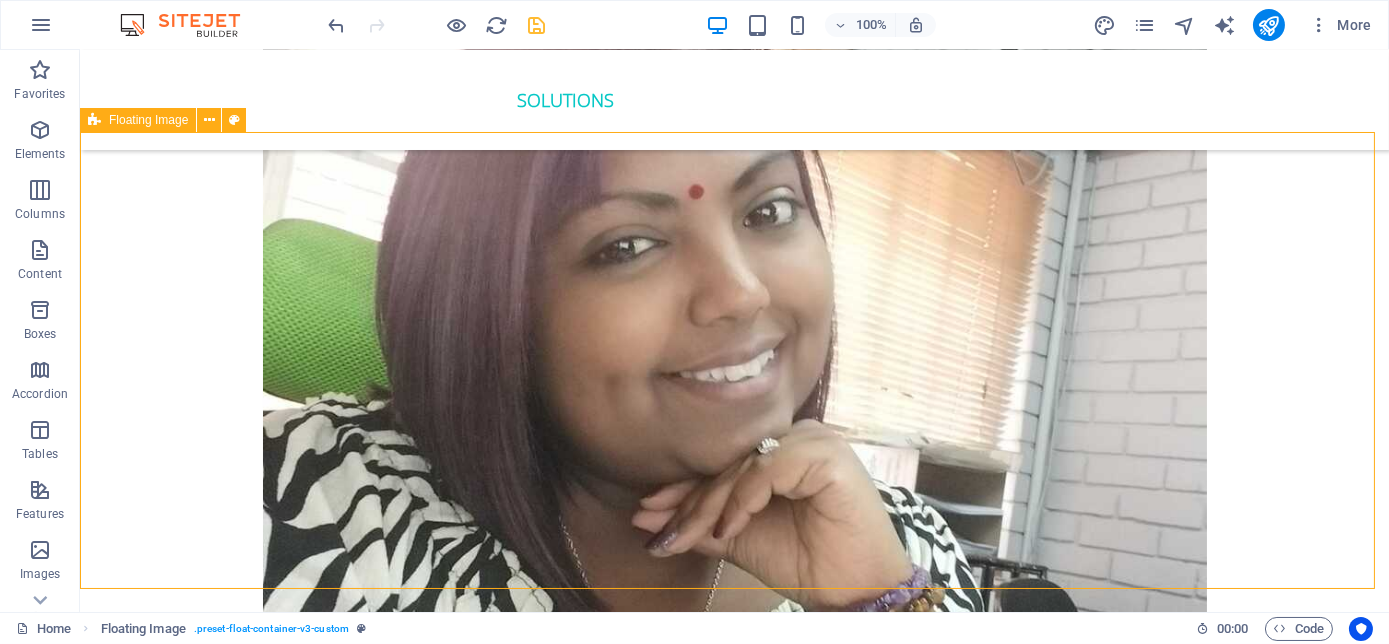 click on "Floating Image" at bounding box center [148, 120] 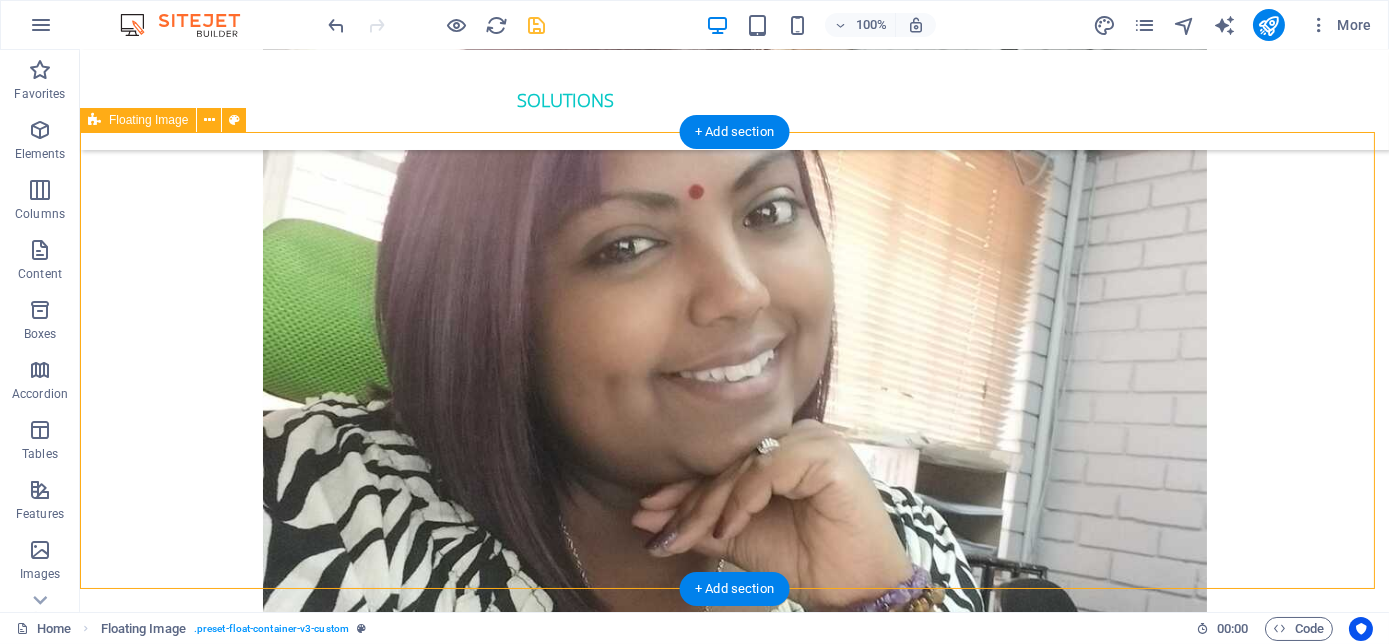 click on "In 2024, Nolan received the Global Humanitarian Award in Las Vegas for significant contributions to communities.  This year he was also the Runner up for the Ignite X speaking competition in Salt Lake City, Utah.  In 2024, he was the Most Influential Men for unwavering dedication to helping others grow and achieve greatness.  He is also a 3x International Best-Selling Author, recognised for his expertise in mindset transformation, his latest book The Millennial Success Code hit International best seller in four countries in two days. As a Philanthropist, he is the Founder of the Be the Best Version of Yourself Foundation, where he is dedicated to youth empowerment, disability advocacy, cancer awareness, and mental wellness. He has climbed Mt Kilimanjaro three times                                                for various reasons. Please welcome Nolan with his signature talk called "The Power Within"" at bounding box center [734, 4860] 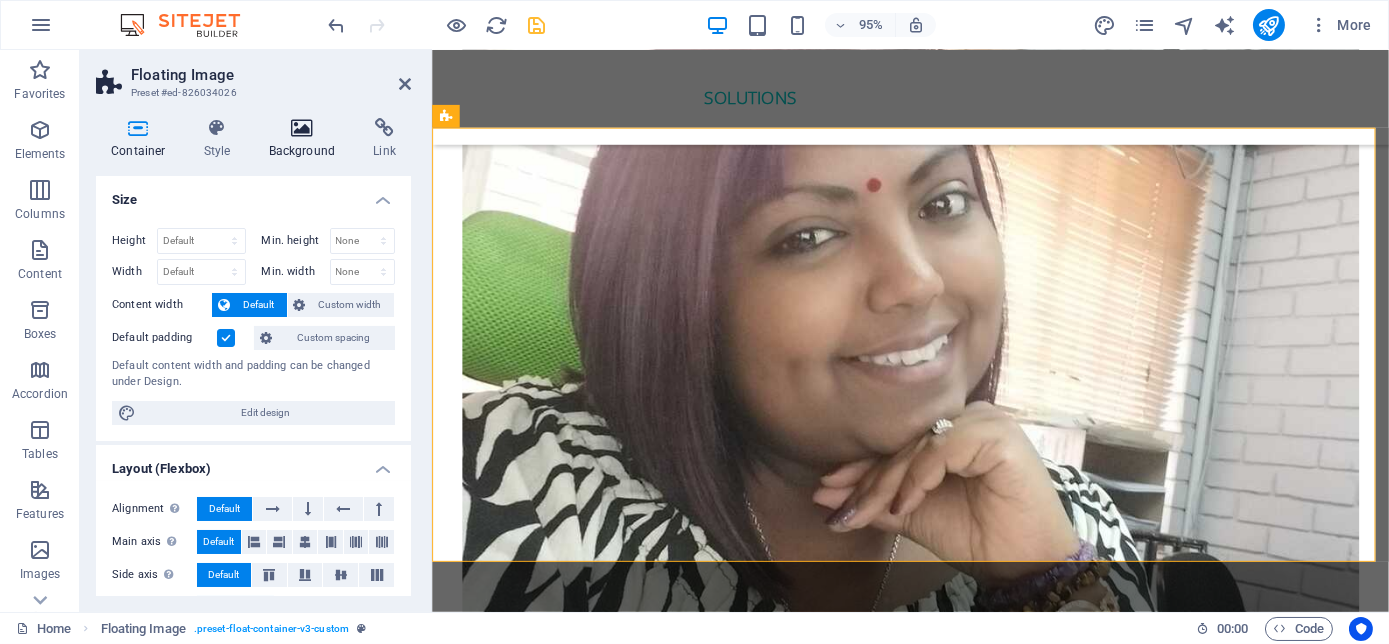 click on "Background" at bounding box center (306, 139) 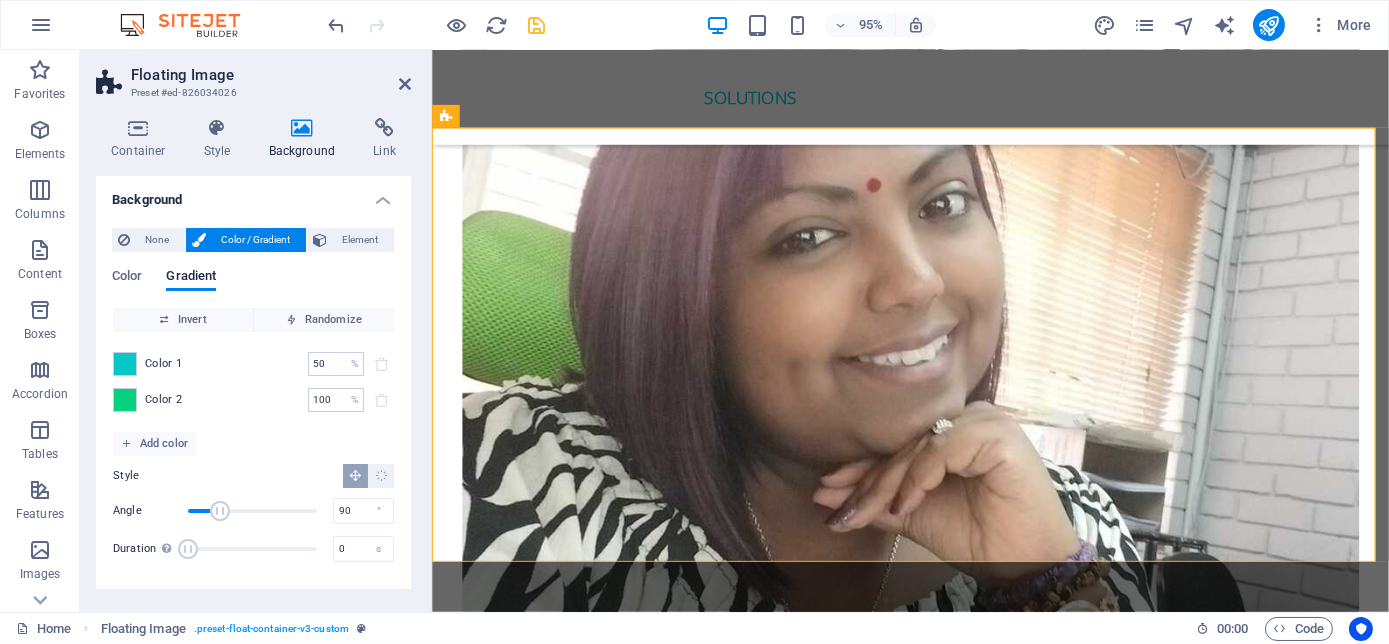 click on "Color 2" at bounding box center [164, 400] 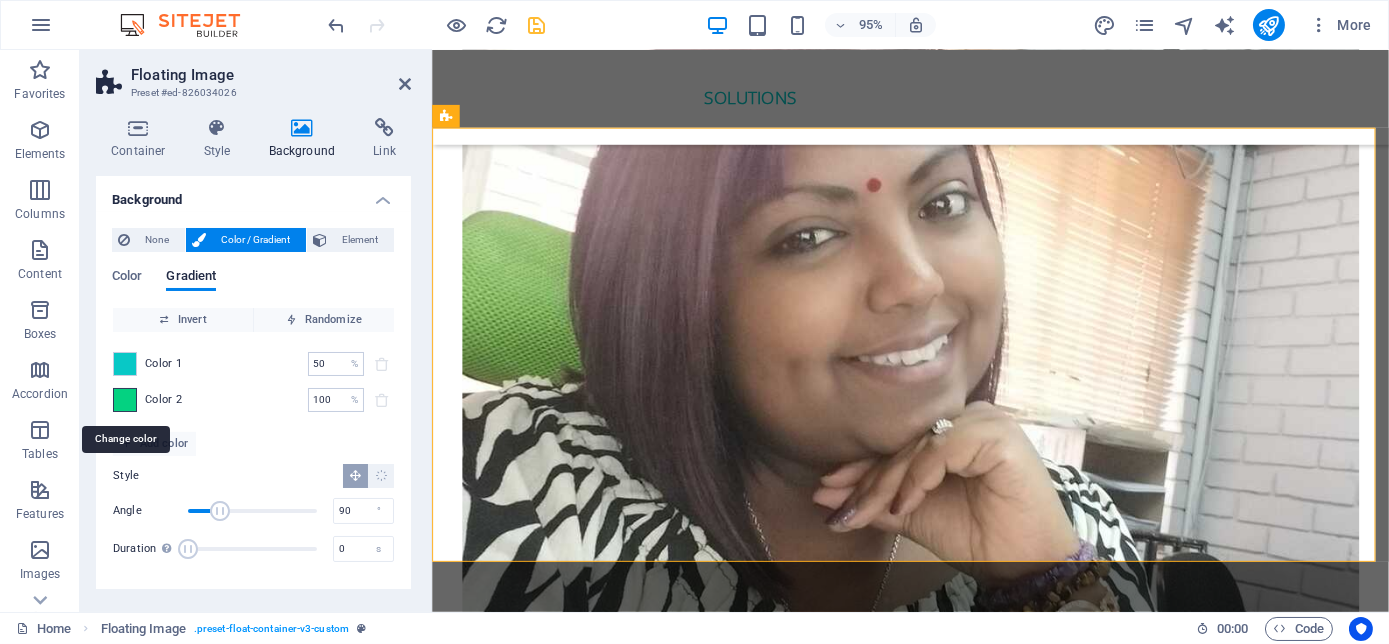 click at bounding box center (125, 400) 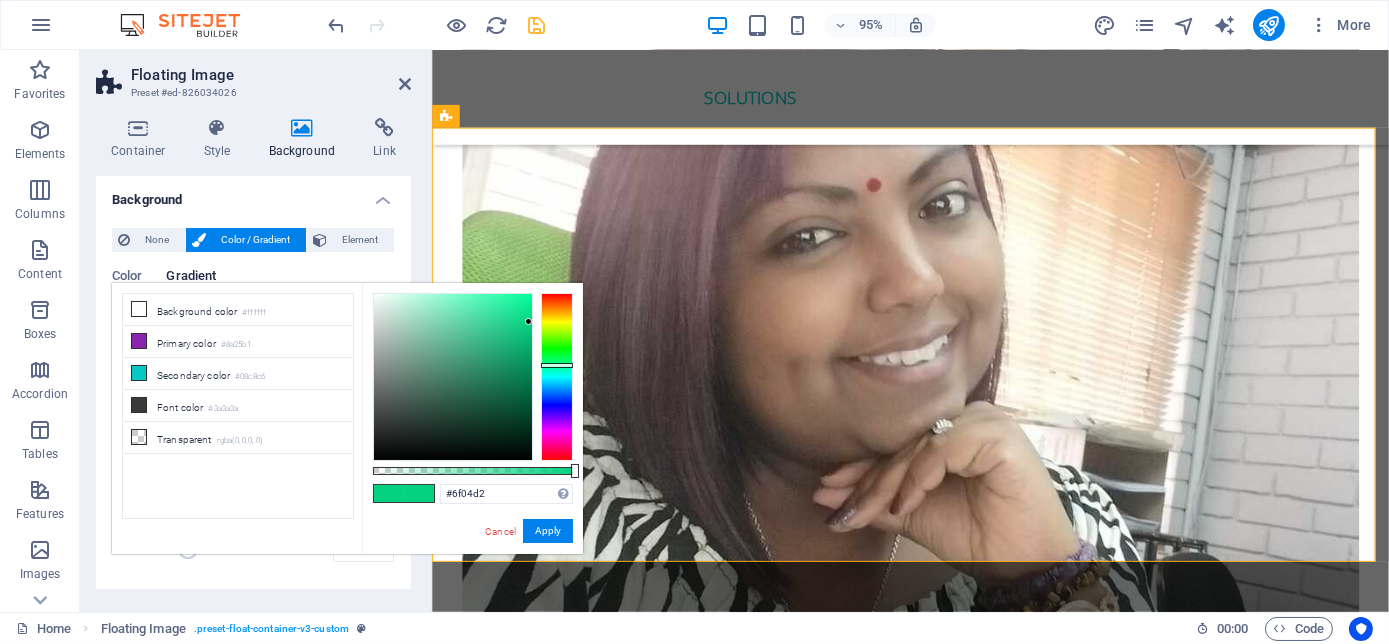 click at bounding box center (557, 377) 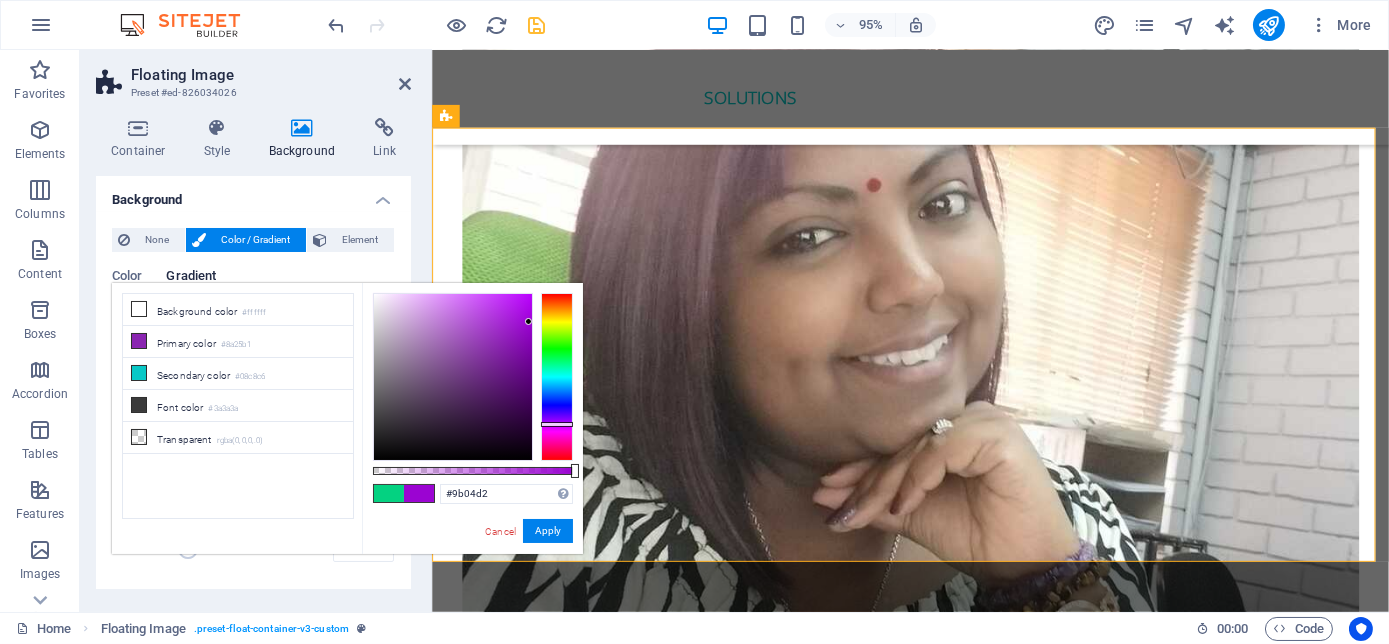 click at bounding box center [557, 377] 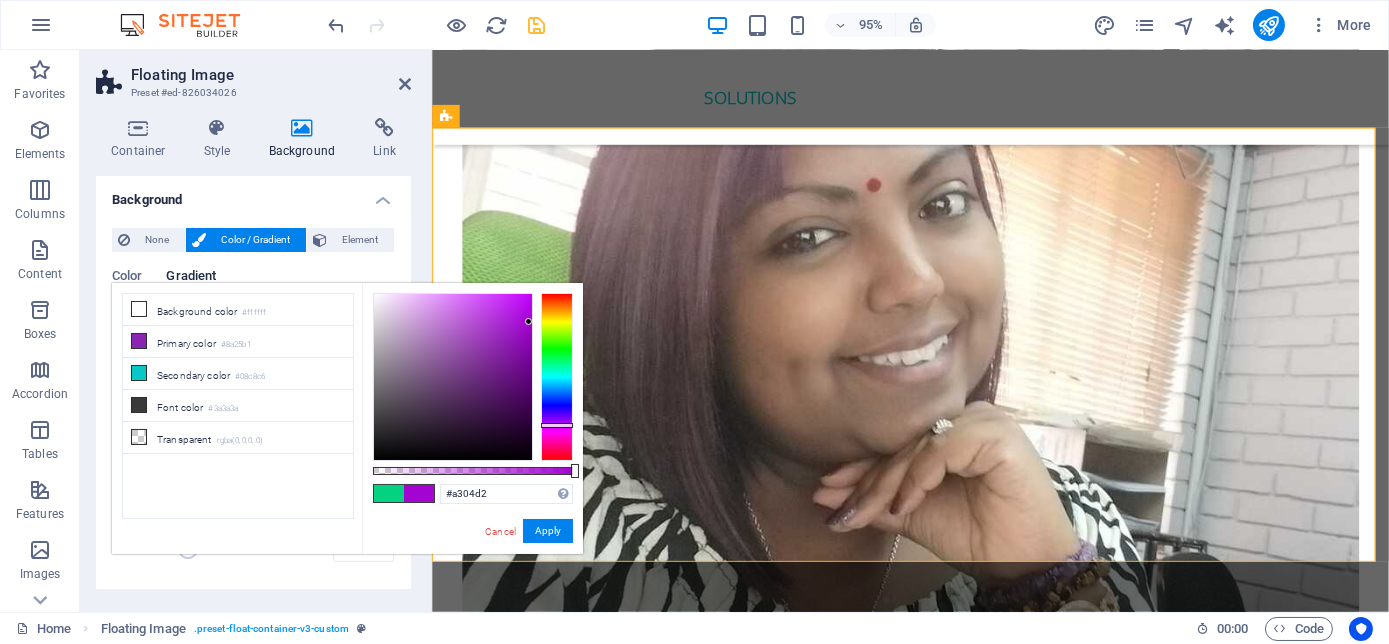 click at bounding box center (557, 425) 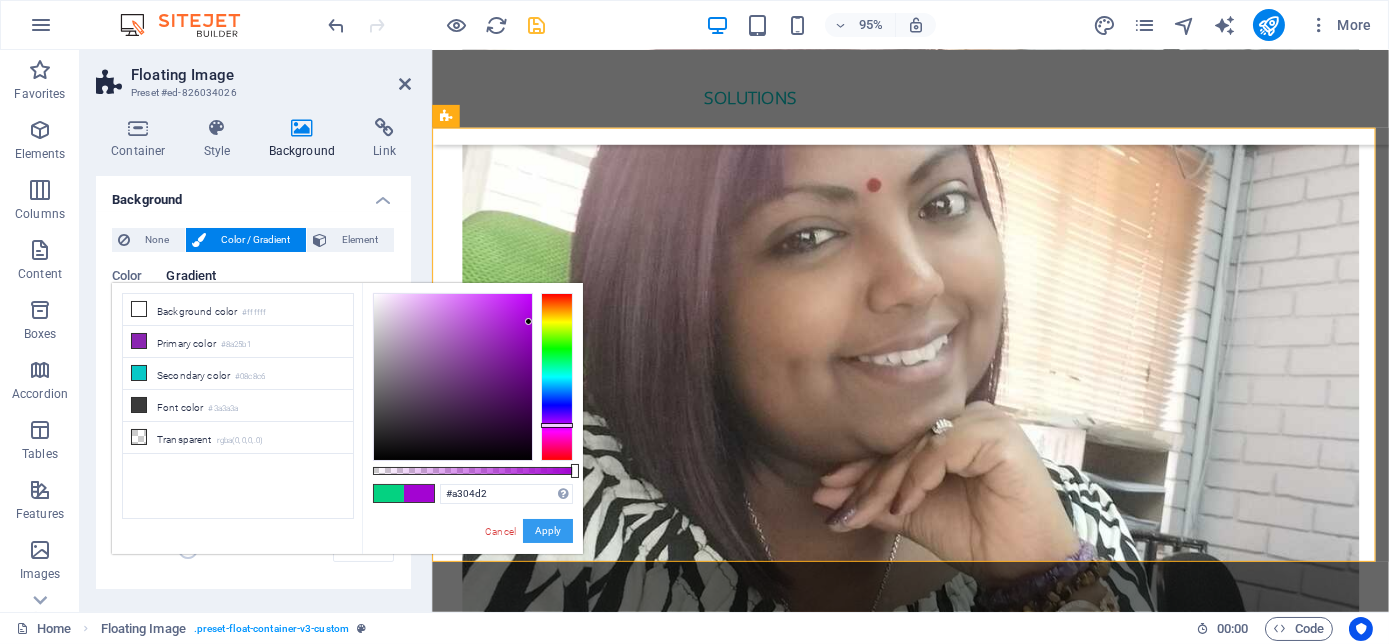 click on "Apply" at bounding box center [548, 531] 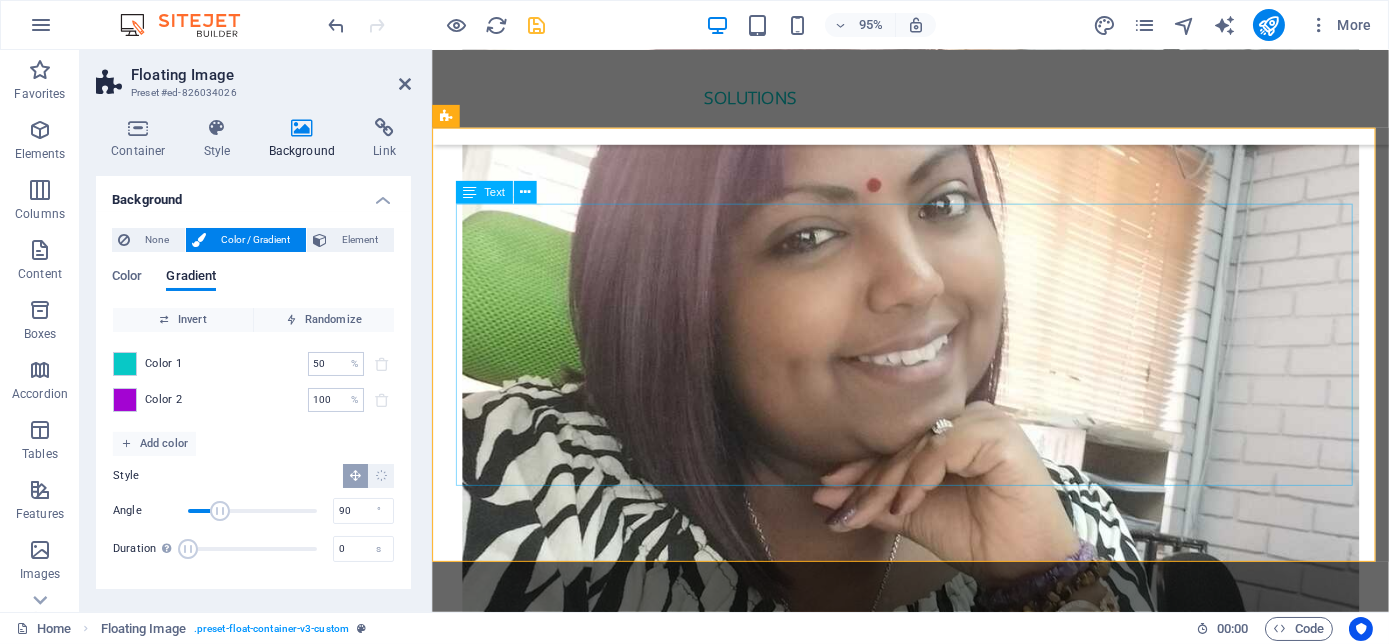 click on "In 2024, Nolan received the Global Humanitarian Award in Las Vegas for significant contributions to communities.  This year he was also the Runner up for the Ignite X speaking competition in Salt Lake City, Utah.  In 2024, he was the Most Influential Men for unwavering dedication to helping others grow and achieve greatness.  He is also a 3x International Best-Selling Author, recognised for his expertise in mindset transformation, his latest book The Millennial Success Code hit International best seller in four countries in two days. As a Philanthropist, he is the Founder of the Be the Best Version of Yourself Foundation, where he is dedicated to youth empowerment, disability advocacy, cancer awareness, and mental wellness. He has climbed Mt Kilimanjaro three times                                                for various reasons. Please welcome Nolan with his signature talk called "The Power Within"" at bounding box center [935, 4860] 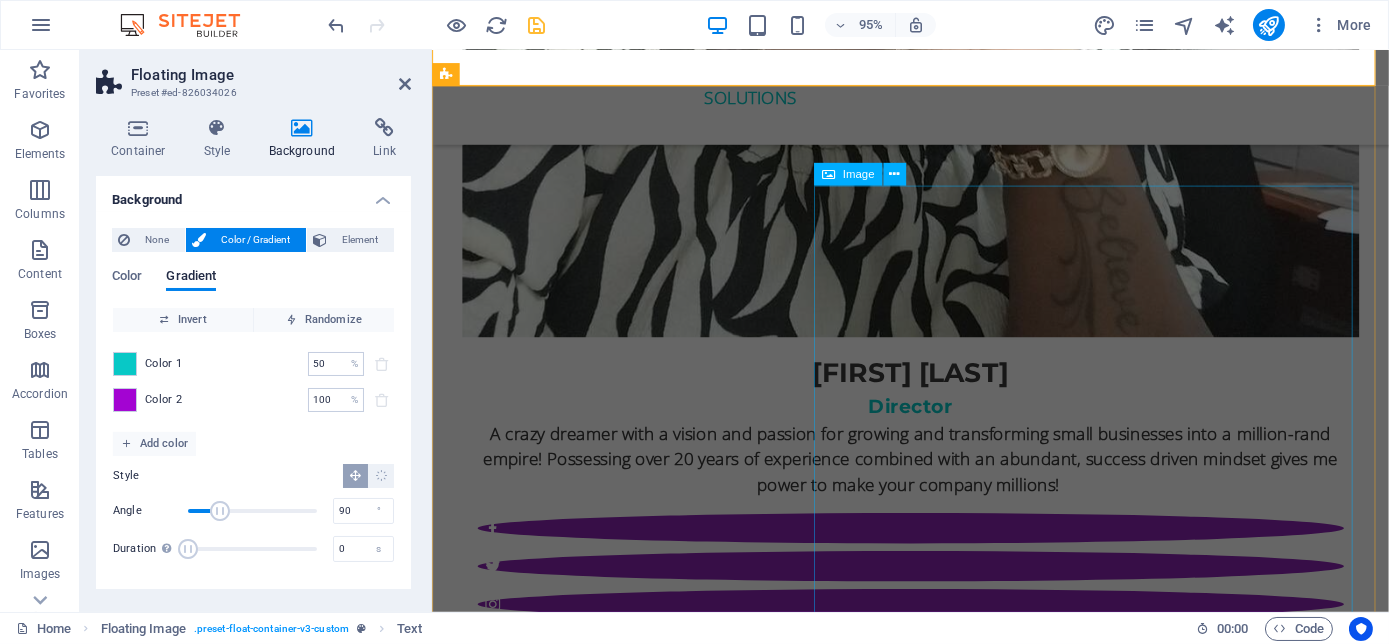 scroll, scrollTop: 4717, scrollLeft: 0, axis: vertical 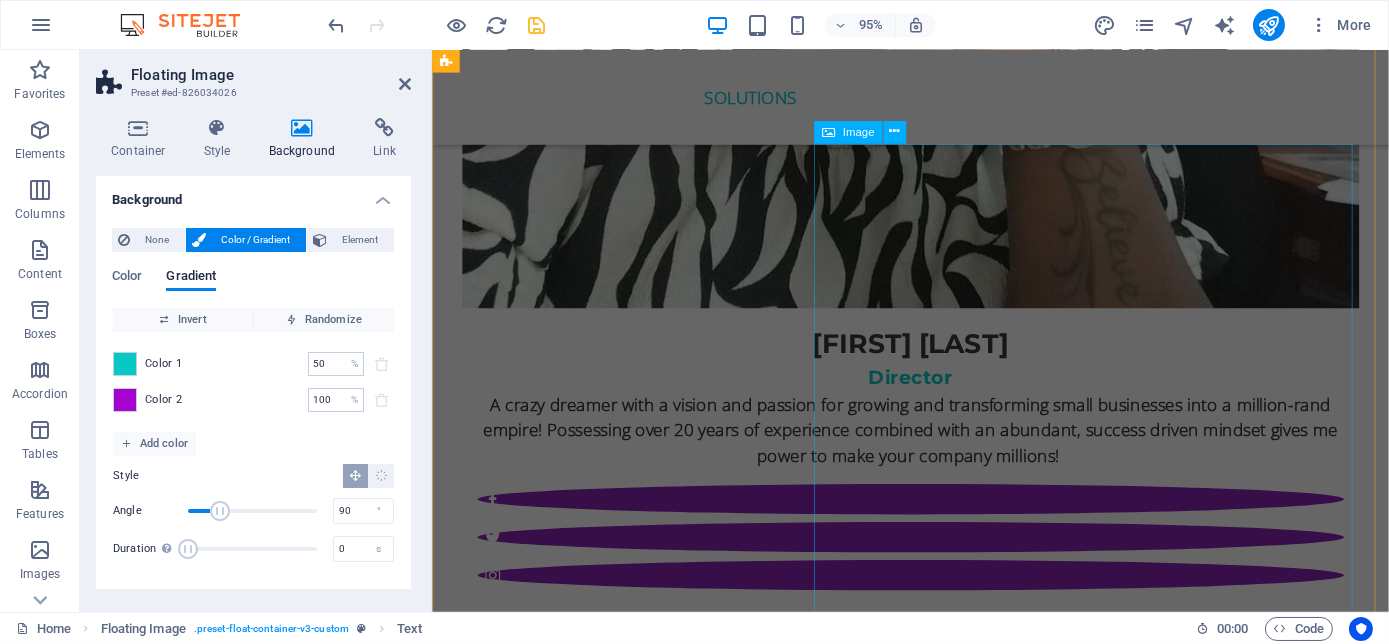 click at bounding box center [935, 5517] 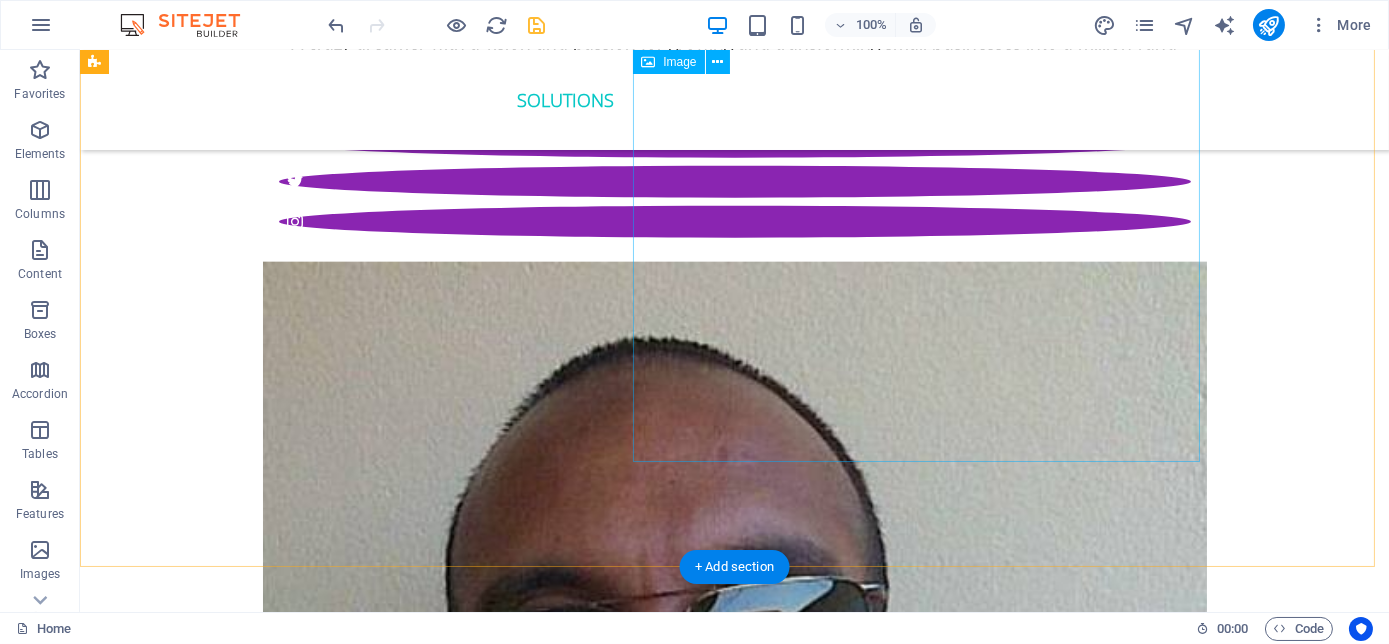 scroll, scrollTop: 4990, scrollLeft: 0, axis: vertical 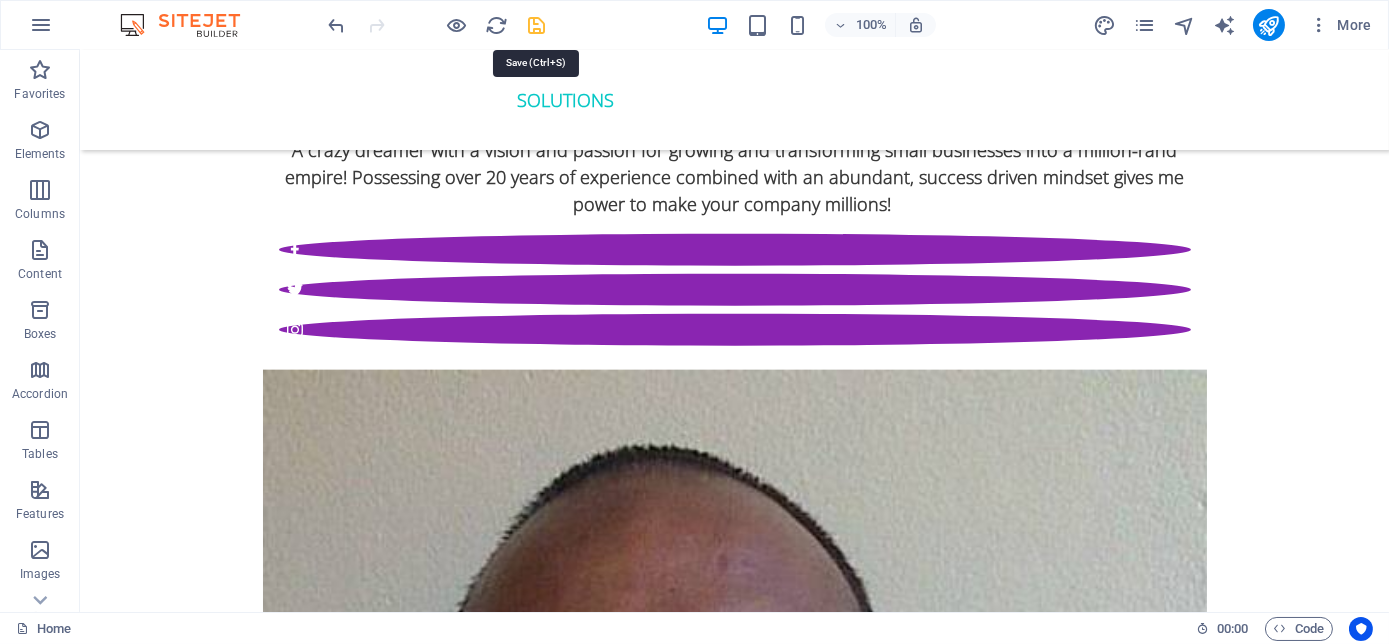 click at bounding box center (537, 25) 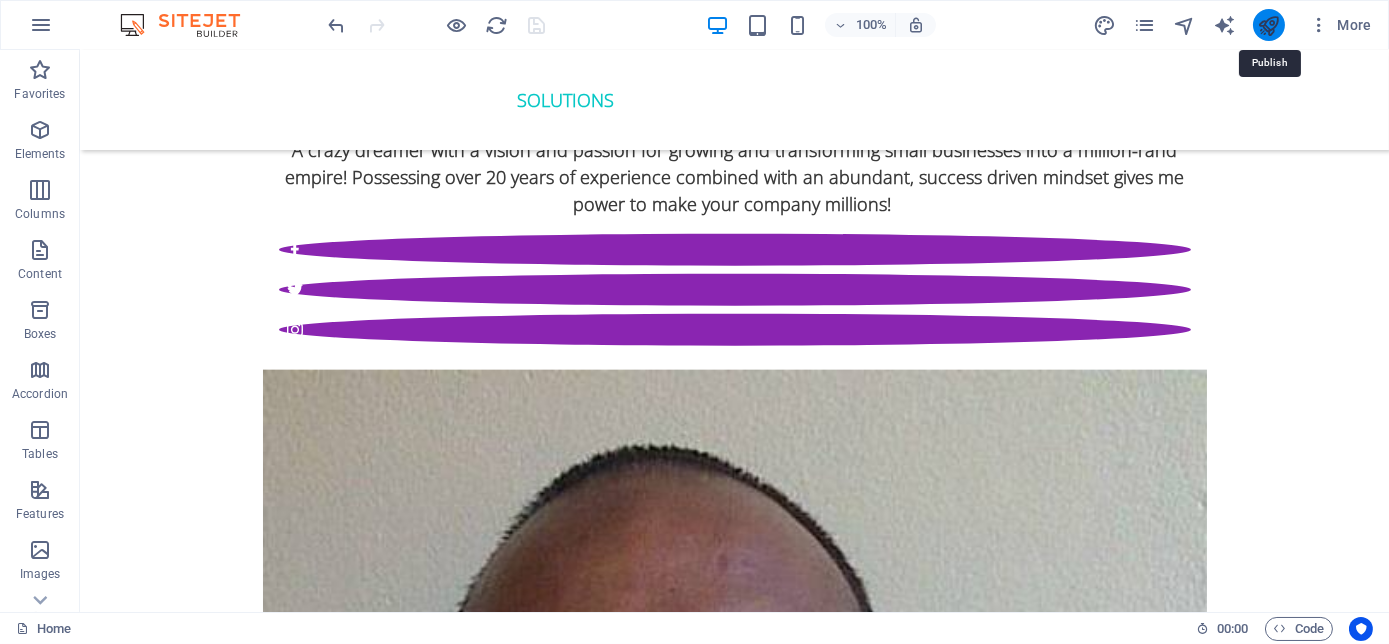 click at bounding box center [1268, 25] 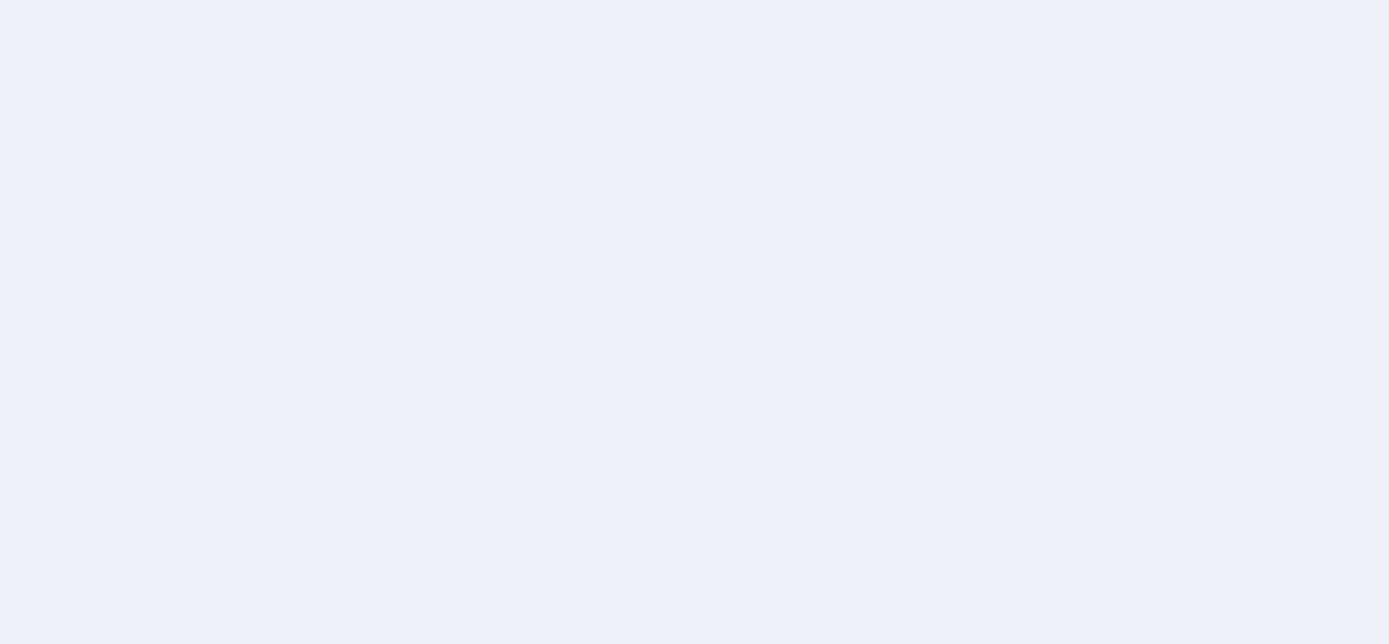 scroll, scrollTop: 0, scrollLeft: 0, axis: both 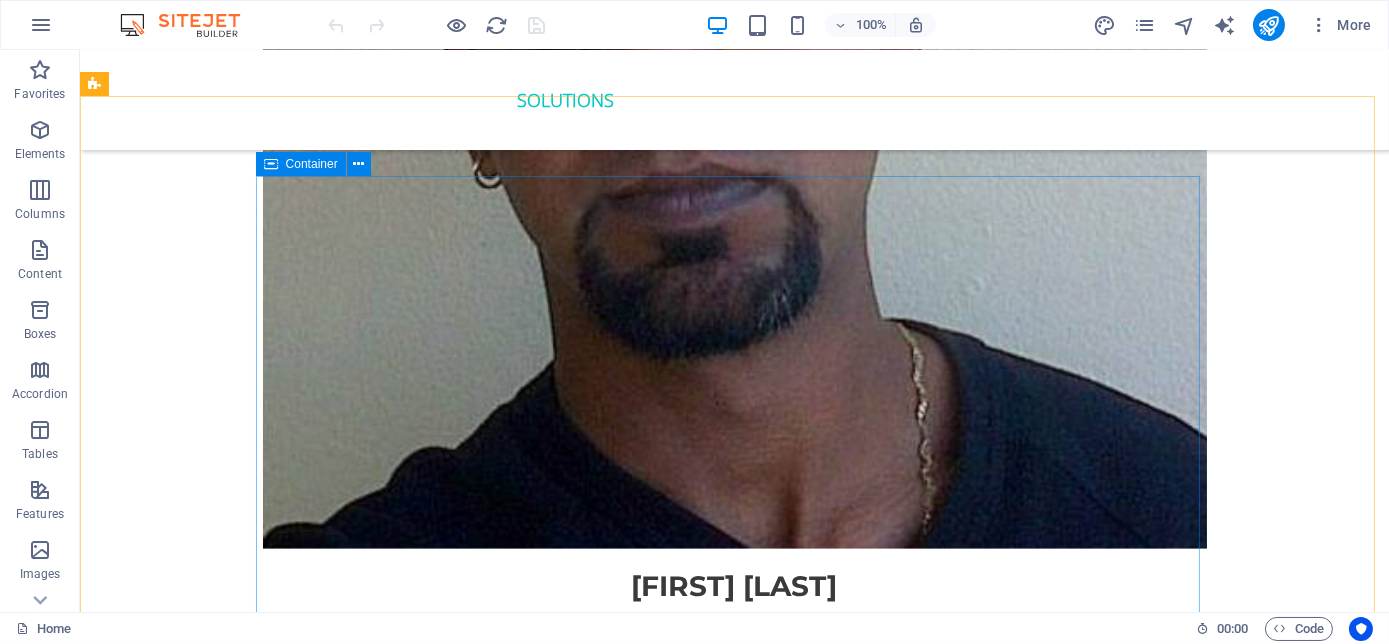 click on "Container" at bounding box center (301, 164) 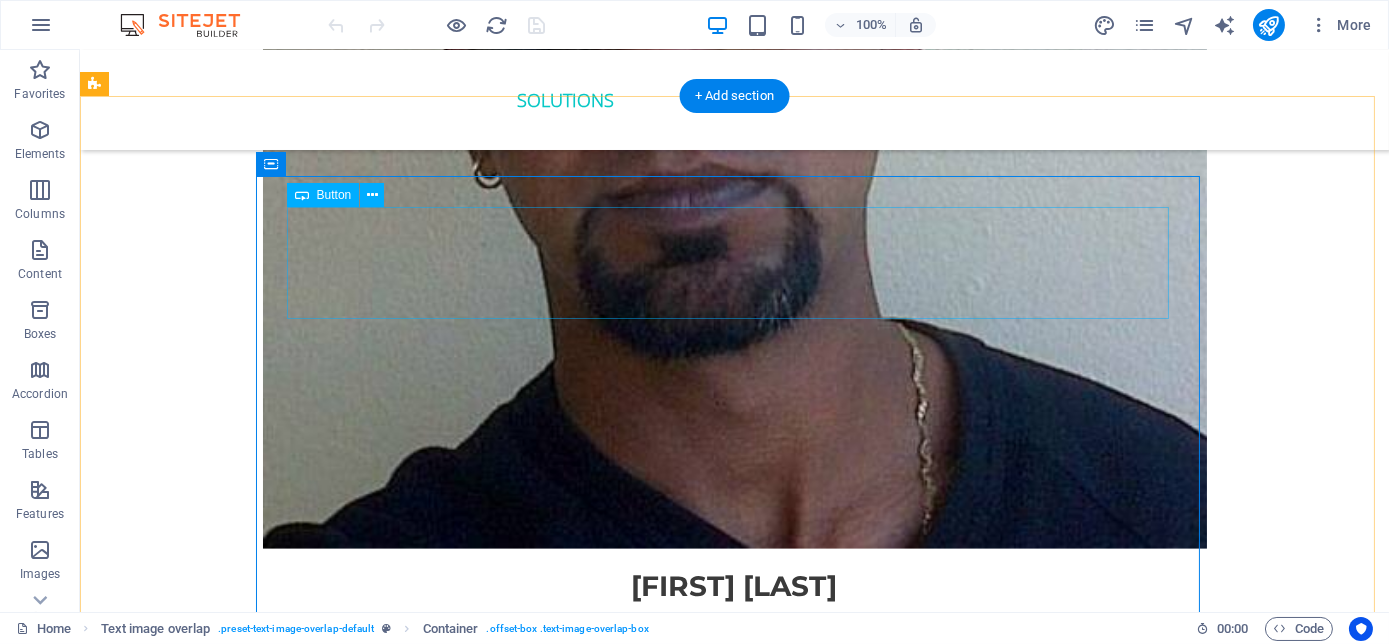 click on "ORder YOUR COPY NOW!" at bounding box center (735, 5322) 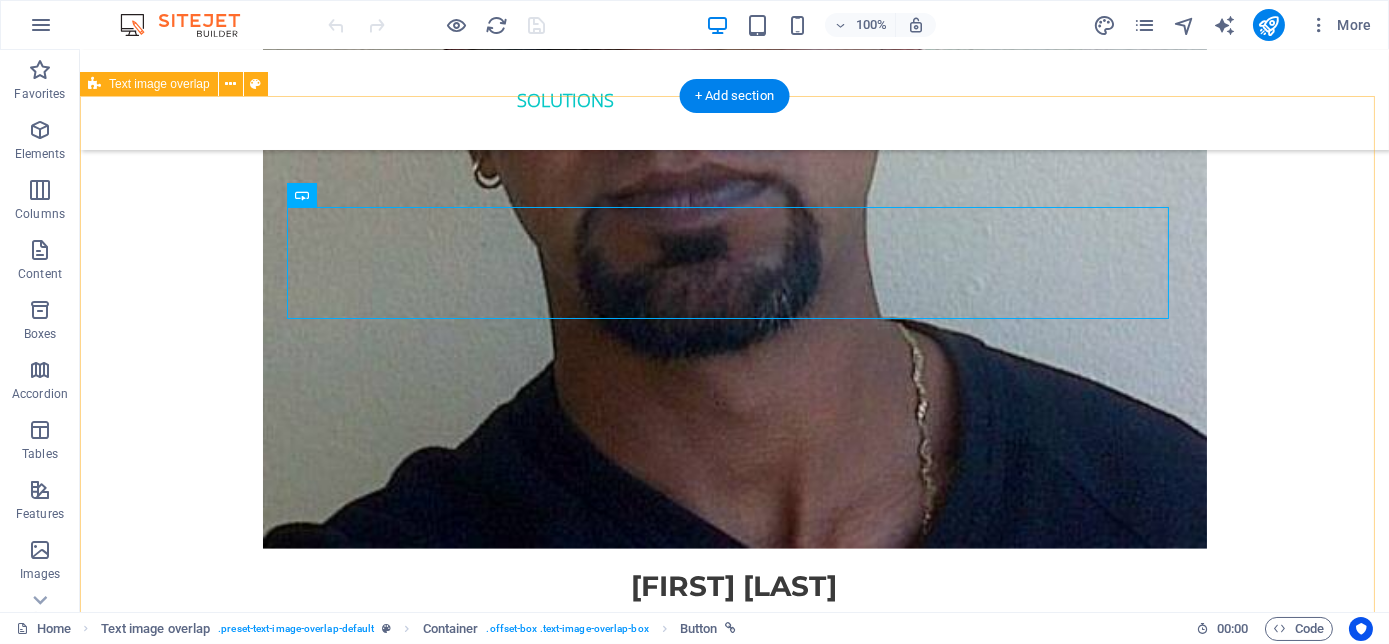 click on "ORder YOUR COPY NOW!  The Millennial Success Code THE MILLENNIAL SUCCESS CODE -  Inspire, Enlighten, Transform ,  is a powerful book that speaks directly to the hearts and minds of our youth. Through authentic storytelling and transformative principles,  Nolan Pillay  empowers the youth to rise above limitations, discover their inner purpose, and take control of their future. Rooted in mindset mastery, emotional intelligence and resilience, this book is a brilliant tool for realising their true potential and cultivating their lifelong success. It includes powerful success principles, a success mindset framework, daily mantras, and reflective exercises designed to challenge limiting beliefs and build self-awareness. It serves as a bridge between formal education and the real world readiness, inspiring students to lead lives of impact and intention." at bounding box center [734, 5835] 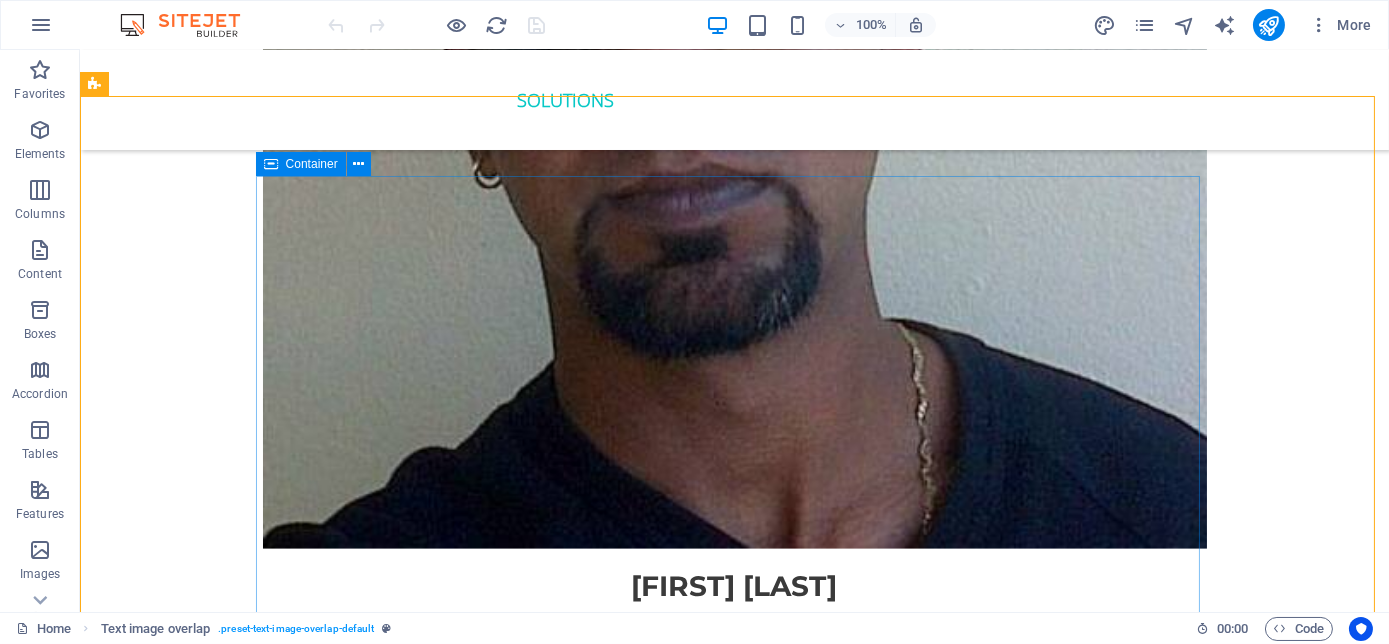 click on "Container" at bounding box center (312, 164) 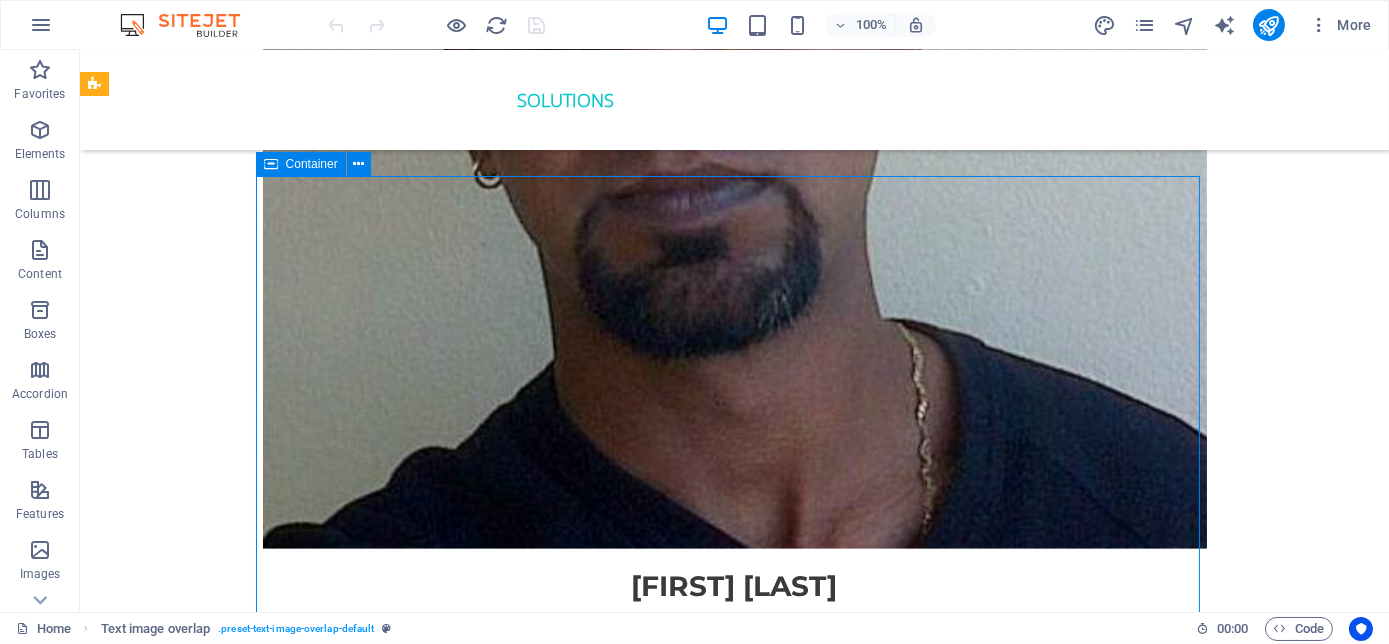 click on "Container" at bounding box center [312, 164] 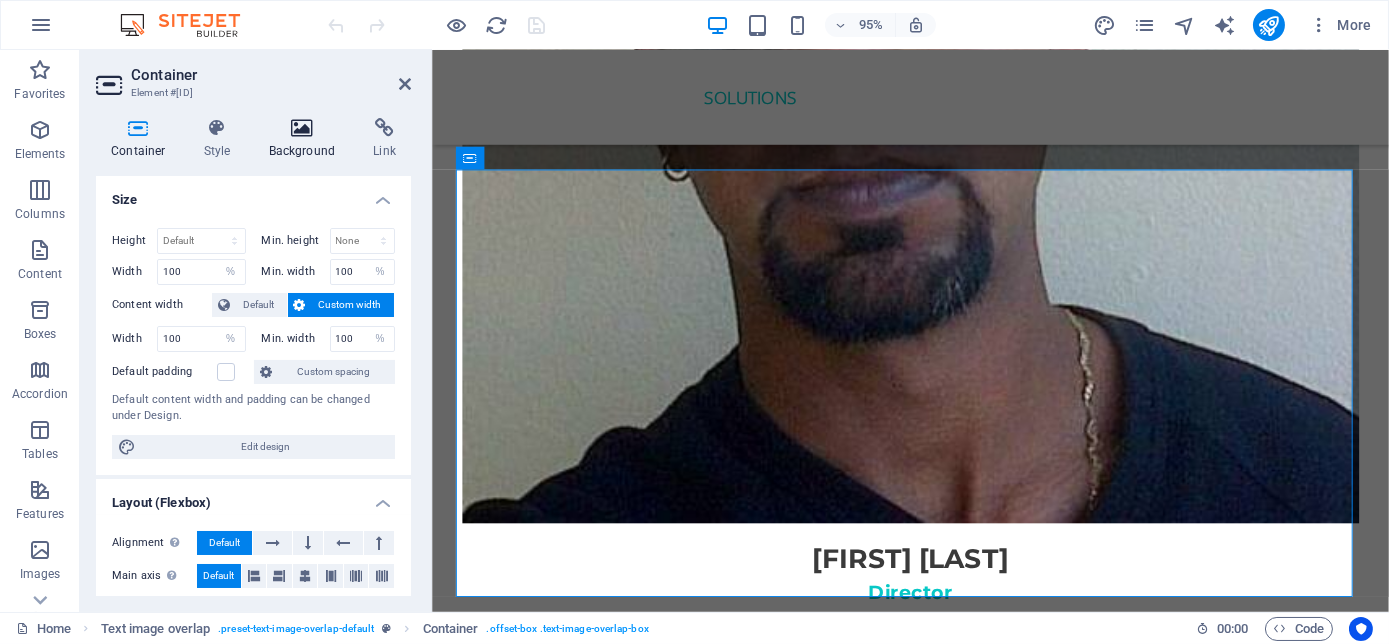 click on "Background" at bounding box center [306, 139] 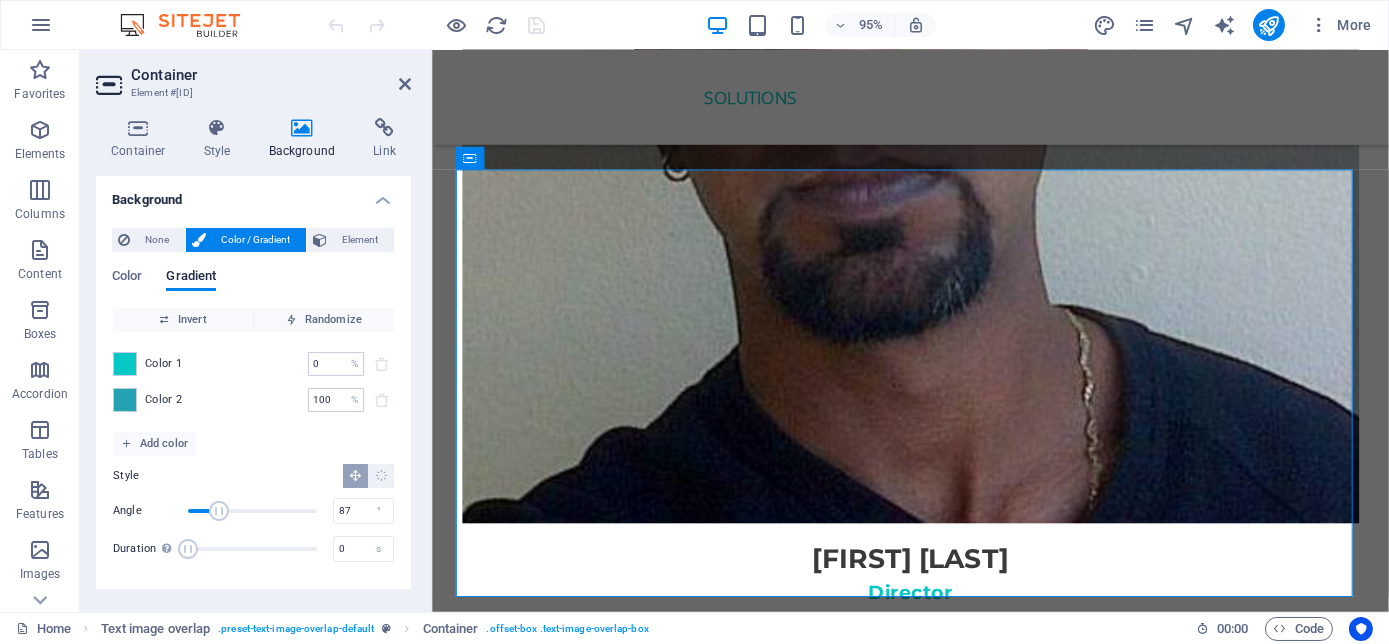 click on "Color / Gradient" at bounding box center (256, 240) 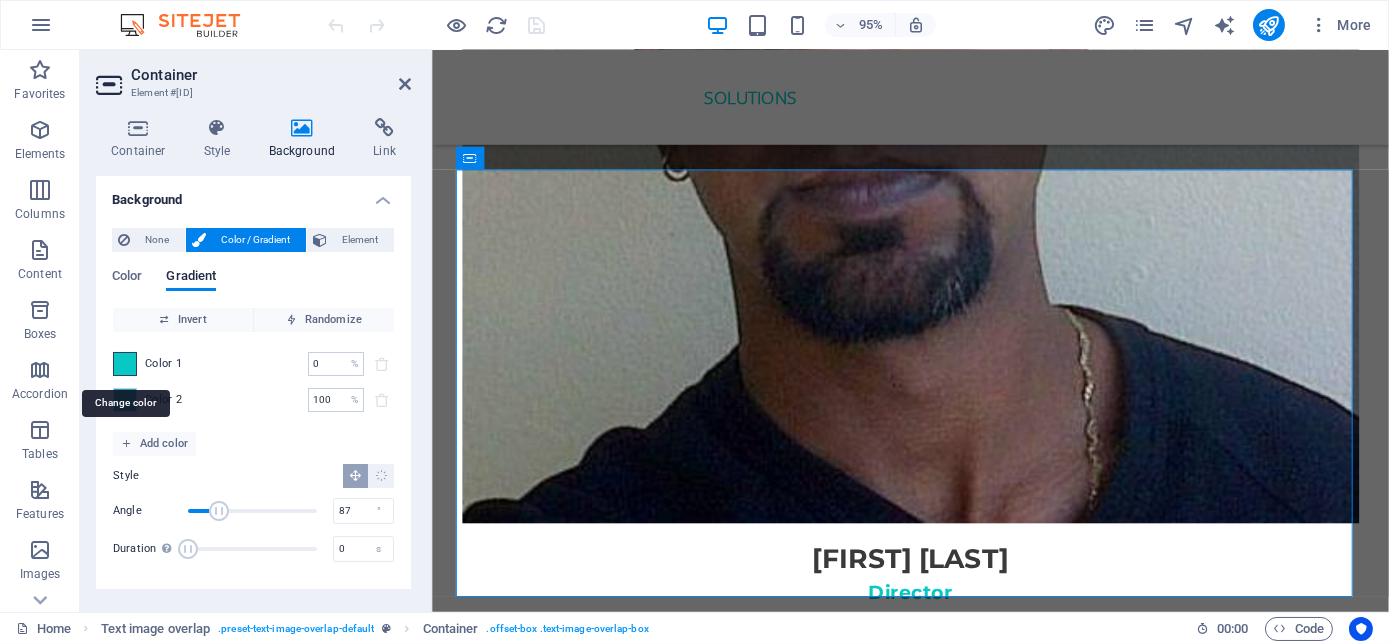 click at bounding box center (125, 364) 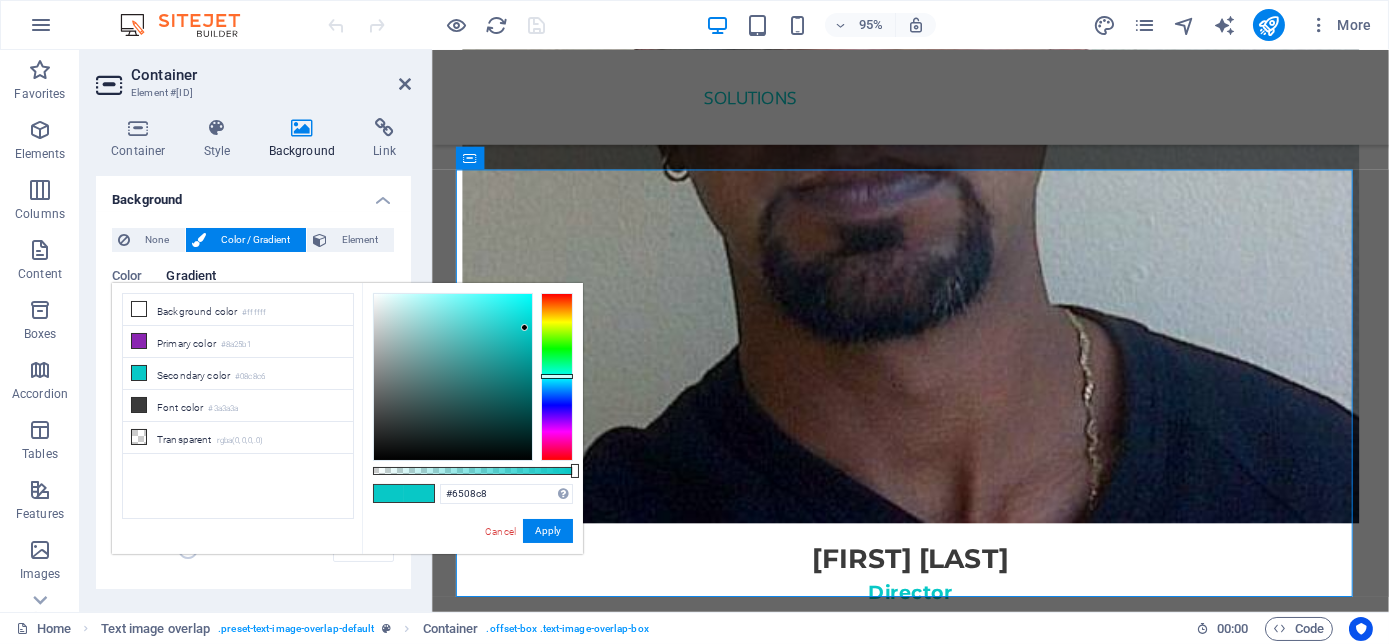 click at bounding box center [557, 377] 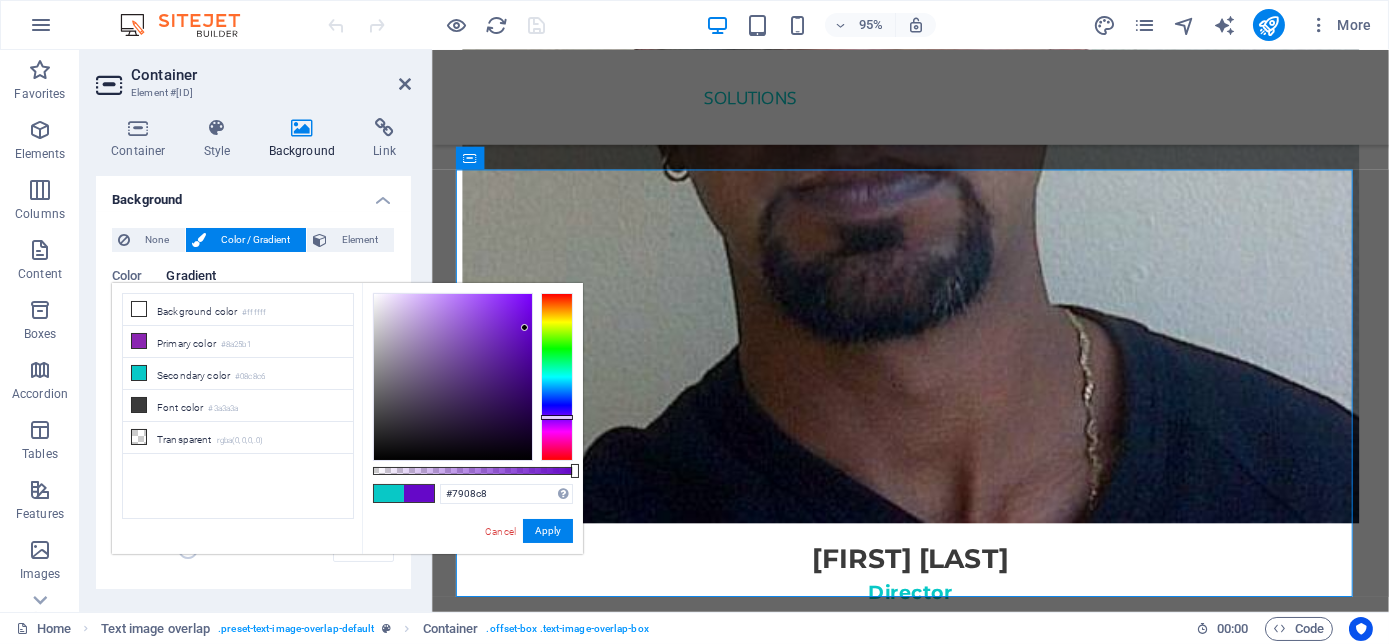 click at bounding box center (557, 377) 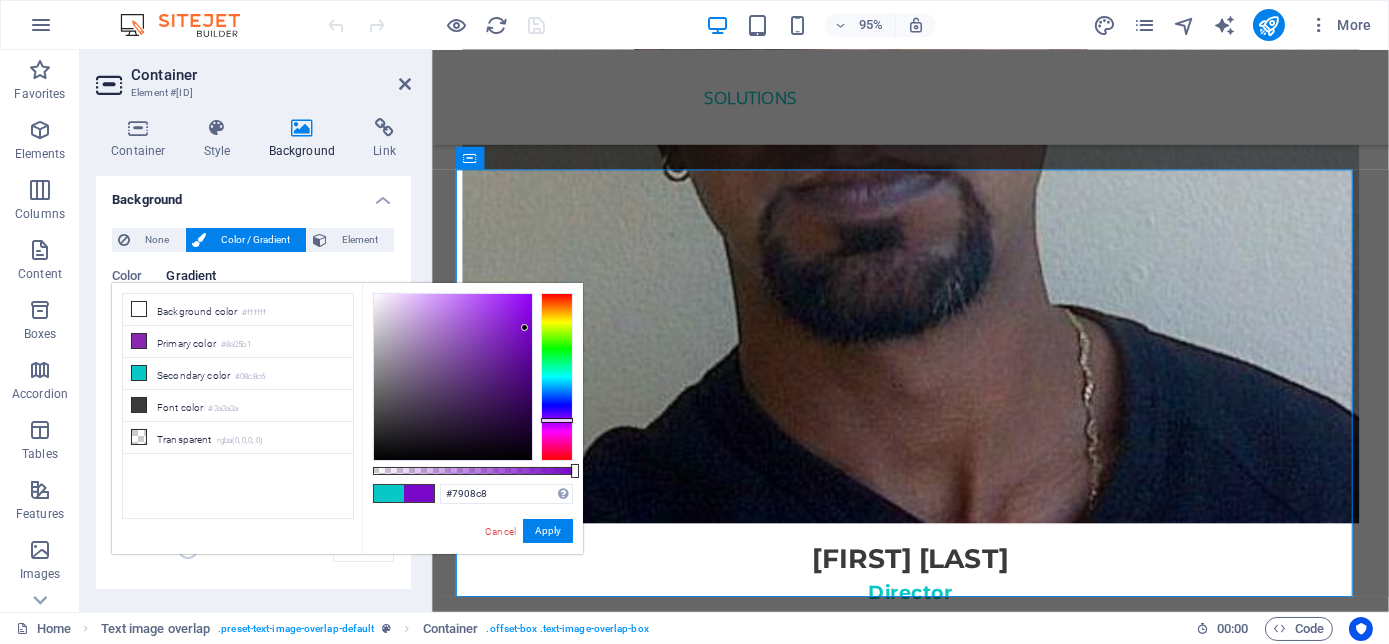 type on "#9c08c8" 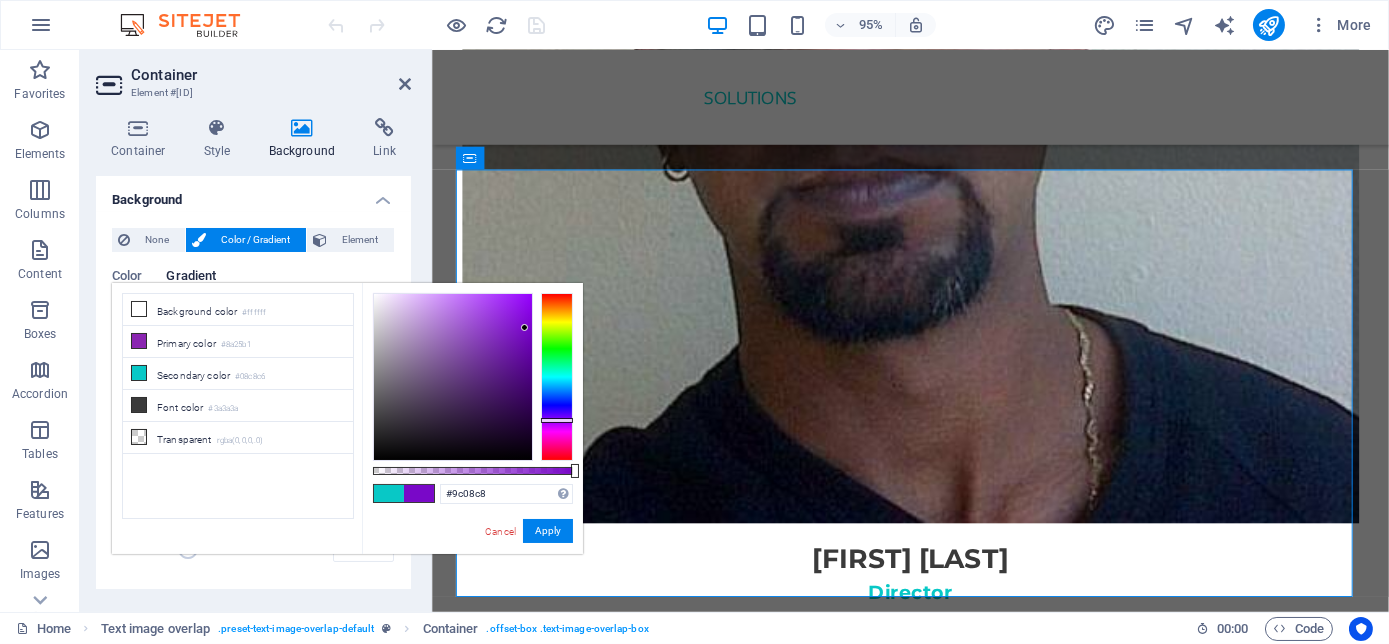 click at bounding box center (557, 377) 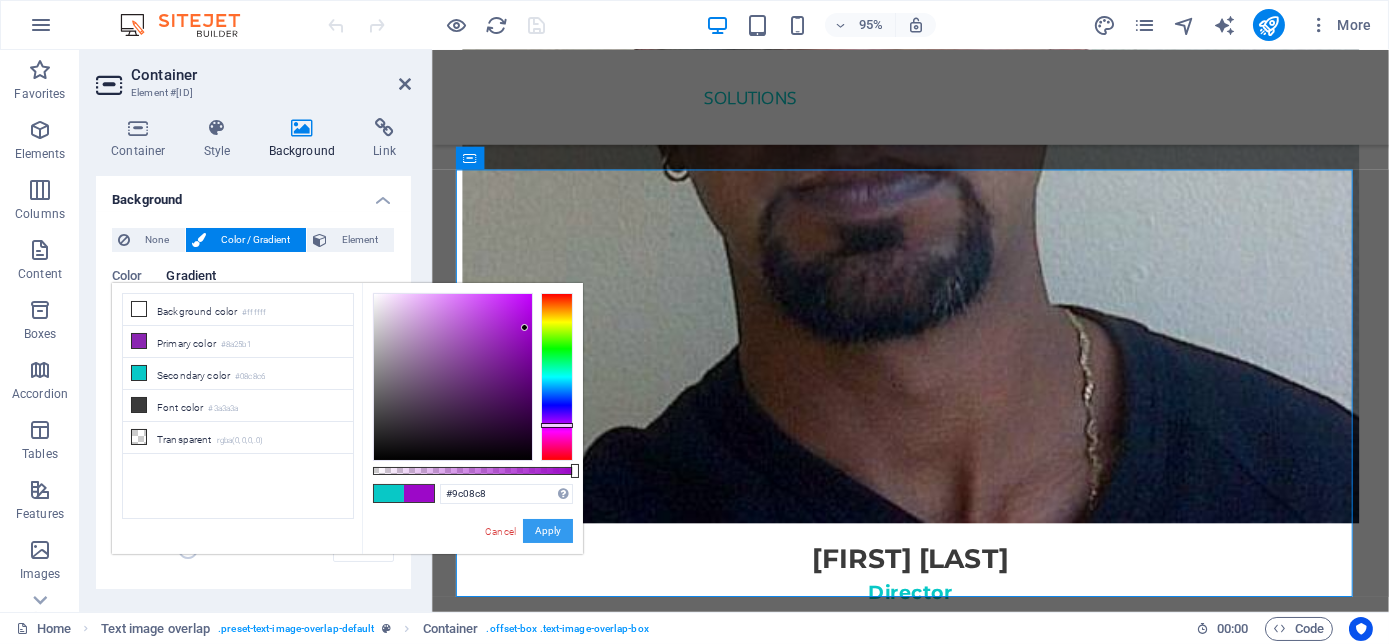 click on "Apply" at bounding box center (548, 531) 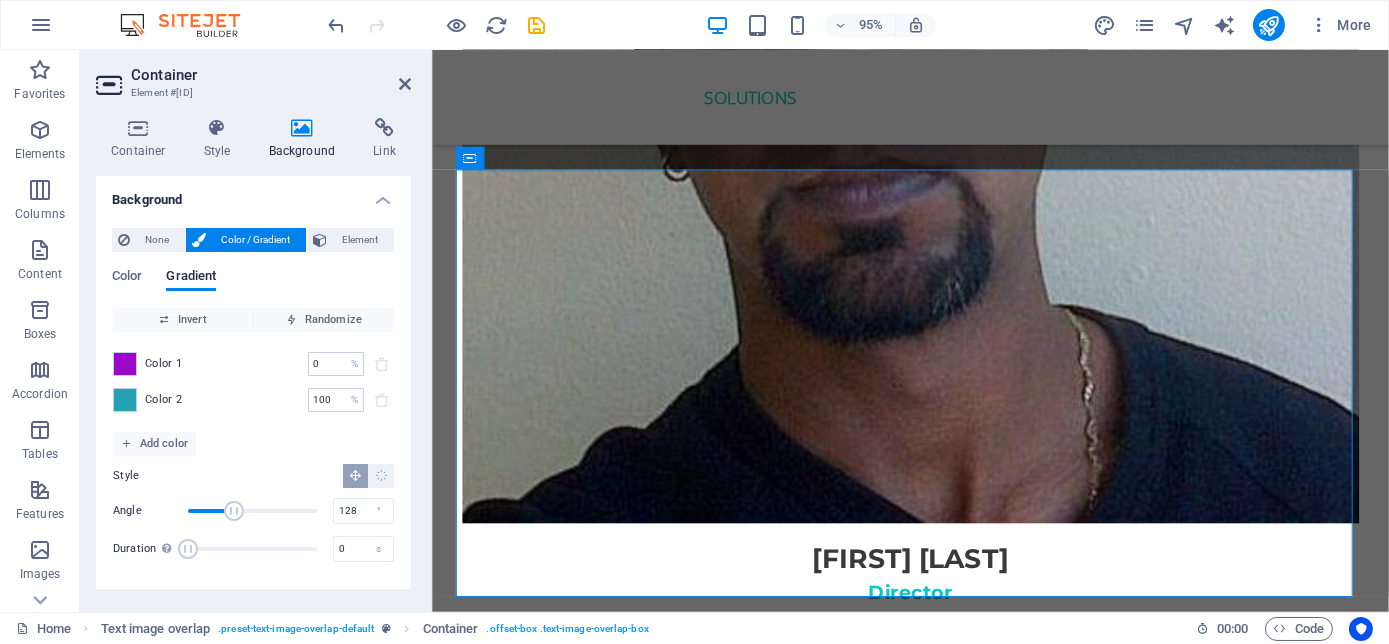 drag, startPoint x: 221, startPoint y: 509, endPoint x: 234, endPoint y: 508, distance: 13.038404 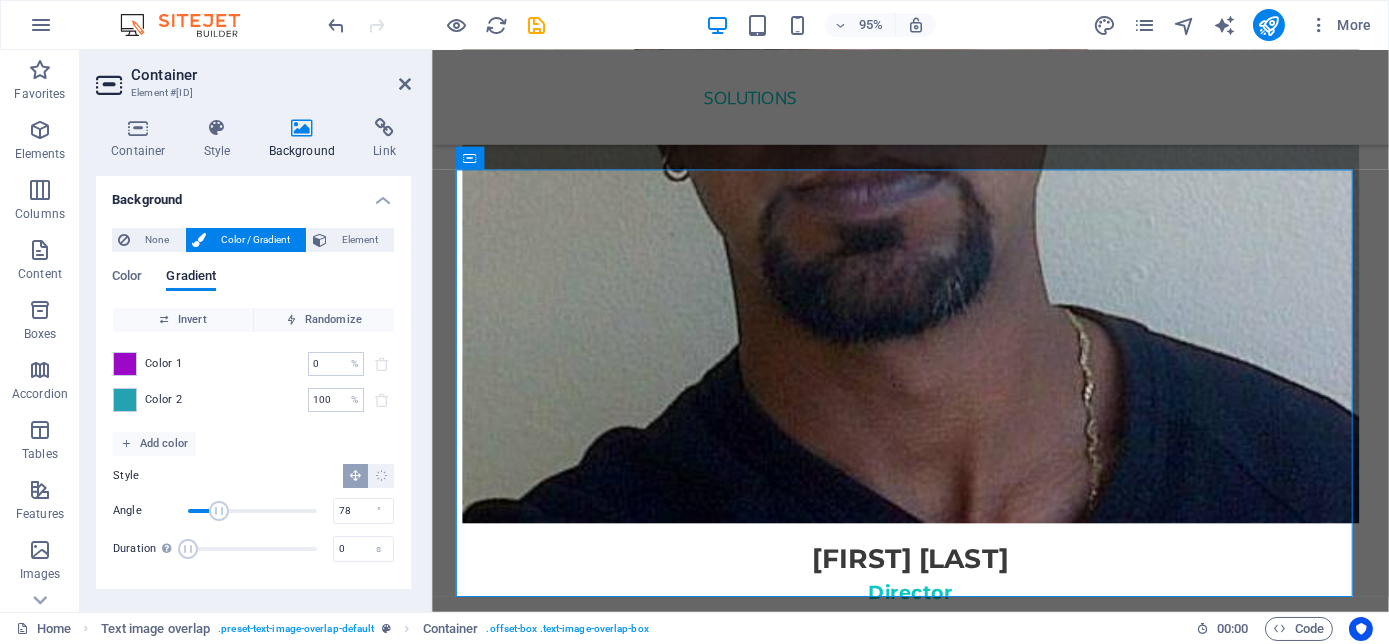 type on "70" 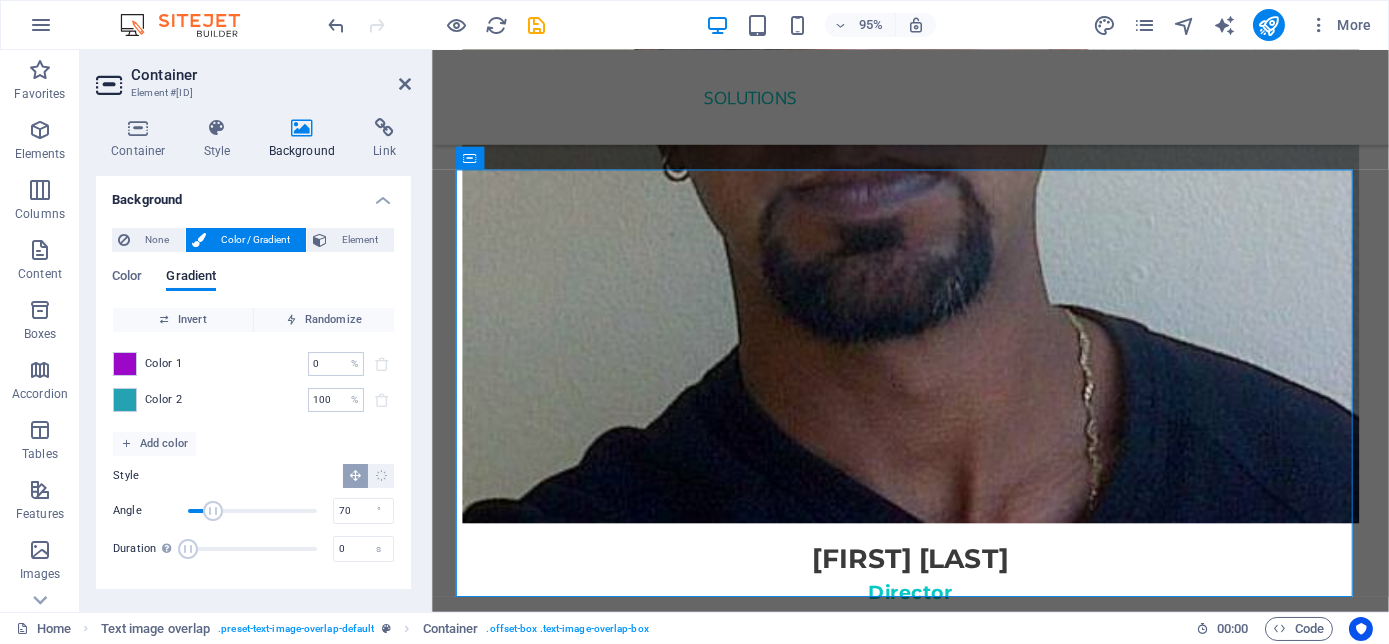 drag, startPoint x: 234, startPoint y: 508, endPoint x: 213, endPoint y: 514, distance: 21.84033 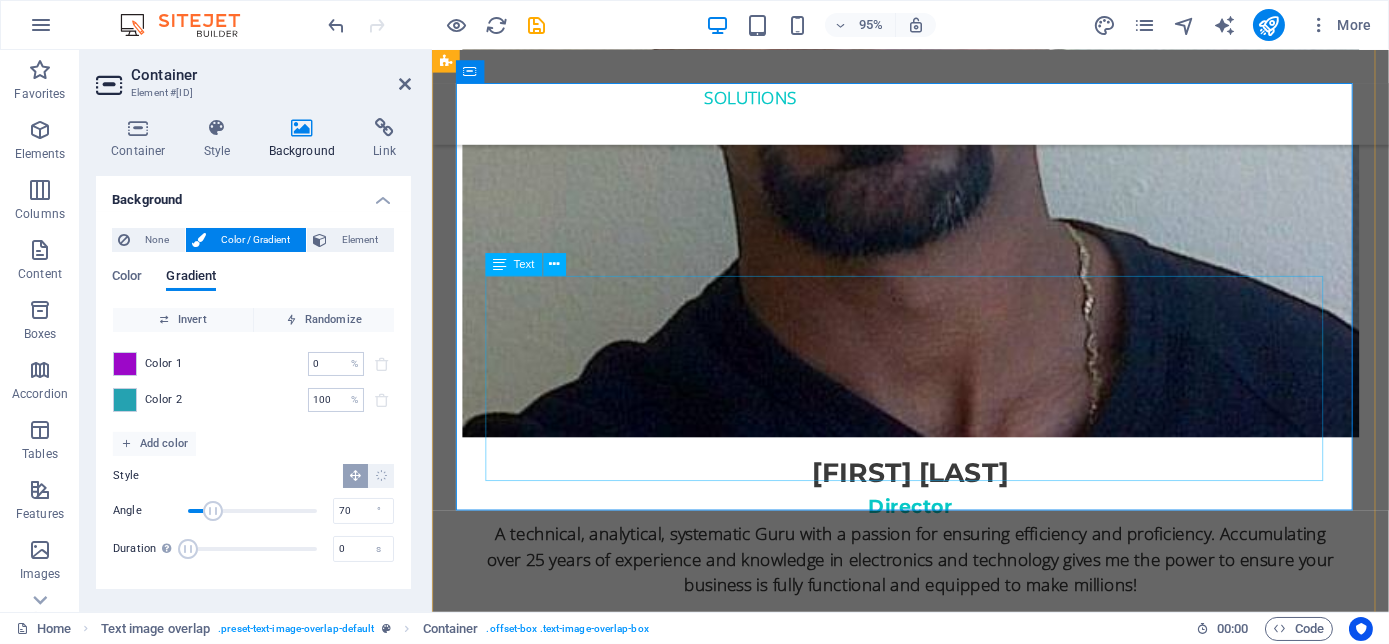 scroll, scrollTop: 5636, scrollLeft: 0, axis: vertical 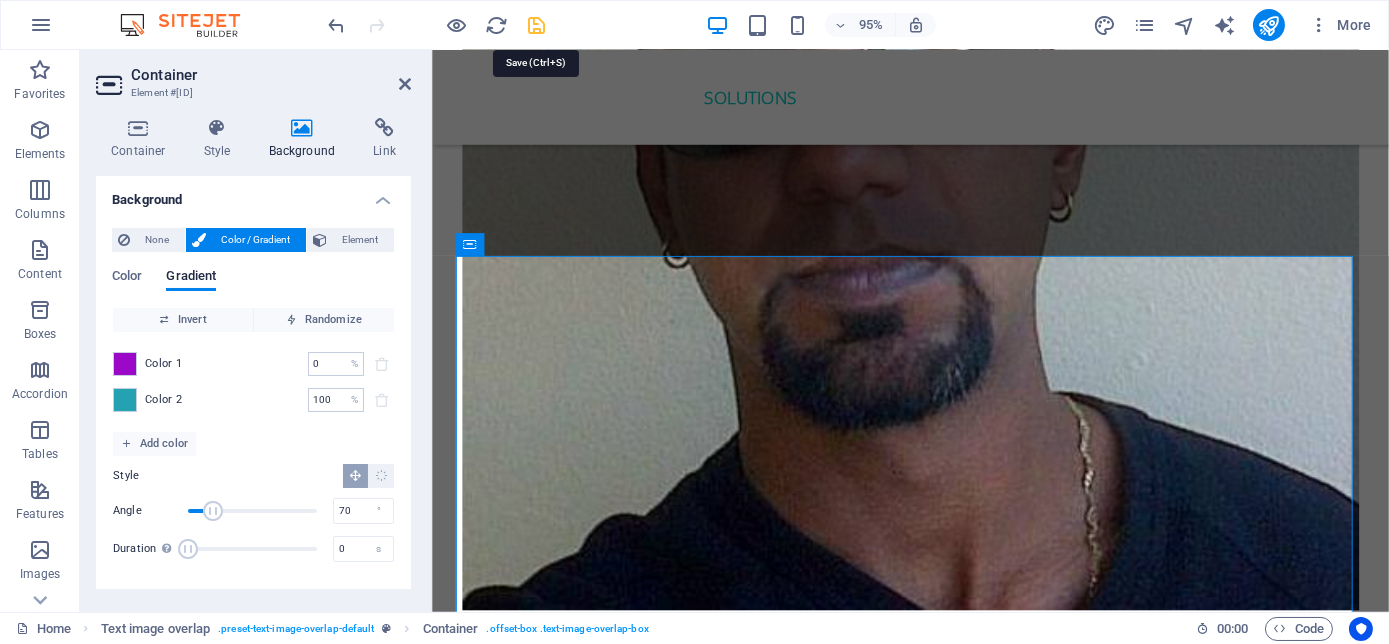 click at bounding box center [537, 25] 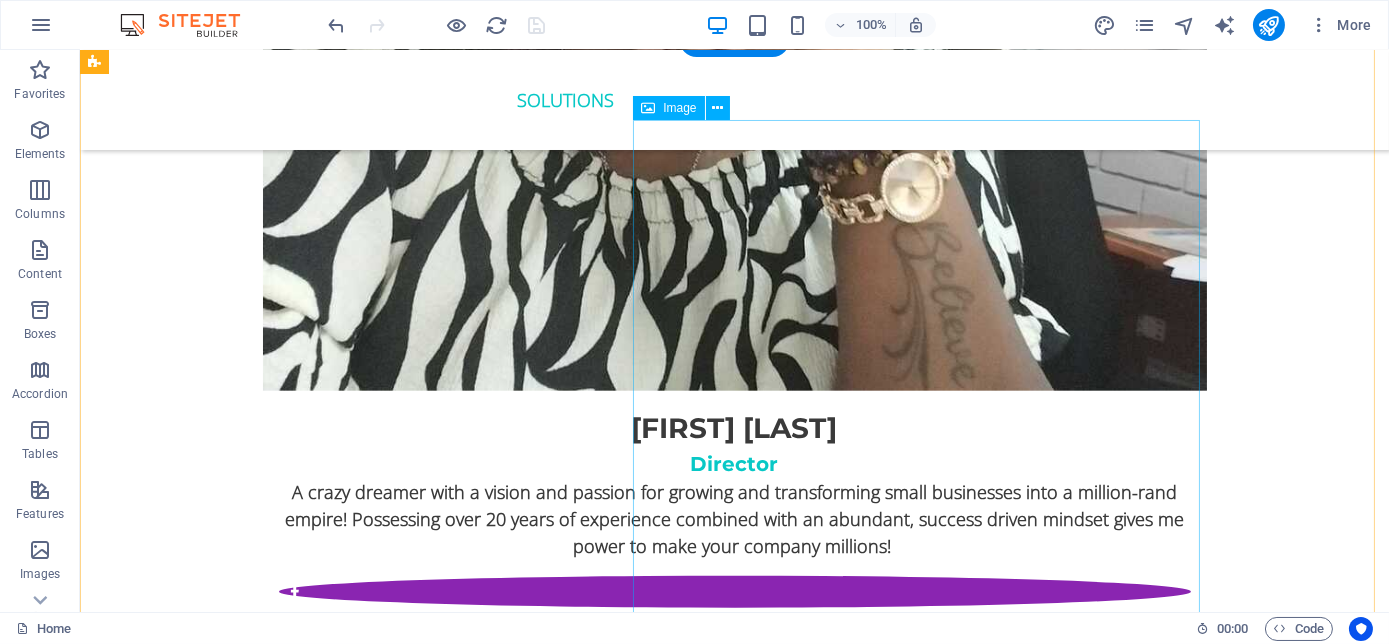 scroll, scrollTop: 4545, scrollLeft: 0, axis: vertical 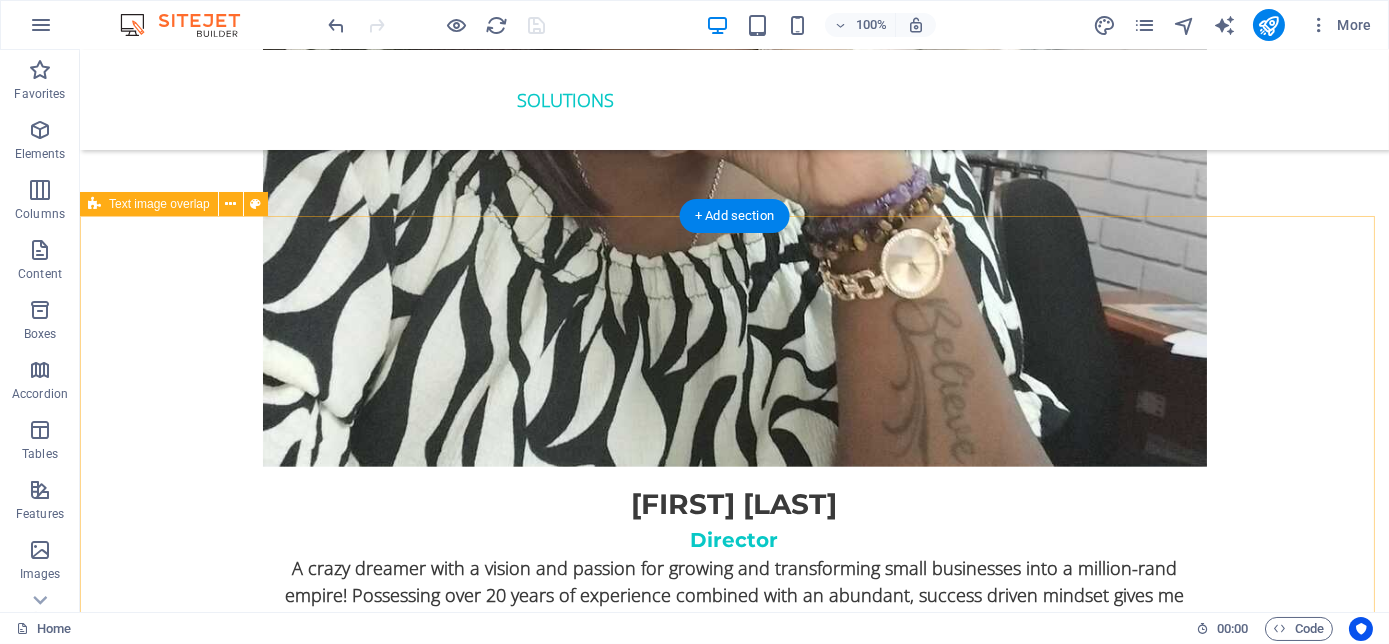 click on "The Millennial Success Code THE MILLENNIAL SUCCESS CODE -  Inspire, Enlighten, Transform ,  is a powerful book that speaks directly to the hearts and minds of our youth. Through authentic storytelling and transformative principles,  Nolan Pillay  empowers the youth to rise above limitations, discover their inner purpose, and take control of their future. Rooted in mindset mastery, emotional intelligence and resilience, this book is a brilliant tool for realising their true potential and cultivating their lifelong success. It includes powerful success principles, a success mindset framework, daily mantras, and reflective exercises designed to challenge limiting beliefs and build self-awareness. It serves as a bridge between formal education and the real world readiness, inspiring students to lead lives of impact and intention." at bounding box center [734, 5513] 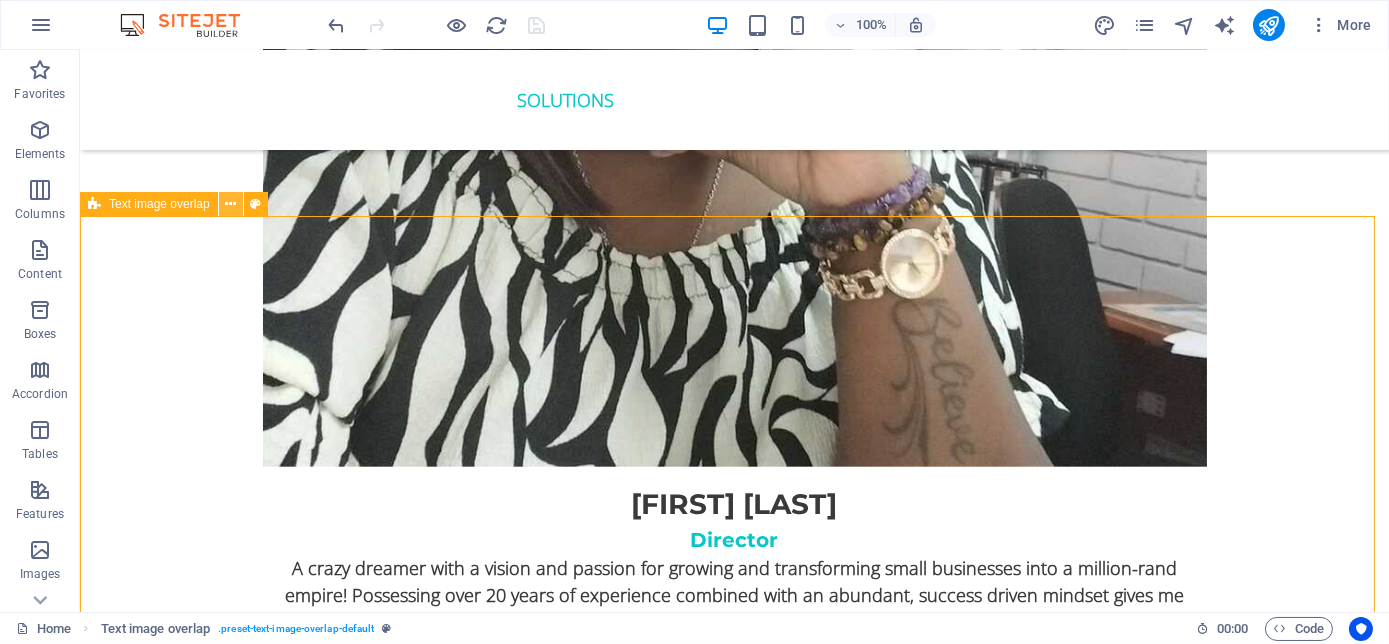 click at bounding box center [230, 204] 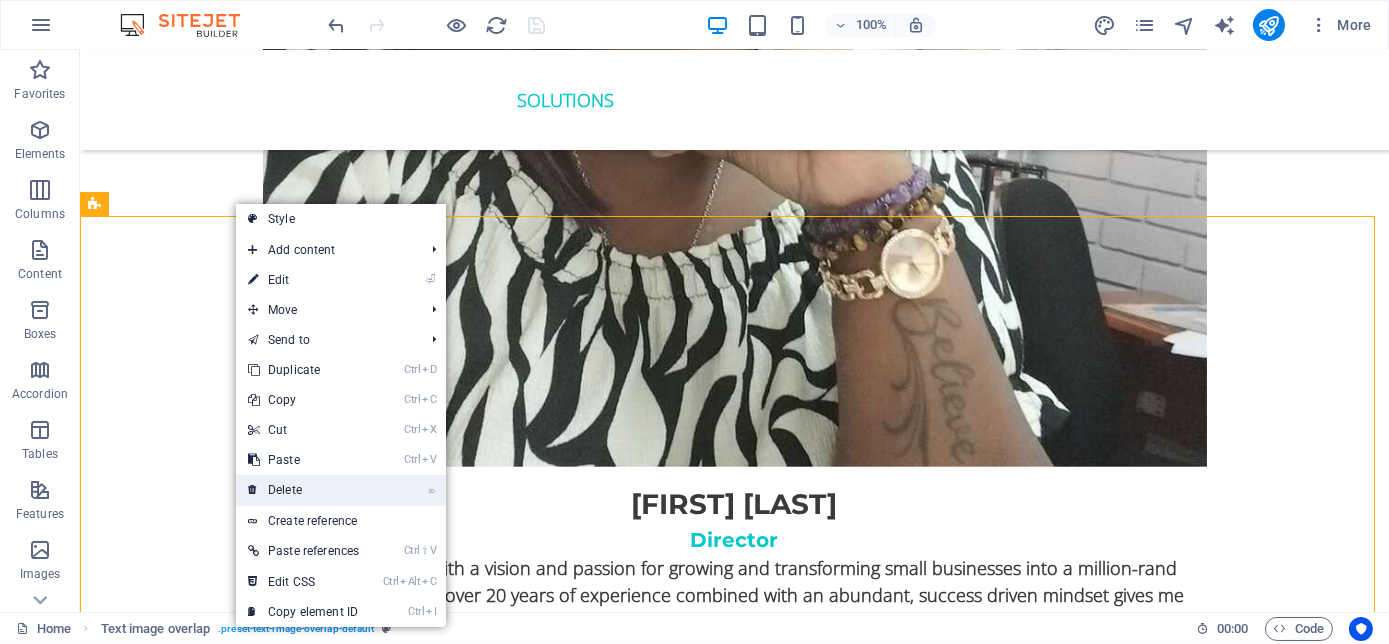 click on "⌦  Delete" at bounding box center [303, 490] 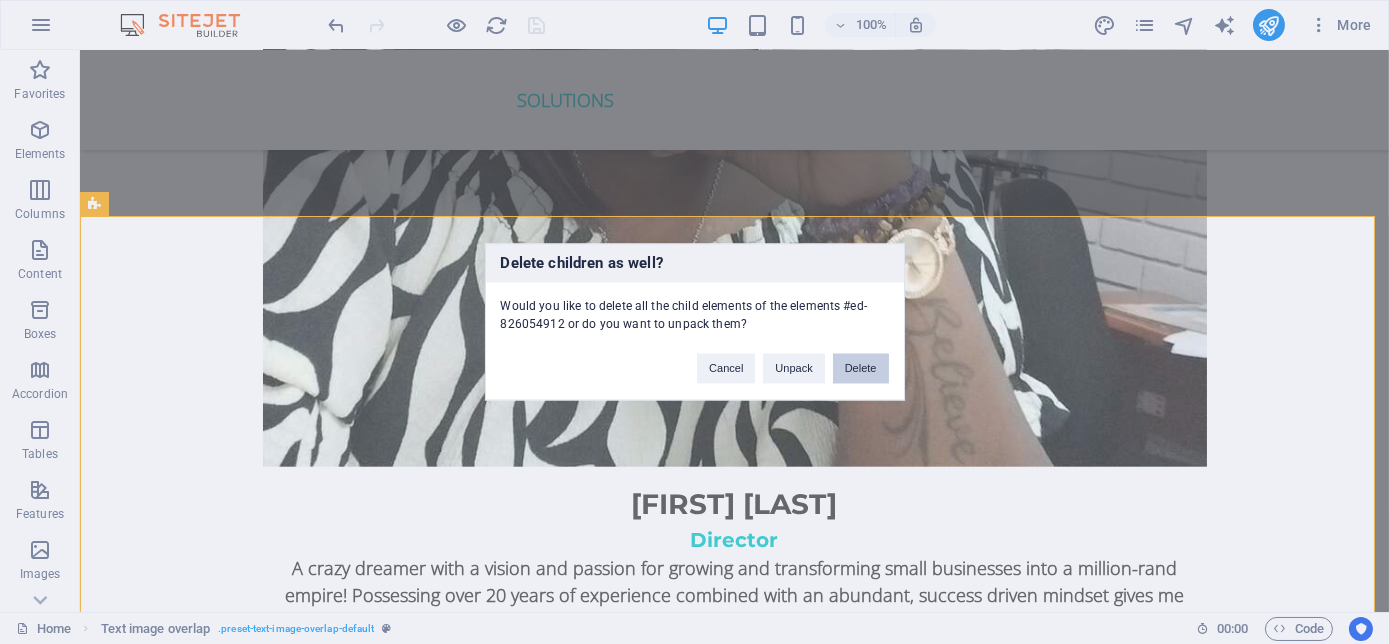 click on "Delete" at bounding box center [861, 369] 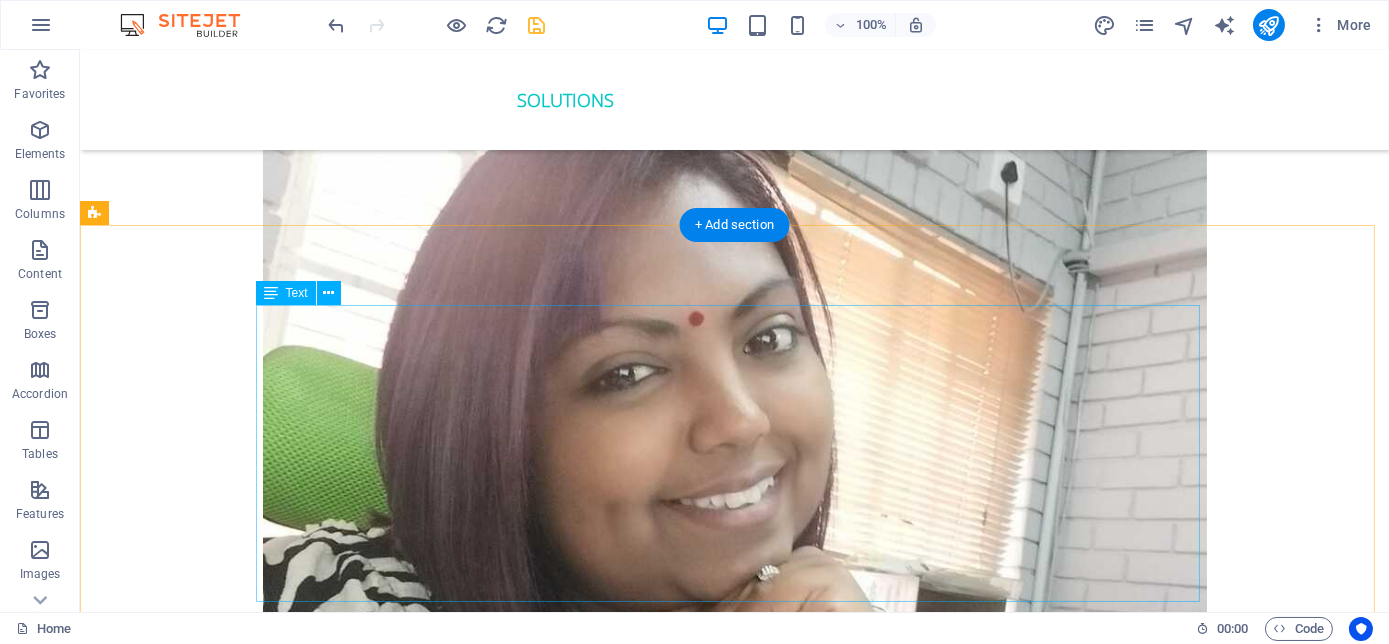 scroll, scrollTop: 3909, scrollLeft: 0, axis: vertical 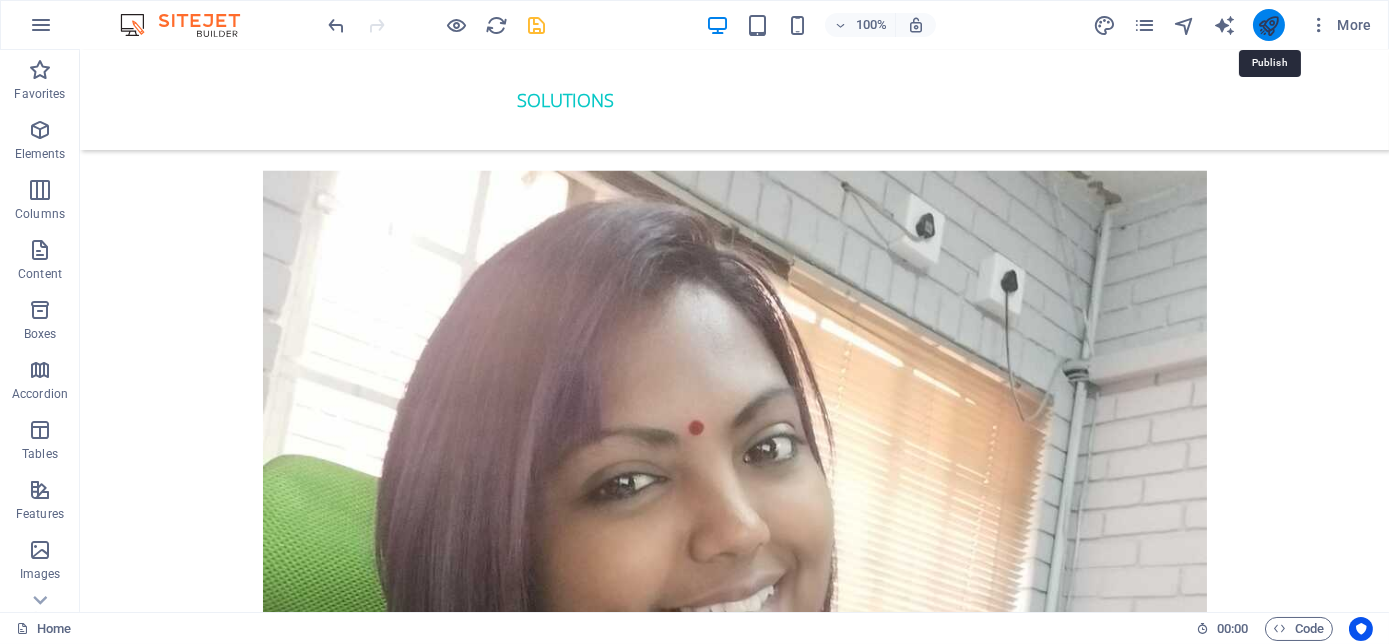 click at bounding box center [1268, 25] 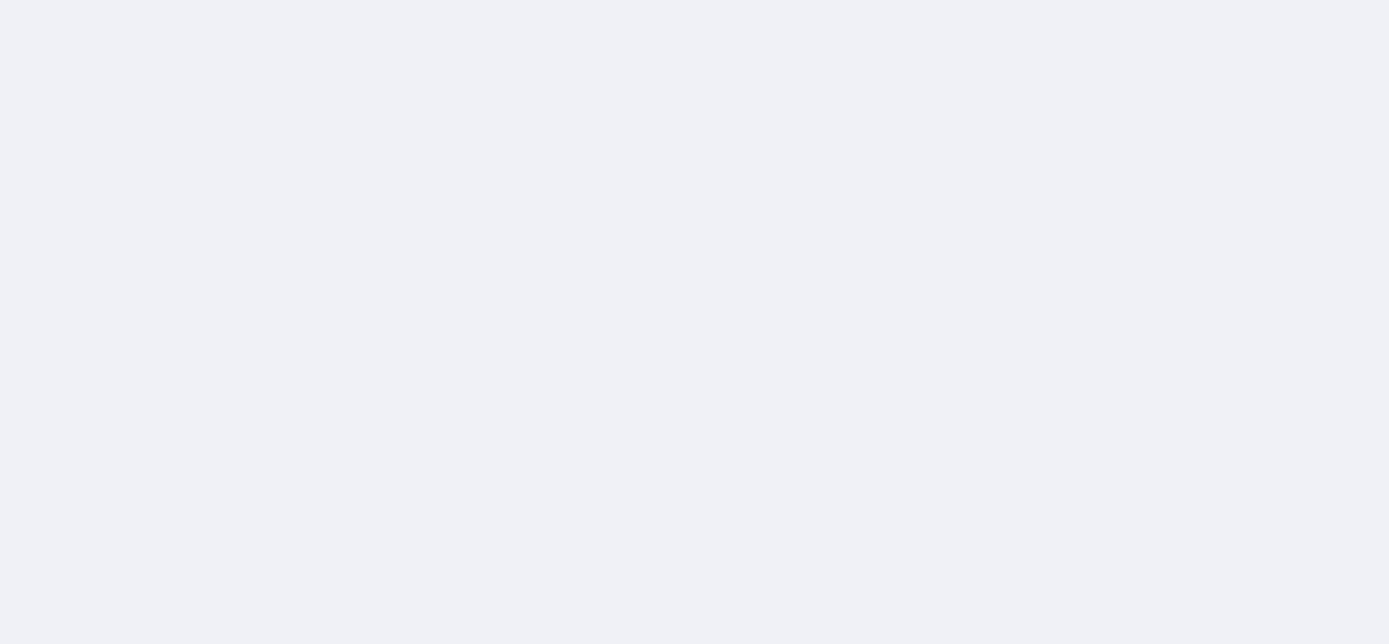 scroll, scrollTop: 0, scrollLeft: 0, axis: both 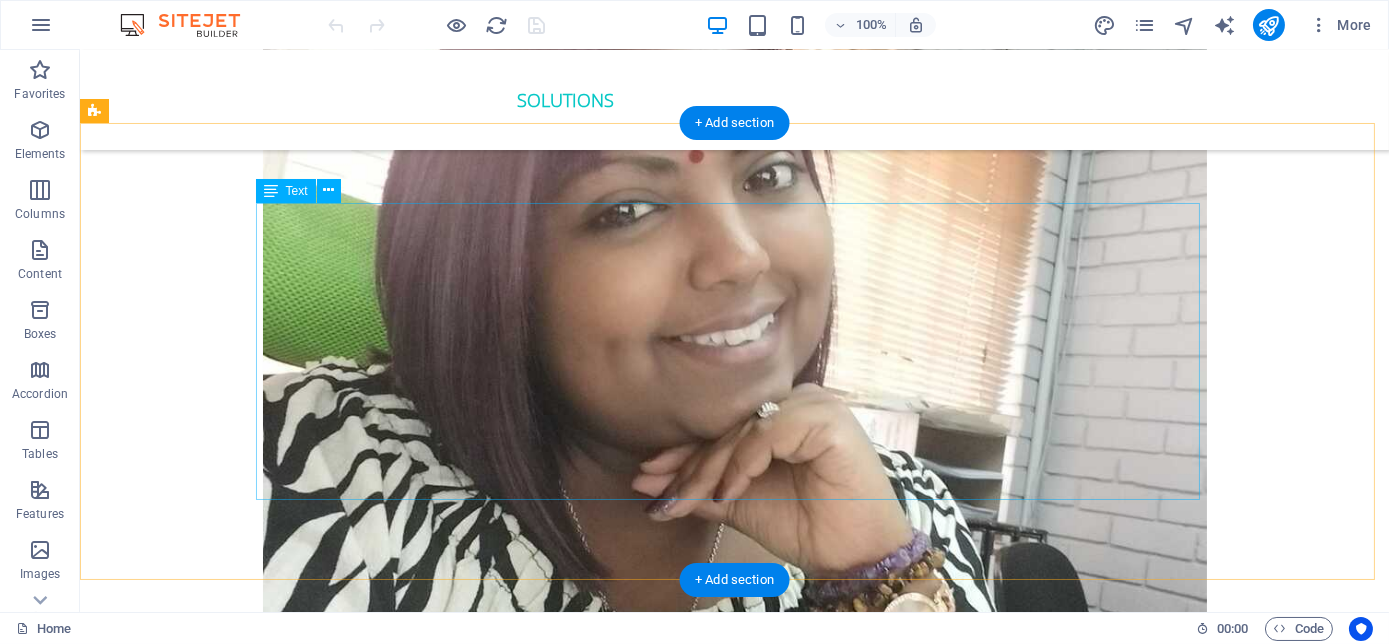 click on "In [YEAR], [PERSON] received the Global Humanitarian Award in [CITY] for significant contributions to communities. This year he was also the Runner up for the Ignite X speaking competition in [CITY], [STATE]. In [YEAR], he was the Most Influential Men for unwavering dedication to helping others grow and achieve greatness. He is also a 3x International Best-Selling Author, recognised for his expertise in mindset transformation, his latest book The Millennial Success Code hit International best seller in four countries in two days. As a Philanthropist, he is the Founder of the Be the Best Version of Yourself Foundation, where he is dedicated to youth empowerment, disability advocacy, cancer awareness, and mental wellness. He has climbed Mt Kilimanjaro three times for various reasons. Please welcome [PERSON] with his signature talk called "The Power Within"" at bounding box center (735, 4824) 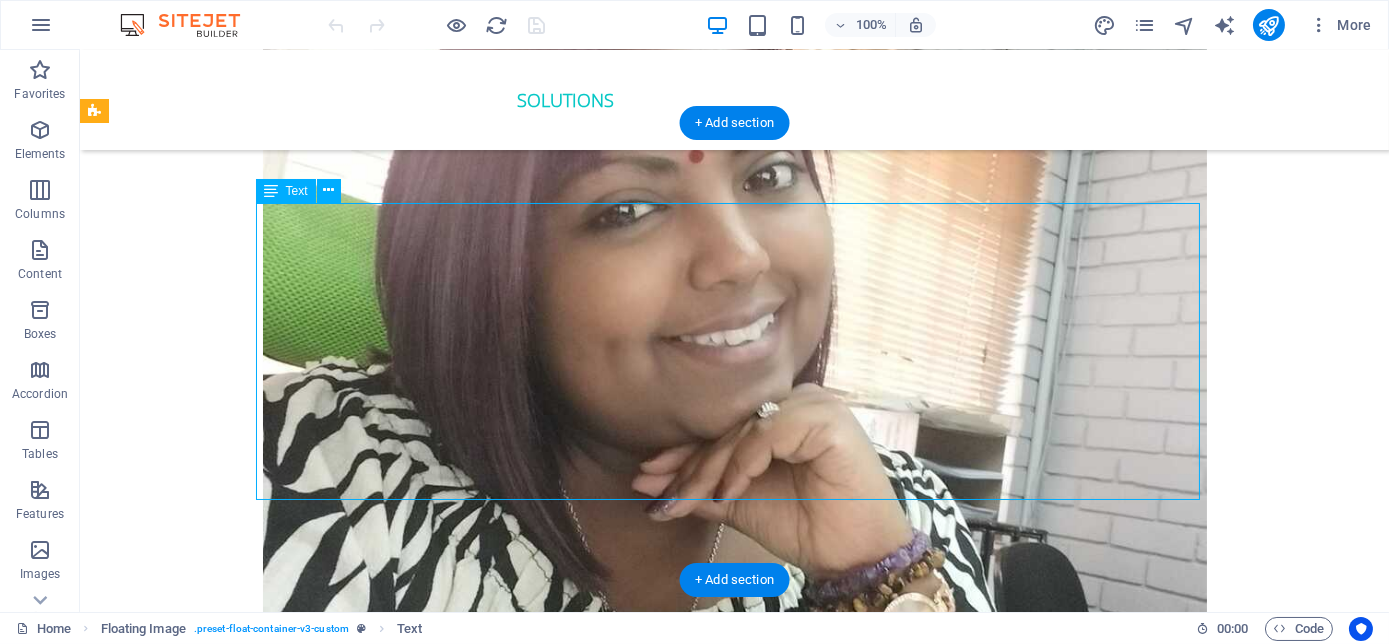 click on "In [YEAR], [PERSON] received the Global Humanitarian Award in [CITY] for significant contributions to communities. This year he was also the Runner up for the Ignite X speaking competition in [CITY], [STATE]. In [YEAR], he was the Most Influential Men for unwavering dedication to helping others grow and achieve greatness. He is also a 3x International Best-Selling Author, recognised for his expertise in mindset transformation, his latest book The Millennial Success Code hit International best seller in four countries in two days. As a Philanthropist, he is the Founder of the Be the Best Version of Yourself Foundation, where he is dedicated to youth empowerment, disability advocacy, cancer awareness, and mental wellness. He has climbed Mt Kilimanjaro three times for various reasons. Please welcome [PERSON] with his signature talk called "The Power Within"" at bounding box center [735, 4824] 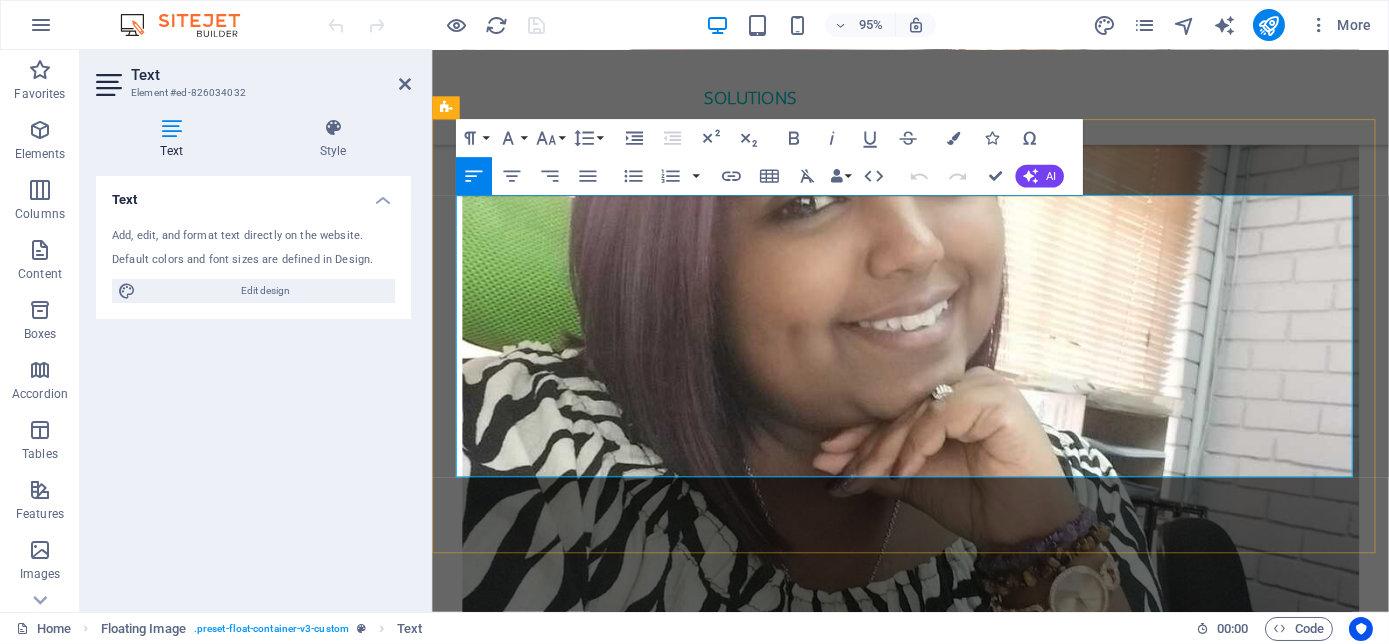 drag, startPoint x: 732, startPoint y: 217, endPoint x: 1396, endPoint y: 486, distance: 716.41956 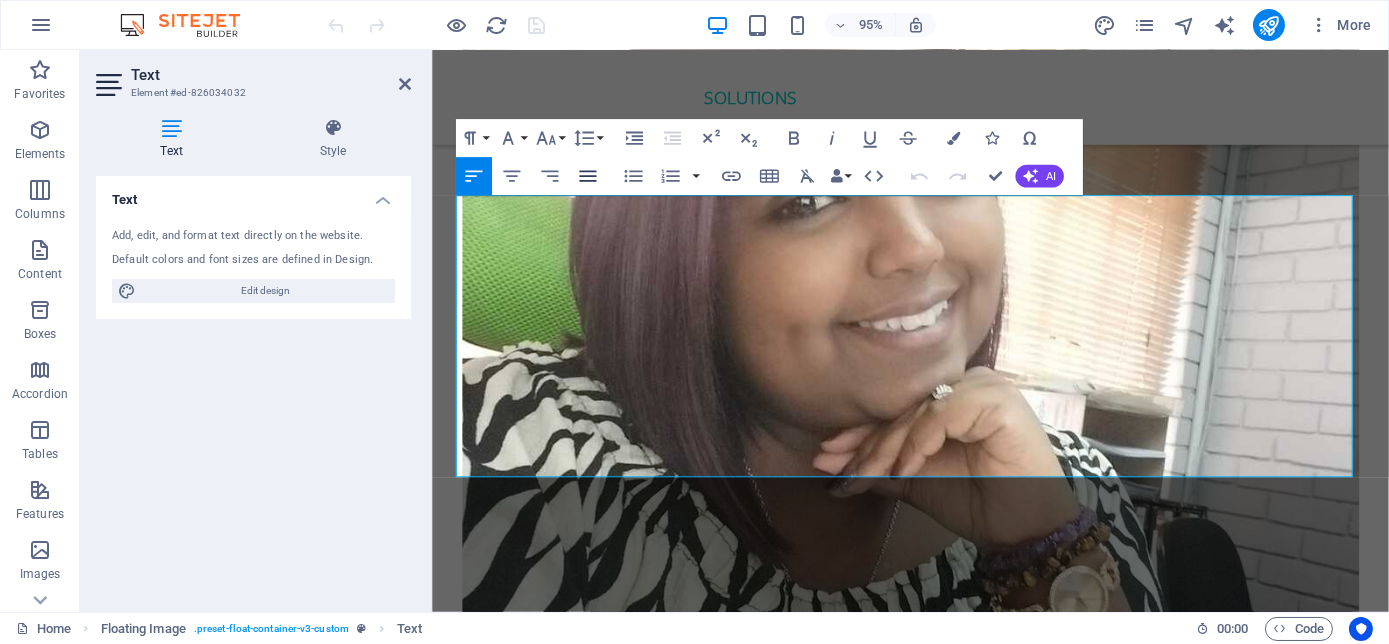 click 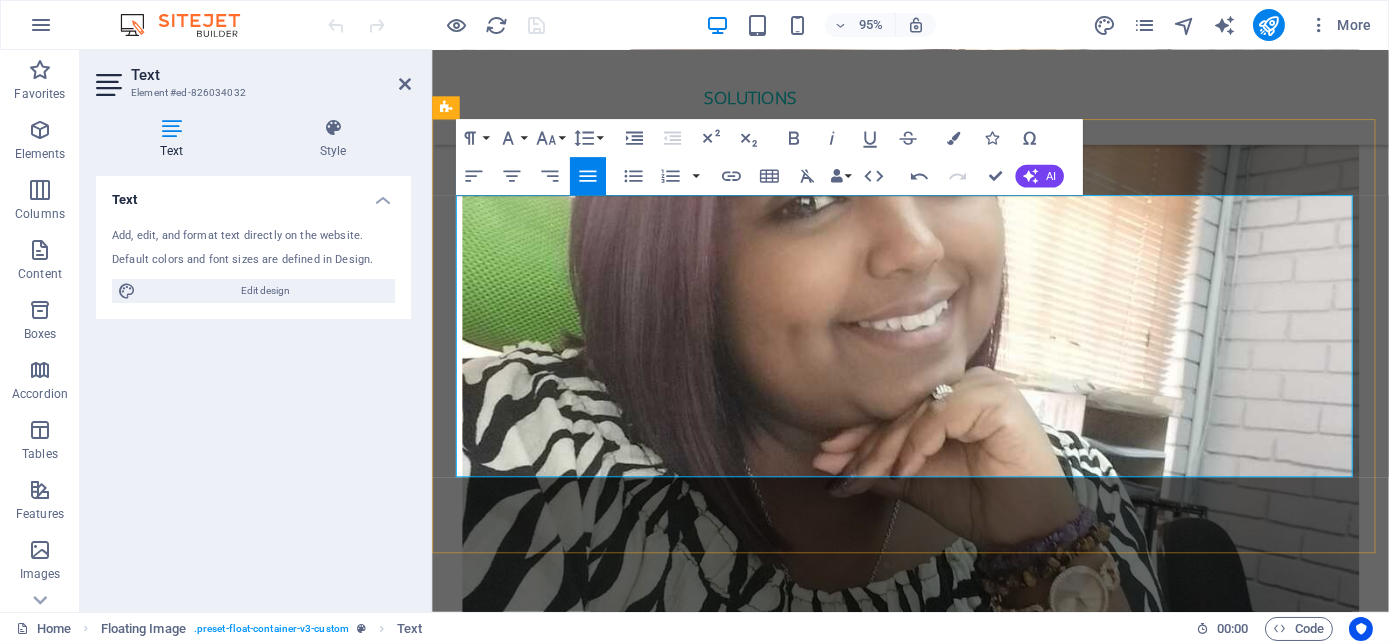 click on "In [YEAR], [PERSON] received the Global Humanitarian Award in [CITY] for significant contributions to communities. This year he was also the Runner up for the Ignite X speaking competition in [CITY], [STATE]. In [YEAR], he was the Most Influential Men for unwavering dedication to helping others grow and achieve greatness. He is also a 3x International Best-Selling Author, recognised for his expertise in mindset transformation, his latest book The Millennial Success Code hit International best seller in four countries in two days. As a Philanthropist, he is the Founder of the Be the Best Version of Yourself Foundation, where he is dedicated to youth empowerment, disability advocacy, cancer awareness, and mental wellness. He has climbed Mt Kilimanjaro three times for various reasons. Please welcome [PERSON] with his signature talk called "The Power Within"" at bounding box center (935, 4824) 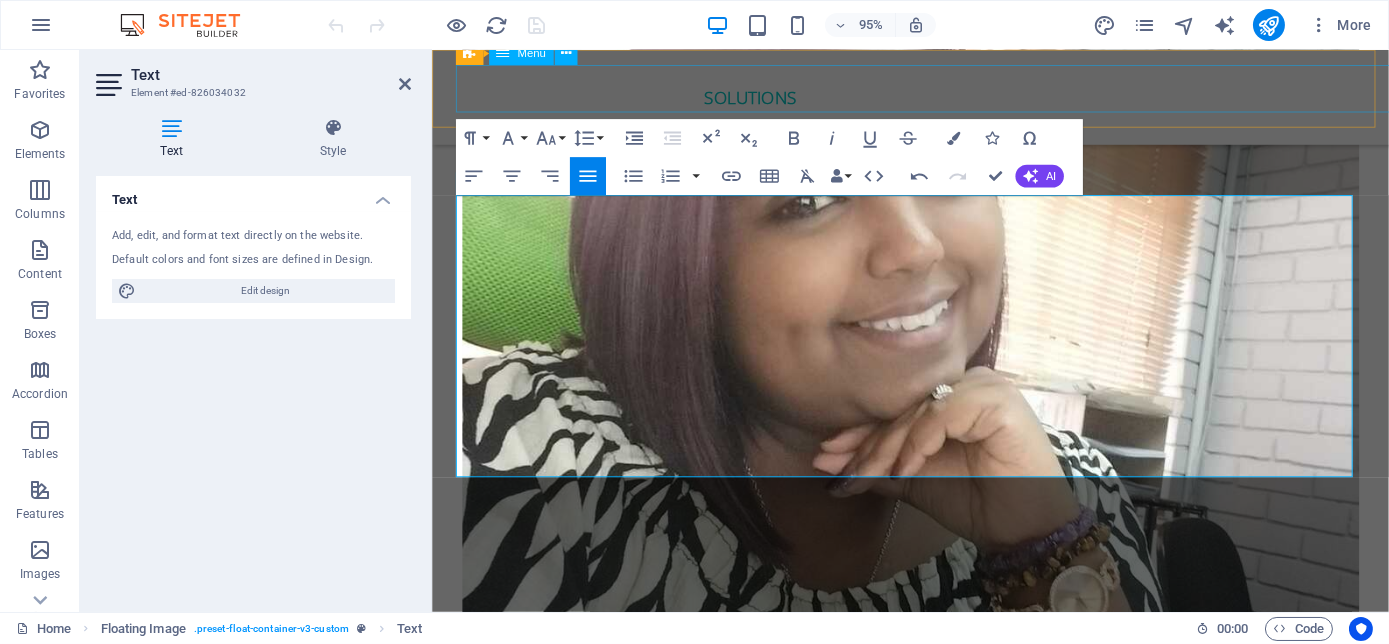 click on "Home About Solutions Promote your business competitions Contact" at bounding box center [935, 100] 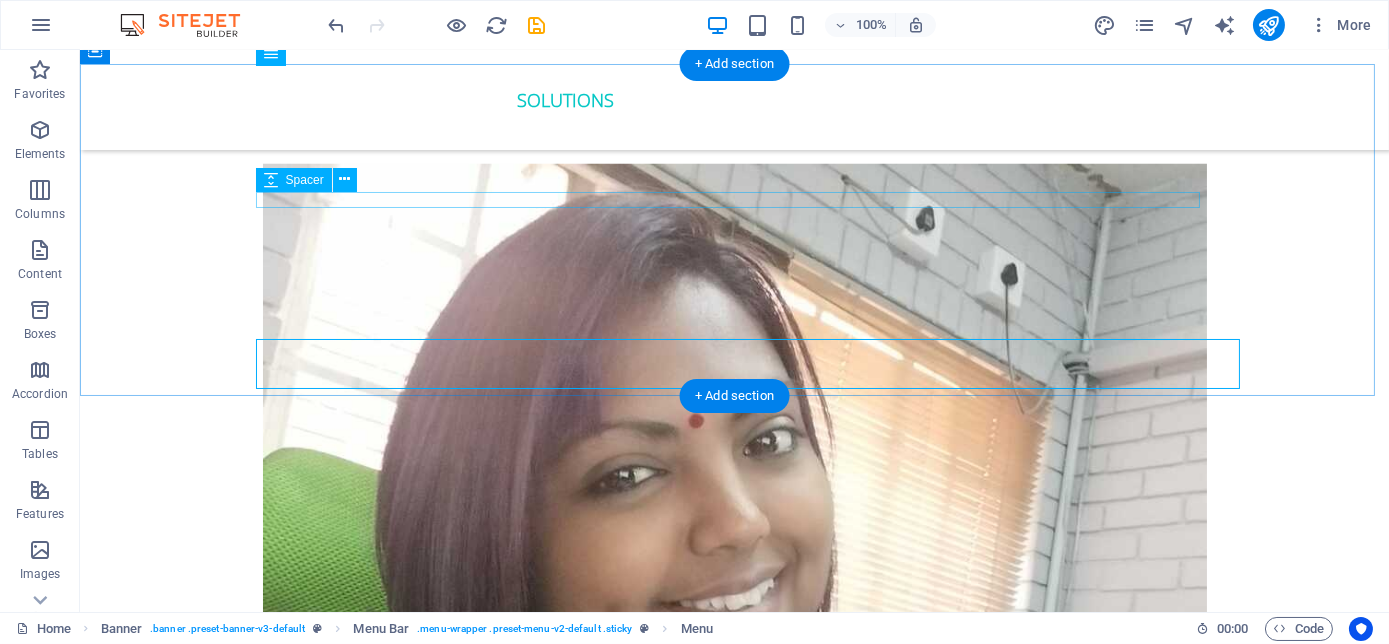 scroll, scrollTop: 3909, scrollLeft: 0, axis: vertical 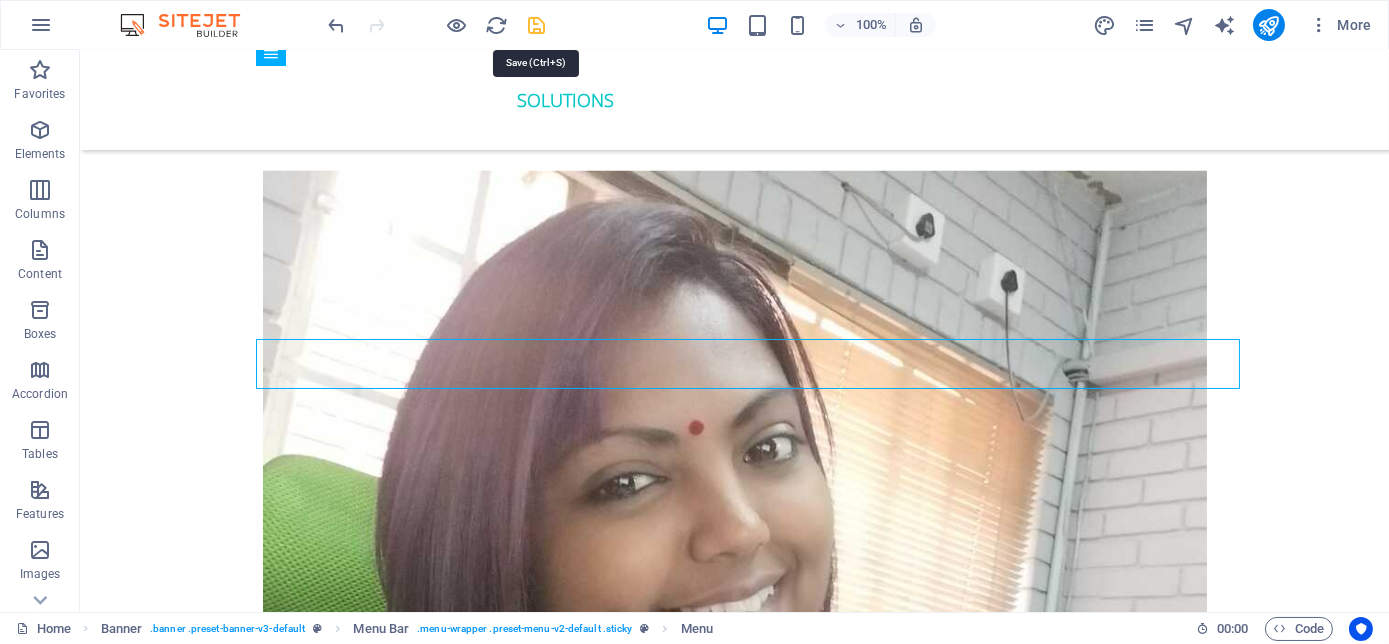 click at bounding box center (537, 25) 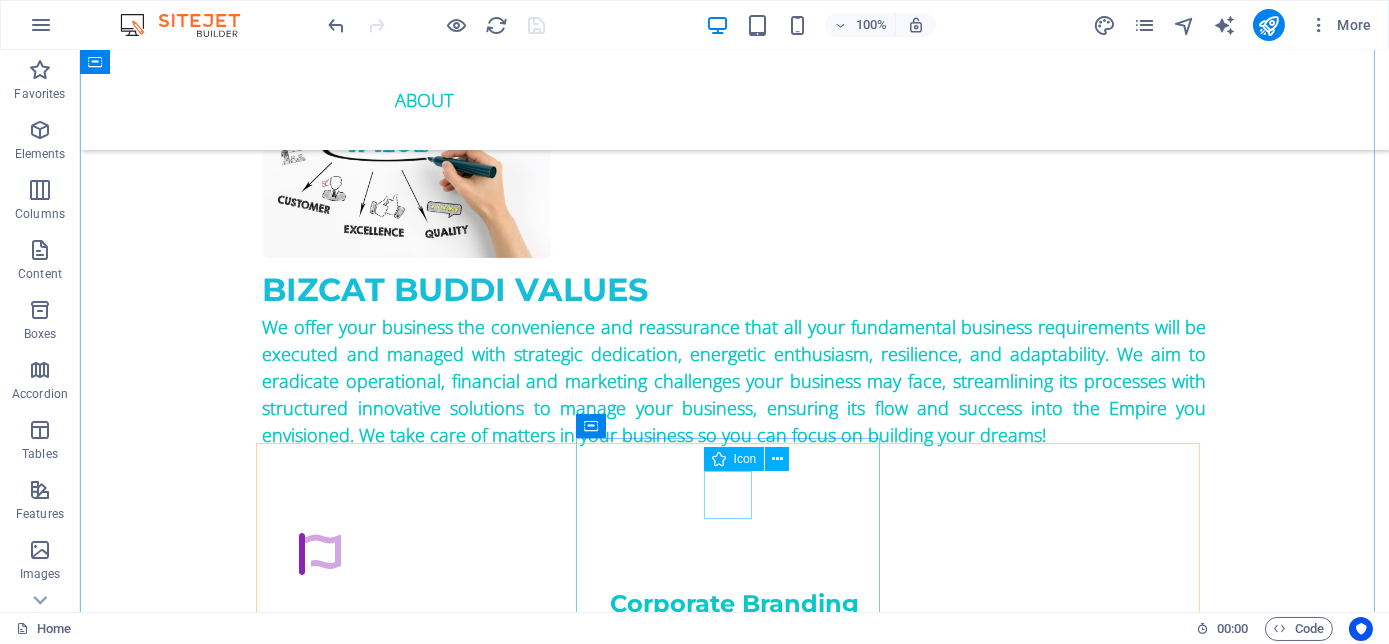scroll, scrollTop: 727, scrollLeft: 0, axis: vertical 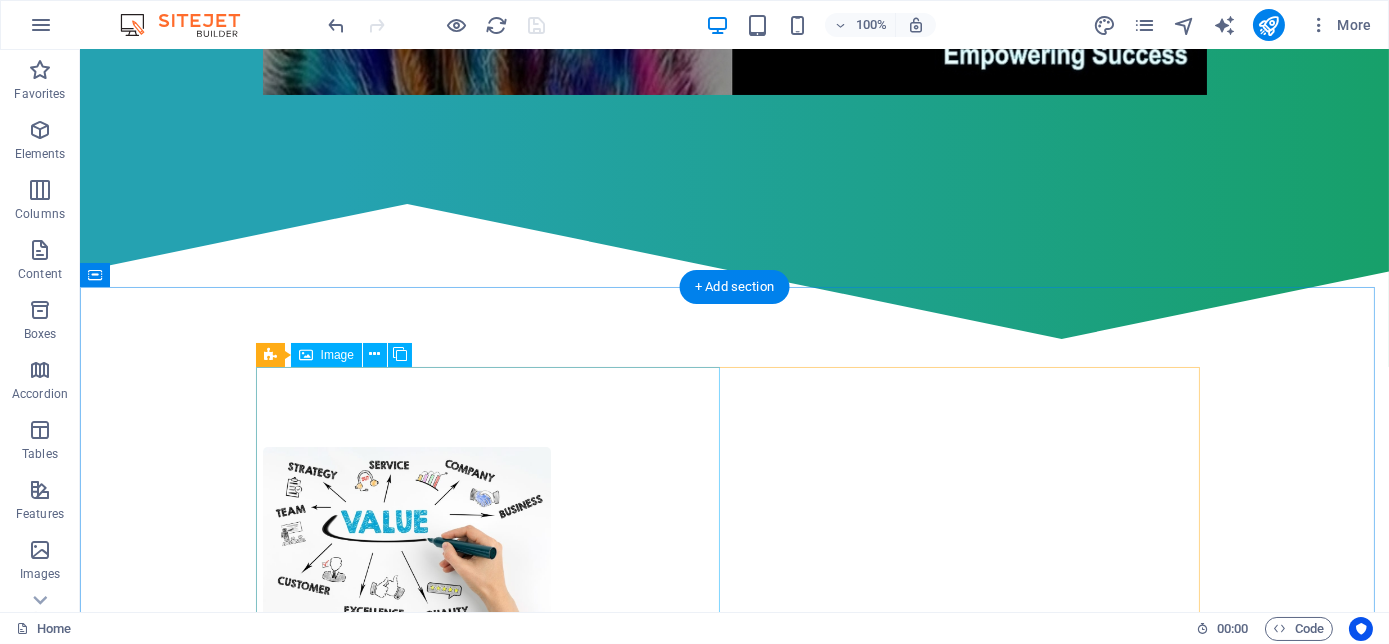 click at bounding box center [407, 543] 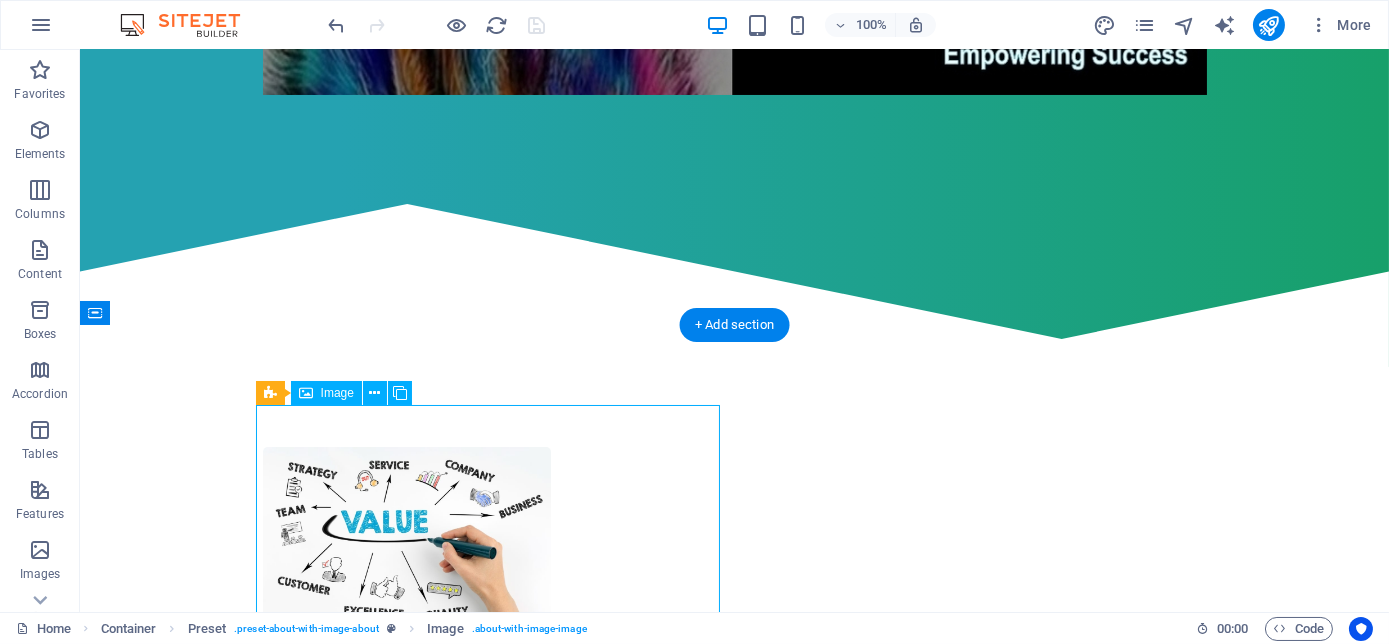 scroll, scrollTop: 636, scrollLeft: 0, axis: vertical 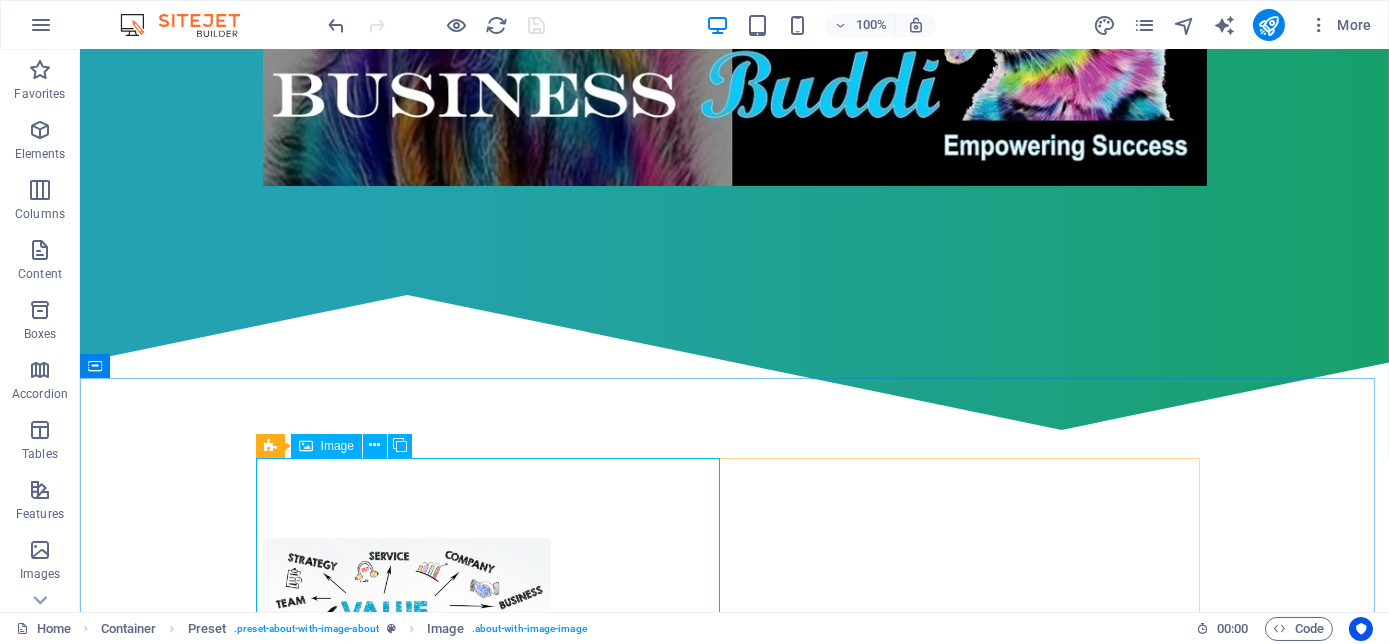 click on "Image" at bounding box center (326, 446) 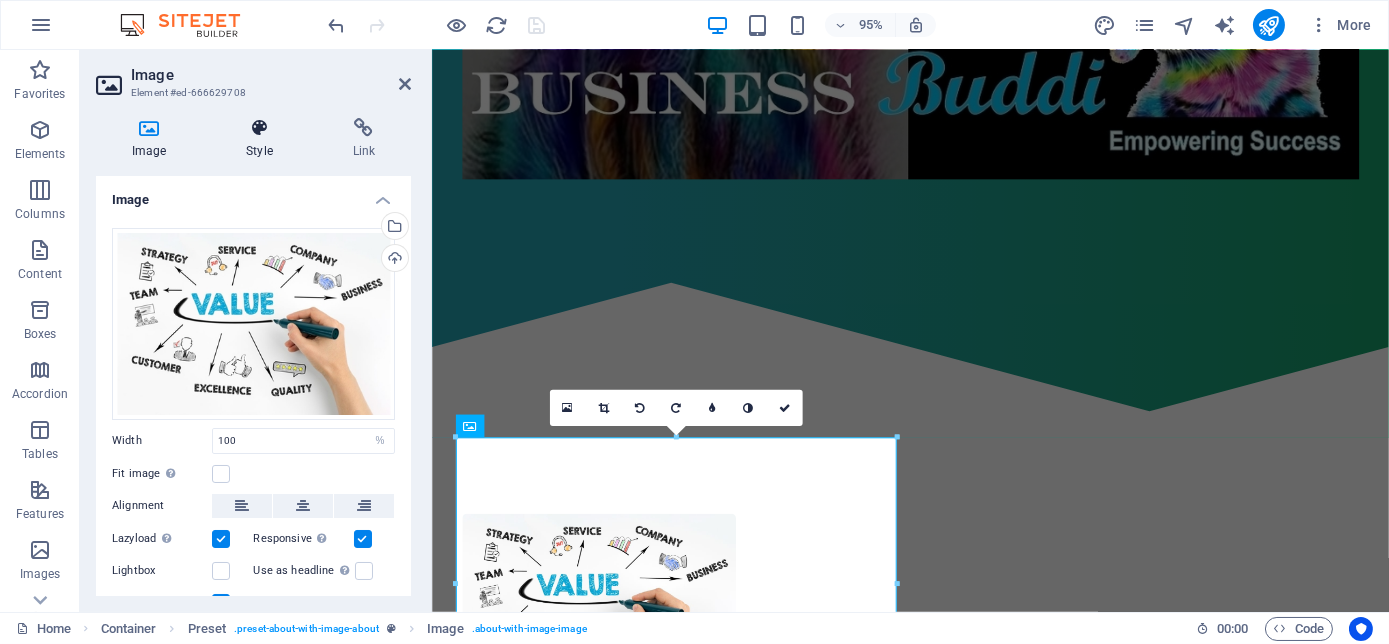 click at bounding box center (259, 128) 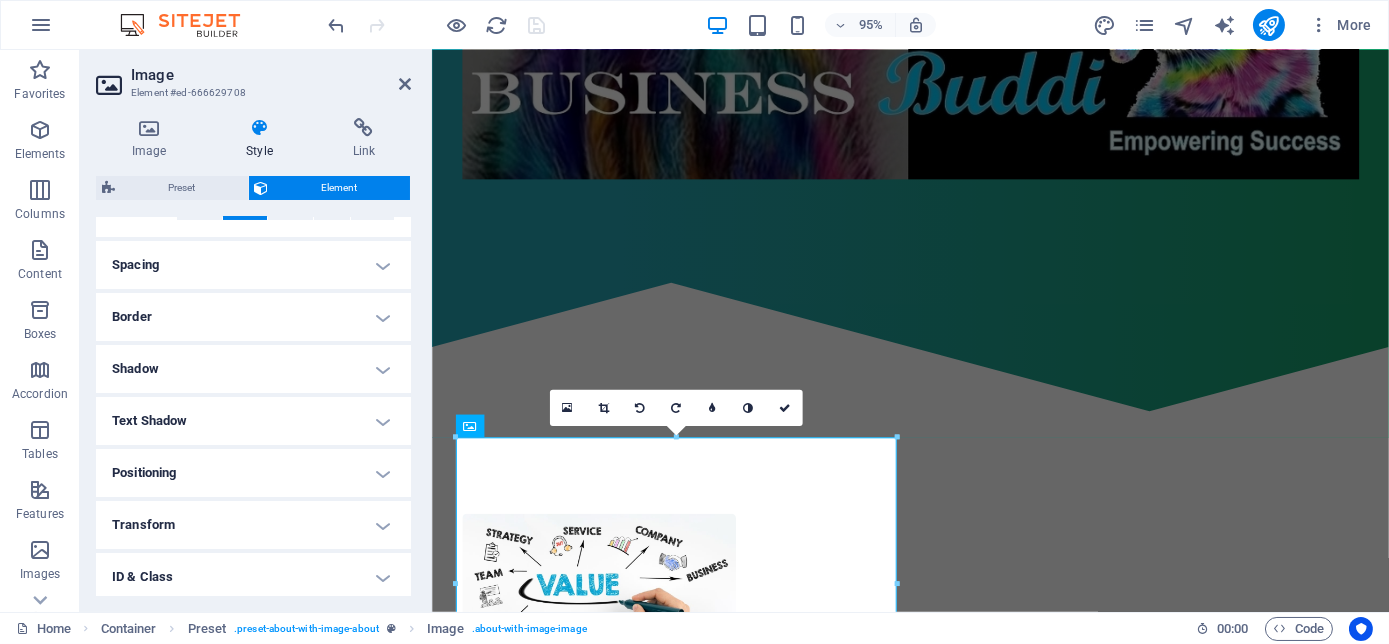 scroll, scrollTop: 454, scrollLeft: 0, axis: vertical 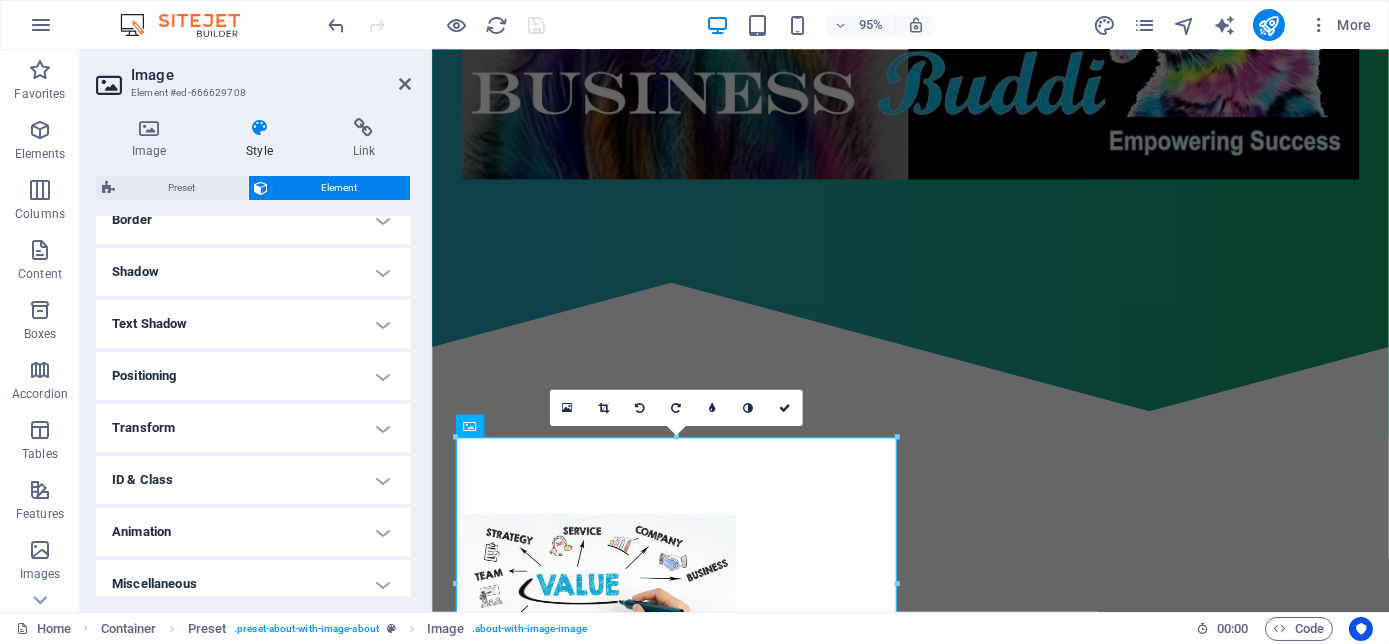 click on "Animation" at bounding box center [253, 532] 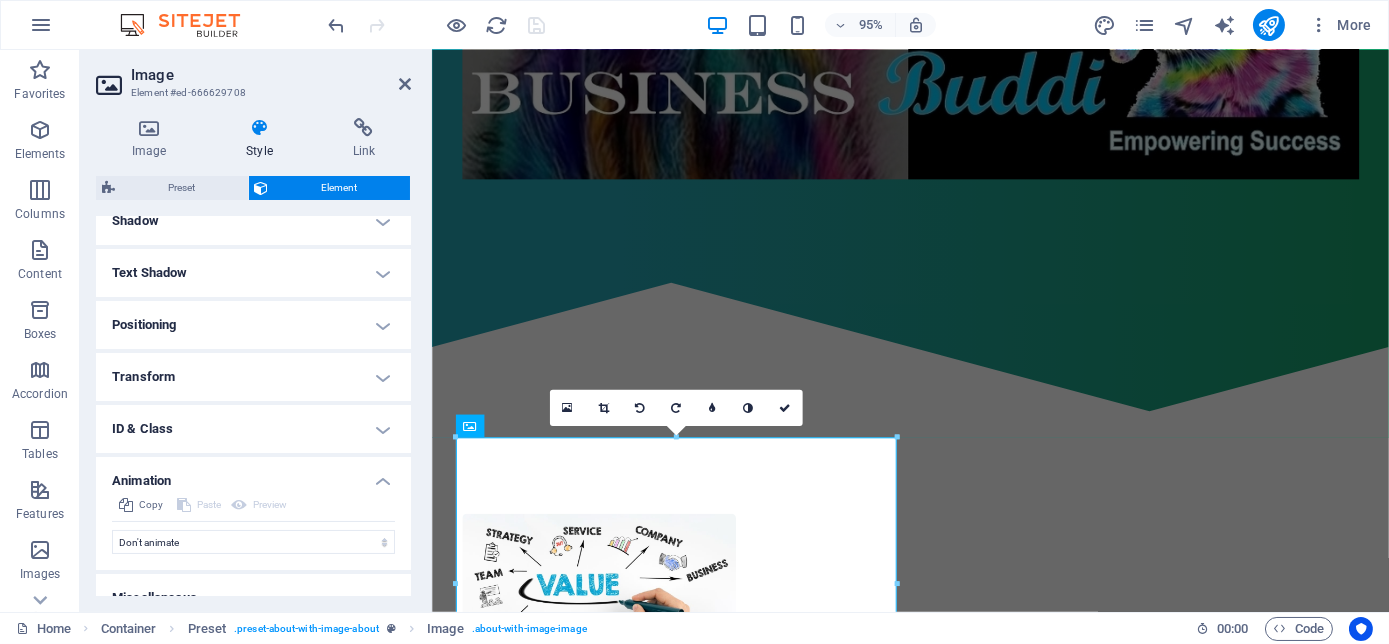 scroll, scrollTop: 530, scrollLeft: 0, axis: vertical 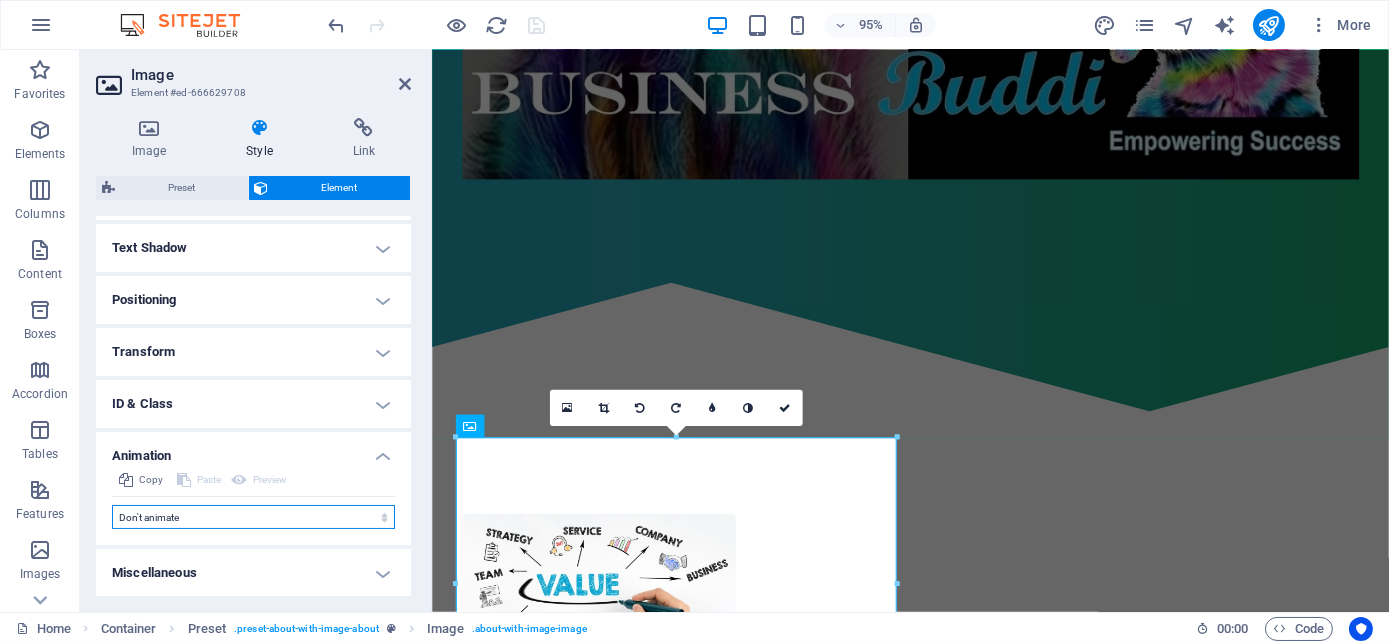 click on "Don't animate Show / Hide Slide up/down Zoom in/out Slide left to right Slide right to left Slide top to bottom Slide bottom to top Pulse Blink Open as overlay" at bounding box center (253, 517) 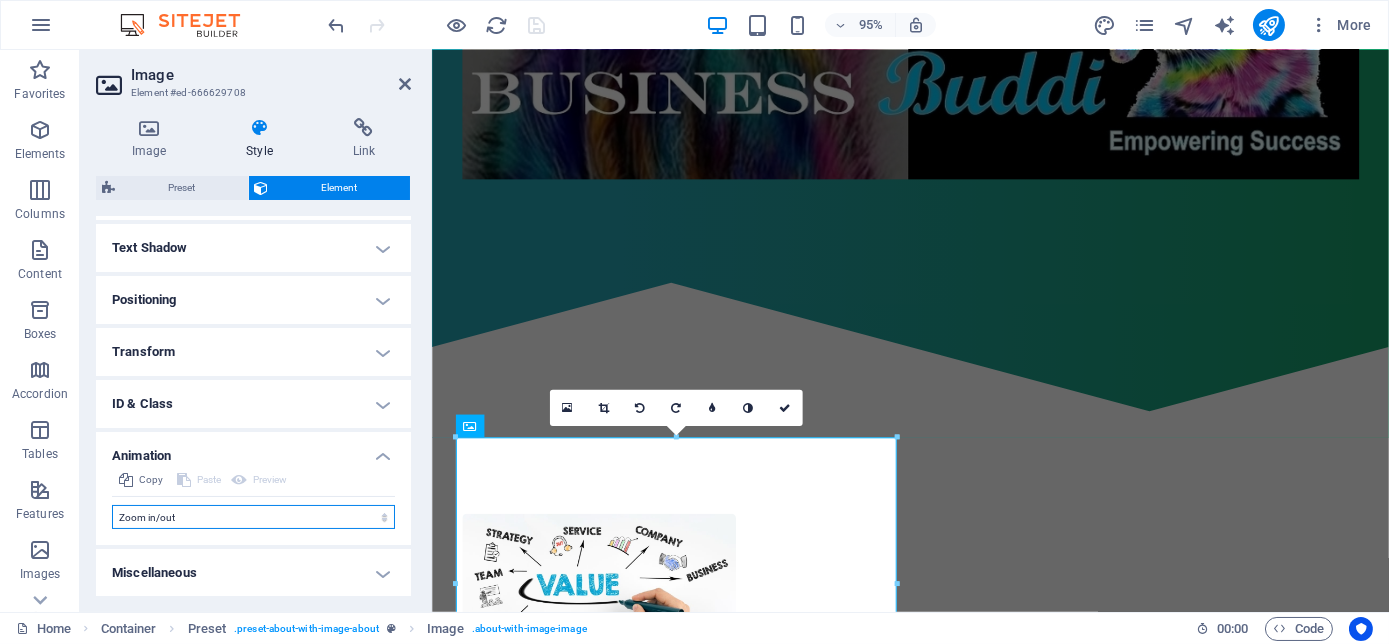 click on "Don't animate Show / Hide Slide up/down Zoom in/out Slide left to right Slide right to left Slide top to bottom Slide bottom to top Pulse Blink Open as overlay" at bounding box center [253, 517] 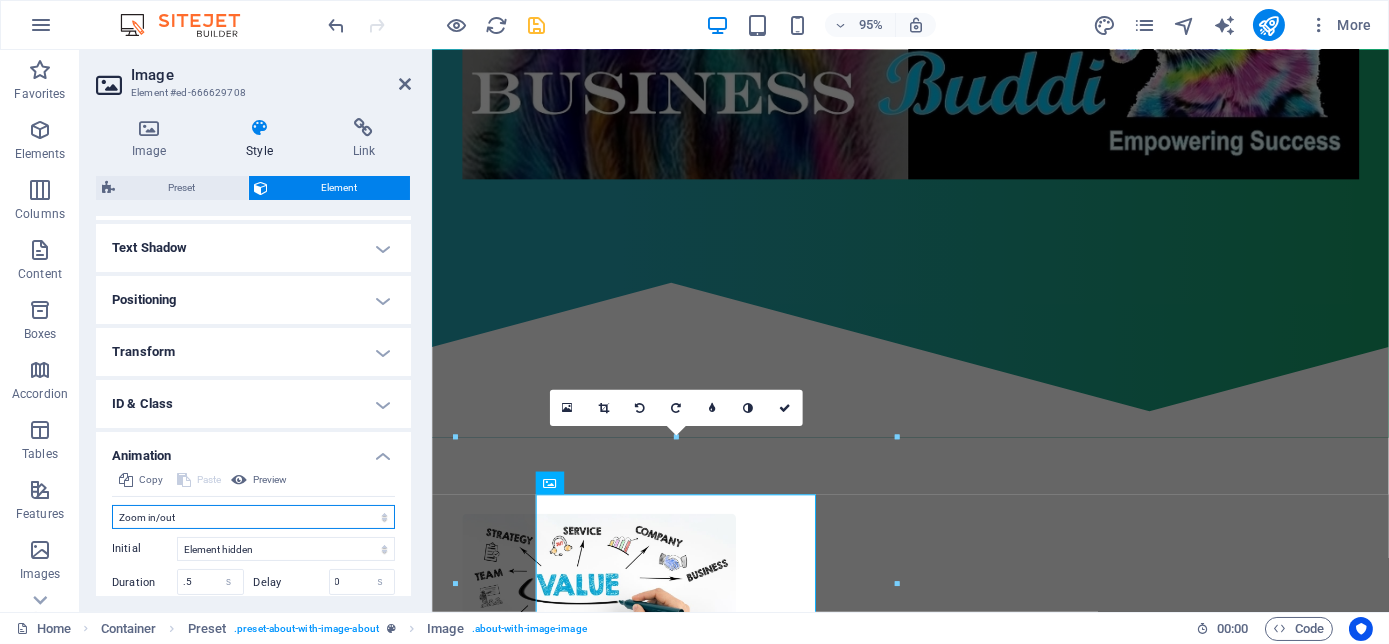click on "Don't animate Show / Hide Slide up/down Zoom in/out Slide left to right Slide right to left Slide top to bottom Slide bottom to top Pulse Blink Open as overlay" at bounding box center [253, 517] 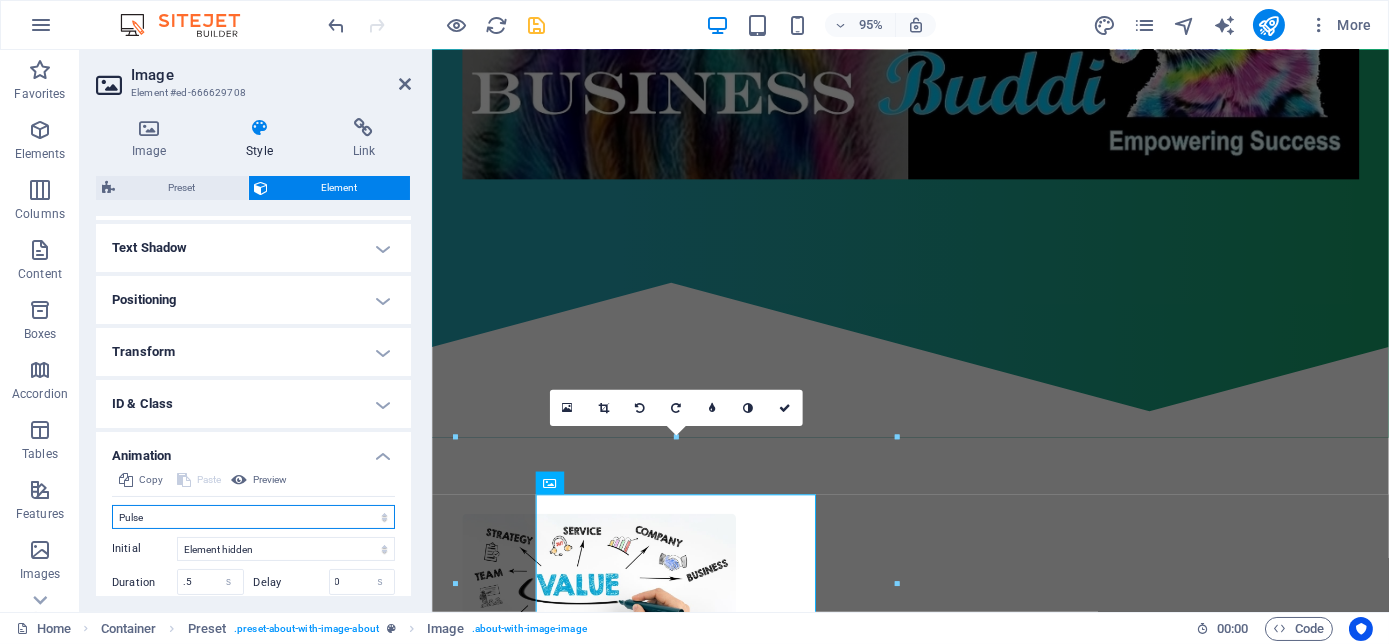 click on "Don't animate Show / Hide Slide up/down Zoom in/out Slide left to right Slide right to left Slide top to bottom Slide bottom to top Pulse Blink Open as overlay" at bounding box center [253, 517] 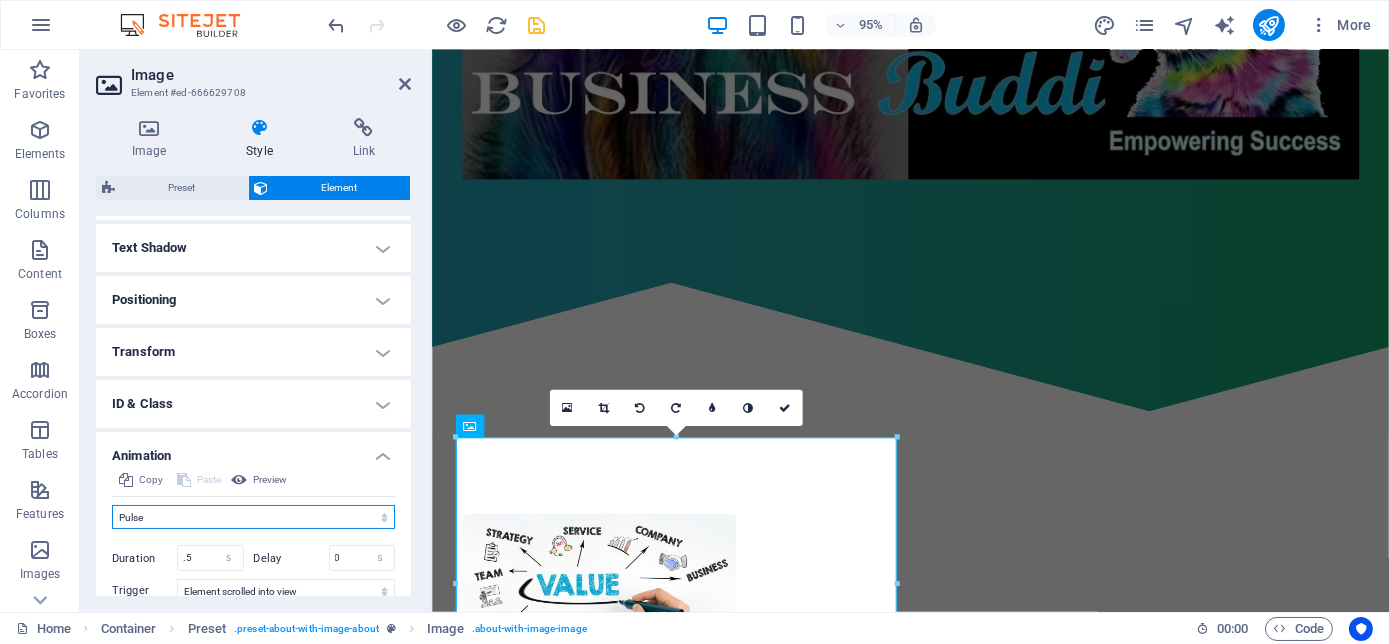 click on "Don't animate Show / Hide Slide up/down Zoom in/out Slide left to right Slide right to left Slide top to bottom Slide bottom to top Pulse Blink Open as overlay" at bounding box center [253, 517] 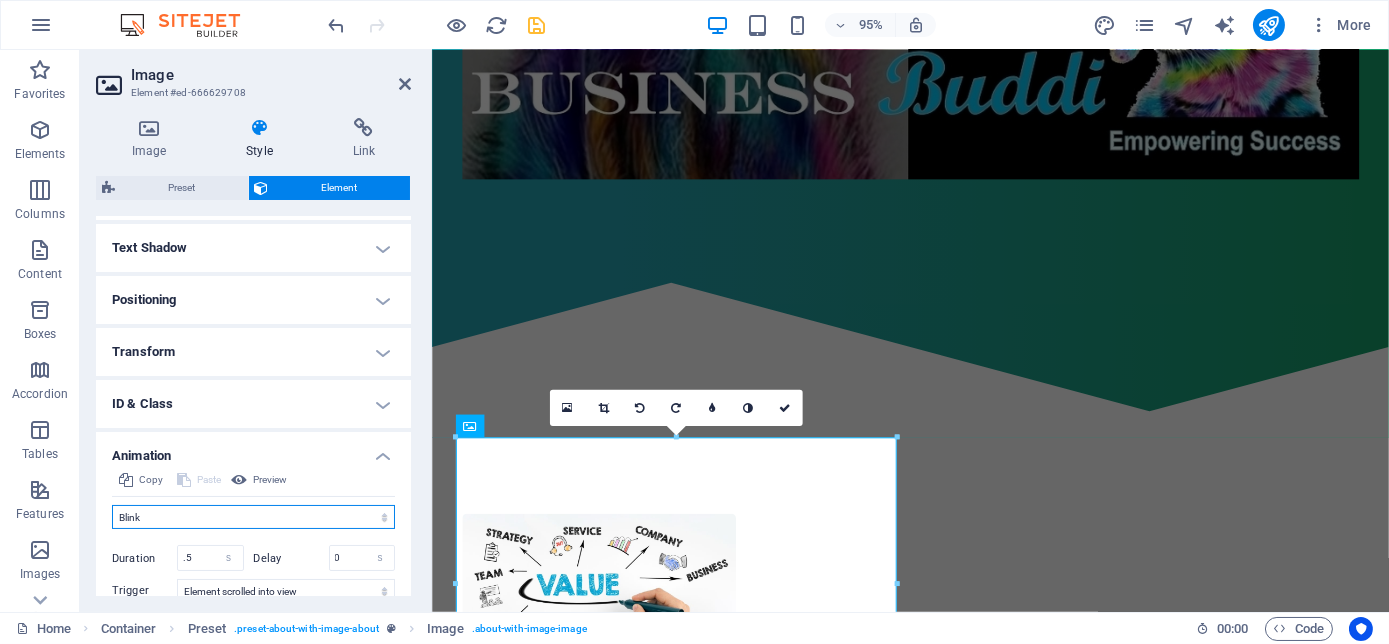 click on "Don't animate Show / Hide Slide up/down Zoom in/out Slide left to right Slide right to left Slide top to bottom Slide bottom to top Pulse Blink Open as overlay" at bounding box center (253, 517) 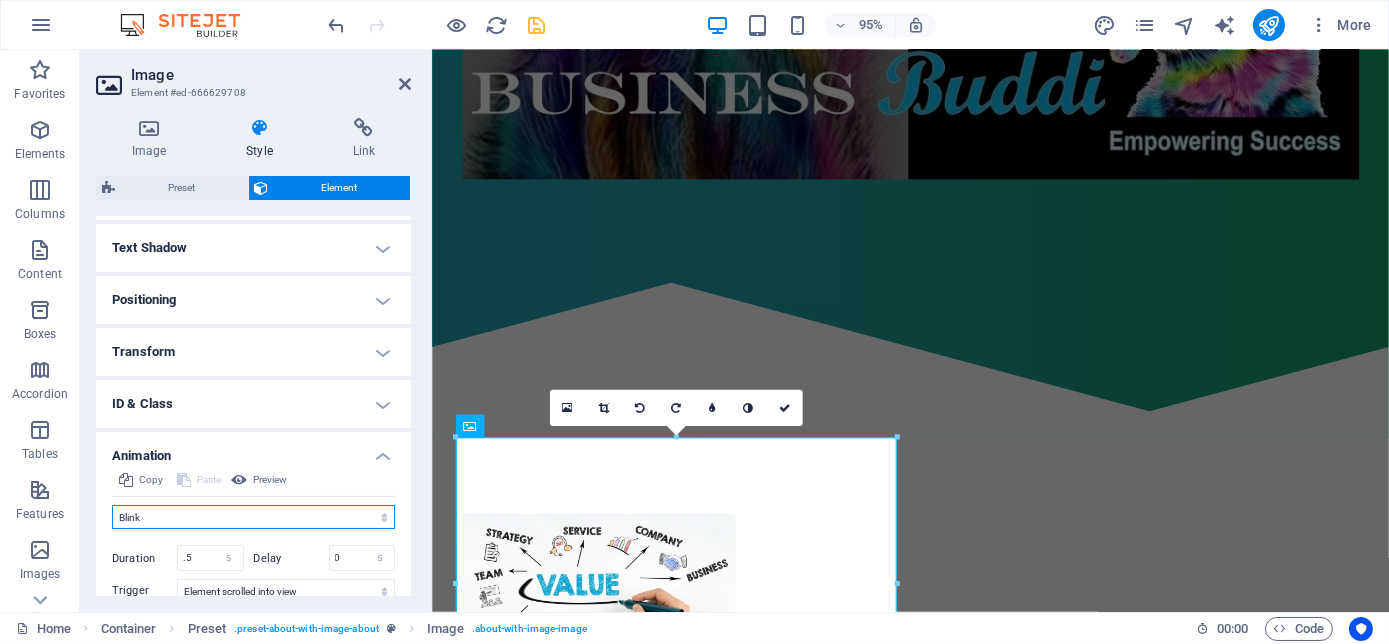 scroll, scrollTop: 621, scrollLeft: 0, axis: vertical 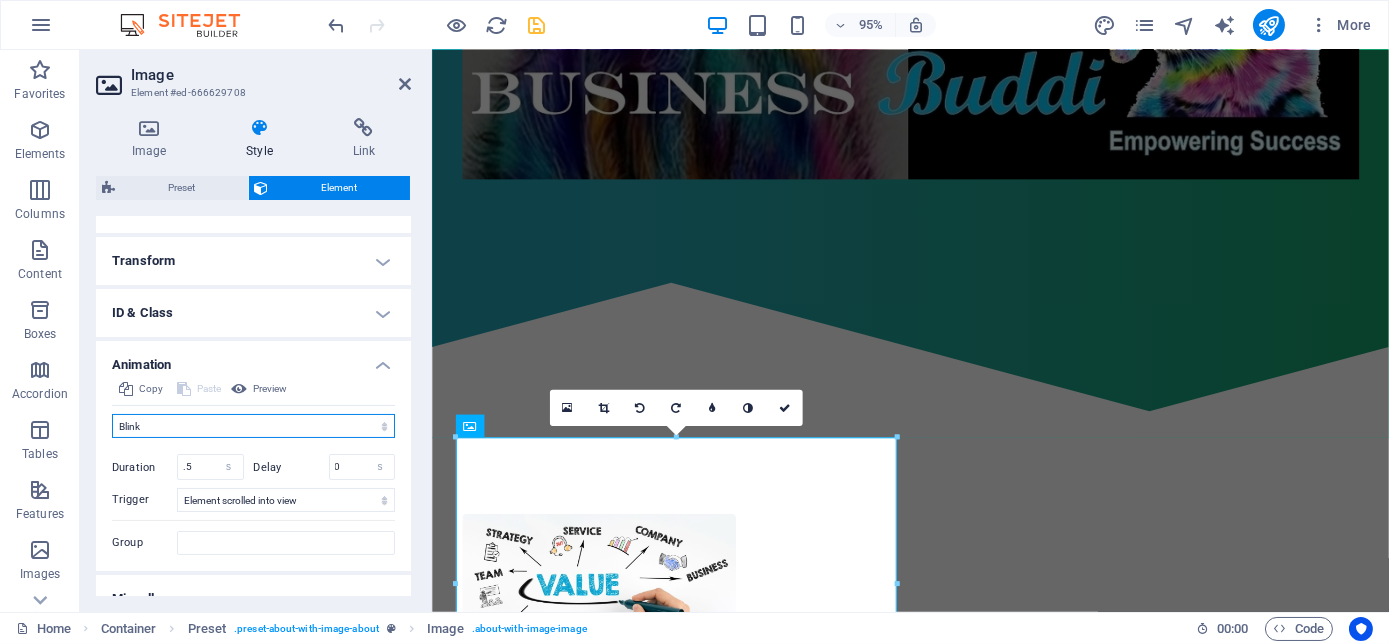 click on "Don't animate Show / Hide Slide up/down Zoom in/out Slide left to right Slide right to left Slide top to bottom Slide bottom to top Pulse Blink Open as overlay" at bounding box center (253, 426) 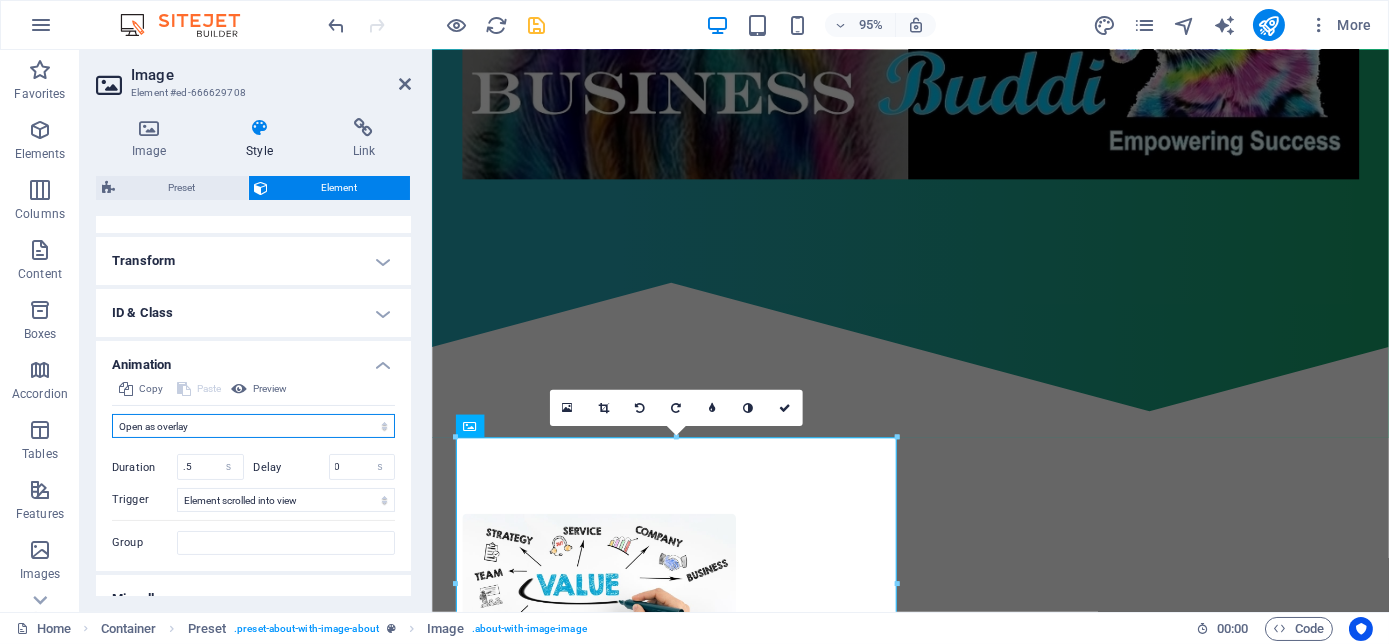 click on "Don't animate Show / Hide Slide up/down Zoom in/out Slide left to right Slide right to left Slide top to bottom Slide bottom to top Pulse Blink Open as overlay" at bounding box center (253, 426) 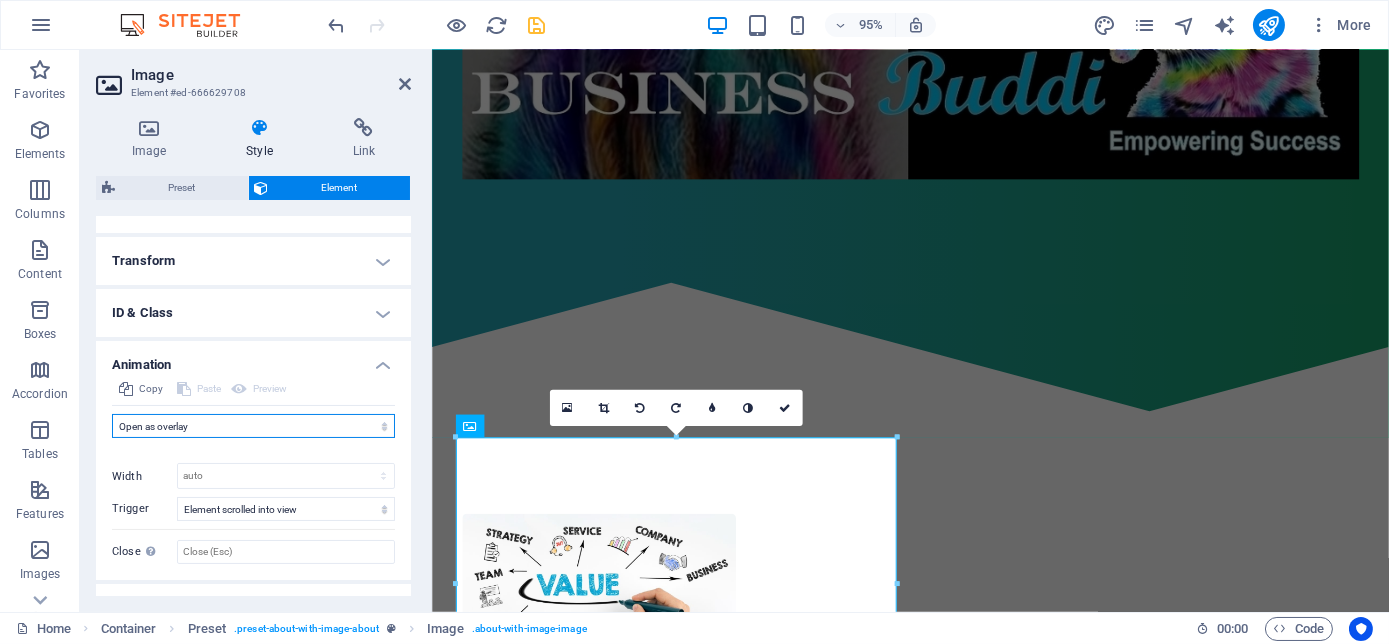click on "Don't animate Show / Hide Slide up/down Zoom in/out Slide left to right Slide right to left Slide top to bottom Slide bottom to top Pulse Blink Open as overlay" at bounding box center [253, 426] 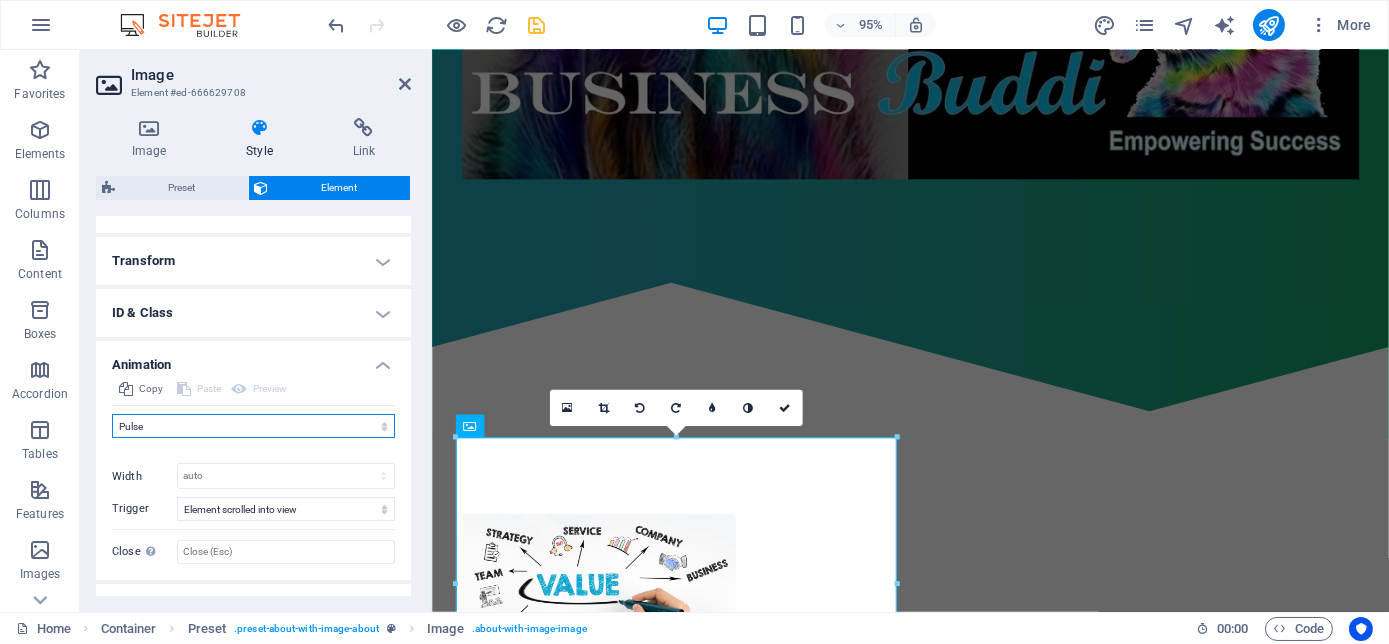 click on "Don't animate Show / Hide Slide up/down Zoom in/out Slide left to right Slide right to left Slide top to bottom Slide bottom to top Pulse Blink Open as overlay" at bounding box center [253, 426] 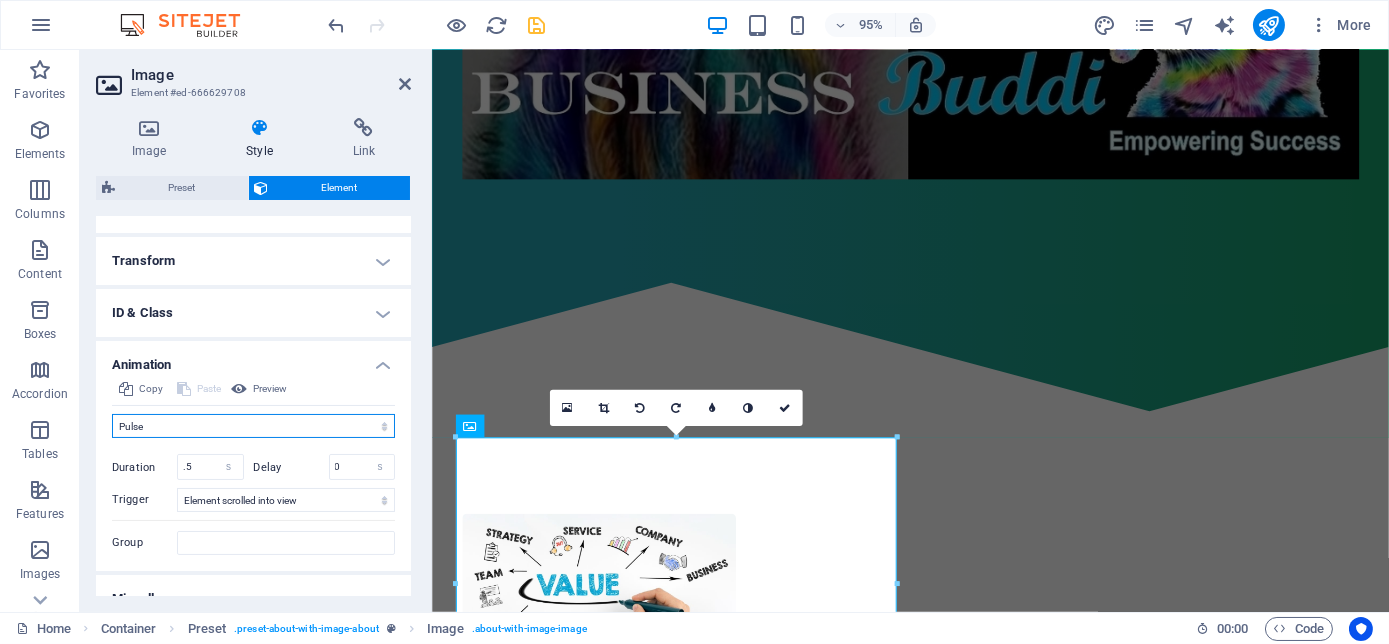 click on "Don't animate Show / Hide Slide up/down Zoom in/out Slide left to right Slide right to left Slide top to bottom Slide bottom to top Pulse Blink Open as overlay" at bounding box center [253, 426] 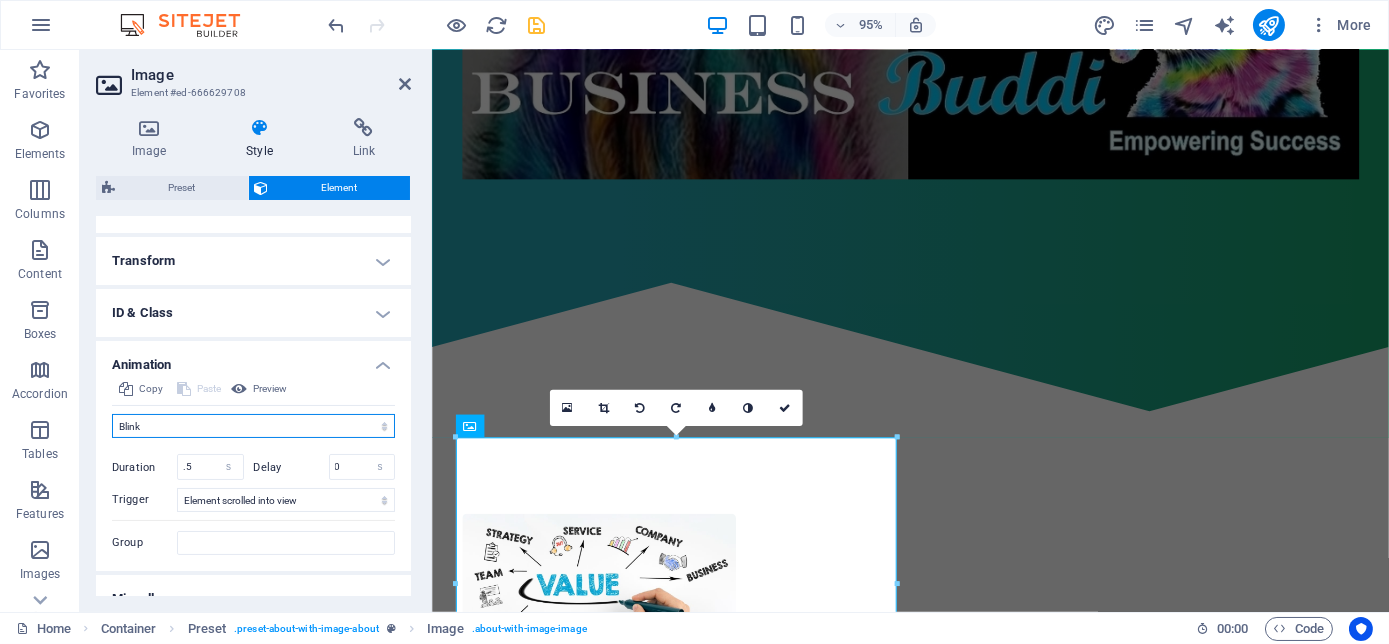 click on "Don't animate Show / Hide Slide up/down Zoom in/out Slide left to right Slide right to left Slide top to bottom Slide bottom to top Pulse Blink Open as overlay" at bounding box center [253, 426] 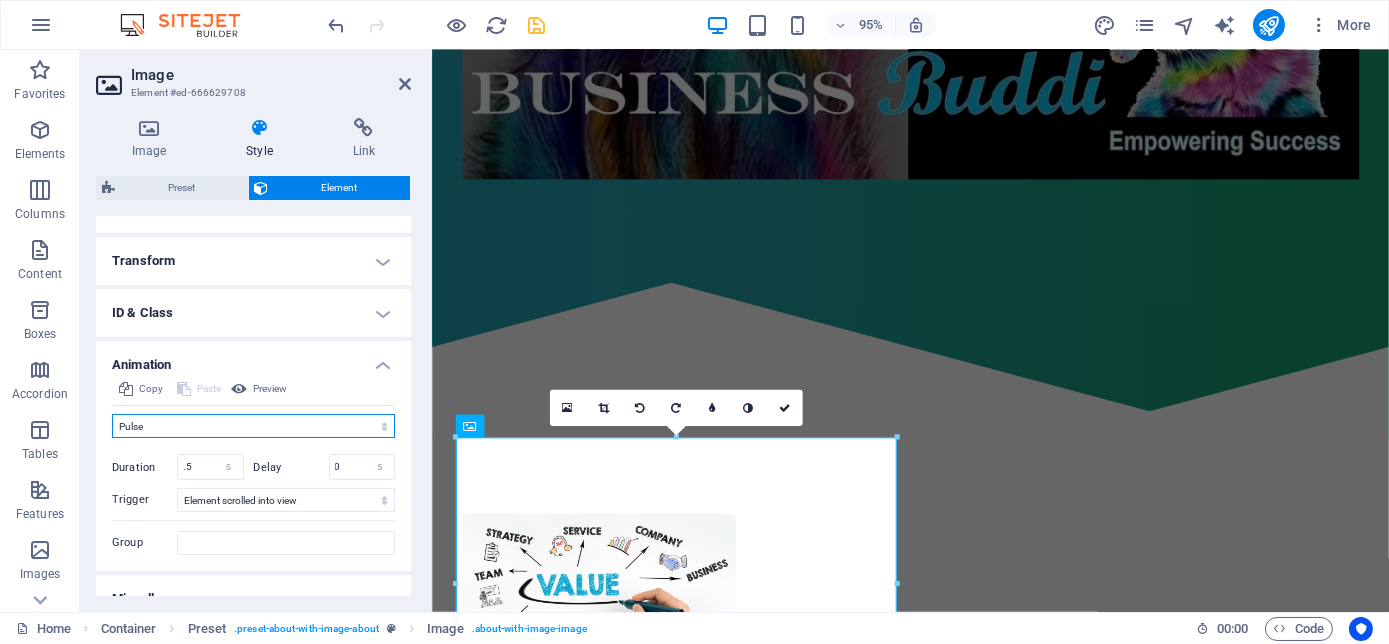 click on "Don't animate Show / Hide Slide up/down Zoom in/out Slide left to right Slide right to left Slide top to bottom Slide bottom to top Pulse Blink Open as overlay" at bounding box center (253, 426) 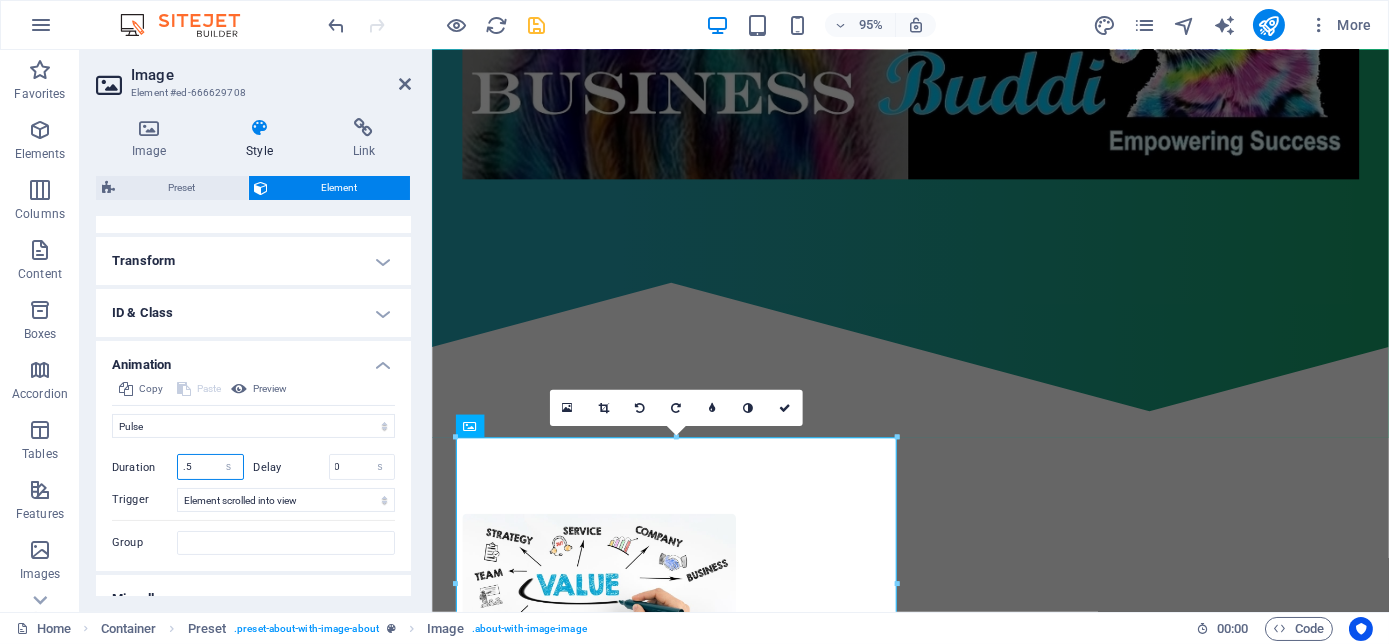 drag, startPoint x: 192, startPoint y: 460, endPoint x: 167, endPoint y: 467, distance: 25.96151 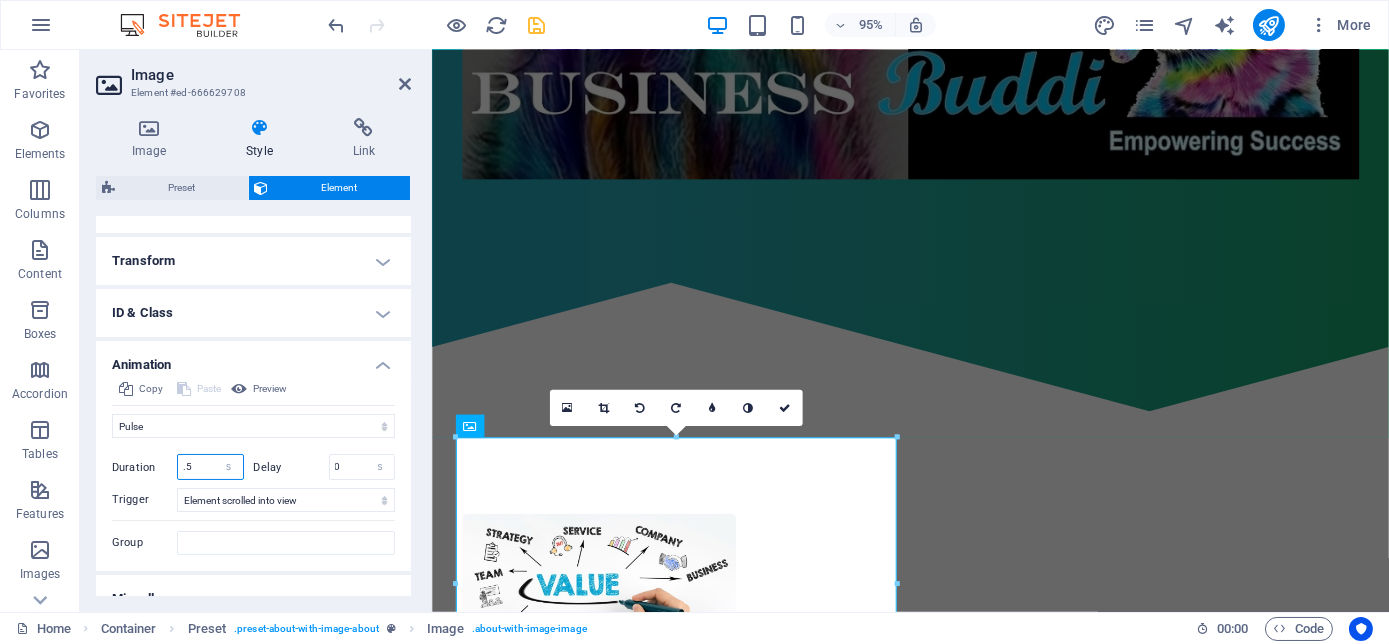 type on "6" 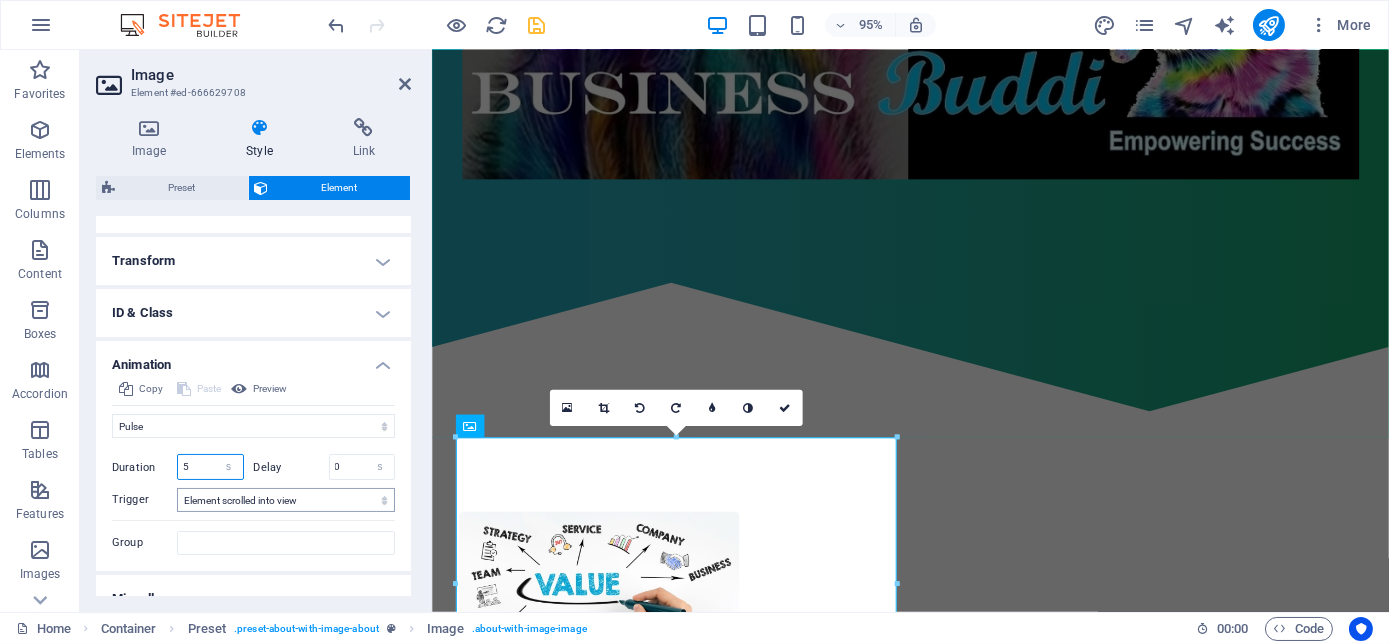 type on "5" 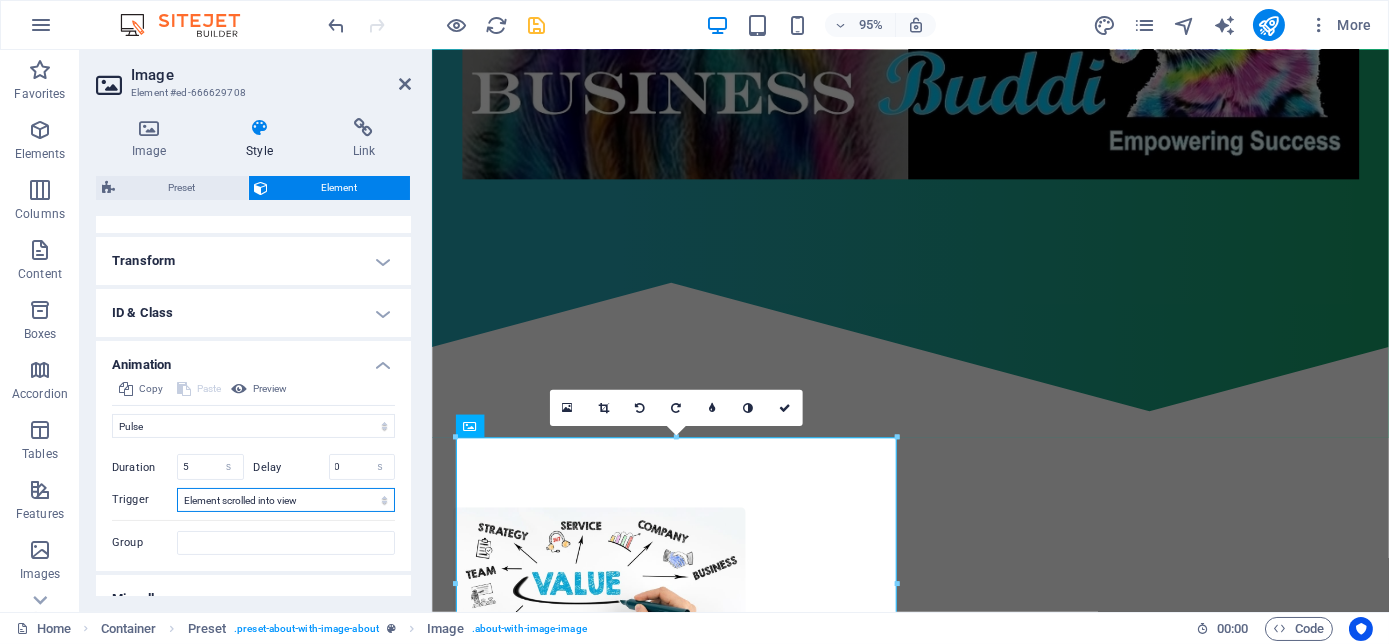 click on "No automatic trigger On page load Element scrolled into view" at bounding box center [286, 500] 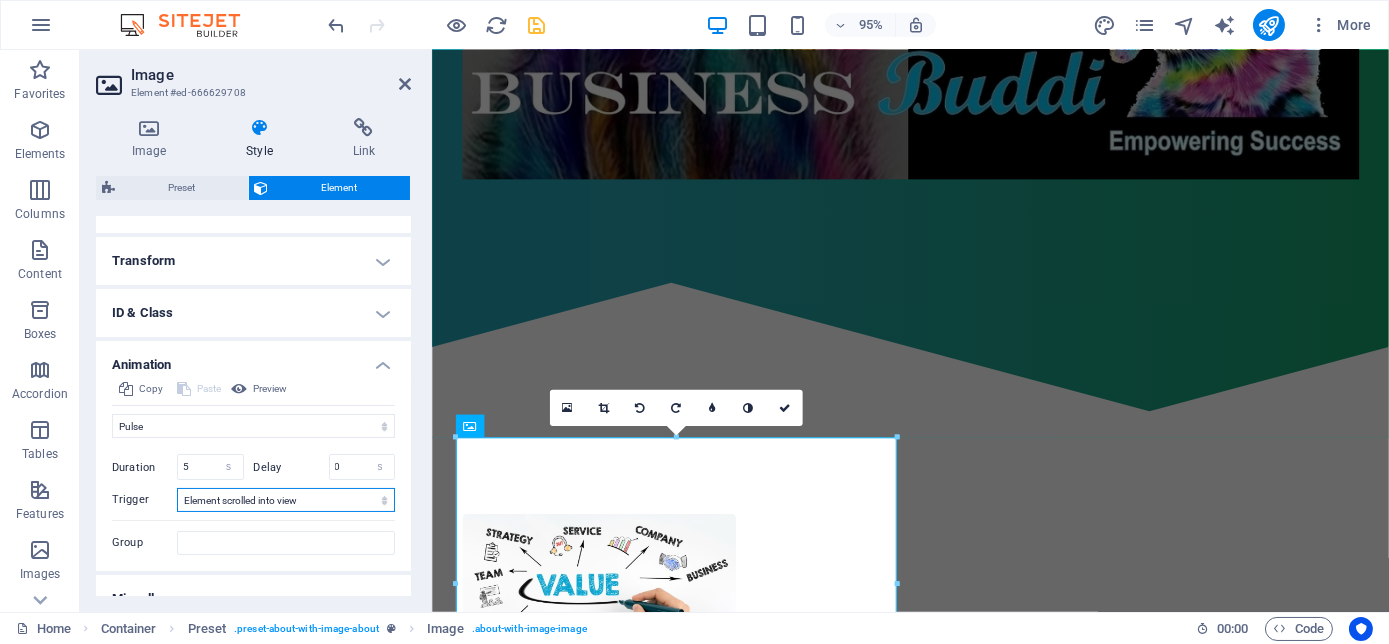 click on "No automatic trigger On page load Element scrolled into view" at bounding box center (286, 500) 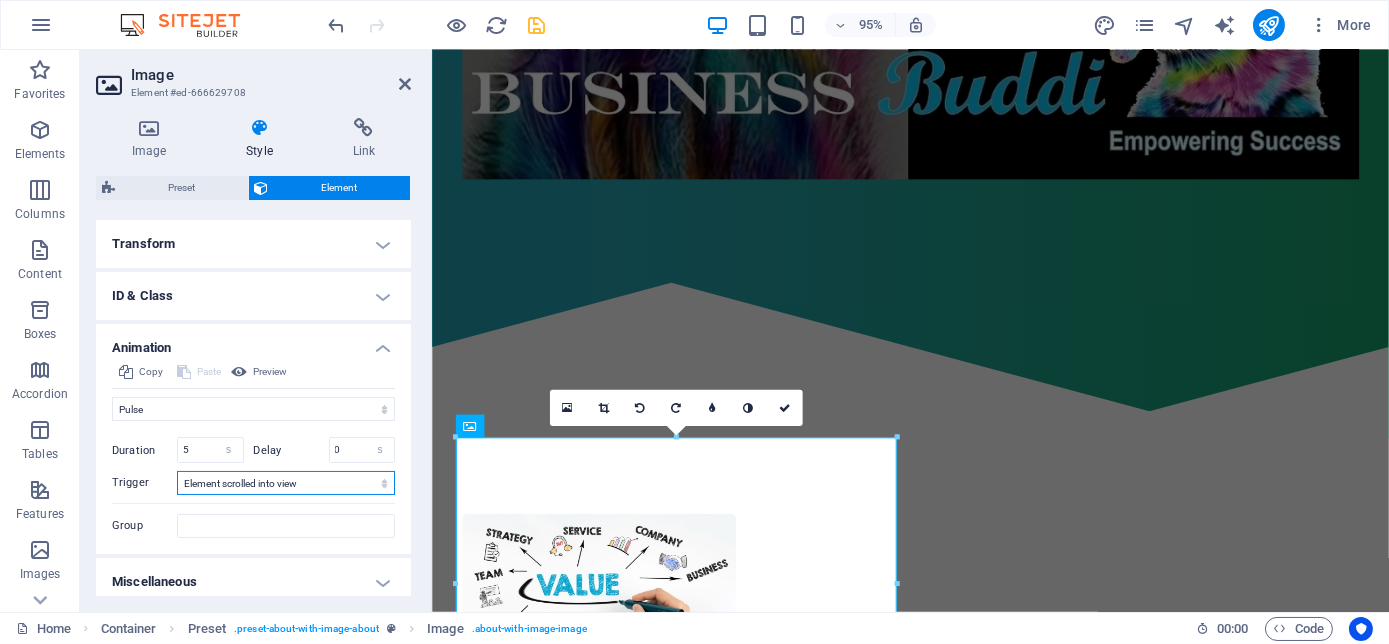 scroll, scrollTop: 647, scrollLeft: 0, axis: vertical 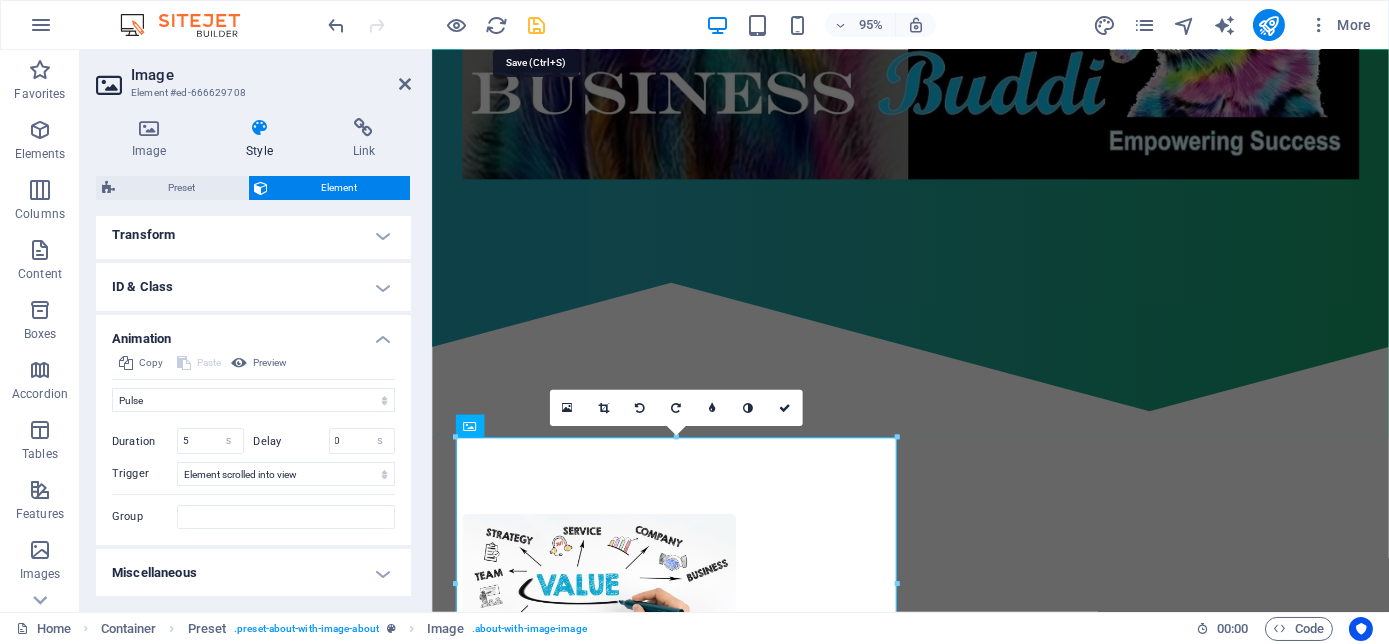 click at bounding box center (537, 25) 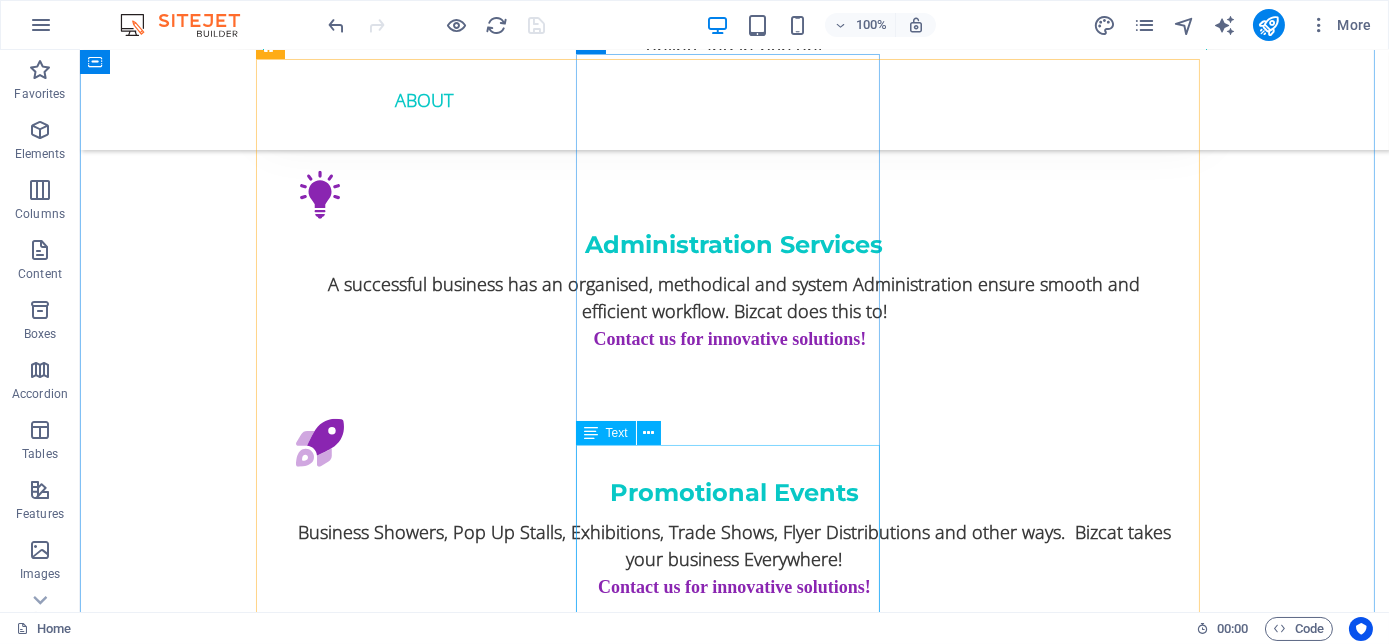 scroll, scrollTop: 2636, scrollLeft: 0, axis: vertical 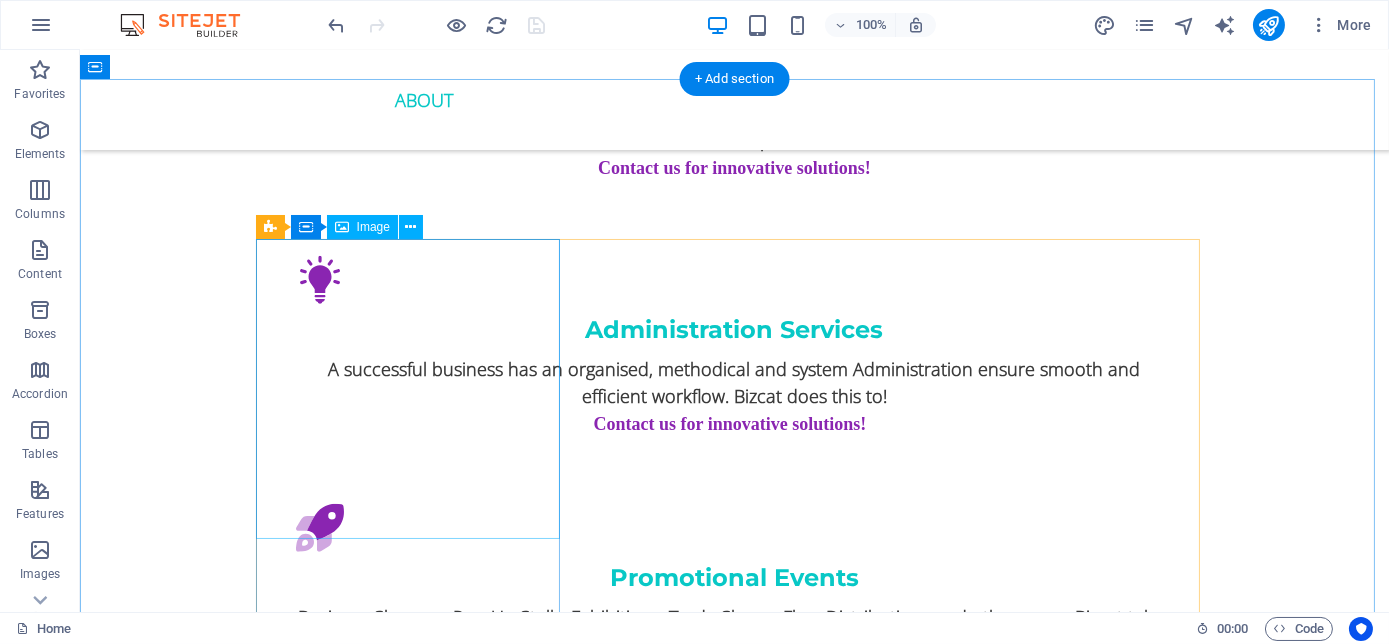 click at bounding box center (735, 1905) 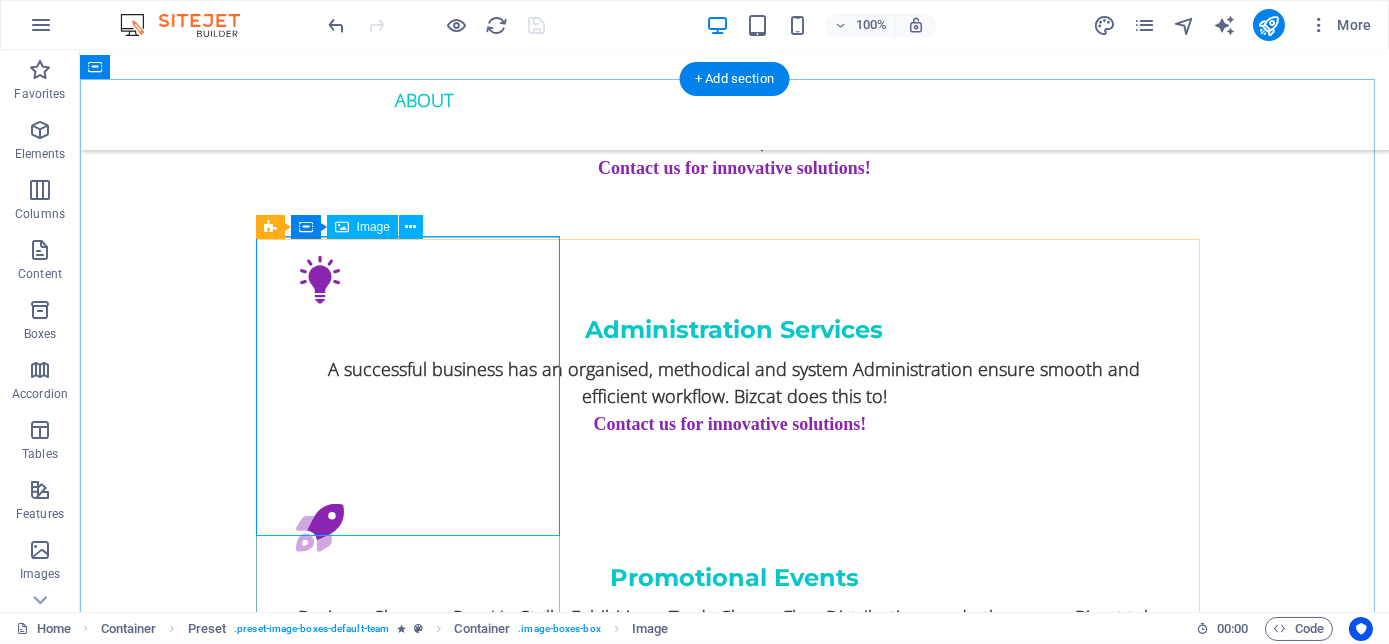 click at bounding box center (735, 1905) 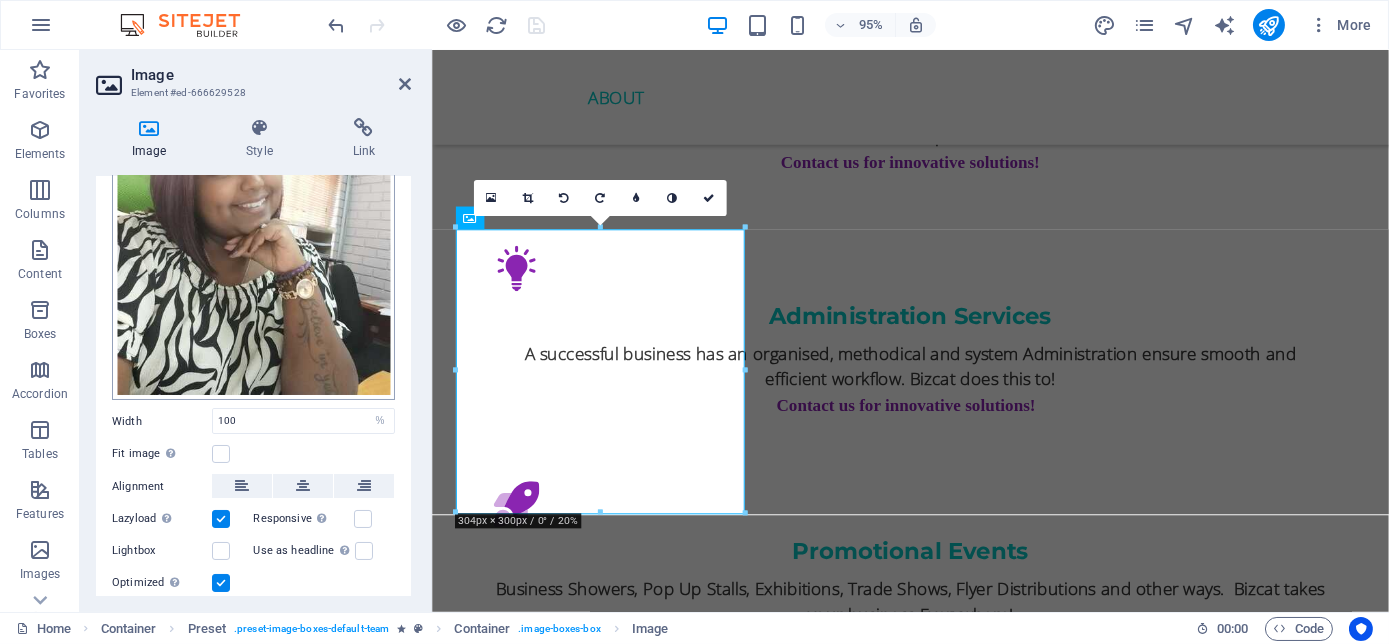 scroll, scrollTop: 259, scrollLeft: 0, axis: vertical 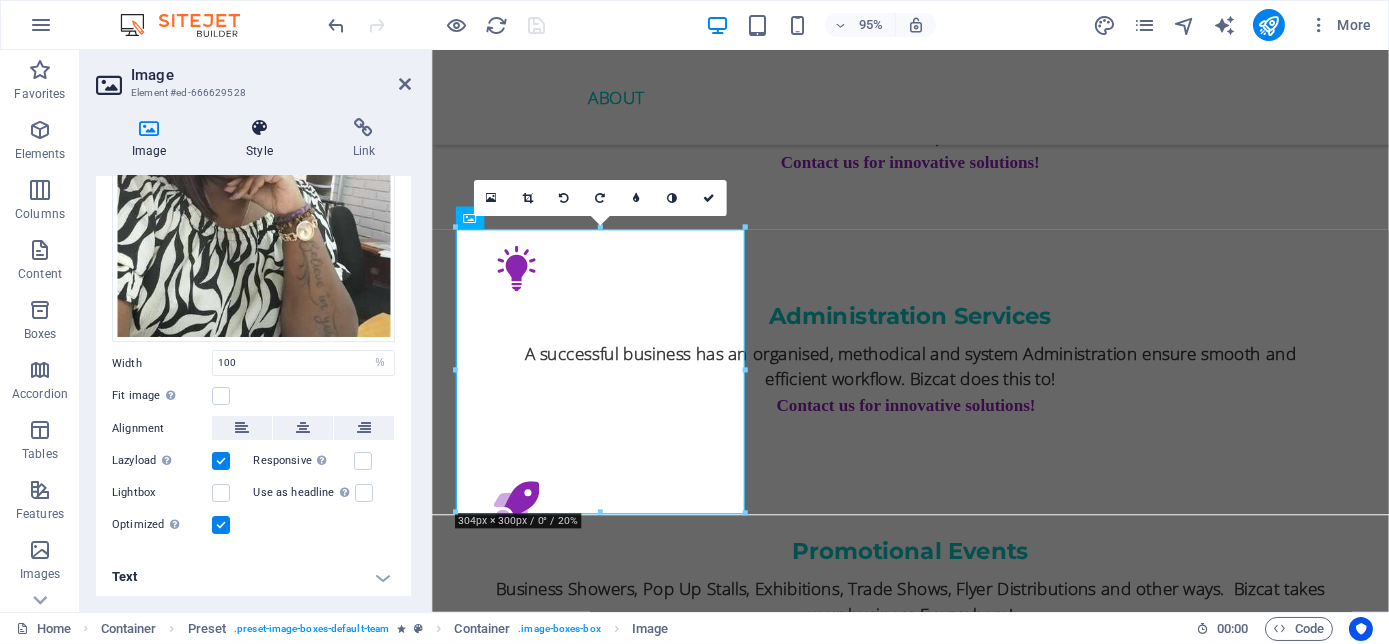 click on "Style" at bounding box center (263, 139) 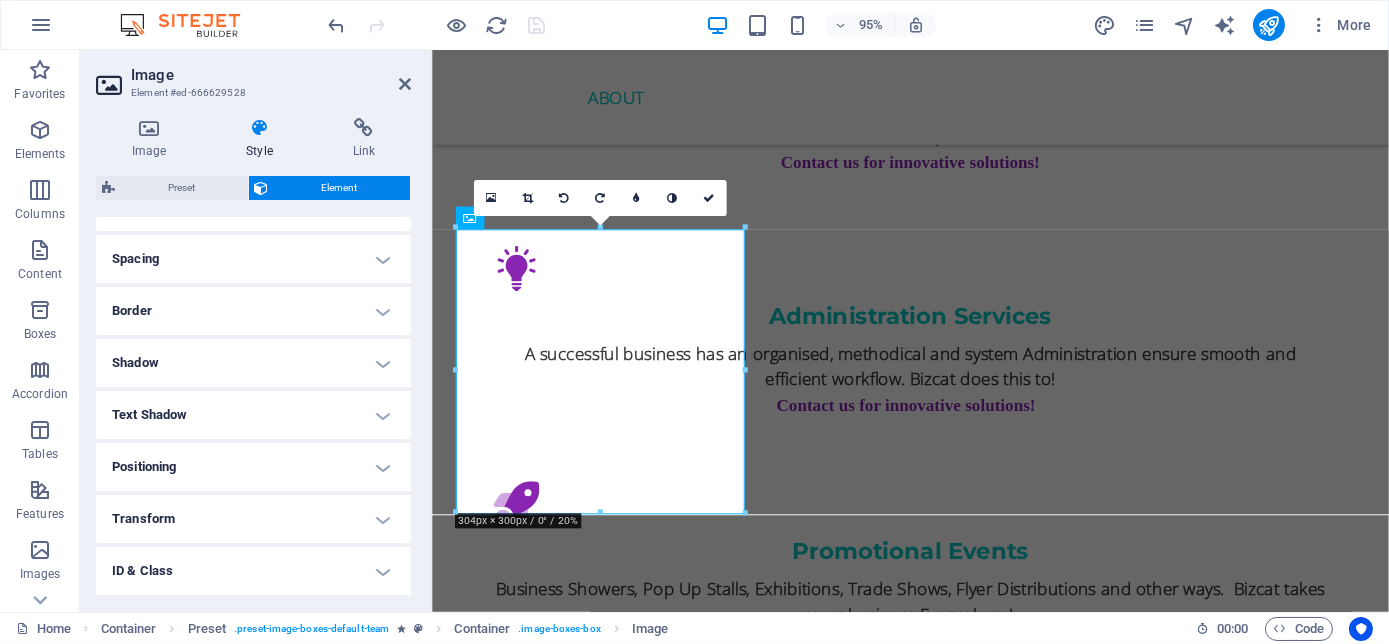 scroll, scrollTop: 466, scrollLeft: 0, axis: vertical 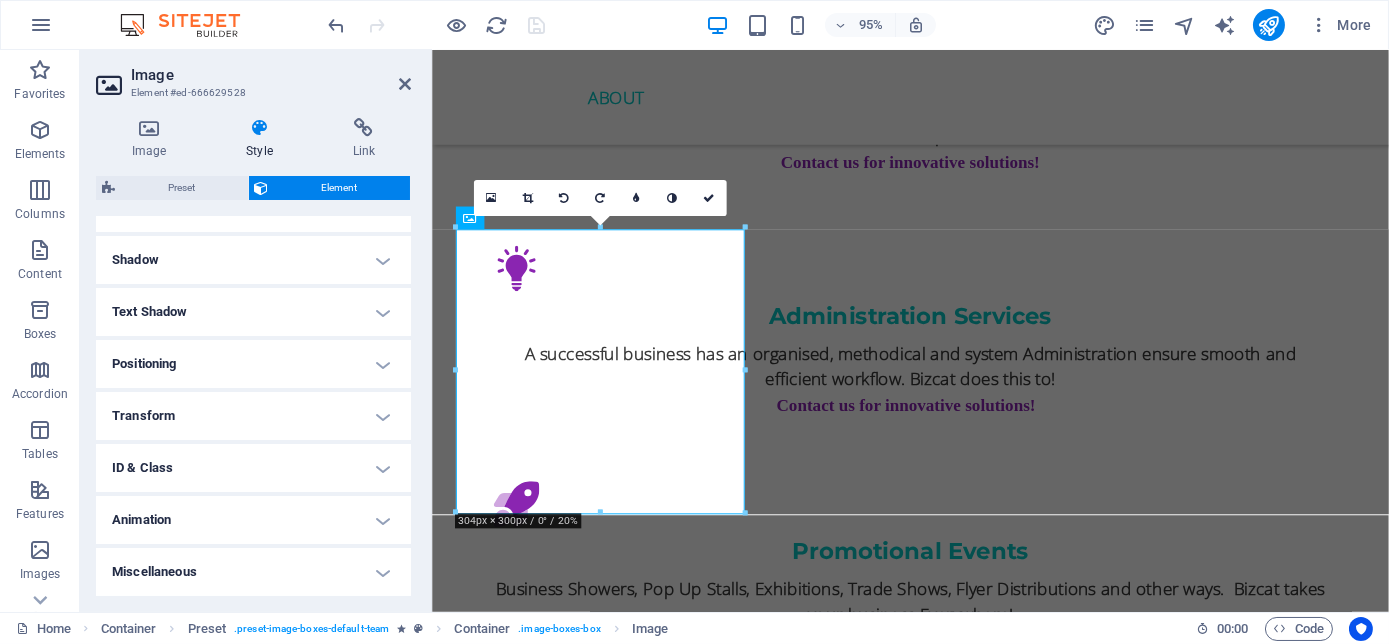 click on "Animation" at bounding box center [253, 520] 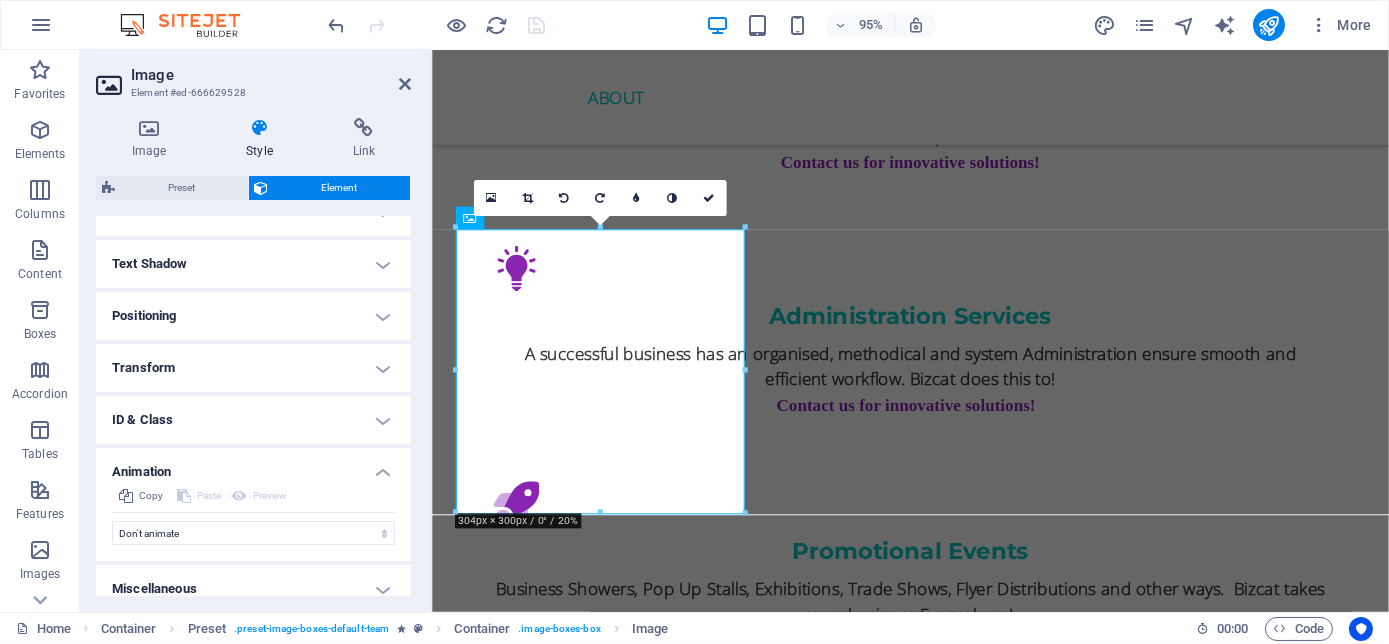 scroll, scrollTop: 530, scrollLeft: 0, axis: vertical 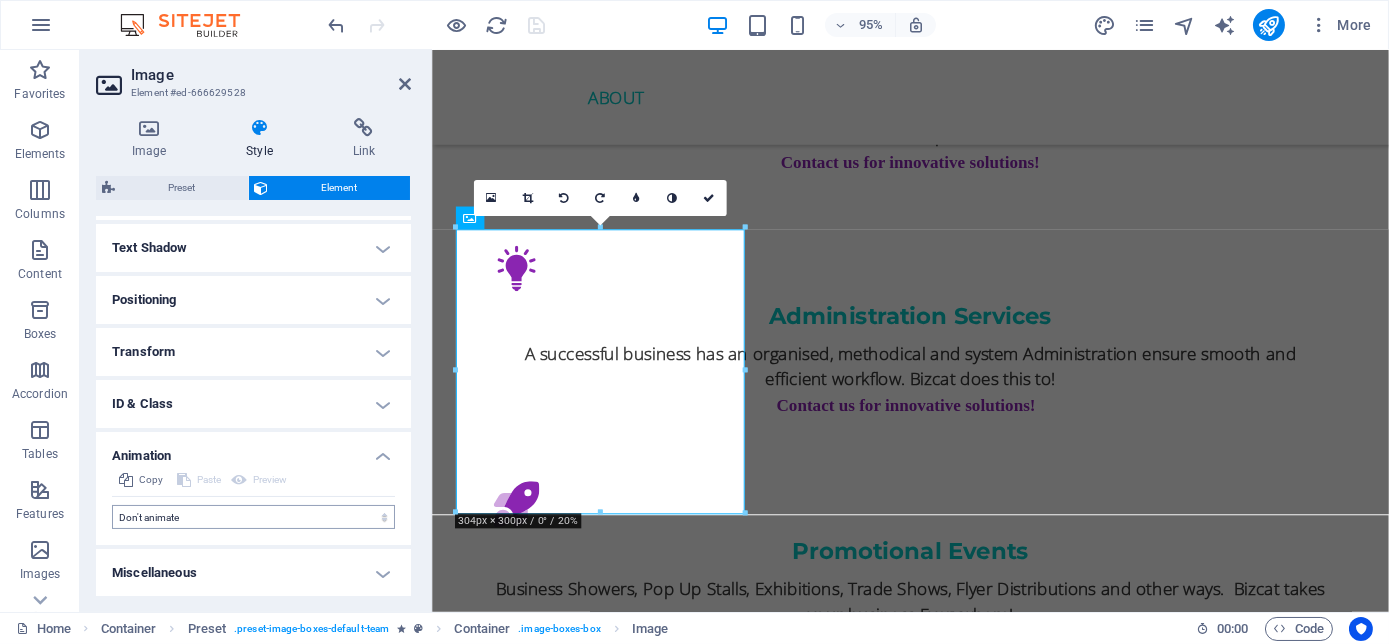 click on "Copy Paste Preview Don't animate Show / Hide Slide up/down Zoom in/out Slide left to right Slide right to left Slide top to bottom Slide bottom to top Pulse Blink Open as overlay Initial Element hidden Element shown Duration .5 s ms Delay 0 s ms Width auto px % Trigger No automatic trigger On page load Element scrolled into view Close This label appears when hovering over the close button, indicating its function. Group Show Don't alter this element Hide this element Show this element Hide Don't alter this element Hide this element Show this element" at bounding box center (253, 506) 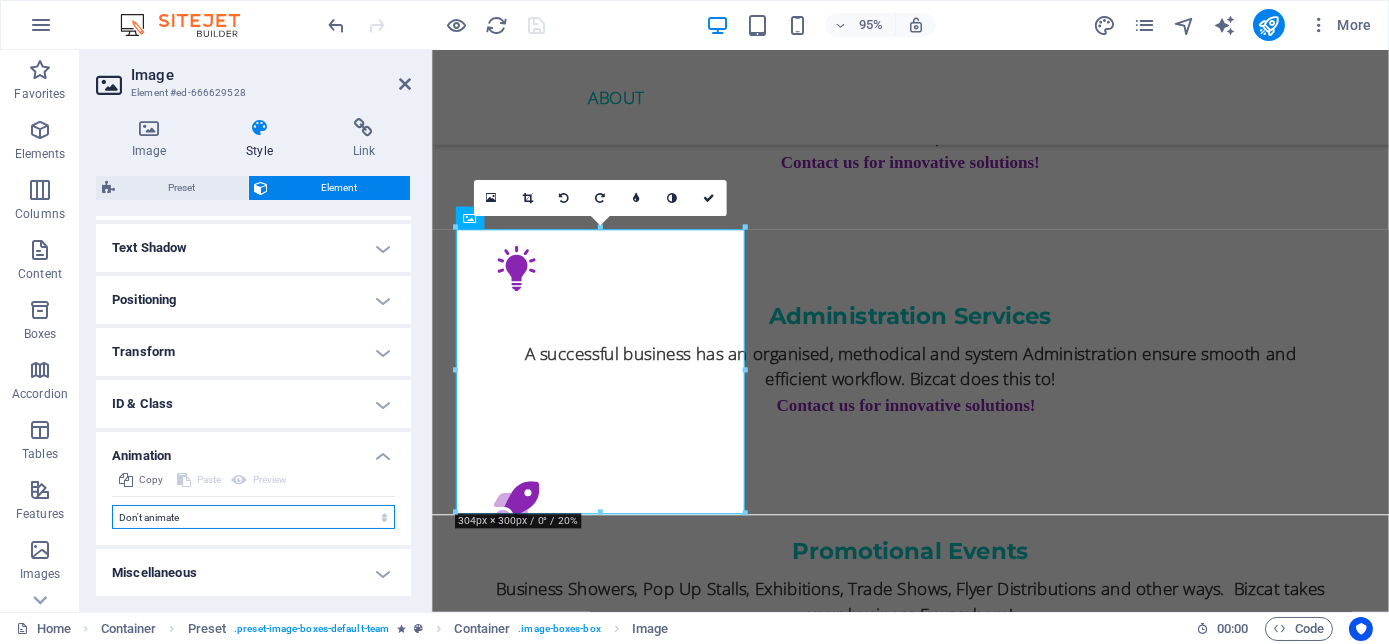 click on "Don't animate Show / Hide Slide up/down Zoom in/out Slide left to right Slide right to left Slide top to bottom Slide bottom to top Pulse Blink Open as overlay" at bounding box center (253, 517) 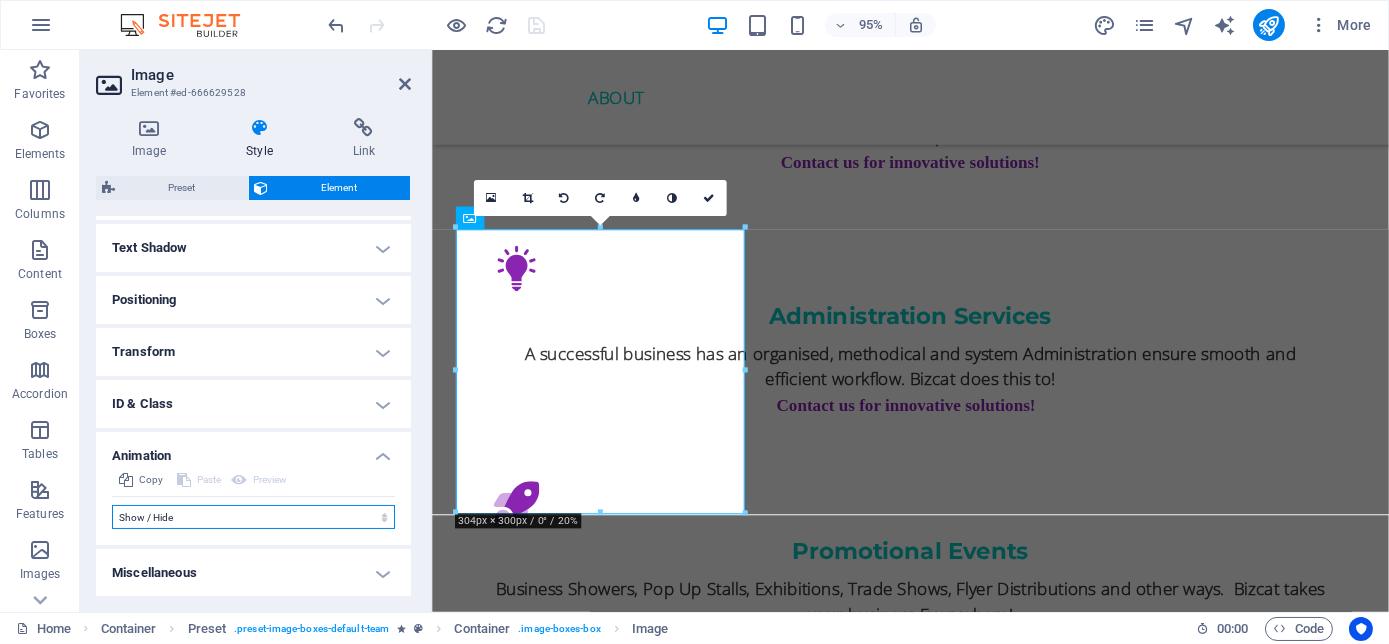 click on "Don't animate Show / Hide Slide up/down Zoom in/out Slide left to right Slide right to left Slide top to bottom Slide bottom to top Pulse Blink Open as overlay" at bounding box center [253, 517] 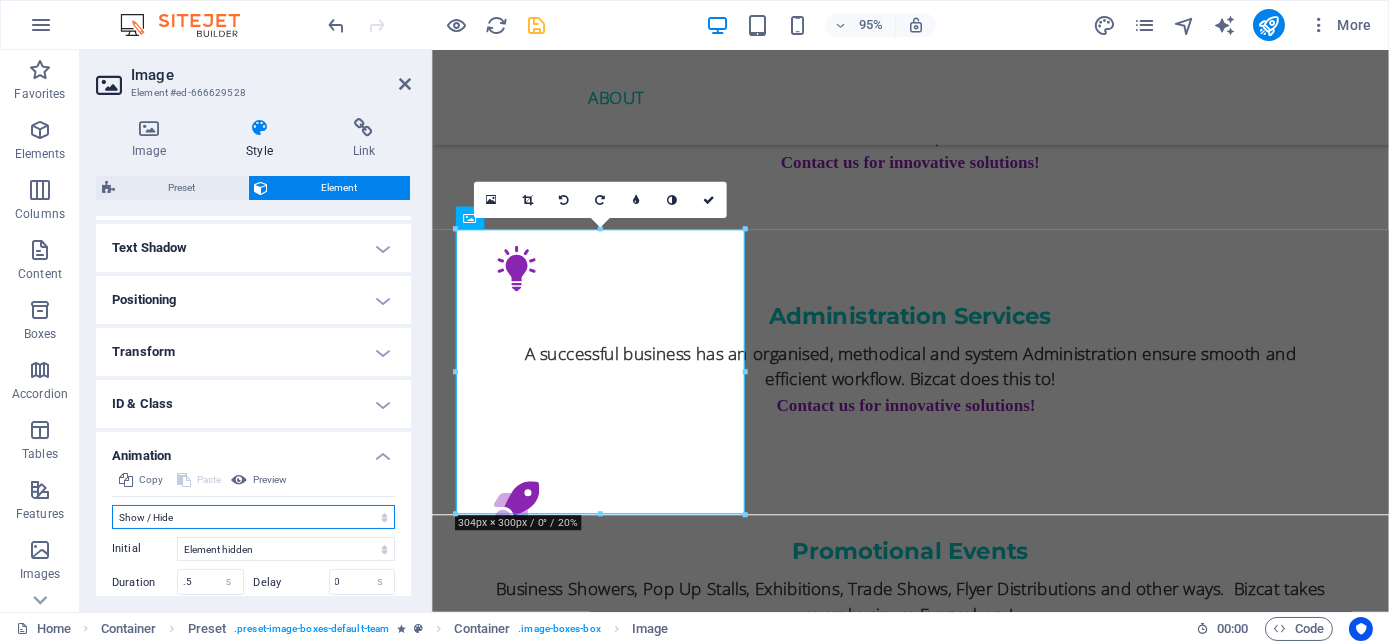 scroll, scrollTop: 621, scrollLeft: 0, axis: vertical 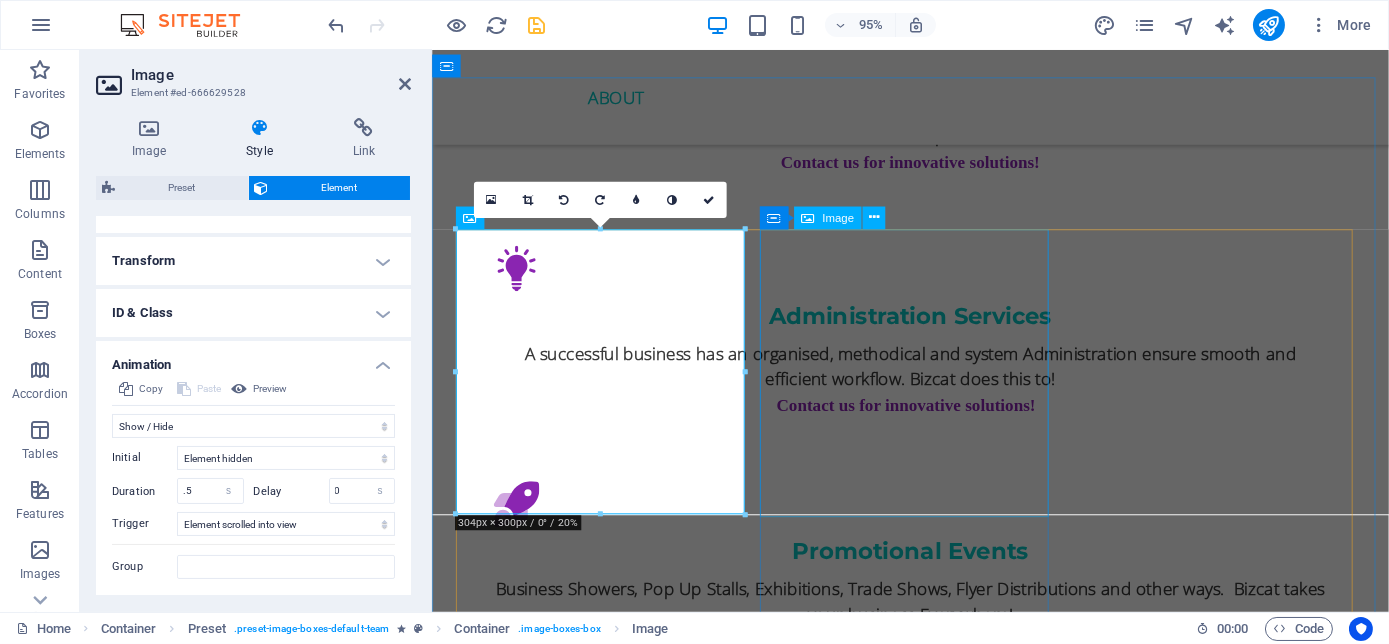 click at bounding box center [935, 3163] 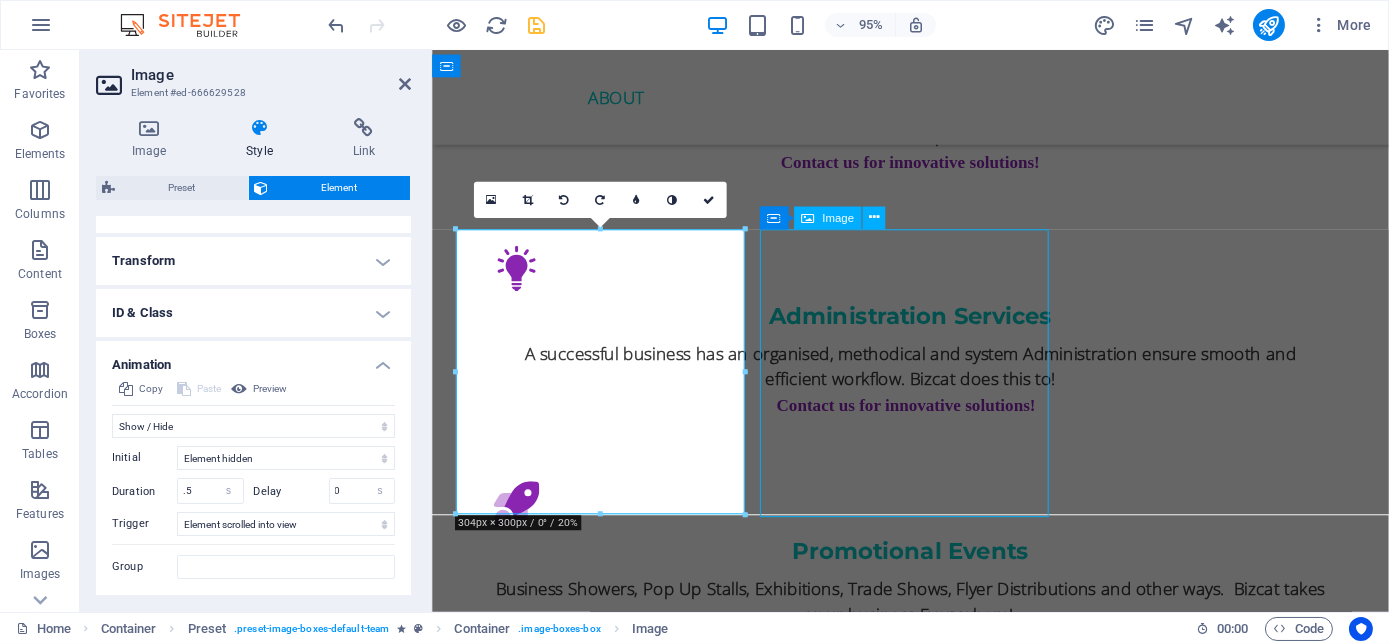 click at bounding box center (935, 3163) 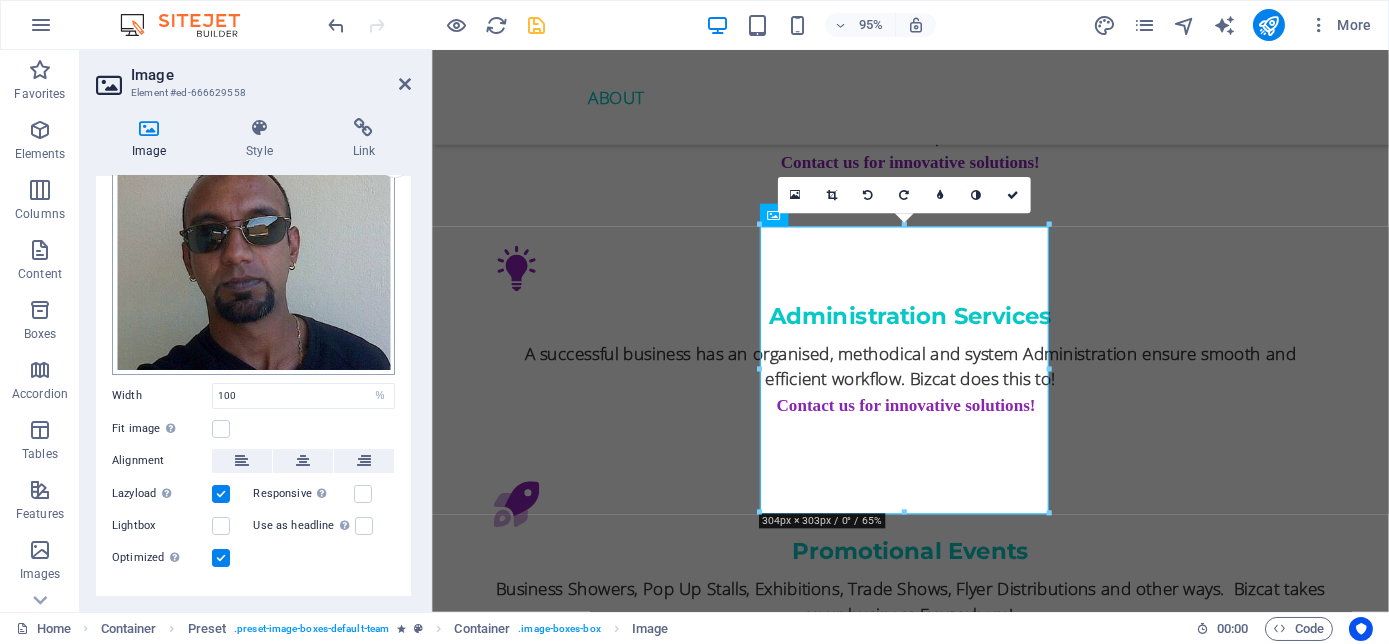 scroll, scrollTop: 128, scrollLeft: 0, axis: vertical 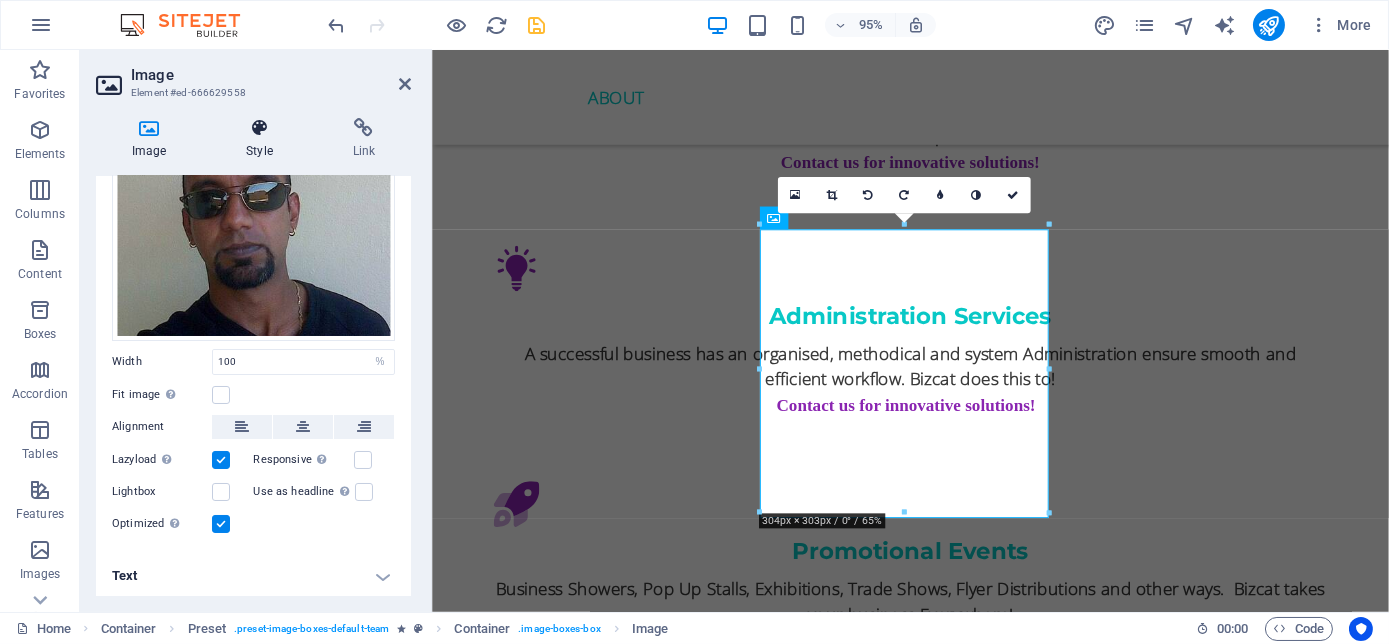 click on "Style" at bounding box center (263, 139) 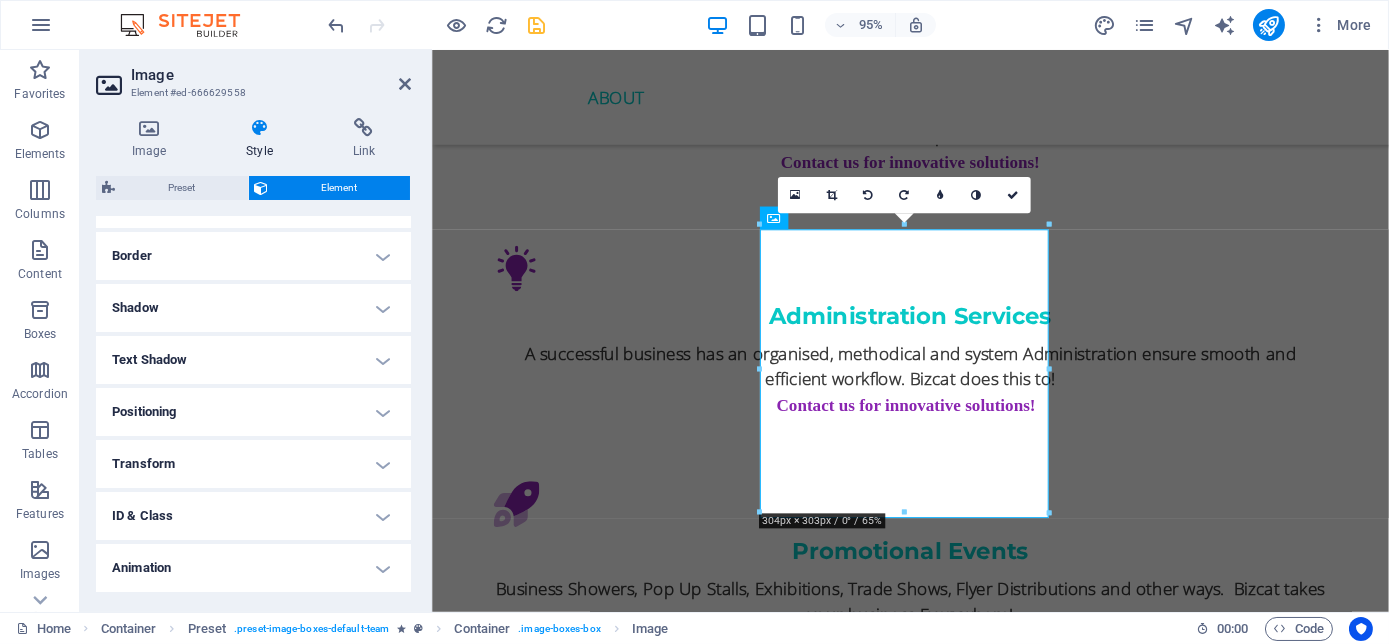 scroll, scrollTop: 466, scrollLeft: 0, axis: vertical 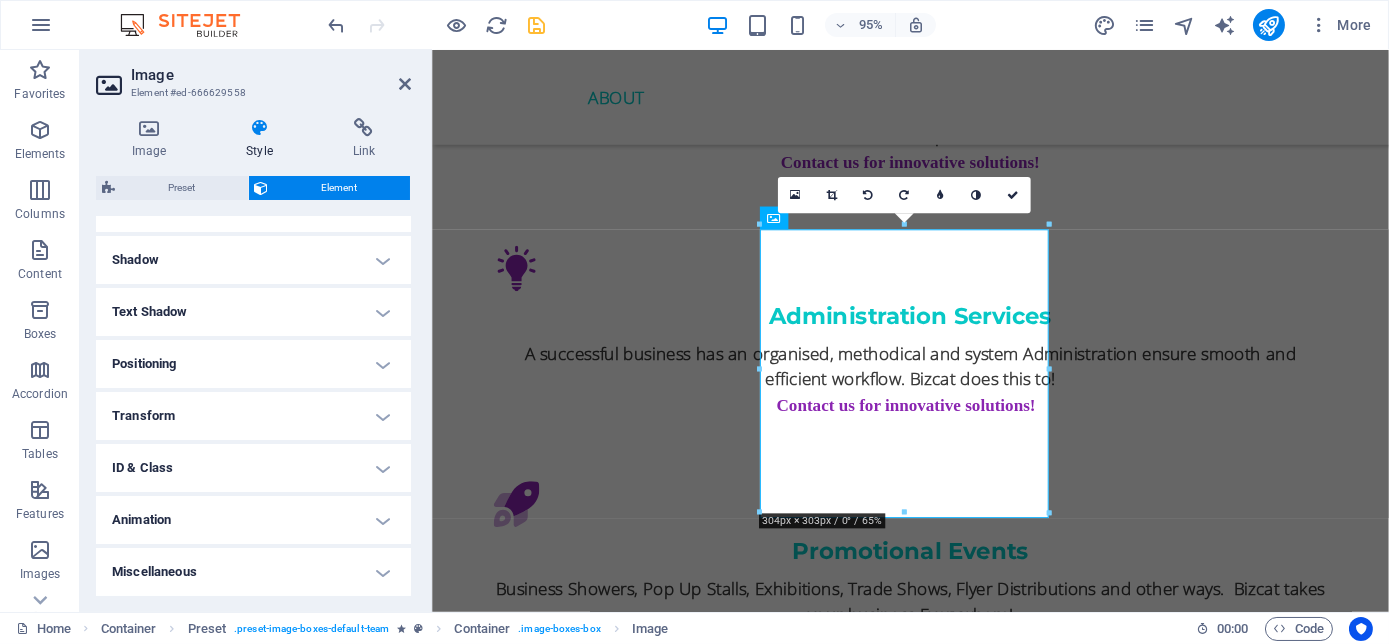 click on "Animation" at bounding box center (253, 520) 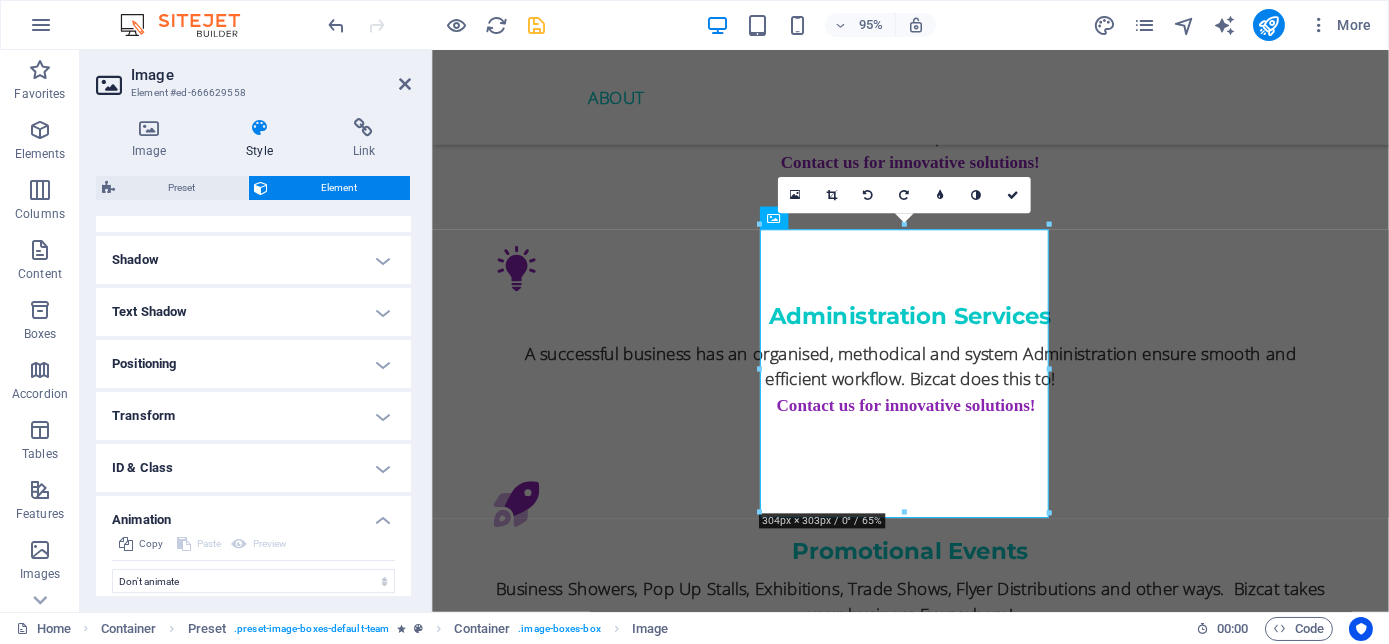 scroll, scrollTop: 530, scrollLeft: 0, axis: vertical 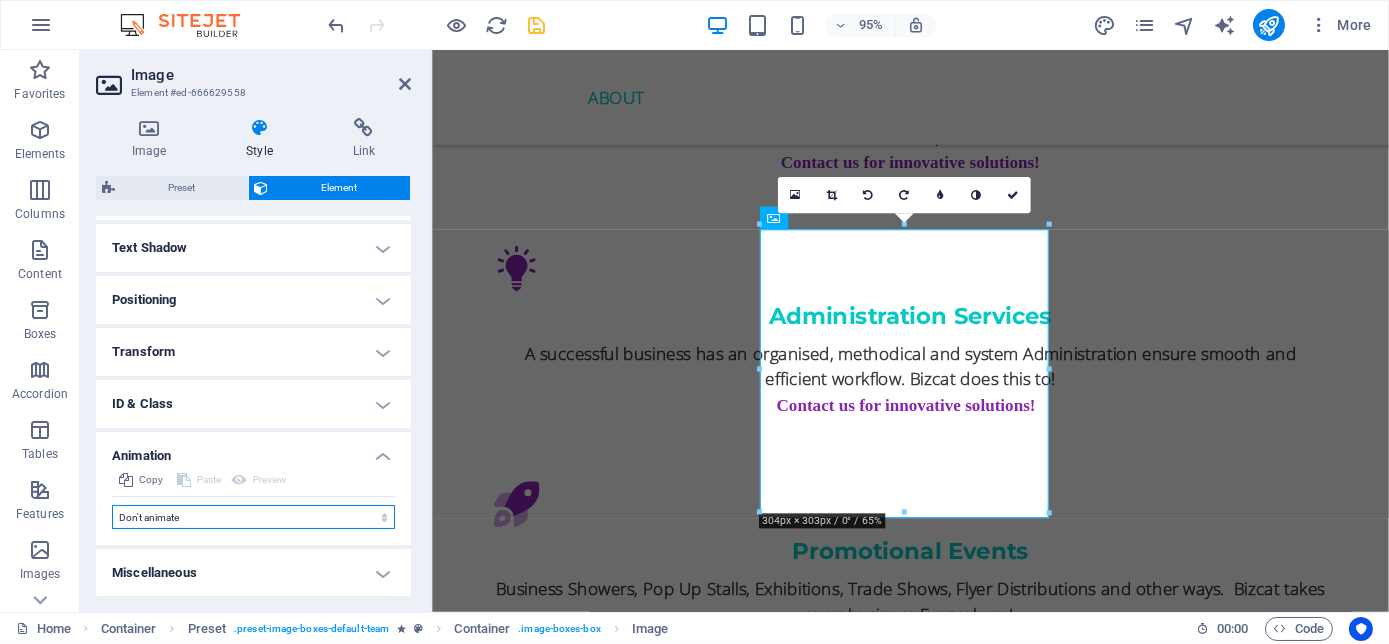 click on "Don't animate Show / Hide Slide up/down Zoom in/out Slide left to right Slide right to left Slide top to bottom Slide bottom to top Pulse Blink Open as overlay" at bounding box center (253, 517) 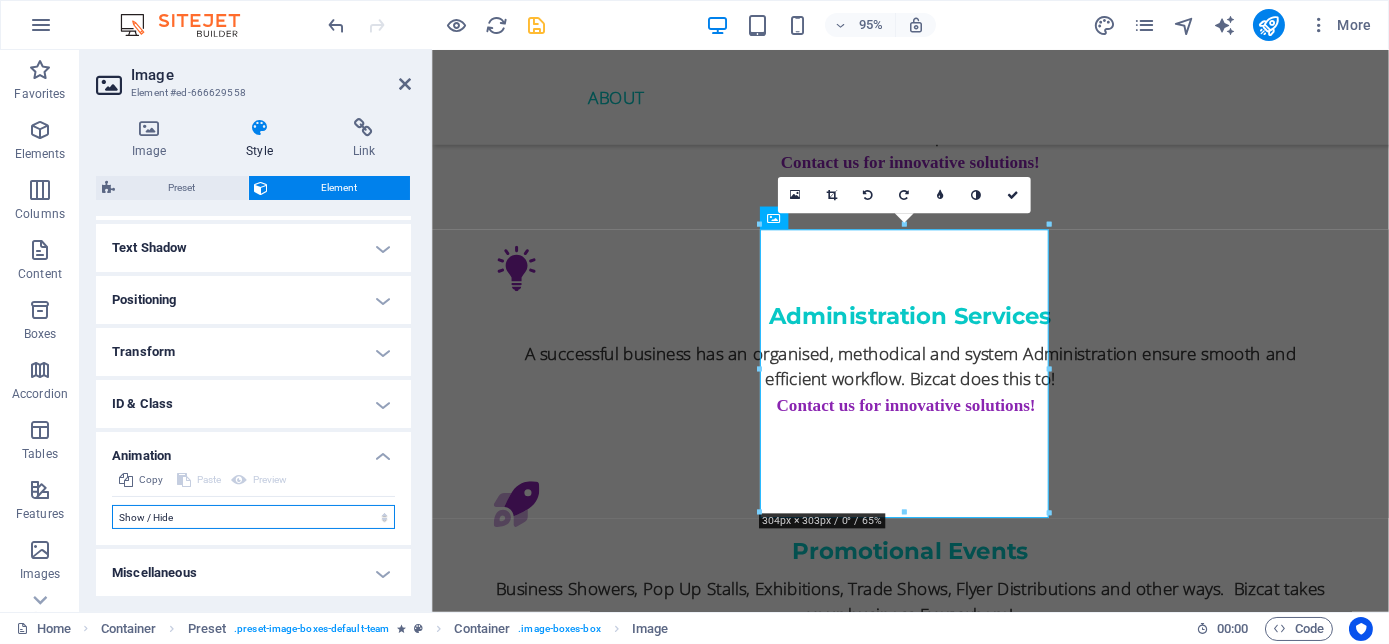 click on "Don't animate Show / Hide Slide up/down Zoom in/out Slide left to right Slide right to left Slide top to bottom Slide bottom to top Pulse Blink Open as overlay" at bounding box center [253, 517] 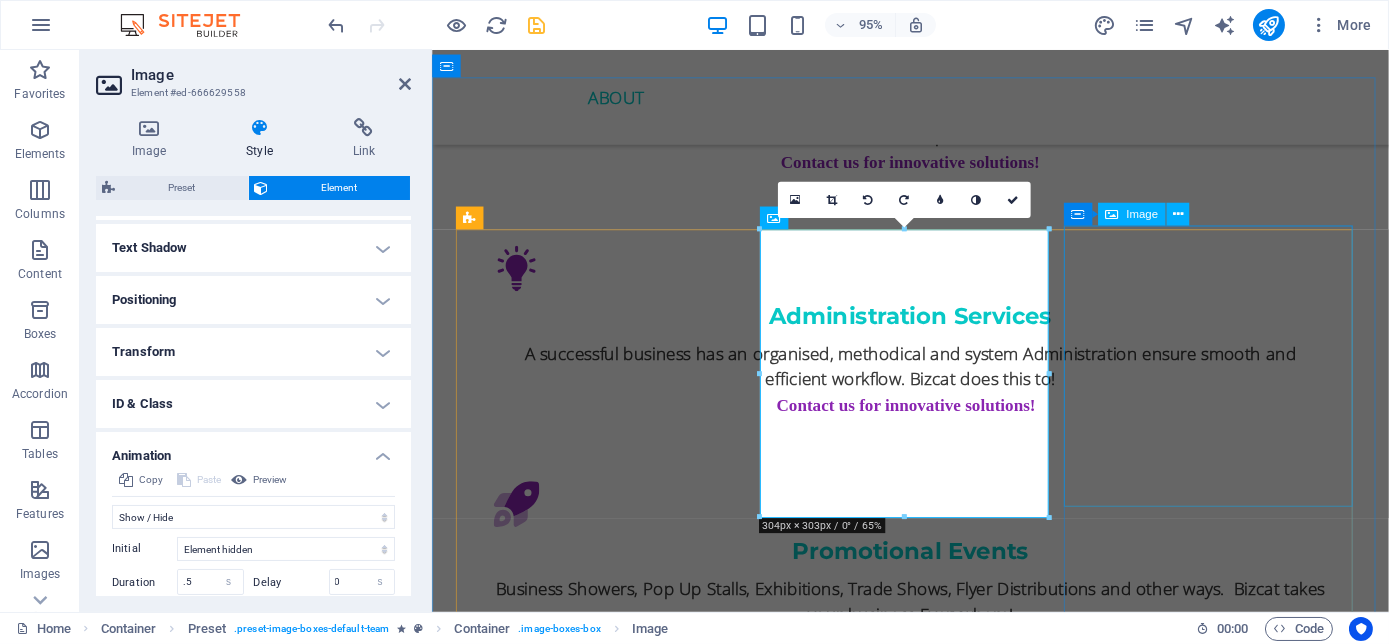 click at bounding box center [935, 4415] 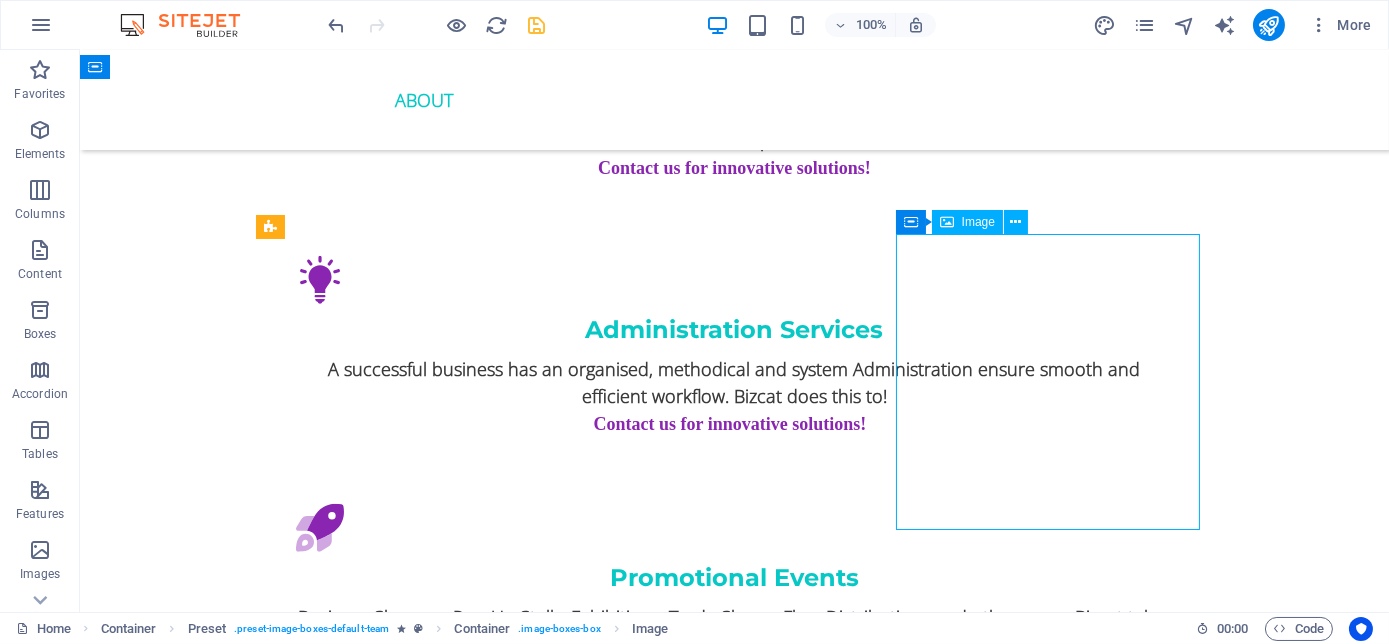 click at bounding box center [735, 4415] 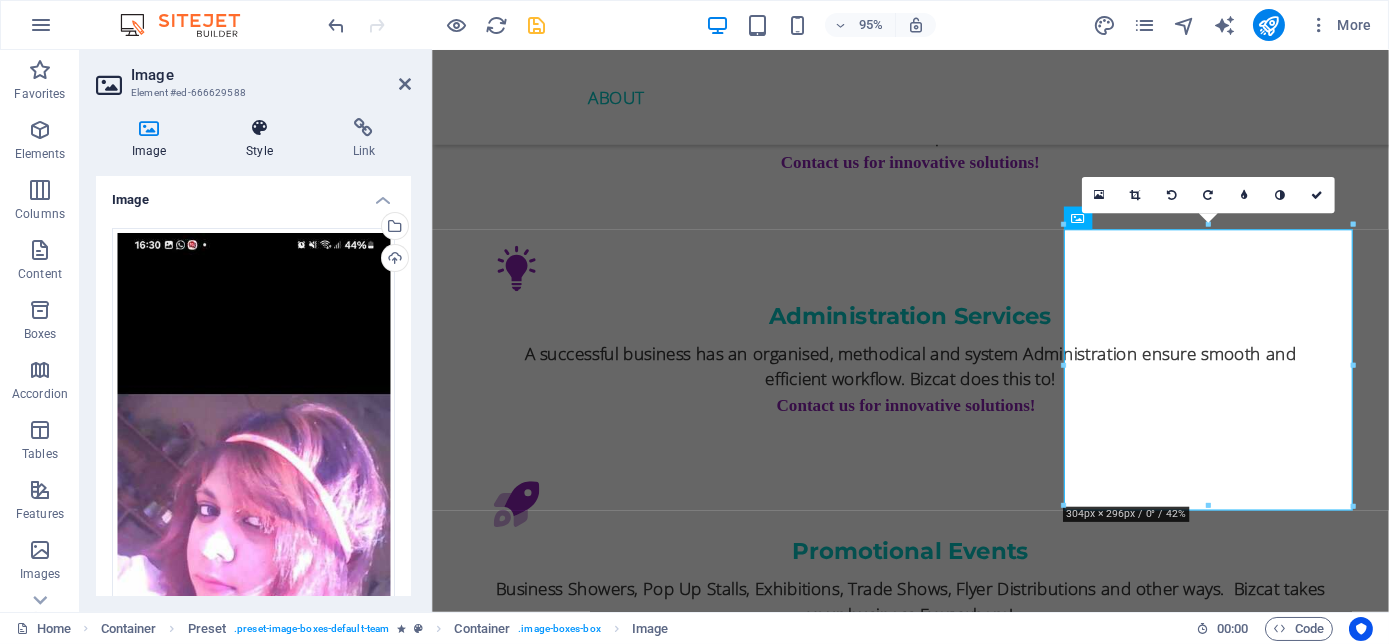 click at bounding box center [259, 128] 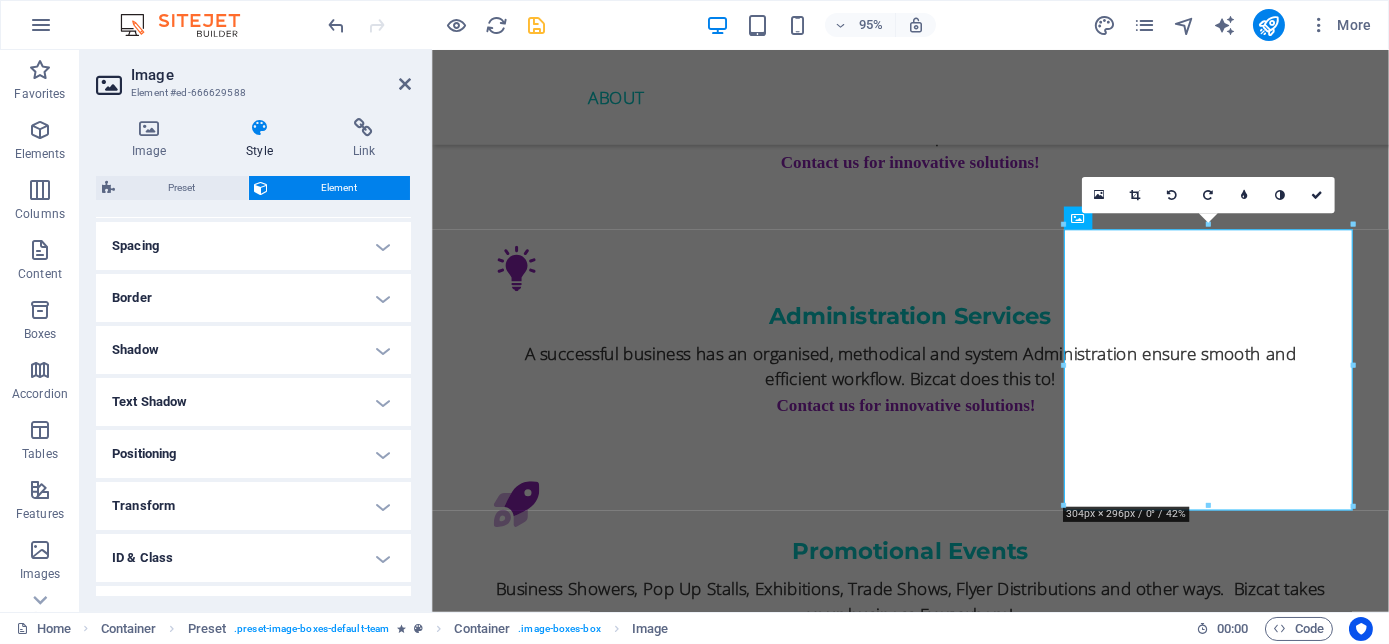 scroll, scrollTop: 454, scrollLeft: 0, axis: vertical 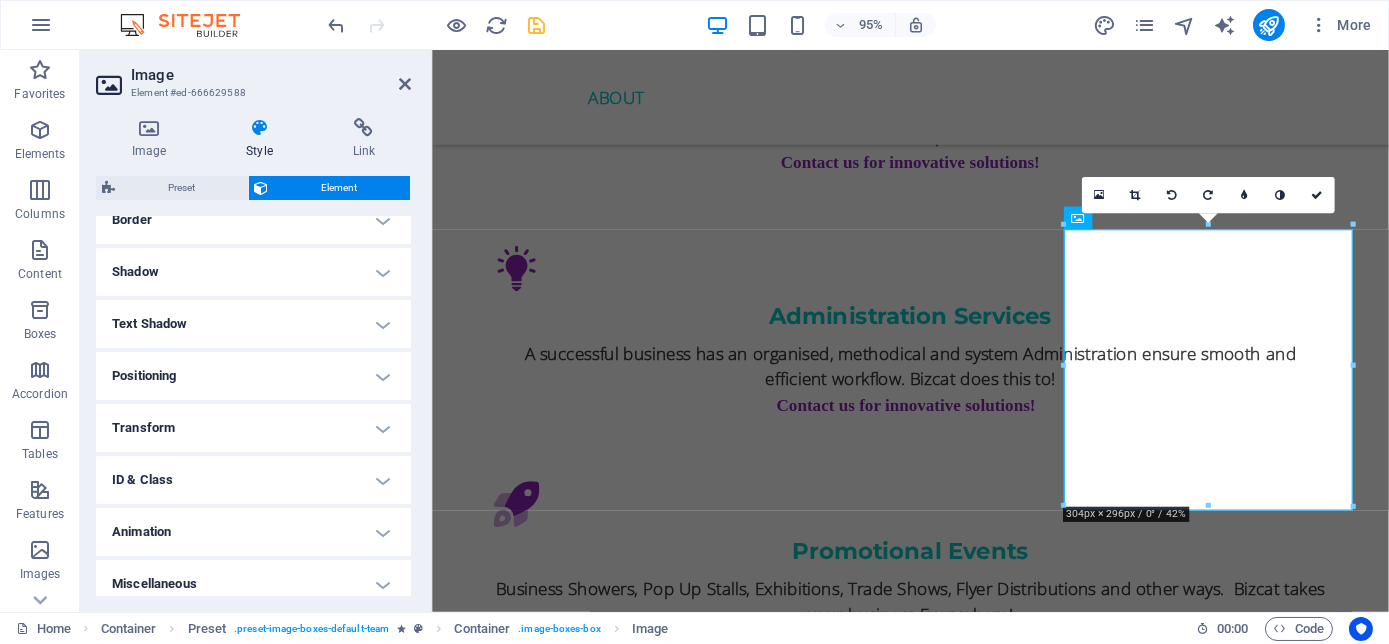 click on "Animation" at bounding box center (253, 532) 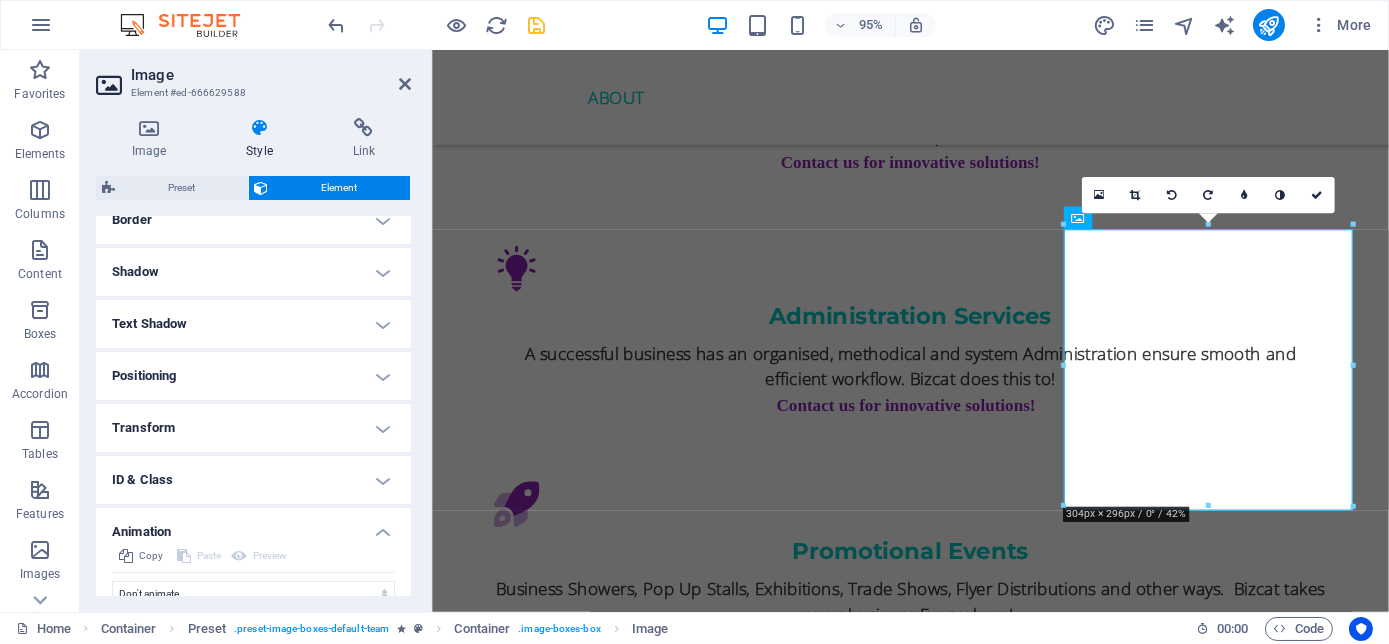 scroll, scrollTop: 530, scrollLeft: 0, axis: vertical 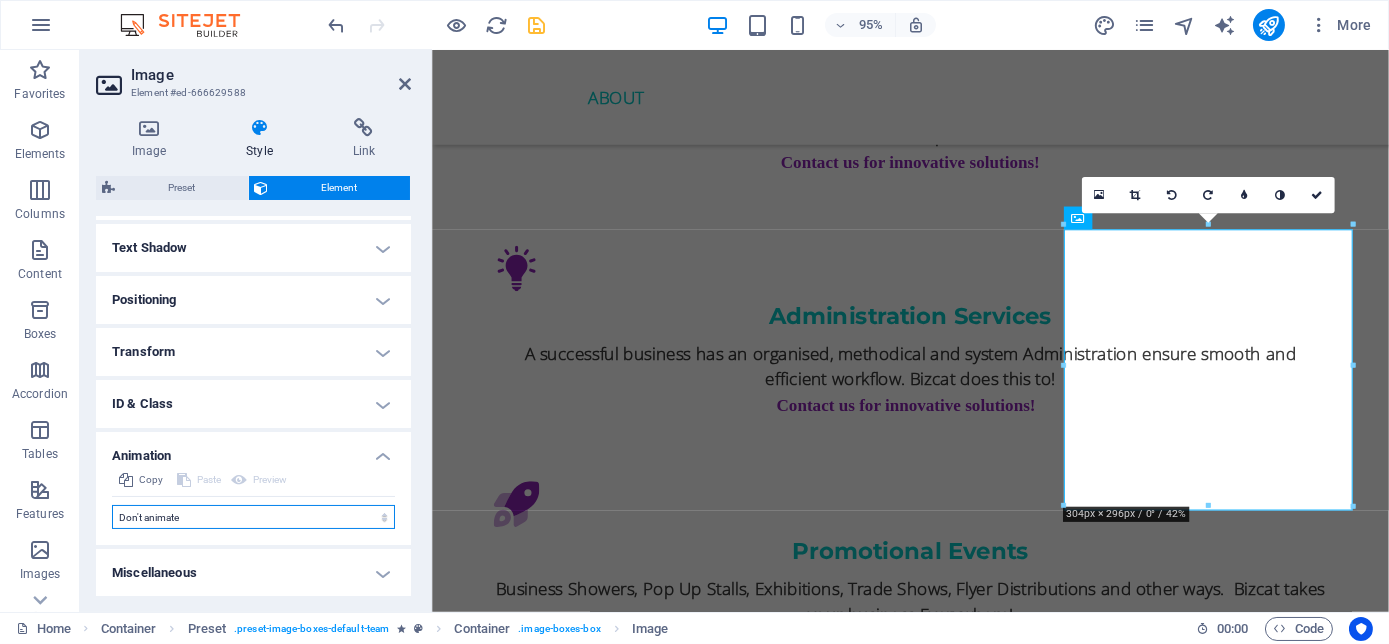 click on "Don't animate Show / Hide Slide up/down Zoom in/out Slide left to right Slide right to left Slide top to bottom Slide bottom to top Pulse Blink Open as overlay" at bounding box center [253, 517] 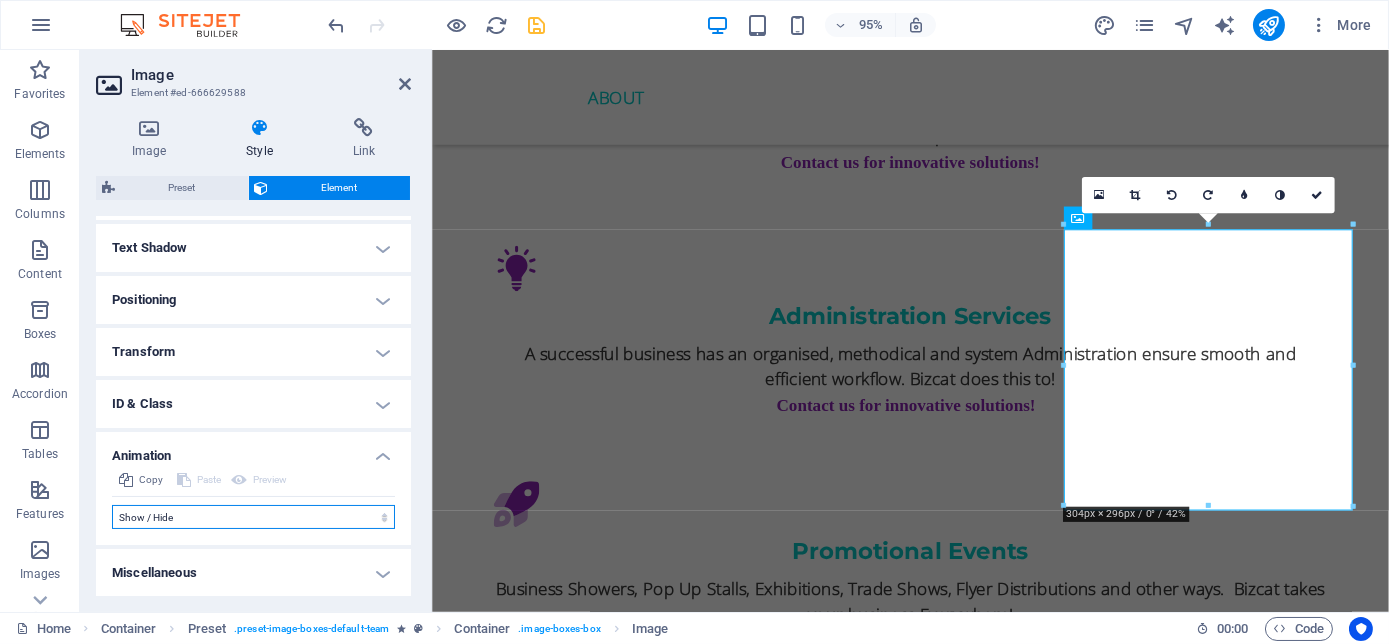 click on "Don't animate Show / Hide Slide up/down Zoom in/out Slide left to right Slide right to left Slide top to bottom Slide bottom to top Pulse Blink Open as overlay" at bounding box center [253, 517] 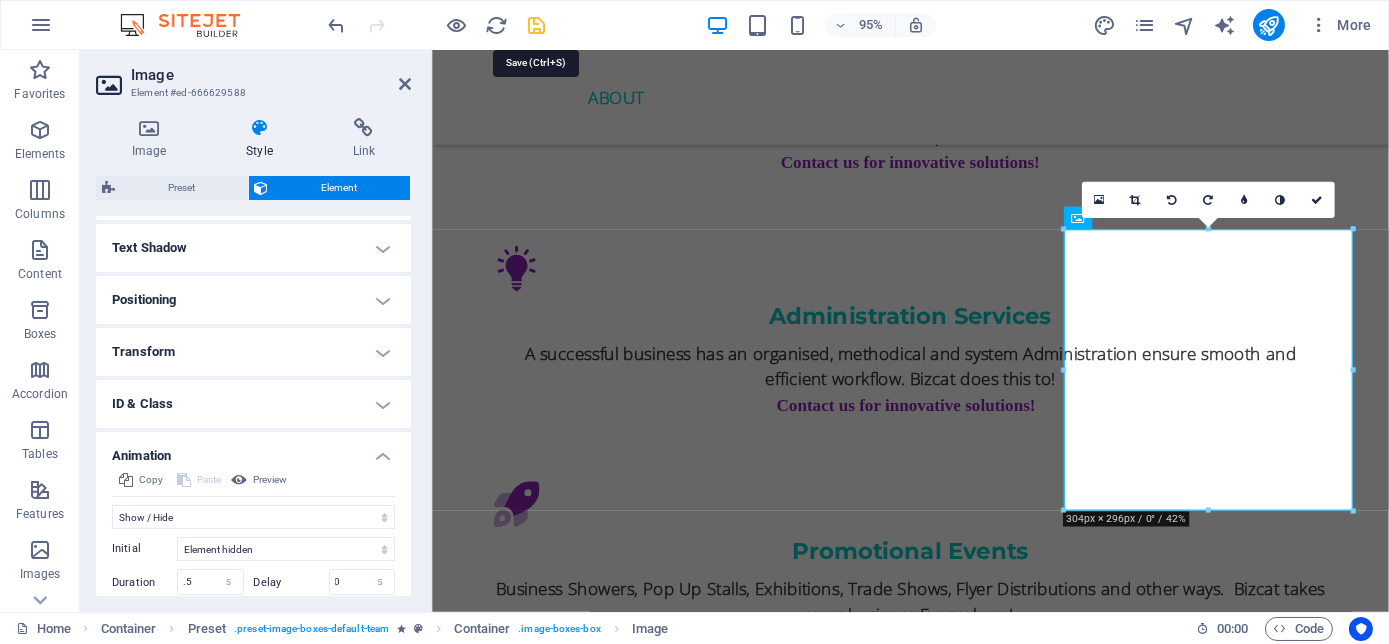 click at bounding box center (537, 25) 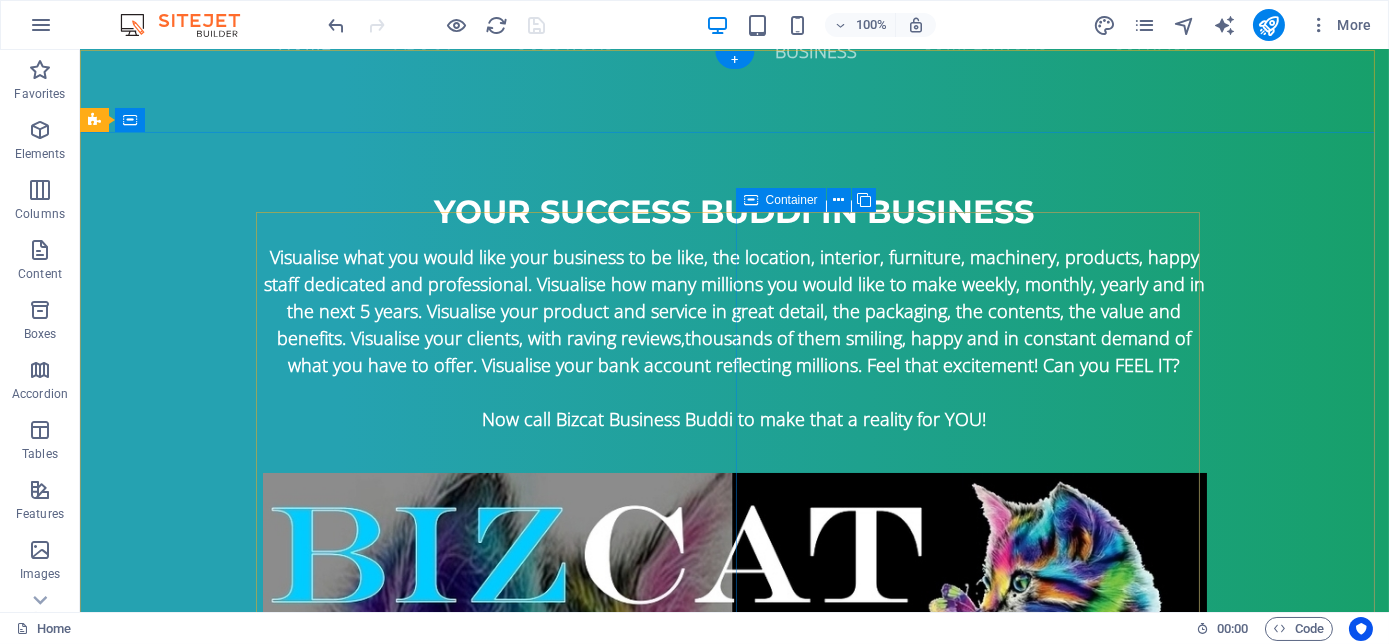 scroll, scrollTop: 0, scrollLeft: 0, axis: both 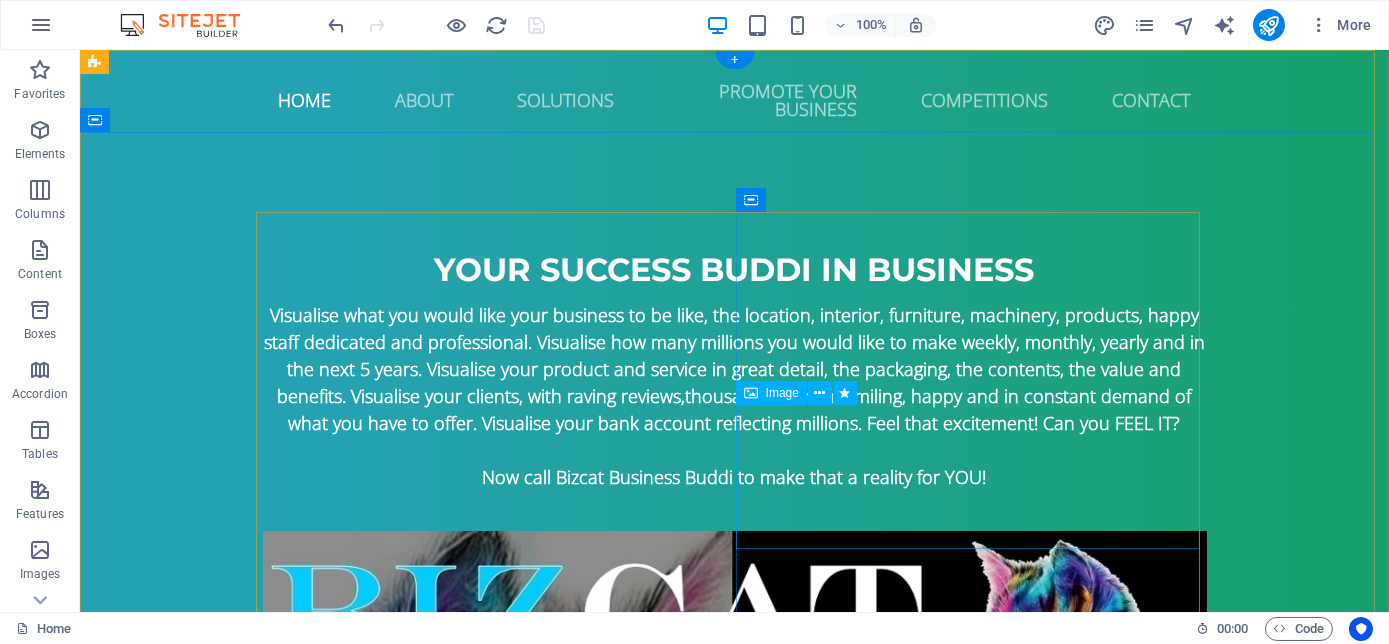 click at bounding box center [735, 676] 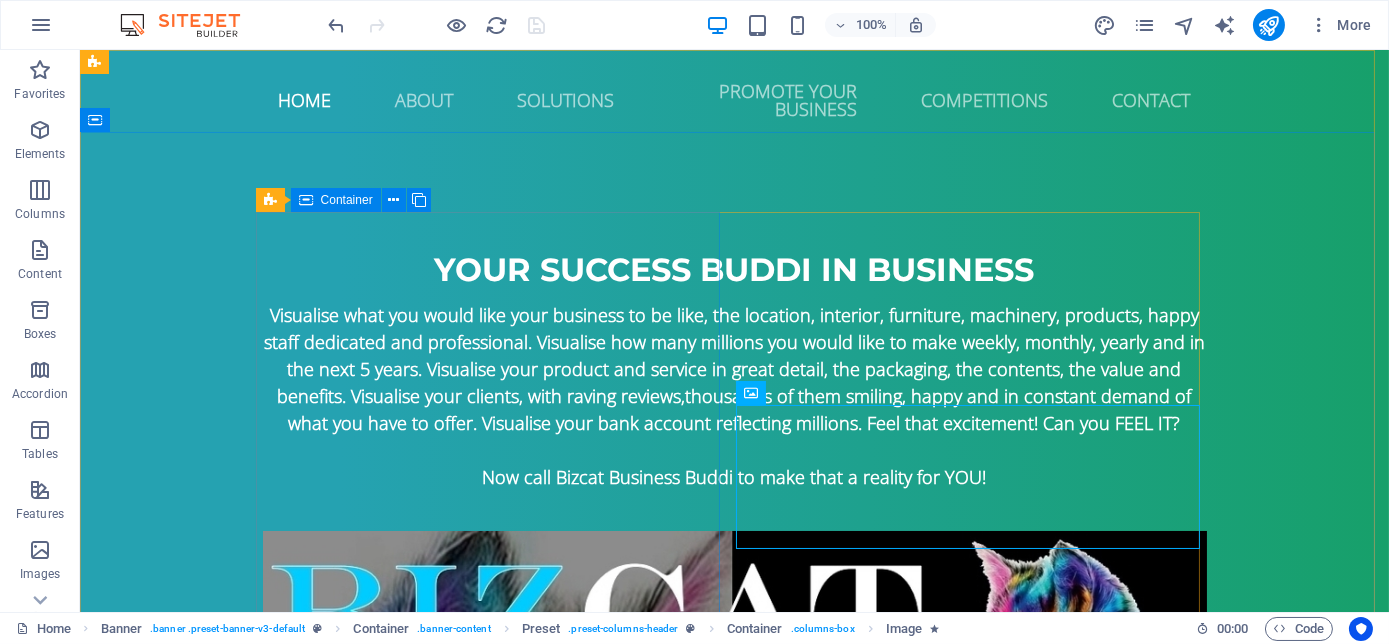 click on "Preset   Container" at bounding box center [350, 200] 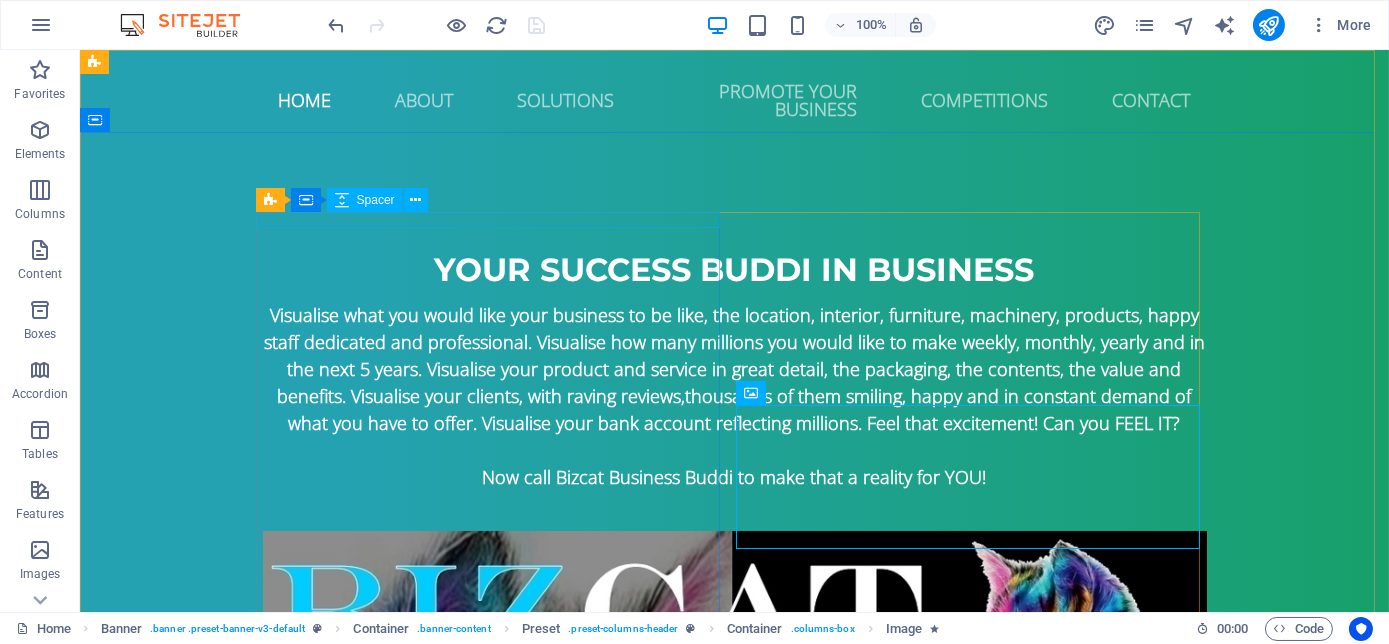 click on "Spacer" at bounding box center (376, 200) 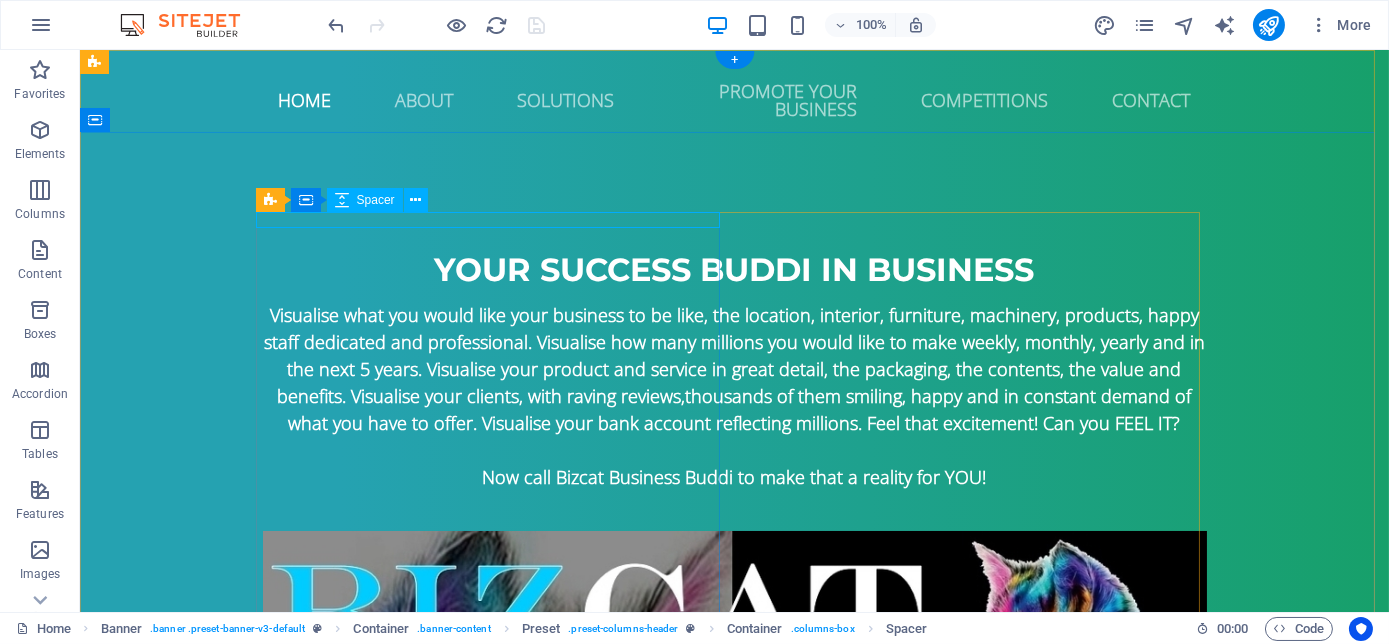 click at bounding box center (735, 238) 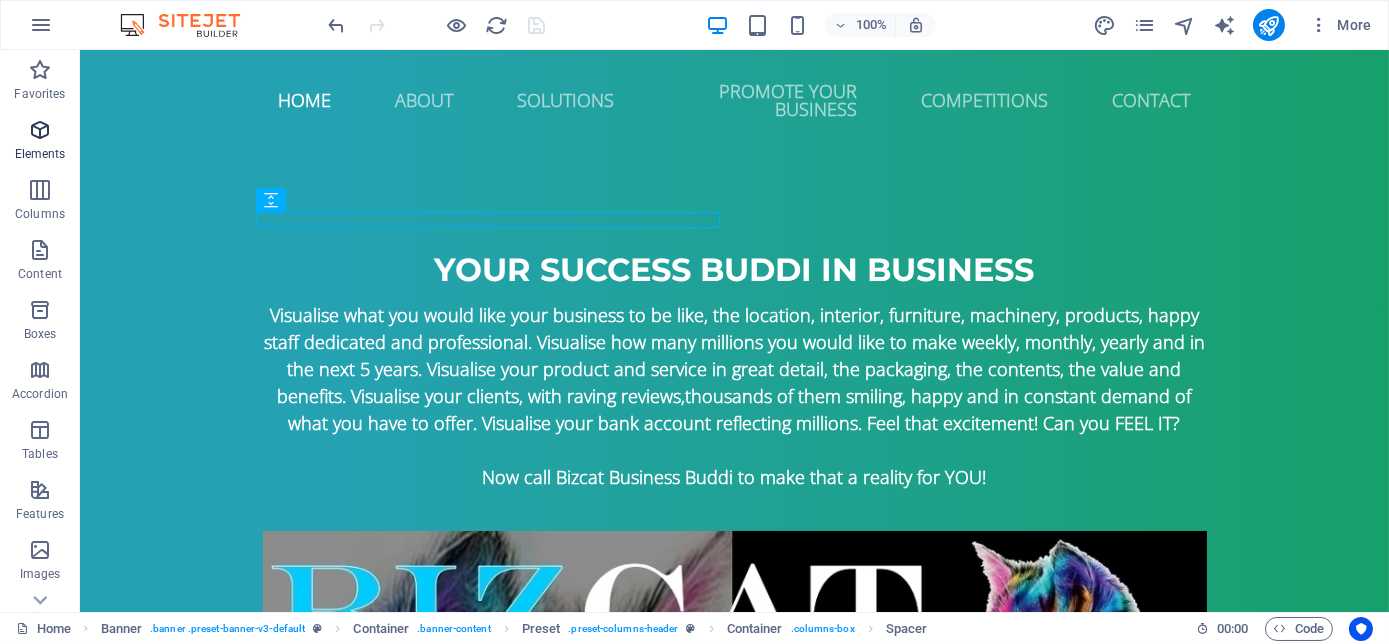 click at bounding box center [40, 130] 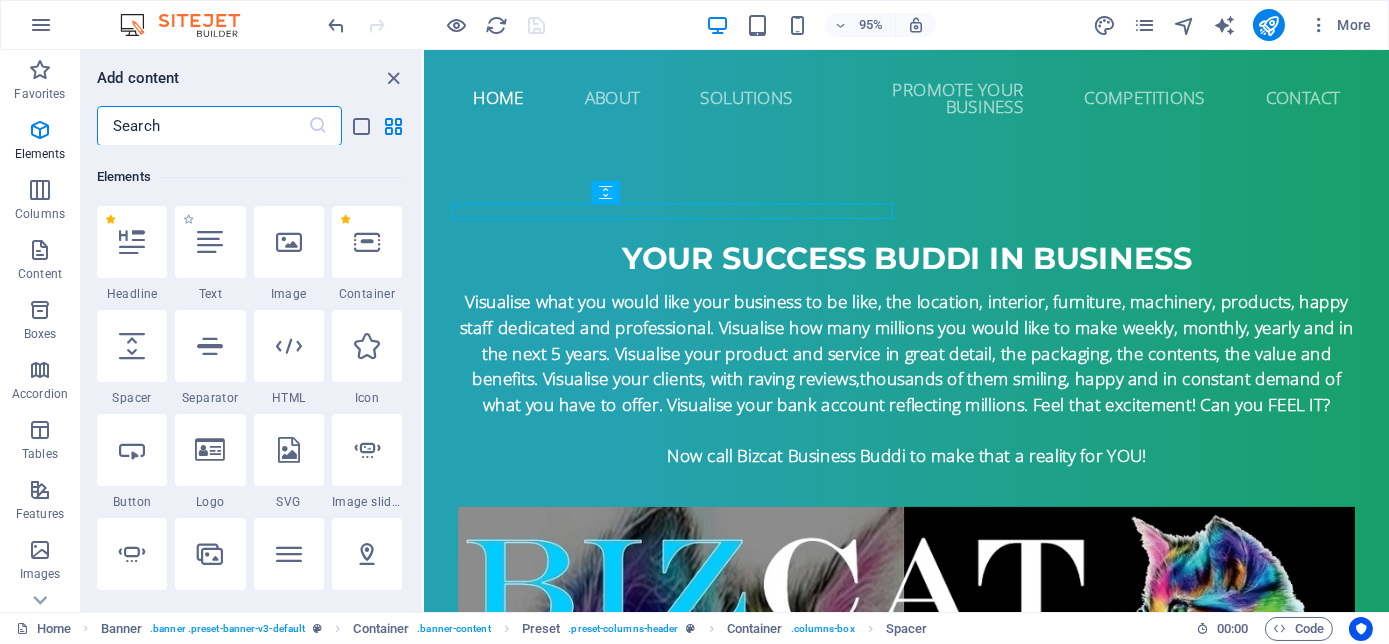 scroll, scrollTop: 213, scrollLeft: 0, axis: vertical 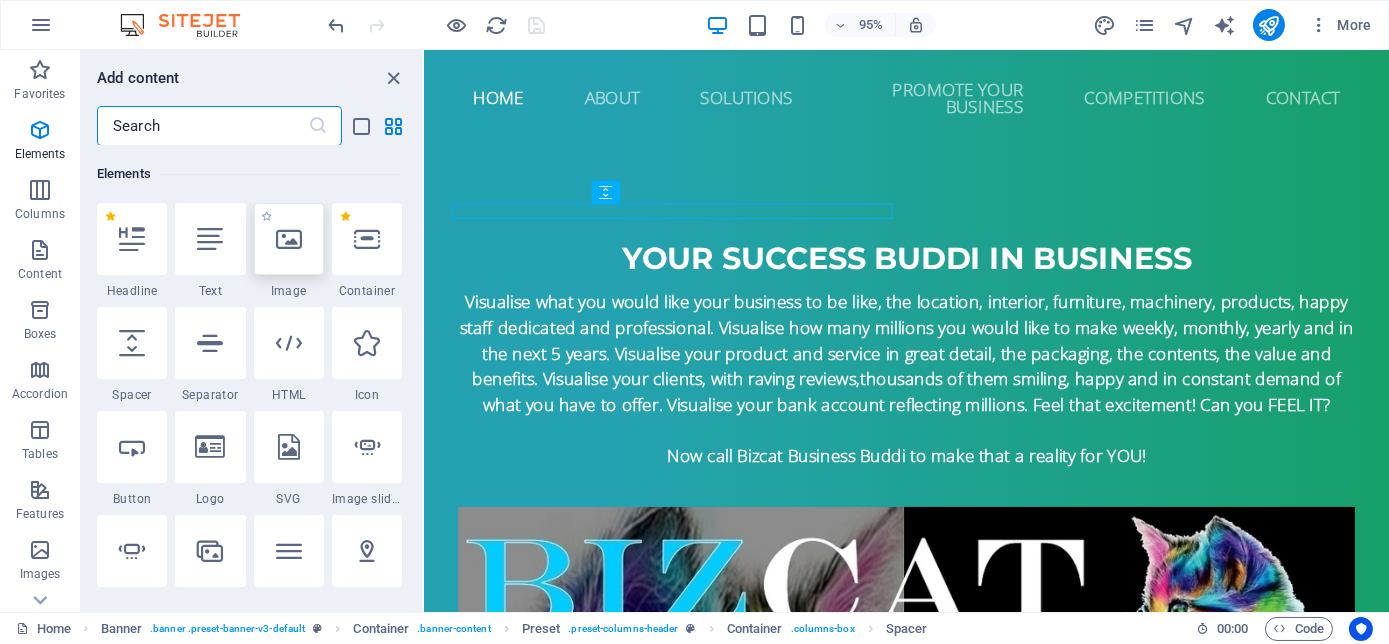 click at bounding box center (289, 239) 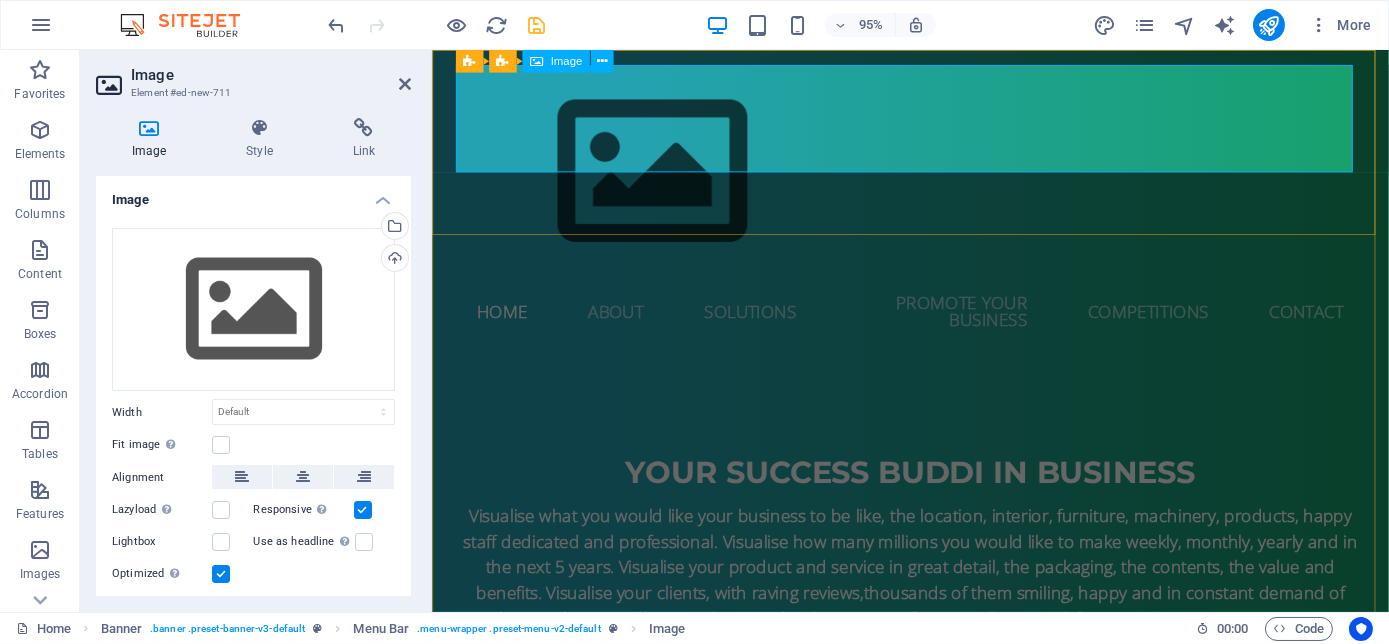 click at bounding box center [935, 178] 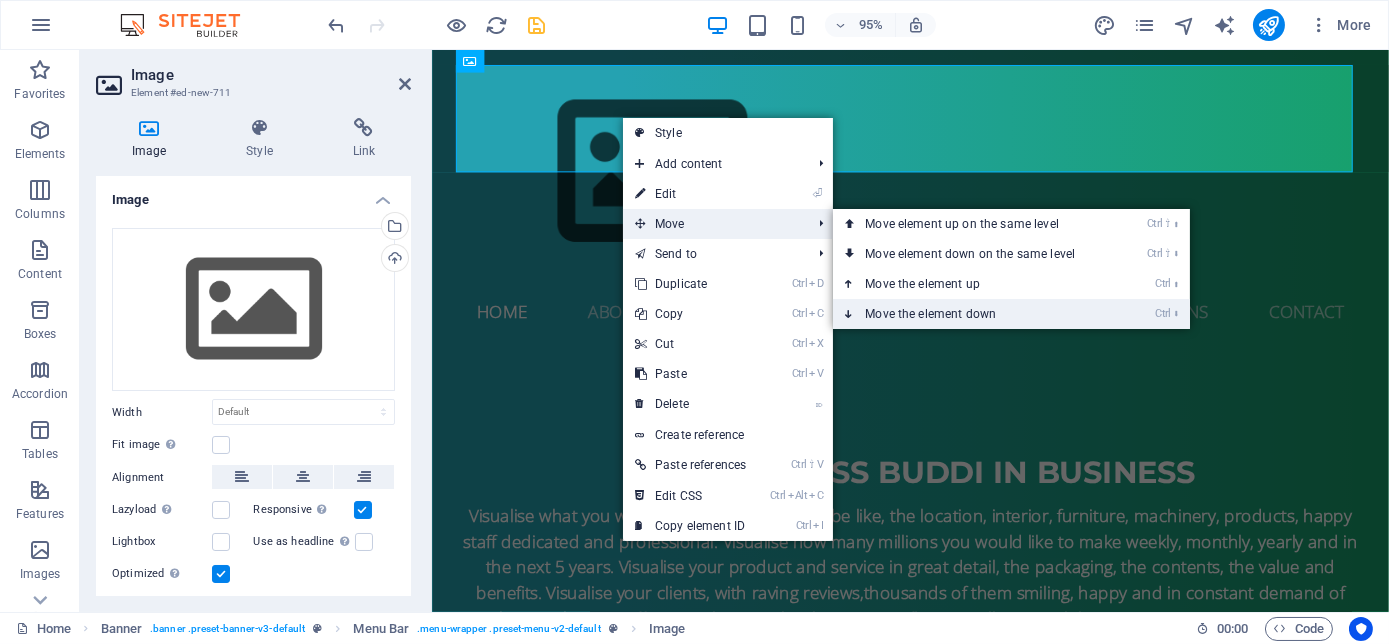 click on "Ctrl ⬇  Move the element down" at bounding box center (974, 314) 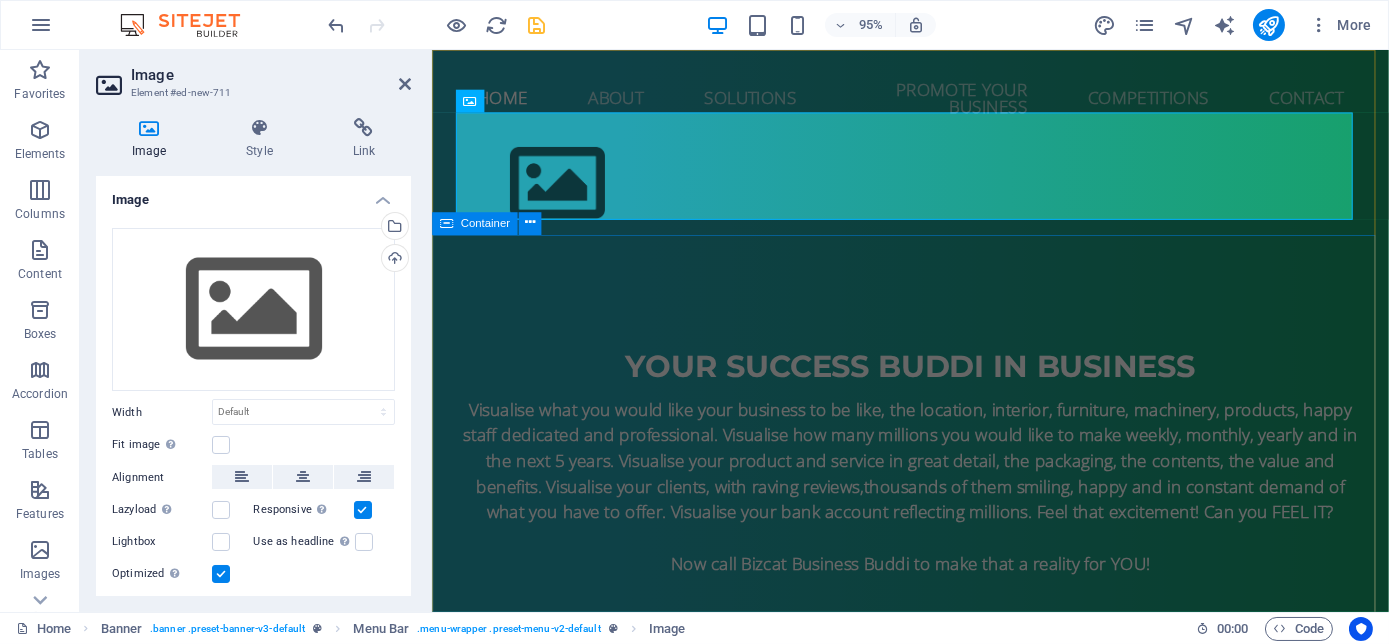 click on "your success buddi in business Visualise what you would like your business to be like, the location, interior, furniture, machinery, products, happy staff dedicated and professional. Visualise how many millions you would like to make weekly, monthly, yearly and in the next 5 years. Visualise your product and service in great detail, the packaging, the contents, the value and benefits. Visualise your clients, with raving reviews,  thousands of them smiling, happy and in constant demand of what you have to offer. Visualise your bank account reflecting millions. Feel that excitement! Can you FEEL IT?  Now call Bizcat Business Buddi to make that a reality for YOU!" at bounding box center [934, 639] 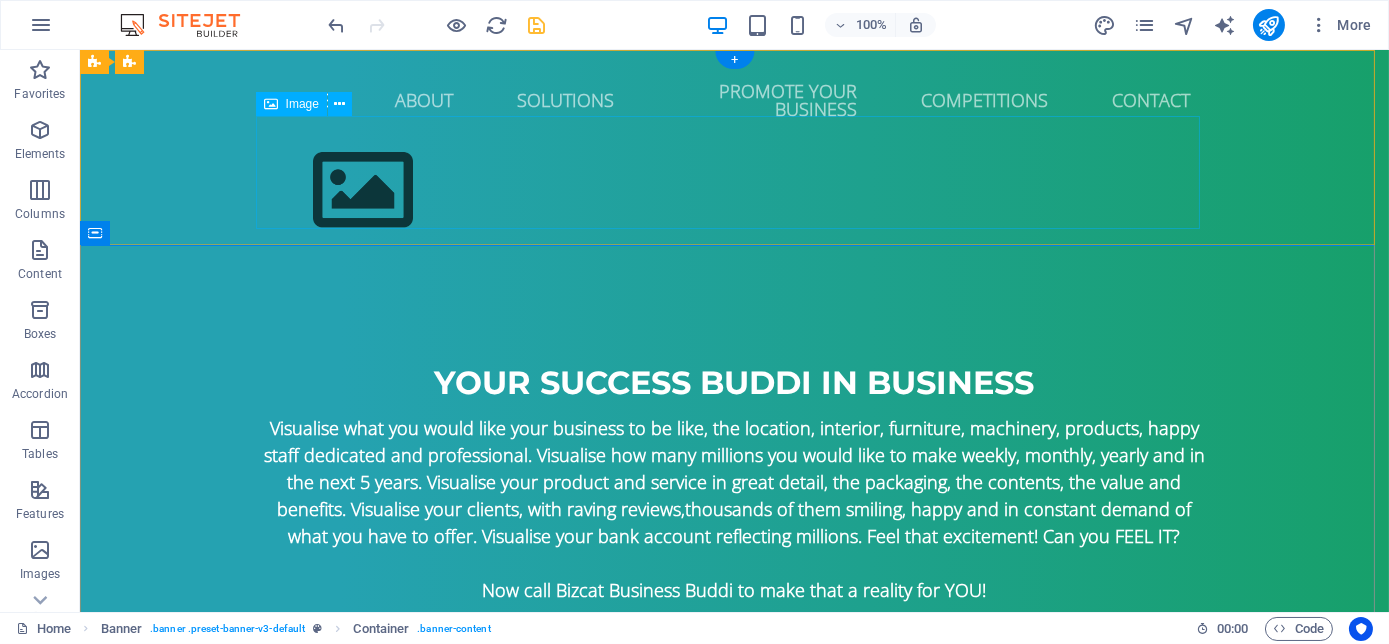click at bounding box center (735, 190) 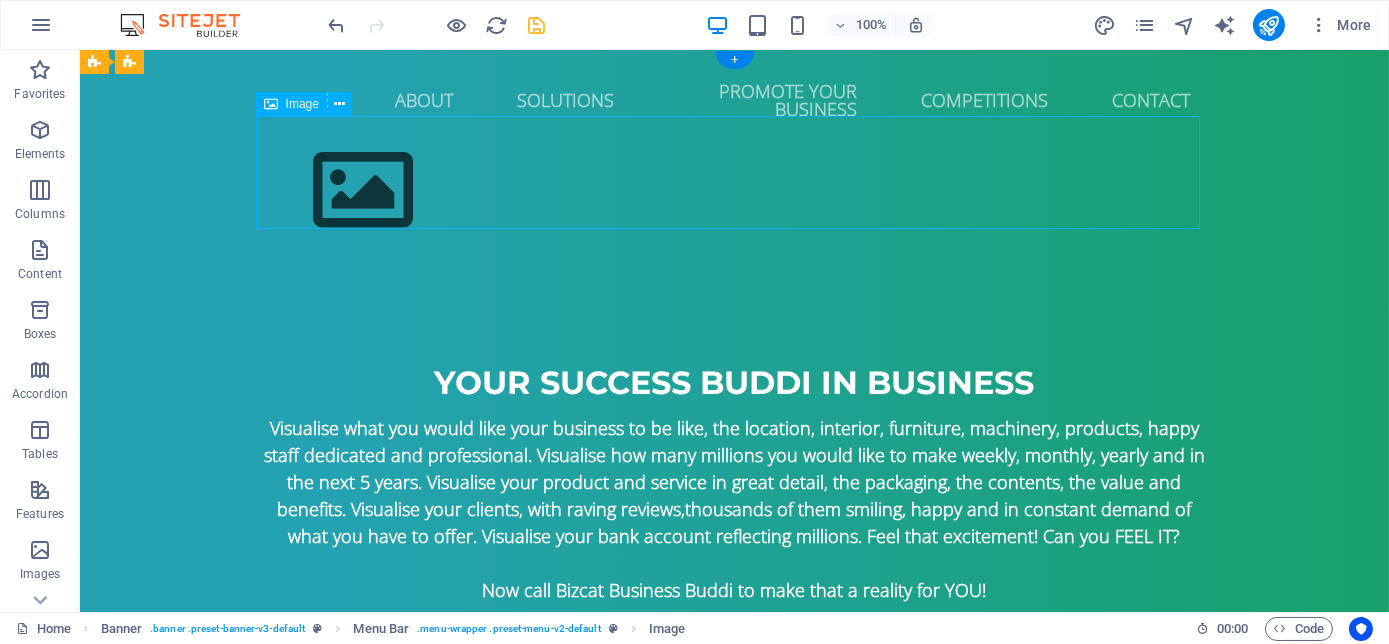 click at bounding box center [735, 190] 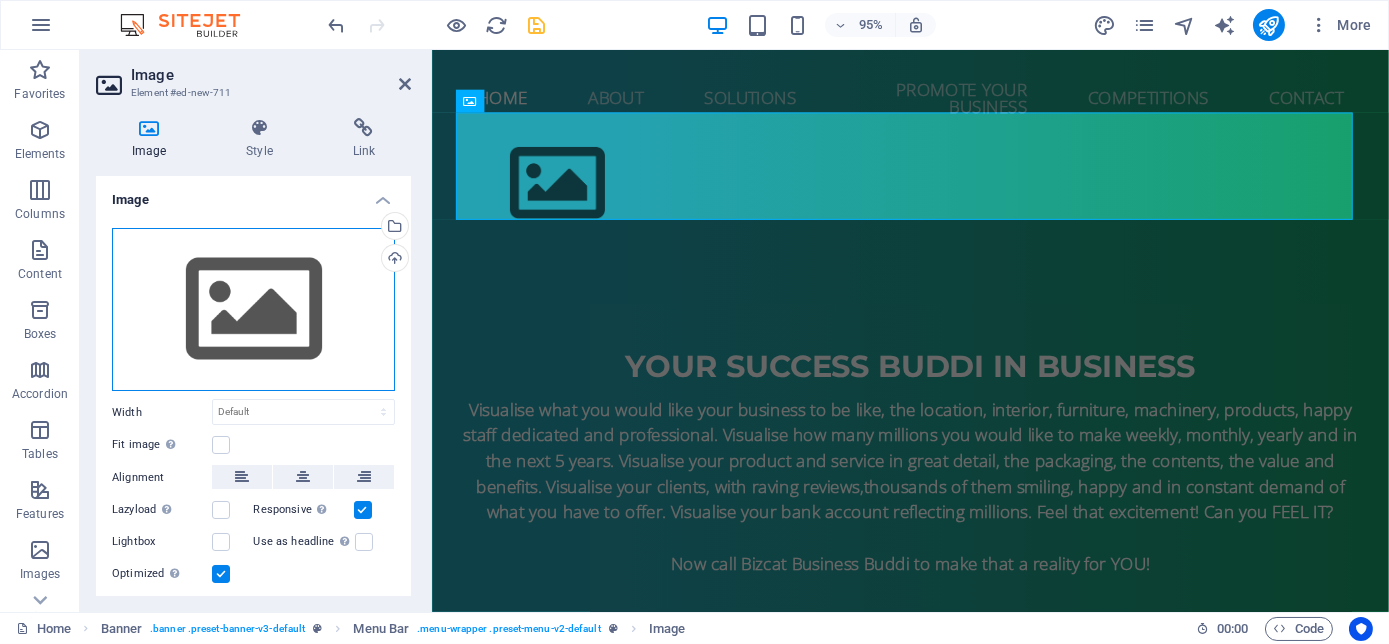 click on "Drag files here, click to choose files or select files from Files or our free stock photos & videos" at bounding box center [253, 310] 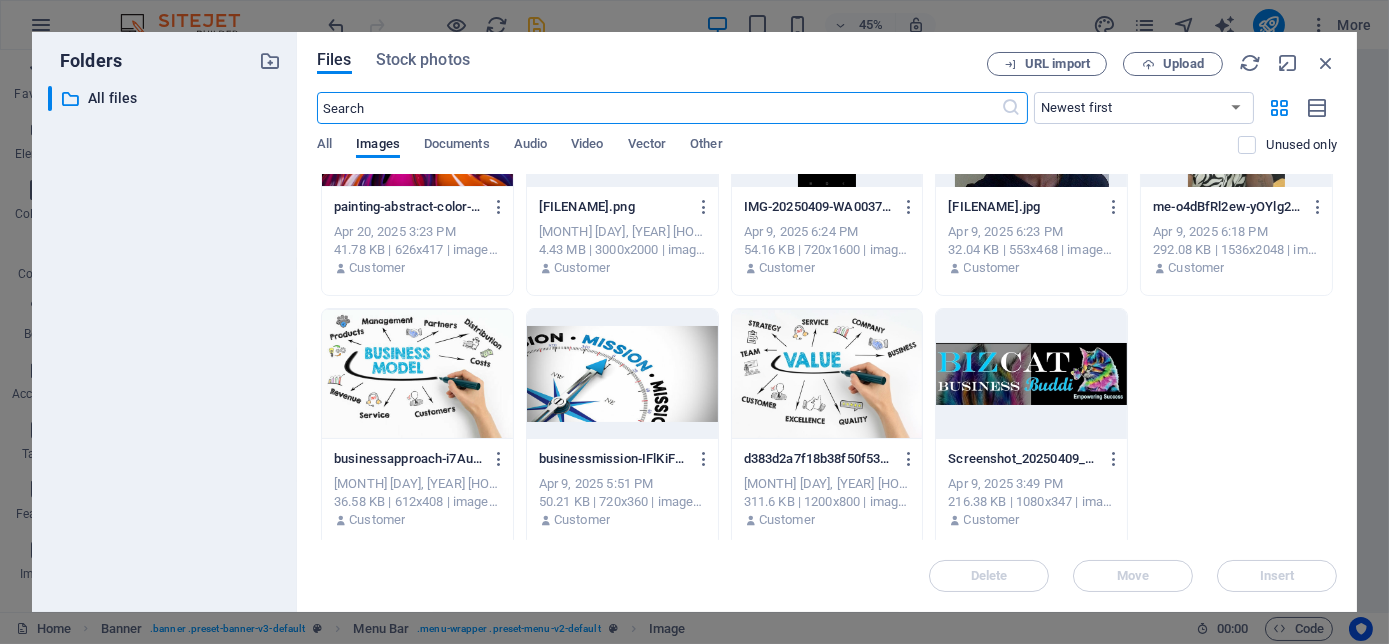 scroll, scrollTop: 378, scrollLeft: 0, axis: vertical 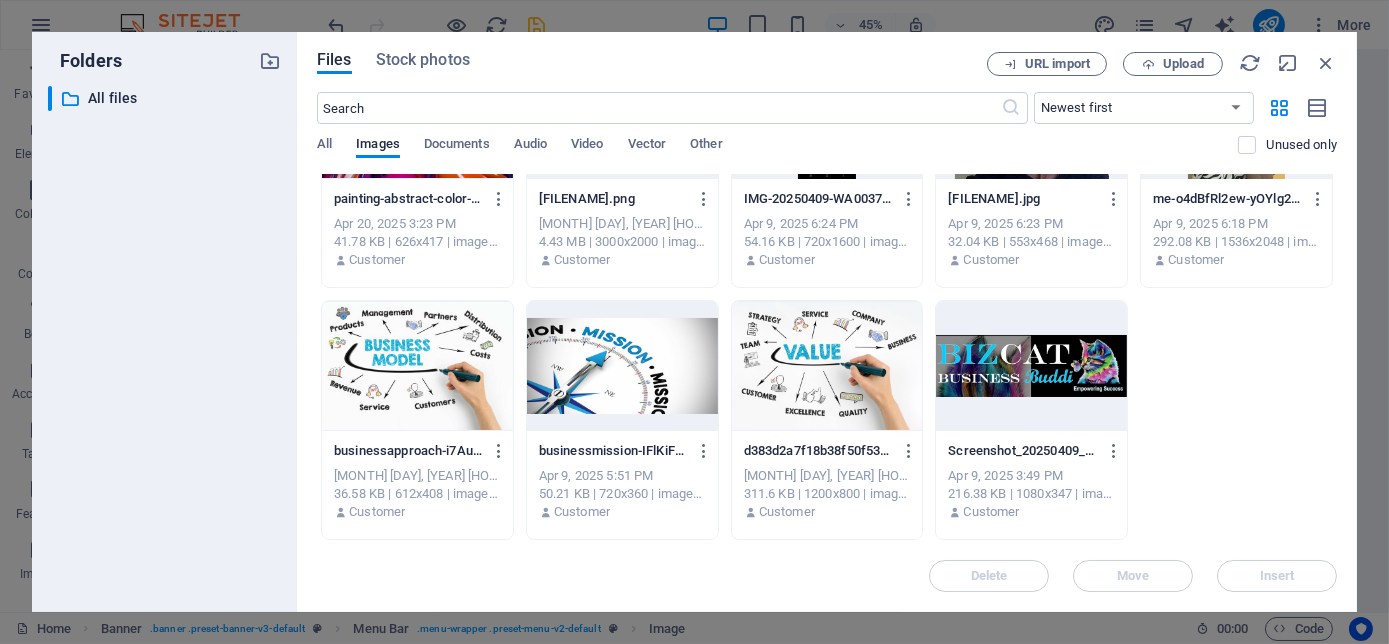 click at bounding box center [1031, 366] 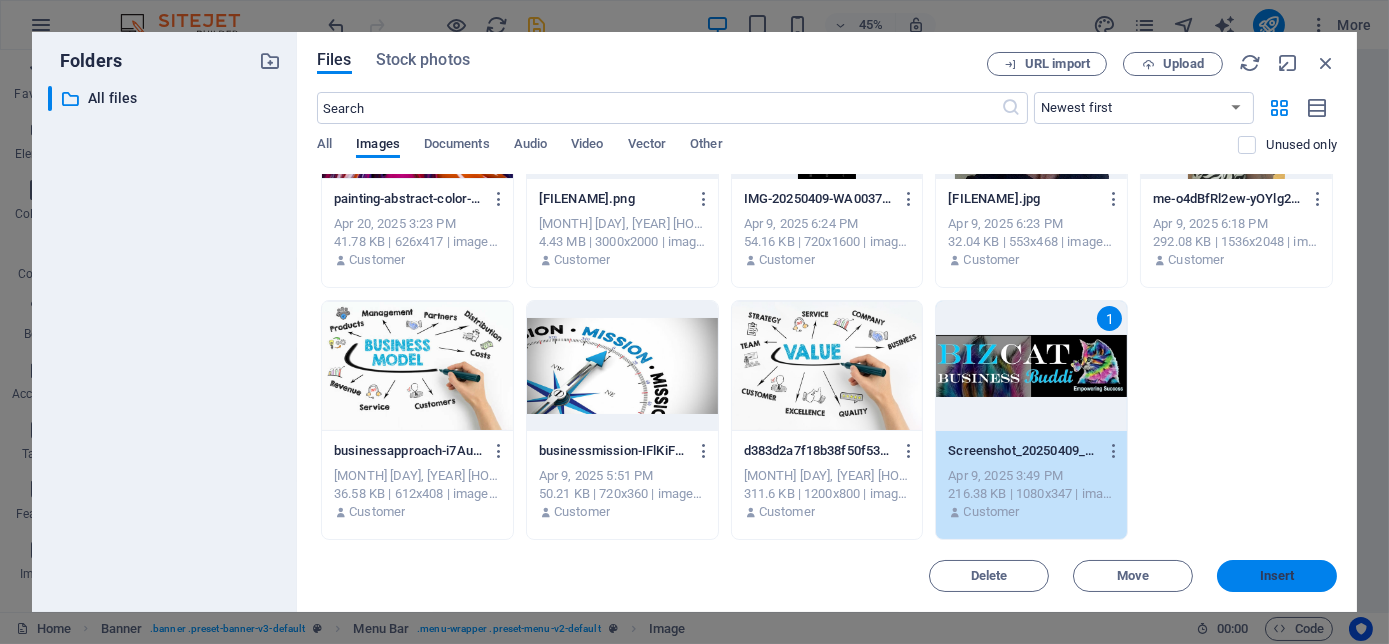 click on "Insert" at bounding box center [1277, 576] 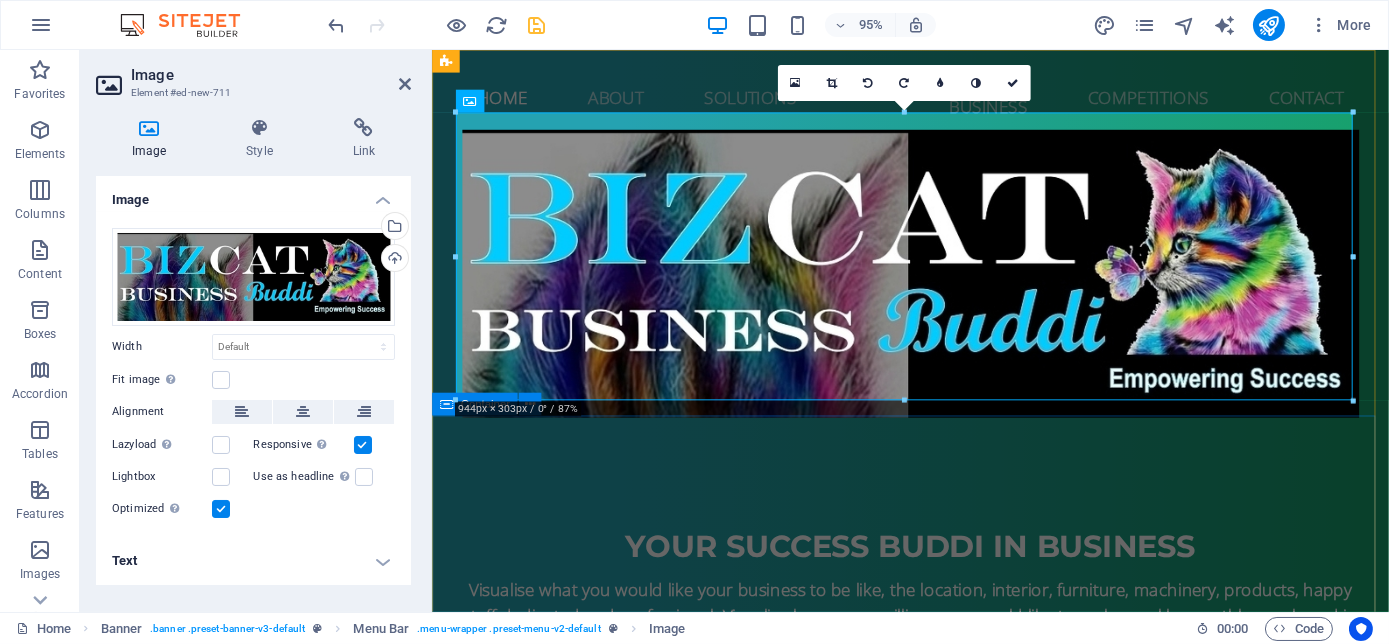 click on "your success buddi in business Visualise what you would like your business to be like, the location, interior, furniture, machinery, products, happy staff dedicated and professional. Visualise how many millions you would like to make weekly, monthly, yearly and in the next 5 years. Visualise your product and service in great detail, the packaging, the contents, the value and benefits. Visualise your clients, with raving reviews,  thousands of them smiling, happy and in constant demand of what you have to offer. Visualise your bank account reflecting millions. Feel that excitement! Can you FEEL IT?  Now call Bizcat Business Buddi to make that a reality for YOU!" at bounding box center [934, 829] 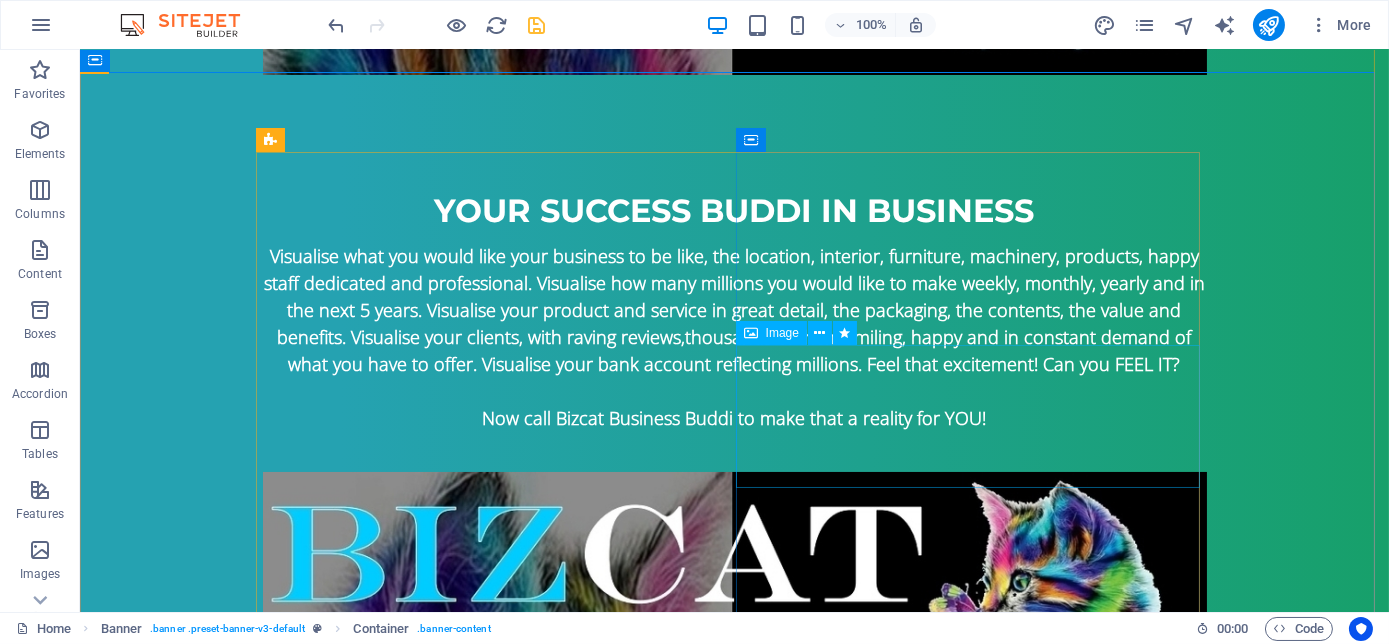 scroll, scrollTop: 363, scrollLeft: 0, axis: vertical 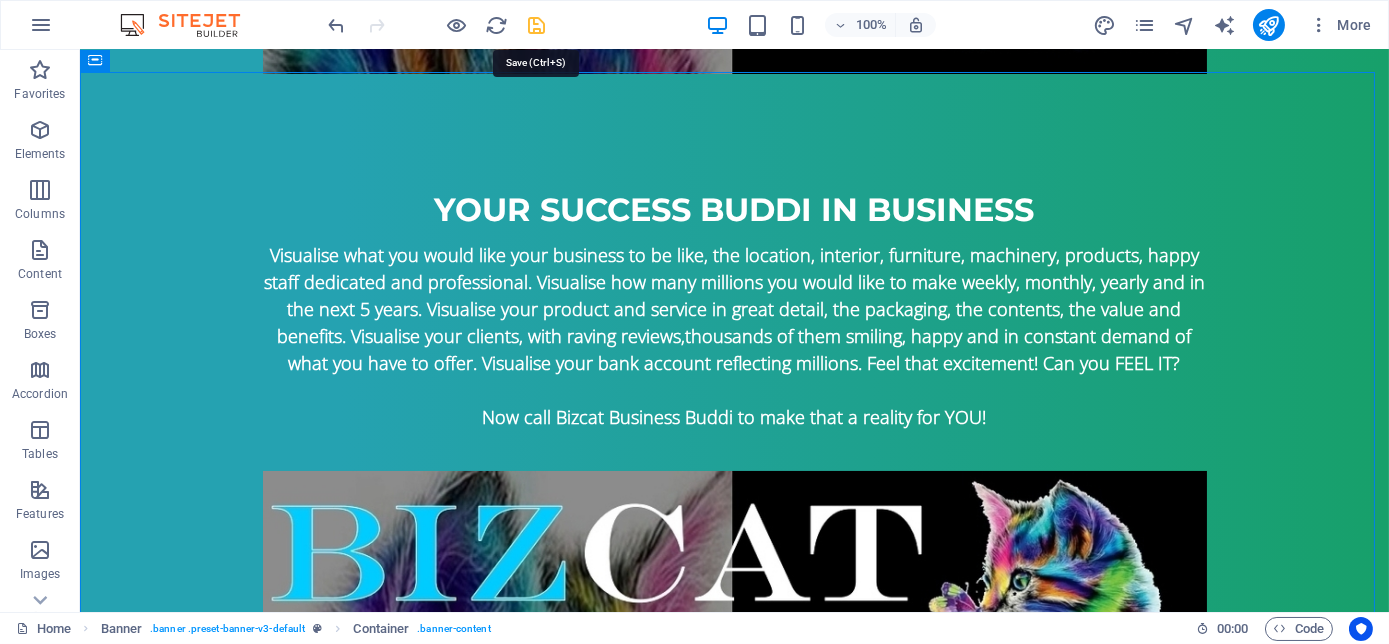 click at bounding box center (537, 25) 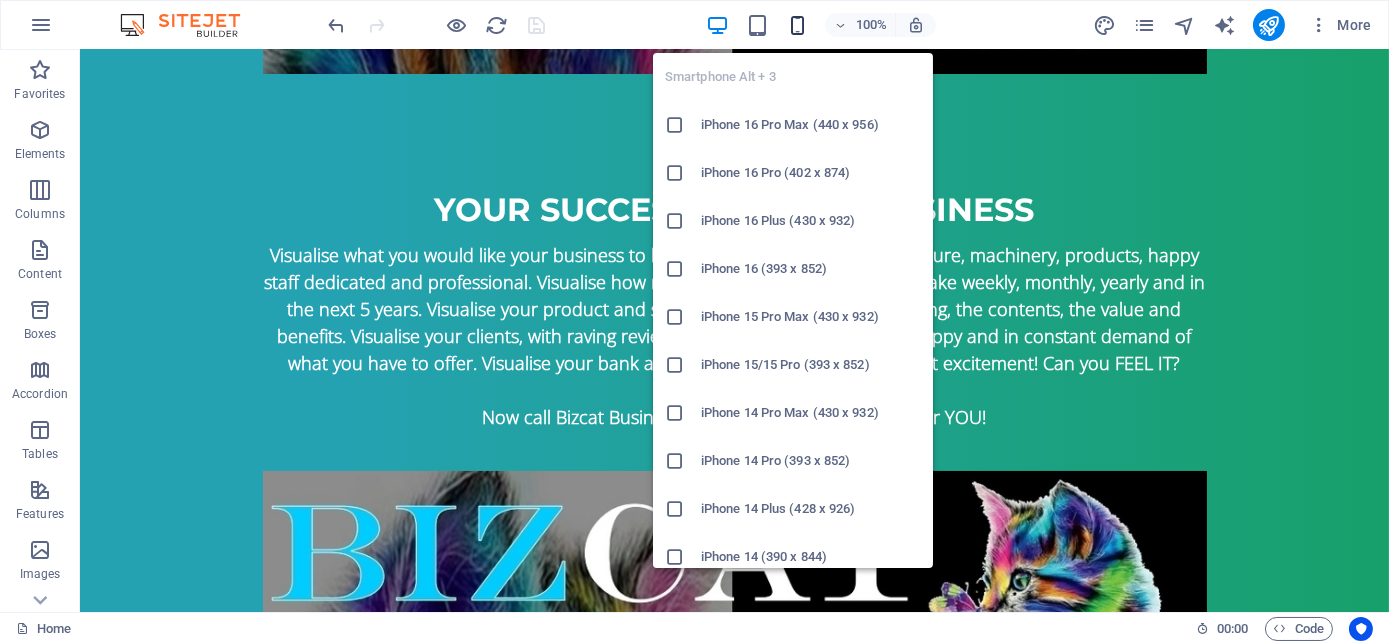 click at bounding box center (797, 25) 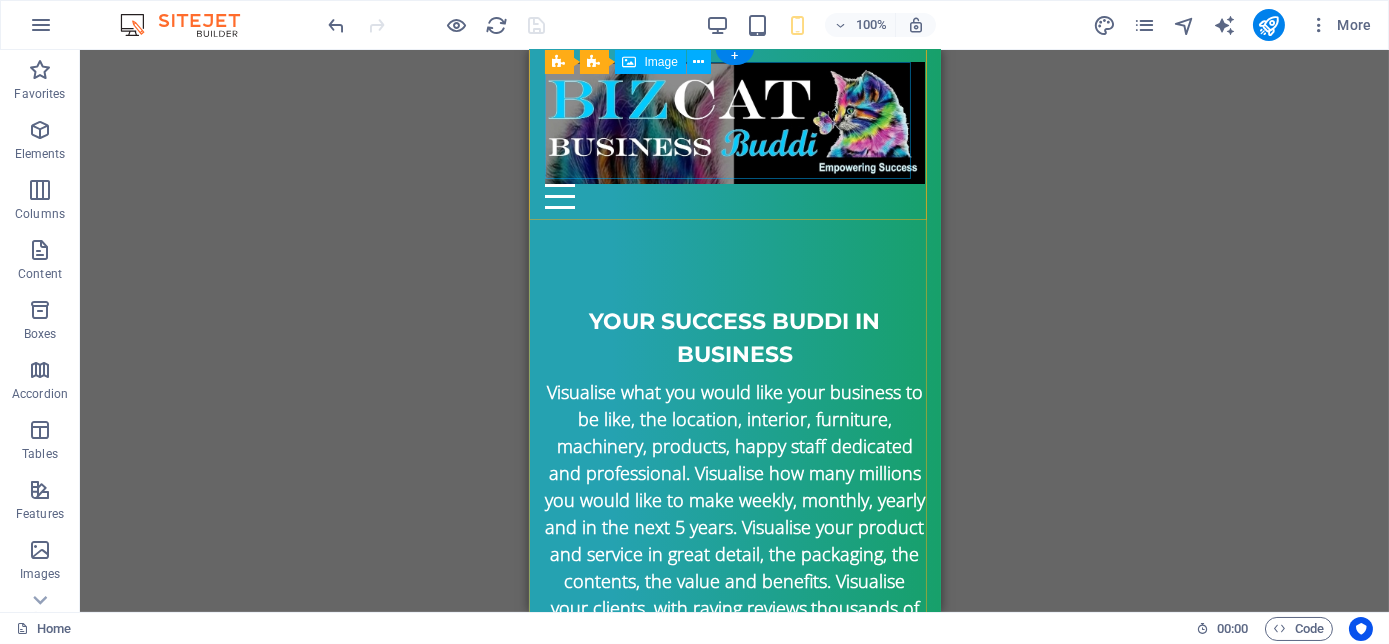scroll, scrollTop: 0, scrollLeft: 0, axis: both 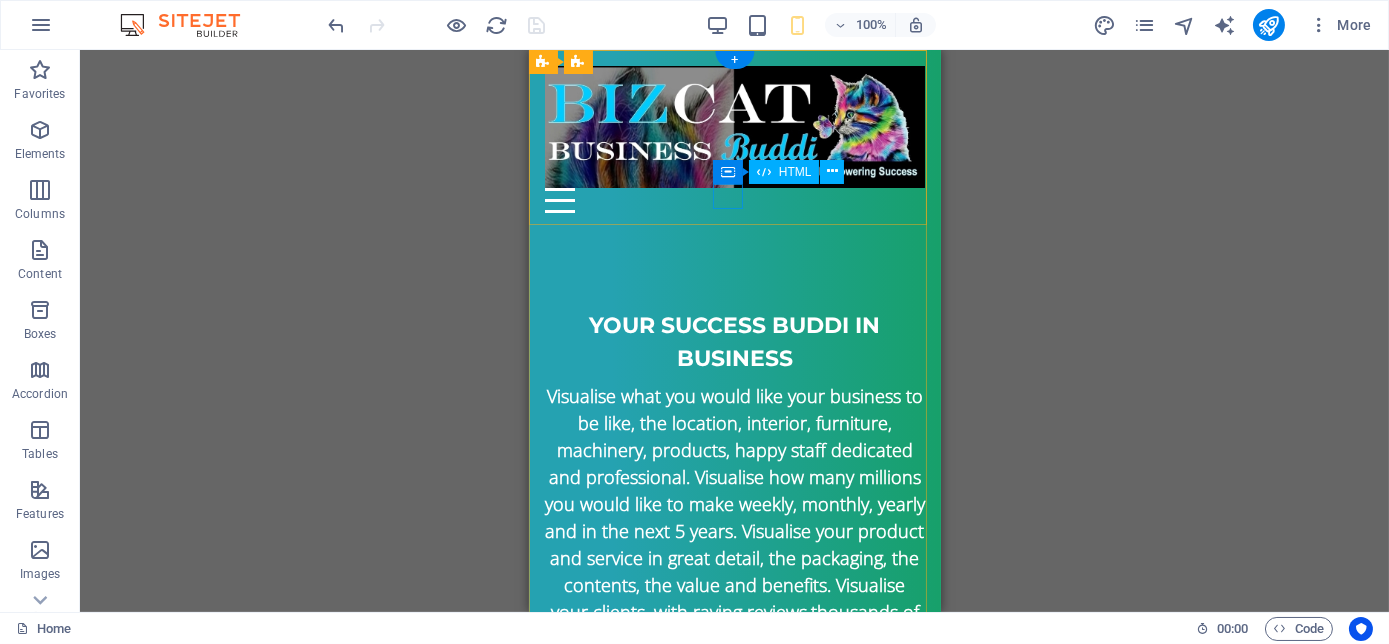 click at bounding box center (734, 200) 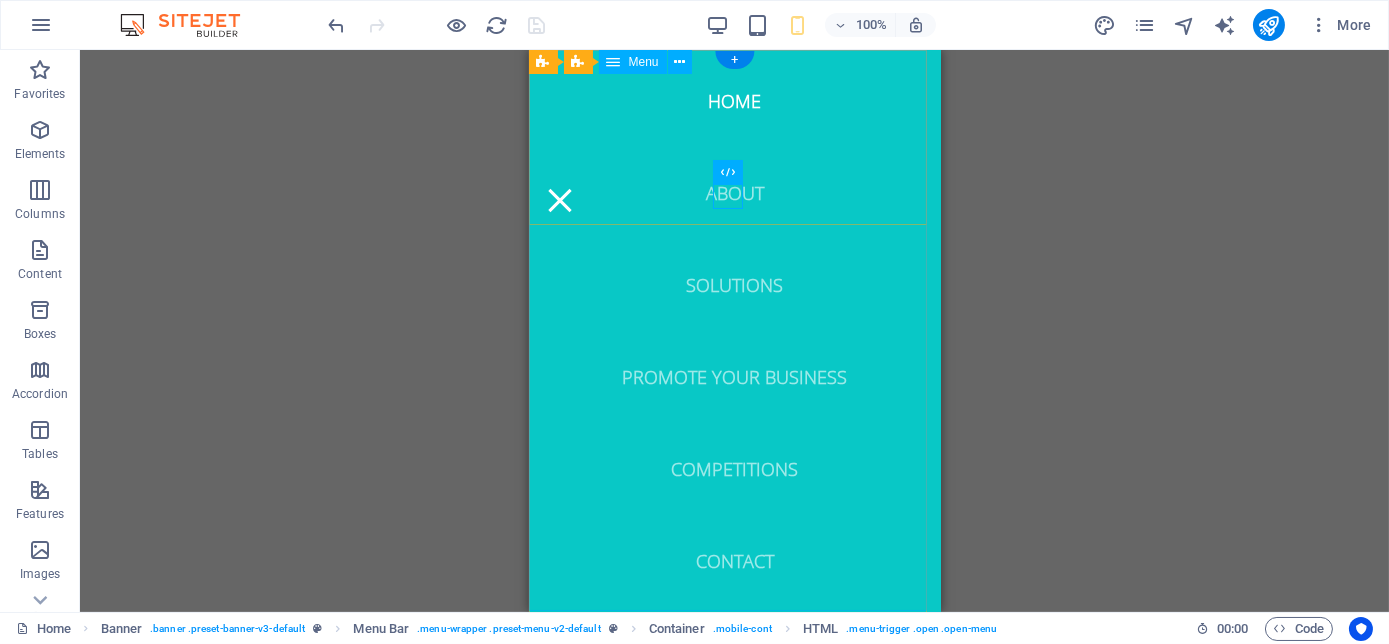 click on "Home About Solutions Promote your business competitions Contact" at bounding box center (734, 331) 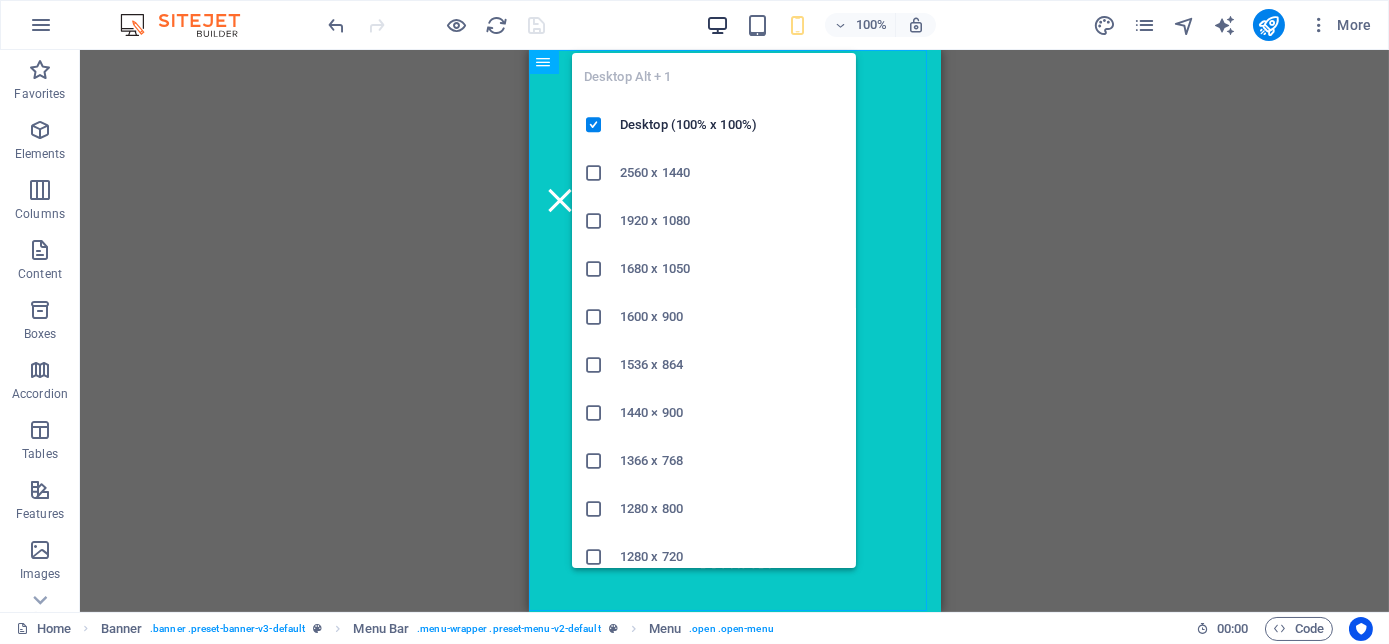 click at bounding box center (717, 25) 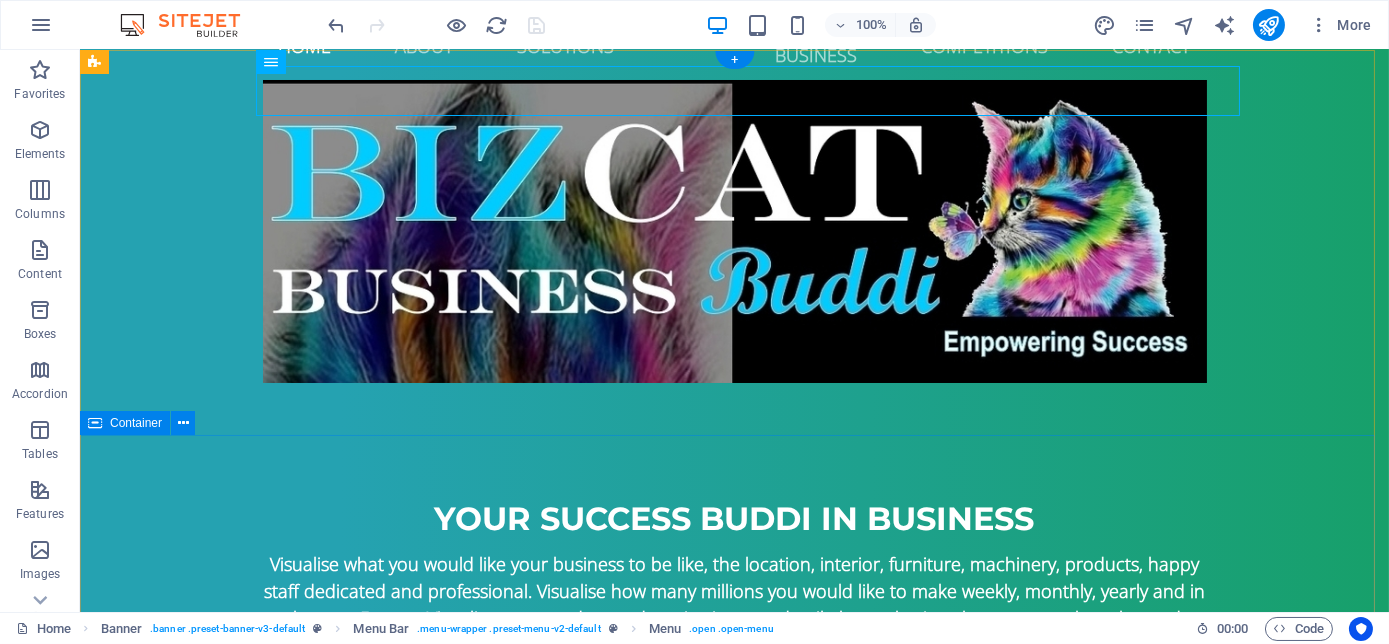 scroll, scrollTop: 90, scrollLeft: 0, axis: vertical 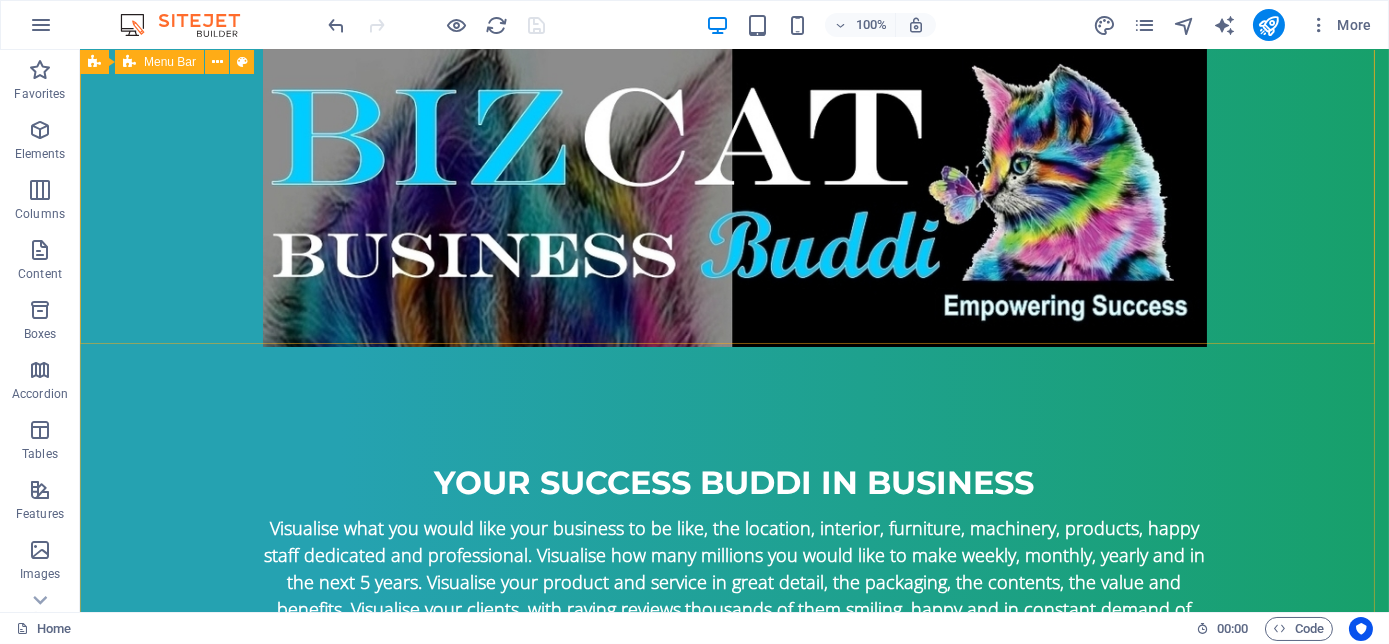 click on "Home About Solutions Promote your business competitions Contact" at bounding box center (734, 161) 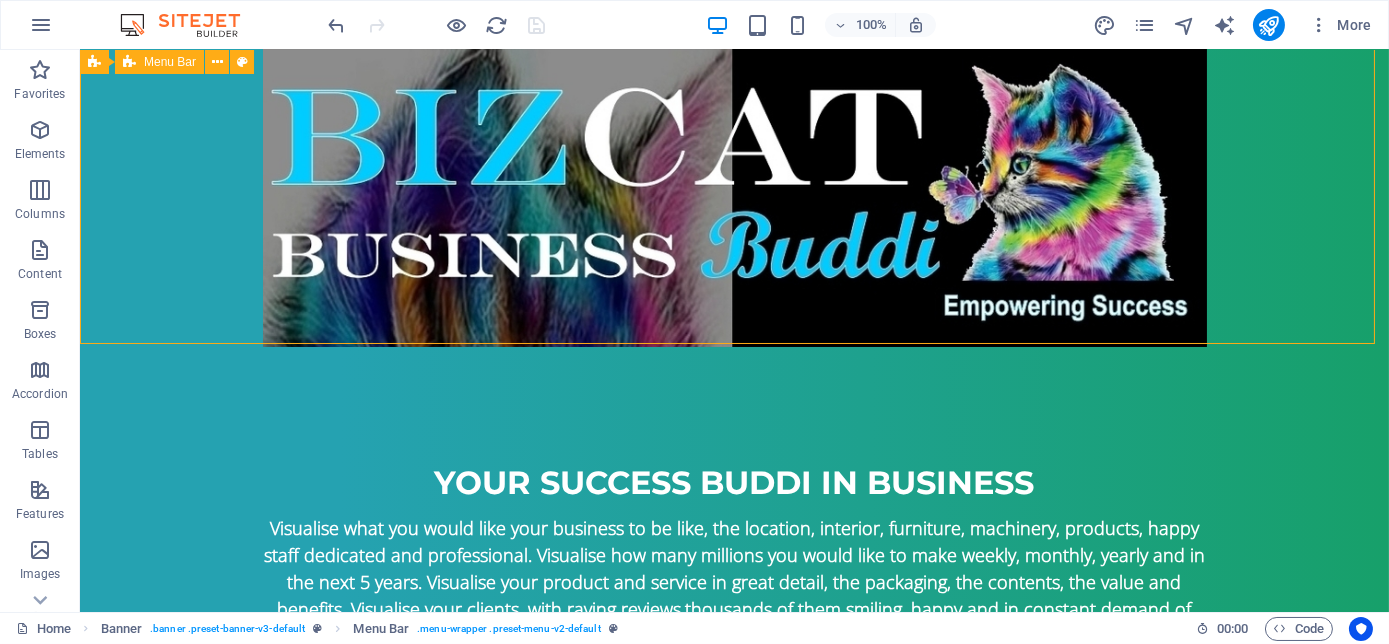 click on "Home About Solutions Promote your business competitions Contact" at bounding box center [734, 161] 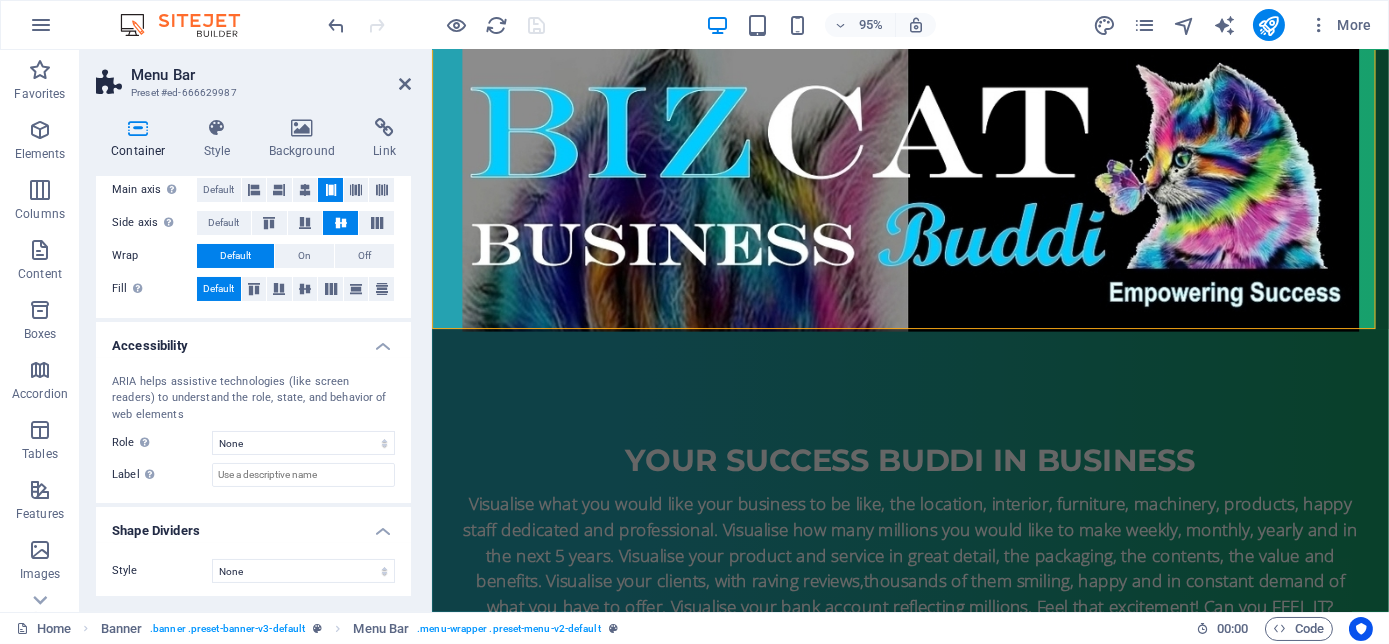 scroll, scrollTop: 354, scrollLeft: 0, axis: vertical 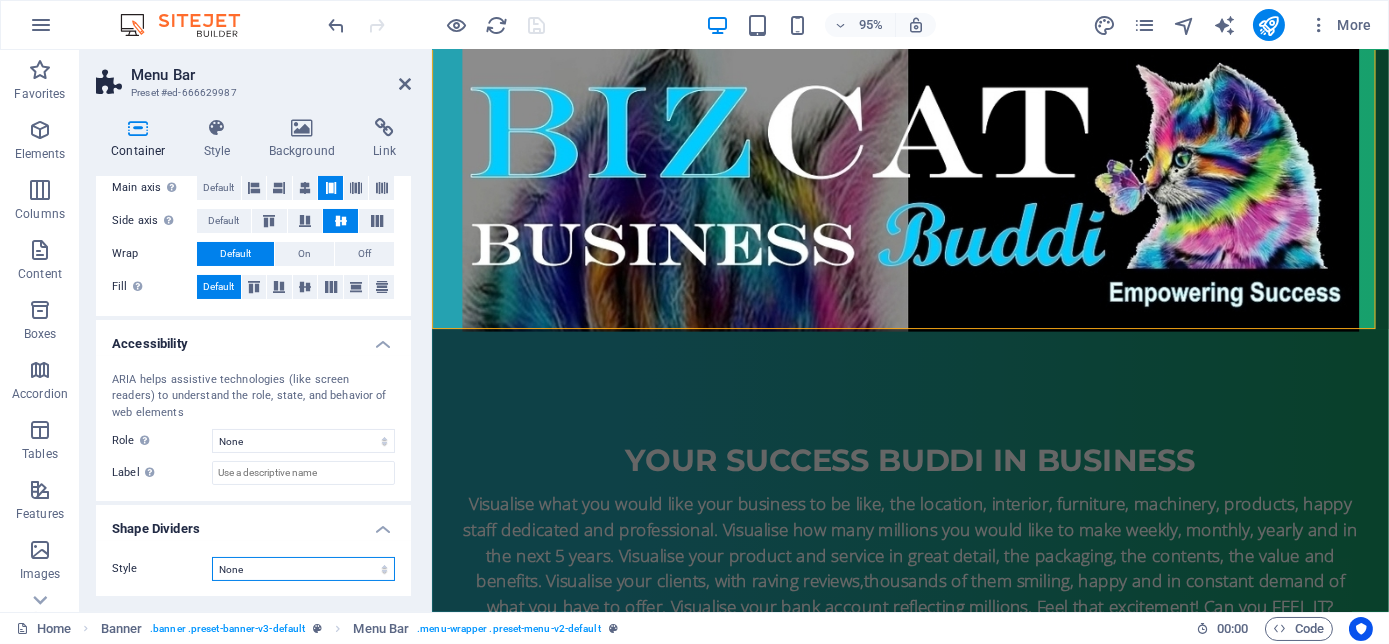 click on "None Triangle Square Diagonal Polygon 1 Polygon 2 Zigzag Multiple Zigzags Waves Multiple Waves Half Circle Circle Circle Shadow Blocks Hexagons Clouds Multiple Clouds Fan Pyramids Book Paint Drip Fire Shredded Paper Arrow" at bounding box center [303, 569] 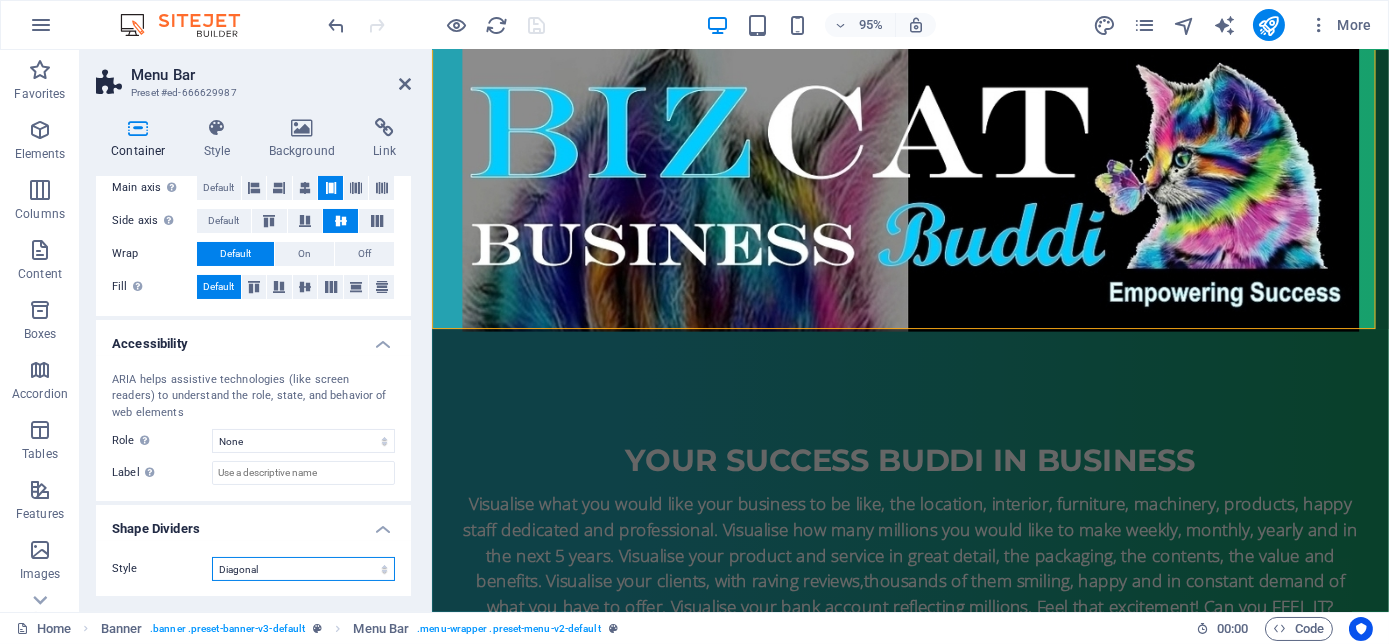 click on "None Triangle Square Diagonal Polygon 1 Polygon 2 Zigzag Multiple Zigzags Waves Multiple Waves Half Circle Circle Circle Shadow Blocks Hexagons Clouds Multiple Clouds Fan Pyramids Book Paint Drip Fire Shredded Paper Arrow" at bounding box center [303, 569] 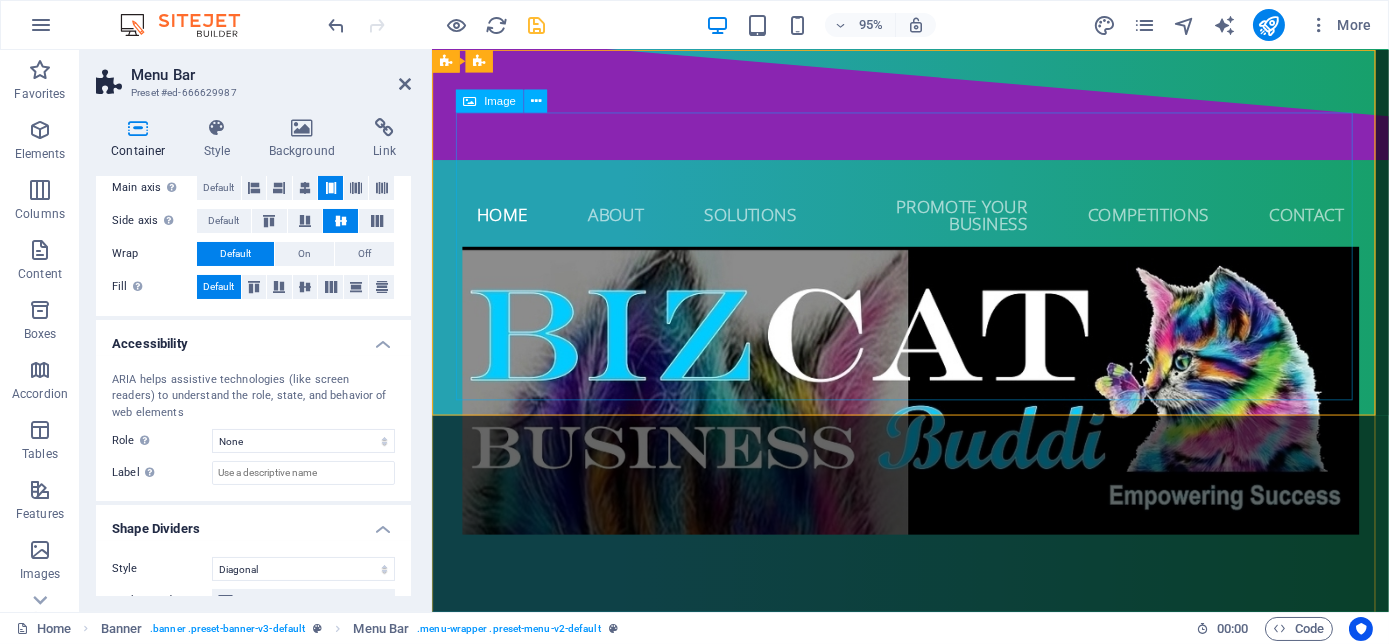 scroll, scrollTop: 0, scrollLeft: 0, axis: both 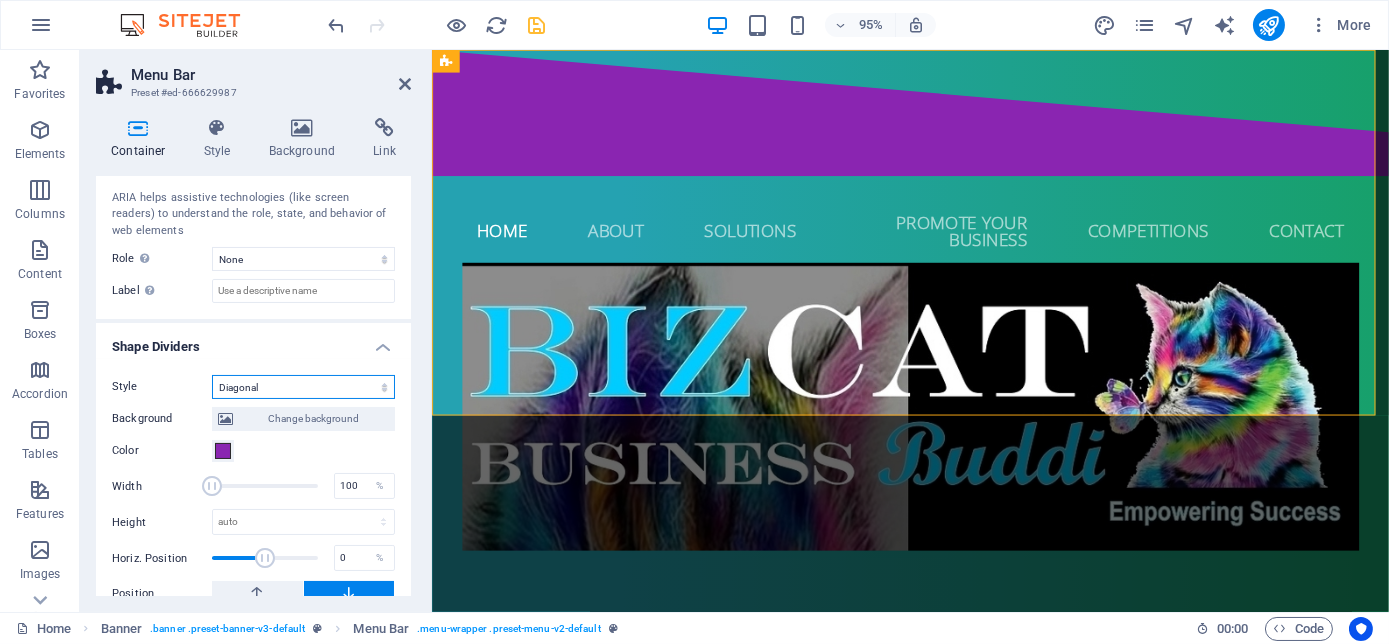 click on "None Triangle Square Diagonal Polygon 1 Polygon 2 Zigzag Multiple Zigzags Waves Multiple Waves Half Circle Circle Circle Shadow Blocks Hexagons Clouds Multiple Clouds Fan Pyramids Book Paint Drip Fire Shredded Paper Arrow" at bounding box center [303, 387] 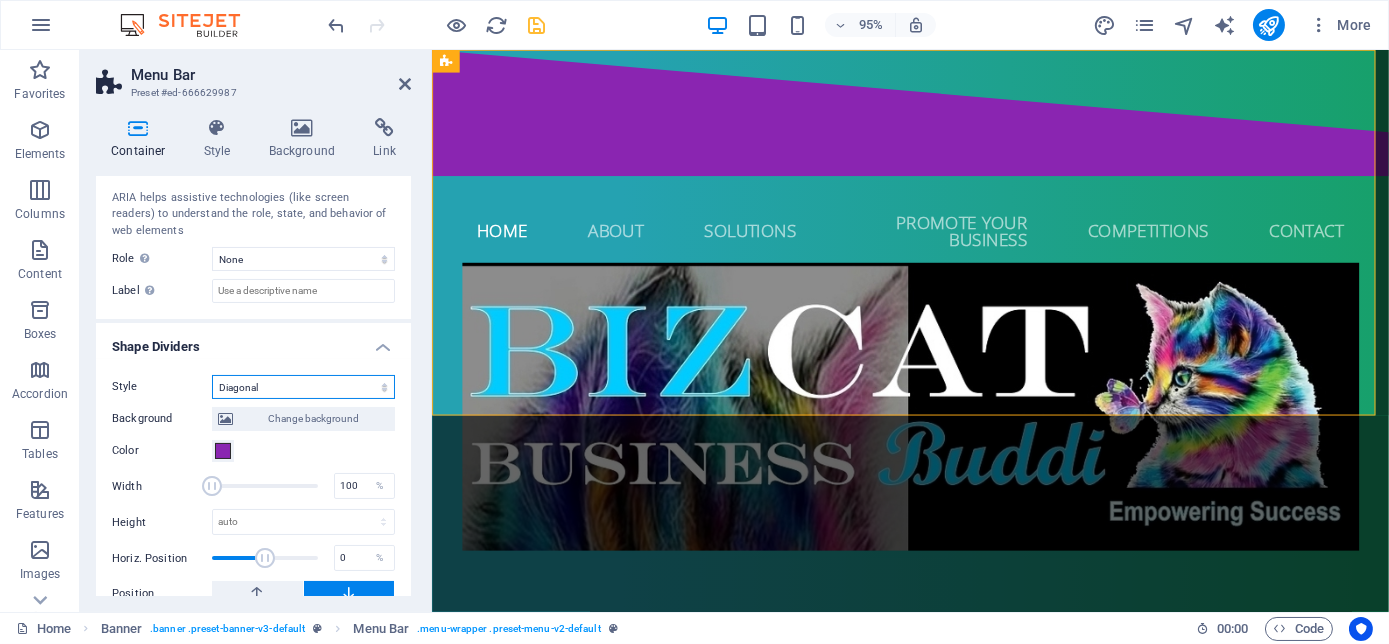 select on "hexagons" 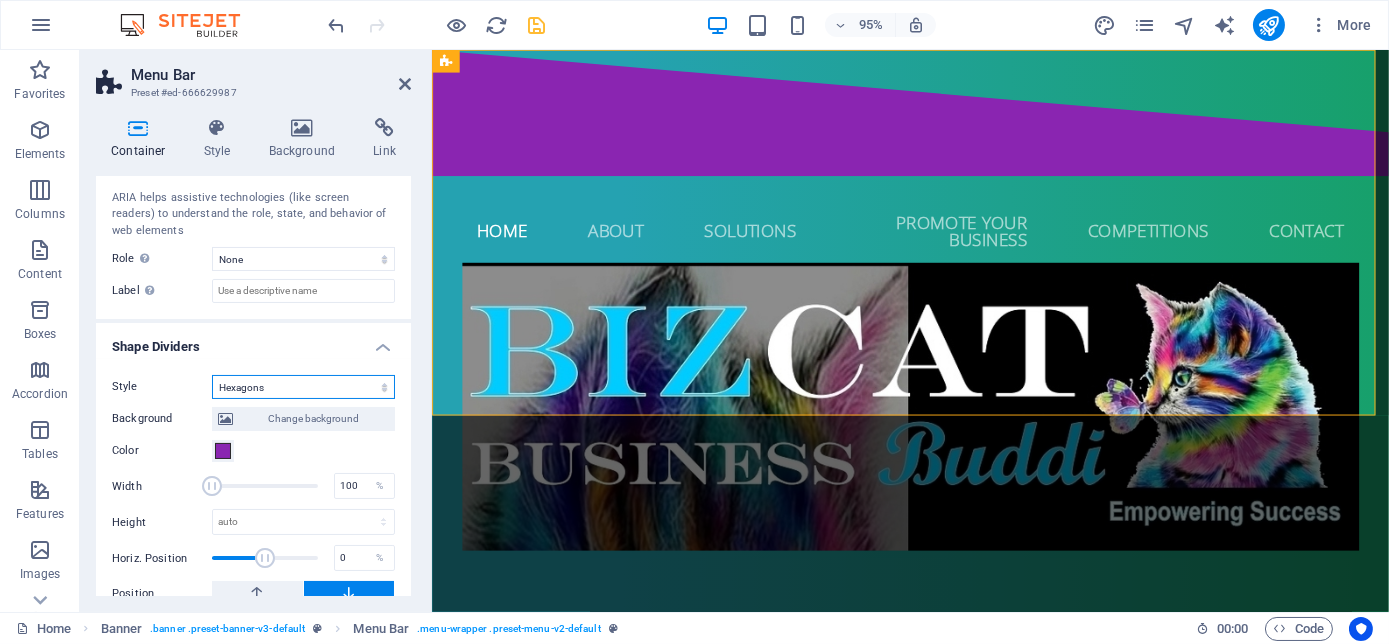 click on "None Triangle Square Diagonal Polygon 1 Polygon 2 Zigzag Multiple Zigzags Waves Multiple Waves Half Circle Circle Circle Shadow Blocks Hexagons Clouds Multiple Clouds Fan Pyramids Book Paint Drip Fire Shredded Paper Arrow" at bounding box center (303, 387) 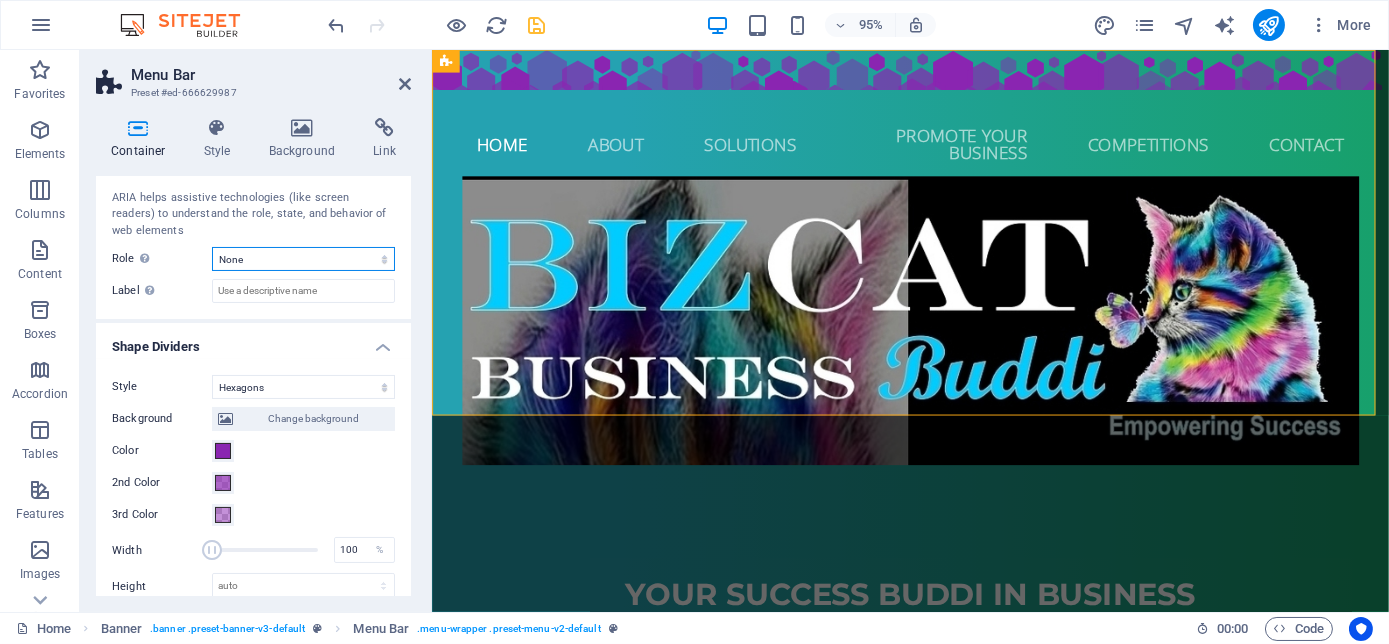 click on "None Alert Article Banner Comment Complementary Dialog Footer Header Marquee Presentation Region Section Separator Status Timer" at bounding box center [303, 259] 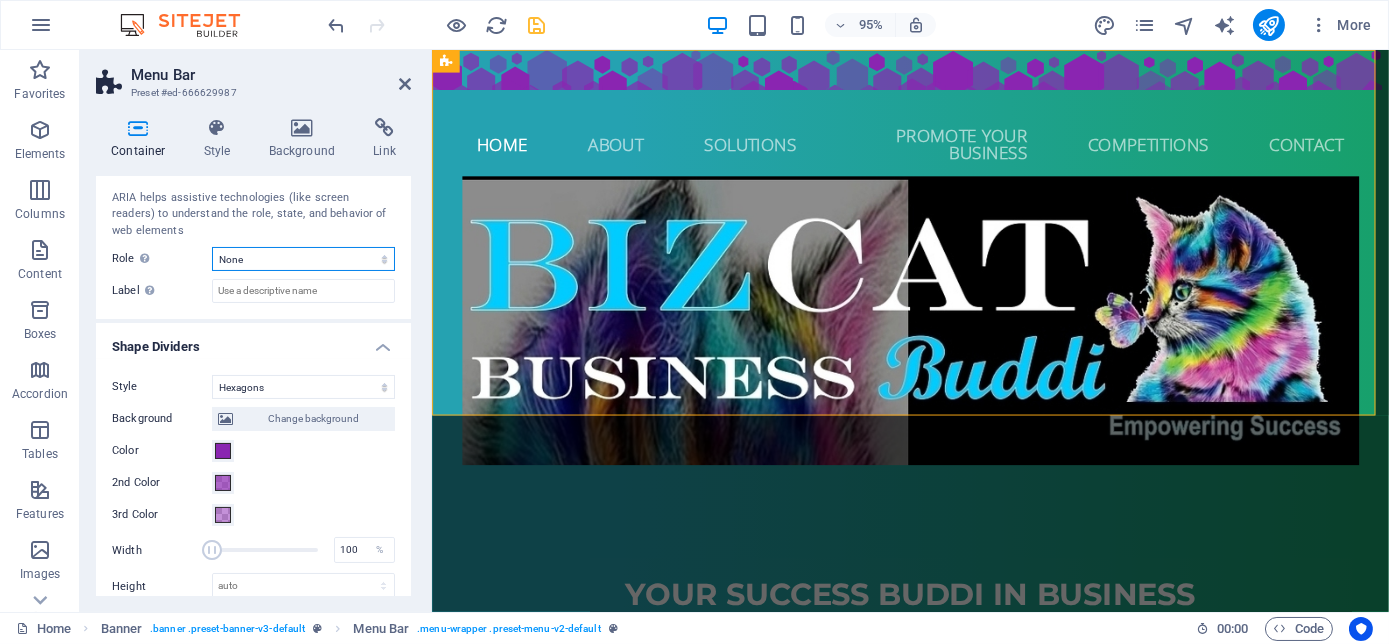 select on "article" 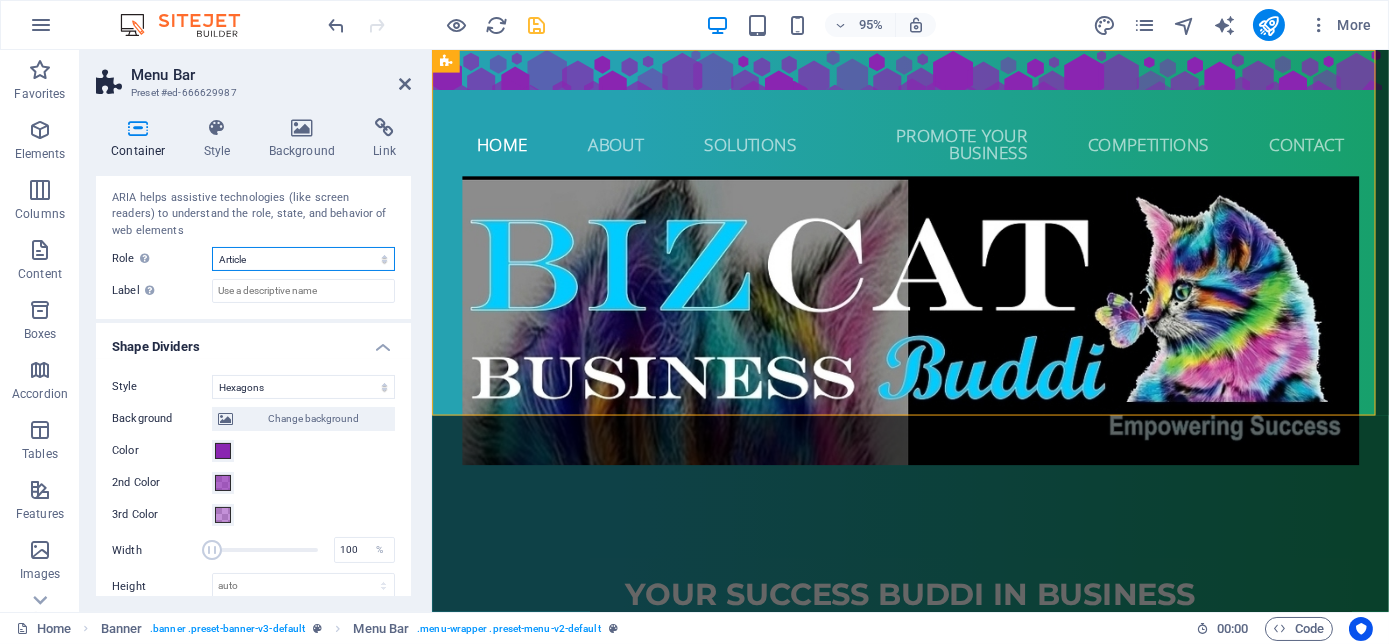 click on "None Alert Article Banner Comment Complementary Dialog Footer Header Marquee Presentation Region Section Separator Status Timer" at bounding box center [303, 259] 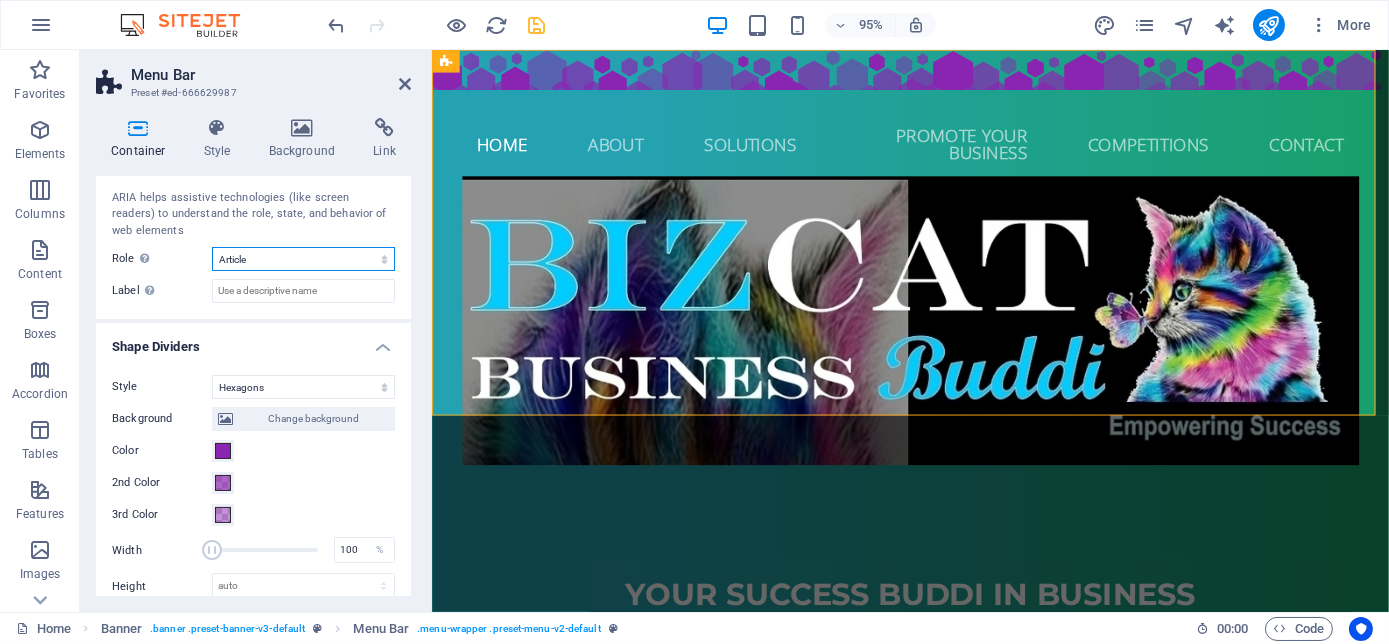 click on "None Alert Article Banner Comment Complementary Dialog Footer Header Marquee Presentation Region Section Separator Status Timer" at bounding box center (303, 259) 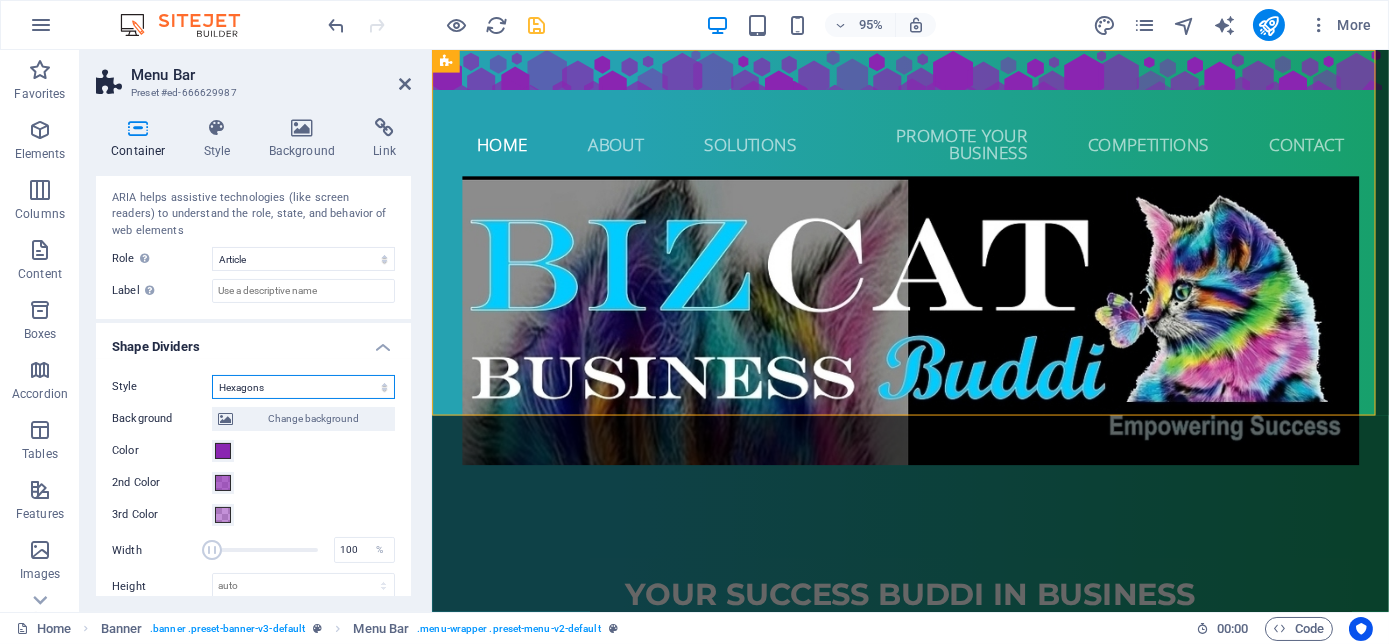 click on "None Triangle Square Diagonal Polygon 1 Polygon 2 Zigzag Multiple Zigzags Waves Multiple Waves Half Circle Circle Circle Shadow Blocks Hexagons Clouds Multiple Clouds Fan Pyramids Book Paint Drip Fire Shredded Paper Arrow" at bounding box center [303, 387] 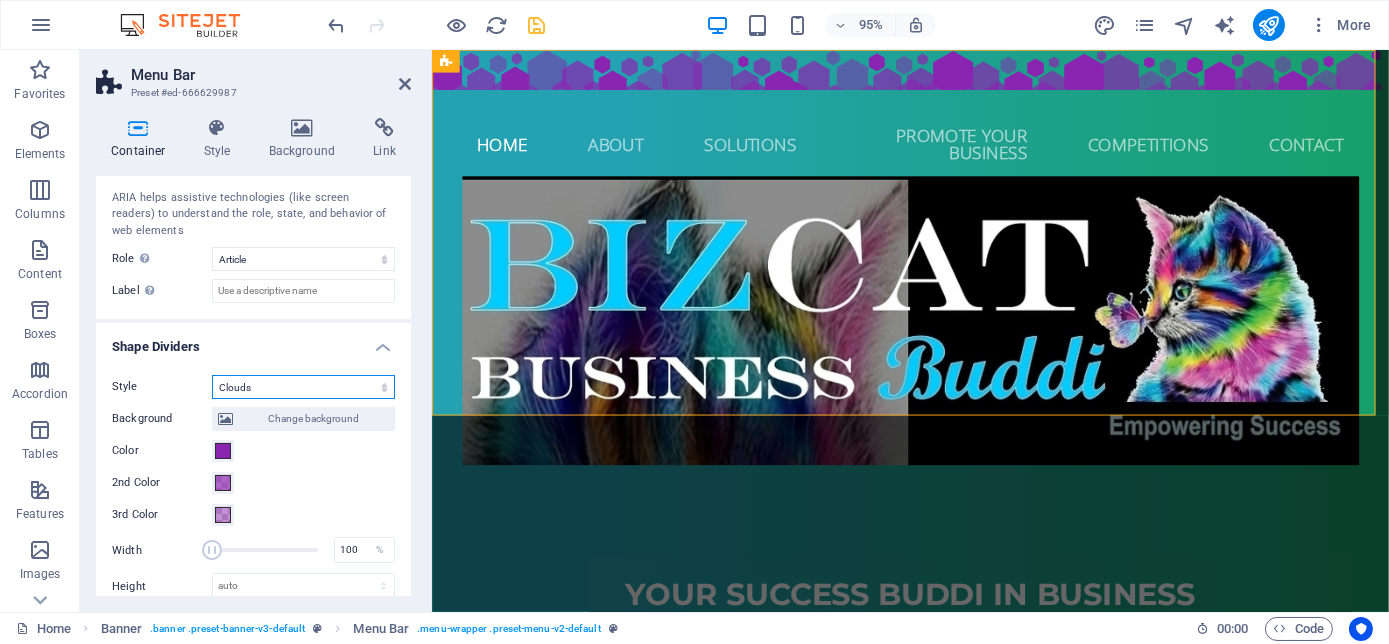 click on "None Triangle Square Diagonal Polygon 1 Polygon 2 Zigzag Multiple Zigzags Waves Multiple Waves Half Circle Circle Circle Shadow Blocks Hexagons Clouds Multiple Clouds Fan Pyramids Book Paint Drip Fire Shredded Paper Arrow" at bounding box center (303, 387) 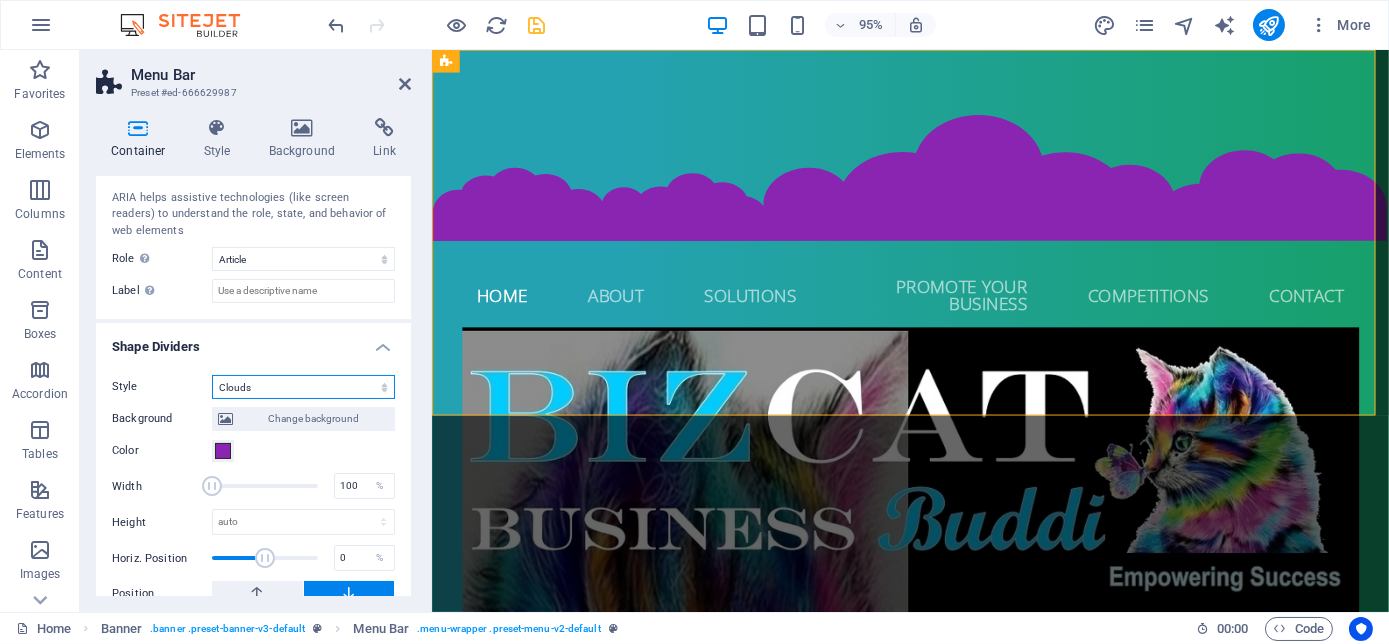 click on "None Triangle Square Diagonal Polygon 1 Polygon 2 Zigzag Multiple Zigzags Waves Multiple Waves Half Circle Circle Circle Shadow Blocks Hexagons Clouds Multiple Clouds Fan Pyramids Book Paint Drip Fire Shredded Paper Arrow" at bounding box center [303, 387] 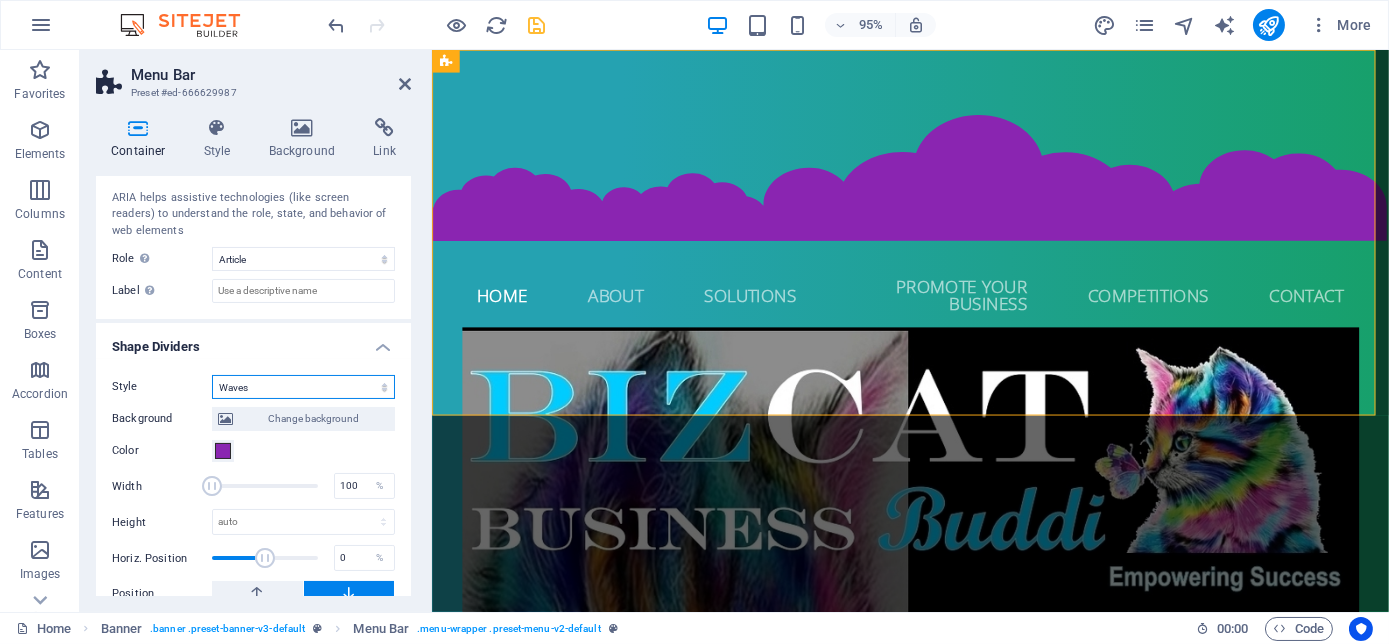 click on "None Triangle Square Diagonal Polygon 1 Polygon 2 Zigzag Multiple Zigzags Waves Multiple Waves Half Circle Circle Circle Shadow Blocks Hexagons Clouds Multiple Clouds Fan Pyramids Book Paint Drip Fire Shredded Paper Arrow" at bounding box center (303, 387) 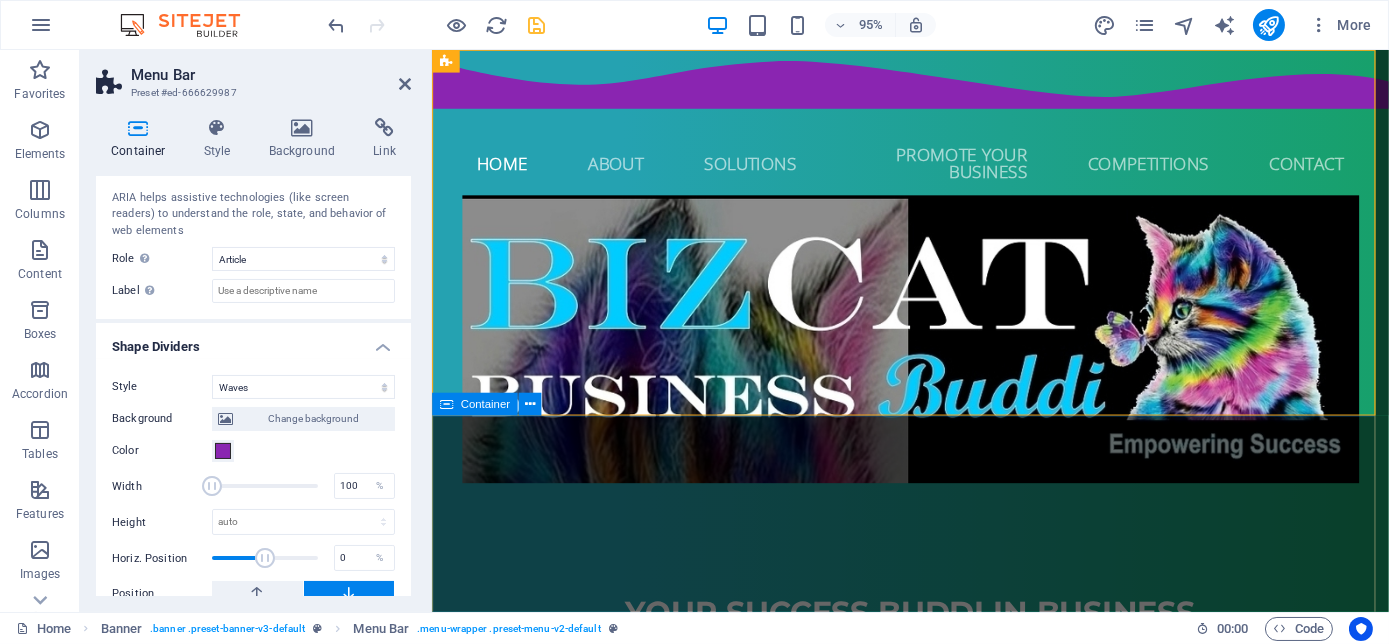 click on "your success buddi in business Visualise what you would like your business to be like, the location, interior, furniture, machinery, products, happy staff dedicated and professional. Visualise how many millions you would like to make weekly, monthly, yearly and in the next 5 years. Visualise your product and service in great detail, the packaging, the contents, the value and benefits. Visualise your clients, with raving reviews,  thousands of them smiling, happy and in constant demand of what you have to offer. Visualise your bank account reflecting millions. Feel that excitement! Can you FEEL IT?  Now call Bizcat Business Buddi to make that a reality for YOU!" at bounding box center [934, 898] 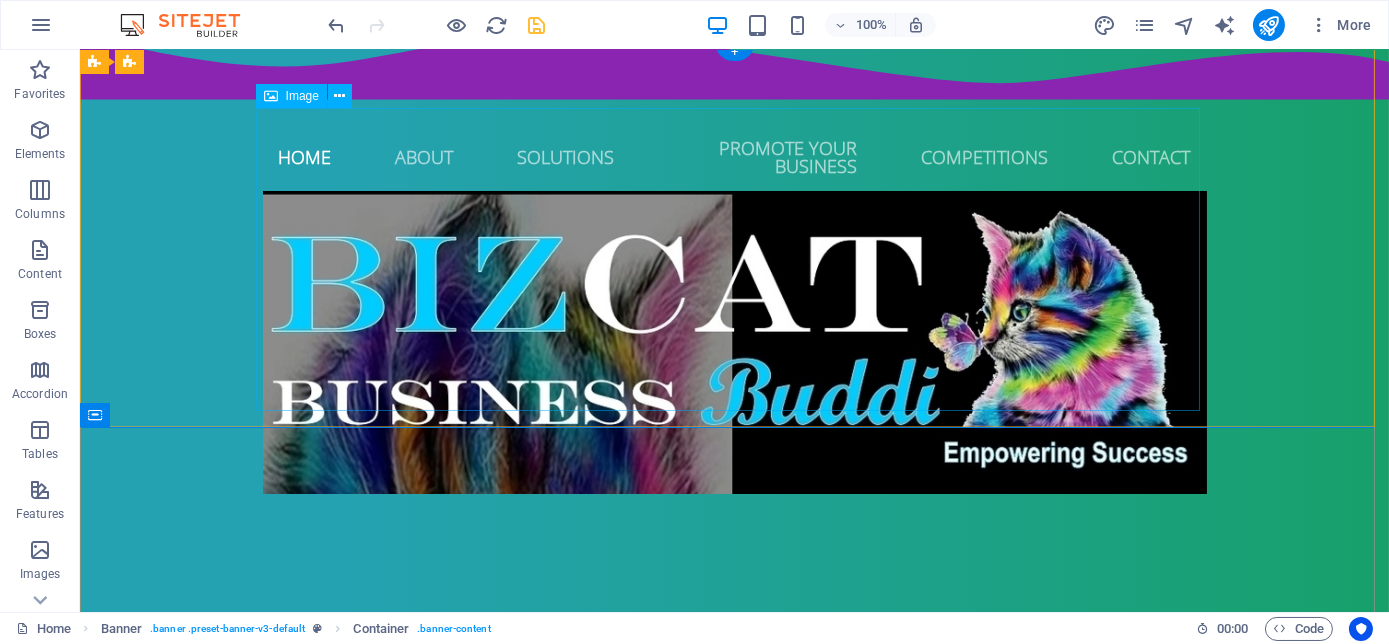 scroll, scrollTop: 0, scrollLeft: 0, axis: both 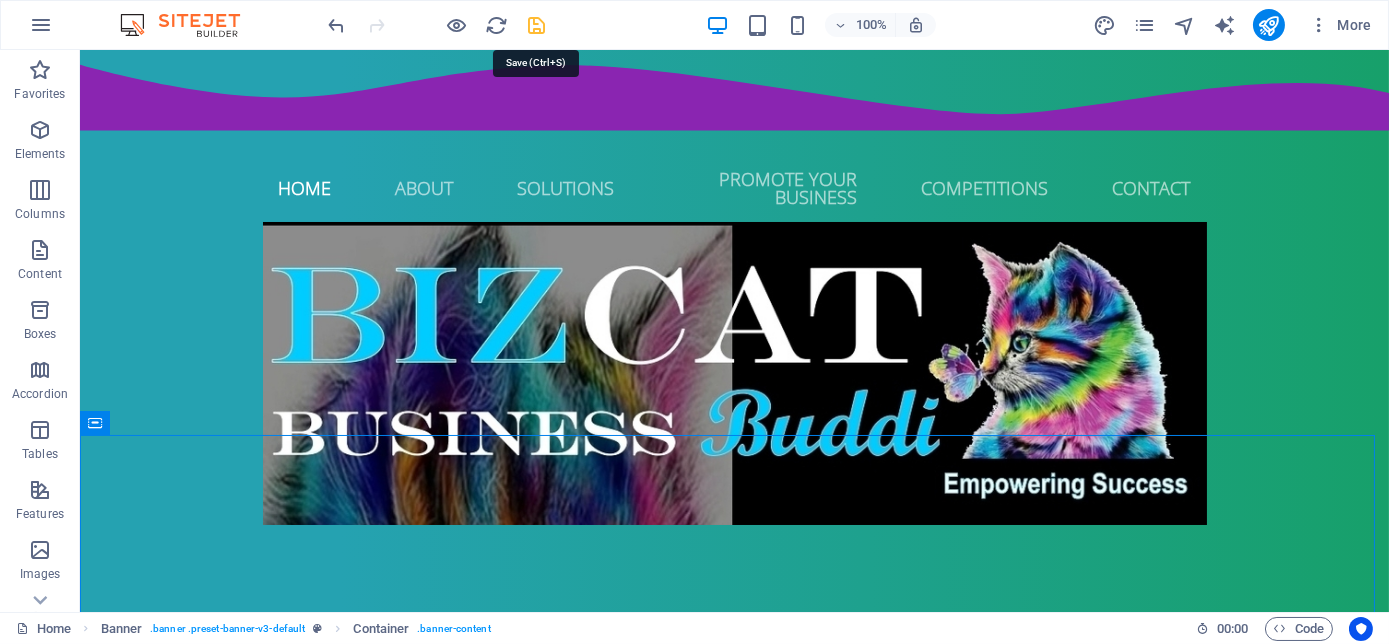 click at bounding box center (537, 25) 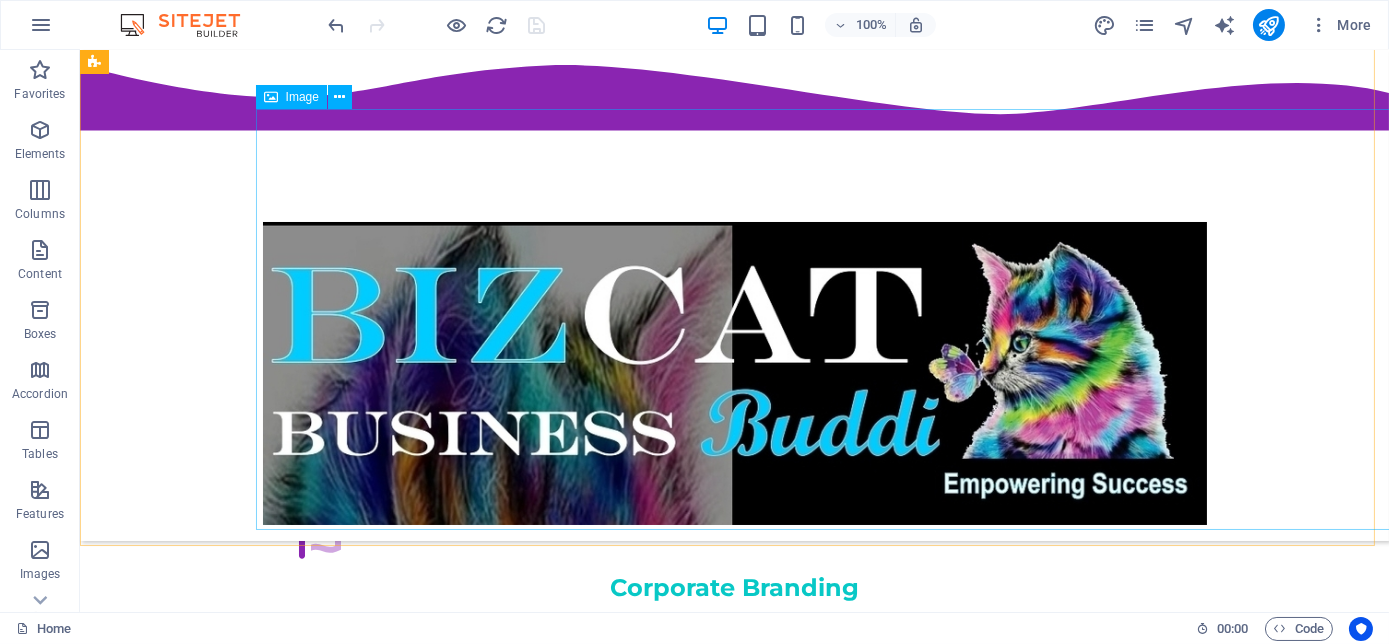 scroll, scrollTop: 1571, scrollLeft: 0, axis: vertical 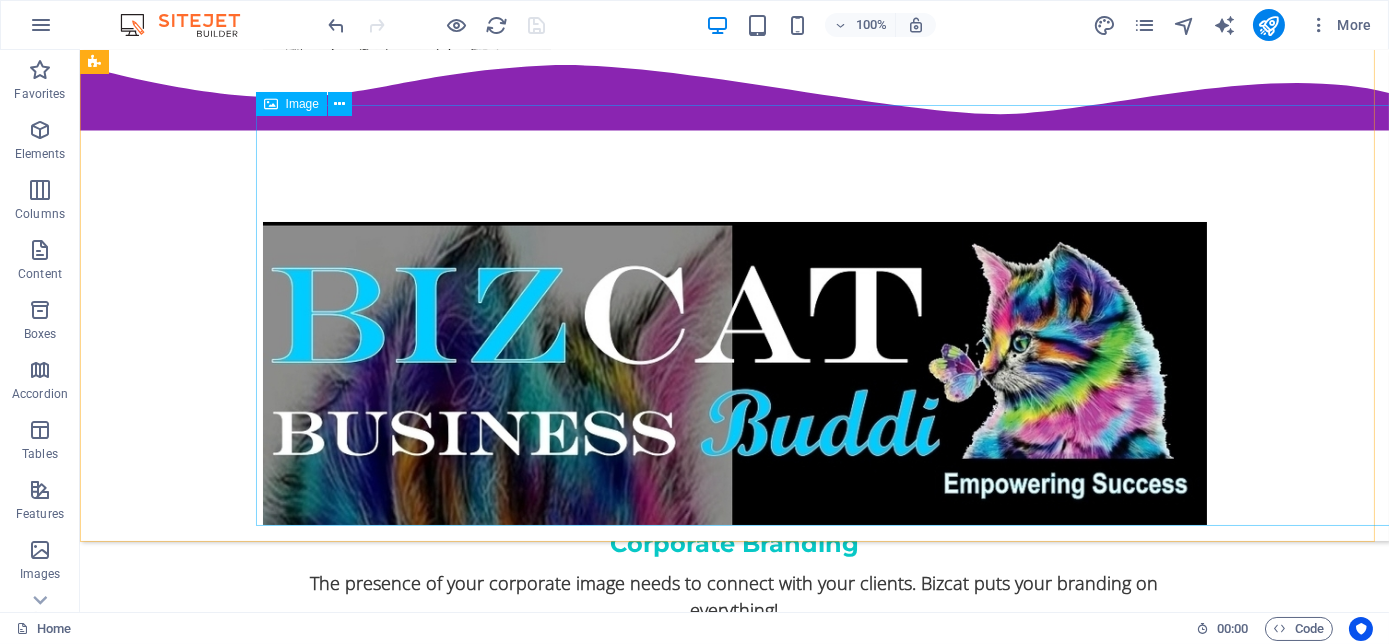 click at bounding box center [735, 373] 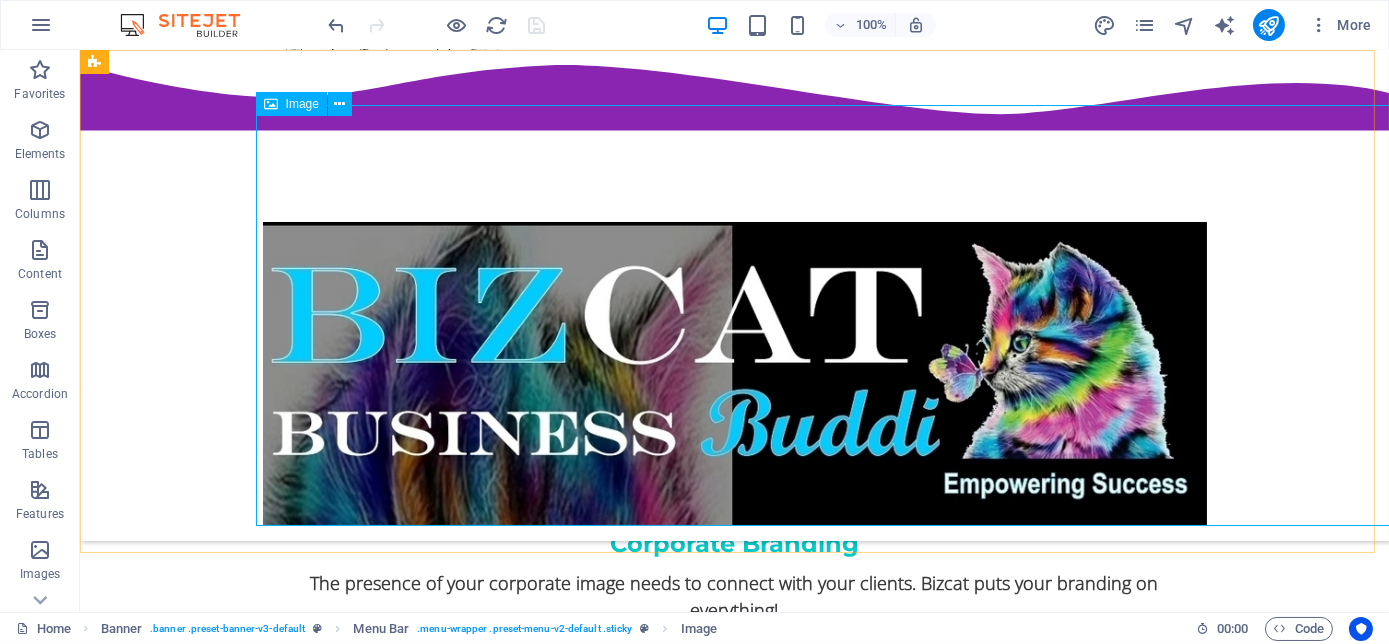 click on "Image" at bounding box center (302, 104) 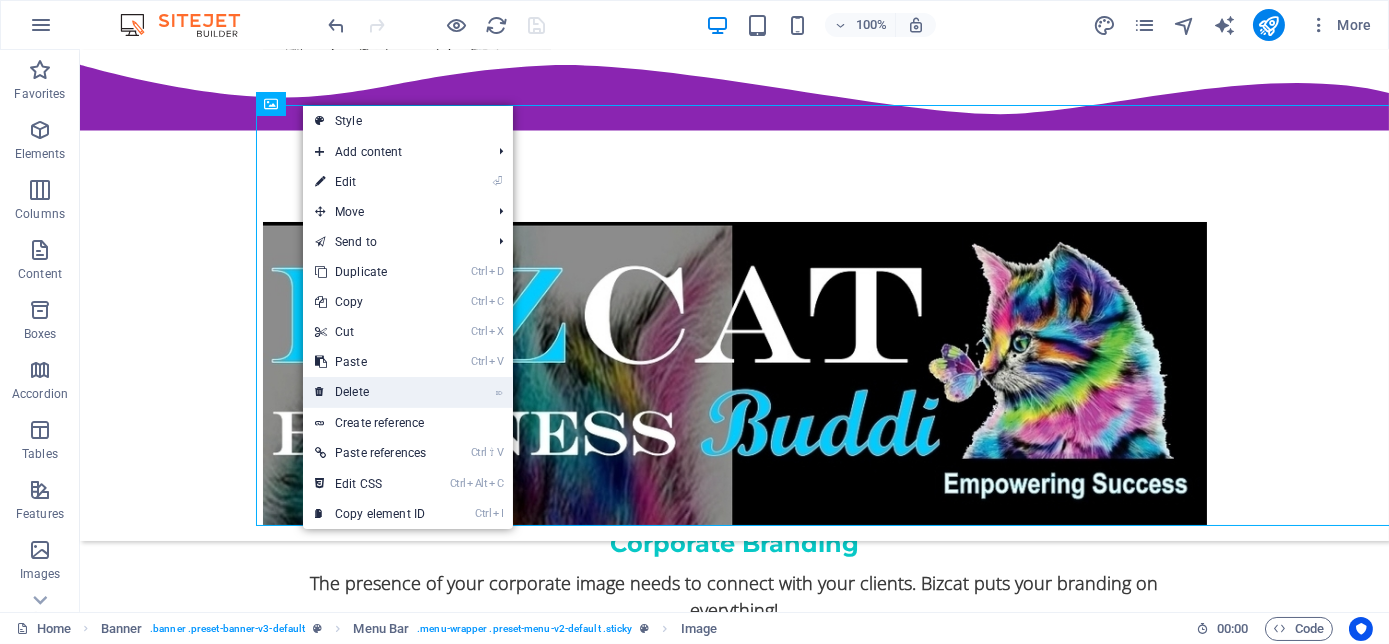 click on "⌦  Delete" at bounding box center [370, 392] 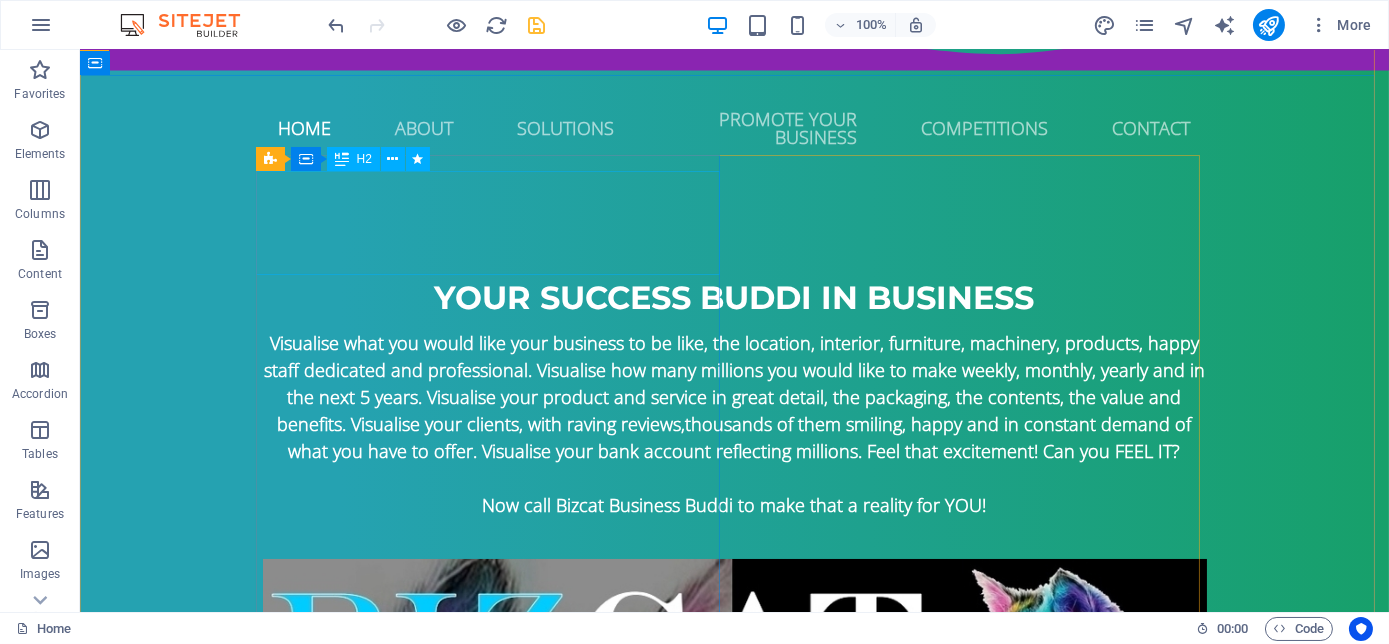 scroll, scrollTop: 0, scrollLeft: 0, axis: both 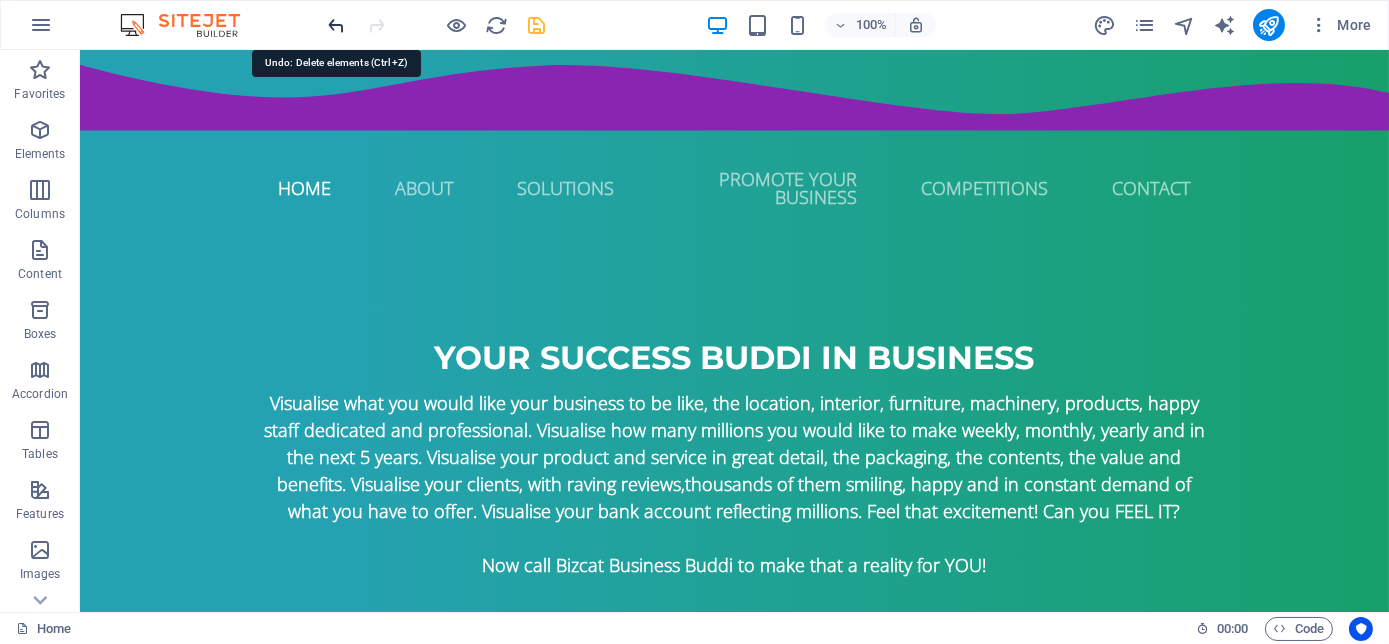 click at bounding box center [337, 25] 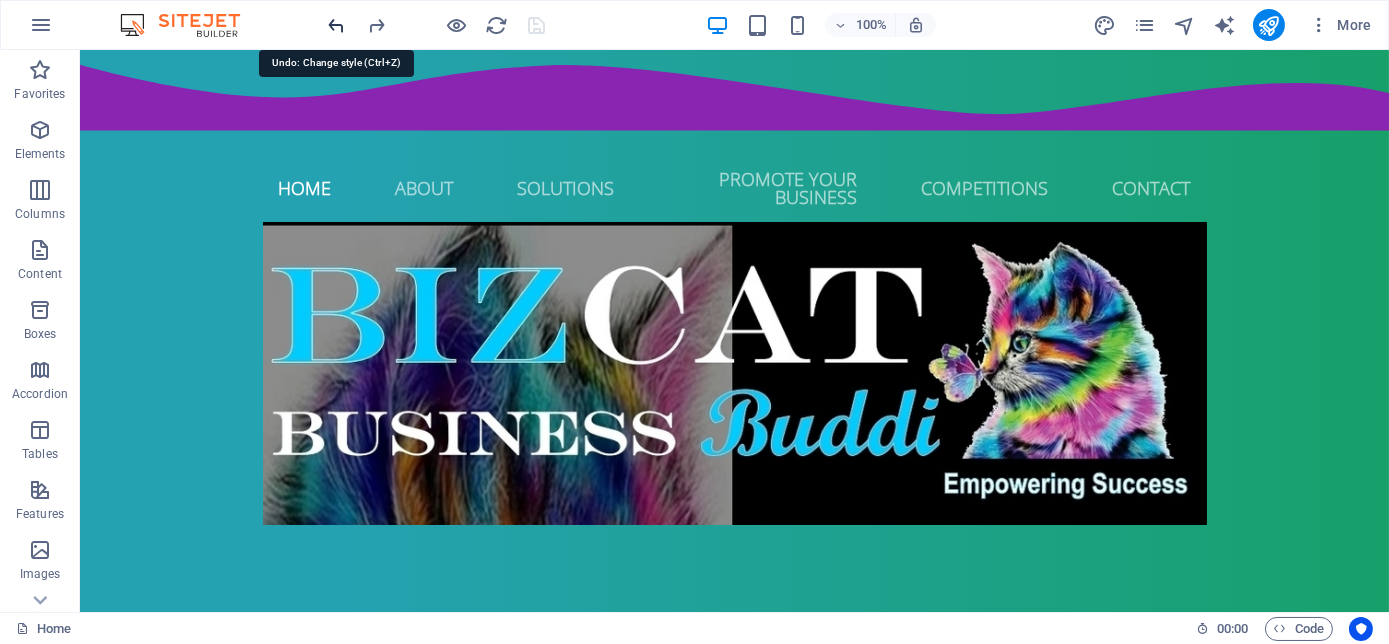 click at bounding box center (337, 25) 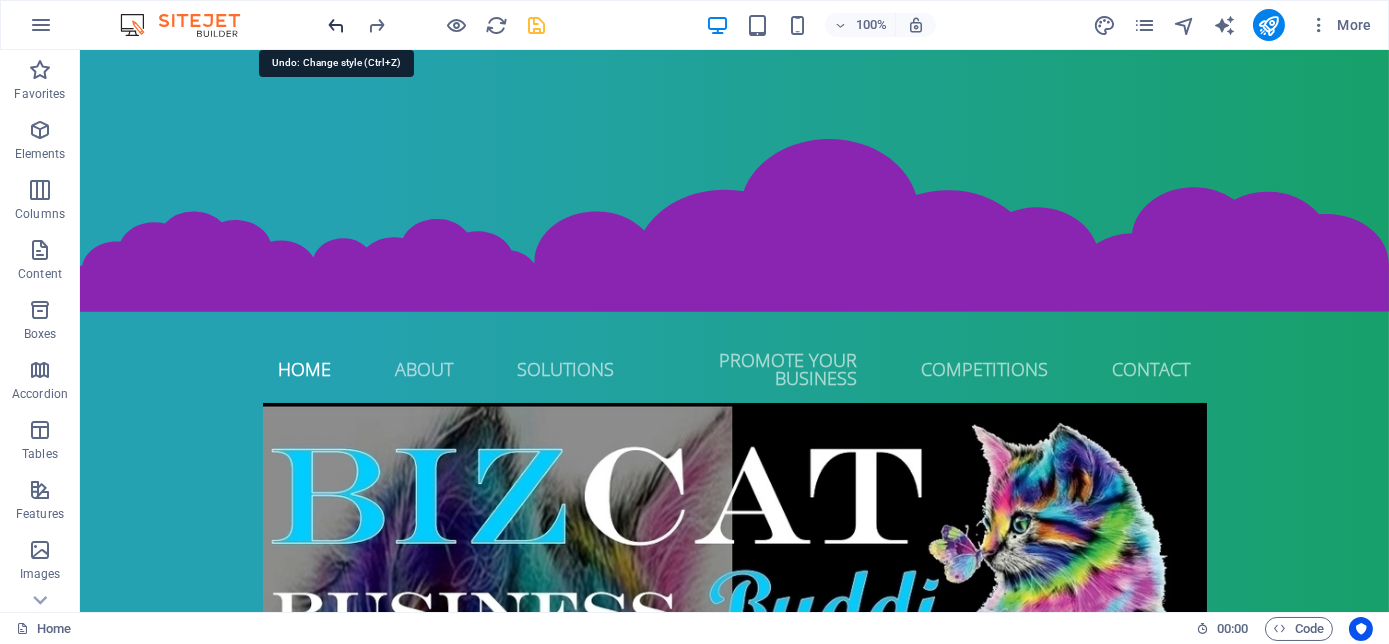click at bounding box center (337, 25) 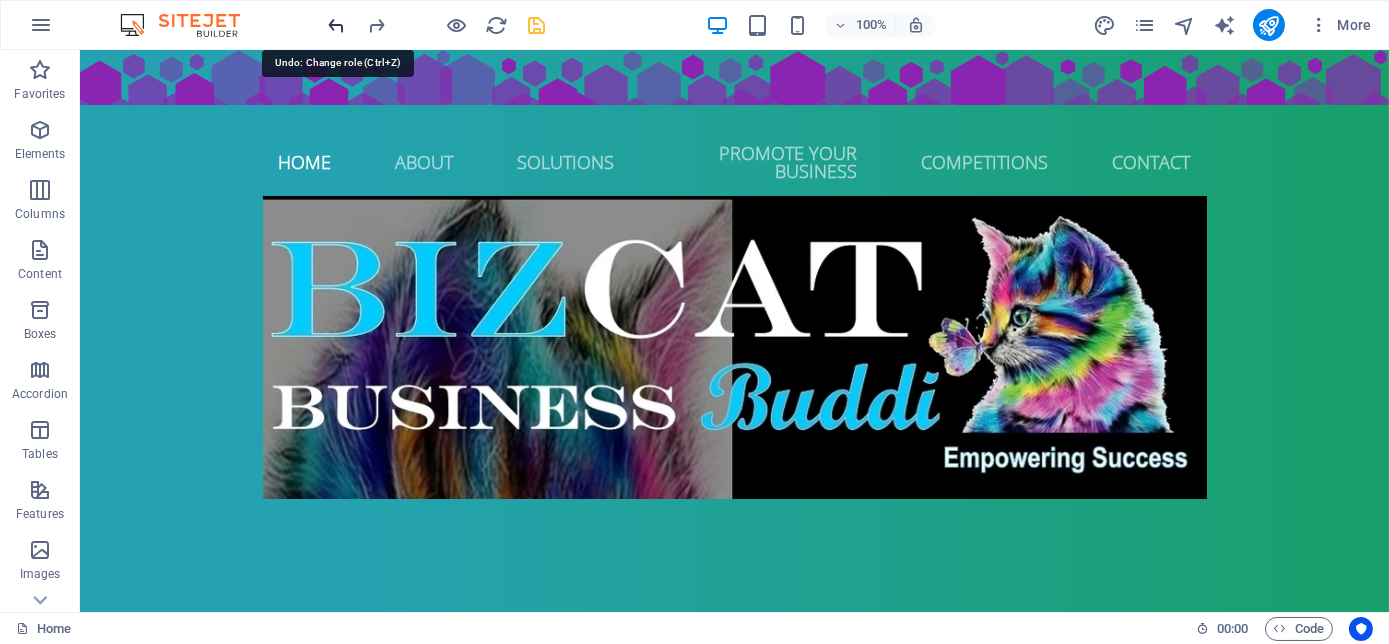 click at bounding box center [337, 25] 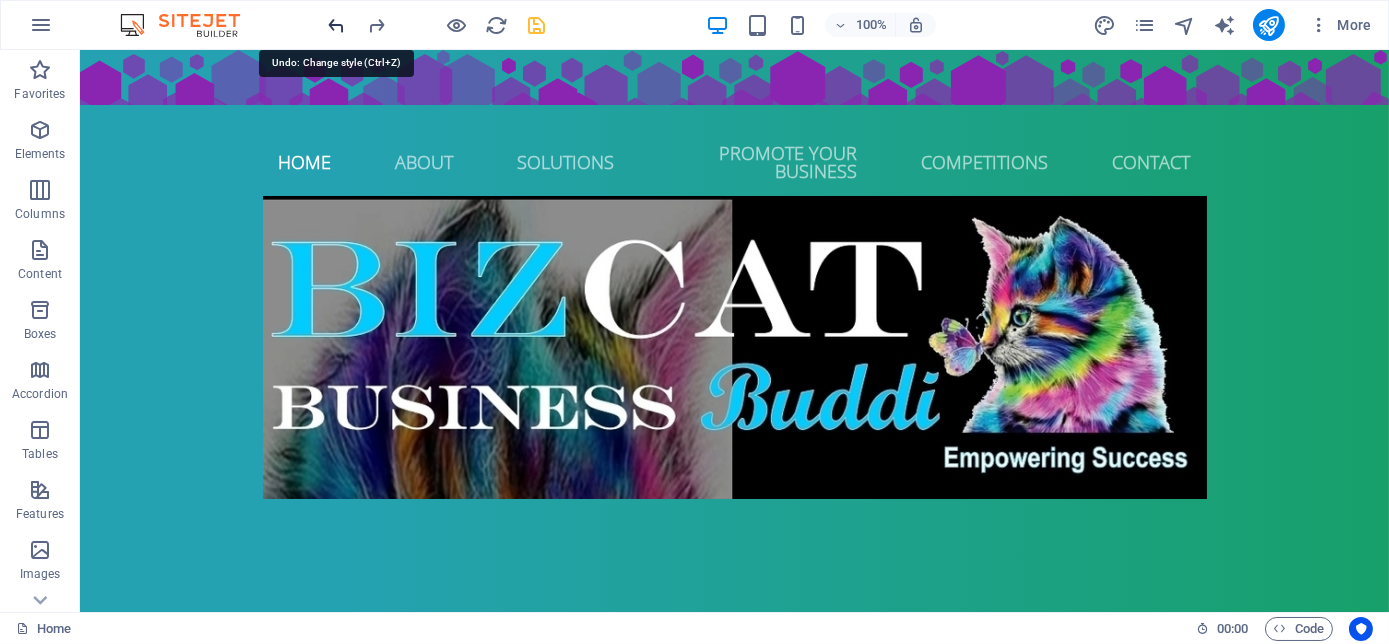 click at bounding box center (337, 25) 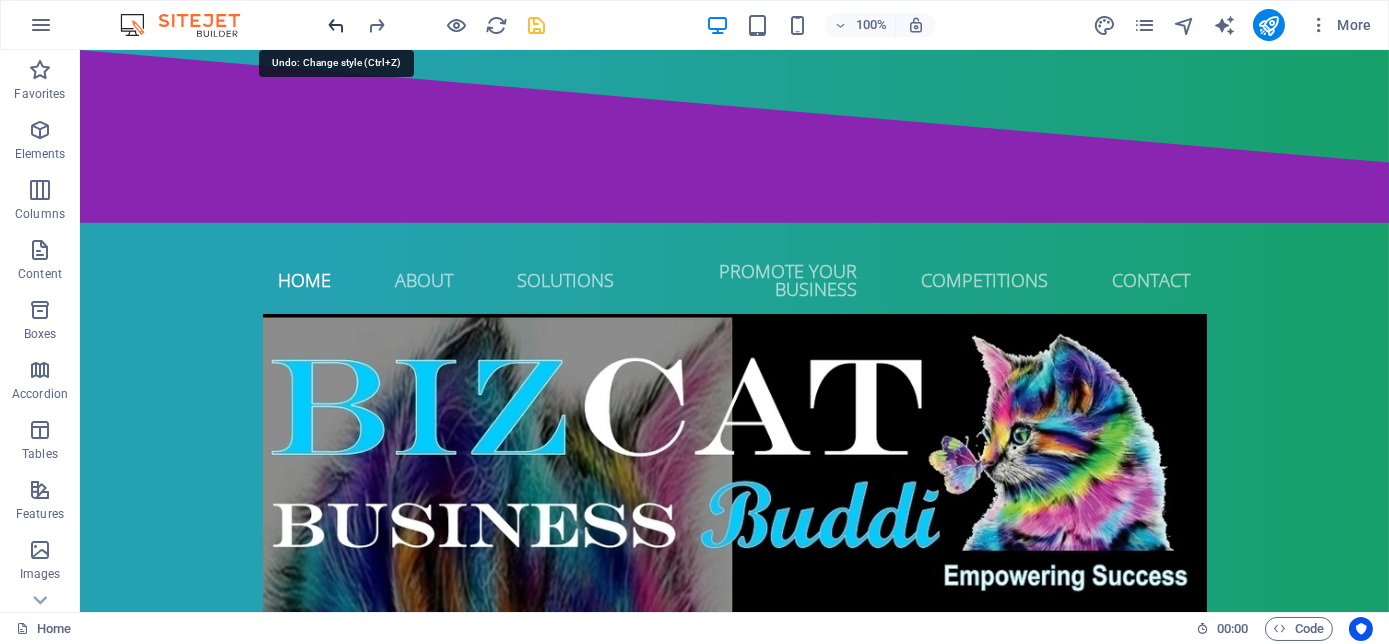 click at bounding box center [337, 25] 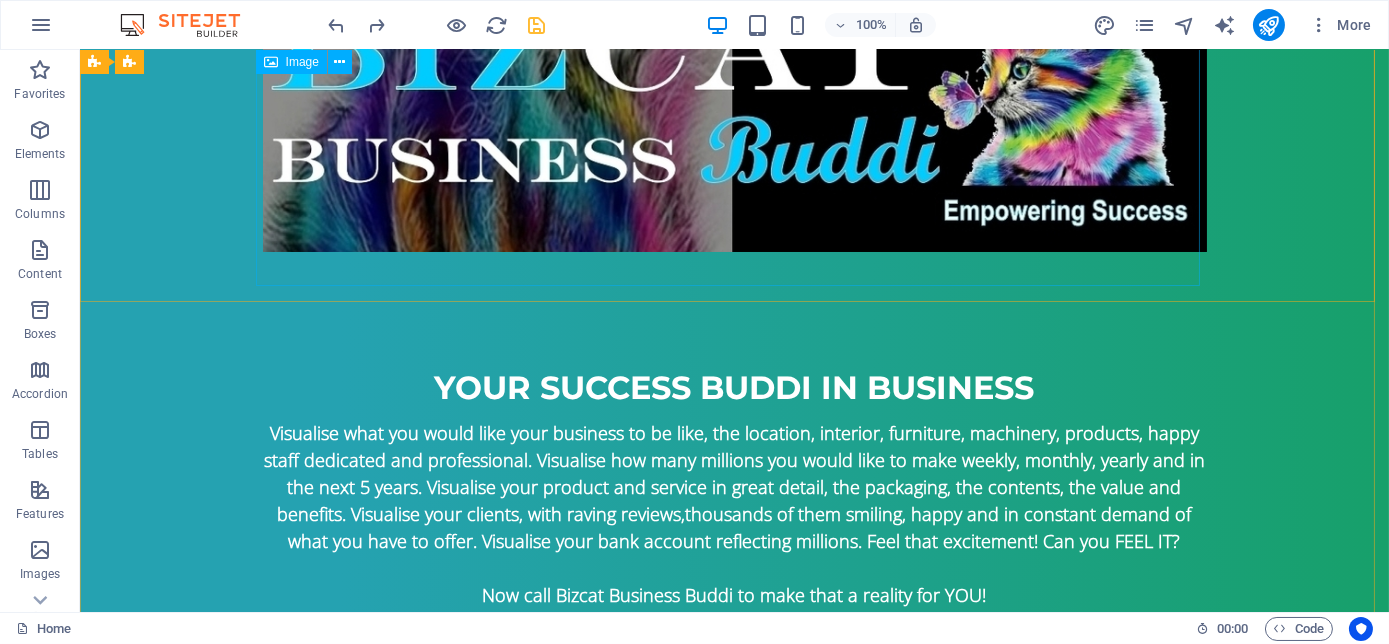 scroll, scrollTop: 0, scrollLeft: 0, axis: both 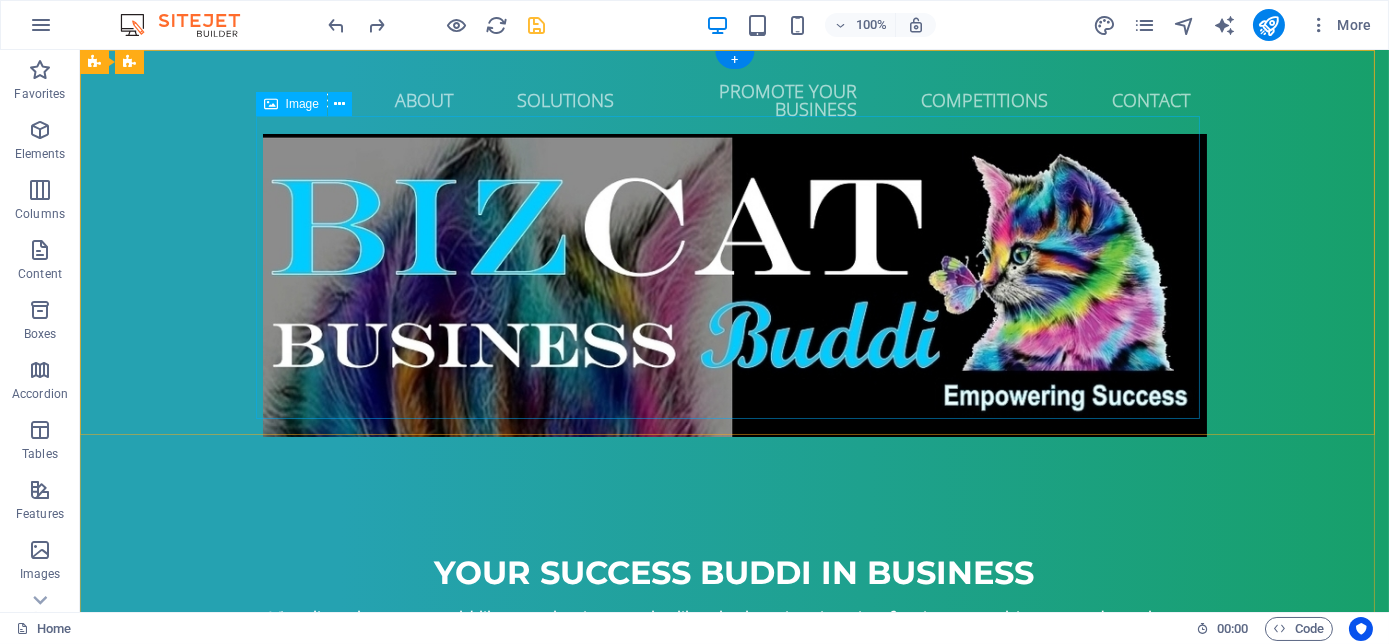 click at bounding box center (735, 285) 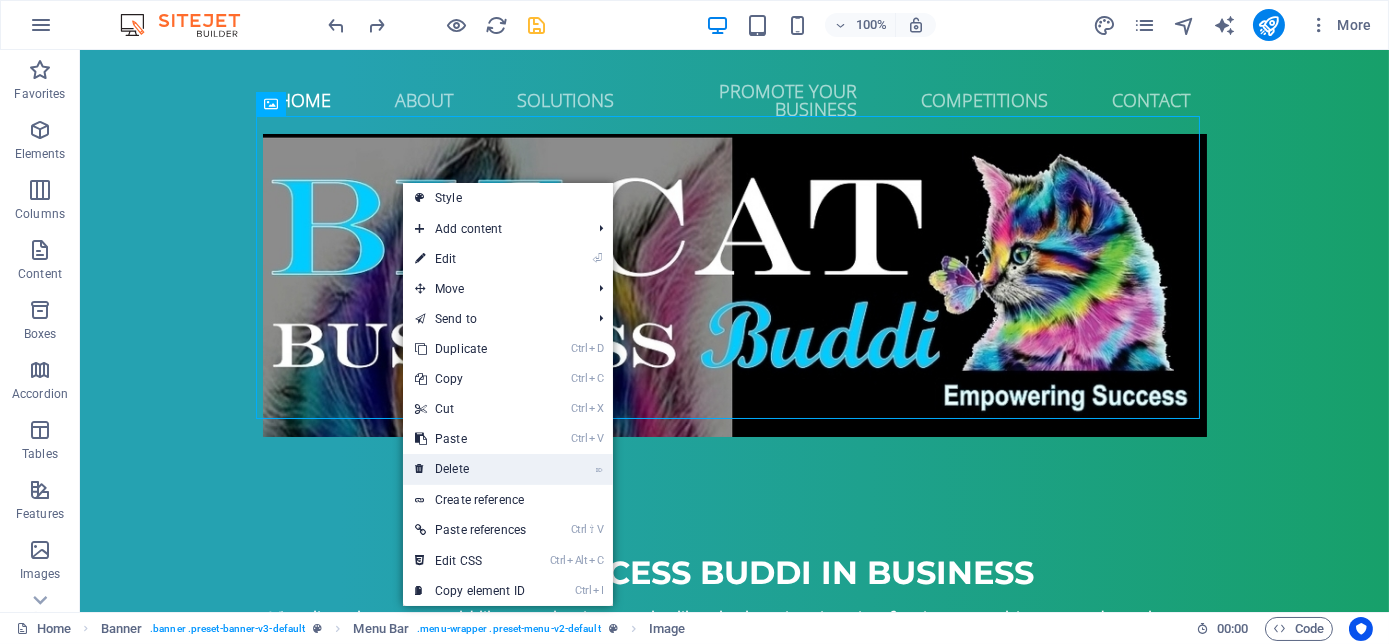 click on "⌦  Delete" at bounding box center [470, 469] 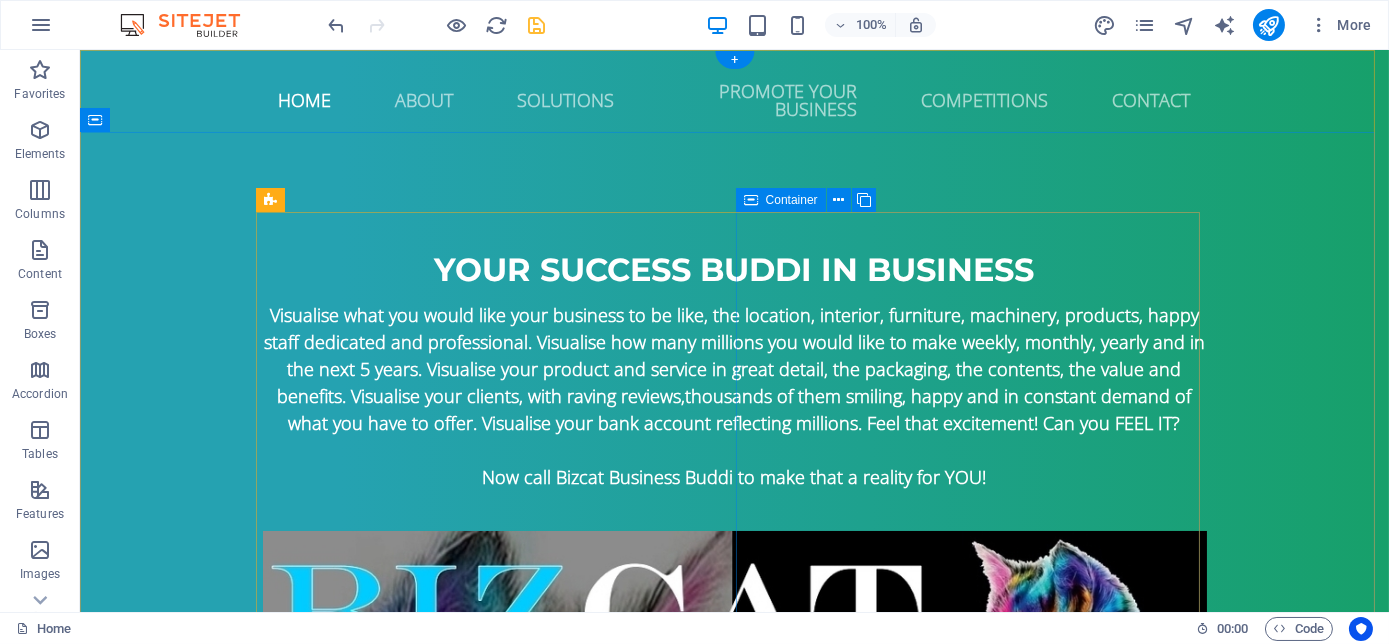 click at bounding box center [735, 676] 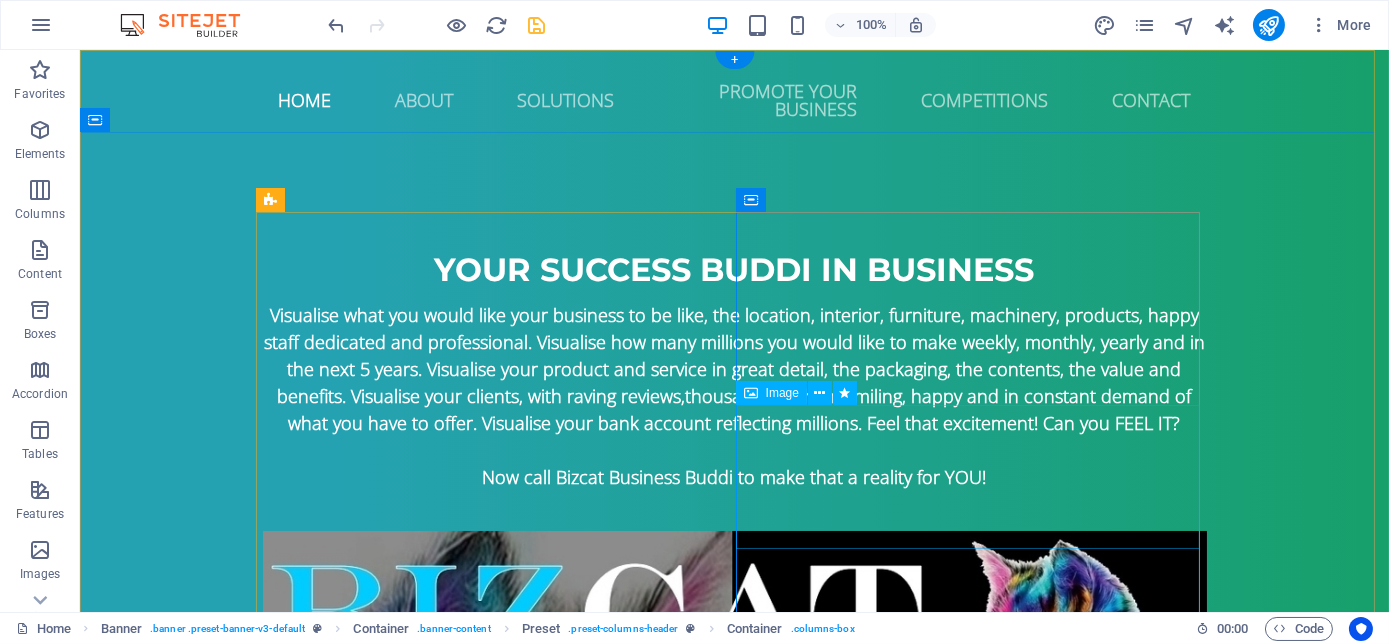 click at bounding box center (735, 676) 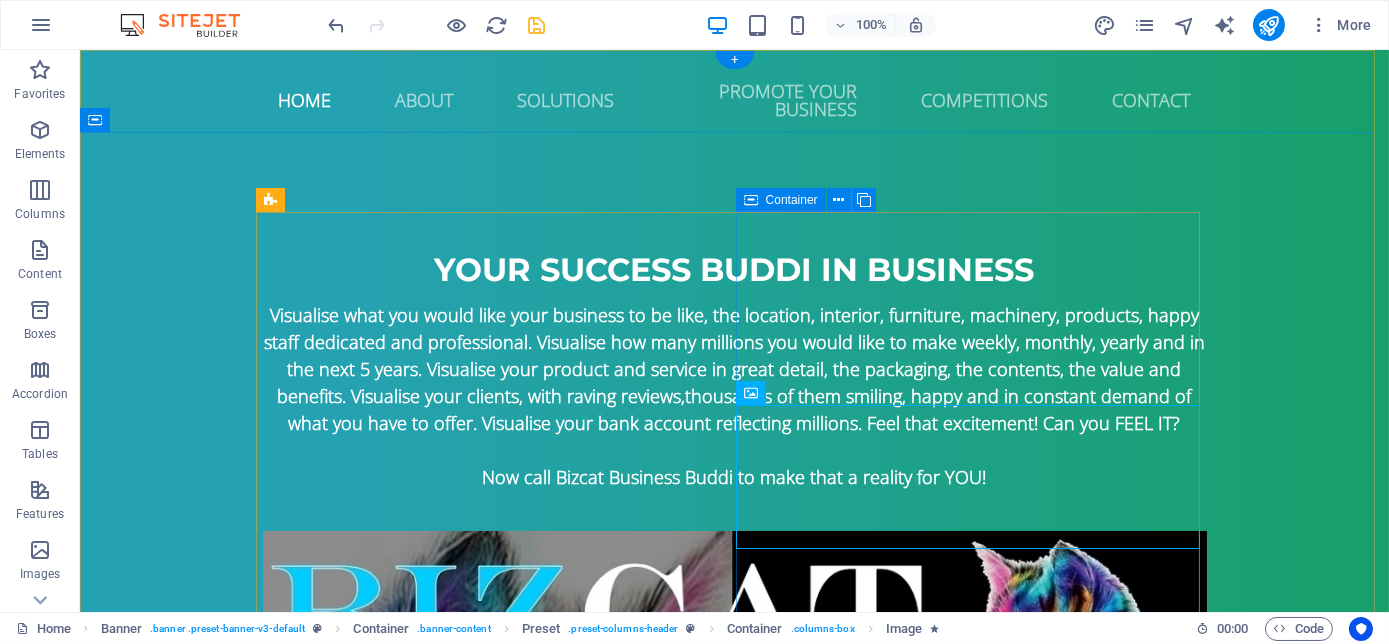 click at bounding box center (735, 676) 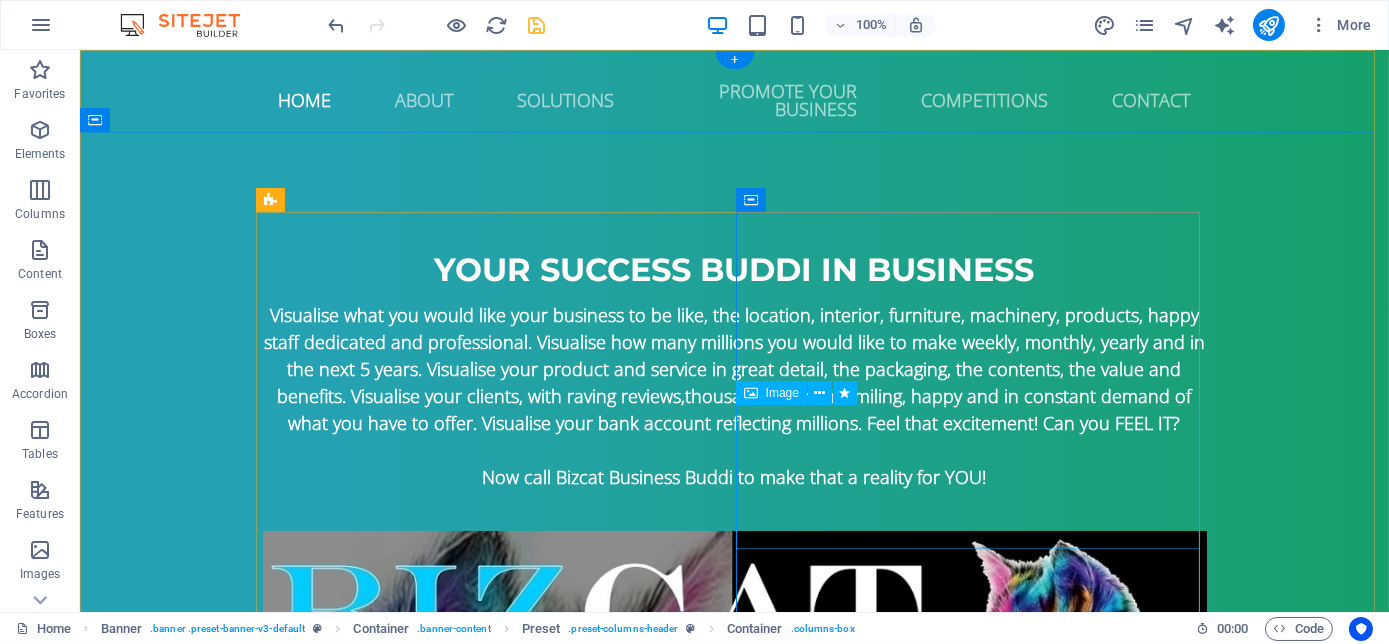 click at bounding box center [735, 676] 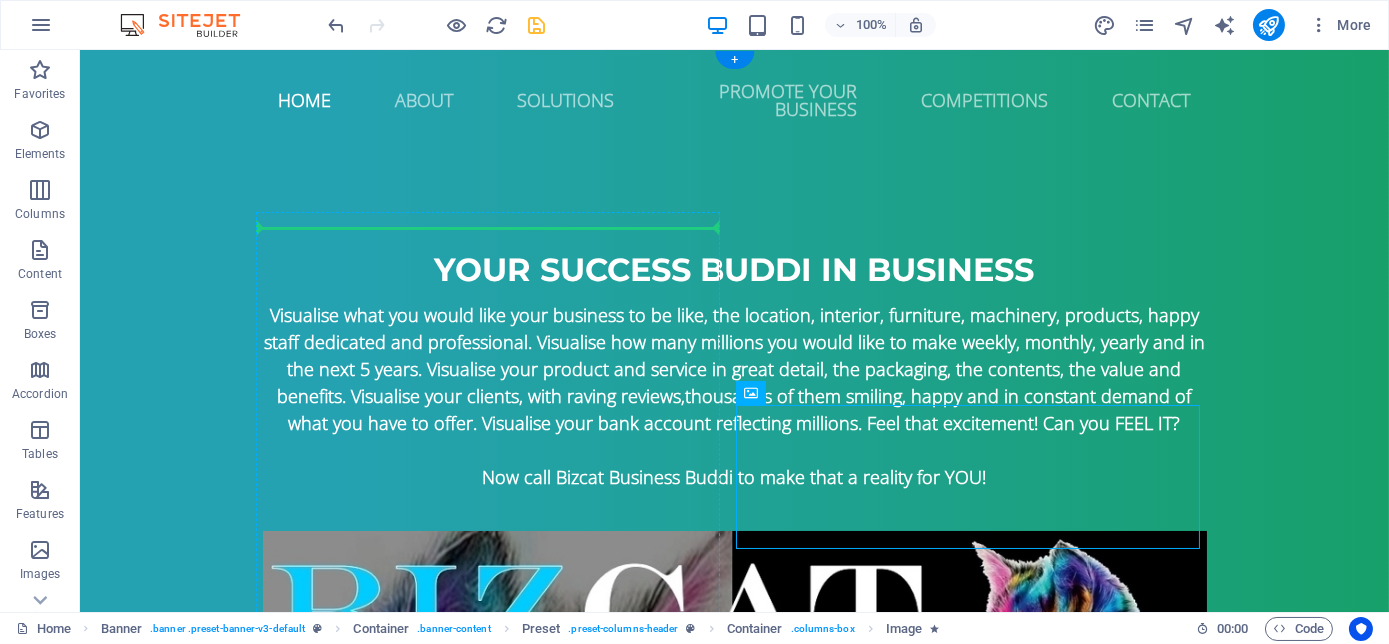 drag, startPoint x: 969, startPoint y: 466, endPoint x: 498, endPoint y: 232, distance: 525.9249 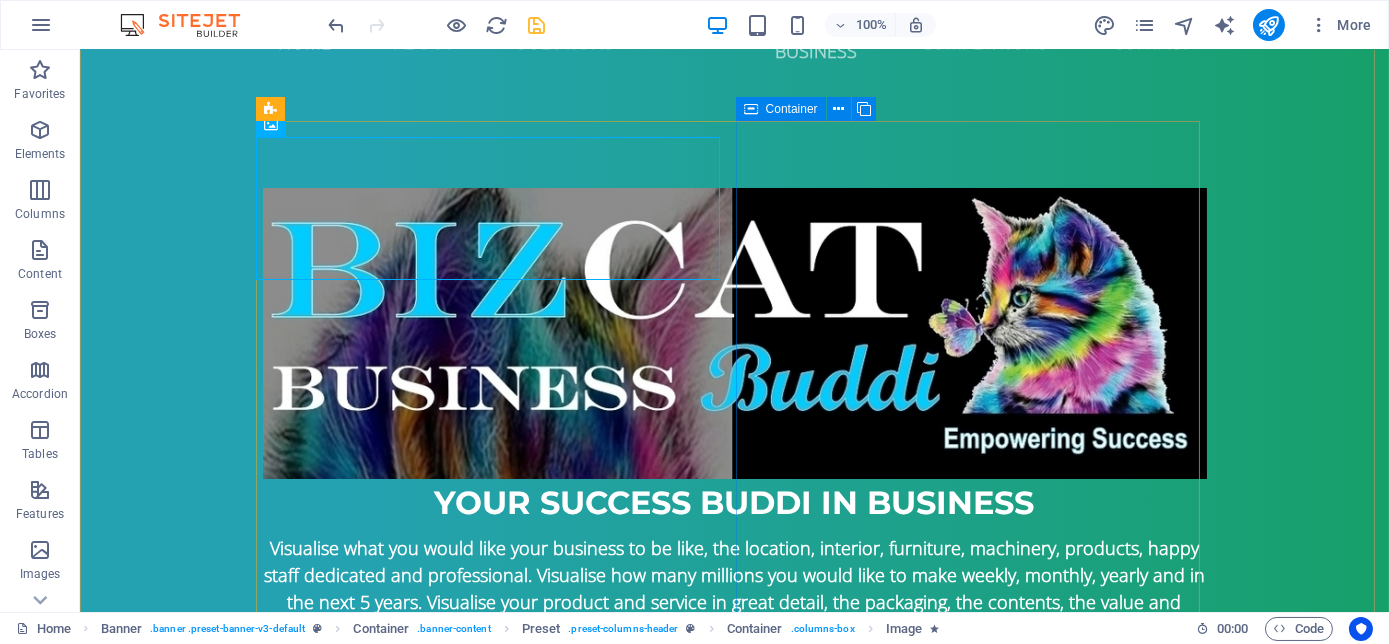 scroll, scrollTop: 90, scrollLeft: 0, axis: vertical 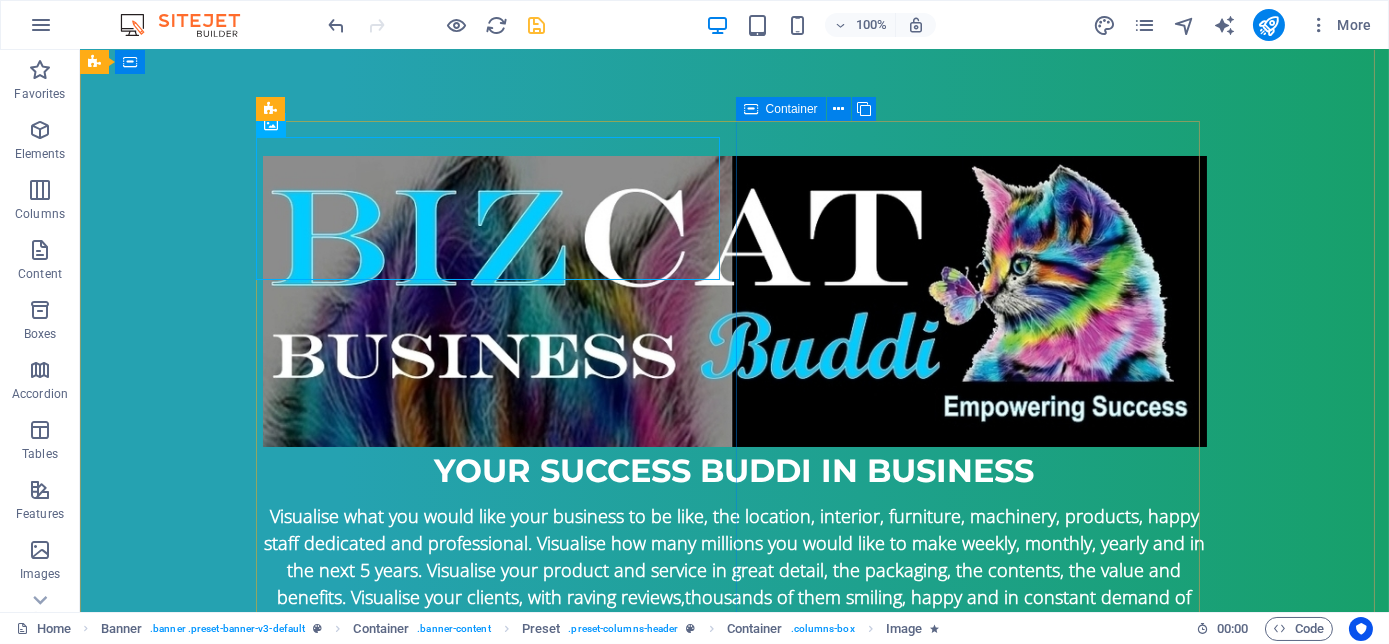 click on "Drop content here or  Add elements  Paste clipboard" at bounding box center (735, 803) 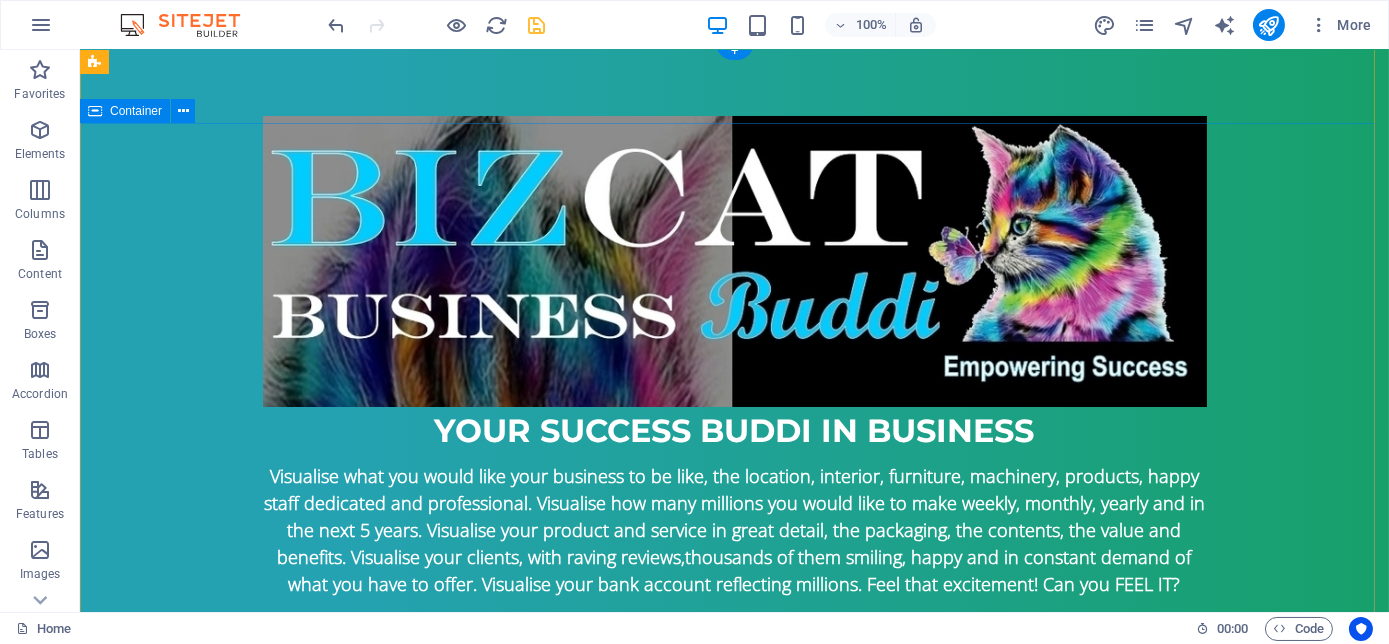 scroll, scrollTop: 0, scrollLeft: 0, axis: both 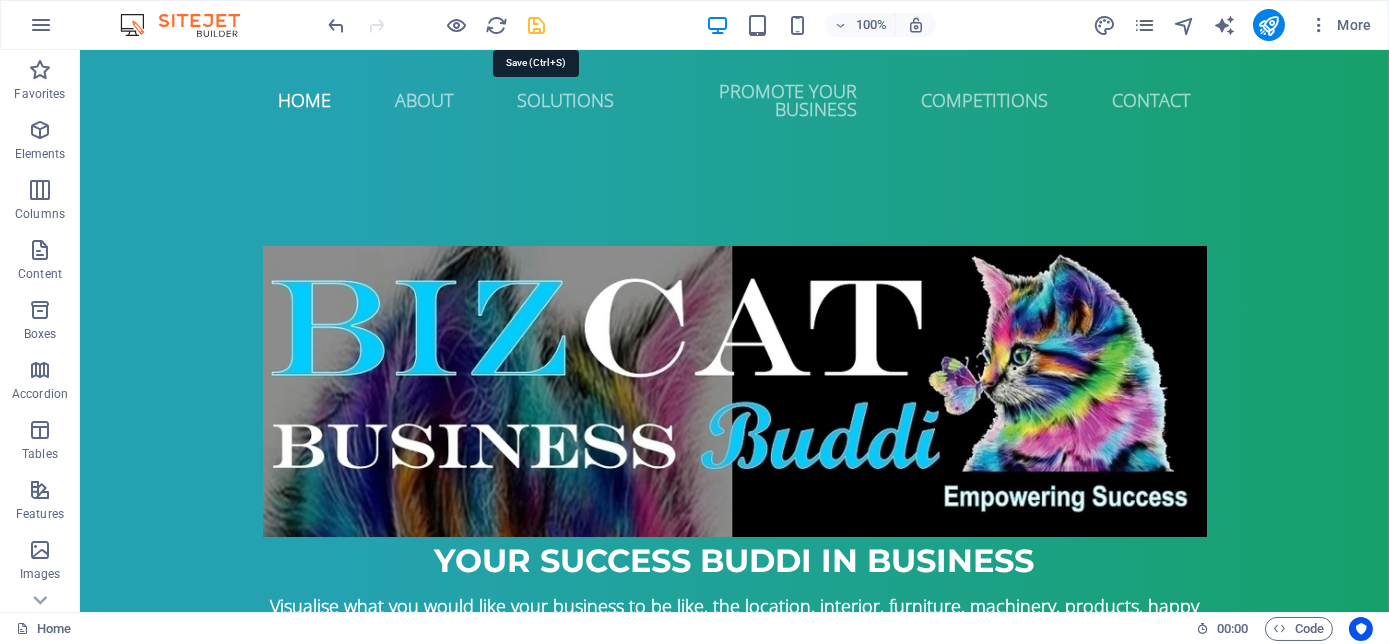 click at bounding box center (537, 25) 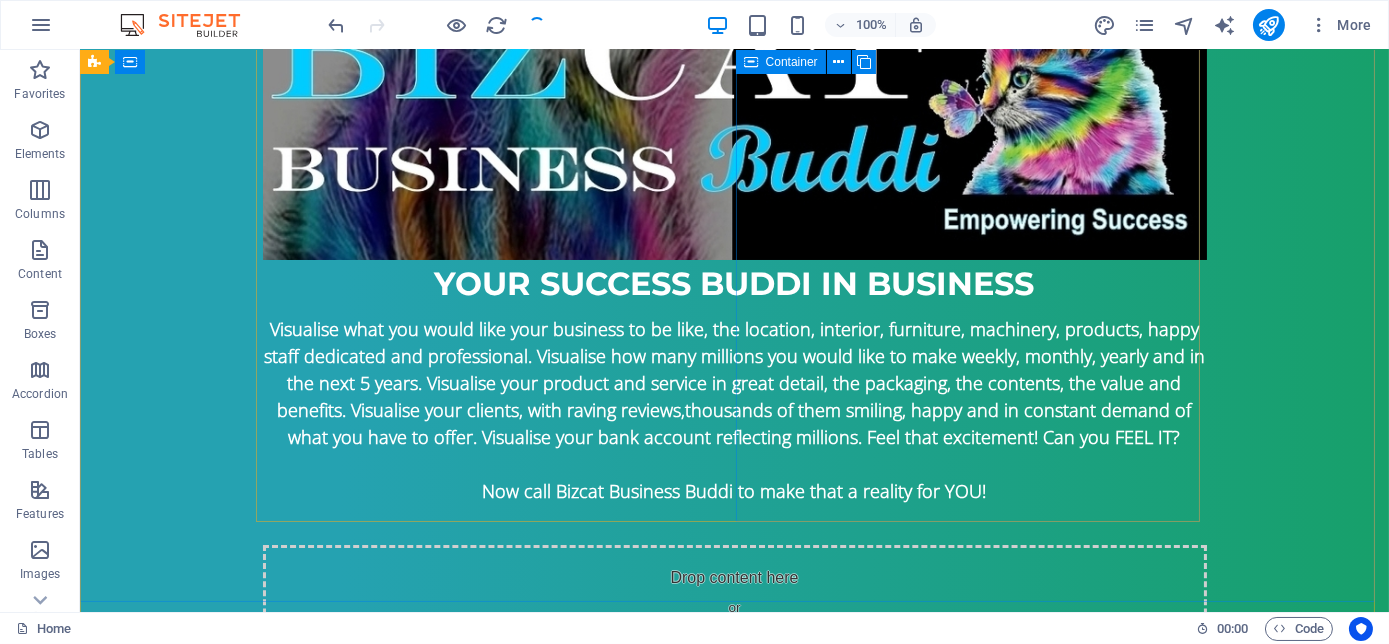 scroll, scrollTop: 181, scrollLeft: 0, axis: vertical 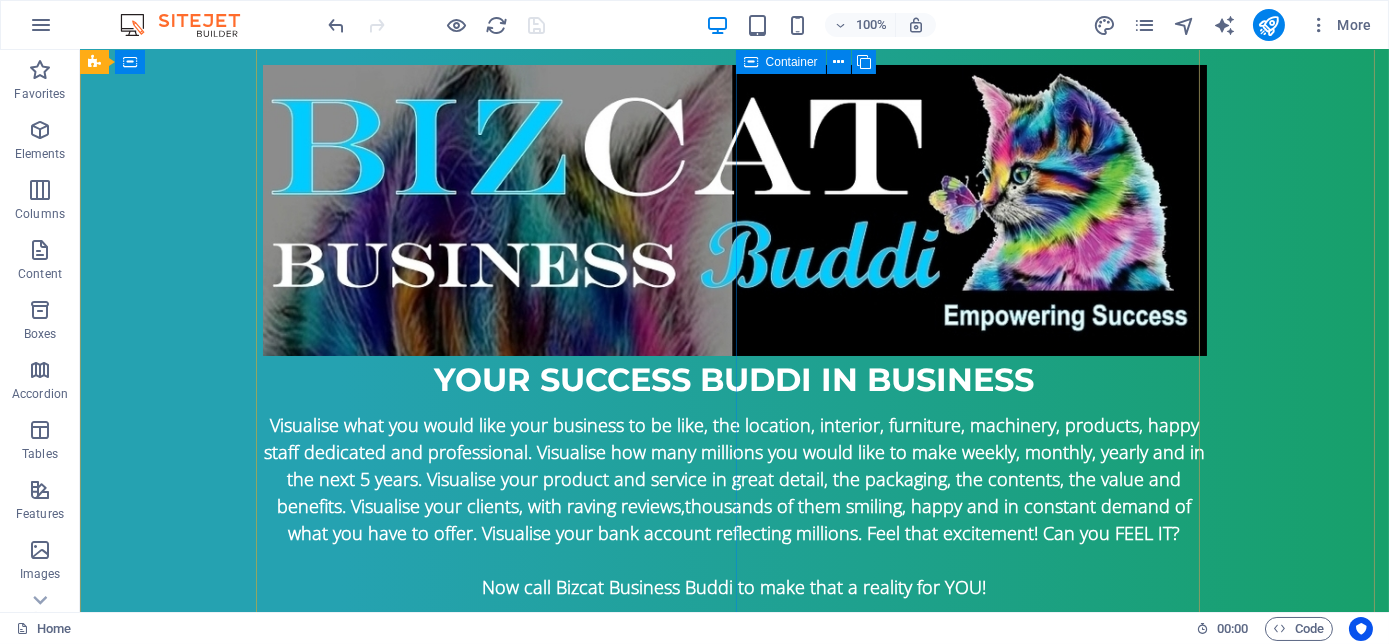 click on "Drop content here or  Add elements  Paste clipboard" at bounding box center [735, 712] 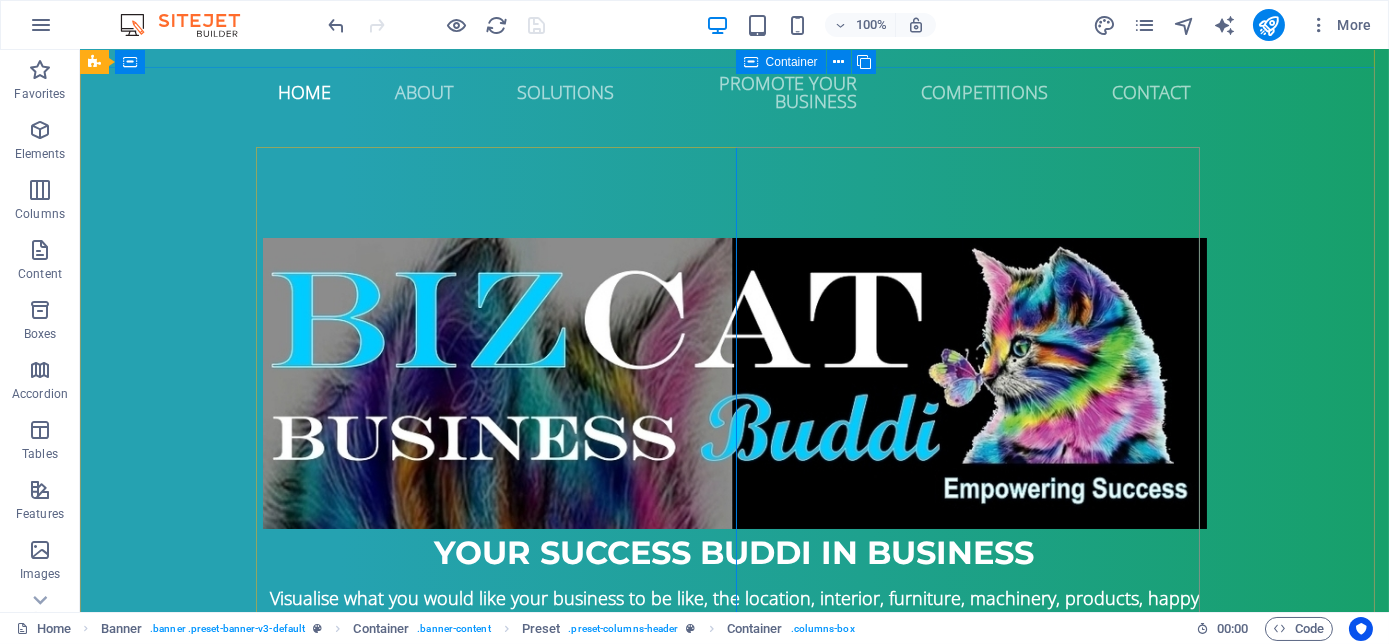 scroll, scrollTop: 0, scrollLeft: 0, axis: both 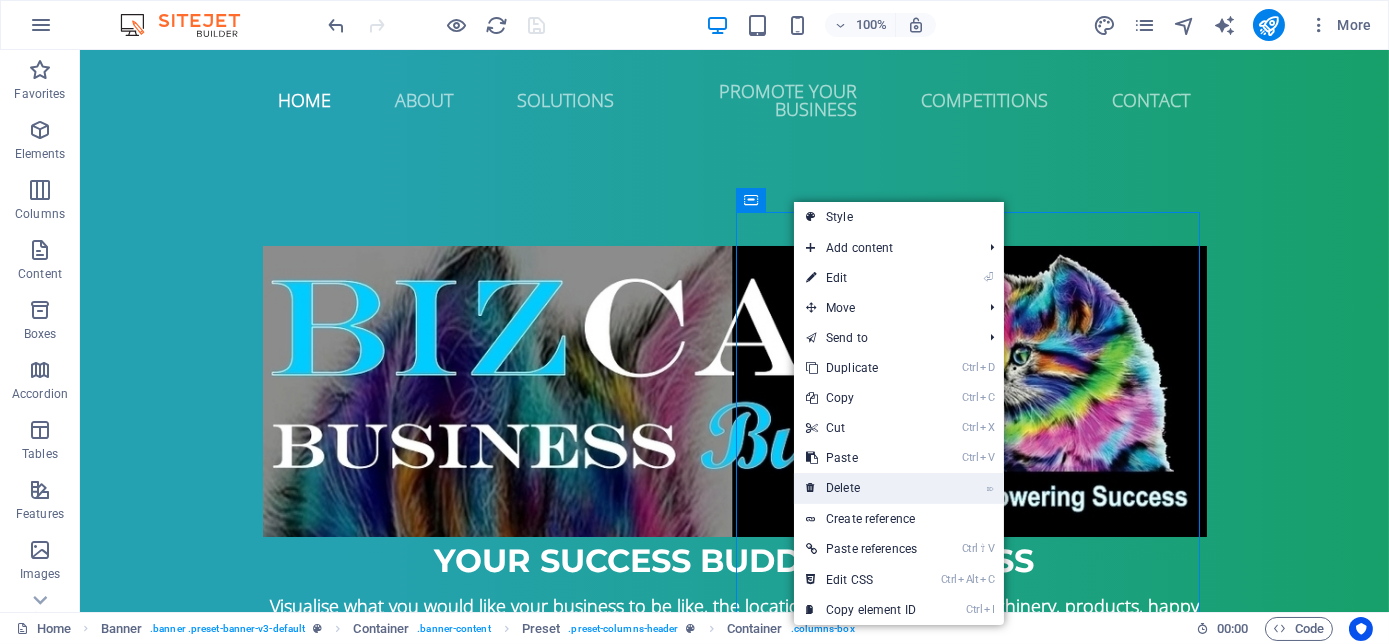 click on "⌦  Delete" at bounding box center [861, 488] 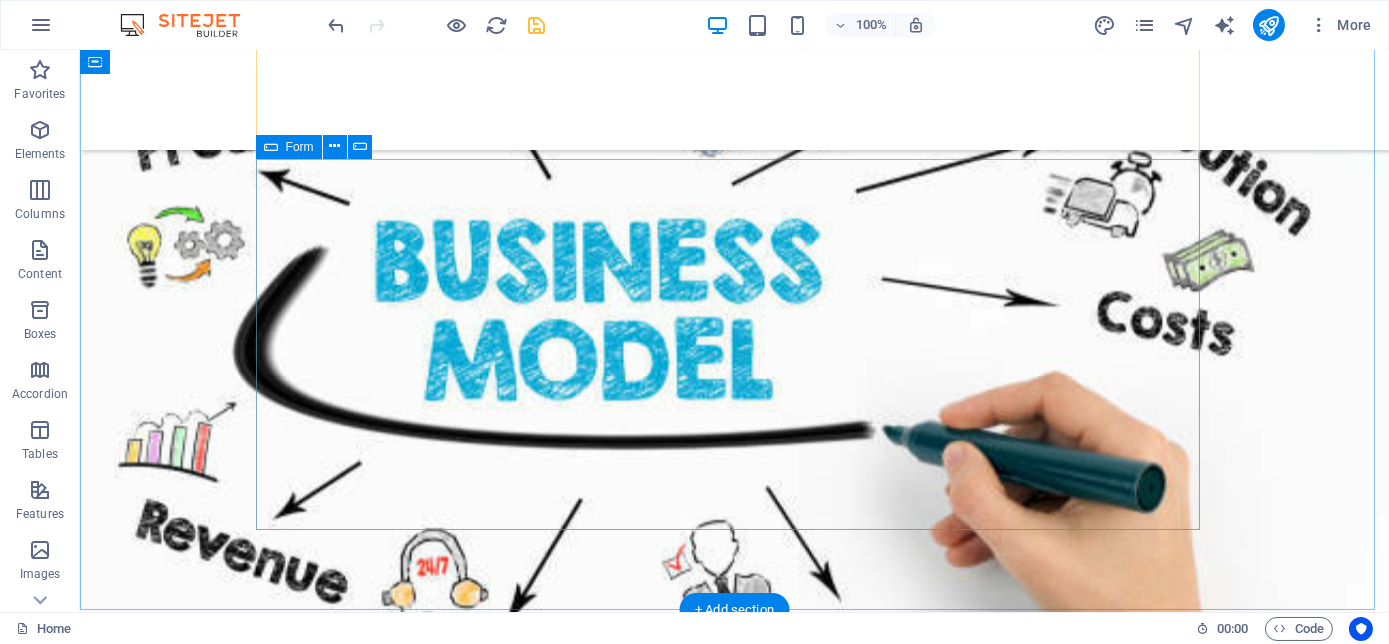 scroll, scrollTop: 7818, scrollLeft: 0, axis: vertical 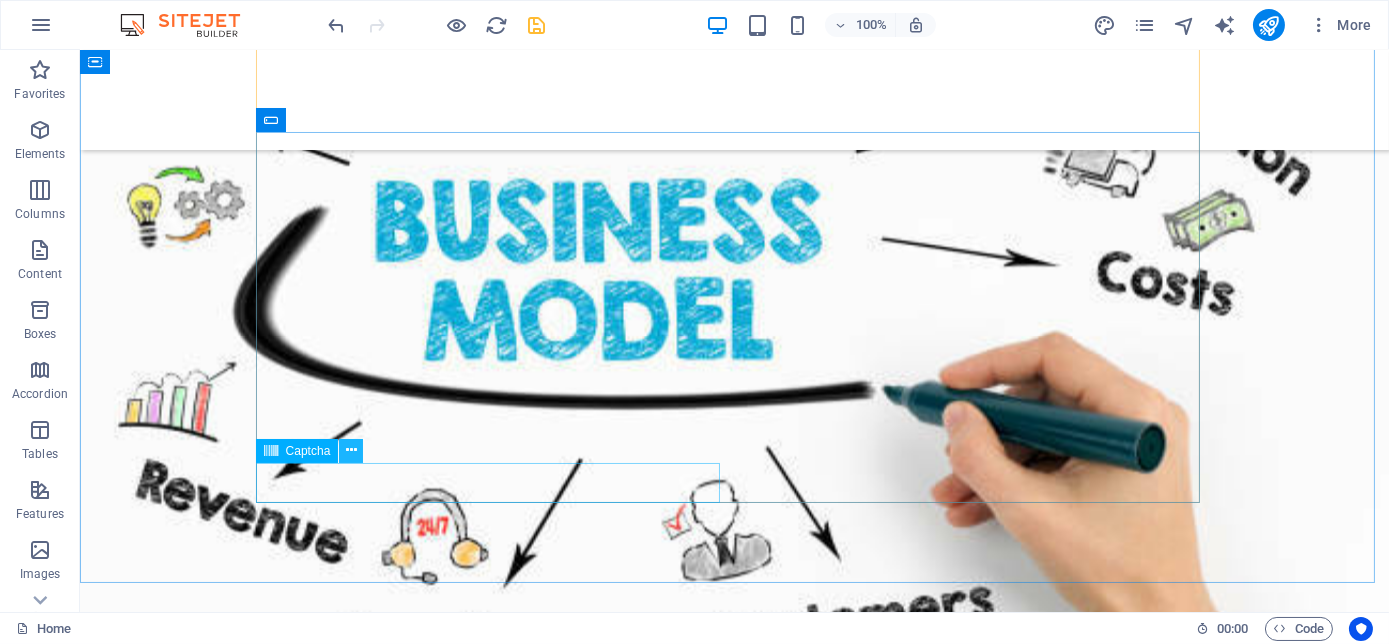 click at bounding box center (351, 450) 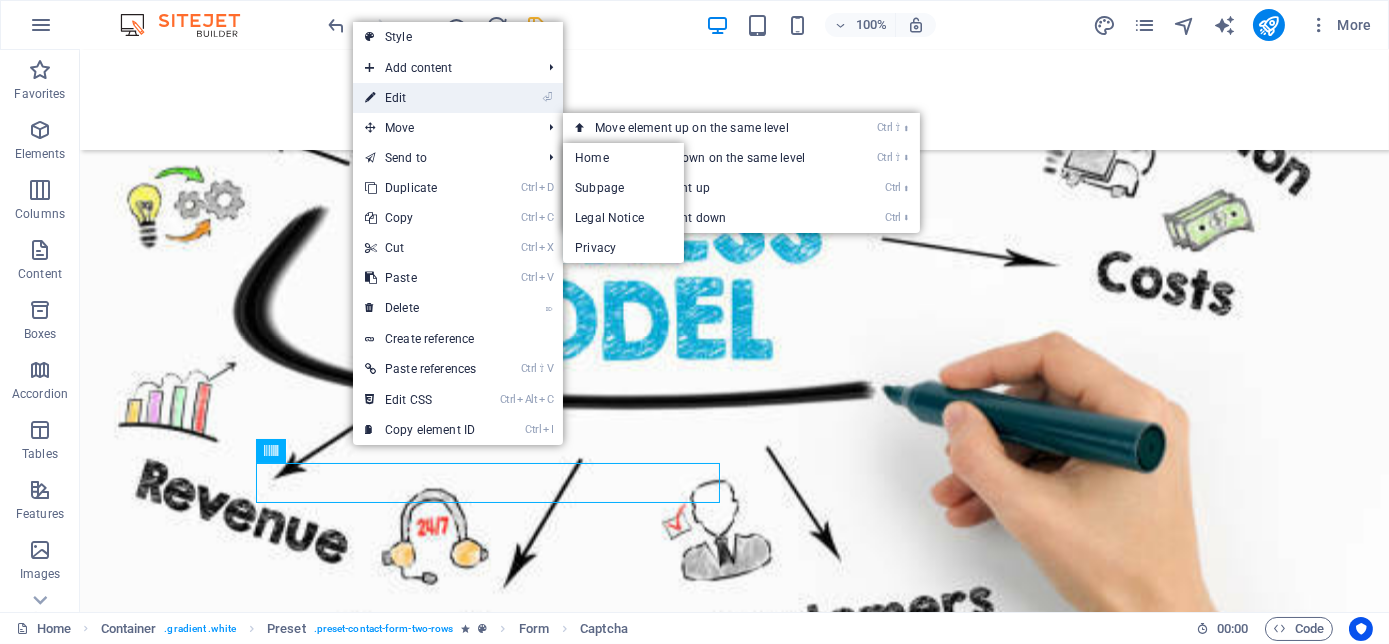 click on "⏎  Edit" at bounding box center [420, 98] 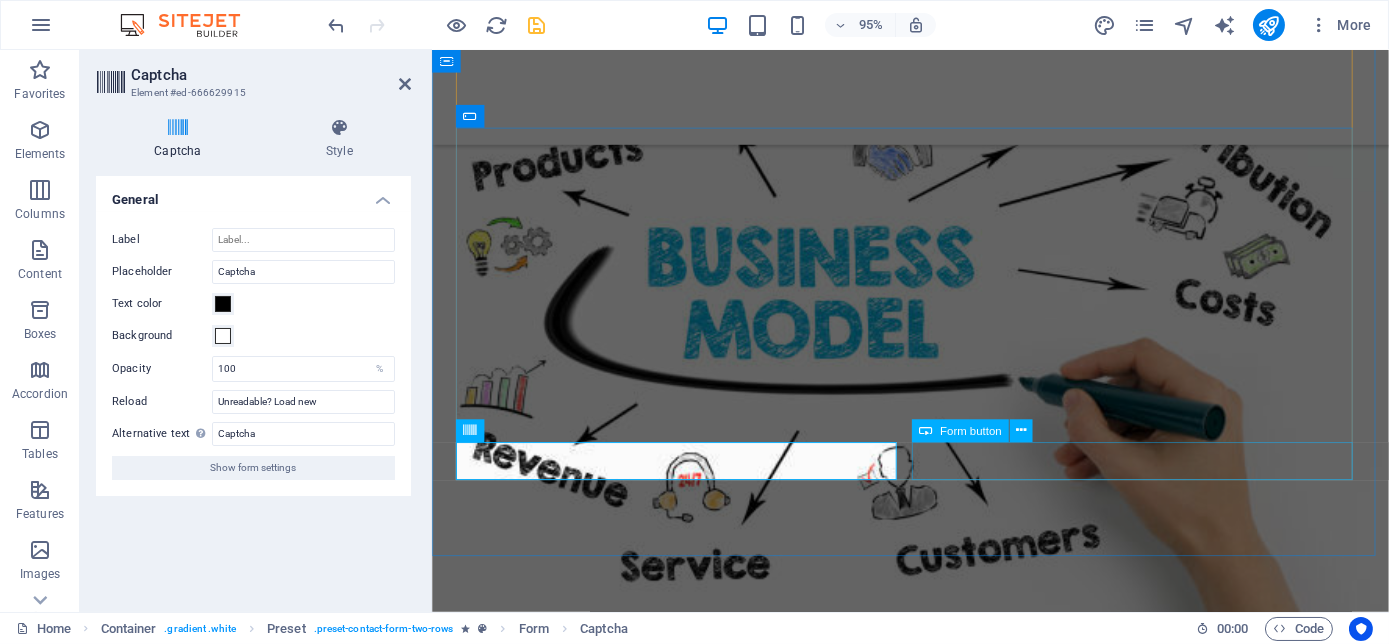 click on "Submit" 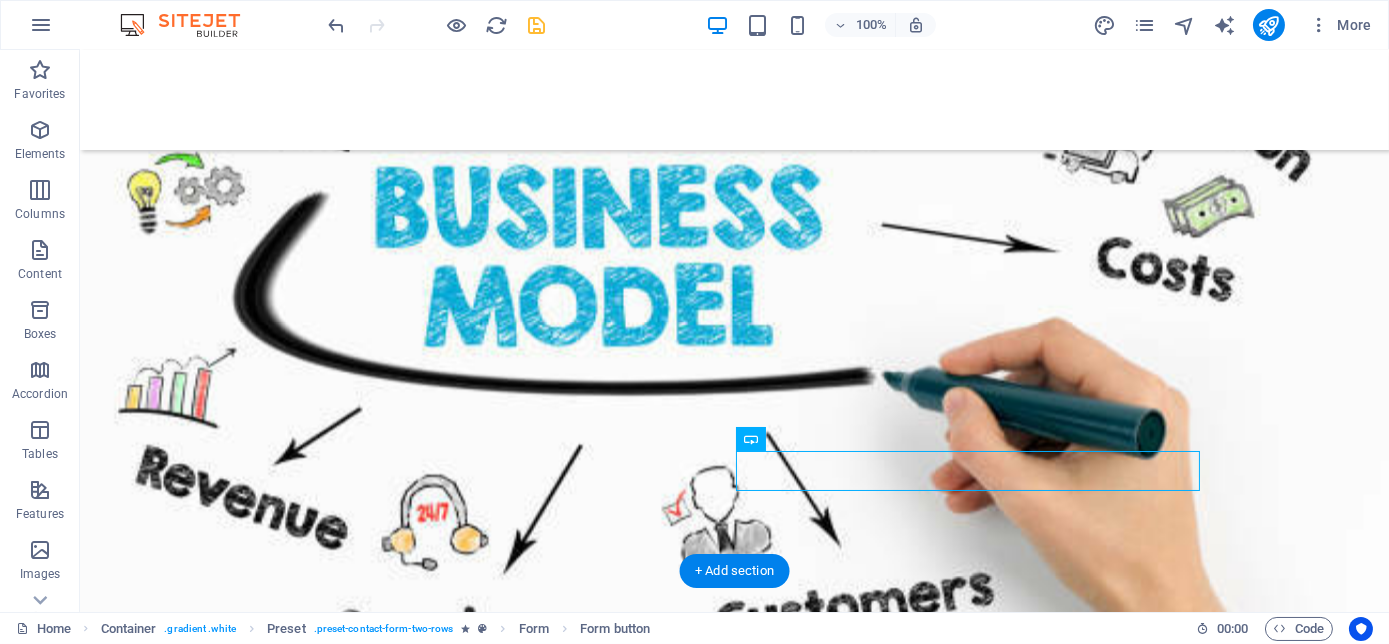 scroll, scrollTop: 7835, scrollLeft: 0, axis: vertical 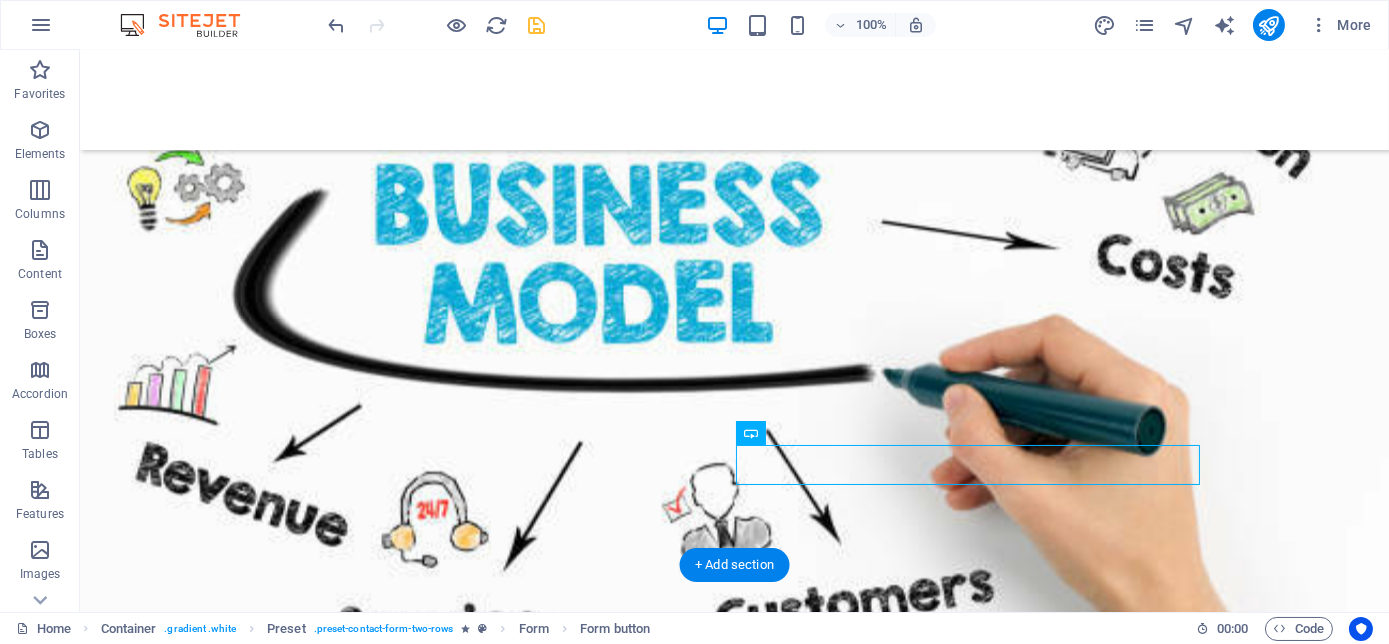 drag, startPoint x: 864, startPoint y: 486, endPoint x: 421, endPoint y: 504, distance: 443.36554 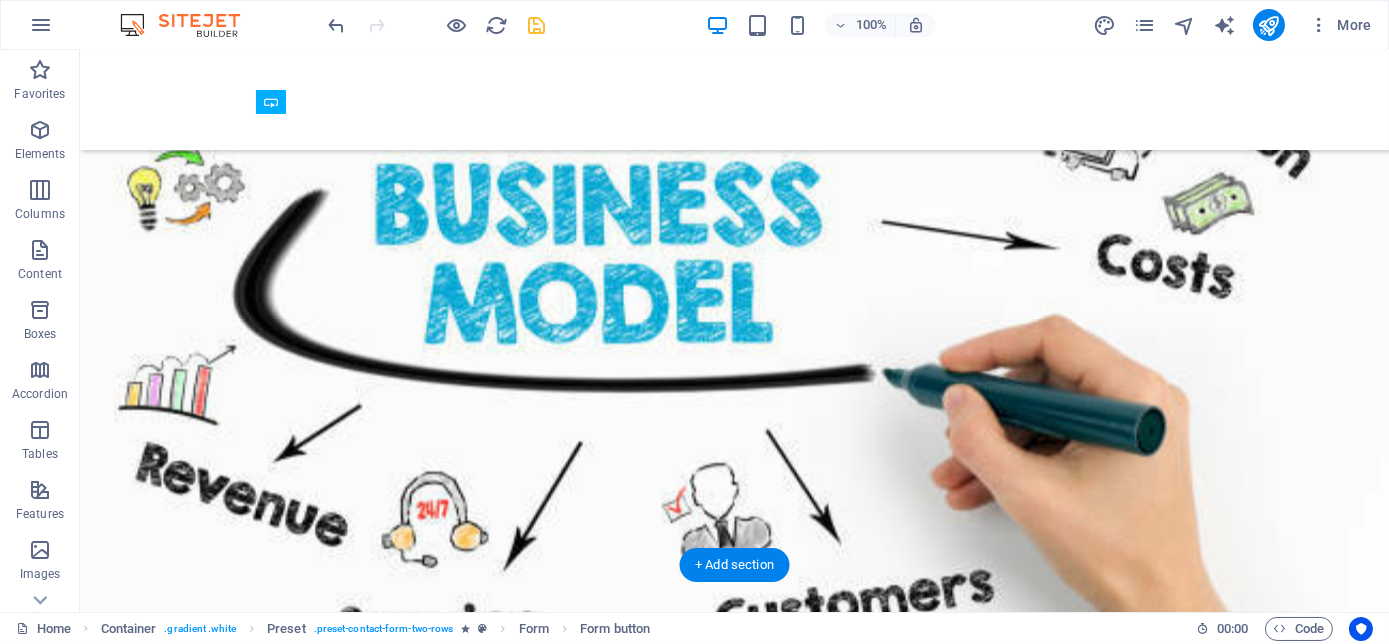 drag, startPoint x: 819, startPoint y: 449, endPoint x: 522, endPoint y: 502, distance: 301.6919 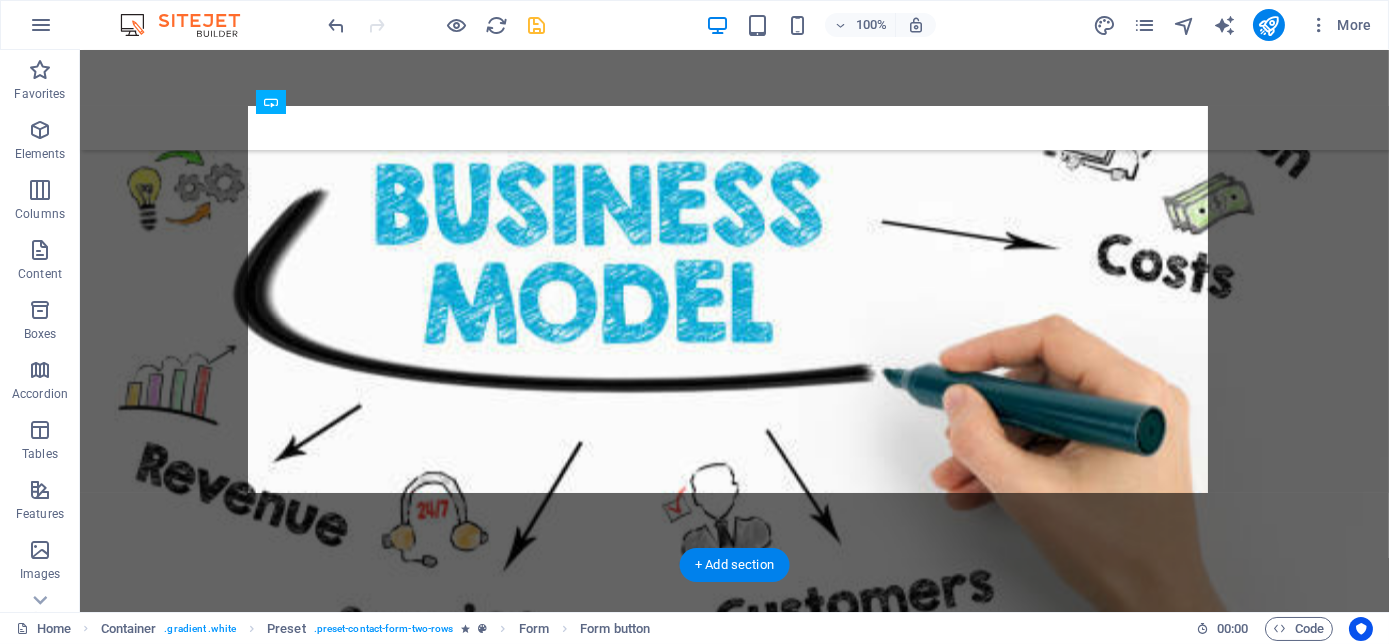 drag, startPoint x: 903, startPoint y: 469, endPoint x: 550, endPoint y: 472, distance: 353.01276 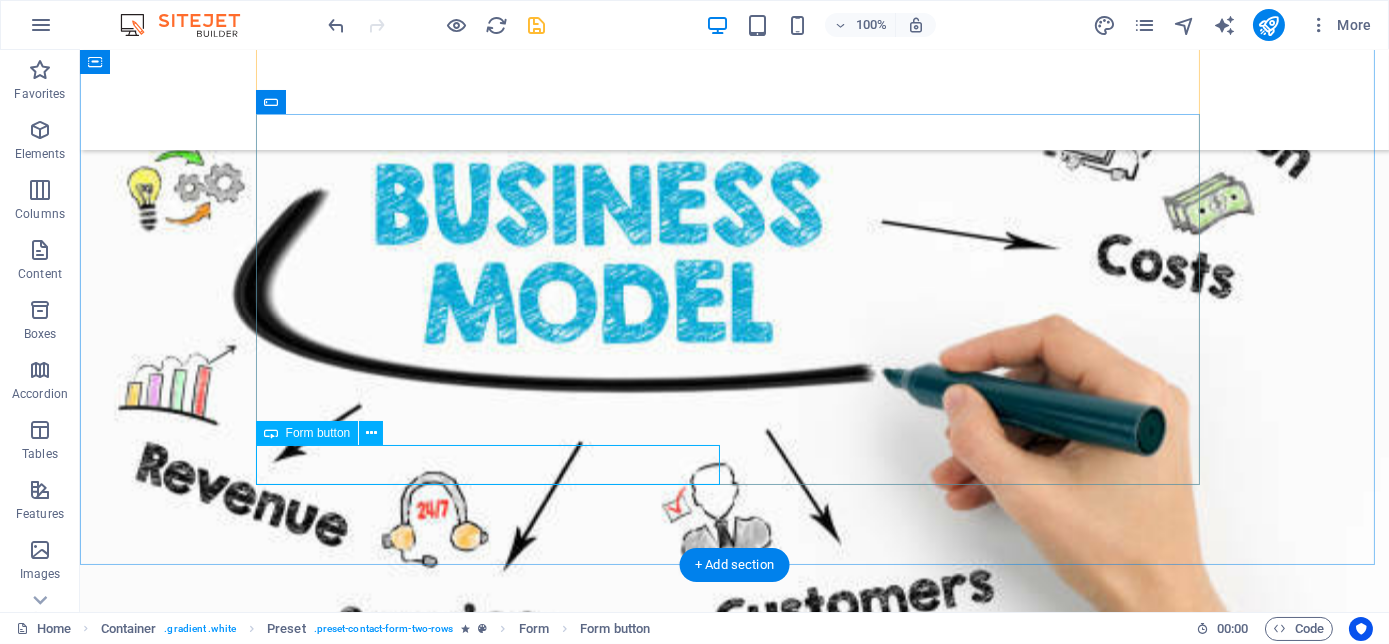 click on "Submit" 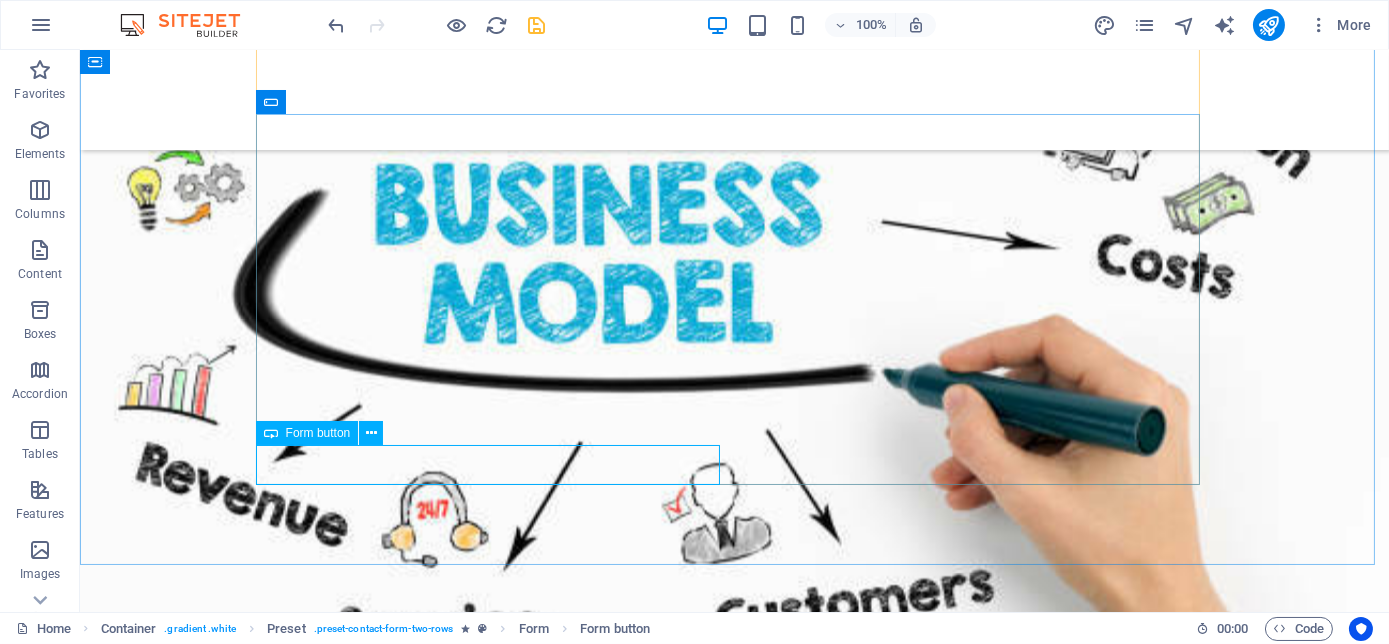 click on "Form button" at bounding box center [318, 433] 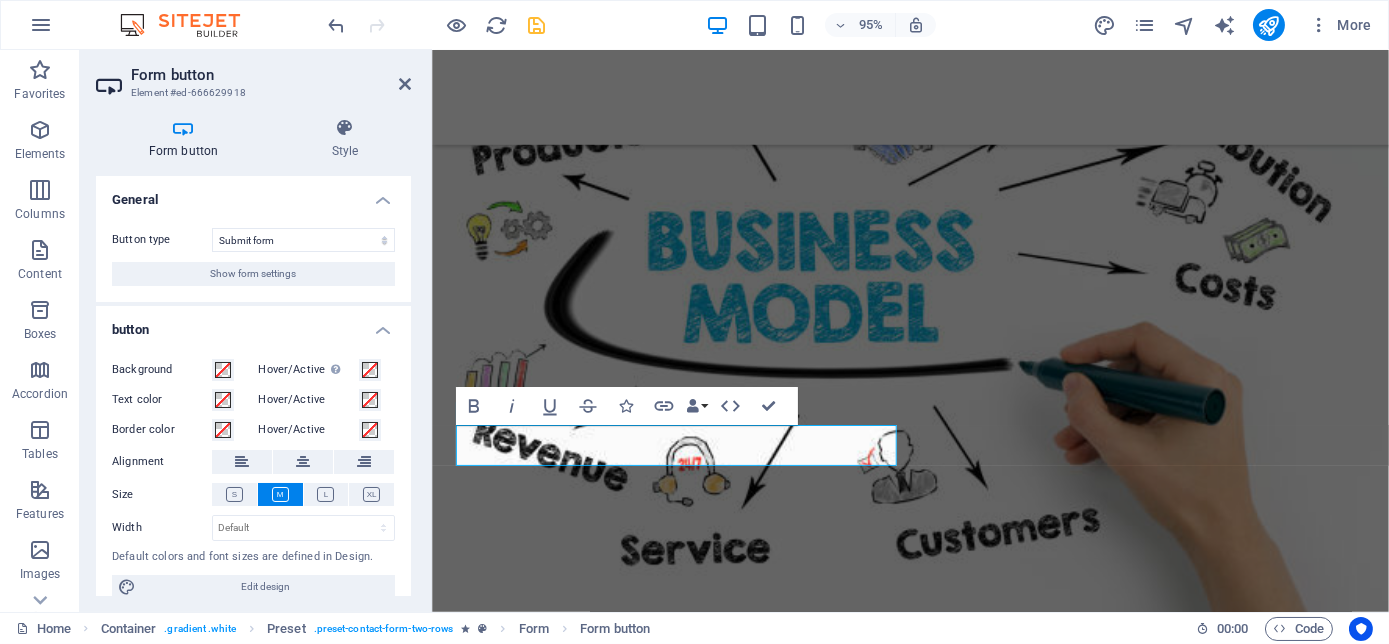 scroll, scrollTop: 18, scrollLeft: 0, axis: vertical 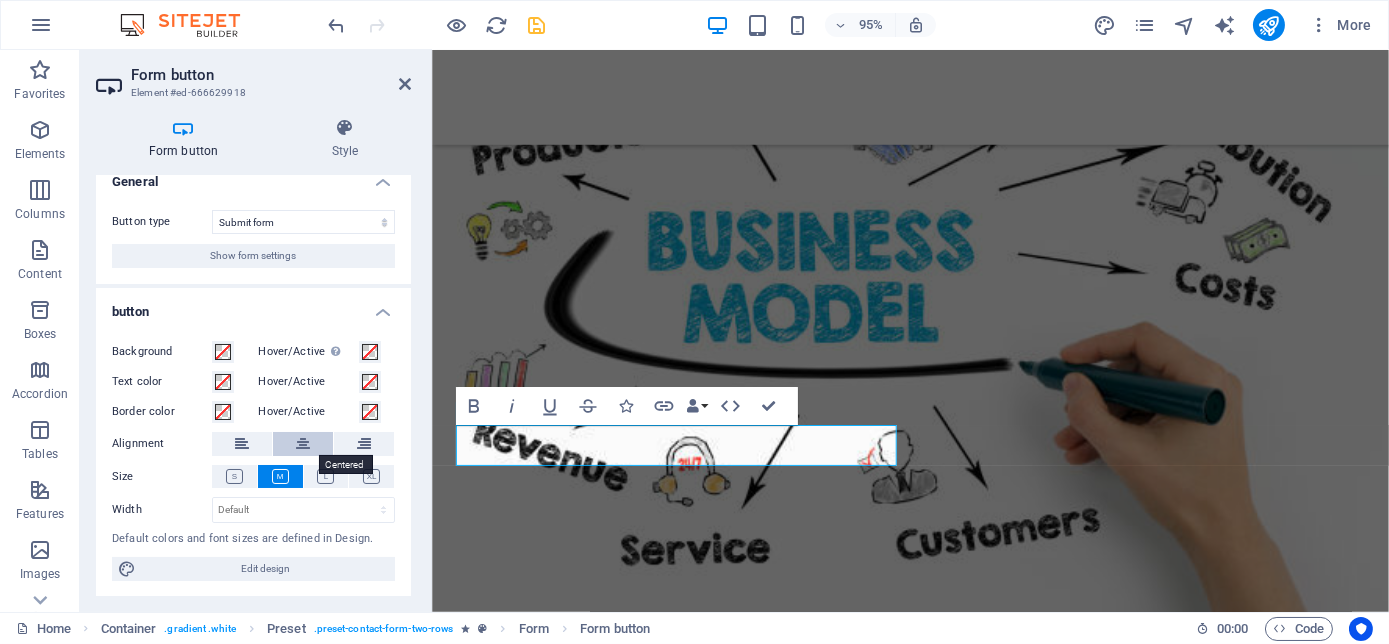 click at bounding box center [303, 444] 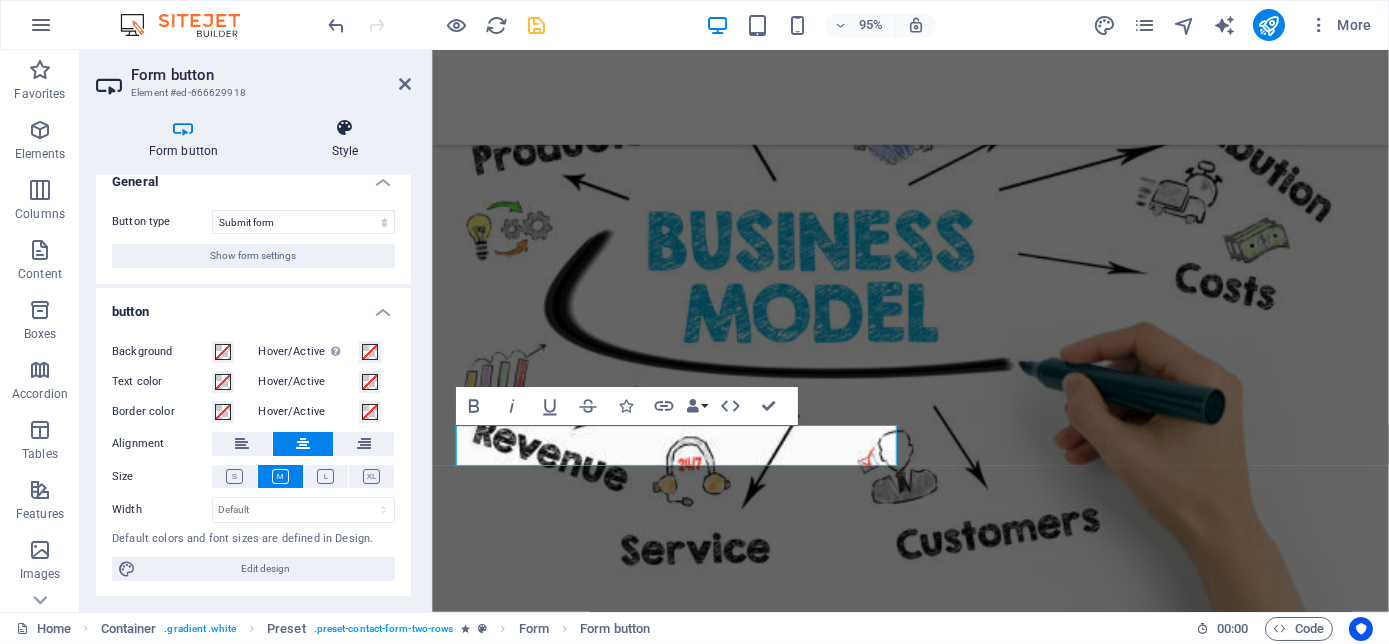 click on "Style" at bounding box center (345, 139) 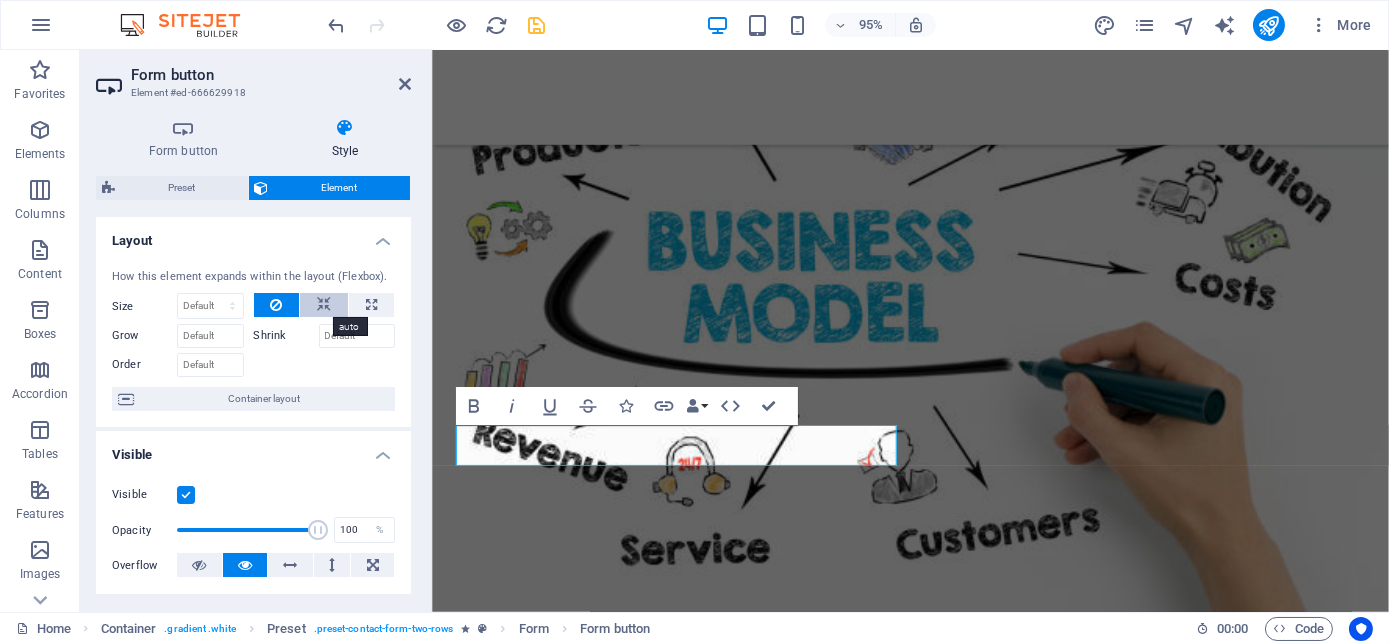 click at bounding box center [324, 305] 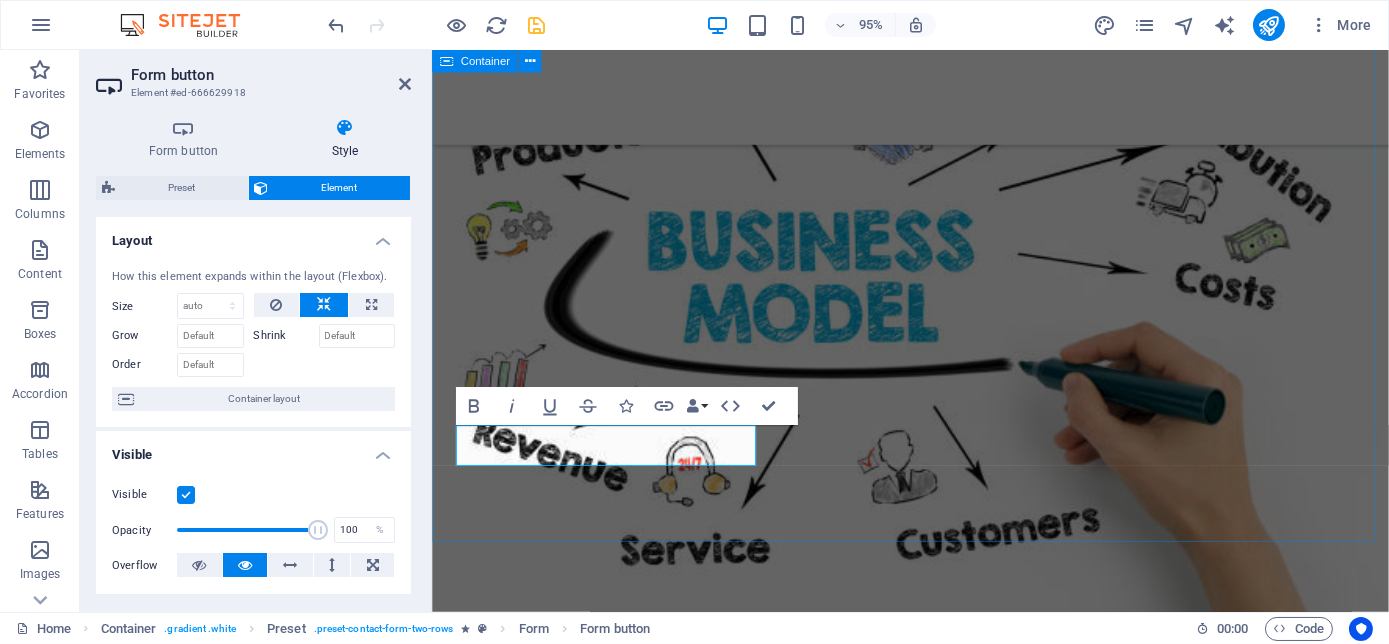 click on "Get in touch We would love to hear from you! Your first consult is FREE! Let us help you turn your business into that Empire you dreamed off. Thank us by becoming the success you were meant to be! We look forward helping you become a Millionaire!   I have read and understand the privacy policy. Submit Unreadable? Load new" at bounding box center [934, 5801] 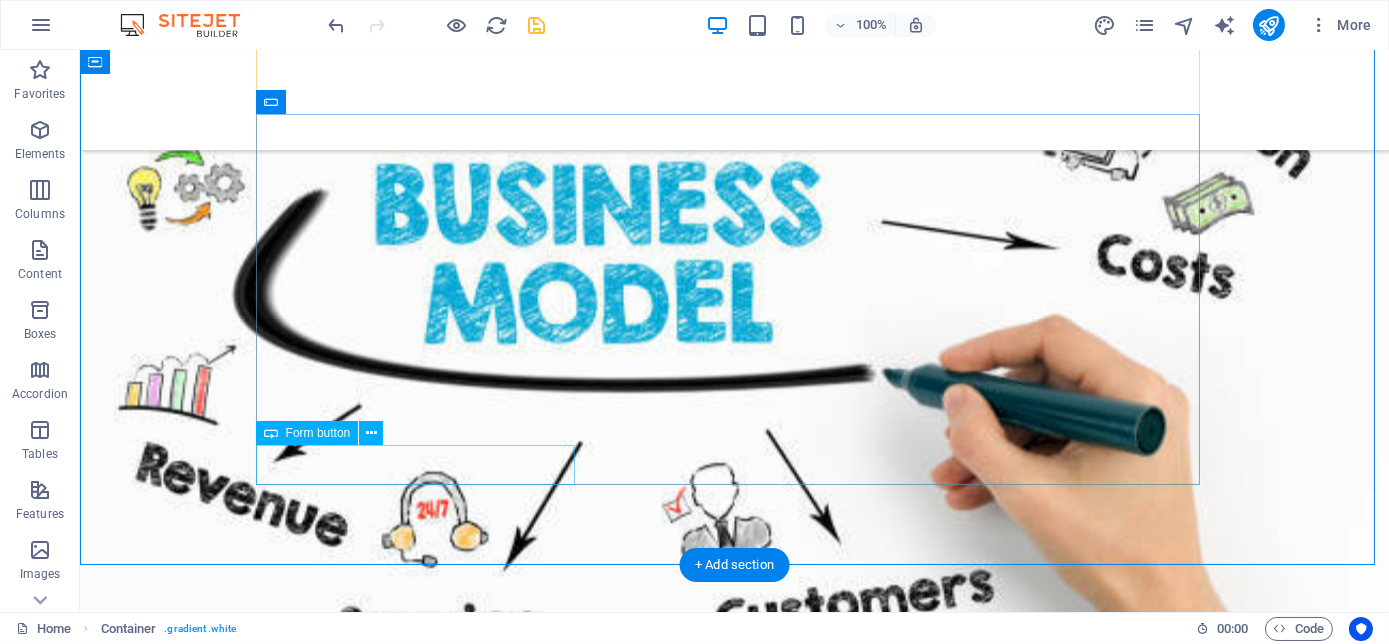 click on "Submit" 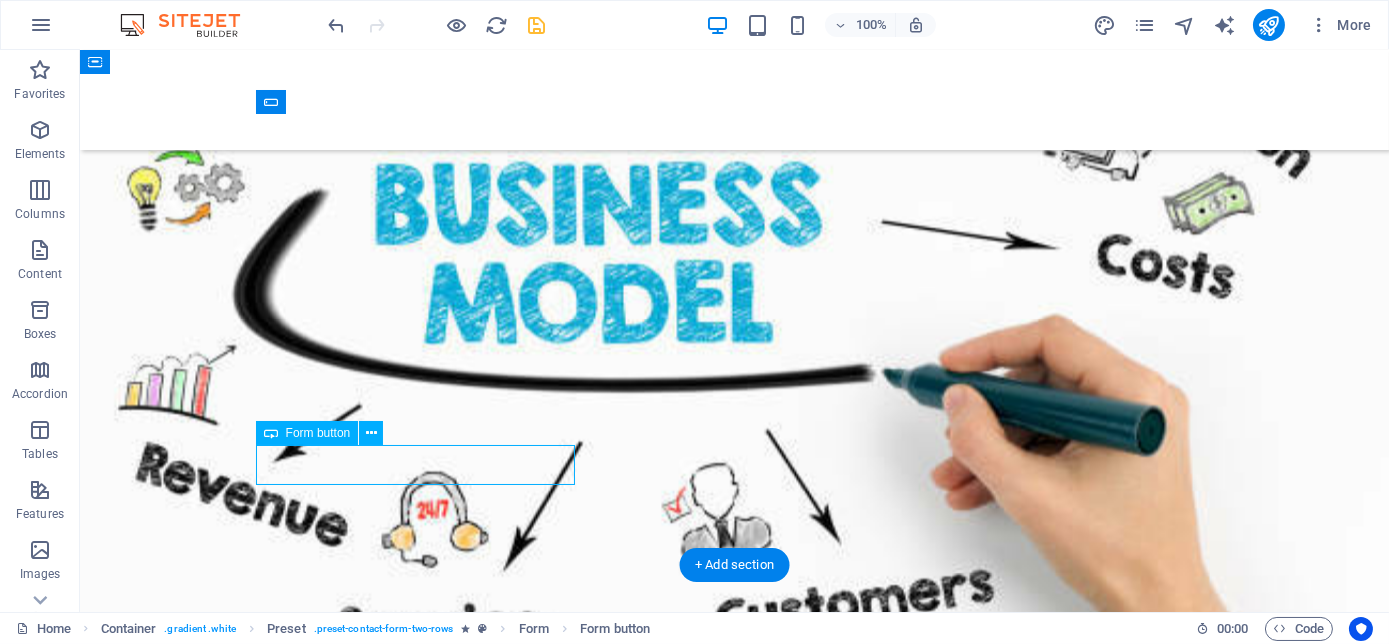click on "Submit" 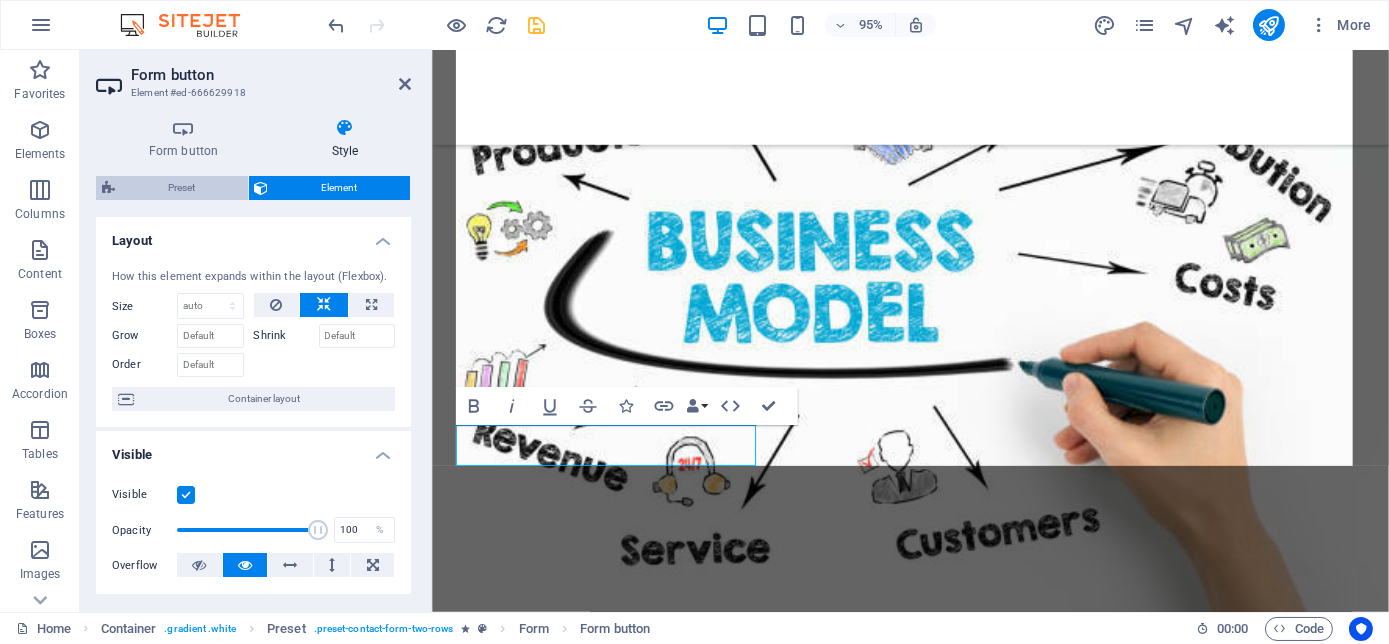 click on "Preset" at bounding box center (181, 188) 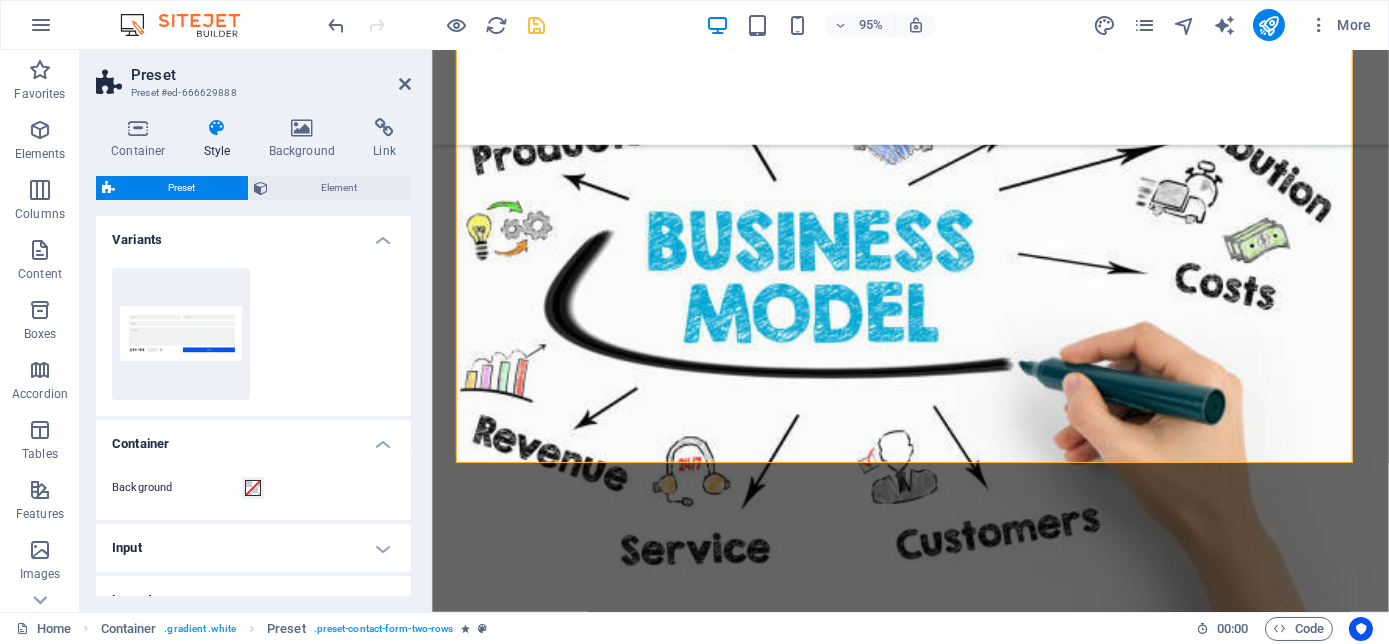 scroll, scrollTop: 0, scrollLeft: 0, axis: both 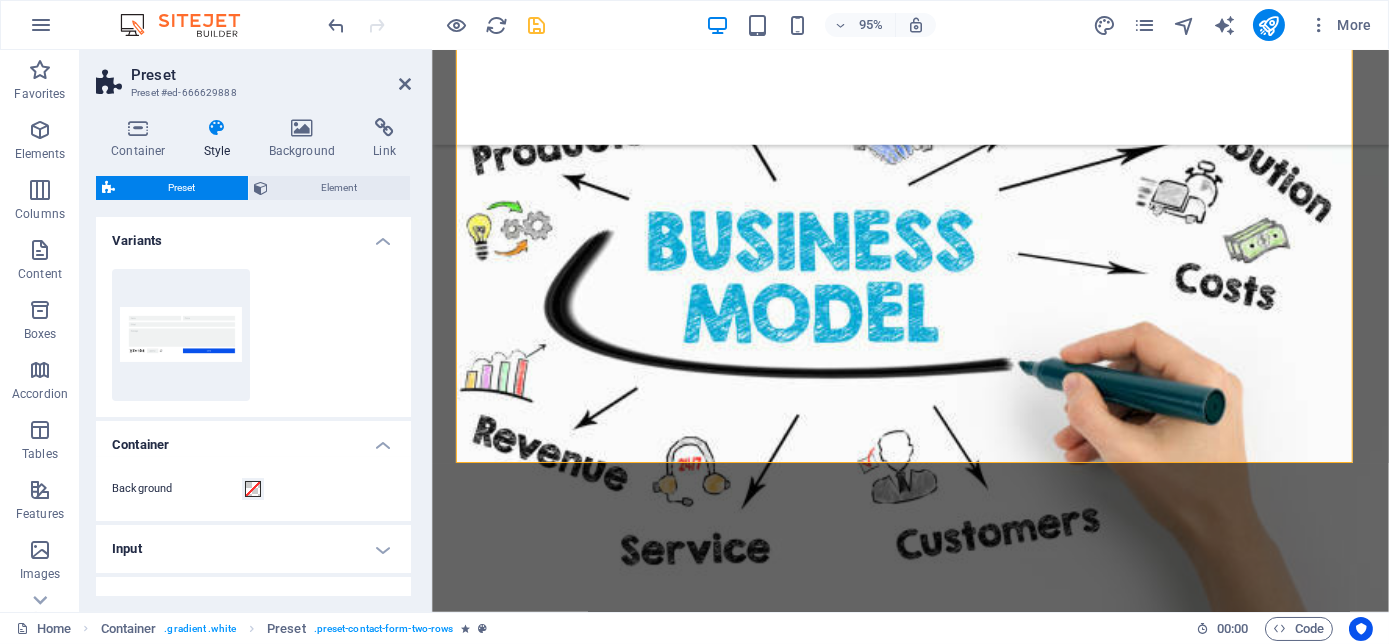 click on "Style" at bounding box center (221, 139) 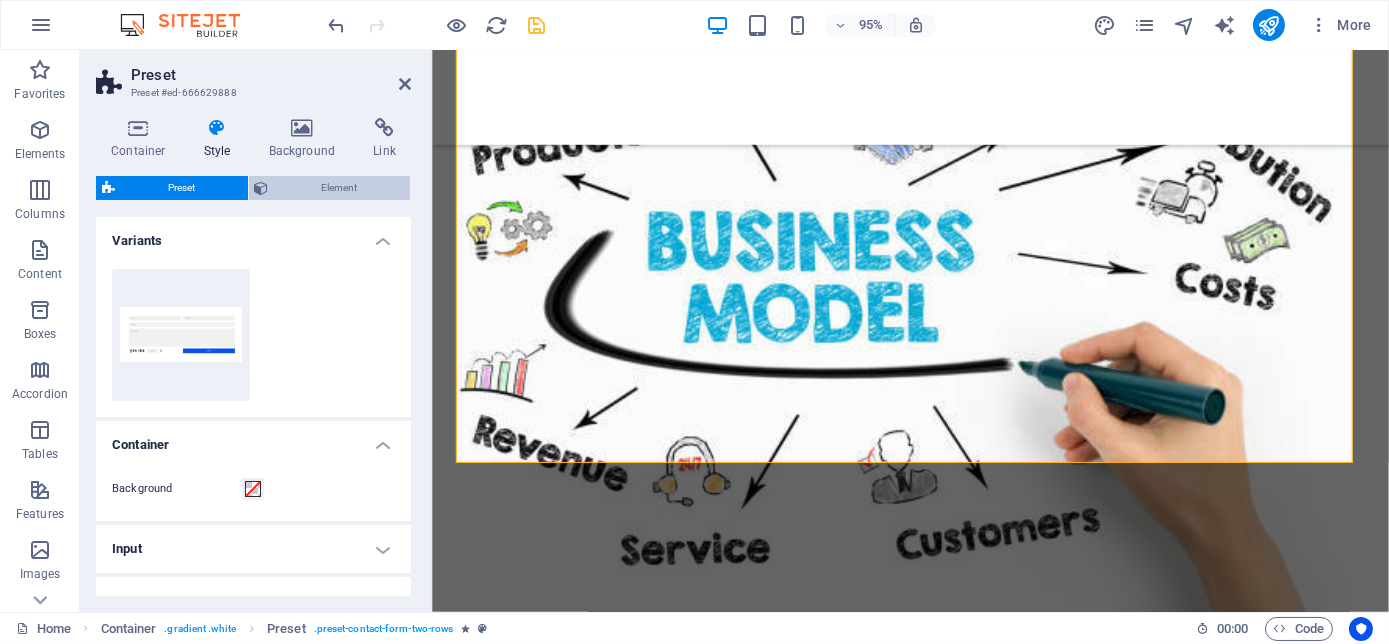 click on "Element" at bounding box center (340, 188) 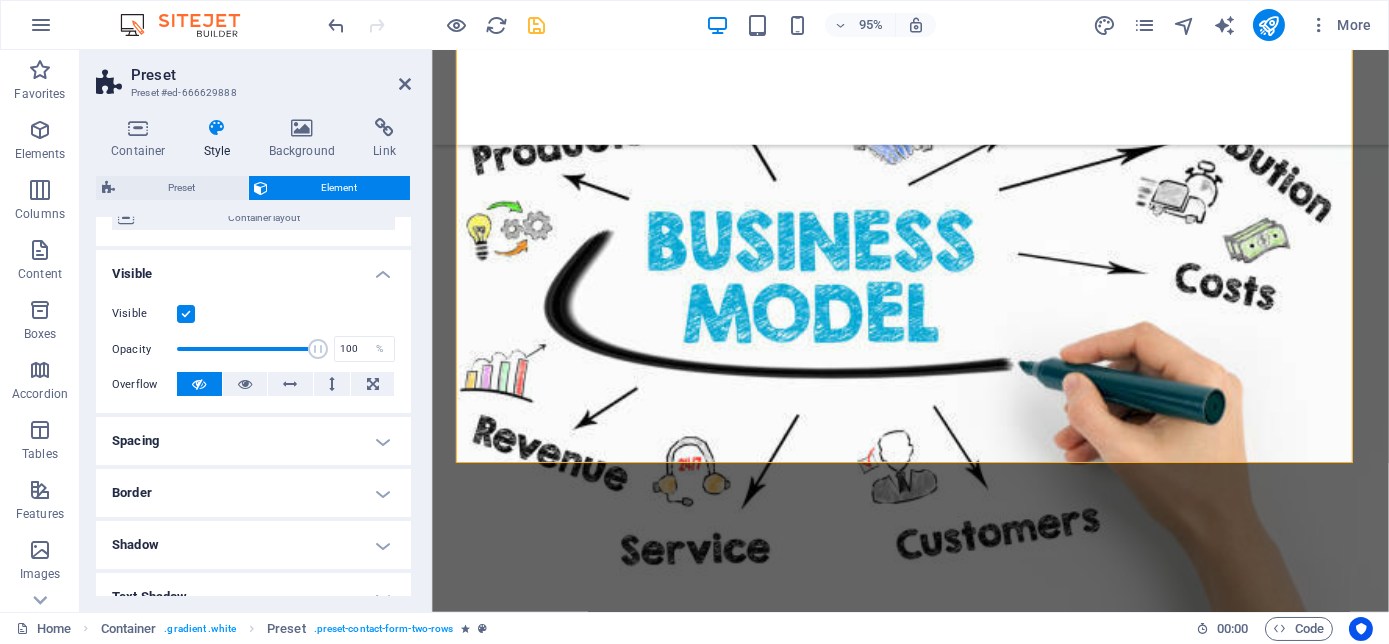scroll, scrollTop: 363, scrollLeft: 0, axis: vertical 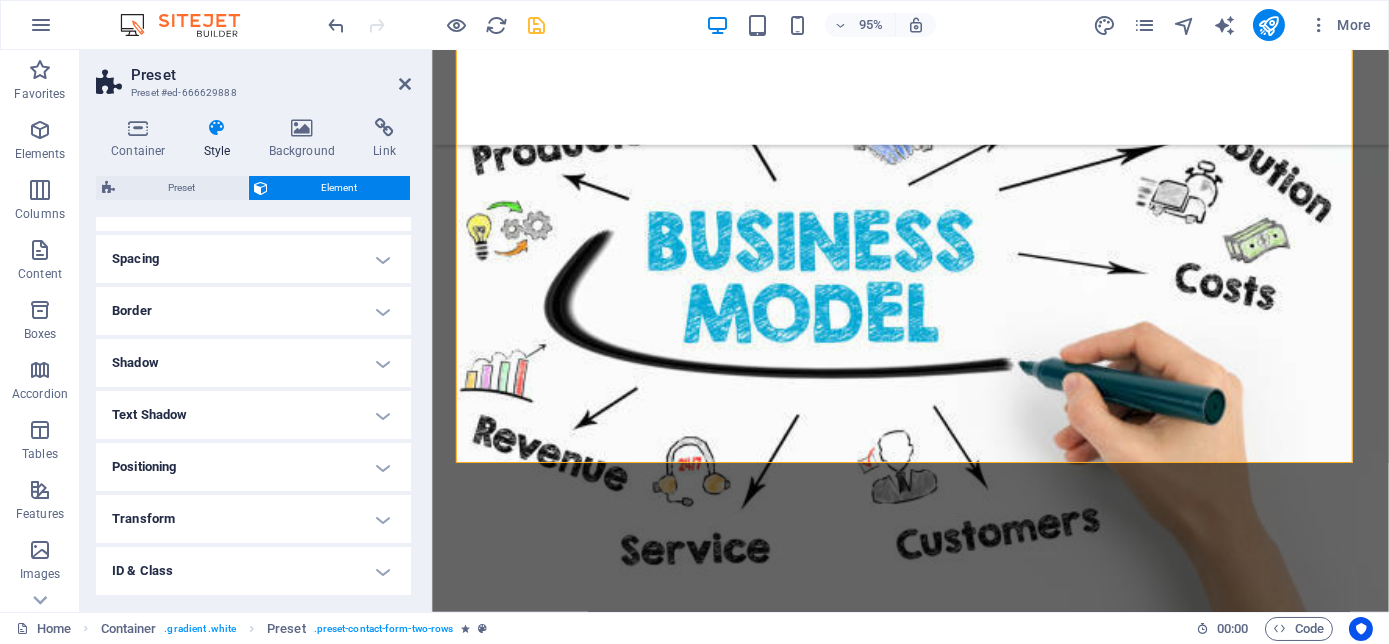 click on "Text Shadow" at bounding box center (253, 415) 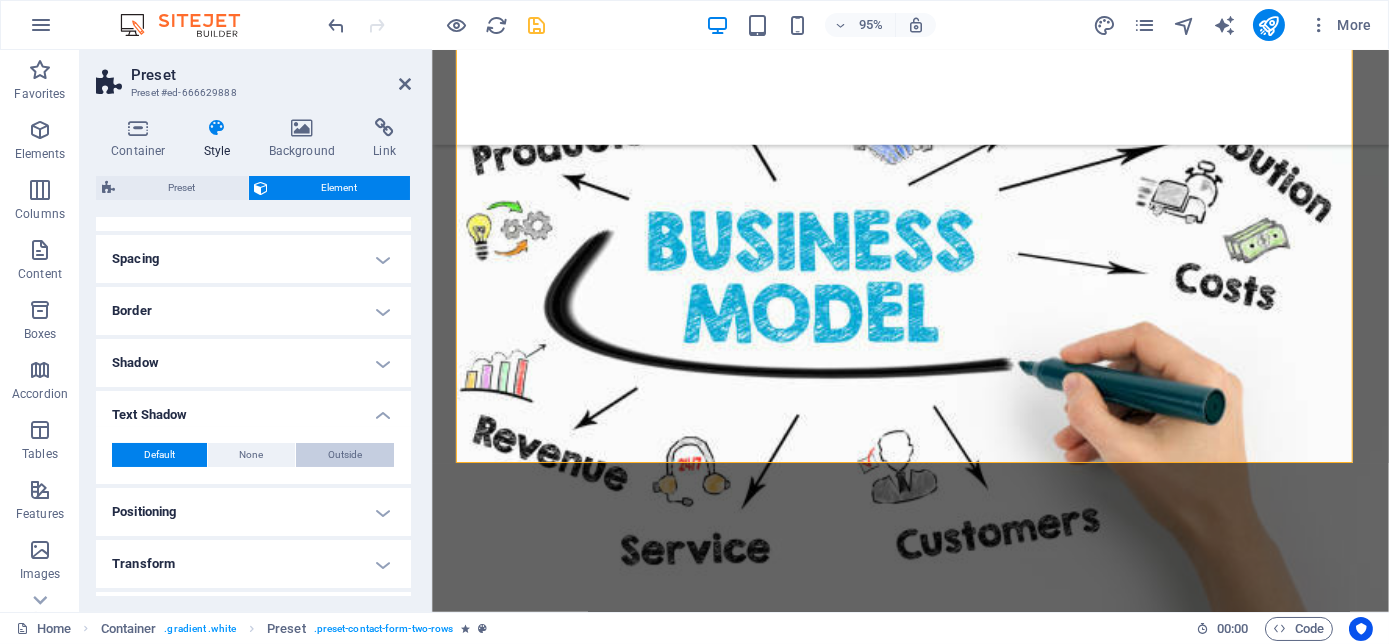 click on "Outside" at bounding box center (345, 455) 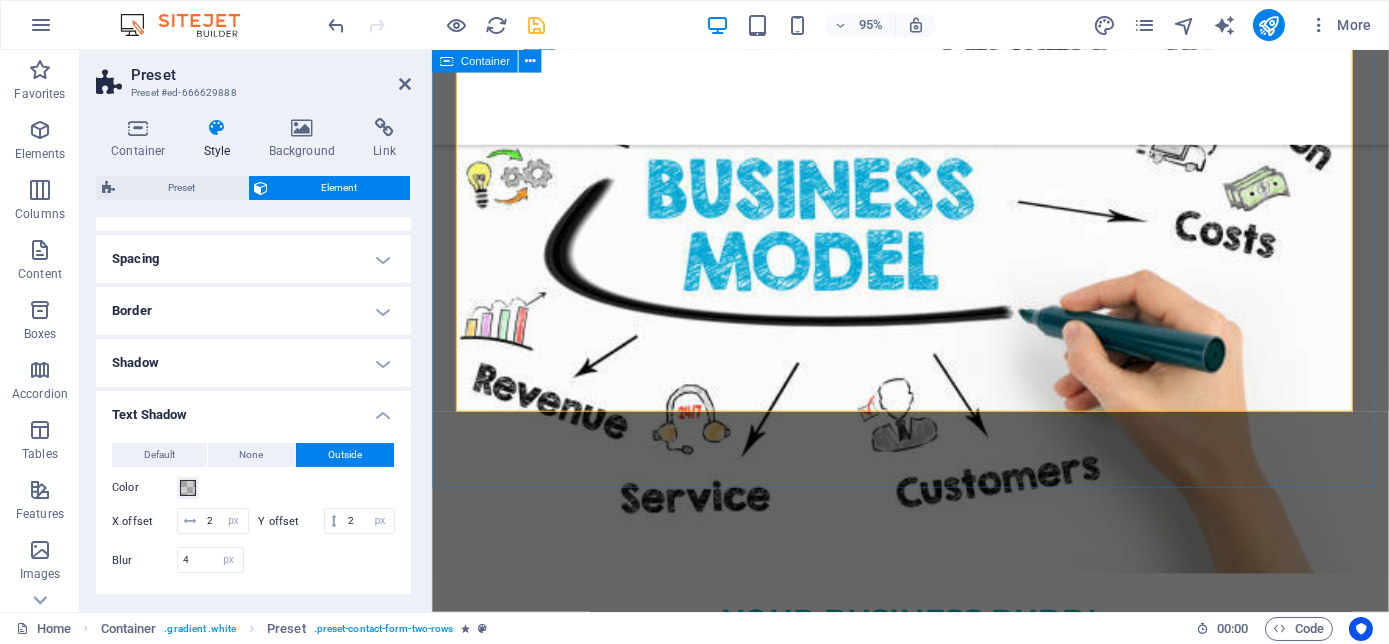 scroll, scrollTop: 7926, scrollLeft: 0, axis: vertical 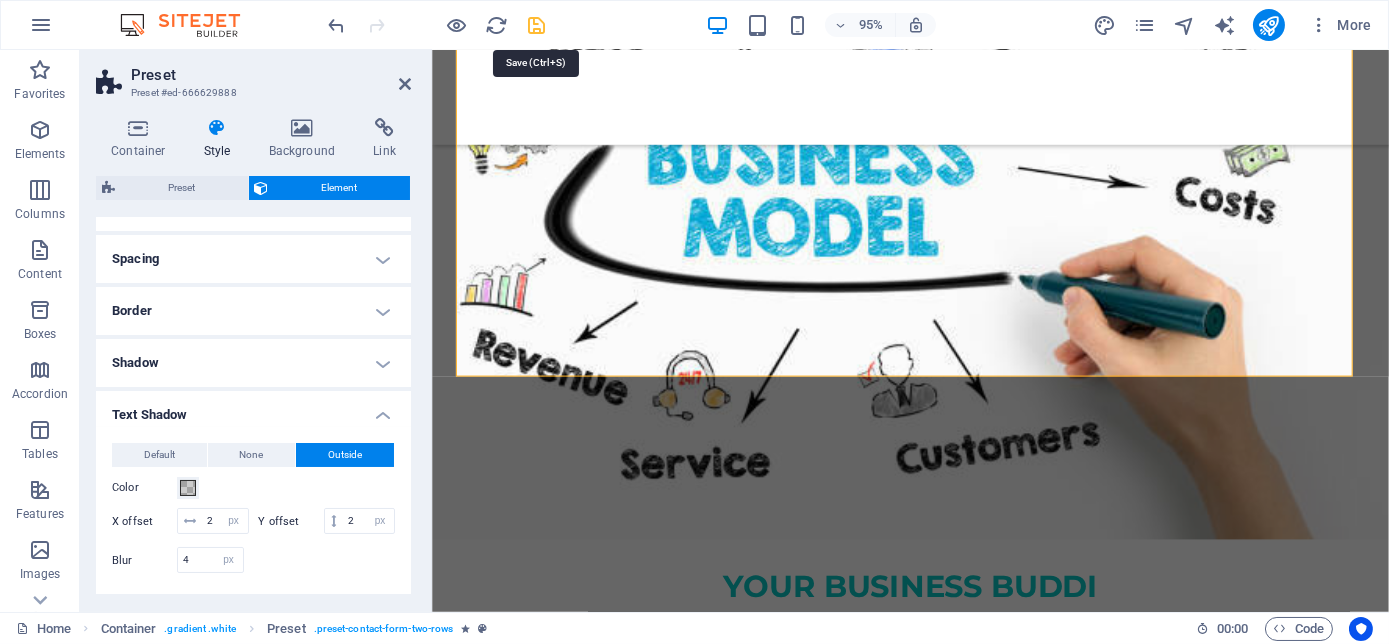 click at bounding box center (537, 25) 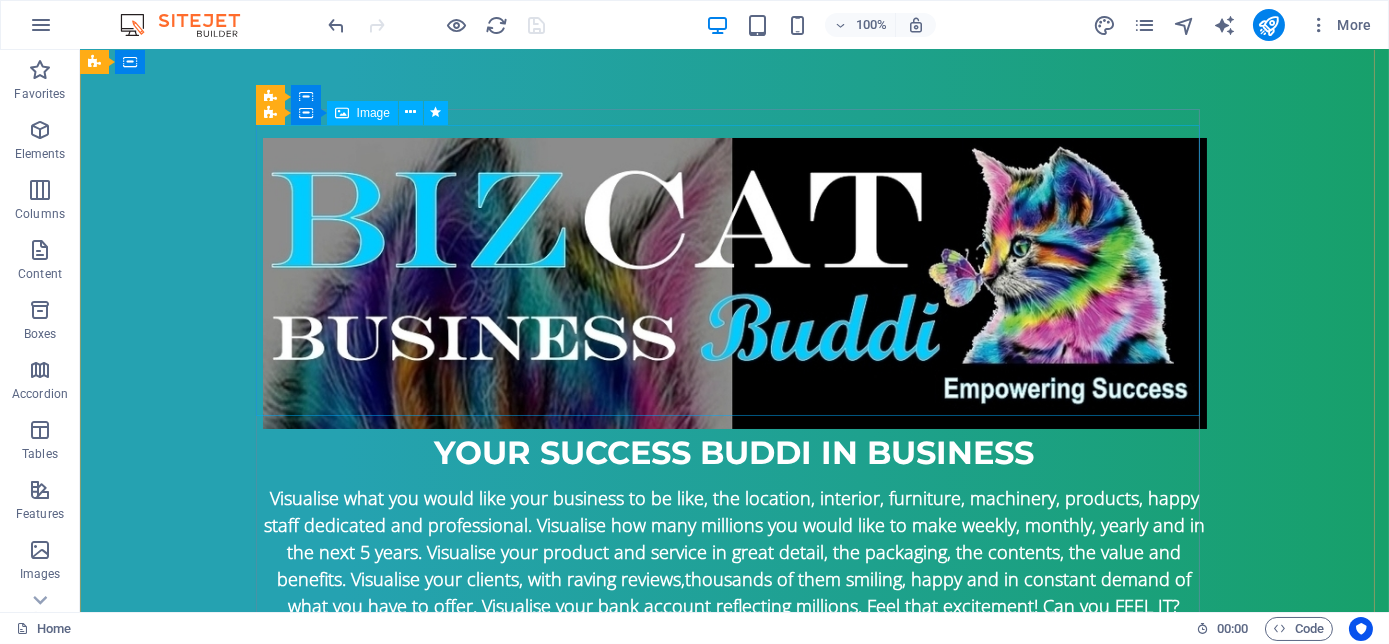 scroll, scrollTop: 0, scrollLeft: 0, axis: both 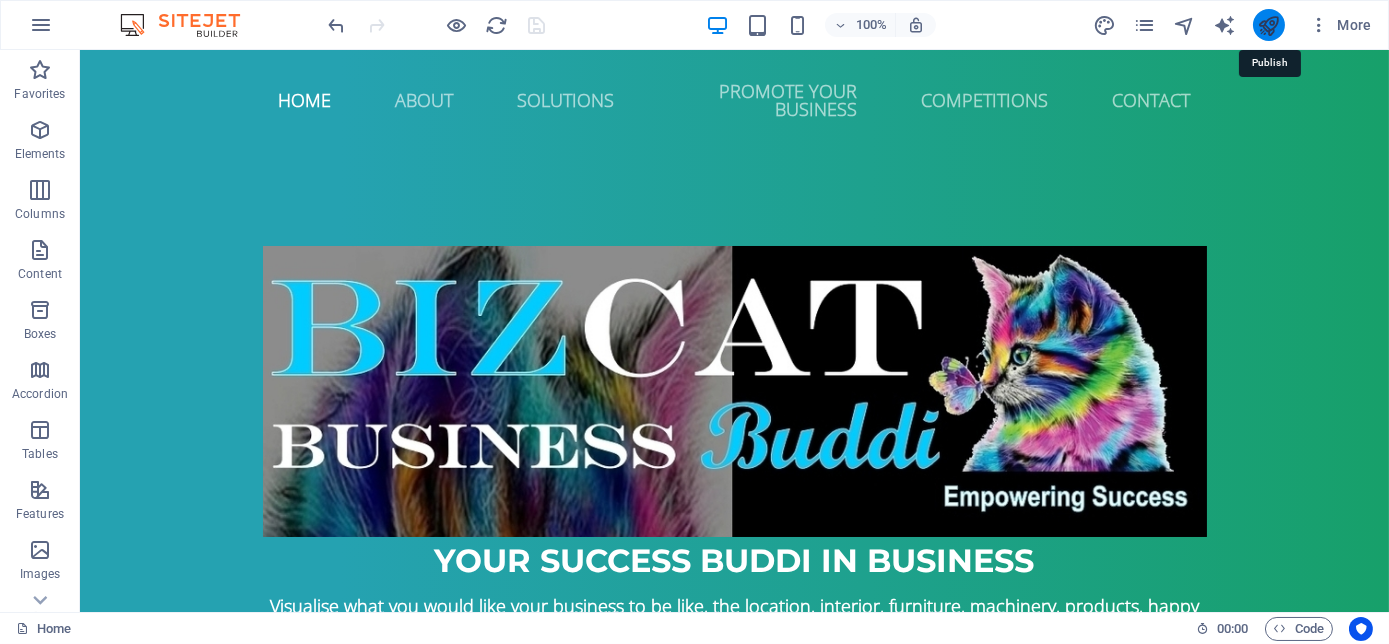 click at bounding box center (1268, 25) 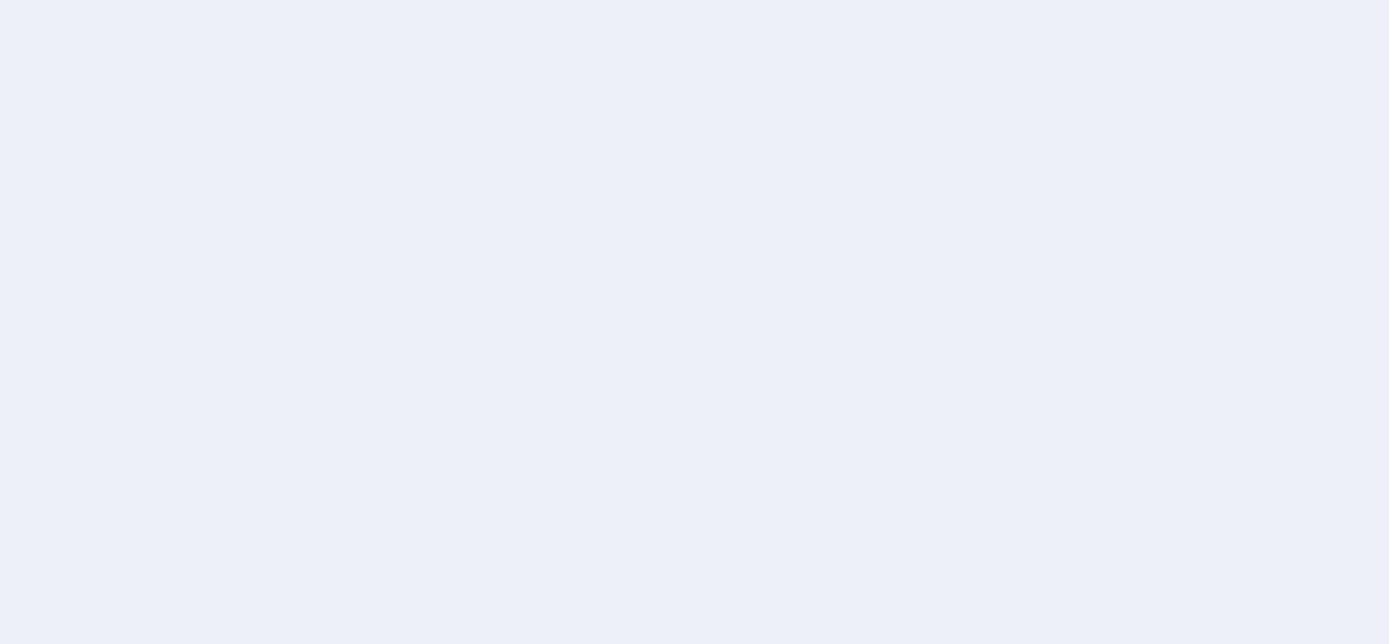 scroll, scrollTop: 0, scrollLeft: 0, axis: both 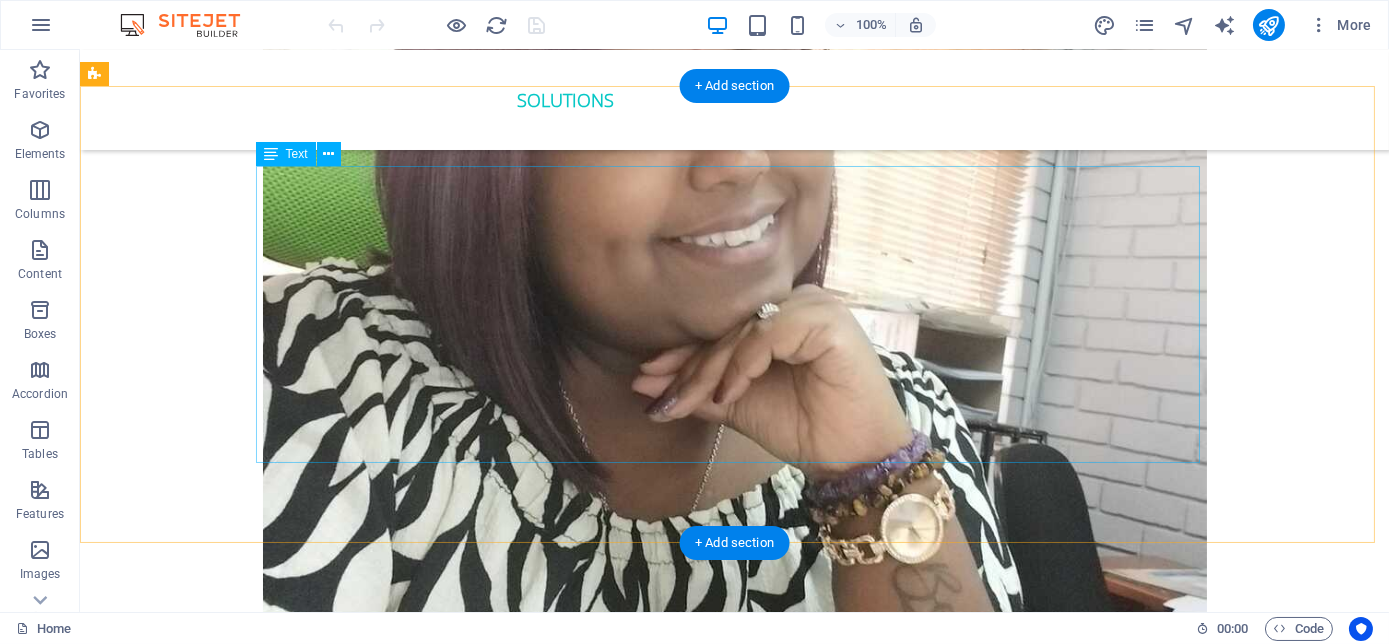 click on "In [YEAR], [FIRST] received the Global Humanitarian Award in [CITY] for significant contributions to communities.  This year he was also the Runner up for the Ignite X speaking competition in [CITY], [STATE].  In [YEAR], he was the Most Influential Men for unwavering dedication to helping others grow and achieve greatness.  He is also a 3x International Best-Selling Author, recognised for his expertise in mindset transformation, his latest book The Millennial Success Code hit International best seller in four countries in two days. As a Philanthropist, he is the Founder of the Be the Best Version of Yourself Foundation, where he is dedicated to youth empowerment, disability advocacy, cancer awareness, and mental wellness. He has climbed Mt Kilimanjaro three times                                                for various reasons. Please welcome [FIRST] with his signature talk called "The Power Within"" at bounding box center [735, 4739] 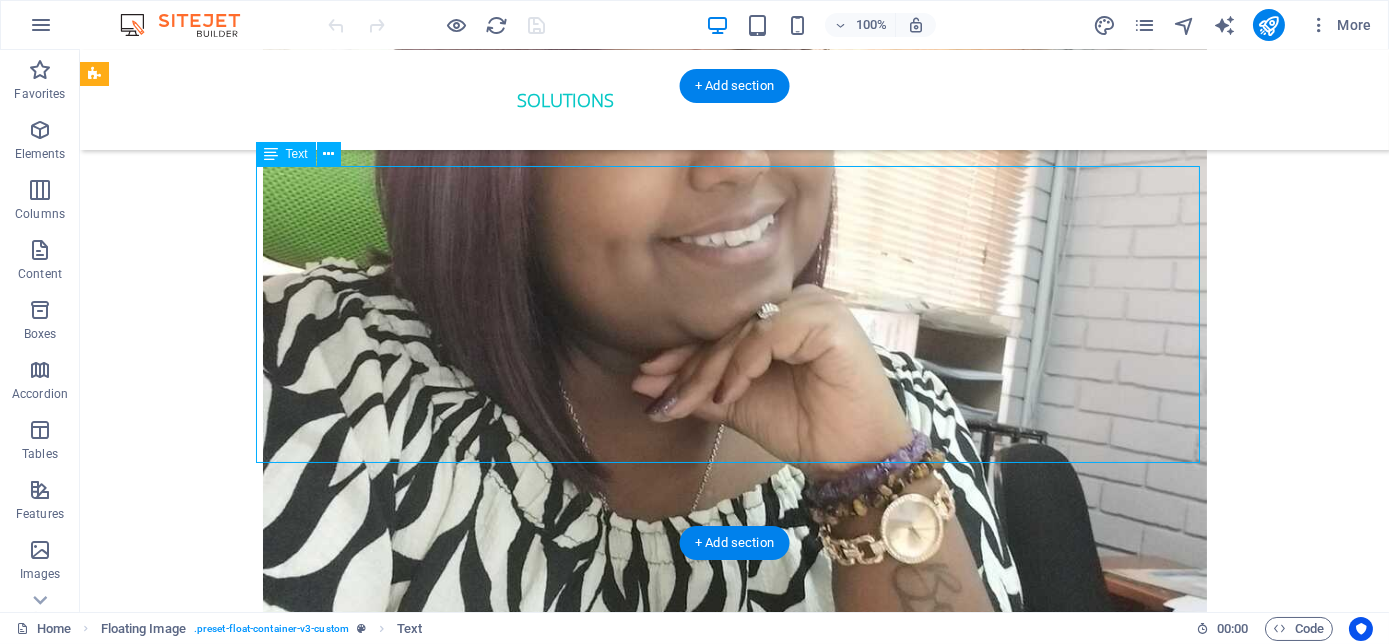 click on "In [YEAR], [FIRST] received the Global Humanitarian Award in [CITY] for significant contributions to communities.  This year he was also the Runner up for the Ignite X speaking competition in [CITY], [STATE].  In [YEAR], he was the Most Influential Men for unwavering dedication to helping others grow and achieve greatness.  He is also a 3x International Best-Selling Author, recognised for his expertise in mindset transformation, his latest book The Millennial Success Code hit International best seller in four countries in two days. As a Philanthropist, he is the Founder of the Be the Best Version of Yourself Foundation, where he is dedicated to youth empowerment, disability advocacy, cancer awareness, and mental wellness. He has climbed Mt Kilimanjaro three times                                                for various reasons. Please welcome [FIRST] with his signature talk called "The Power Within"" at bounding box center [735, 4739] 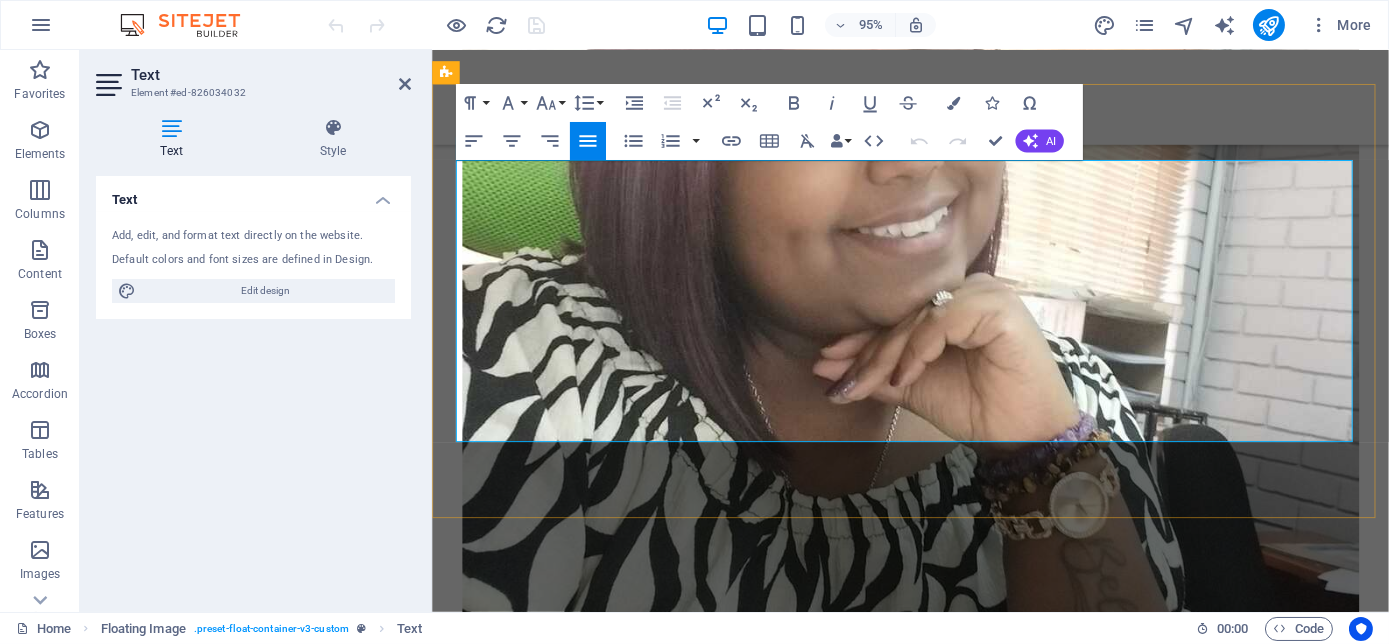 drag, startPoint x: 823, startPoint y: 445, endPoint x: 1394, endPoint y: 445, distance: 571 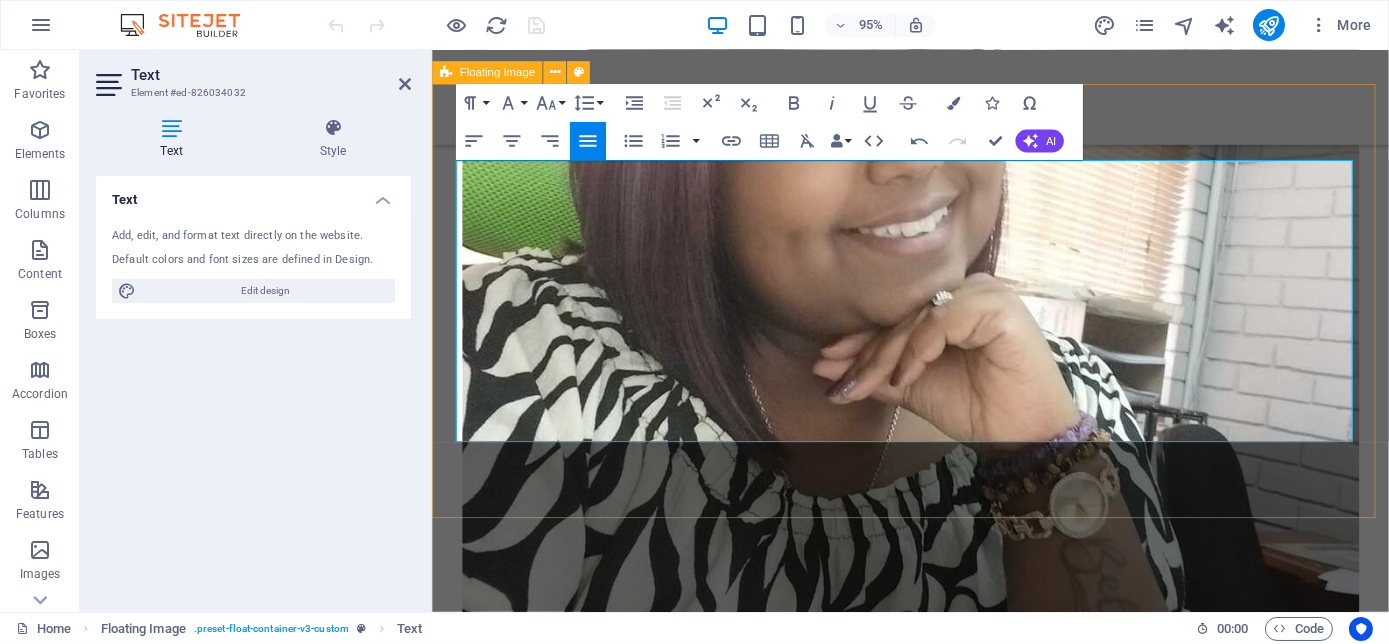 type 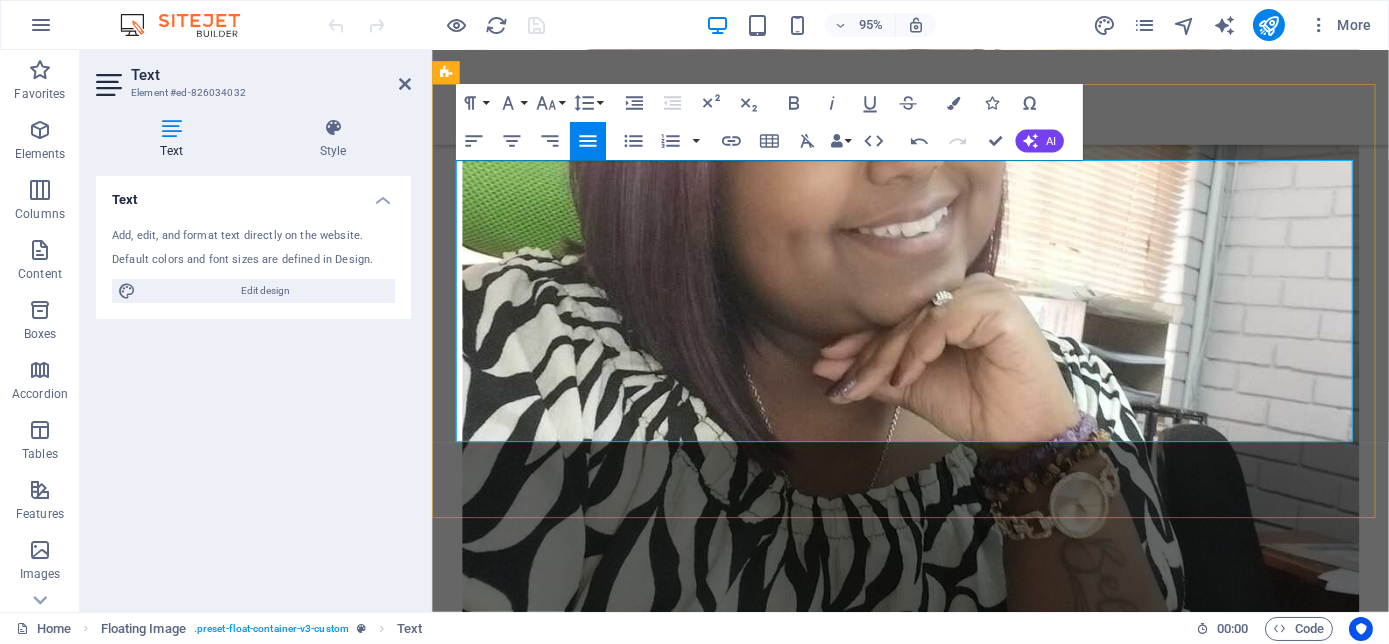 click on "In [YEAR], [FIRST] received the Global Humanitarian Award in [CITY] for significant contributions to communities.  This year he was also the Runner up for the Ignite X speaking competition in [CITY], [STATE].  In [YEAR], he was the Most Influential Men for unwavering dedication to helping others grow and achieve greatness.  He is also a 3x International Best-Selling Author, recognised for his expertise in mindset transformation, his latest book The Millennial Success Code hit International best seller in four countries in two days. As a Philanthropist, he is the Founder of the Be the Best Version of Yourself Foundation, where he is dedicated to youth empowerment, disability advocacy, cancer awareness, and mental wellness. He has climbed Mt Kilimanjaro three times                                                for various reasons. He is the pied piper for Millennial Success." at bounding box center [935, 4725] 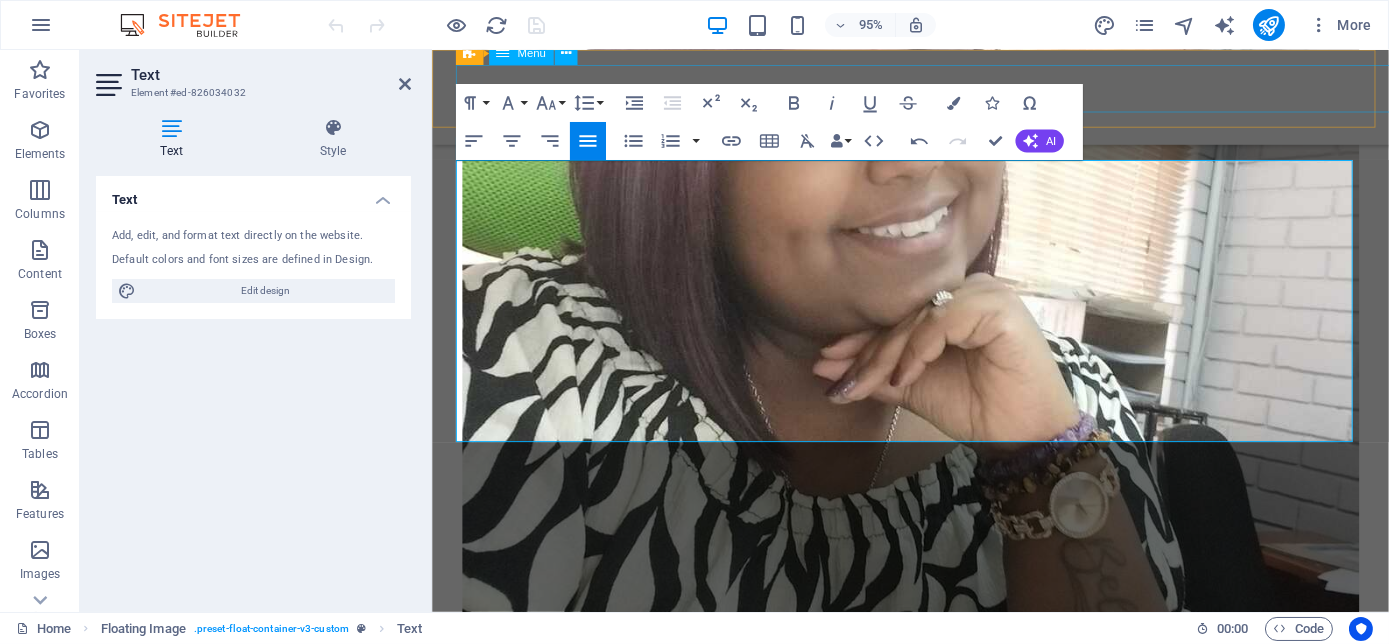 click on "Home About Solutions Promote your business competitions Contact" at bounding box center [935, 100] 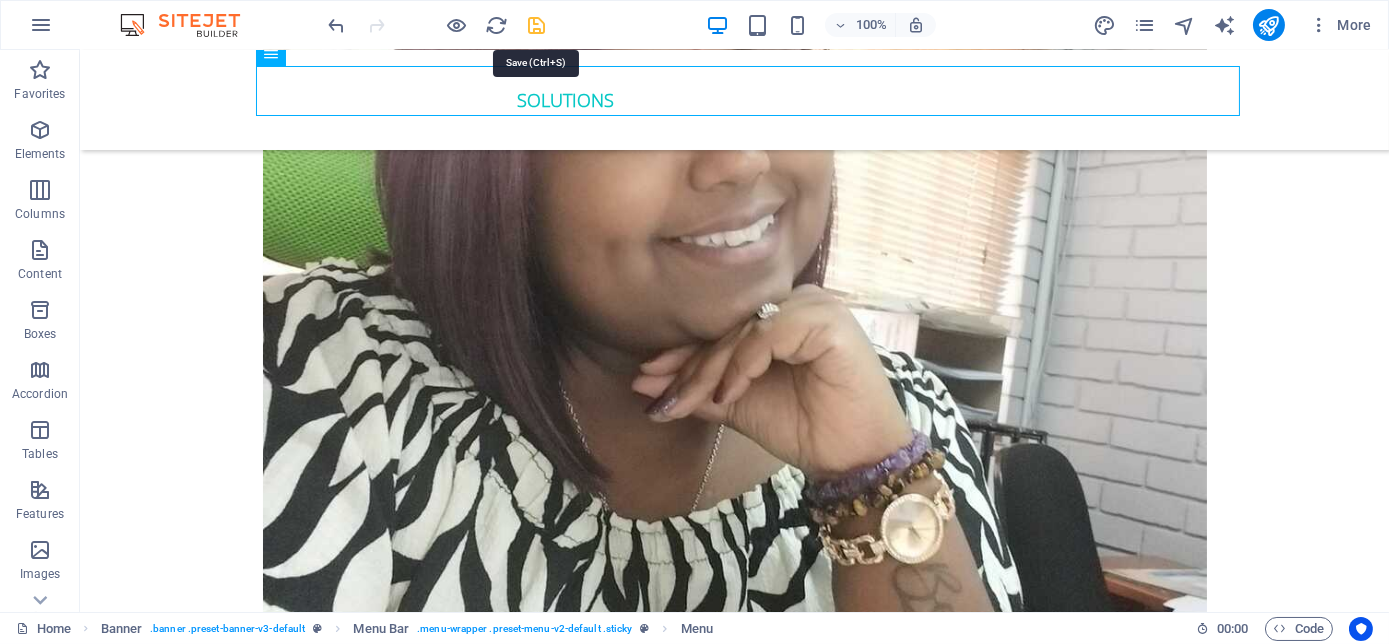 click at bounding box center (537, 25) 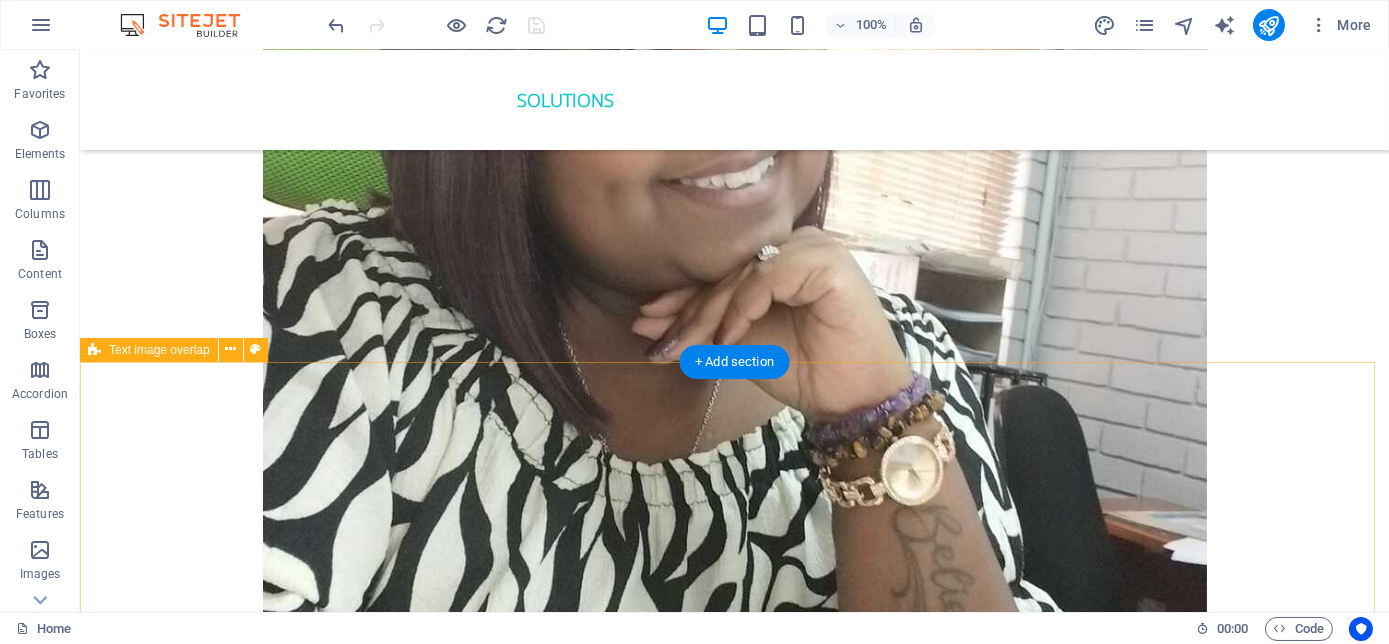 scroll, scrollTop: 4181, scrollLeft: 0, axis: vertical 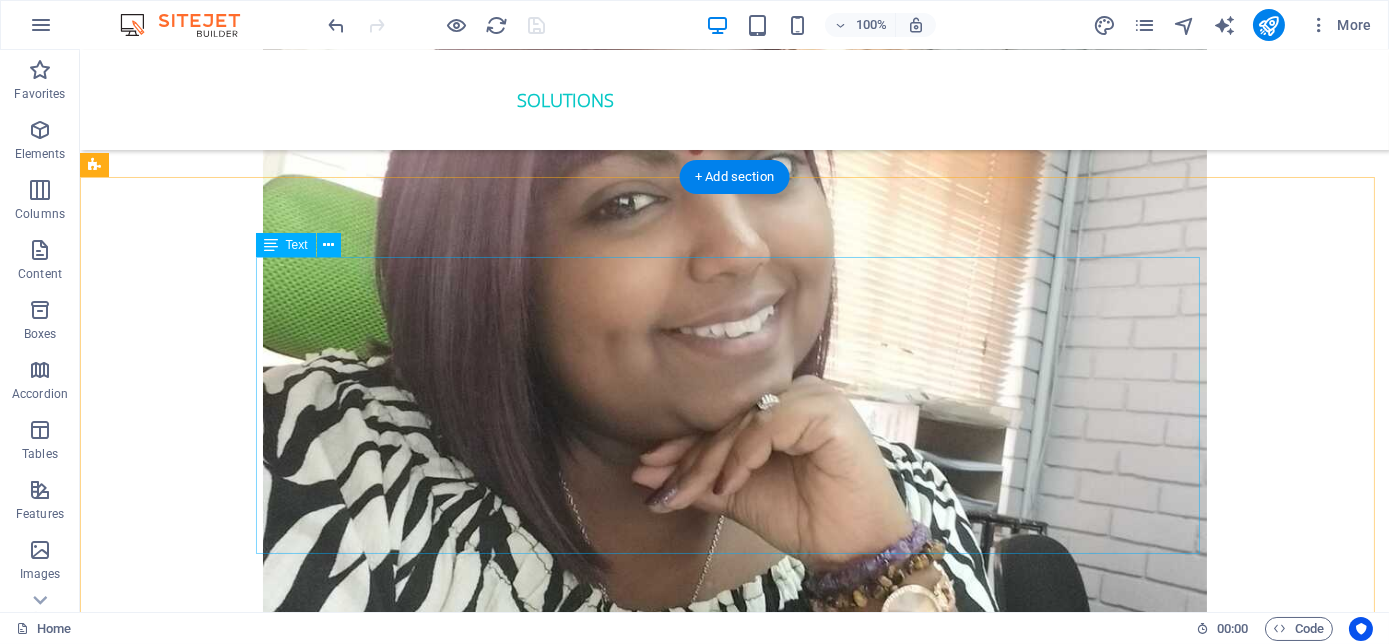 click on "In [YEAR], [FIRST] received the Global Humanitarian Award in [CITY] for significant contributions to communities.  This year he was also the Runner up for the Ignite X speaking competition in [CITY], [STATE].  In [YEAR], he was the Most Influential Men for unwavering dedication to helping others grow and achieve greatness.  He is also a 3x International Best-Selling Author, recognised for his expertise in mindset transformation, his latest book The Millennial Success Code hit International best seller in four countries in two days. As a Philanthropist, he is the Founder of the Be the Best Version of Yourself Foundation, where he is dedicated to youth empowerment, disability advocacy, cancer awareness, and mental wellness. He has climbed Mt Kilimanjaro three times                                                for various reasons. He is the pied piper for Millennial Success." at bounding box center (735, 4816) 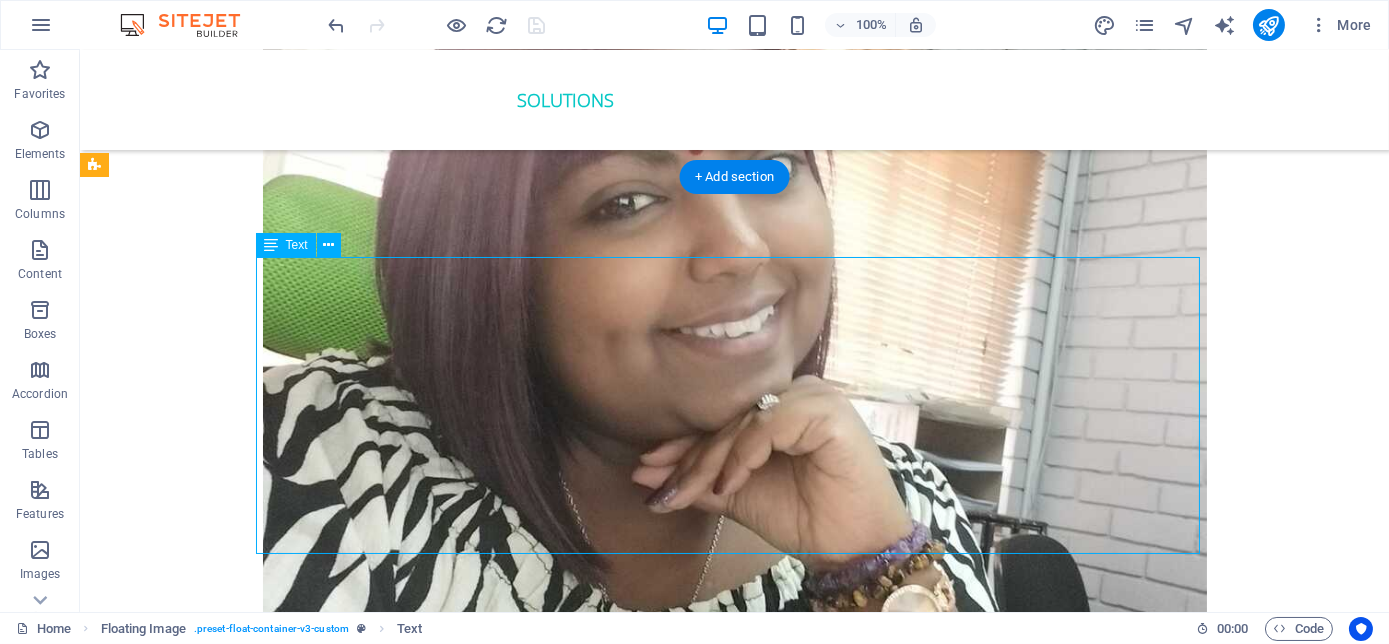 click on "In [YEAR], [FIRST] received the Global Humanitarian Award in [CITY] for significant contributions to communities.  This year he was also the Runner up for the Ignite X speaking competition in [CITY], [STATE].  In [YEAR], he was the Most Influential Men for unwavering dedication to helping others grow and achieve greatness.  He is also a 3x International Best-Selling Author, recognised for his expertise in mindset transformation, his latest book The Millennial Success Code hit International best seller in four countries in two days. As a Philanthropist, he is the Founder of the Be the Best Version of Yourself Foundation, where he is dedicated to youth empowerment, disability advocacy, cancer awareness, and mental wellness. He has climbed Mt Kilimanjaro three times                                                for various reasons. He is the pied piper for Millennial Success." at bounding box center [735, 4816] 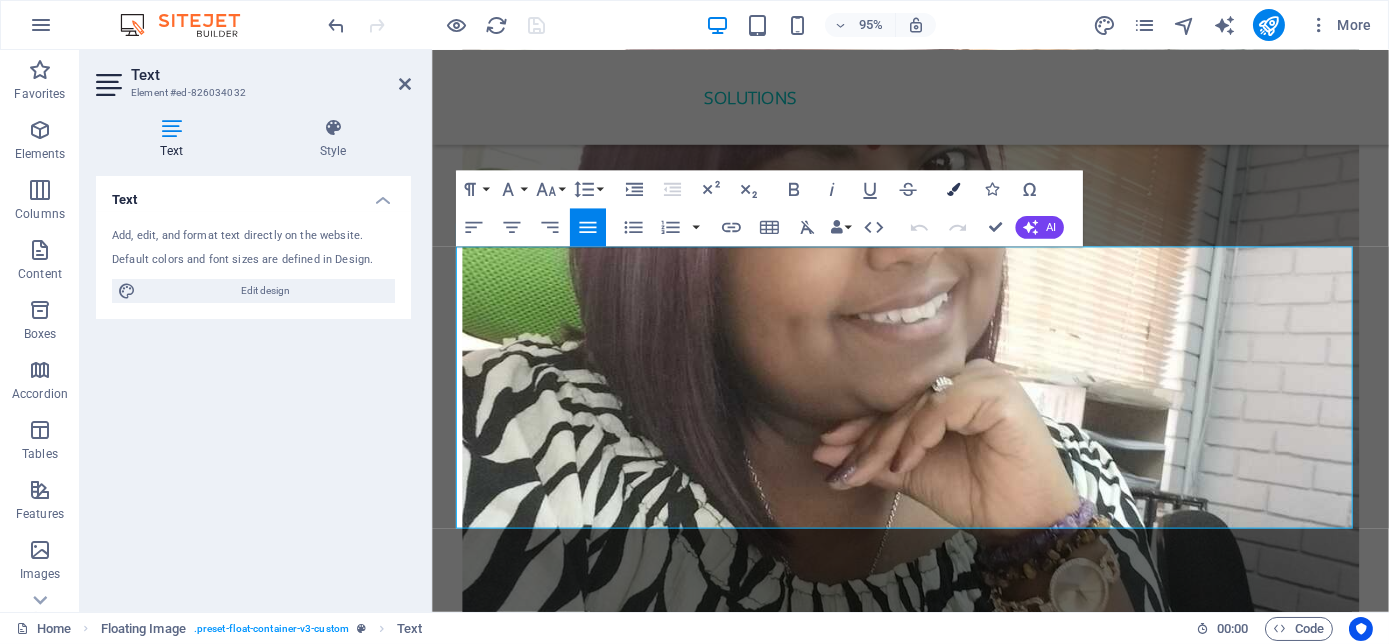 click at bounding box center (953, 189) 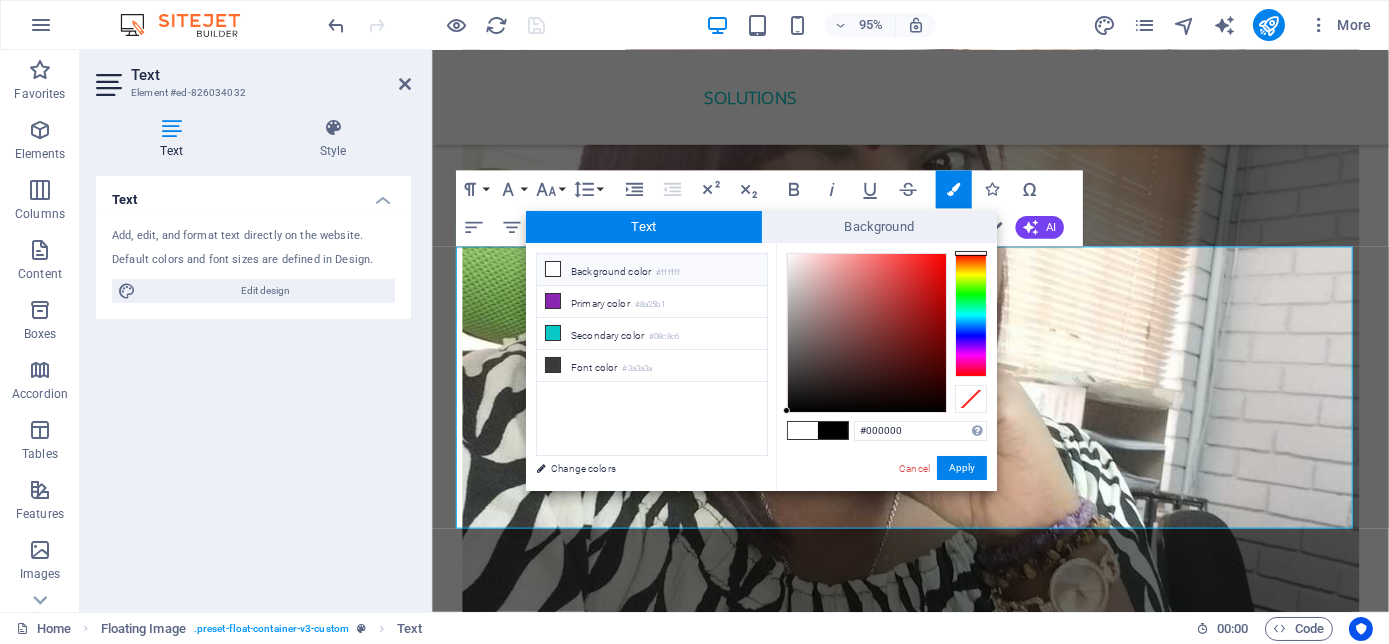 type on "#fdfbfb" 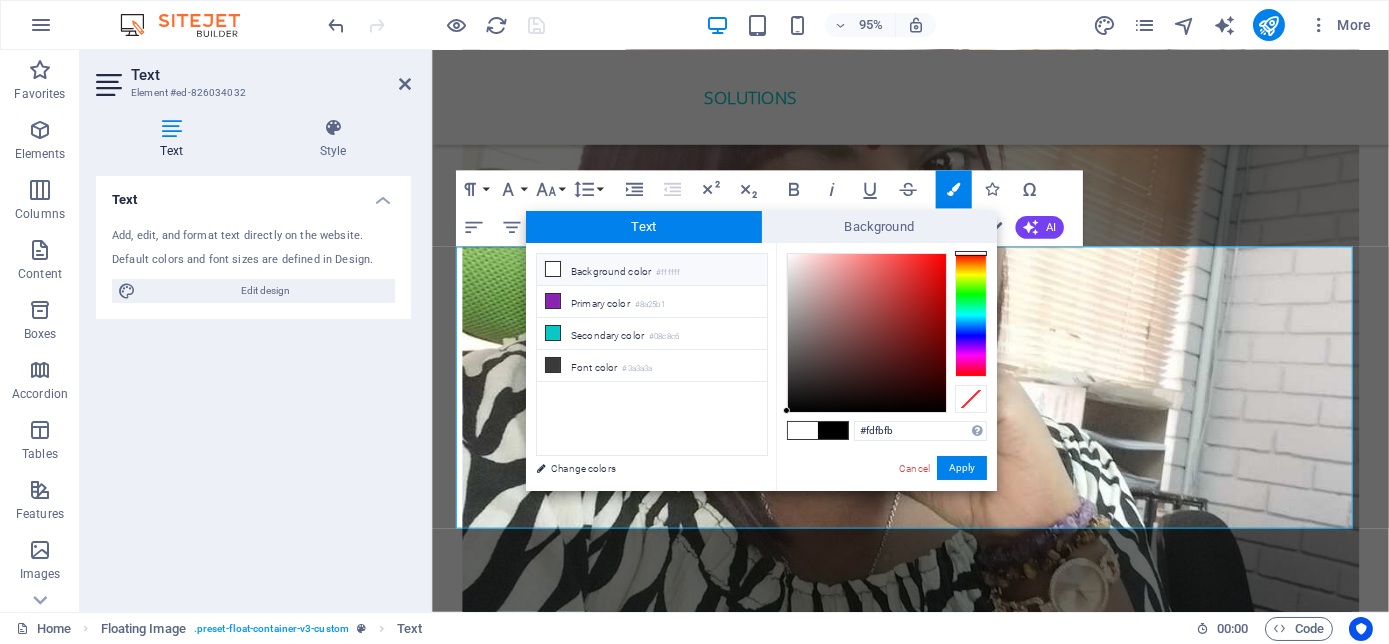 click at bounding box center (867, 333) 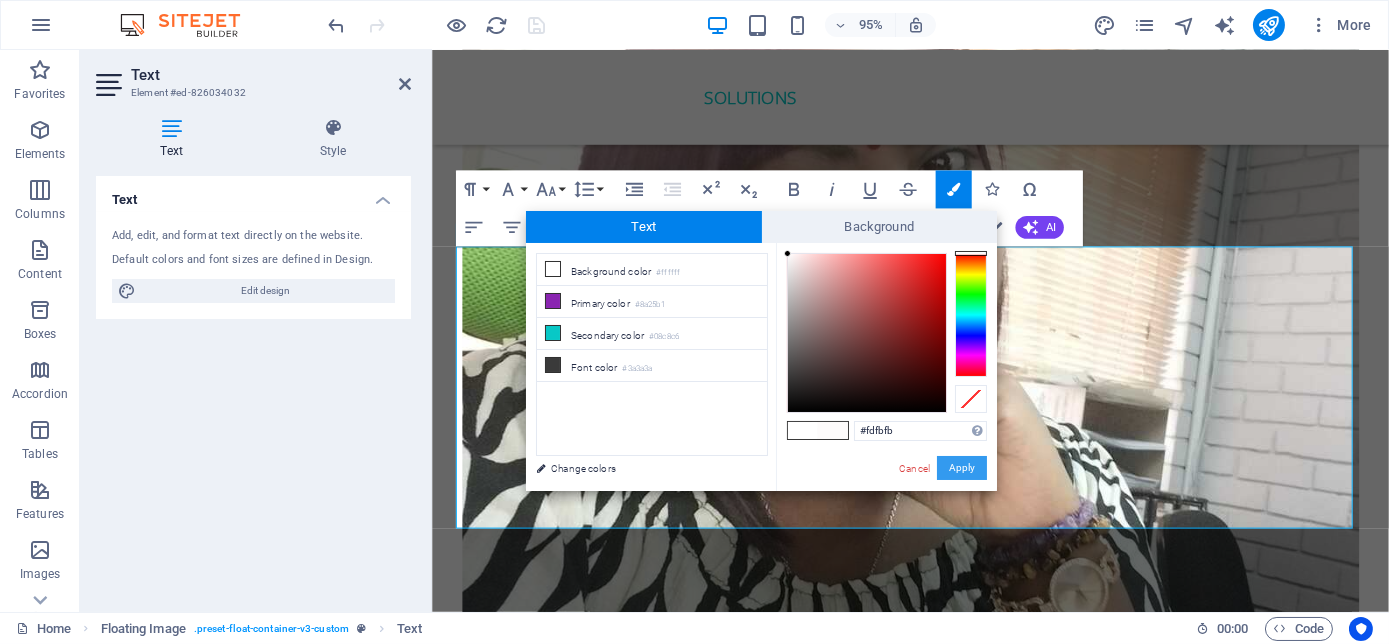 click on "Apply" at bounding box center (962, 468) 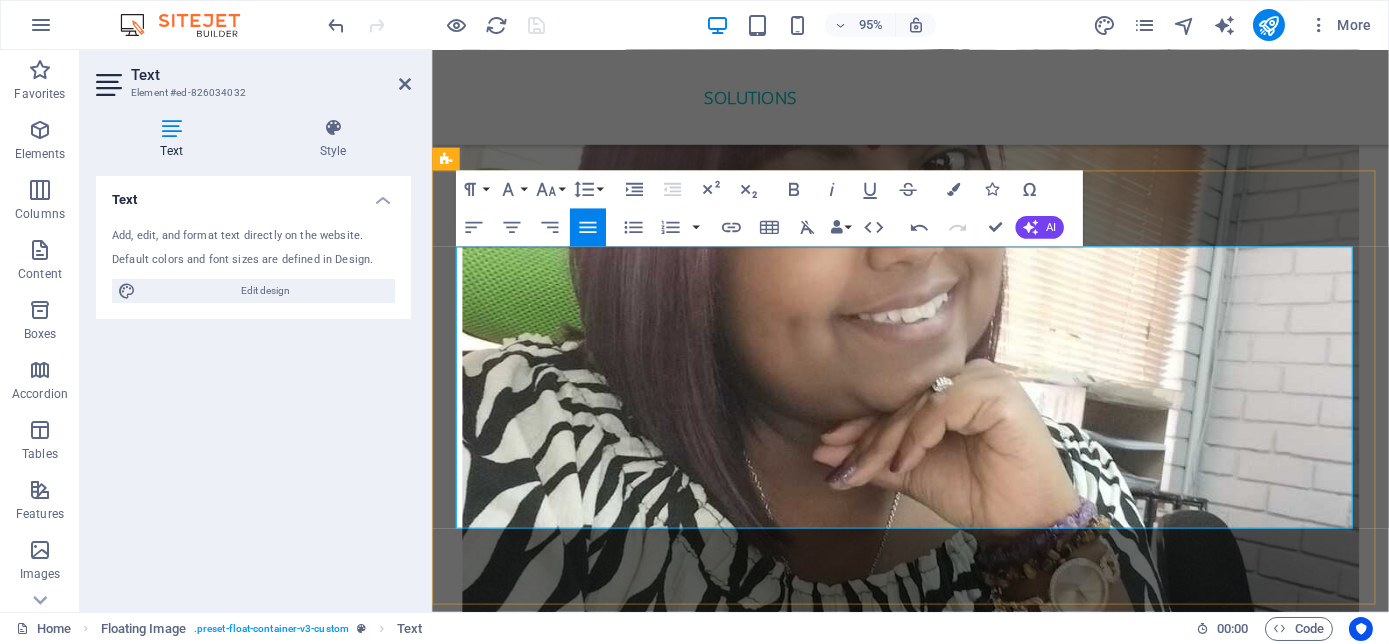click on "In [YEAR], [FIRST] received the Global Humanitarian Award in [CITY] for significant contributions to communities. This year he was also the Runner up for the Ignite X speaking competition in [CITY], [STATE]. In [YEAR], he was the Most Influential Men for unwavering dedication to helping others grow and achieve greatness. He is also a 3x International Best-Selling Author, recognised for his expertise in mindset transformation, his latest book The Millennial Success Code hit International best seller in four countries in two days. As a Philanthropist, he is the Founder of the Be the Best Version of Yourself Foundation, where he is dedicated to youth empowerment, disability advocacy, cancer awareness, and mental wellness. He has climbed Mt Kilimanjaro three times                                                for various reasons. He is the pied piper for Millennial Success." at bounding box center (935, 4816) 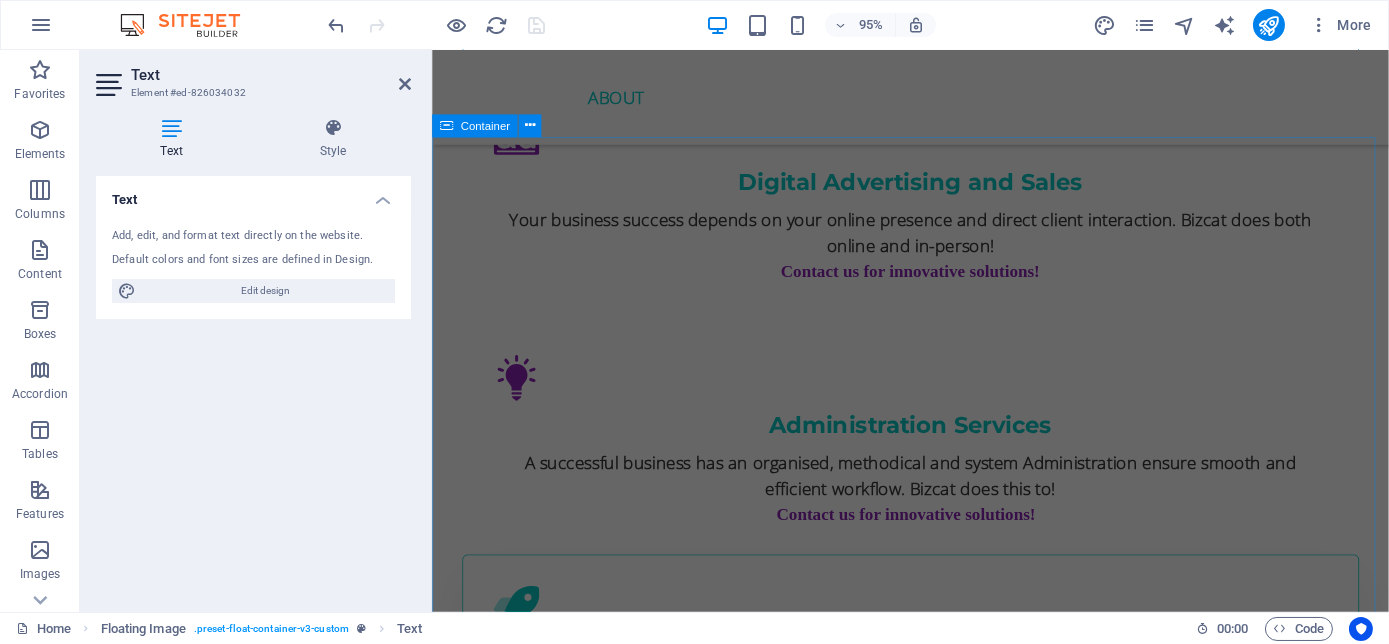 scroll, scrollTop: 2454, scrollLeft: 0, axis: vertical 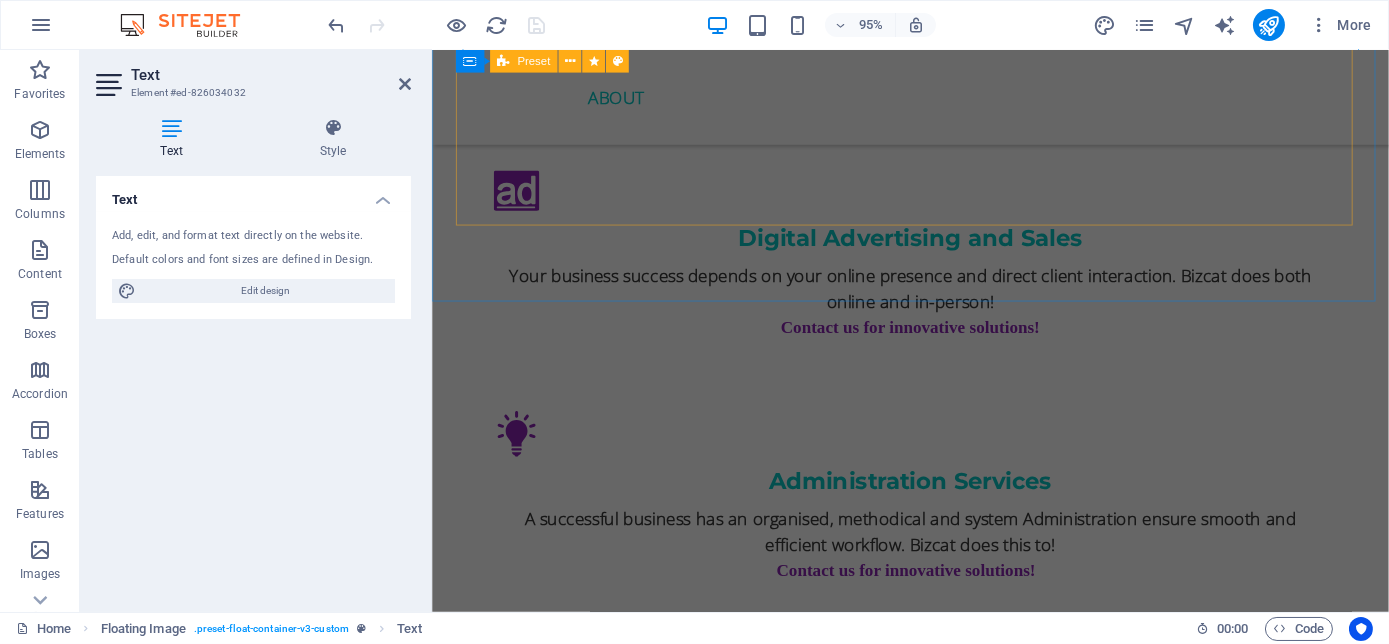 click on ".fa-secondary{opacity:.4} Promotional Events  Business Showers, Pop Up Stalls, Exhibitions, Trade Shows, Flyer Distributions and other ways.  Bizcat takes your business Everywhere!  Contact us for innovative solutions!    Business Development Investing in Business development is a solid foundation for success.  Bizcat ensures your business success! Contact us for innovative solutions!    .fa-secondary{opacity:.4} Workshops & Training Learning is ongoing and information is in a constant state of flux. Bizcat offers educational platforms for you to always be in the know! Contact us for innovative solutions!" at bounding box center (935, 1011) 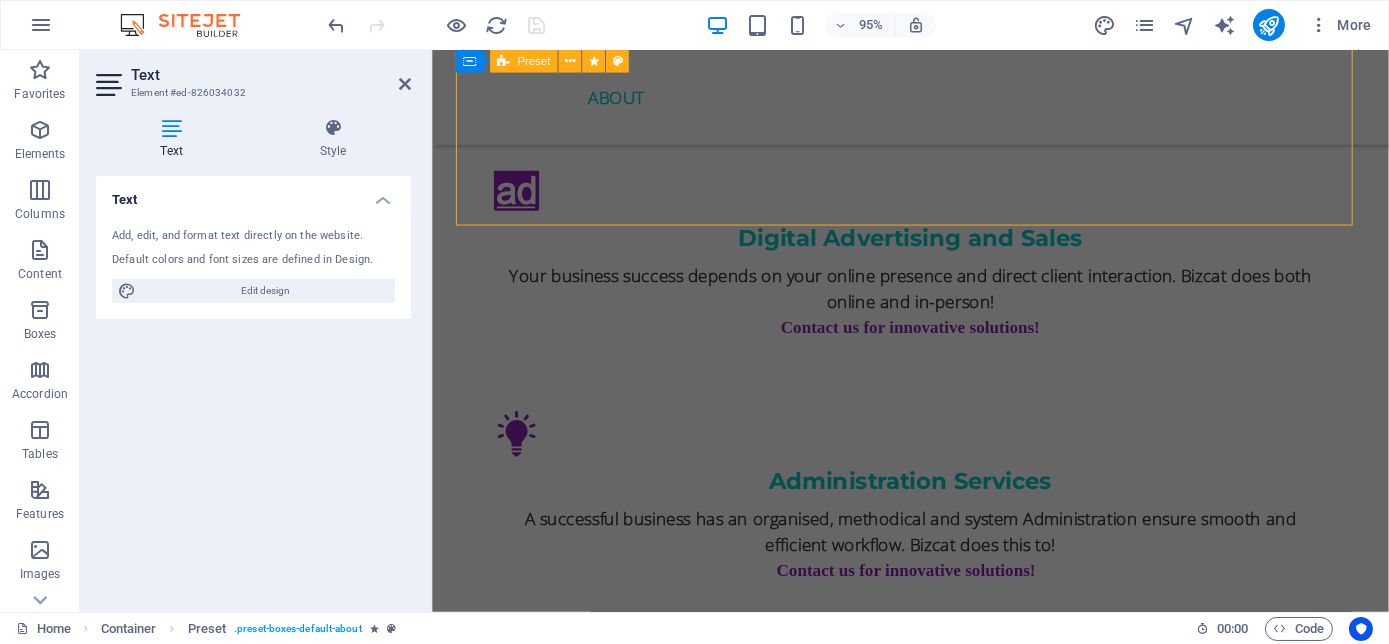 scroll, scrollTop: 2163, scrollLeft: 0, axis: vertical 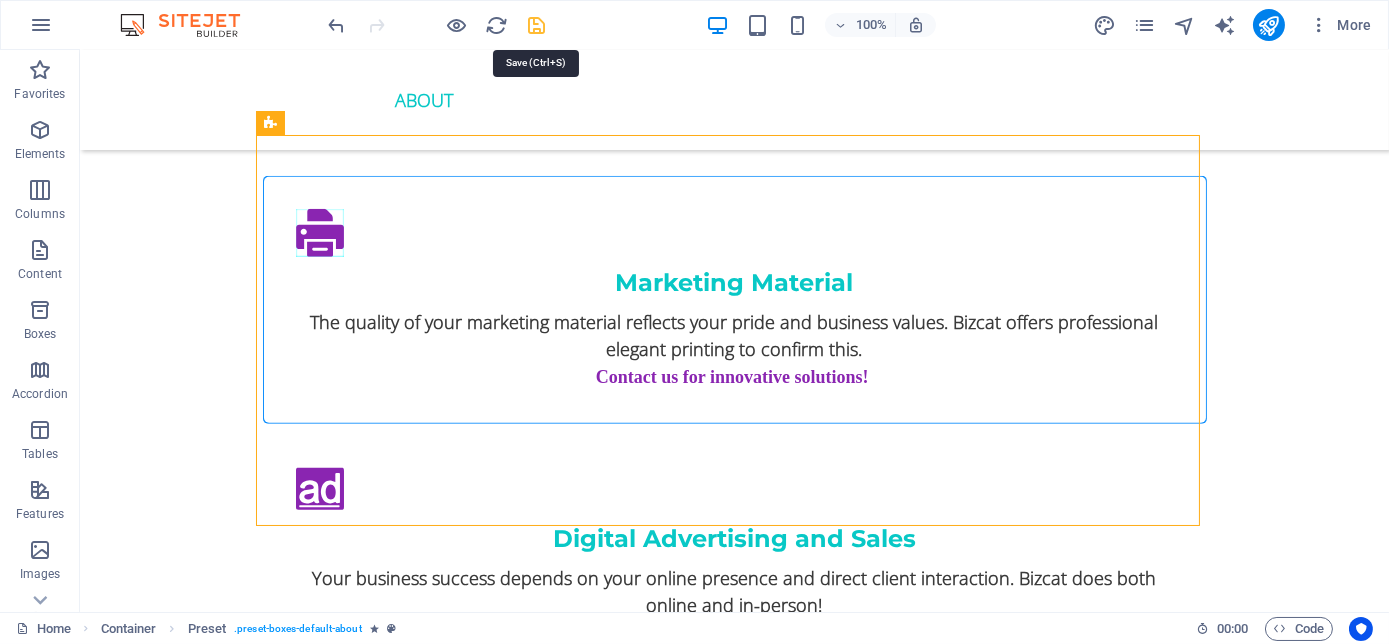 click at bounding box center (537, 25) 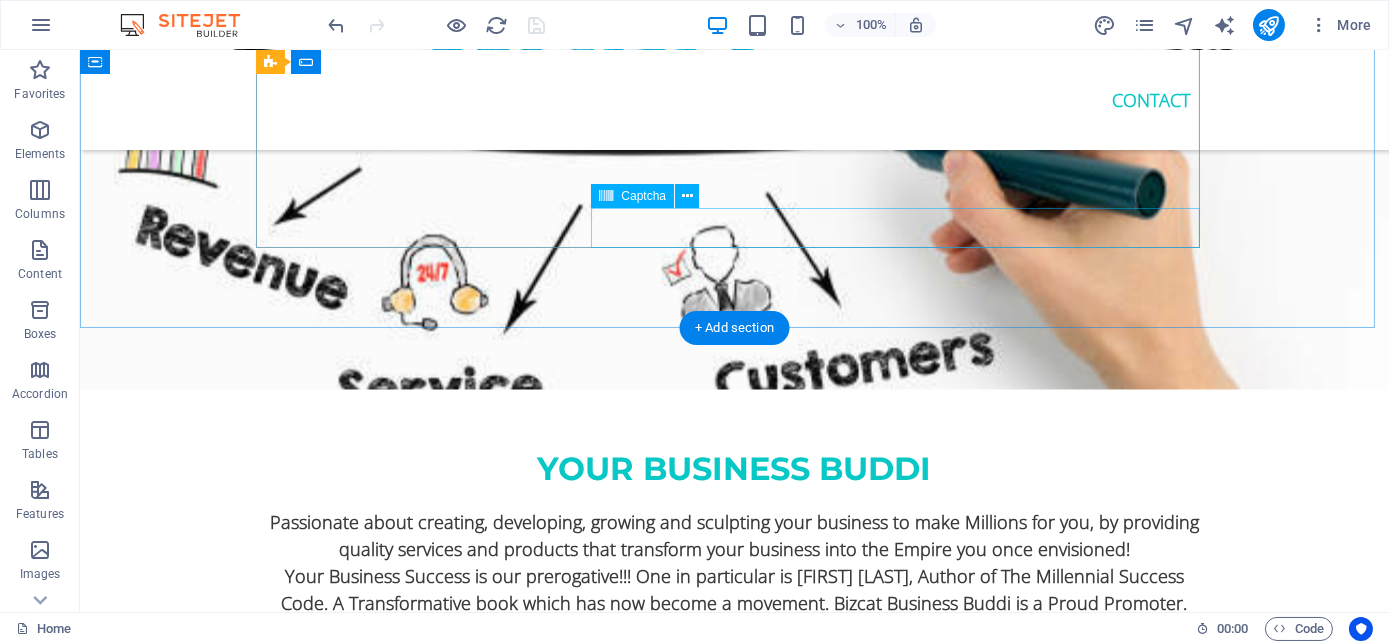 scroll, scrollTop: 7890, scrollLeft: 0, axis: vertical 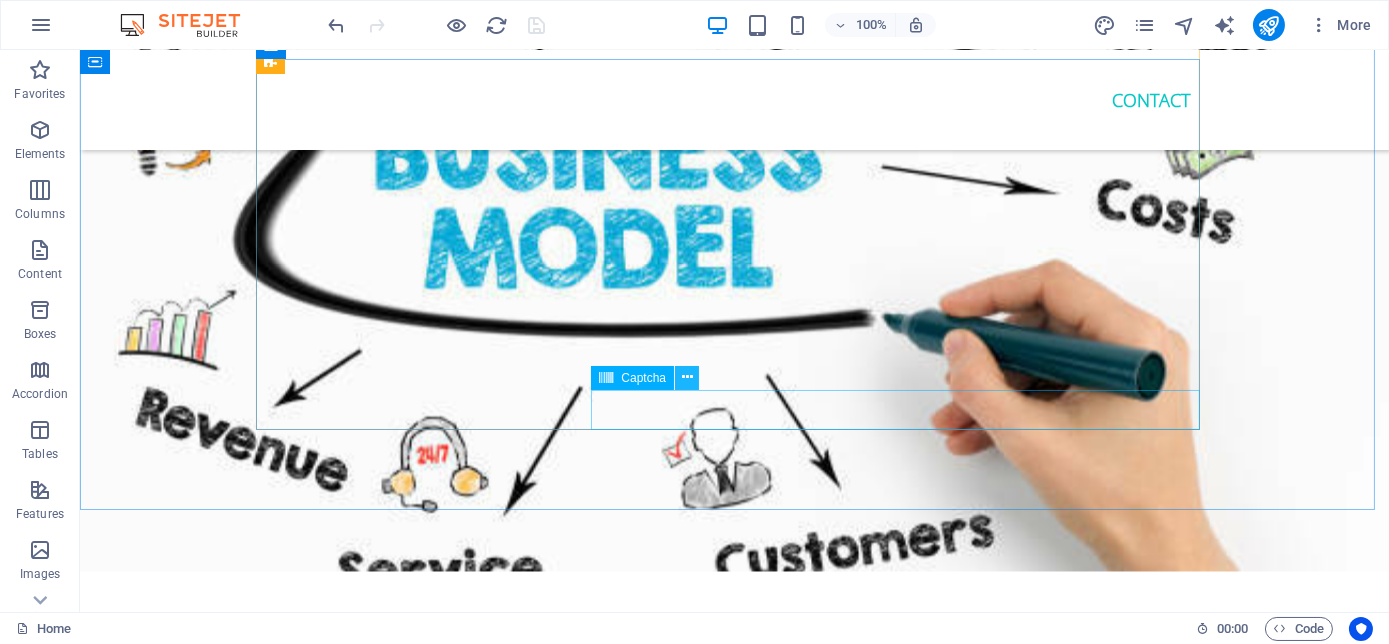 click at bounding box center [687, 377] 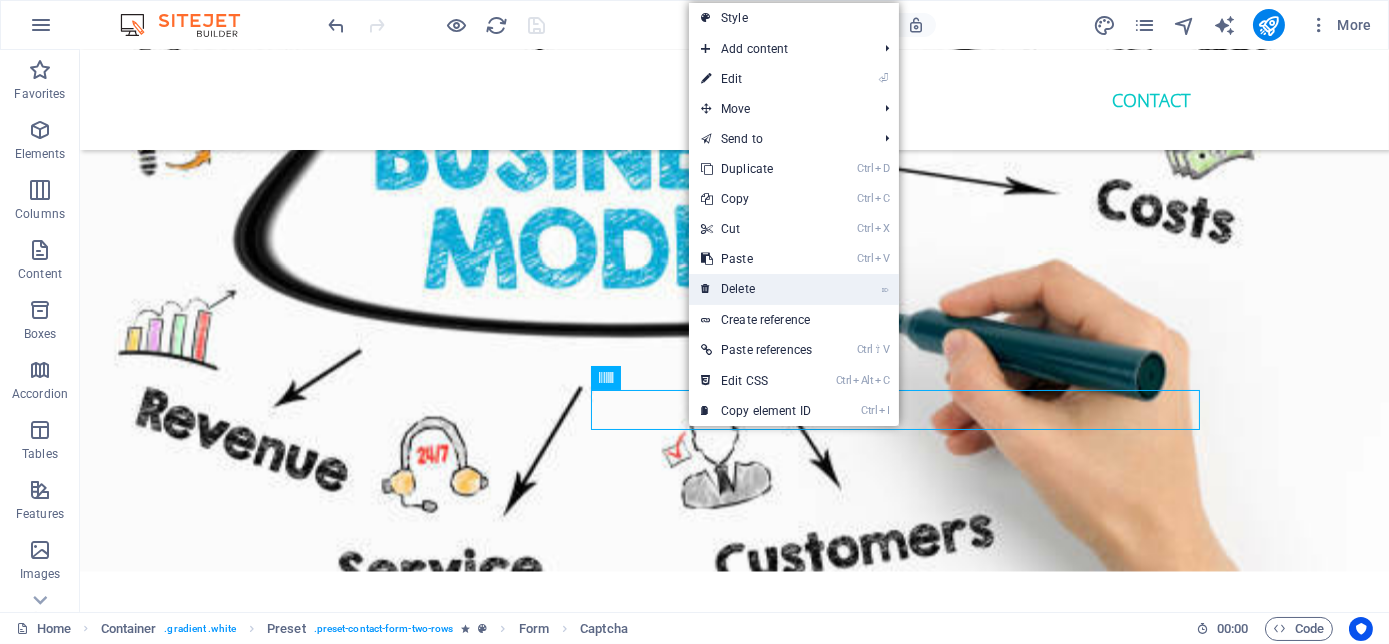 click on "⌦  Delete" at bounding box center [756, 289] 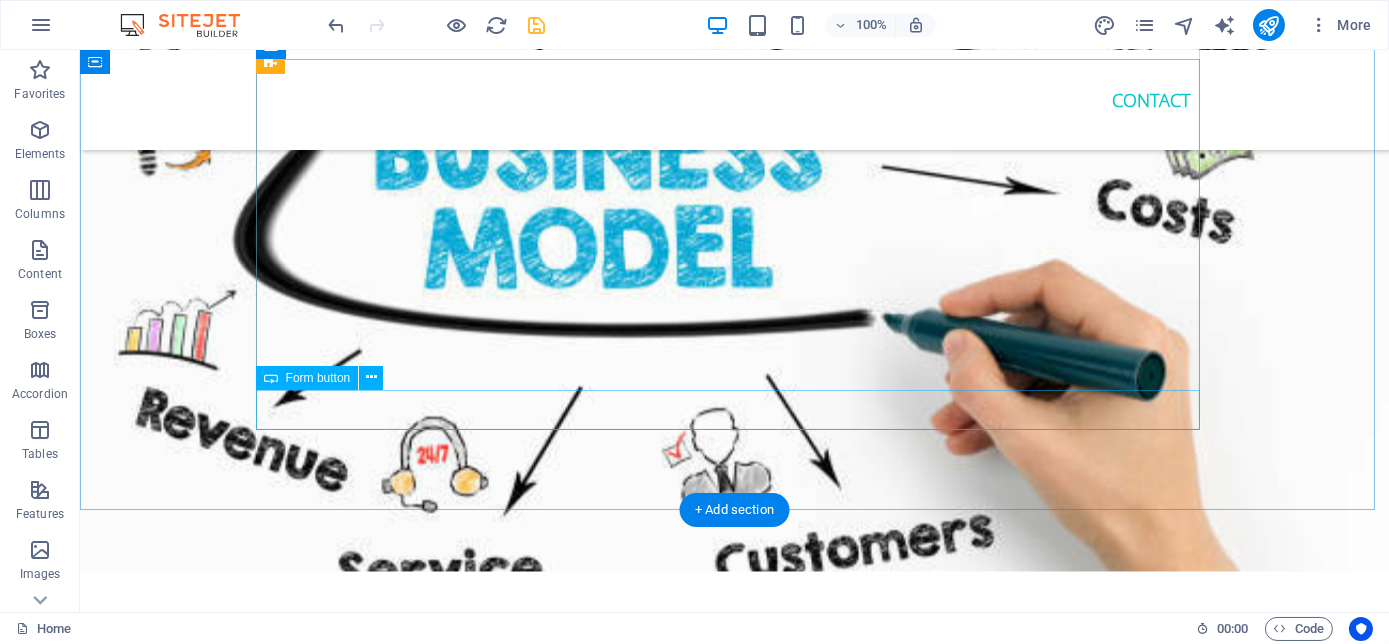 click on "Submit" 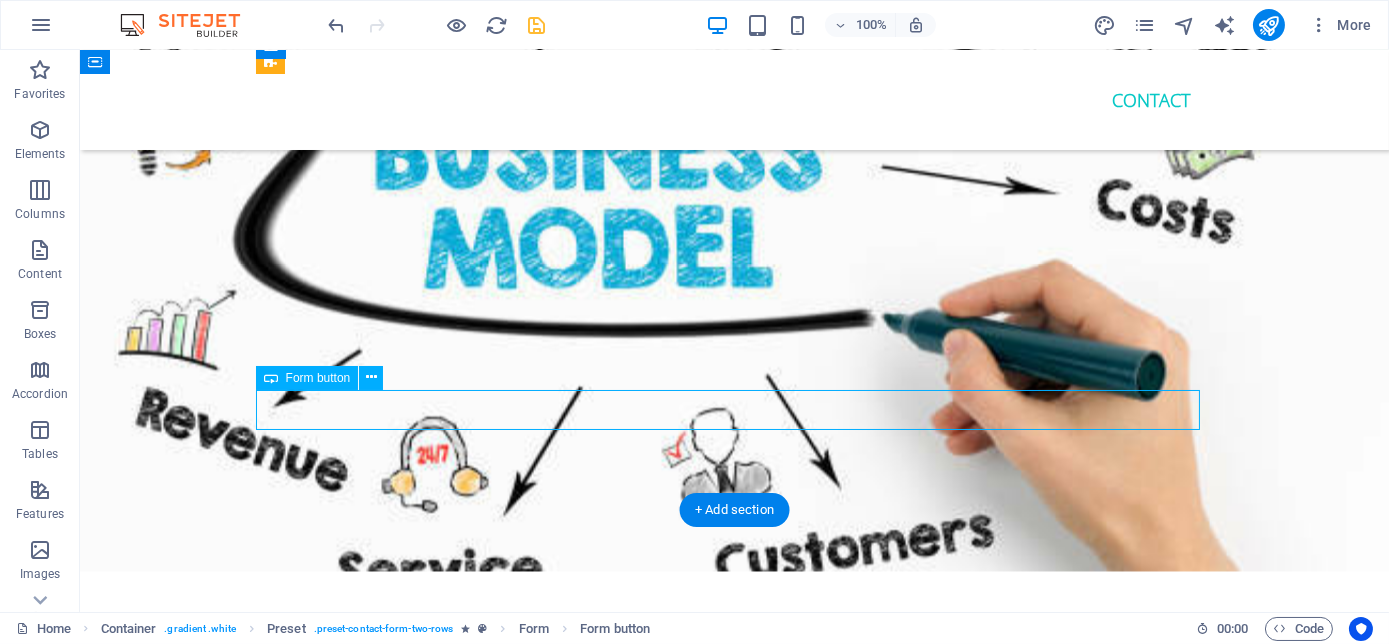 click on "Submit" 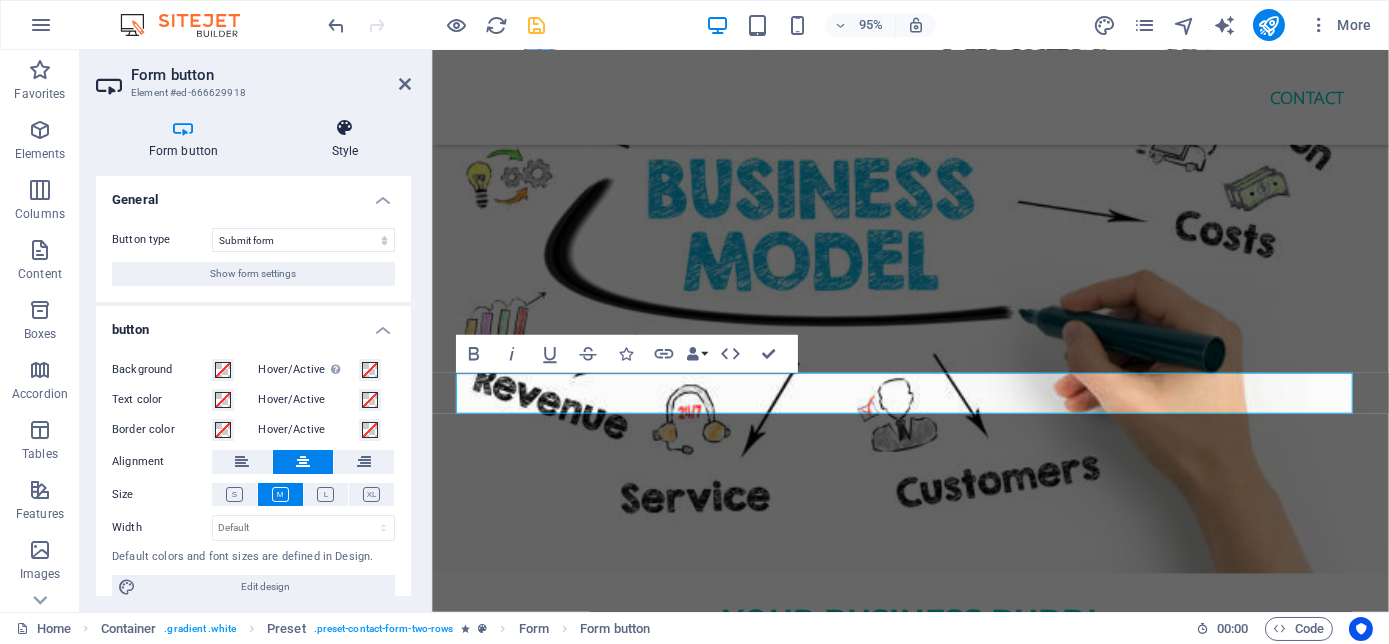 click on "Style" at bounding box center (345, 139) 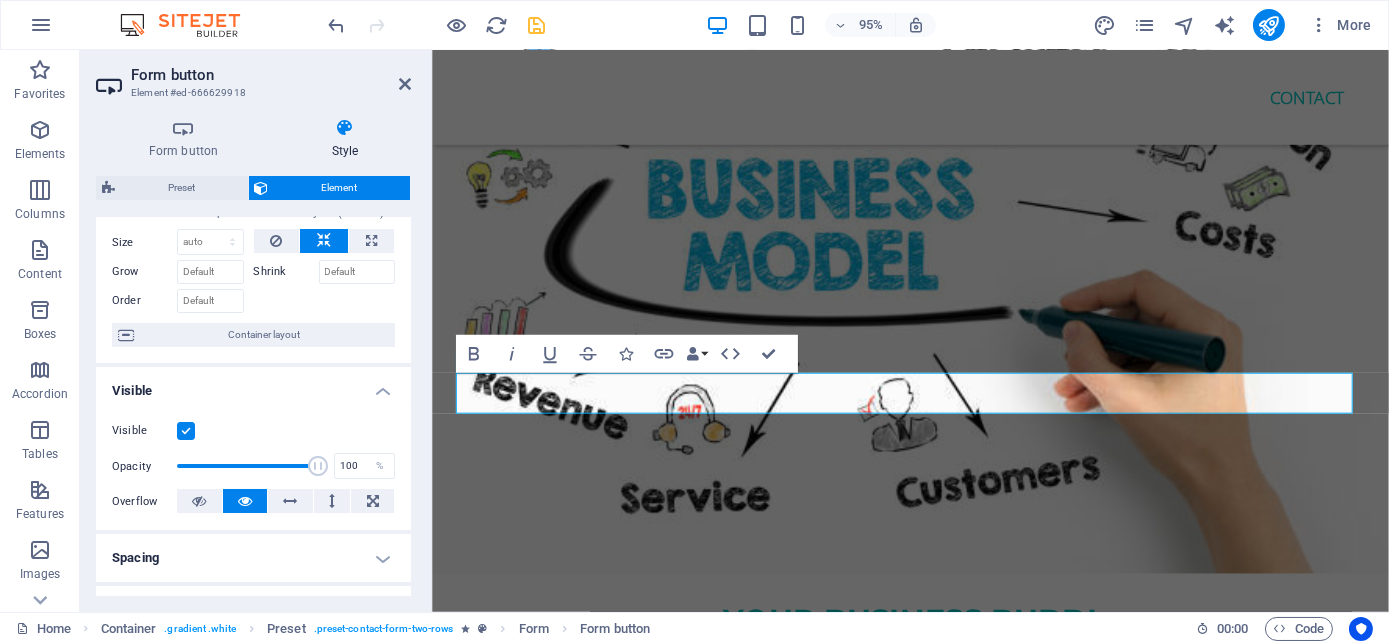 scroll, scrollTop: 90, scrollLeft: 0, axis: vertical 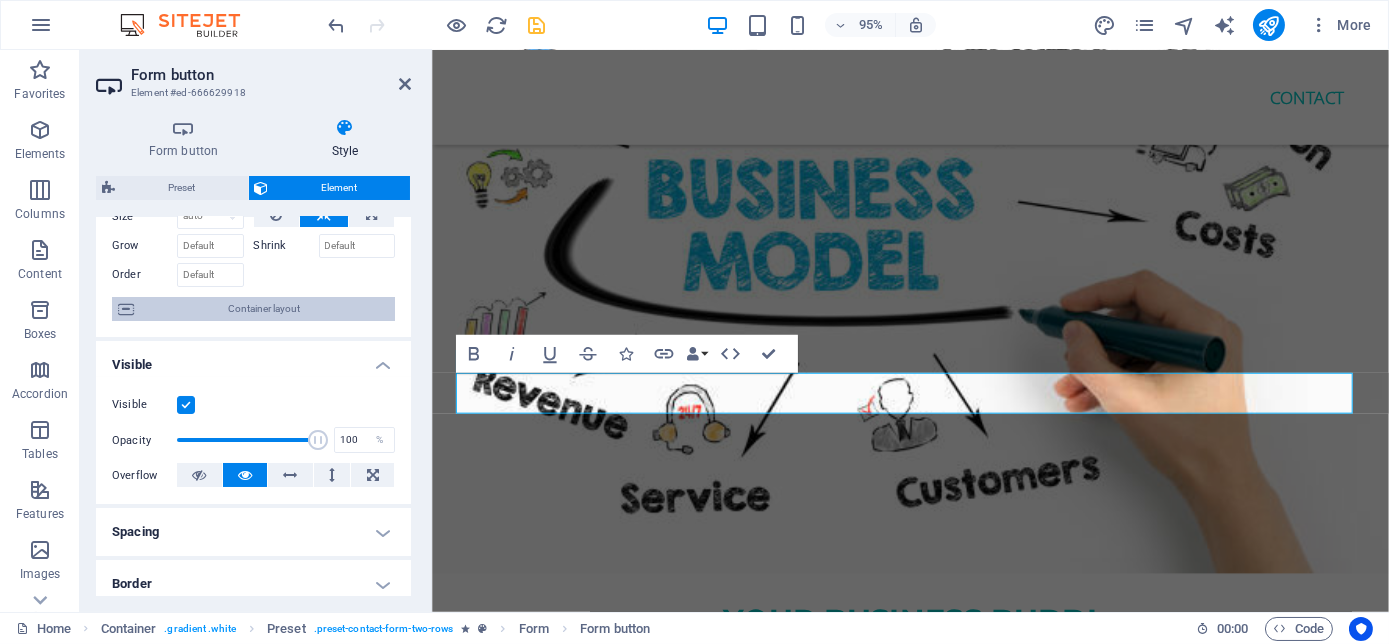 click on "Container layout" at bounding box center [264, 309] 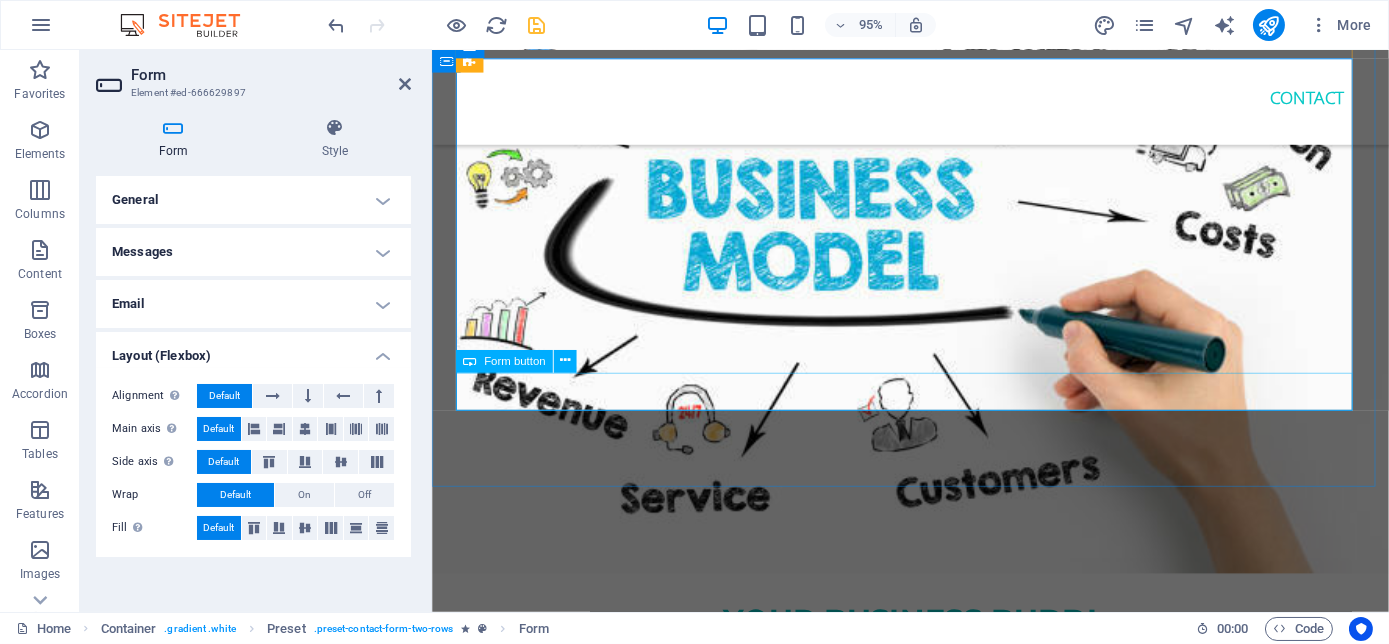 click on "Submit" 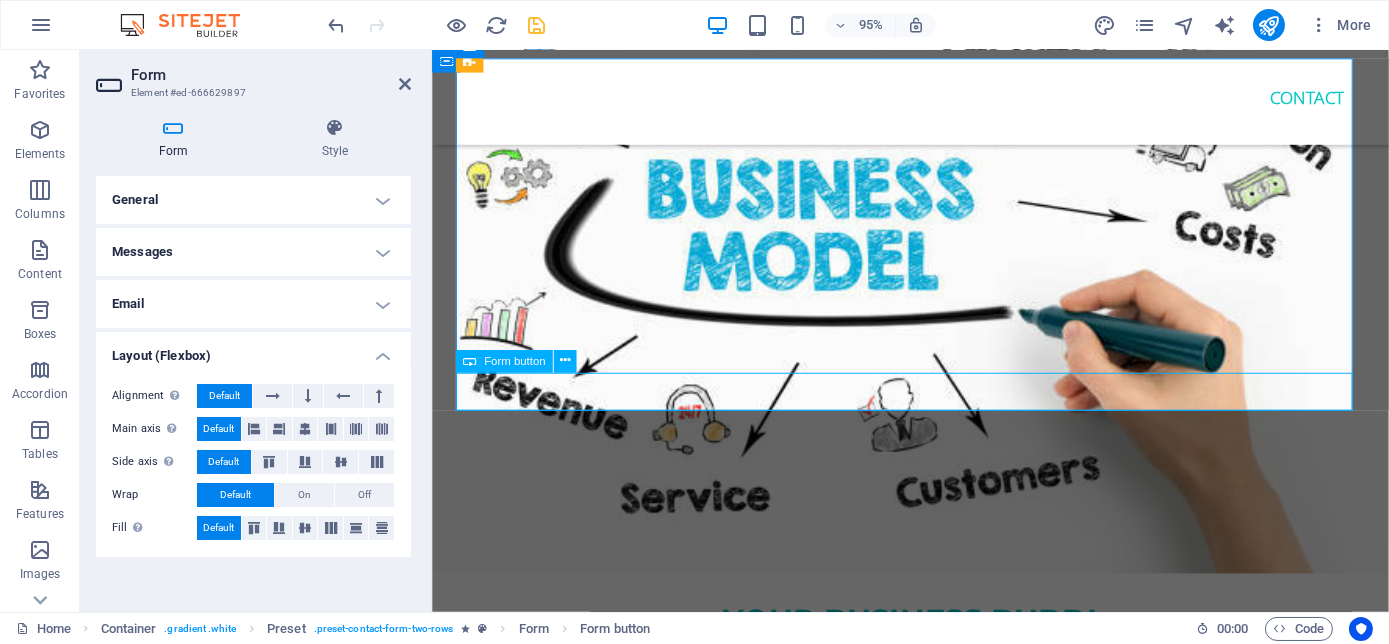 click on "Submit" 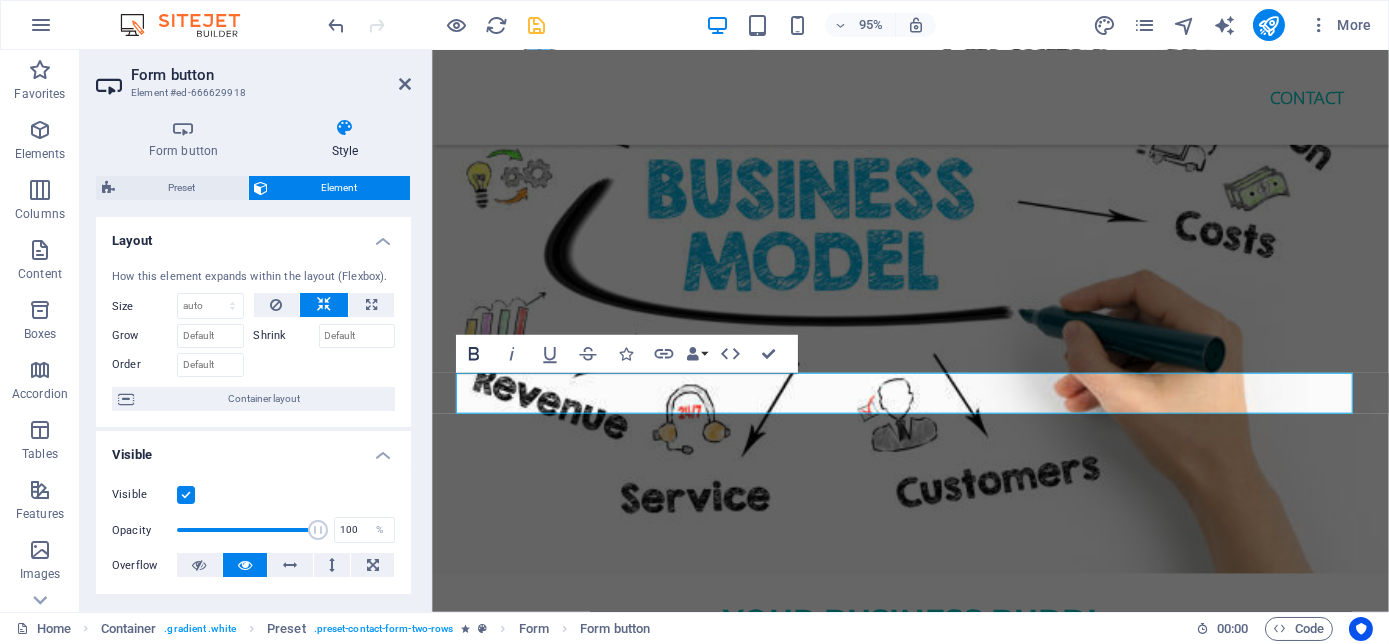 click 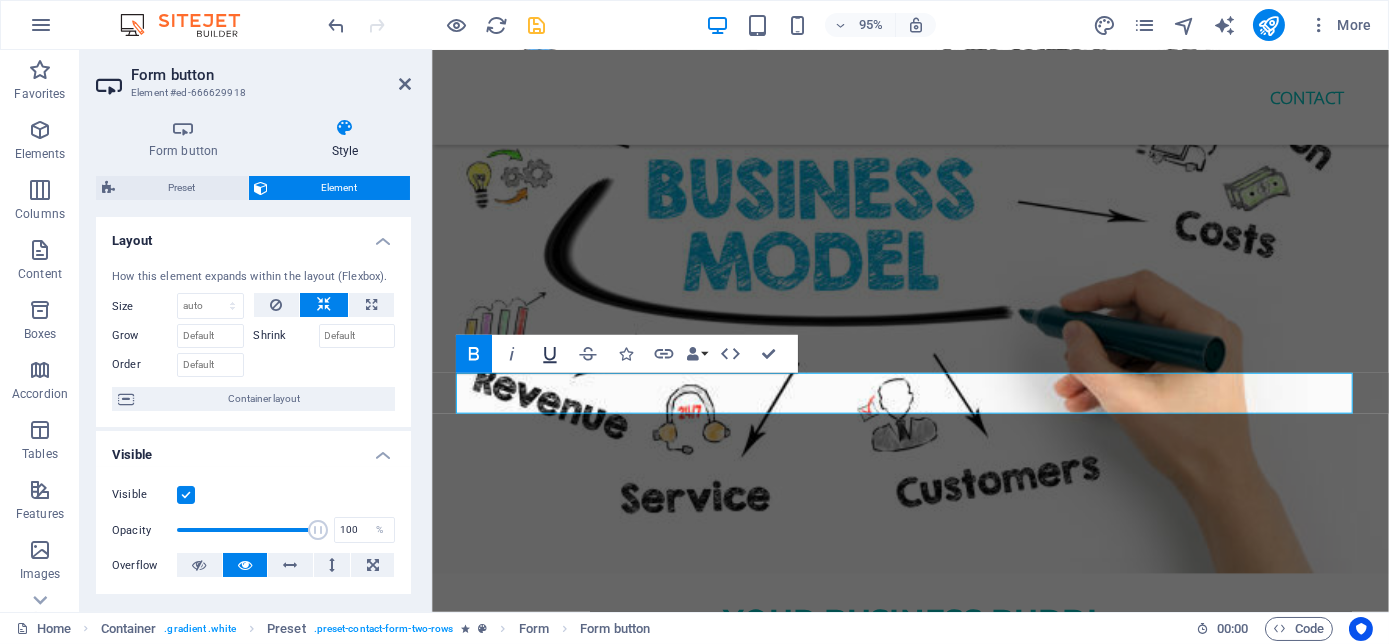 click 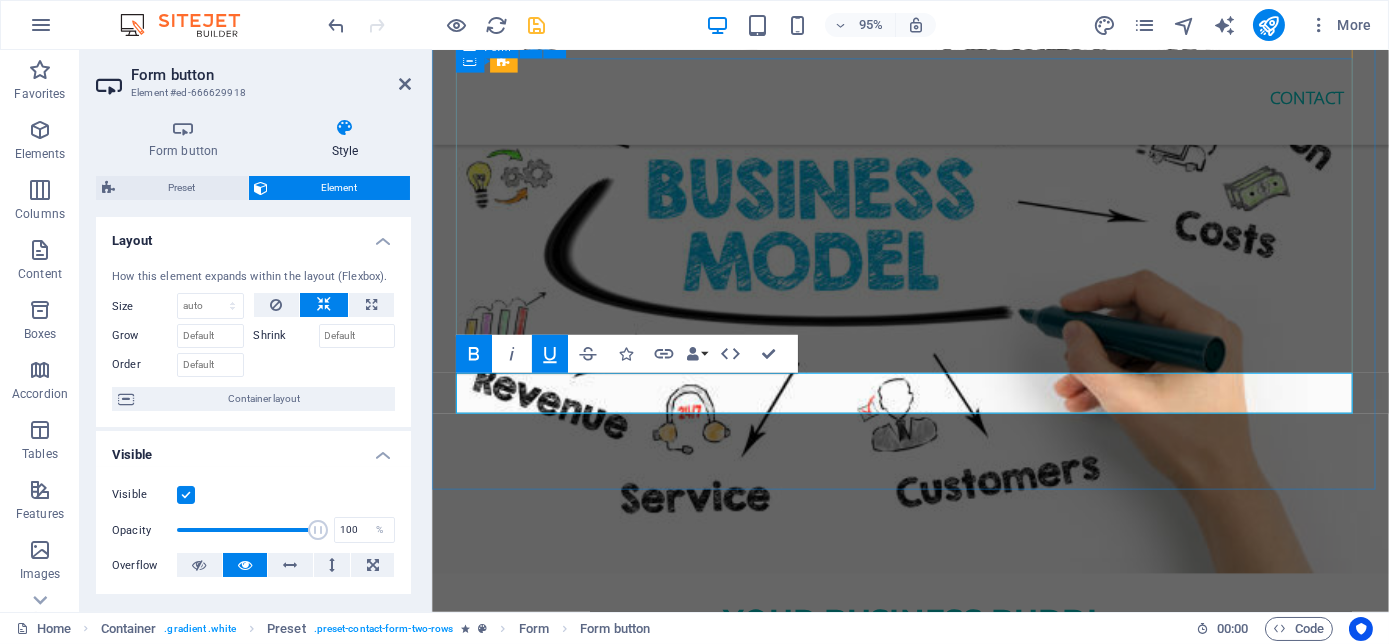click on "I have read and understand the privacy policy. Submit" 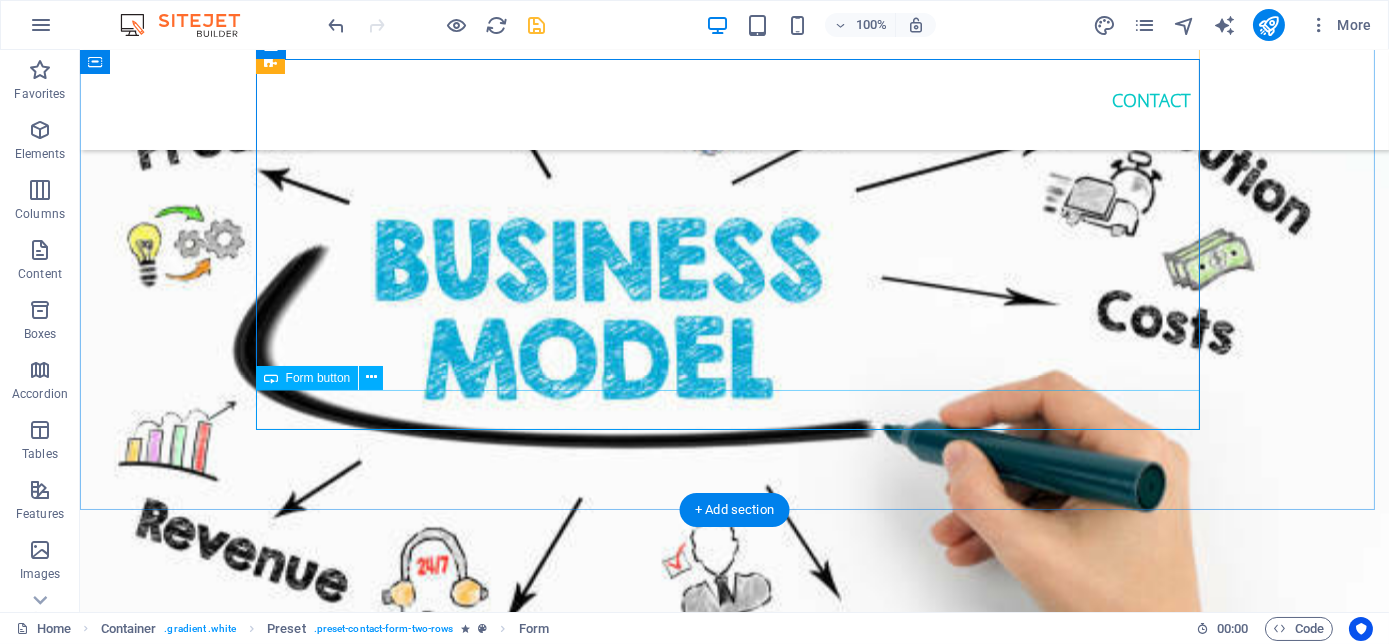 scroll, scrollTop: 7709, scrollLeft: 0, axis: vertical 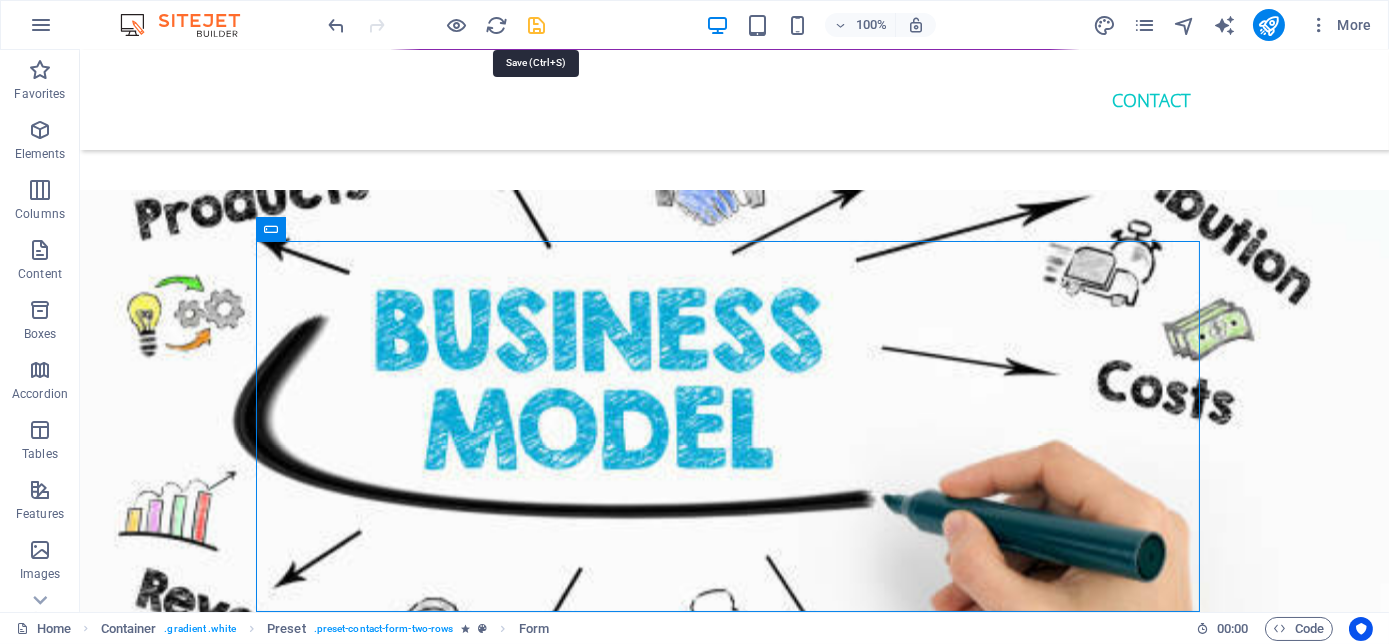click at bounding box center (537, 25) 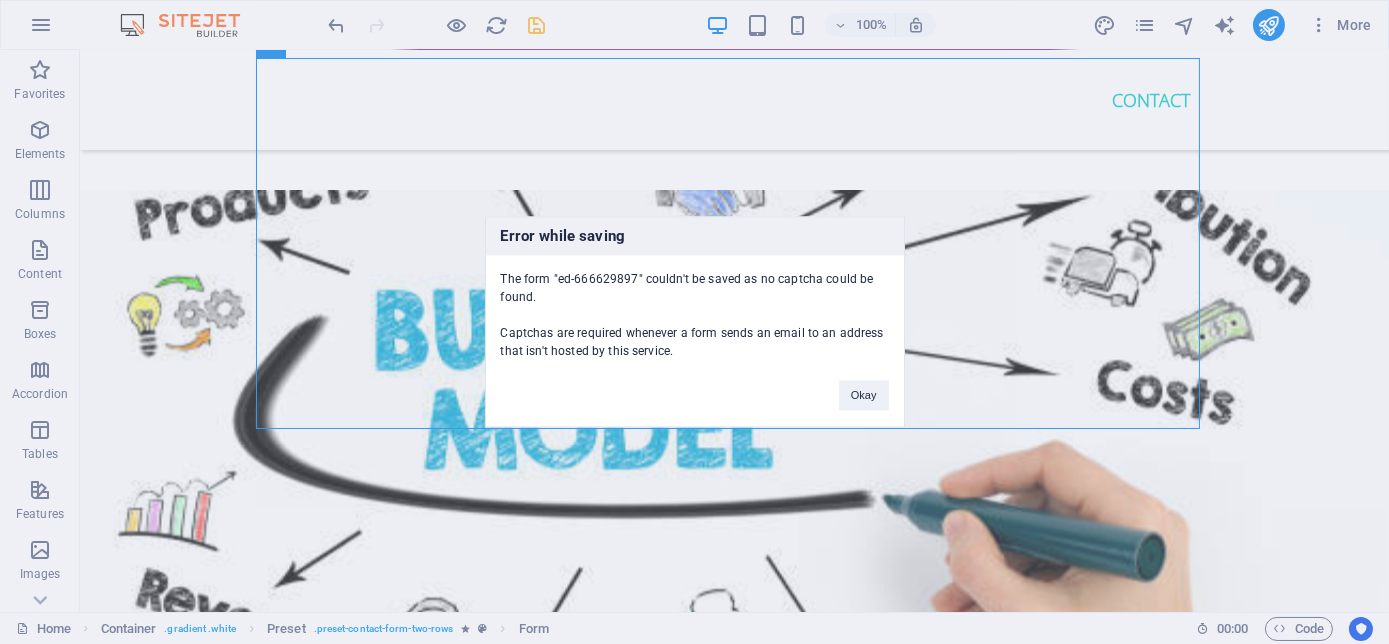 scroll, scrollTop: 7891, scrollLeft: 0, axis: vertical 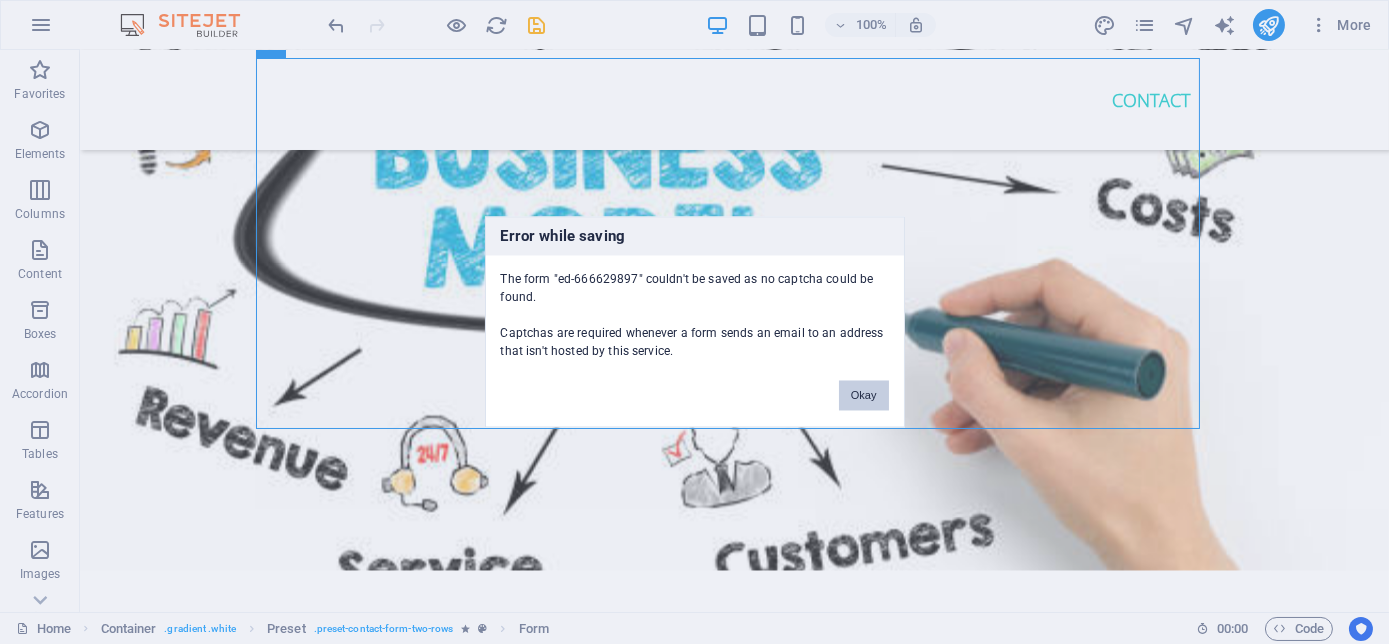 click on "Okay" at bounding box center [864, 396] 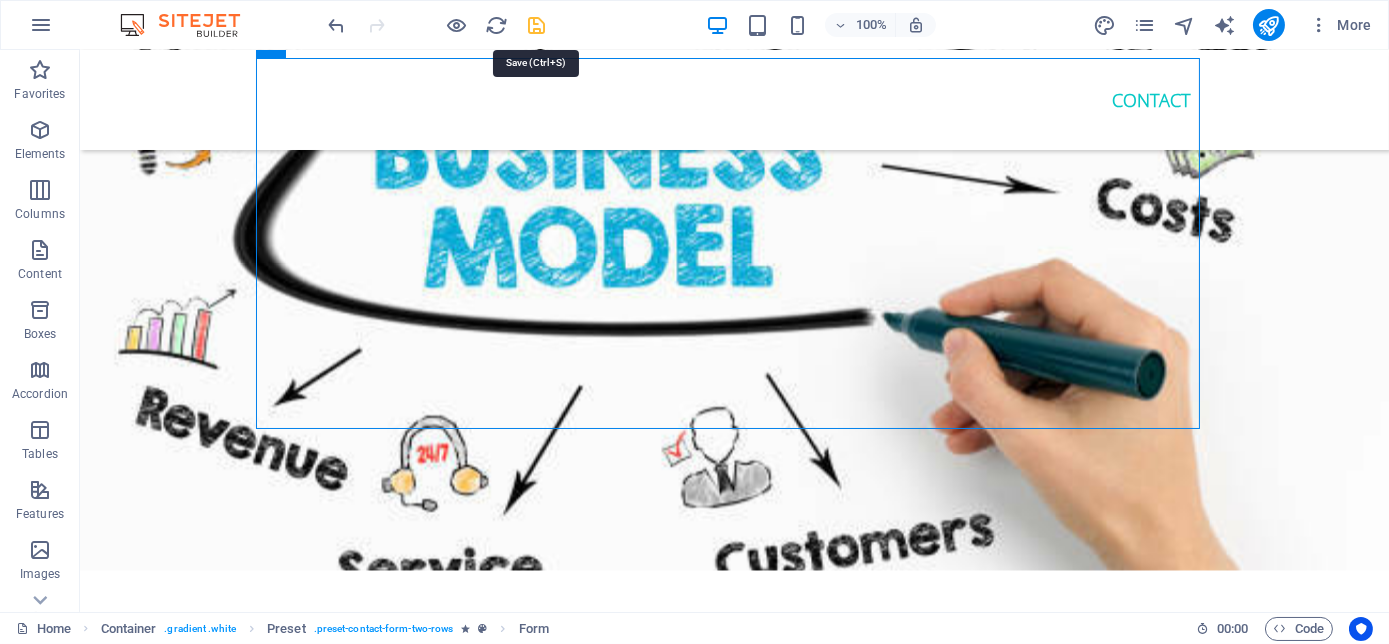 click at bounding box center [537, 25] 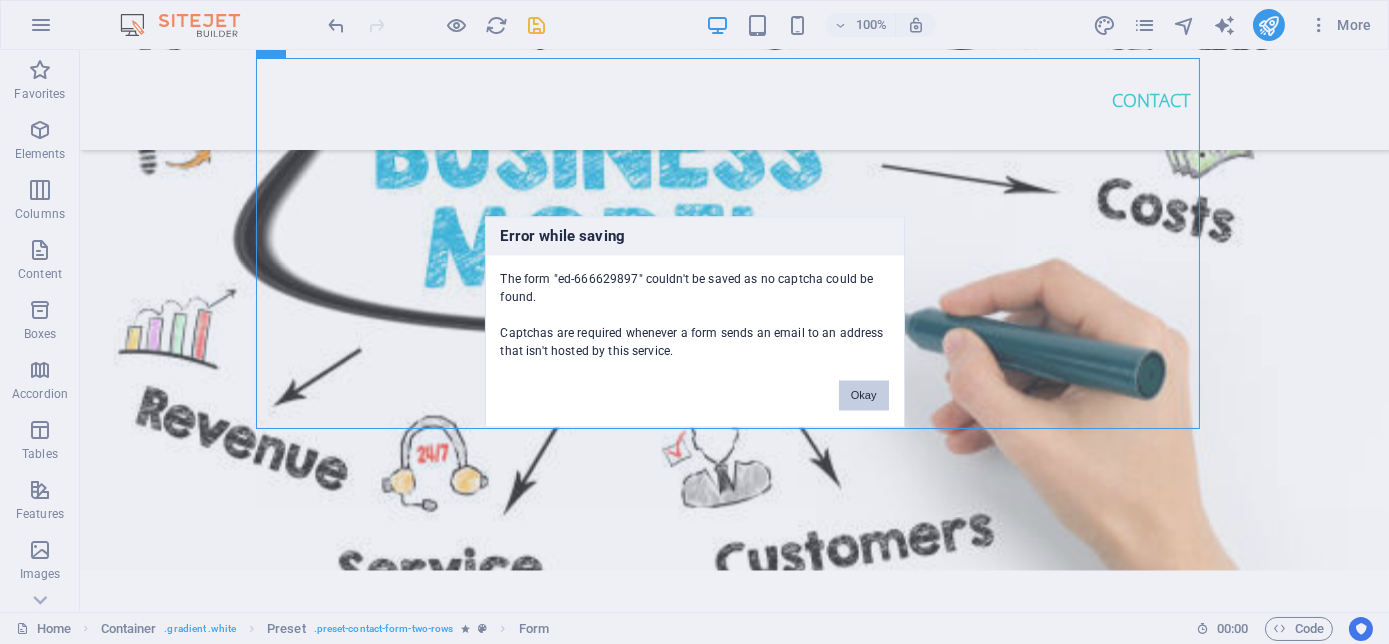 click on "Okay" at bounding box center (864, 396) 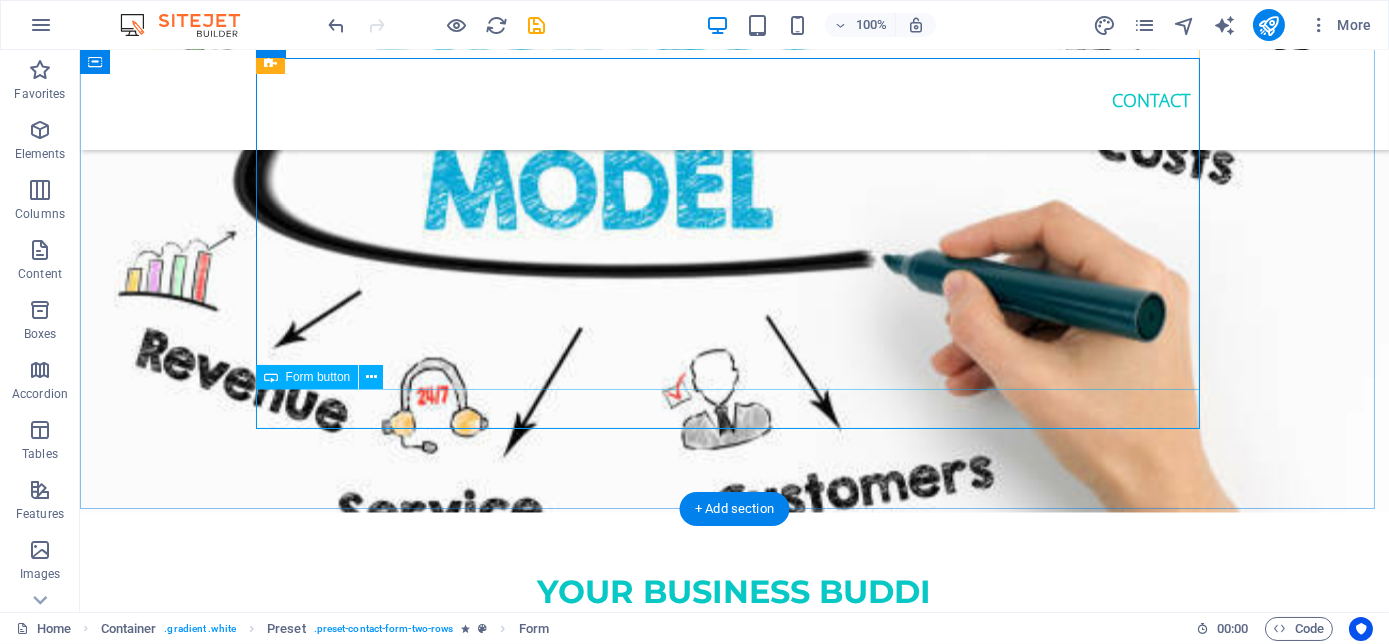 scroll, scrollTop: 7982, scrollLeft: 0, axis: vertical 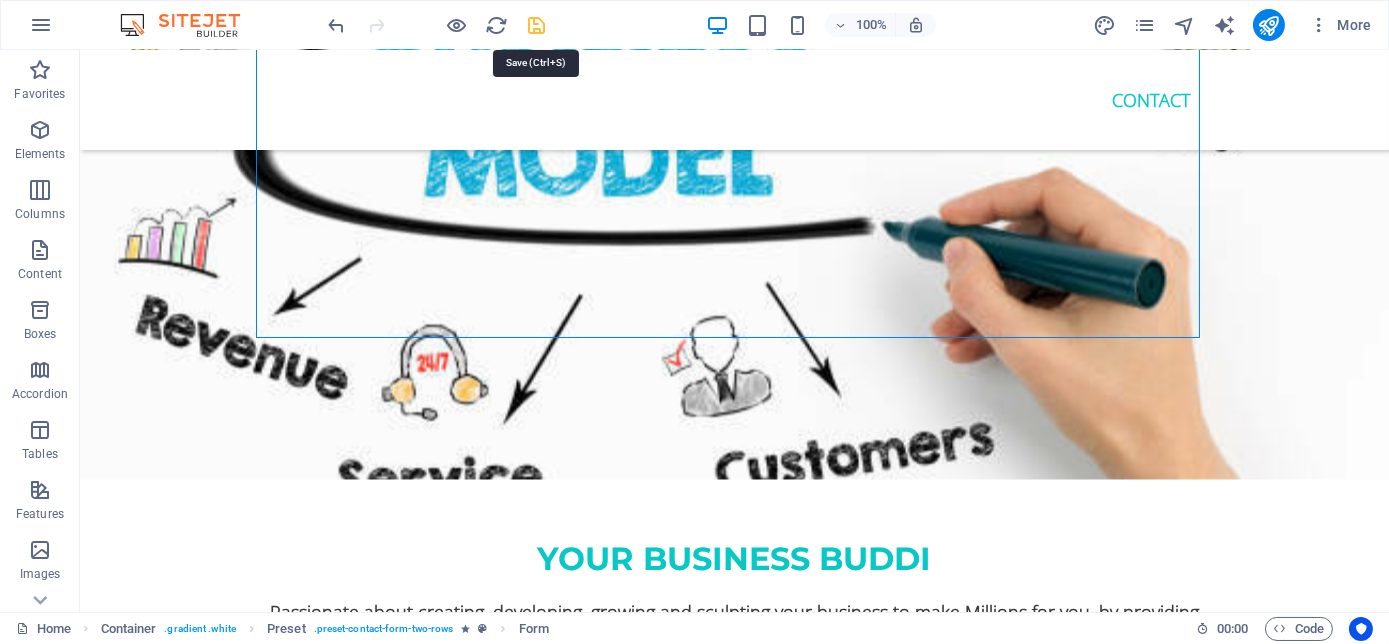 click at bounding box center [537, 25] 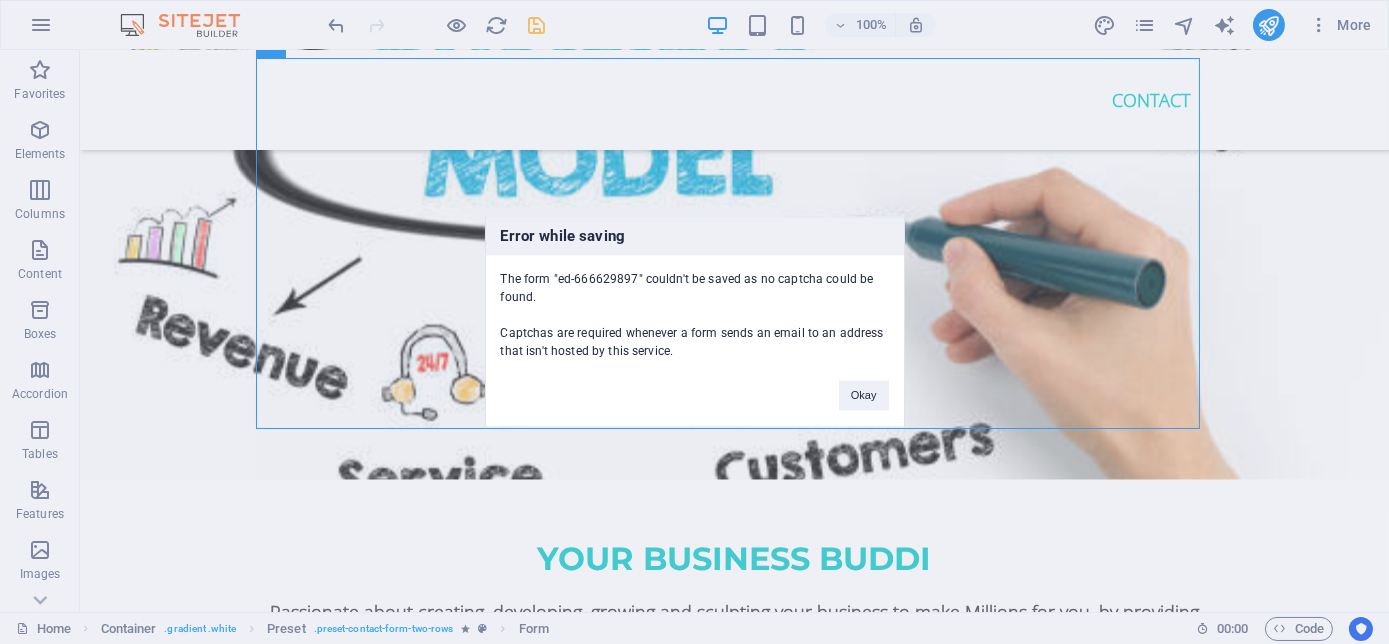 scroll, scrollTop: 7891, scrollLeft: 0, axis: vertical 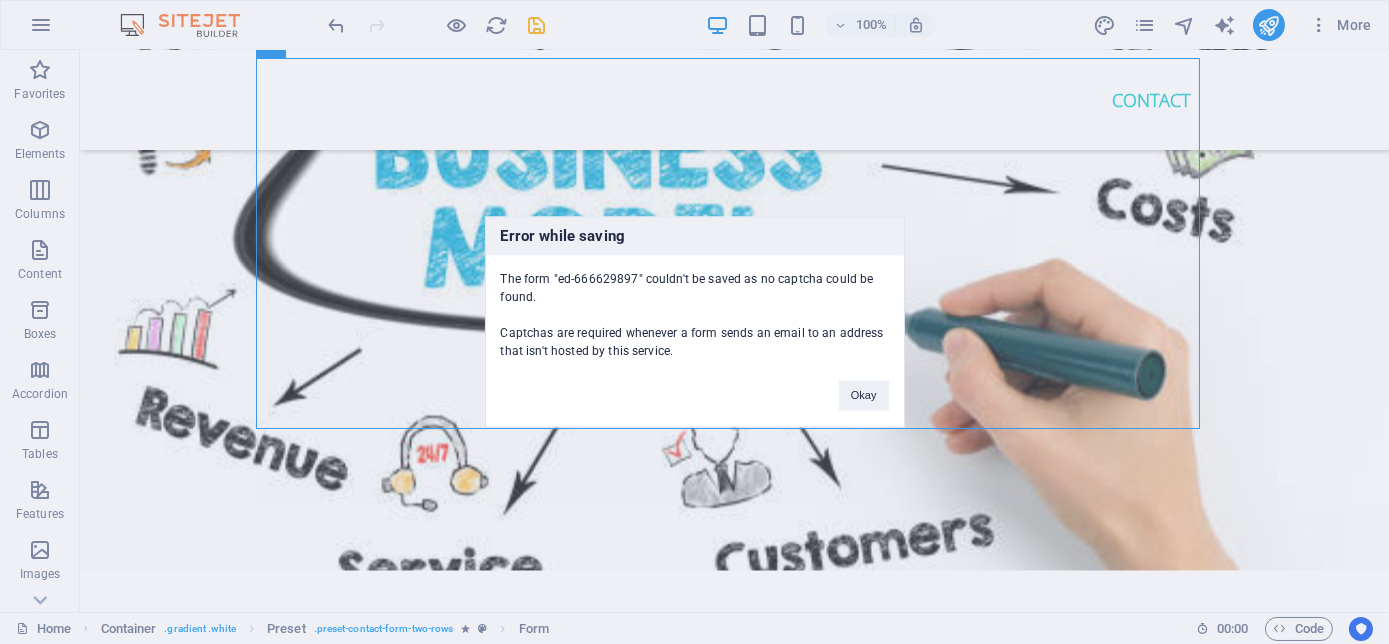 click on "Okay" at bounding box center (864, 386) 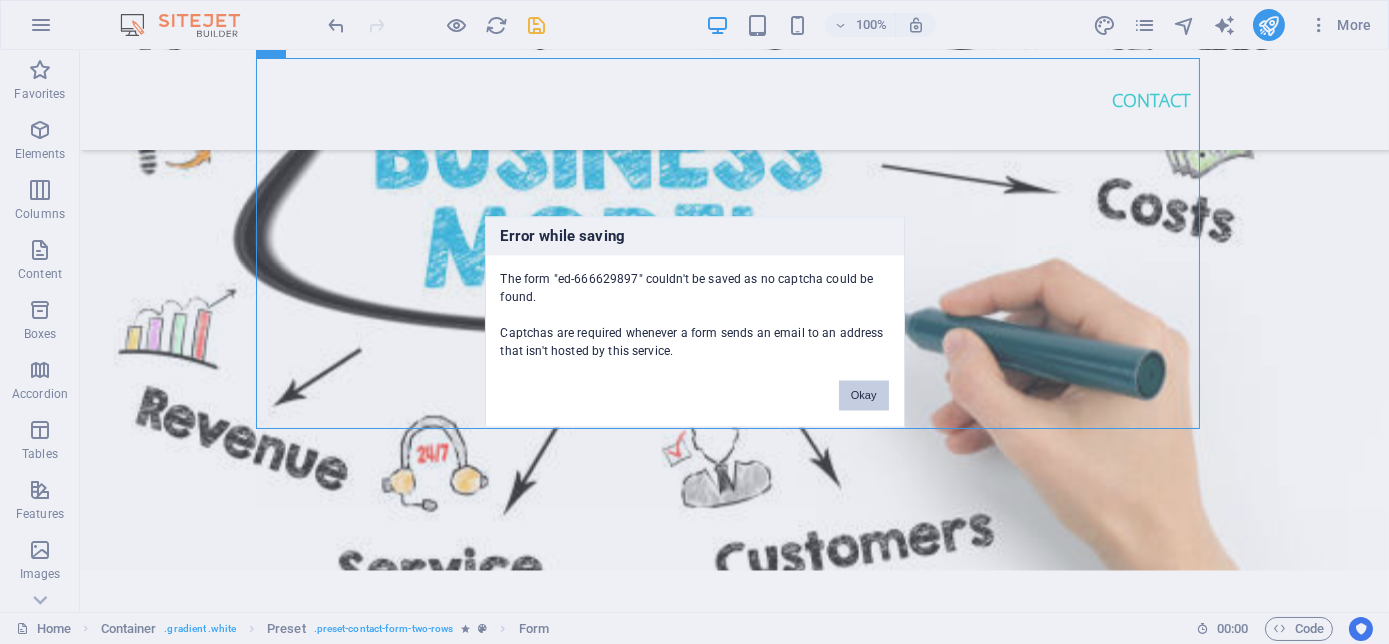 drag, startPoint x: 884, startPoint y: 395, endPoint x: 802, endPoint y: 345, distance: 96.04166 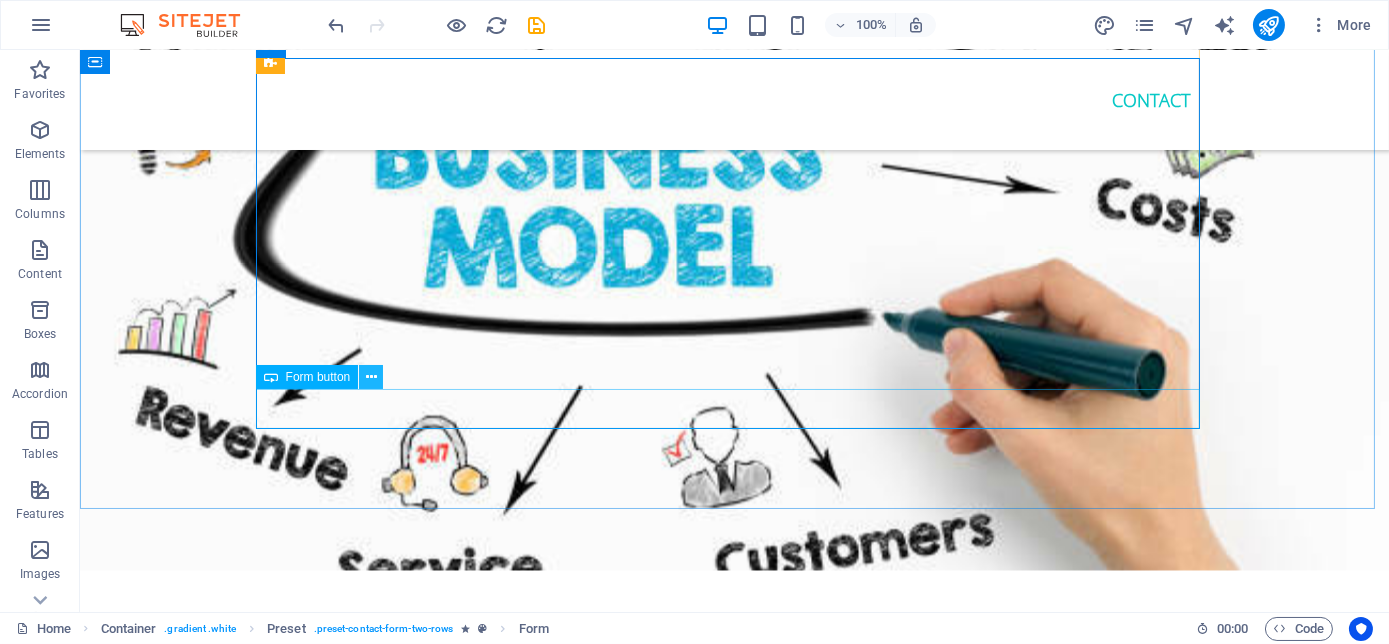 click at bounding box center (371, 377) 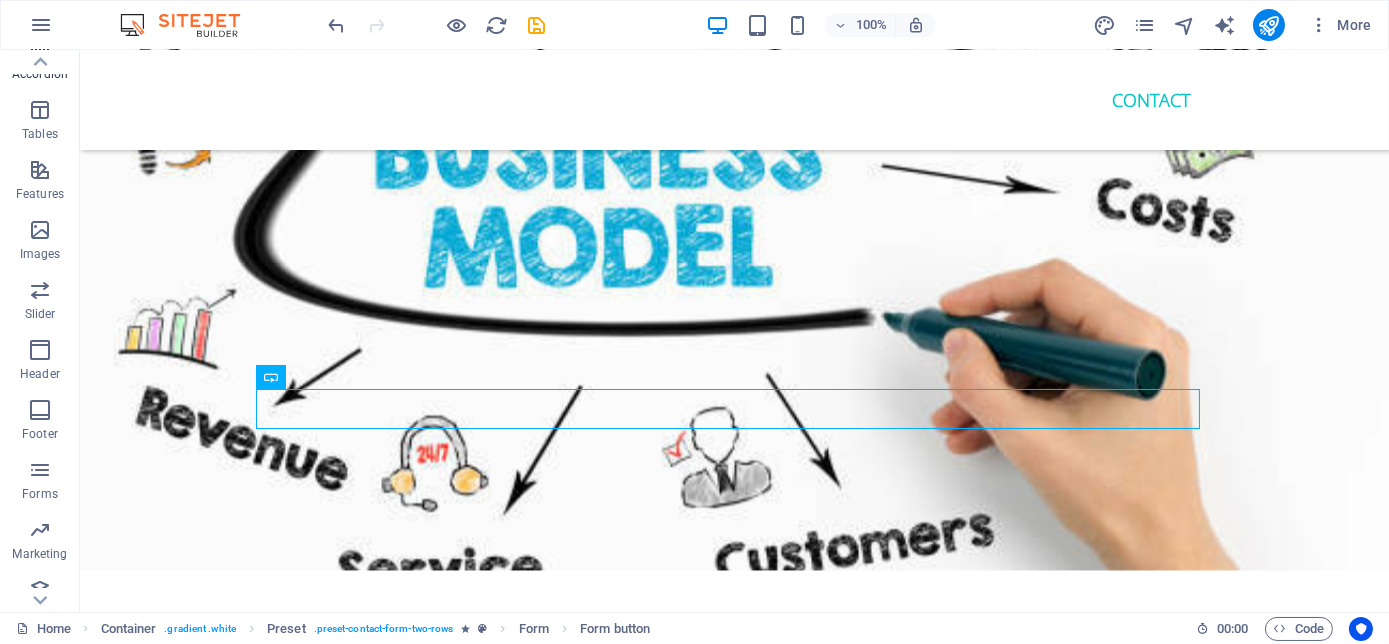 scroll, scrollTop: 338, scrollLeft: 0, axis: vertical 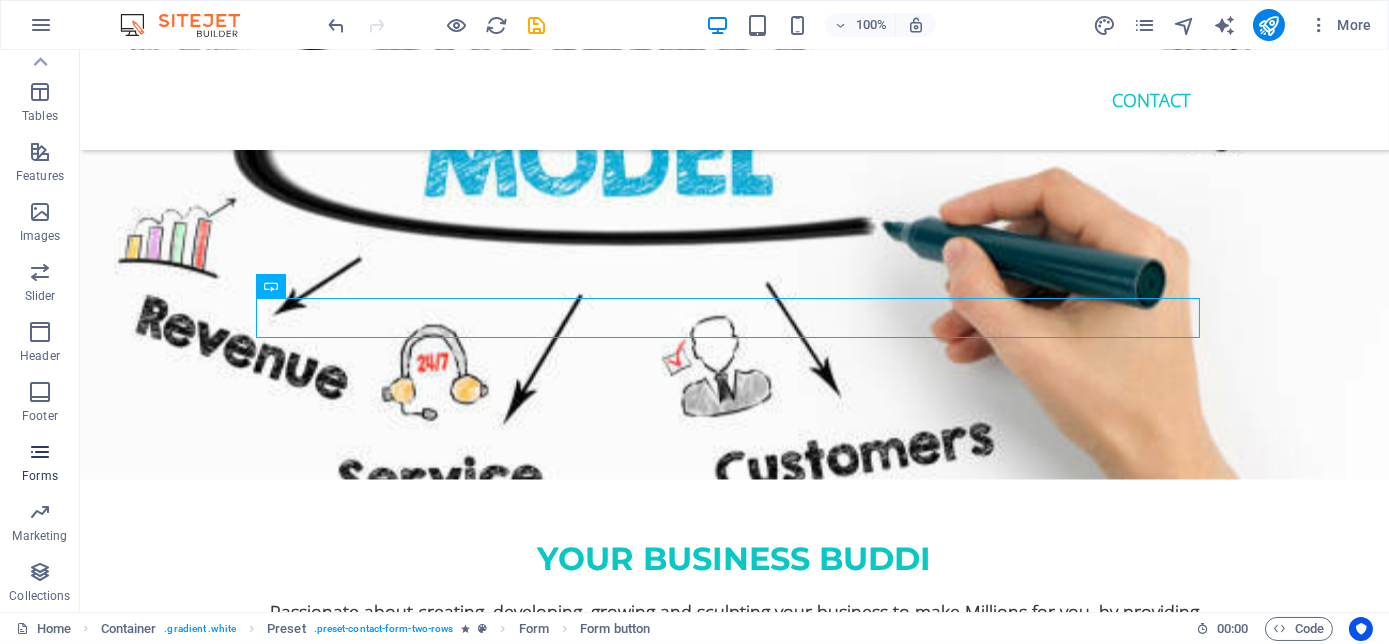 click on "Forms" at bounding box center (40, 476) 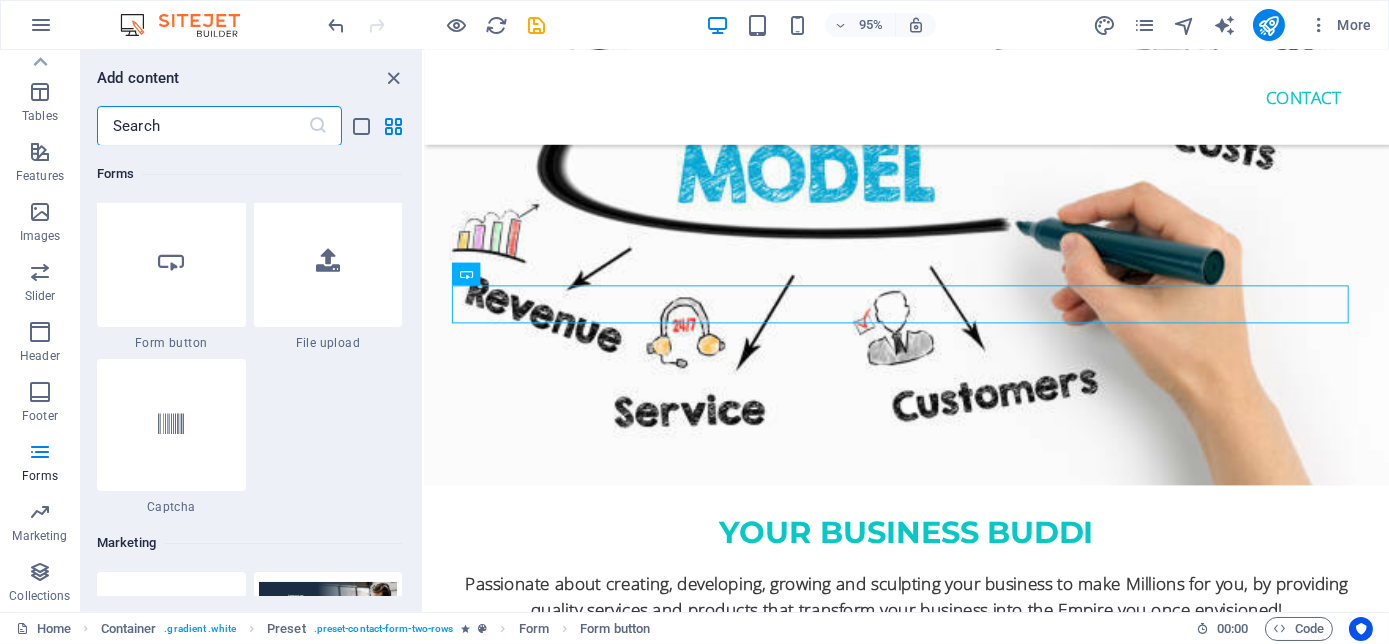 scroll, scrollTop: 16054, scrollLeft: 0, axis: vertical 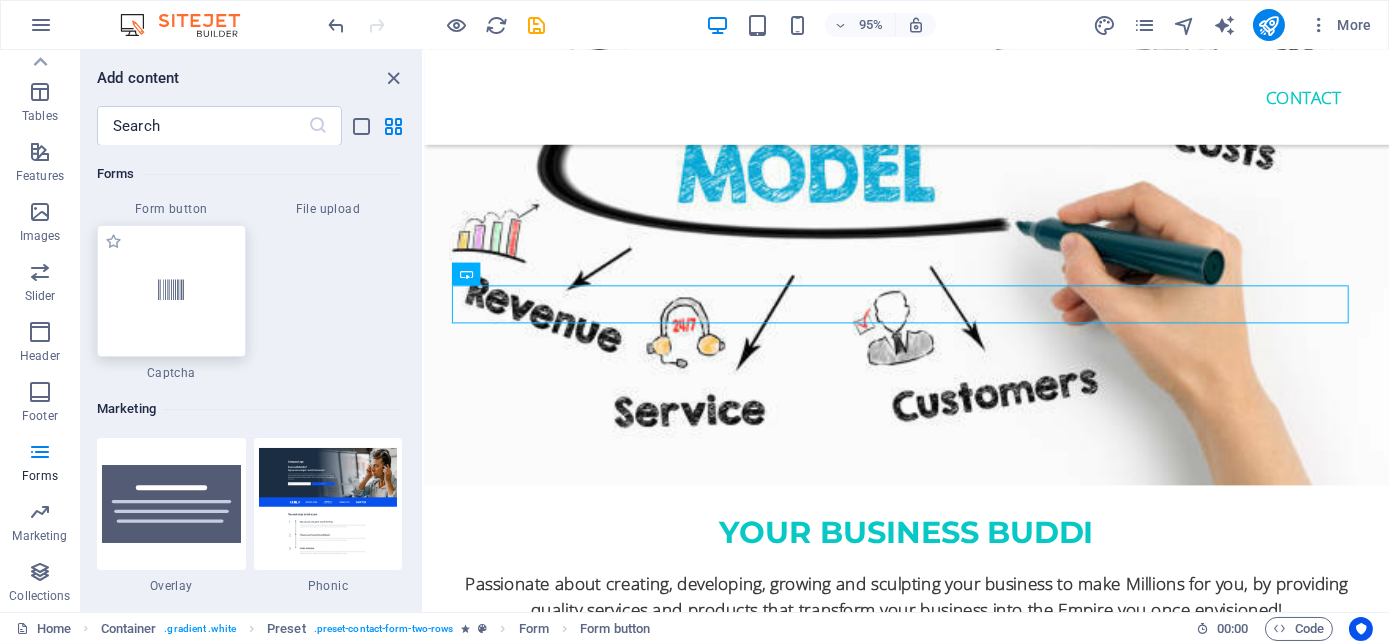 click at bounding box center (171, 291) 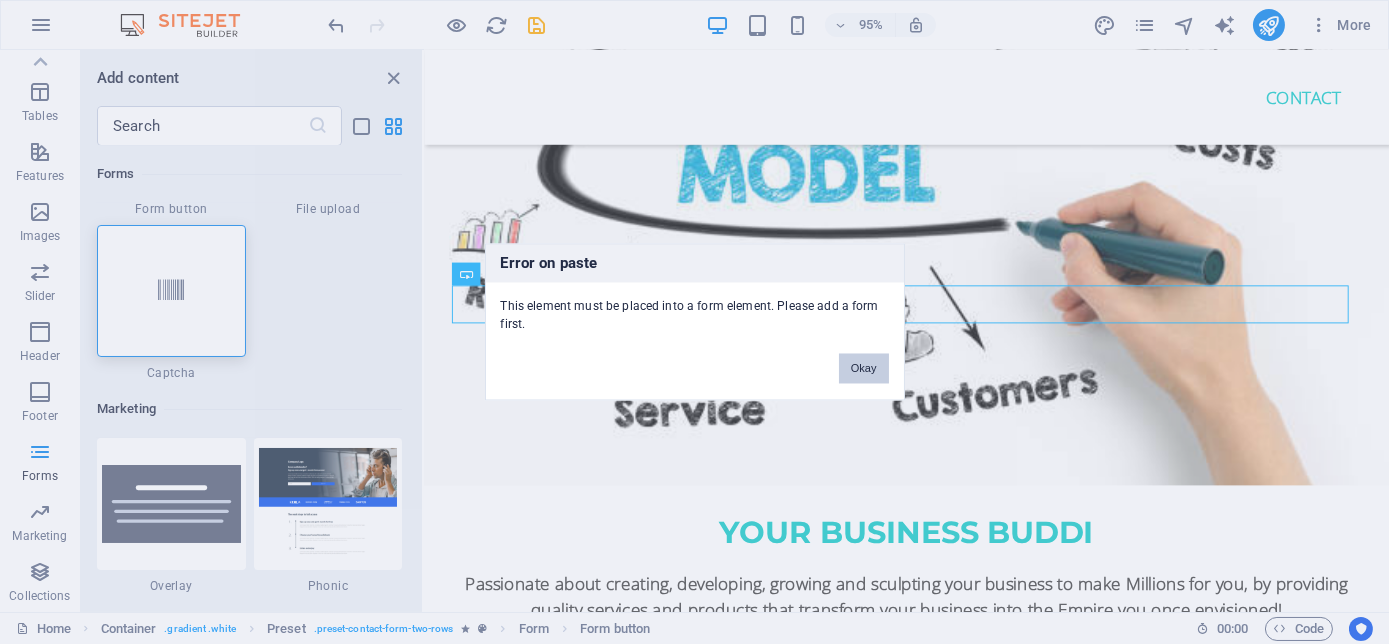 click on "Okay" at bounding box center (864, 369) 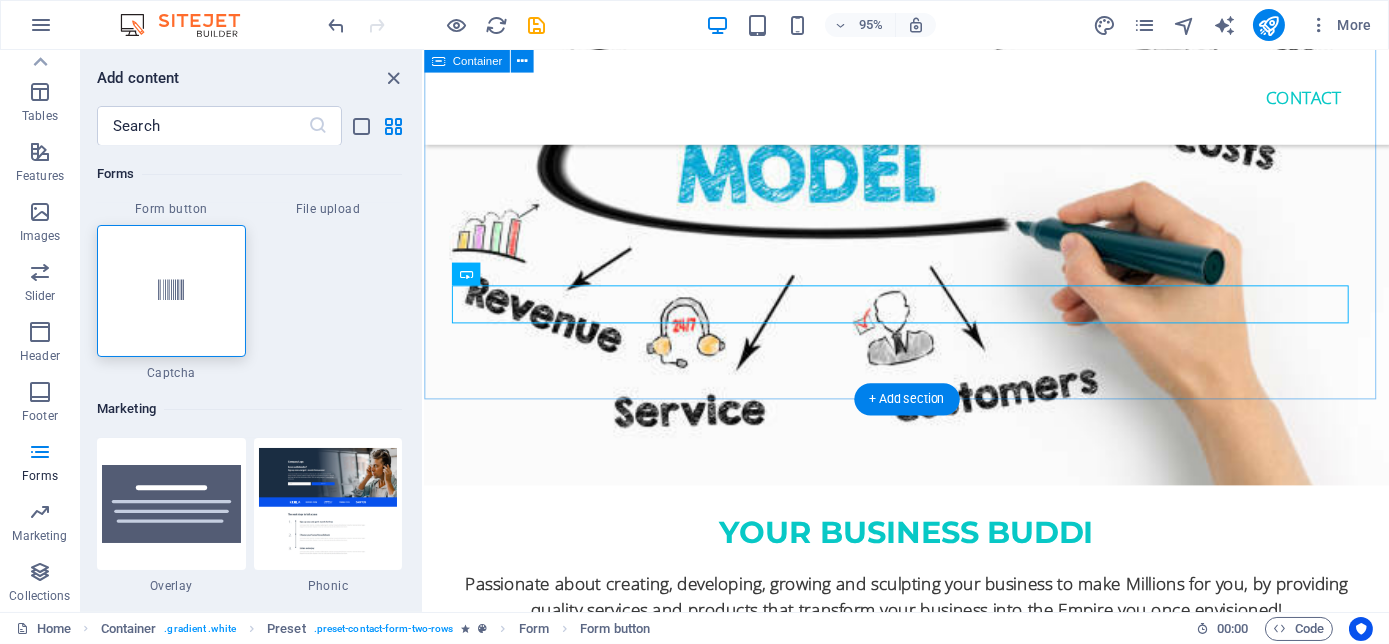 click on "Get in touch We would love to hear from you! Your first consult is FREE! Let us help you turn your business into that Empire you dreamed off. Thank us by becoming the success you were meant to be! We look forward helping you become a Millionaire! I have read and understand the privacy policy. Submit" at bounding box center [931, 5652] 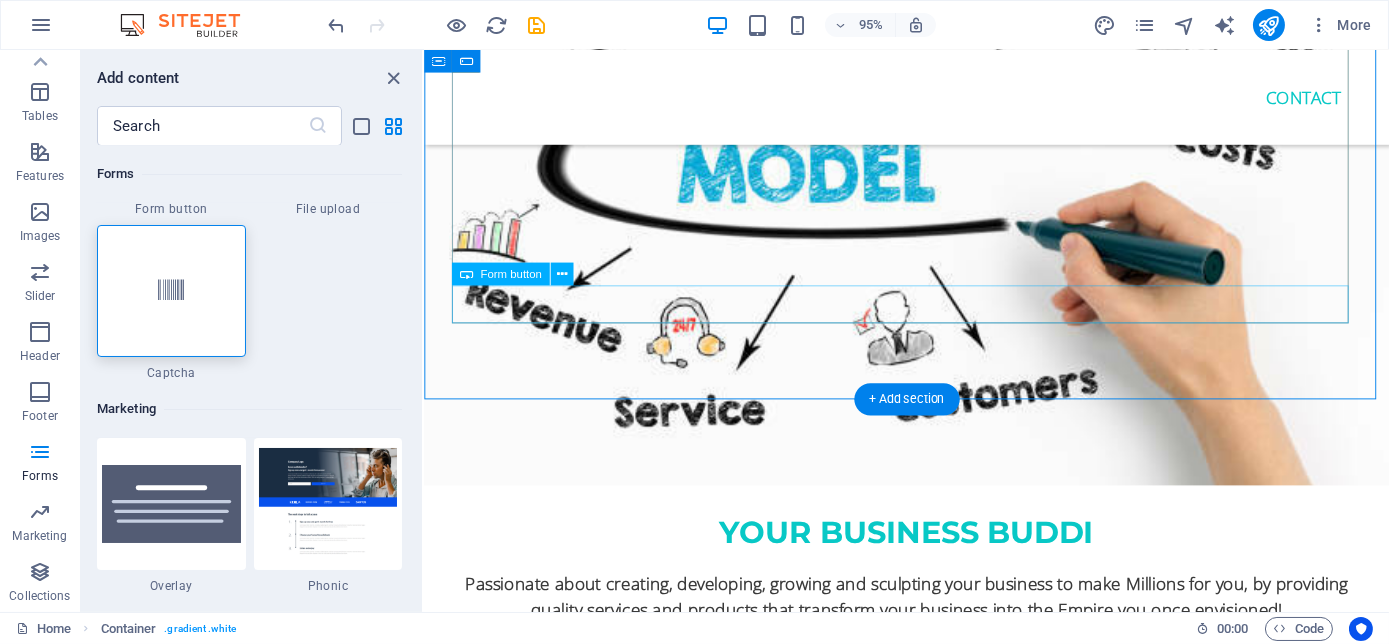 click on "Submit" 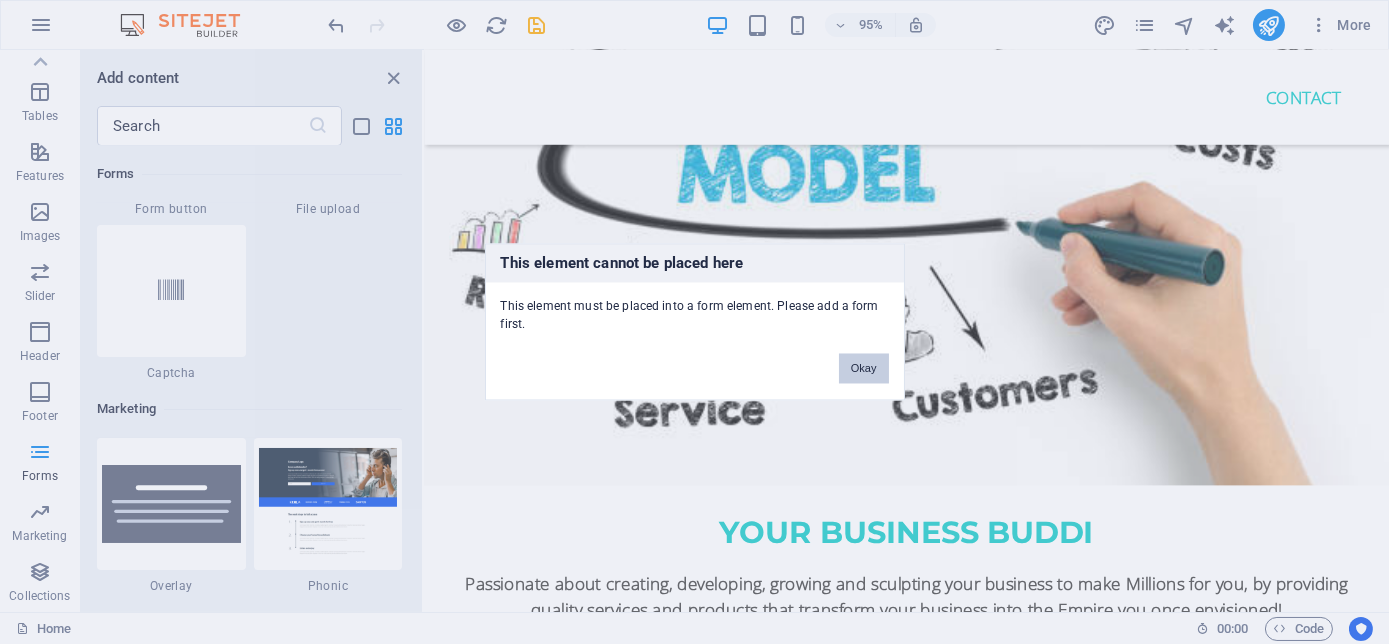 click on "Okay" at bounding box center (864, 369) 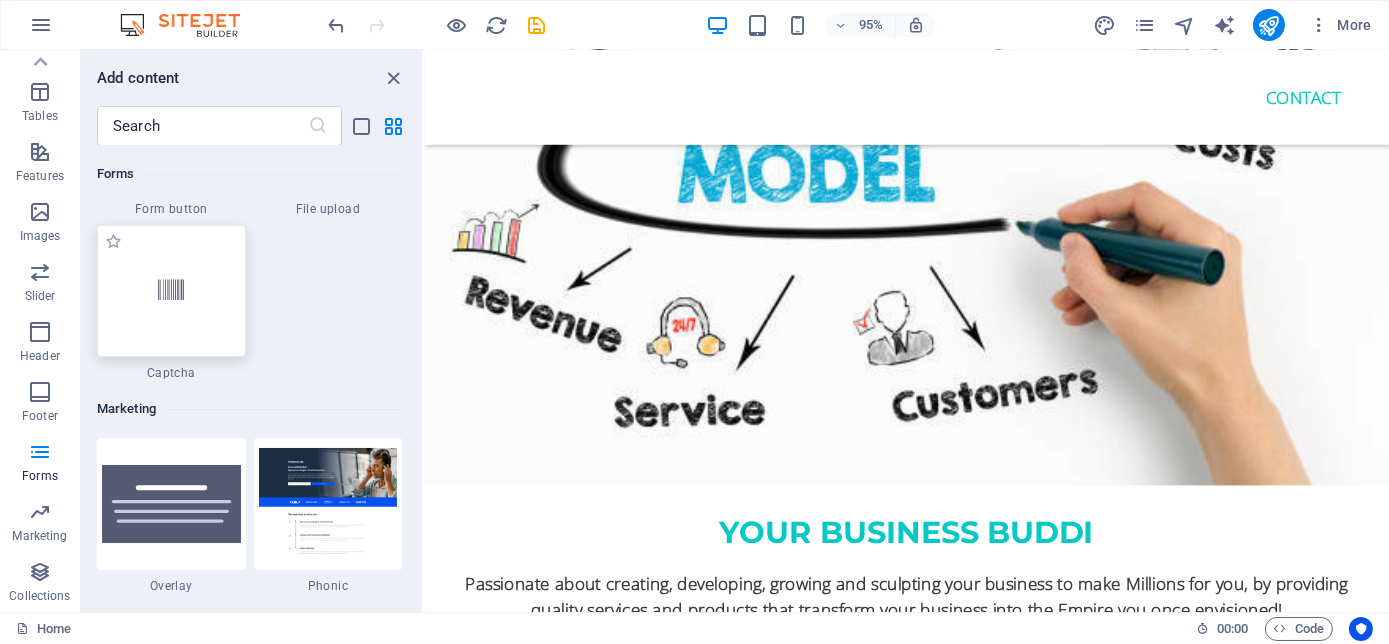 click at bounding box center [171, 291] 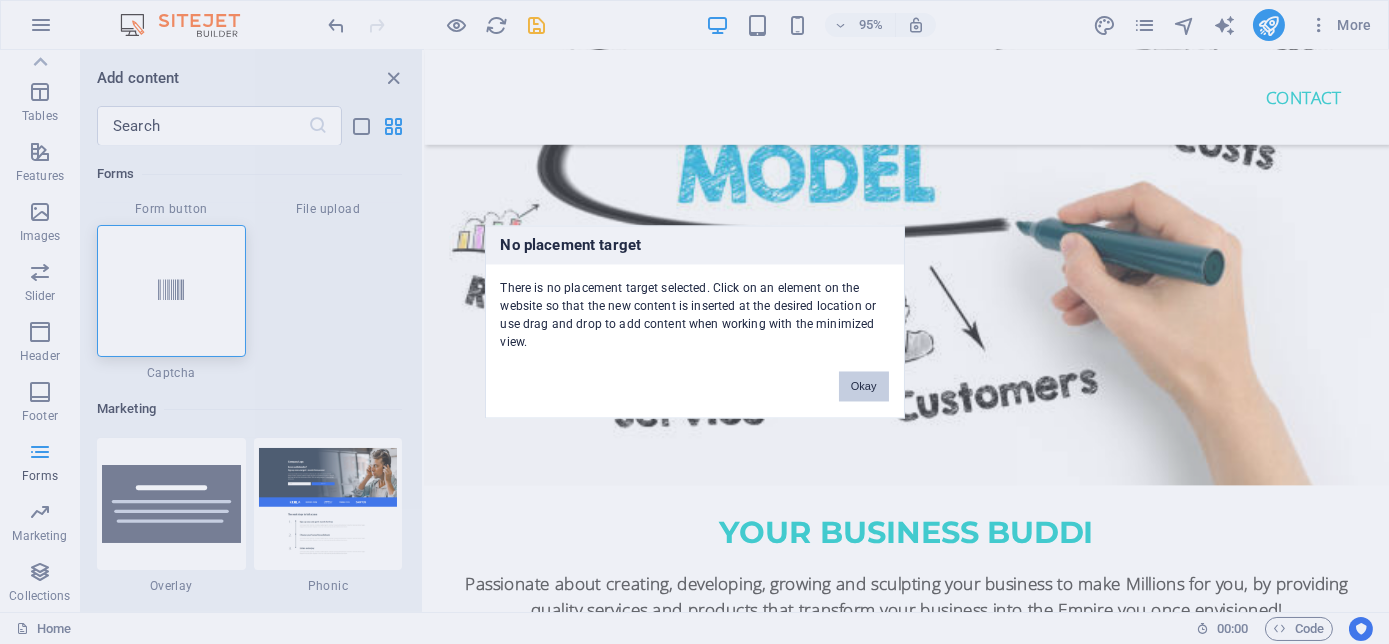 click on "Okay" at bounding box center [864, 387] 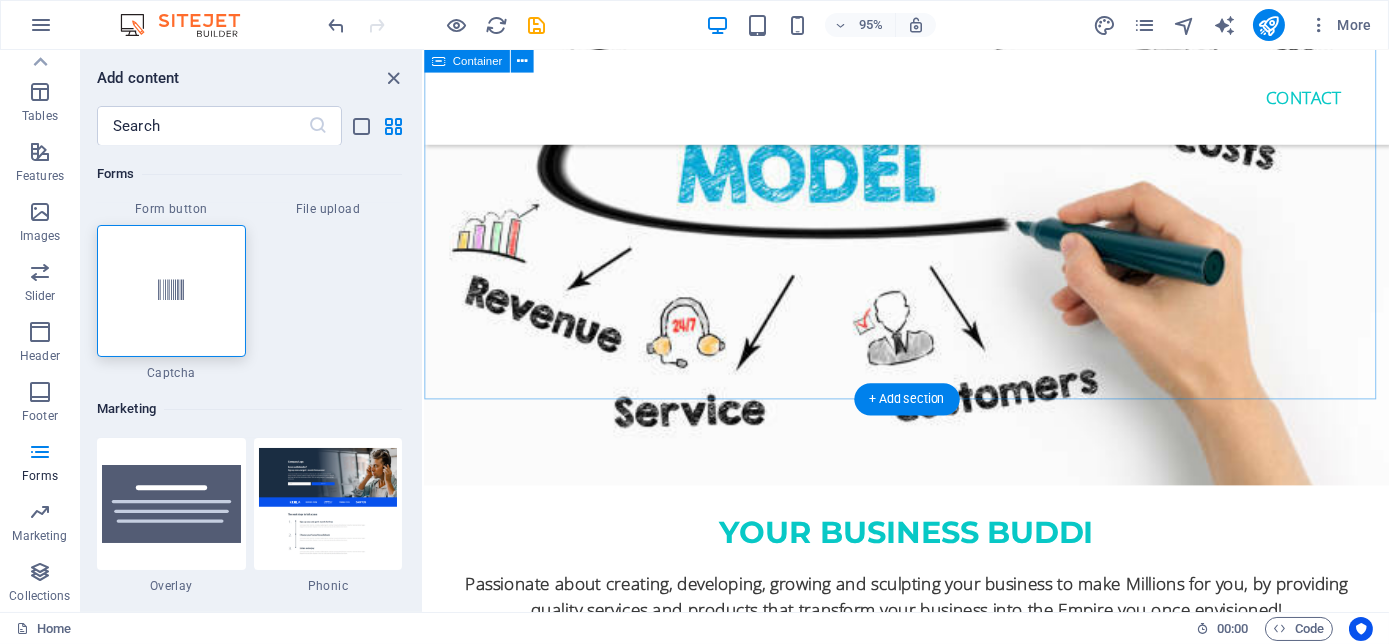 click on "Get in touch We would love to hear from you! Your first consult is FREE! Let us help you turn your business into that Empire you dreamed off. Thank us by becoming the success you were meant to be! We look forward helping you become a Millionaire! I have read and understand the privacy policy. Submit" at bounding box center (931, 5652) 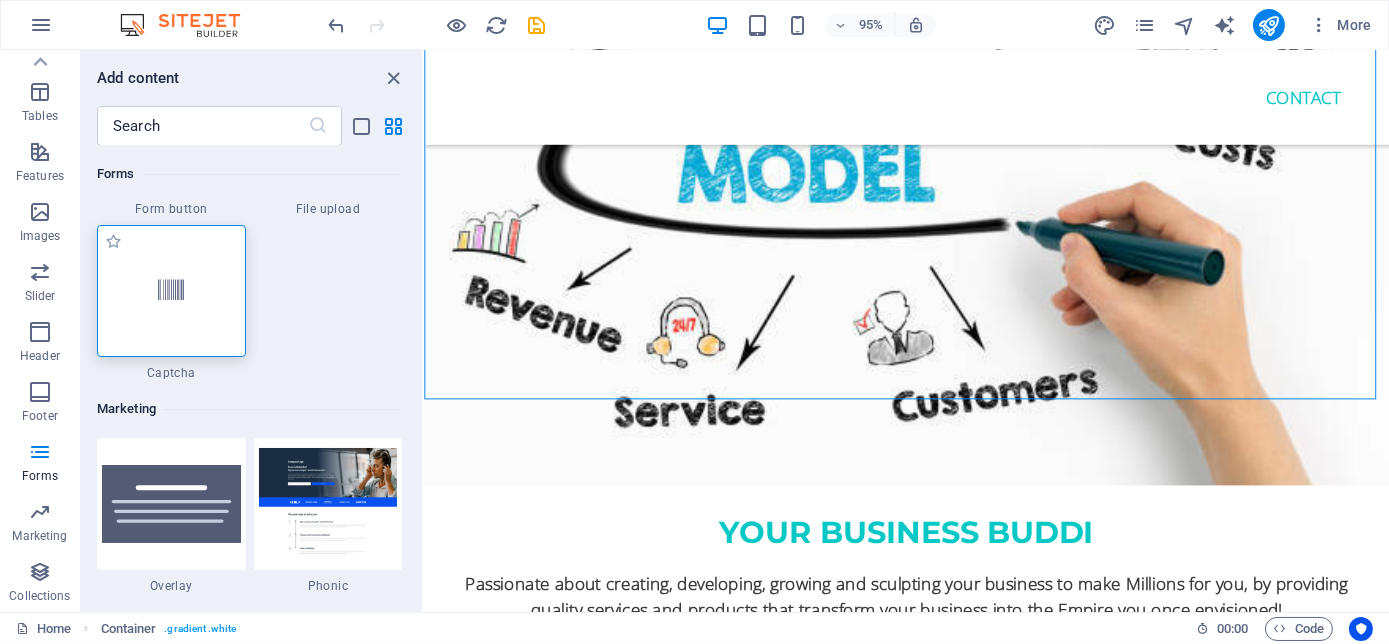 click at bounding box center [171, 291] 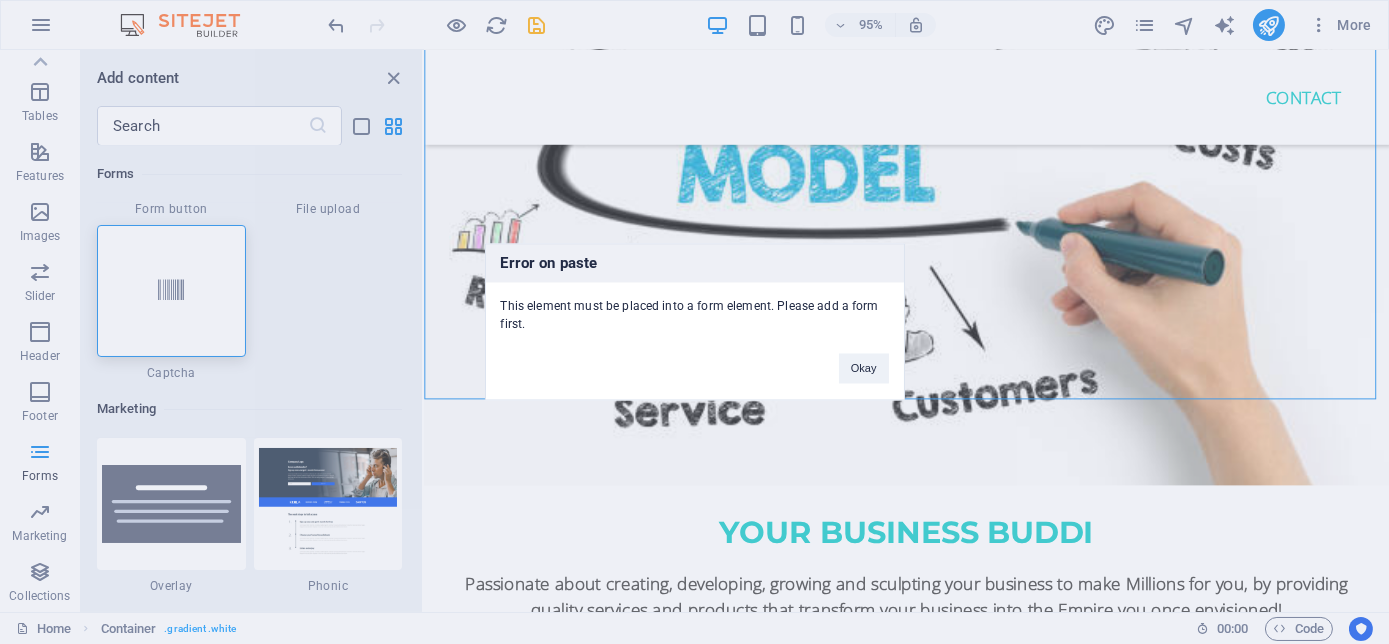 click on "Error on paste This element must be placed into a form element. Please add a form first. Okay" at bounding box center [695, 322] 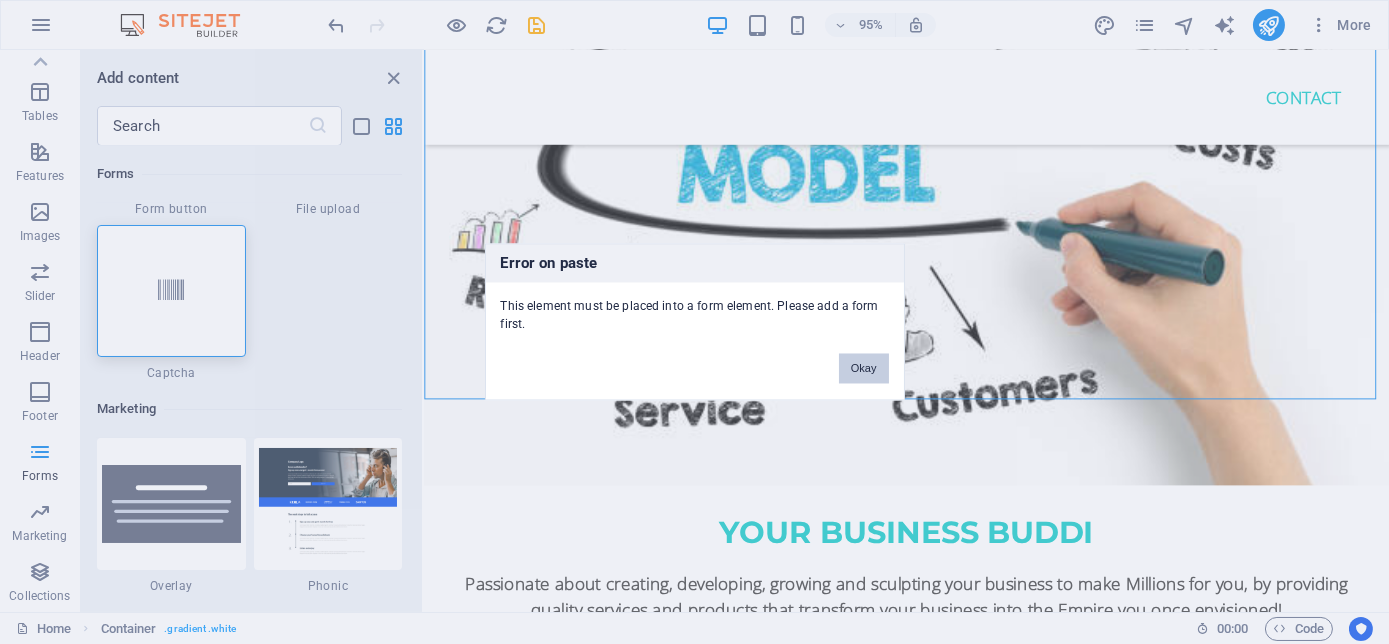 click on "Okay" at bounding box center [864, 369] 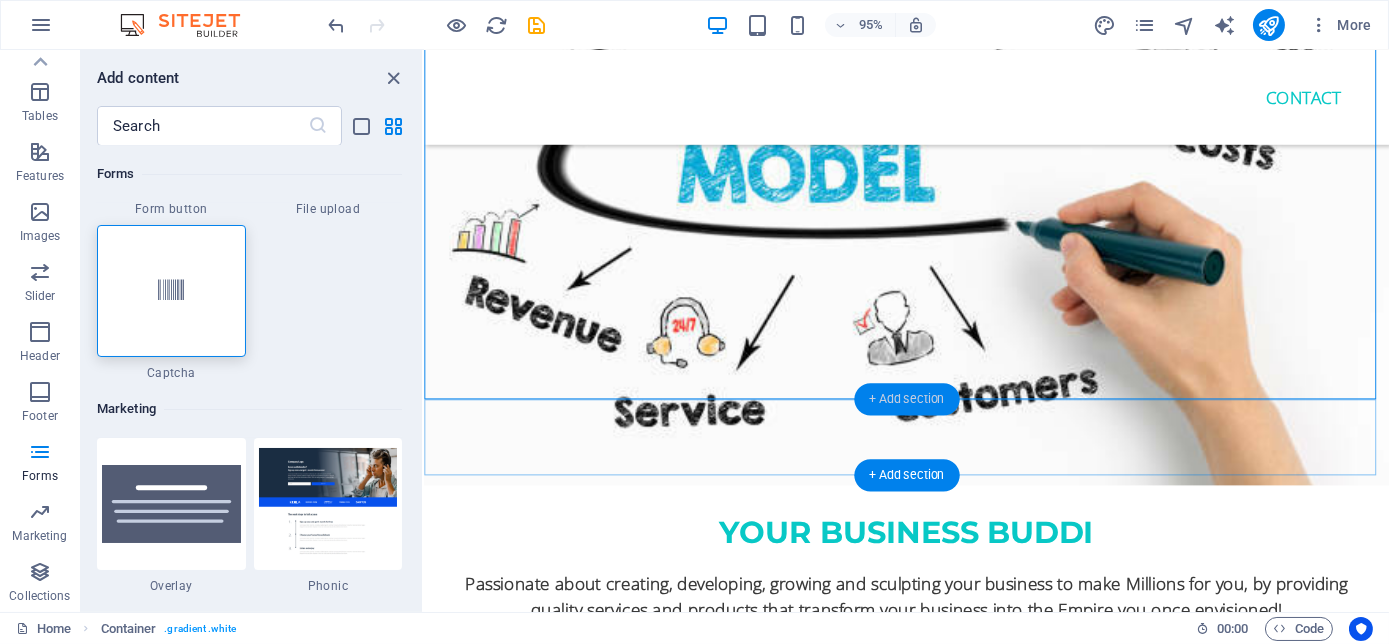 click on "+ Add section" at bounding box center (906, 400) 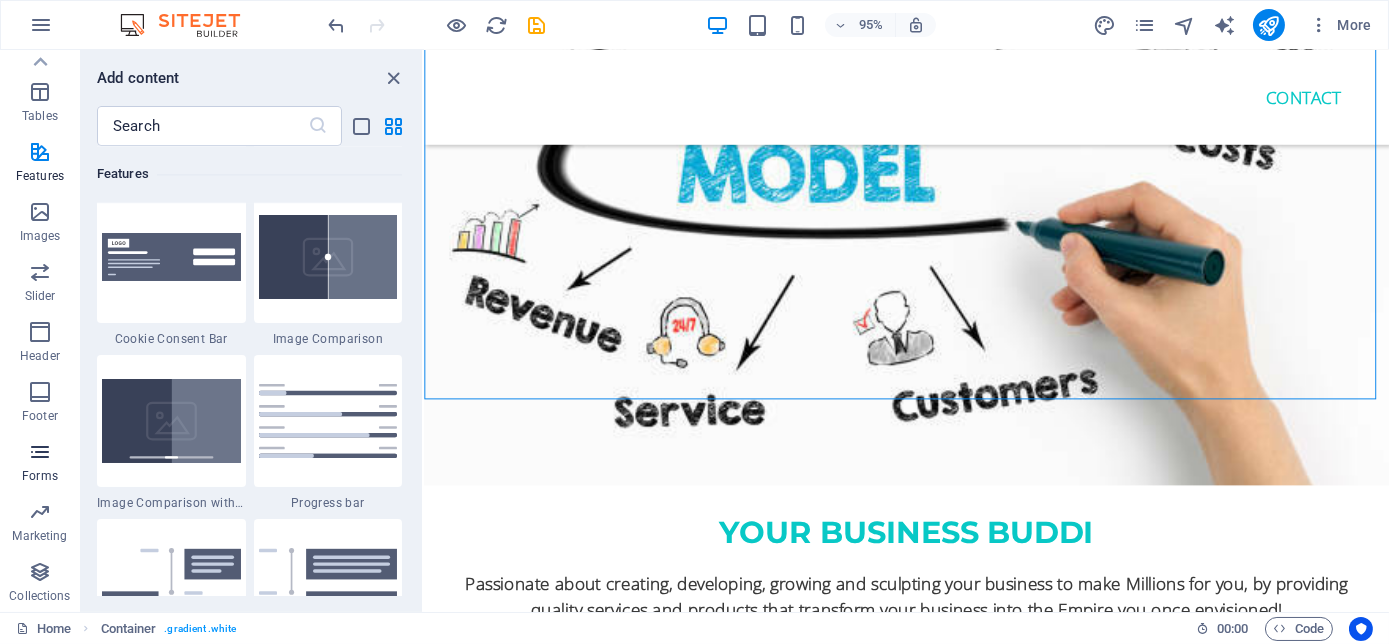 click at bounding box center [40, 452] 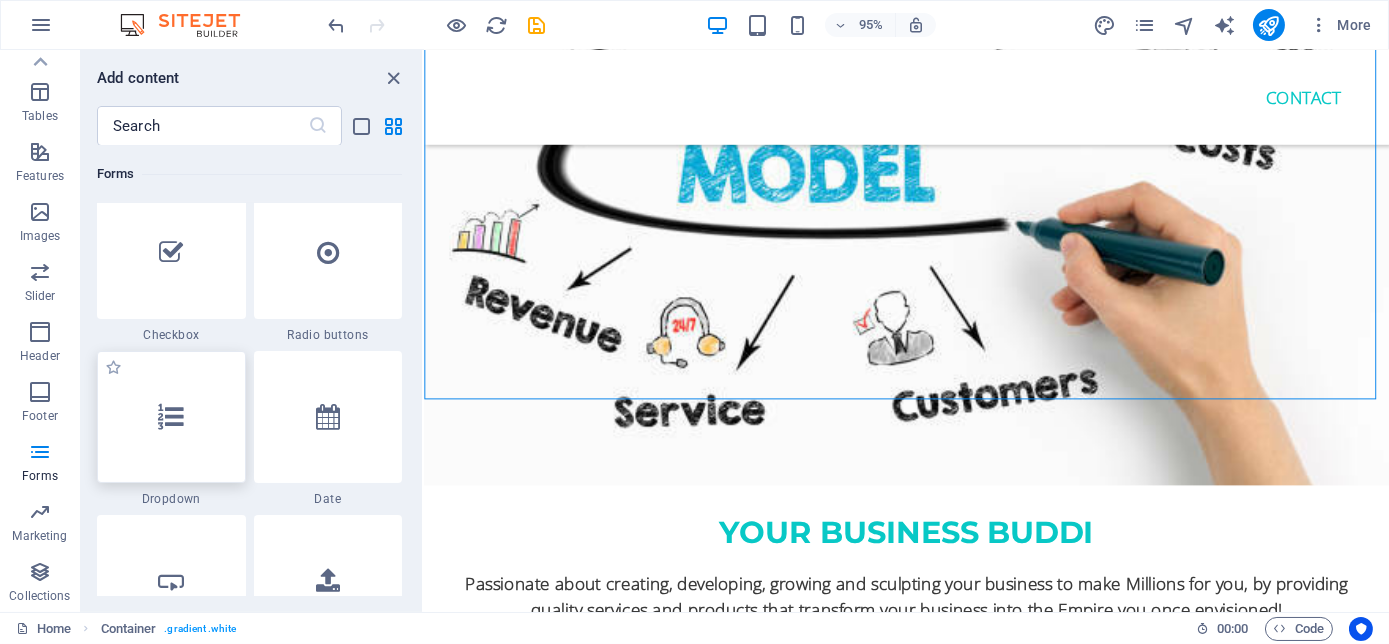scroll, scrollTop: 15963, scrollLeft: 0, axis: vertical 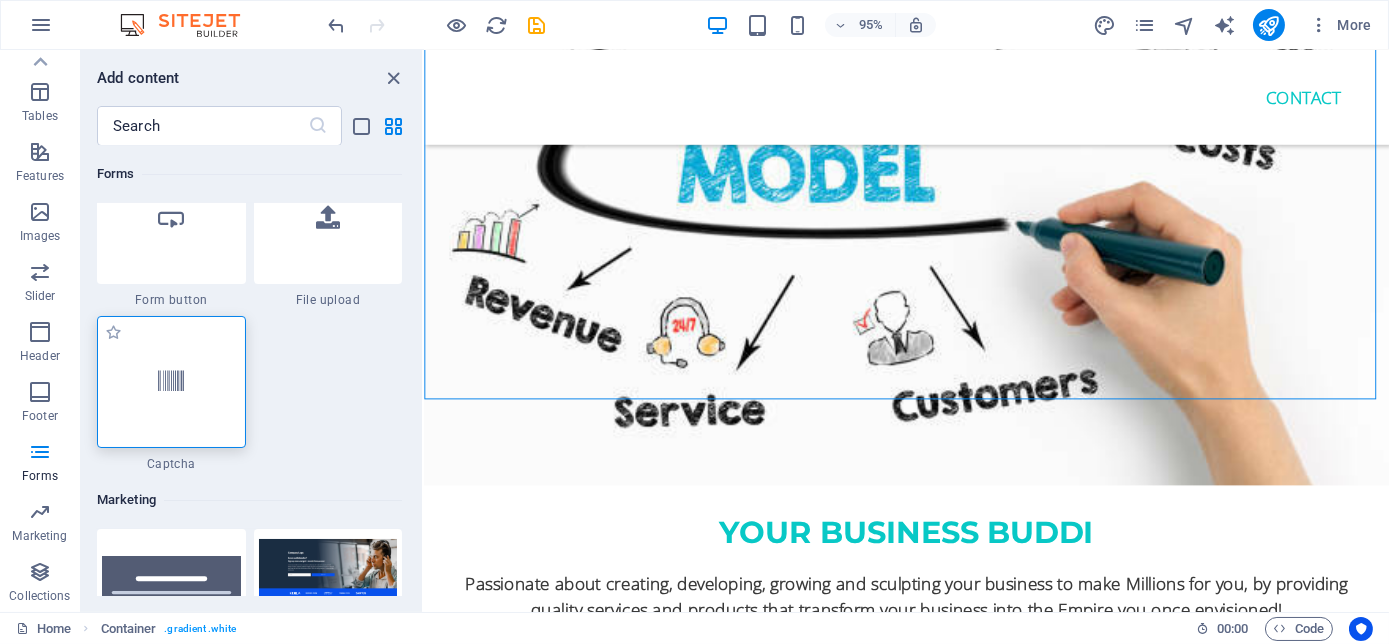 click at bounding box center (171, 382) 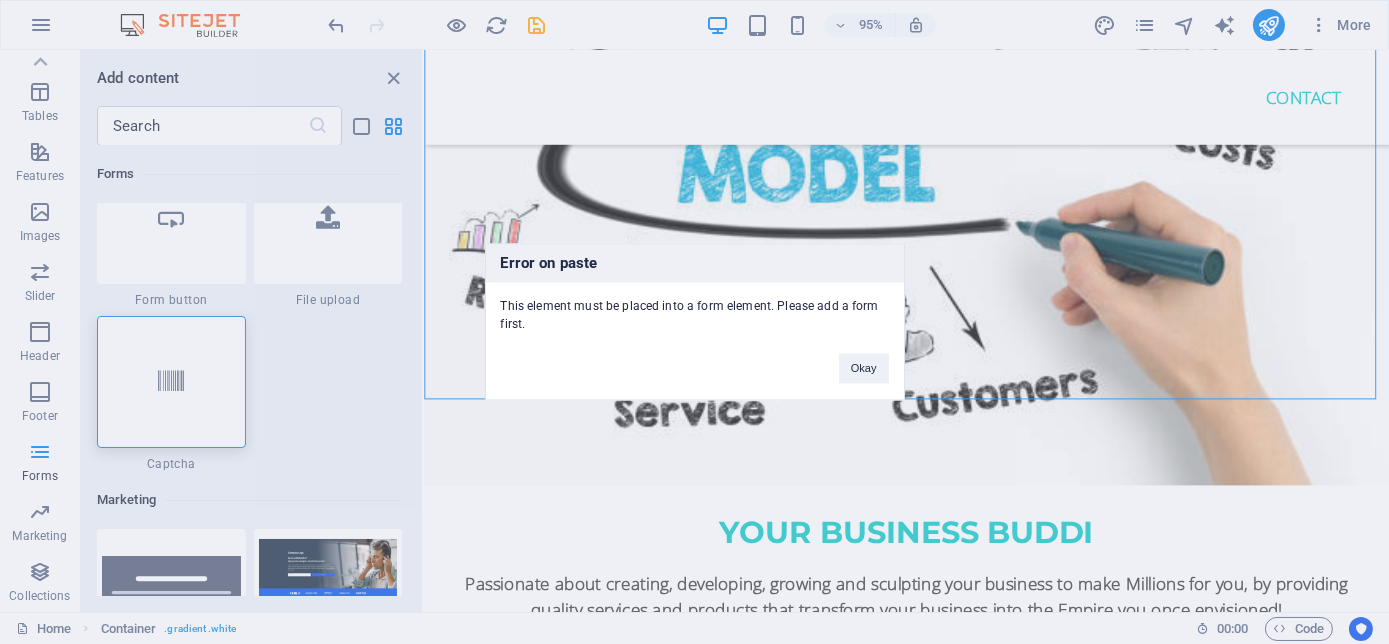 click on "Okay" at bounding box center [864, 359] 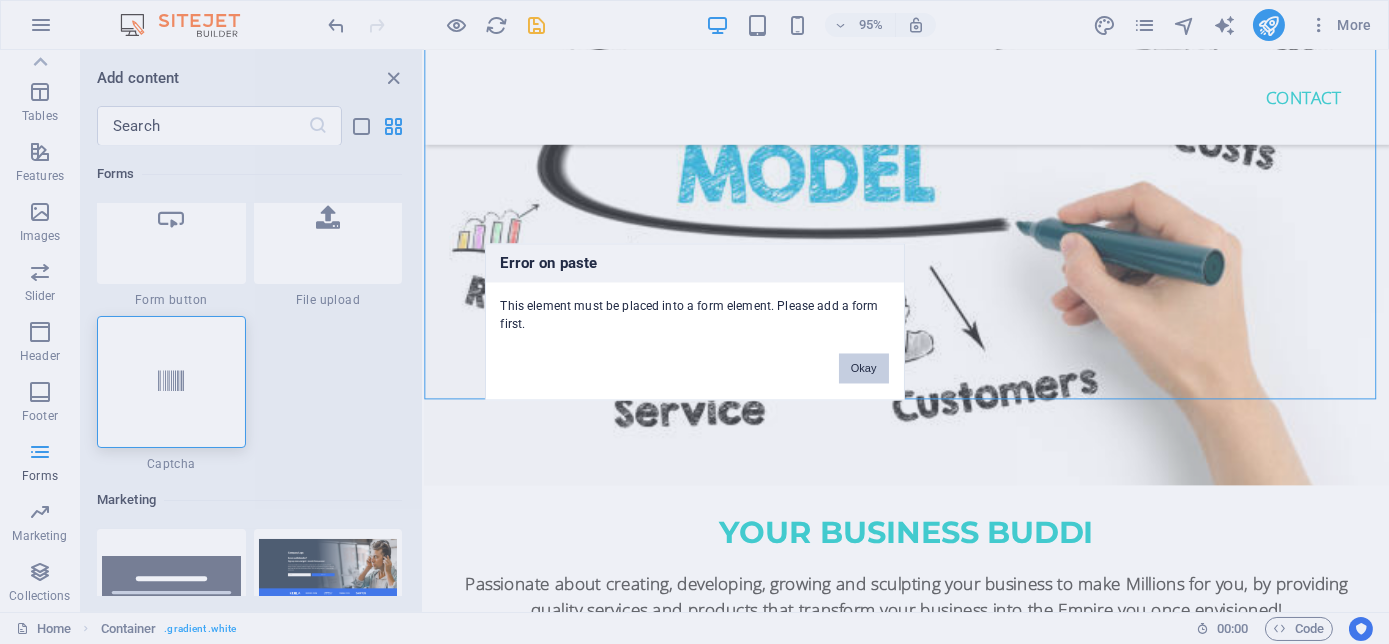click on "Okay" at bounding box center (864, 369) 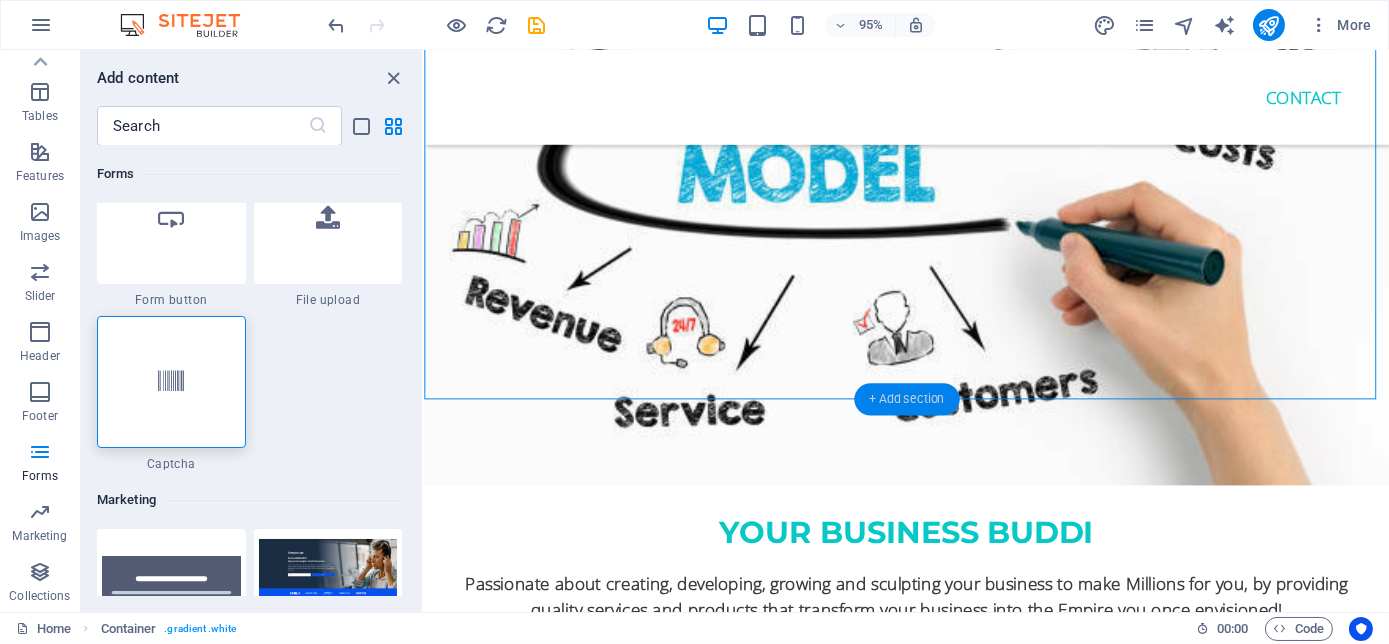 click on "+ Add section" at bounding box center (906, 400) 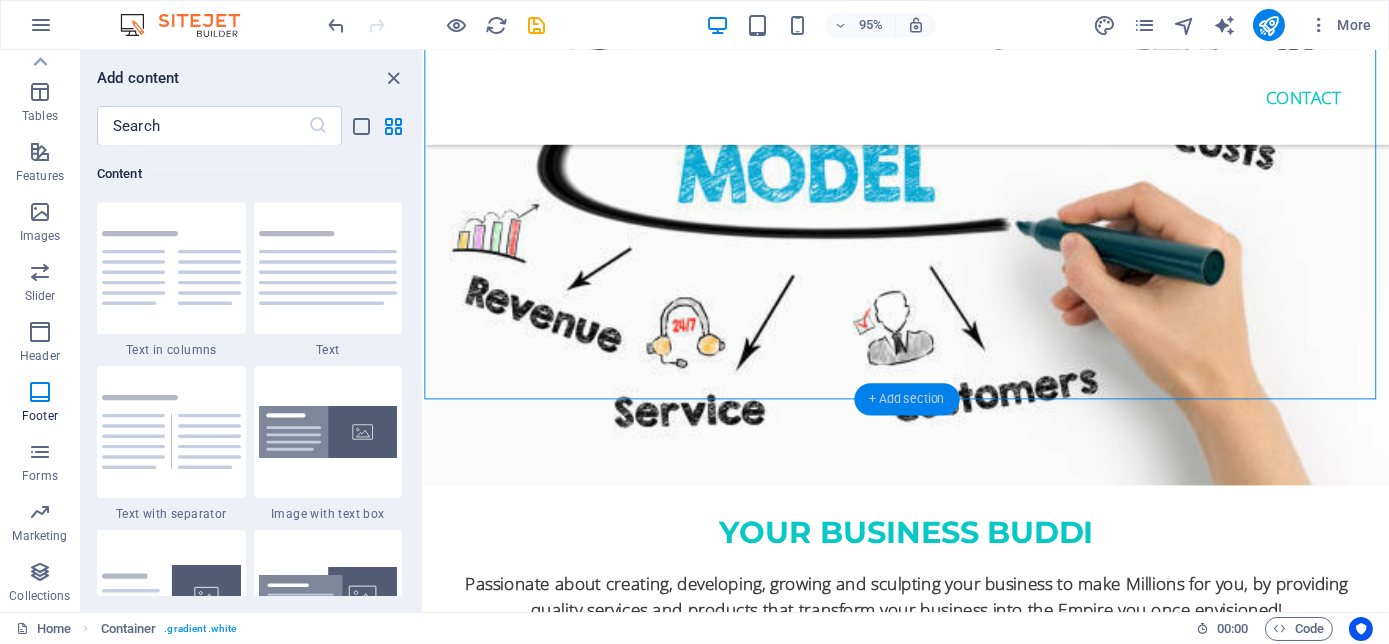 scroll, scrollTop: 3498, scrollLeft: 0, axis: vertical 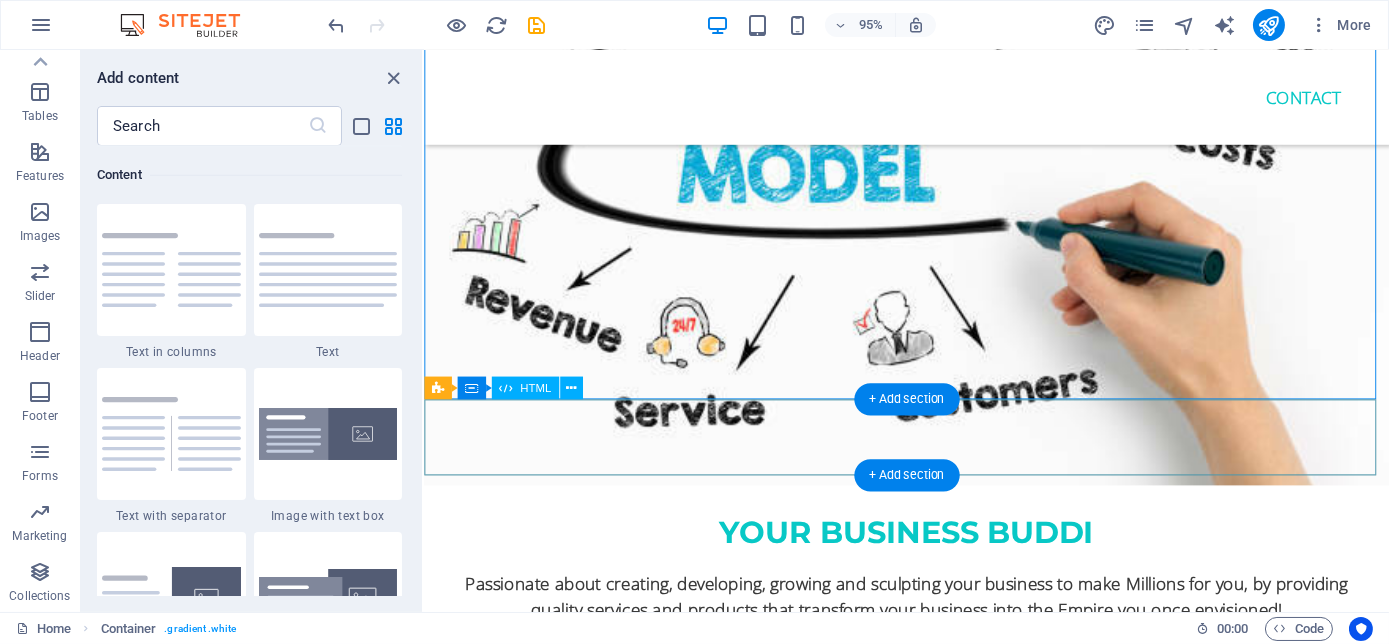 drag, startPoint x: 840, startPoint y: 278, endPoint x: 422, endPoint y: 483, distance: 465.5631 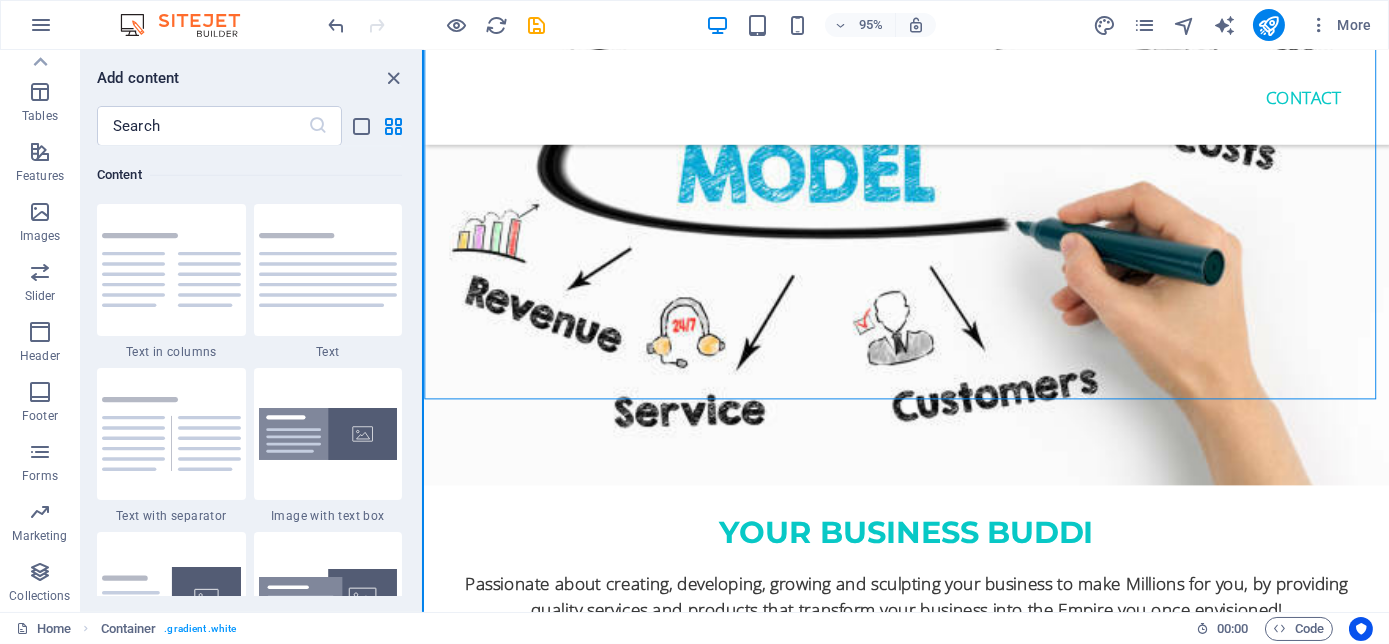 click at bounding box center (423, 331) 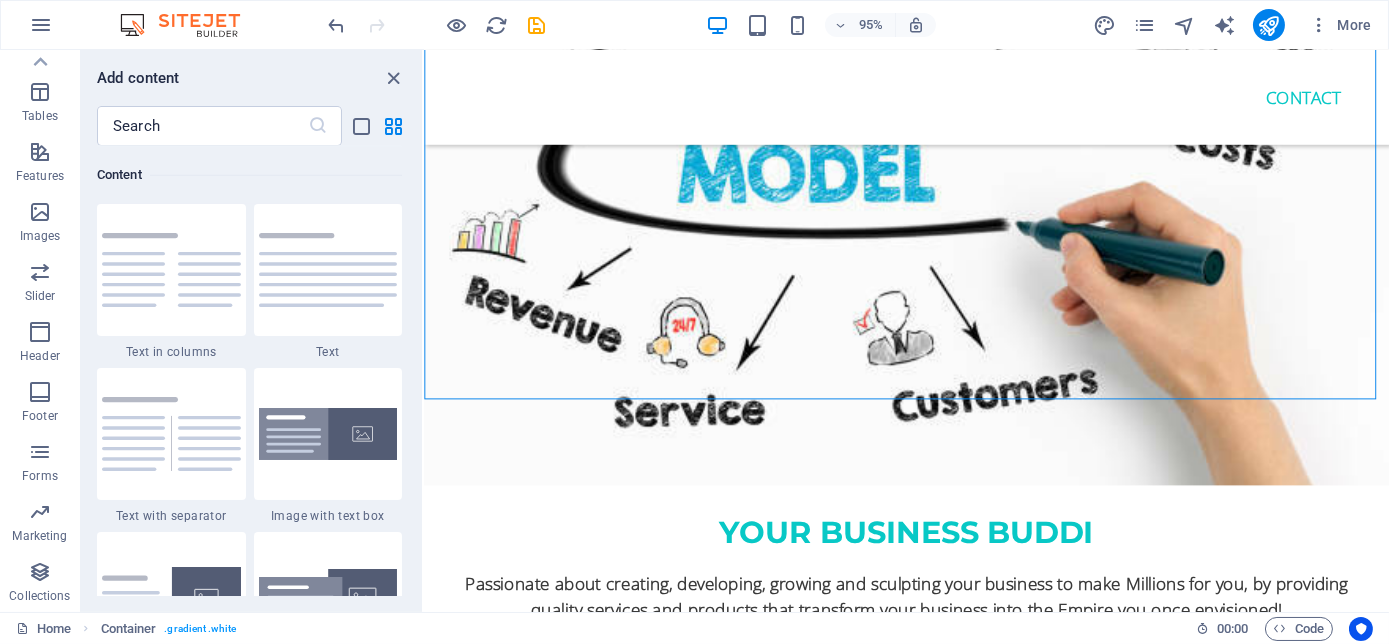 drag, startPoint x: 417, startPoint y: 231, endPoint x: 404, endPoint y: 275, distance: 45.88028 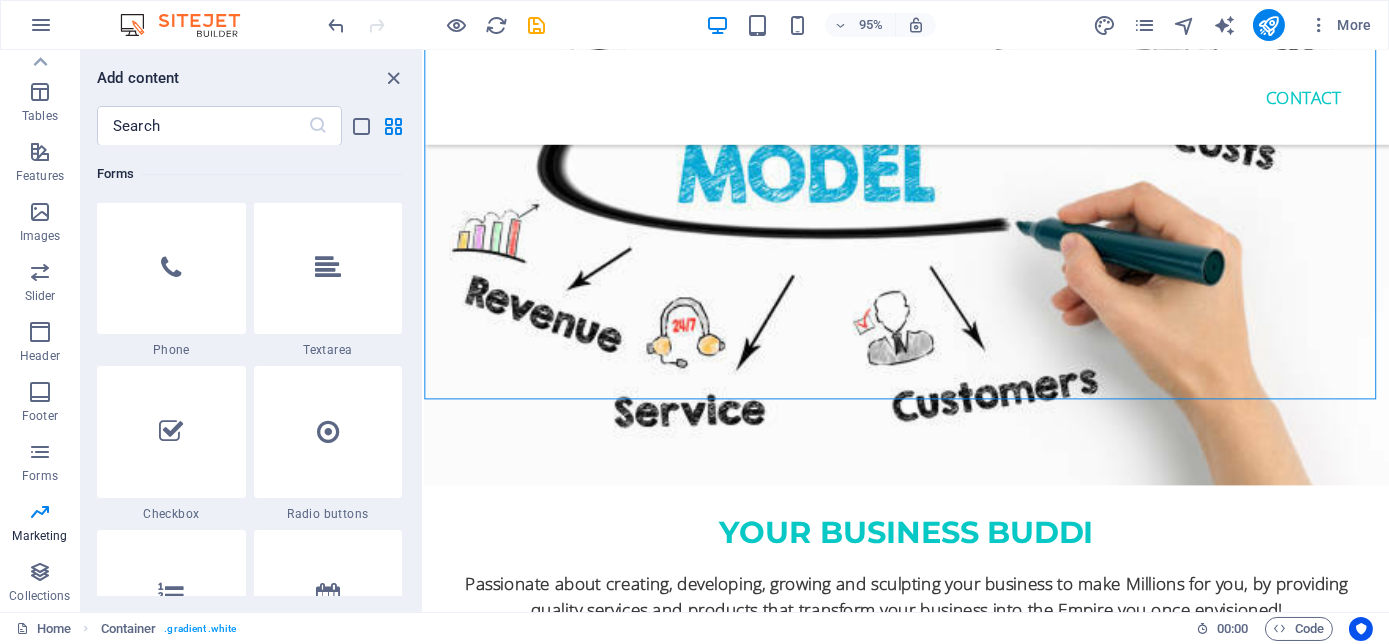 scroll, scrollTop: 14589, scrollLeft: 0, axis: vertical 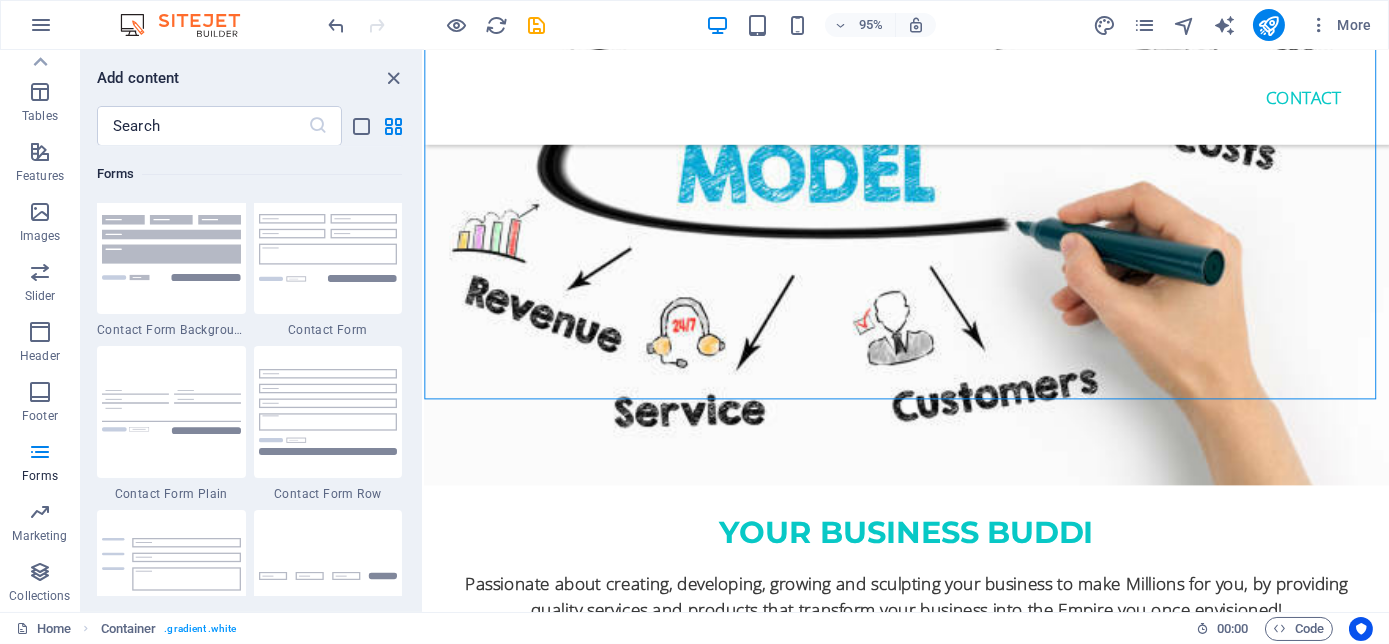 drag, startPoint x: 420, startPoint y: 235, endPoint x: 5, endPoint y: 461, distance: 472.54736 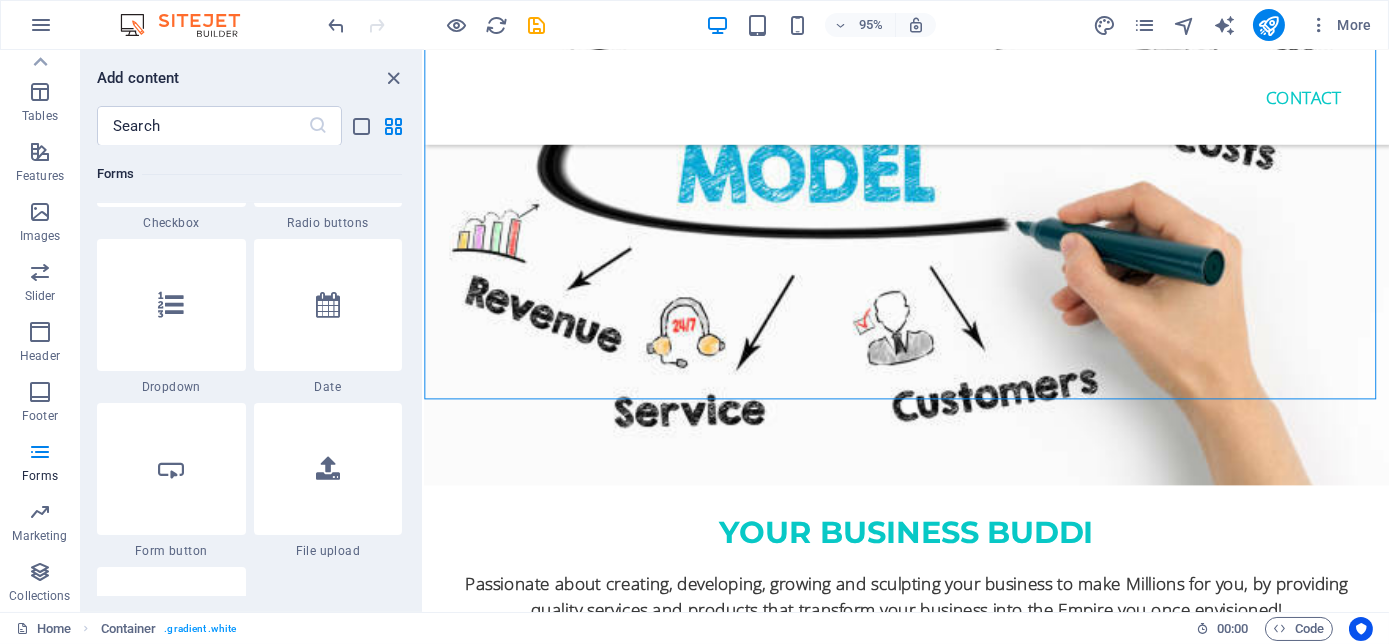 scroll, scrollTop: 15985, scrollLeft: 0, axis: vertical 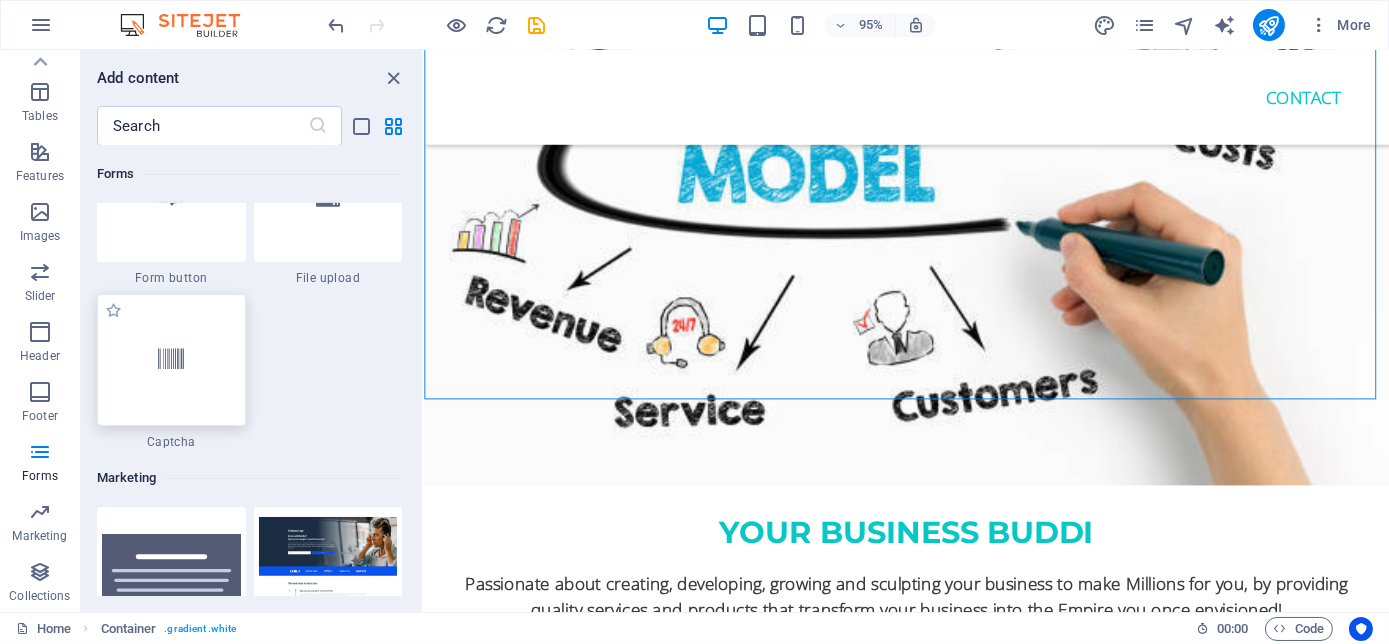 click at bounding box center (171, 360) 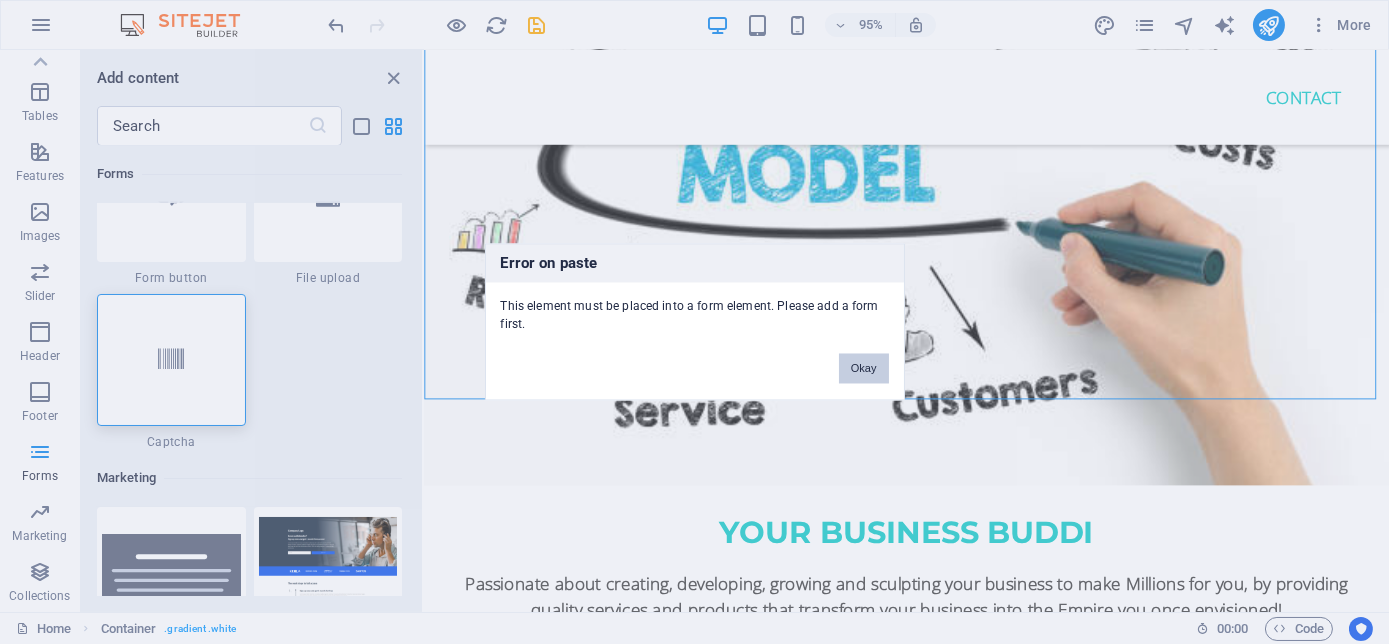 click on "Okay" at bounding box center [864, 369] 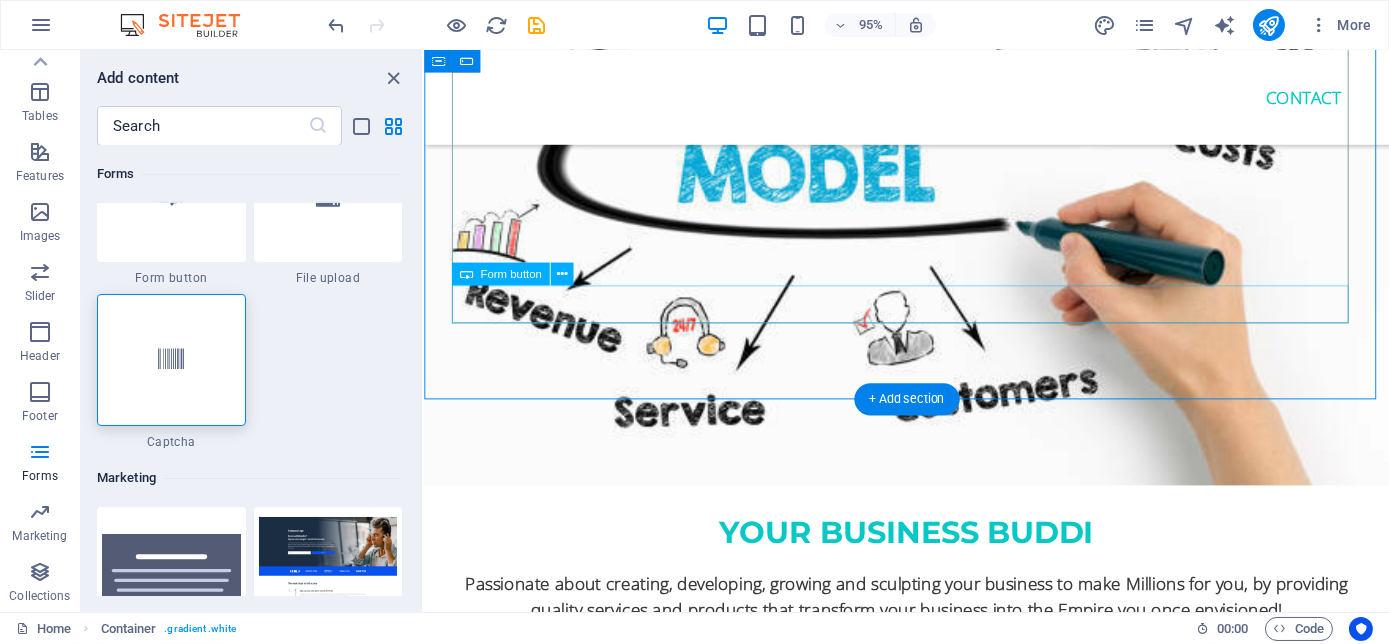click on "Submit" 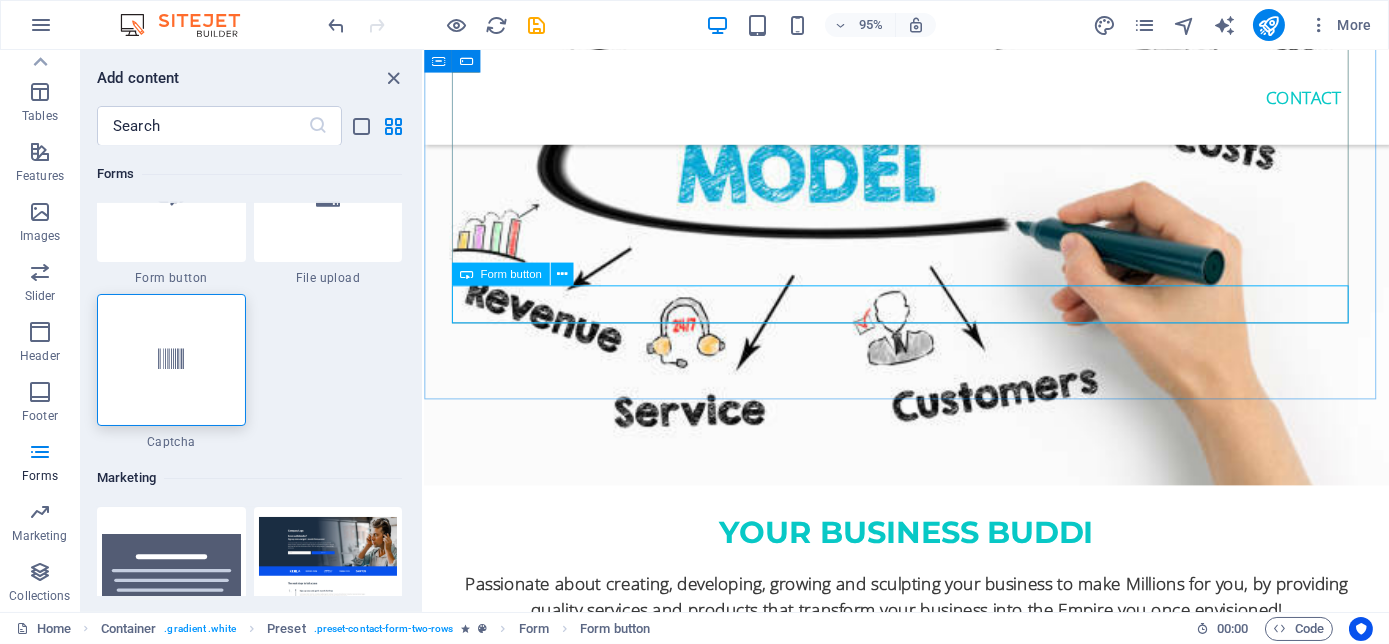 click on "Form button" at bounding box center (510, 274) 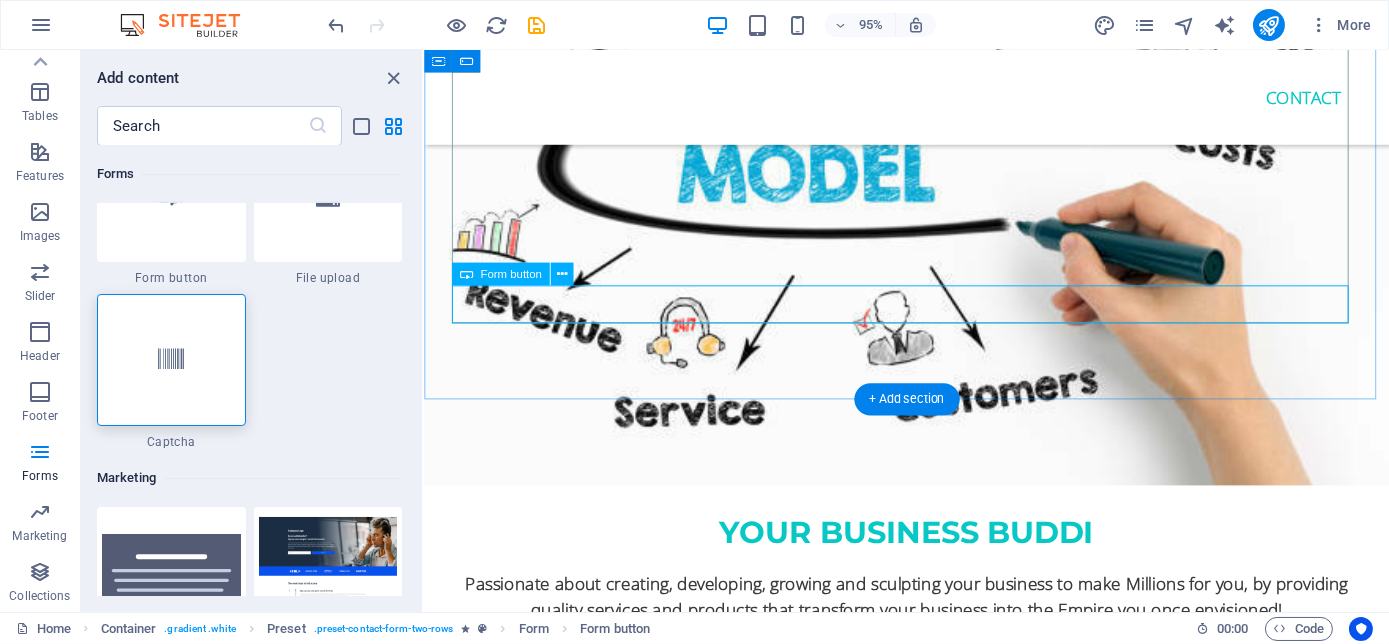 click on "Submit" 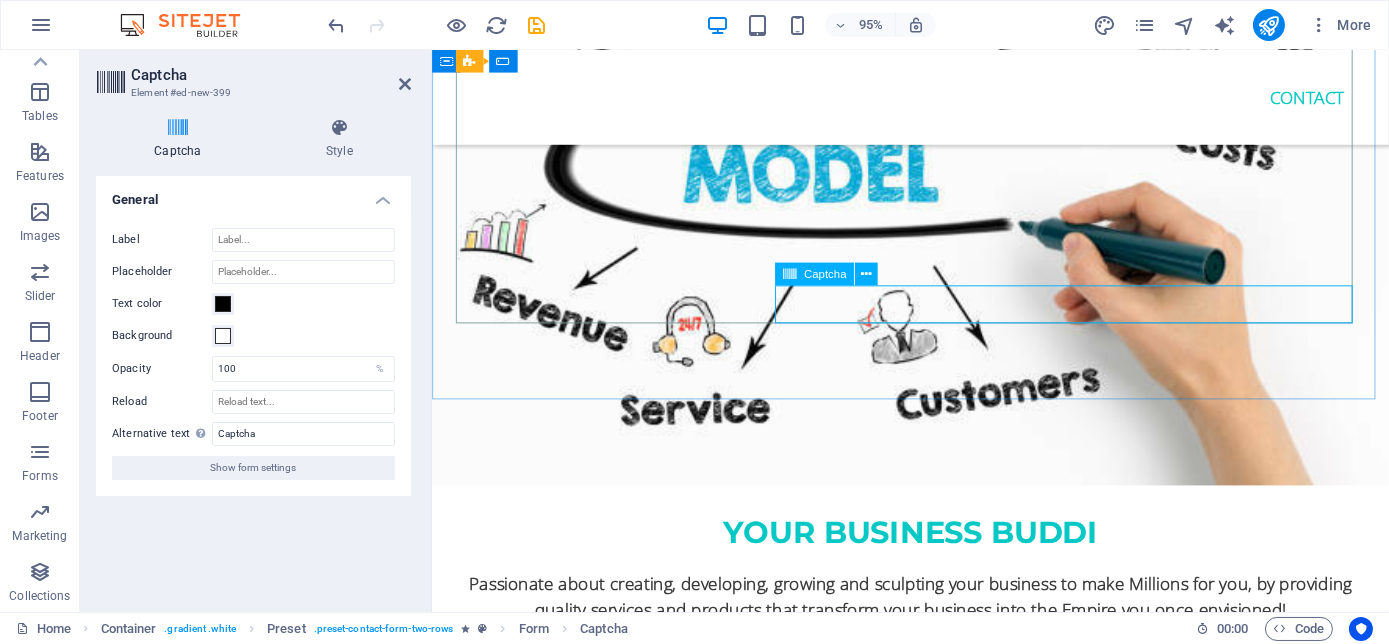 click on "Unreadable? Load new" 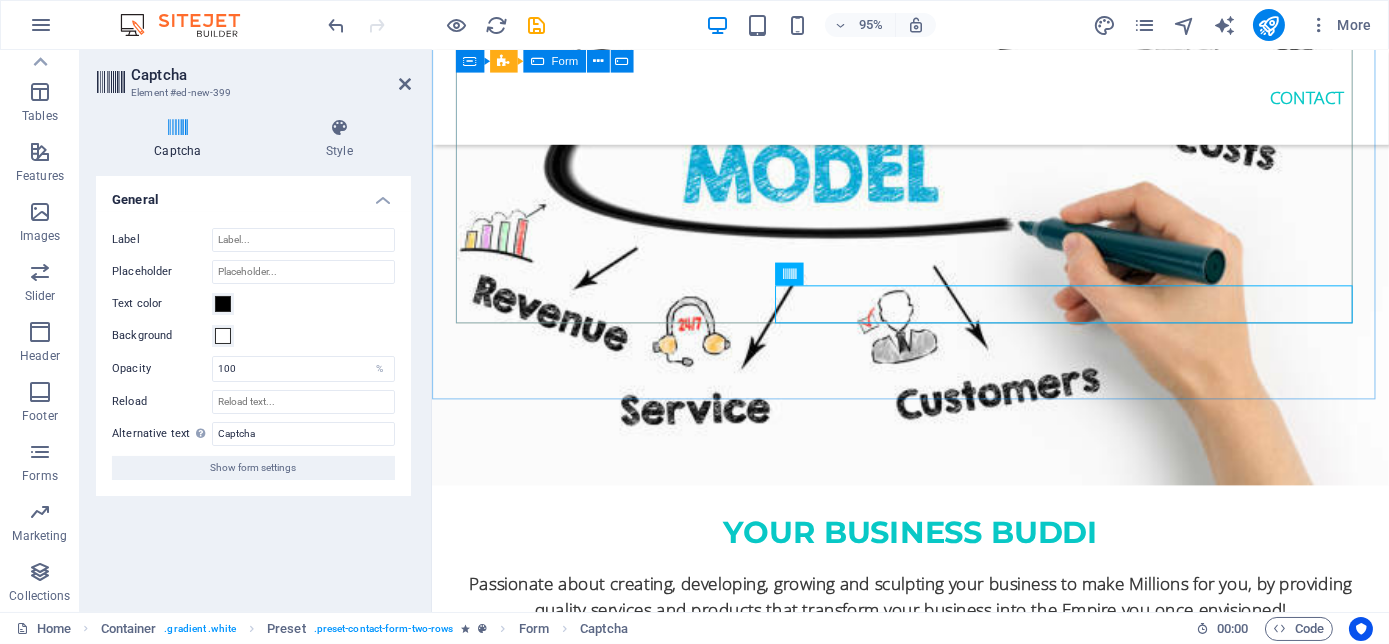 click on "I have read and understand the privacy policy. Submit Unreadable? Load new" 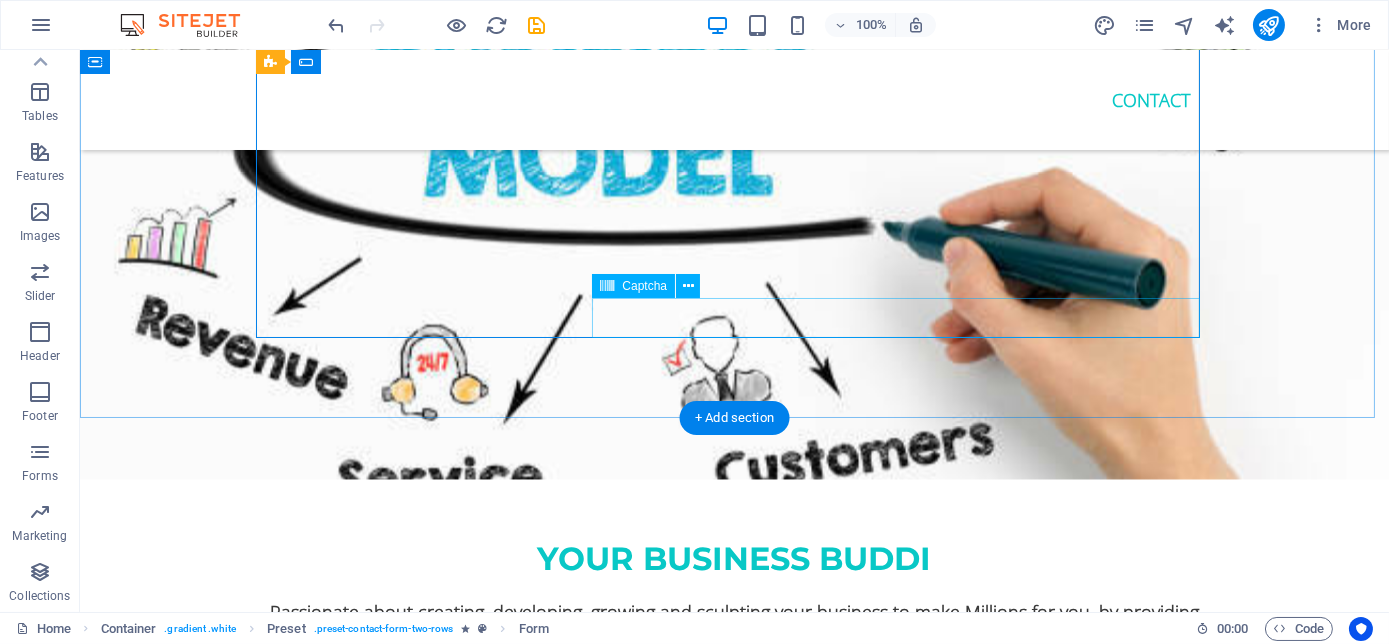 click on "Unreadable? Load new" 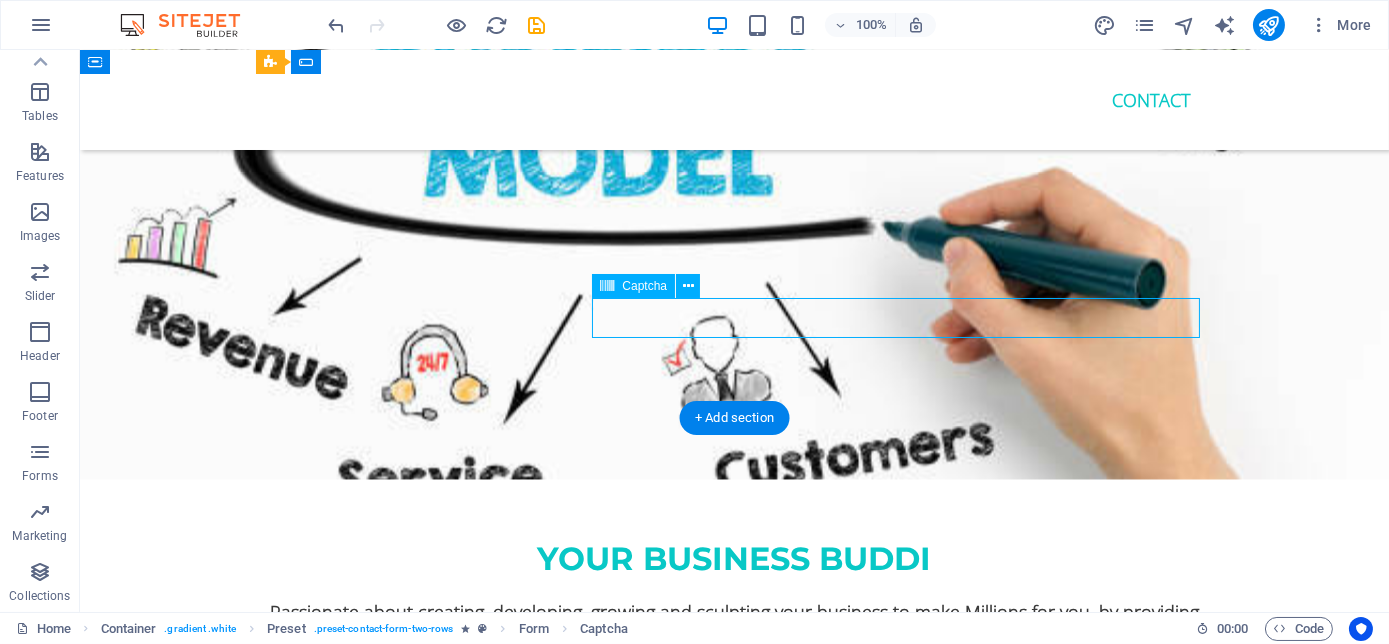 click on "Unreadable? Load new" 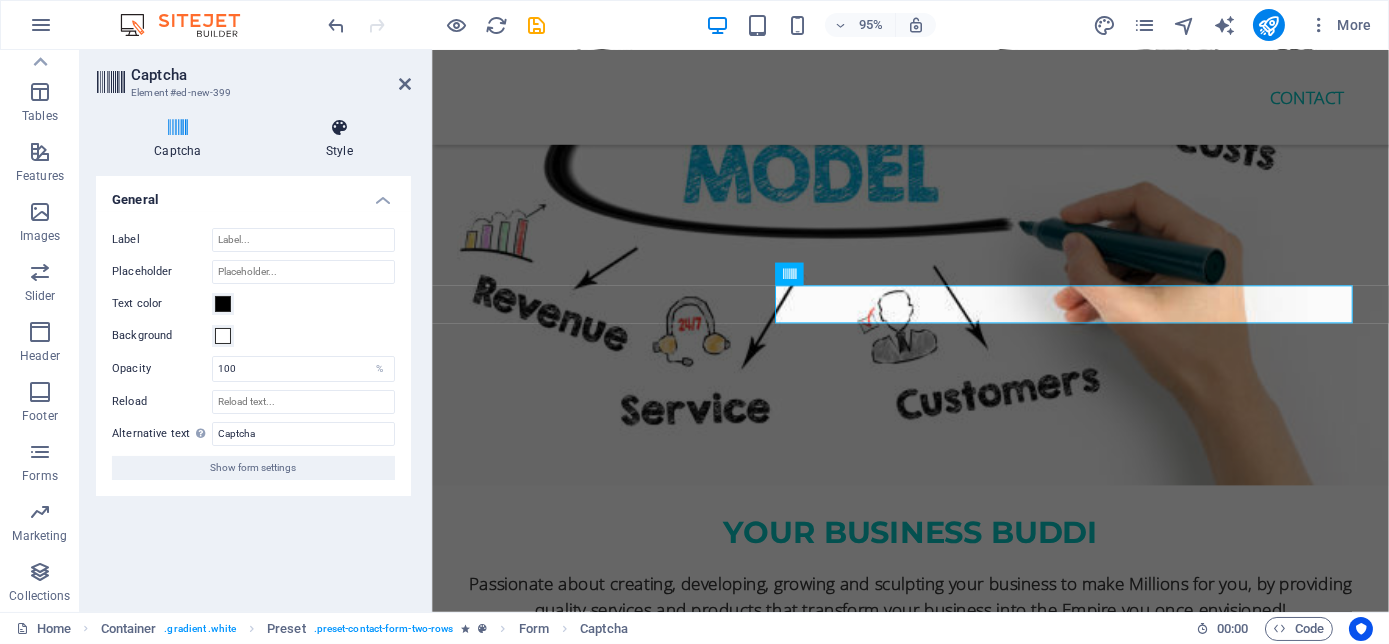 click on "Style" at bounding box center [339, 139] 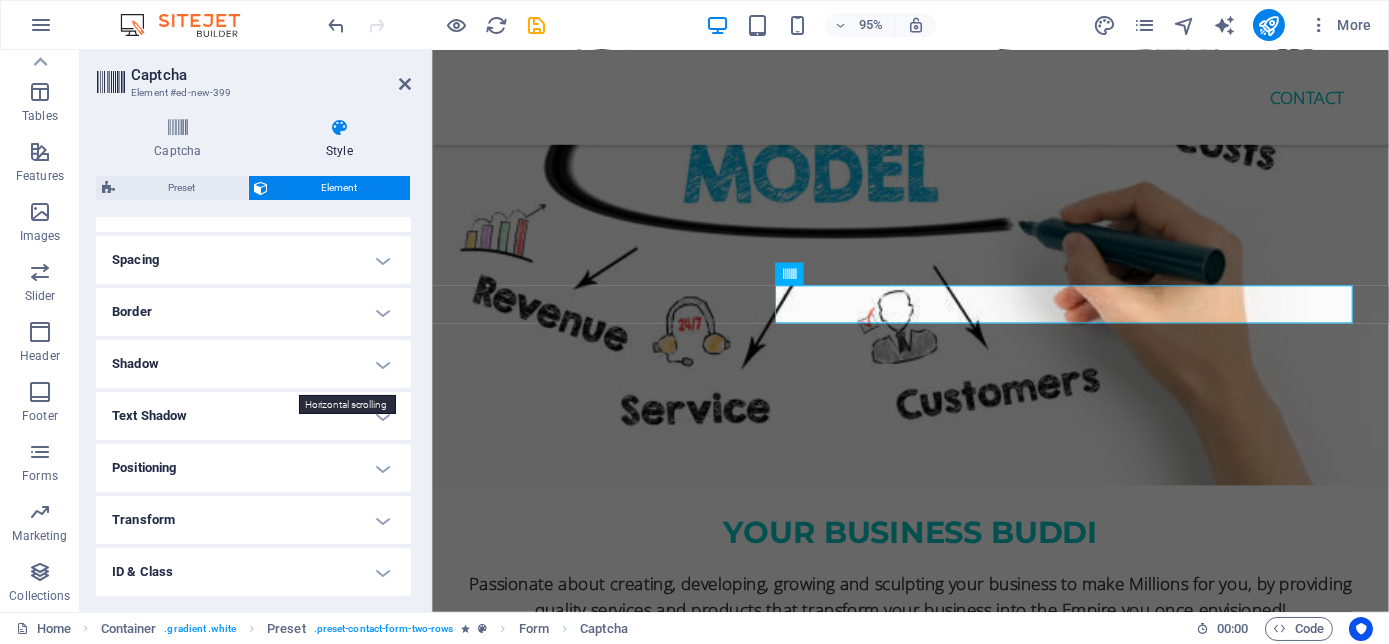 scroll, scrollTop: 363, scrollLeft: 0, axis: vertical 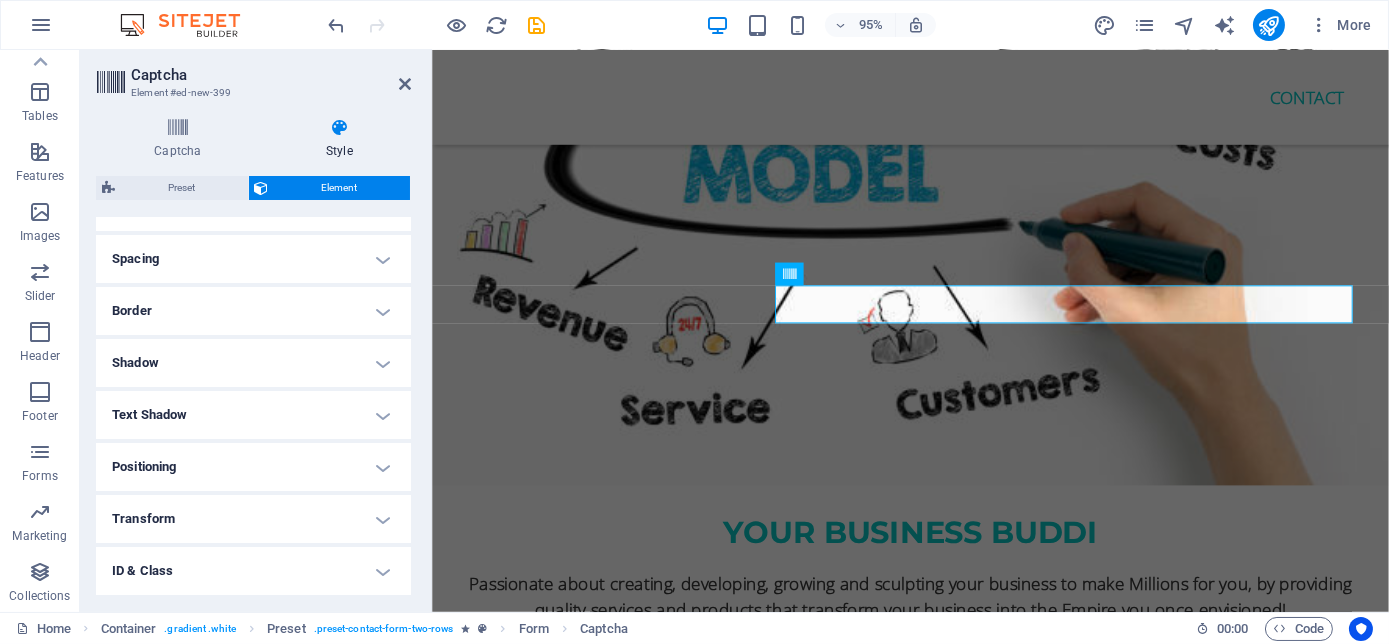 click on "Transform" at bounding box center [253, 519] 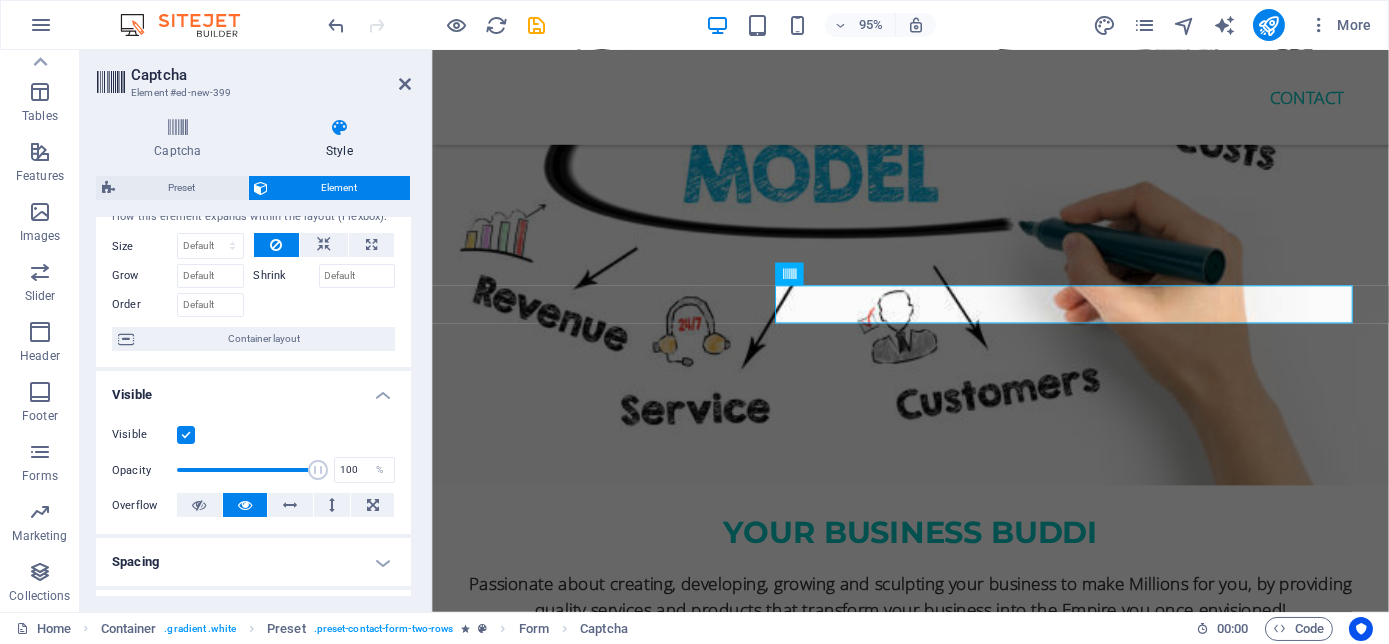 scroll, scrollTop: 0, scrollLeft: 0, axis: both 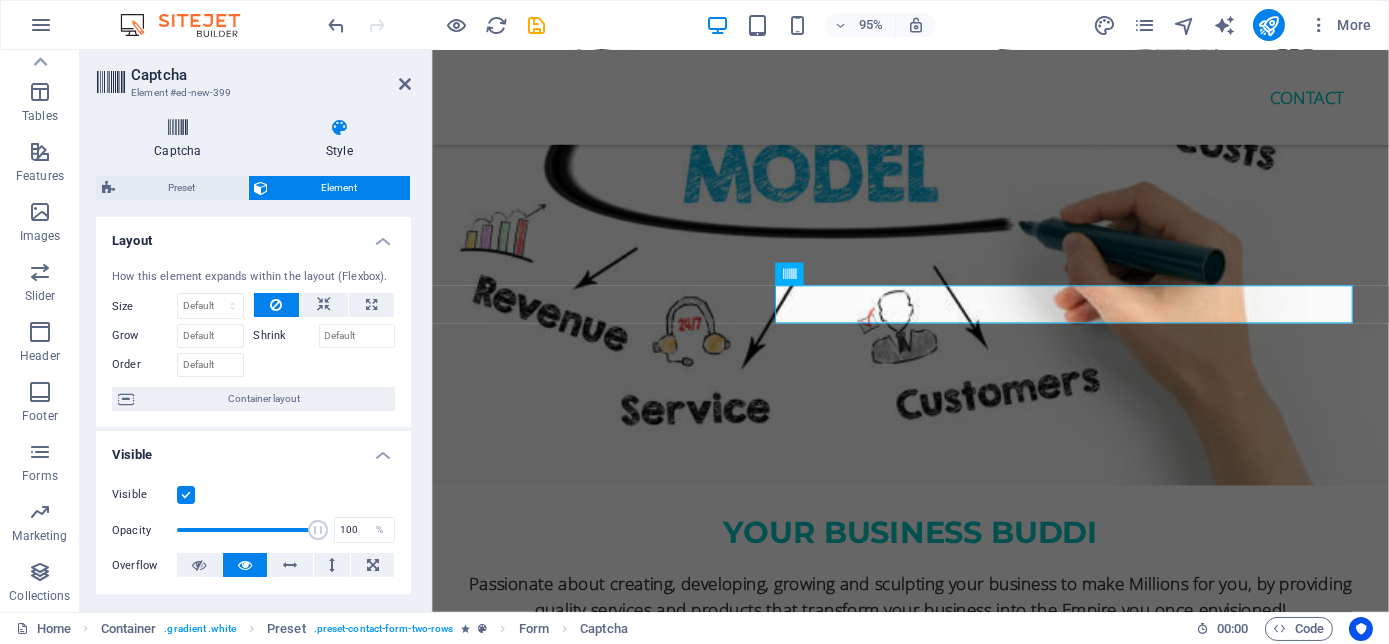 click at bounding box center [178, 128] 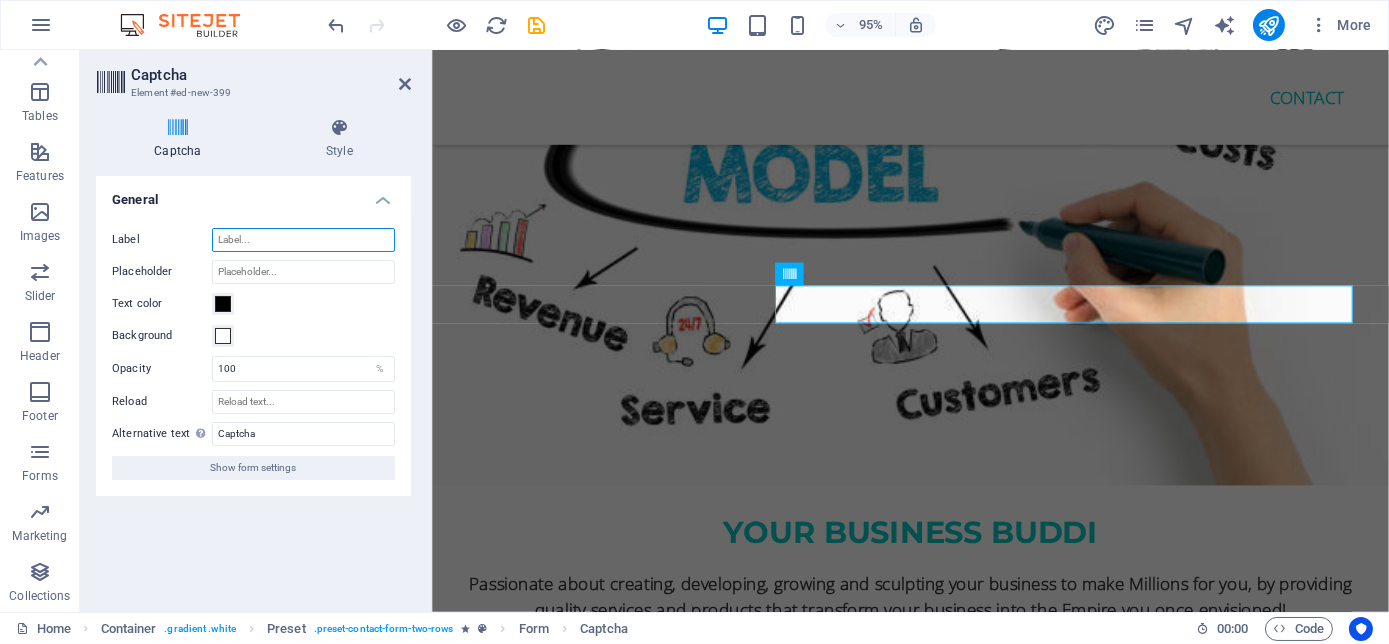 click on "Label" at bounding box center [303, 240] 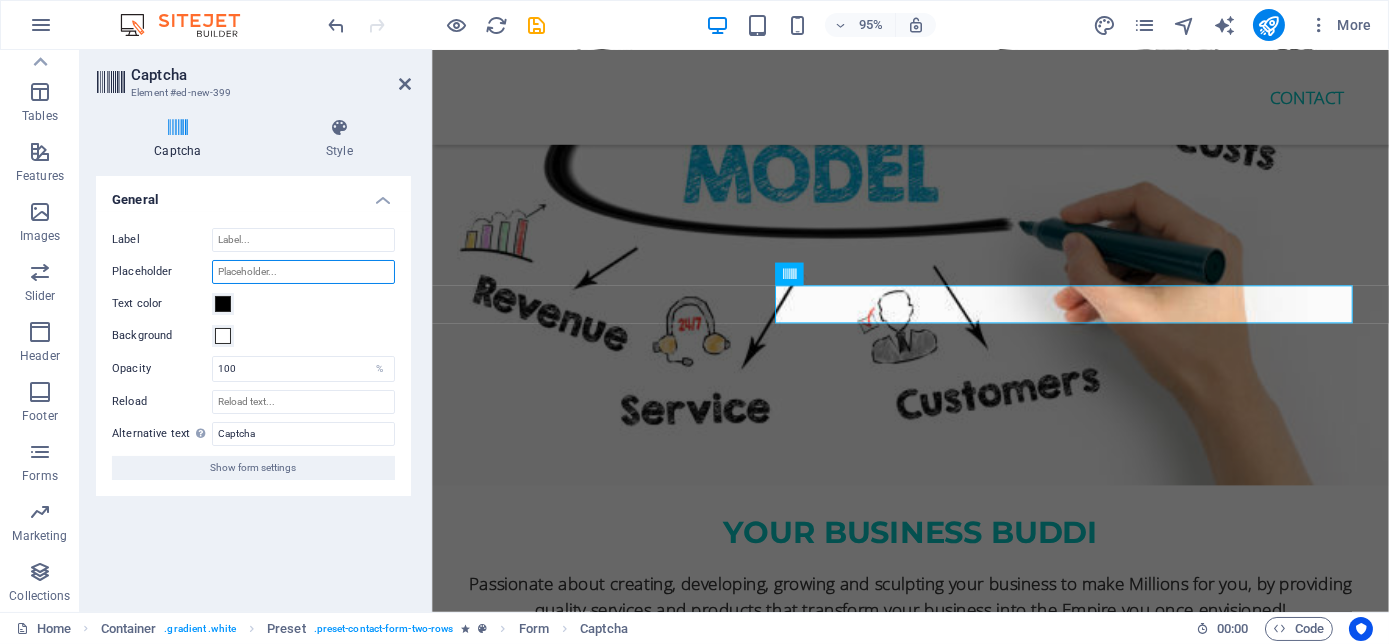 click on "Placeholder" at bounding box center [303, 272] 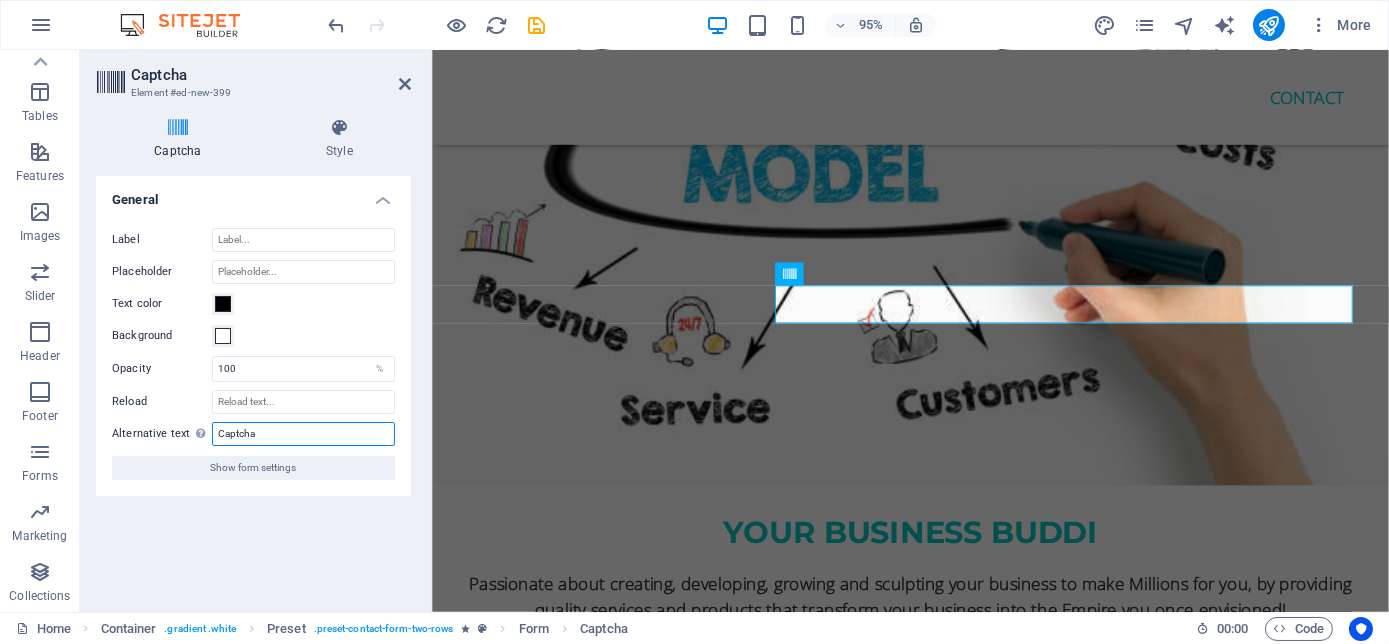 click on "Captcha" at bounding box center (303, 434) 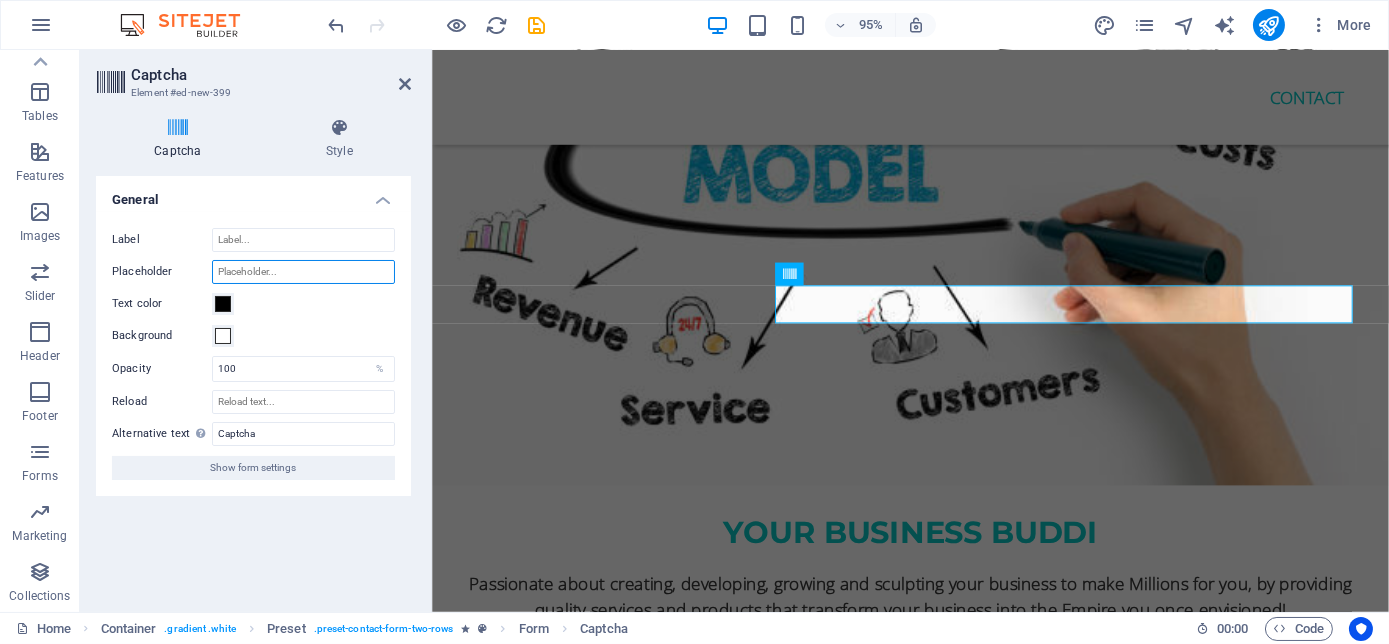 click on "Placeholder" at bounding box center [303, 272] 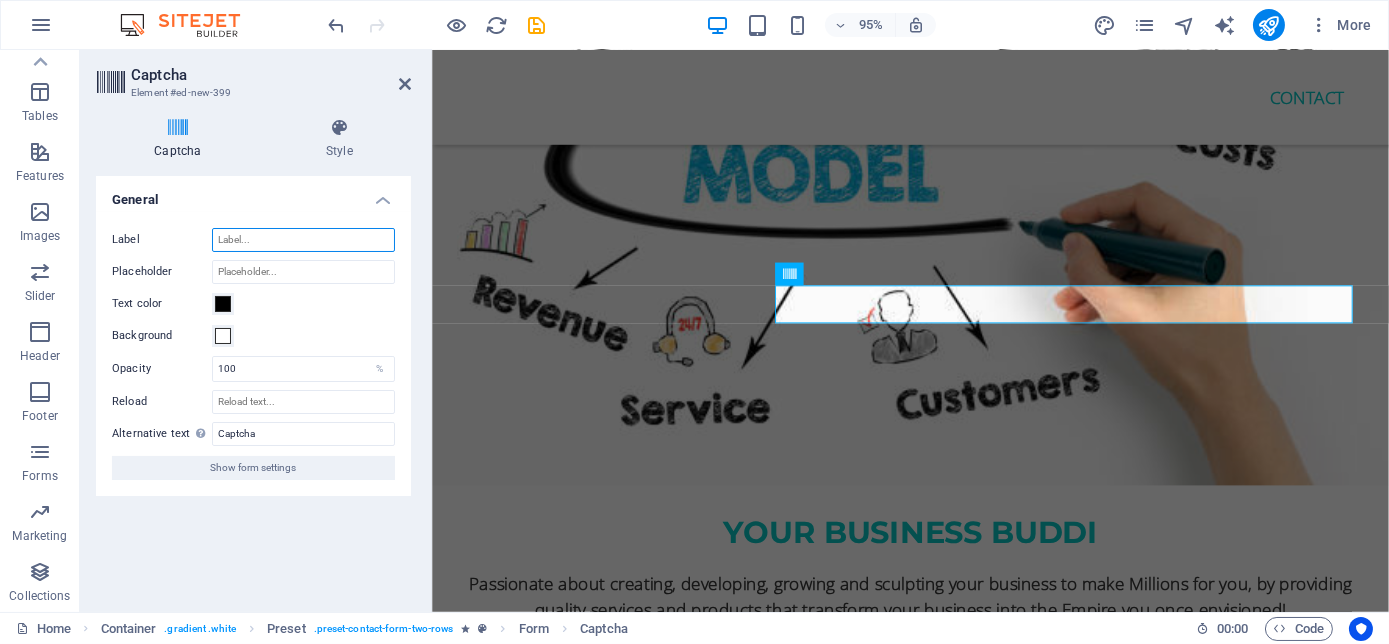 click on "Label" at bounding box center (303, 240) 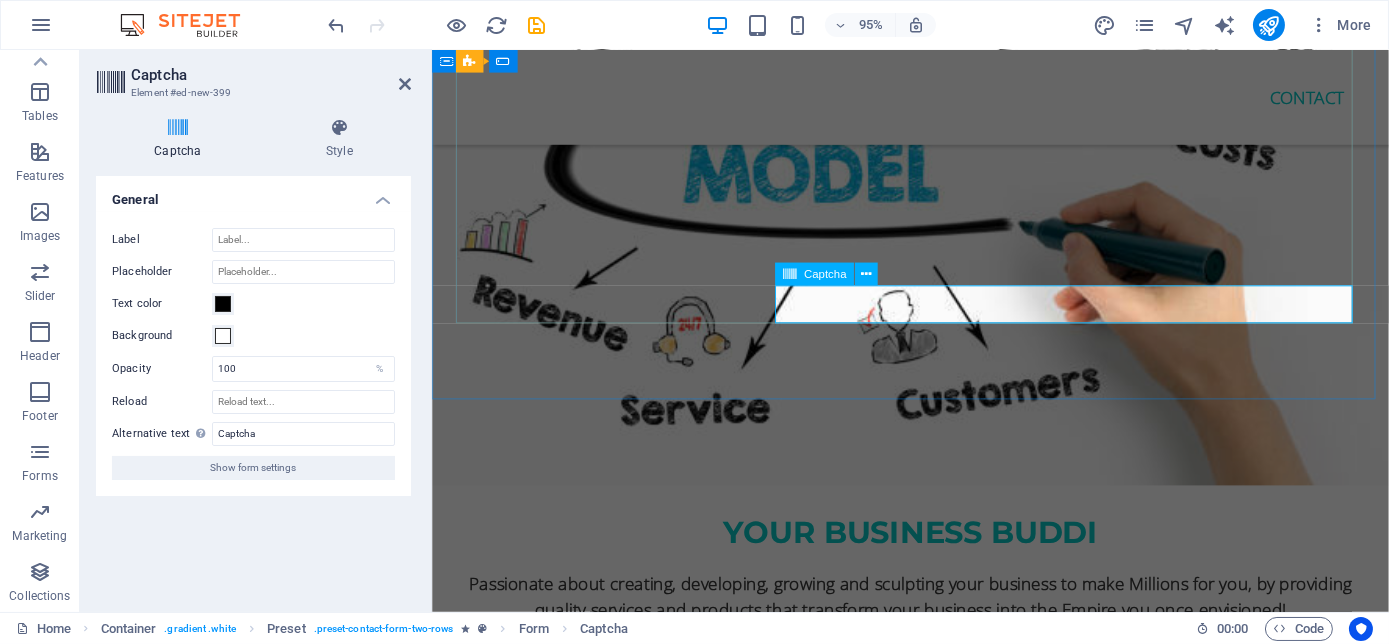 click on "Unreadable? Load new" 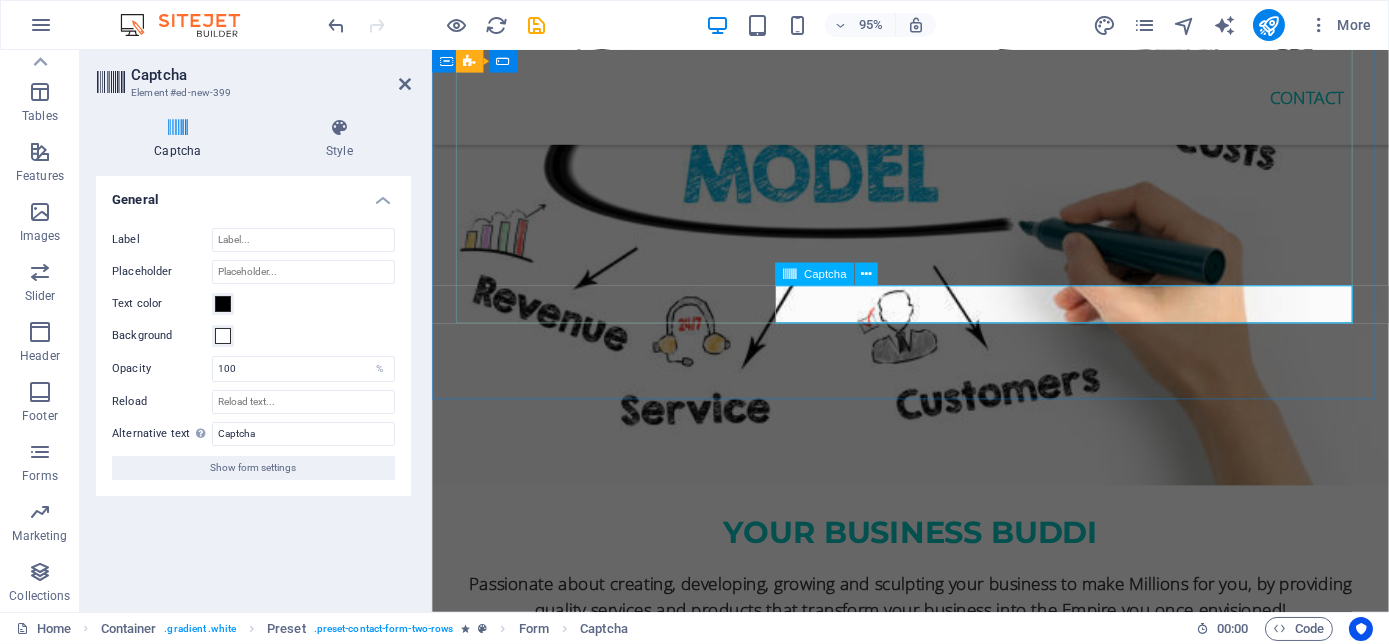 click 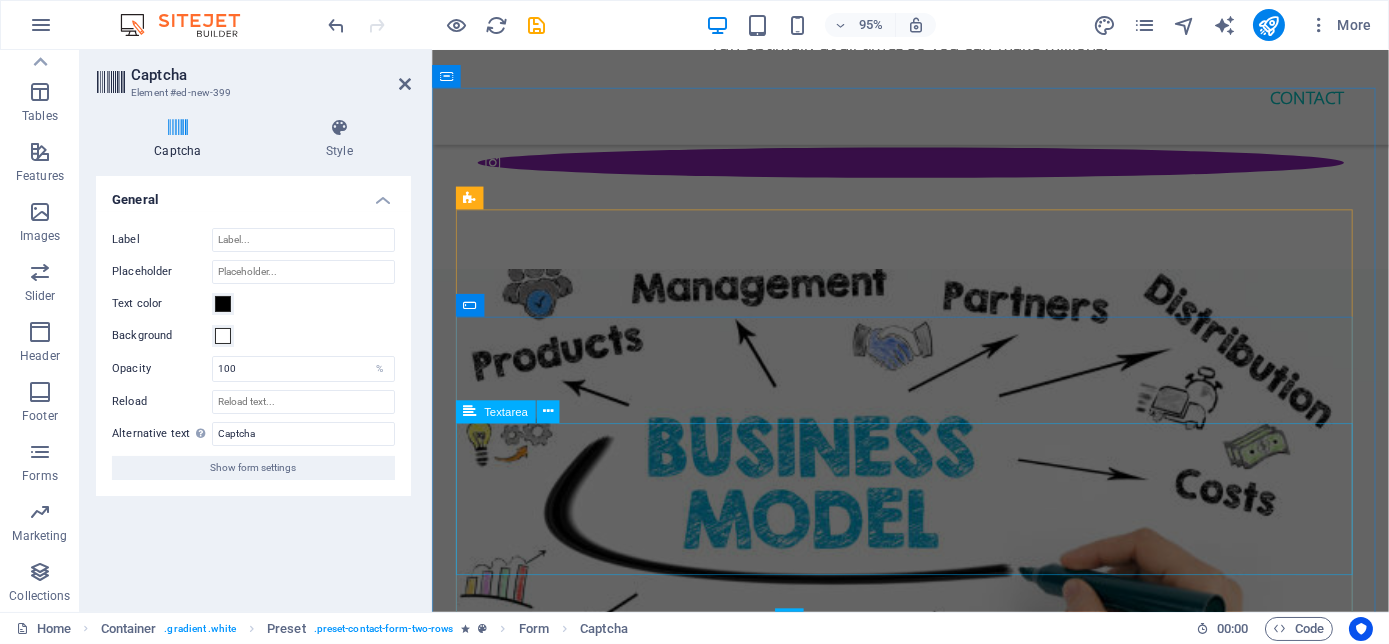 scroll, scrollTop: 7891, scrollLeft: 0, axis: vertical 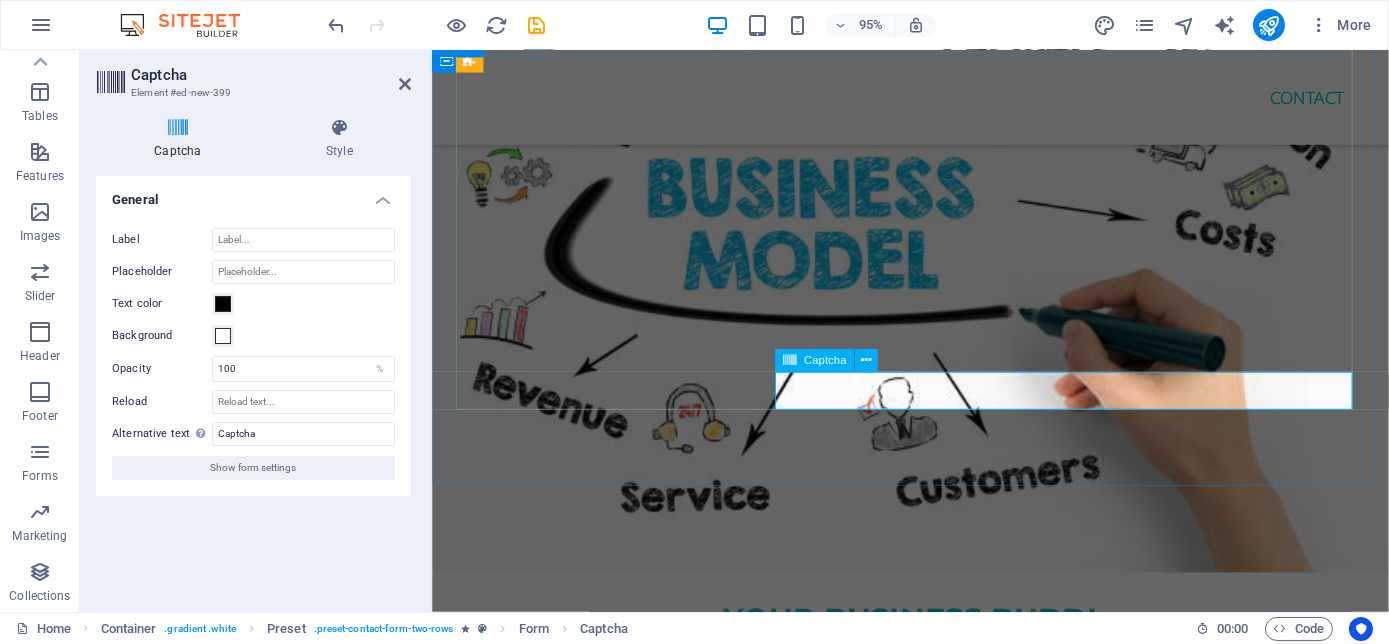 click on "Unreadable? Load new" 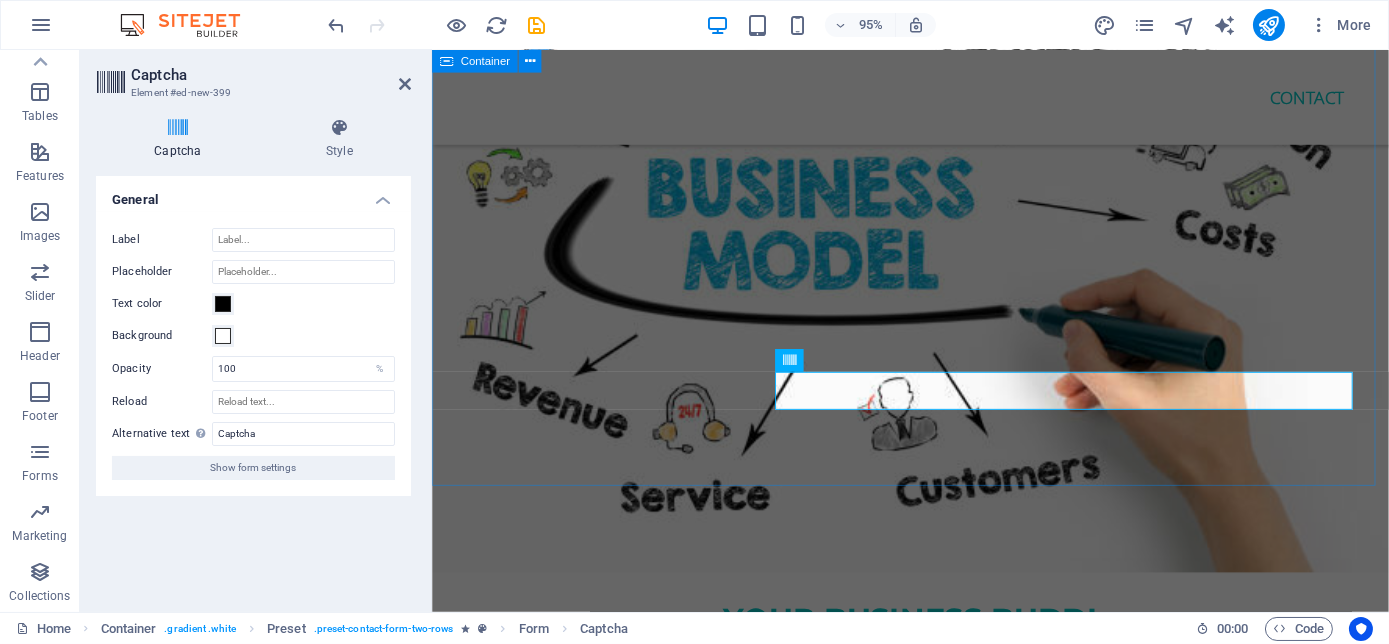 click on "Get in touch We would love to hear from you! Your first consult is FREE! Let us help you turn your business into that Empire you dreamed off. Thank us by becoming the success you were meant to be! We look forward helping you become a Millionaire!   I have read and understand the privacy policy. Submit Unreadable? Load new" at bounding box center [934, 5745] 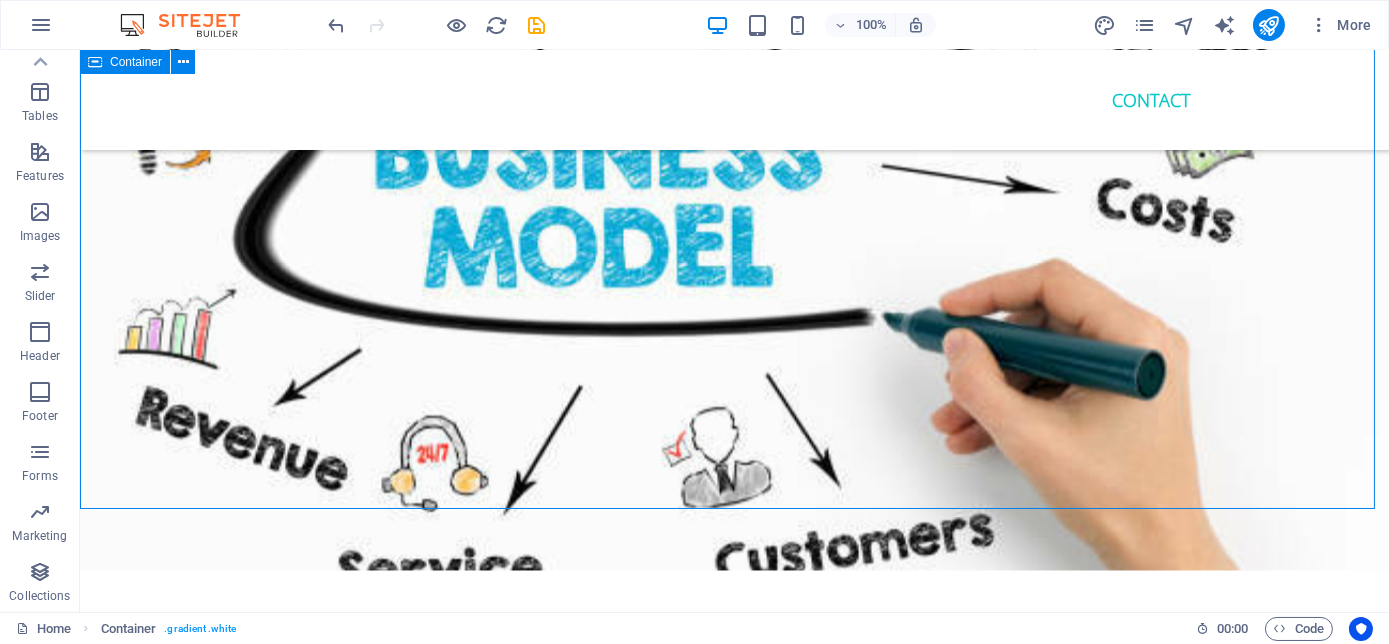 click on "Get in touch We would love to hear from you! Your first consult is FREE! Let us help you turn your business into that Empire you dreamed off. Thank us by becoming the success you were meant to be! We look forward helping you become a Millionaire!   I have read and understand the privacy policy. Submit Unreadable? Load new" at bounding box center (734, 5745) 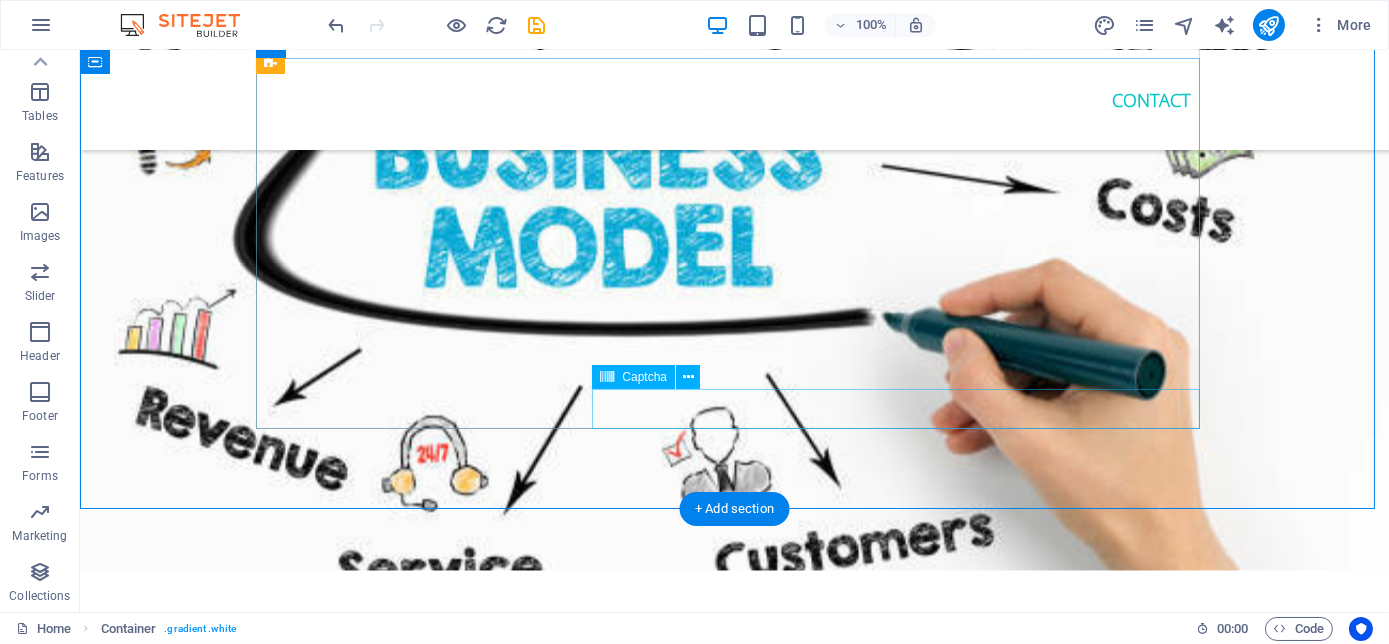 click on "Unreadable? Load new" 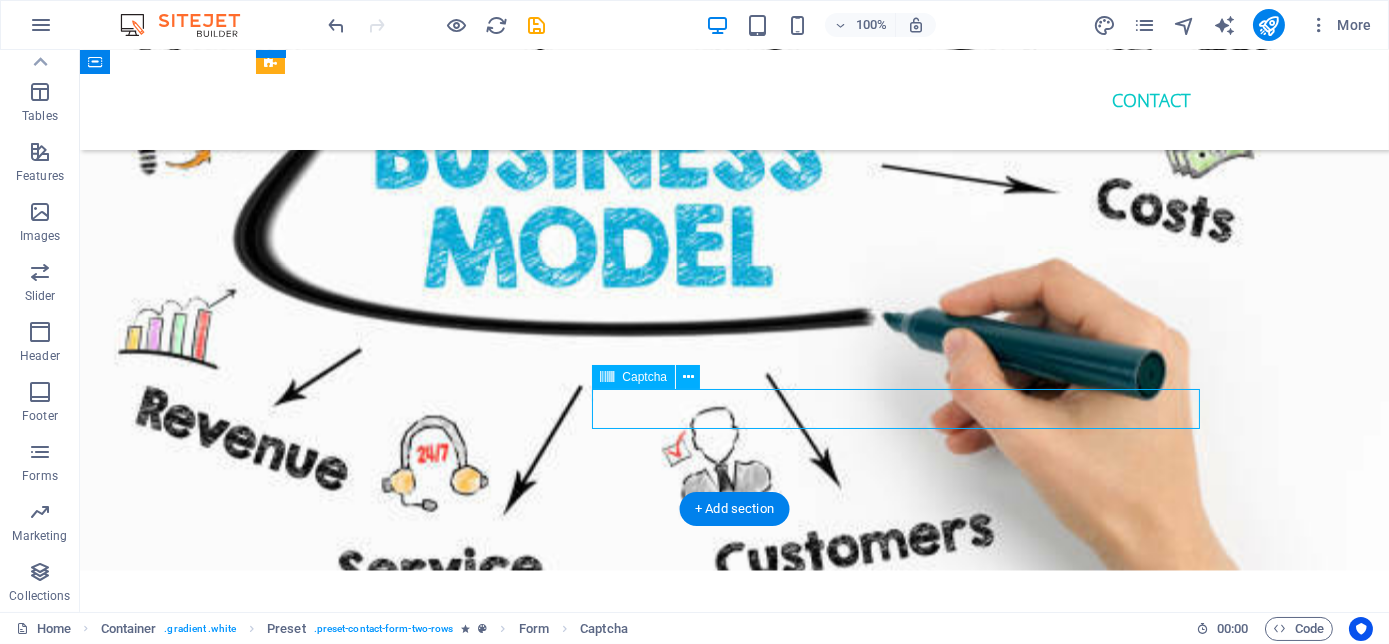 click on "Unreadable? Load new" 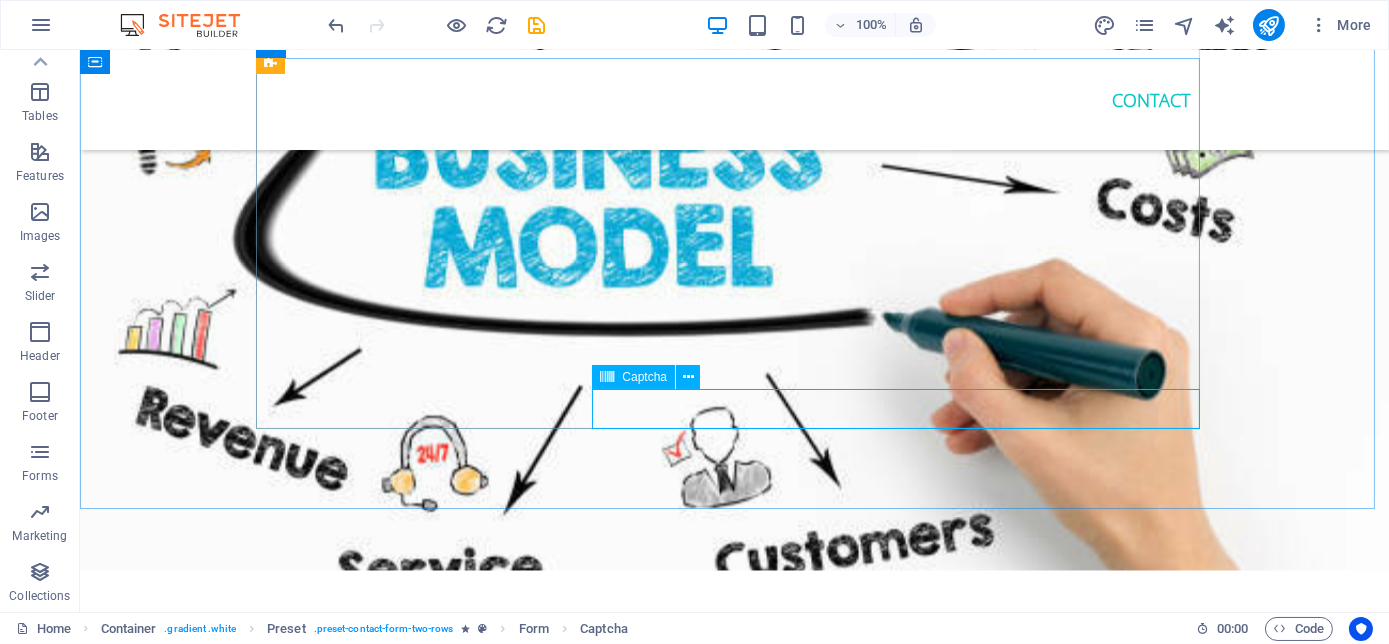 click on "Captcha" at bounding box center [644, 377] 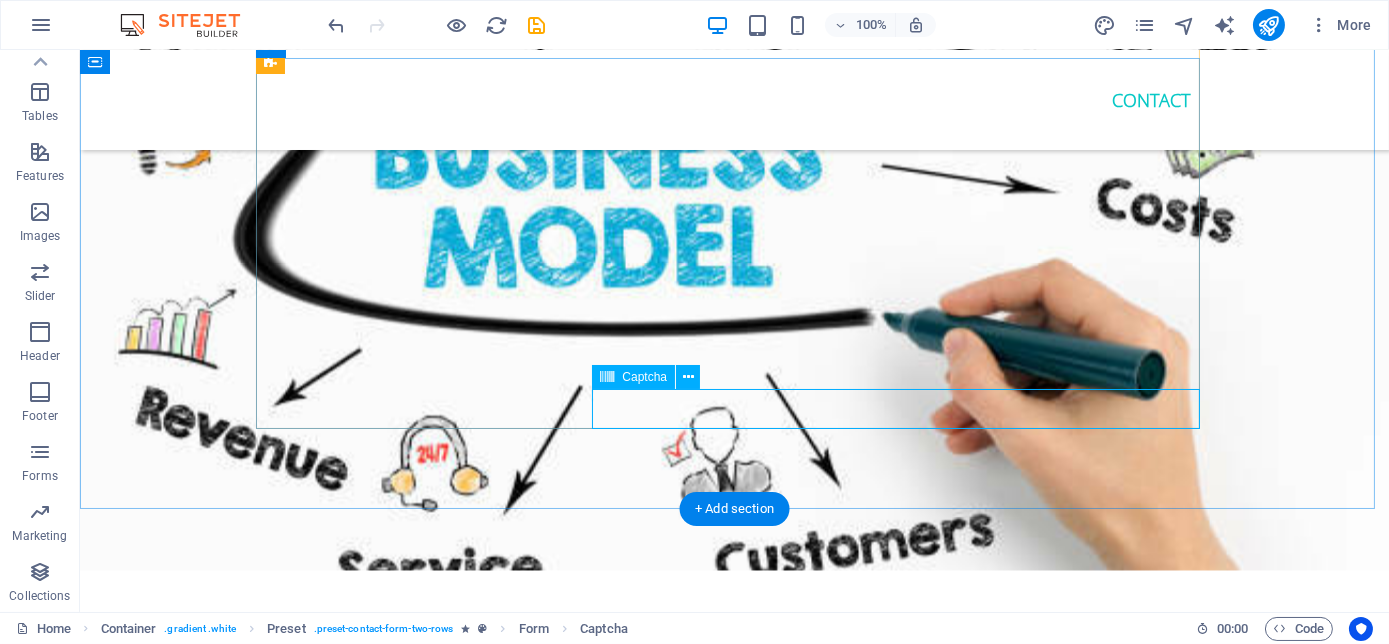 click on "Unreadable? Load new" 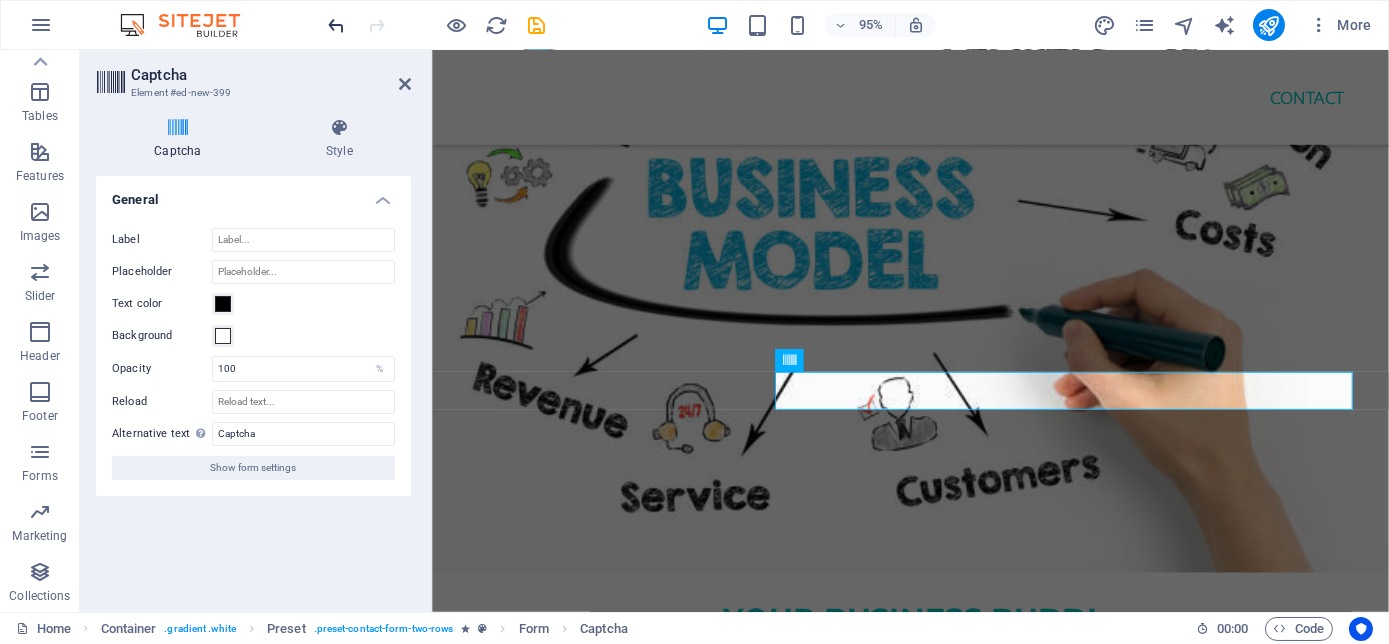 drag, startPoint x: 320, startPoint y: 22, endPoint x: 330, endPoint y: 26, distance: 10.770329 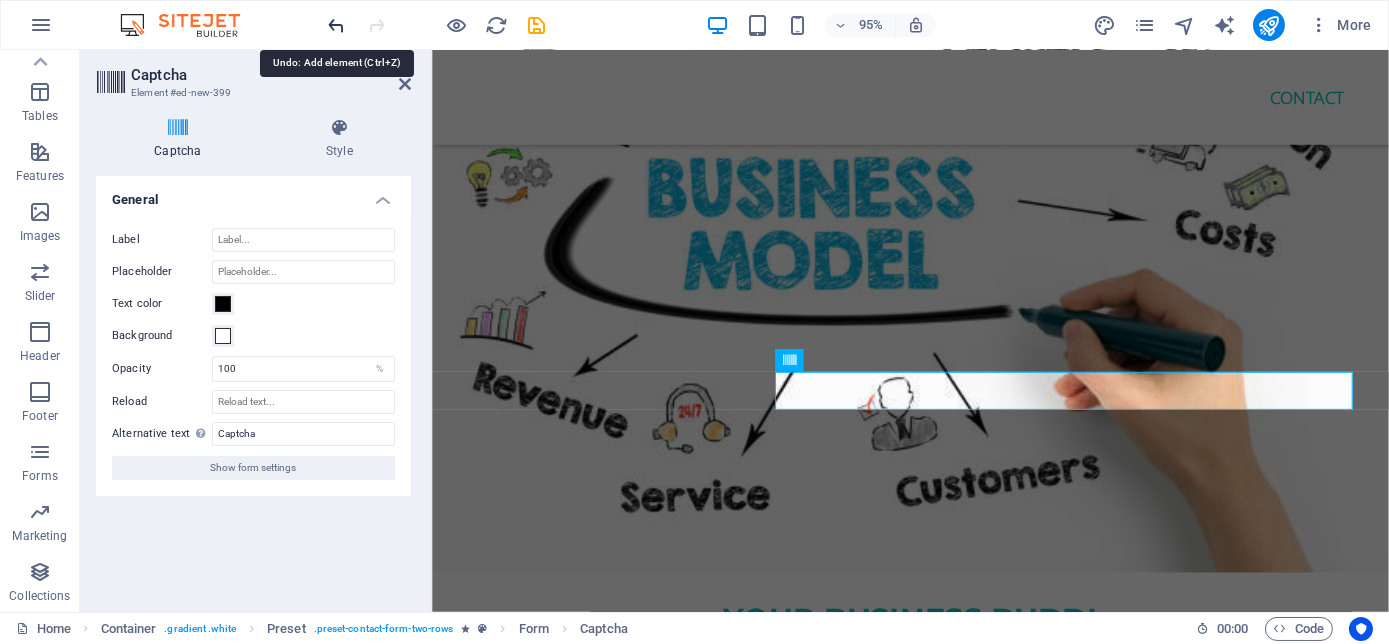 click at bounding box center (337, 25) 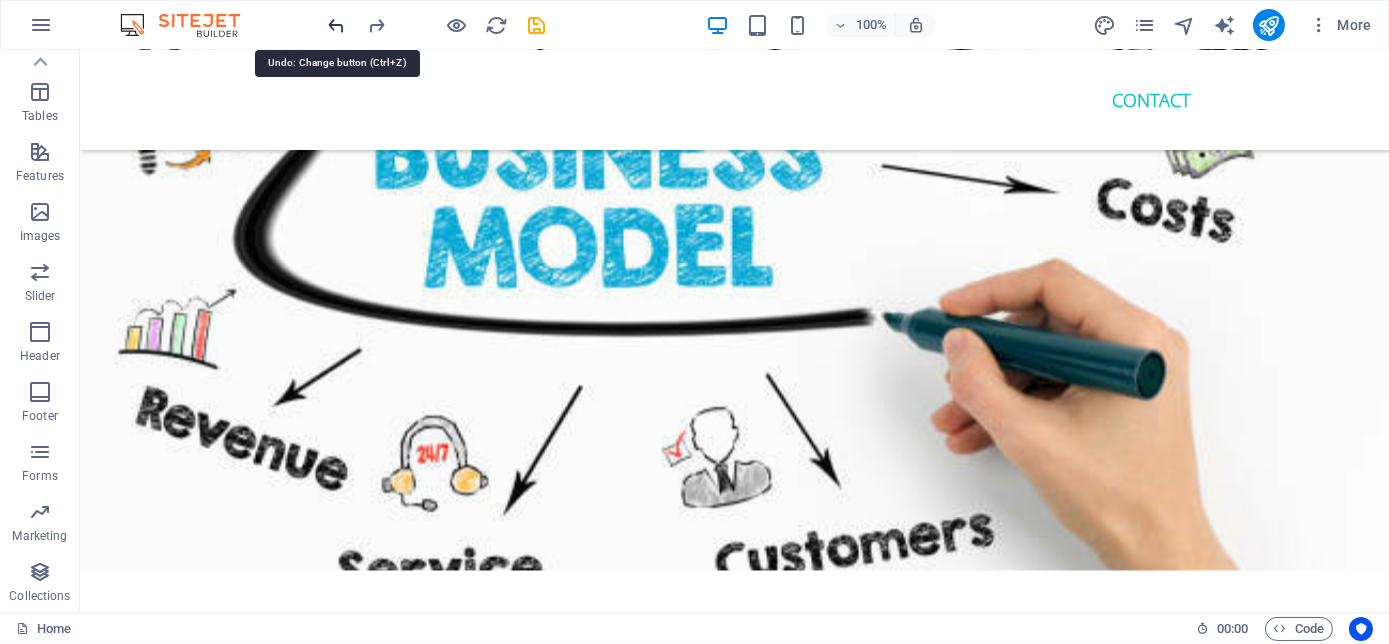 click at bounding box center [337, 25] 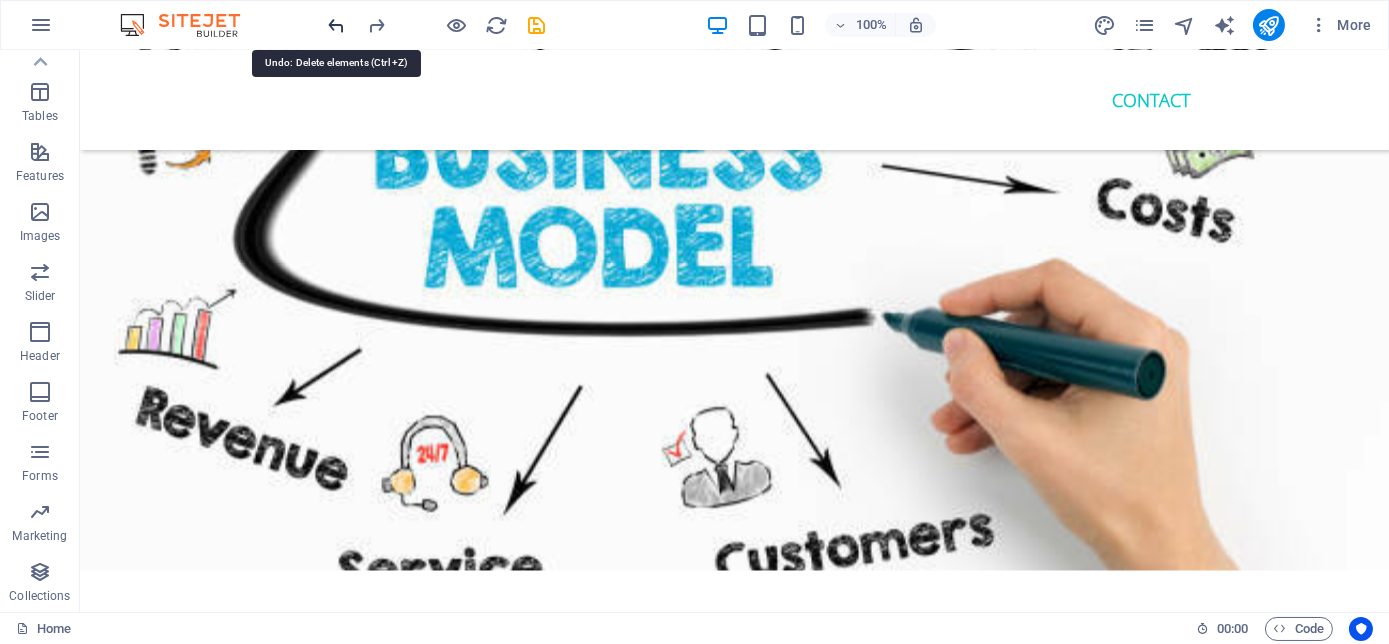click at bounding box center [337, 25] 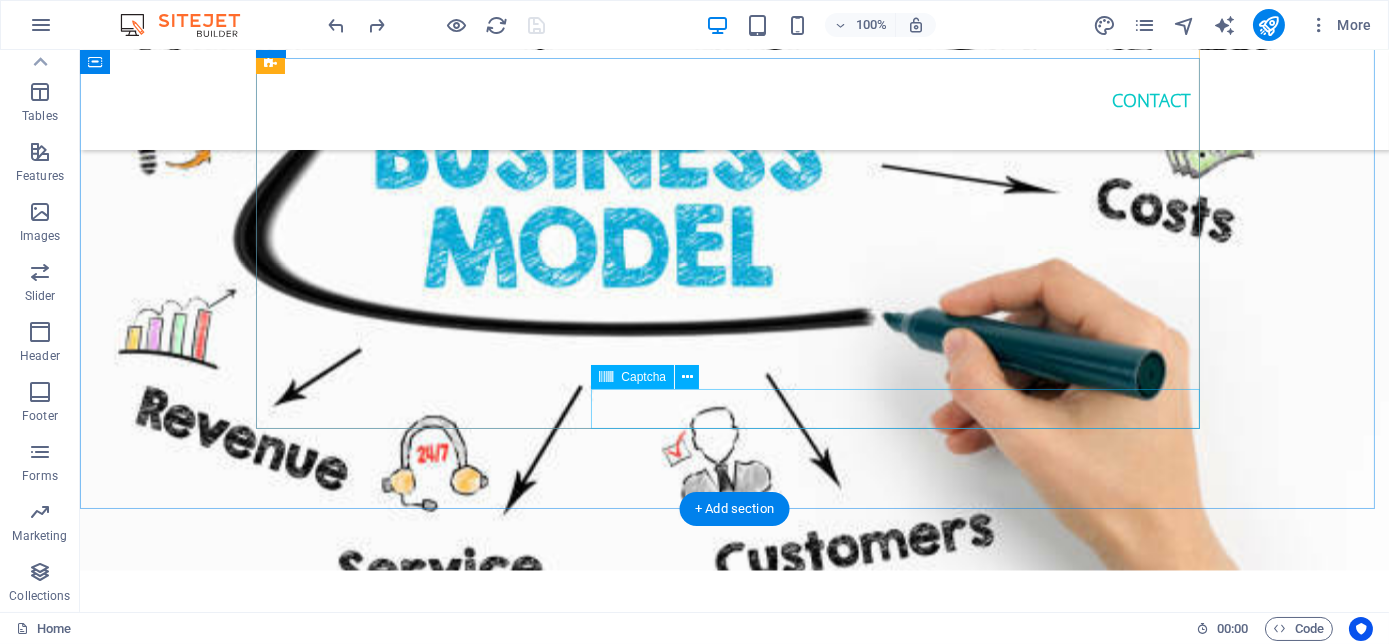 click on "Unreadable? Load new" 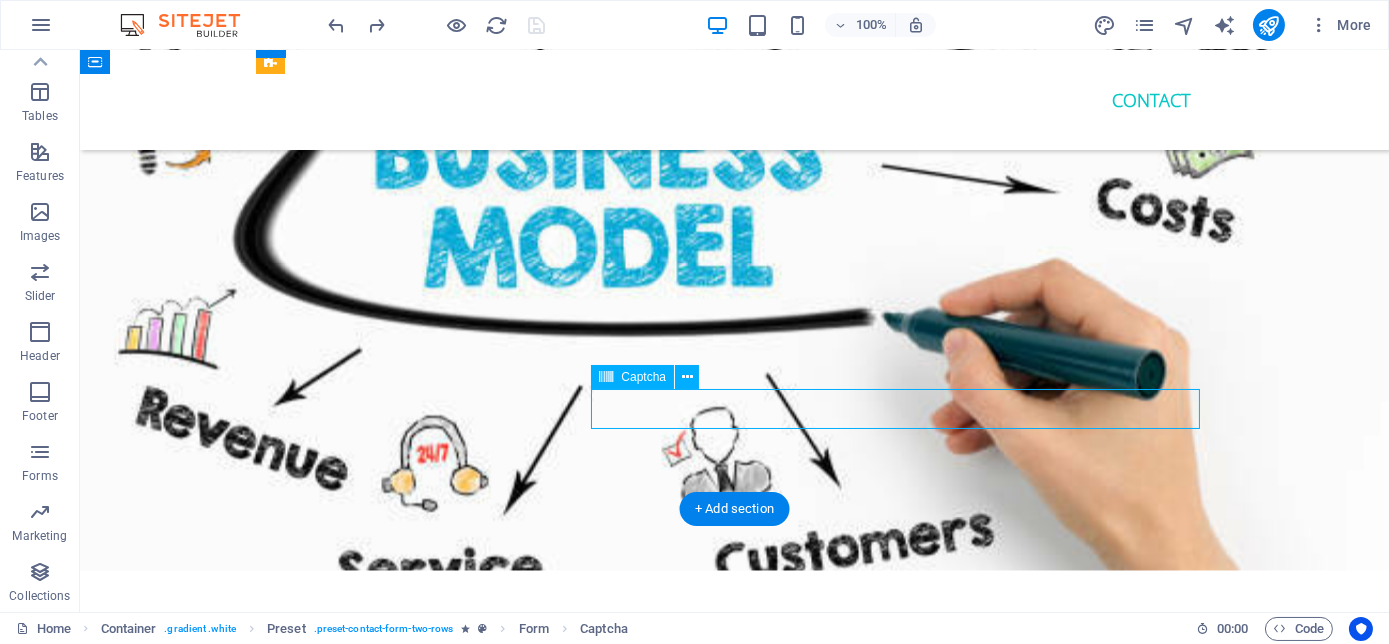 click on "Unreadable? Load new" 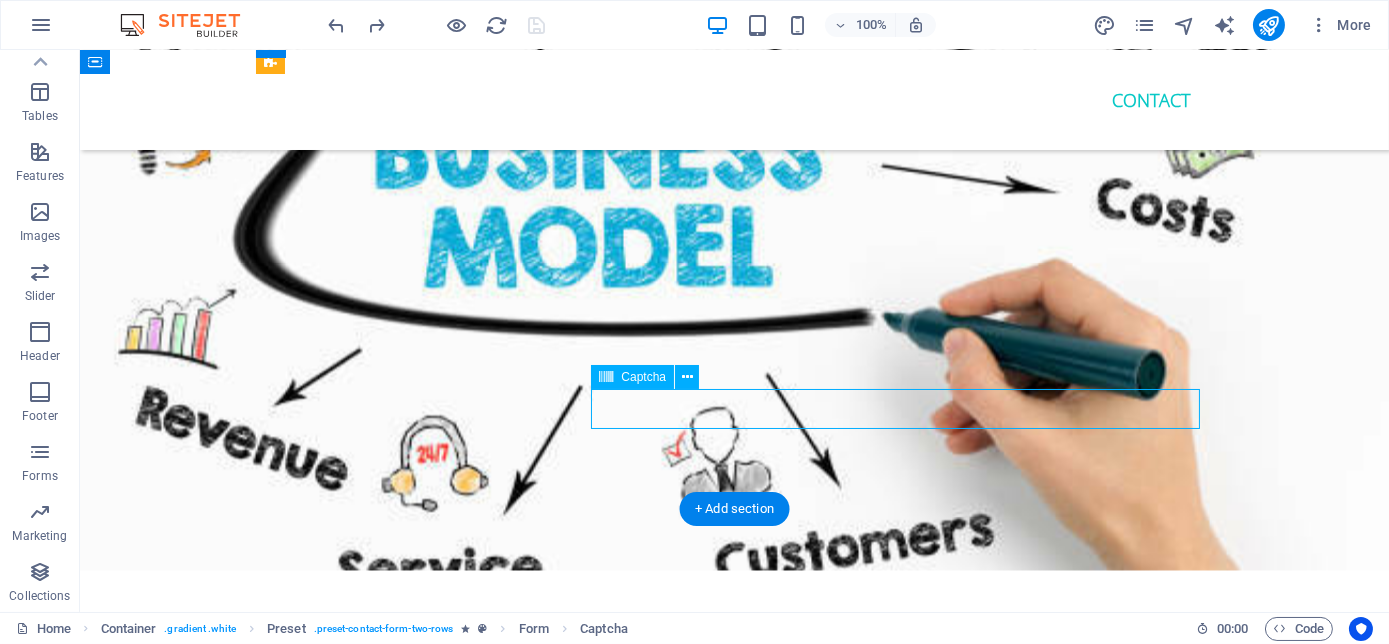 click on "Unreadable? Load new" 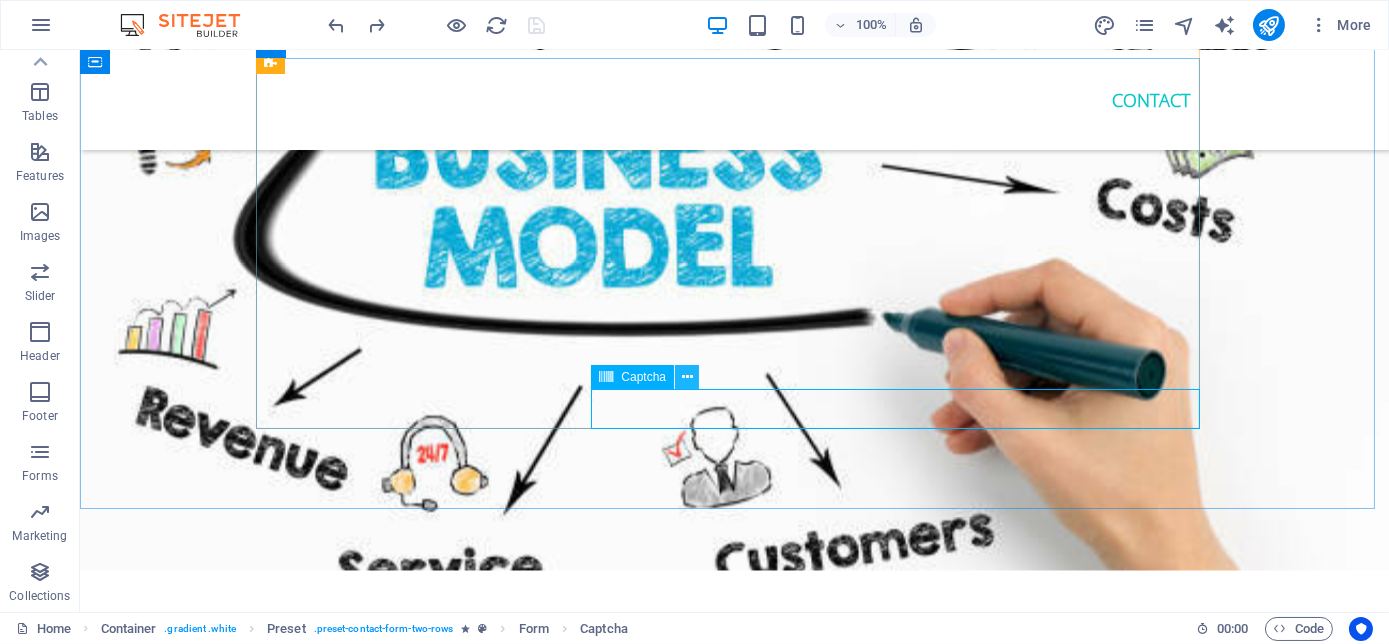 click at bounding box center (687, 377) 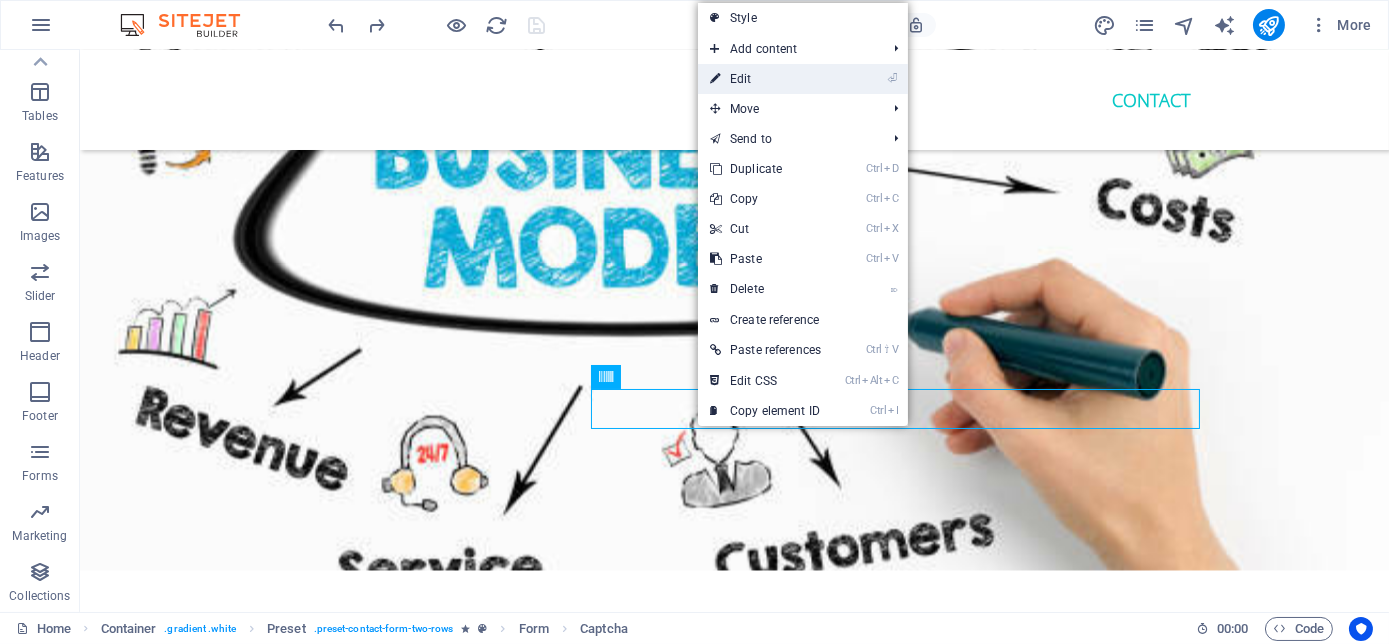 click on "⏎  Edit" at bounding box center [765, 79] 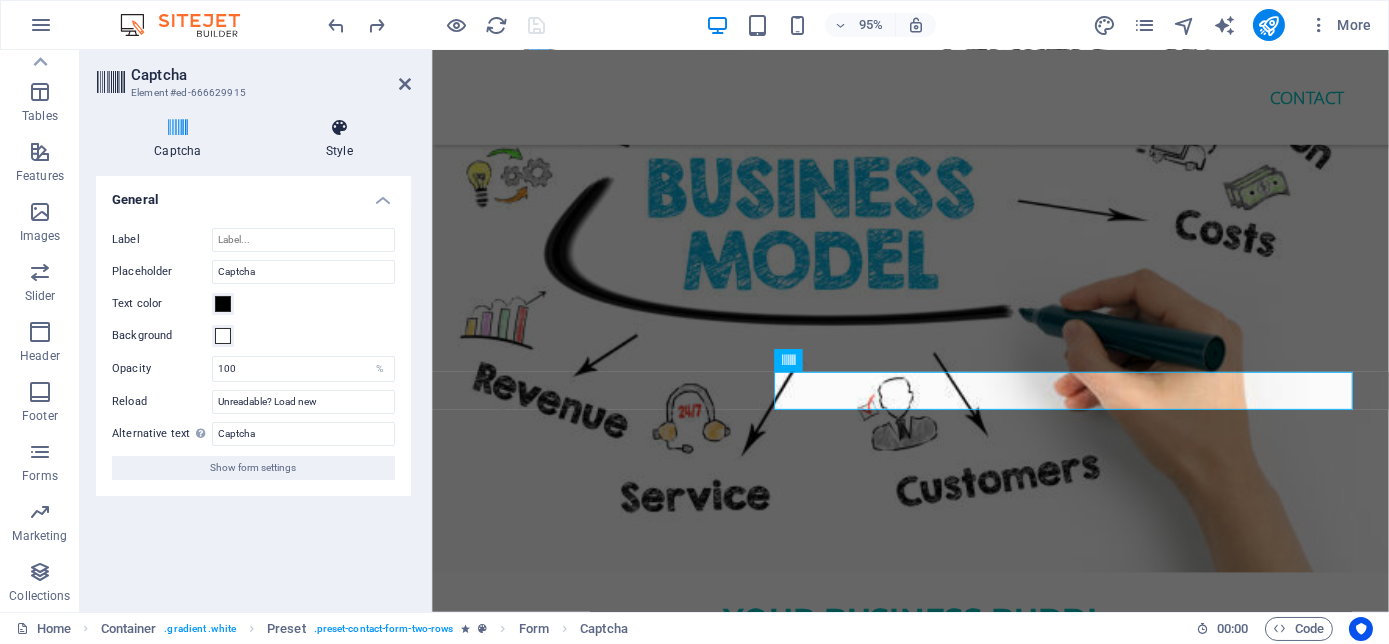 click on "Style" at bounding box center [339, 139] 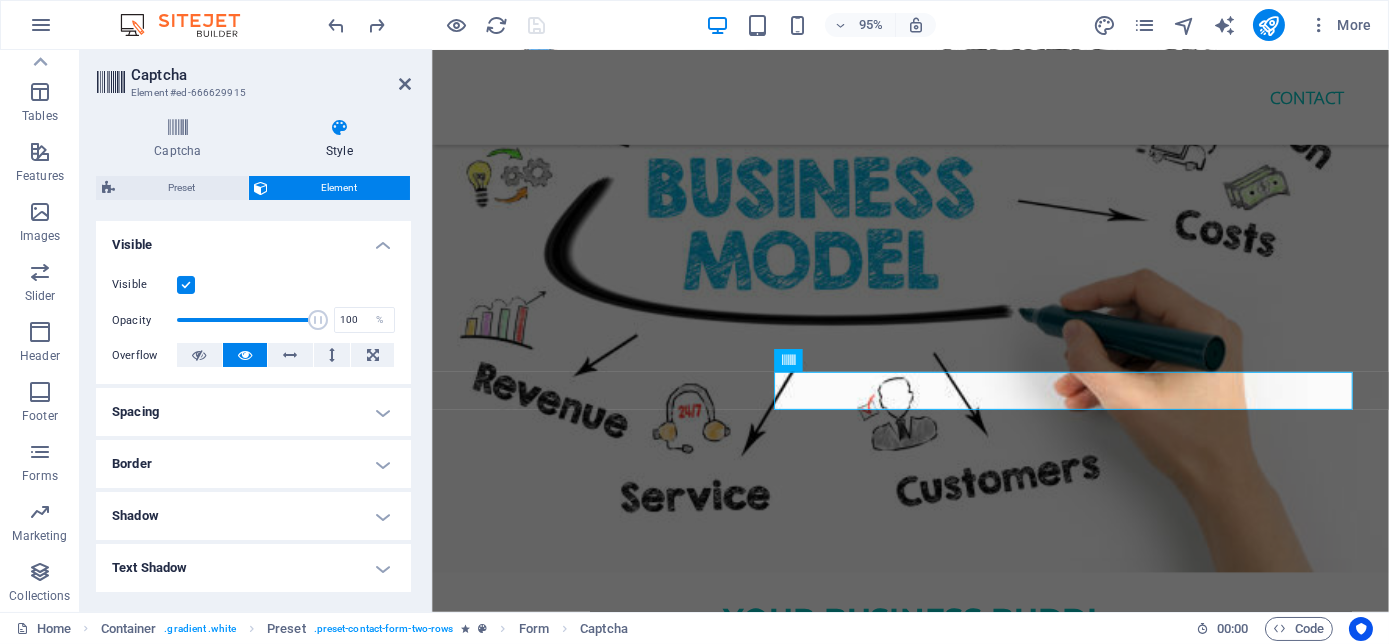 scroll, scrollTop: 181, scrollLeft: 0, axis: vertical 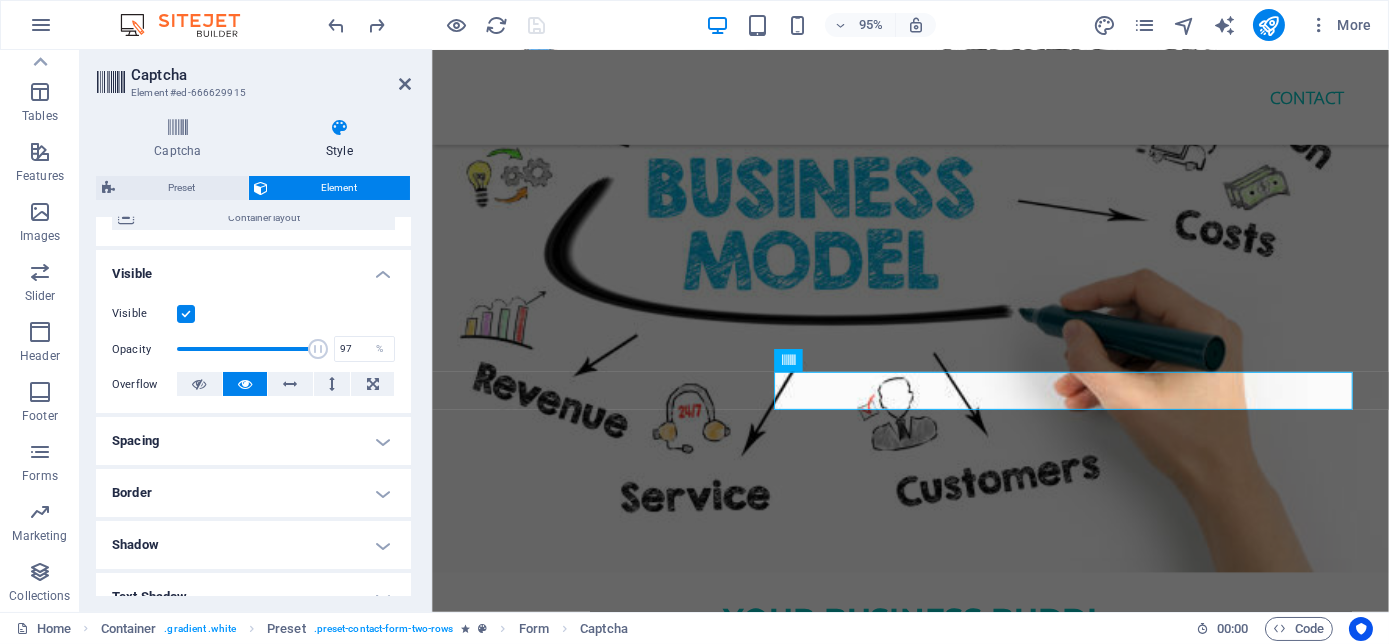 type on "100" 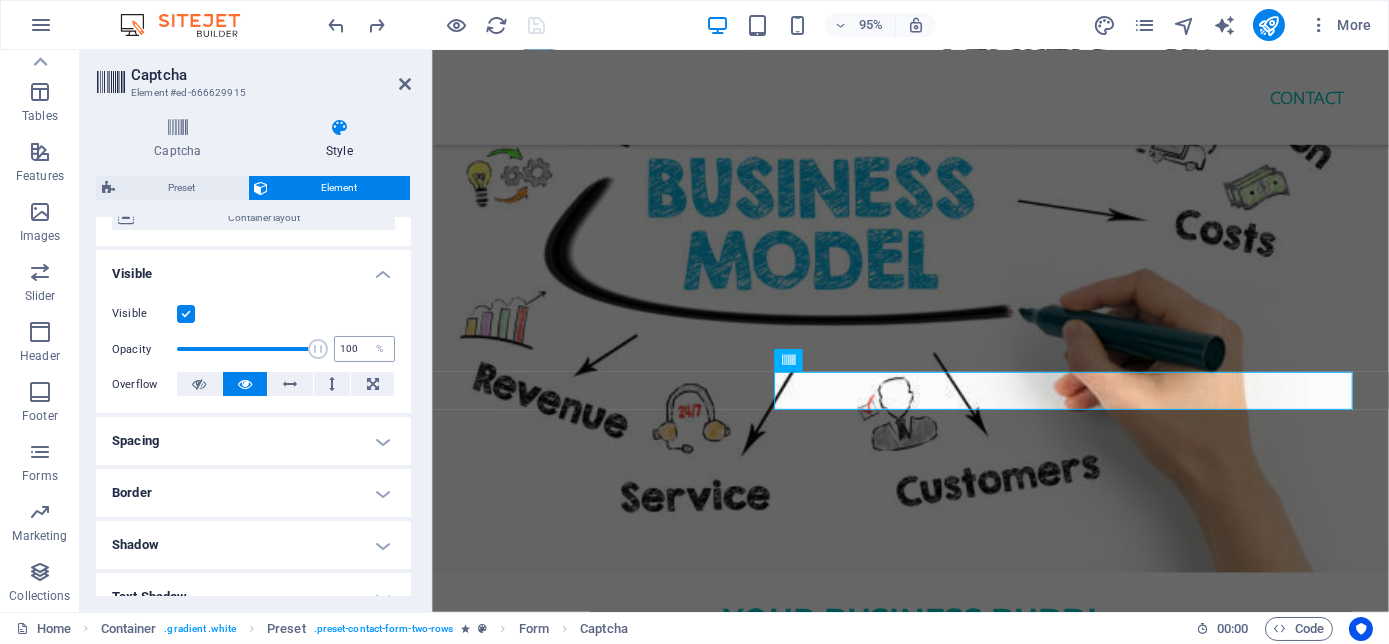 drag, startPoint x: 309, startPoint y: 349, endPoint x: 333, endPoint y: 349, distance: 24 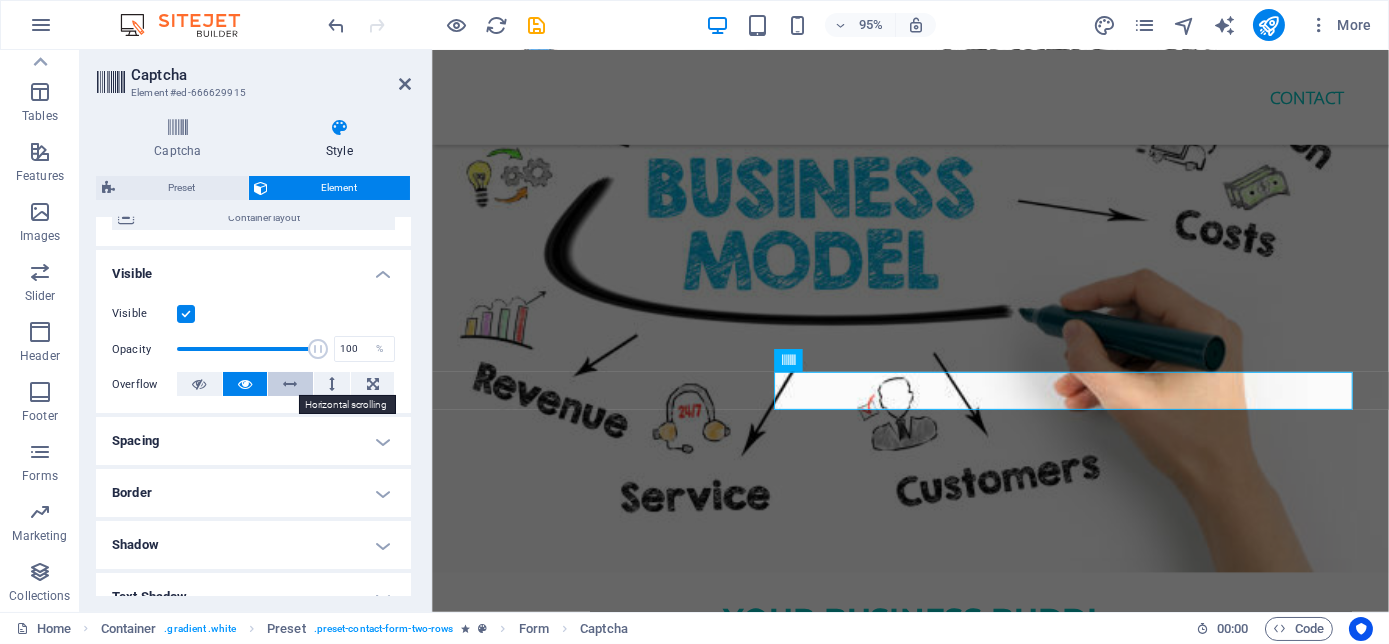 click at bounding box center (291, 384) 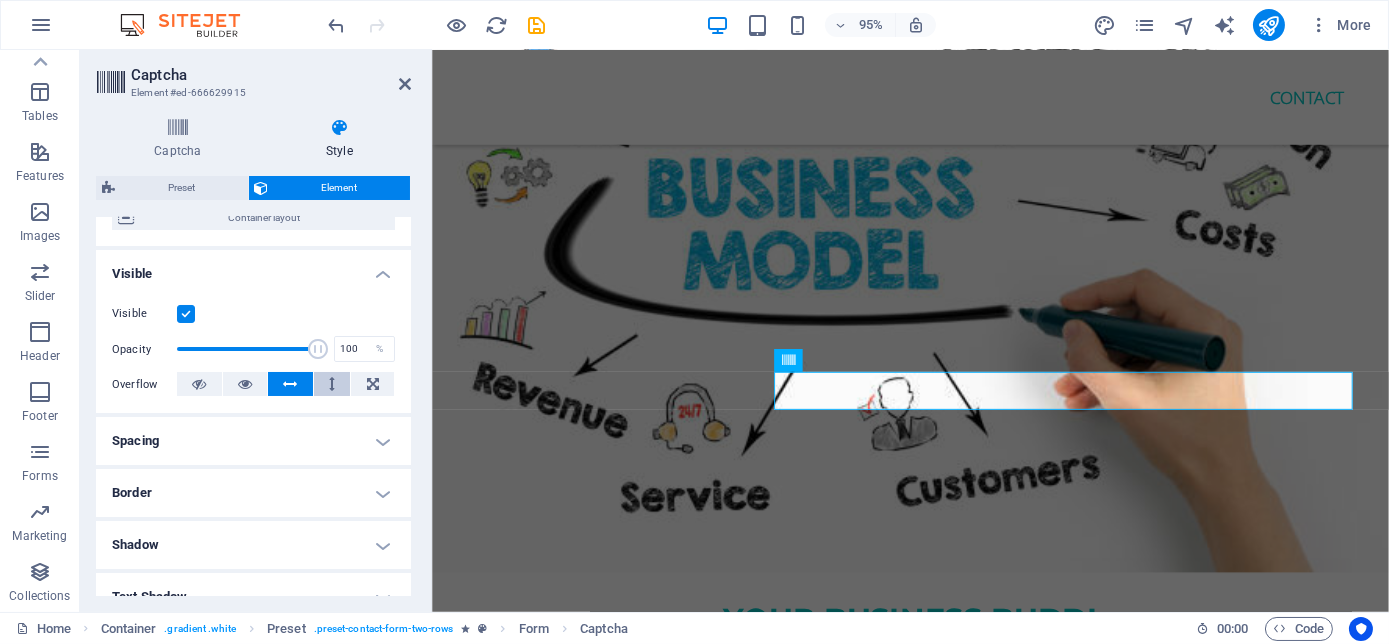 click at bounding box center [332, 384] 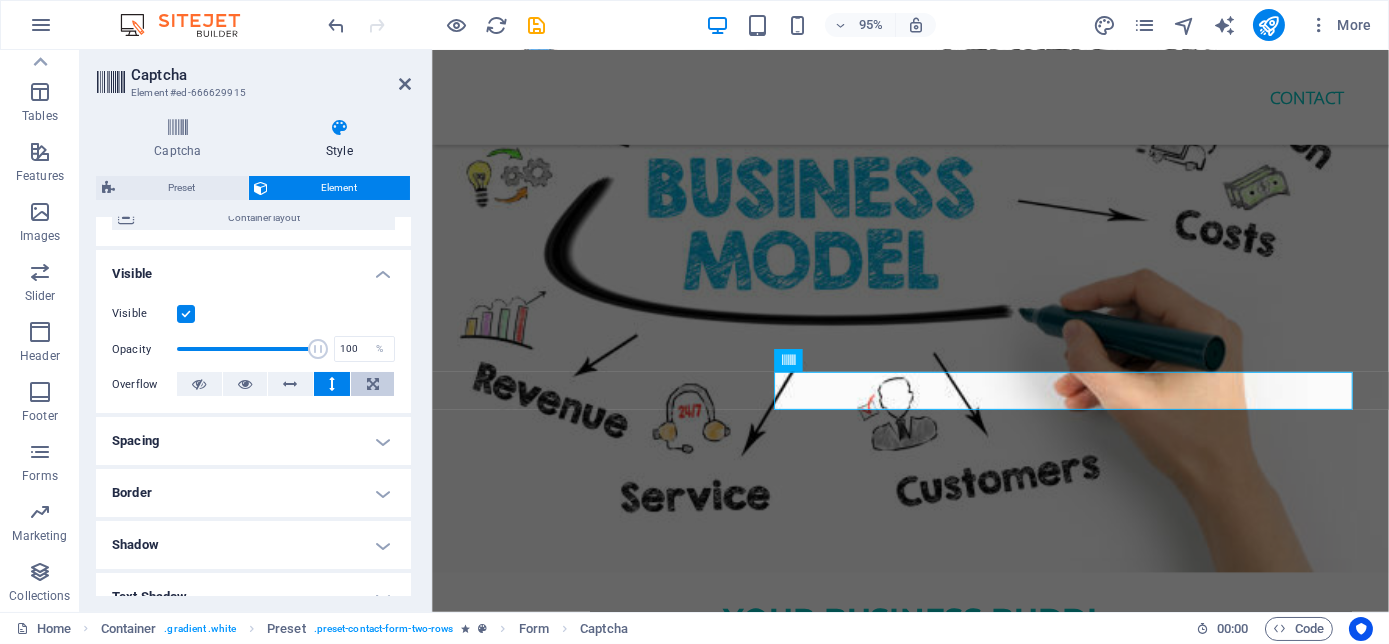 click at bounding box center (372, 384) 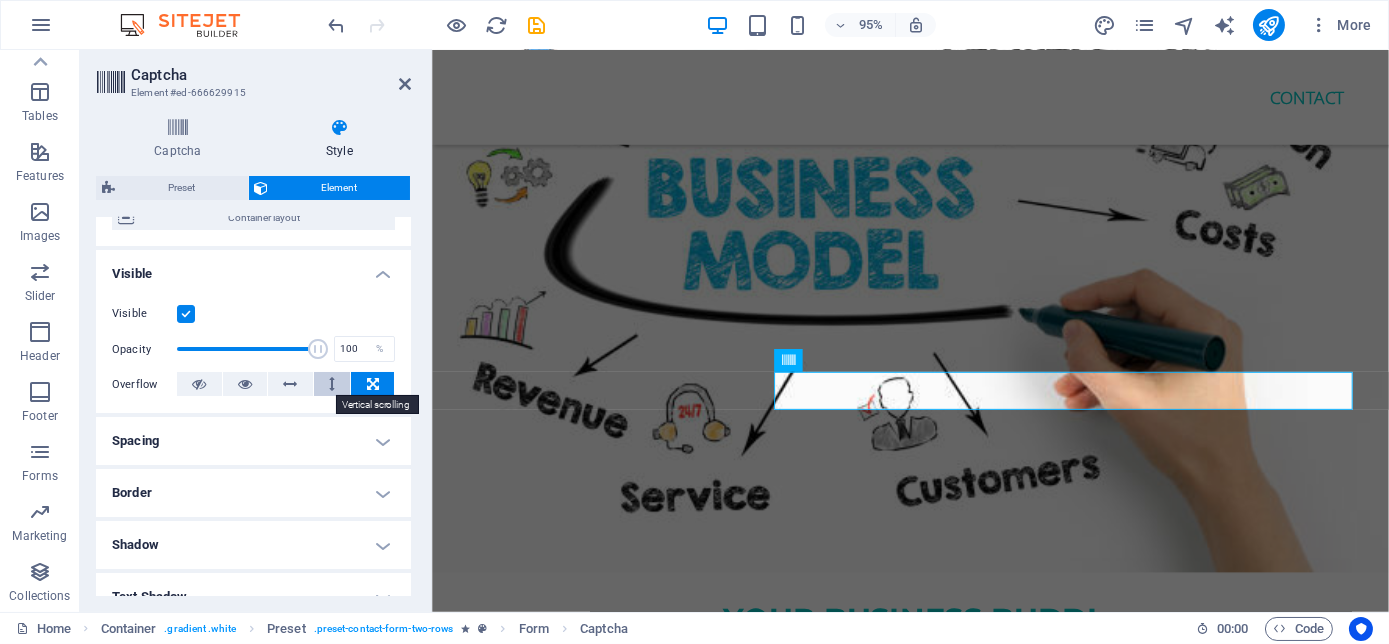 click at bounding box center [332, 384] 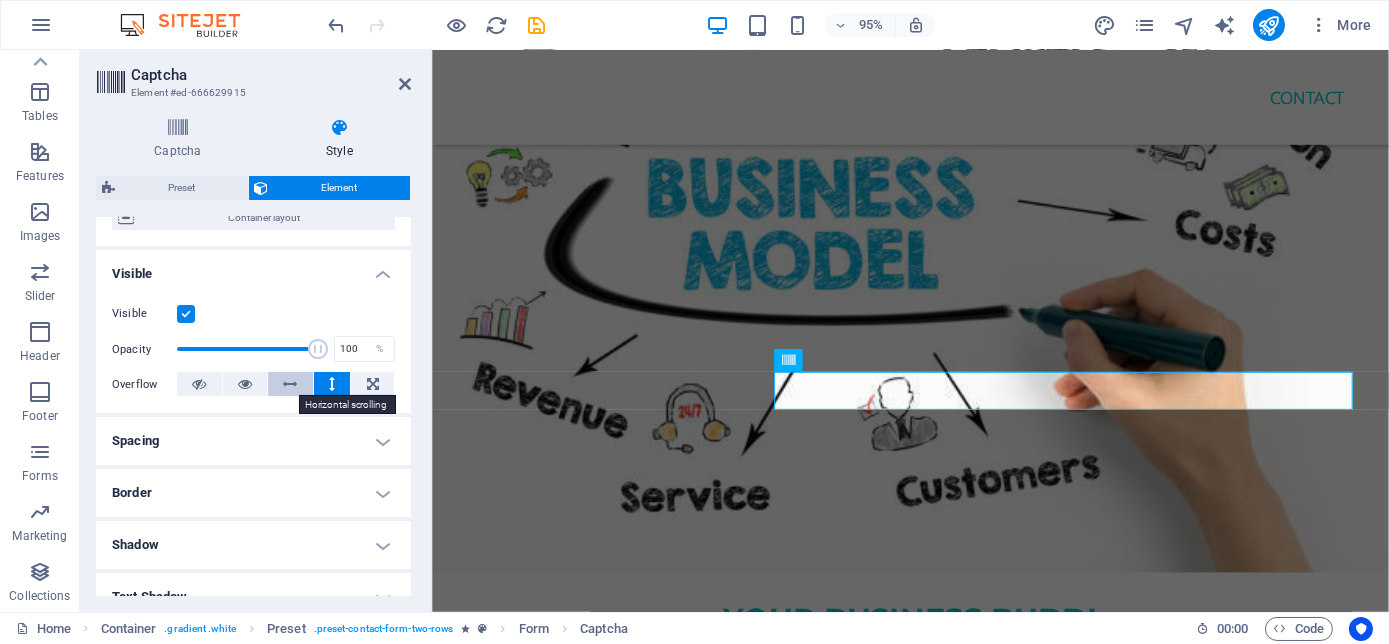 click at bounding box center (290, 384) 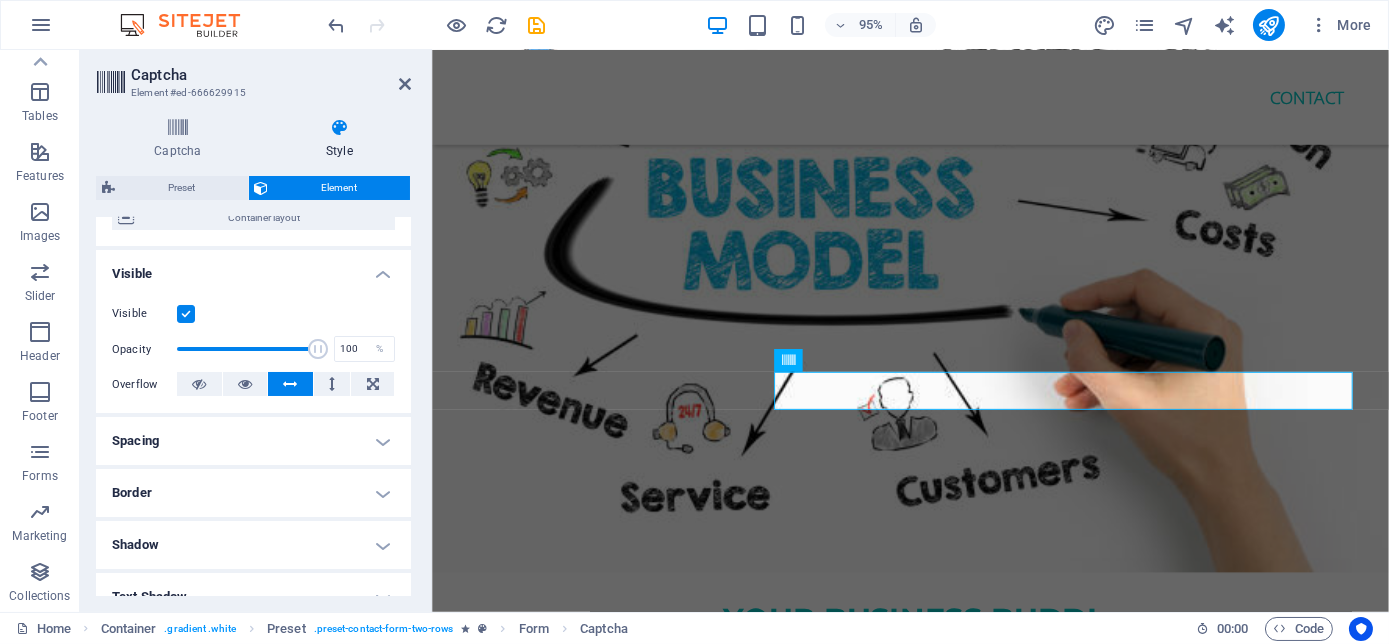 click on "Spacing" at bounding box center (253, 441) 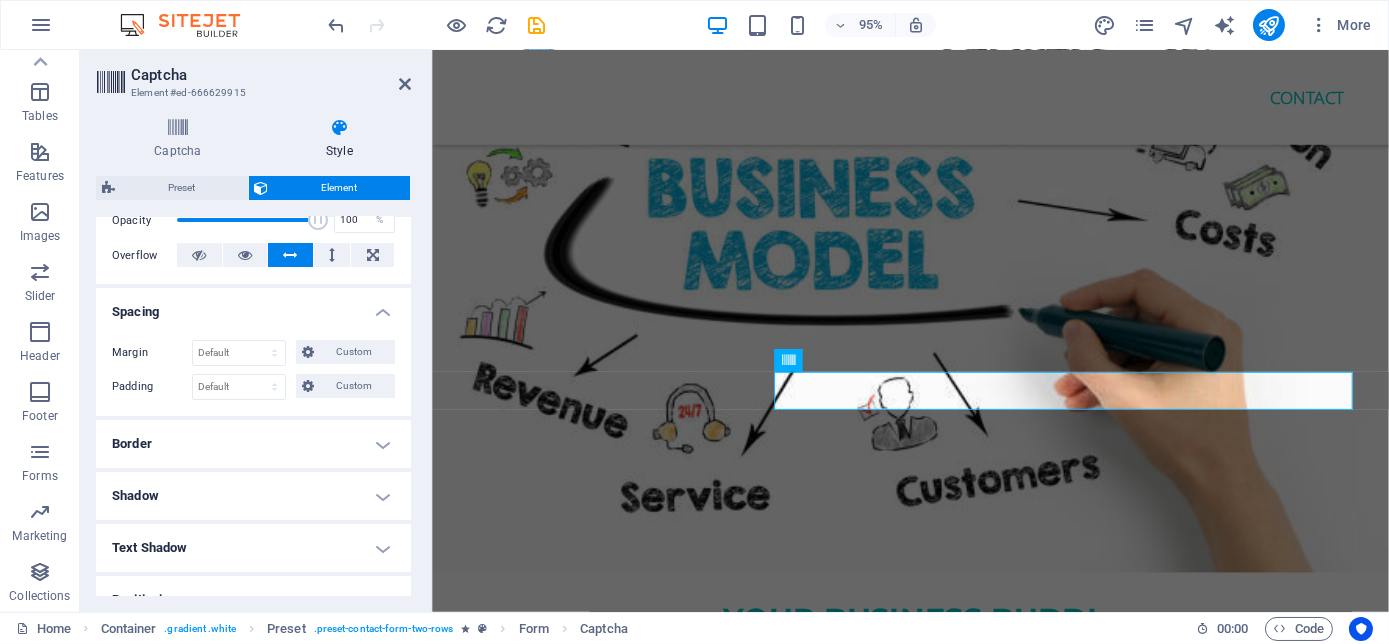 scroll, scrollTop: 363, scrollLeft: 0, axis: vertical 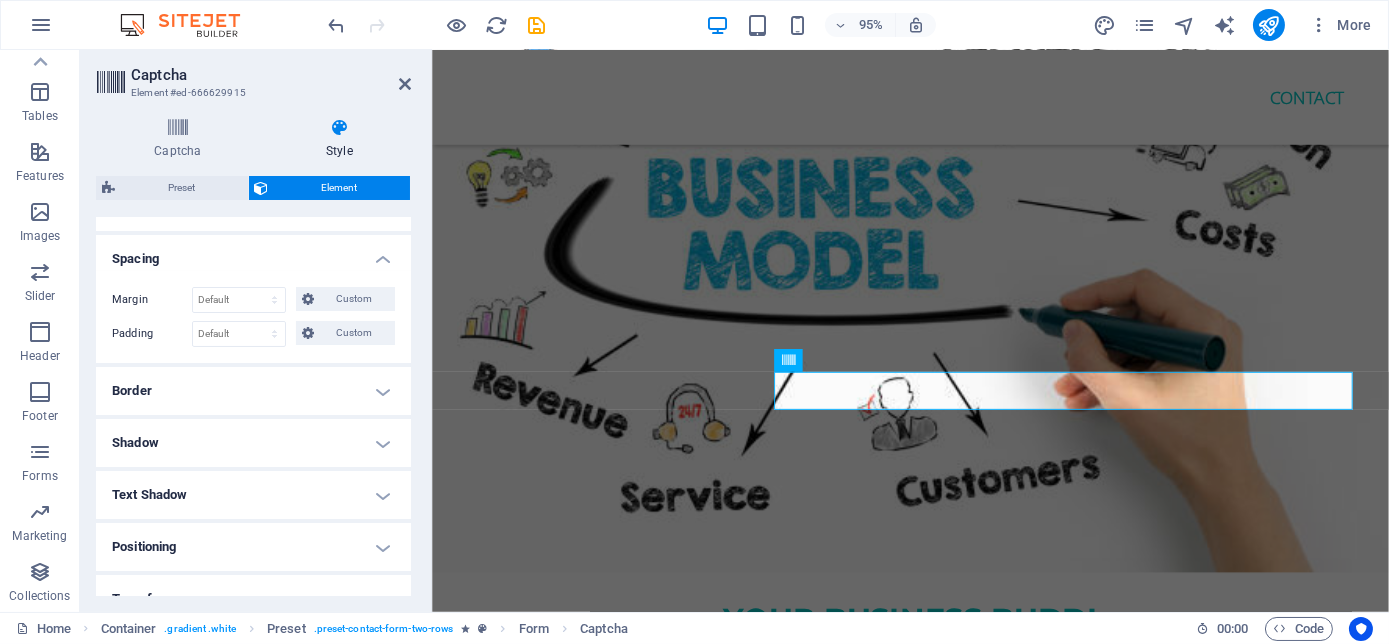 click on "Layout How this element expands within the layout (Flexbox). Size Default auto px % 1/1 1/2 1/3 1/4 1/5 1/6 1/7 1/8 1/9 1/10 Grow Shrink Order Container layout Visible Visible Opacity 100 % Overflow Spacing Margin Default auto px % rem vw vh Custom Custom auto px % rem vw vh auto px % rem vw vh auto px % rem vw vh auto px % rem vw vh Padding Default px rem % vh vw Custom Custom px rem % vh vw px rem % vh vw px rem % vh vw px rem % vh vw Border Style              - Width 1 auto px rem % vh vw Custom Custom 1 auto px rem % vh vw 1 auto px rem % vh vw 1 auto px rem % vh vw 1 auto px rem % vh vw  - Color Round corners Default px rem % vh vw Custom Custom px rem % vh vw px rem % vh vw px rem % vh vw px rem % vh vw Shadow Default None Outside Inside Color X offset 0 px rem vh vw Y offset 0 px rem vh vw Blur 0 px rem % vh vw Spread 0 px rem vh vw Text Shadow Default None Outside Color X offset 0 px rem vh vw Y offset 0 px rem vh vw Blur 0 px rem % vh vw Positioning Default Static Relative Absolute Fixed px" at bounding box center (253, 317) 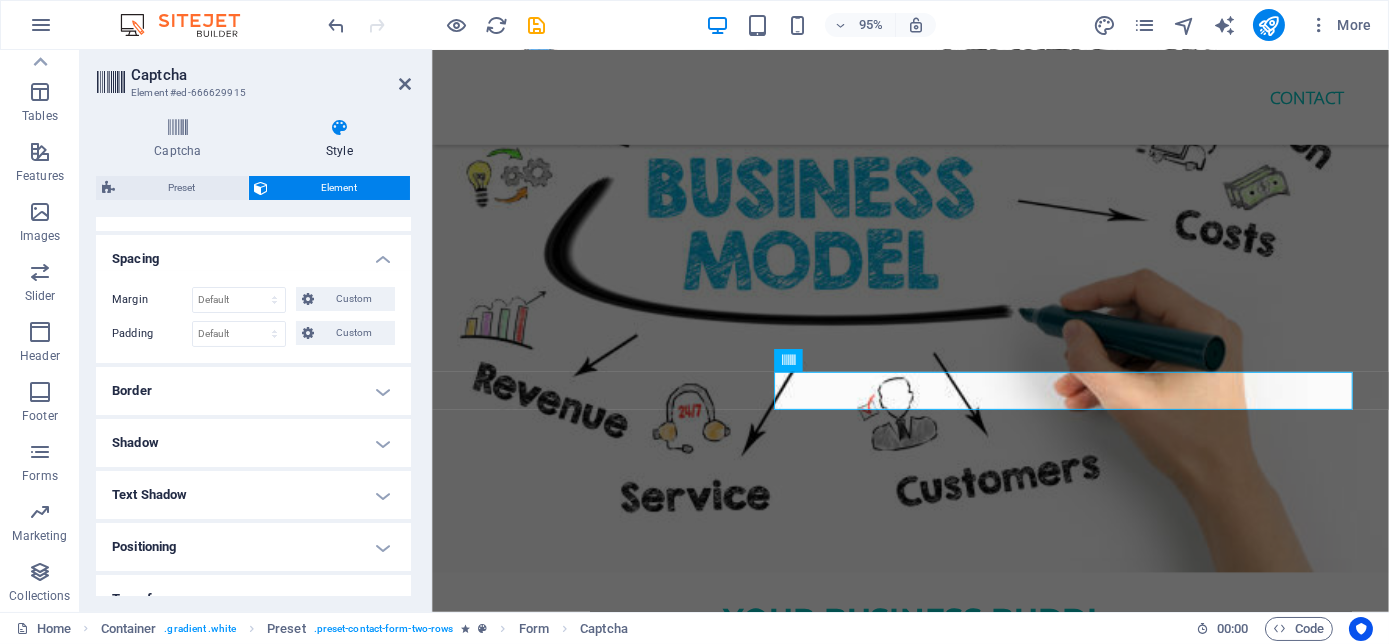 click on "Border" at bounding box center (253, 391) 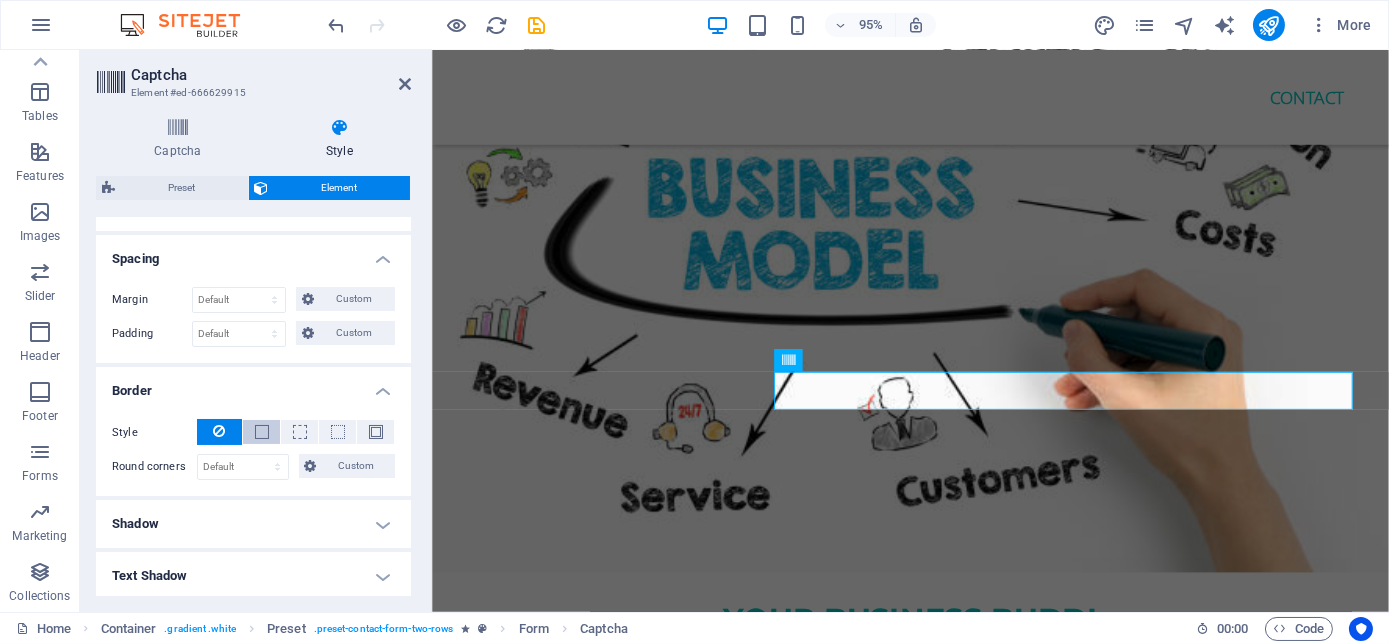 click at bounding box center [262, 432] 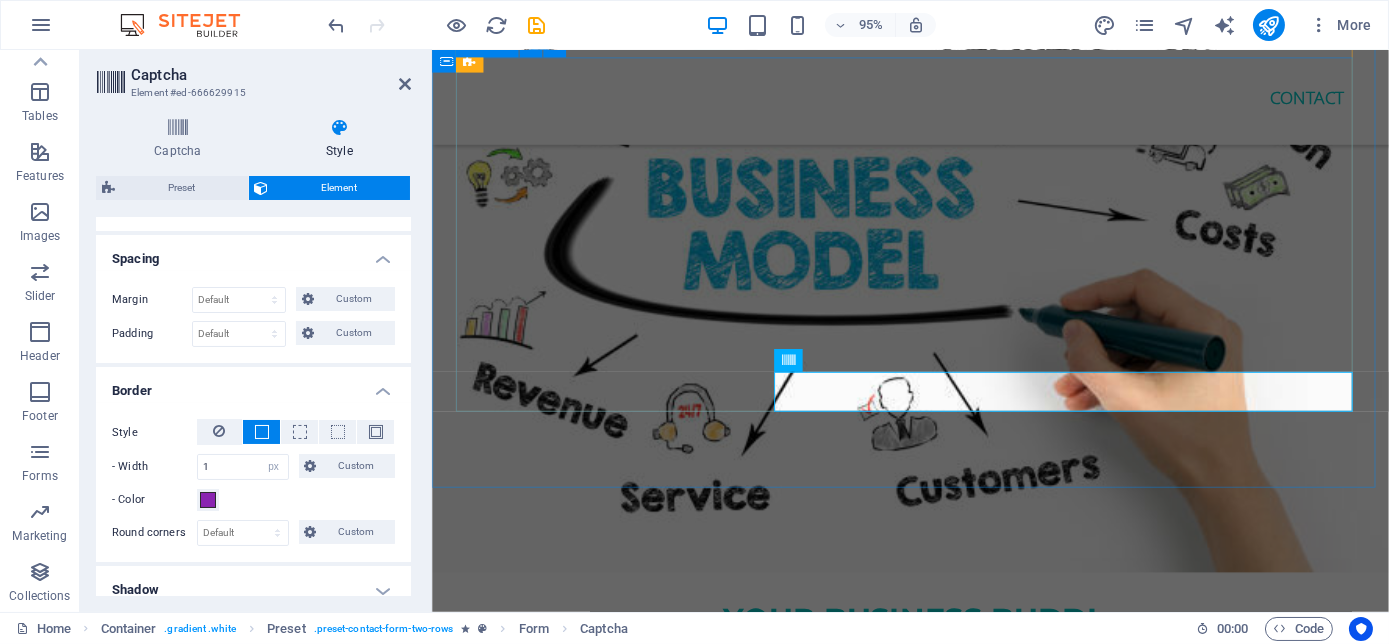 click on "I have read and understand the privacy policy. Submit Unreadable? Load new" 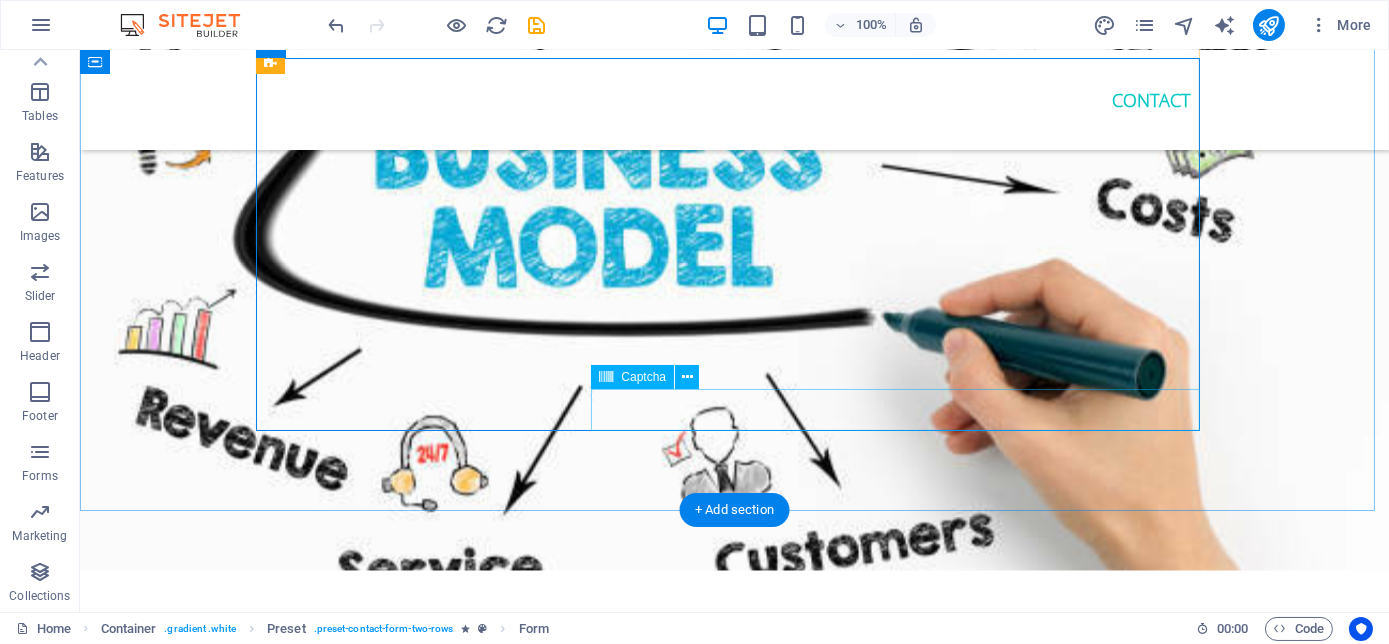 click on "Unreadable? Load new" 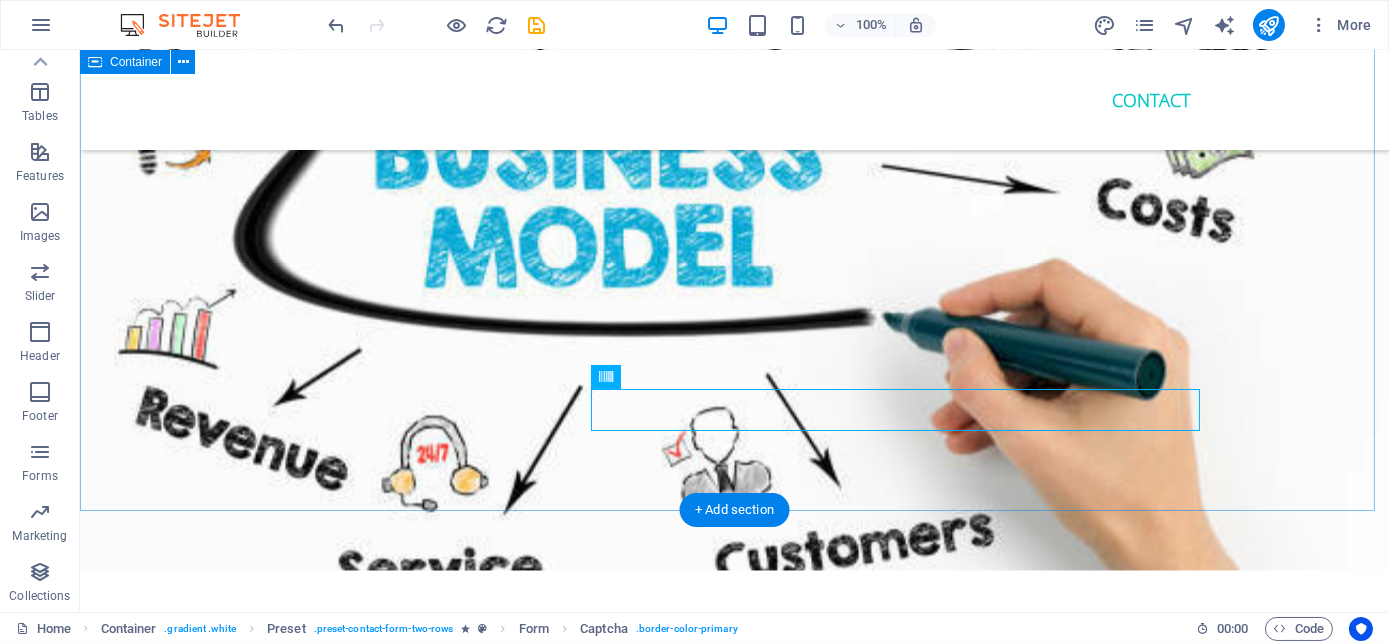 click on "Get in touch We would love to hear from you! Your first consult is FREE! Let us help you turn your business into that Empire you dreamed off. Thank us by becoming the success you were meant to be! We look forward helping you become a Millionaire!   I have read and understand the privacy policy. Submit Unreadable? Load new" at bounding box center [734, 5746] 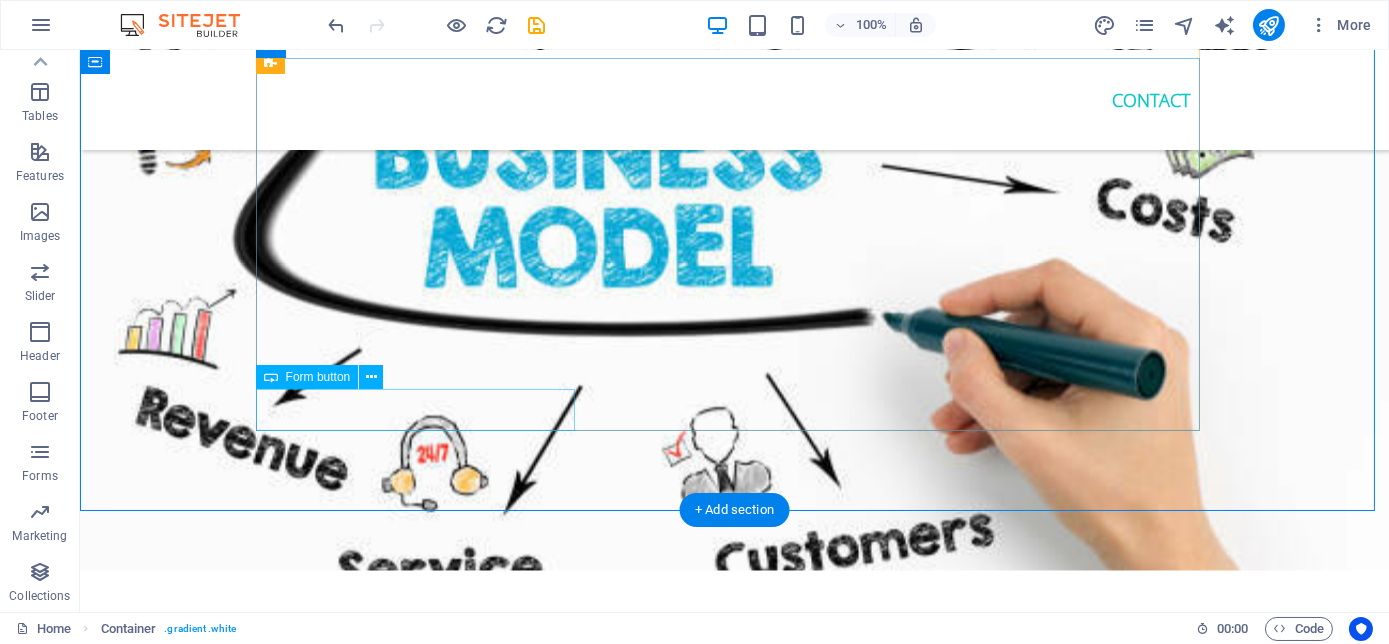 click on "Submit" 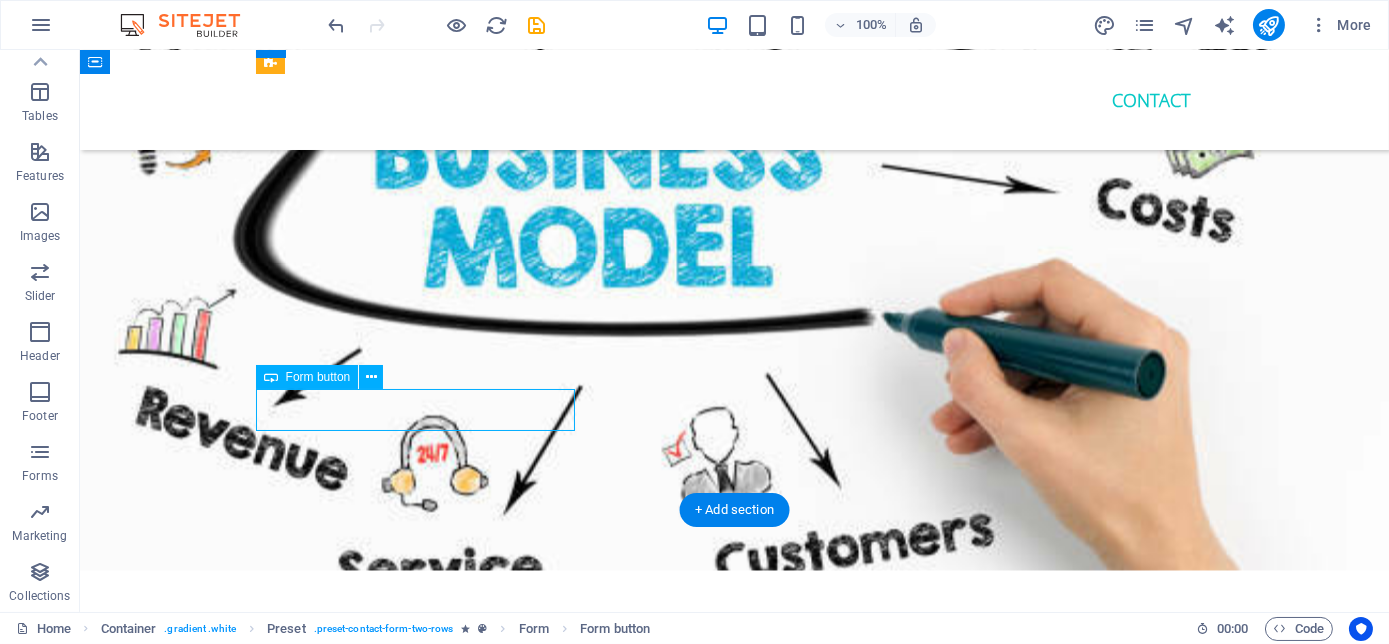click on "Submit" 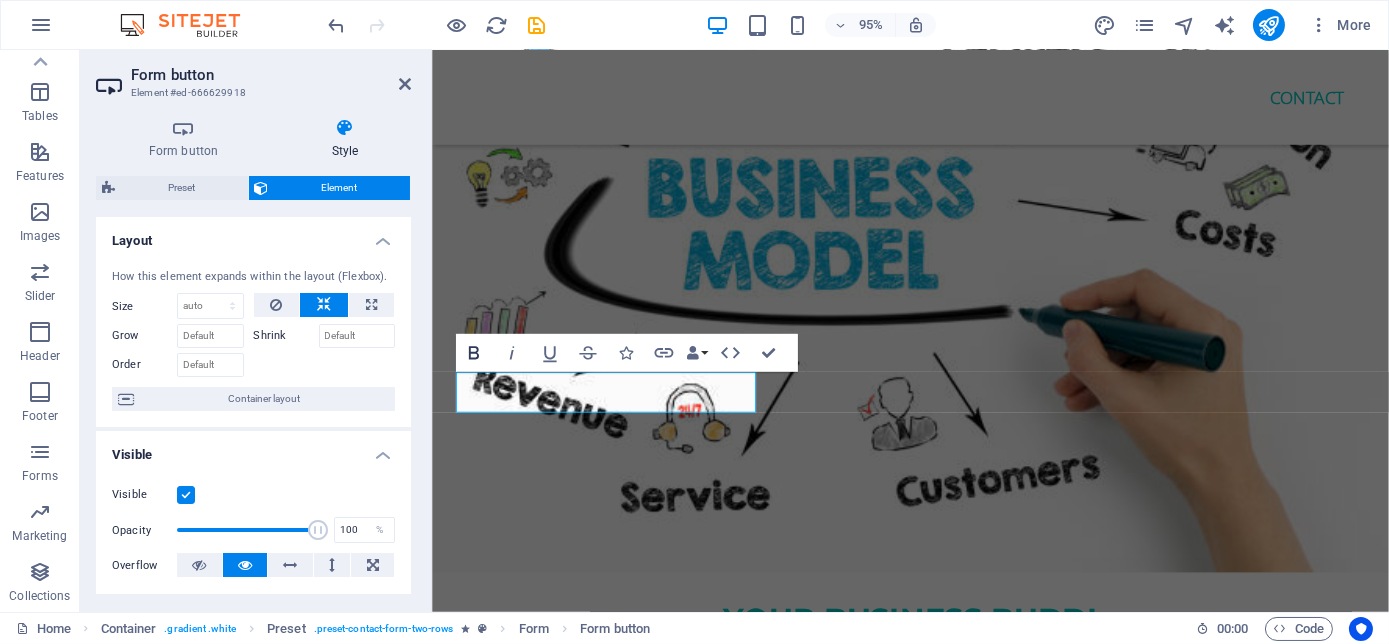 click 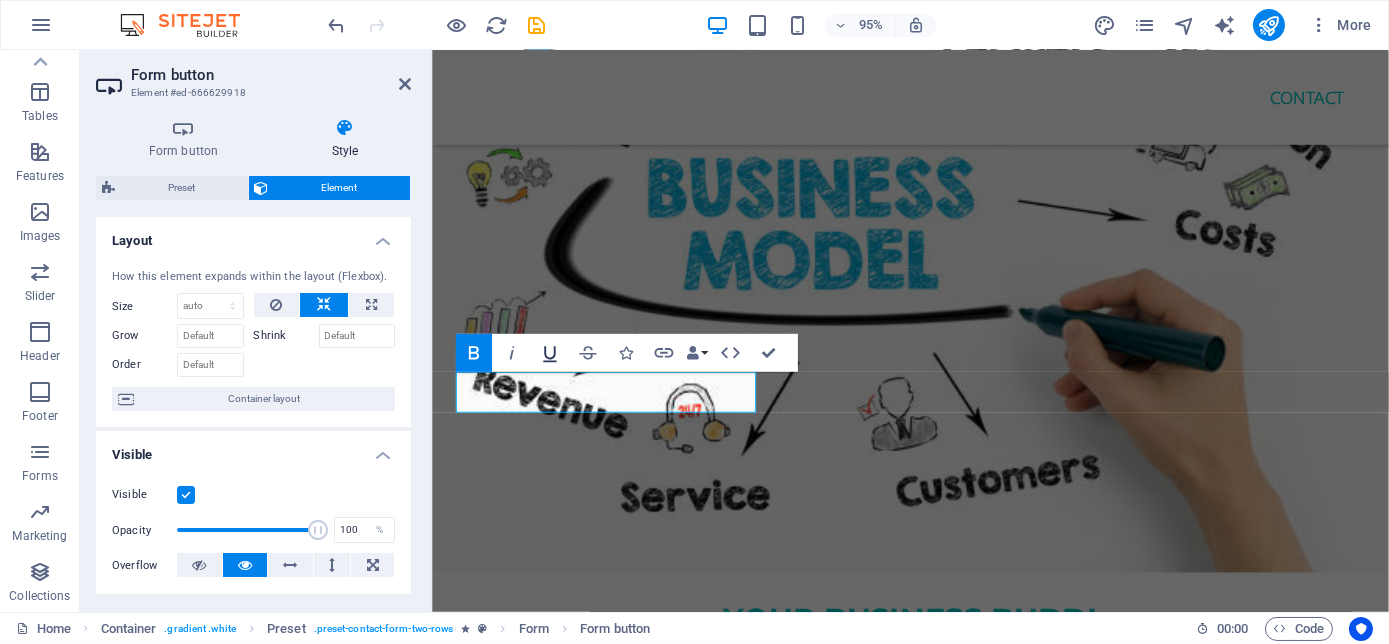 click 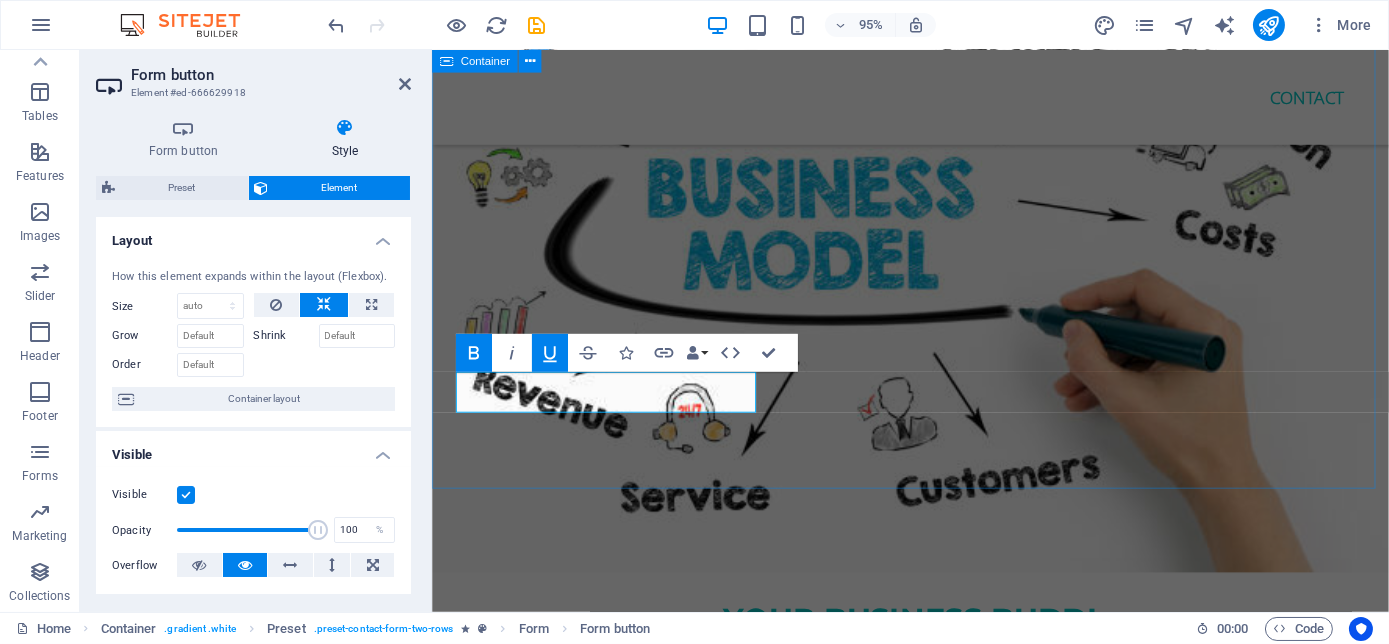 click on "Get in touch We would love to hear from you! Your first consult is FREE! Let us help you turn your business into that Empire you dreamed off. Thank us by becoming the success you were meant to be! We look forward helping you become a Millionaire!   I have read and understand the privacy policy. Submit Unreadable? Load new" at bounding box center [934, 5746] 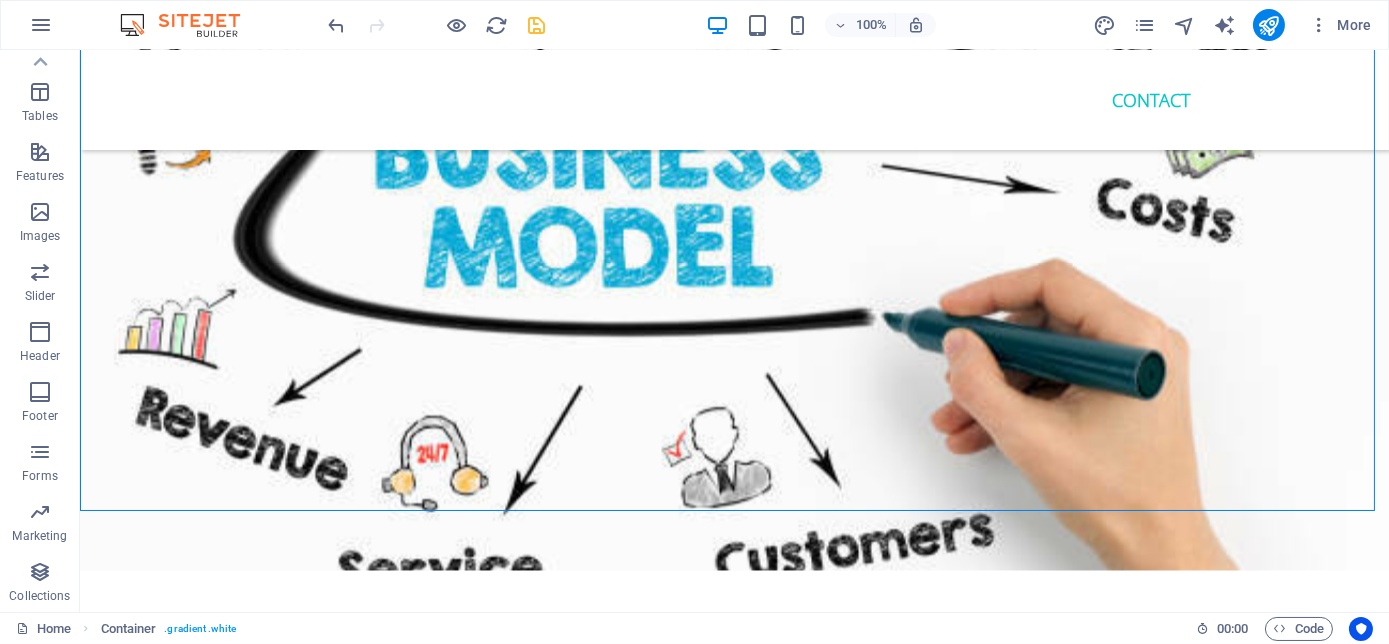 click at bounding box center [537, 25] 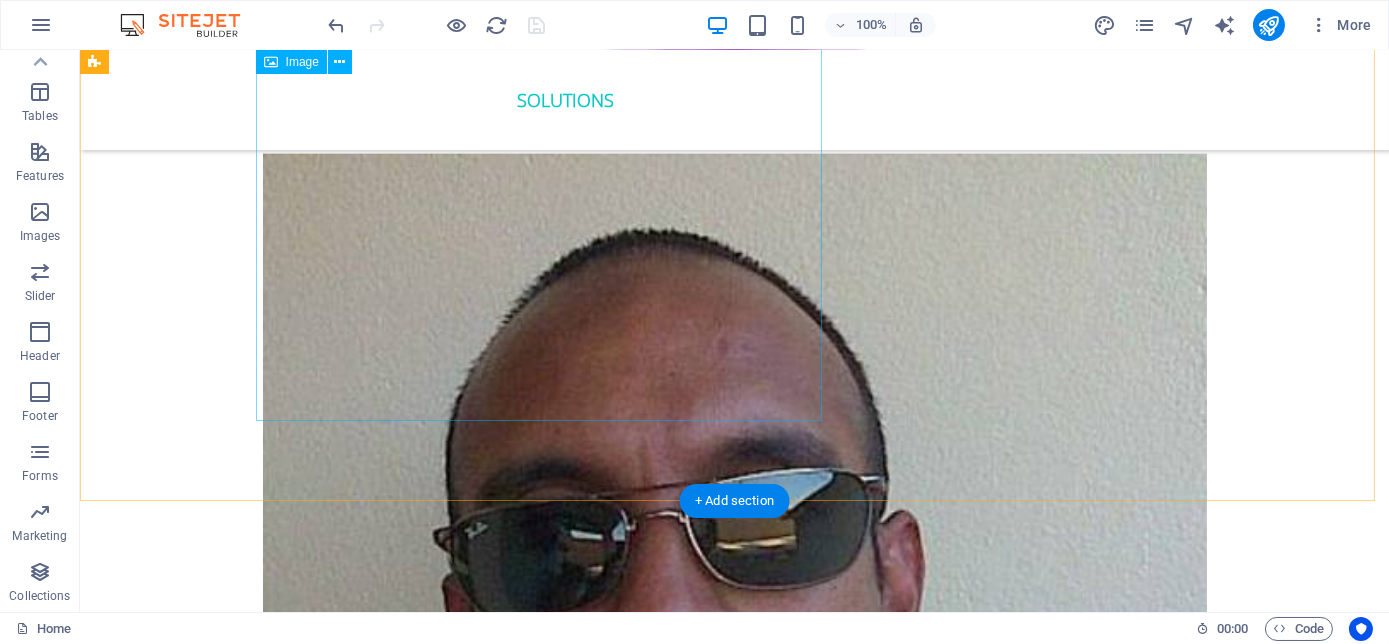 scroll, scrollTop: 5164, scrollLeft: 0, axis: vertical 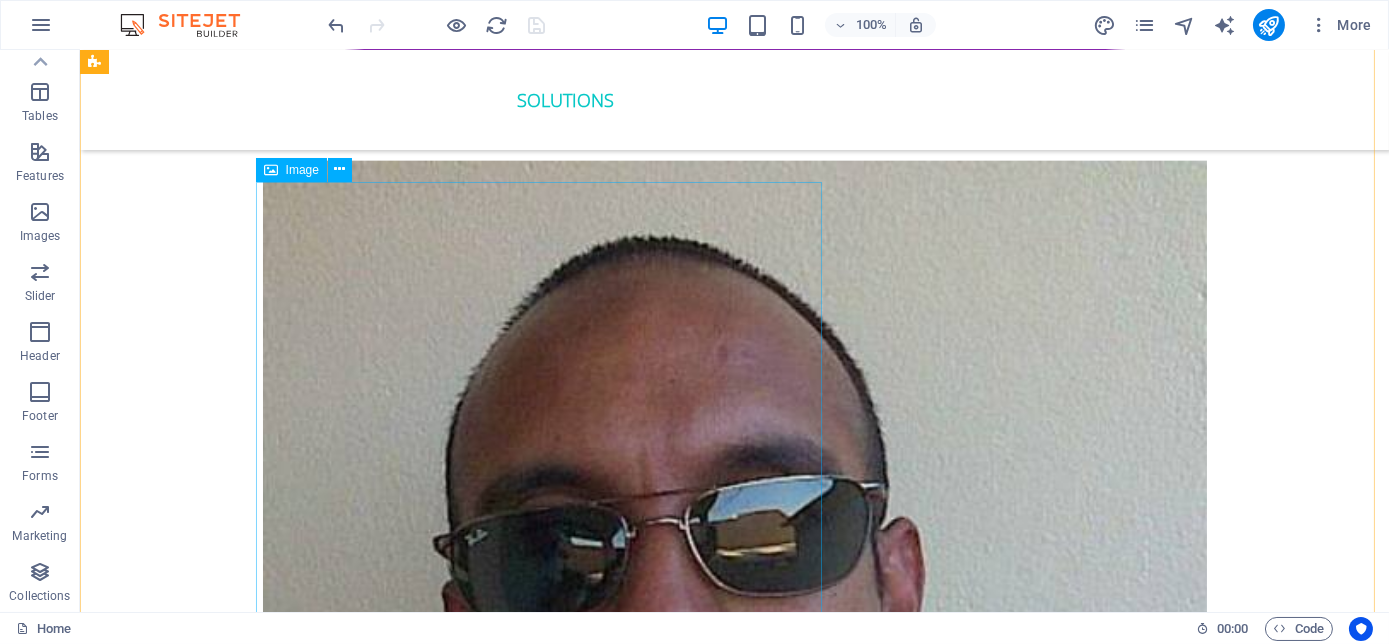 click at bounding box center [735, 4967] 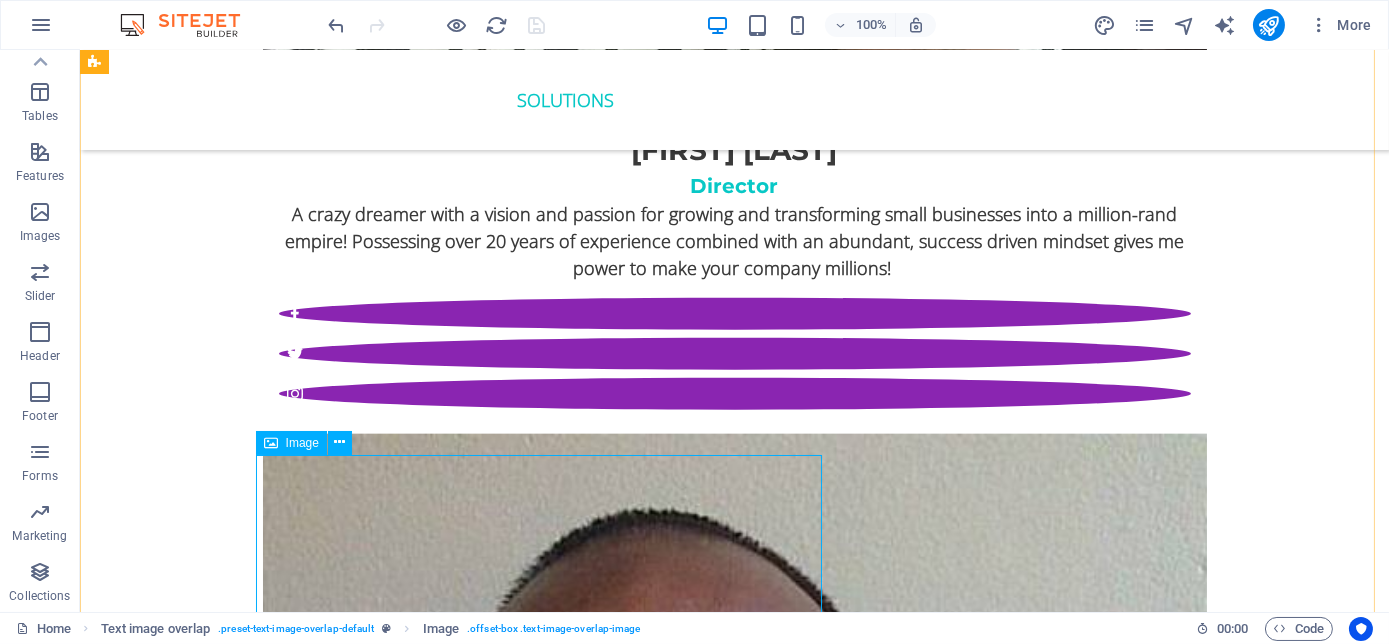 scroll, scrollTop: 4982, scrollLeft: 0, axis: vertical 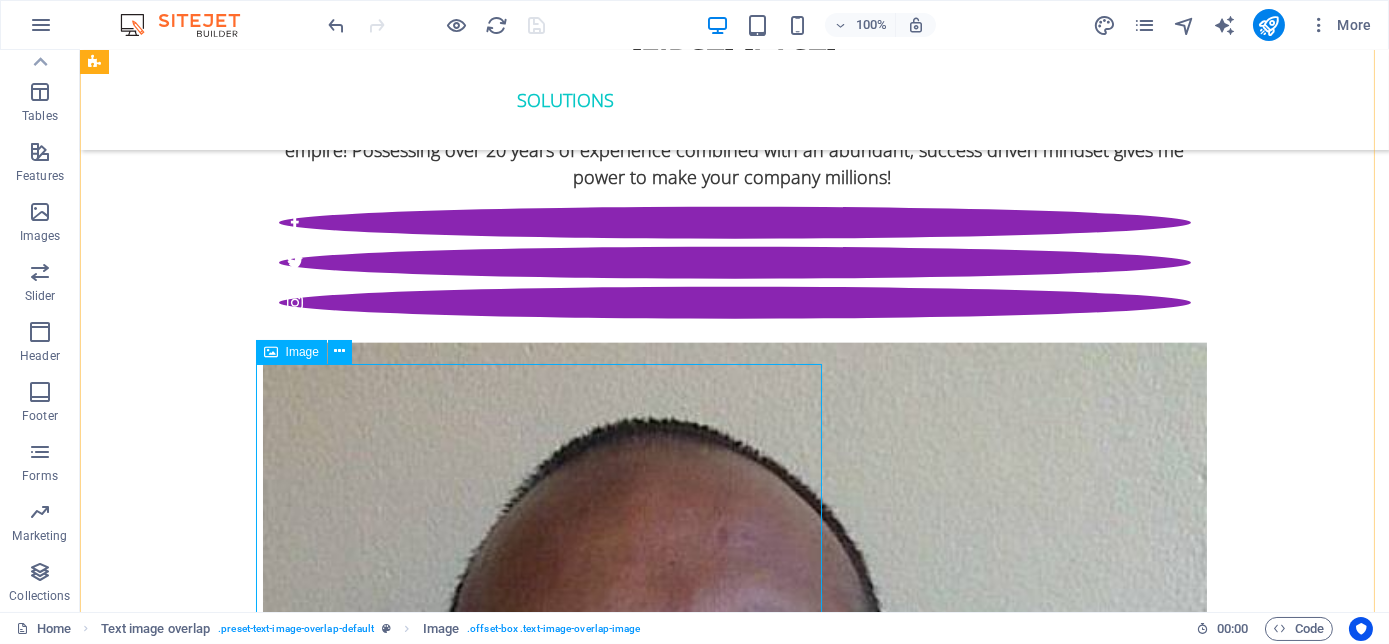 click at bounding box center [735, 5149] 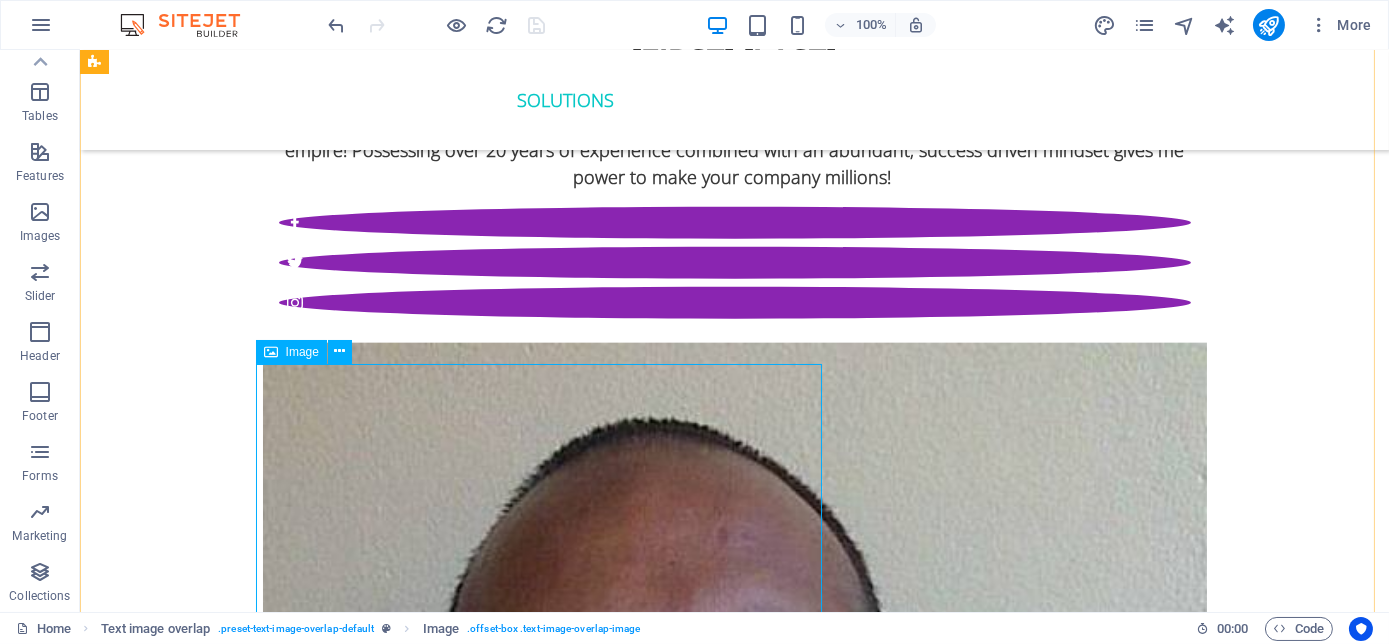 click at bounding box center [735, 5149] 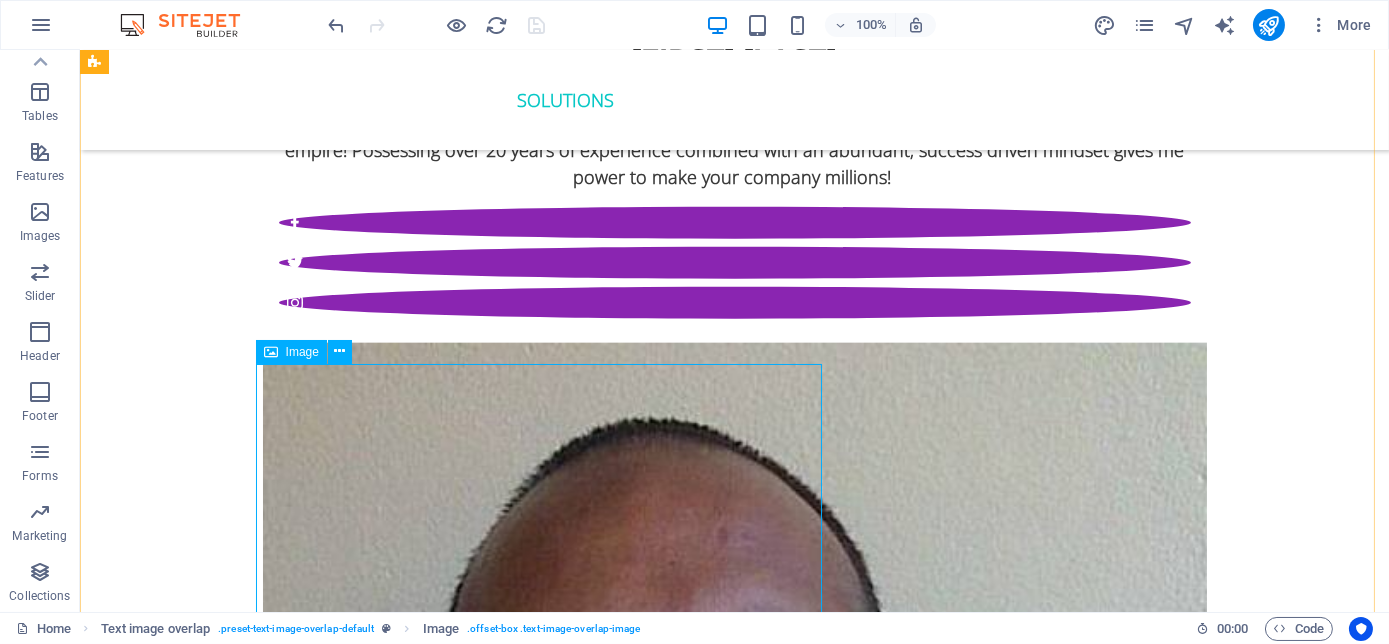 select on "%" 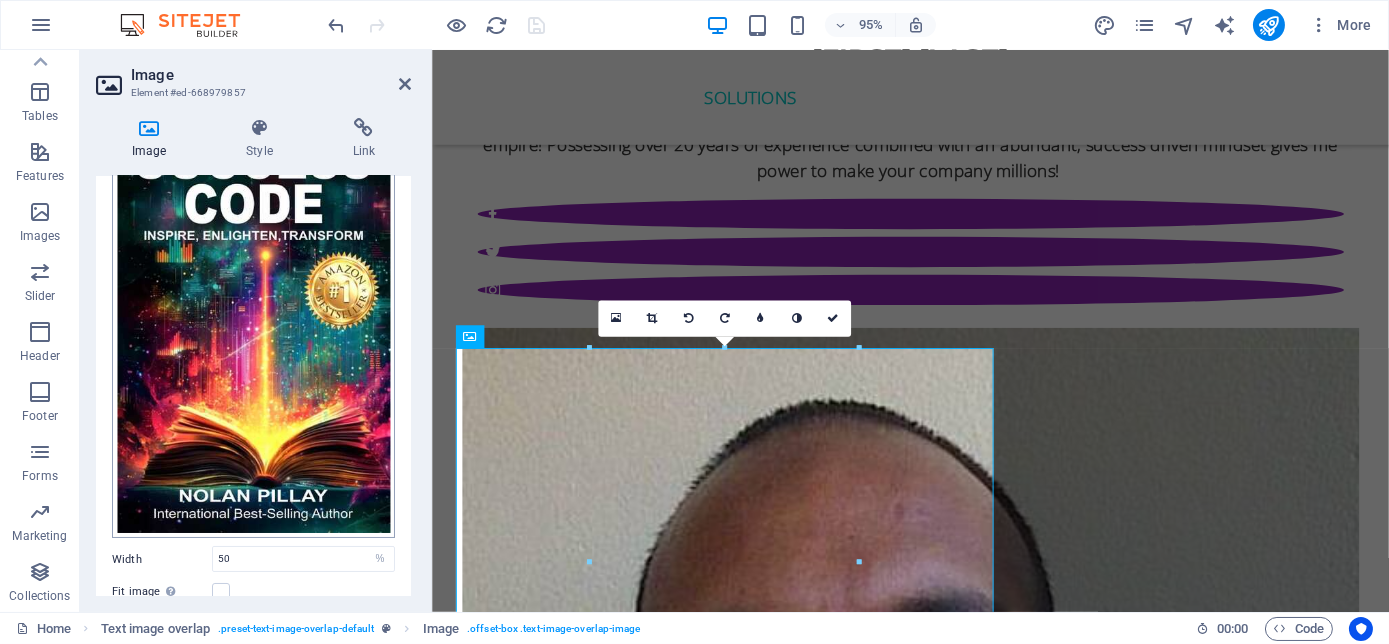 scroll, scrollTop: 329, scrollLeft: 0, axis: vertical 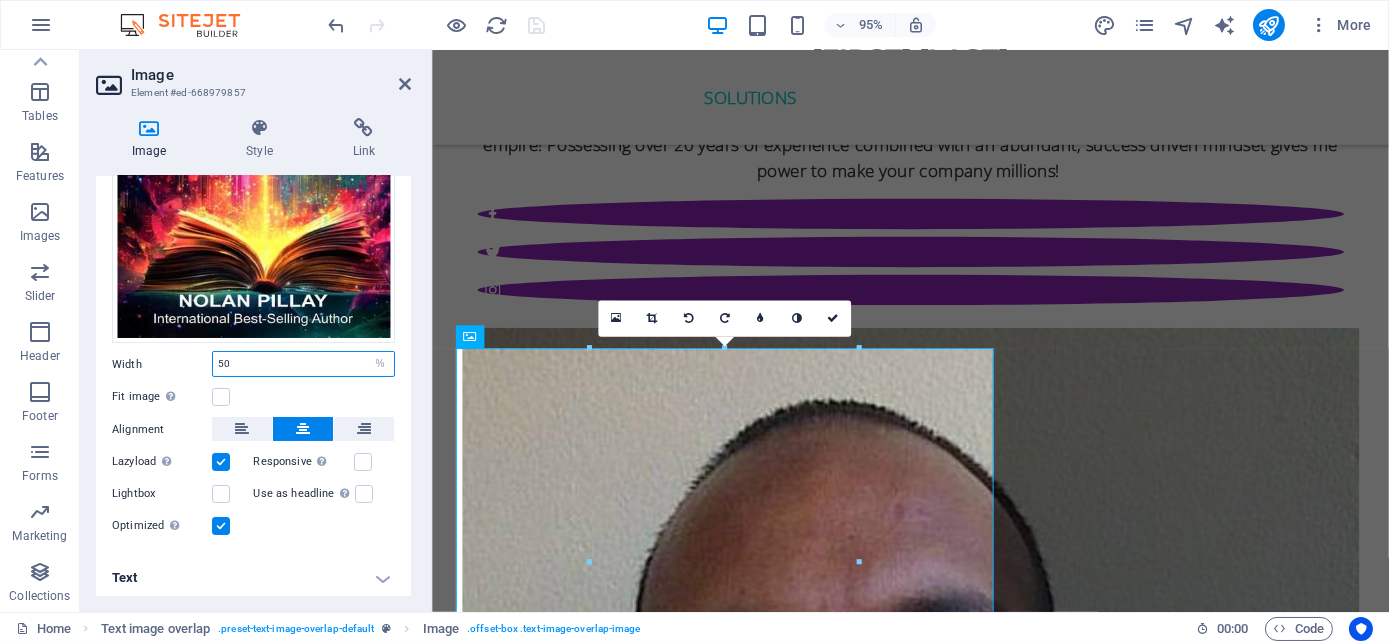 drag, startPoint x: 248, startPoint y: 358, endPoint x: 209, endPoint y: 365, distance: 39.623226 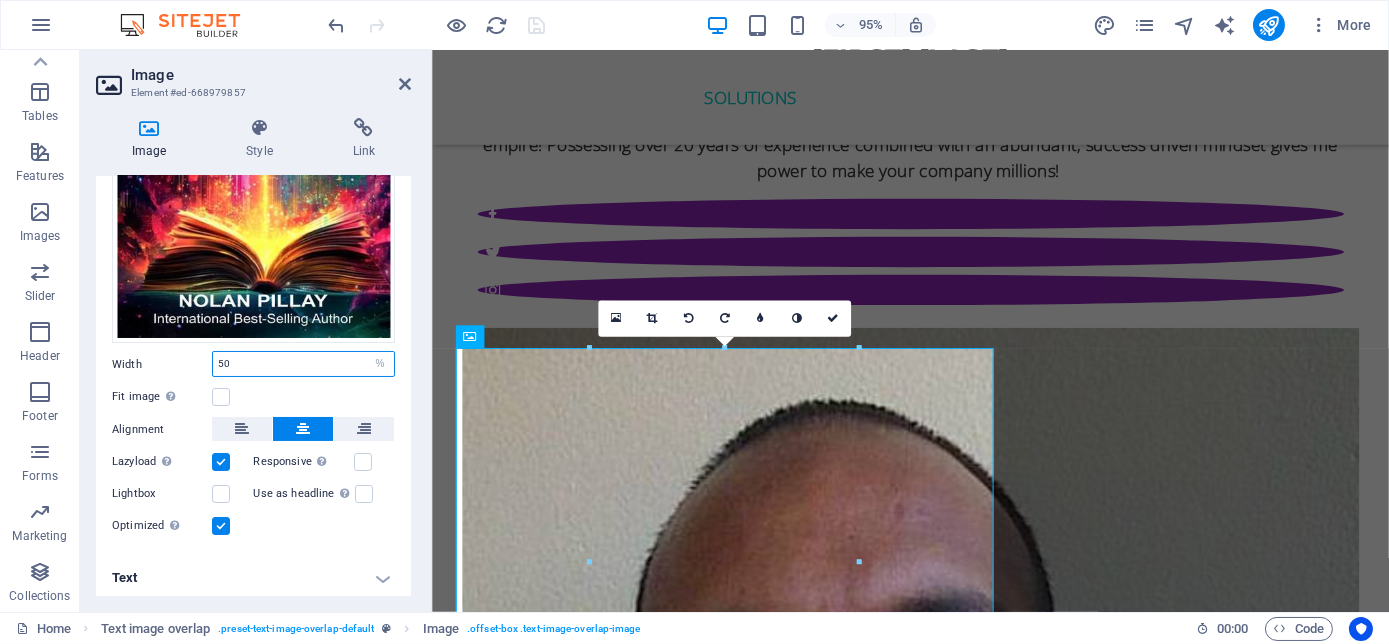click on "Width 50 Default auto px rem % em vh vw" at bounding box center [253, 364] 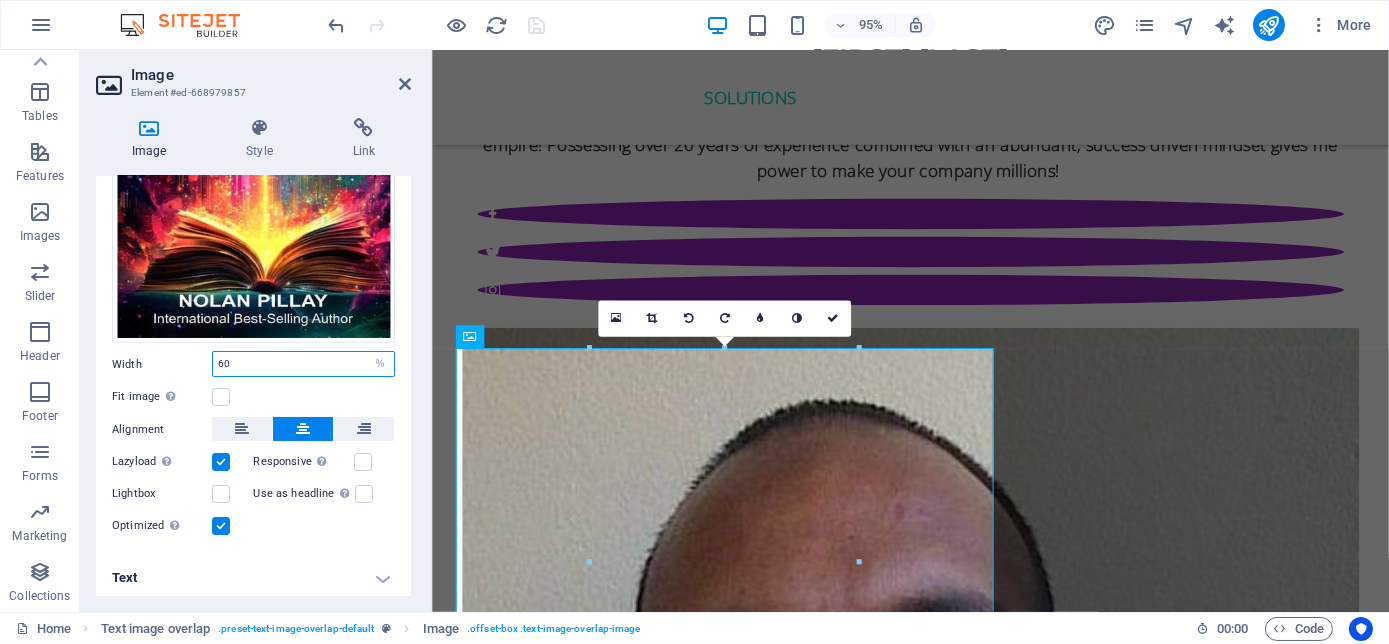type on "60" 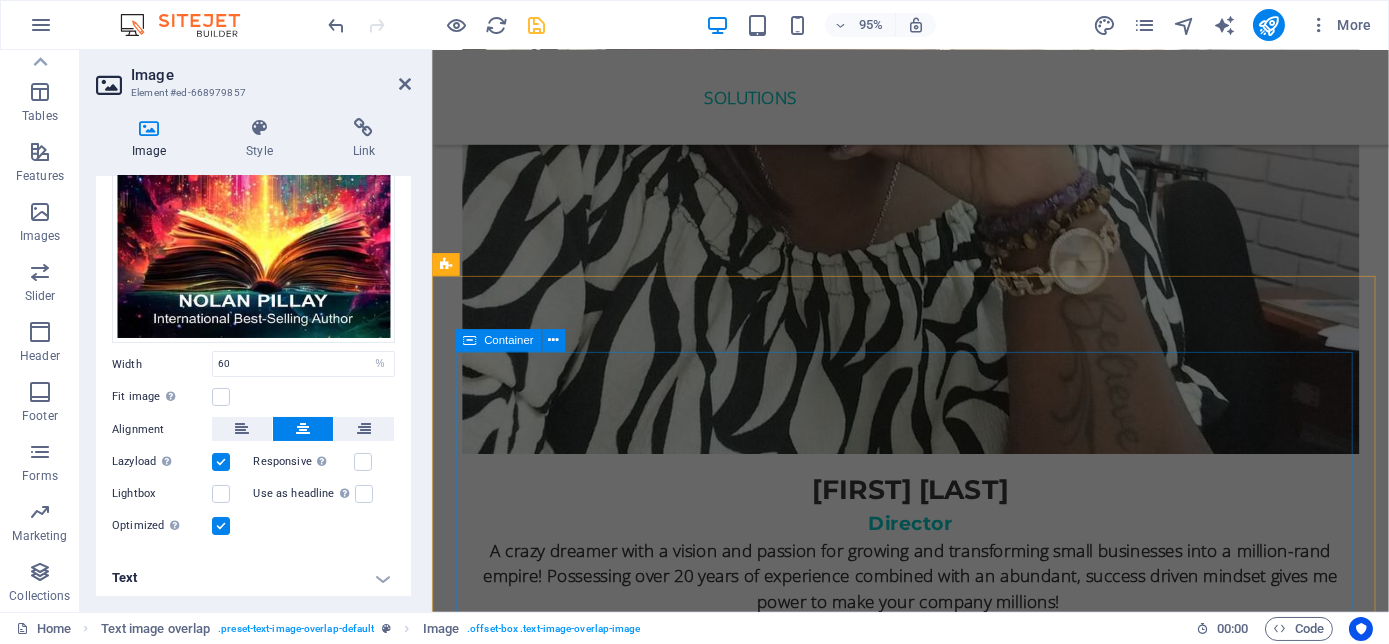 scroll, scrollTop: 4255, scrollLeft: 0, axis: vertical 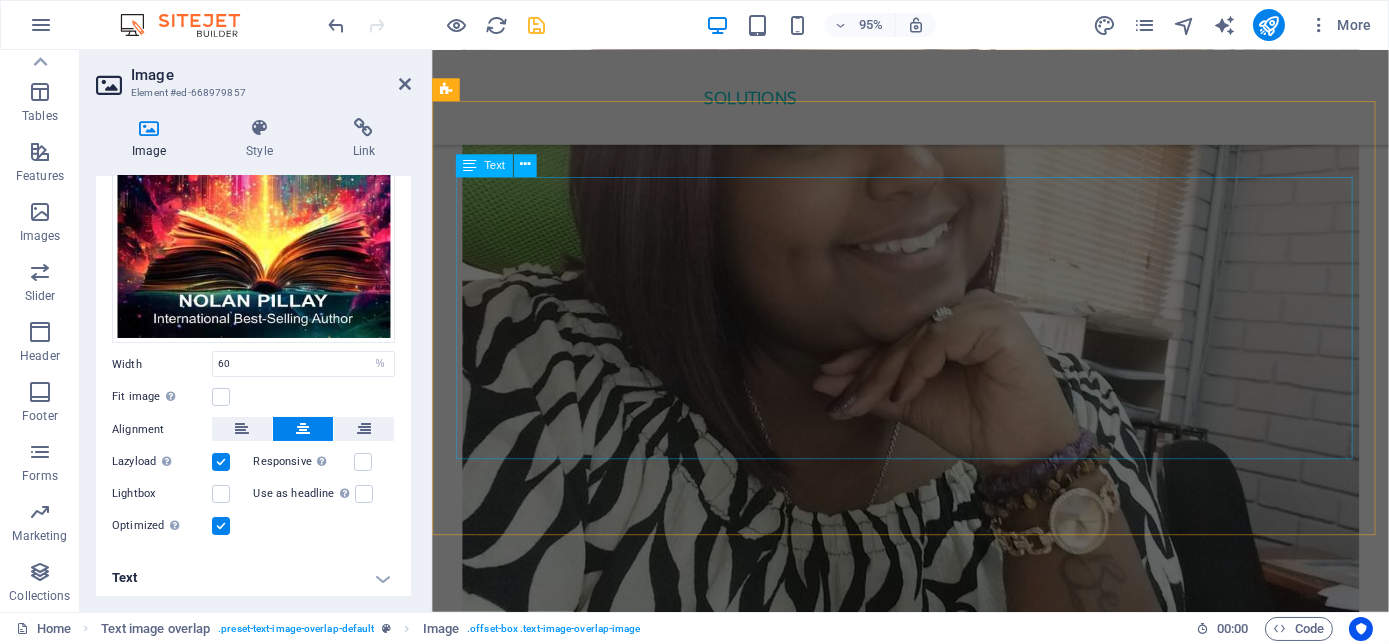 click on "In [YEAR], [FIRST] received the Global Humanitarian Award in [CITY] for significant contributions to communities. This year he was also the Runner up for the Ignite X speaking competition in [CITY], [STATE]. In [YEAR], he was the Most Influential Men for unwavering dedication to helping others grow and achieve greatness. He is also a 3x International Best-Selling Author, recognised for his expertise in mindset transformation, his latest book The Millennial Success Code hit International best seller in four countries in two days. As a Philanthropist, he is the Founder of the Be the Best Version of Yourself Foundation, where he is dedicated to youth empowerment, disability advocacy, cancer awareness, and mental wellness. He has climbed Mt Kilimanjaro three times                                                for various reasons. He is the pied piper for Millennial Success." at bounding box center (935, 4742) 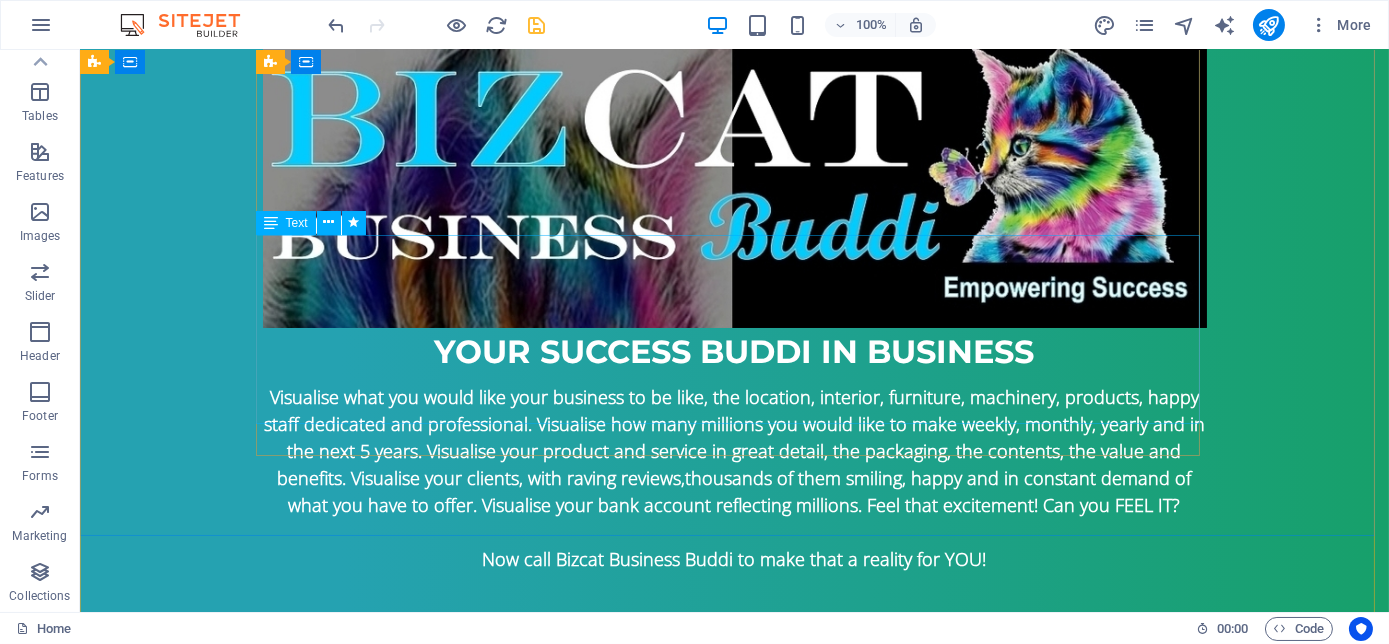 scroll, scrollTop: 0, scrollLeft: 0, axis: both 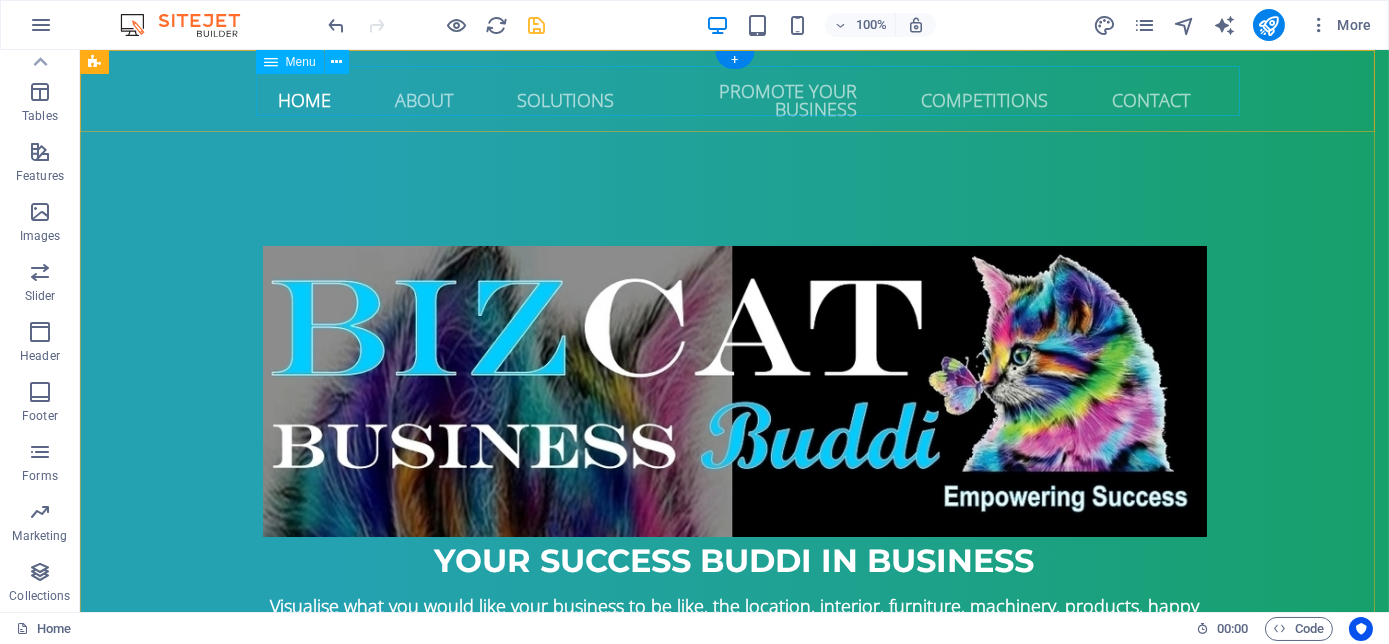click on "Home About Solutions Promote your business competitions Contact" at bounding box center [735, 100] 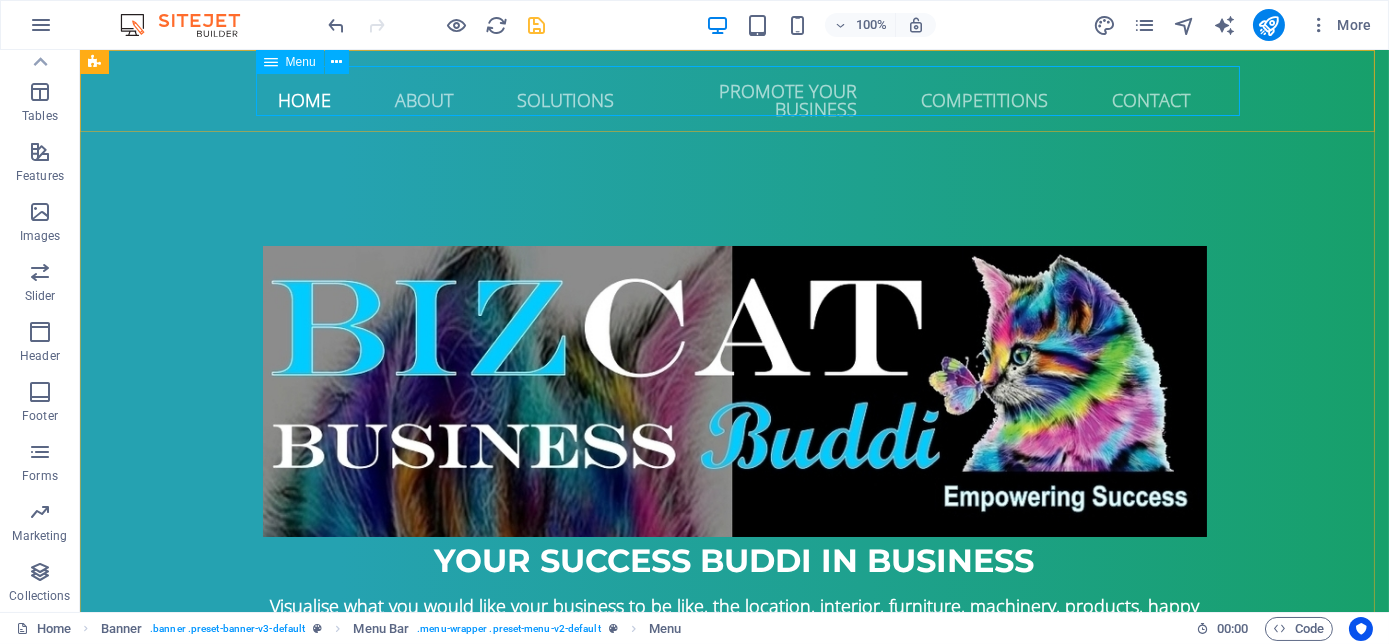 click on "Menu" at bounding box center [301, 62] 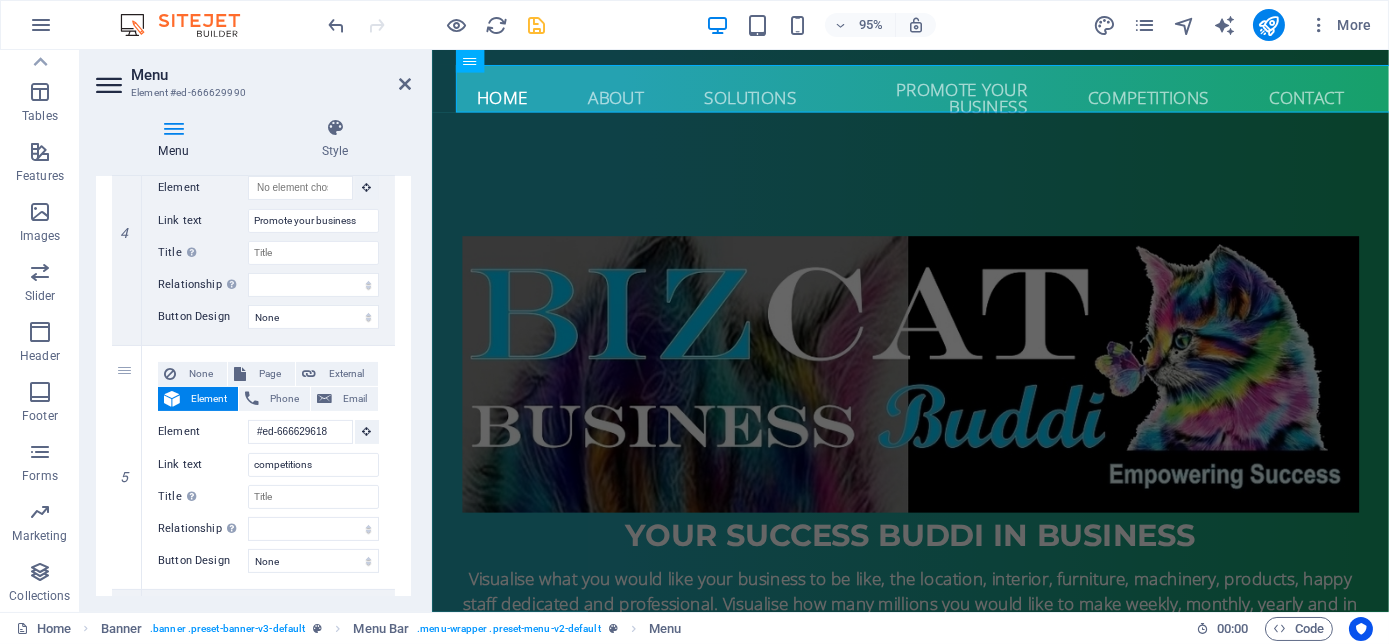 scroll, scrollTop: 1000, scrollLeft: 0, axis: vertical 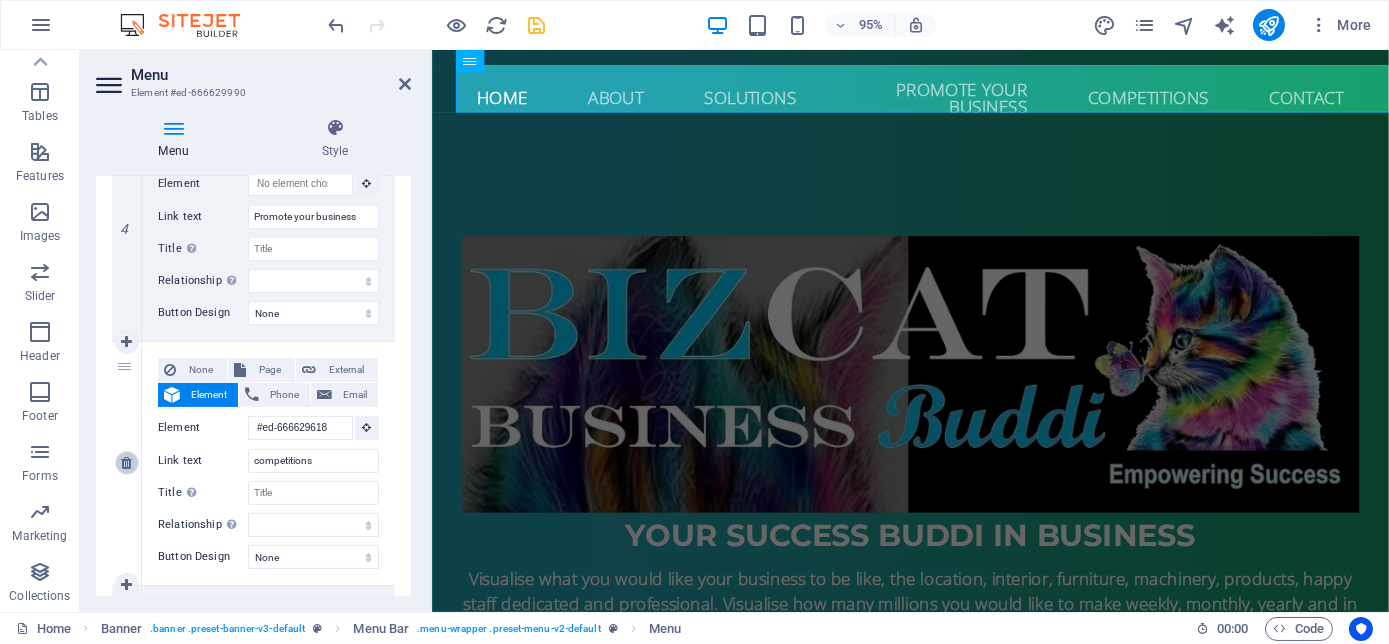 click at bounding box center (126, 463) 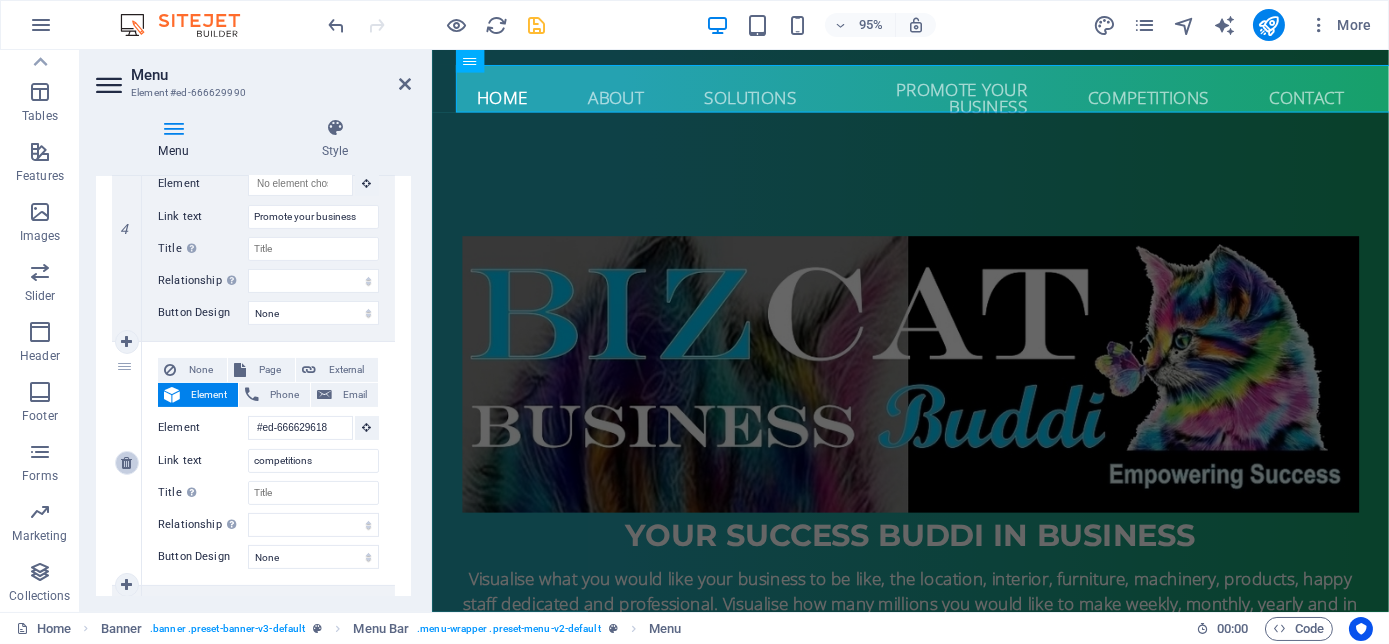 type on "#ed-666629882" 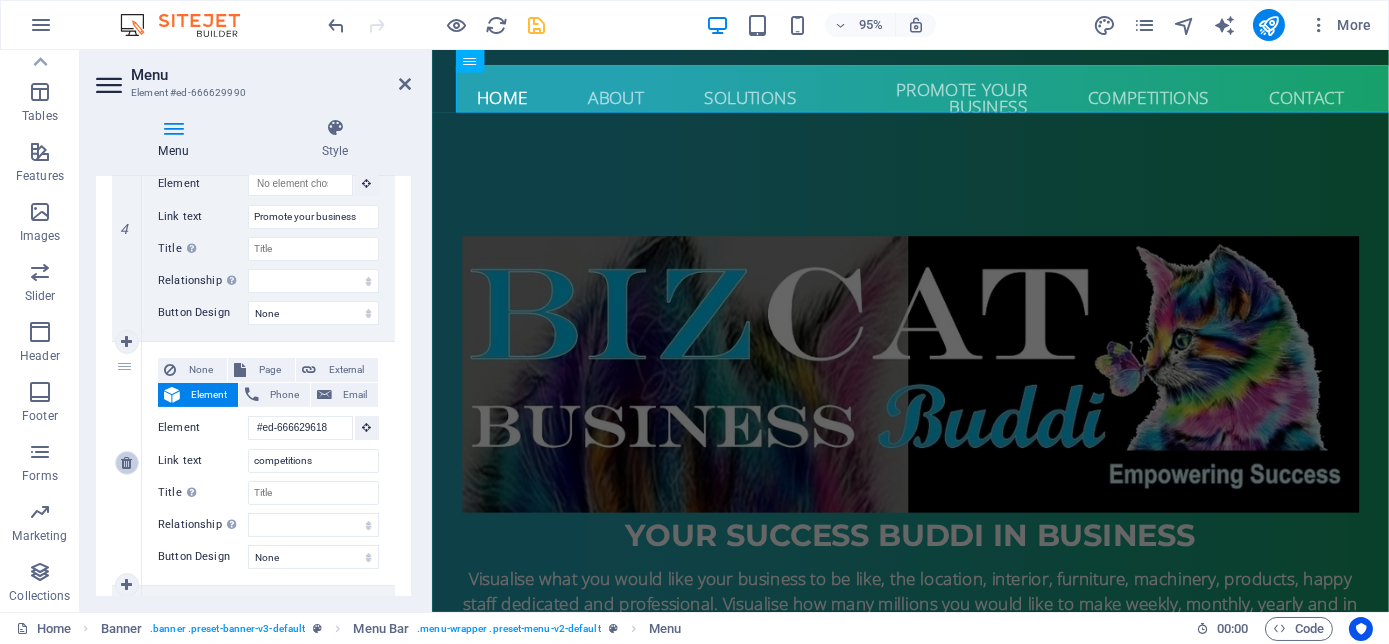 select 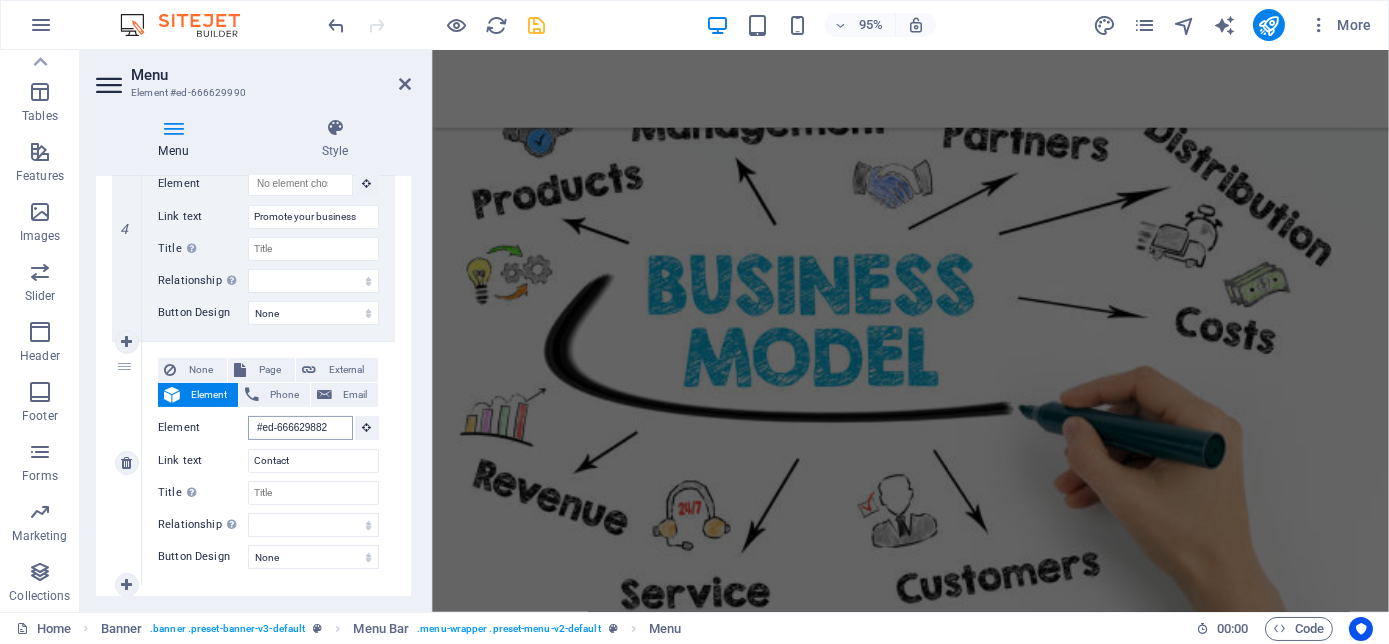 scroll, scrollTop: 4597, scrollLeft: 0, axis: vertical 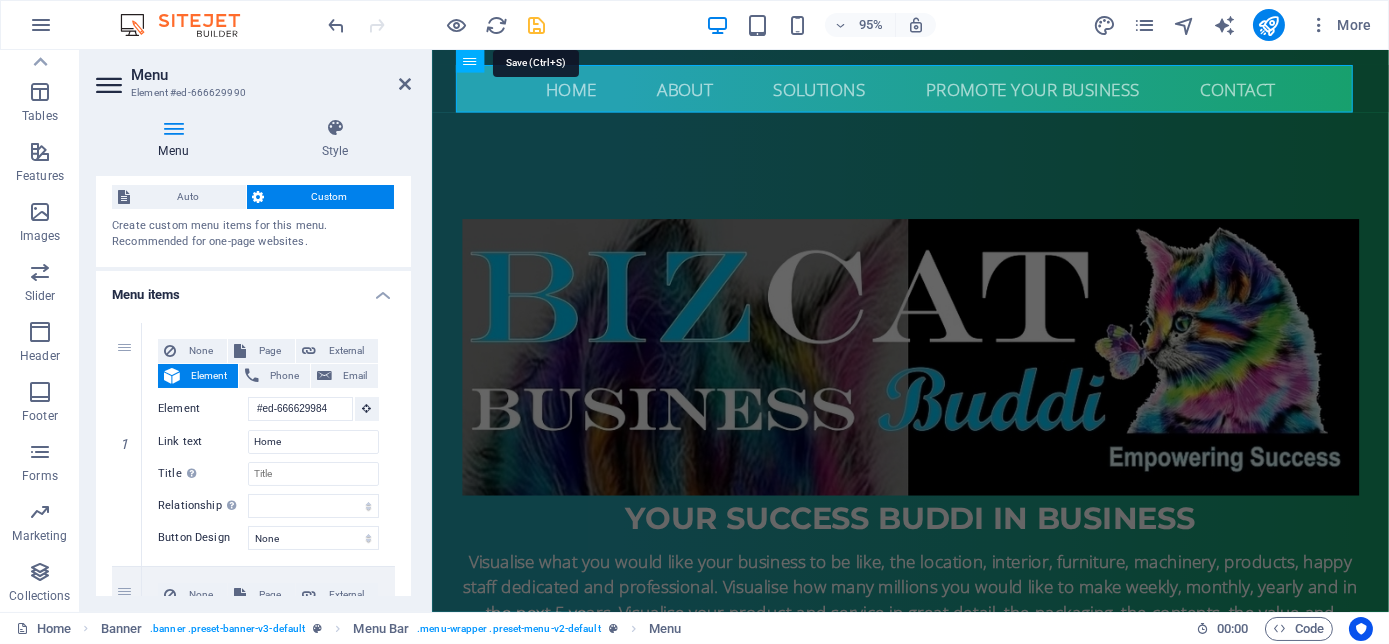 click at bounding box center [537, 25] 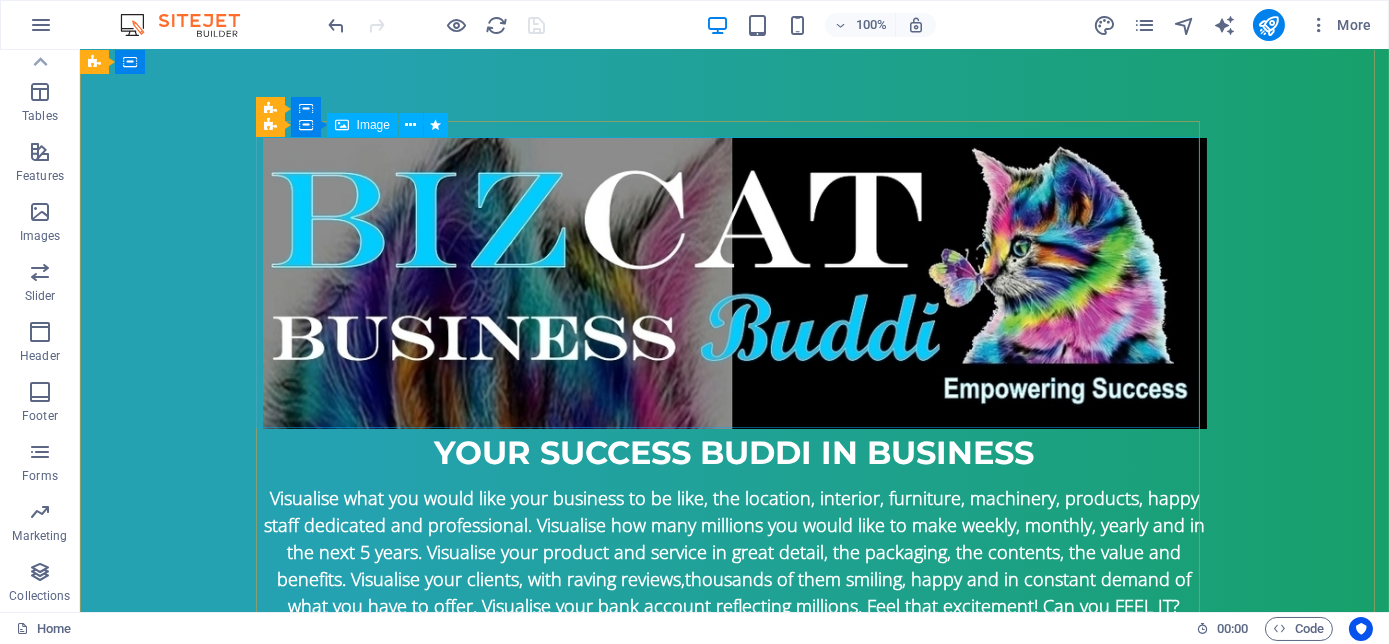 scroll, scrollTop: 272, scrollLeft: 0, axis: vertical 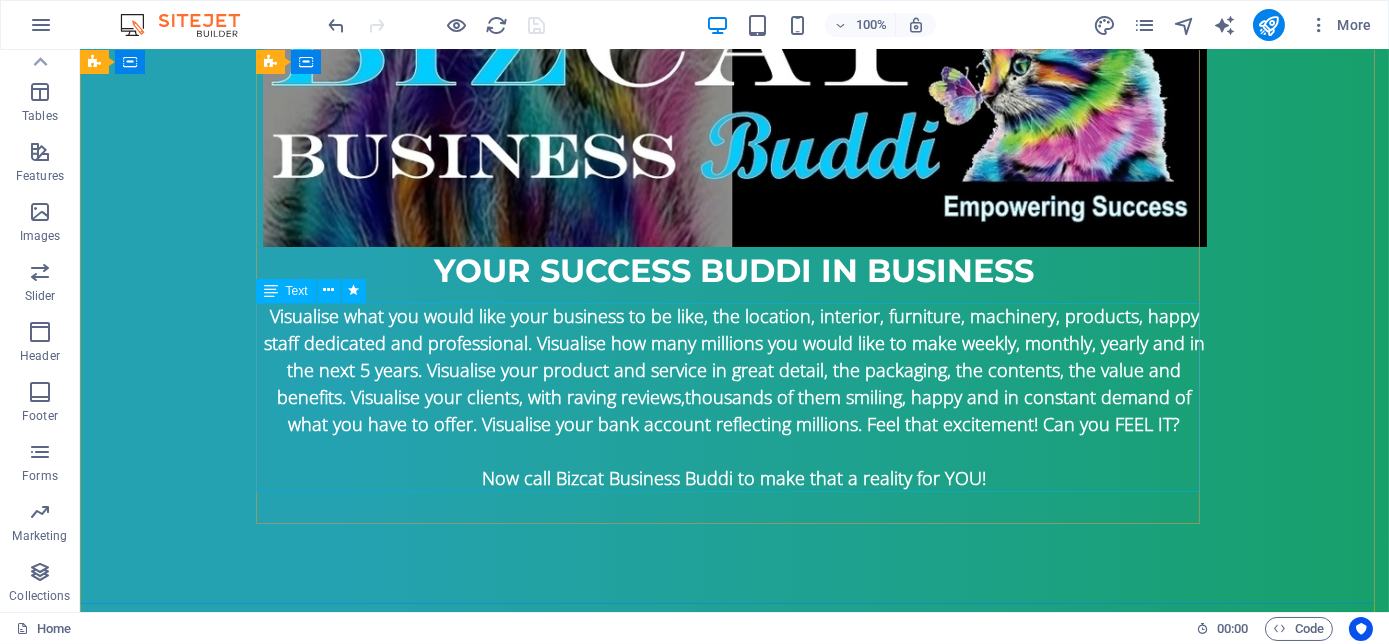 click on "Visualise what you would like your business to be like, the location, interior, furniture, machinery, products, happy staff dedicated and professional. Visualise how many millions you would like to make weekly, monthly, yearly and in the next 5 years. Visualise your product and service in great detail, the packaging, the contents, the value and benefits. Visualise your clients, with raving reviews, thousands of them smiling, happy and in constant demand of what you have to offer. Visualise your bank account reflecting millions. Feel that excitement! Can you FEEL IT? Now call Bizcat Business Buddi to make that a reality for YOU!" at bounding box center (735, 397) 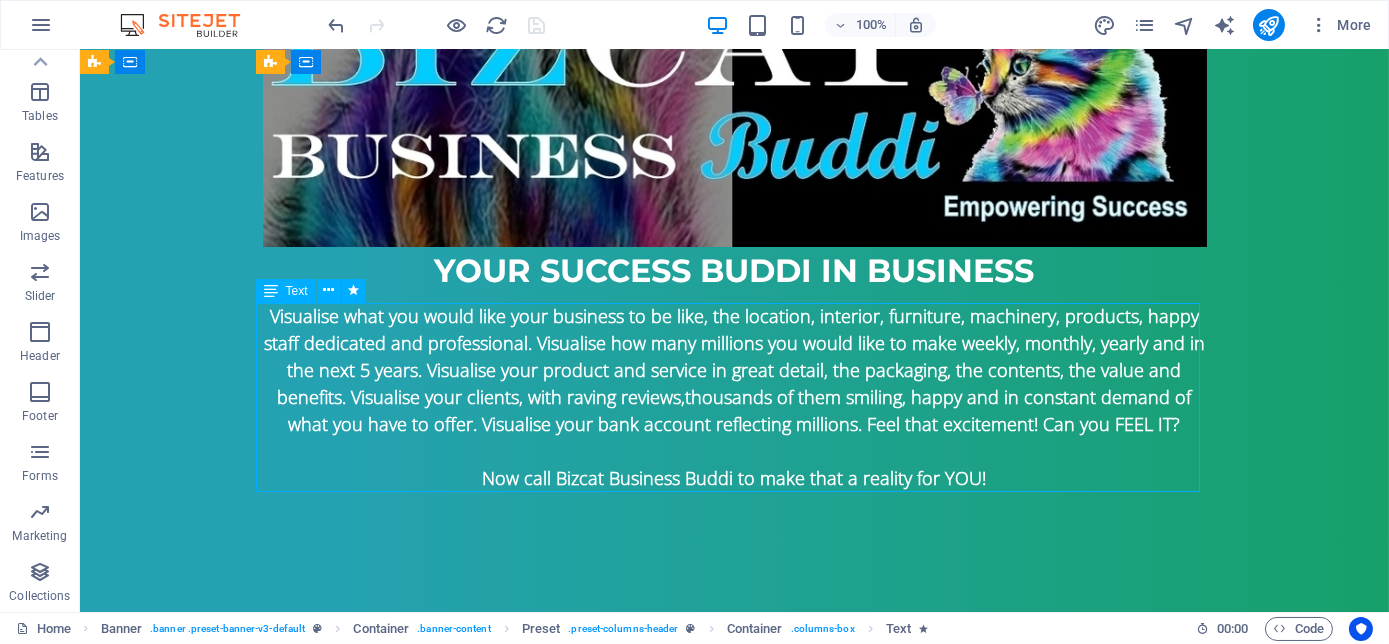 click on "Visualise what you would like your business to be like, the location, interior, furniture, machinery, products, happy staff dedicated and professional. Visualise how many millions you would like to make weekly, monthly, yearly and in the next 5 years. Visualise your product and service in great detail, the packaging, the contents, the value and benefits. Visualise your clients, with raving reviews, thousands of them smiling, happy and in constant demand of what you have to offer. Visualise your bank account reflecting millions. Feel that excitement! Can you FEEL IT? Now call Bizcat Business Buddi to make that a reality for YOU!" at bounding box center (735, 397) 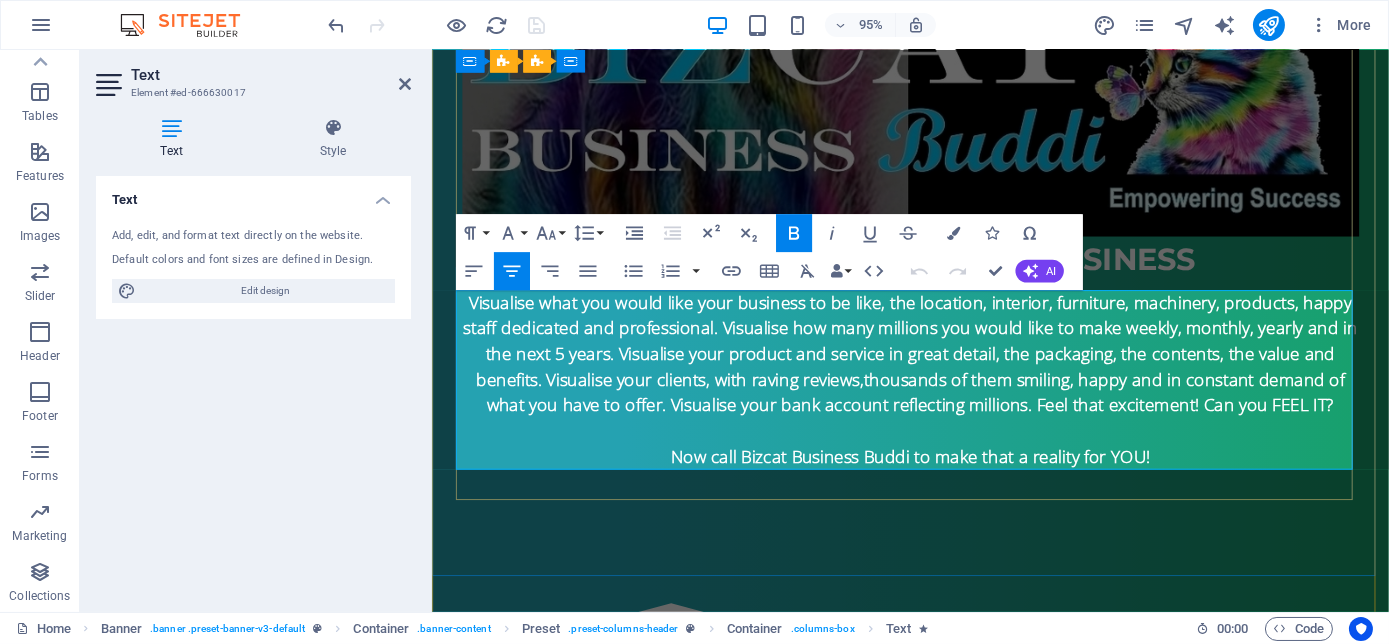 drag, startPoint x: 472, startPoint y: 316, endPoint x: 1377, endPoint y: 431, distance: 912.27734 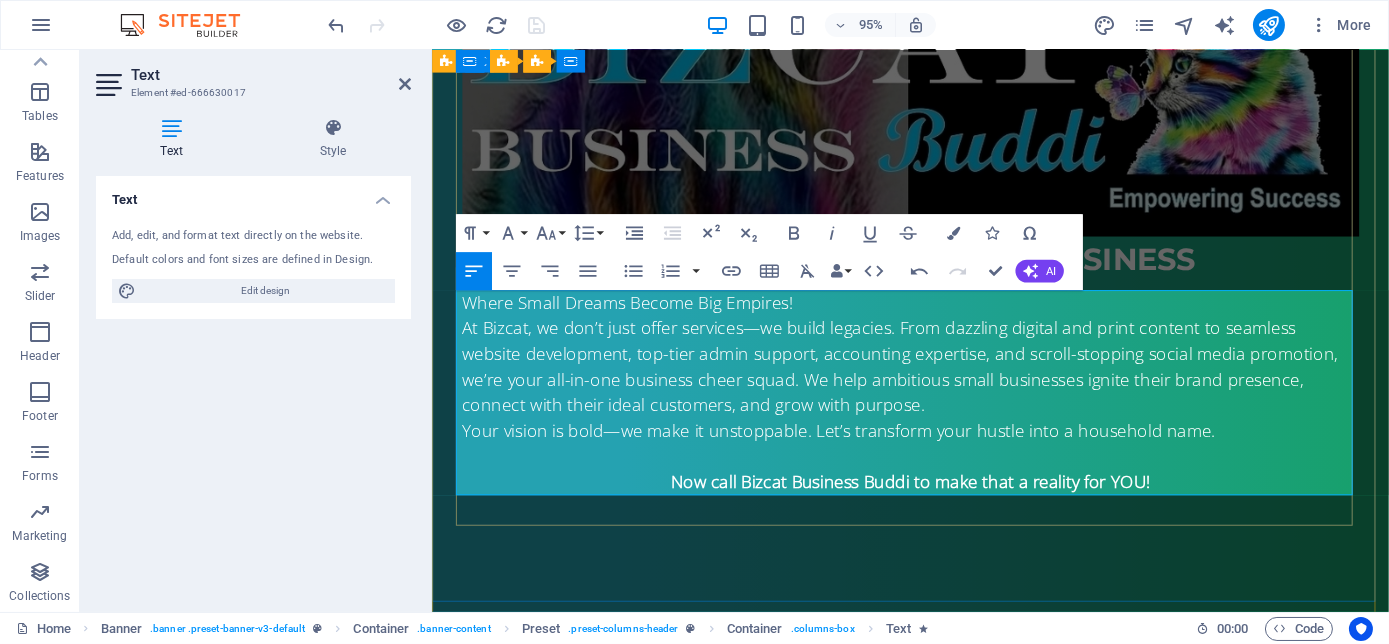 click on "Where Small Dreams Become Big Empires!" at bounding box center [935, 316] 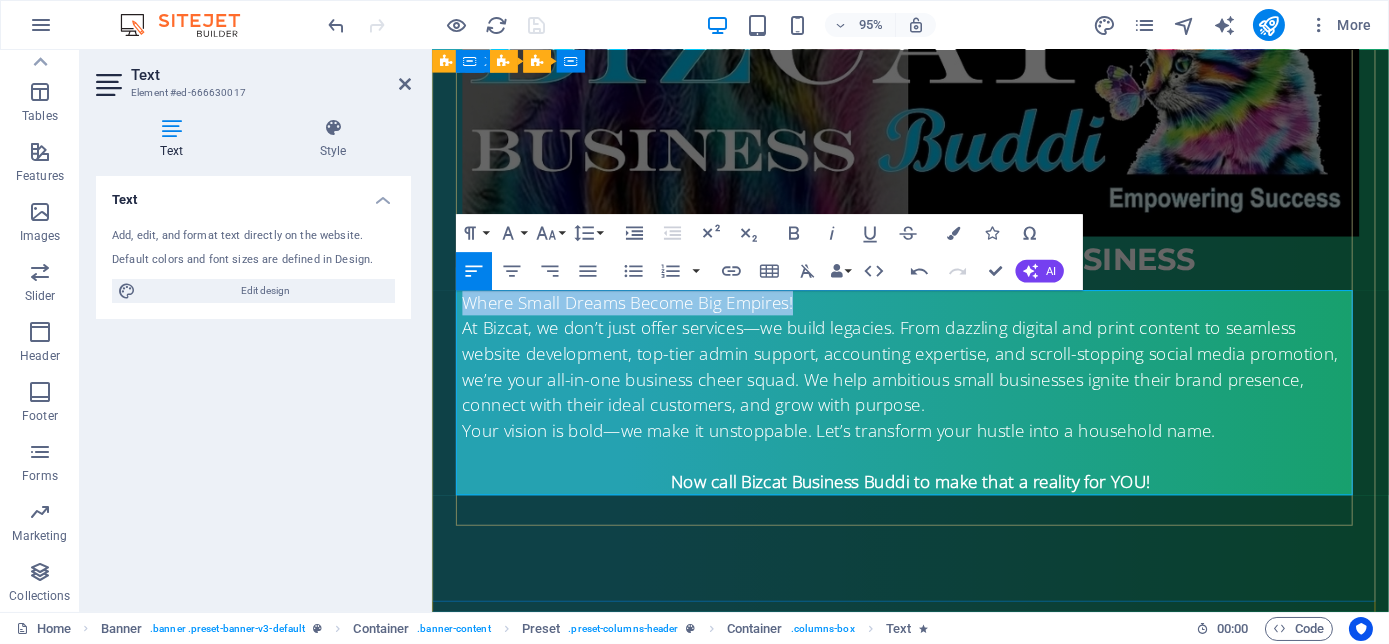drag, startPoint x: 455, startPoint y: 311, endPoint x: 826, endPoint y: 309, distance: 371.0054 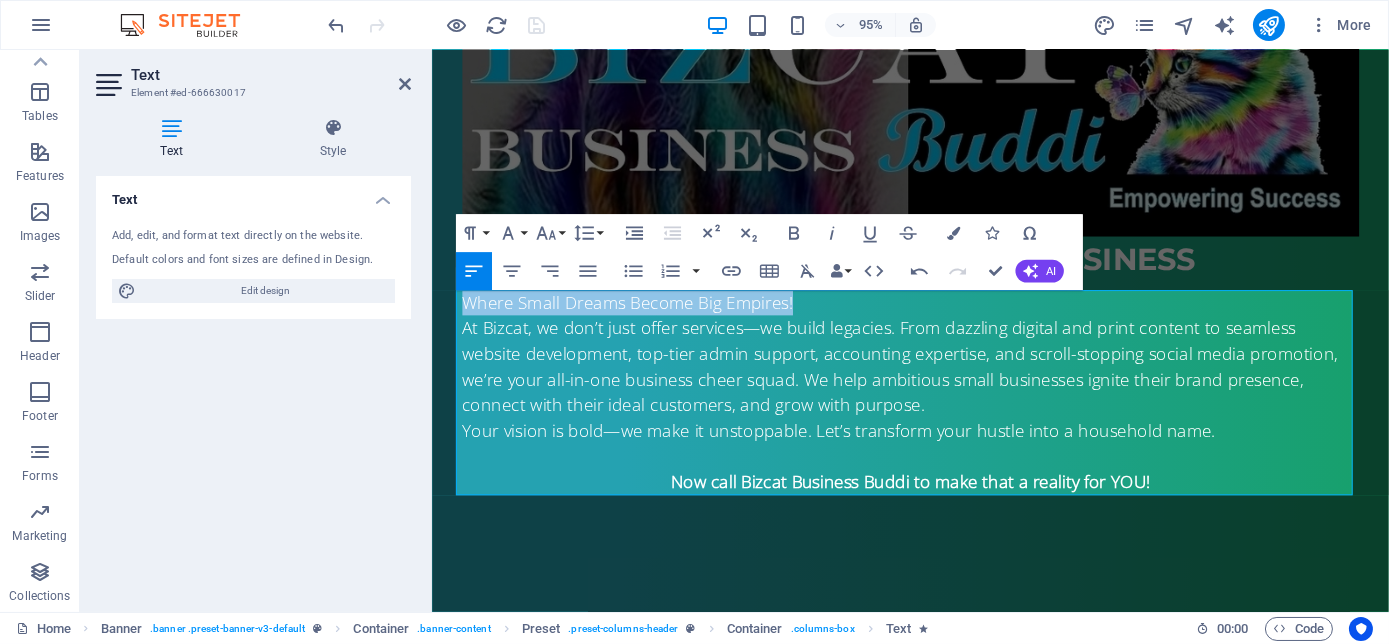 click on "Paragraph Format Normal Heading 1 Heading 2 Heading 3 Heading 4 Heading 5 Heading 6 Code Font Family Arial Georgia Impact Tahoma Times New Roman Verdana Montserrat Open Sans Font Size 8 9 10 11 12 14 18 24 30 36 48 60 72 96 Line Height Default Single 1.15 1.5 Double" at bounding box center [530, 233] 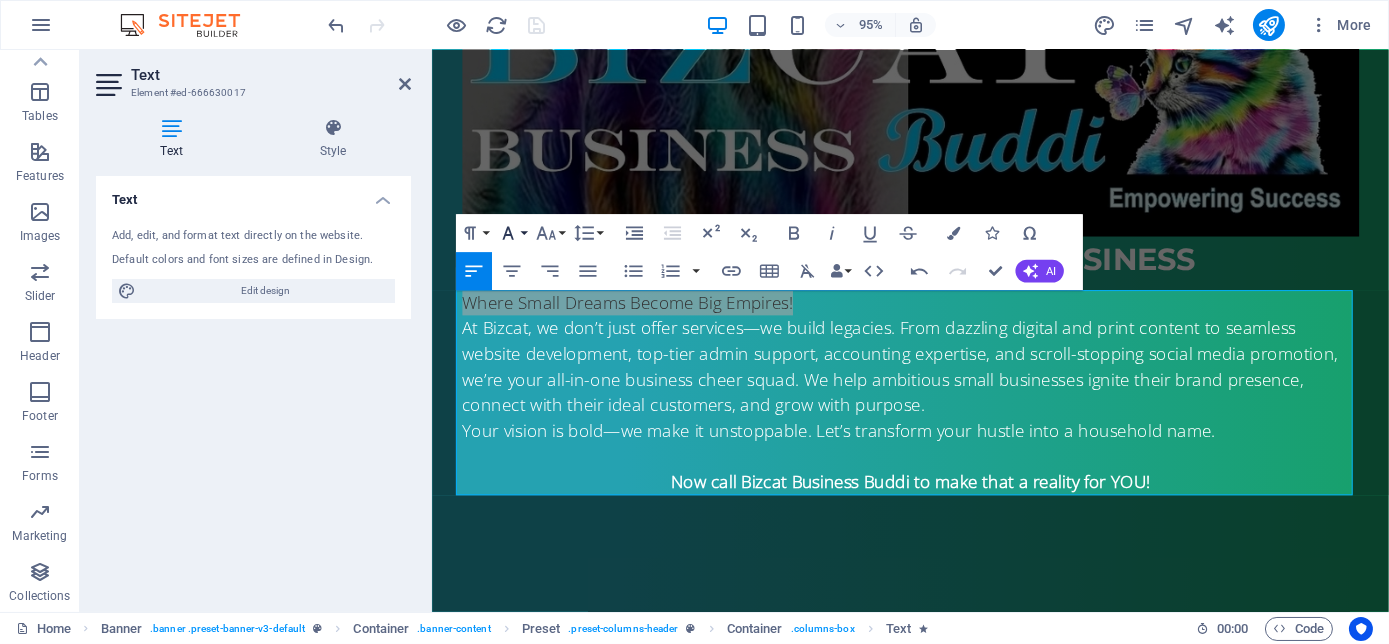 click on "Font Family" at bounding box center (511, 233) 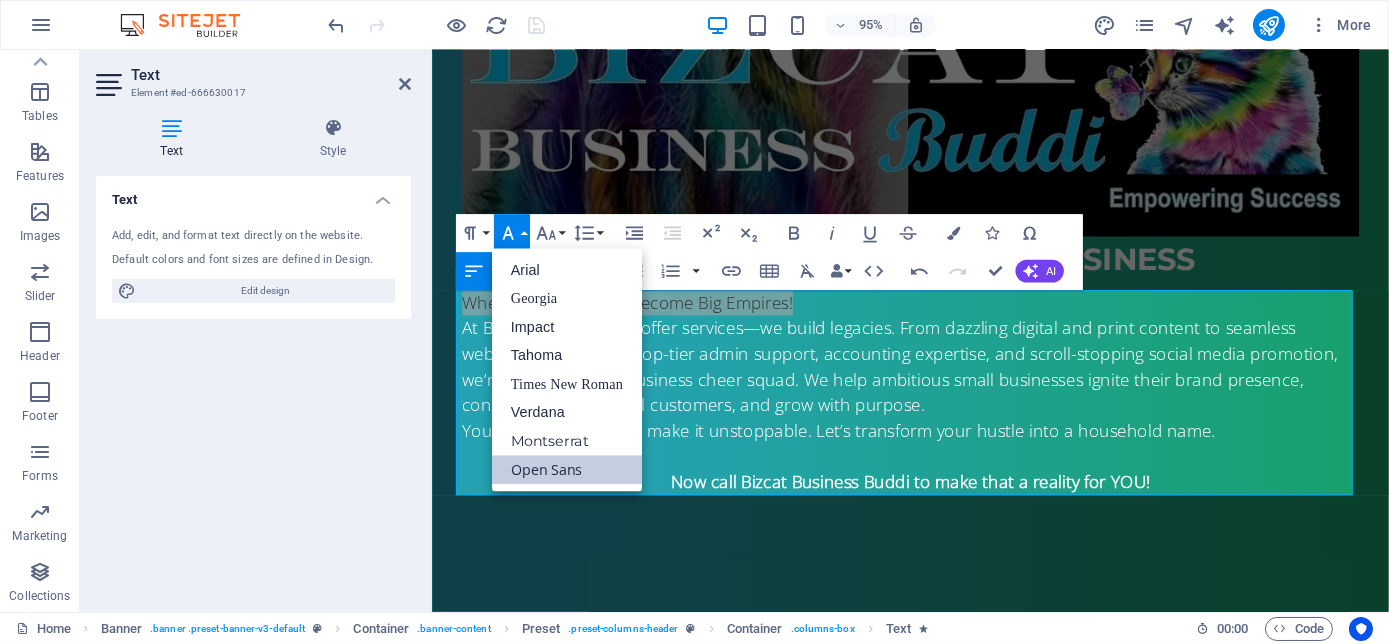 scroll, scrollTop: 0, scrollLeft: 0, axis: both 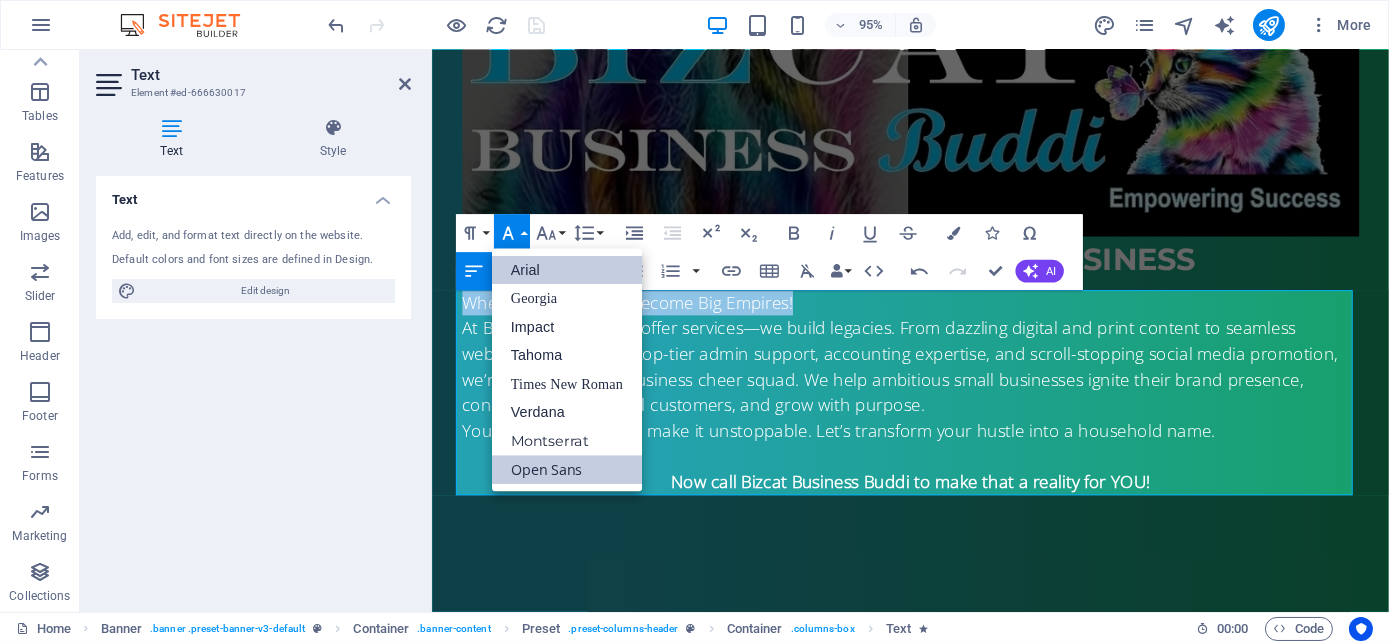 click on "Arial" at bounding box center [567, 270] 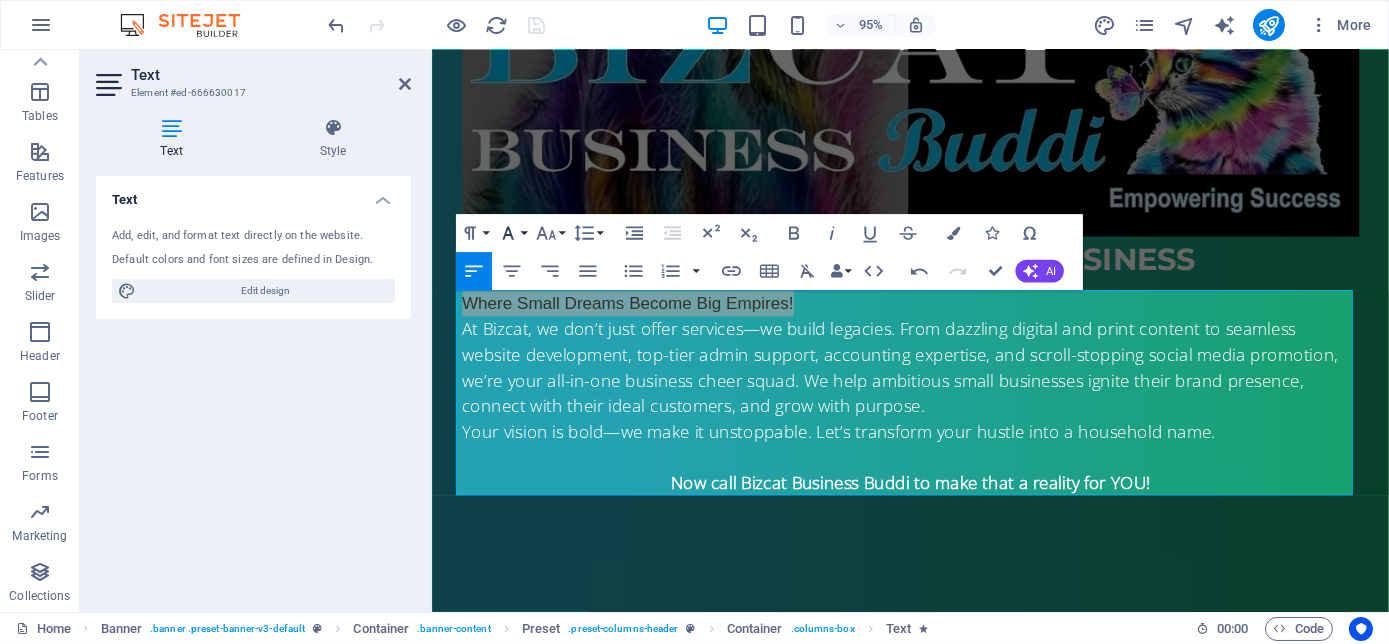 click on "Font Family" at bounding box center (511, 233) 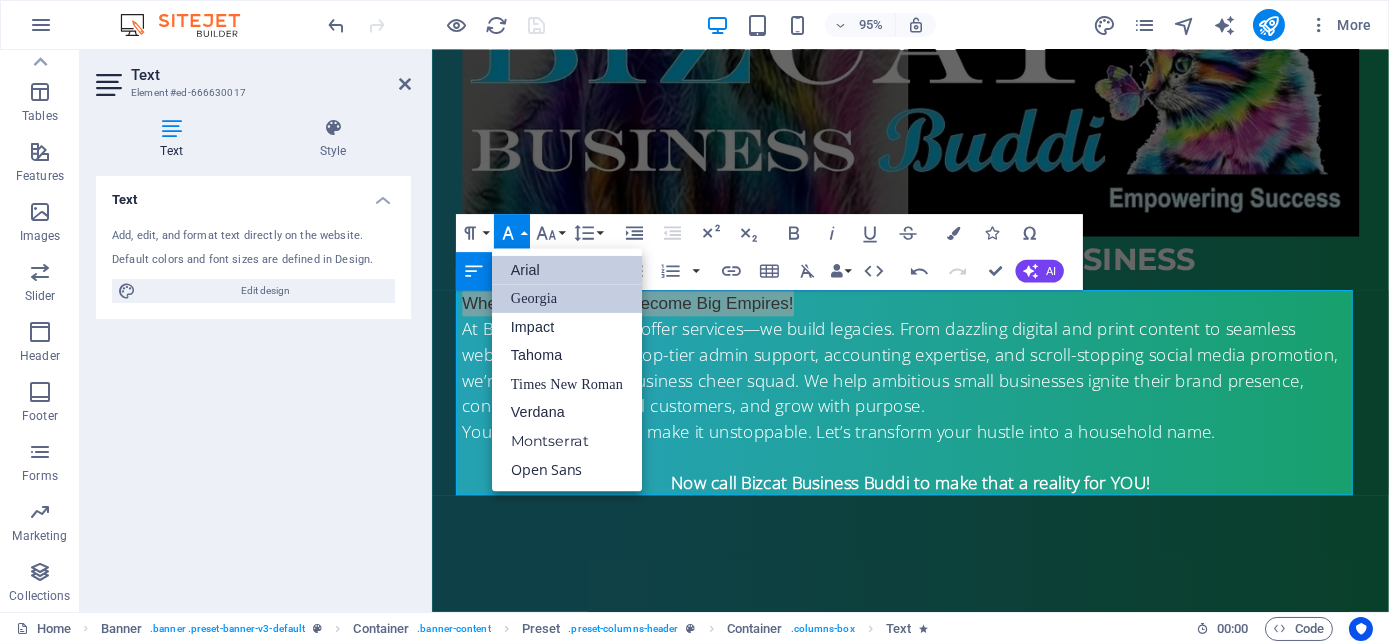 scroll, scrollTop: 0, scrollLeft: 0, axis: both 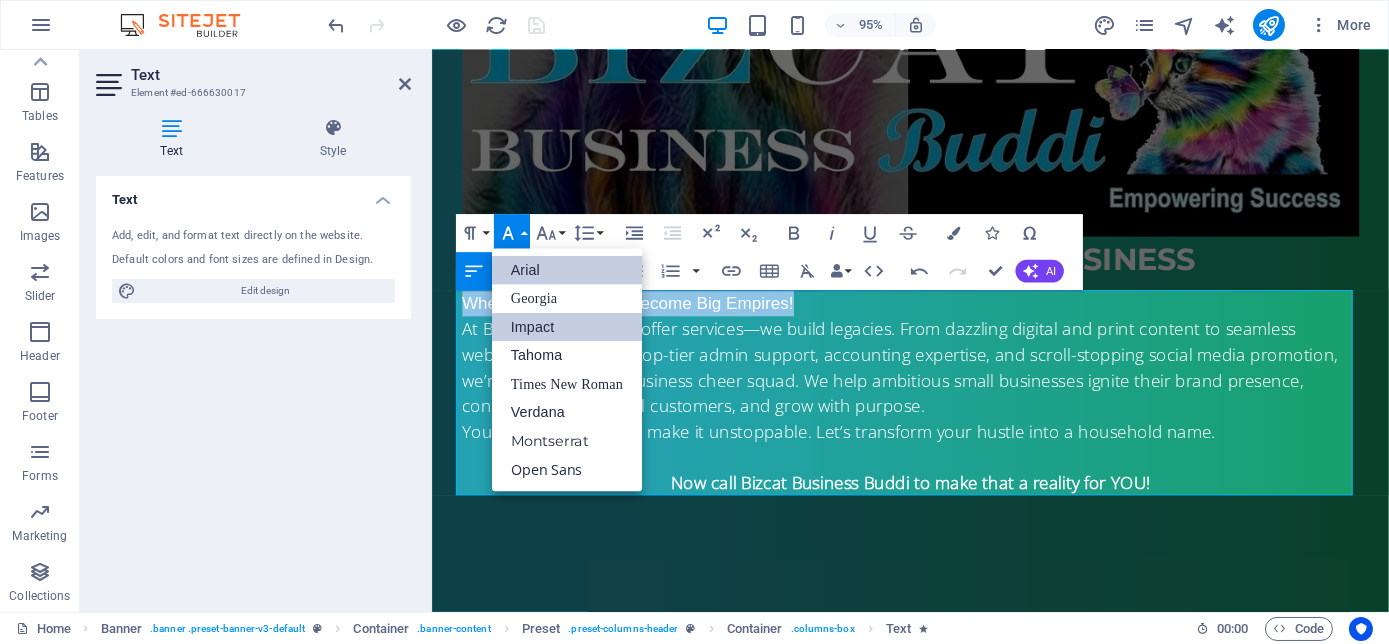 click on "Impact" at bounding box center (567, 327) 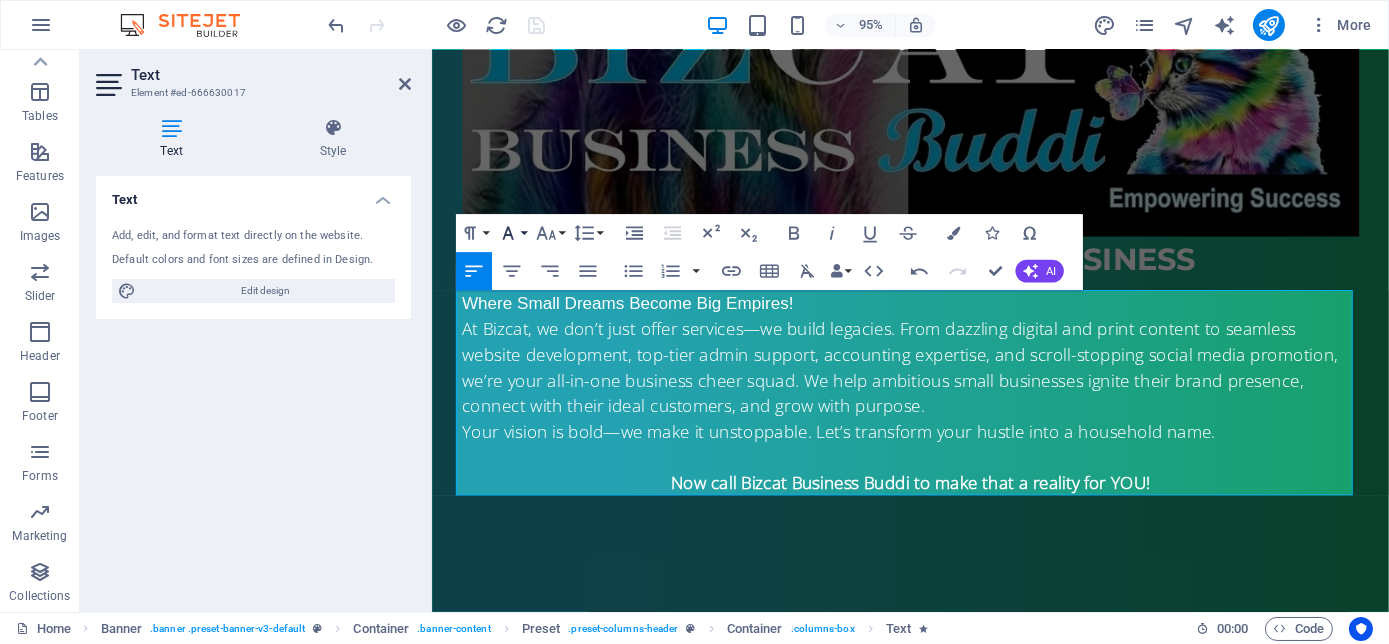 click on "Font Family" at bounding box center (511, 233) 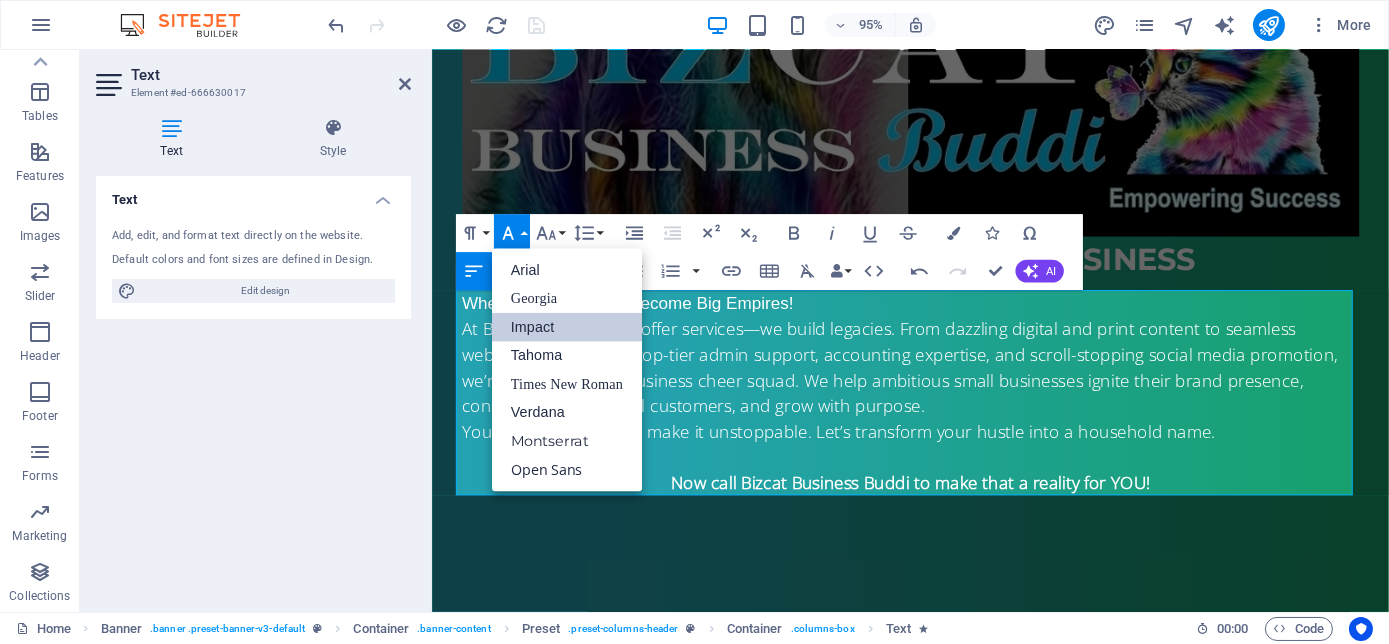scroll, scrollTop: 0, scrollLeft: 0, axis: both 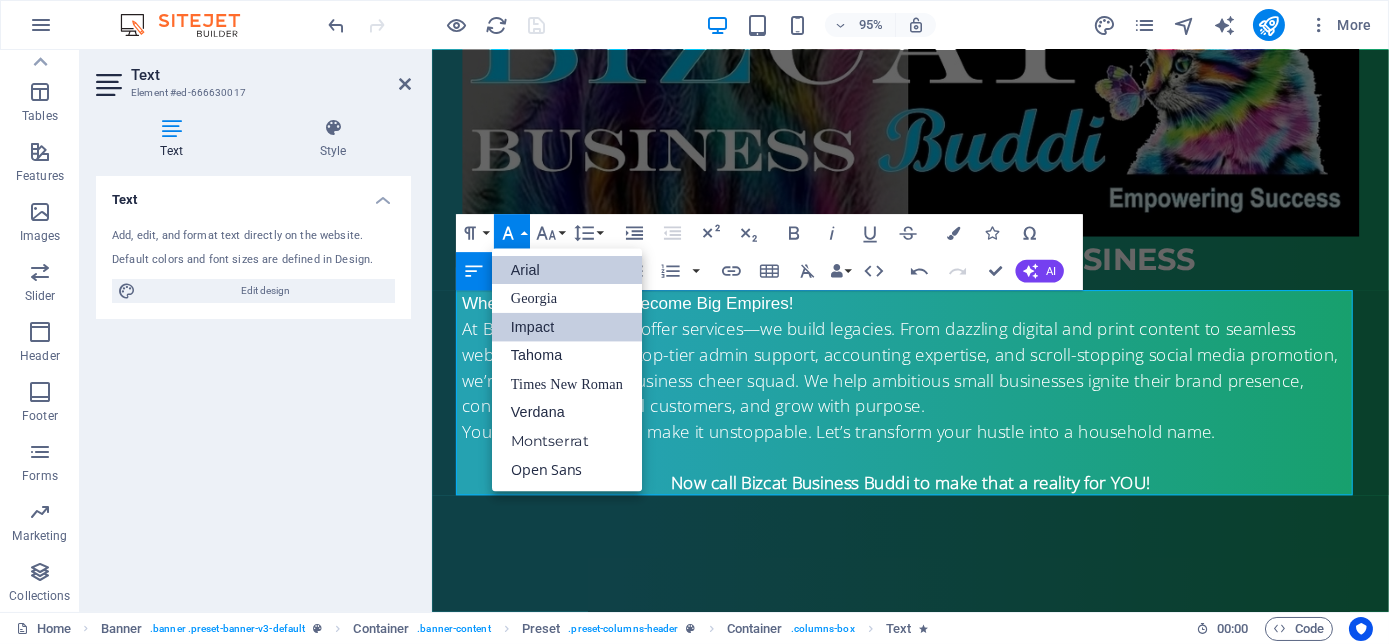 click on "Arial" at bounding box center [567, 270] 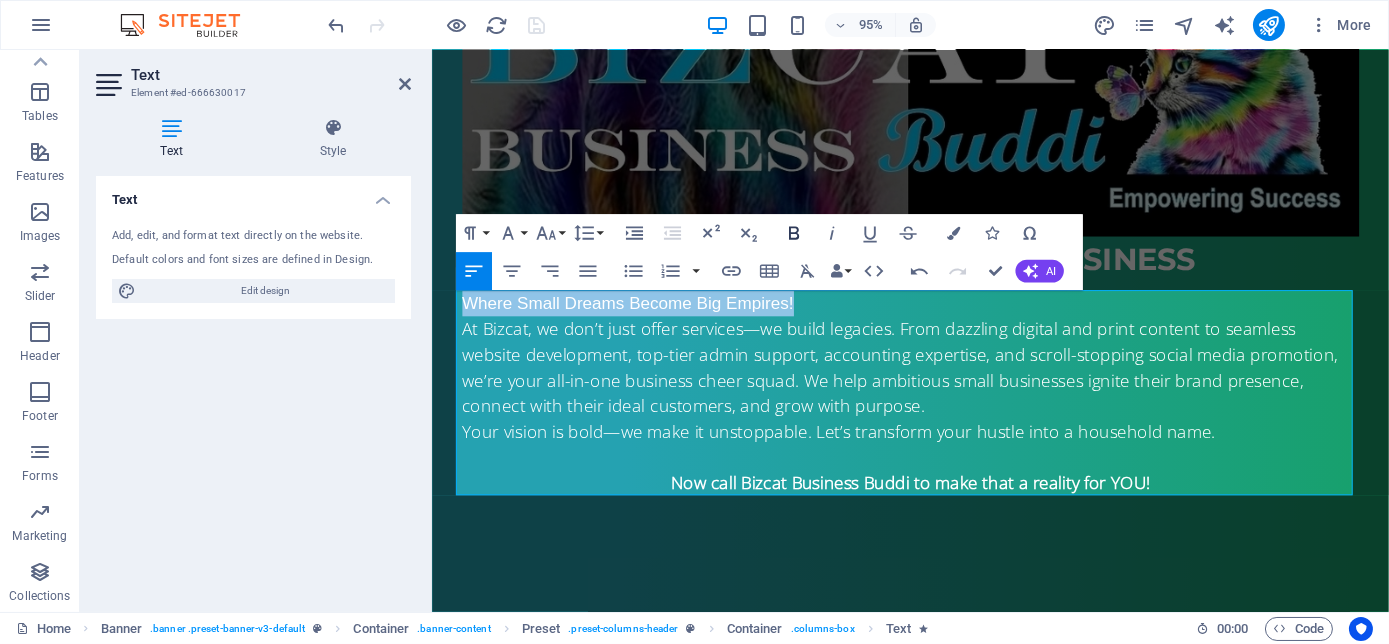 click 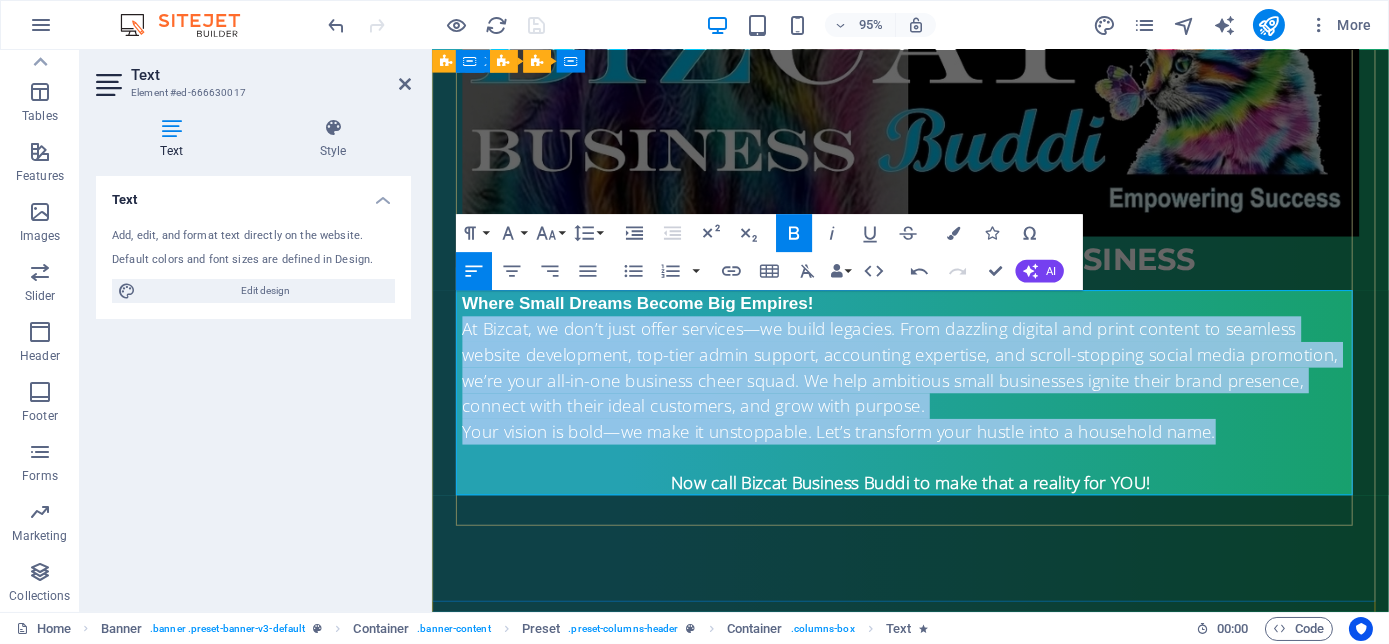 drag, startPoint x: 458, startPoint y: 344, endPoint x: 1260, endPoint y: 449, distance: 808.84424 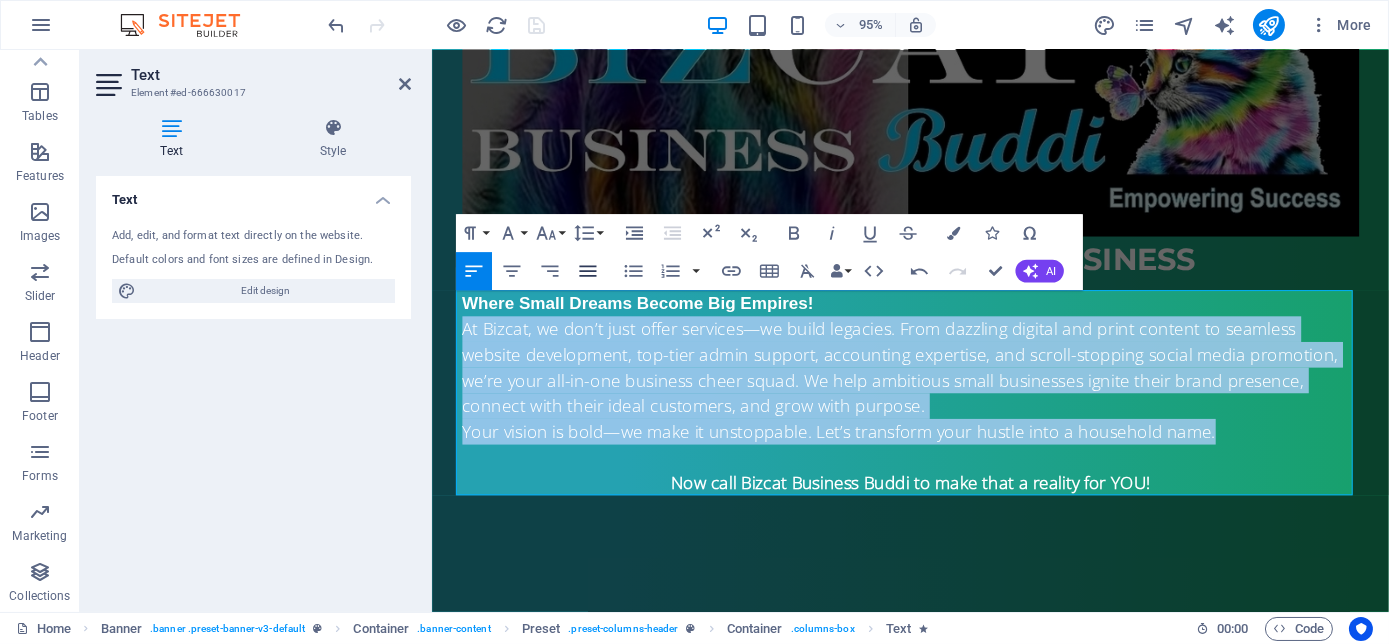 click 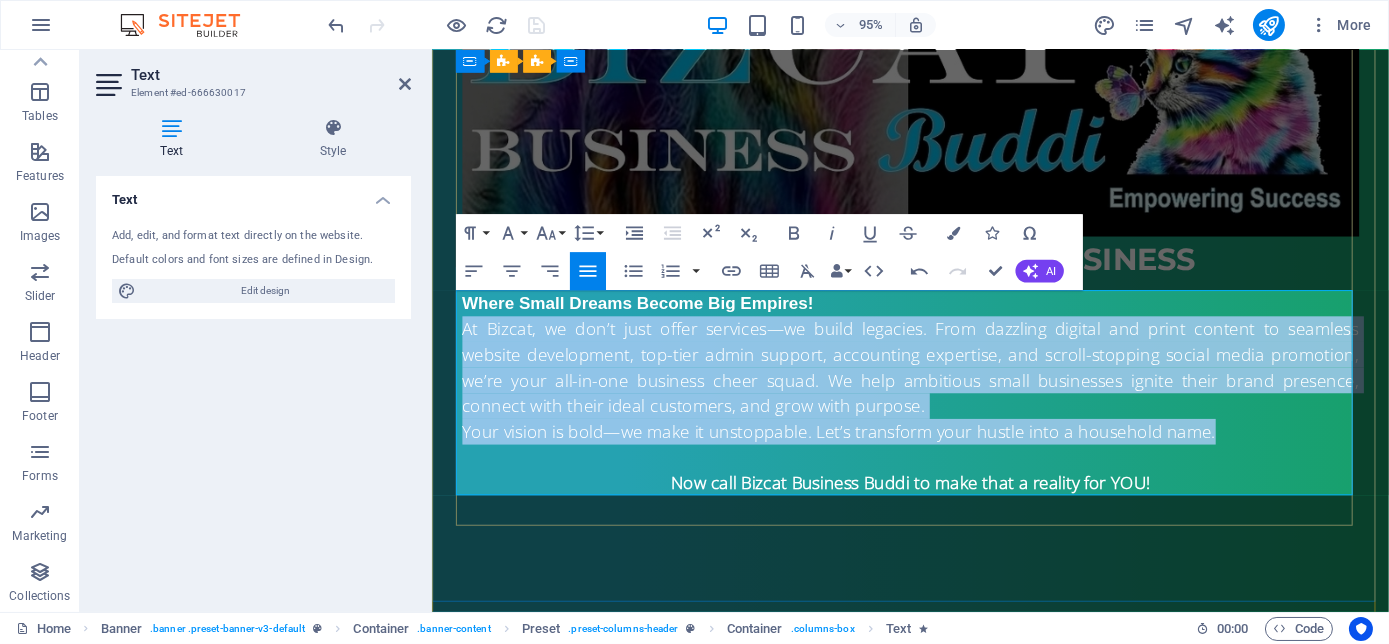 click on "At Bizcat, we don’t just offer services—we build legacies. From dazzling digital and print content to seamless website development, top-tier admin support, accounting expertise, and scroll-stopping social media promotion, we’re your all-in-one business cheer squad. We help ambitious small businesses ignite their brand presence, connect with their ideal customers, and grow with purpose." at bounding box center (935, 385) 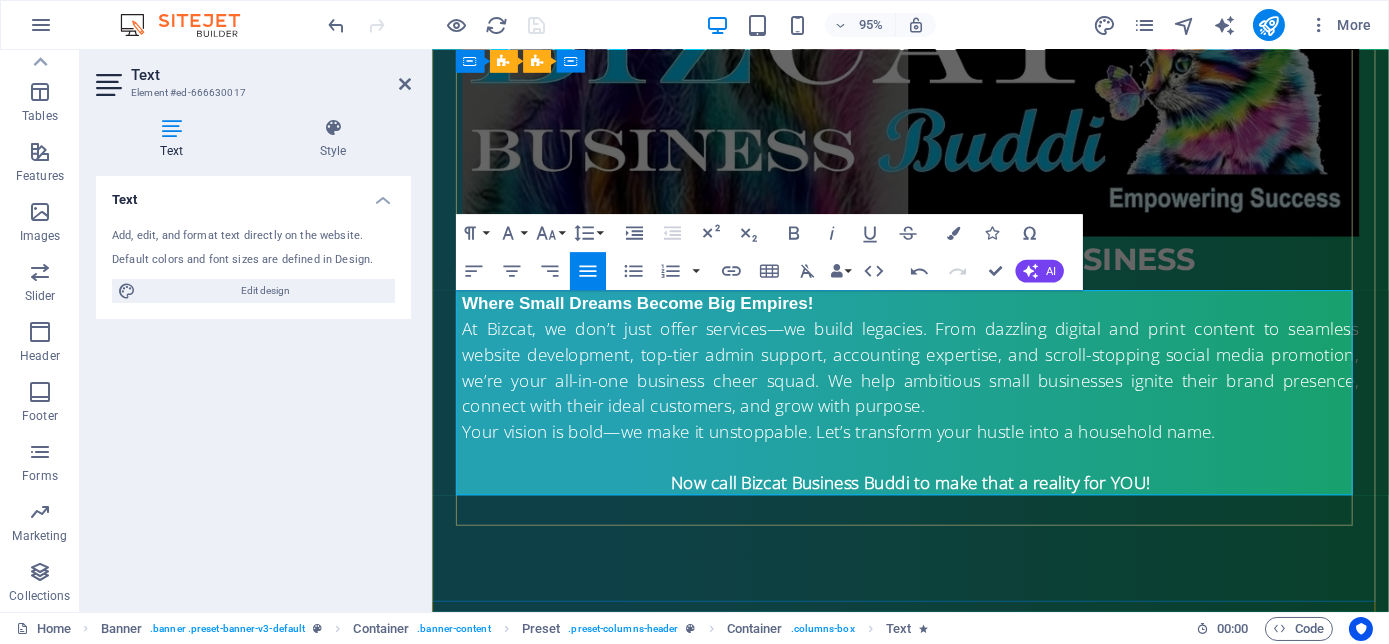 click on "Now call Bizcat Business Buddi to make that a reality for YOU!" at bounding box center [935, 506] 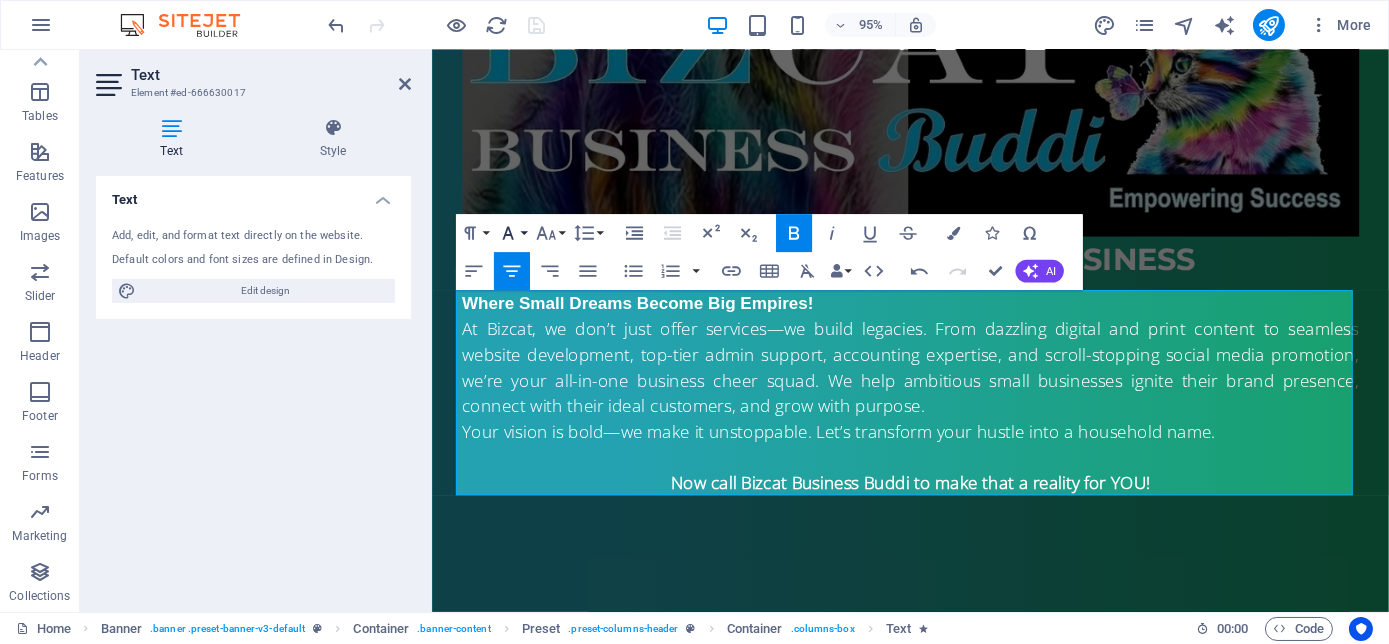 click on "Font Family" at bounding box center (511, 233) 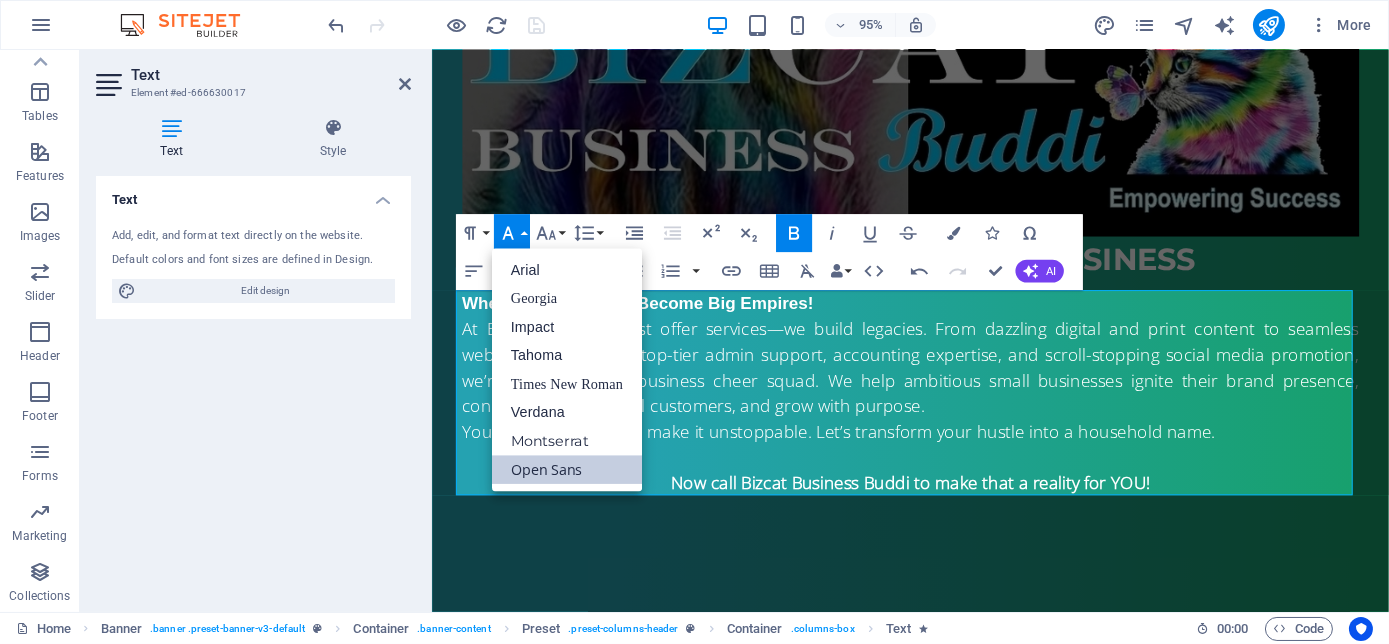 scroll, scrollTop: 0, scrollLeft: 0, axis: both 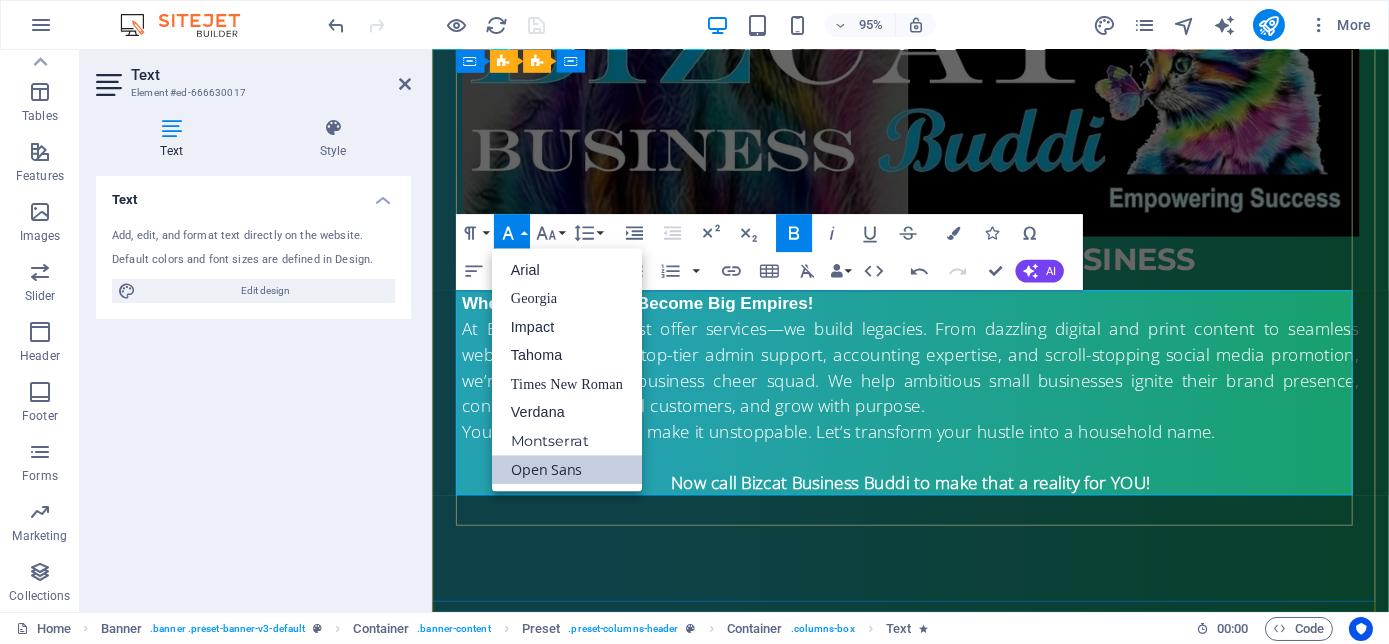 click on "At Bizcat, we don’t just offer services—we build legacies. From dazzling digital and print content to seamless website development, top-tier admin support, accounting expertise, and scroll-stopping social media promotion, we’re your all-in-one business cheer squad. We help ambitious small businesses ignite their brand presence, connect with their ideal customers, and grow with purpose." at bounding box center [935, 385] 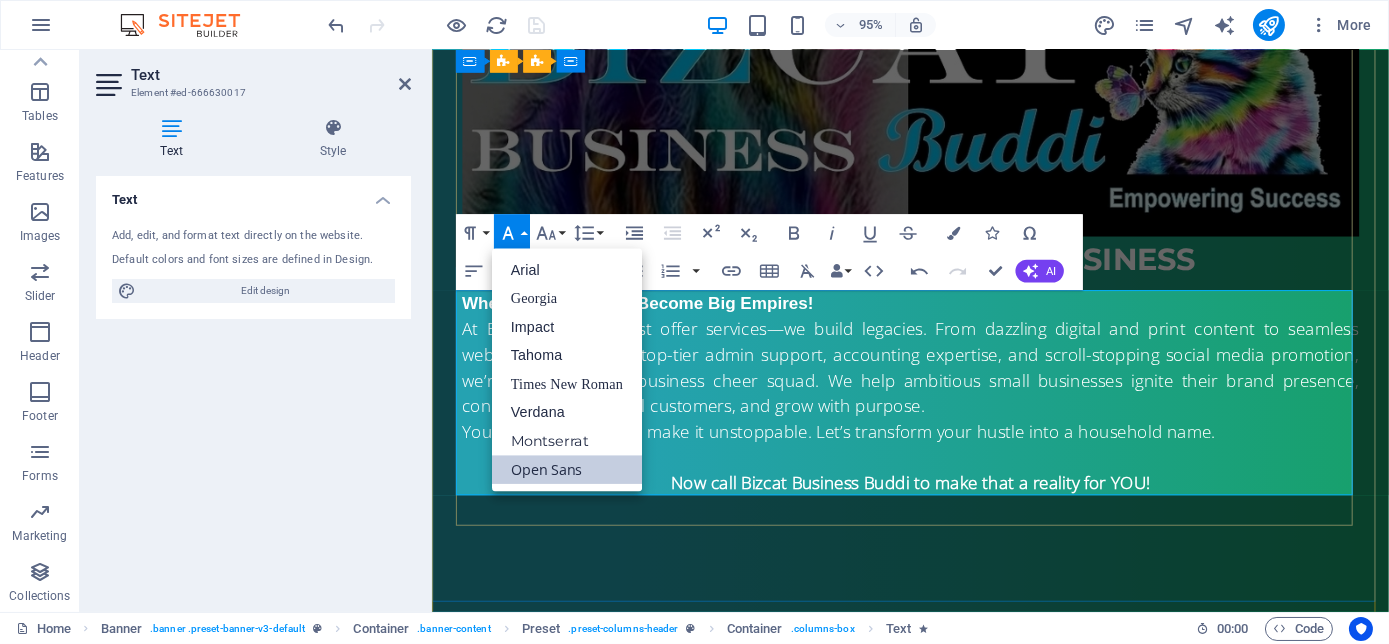 click on "At Bizcat, we don’t just offer services—we build legacies. From dazzling digital and print content to seamless website development, top-tier admin support, accounting expertise, and scroll-stopping social media promotion, we’re your all-in-one business cheer squad. We help ambitious small businesses ignite their brand presence, connect with their ideal customers, and grow with purpose." at bounding box center (935, 385) 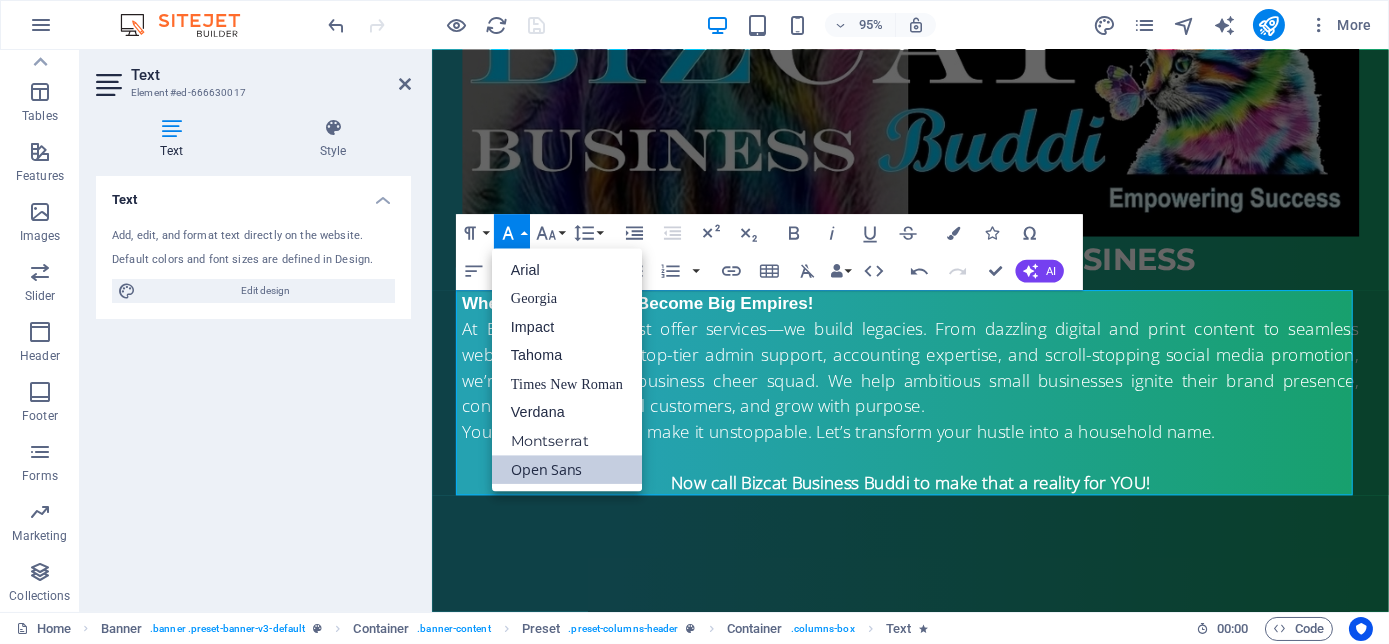 click 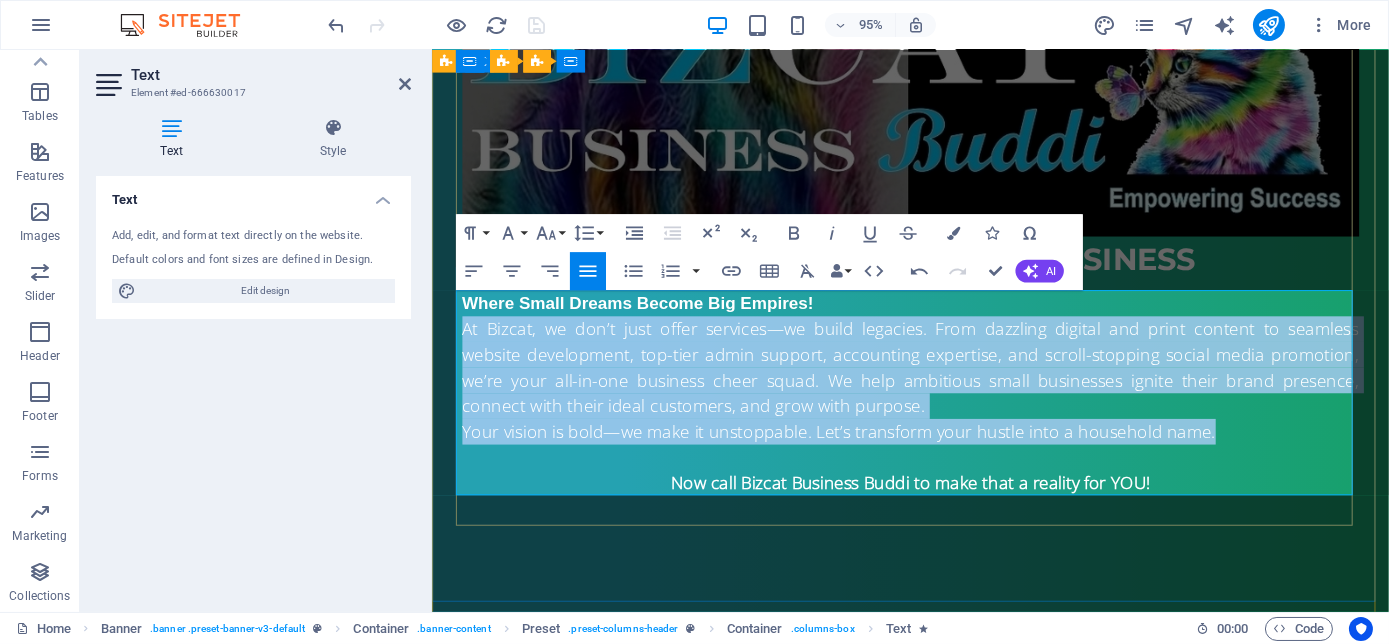 drag, startPoint x: 455, startPoint y: 338, endPoint x: 1257, endPoint y: 449, distance: 809.64496 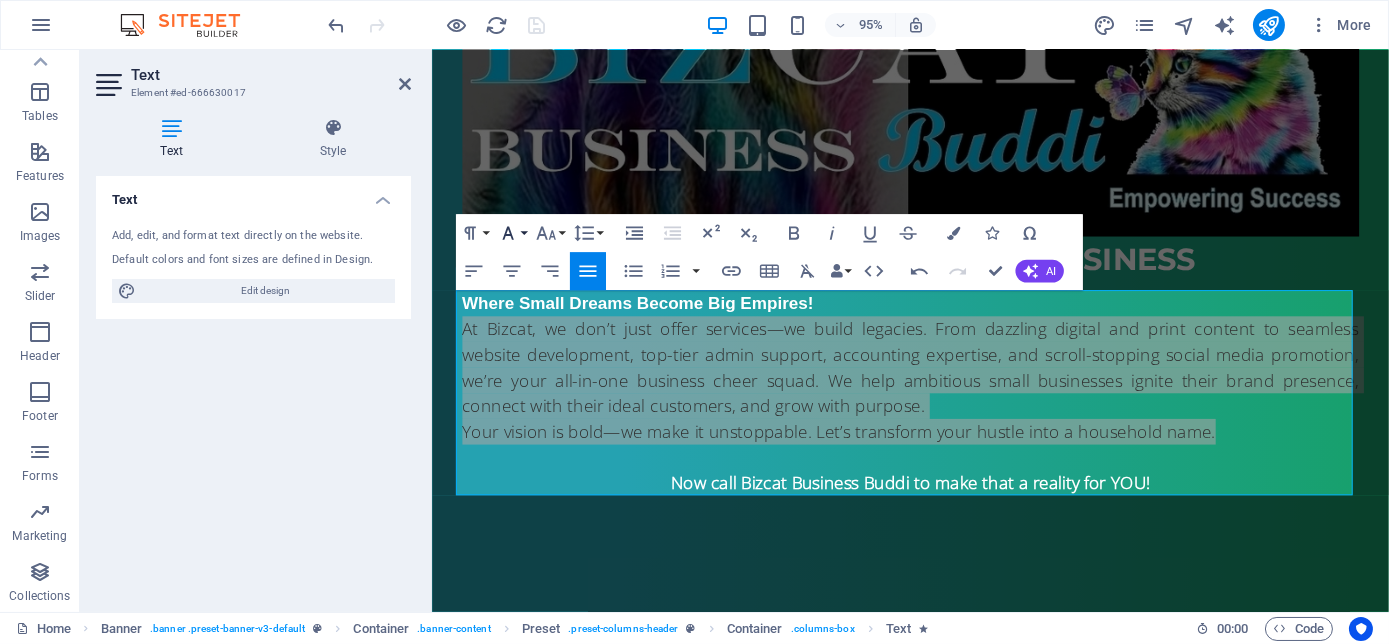 click on "Font Family" at bounding box center (511, 233) 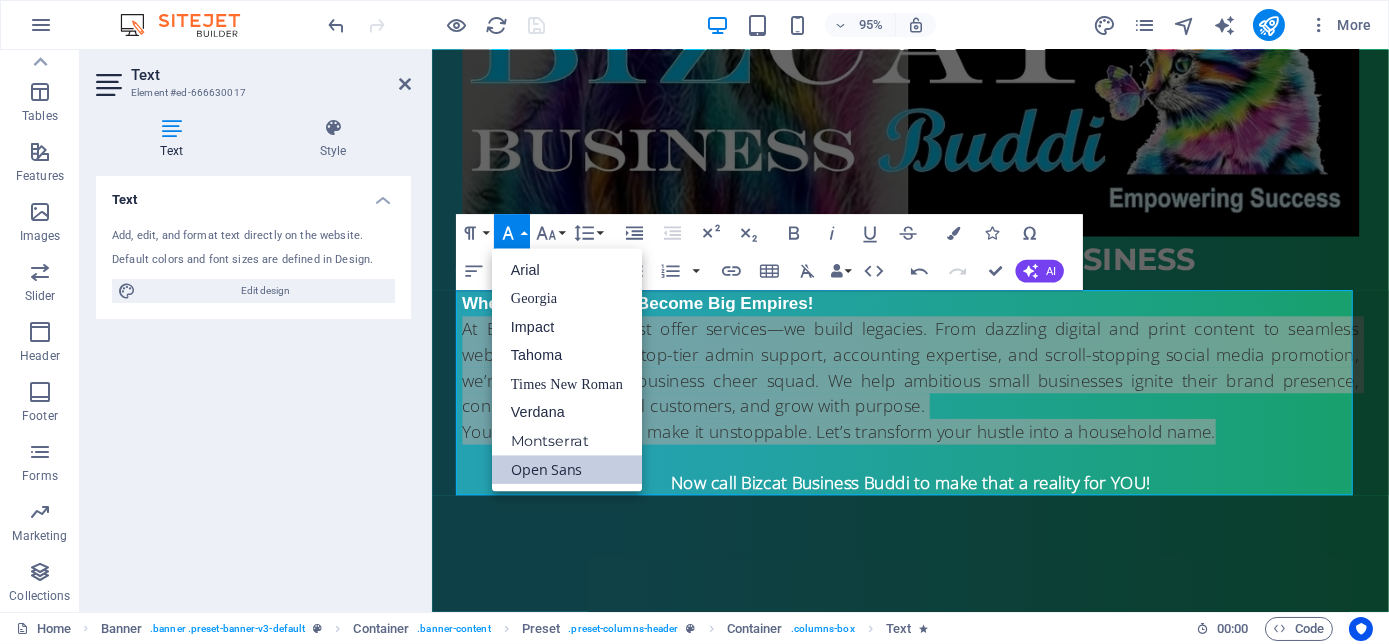 scroll, scrollTop: 0, scrollLeft: 0, axis: both 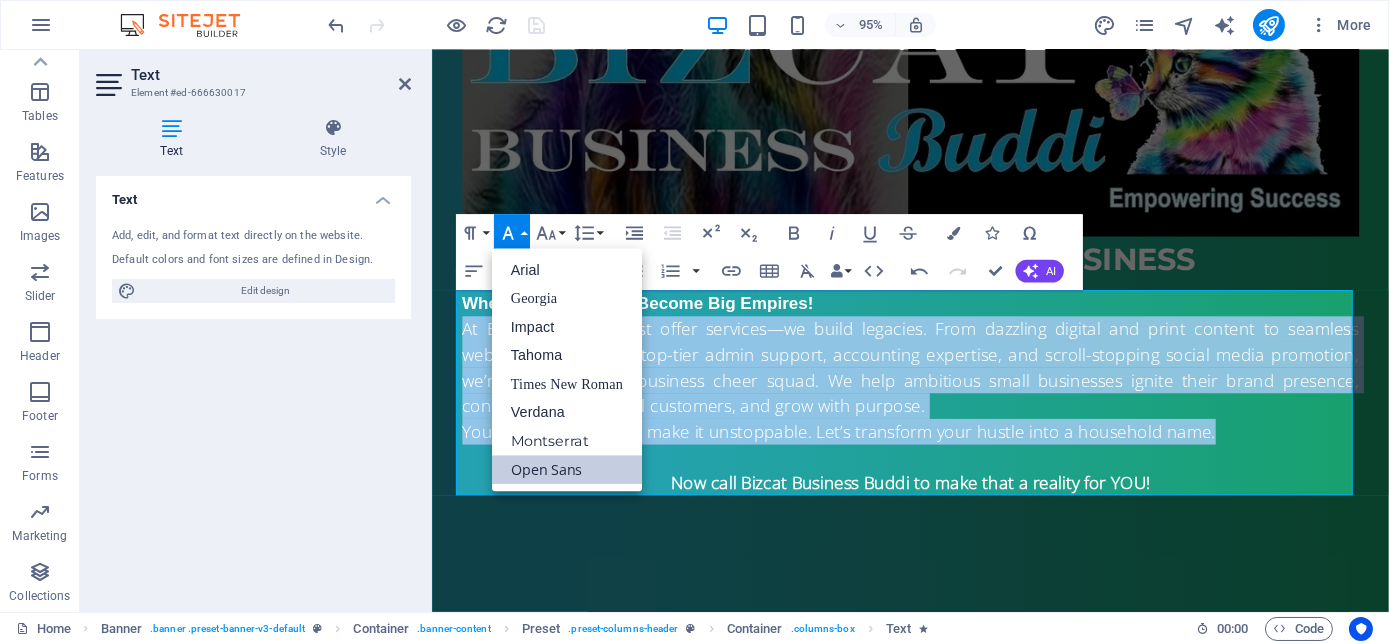click on "Open Sans" at bounding box center (567, 469) 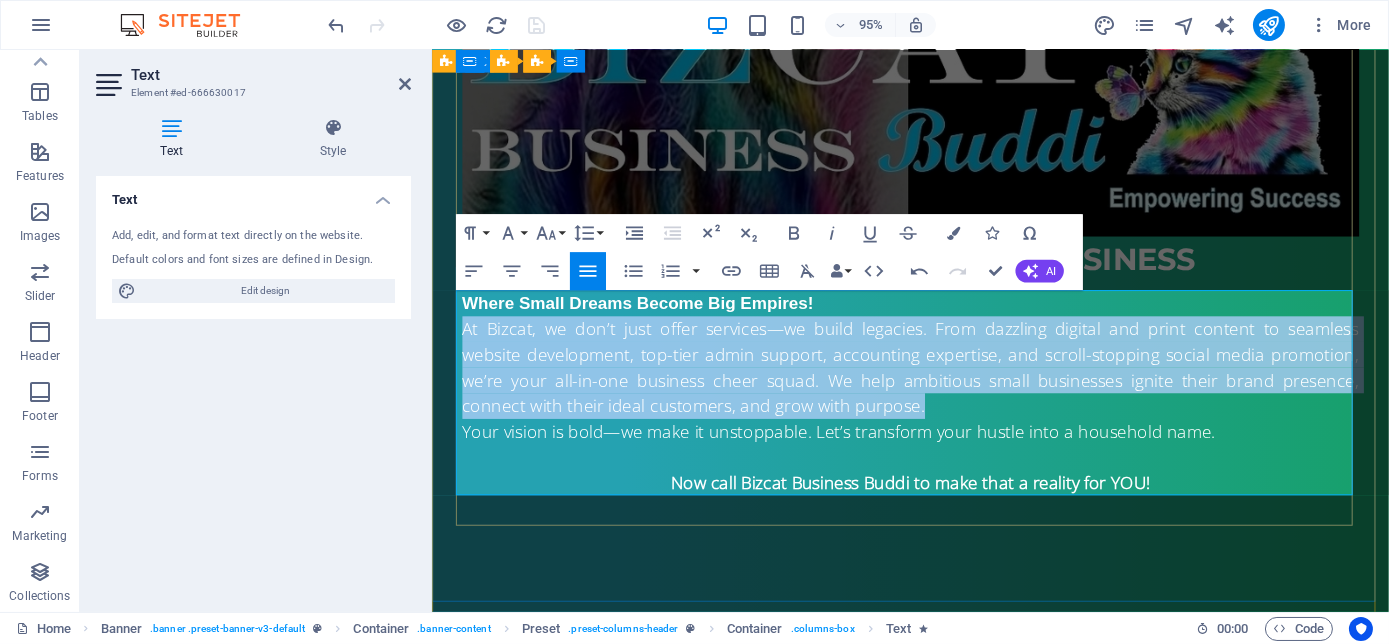 click on "At Bizcat, we don’t just offer services—we build legacies. From dazzling digital and print content to seamless website development, top-tier admin support, accounting expertise, and scroll-stopping social media promotion, we’re your all-in-one business cheer squad. We help ambitious small businesses ignite their brand presence, connect with their ideal customers, and grow with purpose." at bounding box center [935, 384] 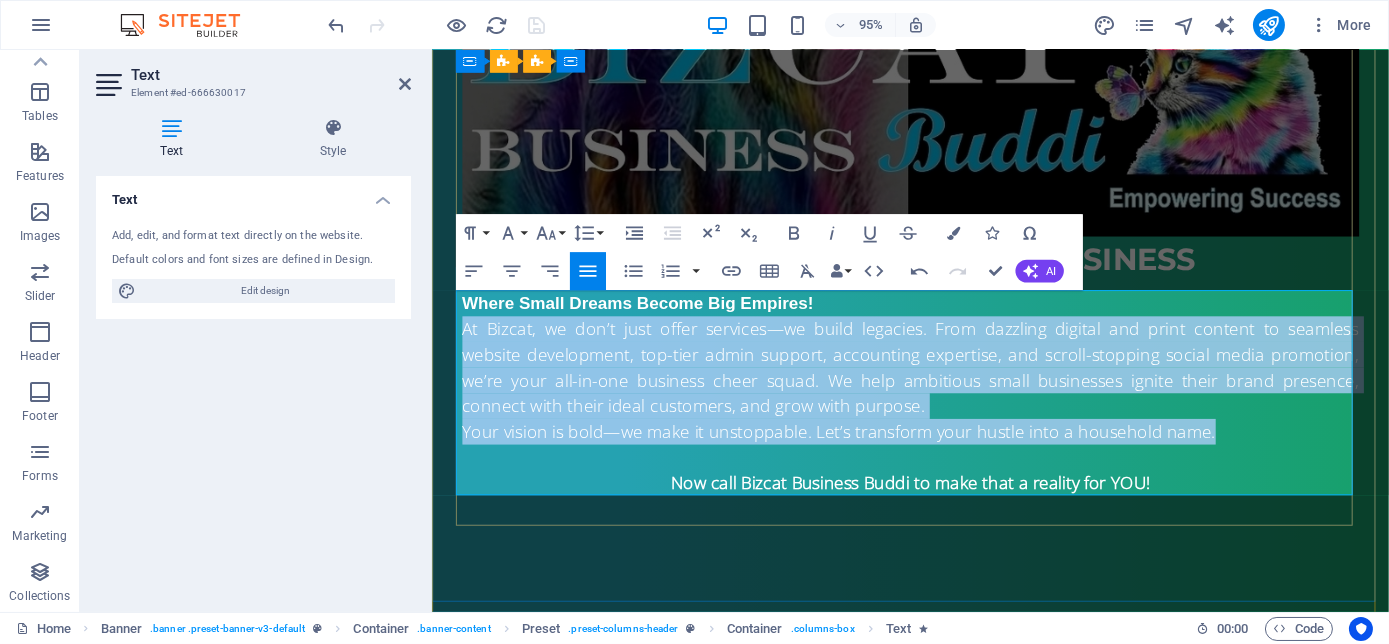 drag, startPoint x: 459, startPoint y: 344, endPoint x: 1273, endPoint y: 452, distance: 821.13336 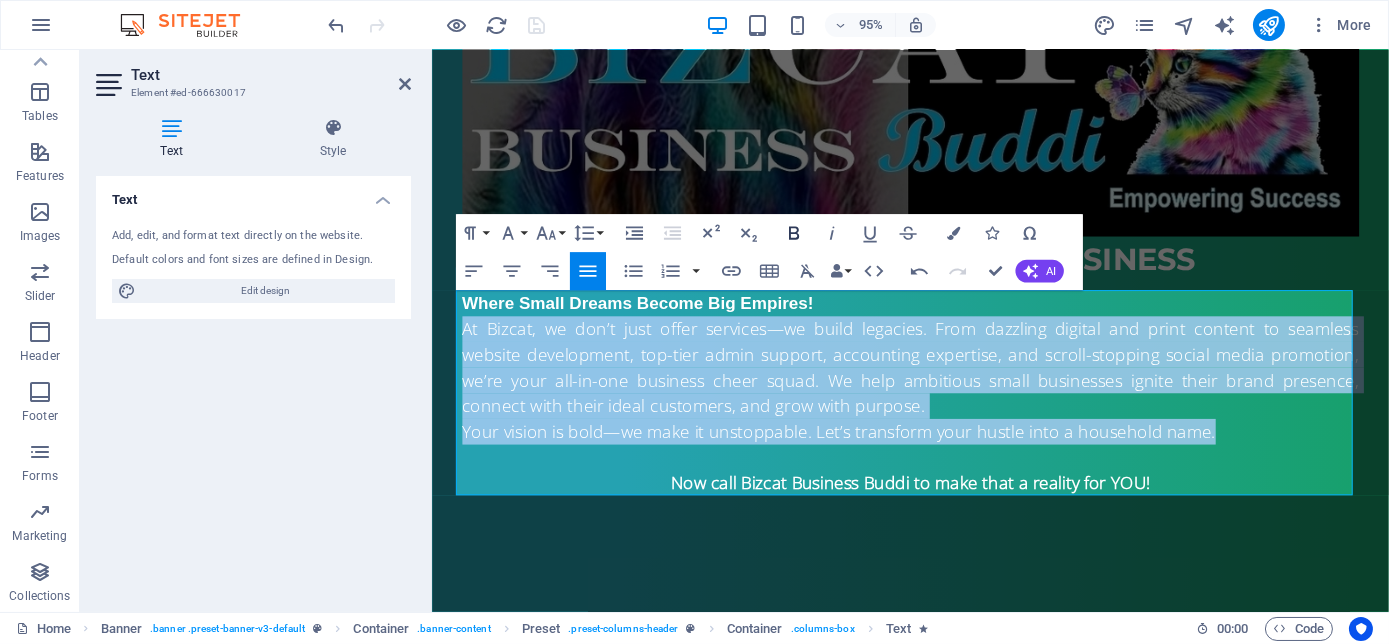 click 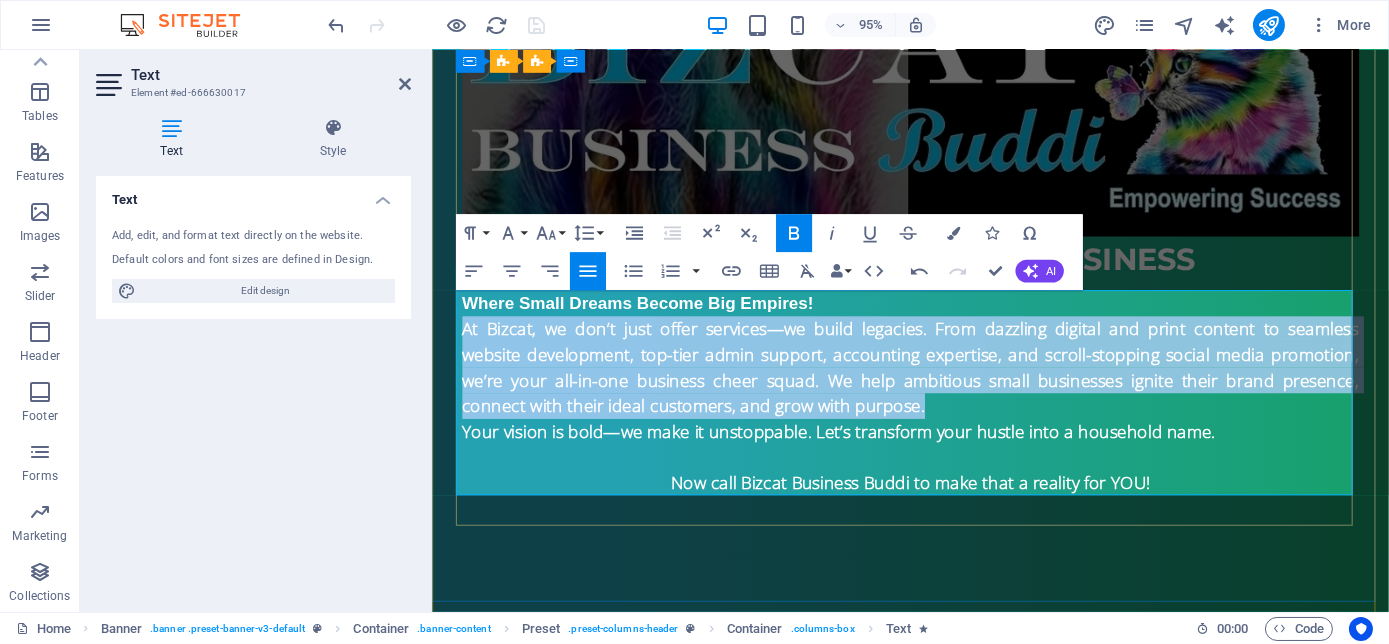 click on "At Bizcat, we don’t just offer services—we build legacies. From dazzling digital and print content to seamless website development, top-tier admin support, accounting expertise, and scroll-stopping social media promotion, we’re your all-in-one business cheer squad. We help ambitious small businesses ignite their brand presence, connect with their ideal customers, and grow with purpose." at bounding box center [935, 384] 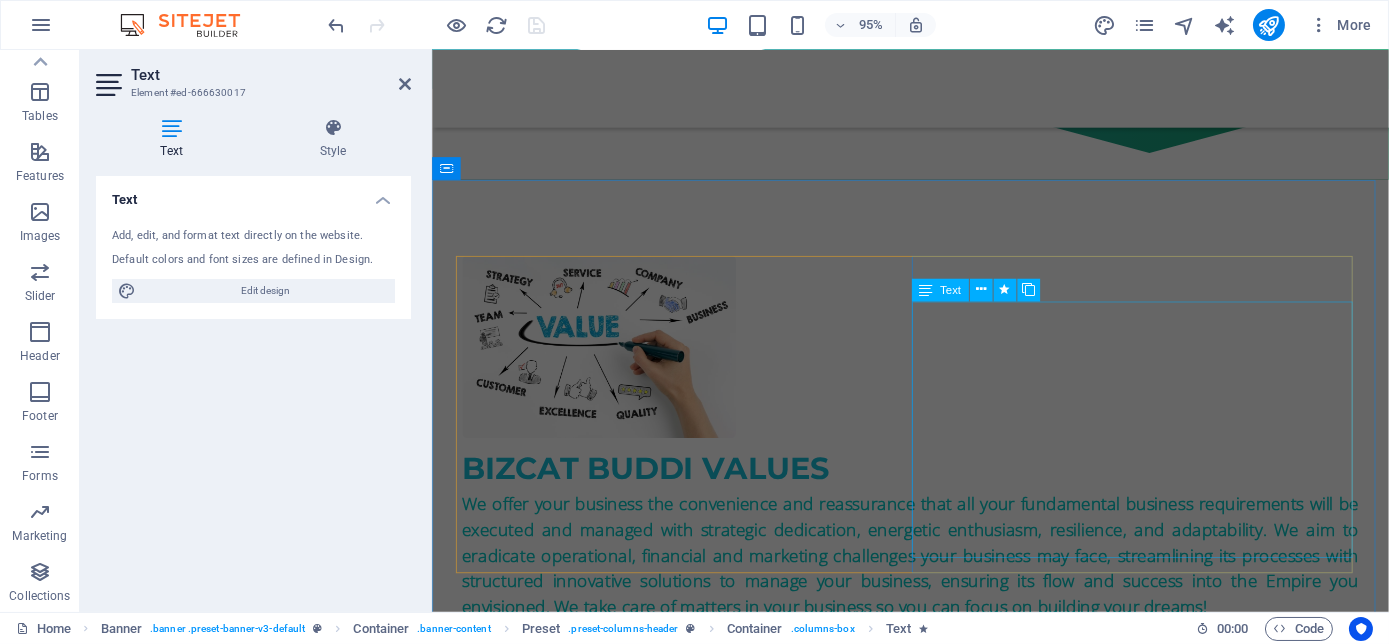 scroll, scrollTop: 1000, scrollLeft: 0, axis: vertical 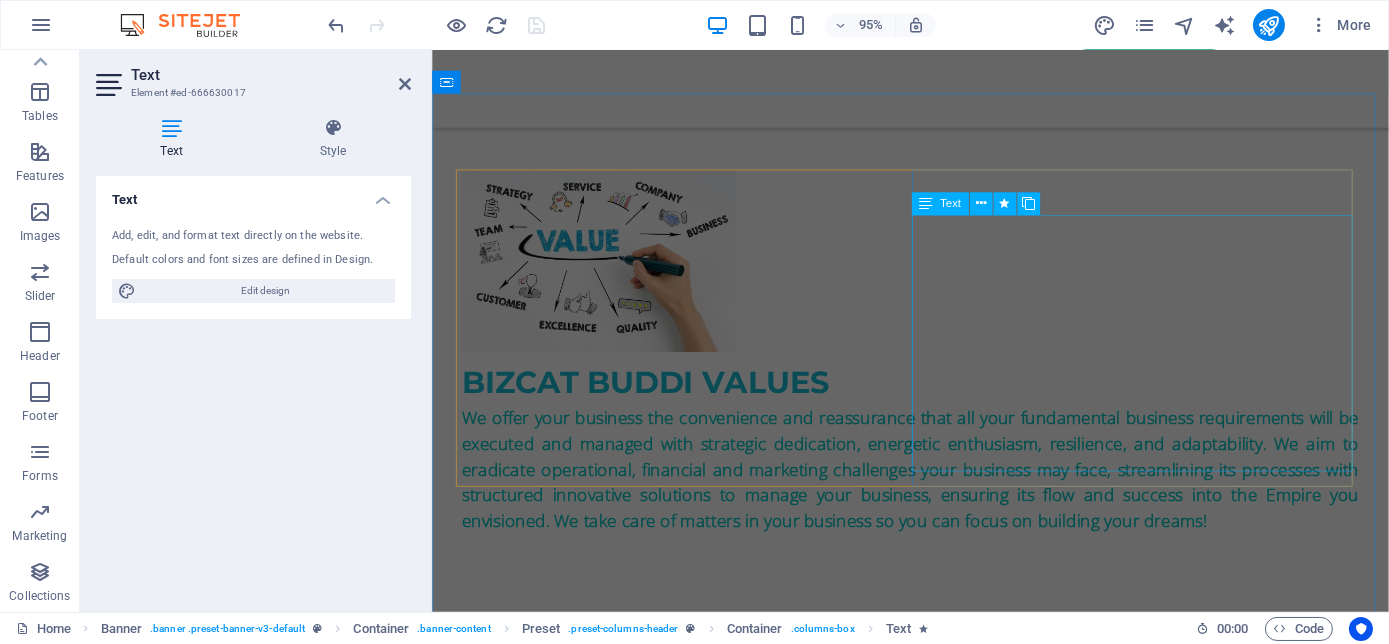 click on "We offer your business the convenience and reassurance that all your fundamental business requirements will be executed and managed with strategic dedication, energetic enthusiasm, resilience, and adaptability. We aim to eradicate operational, financial and marketing challenges your business may face, streamlining its processes with structured innovative solutions to manage your business, ensuring its flow and success into the Empire you envisioned. We take care of matters in your business so you can focus on building your dreams!" at bounding box center [935, 491] 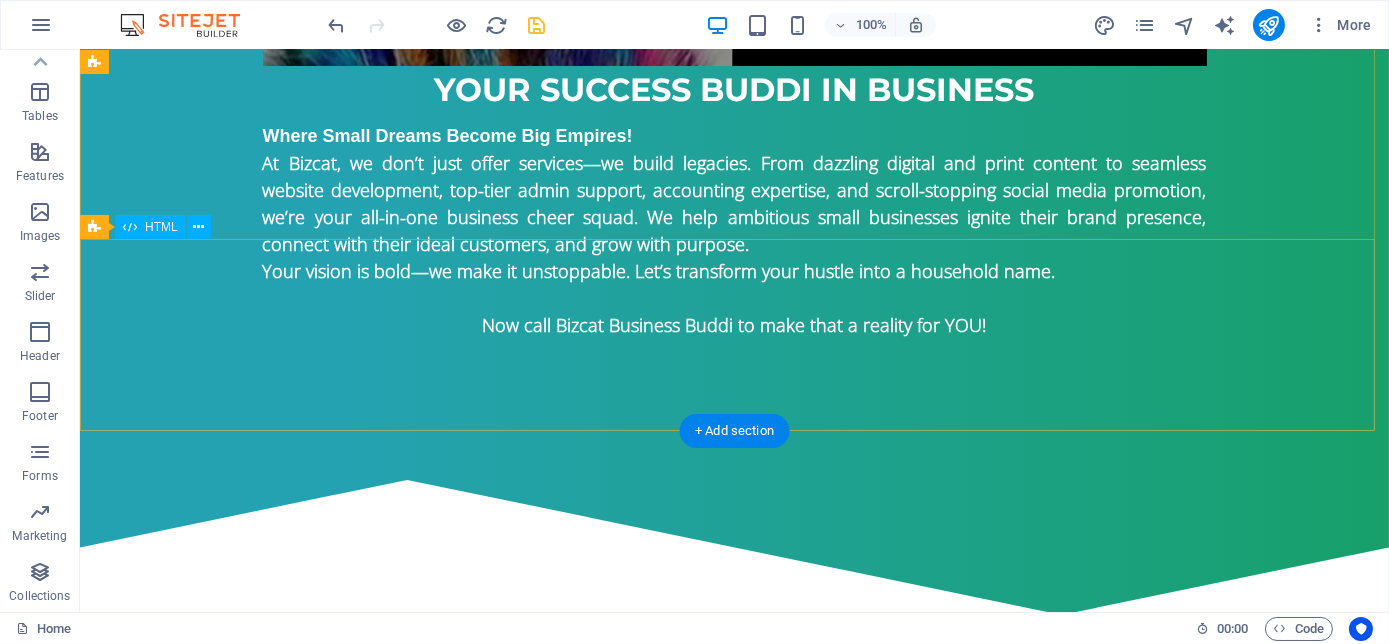 scroll, scrollTop: 301, scrollLeft: 0, axis: vertical 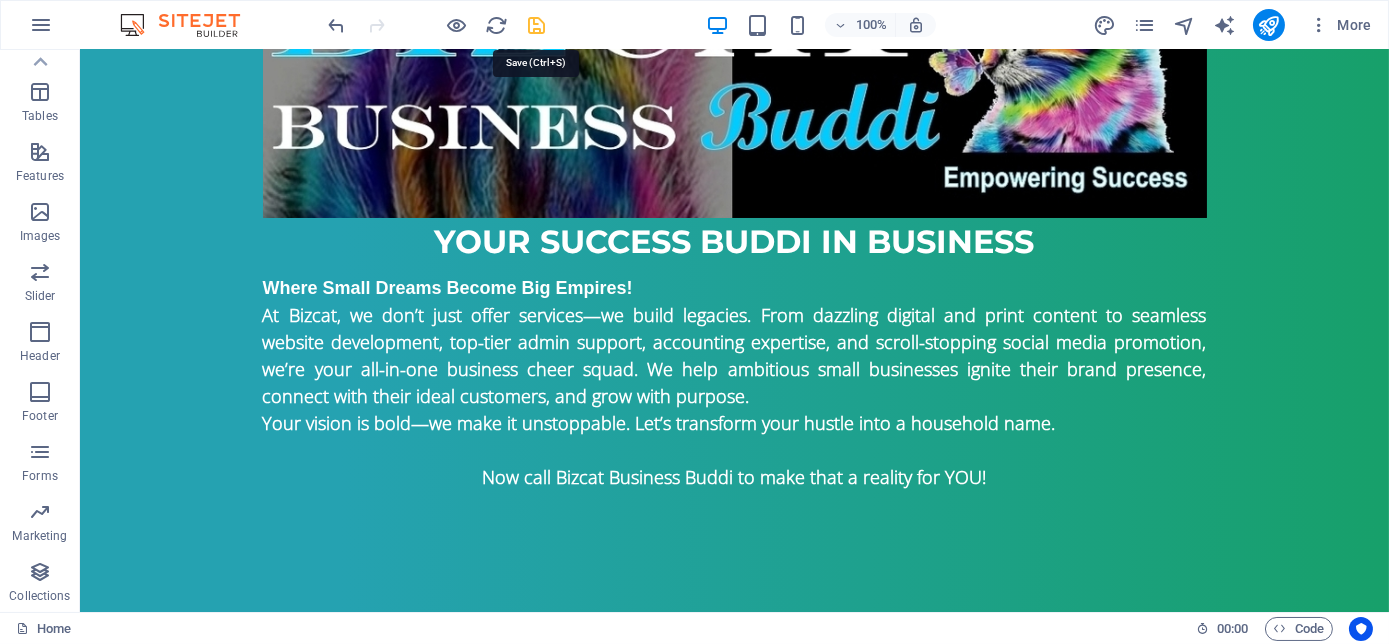 click at bounding box center (537, 25) 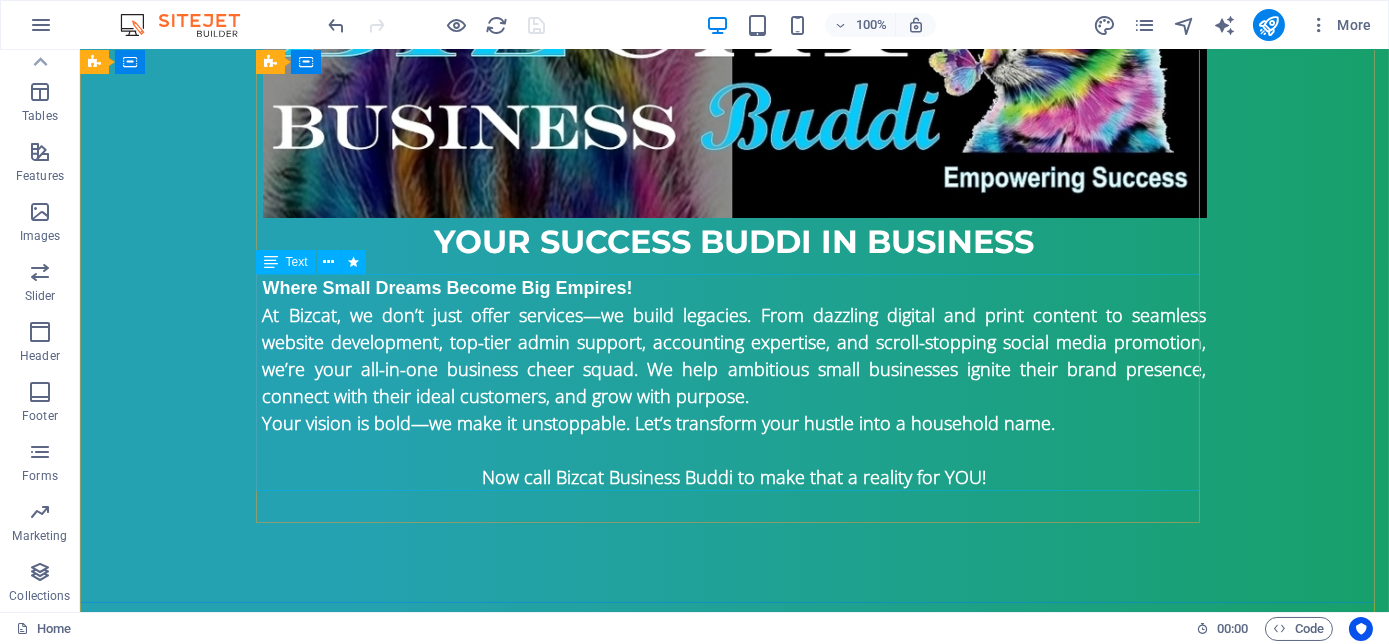 click on "Where Small Dreams Become Big Empires! At Bizcat, we don’t just offer services—we build legacies. From dazzling digital and print content to seamless website development, top-tier admin support, accounting expertise, and scroll-stopping social media promotion, we’re your all-in-one business cheer squad. We help ambitious small businesses ignite their brand presence, connect with their ideal customers, and grow with purpose. Your vision is bold—we make it unstoppable. Let’s transform your hustle into a household name. Now call Bizcat Business Buddi to make that a reality for YOU!" at bounding box center (735, 382) 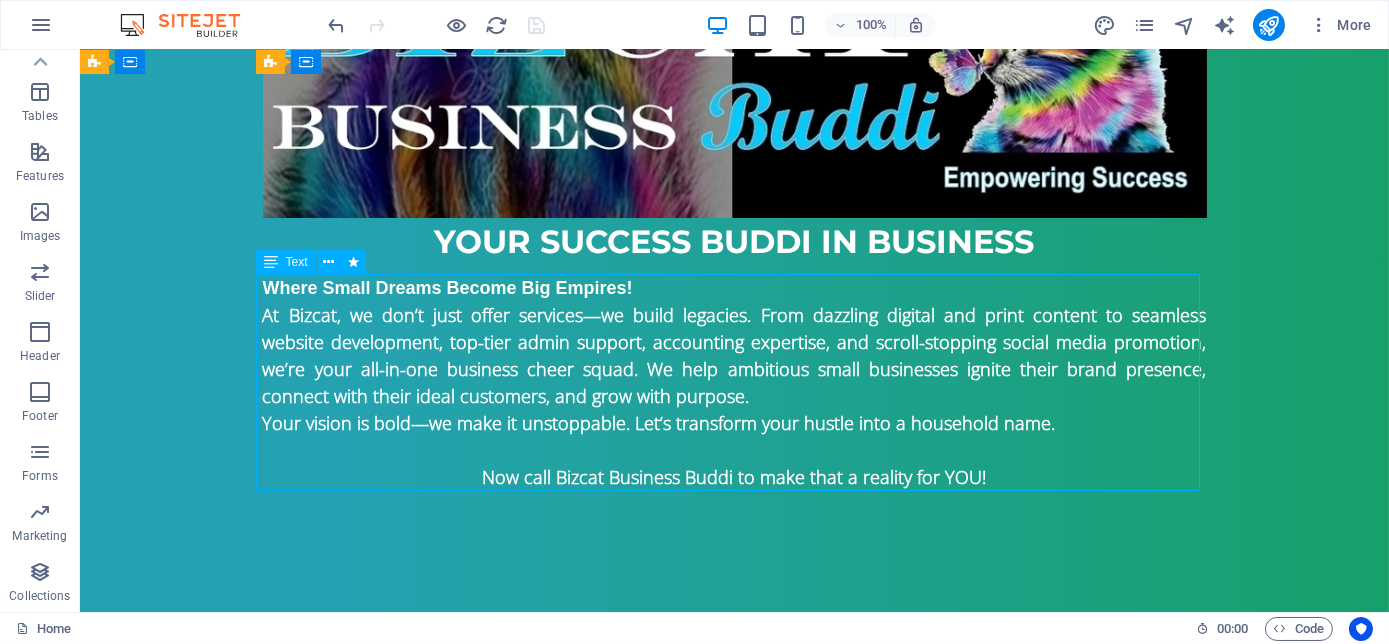 click on "Where Small Dreams Become Big Empires! At Bizcat, we don’t just offer services—we build legacies. From dazzling digital and print content to seamless website development, top-tier admin support, accounting expertise, and scroll-stopping social media promotion, we’re your all-in-one business cheer squad. We help ambitious small businesses ignite their brand presence, connect with their ideal customers, and grow with purpose. Your vision is bold—we make it unstoppable. Let’s transform your hustle into a household name. Now call Bizcat Business Buddi to make that a reality for YOU!" at bounding box center [735, 382] 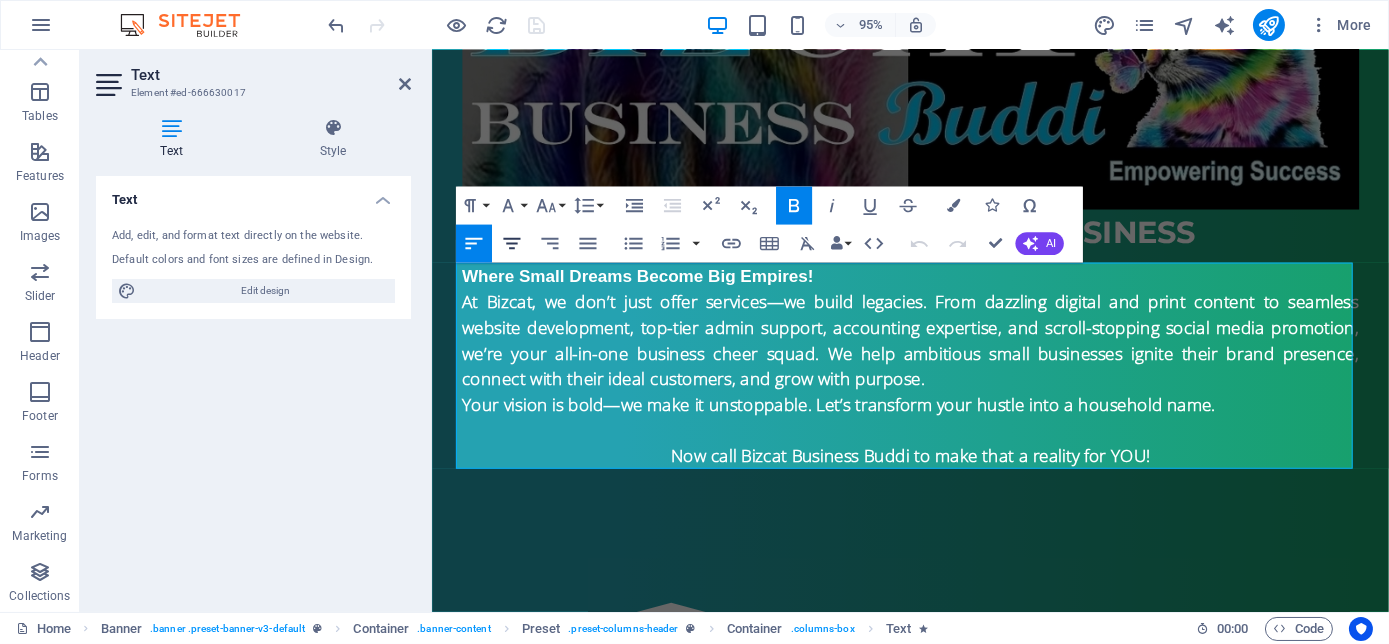 click 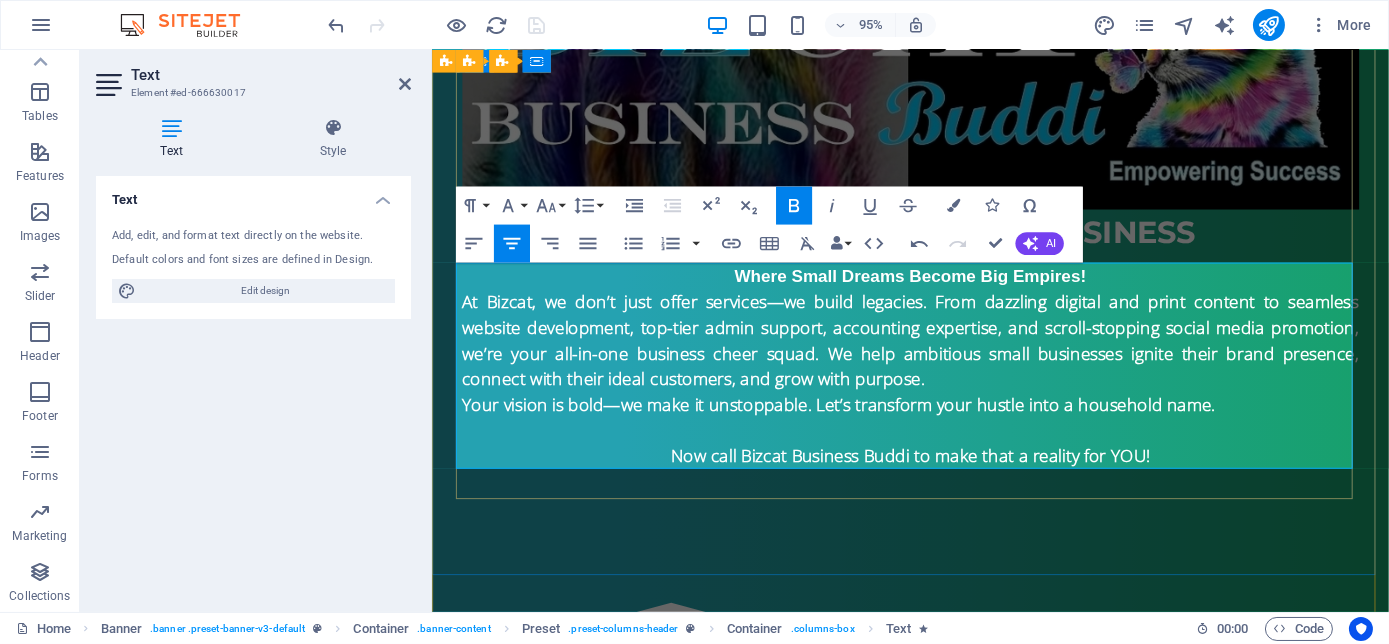 click on "At Bizcat, we don’t just offer services—we build legacies. From dazzling digital and print content to seamless website development, top-tier admin support, accounting expertise, and scroll-stopping social media promotion, we’re your all-in-one business cheer squad. We help ambitious small businesses ignite their brand presence, connect with their ideal customers, and grow with purpose." at bounding box center [935, 355] 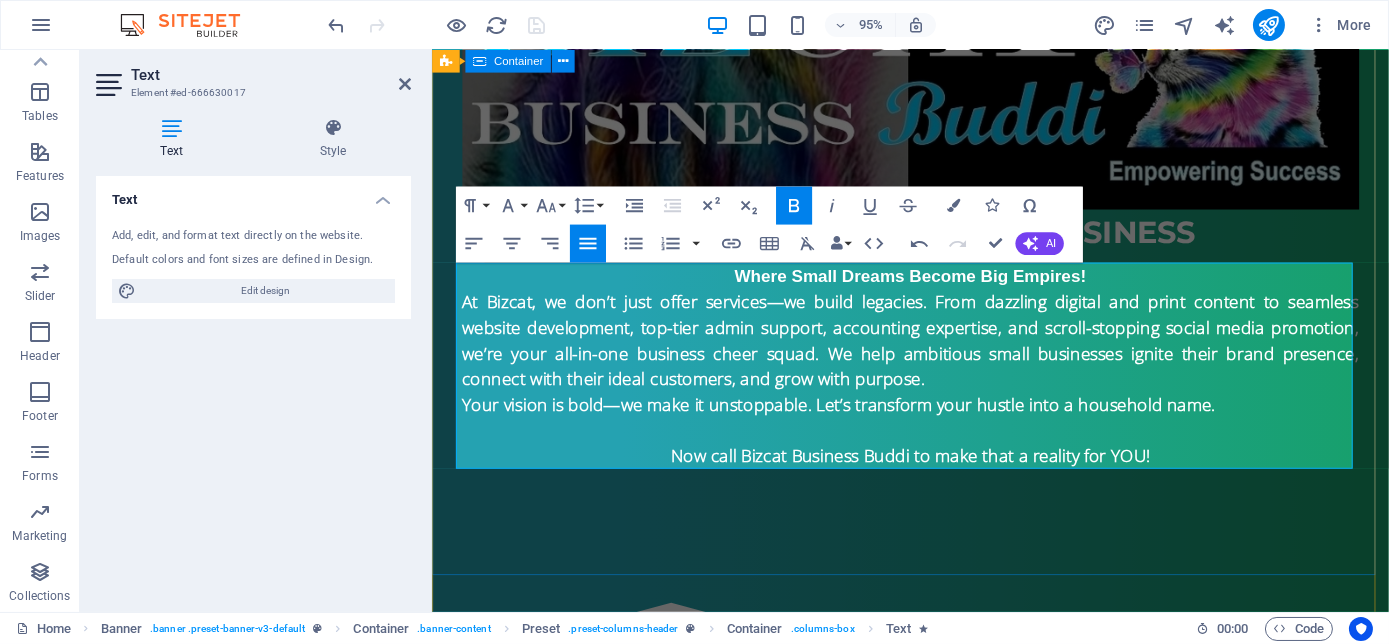 click on "your success buddi in business Where Small Dreams Become Big Empires! At Bizcat, we don’t just offer services—we build legacies. From dazzling digital and print content to seamless website development, top-tier admin support, accounting expertise, and scroll-stopping social media promotion, we’re your all-in-one business cheer squad. We help ambitious small businesses ignite their brand presence, connect with their ideal customers, and grow with purpose. Your vision is bold—we make it unstoppable. Let’s transform your hustle into a household name. Now call Bizcat Business Buddi to make that a reality for YOU!" at bounding box center (934, 217) 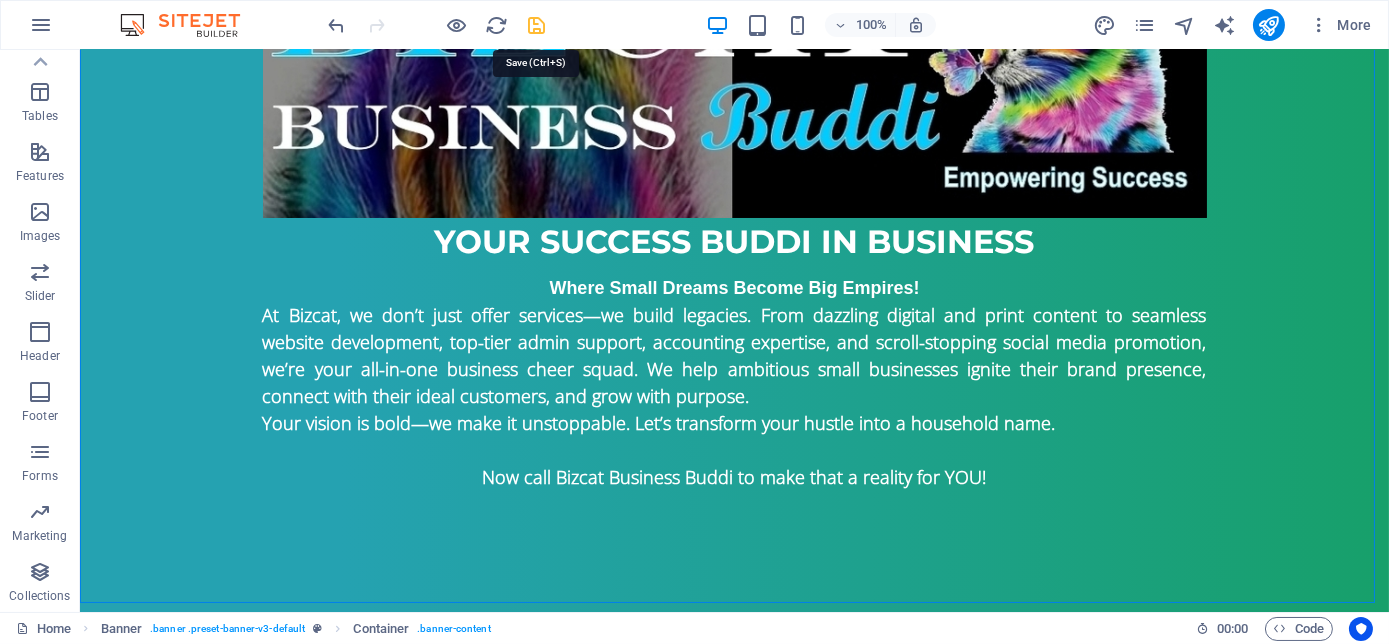 click at bounding box center (537, 25) 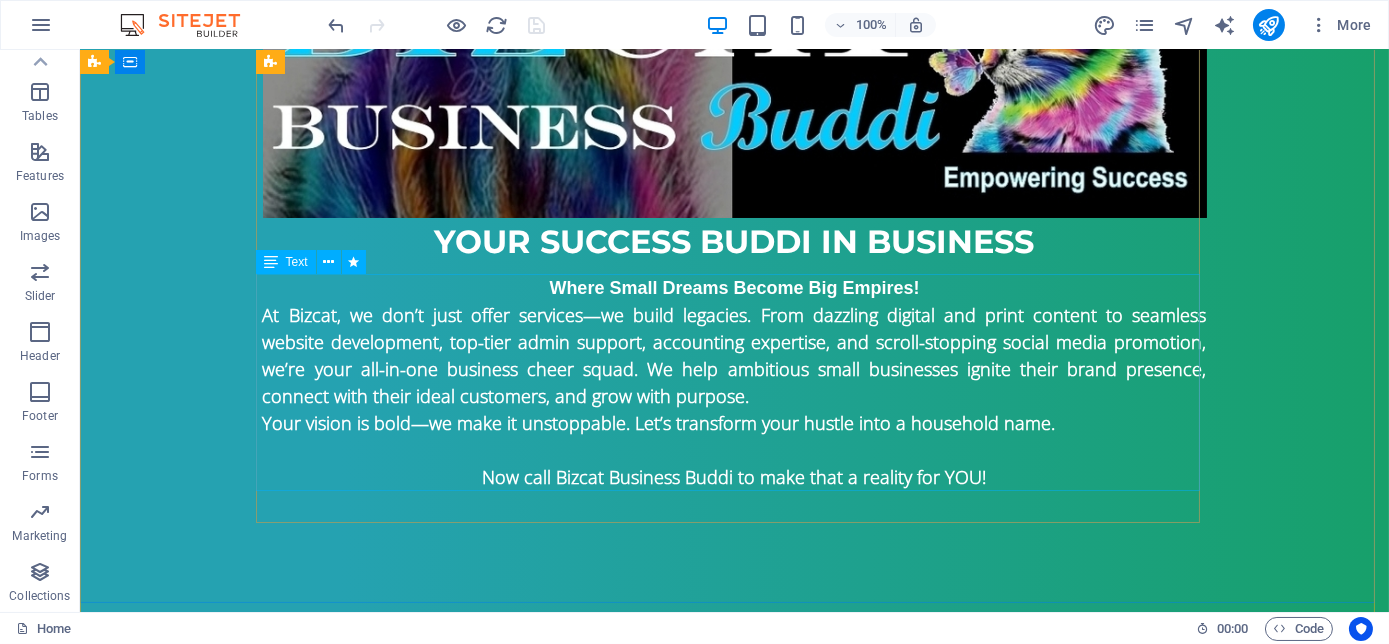 click on "Where Small Dreams Become Big Empires! At Bizcat, we don’t just offer services—we build legacies. From dazzling digital and print content to seamless website development, top-tier admin support, accounting expertise, and scroll-stopping social media promotion, we’re your all-in-one business cheer squad. We help ambitious small businesses ignite their brand presence, connect with their ideal customers, and grow with purpose. Your vision is bold—we make it unstoppable. Let’s transform your hustle into a household name. Now call Bizcat Business Buddi to make that a reality for YOU!" at bounding box center (735, 382) 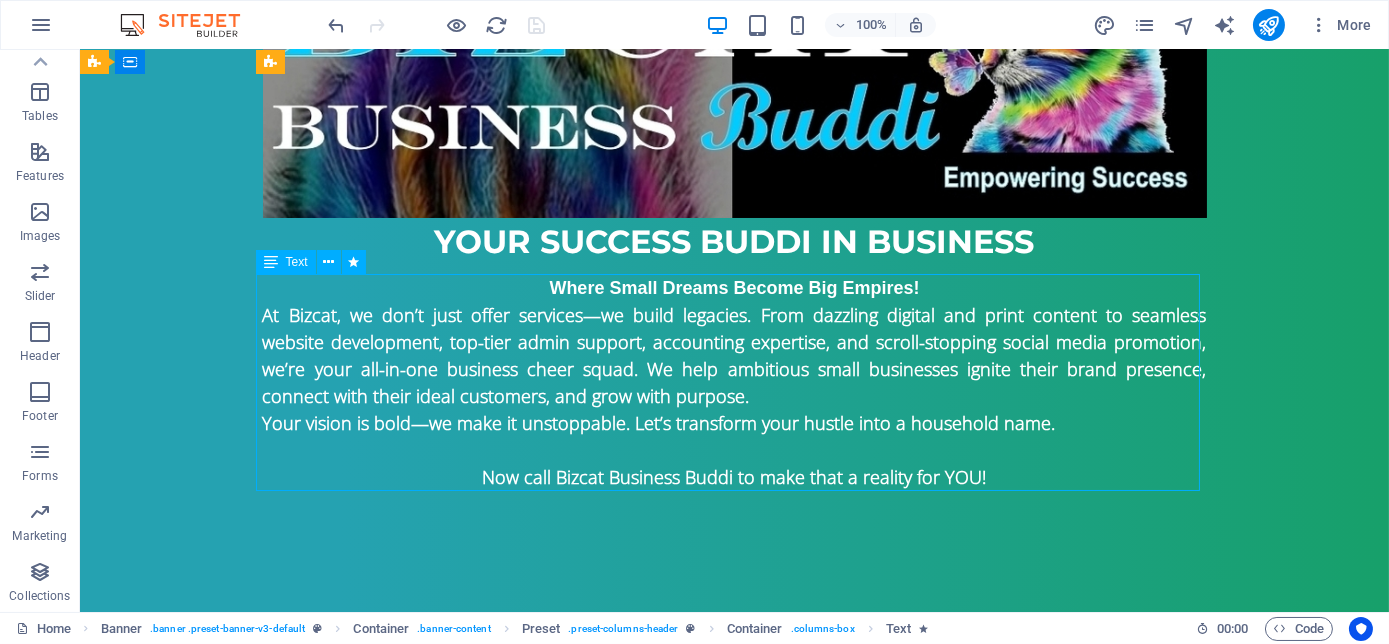 click on "Where Small Dreams Become Big Empires! At Bizcat, we don’t just offer services—we build legacies. From dazzling digital and print content to seamless website development, top-tier admin support, accounting expertise, and scroll-stopping social media promotion, we’re your all-in-one business cheer squad. We help ambitious small businesses ignite their brand presence, connect with their ideal customers, and grow with purpose. Your vision is bold—we make it unstoppable. Let’s transform your hustle into a household name. Now call Bizcat Business Buddi to make that a reality for YOU!" at bounding box center [735, 382] 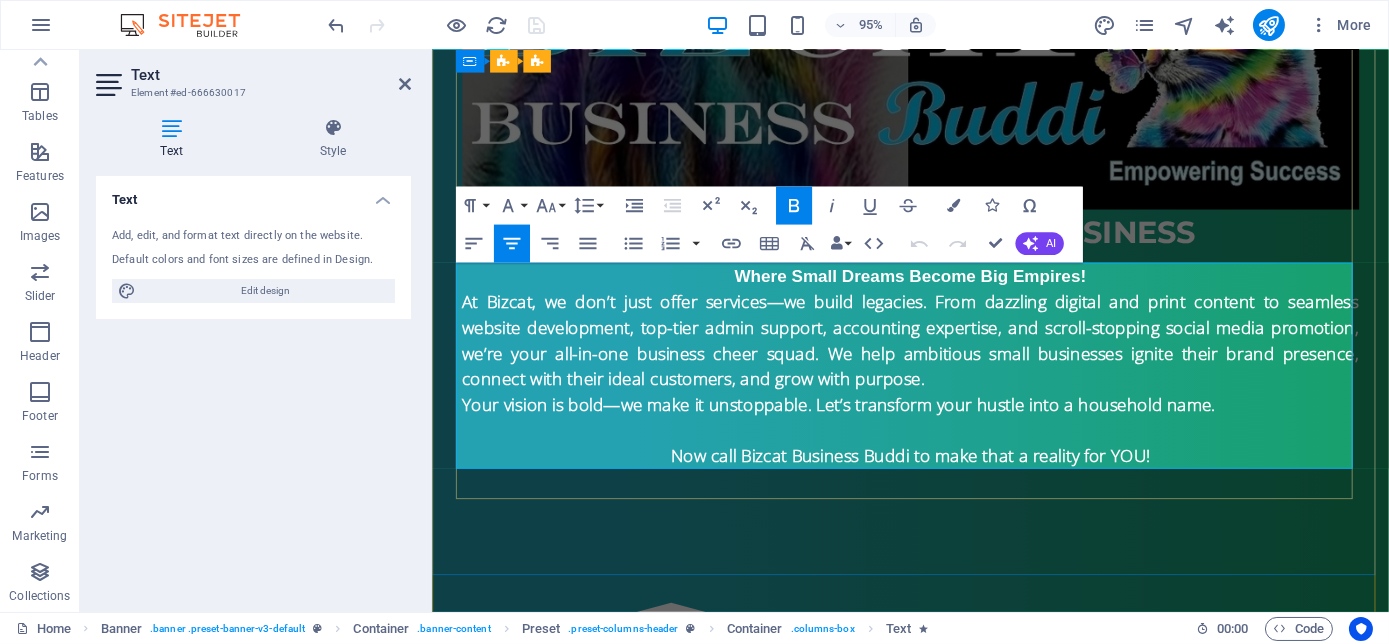 drag, startPoint x: 669, startPoint y: 474, endPoint x: 1182, endPoint y: 463, distance: 513.1179 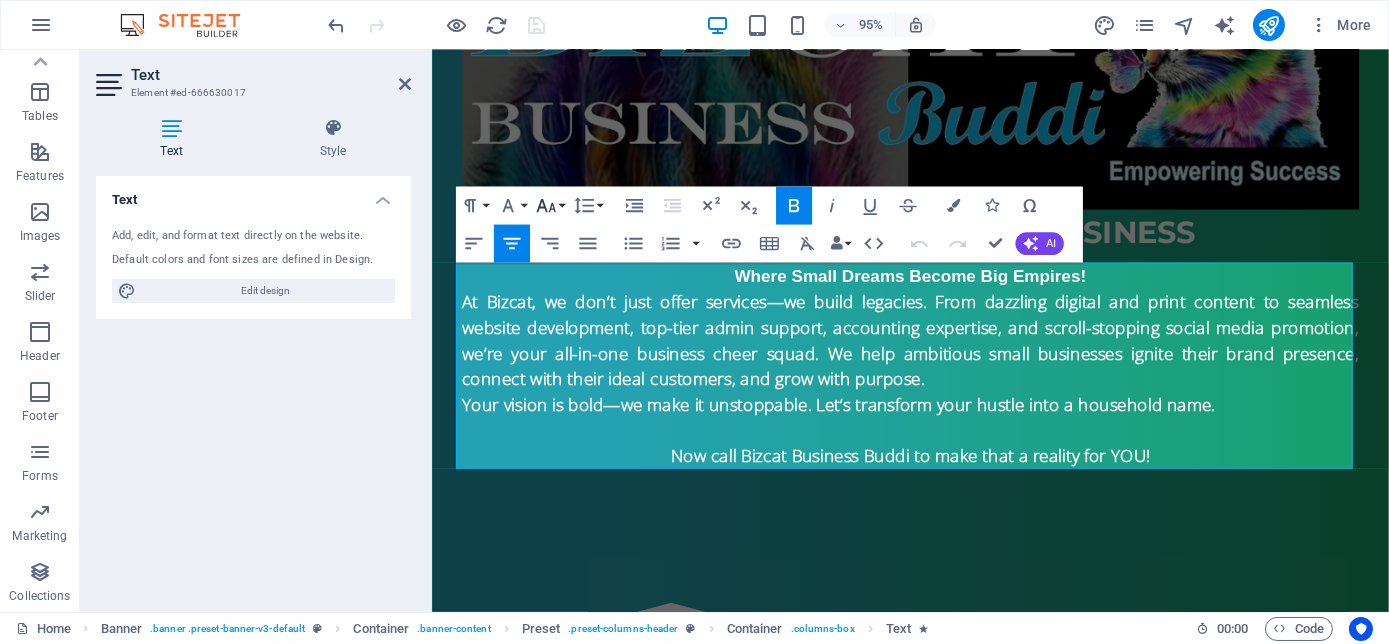 click 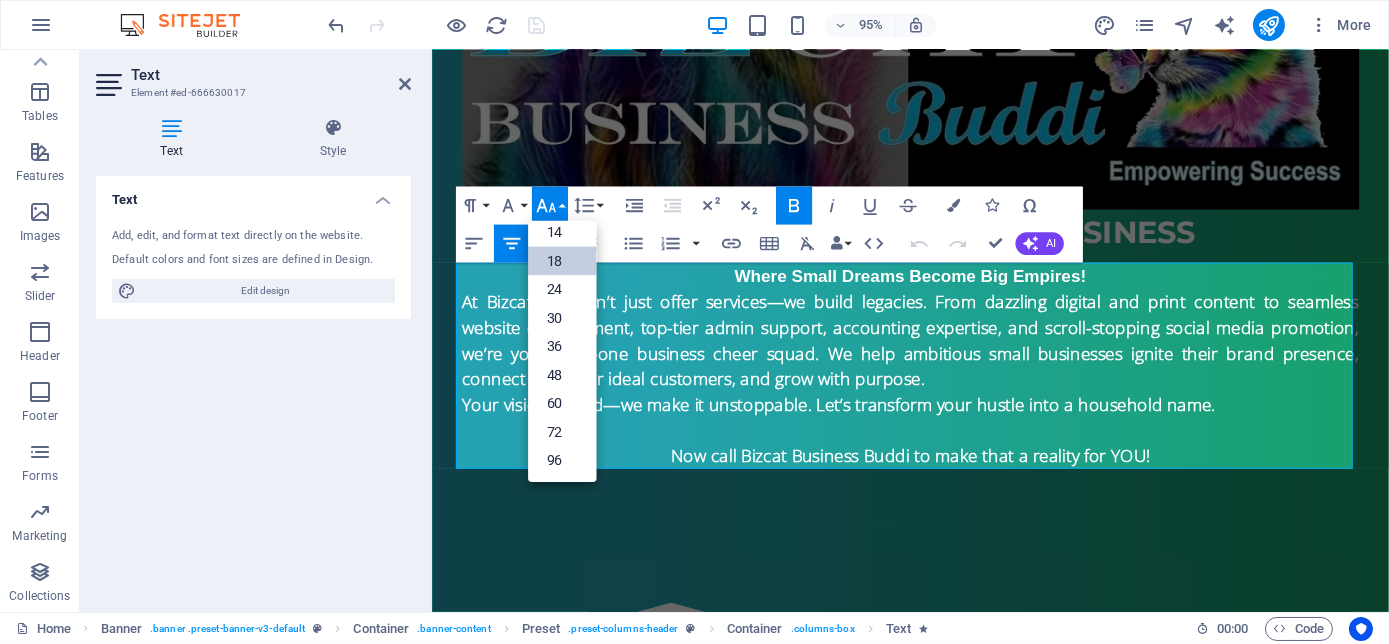 scroll, scrollTop: 161, scrollLeft: 0, axis: vertical 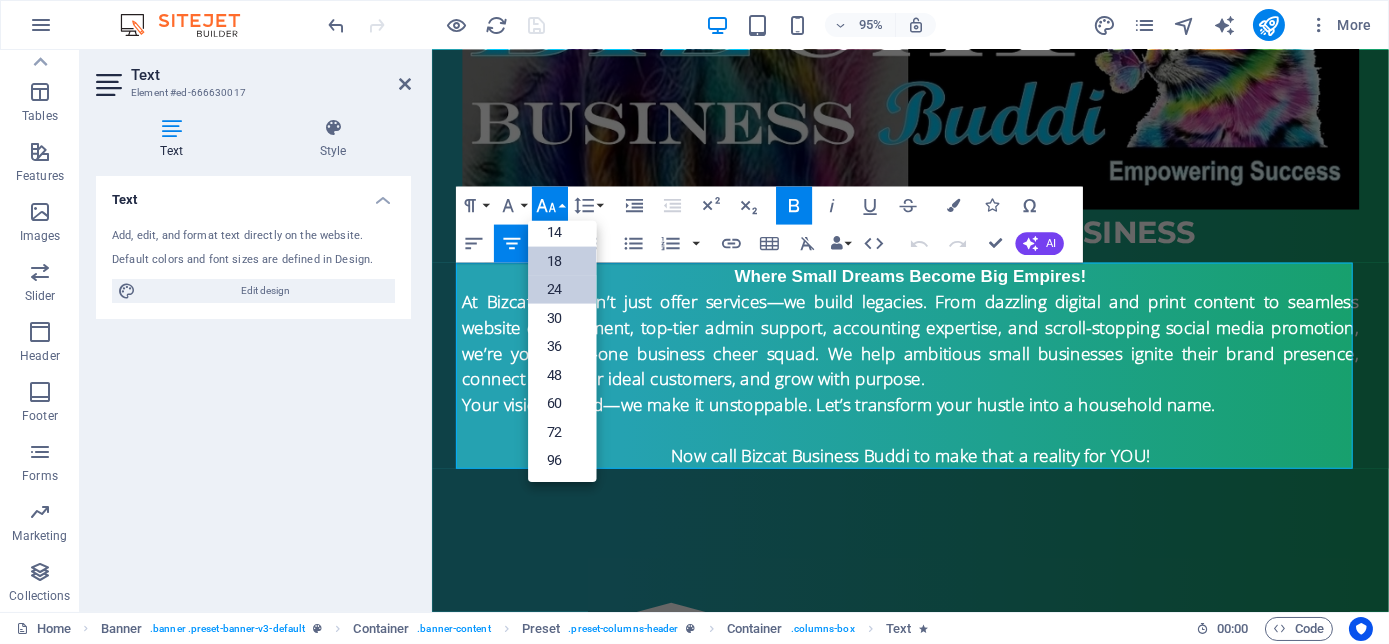click on "24" at bounding box center [562, 289] 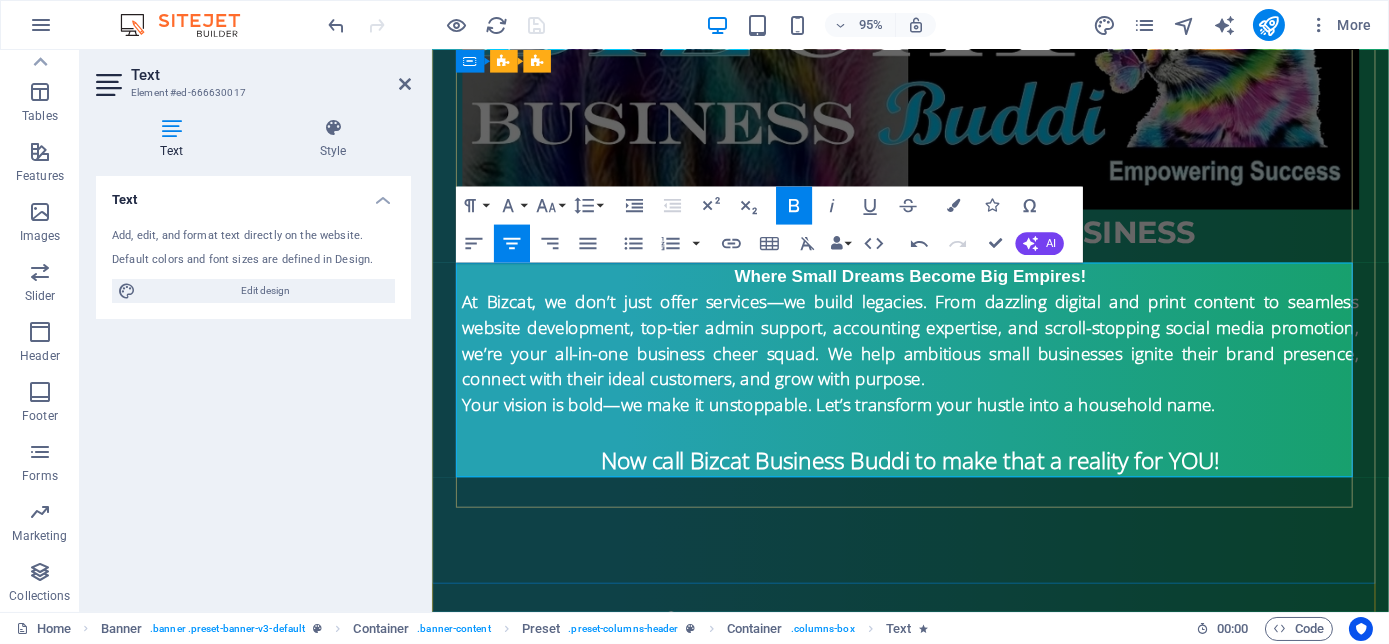 click on "At Bizcat, we don’t just offer services—we build legacies. From dazzling digital and print content to seamless website development, top-tier admin support, accounting expertise, and scroll-stopping social media promotion, we’re your all-in-one business cheer squad. We help ambitious small businesses ignite their brand presence, connect with their ideal customers, and grow with purpose." at bounding box center (935, 356) 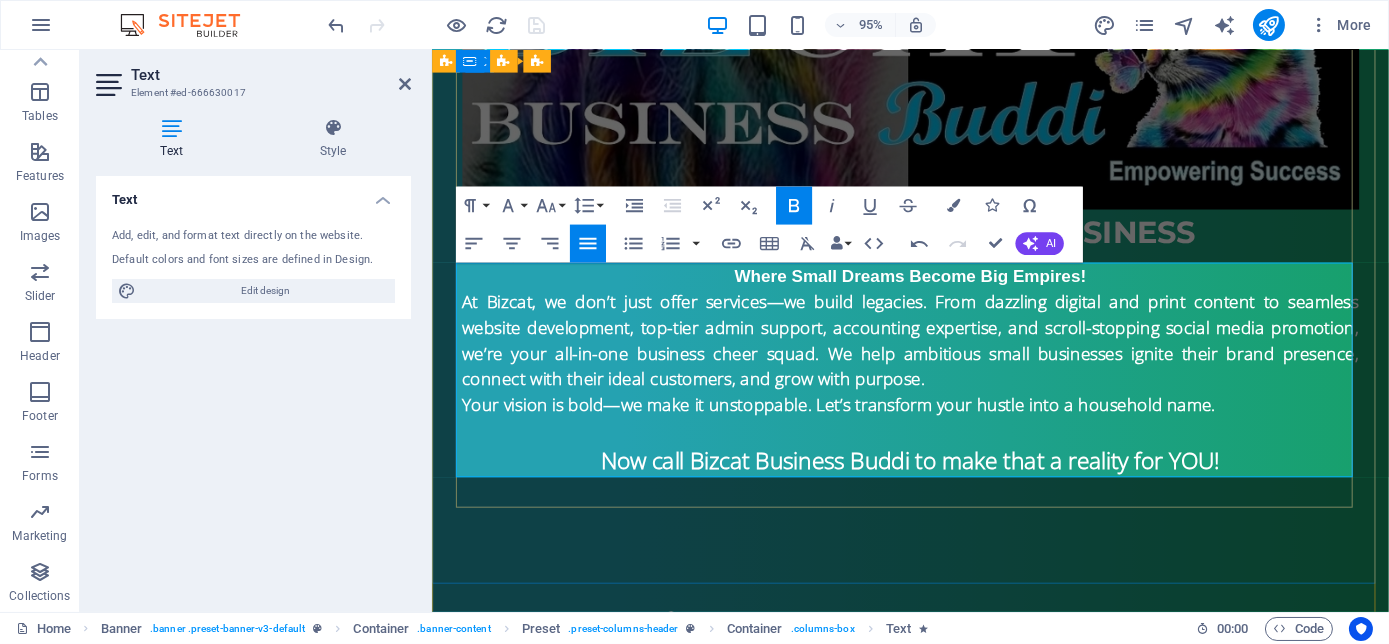 click on "Your vision is bold—we make it unstoppable. Let’s transform your hustle into a household name." at bounding box center (859, 423) 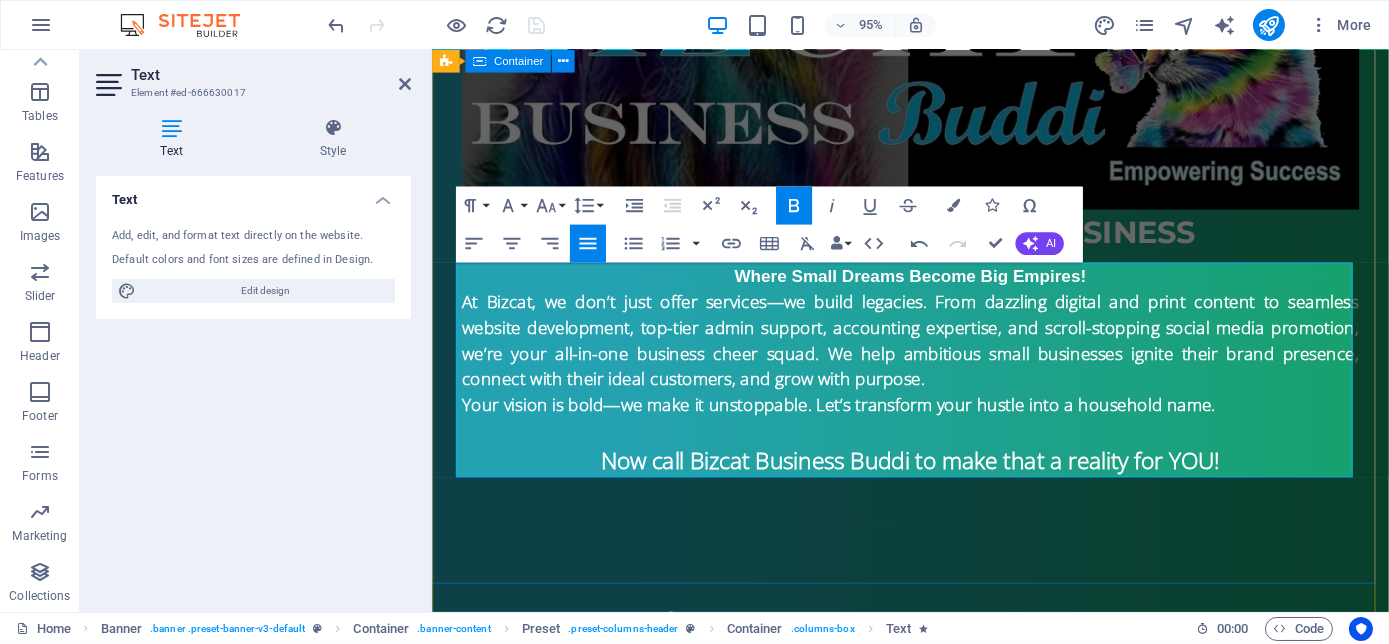 click on "your success buddi in business Where Small Dreams Become Big Empires! At Bizcat, we don’t just offer services—we build legacies. From dazzling digital and print content to seamless website development, top-tier admin support, accounting expertise, and scroll-stopping social media promotion, we’re your all-in-one business cheer squad. We help ambitious small businesses ignite their brand presence, connect with their ideal customers, and grow with purpose. Your vision is bold—we make it unstoppable. Let’s transform your hustle into a household name. Now call Bizcat Business Buddi to make that a reality for YOU!" at bounding box center [934, 221] 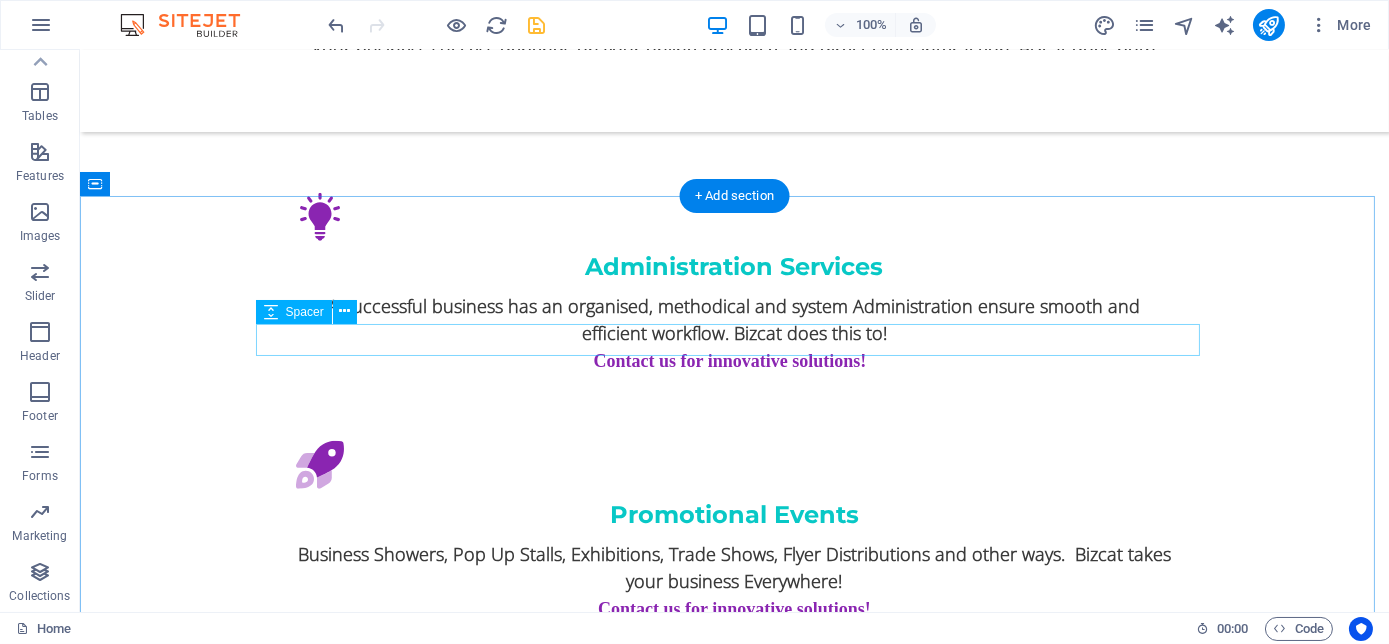 scroll, scrollTop: 2755, scrollLeft: 0, axis: vertical 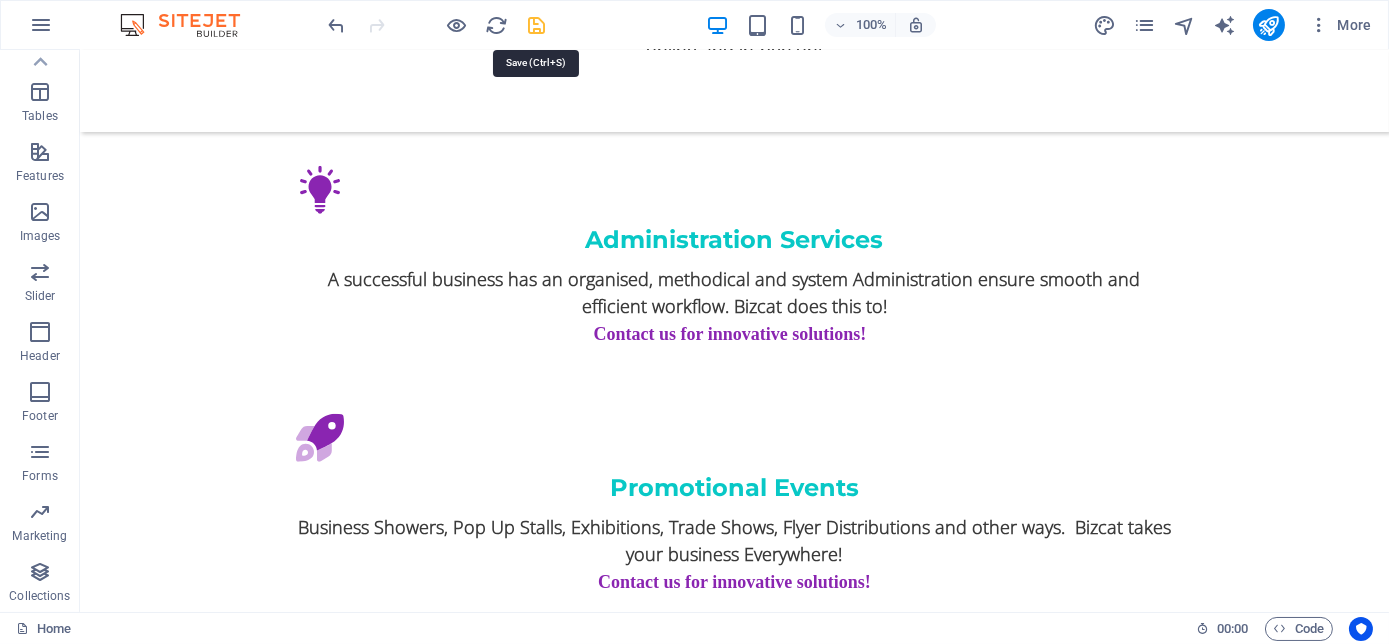 click at bounding box center (537, 25) 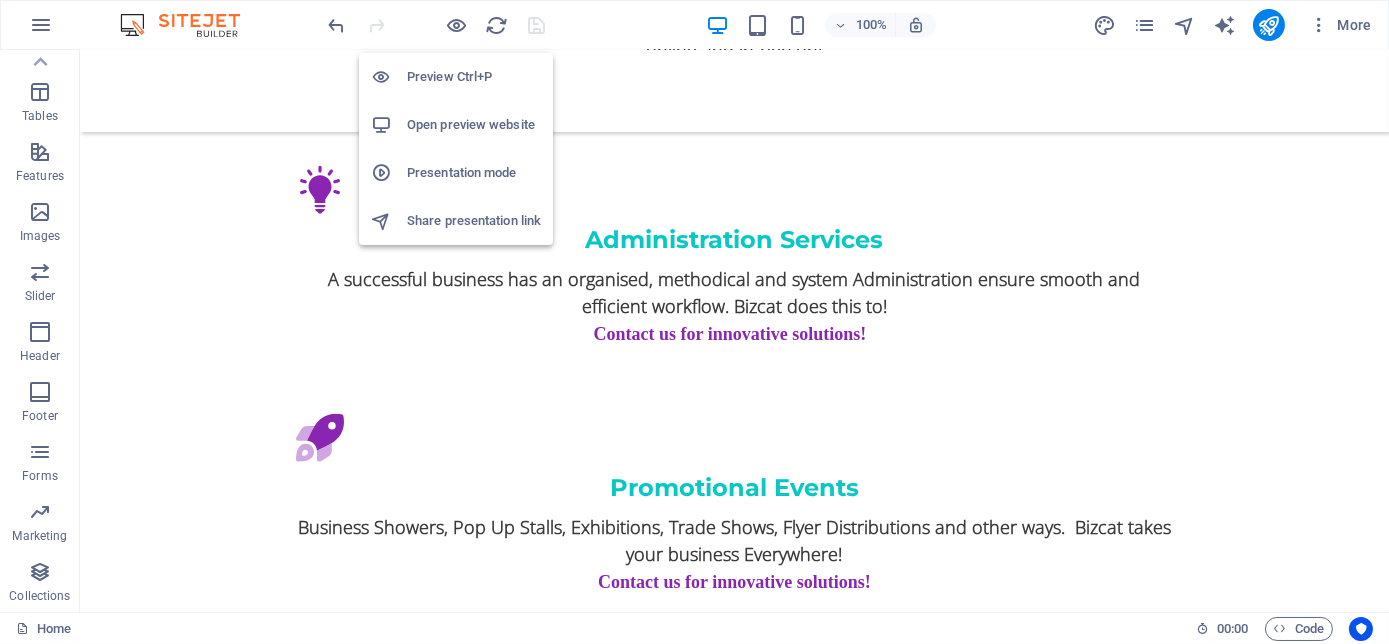 click on "Open preview website" at bounding box center [474, 125] 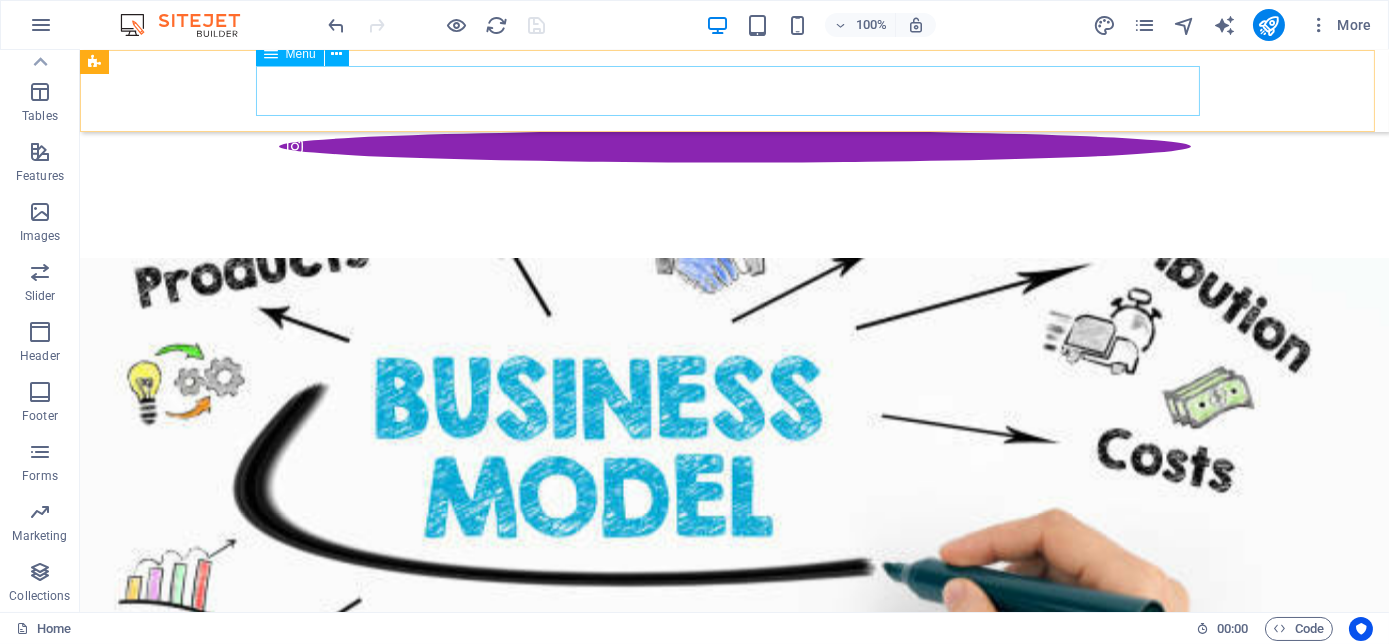 scroll, scrollTop: 7573, scrollLeft: 0, axis: vertical 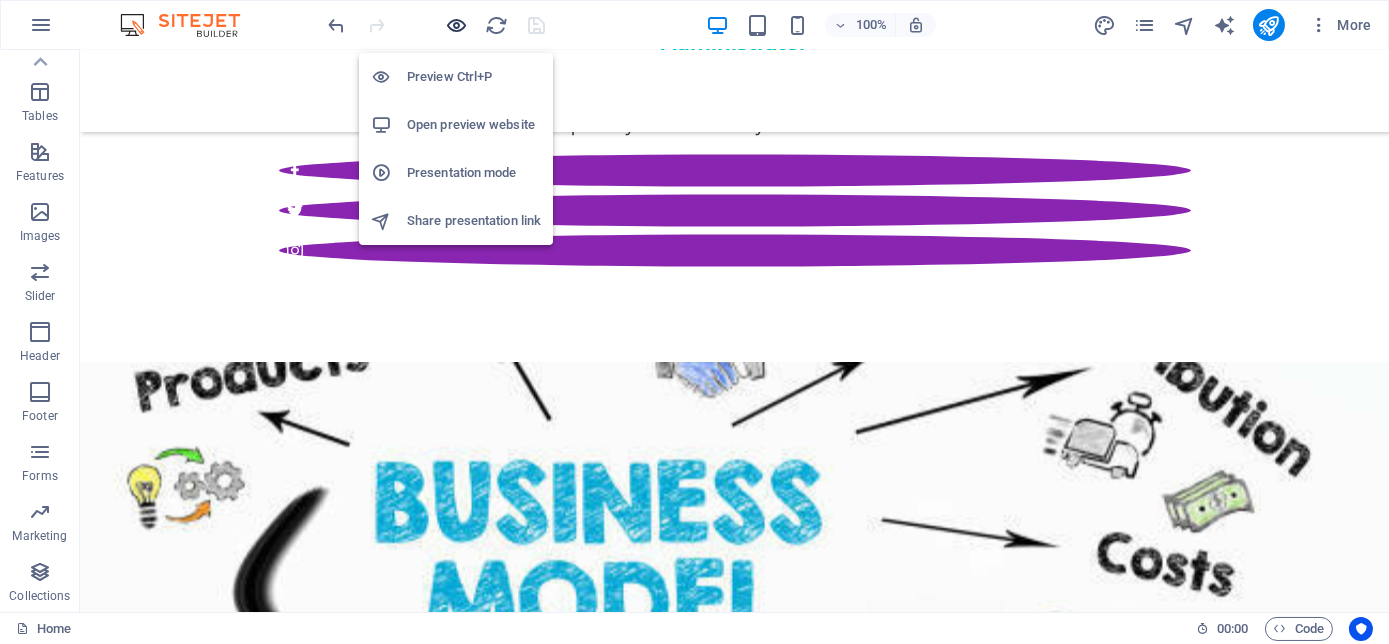 click at bounding box center (457, 25) 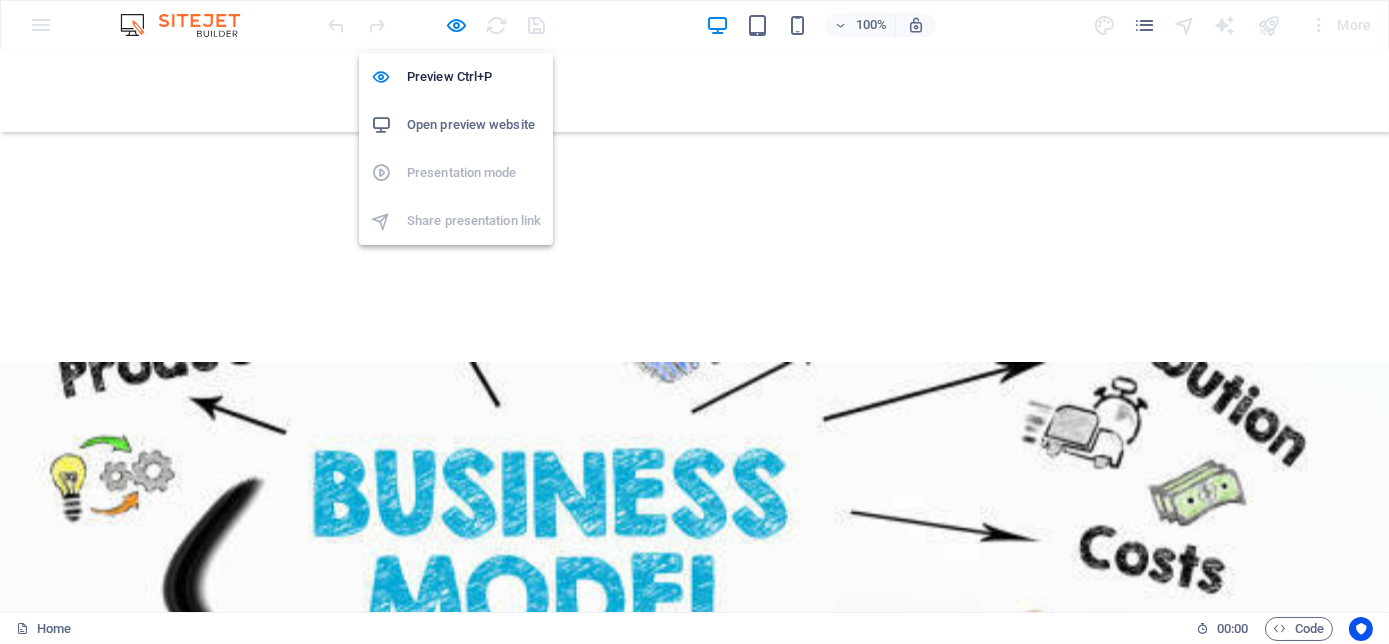 click on "Open preview website" at bounding box center [474, 125] 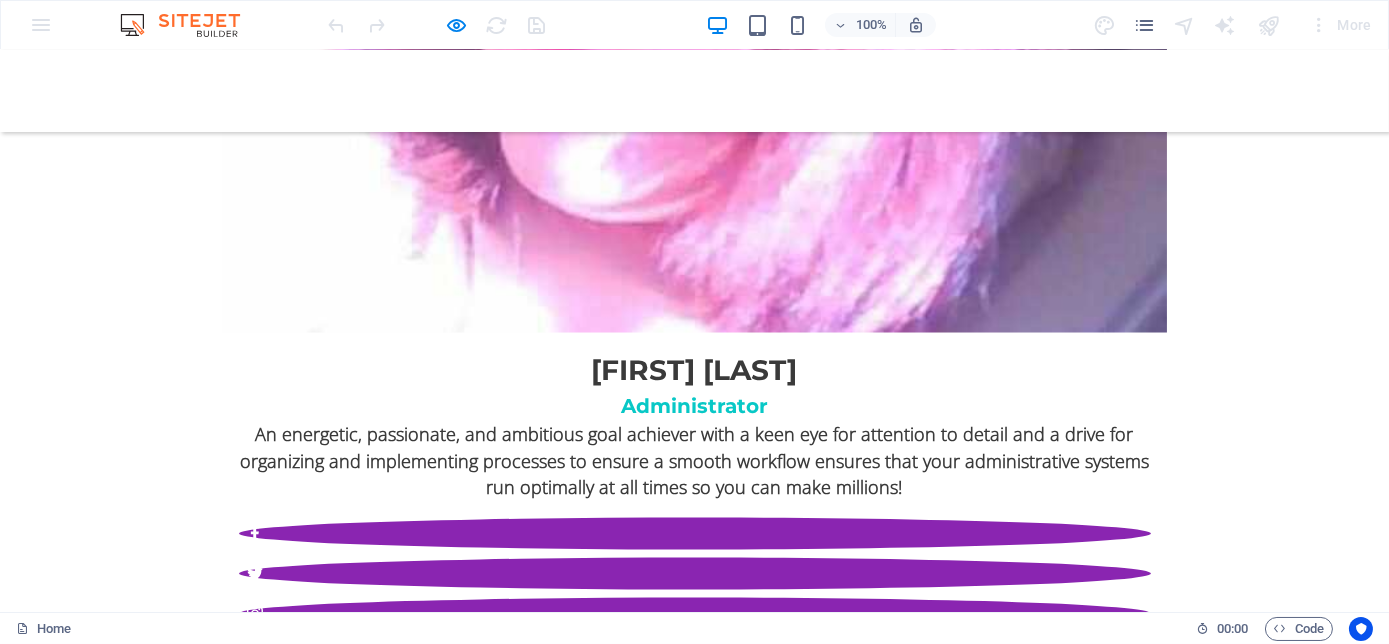 scroll, scrollTop: 6846, scrollLeft: 0, axis: vertical 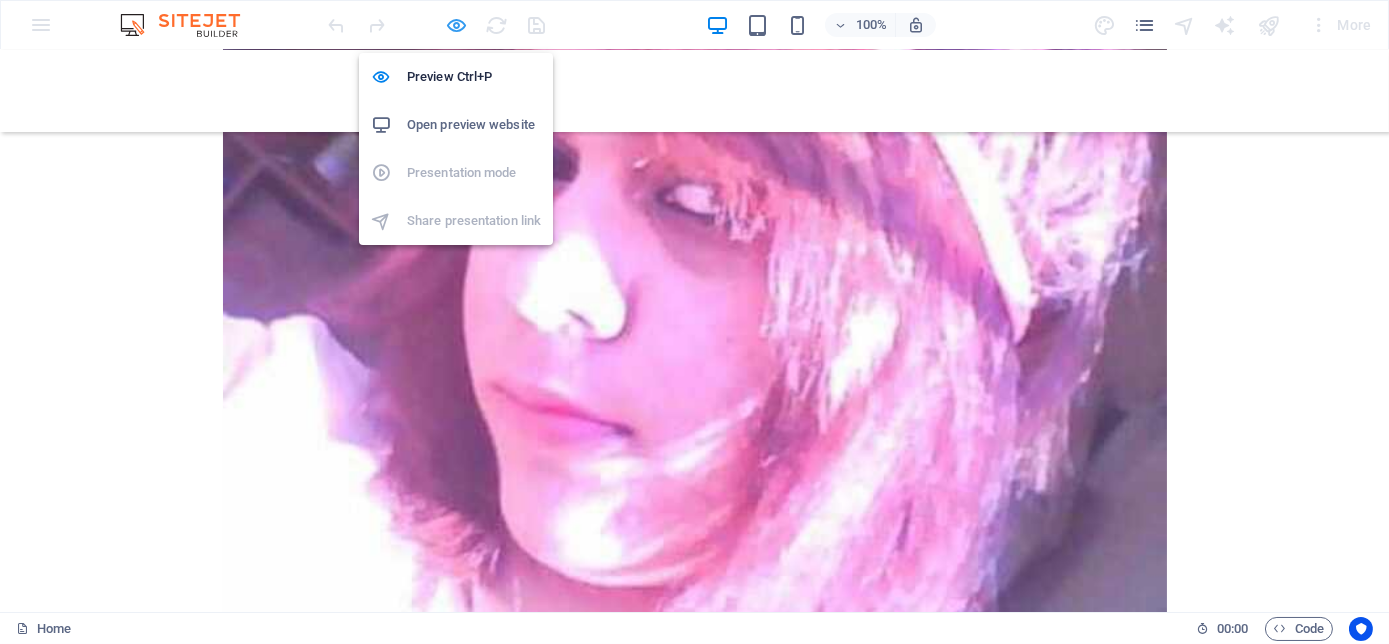 click at bounding box center [457, 25] 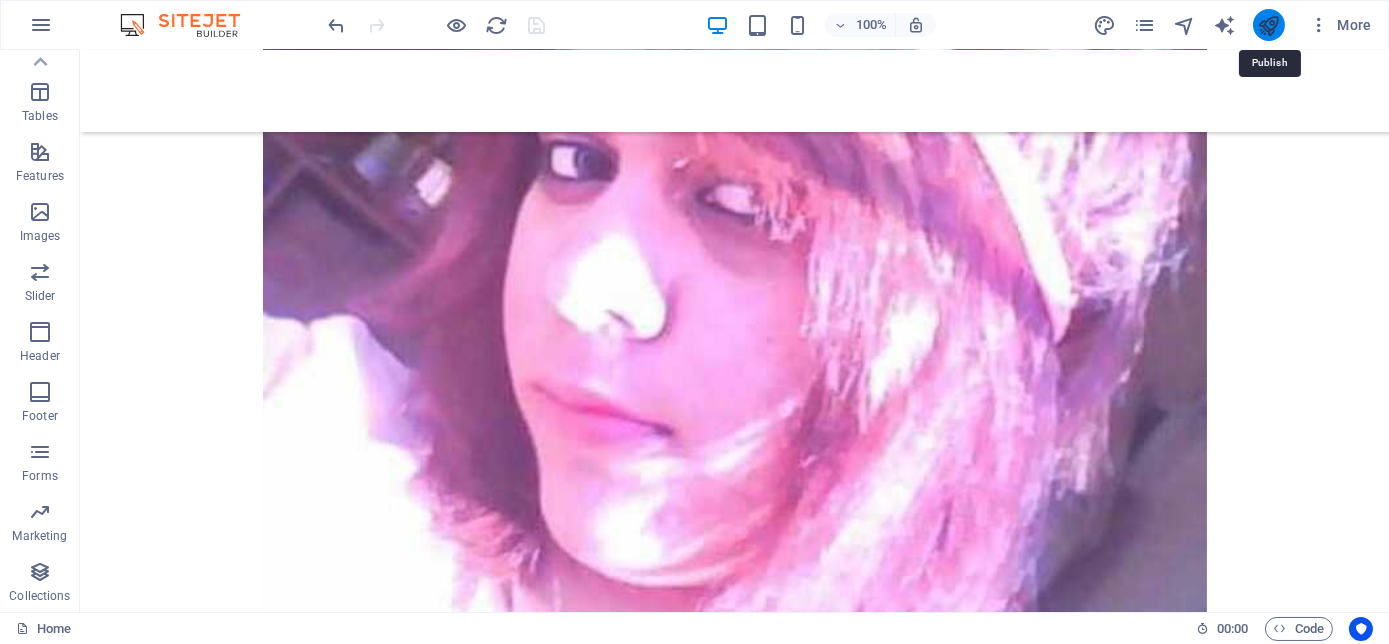click at bounding box center (1268, 25) 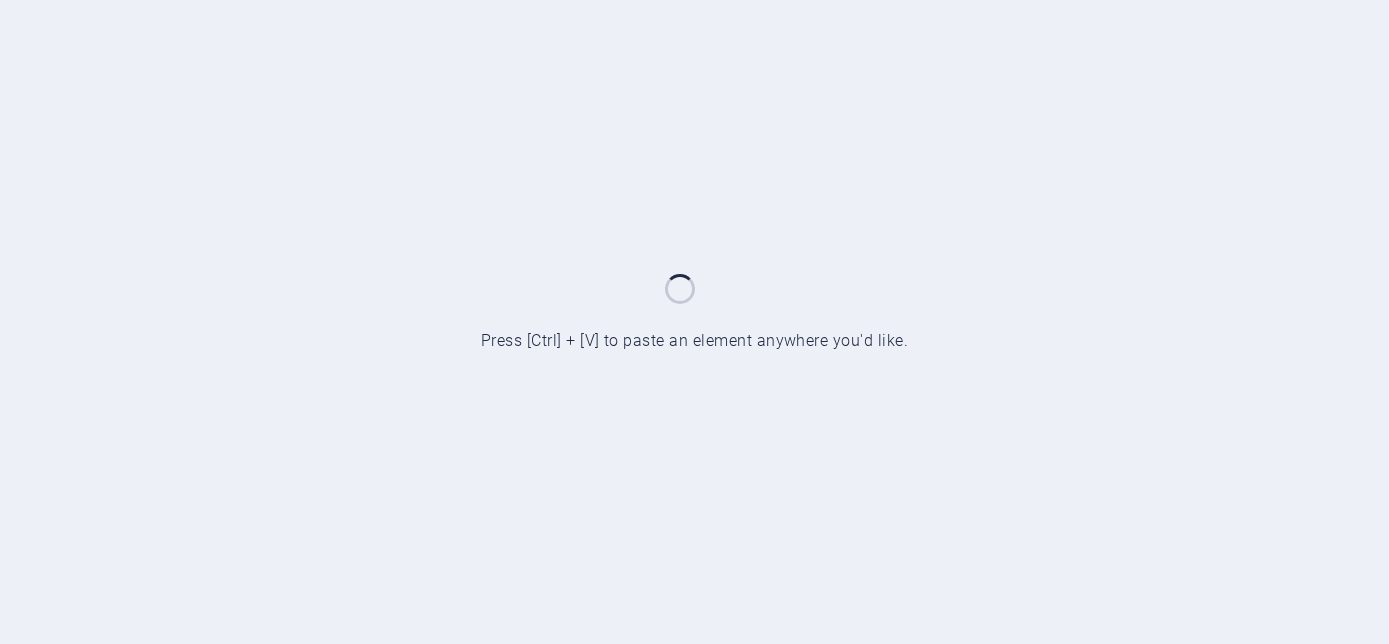scroll, scrollTop: 0, scrollLeft: 0, axis: both 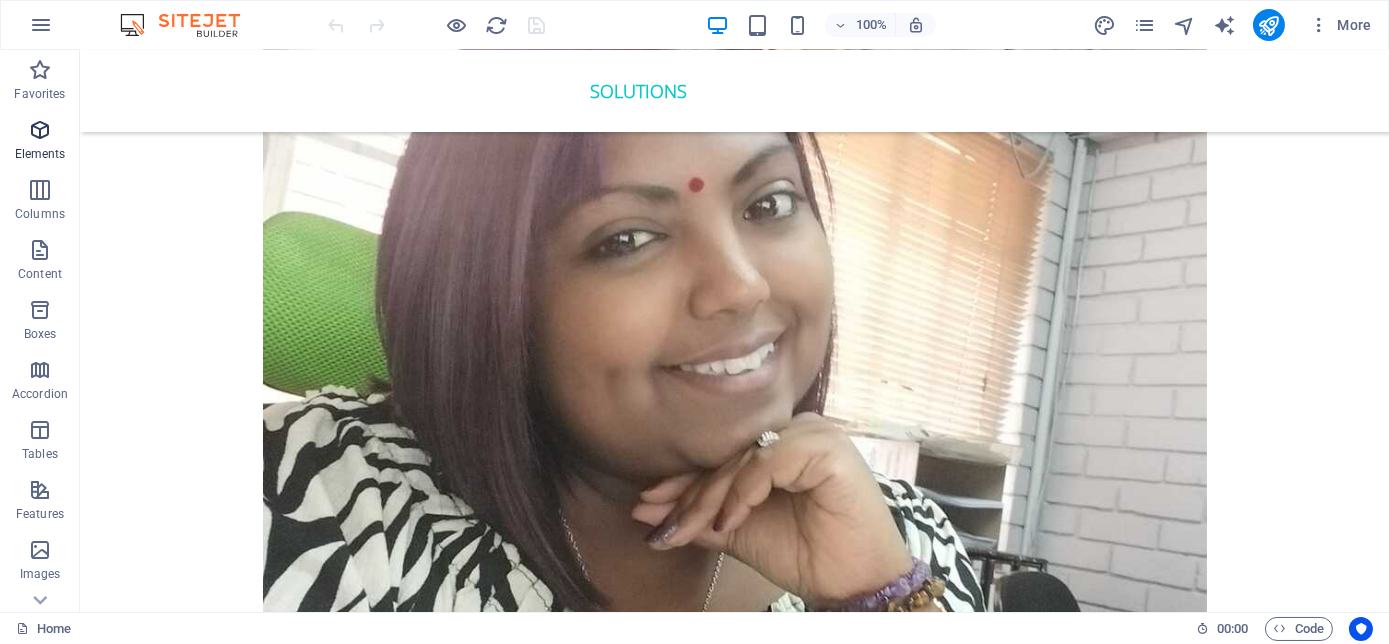 click at bounding box center [40, 130] 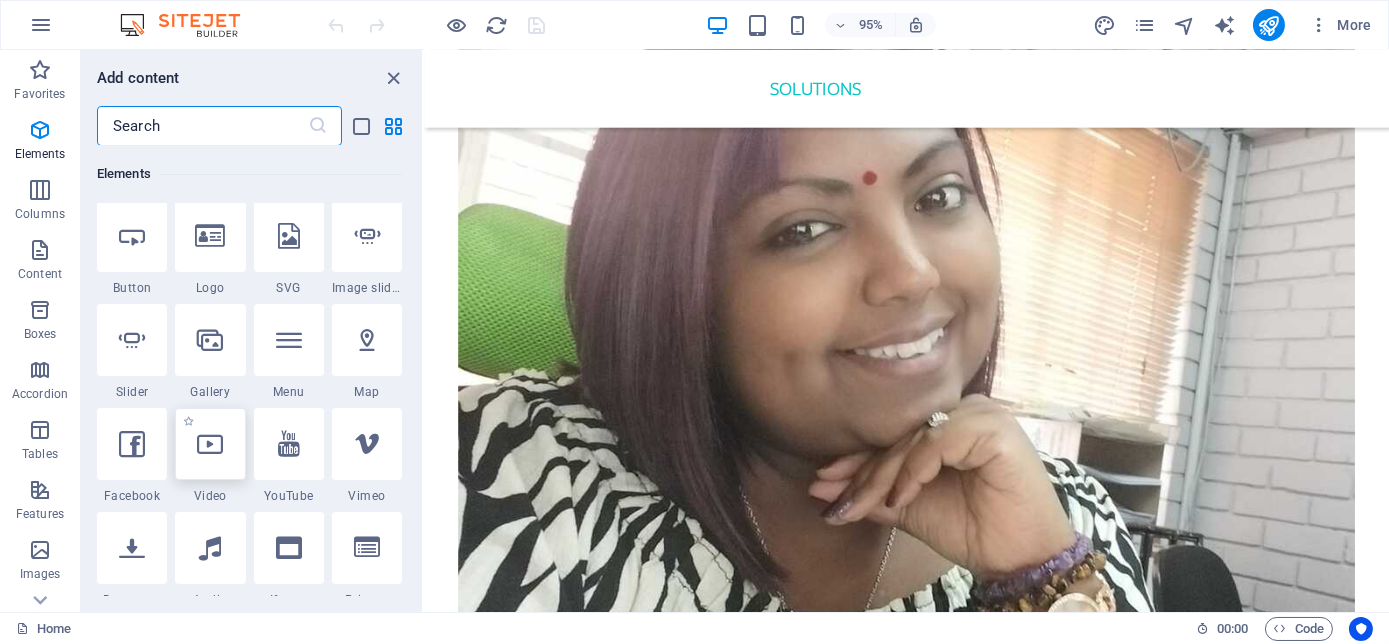 scroll, scrollTop: 394, scrollLeft: 0, axis: vertical 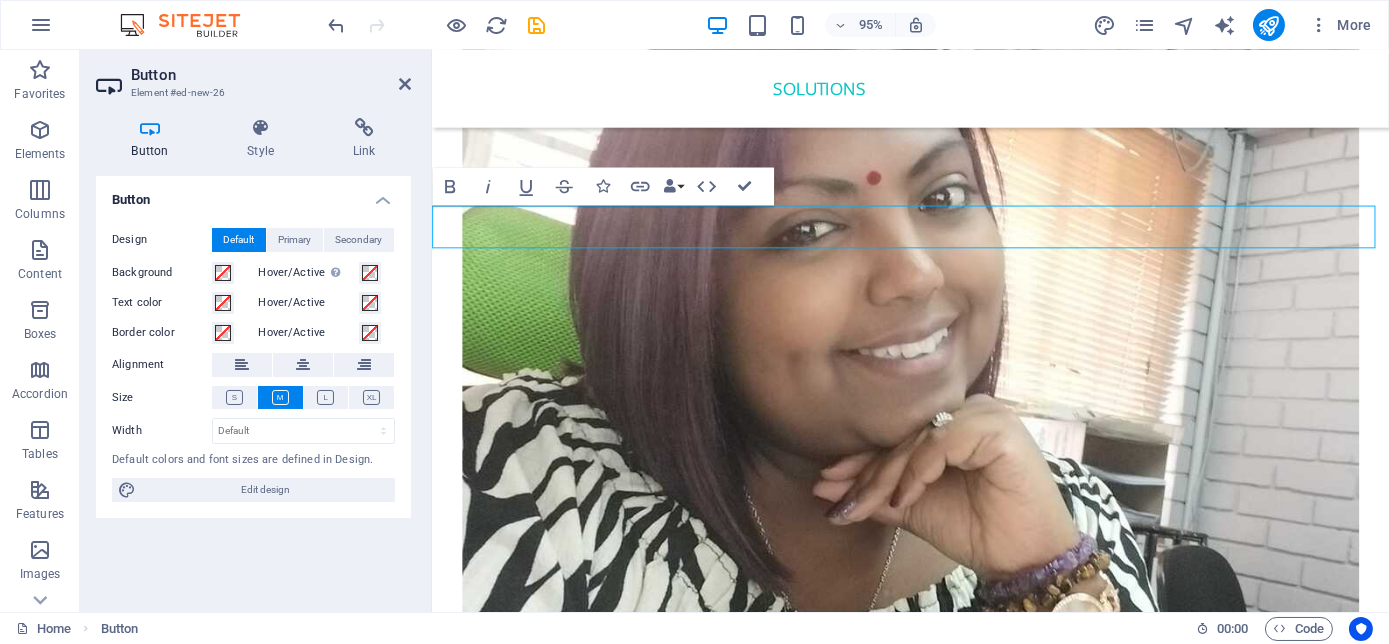click on "Button label" at bounding box center (514, 4647) 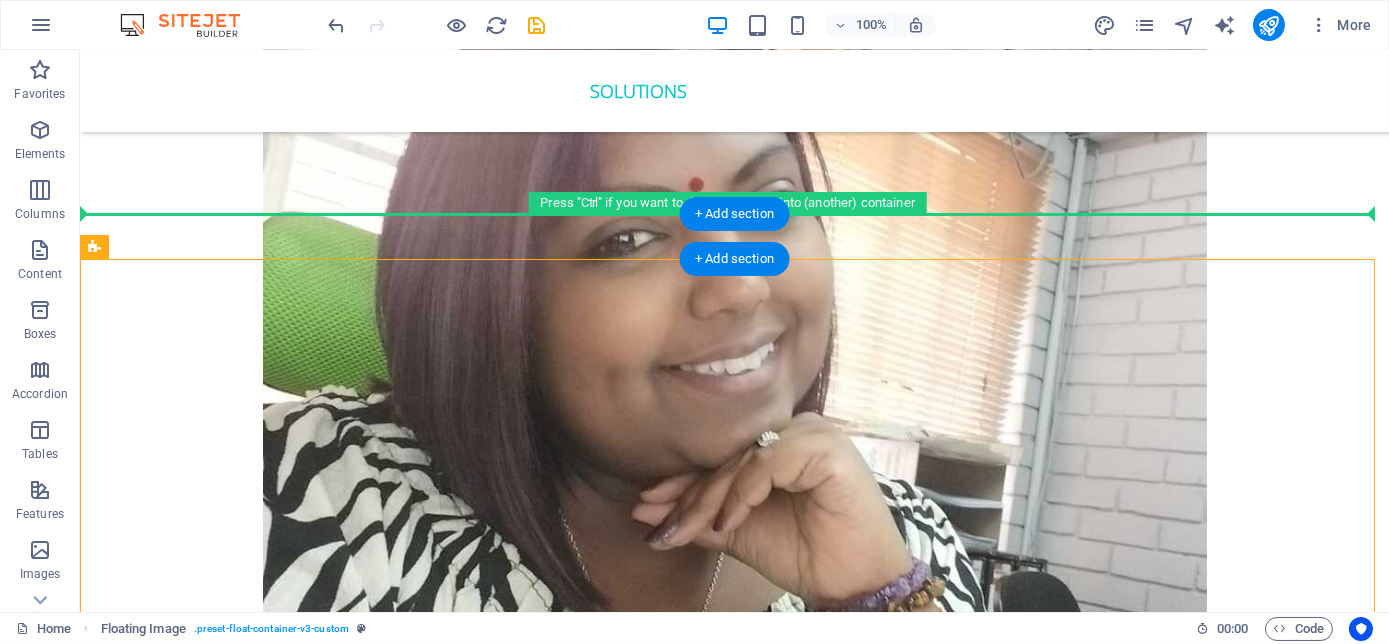 drag, startPoint x: 589, startPoint y: 285, endPoint x: 423, endPoint y: 224, distance: 176.85304 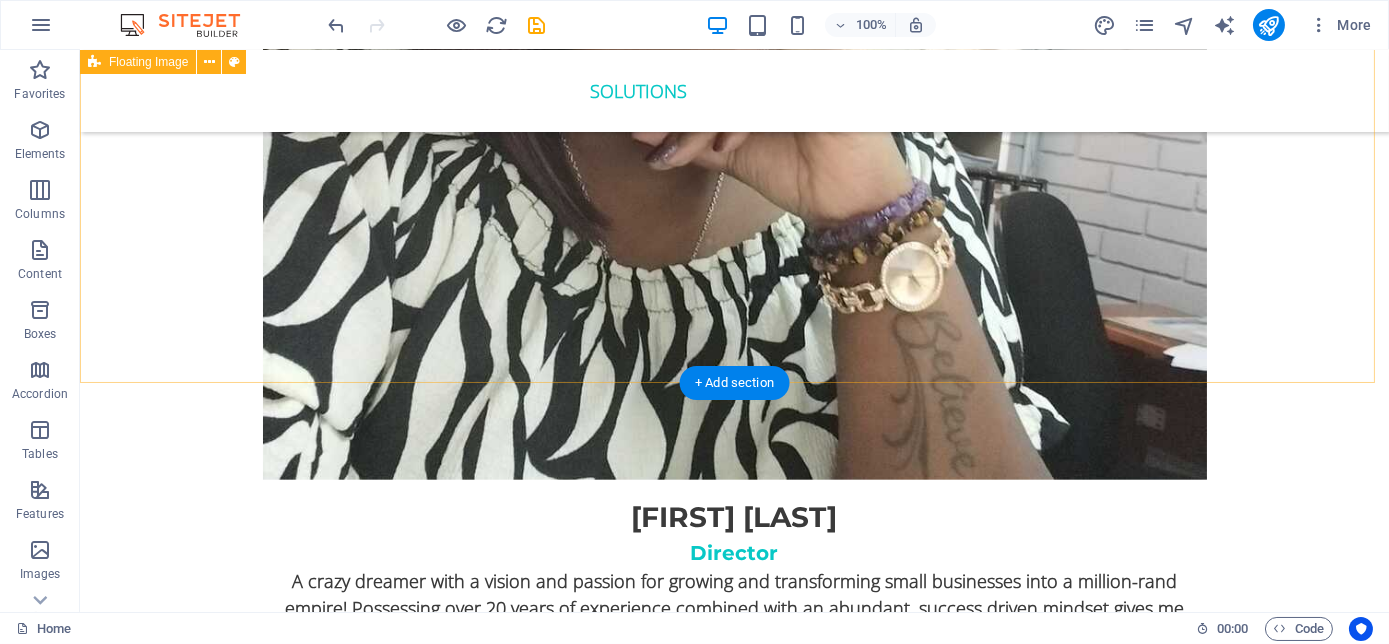 scroll, scrollTop: 4636, scrollLeft: 0, axis: vertical 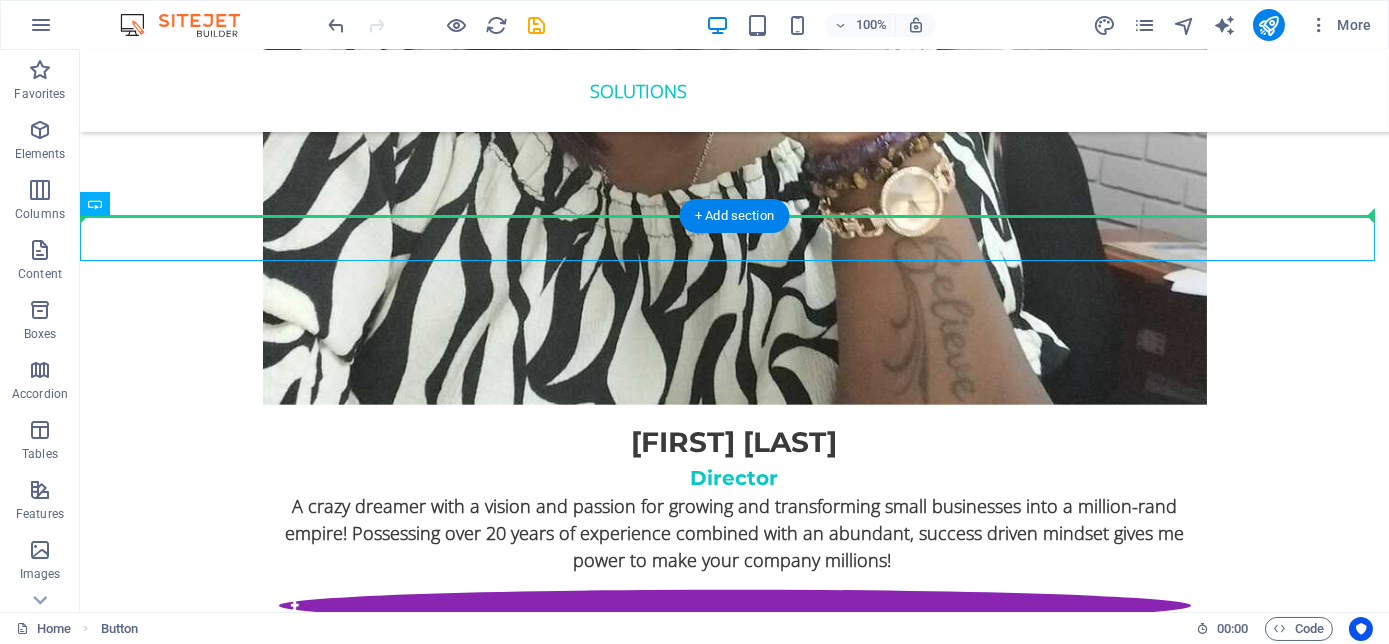 drag, startPoint x: 149, startPoint y: 236, endPoint x: 431, endPoint y: 199, distance: 284.41696 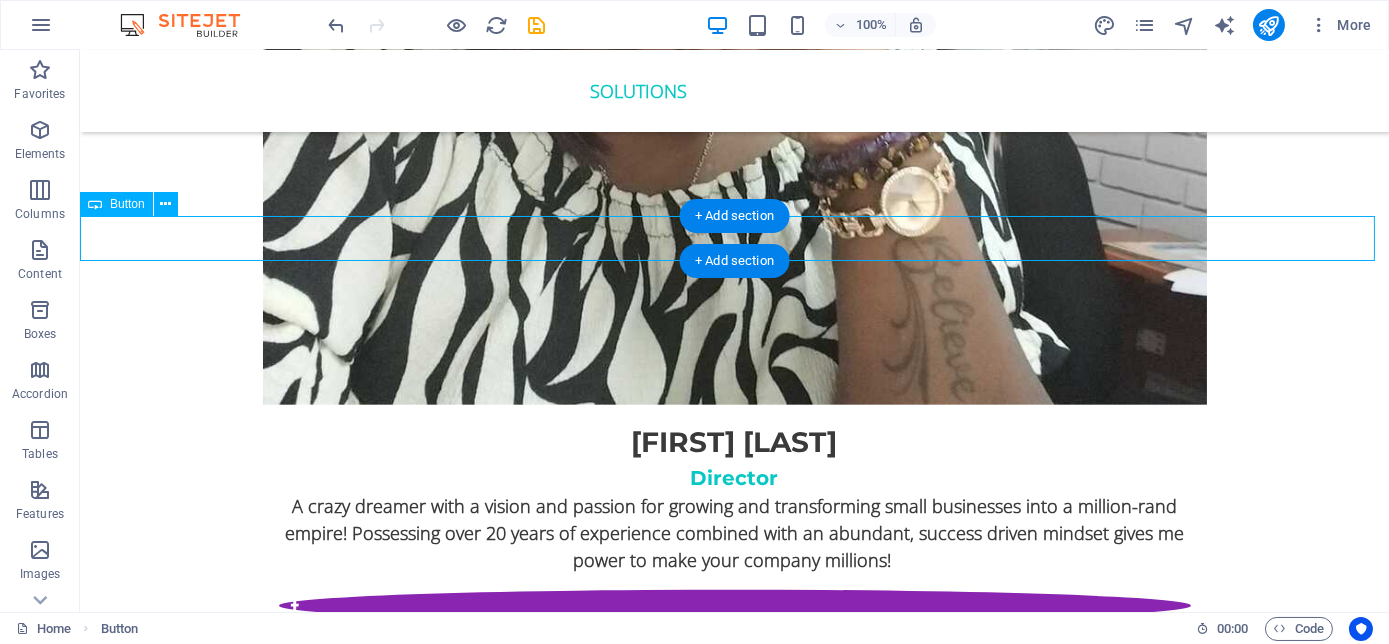 scroll, scrollTop: 4545, scrollLeft: 0, axis: vertical 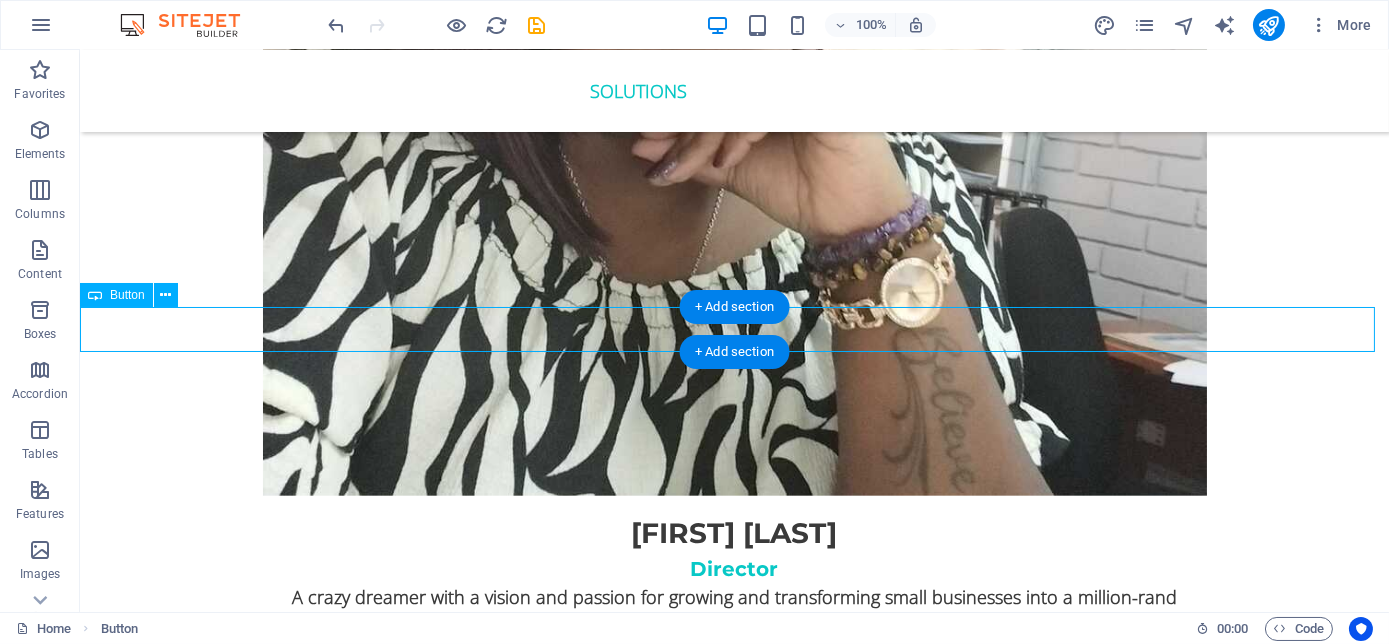 drag, startPoint x: 122, startPoint y: 324, endPoint x: 736, endPoint y: 345, distance: 614.359 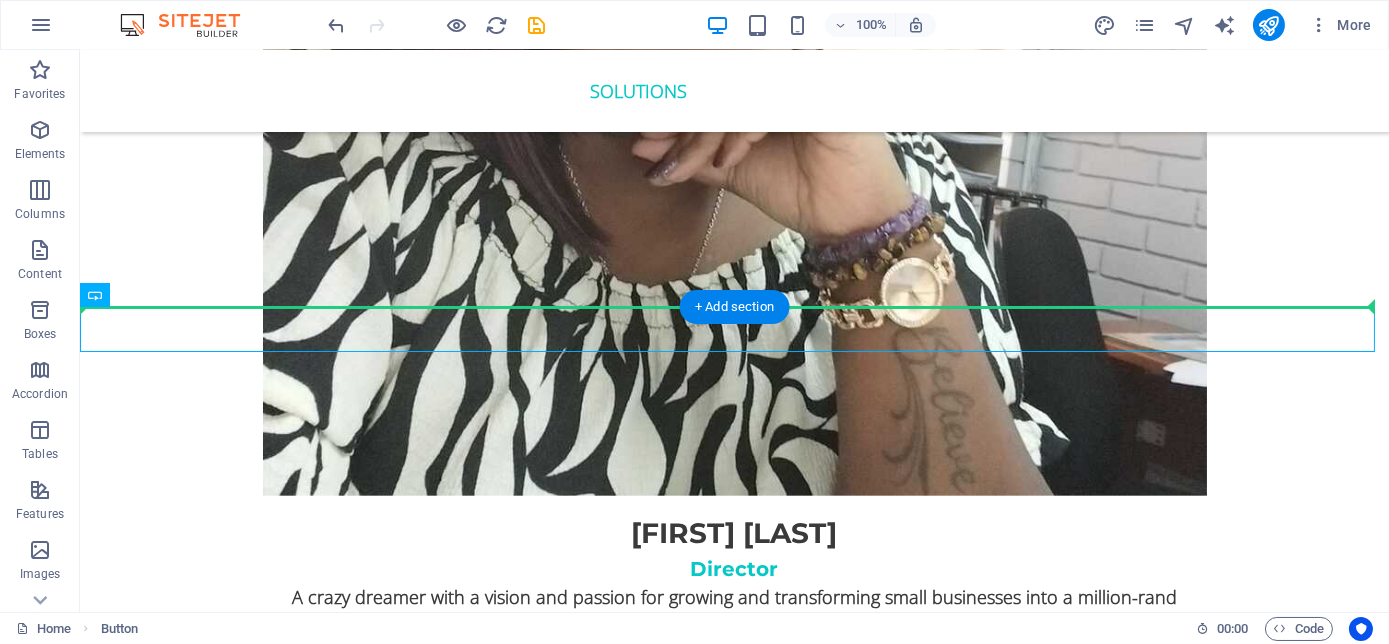 drag, startPoint x: 155, startPoint y: 325, endPoint x: 397, endPoint y: 271, distance: 247.95161 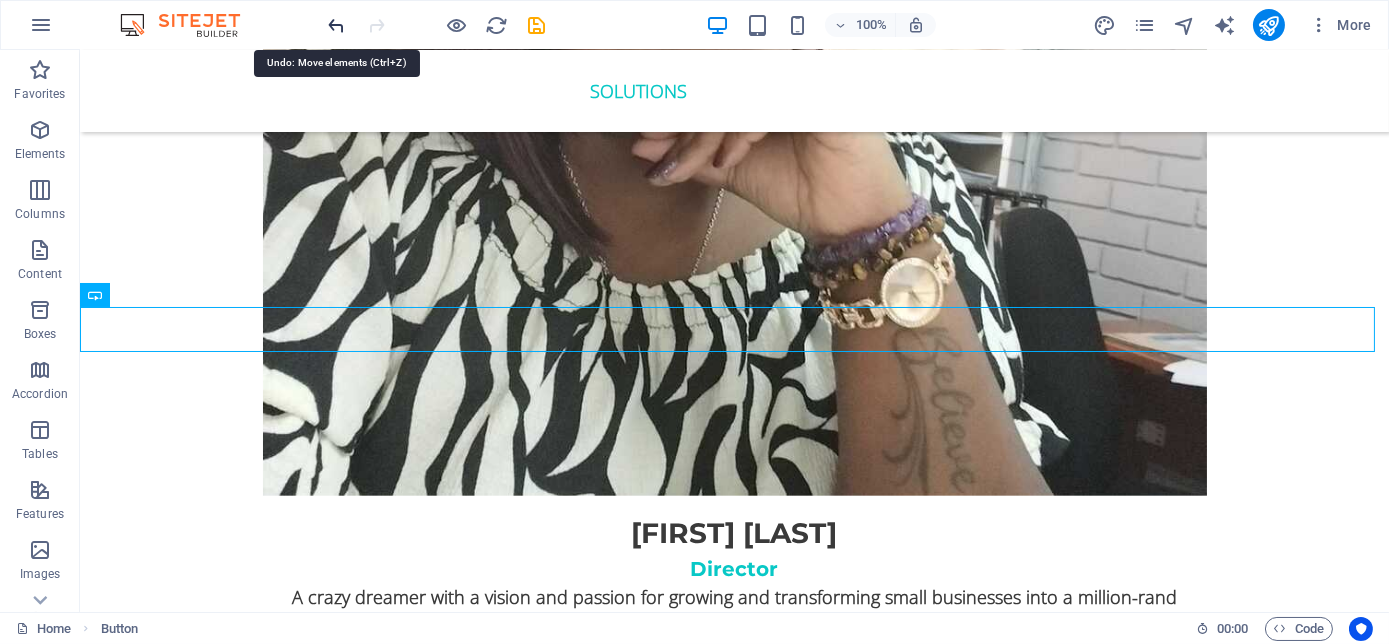 click at bounding box center [337, 25] 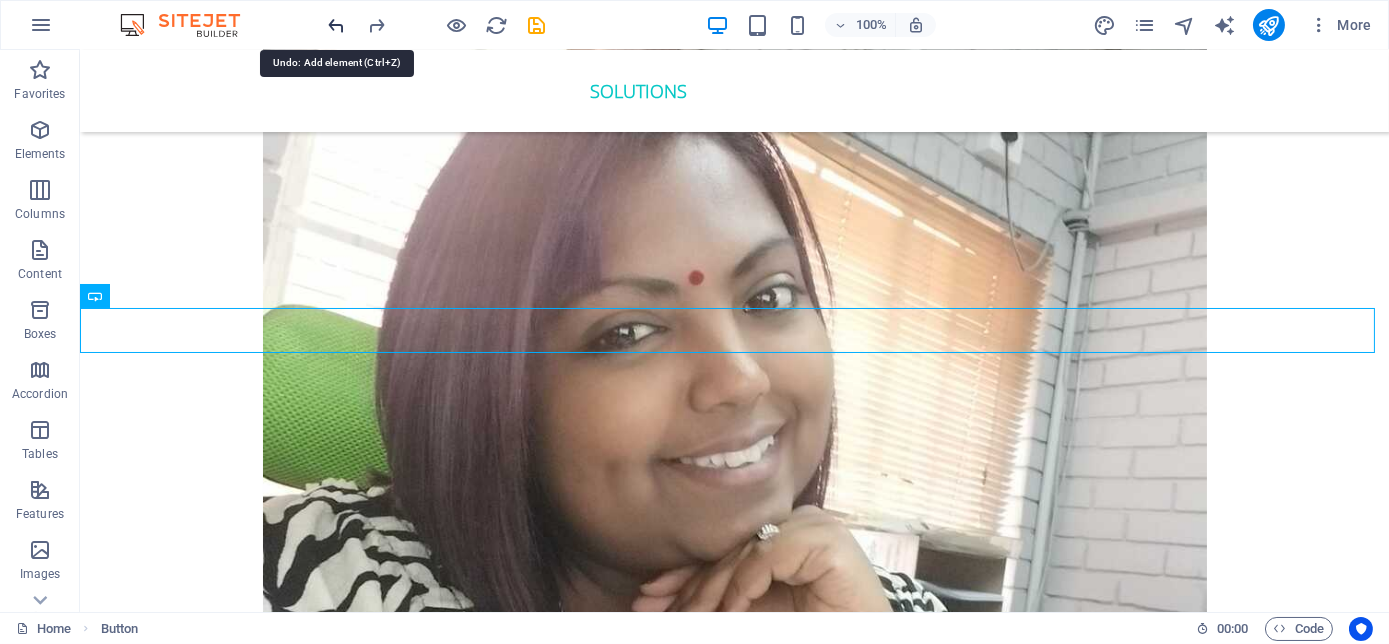 click at bounding box center [337, 25] 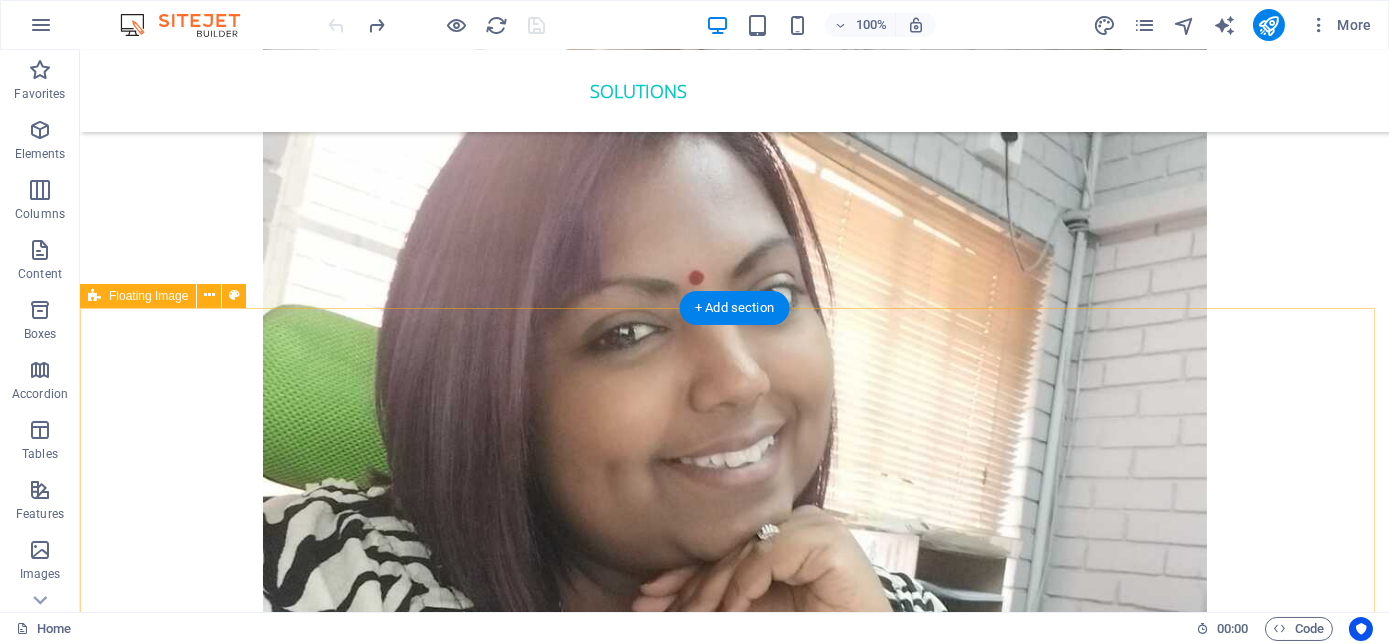 click on "In 2024, [FIRST] [LAST] received the Global Humanitarian Award in [CITY] for significant contributions to communities. This year [FIRST] was also the Runner up for the Ignite X speaking competition in [CITY], [STATE]. In 2024, [FIRST] was the Most Influential Men for unwavering dedication to helping others grow and achieve greatness. [FIRST] is also a 3x International Best-Selling Author, recognised for [HIS] expertise in mindset transformation, [HIS] latest book The Millennial Success Code hit International best seller in four countries in two days. As a Philanthropist, [FIRST] is the Founder of the Be the Best Version of Yourself Foundation, where [FIRST] is dedicated to youth empowerment, disability advocacy, cancer awareness, and mental wellness. [FIRST] has climbed Mt Kilimanjaro three times for various reasons. [FIRST] is the pied piper for Millennial Success." at bounding box center [734, 4946] 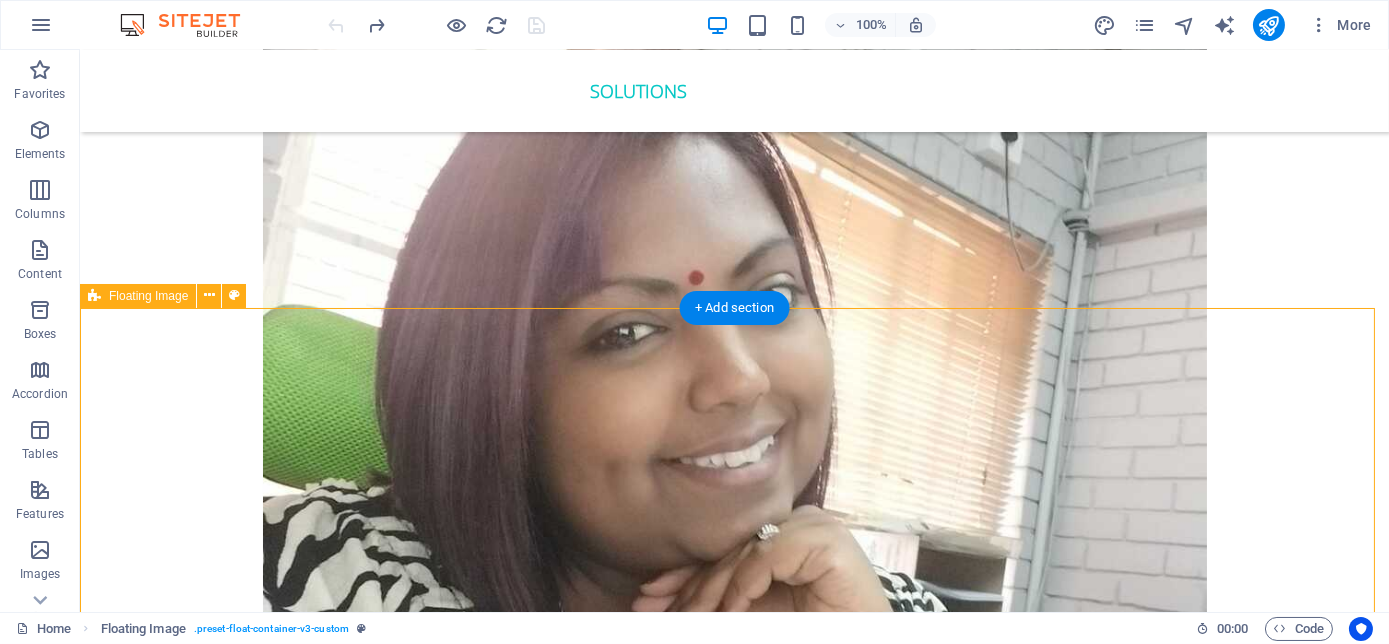 click on "In 2024, [FIRST] [LAST] received the Global Humanitarian Award in [CITY] for significant contributions to communities. This year [FIRST] was also the Runner up for the Ignite X speaking competition in [CITY], [STATE]. In 2024, [FIRST] was the Most Influential Men for unwavering dedication to helping others grow and achieve greatness. [FIRST] is also a 3x International Best-Selling Author, recognised for [HIS] expertise in mindset transformation, [HIS] latest book The Millennial Success Code hit International best seller in four countries in two days. As a Philanthropist, [FIRST] is the Founder of the Be the Best Version of Yourself Foundation, where [FIRST] is dedicated to youth empowerment, disability advocacy, cancer awareness, and mental wellness. [FIRST] has climbed Mt Kilimanjaro three times for various reasons. [FIRST] is the pied piper for Millennial Success." at bounding box center [734, 4946] 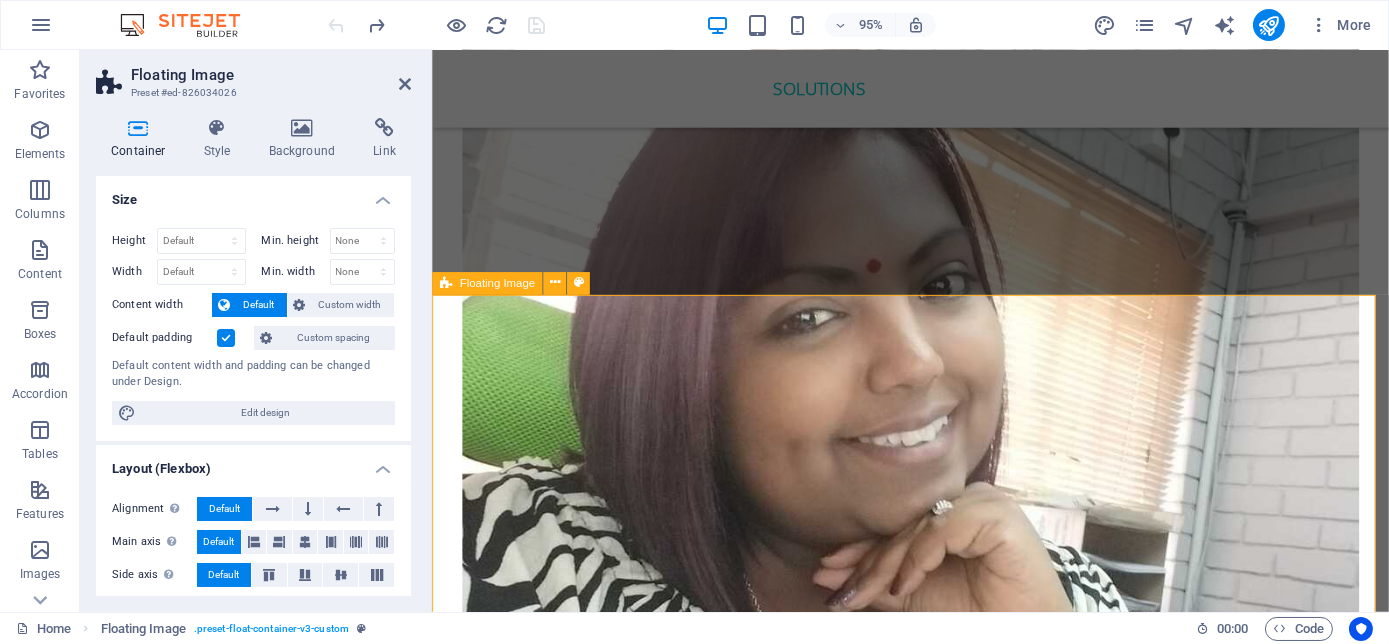 scroll, scrollTop: 4178, scrollLeft: 0, axis: vertical 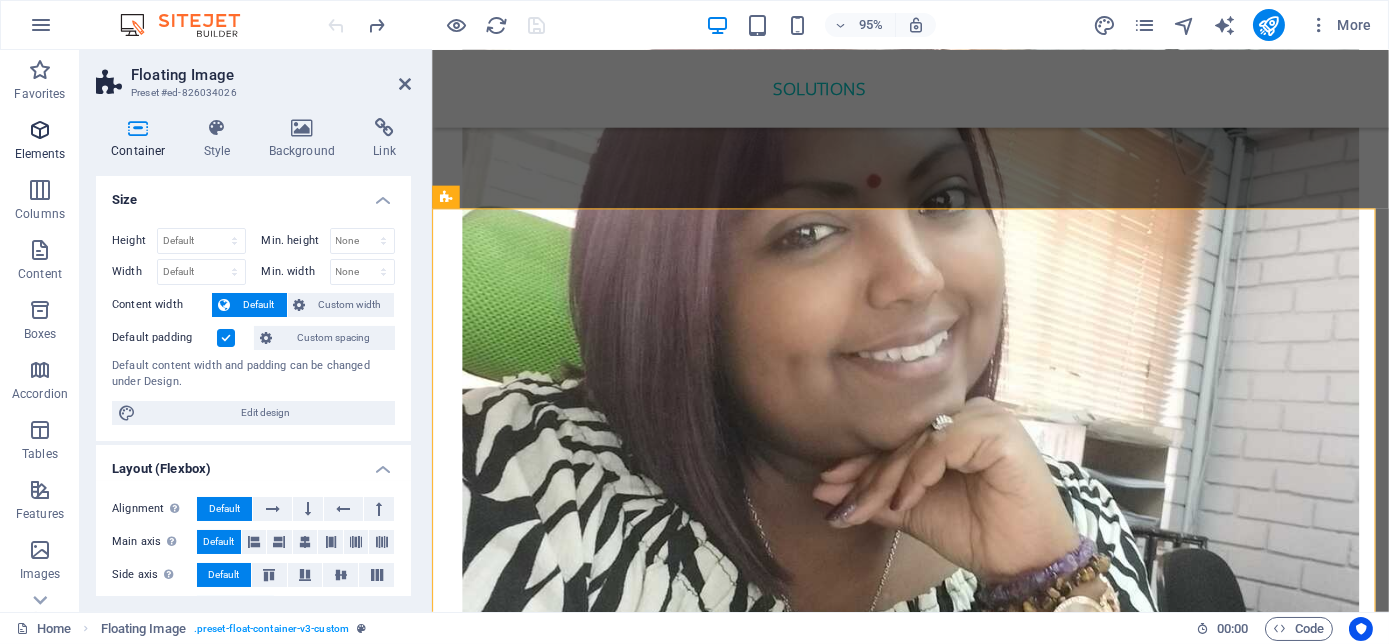 click at bounding box center [40, 130] 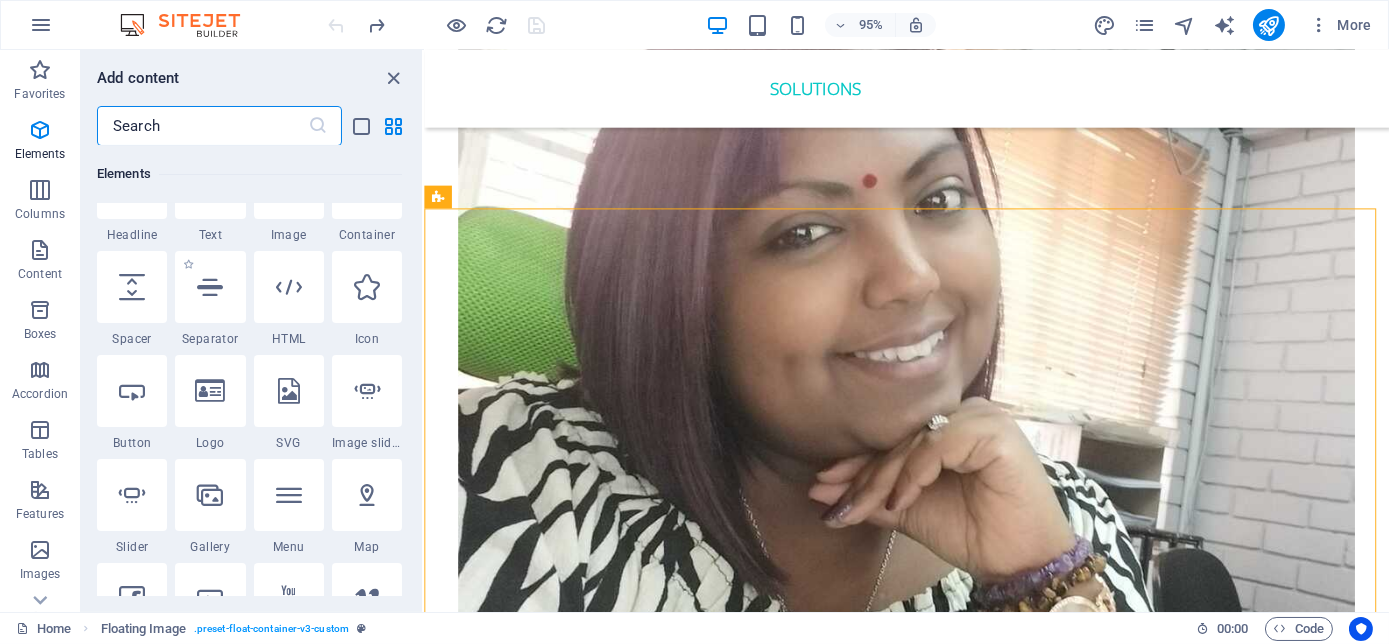 scroll, scrollTop: 304, scrollLeft: 0, axis: vertical 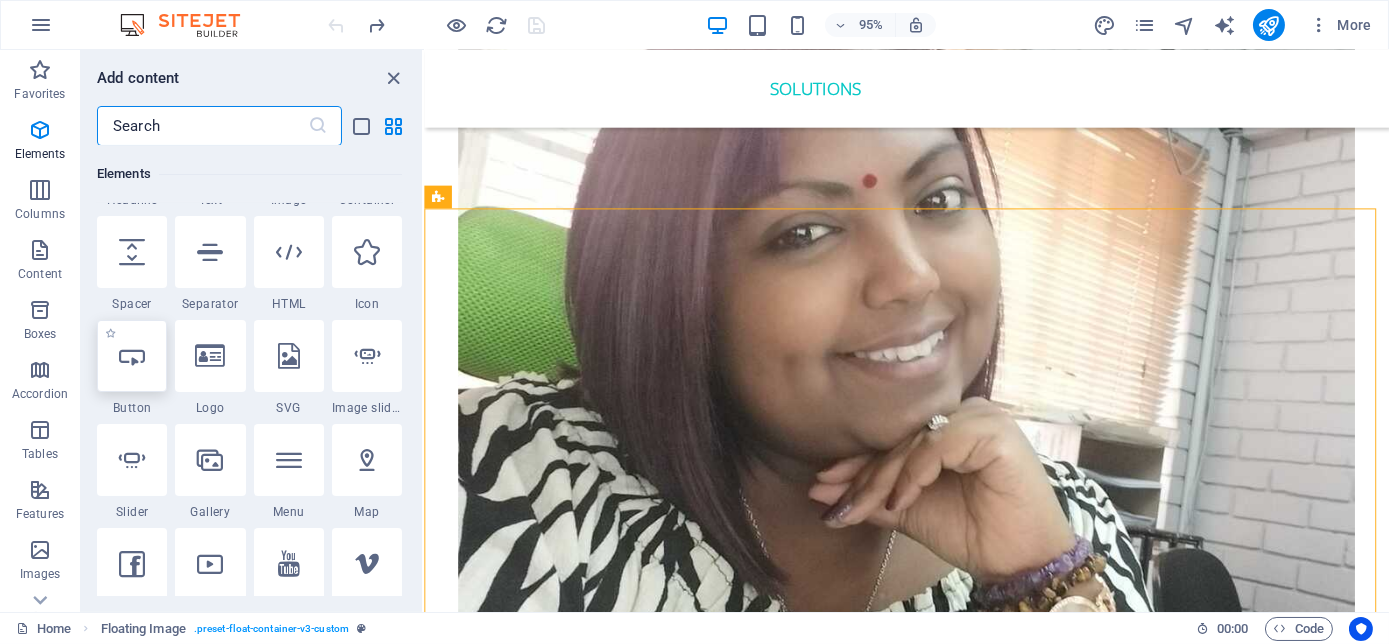 click at bounding box center (132, 356) 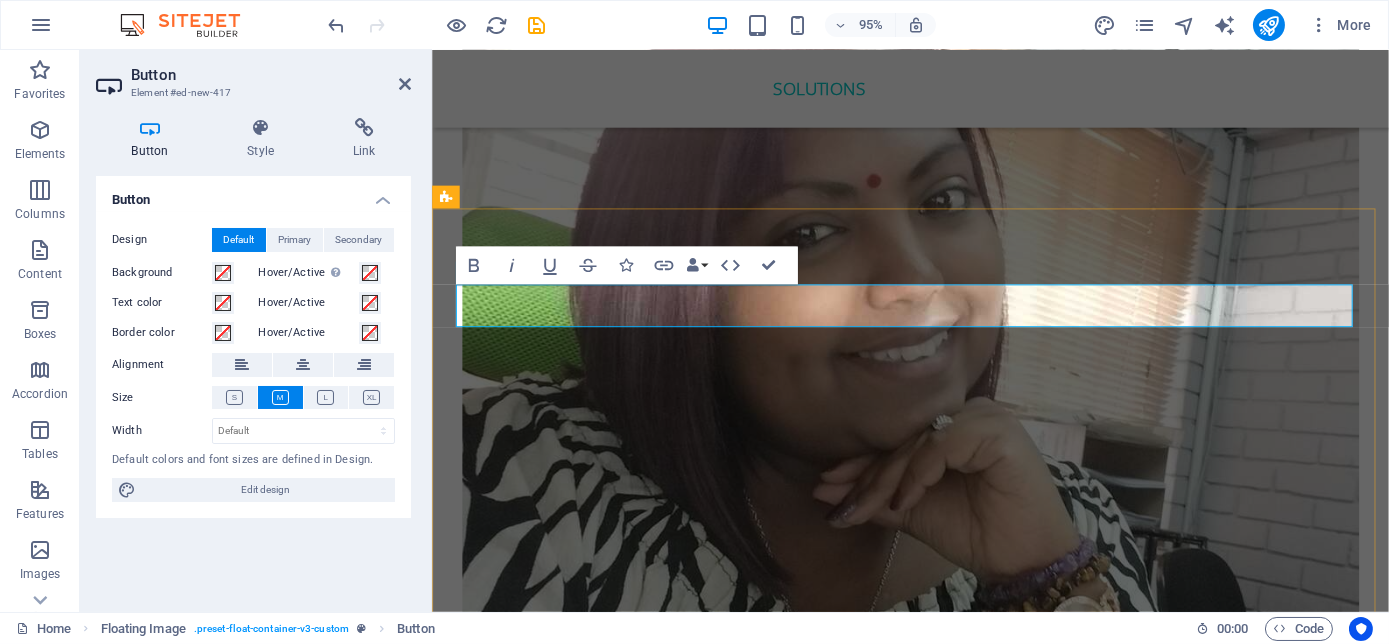 click on "Button label" at bounding box center (546, 4730) 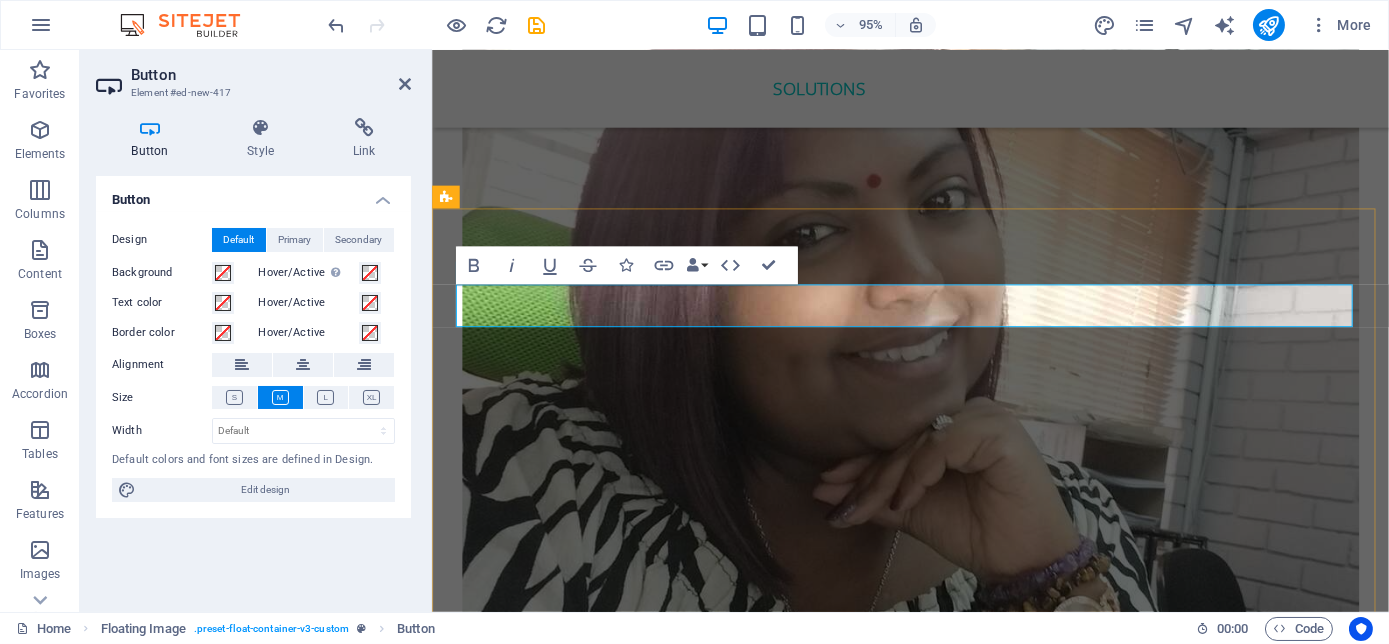 click on "Button label" at bounding box center [546, 4730] 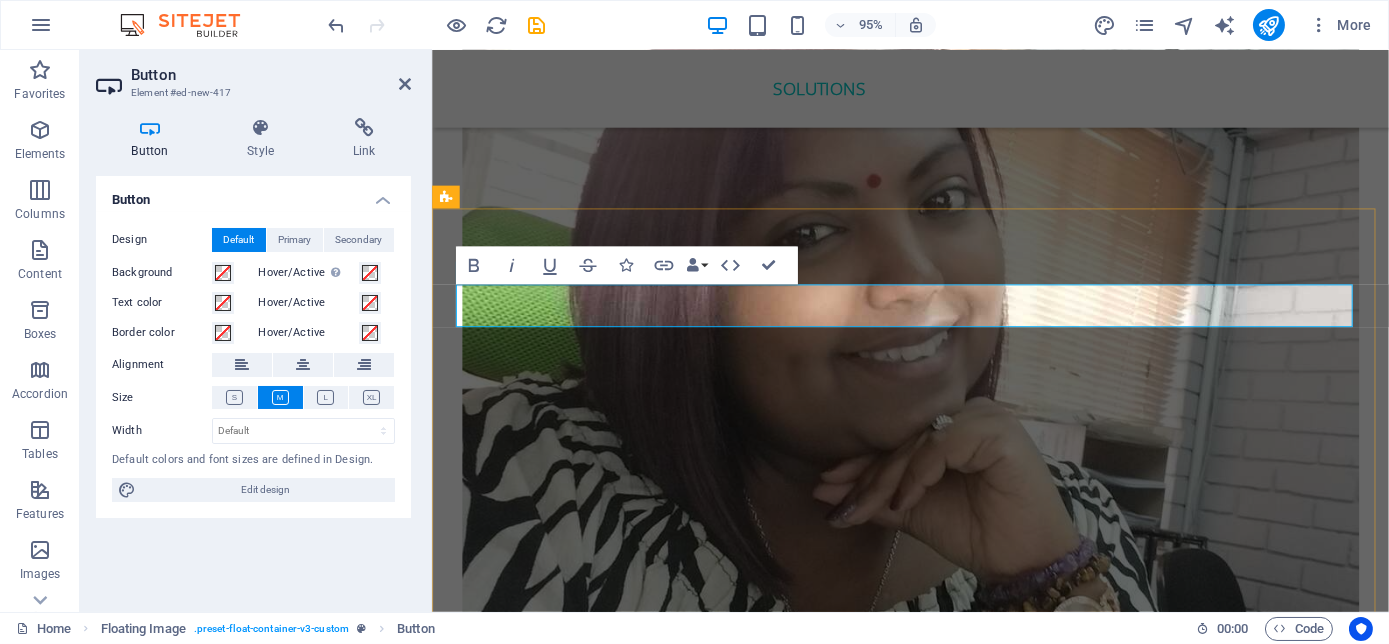 click on "Button label" at bounding box center [546, 4730] 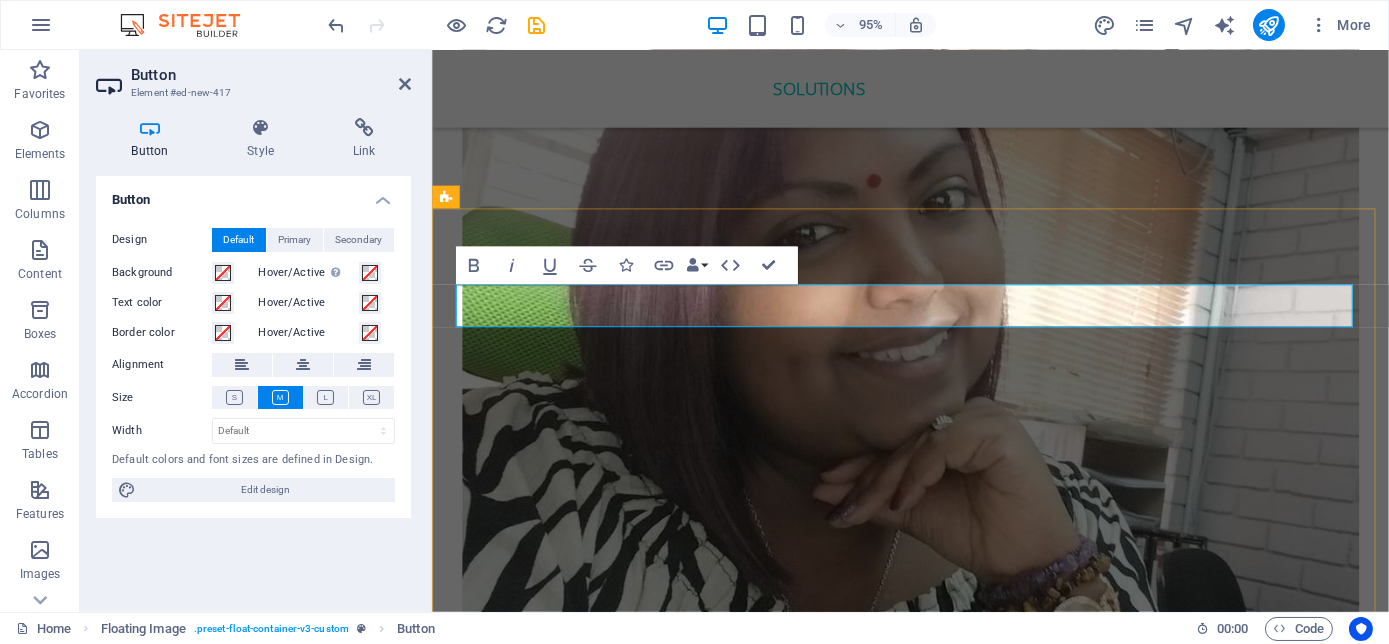 click on "Button label" at bounding box center (546, 4730) 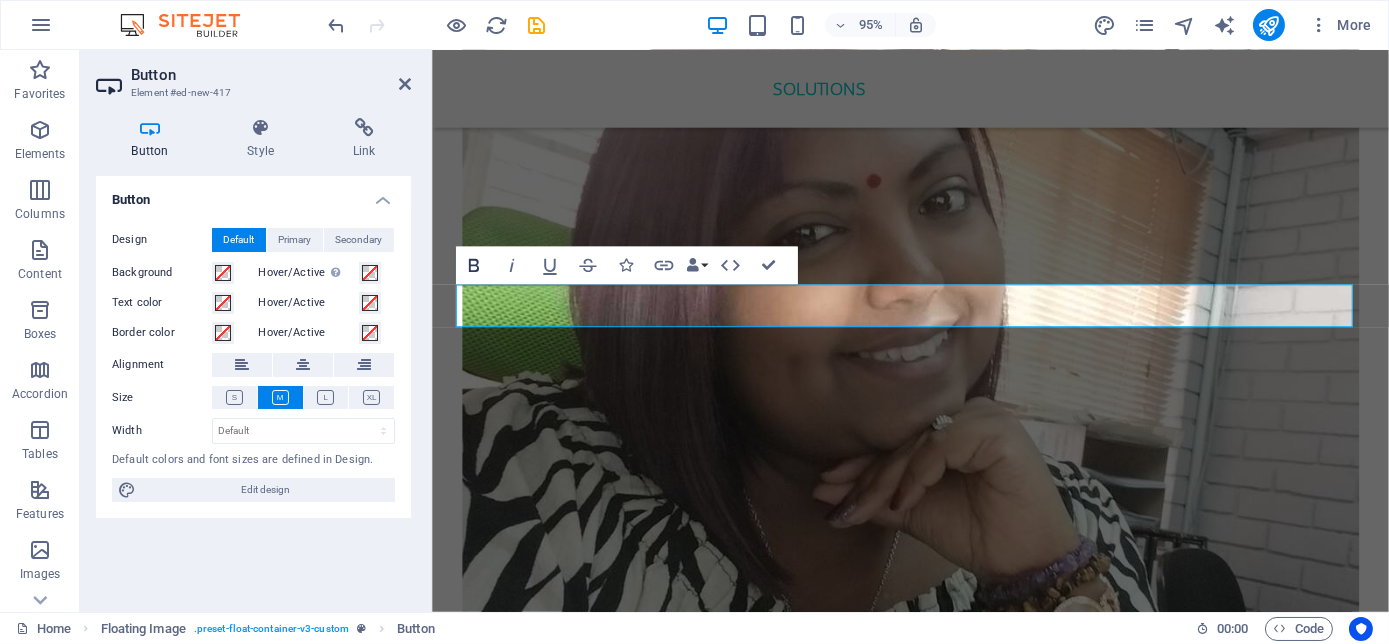click 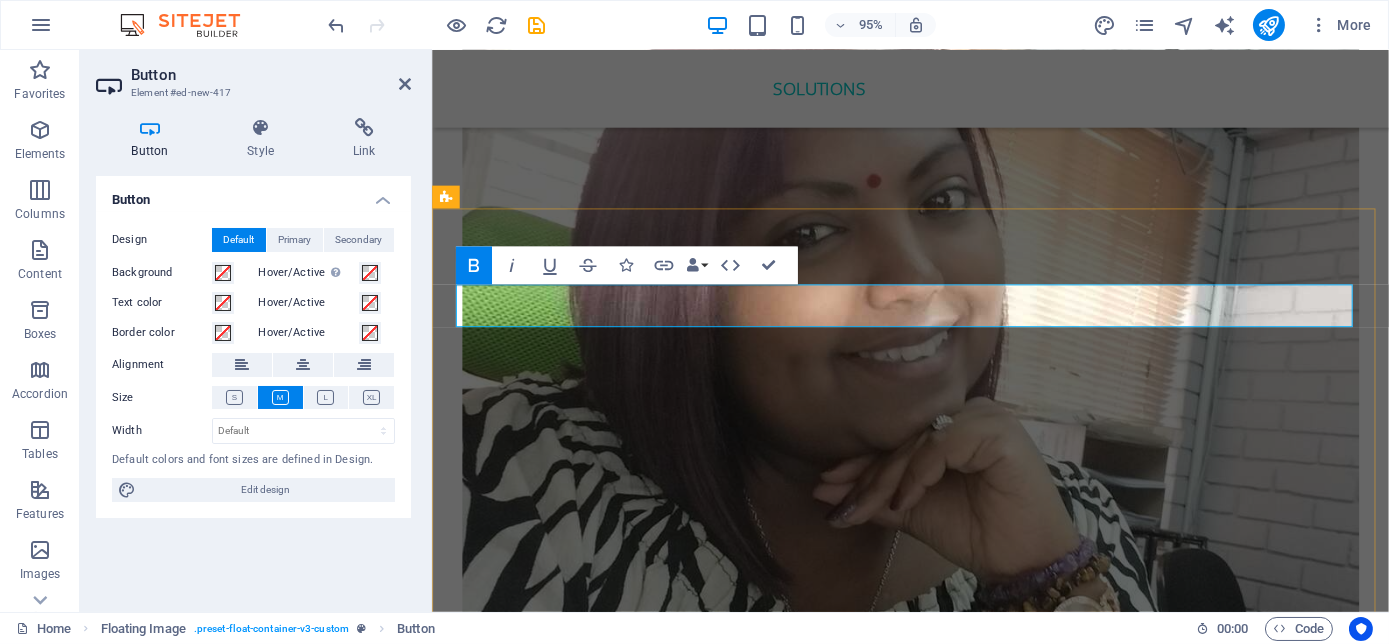 click on "Contact Nolan Pillay ​" at bounding box center [578, 4730] 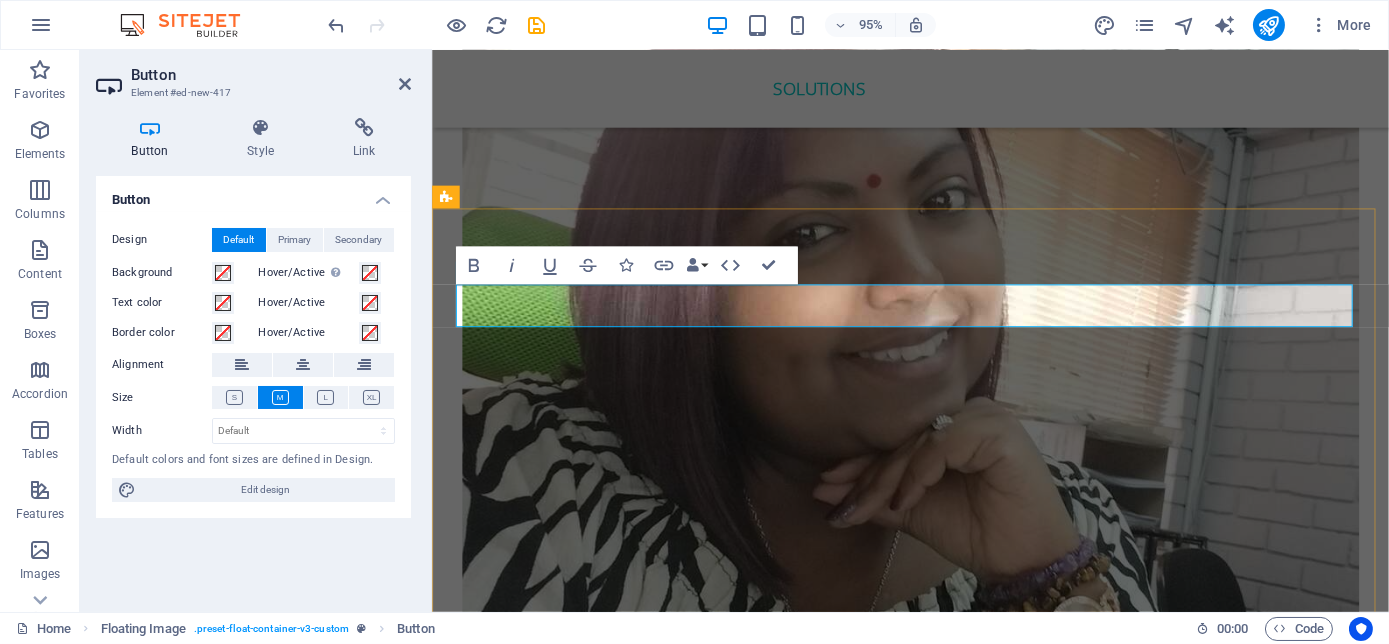 click on "Contact Nolan Pillay ​" at bounding box center (578, 4730) 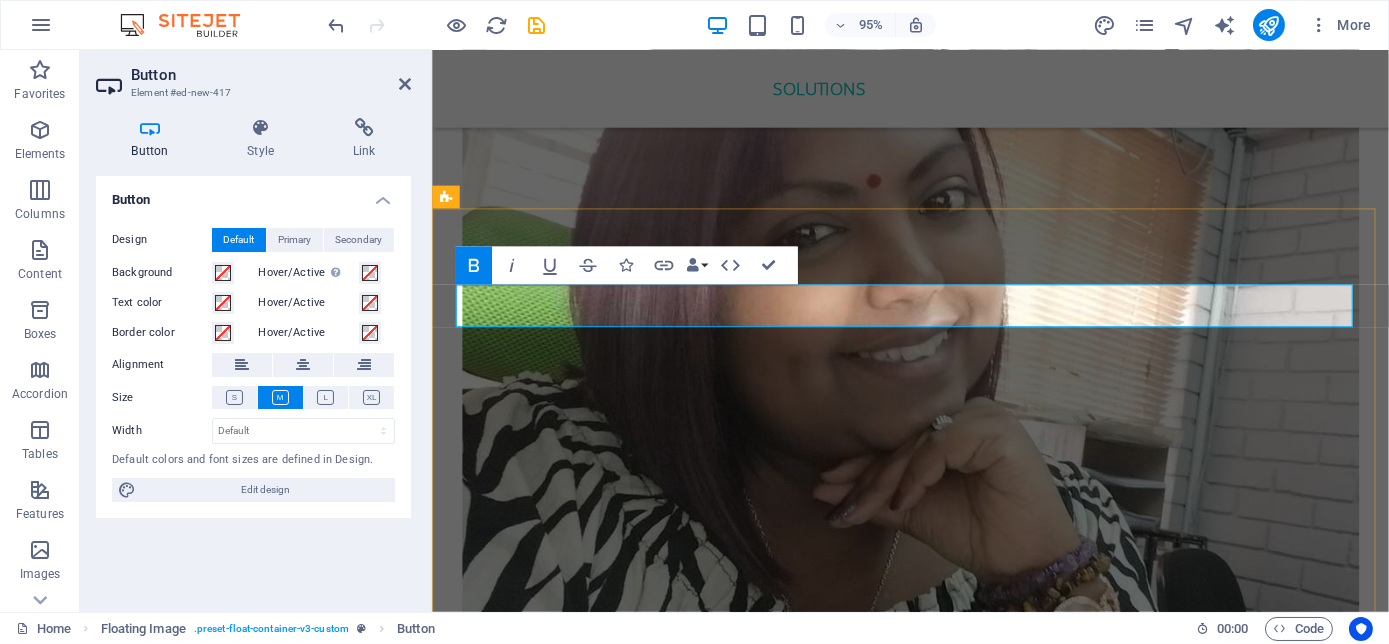 click on "Contact Nolan Pillay ​" at bounding box center [578, 4730] 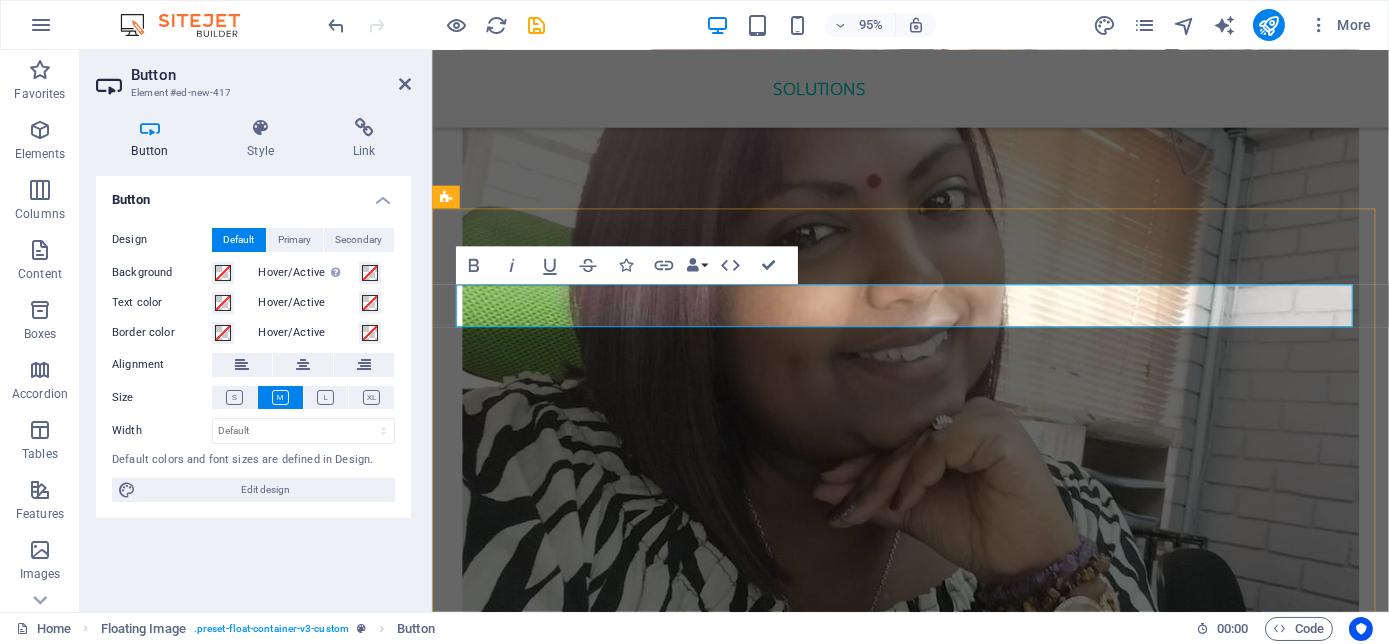 click on "Contact Nolan Pillay ​" at bounding box center (578, 4730) 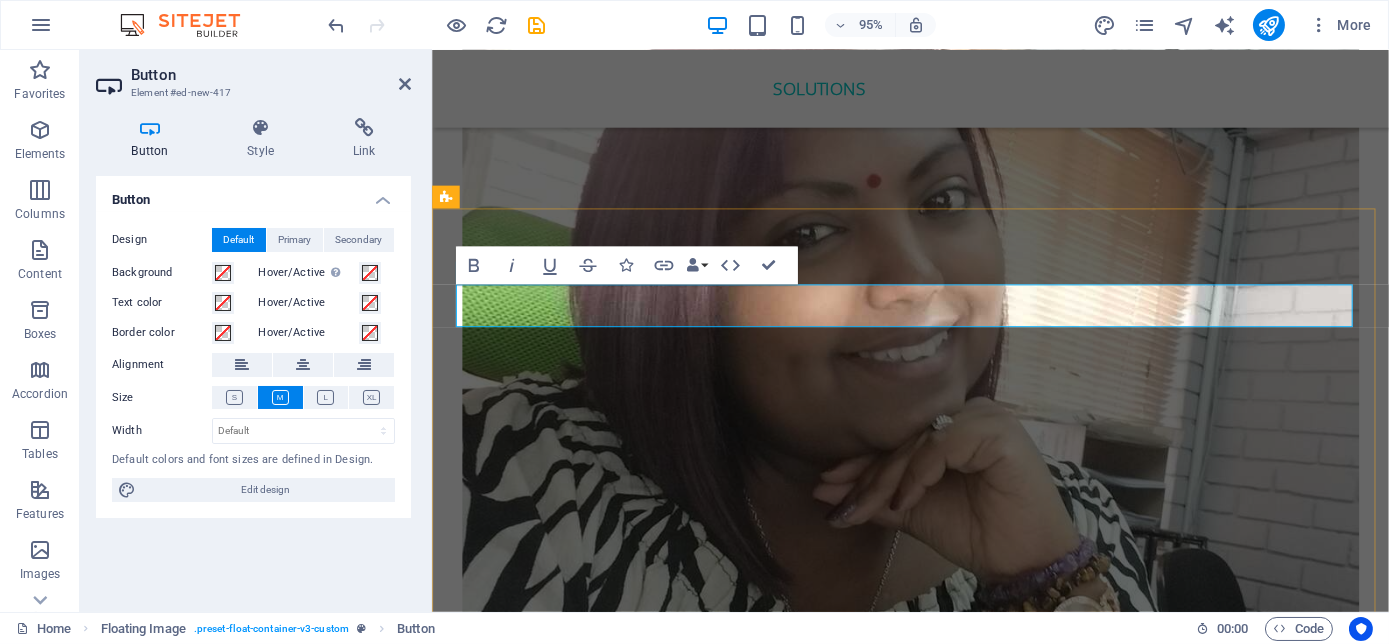click on "Contact Nolan Pillay ​" at bounding box center [578, 4730] 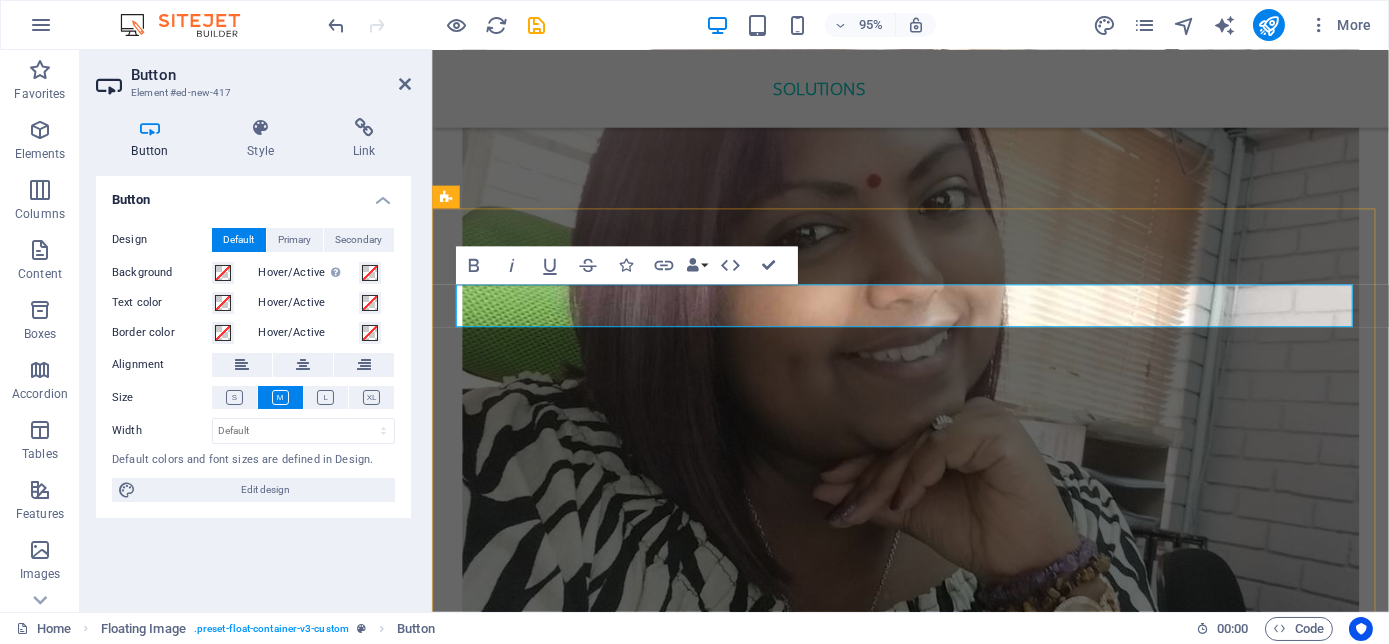click on "Contact Nolan Pillay ​" at bounding box center (578, 4730) 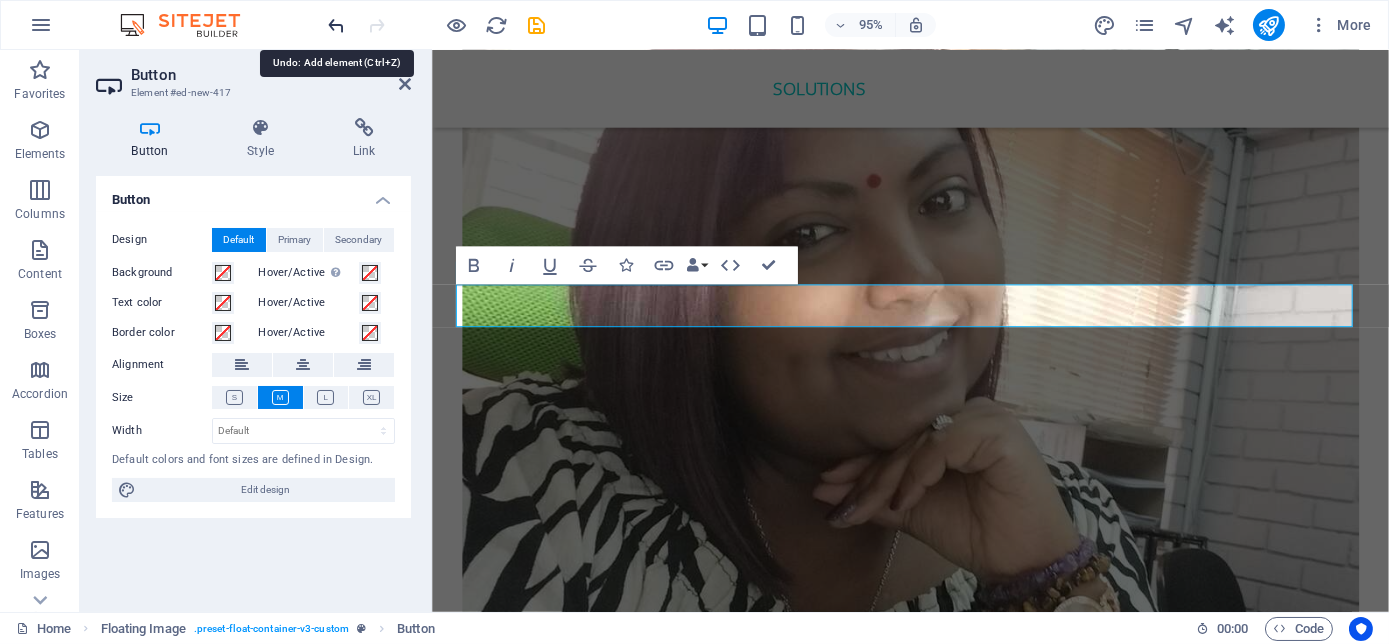 click at bounding box center [337, 25] 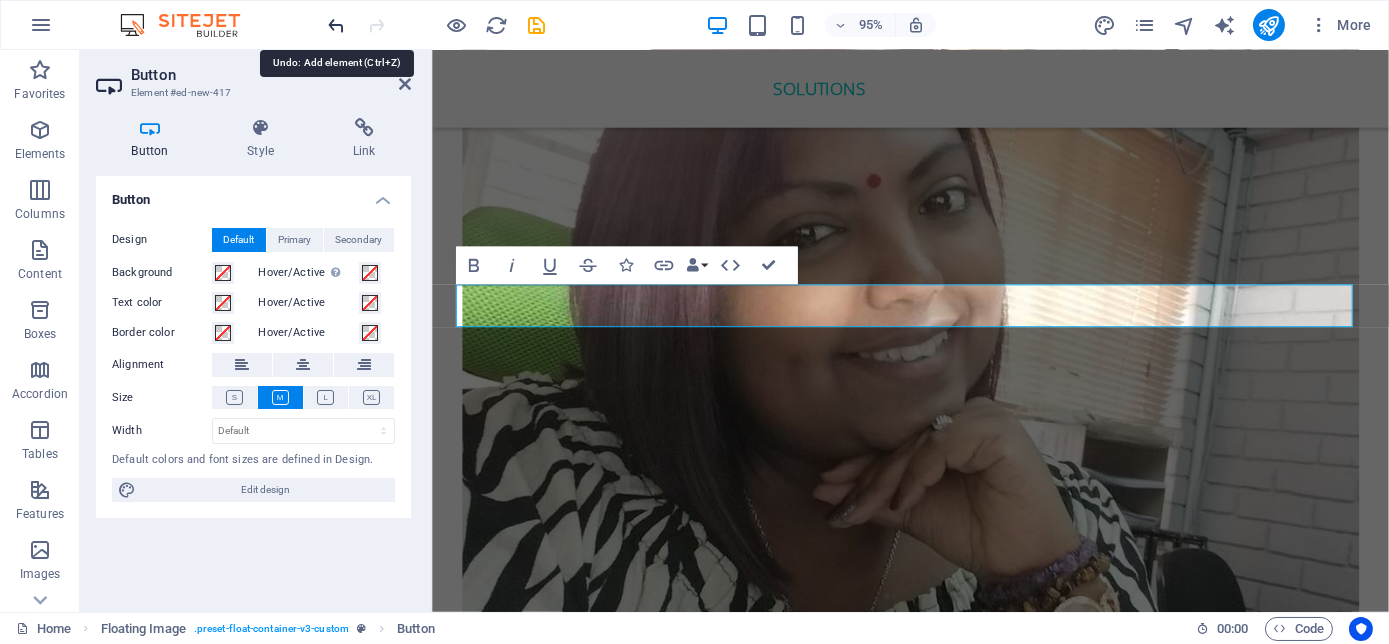click at bounding box center (337, 25) 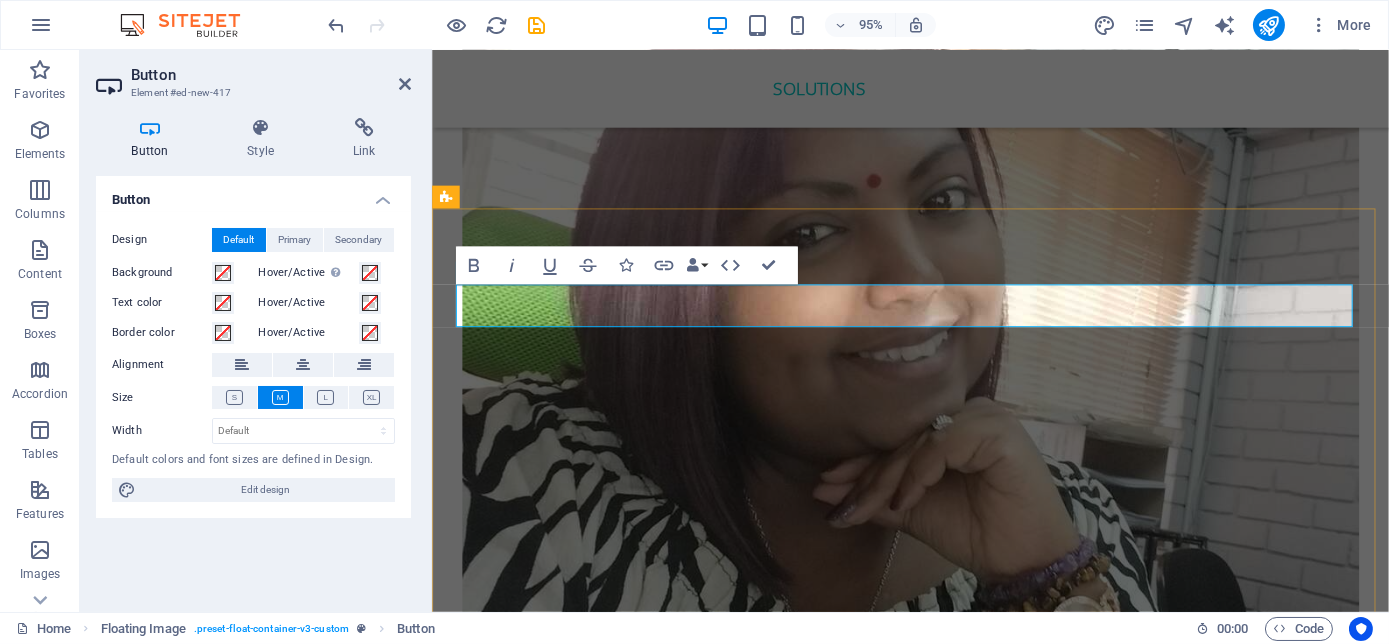 click on "Nolan PiContact llay" at bounding box center [538, 4730] 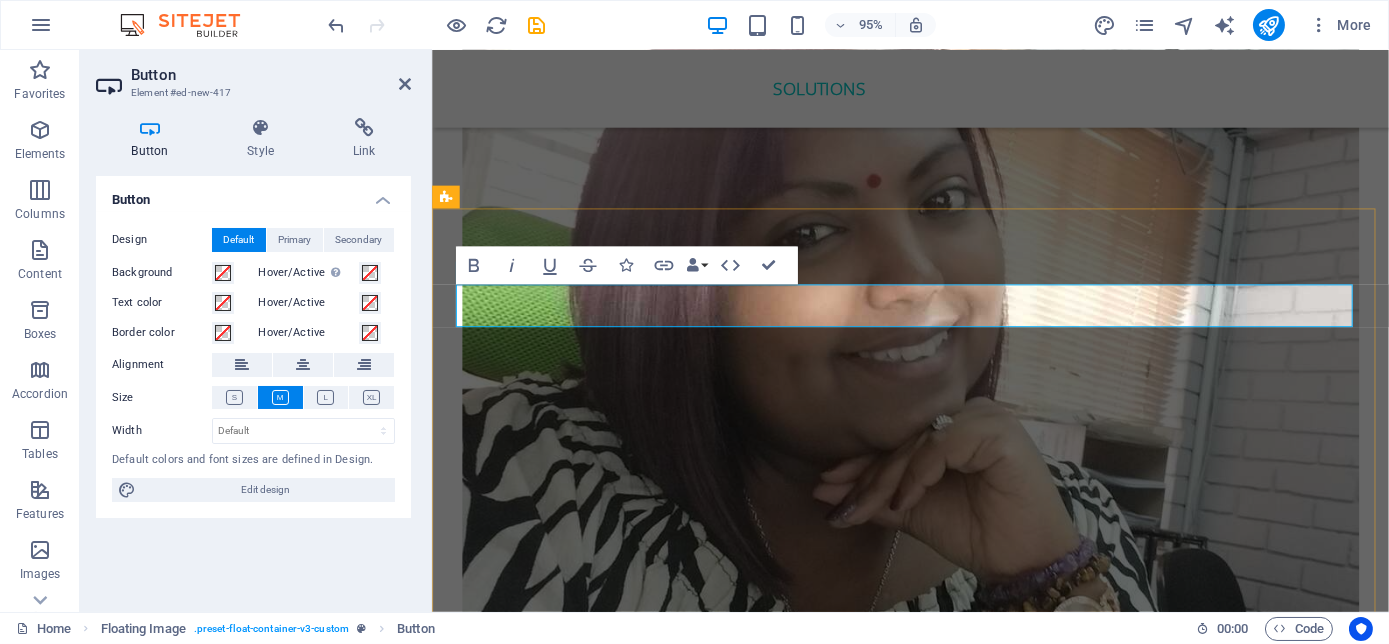 click on "Nolan PiContact llay" at bounding box center [538, 4730] 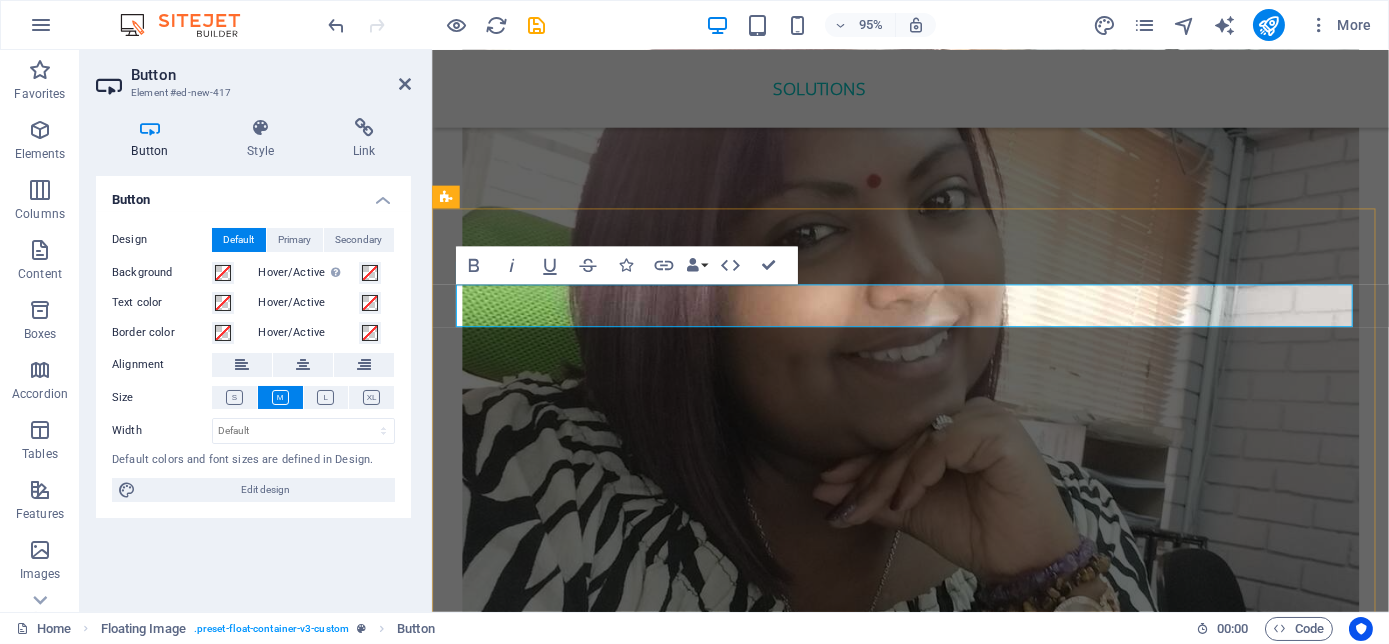 click on "Nolan PiContact llay" at bounding box center [538, 4730] 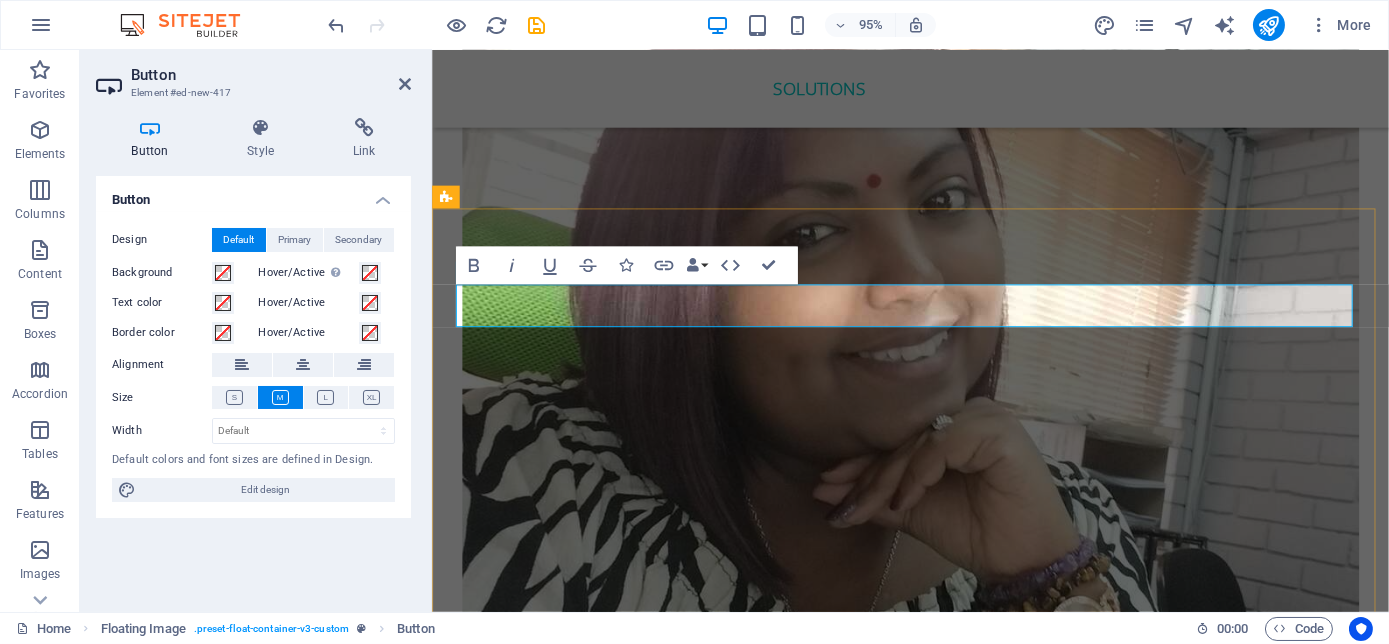 click on "PiContact Nolan llay" at bounding box center [586, 4730] 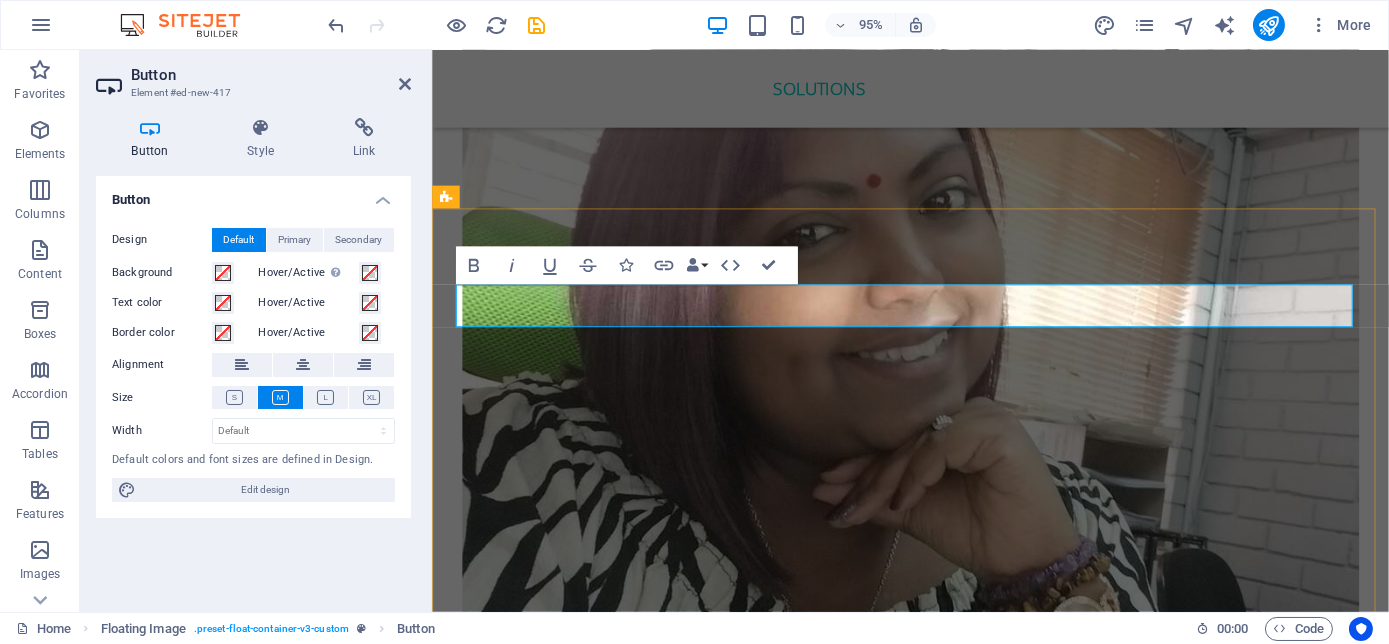 click on "PiContact Nolan llay" at bounding box center [586, 4730] 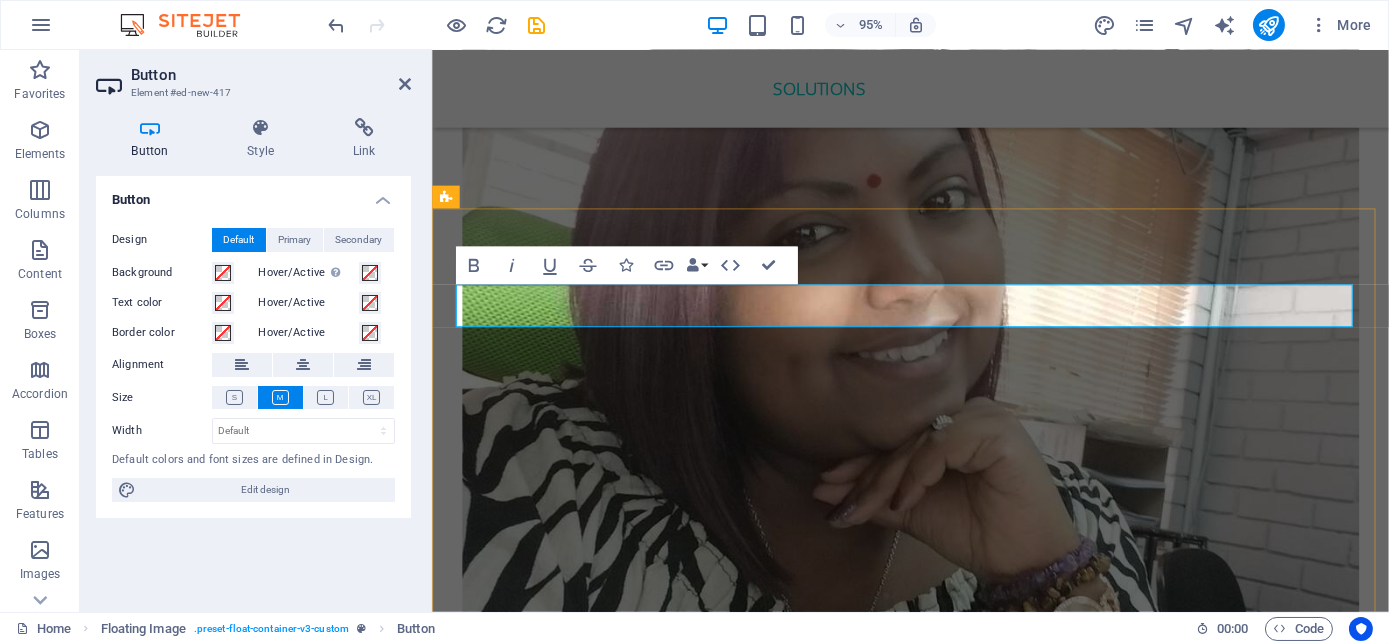 click on "Contact Nolan llay" at bounding box center [578, 4730] 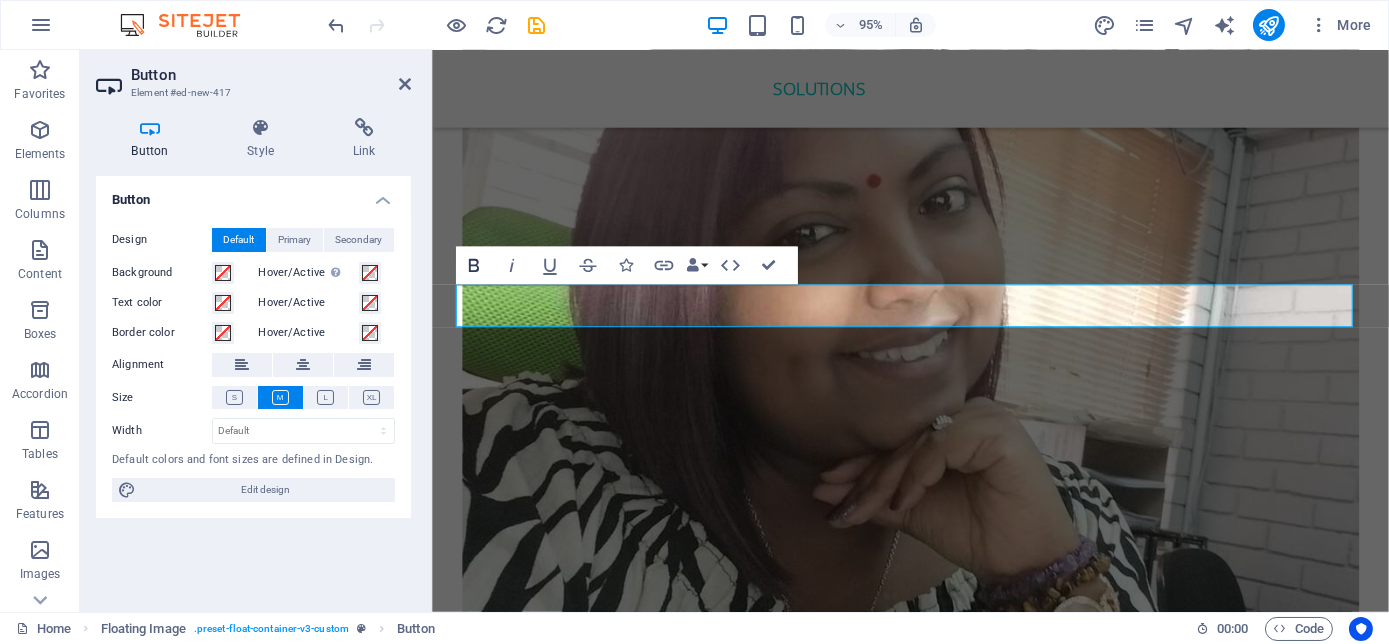 click 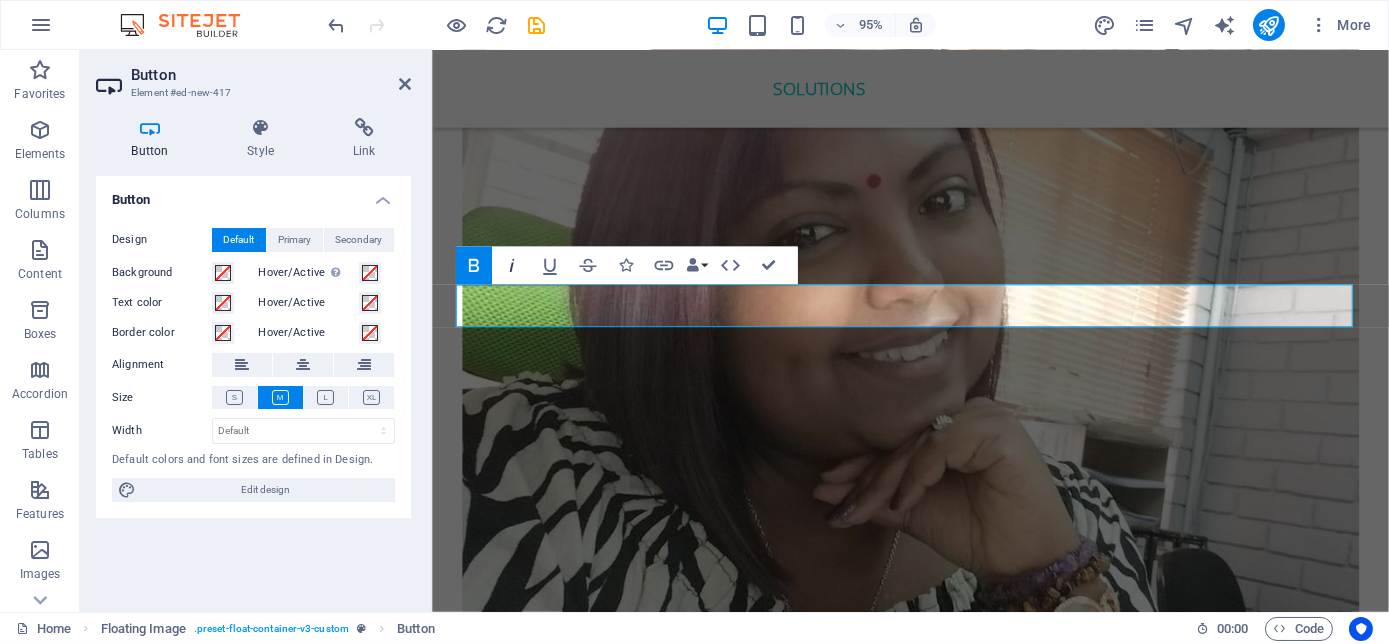 click 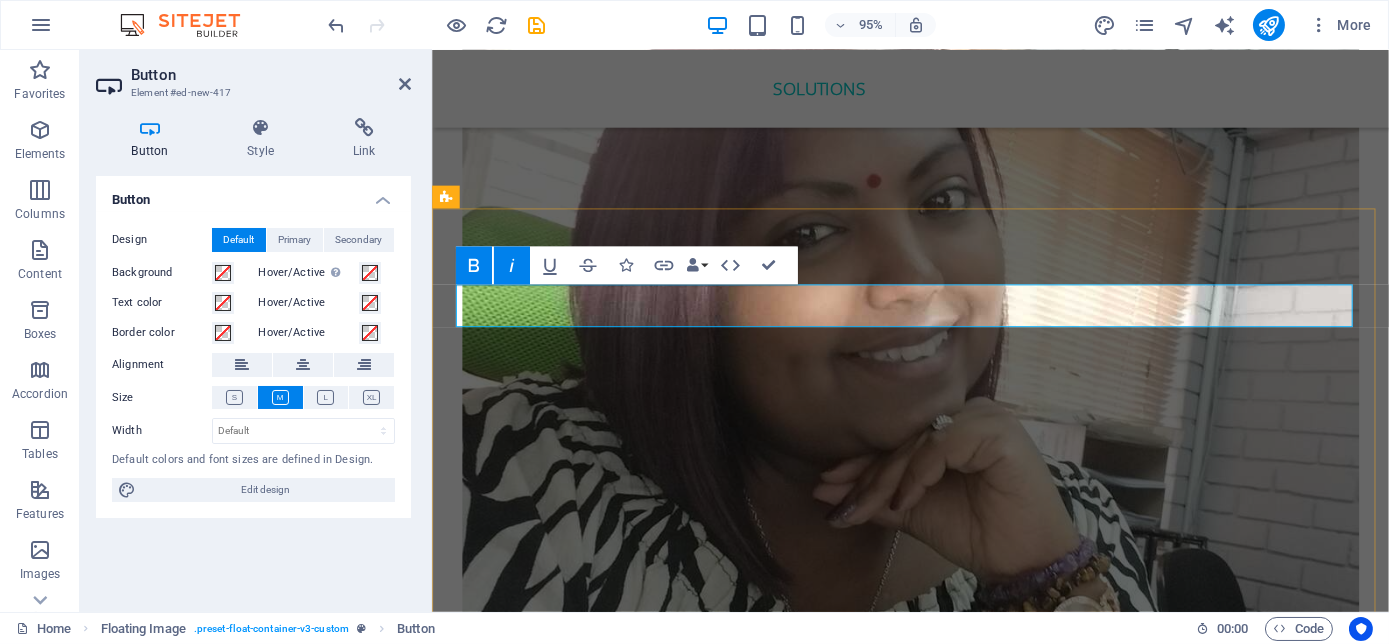 click on "Contact Nolan pi ​ ​ llay" at bounding box center [602, 4730] 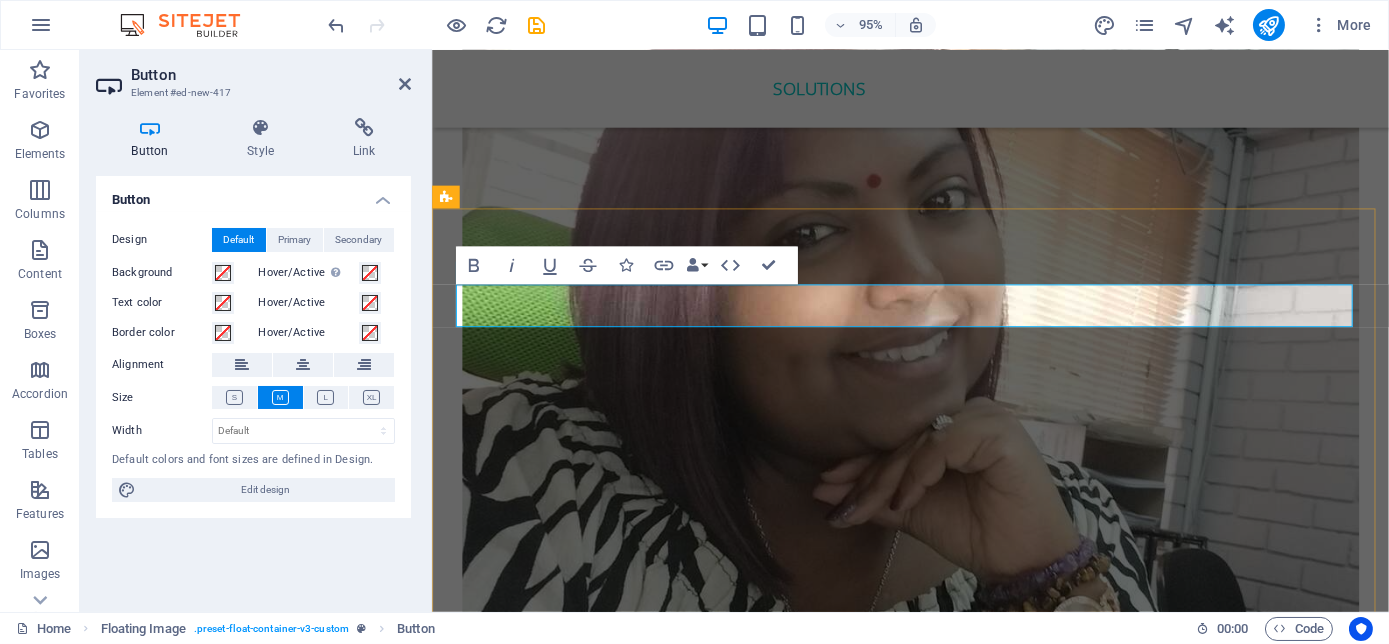 click on "Contact Nolan pi ​ ​ llay" at bounding box center (602, 4730) 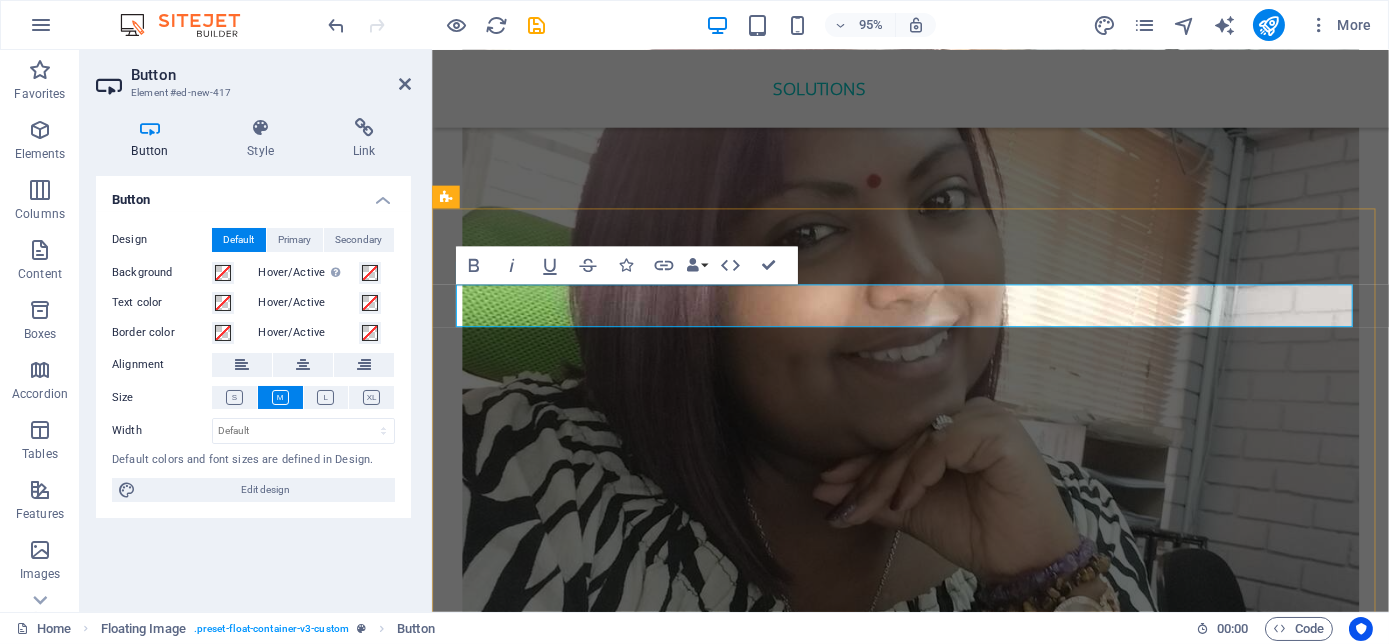 click on "Contact Nolan pi ​ ​ llay" at bounding box center (602, 4730) 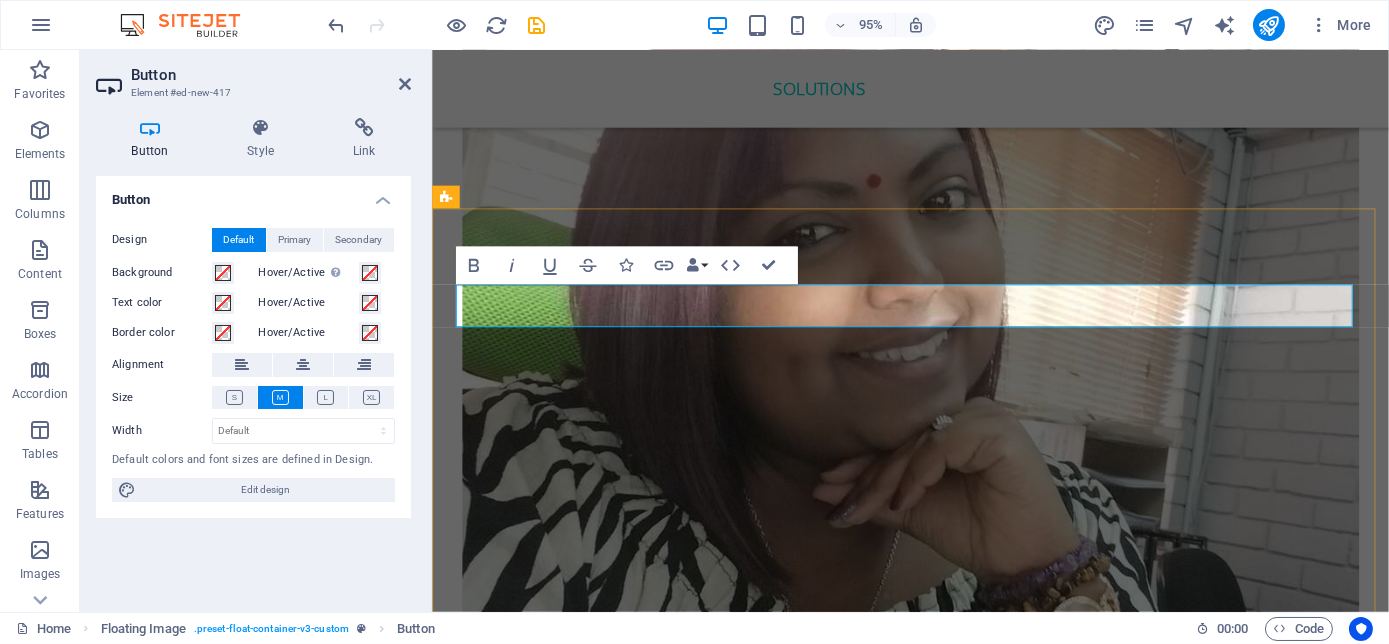 click on "Contact Nolan pi ​ ​ llay" at bounding box center (602, 4730) 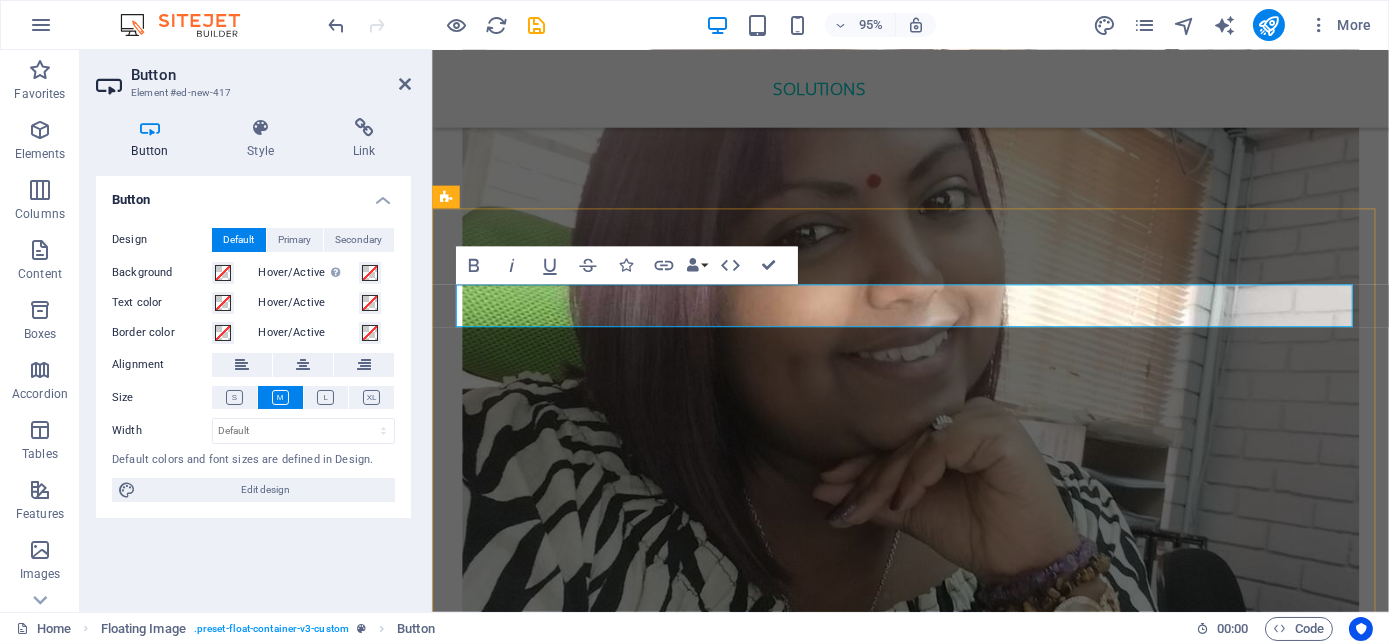 click on "Contact Nolan pi ​ ​ llay" at bounding box center [602, 4730] 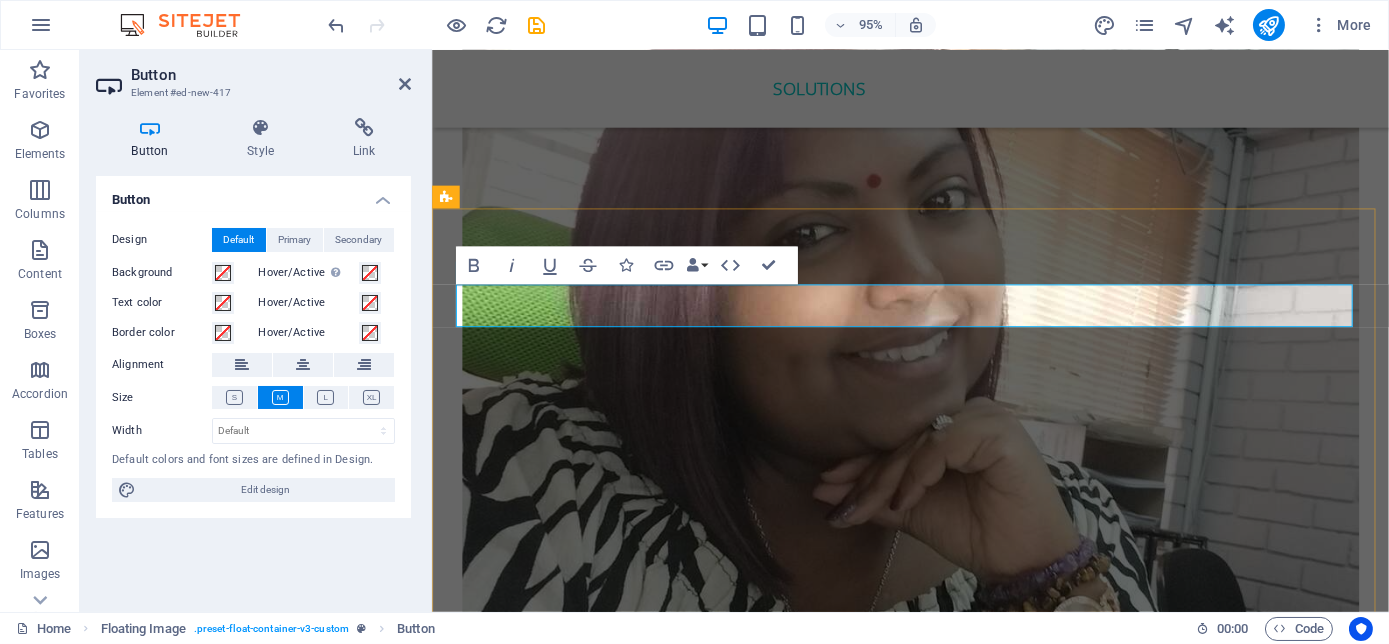 drag, startPoint x: 679, startPoint y: 317, endPoint x: 625, endPoint y: 318, distance: 54.00926 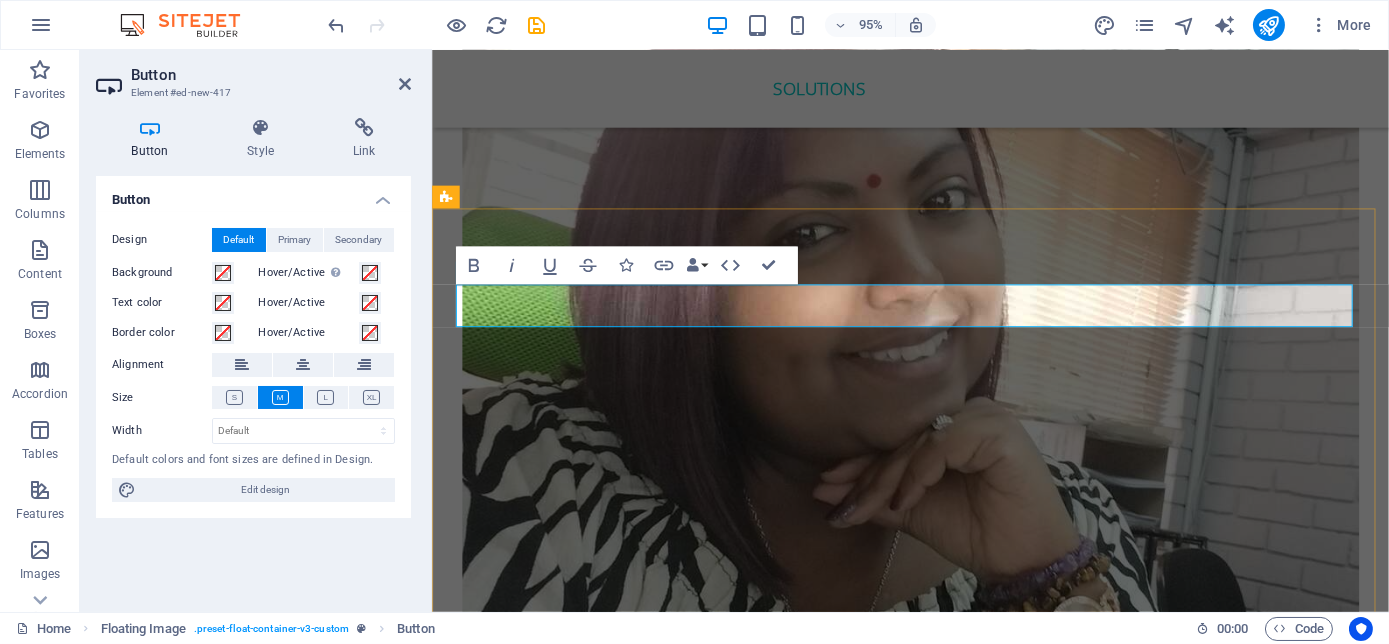 click on "Contact Nolan pi ​ ​ llay" at bounding box center (602, 4730) 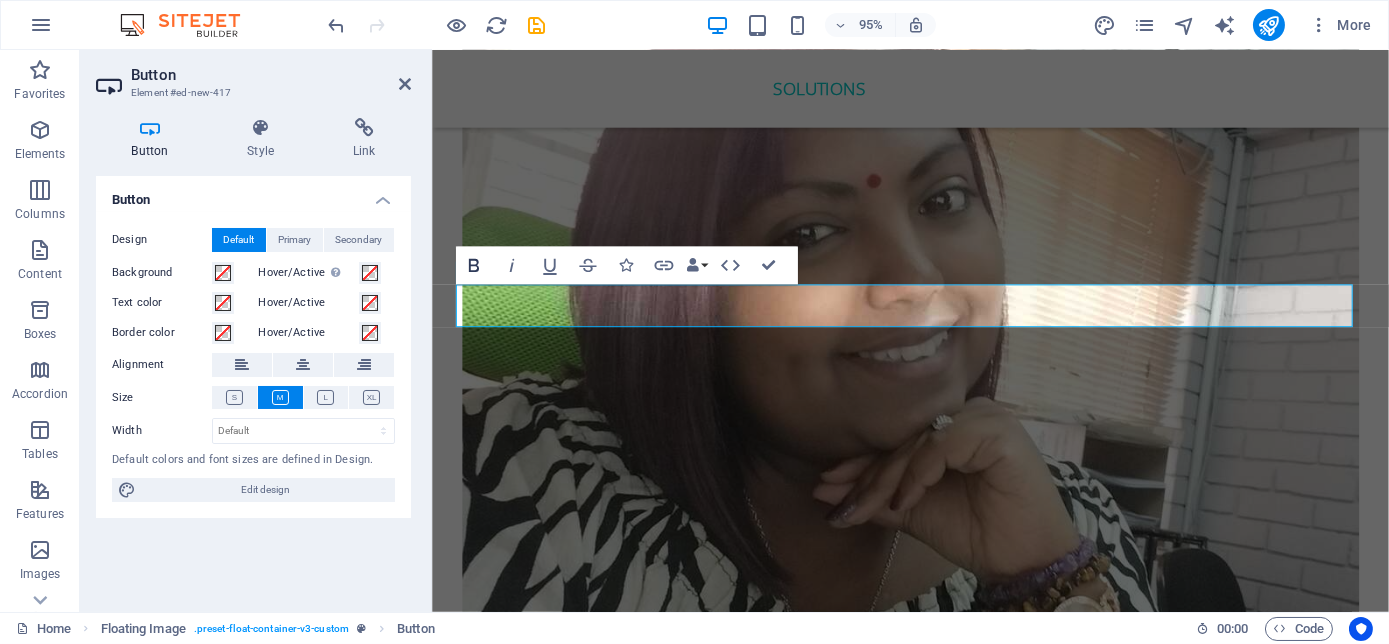 click 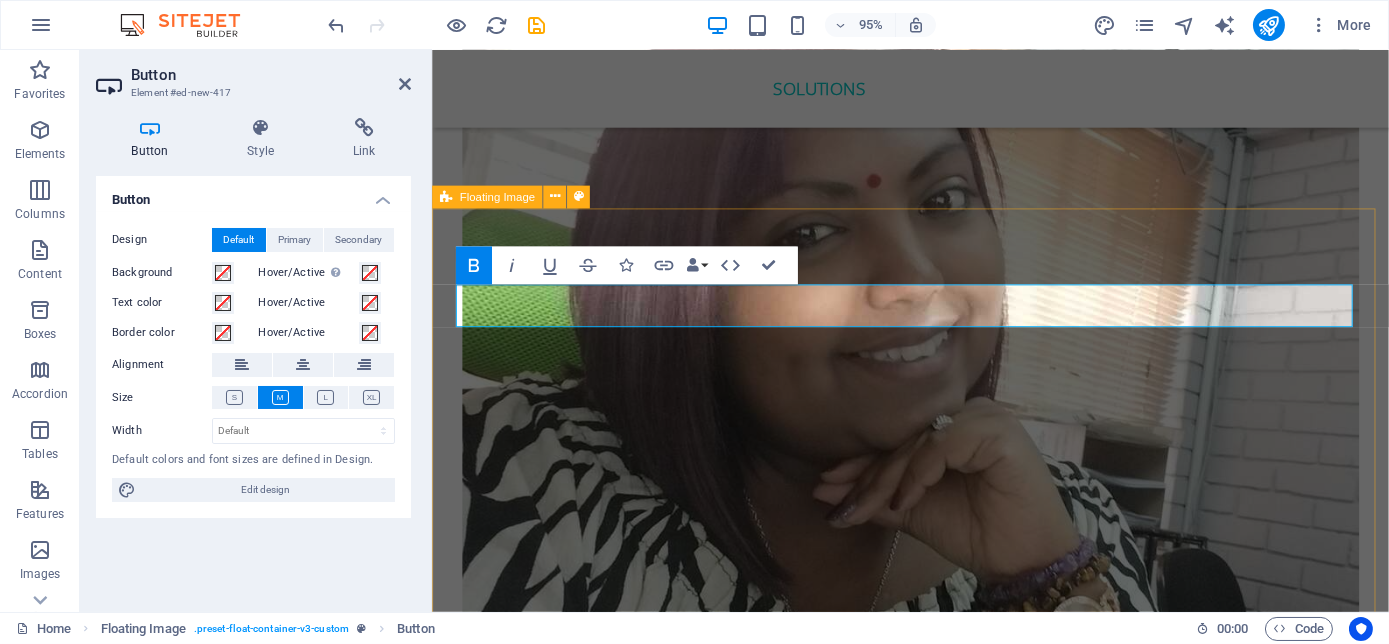 click on "Contact Nolan pi​ ​ llay In 2024, Nolan received the Global Humanitarian Award in Las Vegas for significant contributions to communities. This year he was also the Runner up for the Ignite X speaking competition in Salt Lake City, Utah. In 2024, he was the Most Influential Men for unwavering dedication to helping others grow and achieve greatness. He is also a 3x International Best-Selling Author, recognised for his expertise in mindset transformation, his latest book The Millennial Success Code hit International best seller in four countries in two days. As a Philanthropist, he is the Founder of the Be the Best Version of Yourself Foundation, where he is dedicated to youth empowerment, disability advocacy, cancer awareness, and mental wellness. He has climbed Mt Kilimanjaro three times                                                for various reasons. He is the pied piper for Millennial Success." at bounding box center (934, 4879) 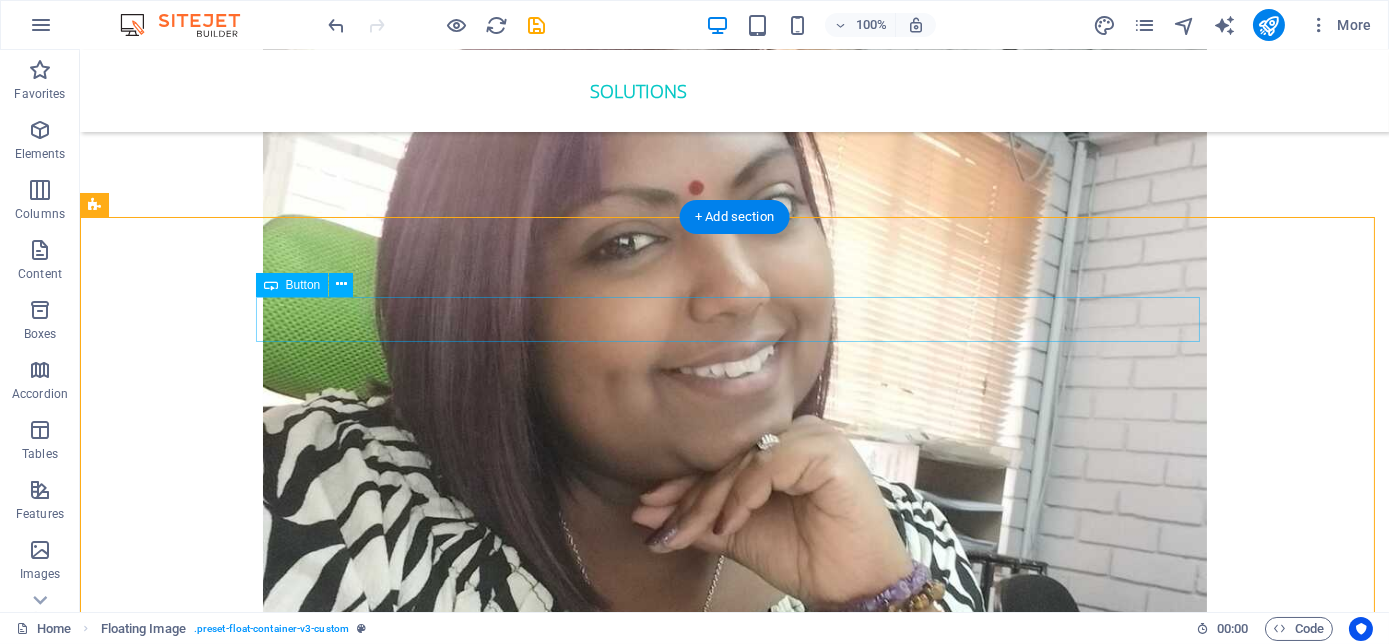 click on "Contact Nolan pillay" at bounding box center [735, 4730] 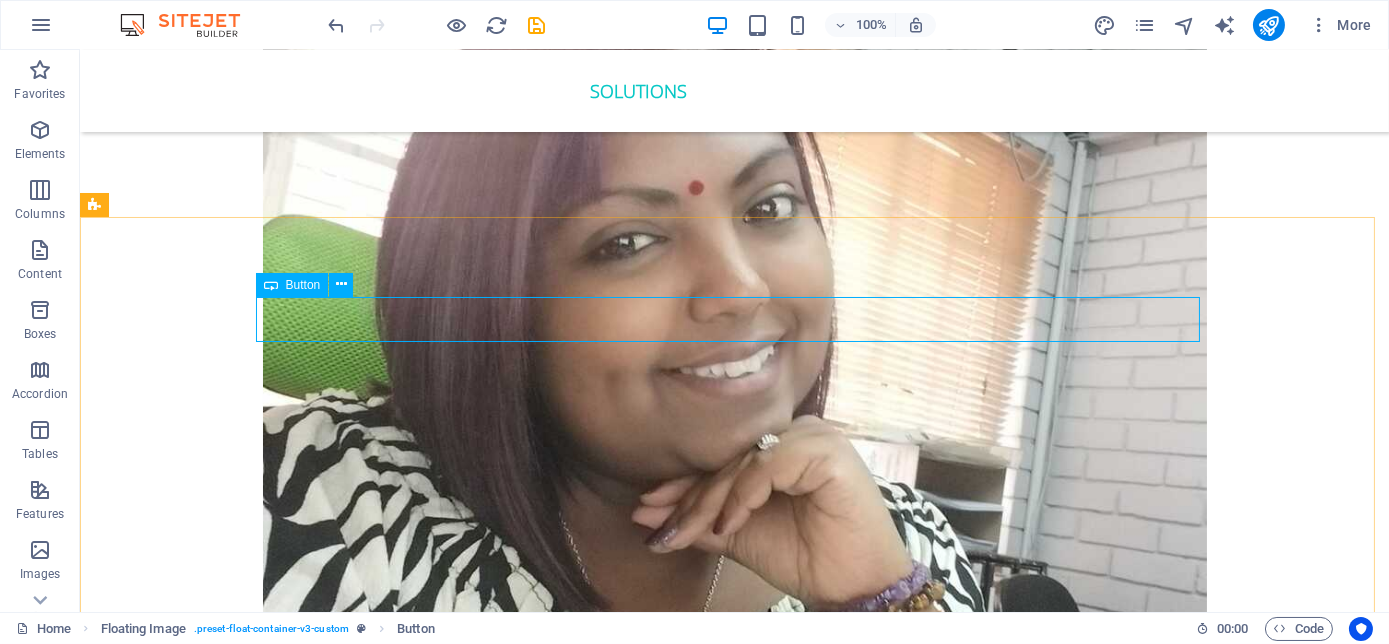 click on "Button" at bounding box center [303, 285] 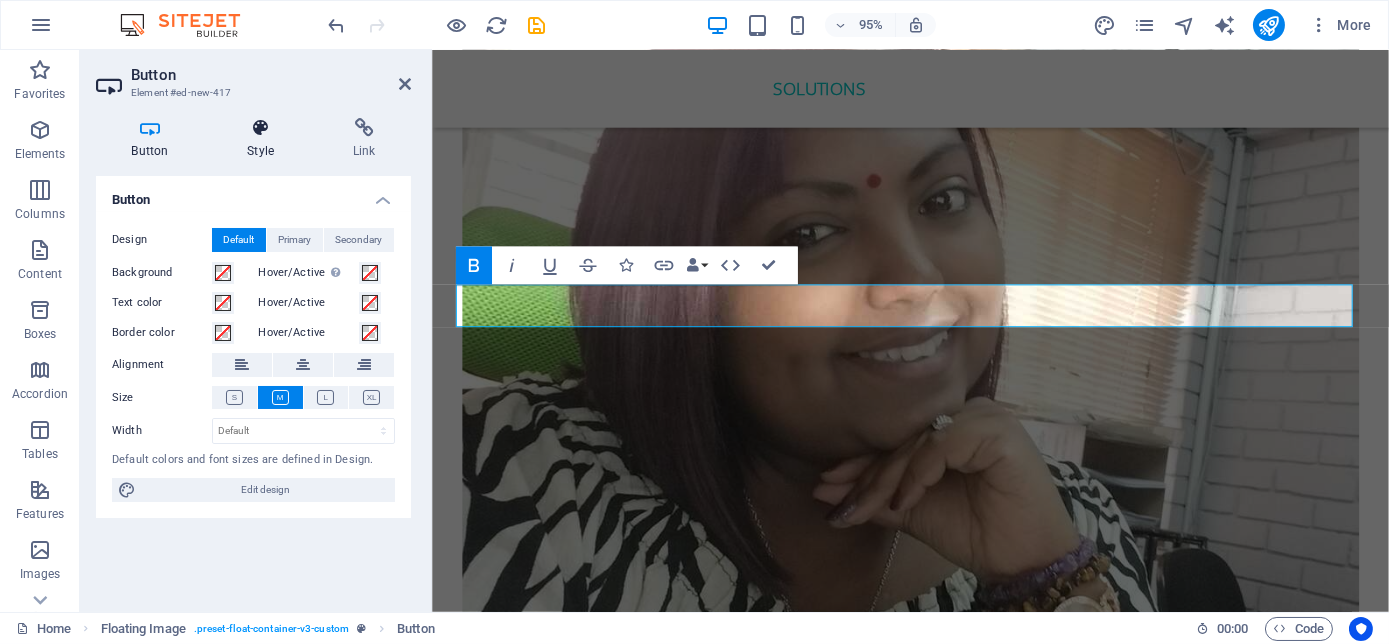 click at bounding box center (261, 128) 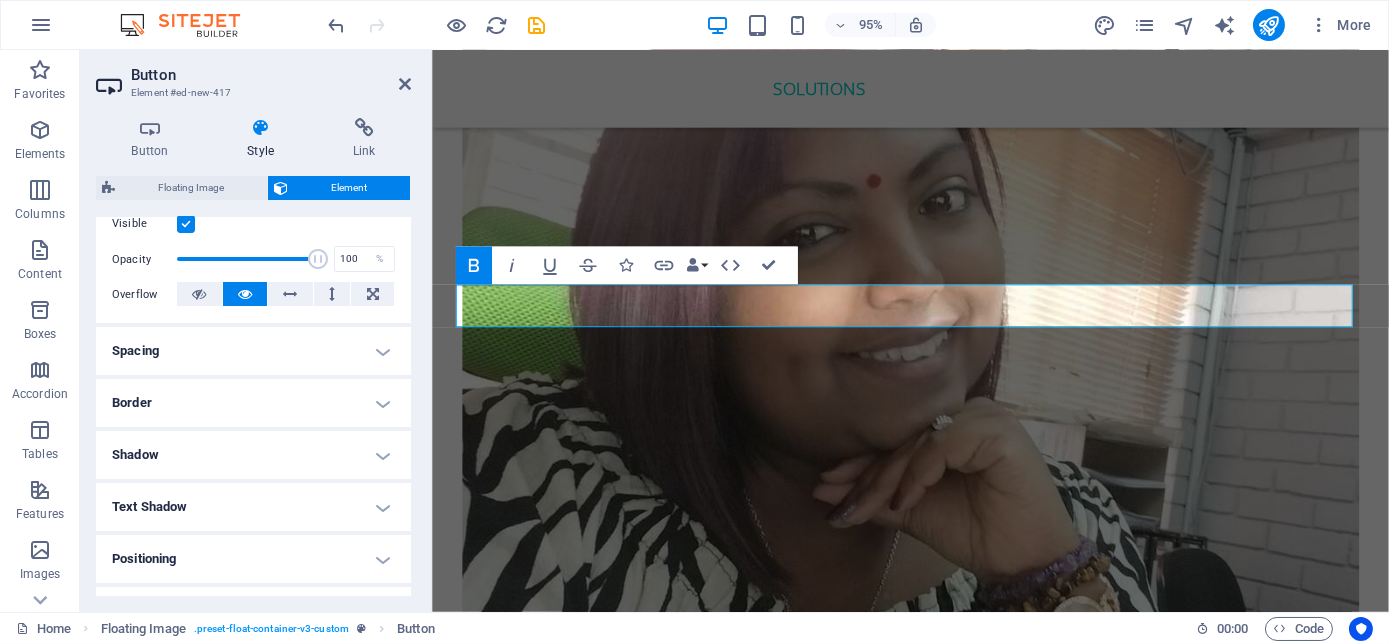 scroll, scrollTop: 272, scrollLeft: 0, axis: vertical 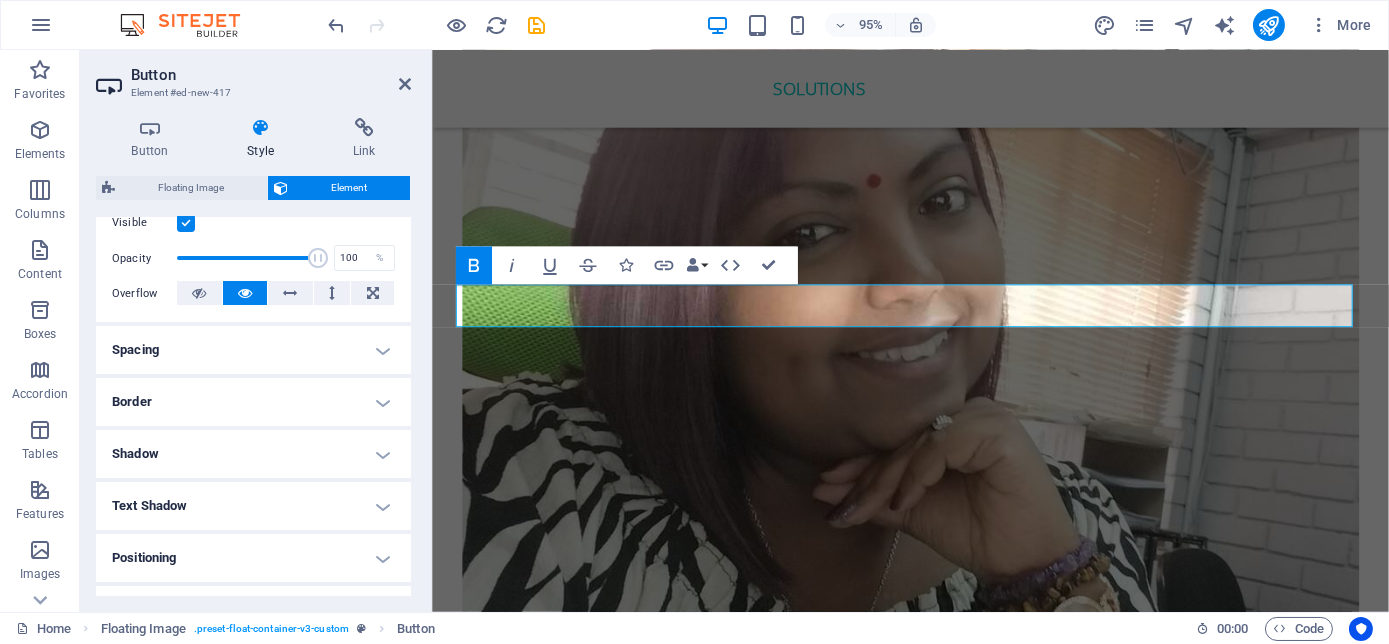 click on "Spacing" at bounding box center (253, 350) 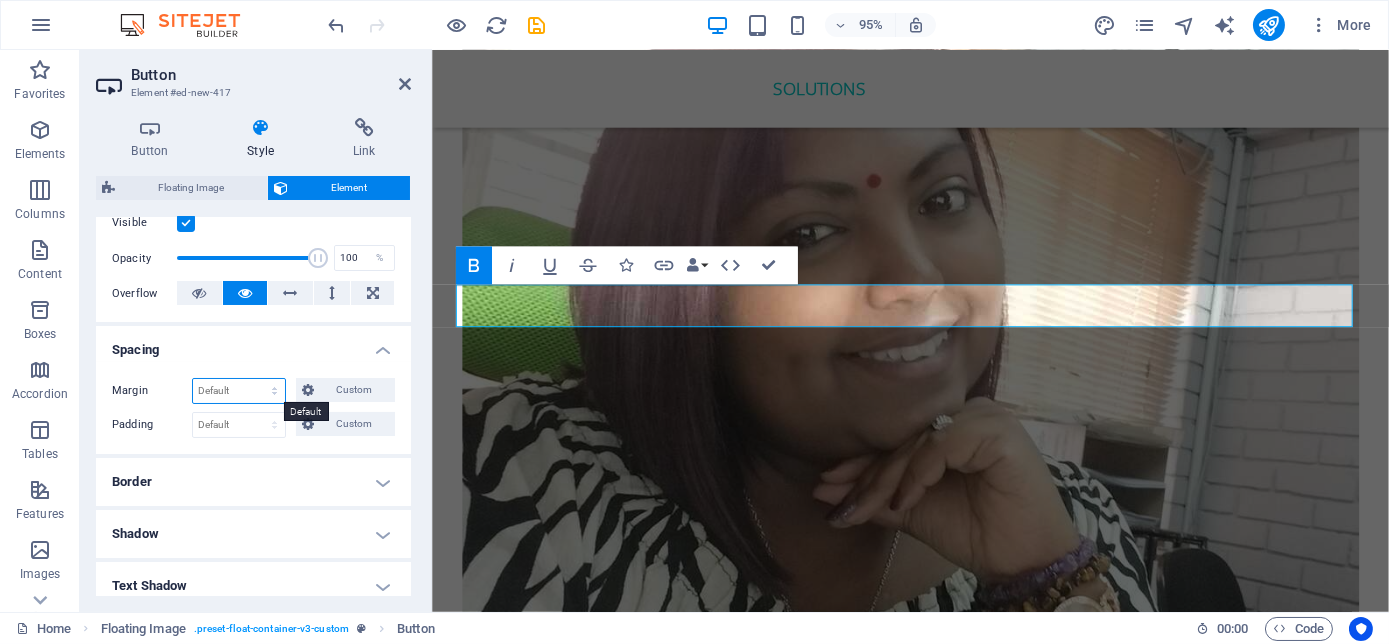 click on "Default auto px % rem vw vh Custom" at bounding box center [239, 391] 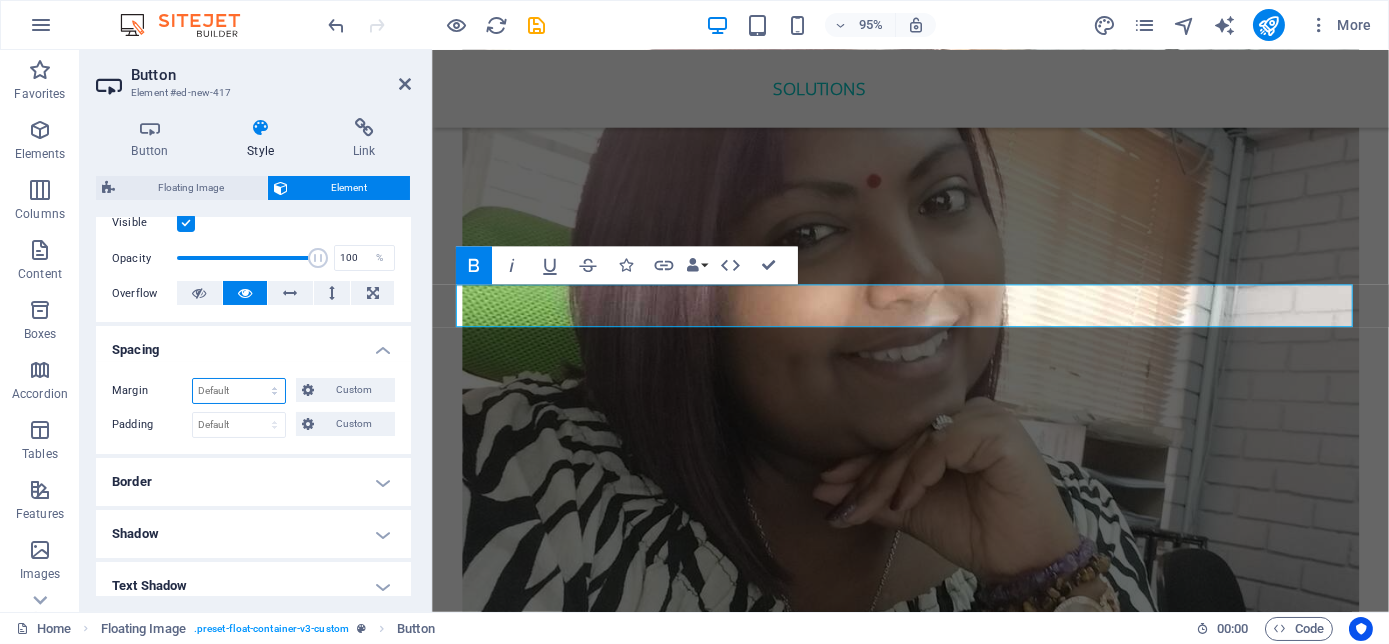 select on "%" 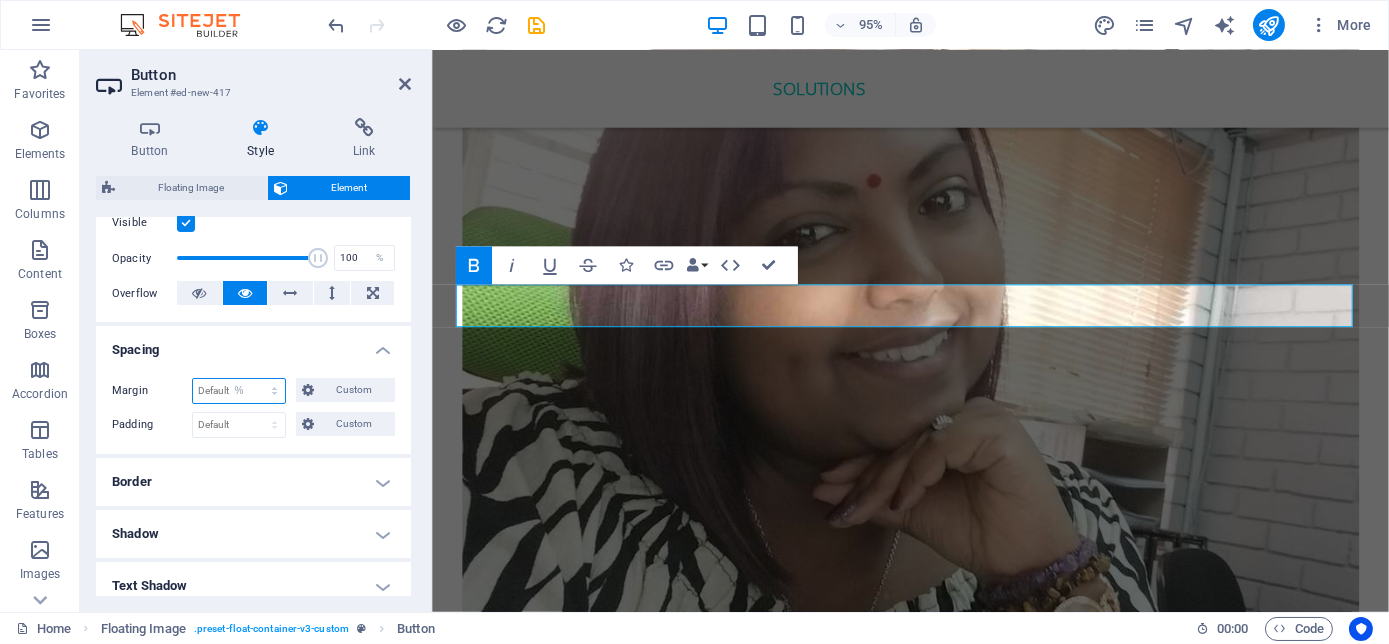 click on "Default auto px % rem vw vh Custom" at bounding box center [239, 391] 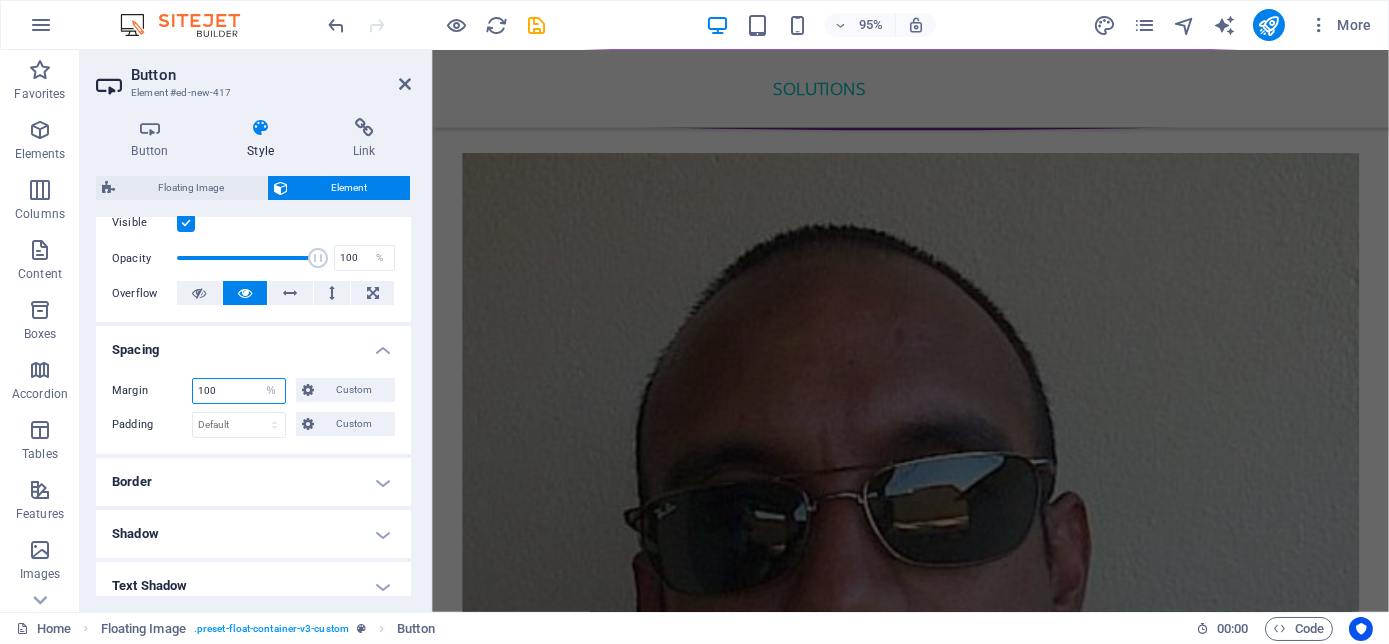 scroll, scrollTop: 5301, scrollLeft: 0, axis: vertical 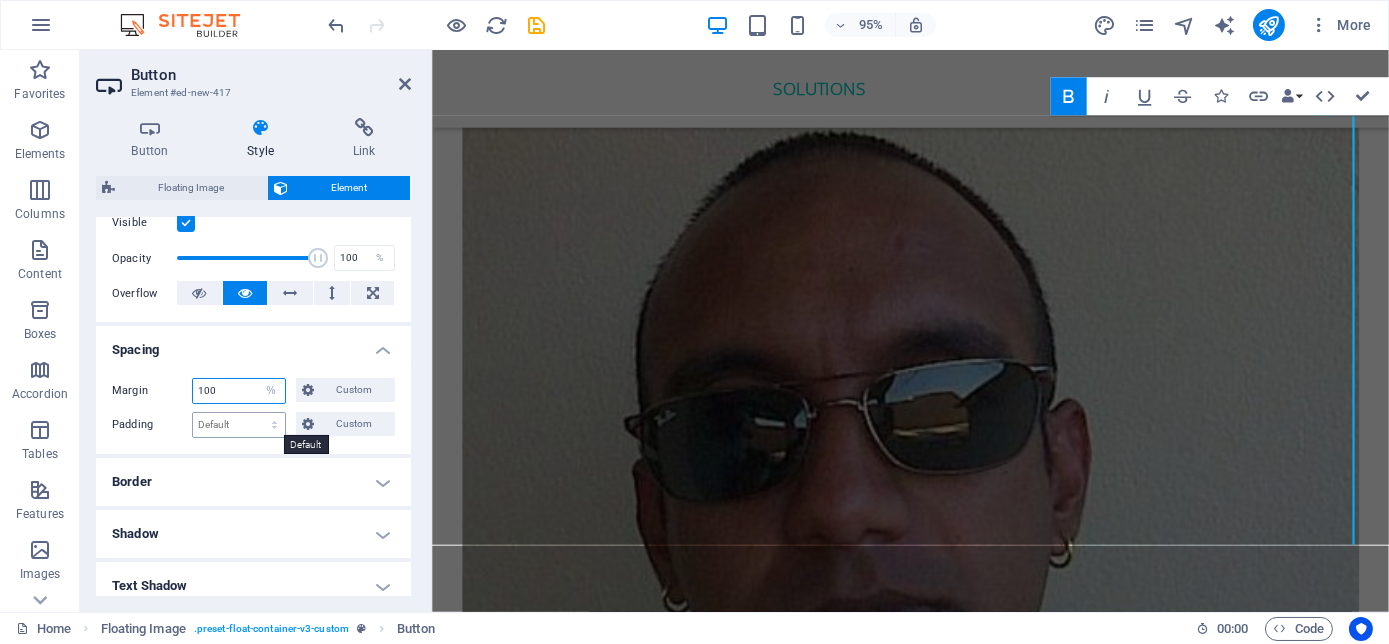 type on "5" 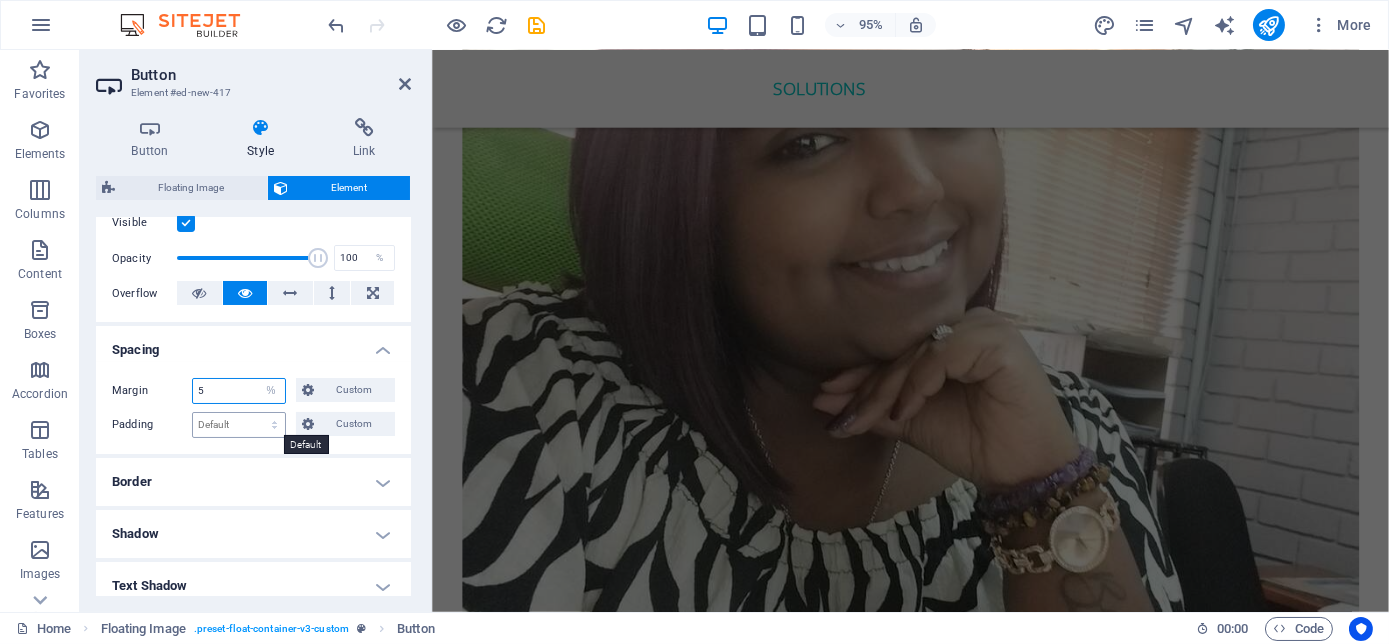scroll, scrollTop: 4200, scrollLeft: 0, axis: vertical 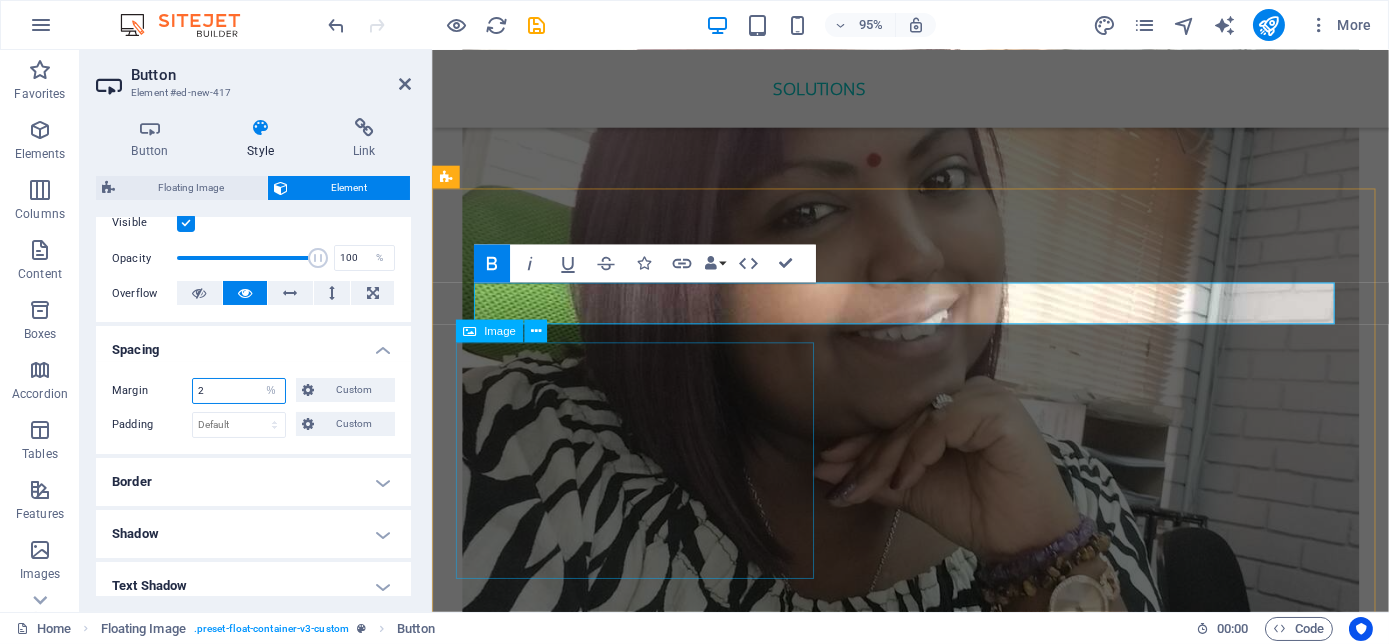 type on "2" 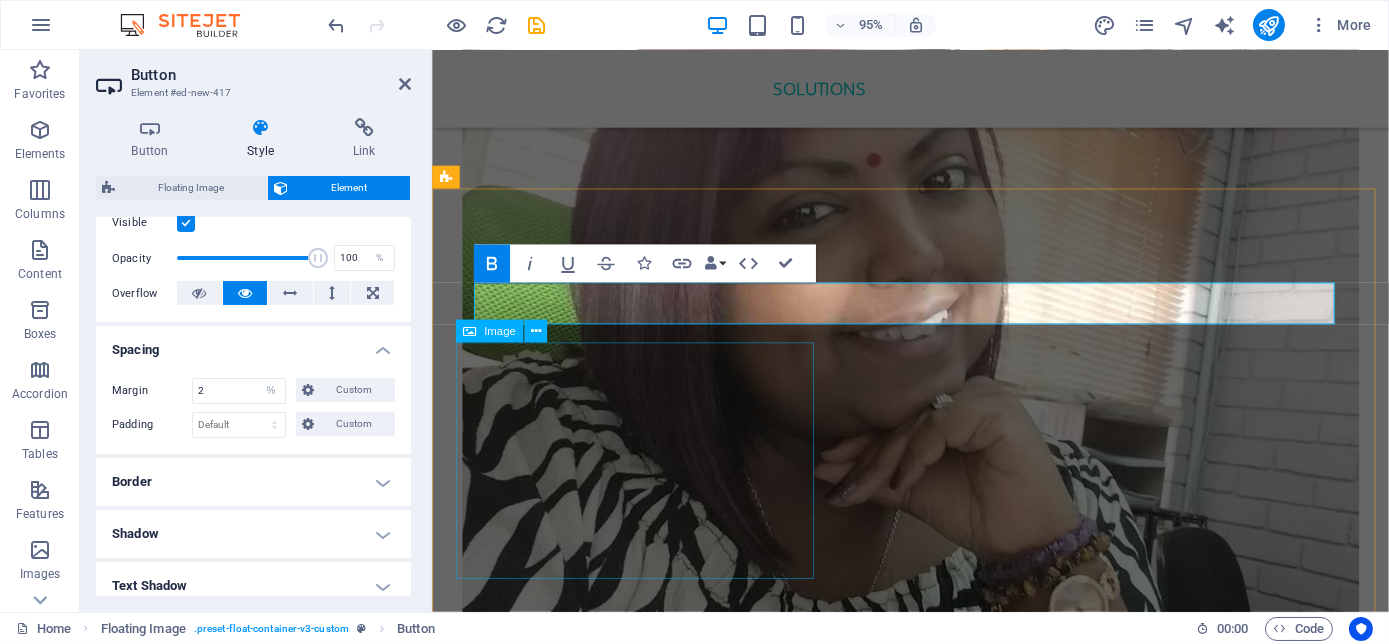 click at bounding box center (652, 4893) 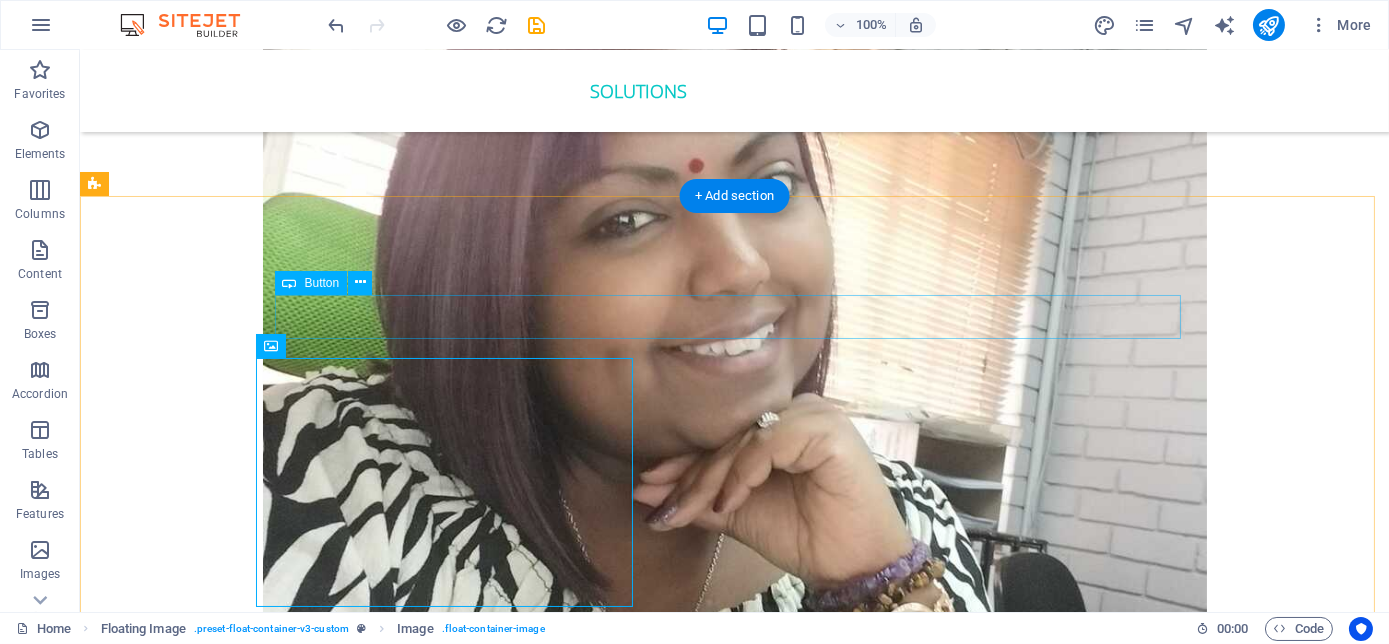 click on "Contact Nolan pillay" at bounding box center (734, 4727) 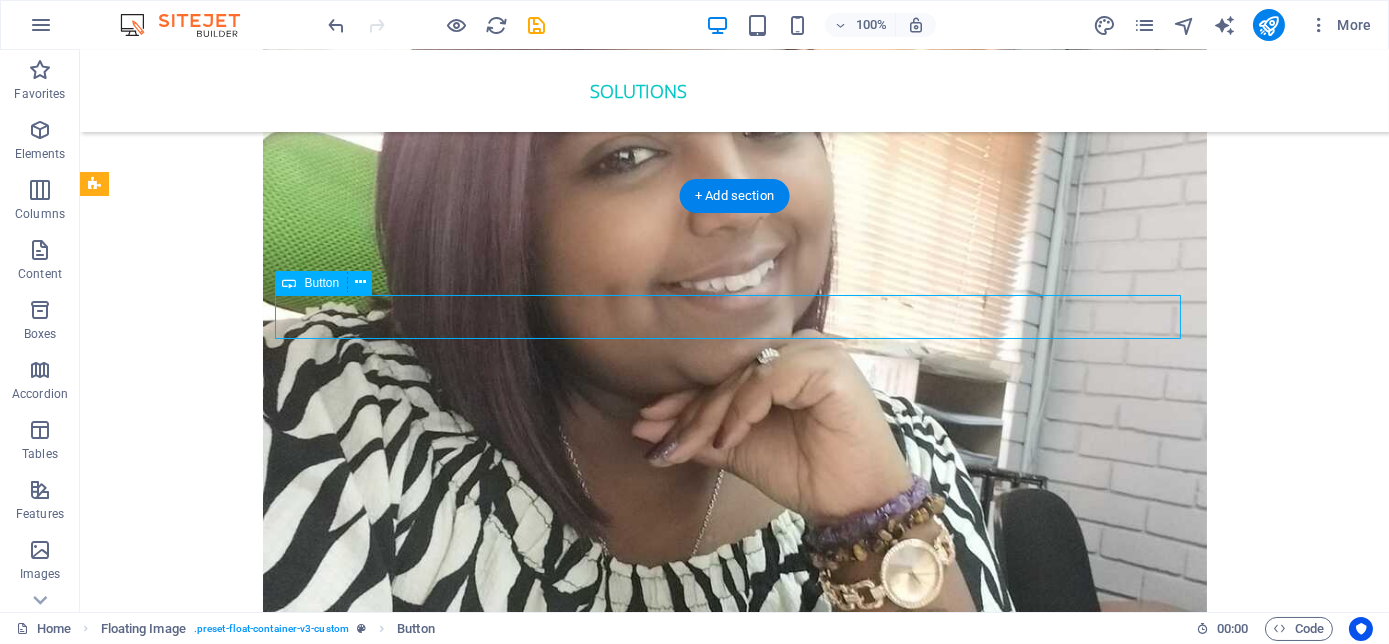 scroll, scrollTop: 4290, scrollLeft: 0, axis: vertical 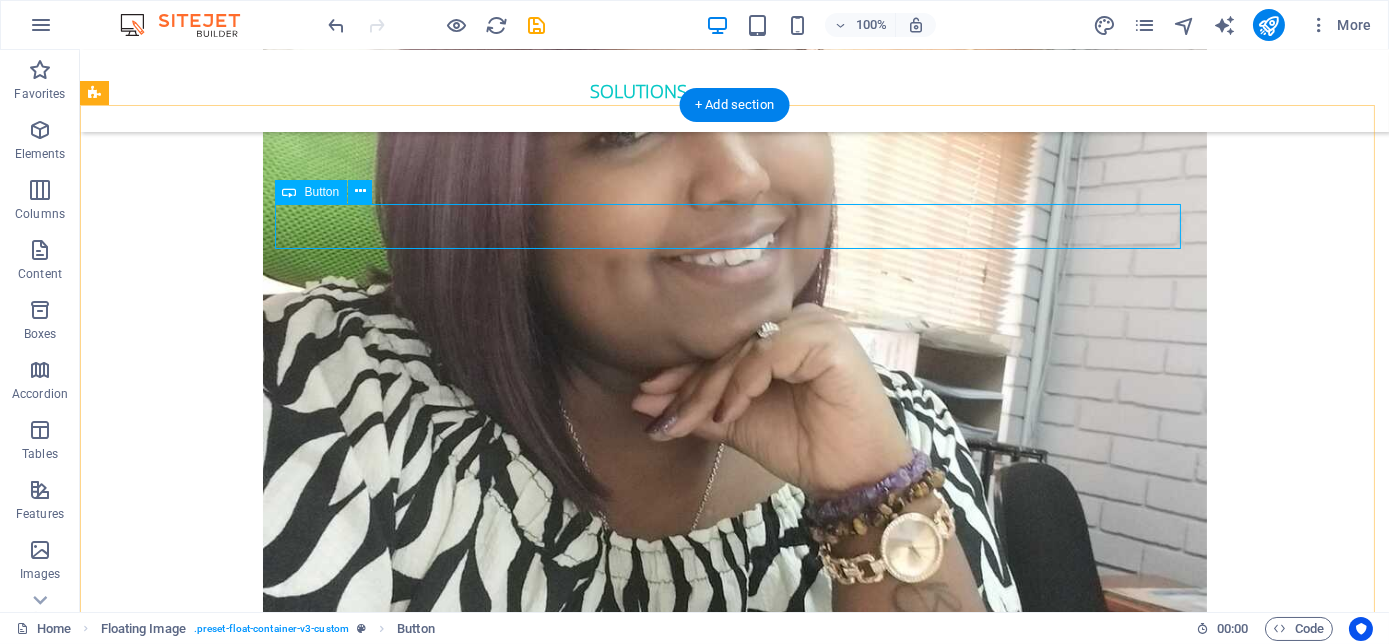 click on "Contact Nolan pillay" at bounding box center (734, 4637) 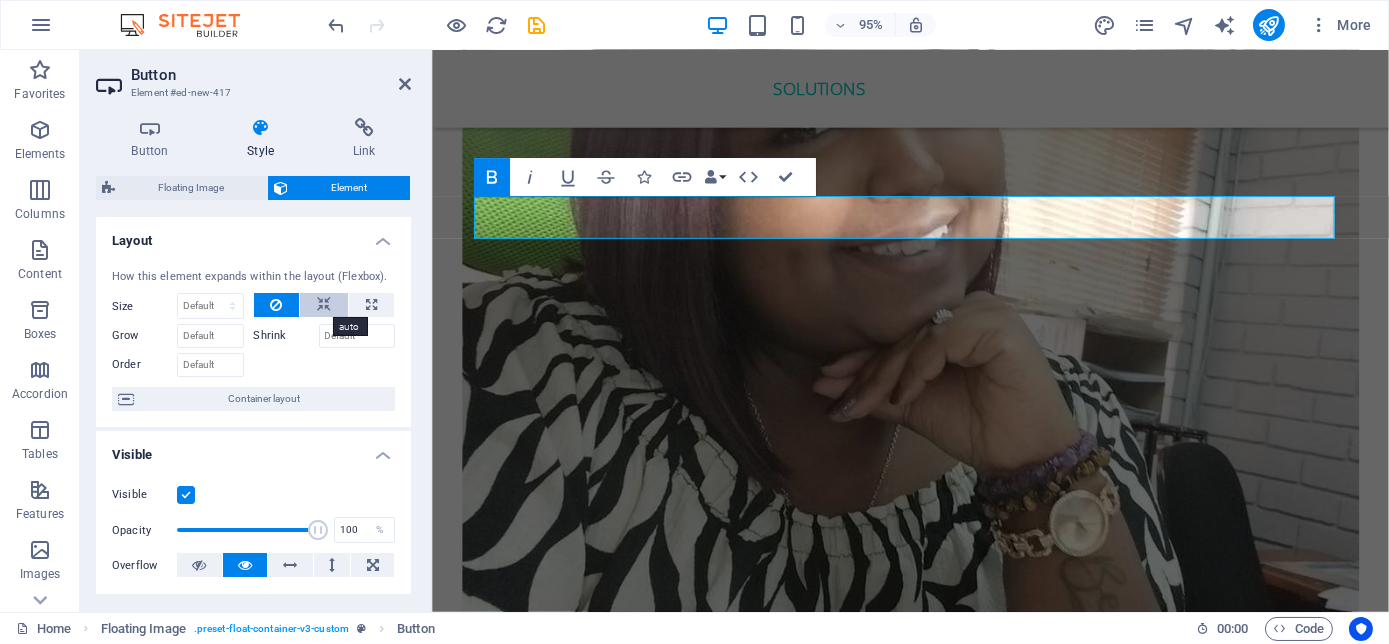click at bounding box center [324, 305] 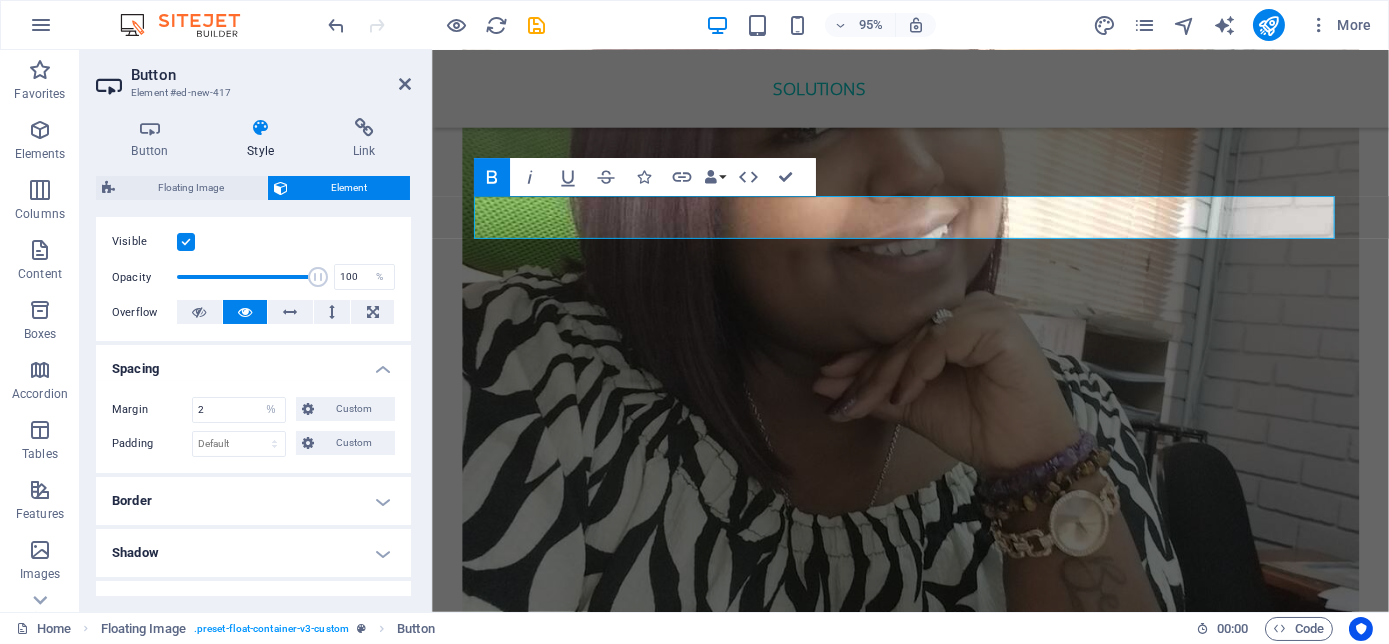 scroll, scrollTop: 272, scrollLeft: 0, axis: vertical 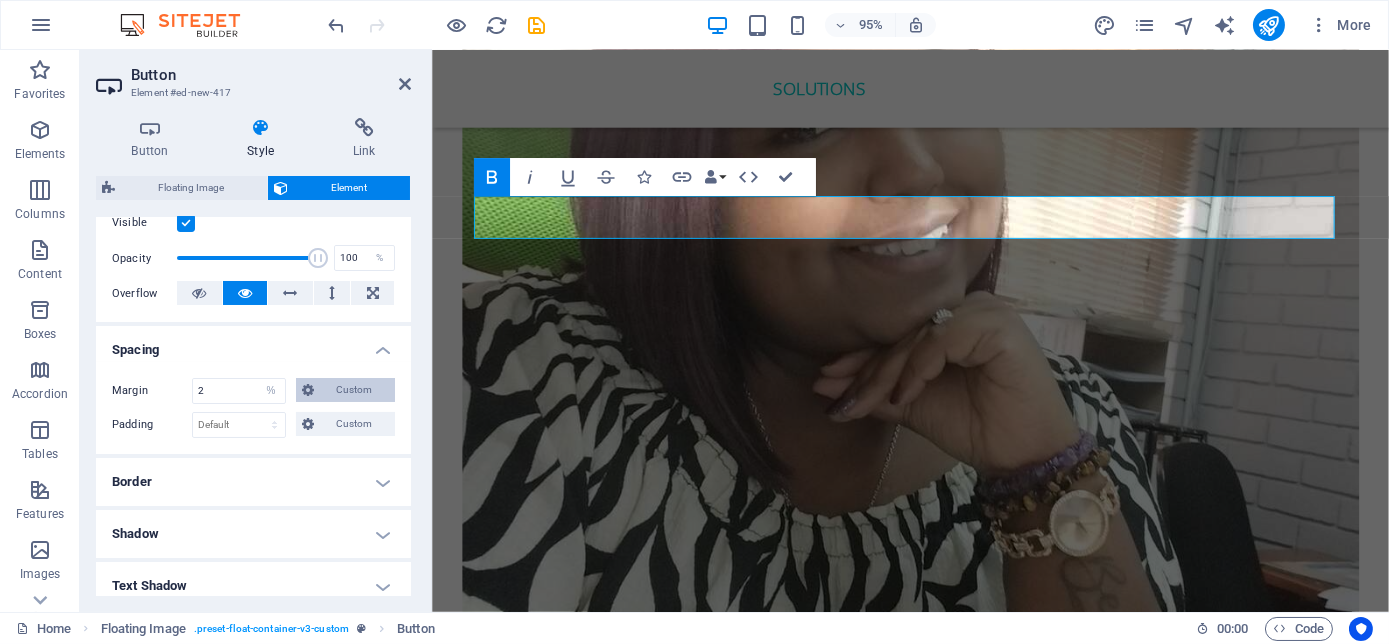 click at bounding box center [308, 390] 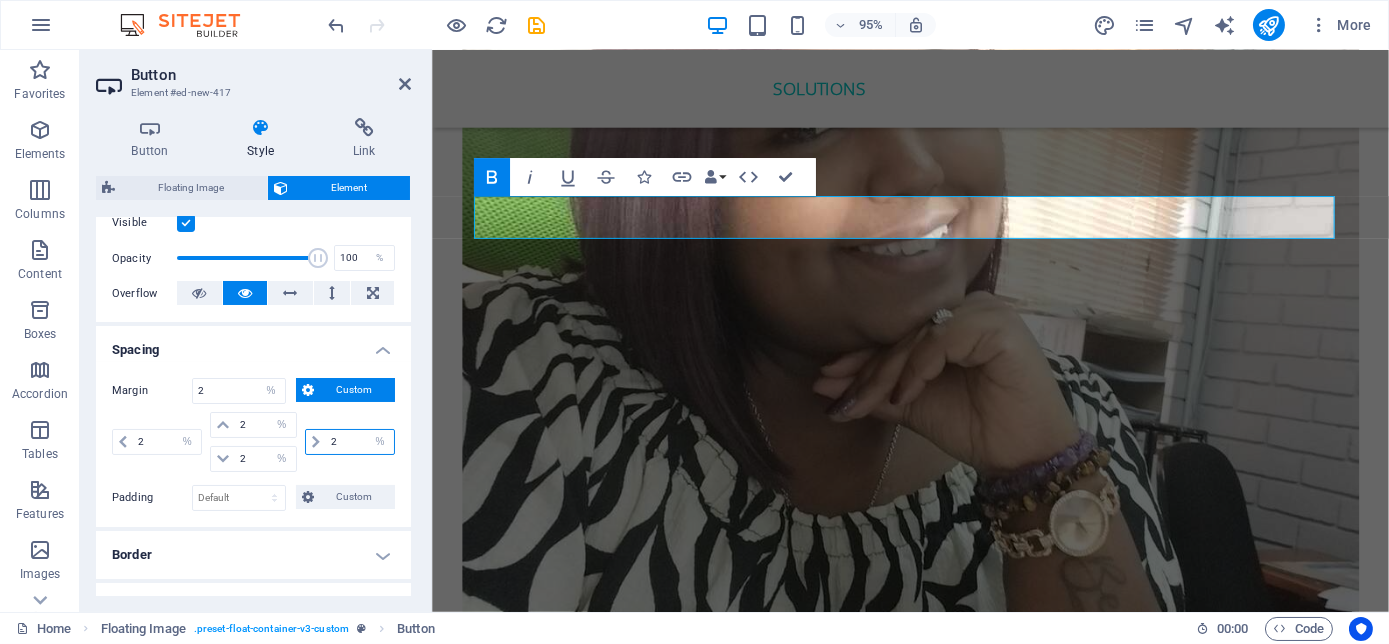 click on "2" at bounding box center (360, 442) 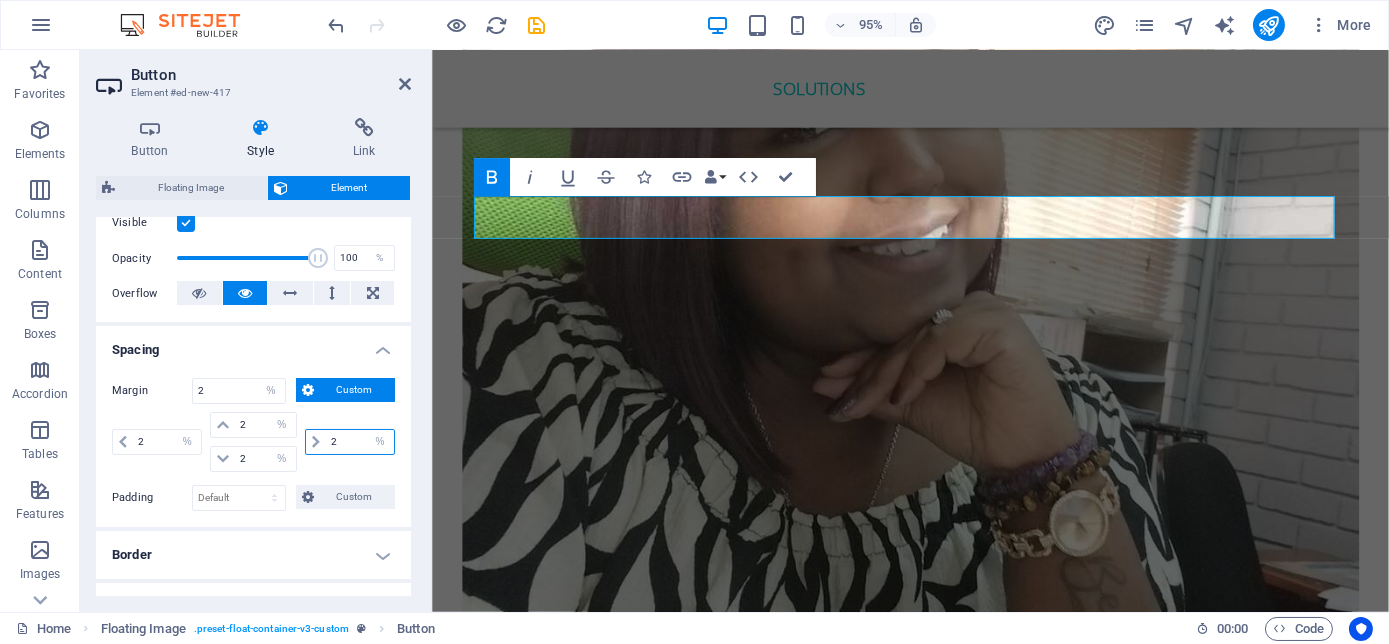 type on "1" 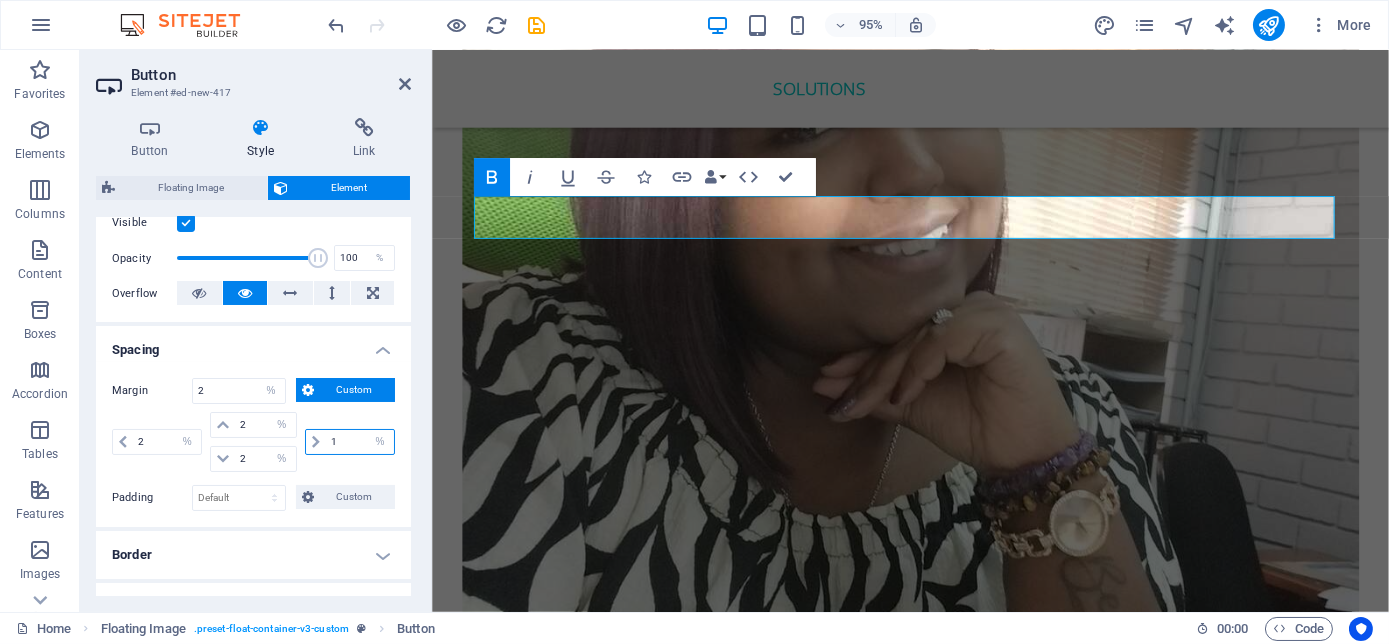 type 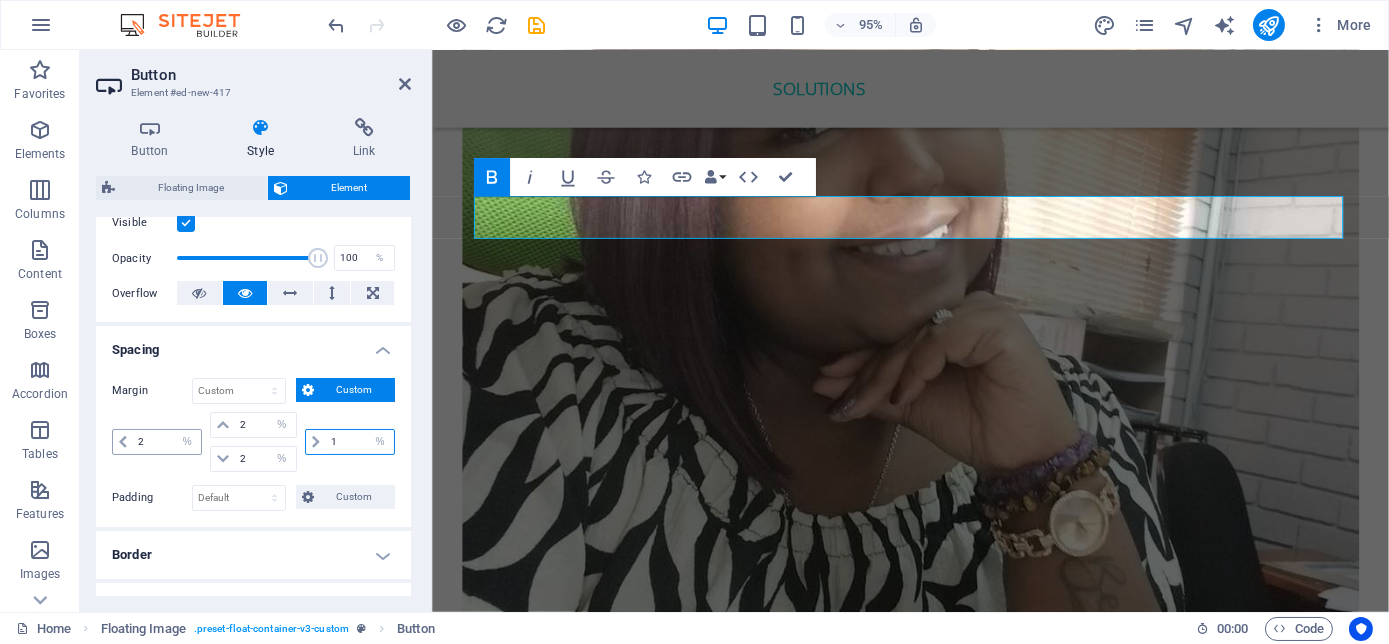 type on "1" 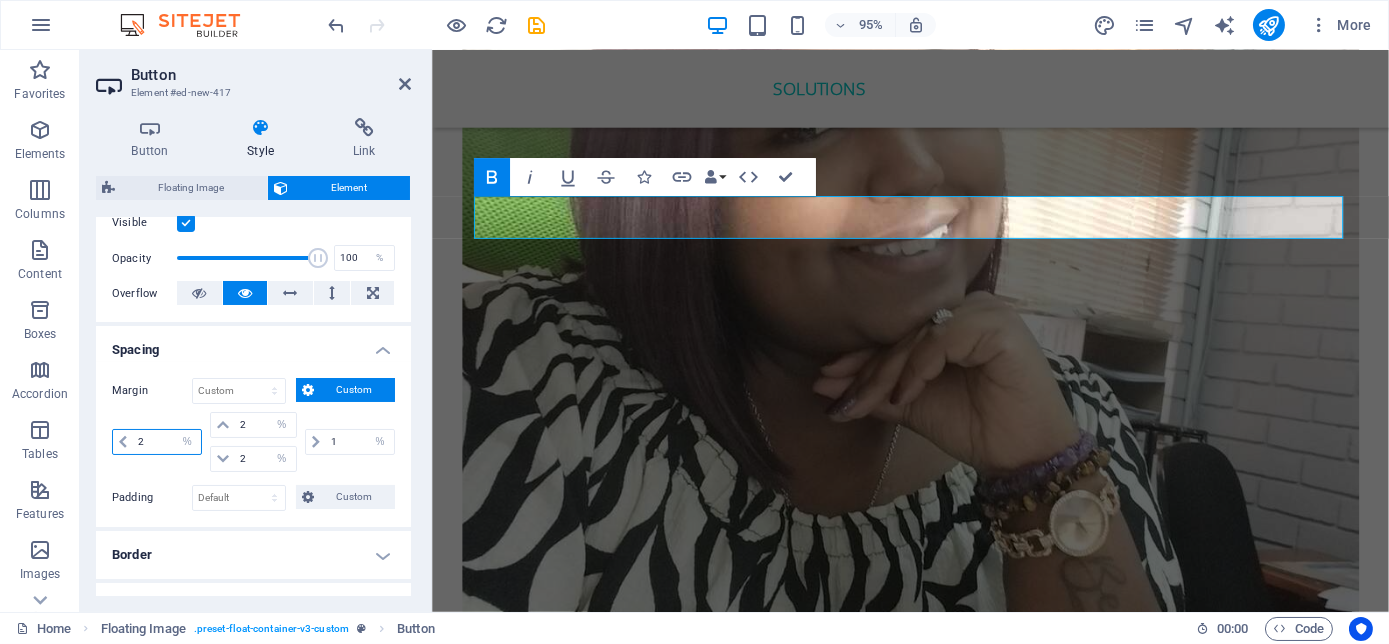 drag, startPoint x: 147, startPoint y: 437, endPoint x: 122, endPoint y: 444, distance: 25.96151 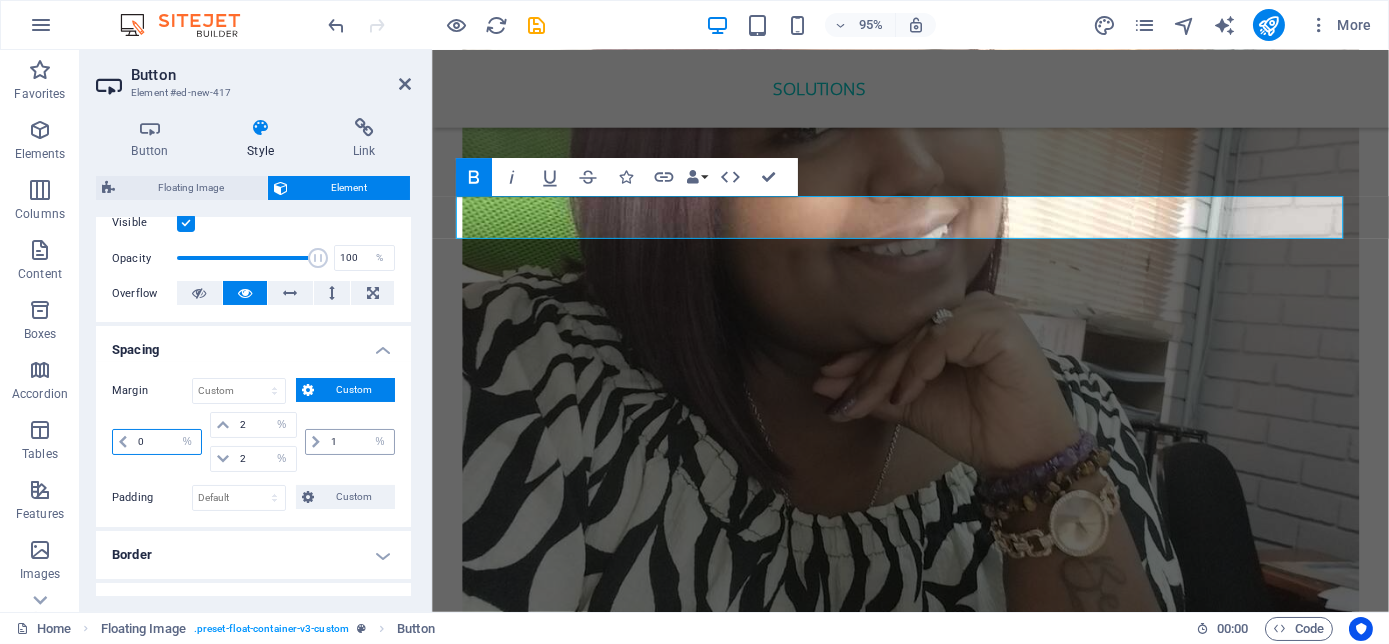 type on "0" 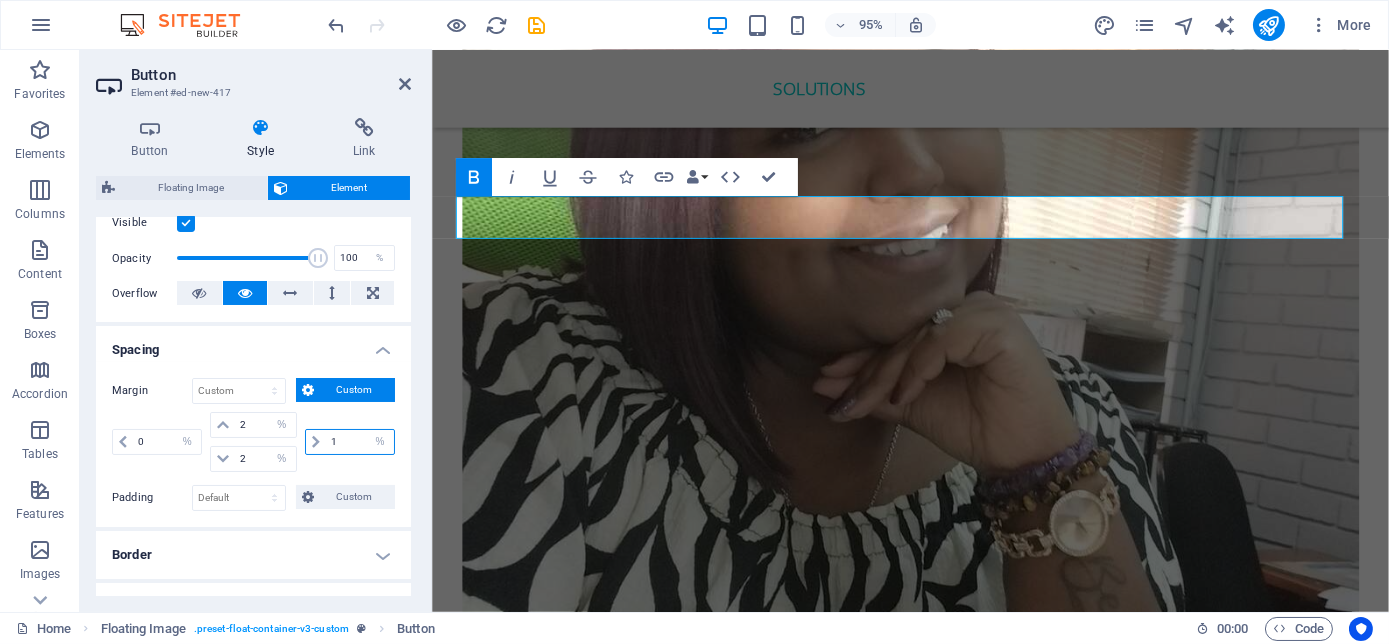 click on "1" at bounding box center (360, 442) 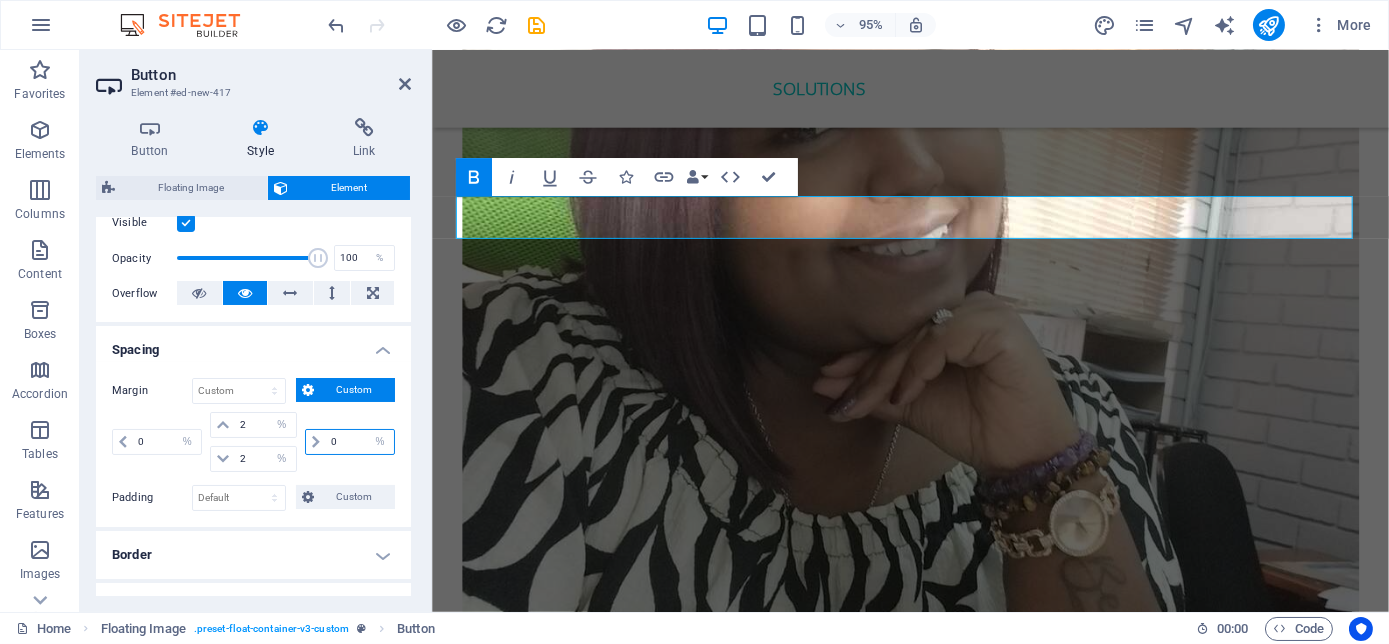type on "0" 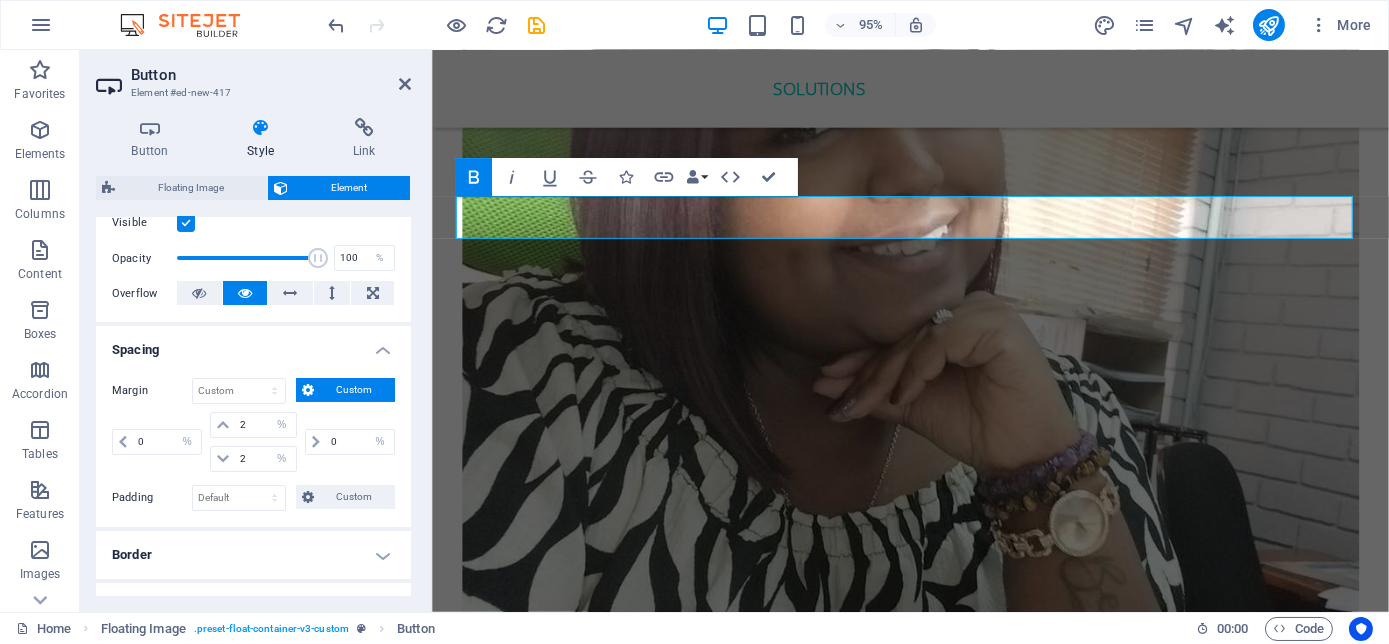 click at bounding box center (261, 128) 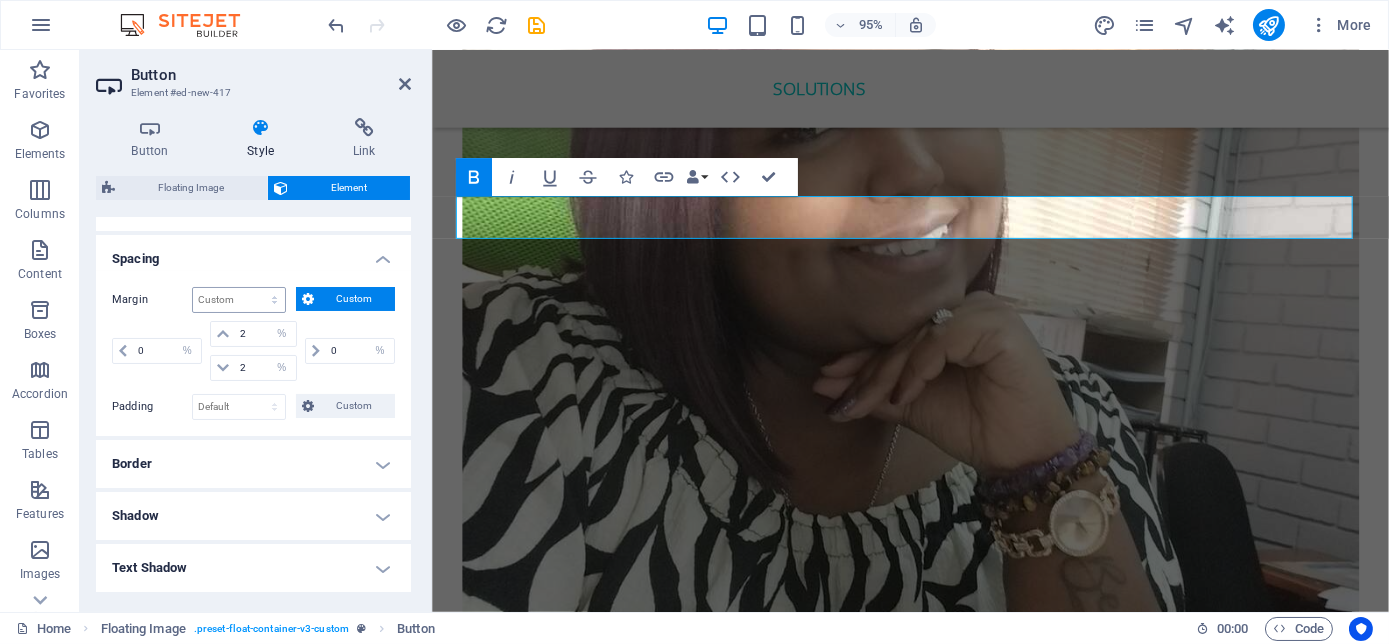 scroll, scrollTop: 454, scrollLeft: 0, axis: vertical 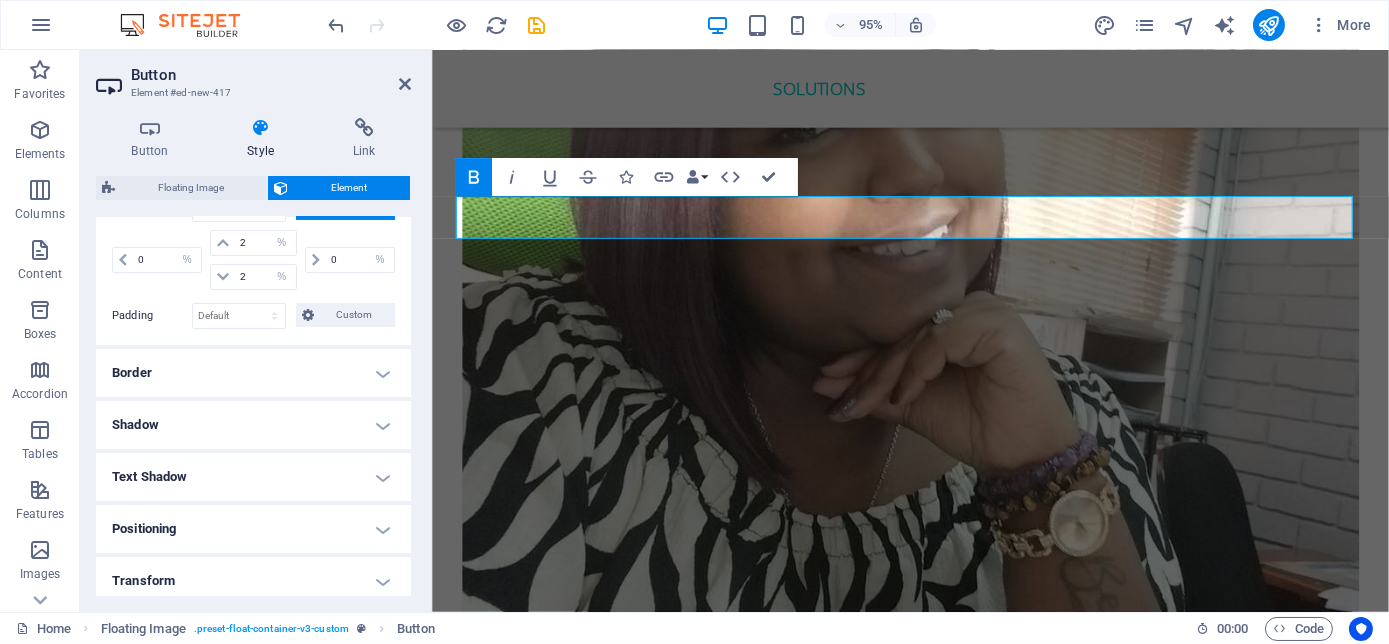 click on "Border" at bounding box center (253, 373) 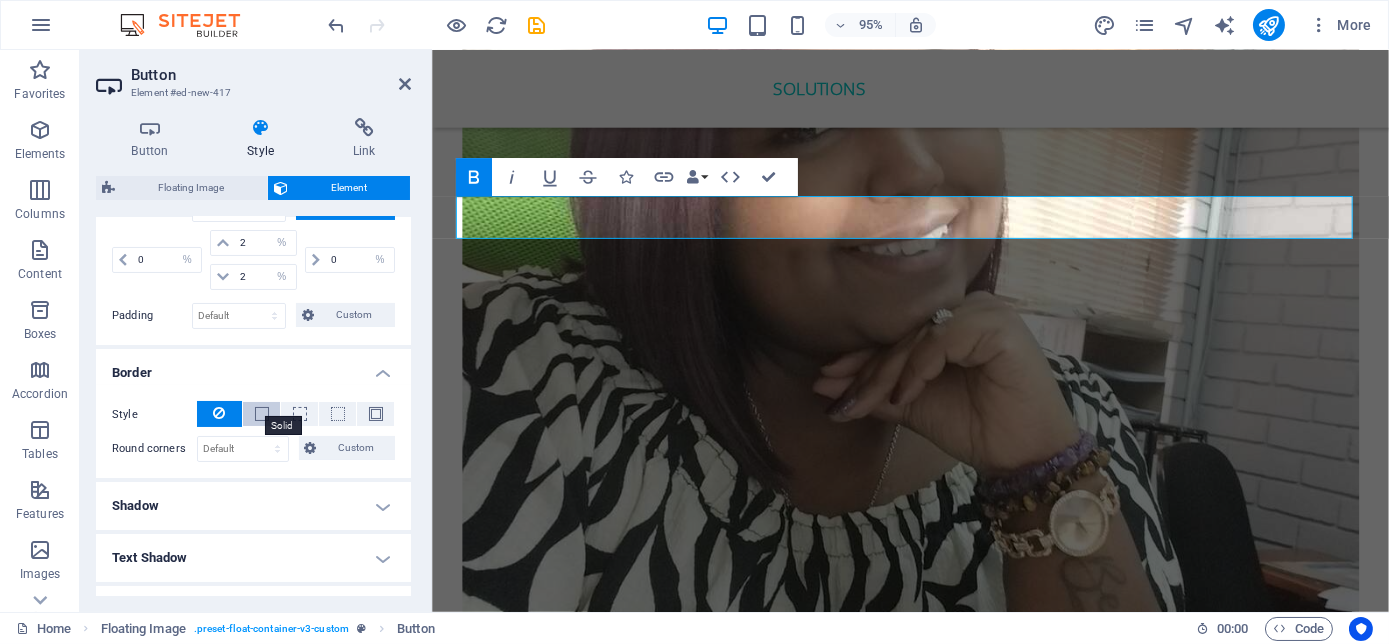 click at bounding box center [262, 414] 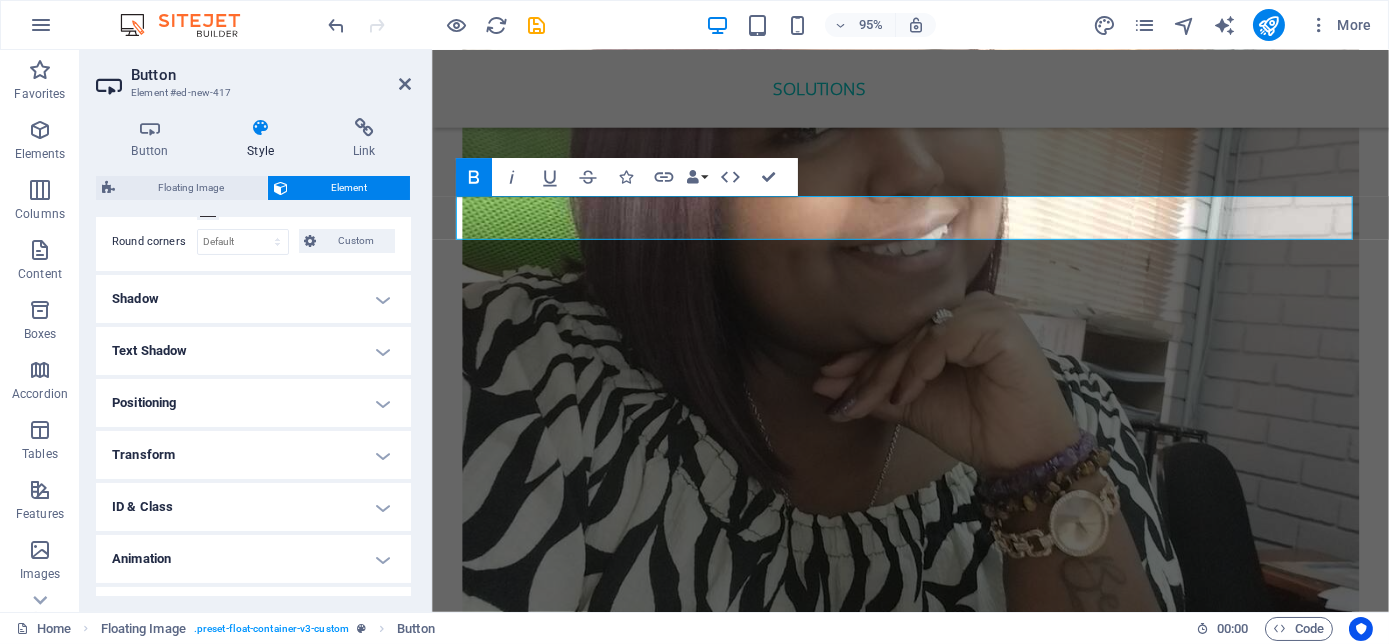 scroll, scrollTop: 762, scrollLeft: 0, axis: vertical 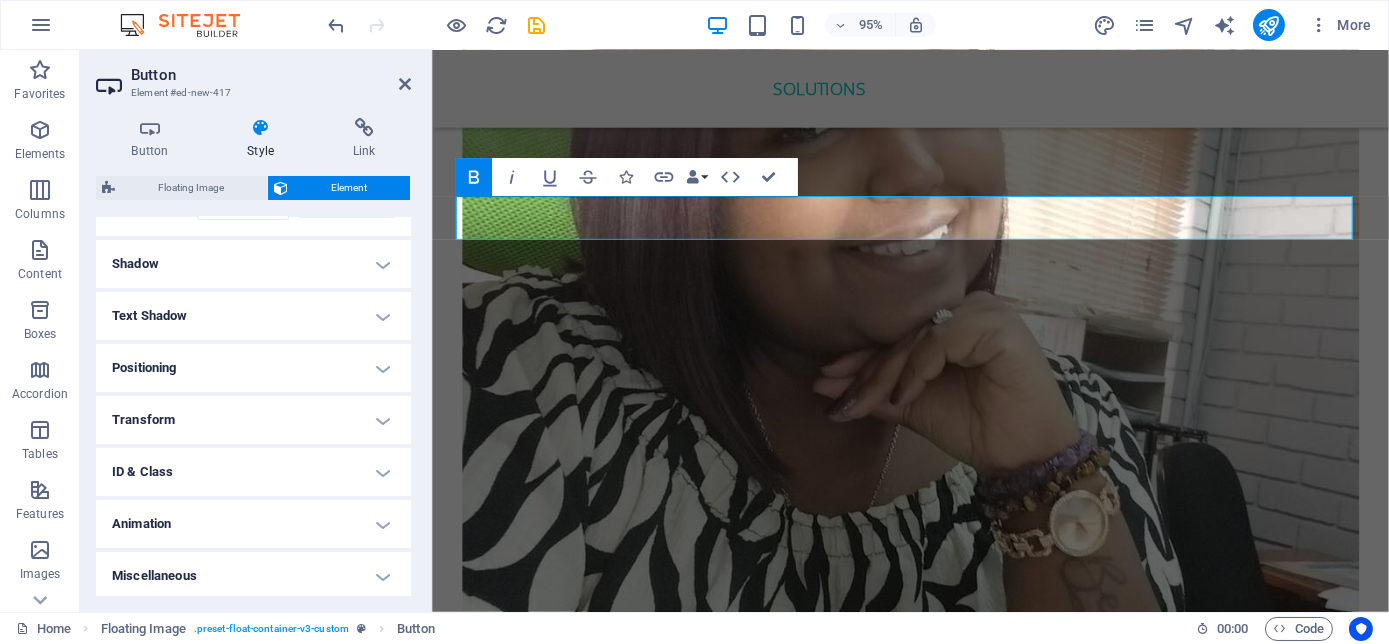click on "Animation" at bounding box center [253, 524] 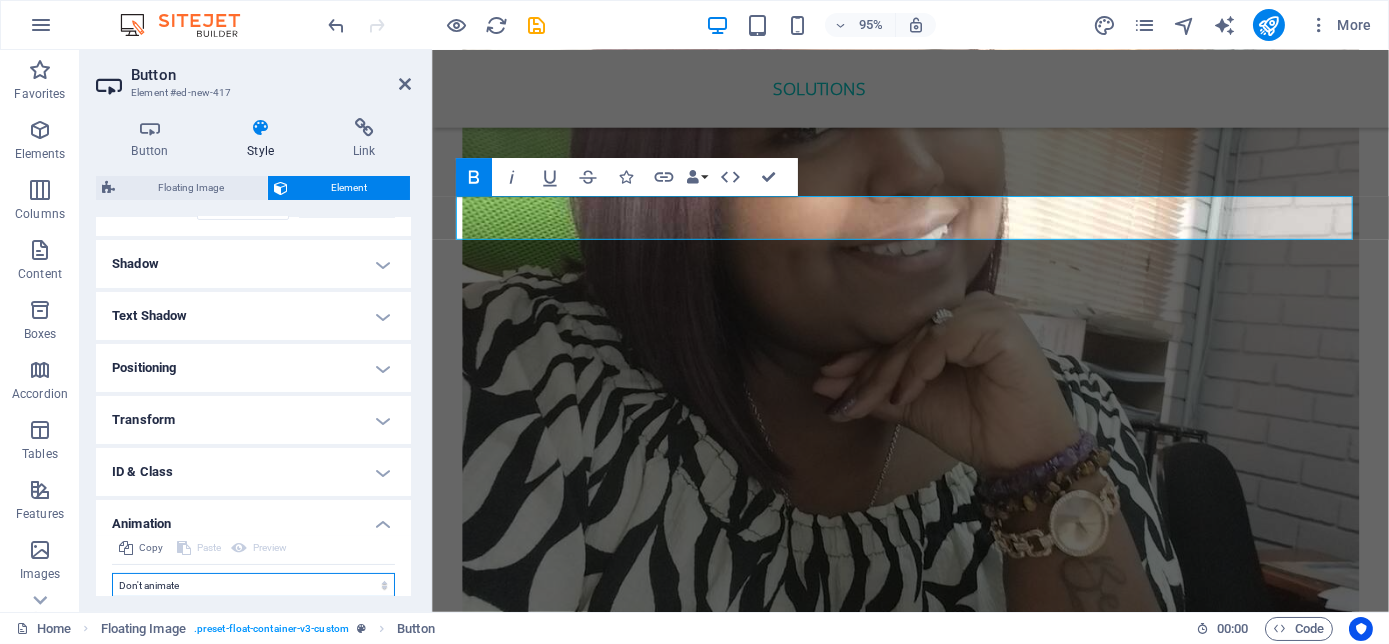 click on "Don't animate Show / Hide Slide up/down Zoom in/out Slide left to right Slide right to left Slide top to bottom Slide bottom to top Pulse Blink Open as overlay" at bounding box center [253, 585] 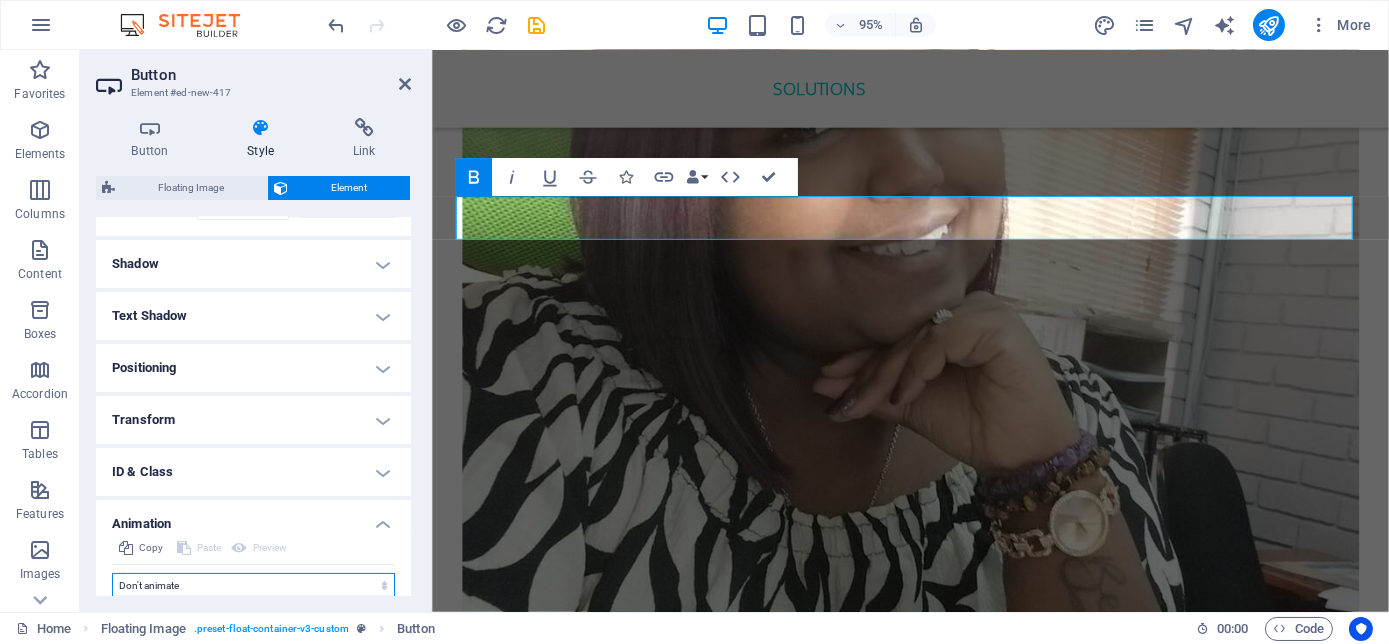 select on "flash" 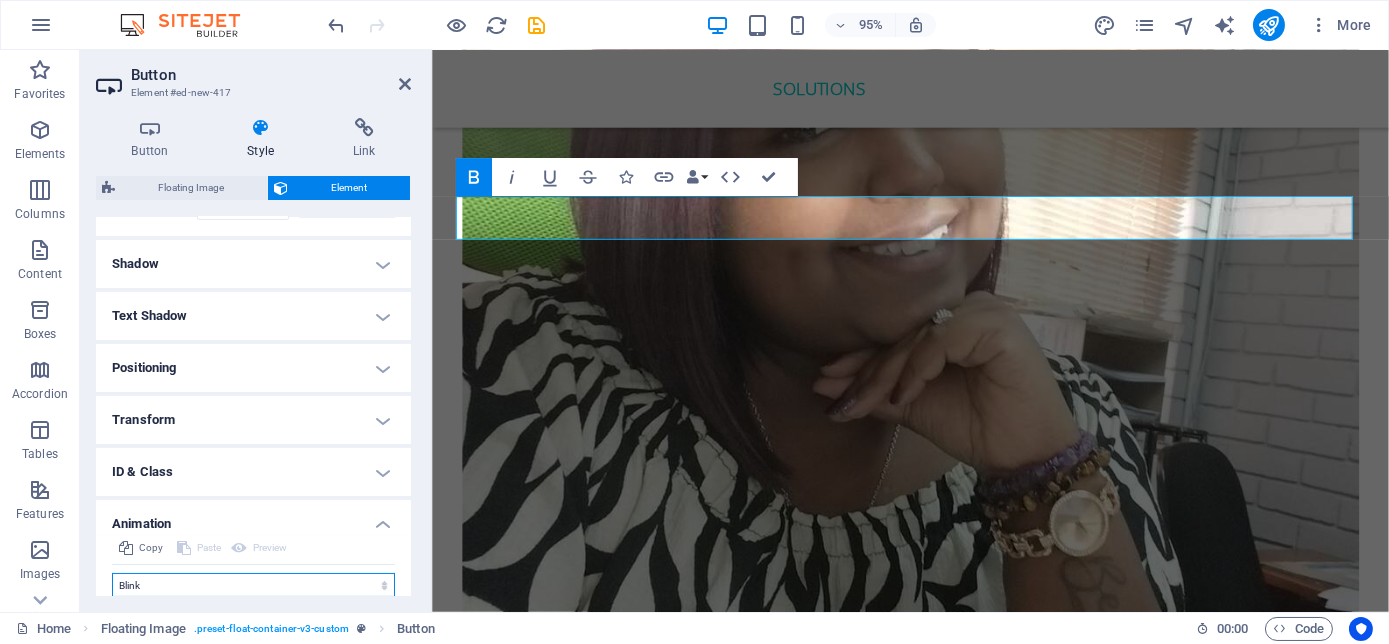click on "Don't animate Show / Hide Slide up/down Zoom in/out Slide left to right Slide right to left Slide top to bottom Slide bottom to top Pulse Blink Open as overlay" at bounding box center [253, 585] 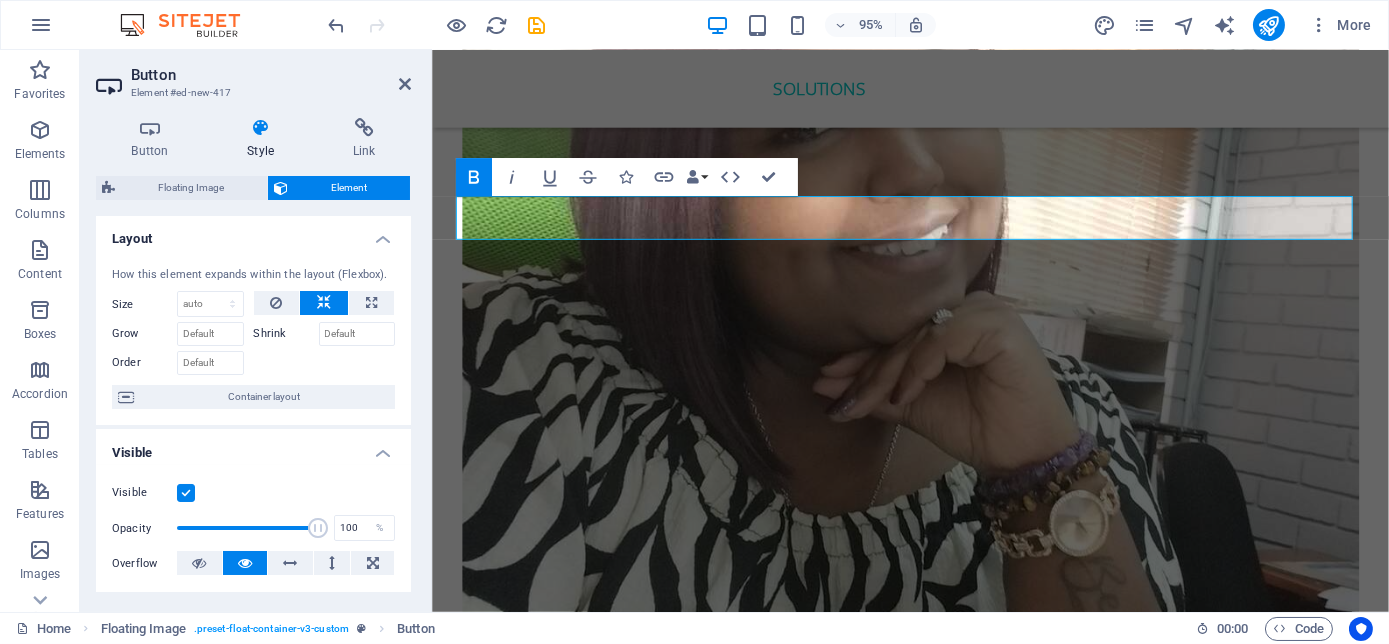 scroll, scrollTop: 0, scrollLeft: 0, axis: both 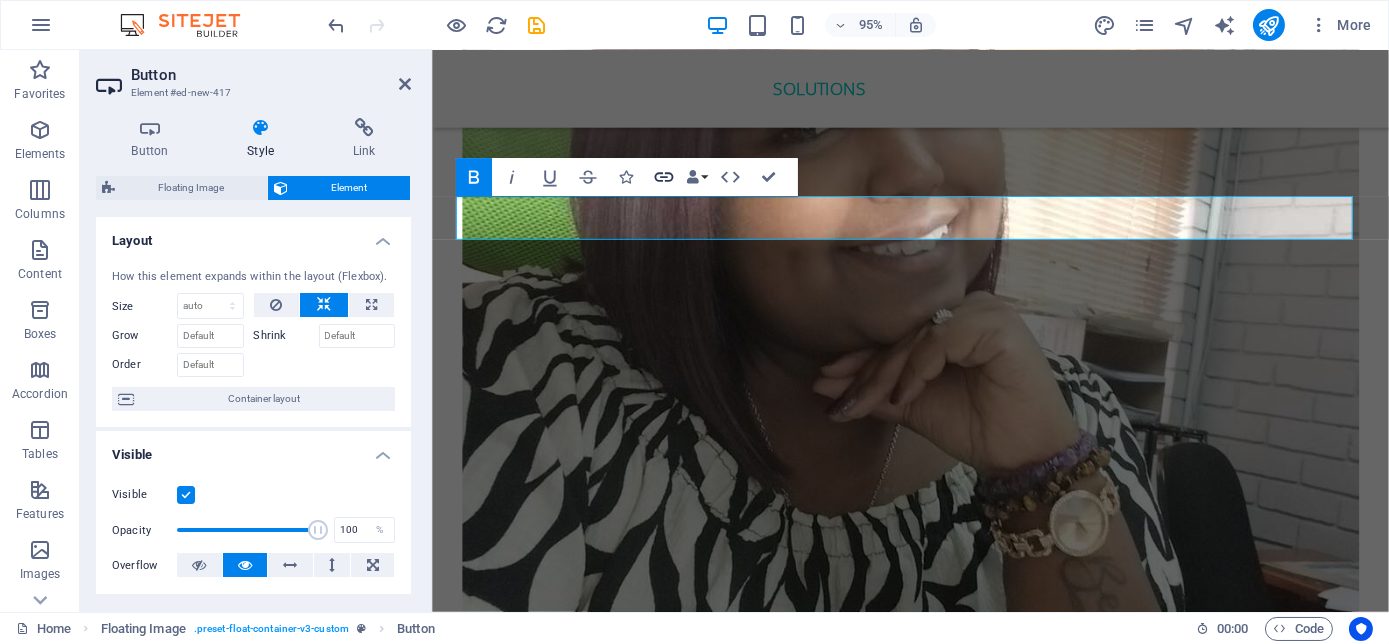 click 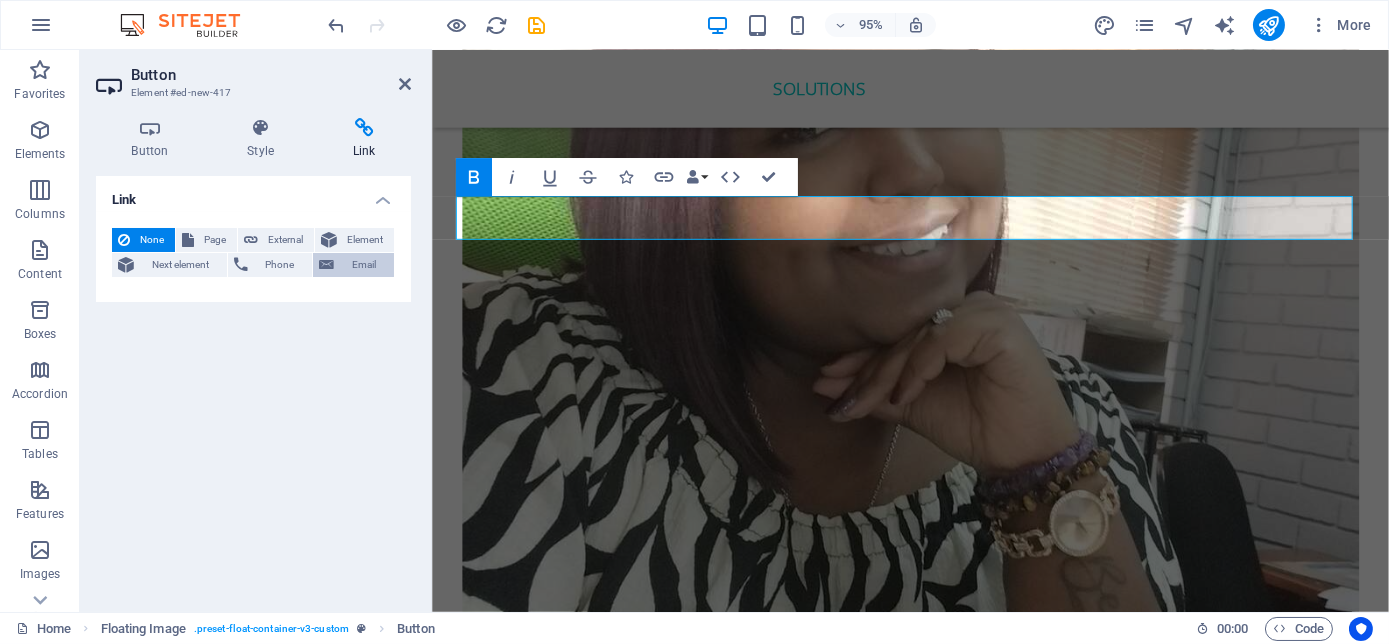 click on "Email" at bounding box center (364, 265) 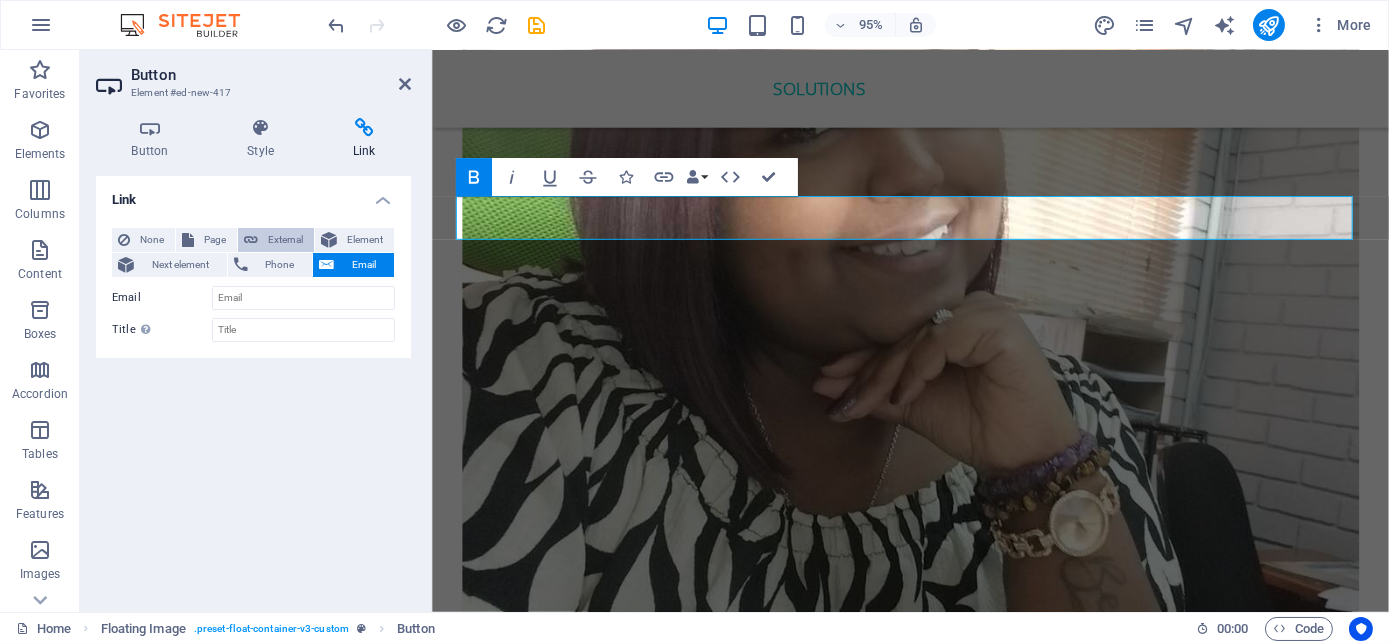 click on "External" at bounding box center (286, 240) 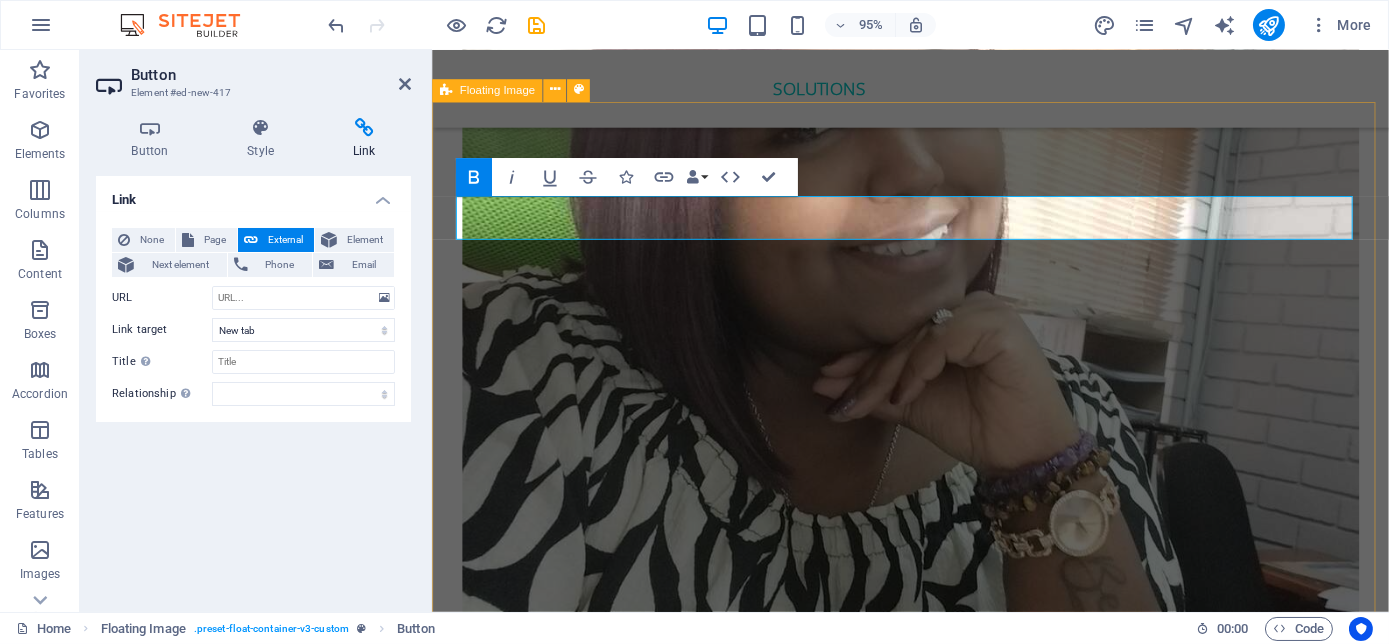click on "Contact Nolan pillay In 2024, Nolan received the Global Humanitarian Award in Las Vegas for significant contributions to communities. This year he was also the Runner up for the Ignite X speaking competition in Salt Lake City, Utah. In 2024, he was the Most Influential Men for unwavering dedication to helping others grow and achieve greatness. He is also a 3x International Best-Selling Author, recognised for his expertise in mindset transformation, his latest book The Millennial Success Code hit International best seller in four countries in two days. As a Philanthropist, he is the Founder of the Be the Best Version of Yourself Foundation, where he is dedicated to youth empowerment, disability advocacy, cancer awareness, and mental wellness. He has climbed Mt Kilimanjaro three times                                                for various reasons. He is the pied piper for Millennial Success." at bounding box center [934, 4787] 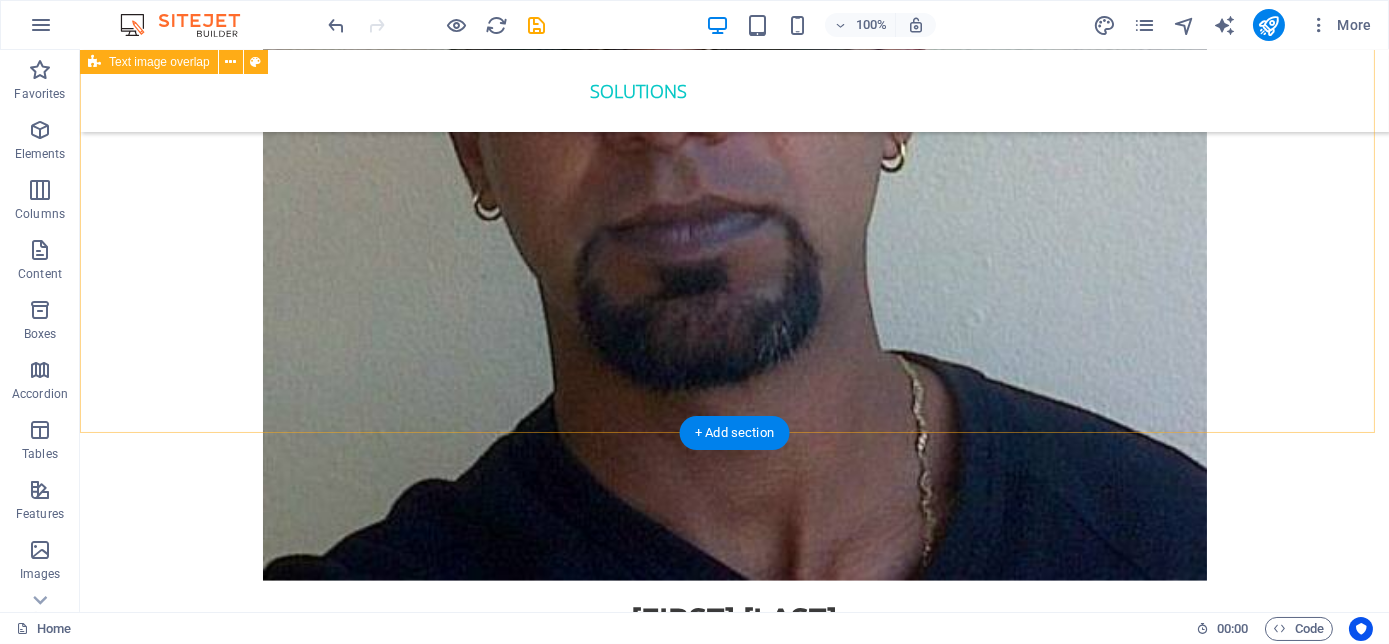 scroll, scrollTop: 5836, scrollLeft: 0, axis: vertical 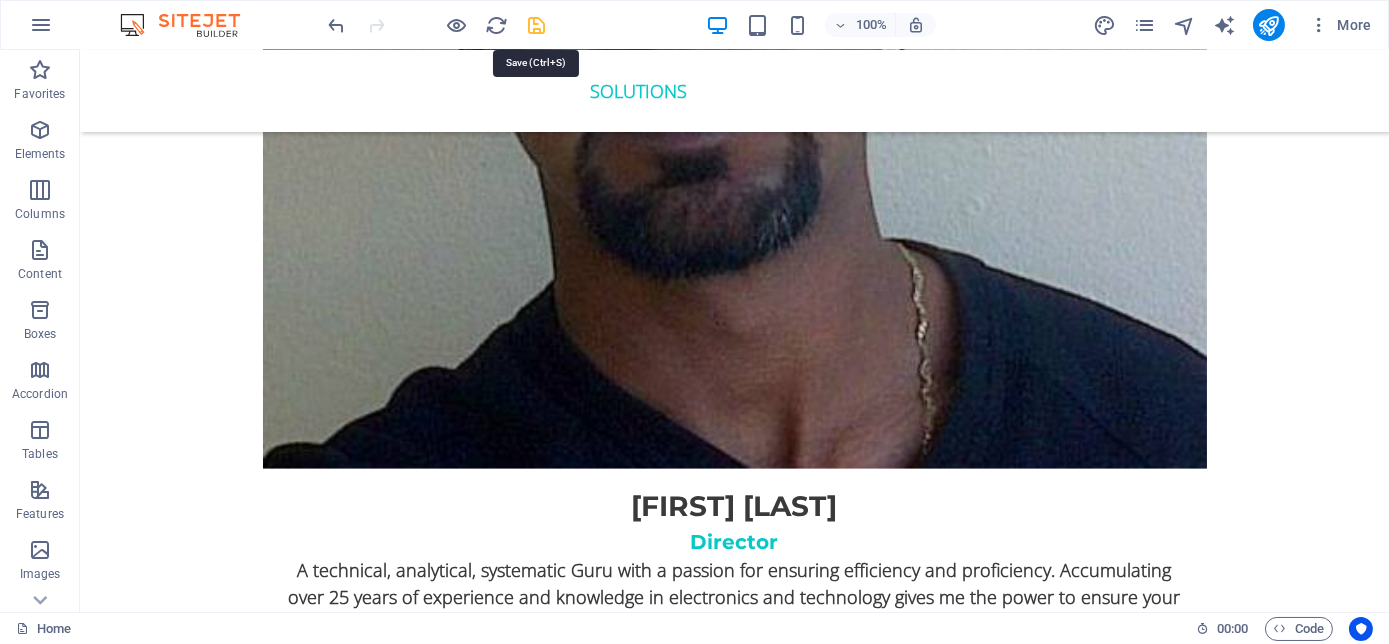 click at bounding box center [537, 25] 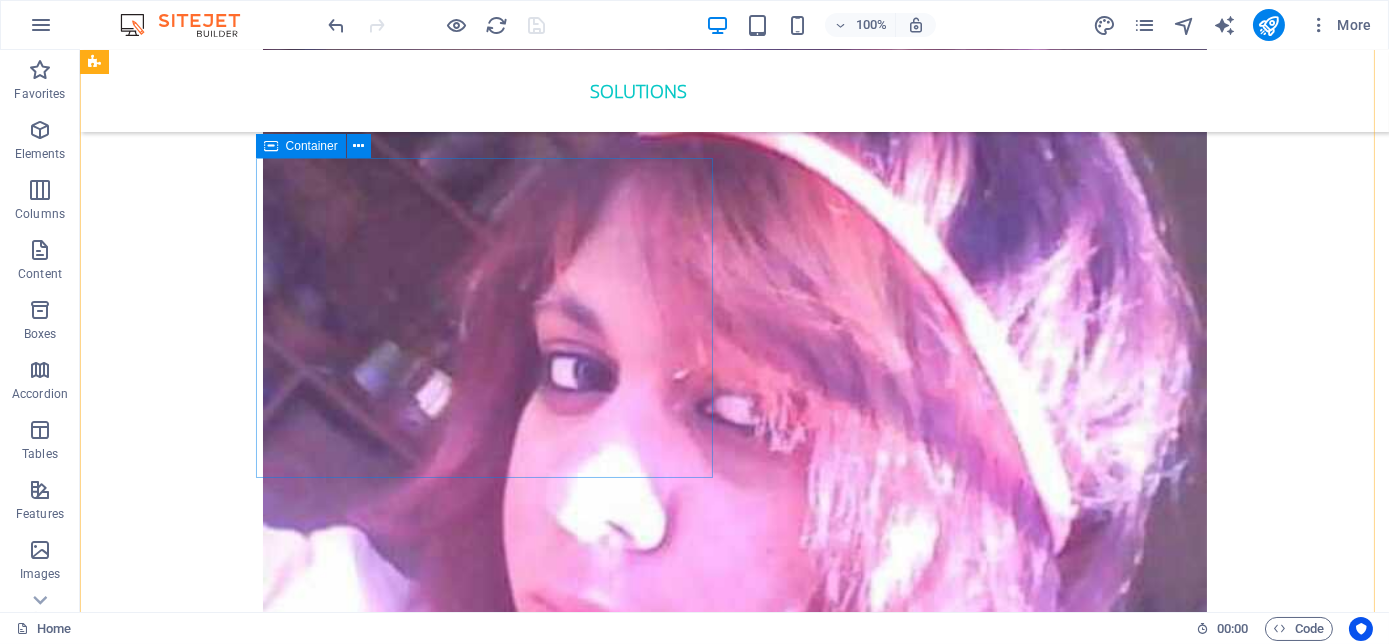 scroll, scrollTop: 6563, scrollLeft: 0, axis: vertical 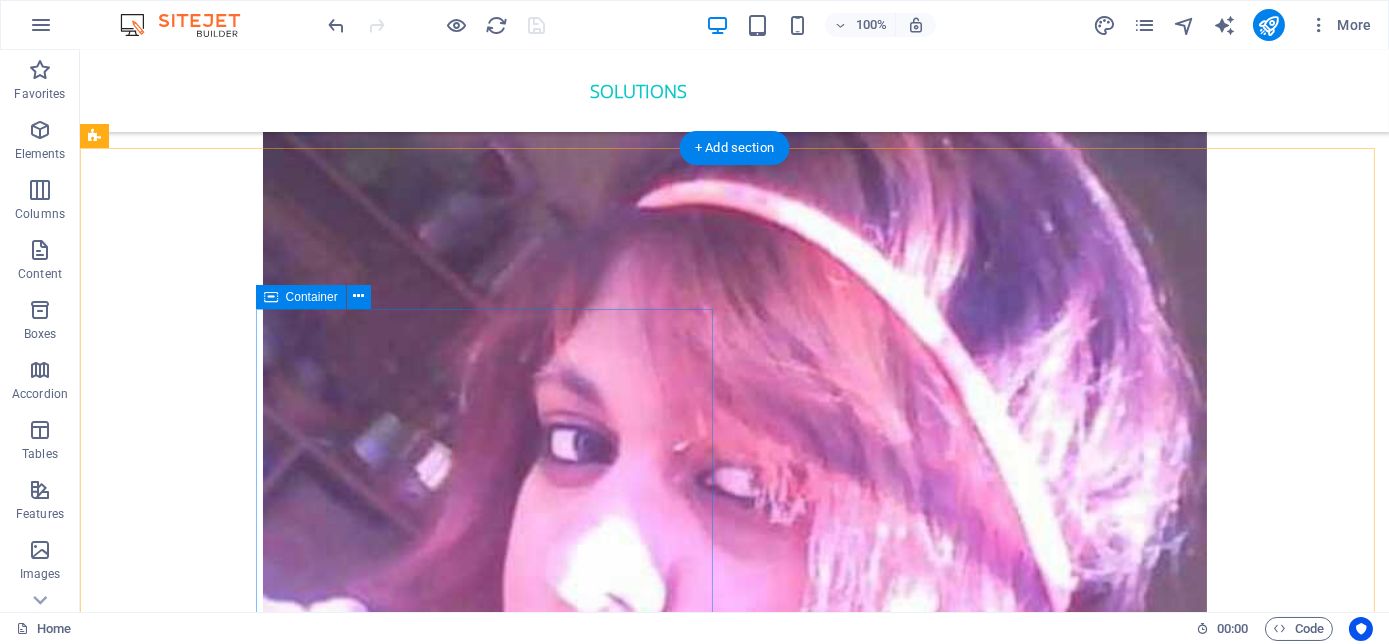 click on "Siza bonke foundation Also offers Educational; and recreational programs and activities for children. Providing hot meals, clothing and blankets for the homeless. Animals are close to their heats so providing animal shelters with food and blankets are also a priority." at bounding box center (775, 5095) 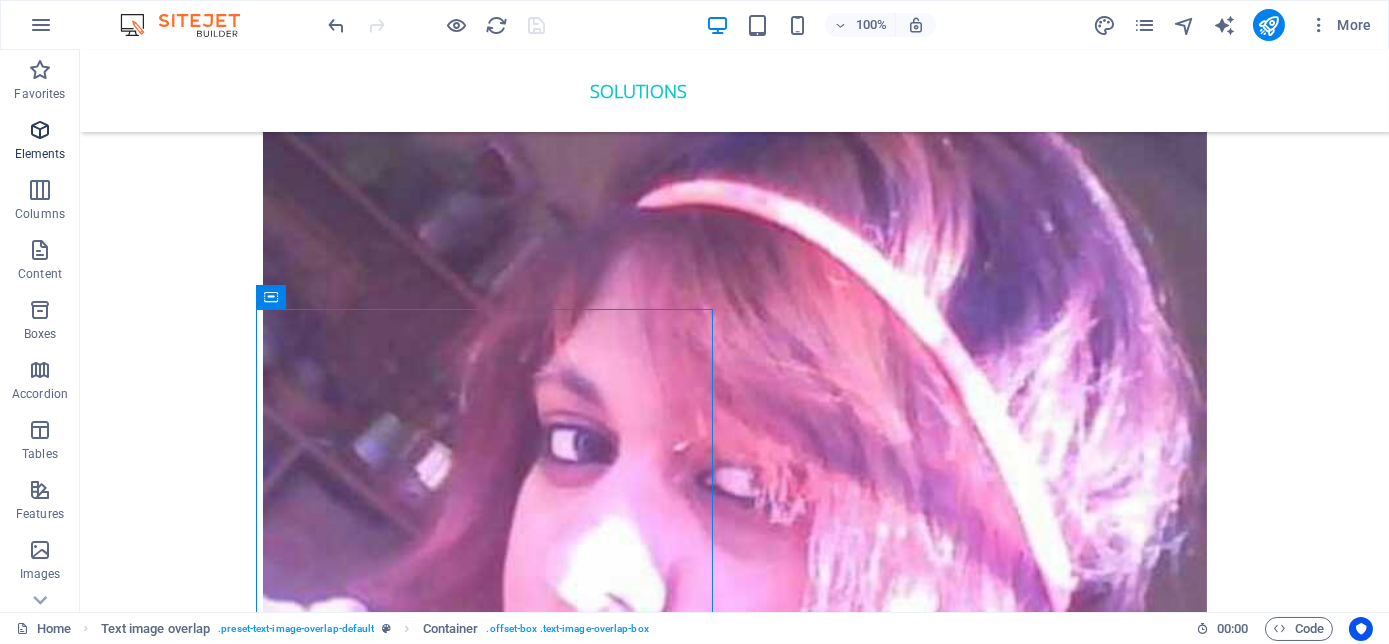 click on "Elements" at bounding box center (40, 142) 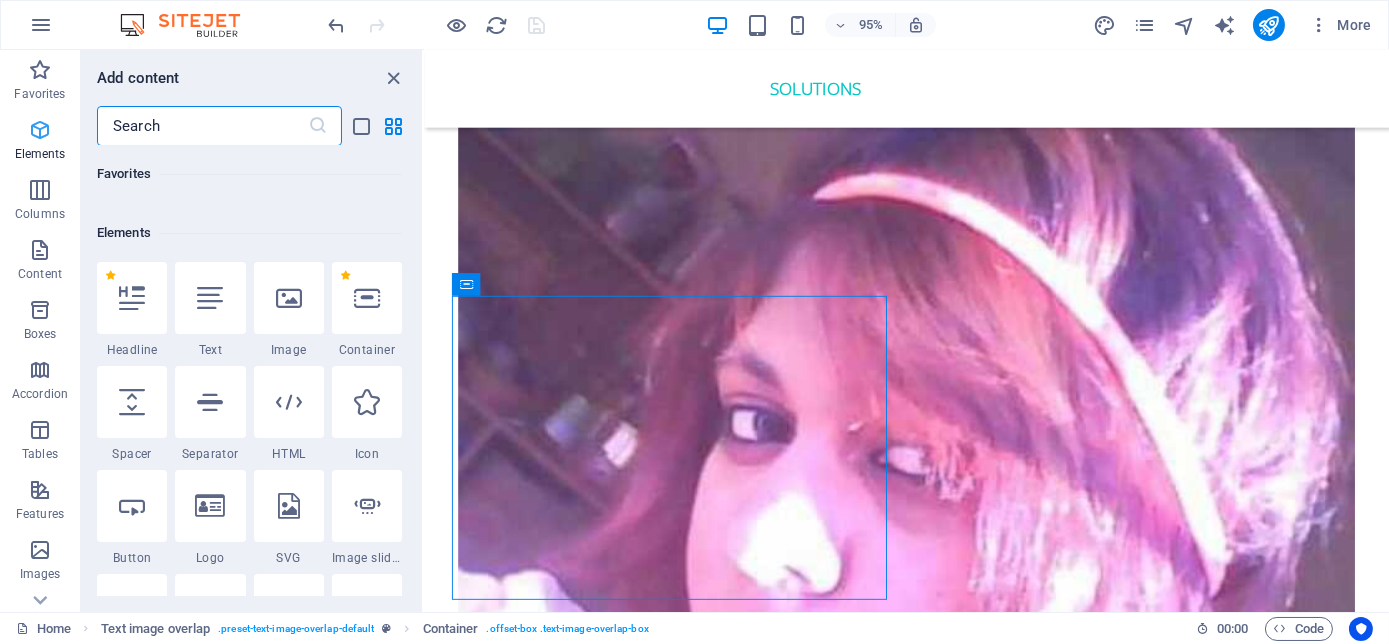 scroll, scrollTop: 213, scrollLeft: 0, axis: vertical 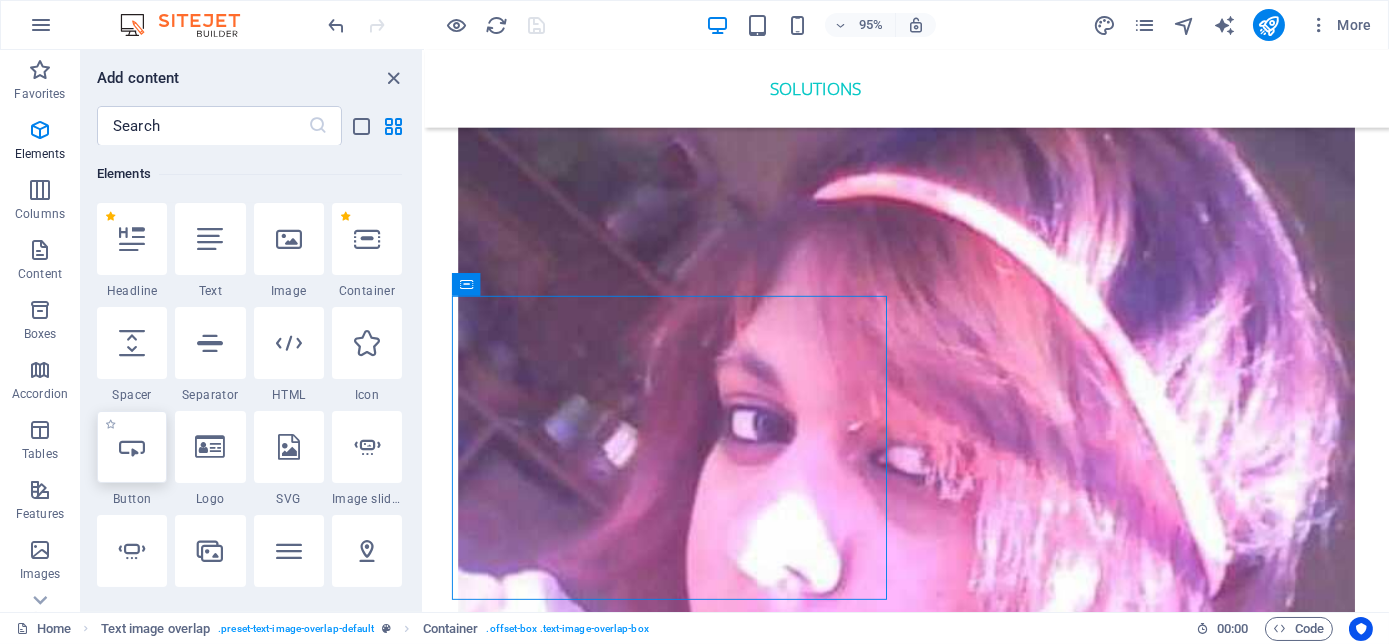 click at bounding box center (132, 447) 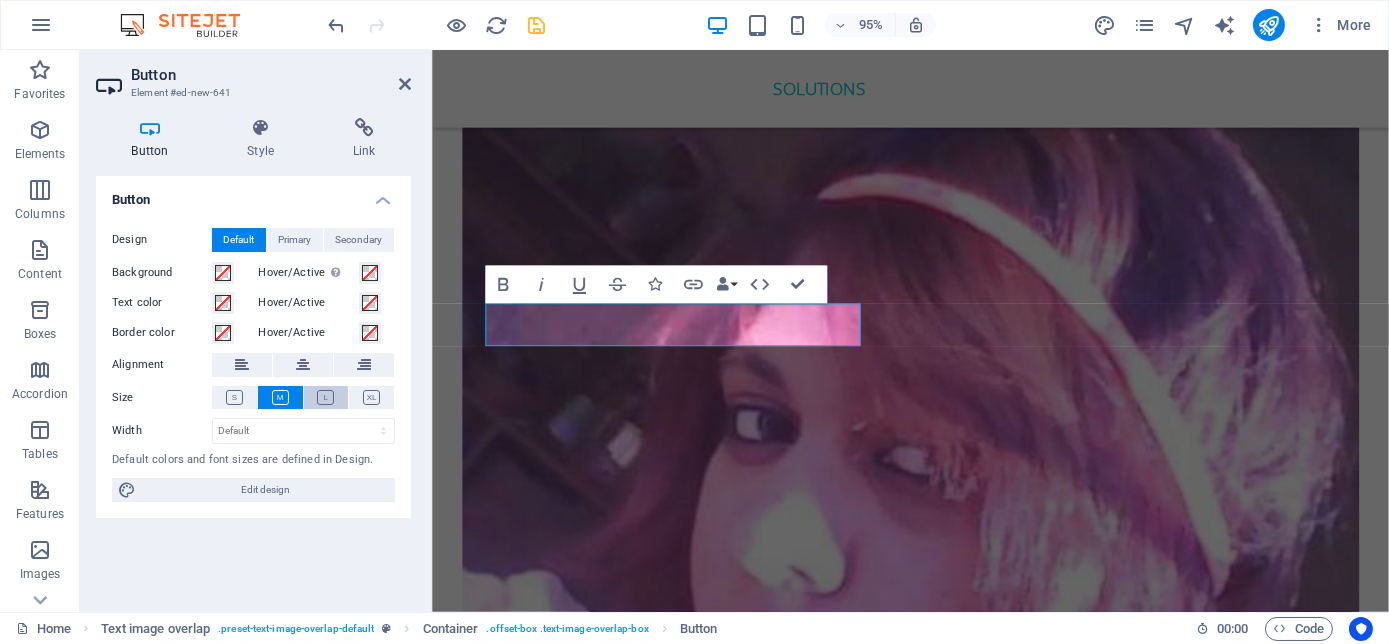 click at bounding box center (325, 397) 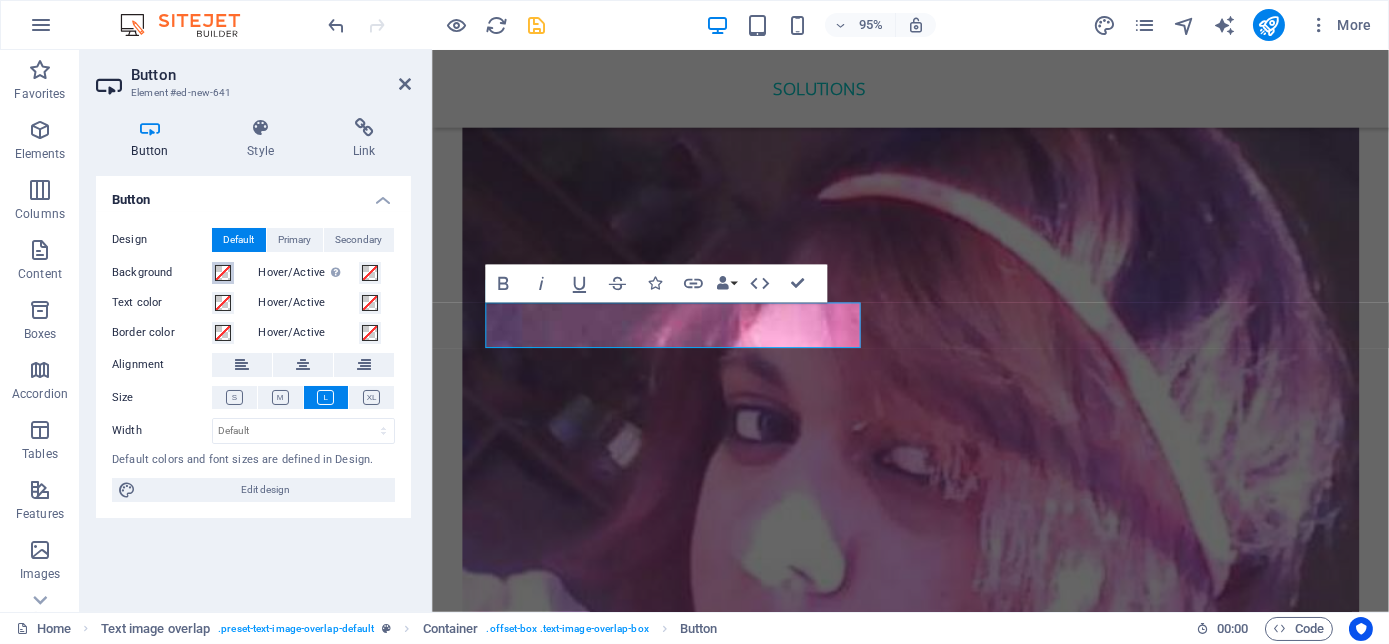 click on "Background" at bounding box center (223, 273) 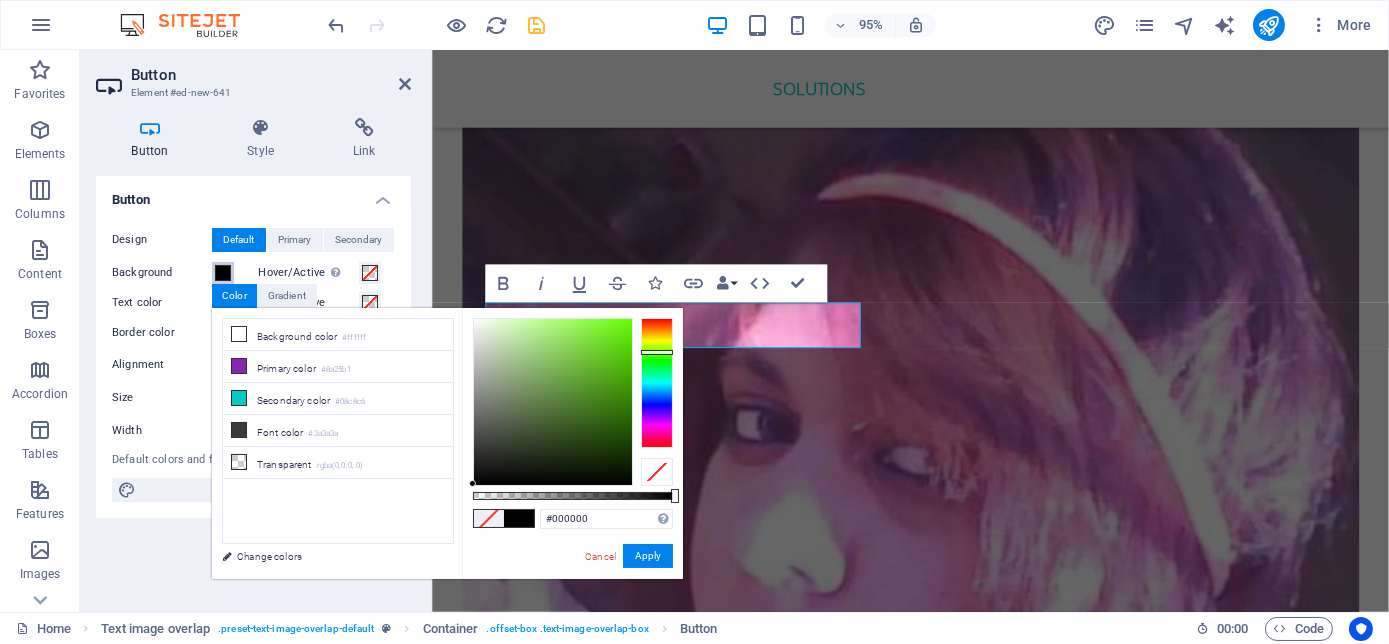 click at bounding box center (657, 383) 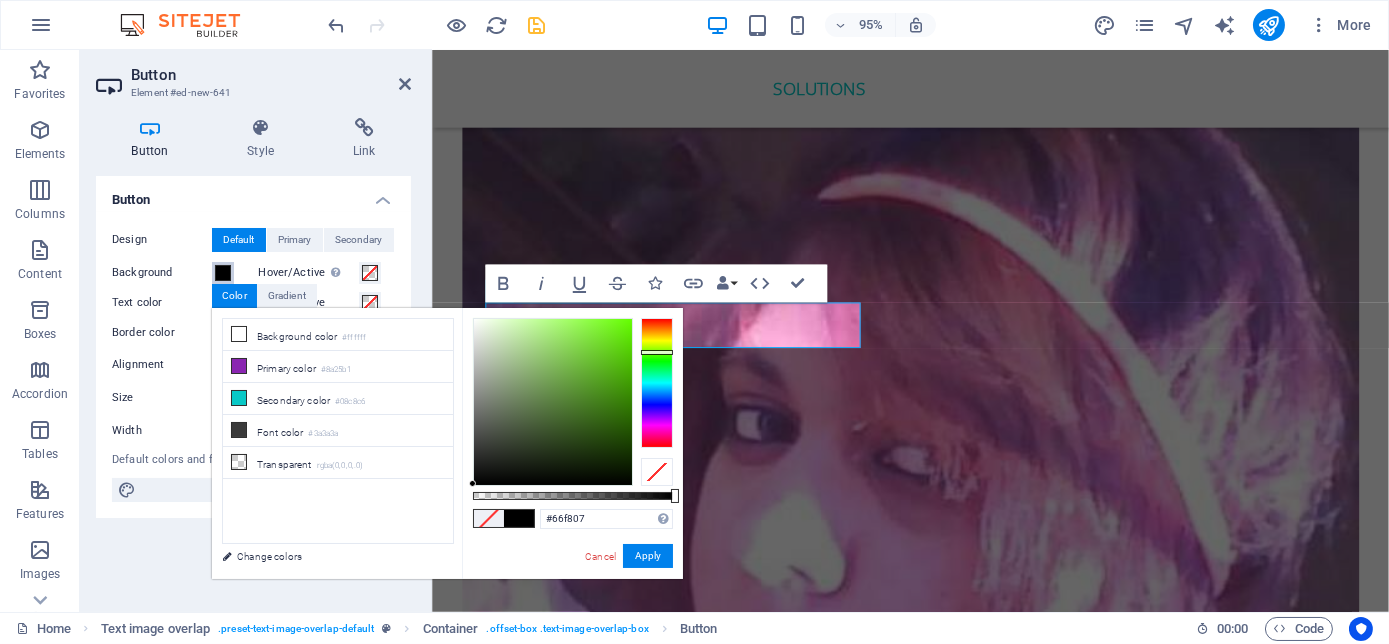 click at bounding box center (553, 402) 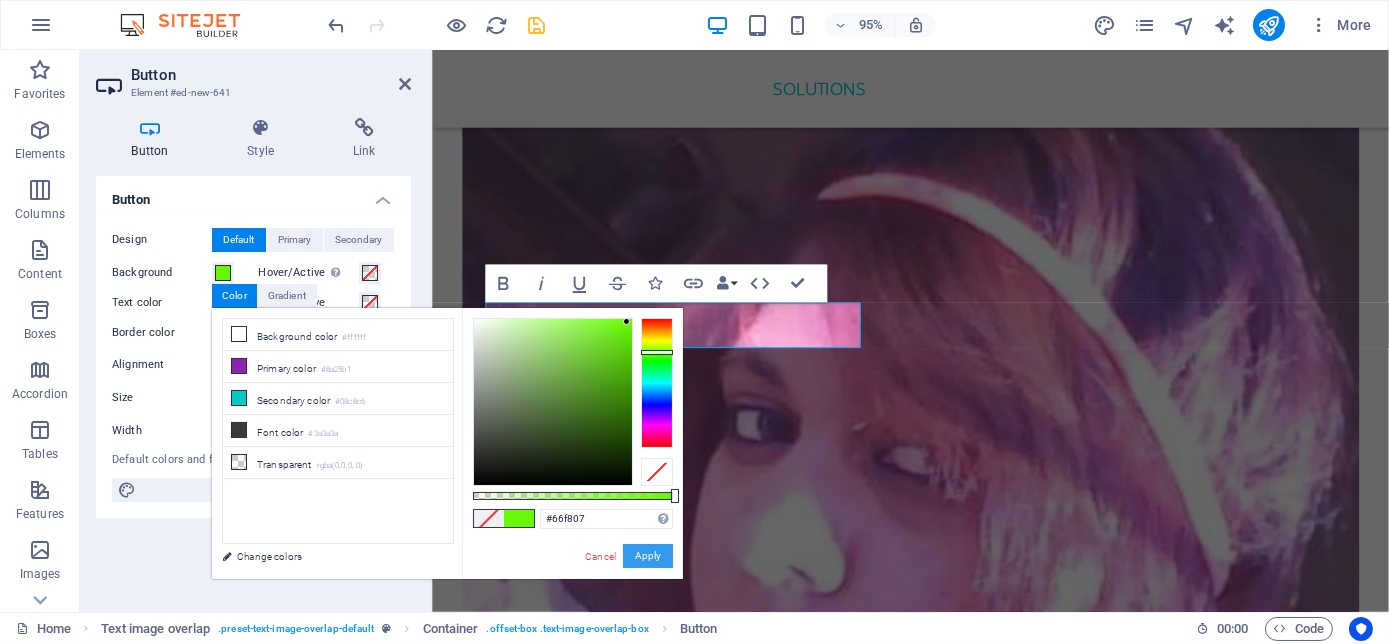 click on "Apply" at bounding box center [648, 556] 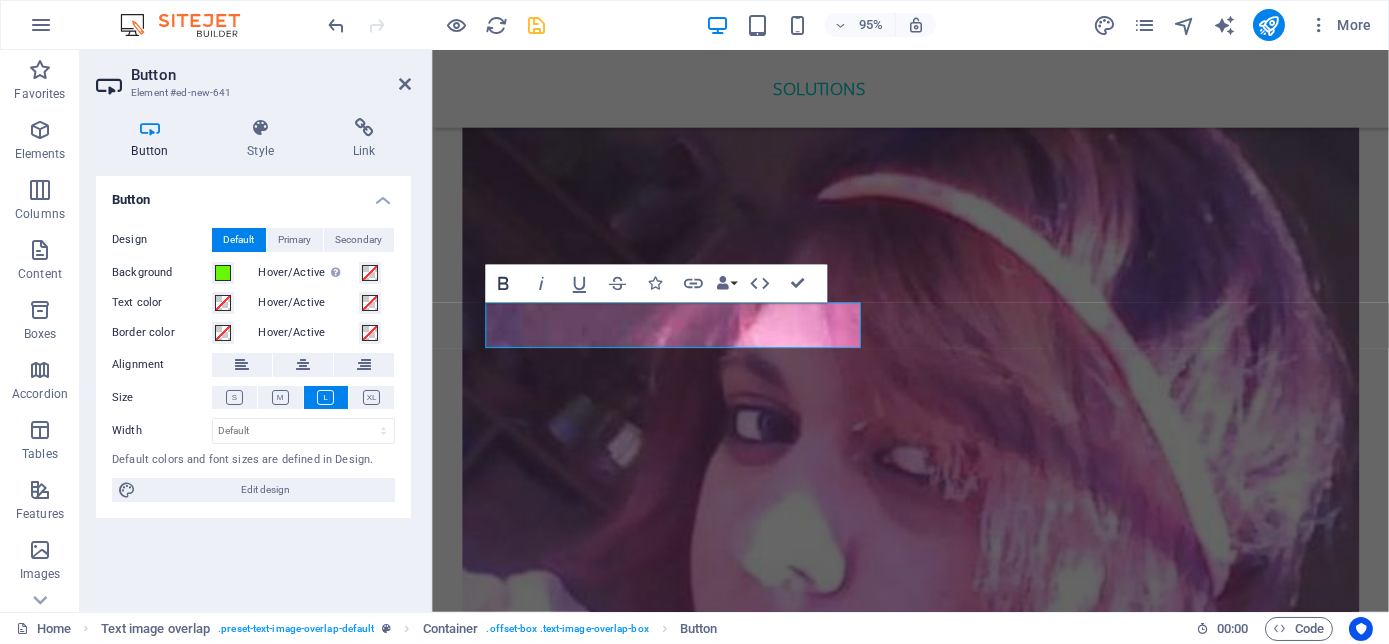 click 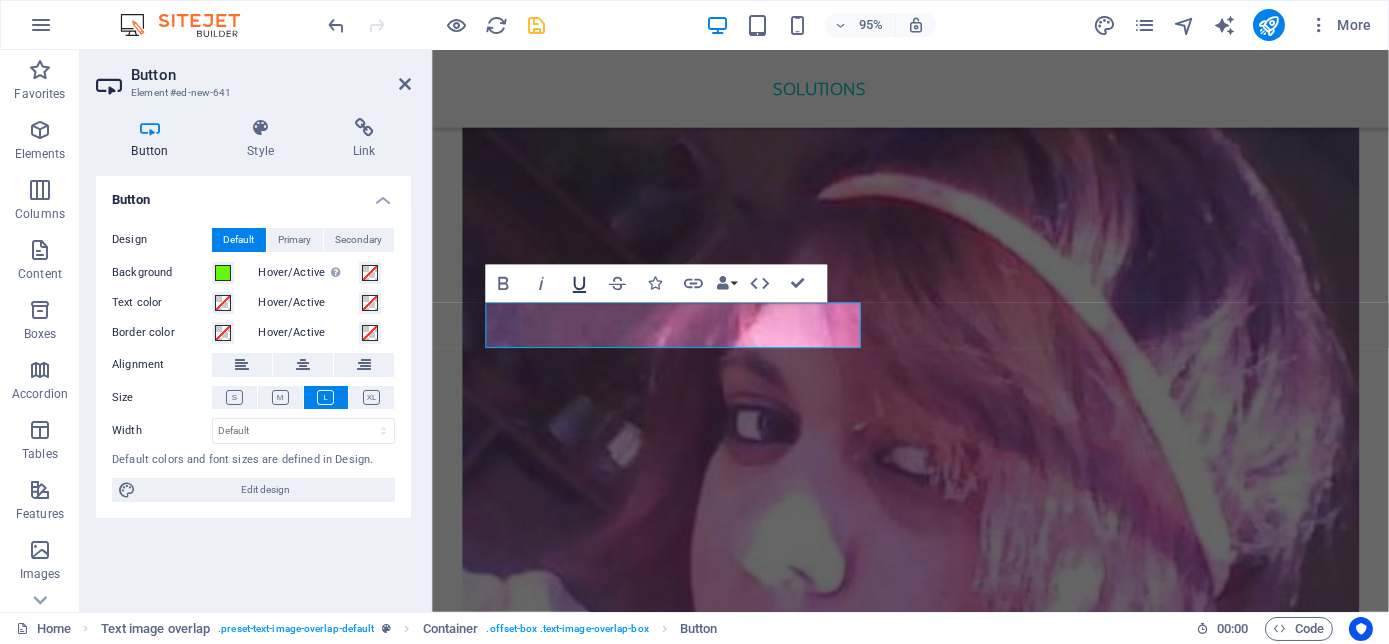 click 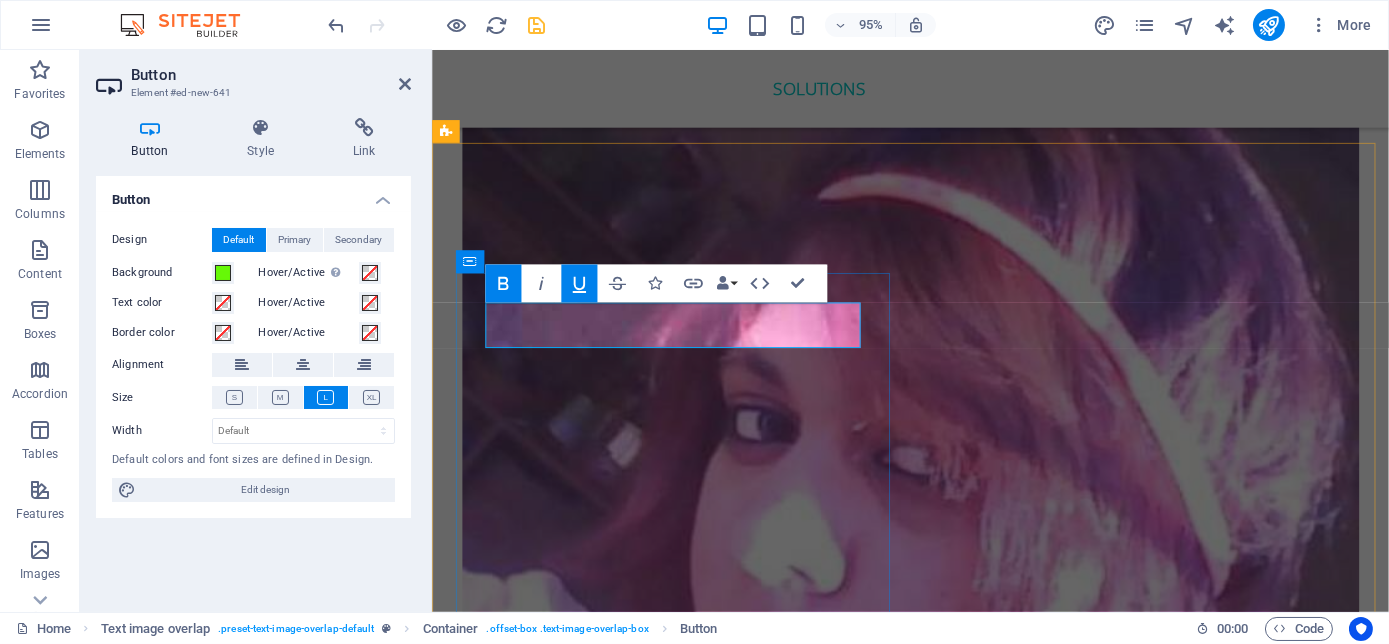 click on "Button label" at bounding box center (584, 5054) 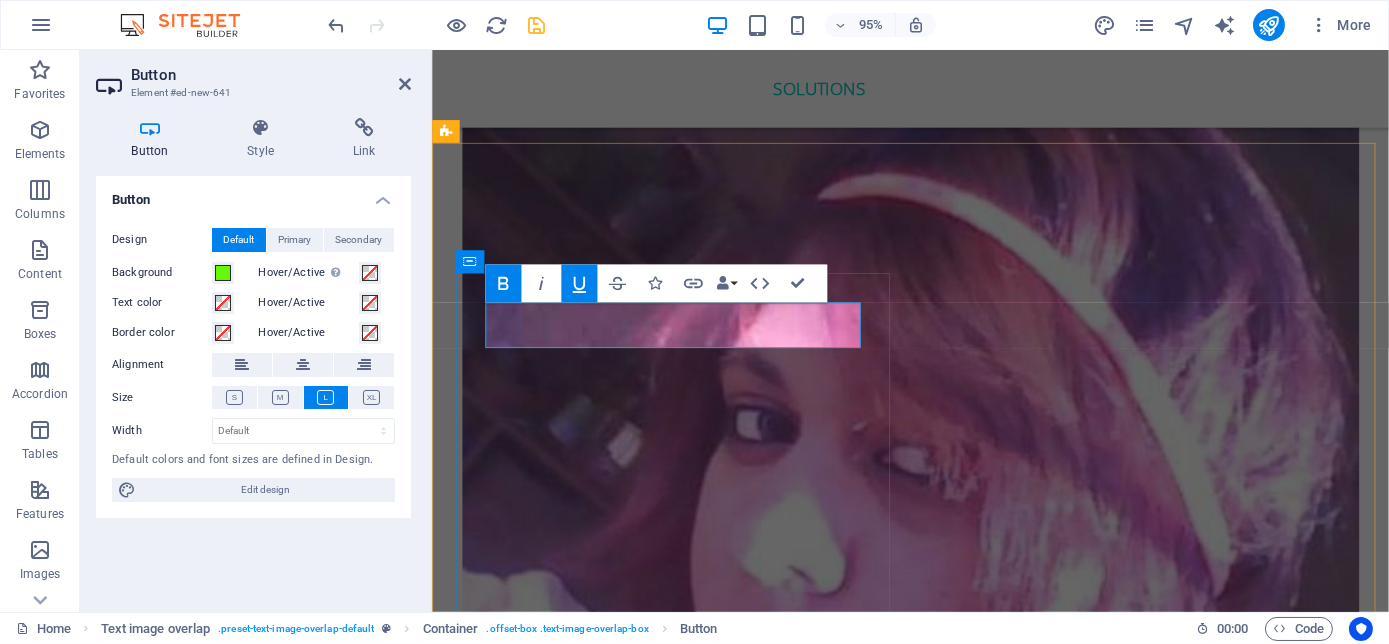 type 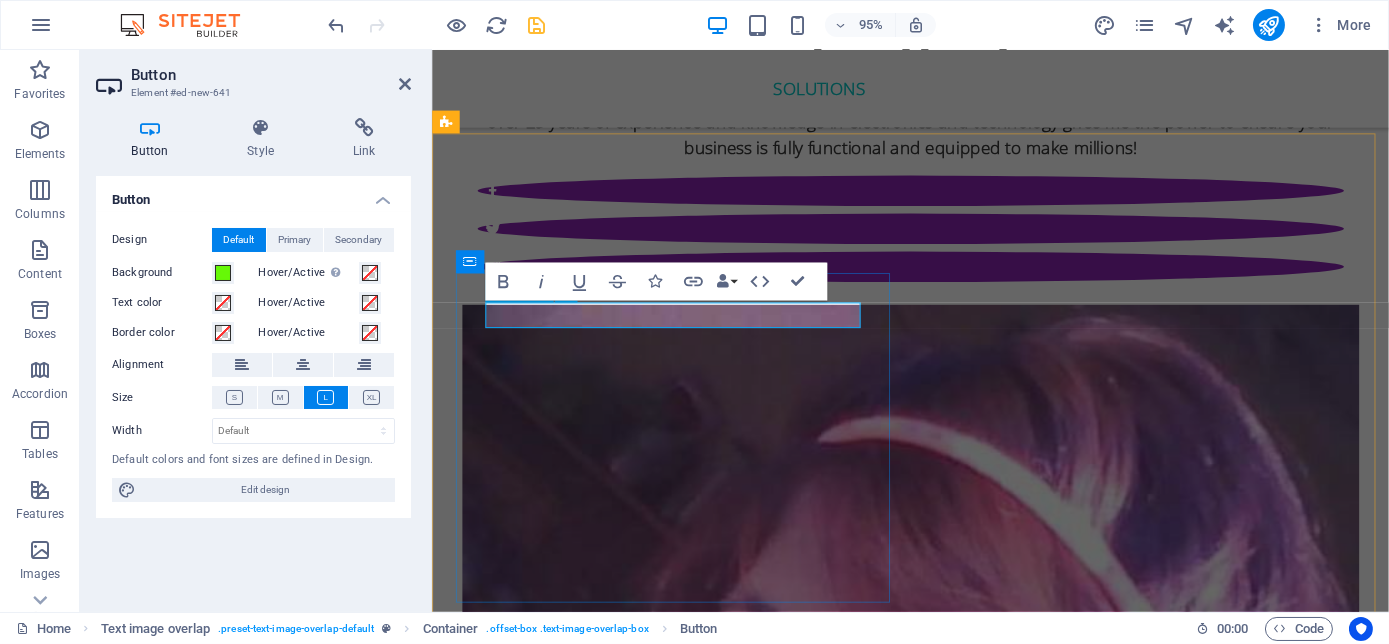 scroll, scrollTop: 6301, scrollLeft: 0, axis: vertical 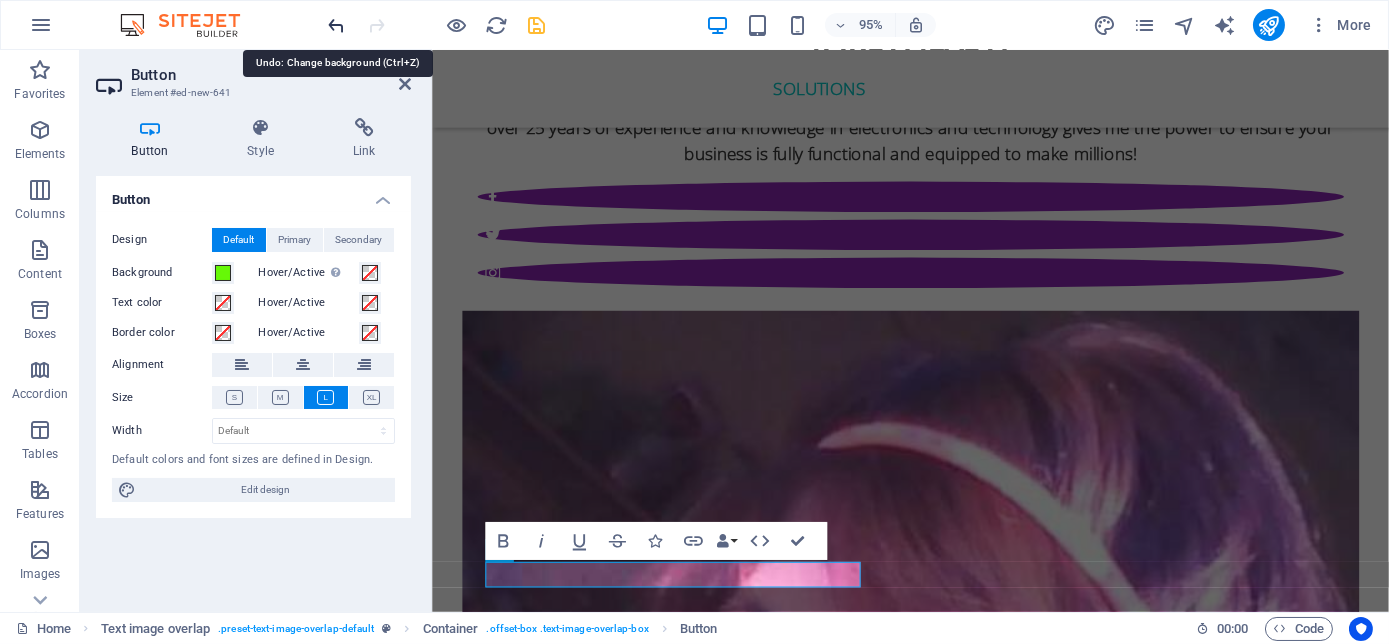 click at bounding box center [337, 25] 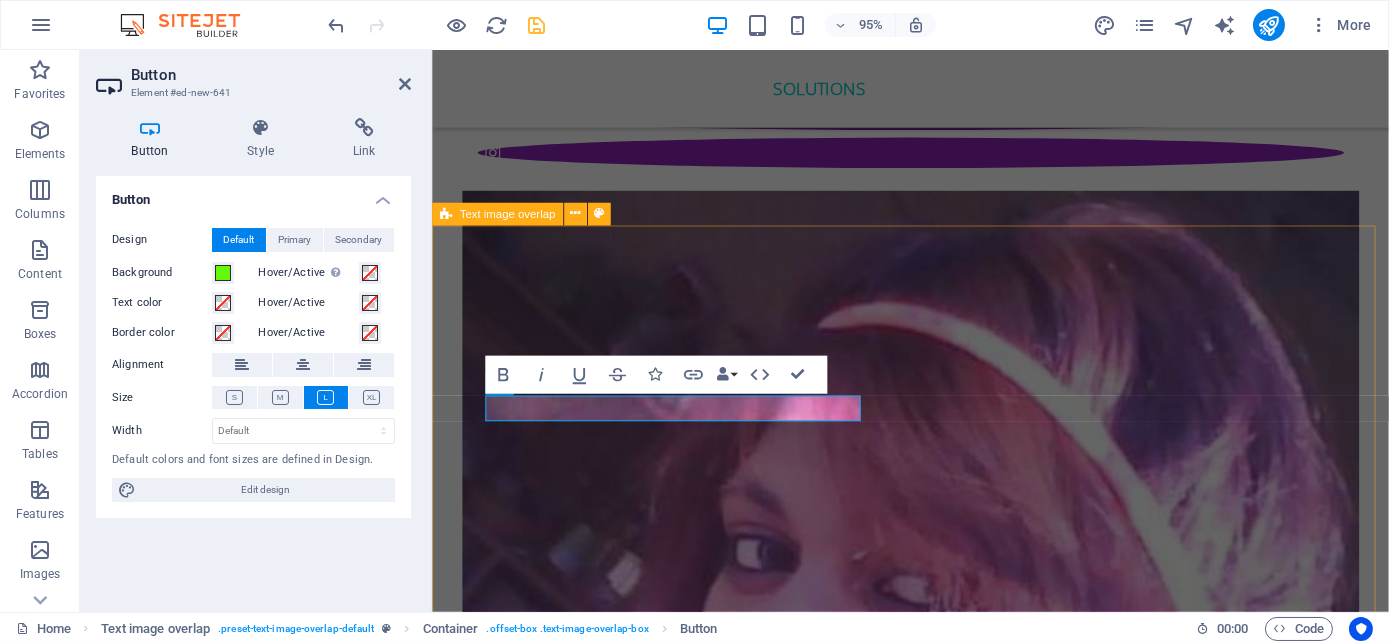 scroll, scrollTop: 6392, scrollLeft: 0, axis: vertical 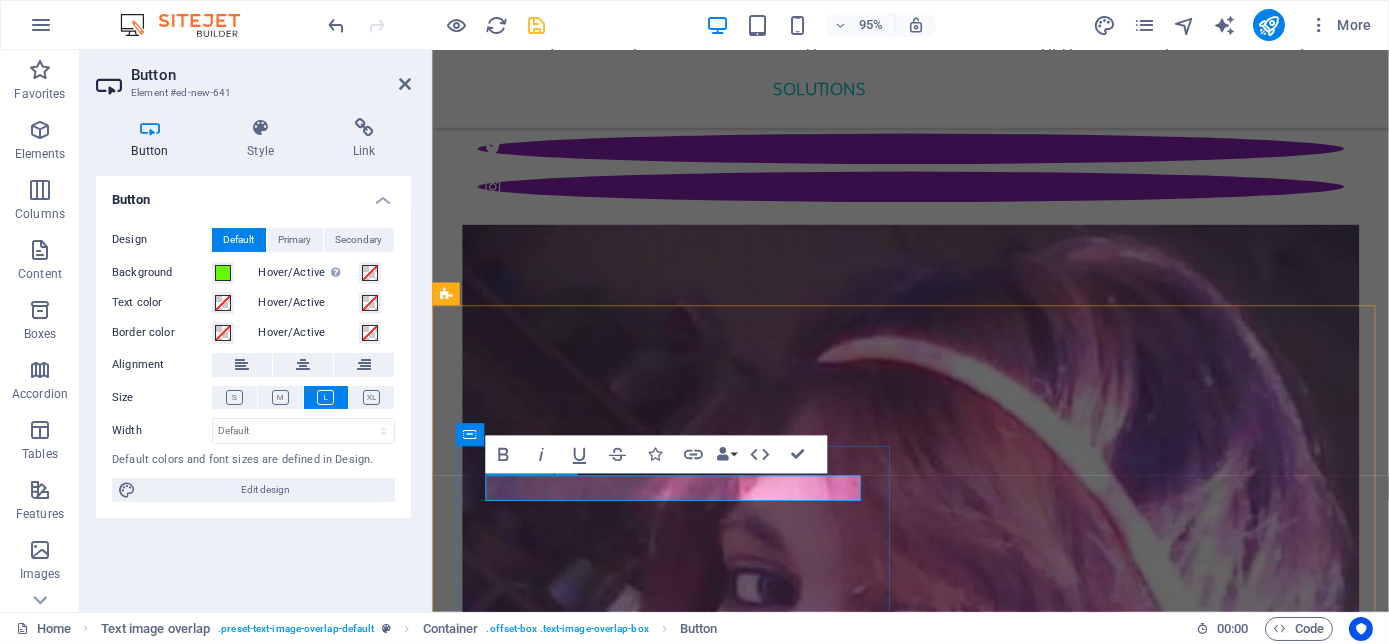 click at bounding box center (975, 5215) 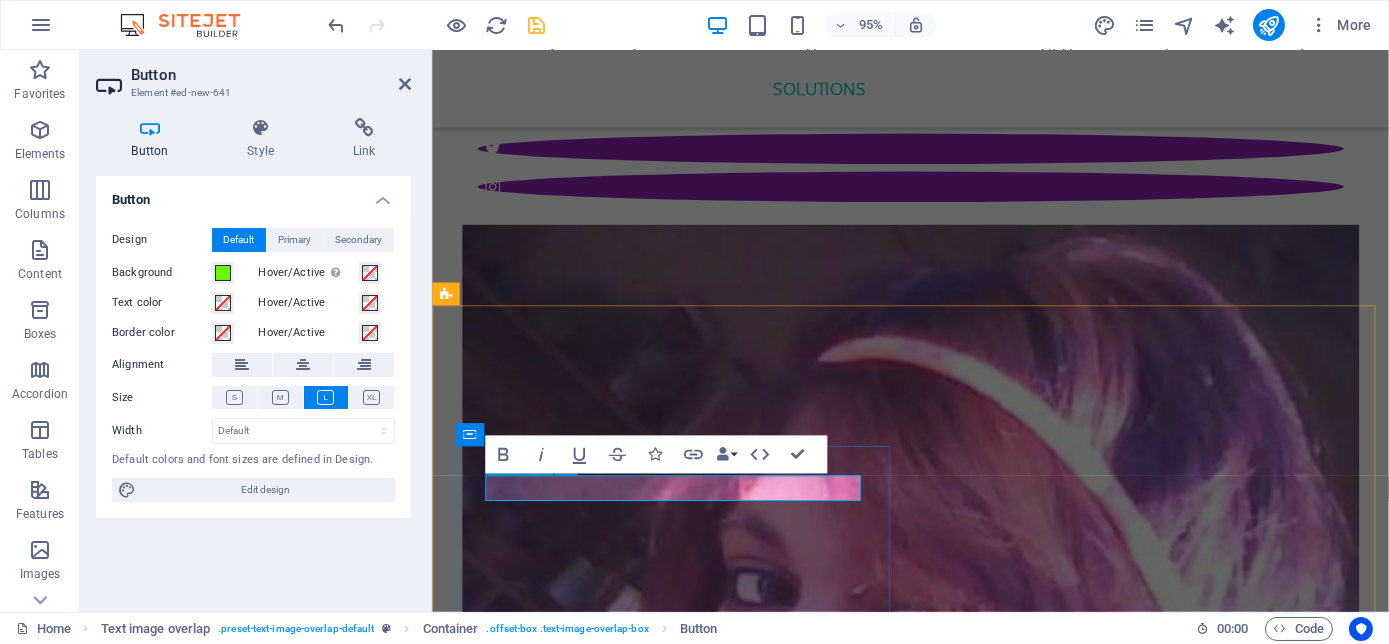 click on "f" at bounding box center (975, 5215) 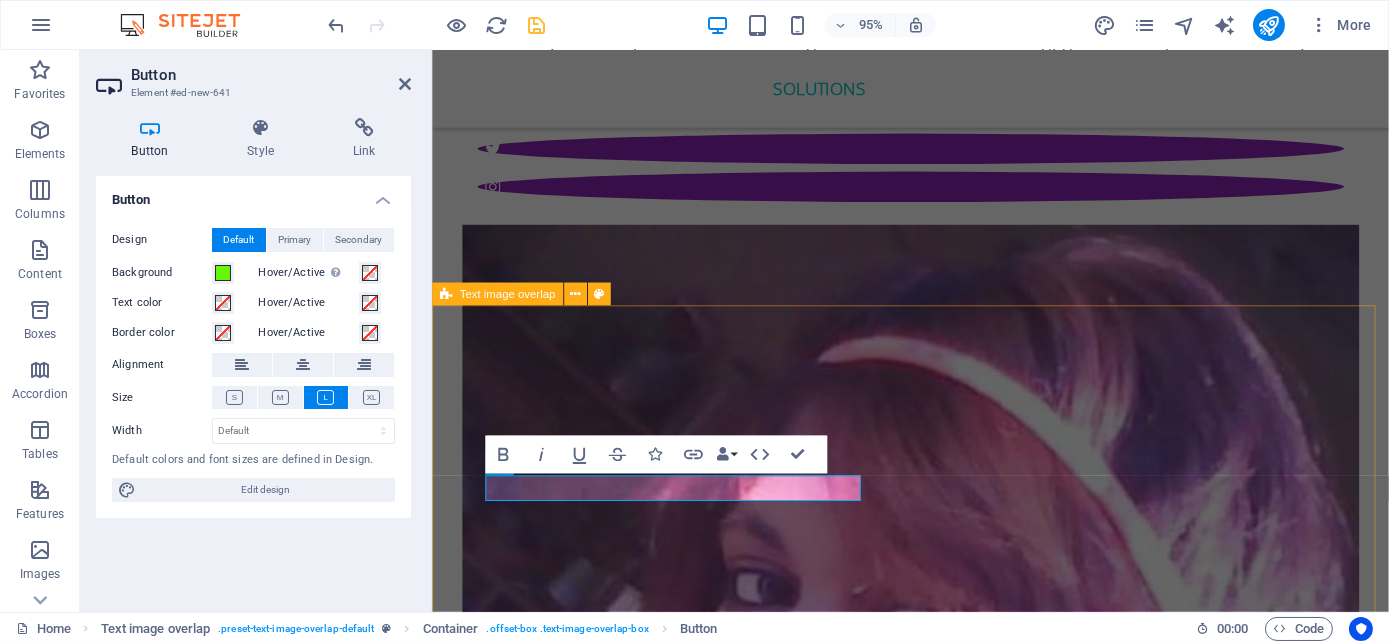 click on "f Siza bonke foundation Also offers Educational; and recreational programs and activities for children. Providing hot meals, clothing and blankets for the homeless. Animals are close to their heats so providing animal shelters with food and blankets are also a priority." at bounding box center (934, 5682) 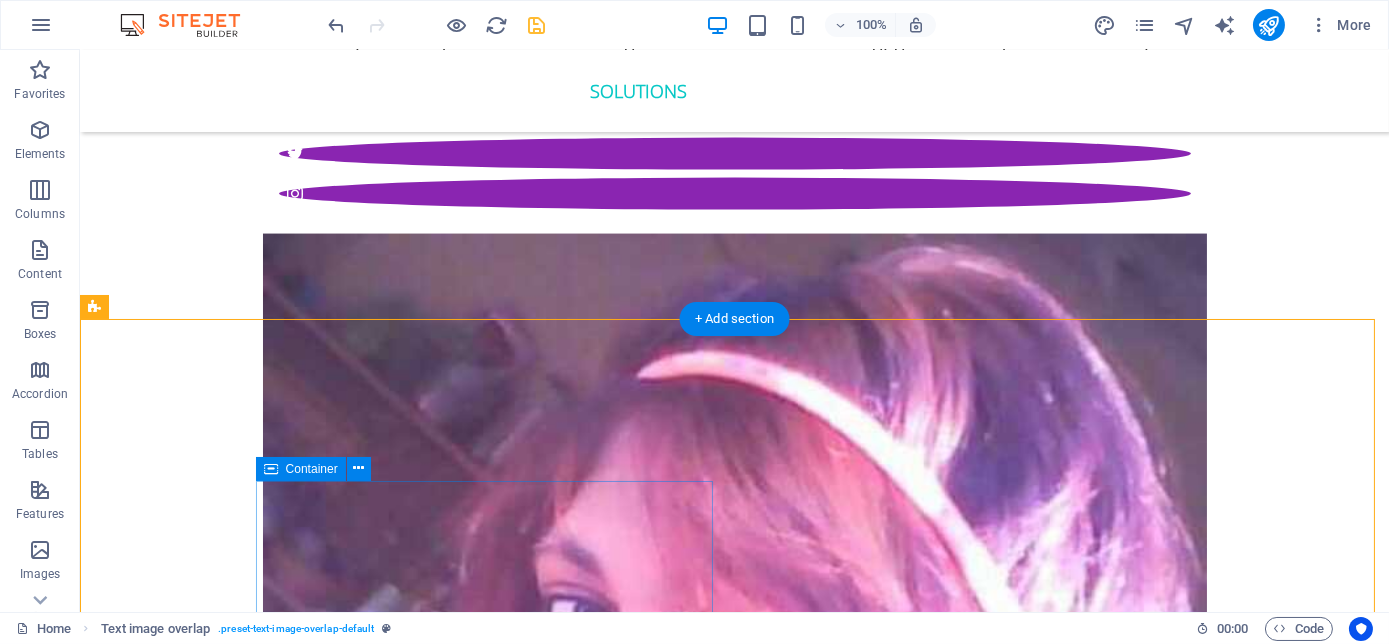 click on "Siza bonke foundation Also offers Educational; and recreational programs and activities for children. Providing hot meals, clothing and blankets for the homeless. Animals are close to their heats so providing animal shelters with food and blankets are also a priority." at bounding box center (775, 5266) 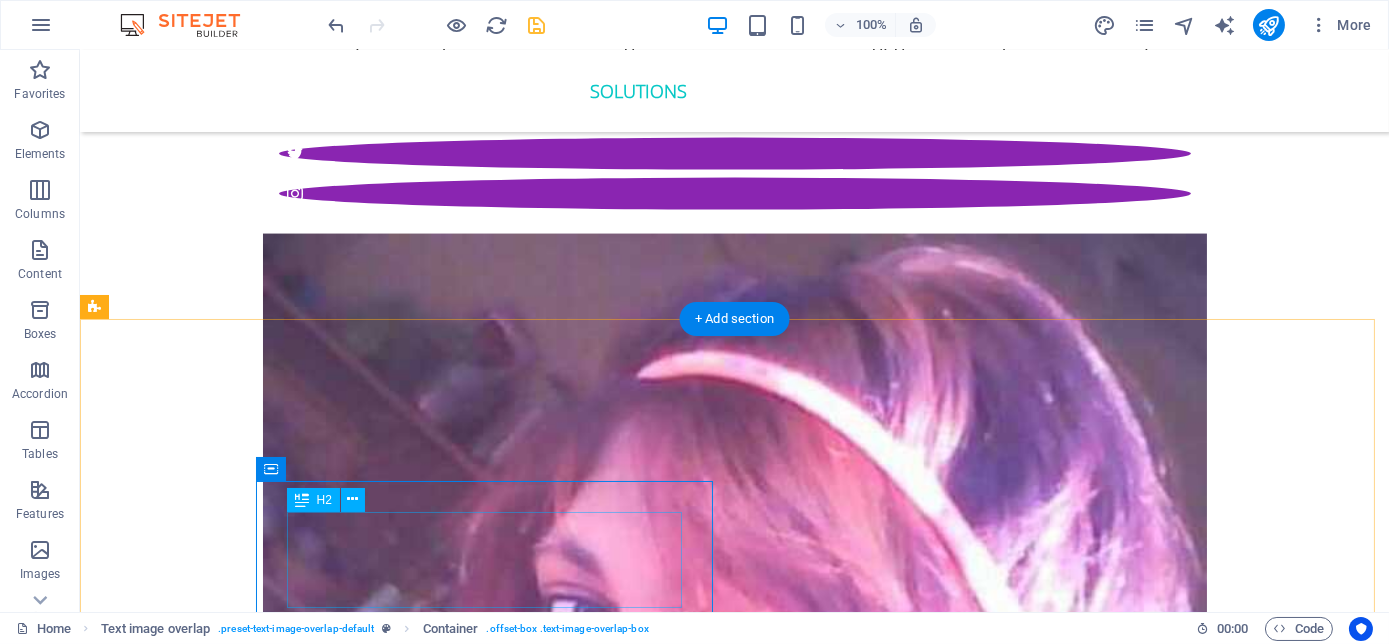 click on "Siza bonke foundation" at bounding box center (775, 5226) 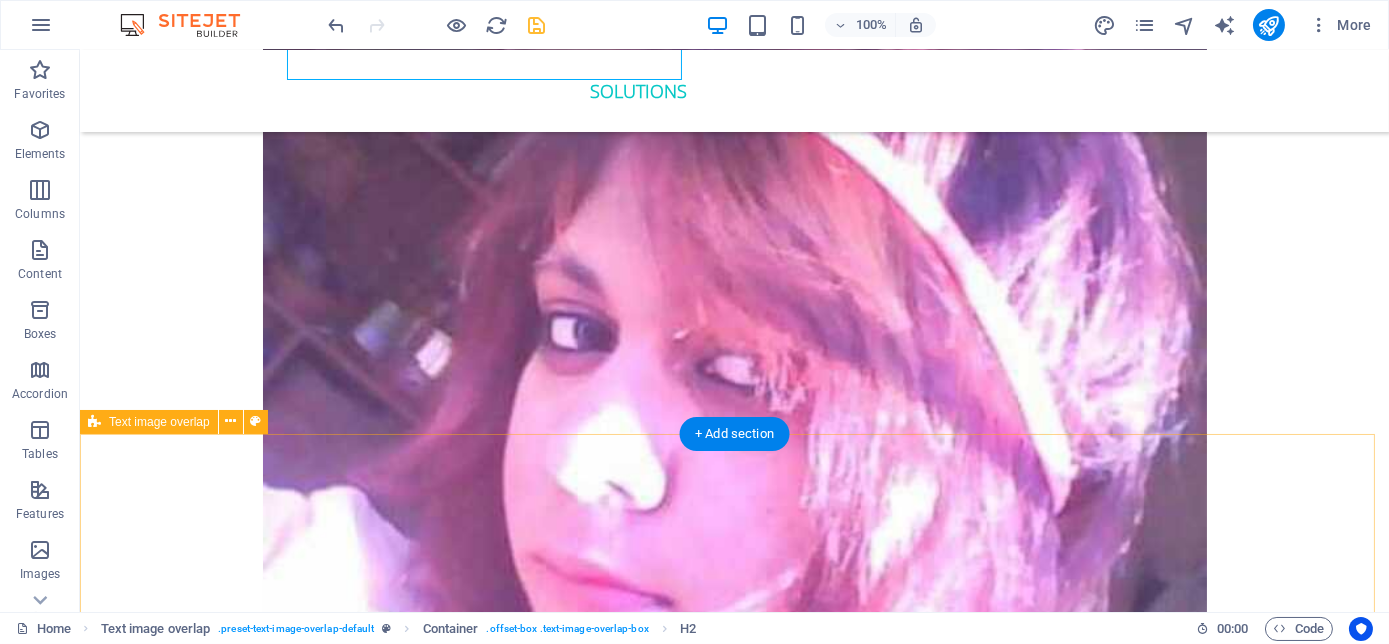 scroll, scrollTop: 6664, scrollLeft: 0, axis: vertical 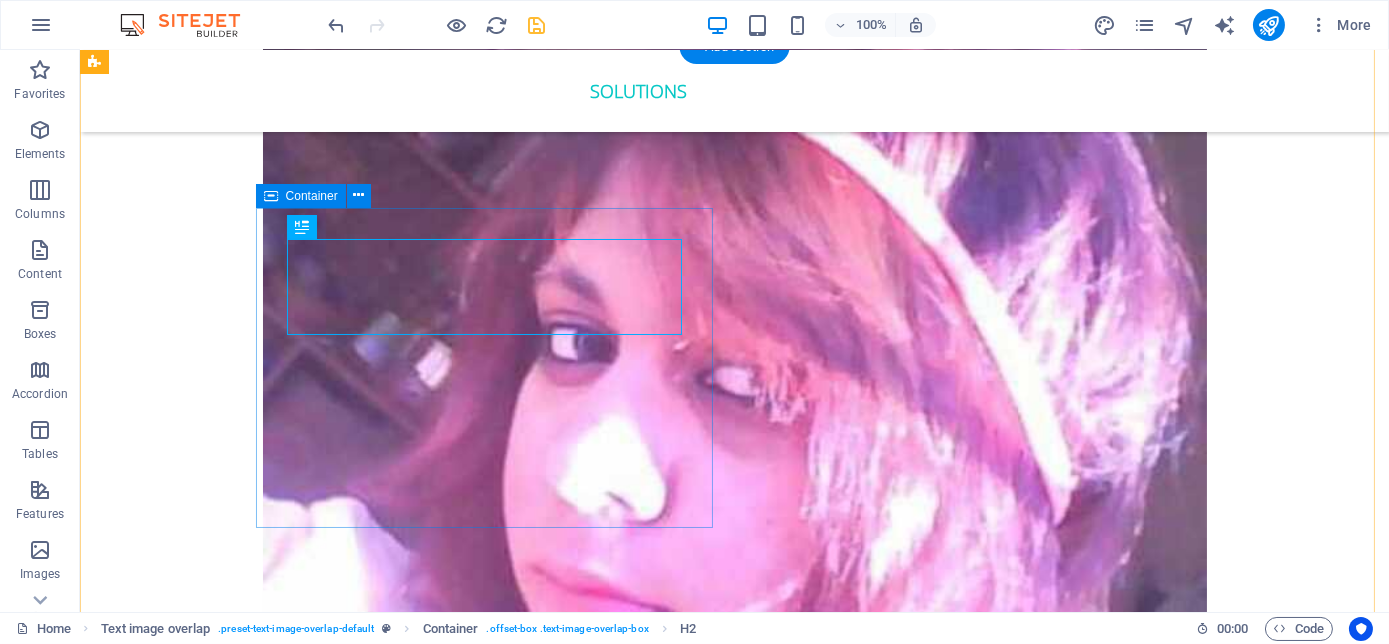 click on "Siza bonke foundation Also offers Educational; and recreational programs and activities for children. Providing hot meals, clothing and blankets for the homeless. Animals are close to their heats so providing animal shelters with food and blankets are also a priority." at bounding box center [775, 4994] 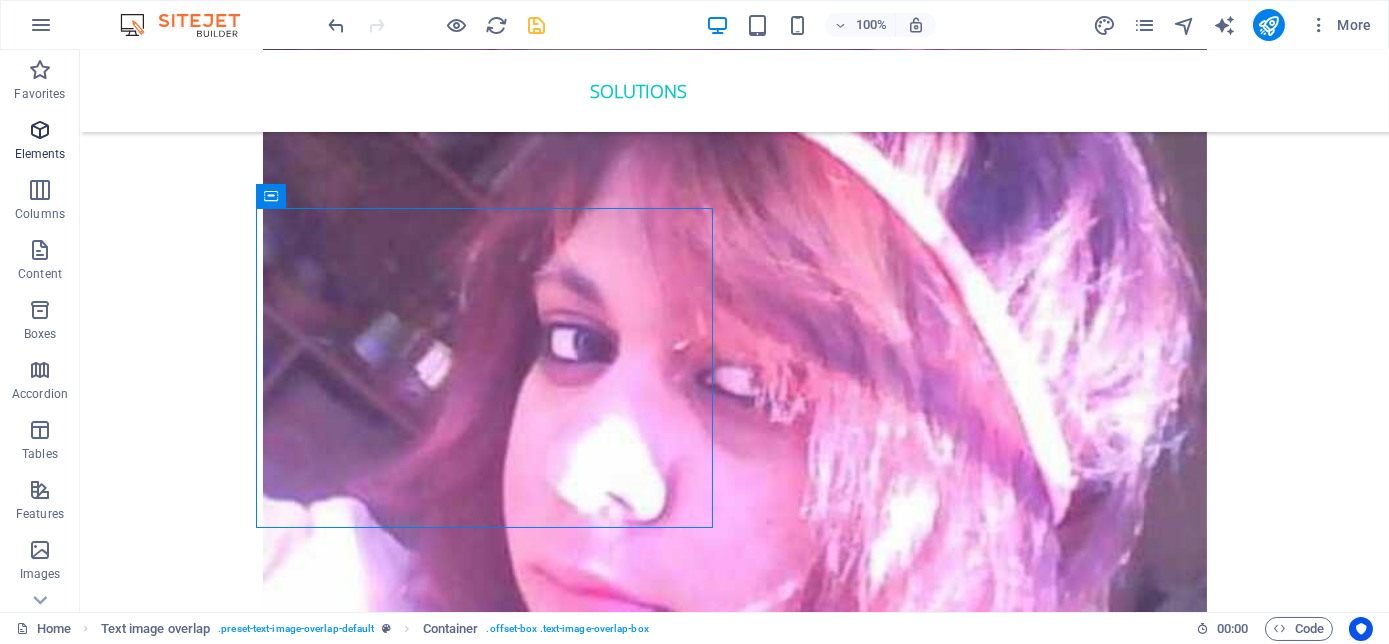 click on "Elements" at bounding box center (40, 154) 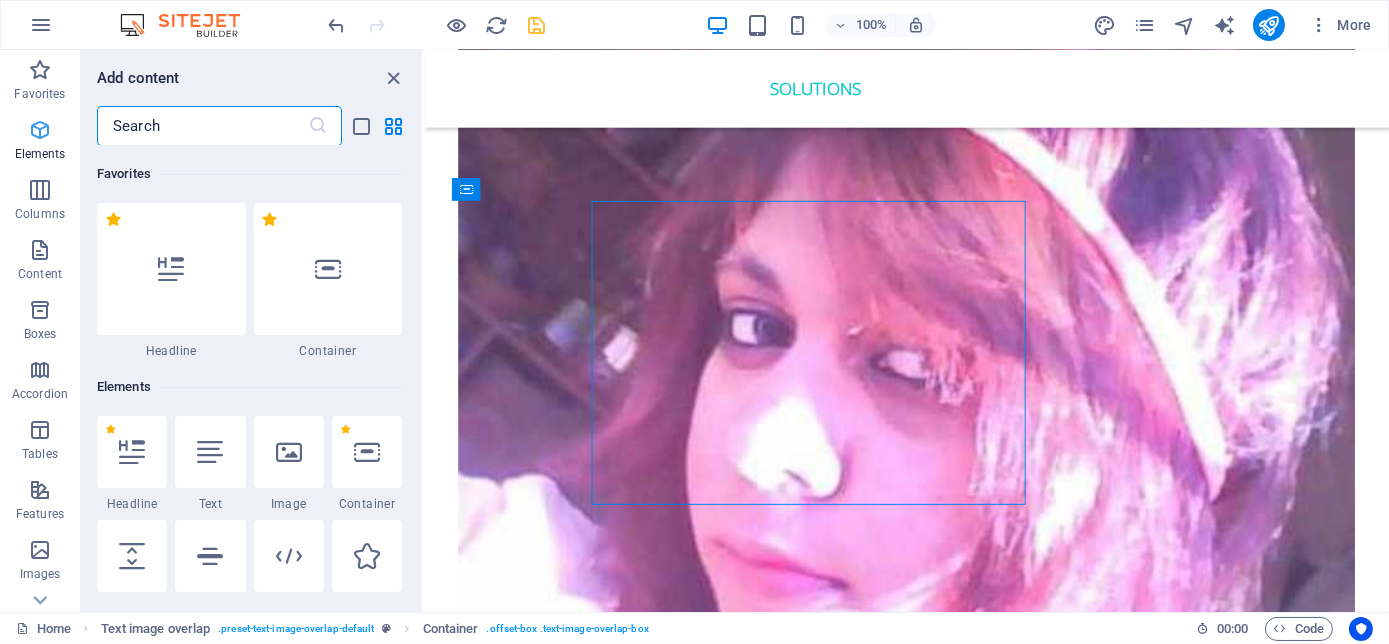 scroll, scrollTop: 6664, scrollLeft: 0, axis: vertical 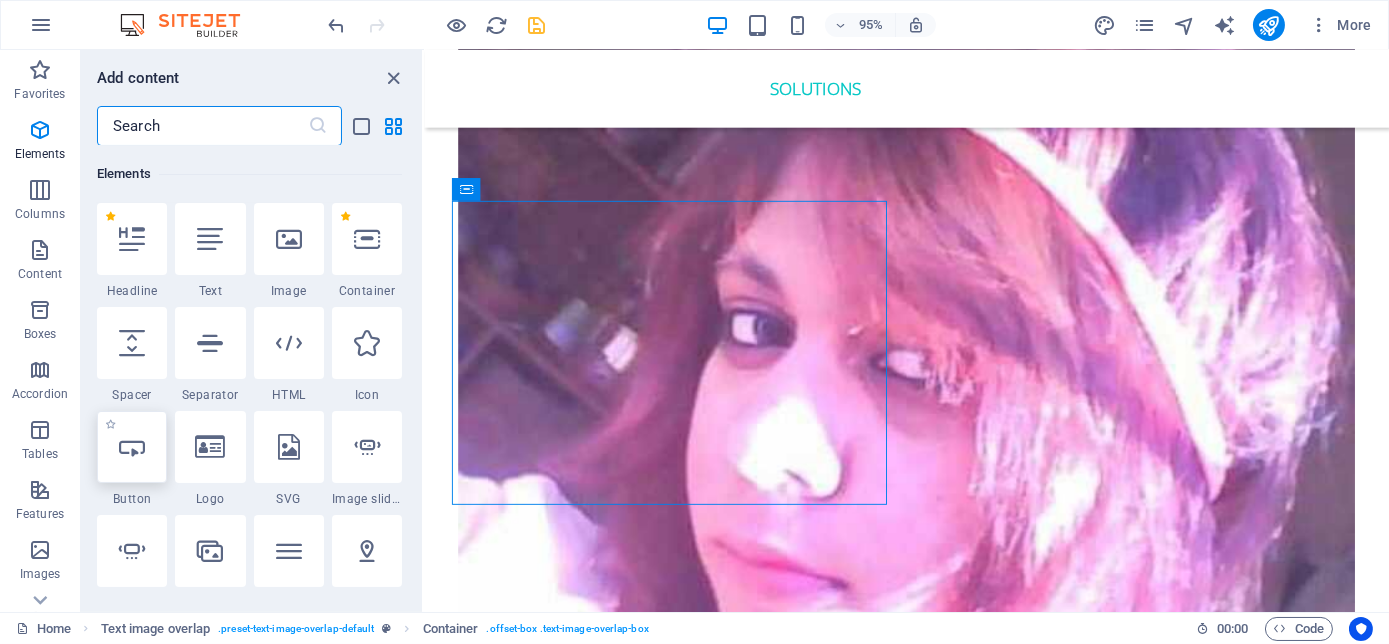 click at bounding box center (132, 447) 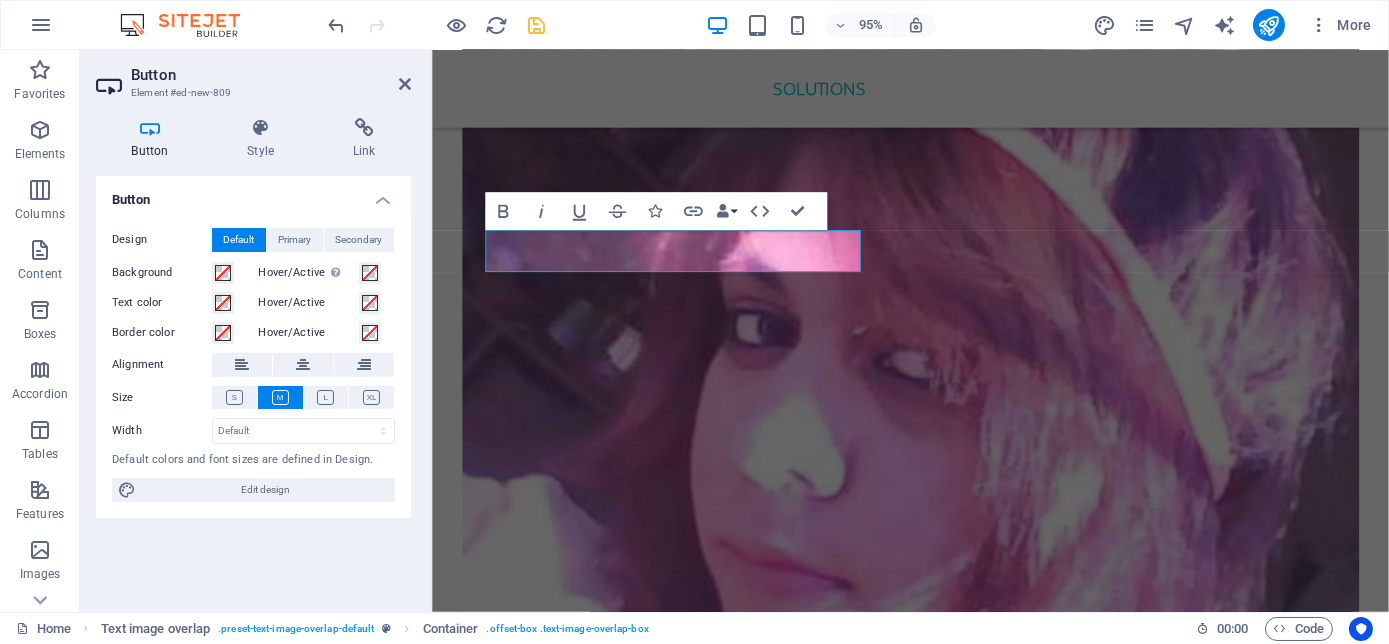 scroll, scrollTop: 6641, scrollLeft: 0, axis: vertical 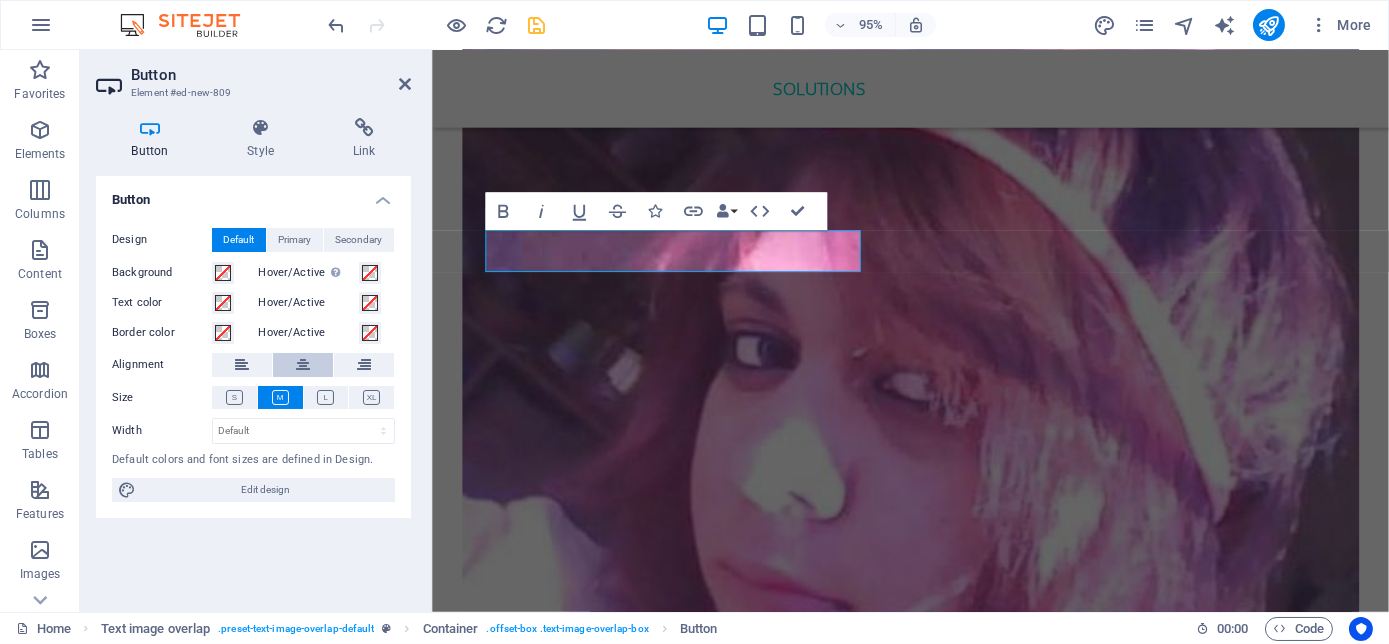 click at bounding box center (303, 365) 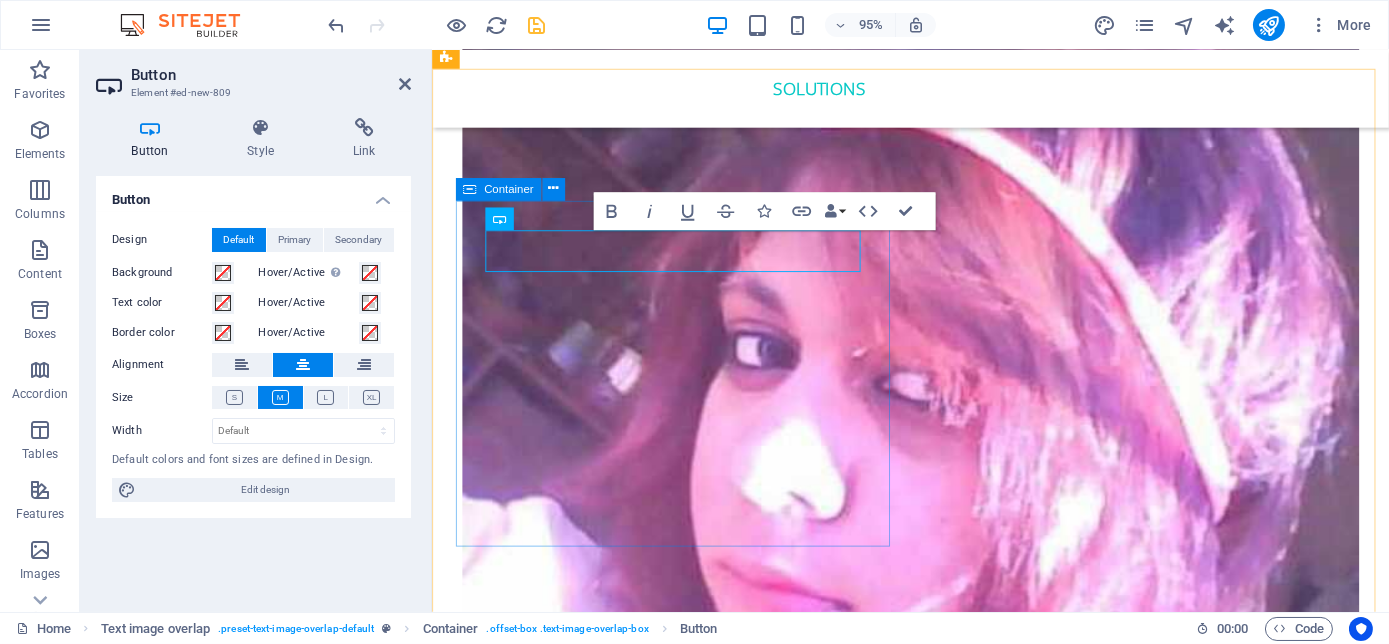 drag, startPoint x: 790, startPoint y: 281, endPoint x: 733, endPoint y: 547, distance: 272.0386 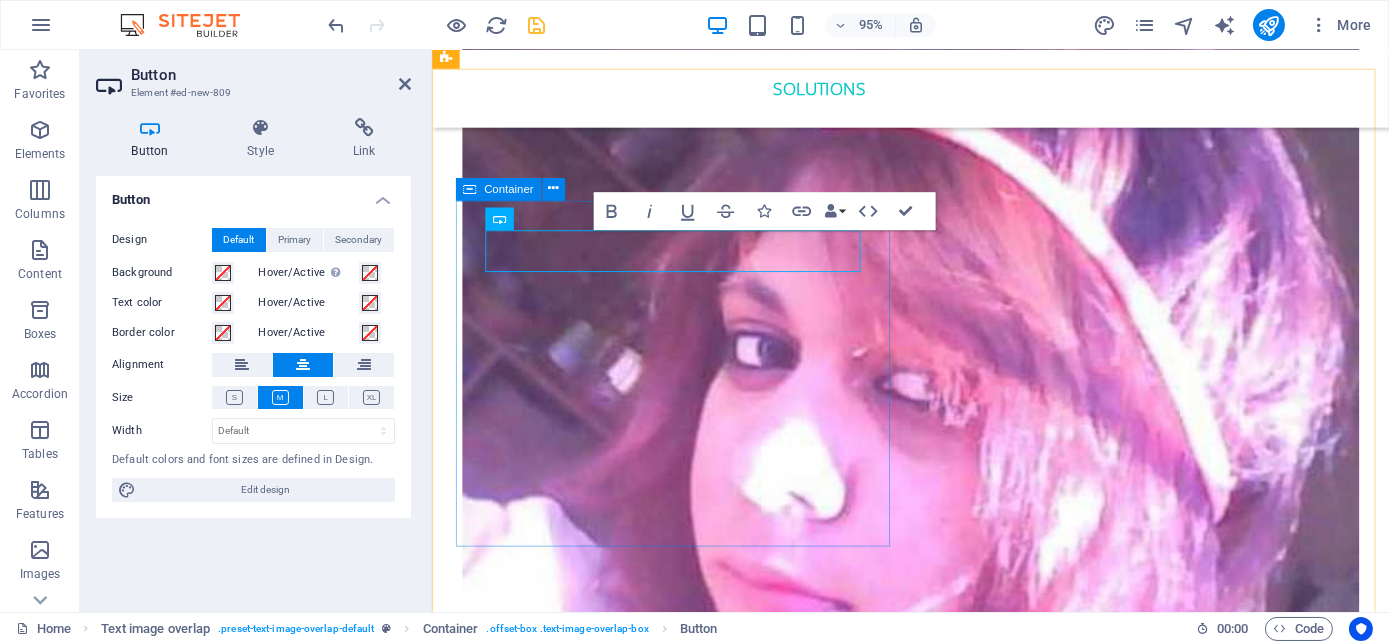 click on "Button label Siza bonke foundation Also offers Educational; and recreational programs and activities for children. Providing hot meals, clothing and blankets for the homeless. Animals are close to their heats so providing animal shelters with food and blankets are also a priority." at bounding box center (975, 5040) 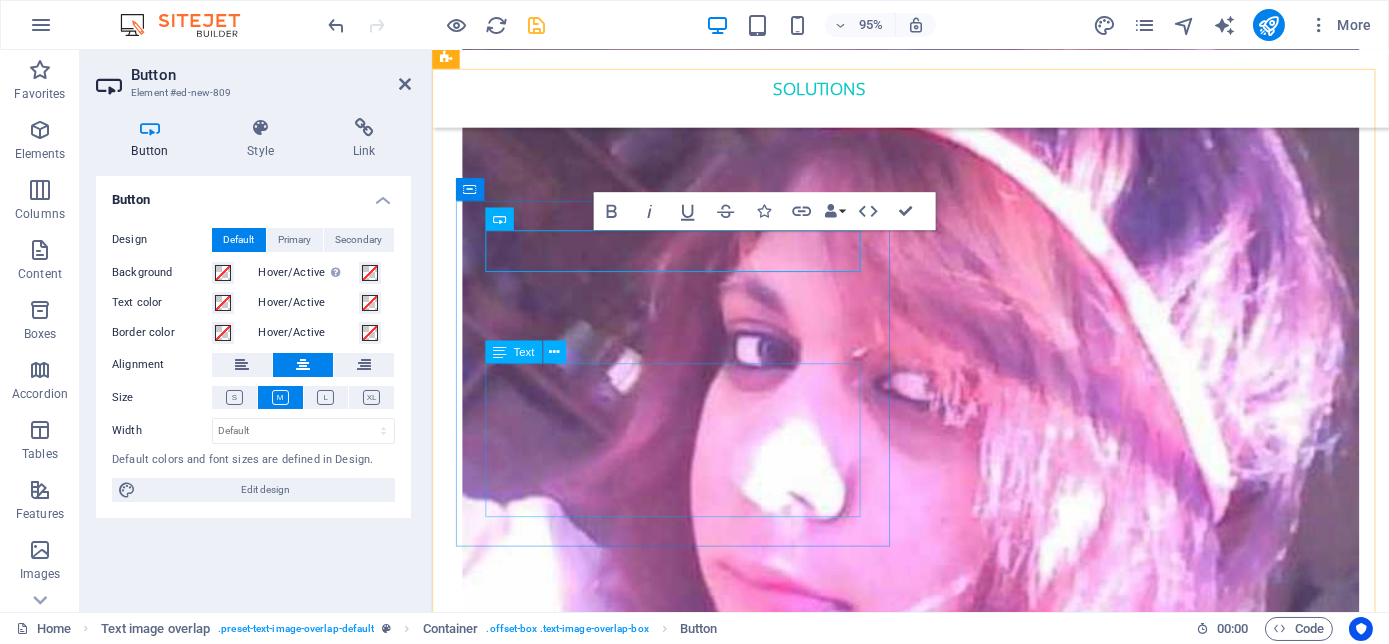 drag, startPoint x: 517, startPoint y: 252, endPoint x: 528, endPoint y: 524, distance: 272.22232 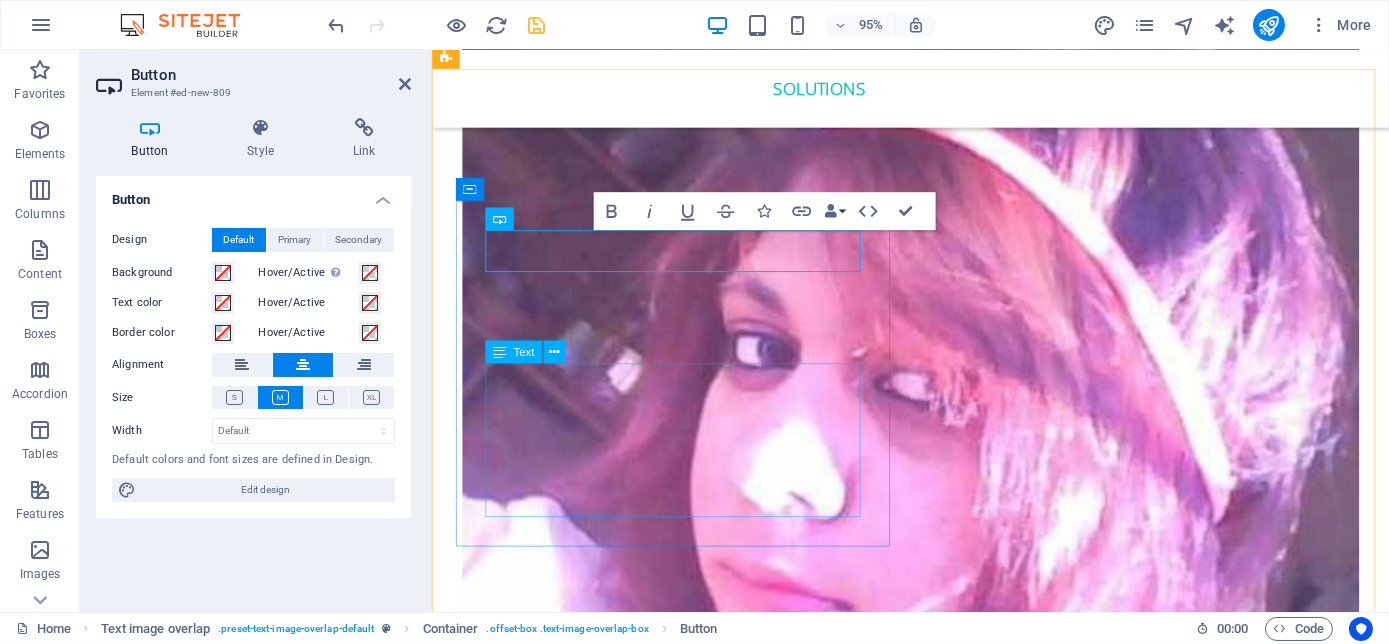 click on "Button label Siza bonke foundation Also offers Educational; and recreational programs and activities for children. Providing hot meals, clothing and blankets for the homeless. Animals are close to their heats so providing animal shelters with food and blankets are also a priority." at bounding box center (975, 5040) 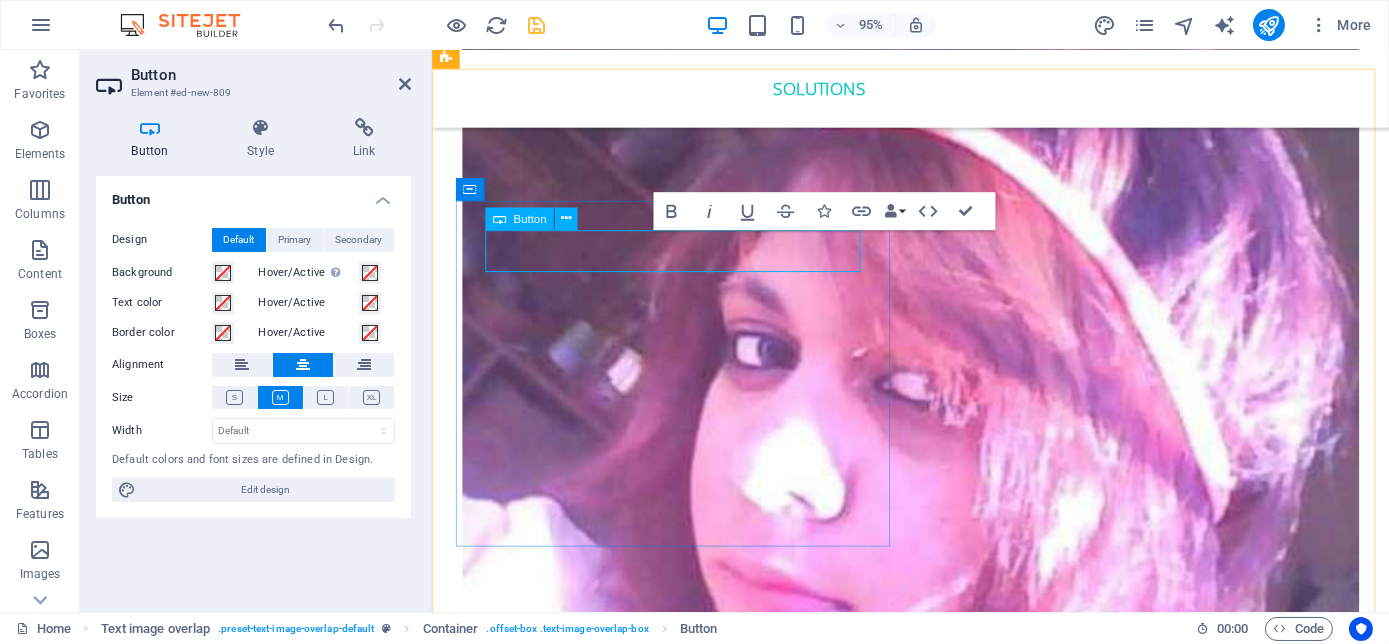 type 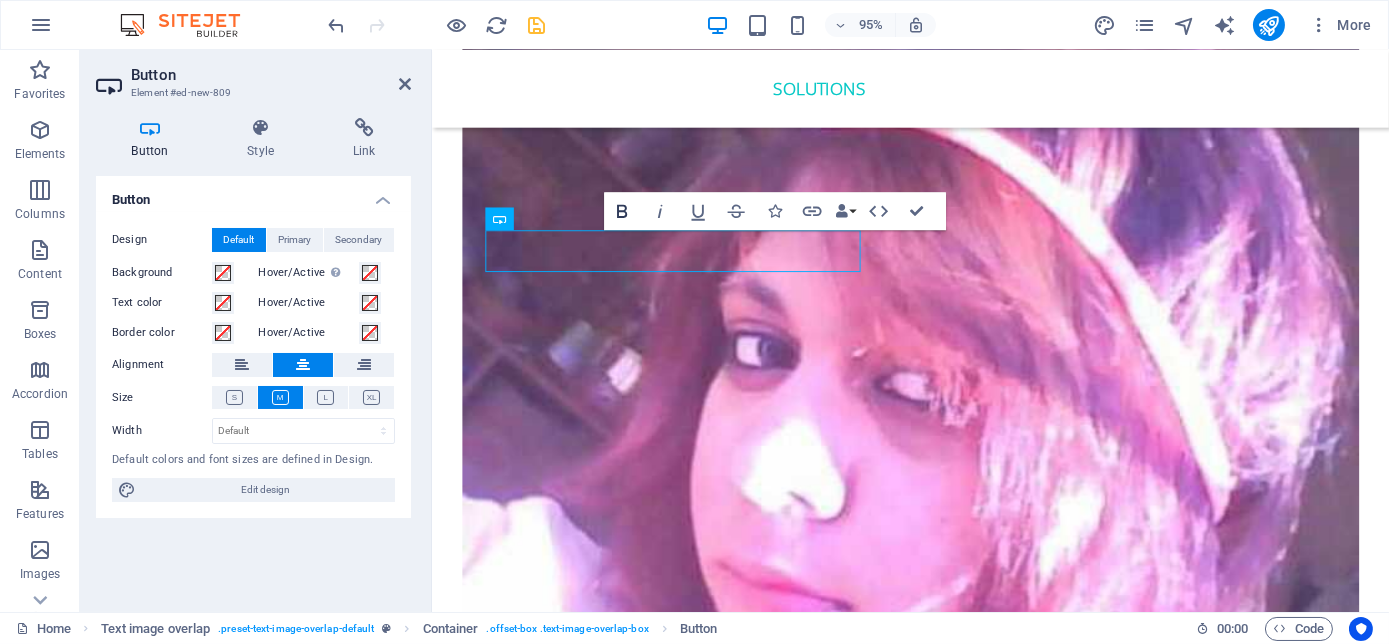 click 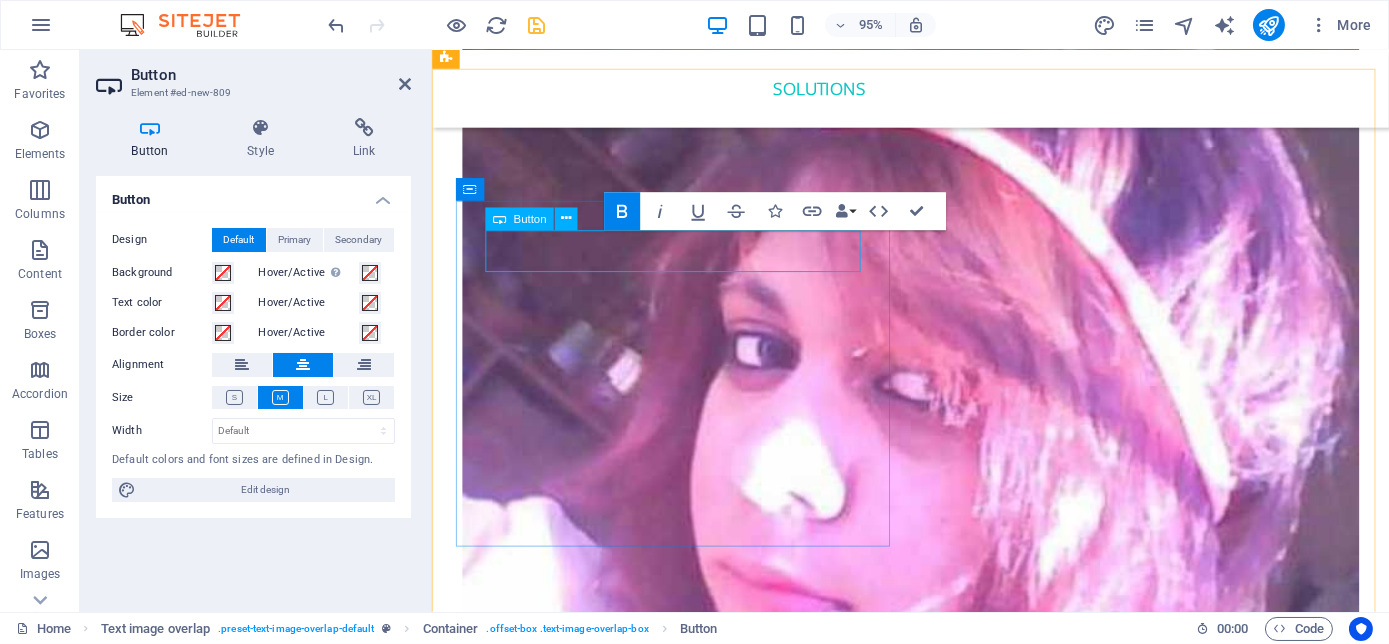 drag, startPoint x: 635, startPoint y: 256, endPoint x: 742, endPoint y: 263, distance: 107.22873 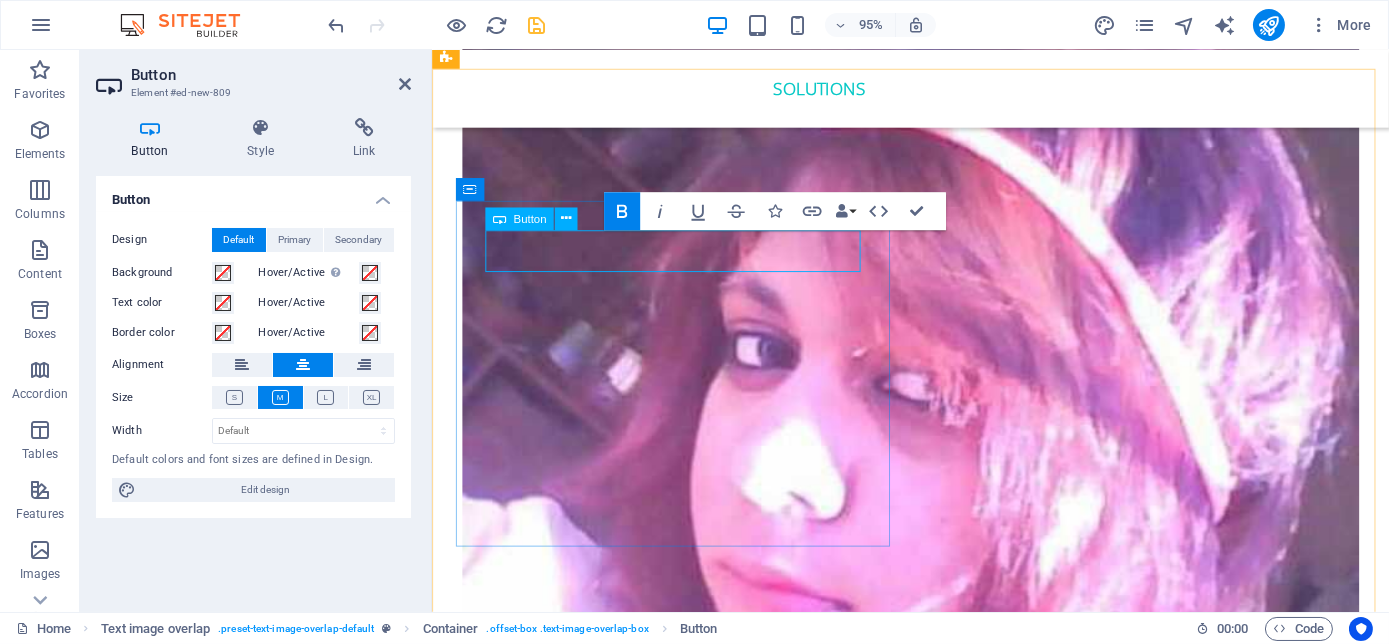 click on "Contact us ​" at bounding box center (975, 4975) 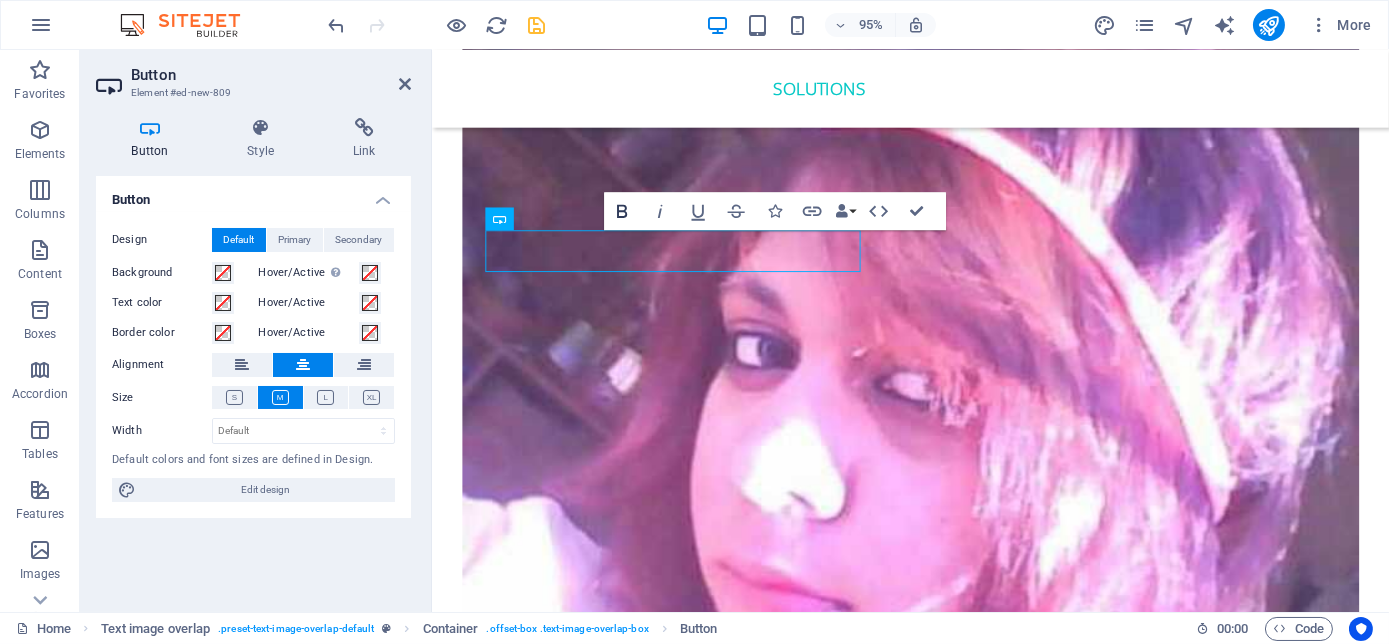 click 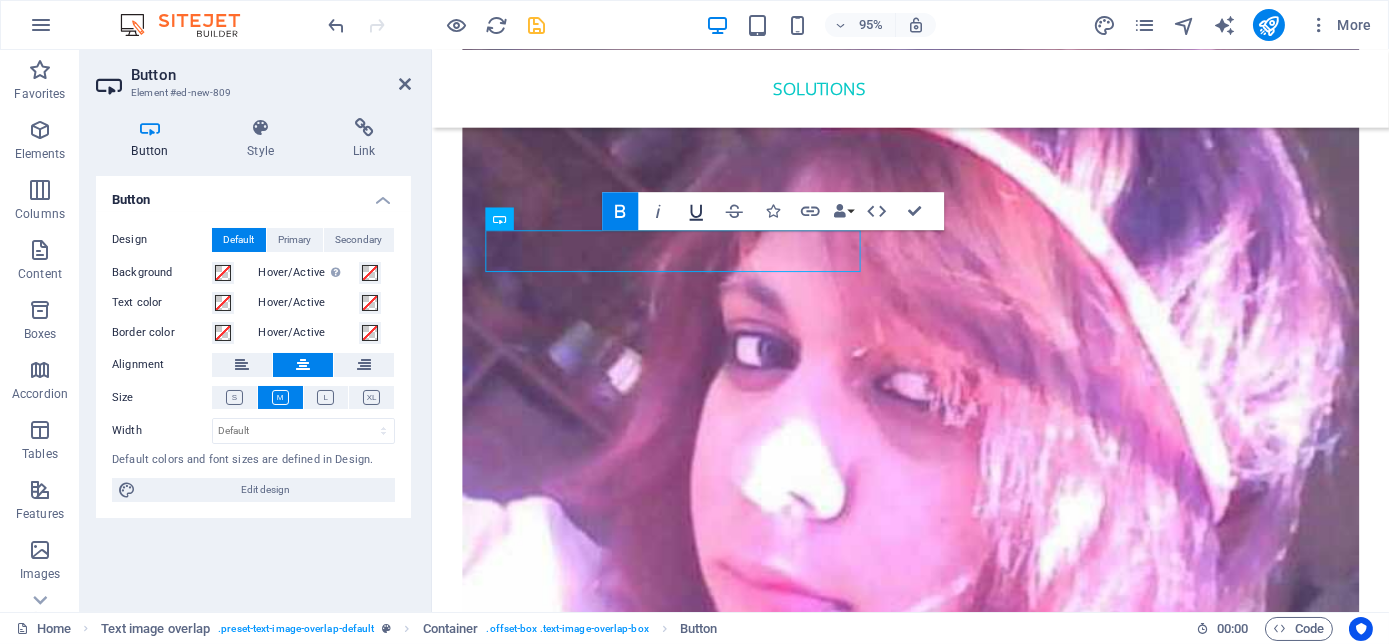 click 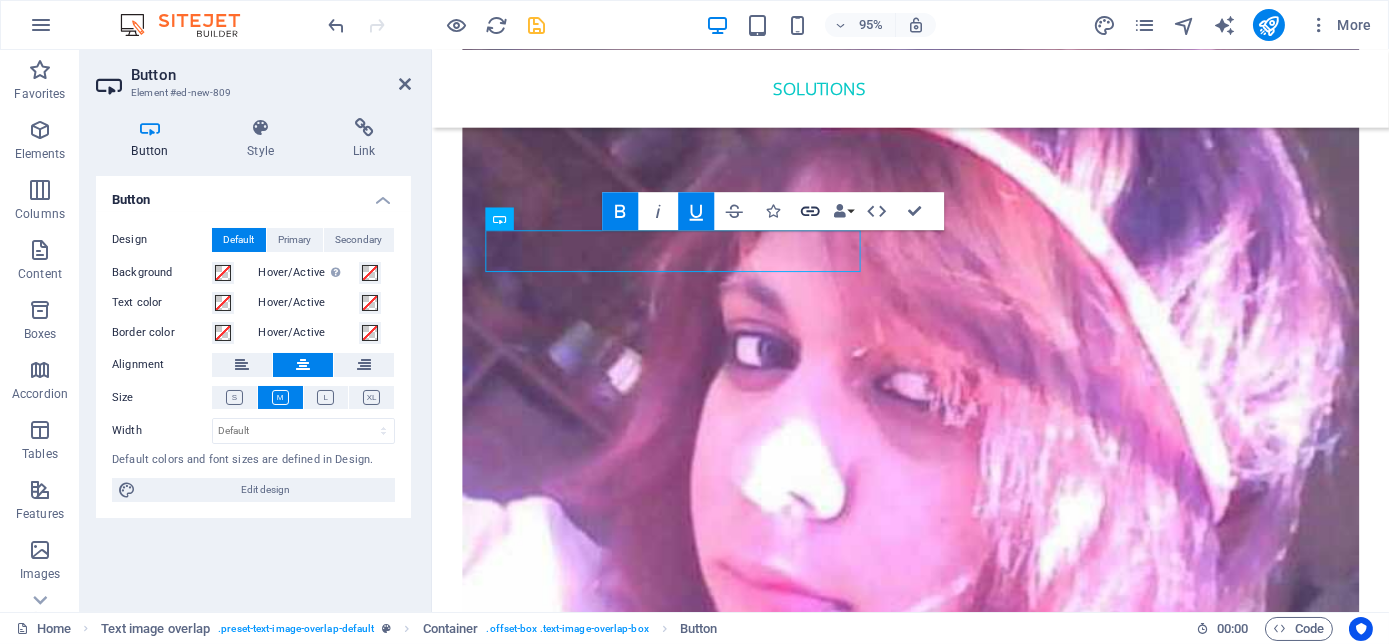 click 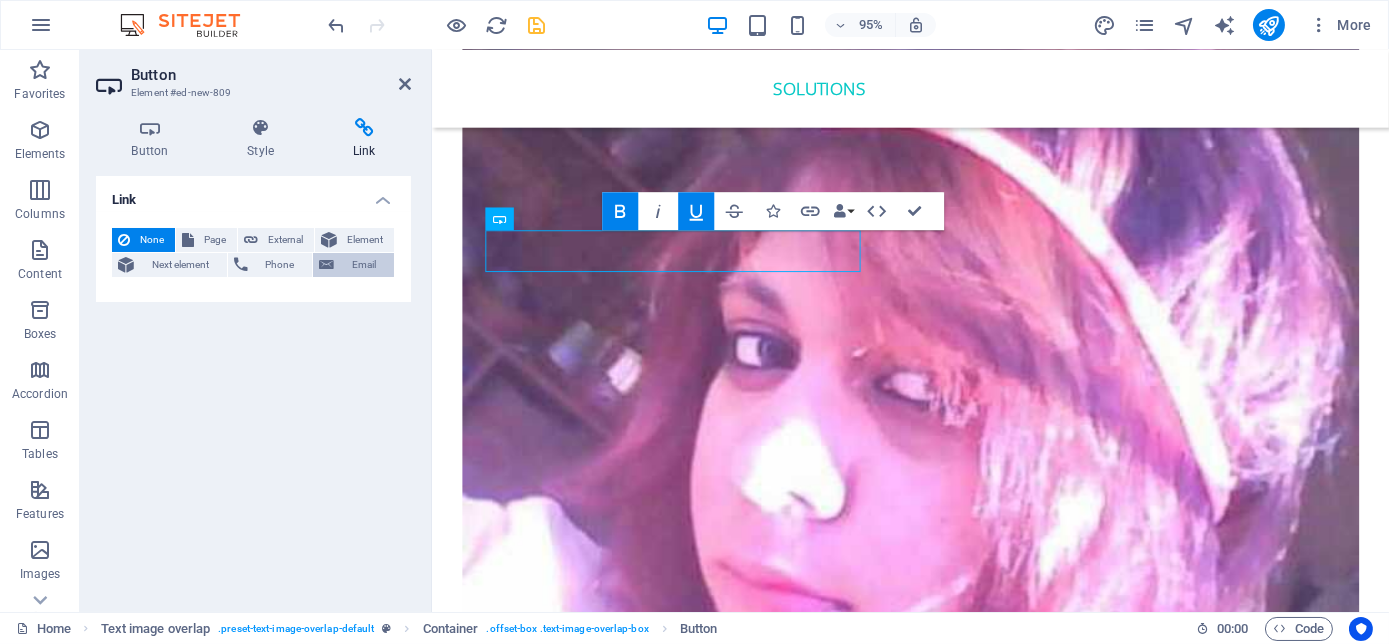 click on "Email" at bounding box center [364, 265] 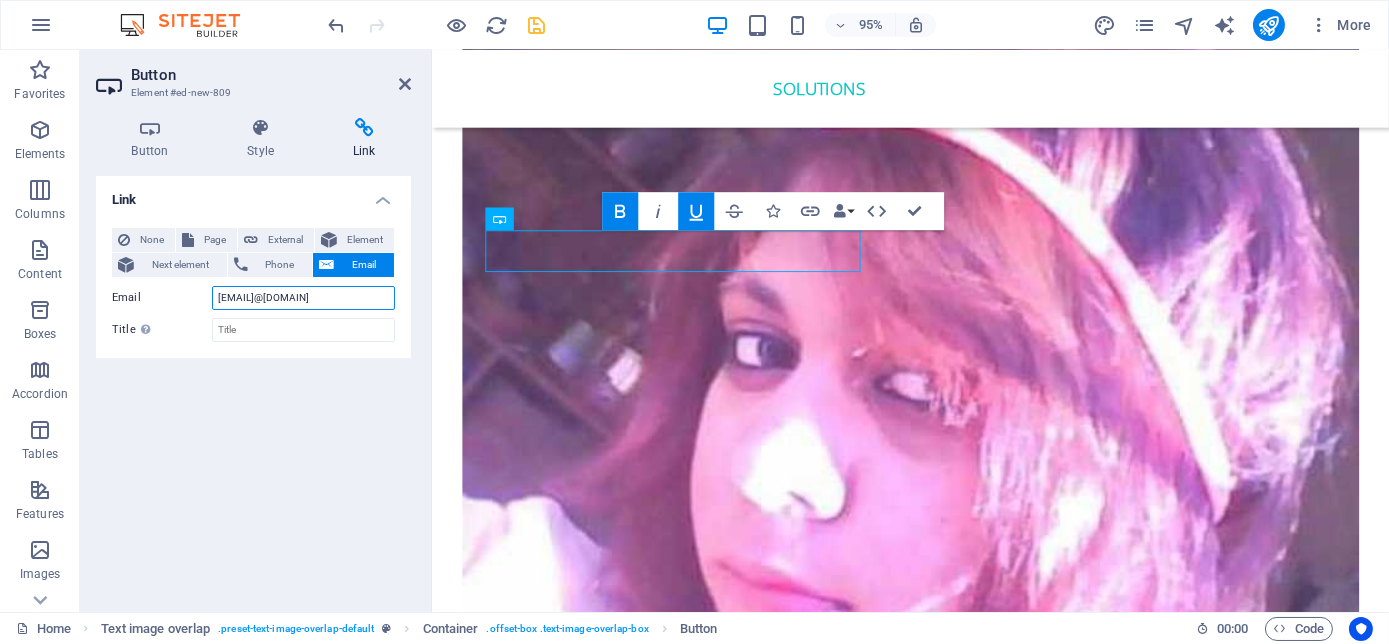 type on "sizabonkefoundation@gmail.com" 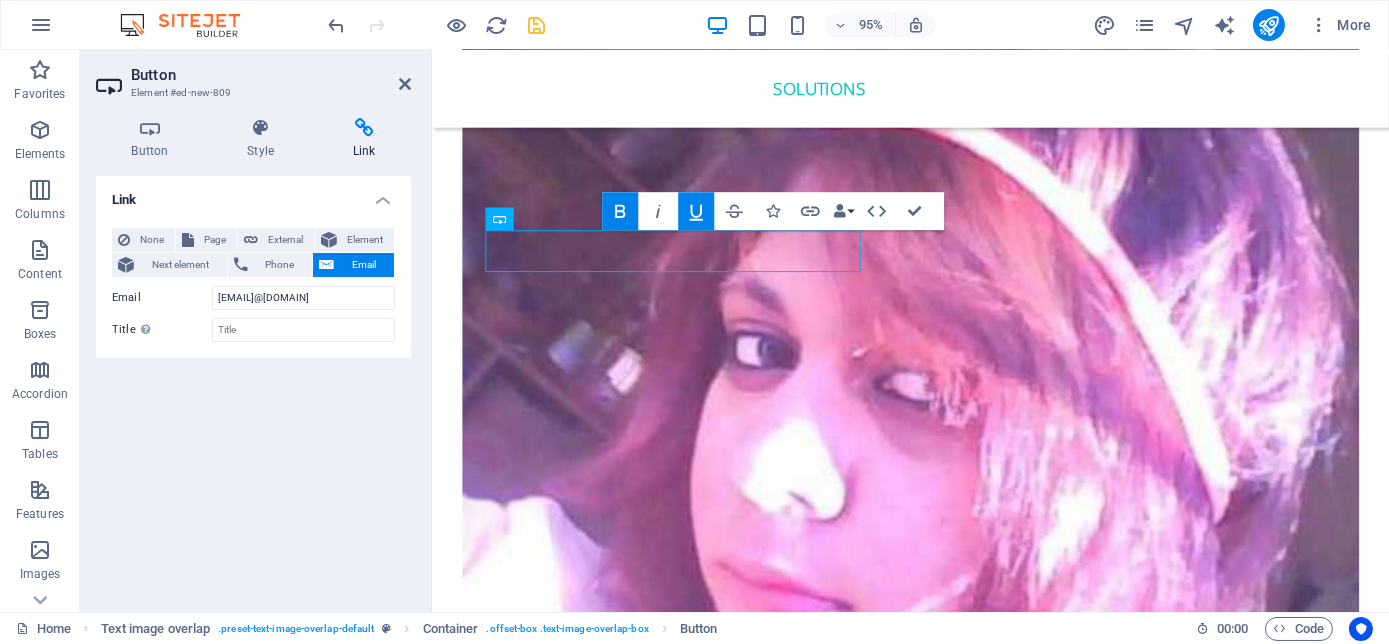 click at bounding box center (537, 25) 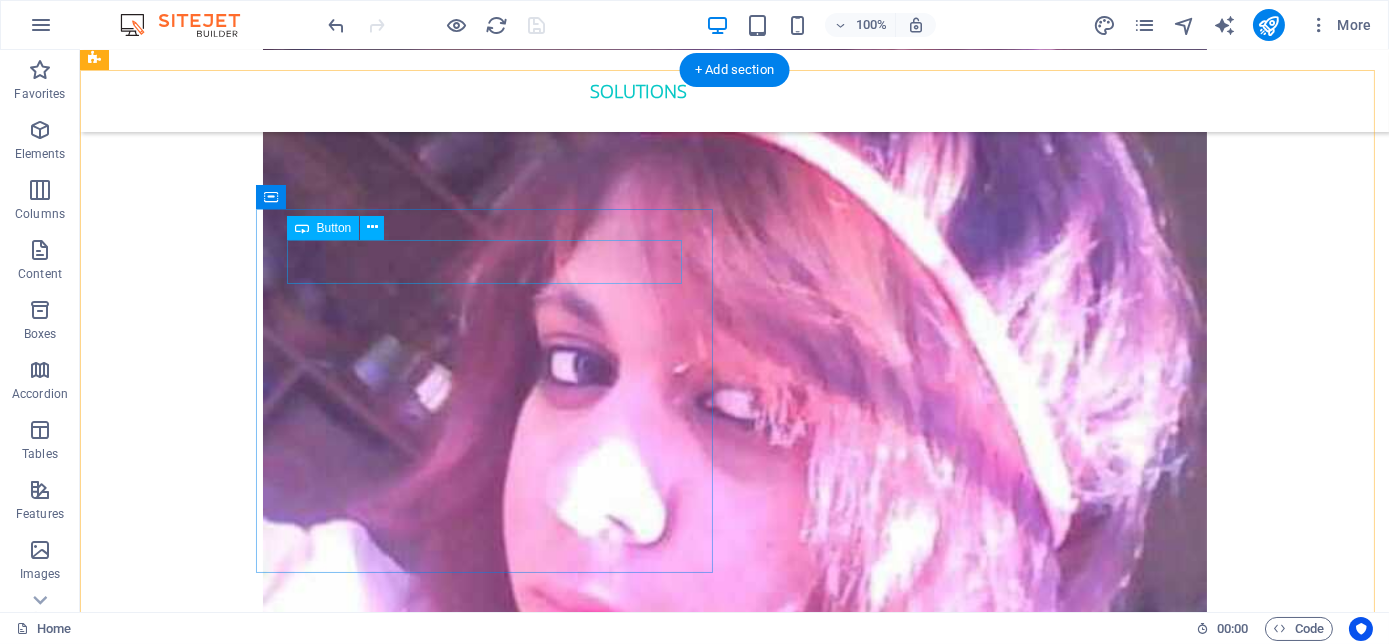 click on "Contact us" at bounding box center (775, 4975) 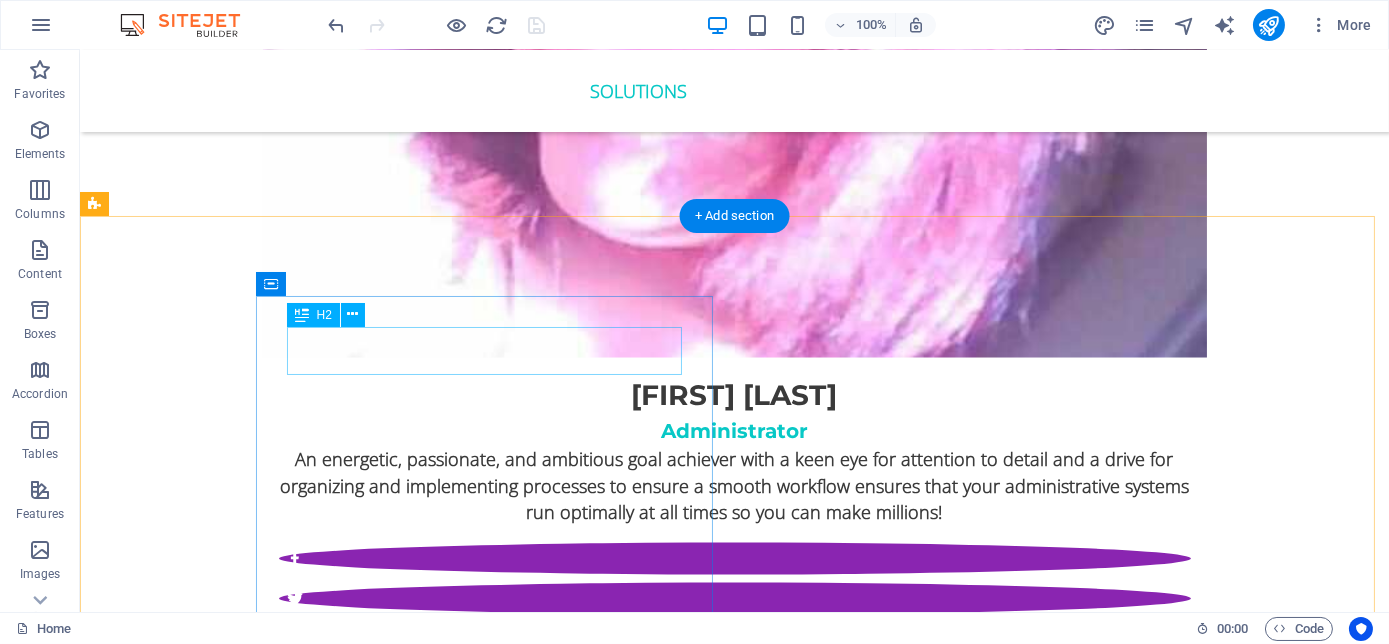 scroll, scrollTop: 7186, scrollLeft: 0, axis: vertical 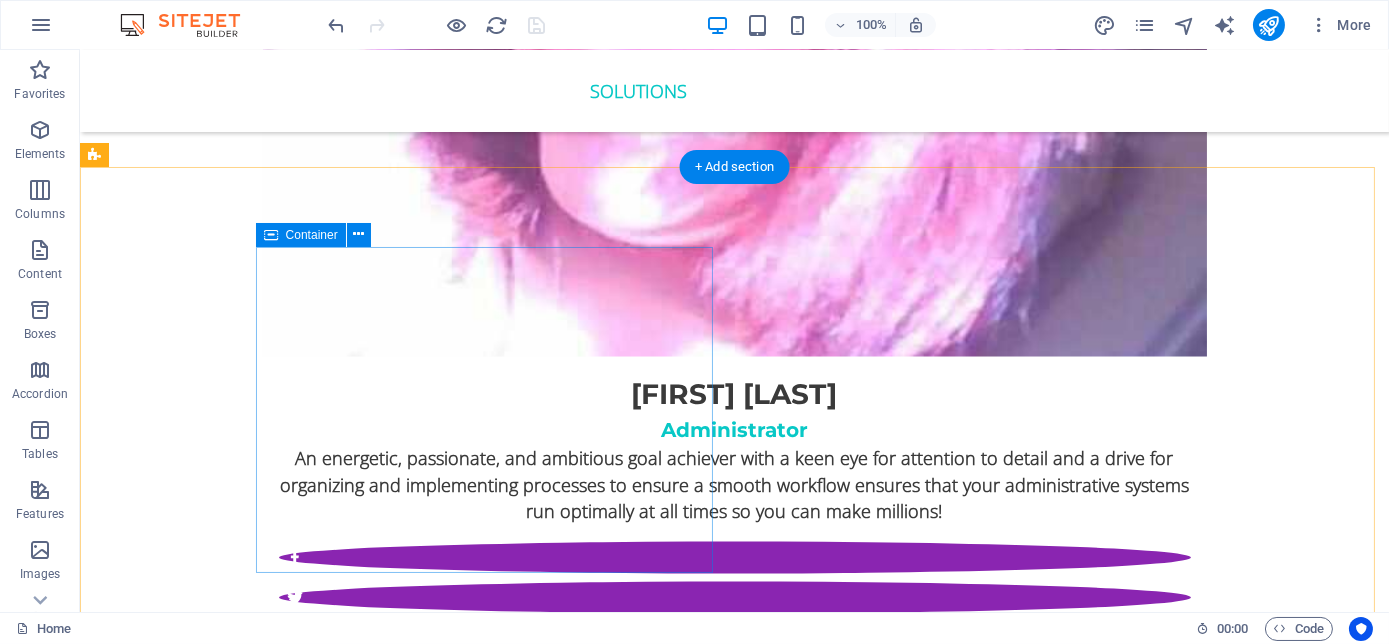 click on "Infinite me Humans are highly stressed. Living in a fast paced world governed by instant gratification and the pursuit to achieve success and material accumulation, sacrificing their mental and physical health in the process.  They forgot to breathe, relax and live! Infinite Me is a reminder to take care of themselves while trying to live the life they desire!" at bounding box center [775, 5672] 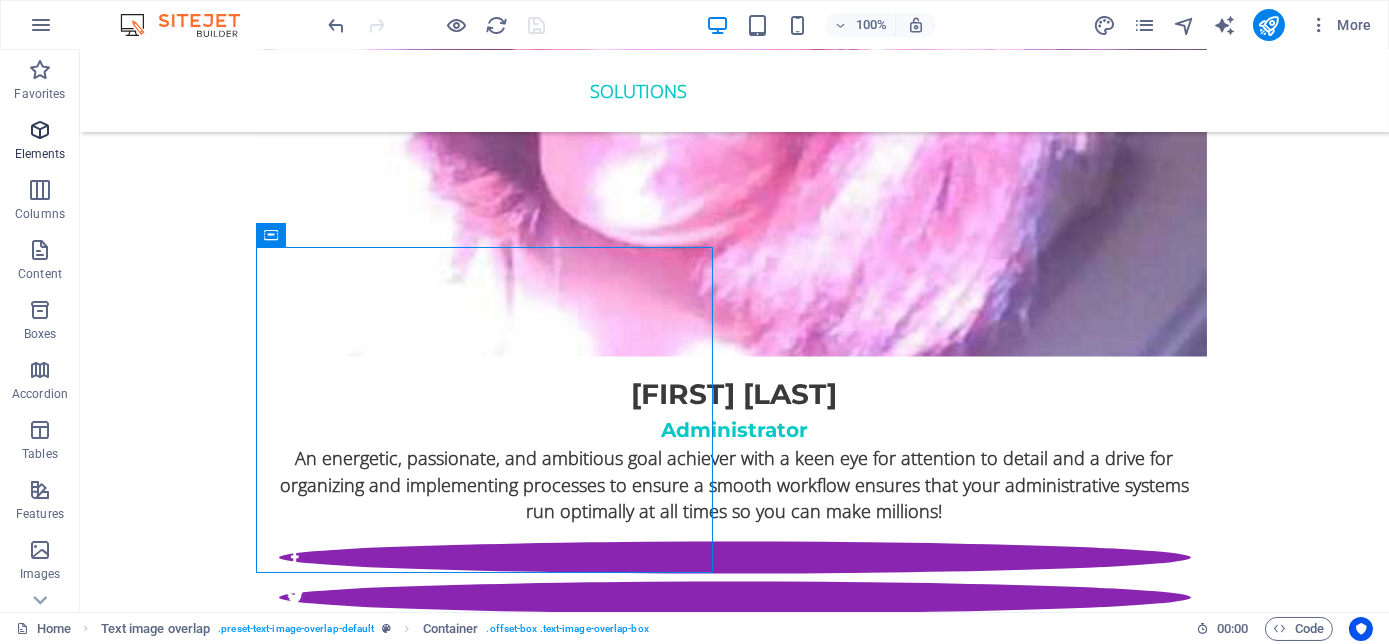 click at bounding box center (40, 130) 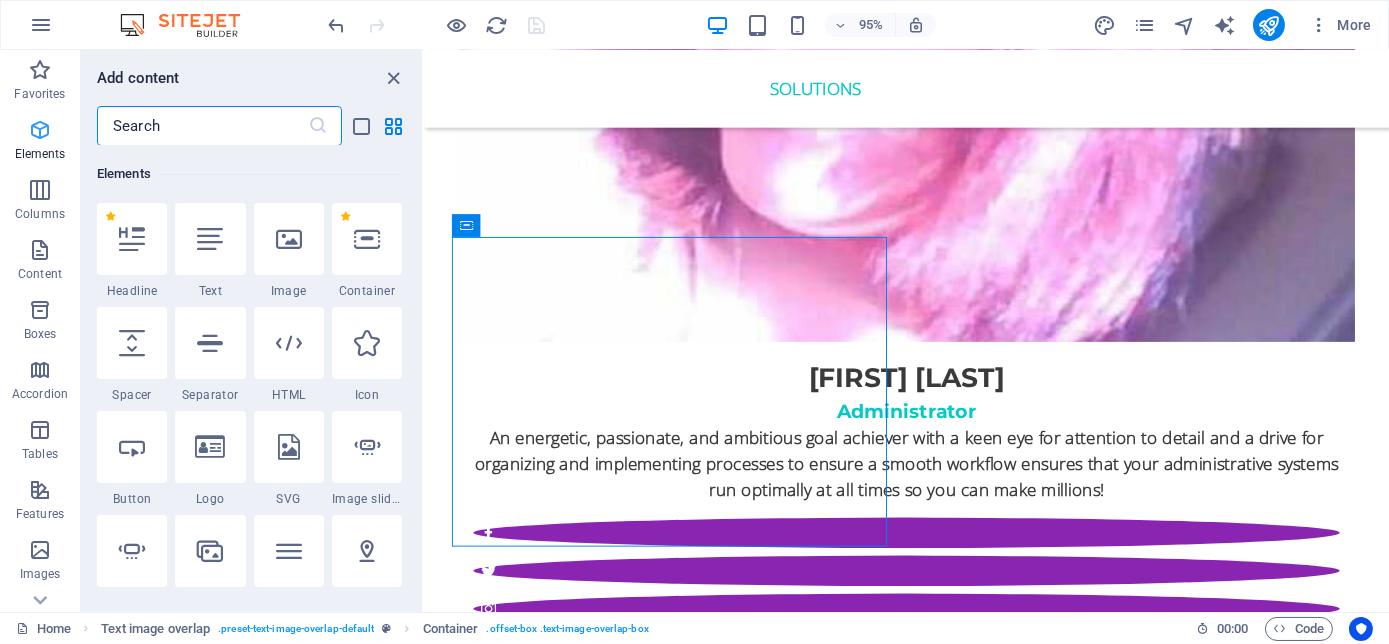scroll, scrollTop: 213, scrollLeft: 0, axis: vertical 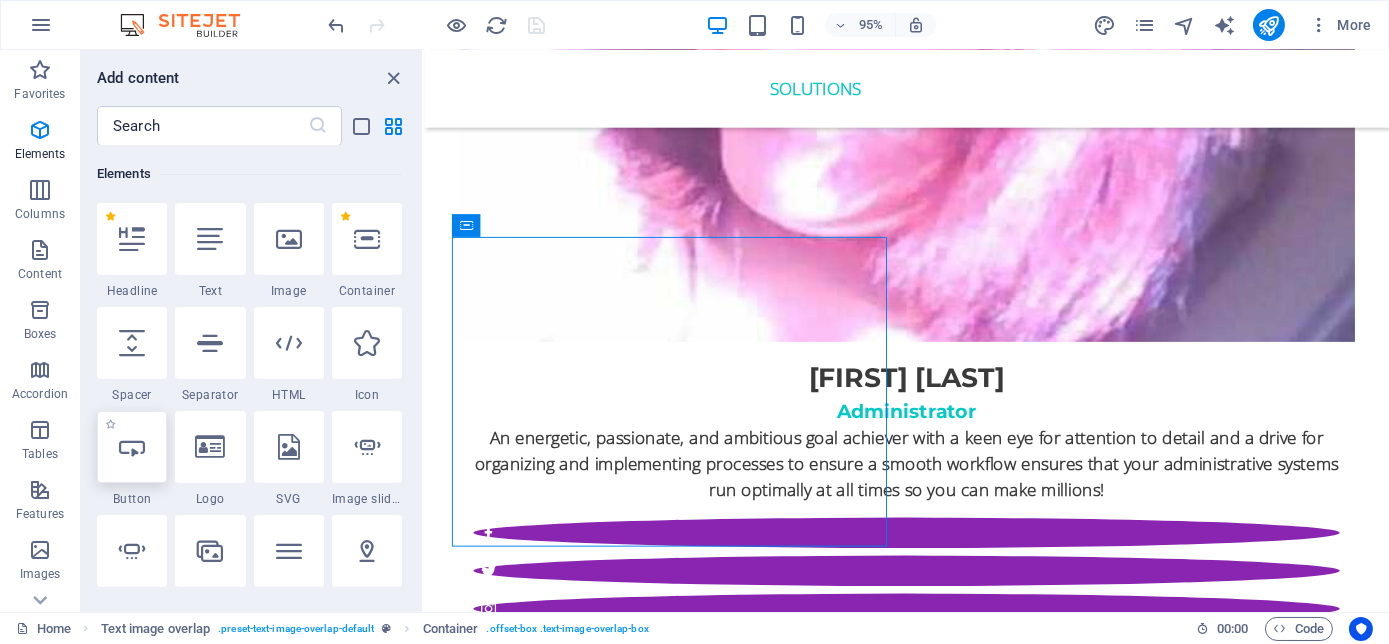 click at bounding box center [132, 447] 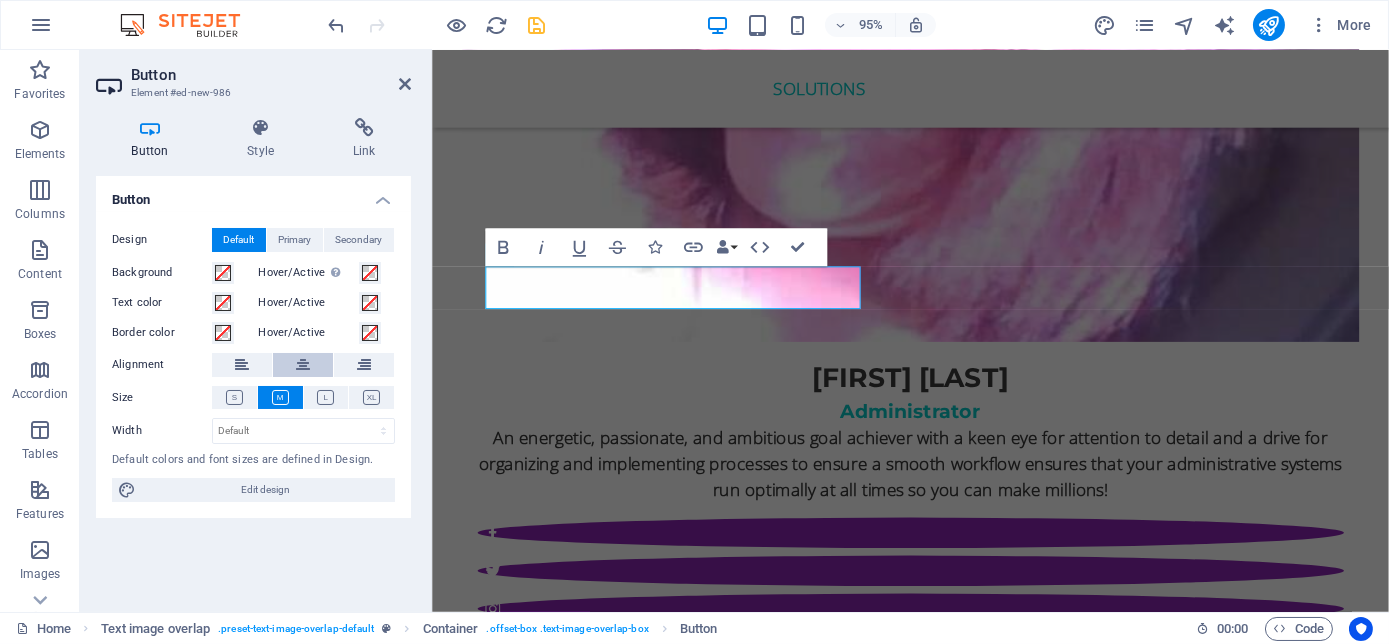 click at bounding box center (303, 365) 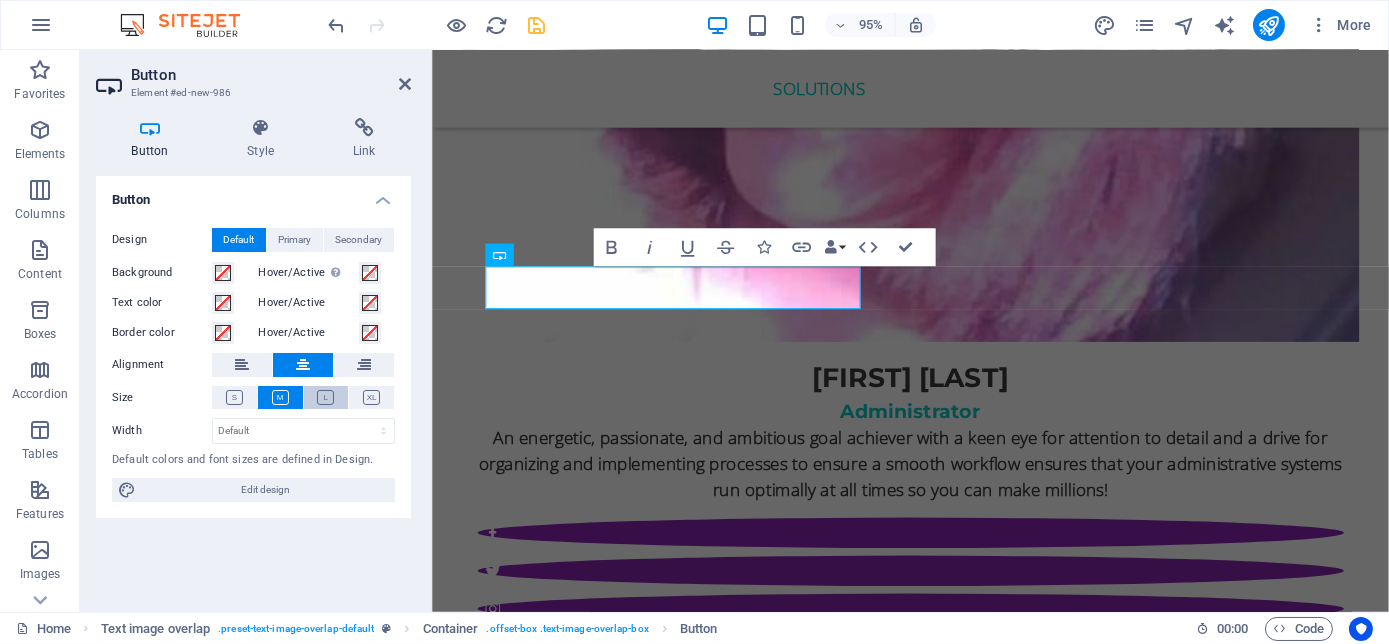 click at bounding box center [325, 397] 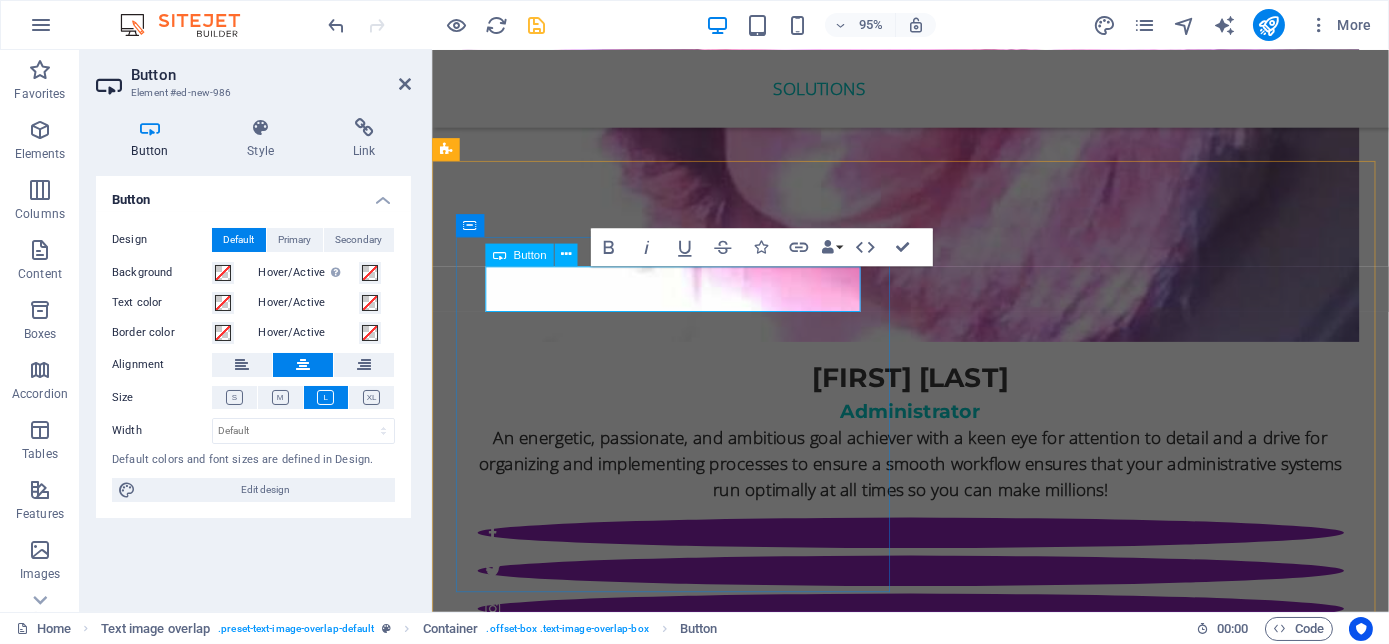 type 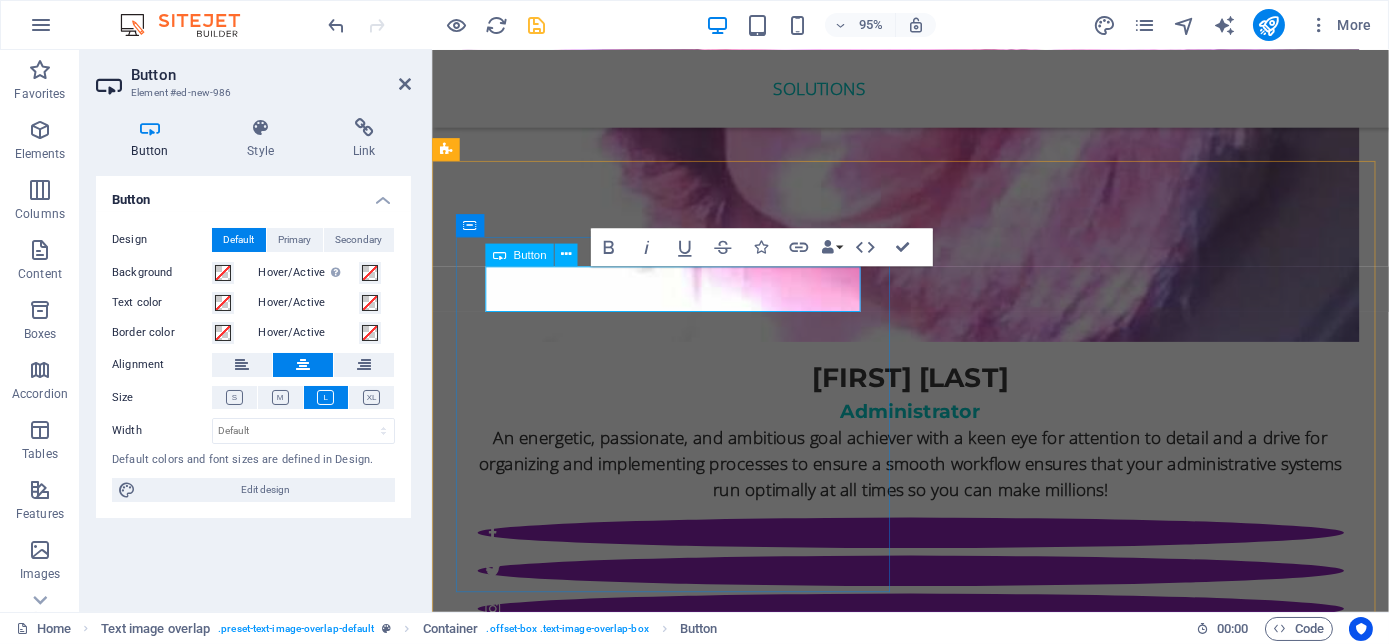 click on "Button label" at bounding box center [974, 5632] 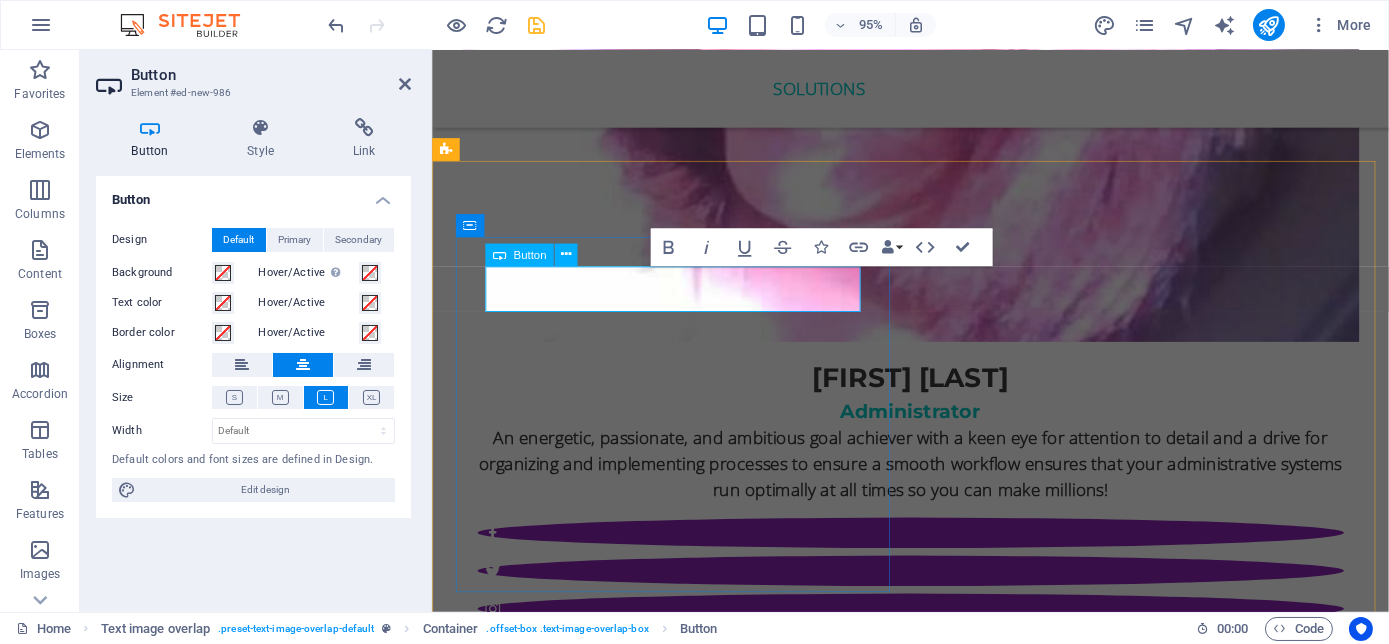 type 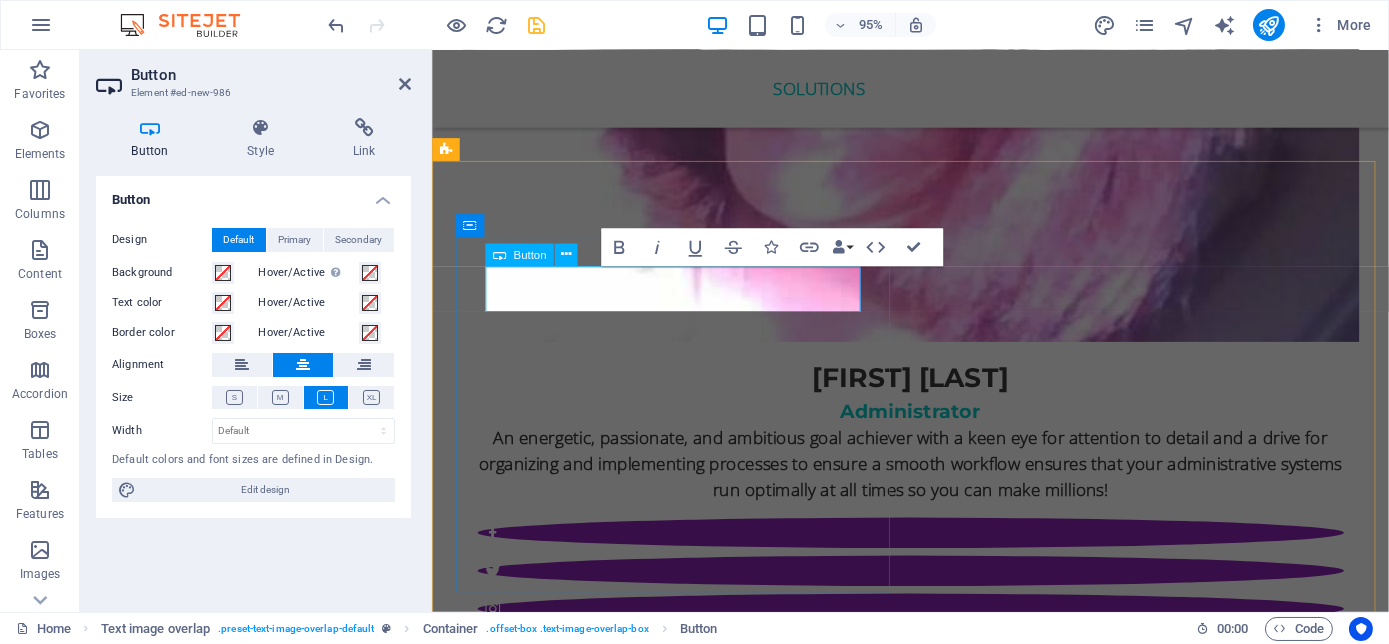 drag, startPoint x: 744, startPoint y: 296, endPoint x: 605, endPoint y: 310, distance: 139.70326 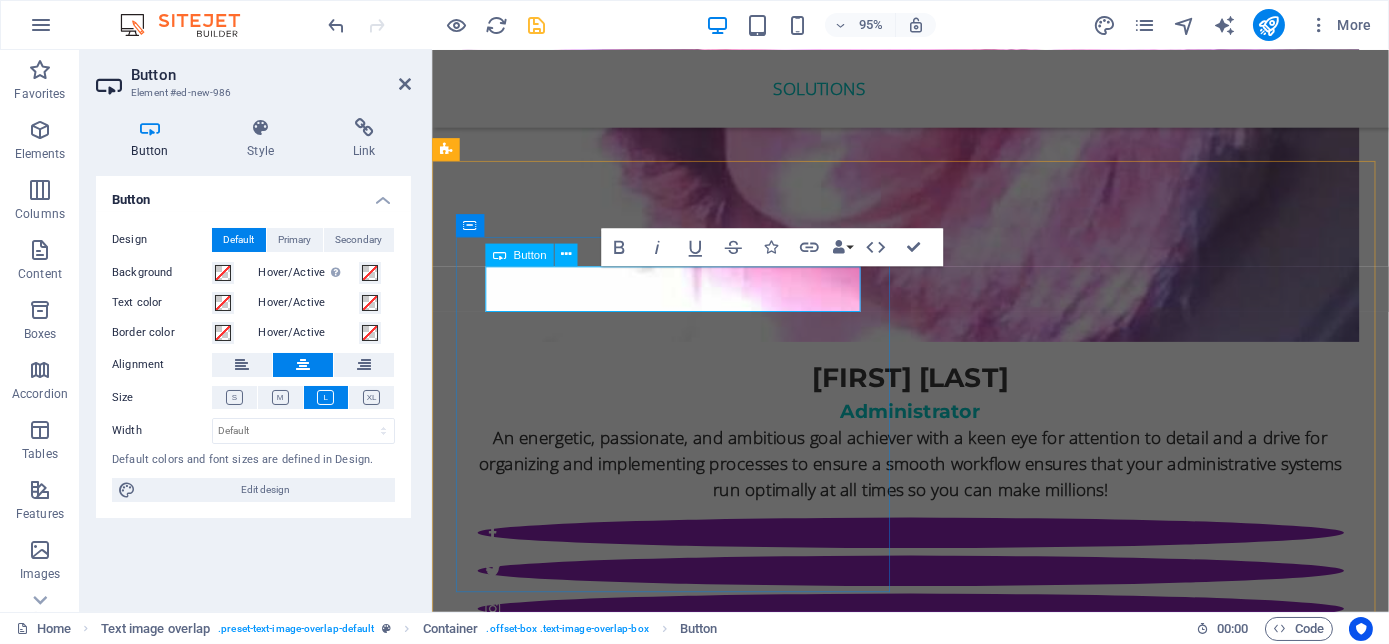 click on "Contact us" at bounding box center (975, 5632) 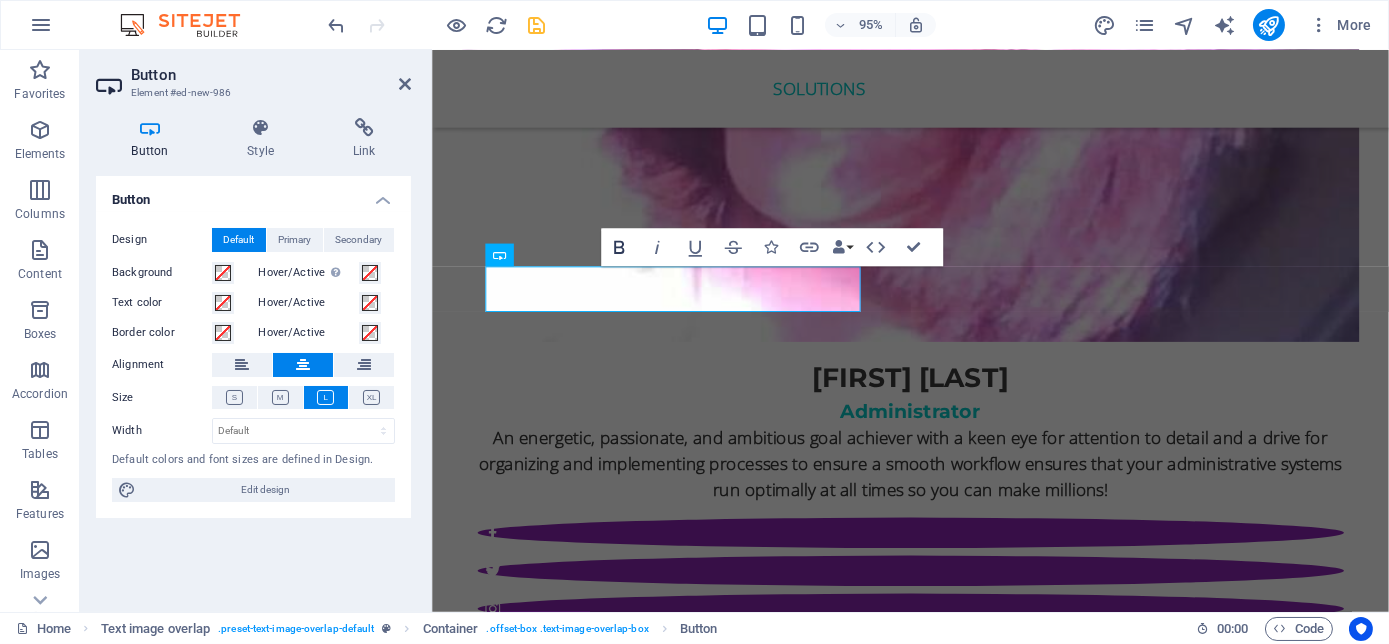 click on "Bold" at bounding box center (619, 247) 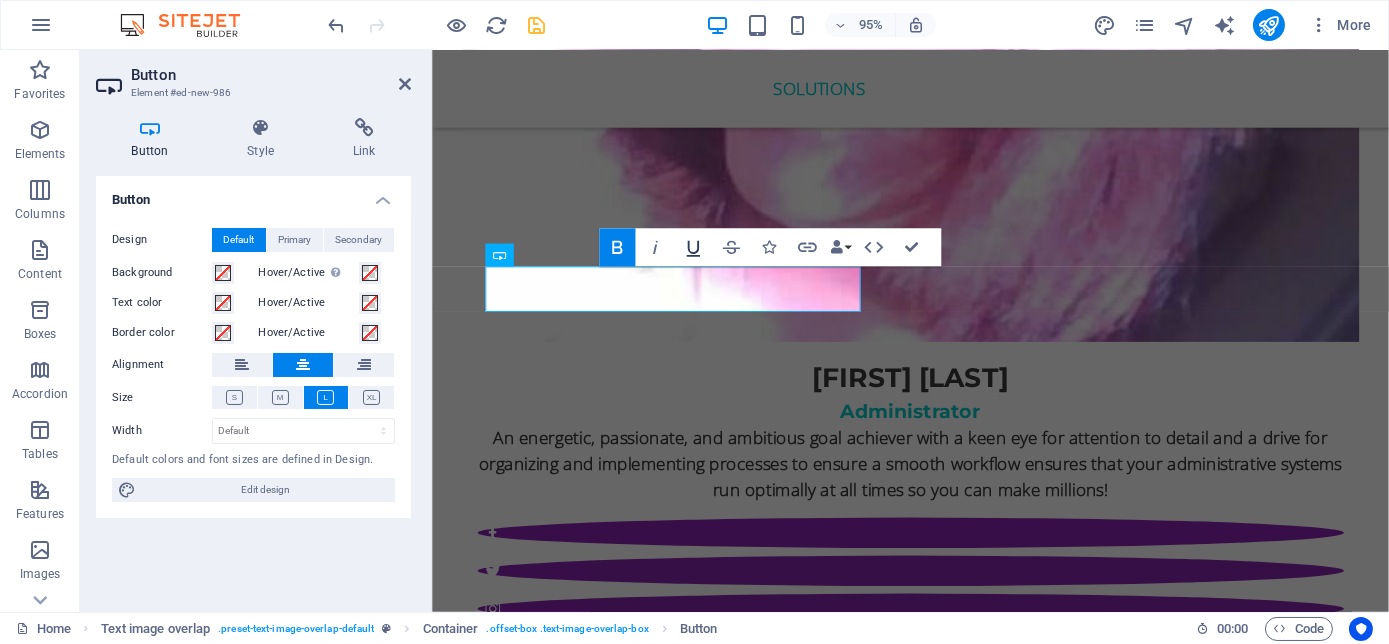 click on "Underline" at bounding box center [693, 247] 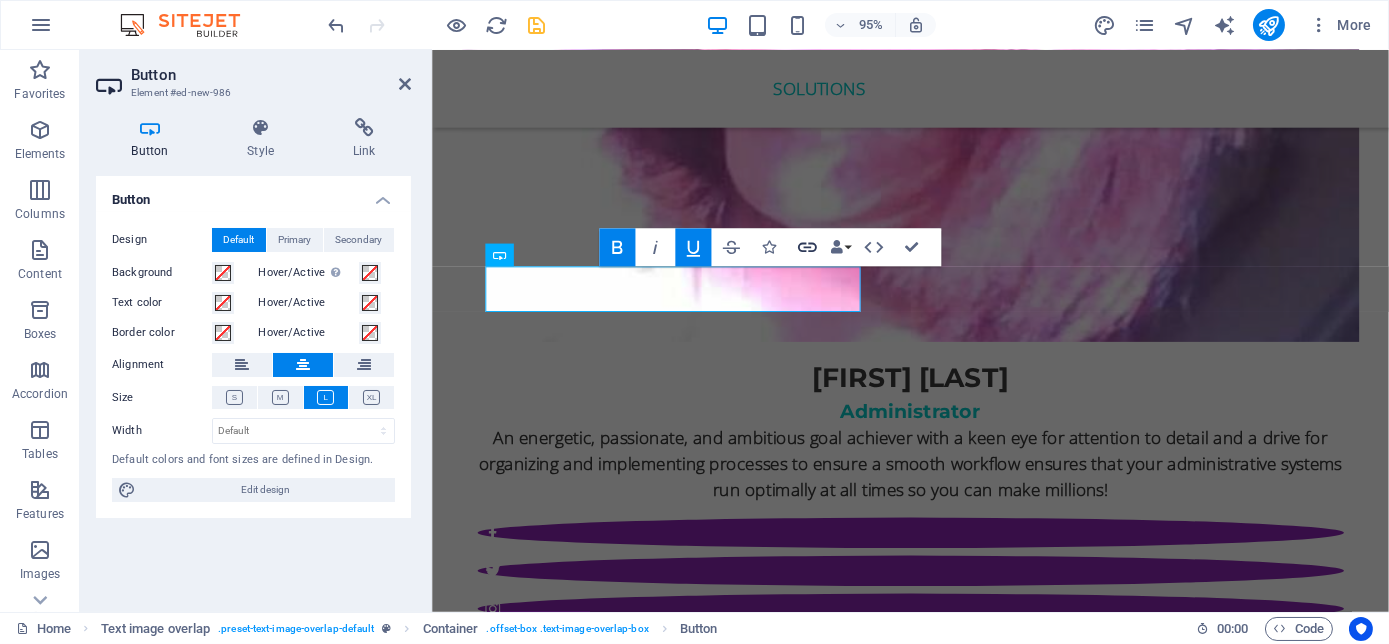 click 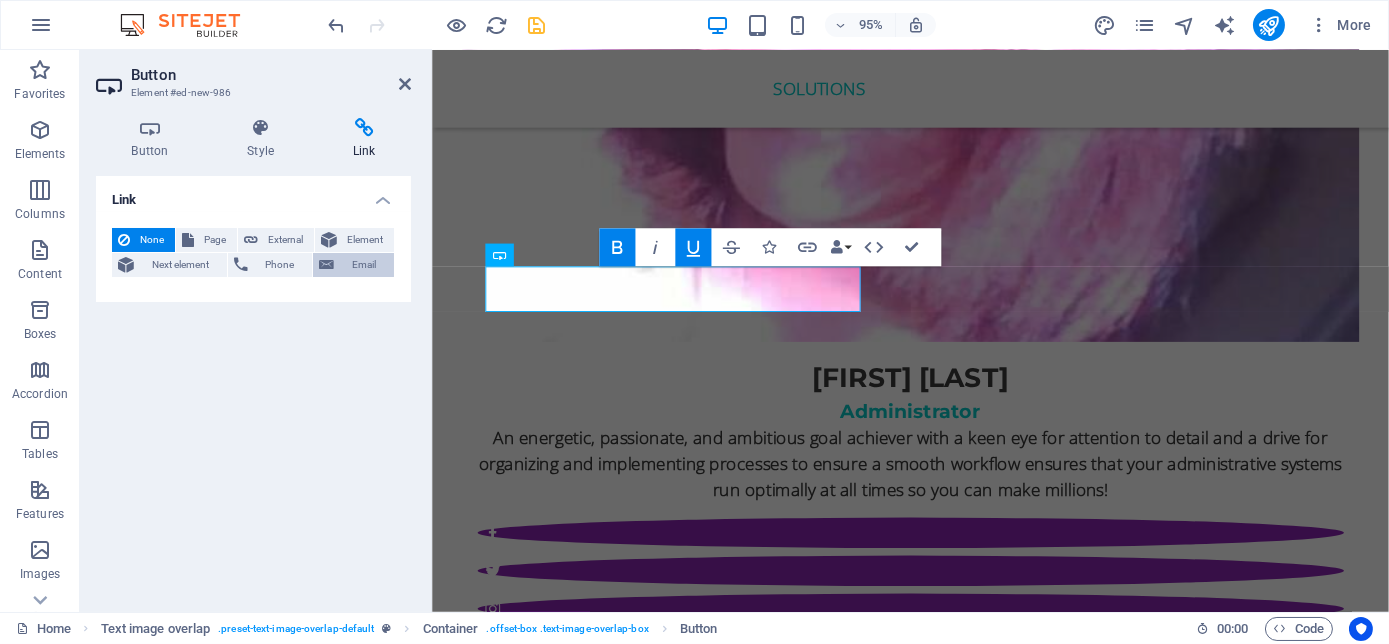 click on "Email" at bounding box center [364, 265] 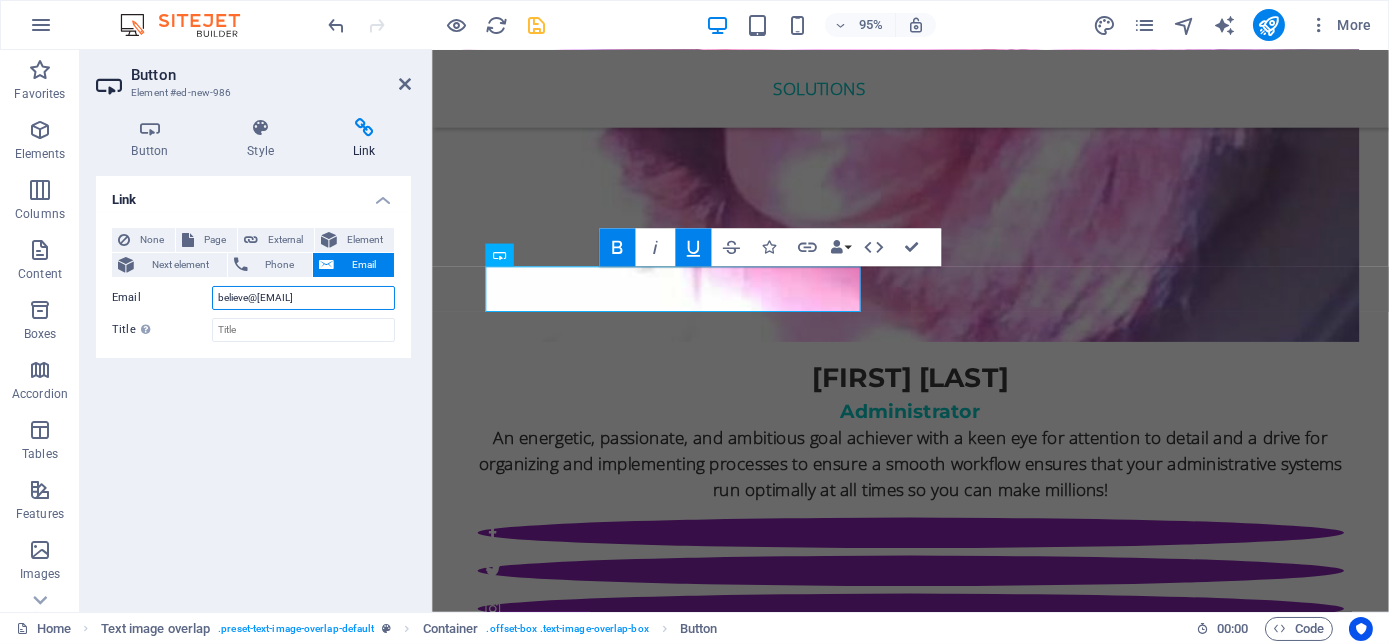 type on "[EMAIL]" 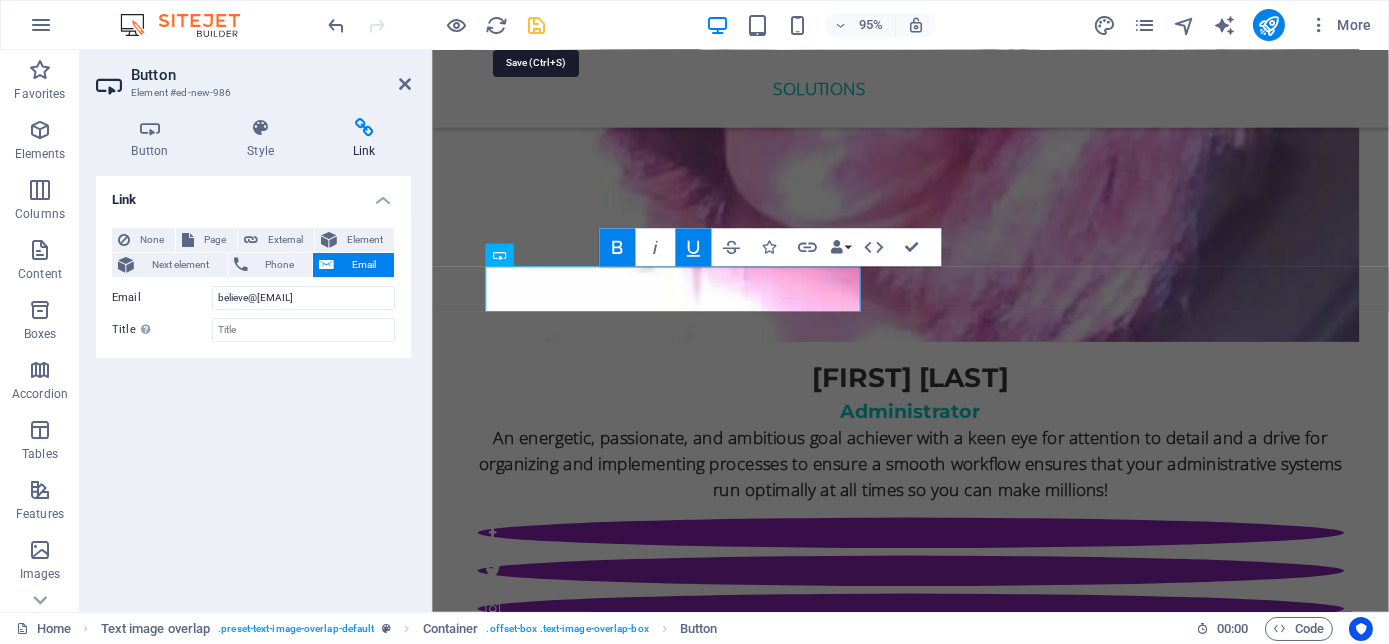 click at bounding box center (537, 25) 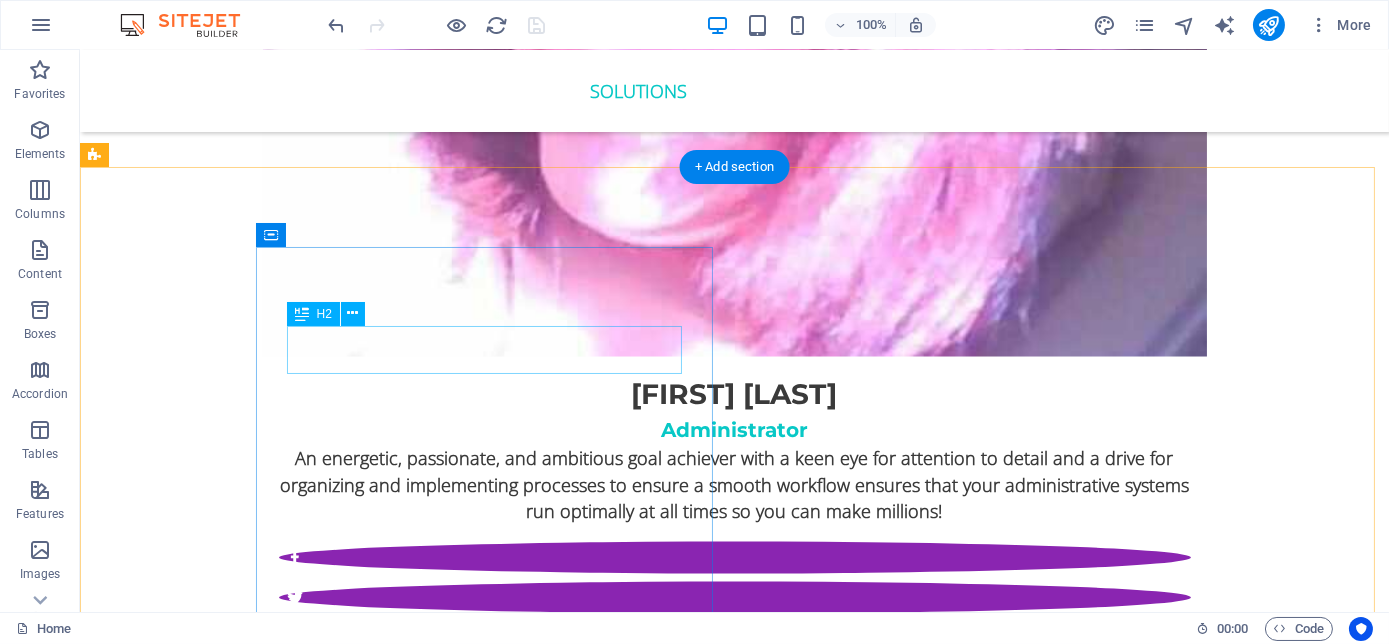 scroll, scrollTop: 7096, scrollLeft: 0, axis: vertical 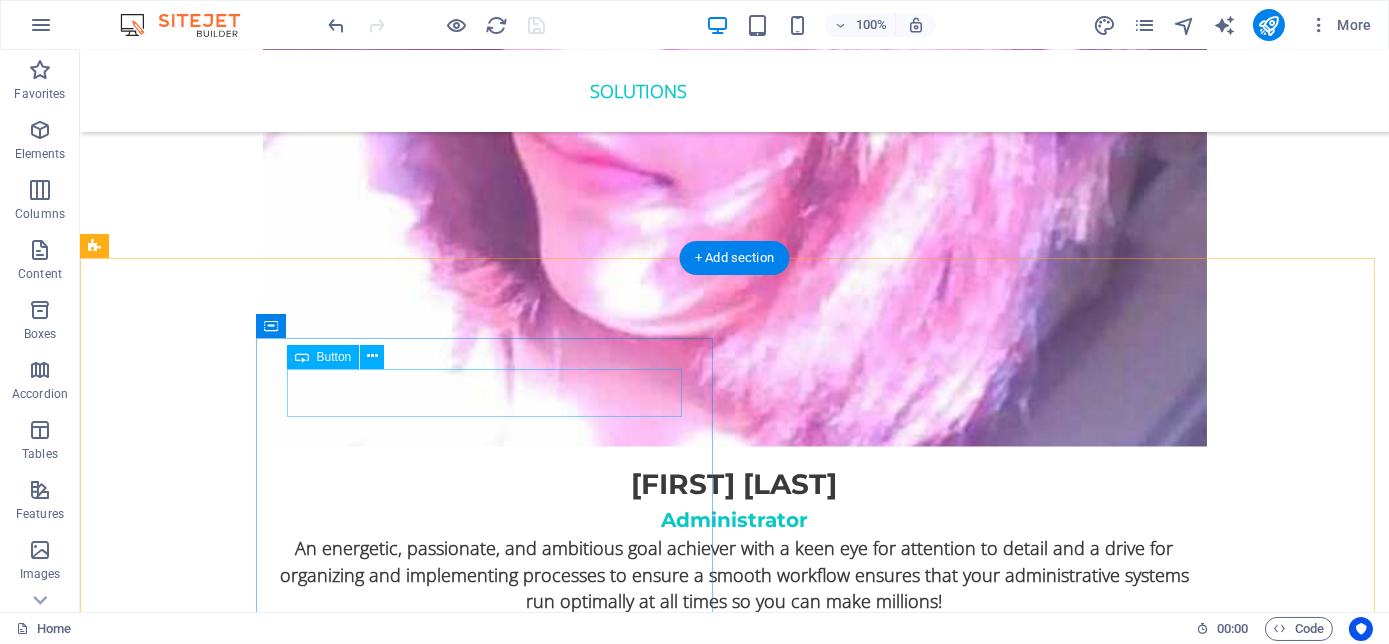click on "Contact us" at bounding box center [775, 5722] 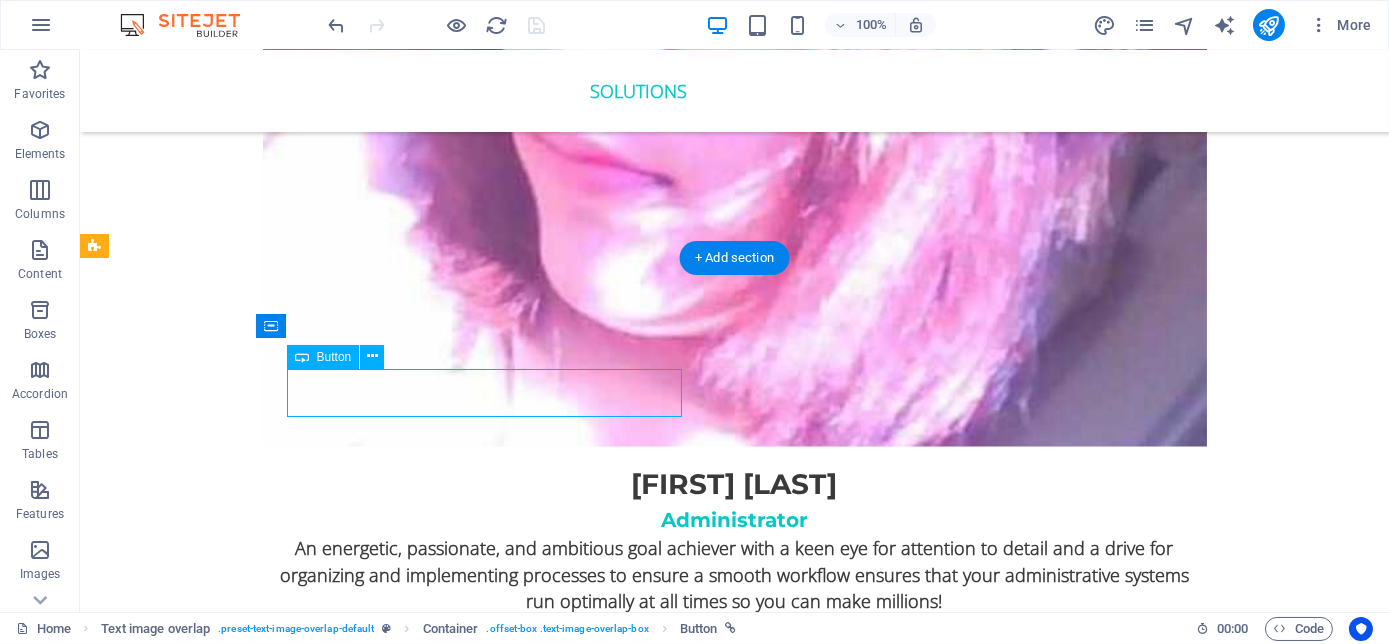 click on "Contact us" at bounding box center [775, 5722] 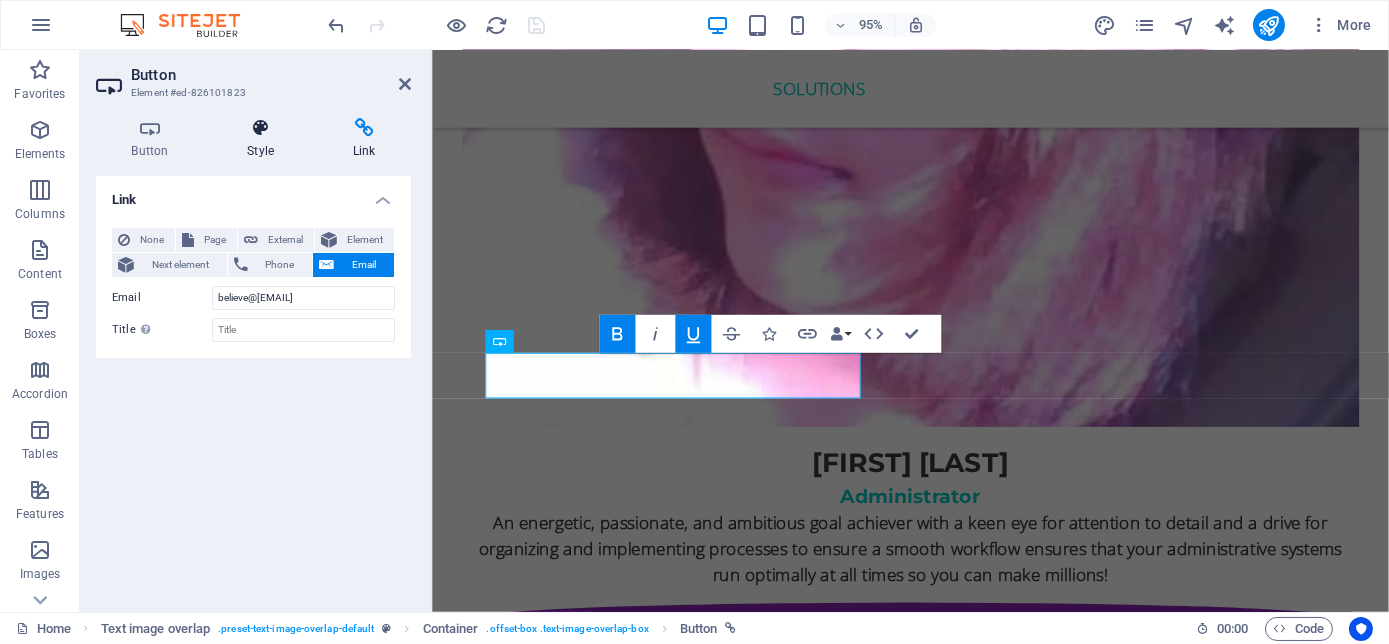 click at bounding box center (261, 128) 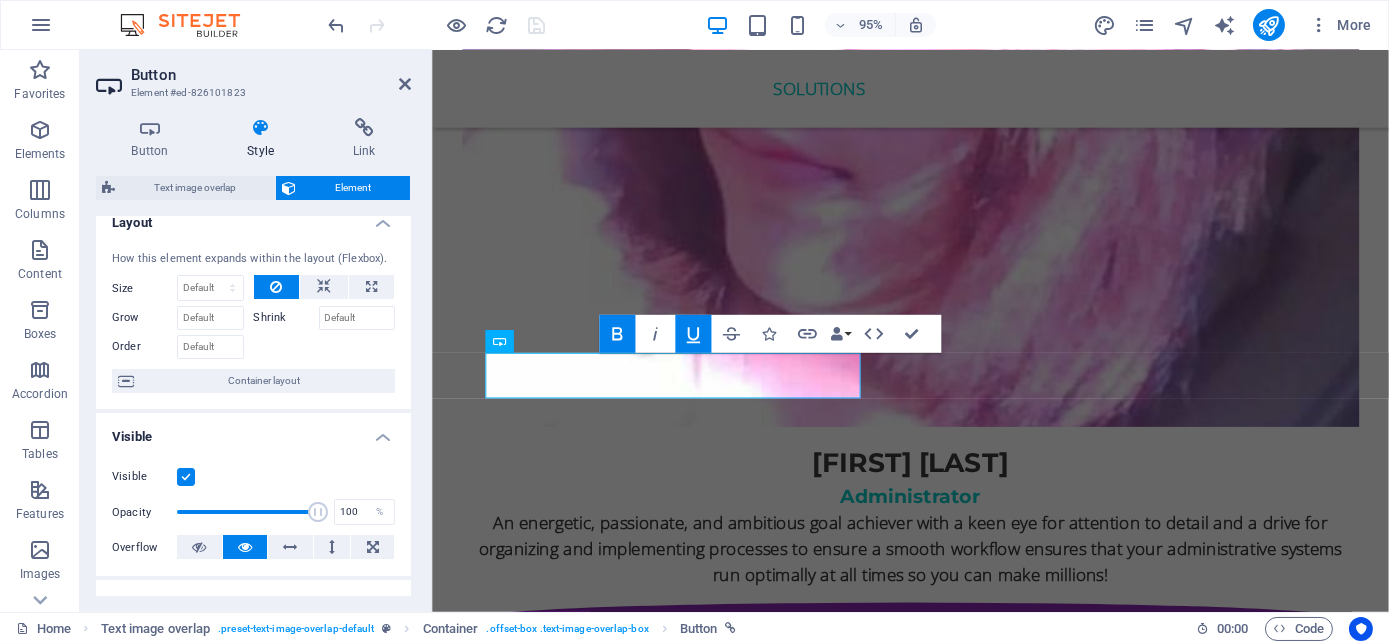 scroll, scrollTop: 11, scrollLeft: 0, axis: vertical 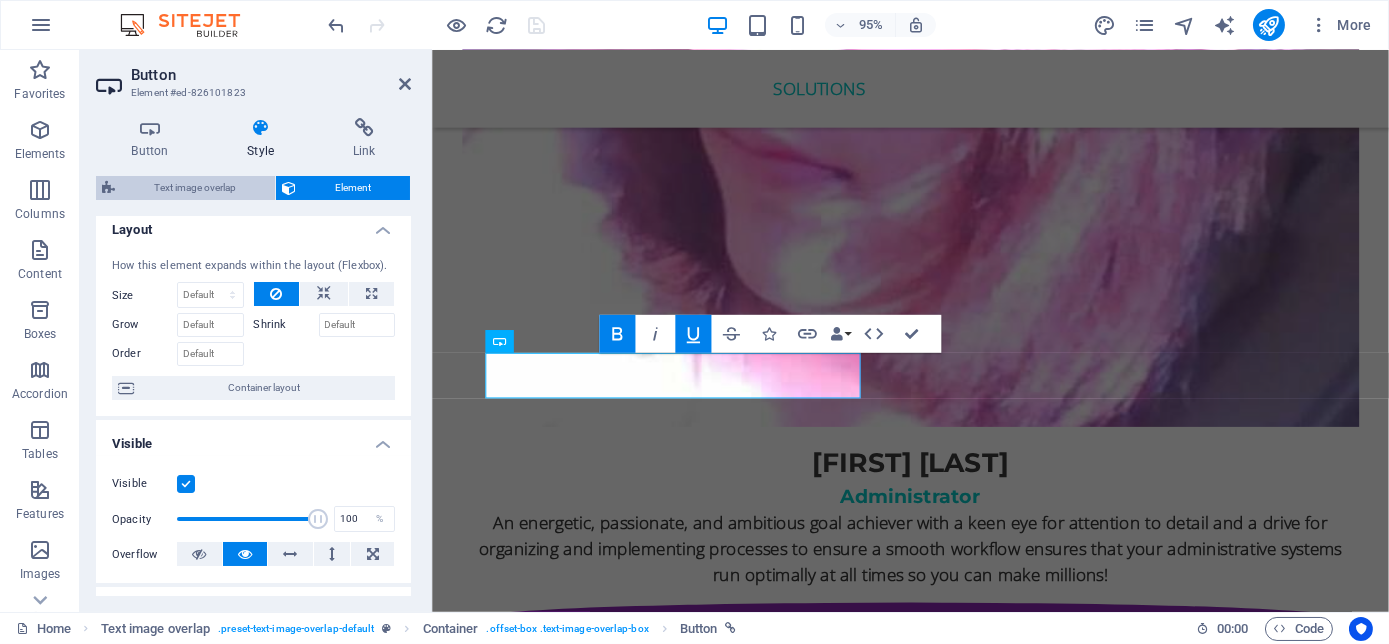 click on "Text image overlap" at bounding box center [195, 188] 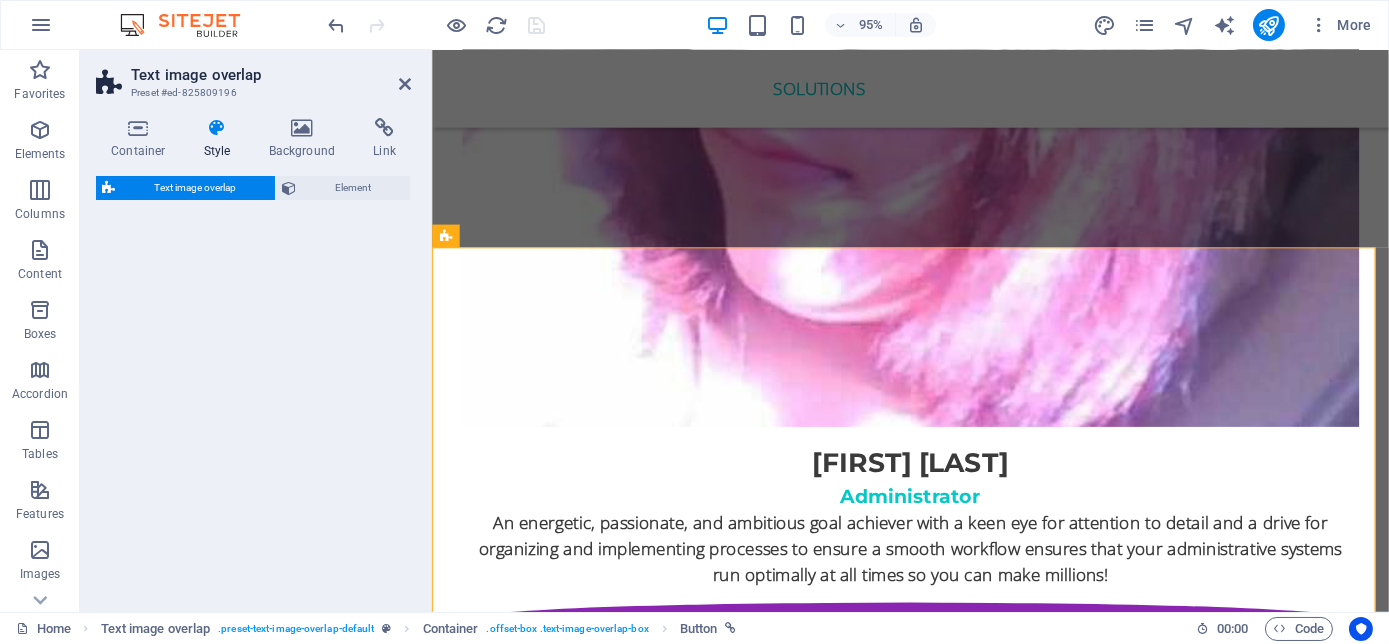 select on "rem" 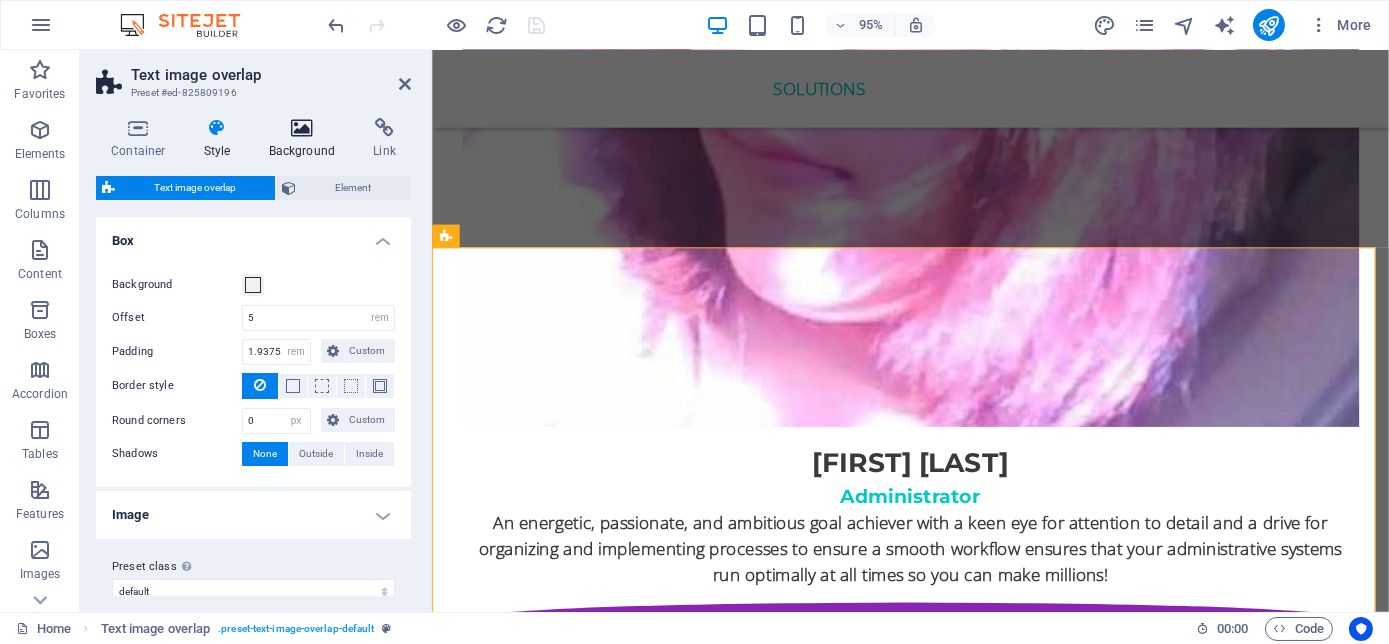click at bounding box center [302, 128] 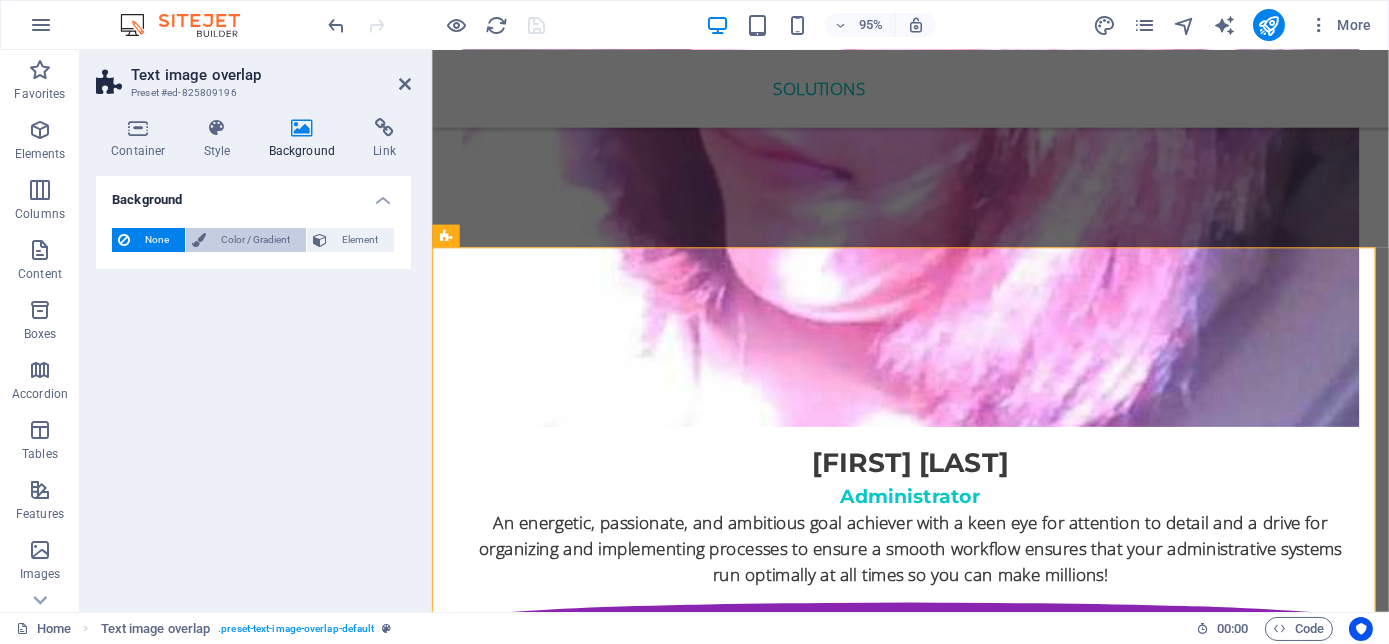 click on "Color / Gradient" at bounding box center [256, 240] 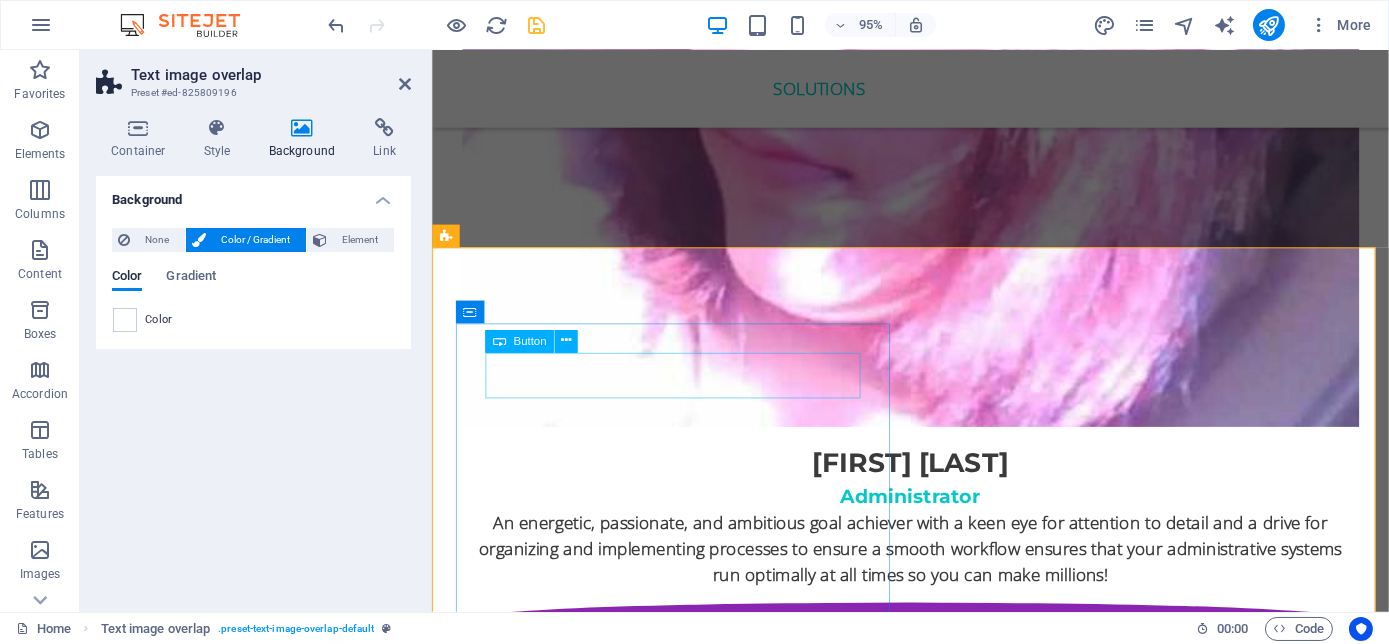 click on "Contact us" at bounding box center (975, 5722) 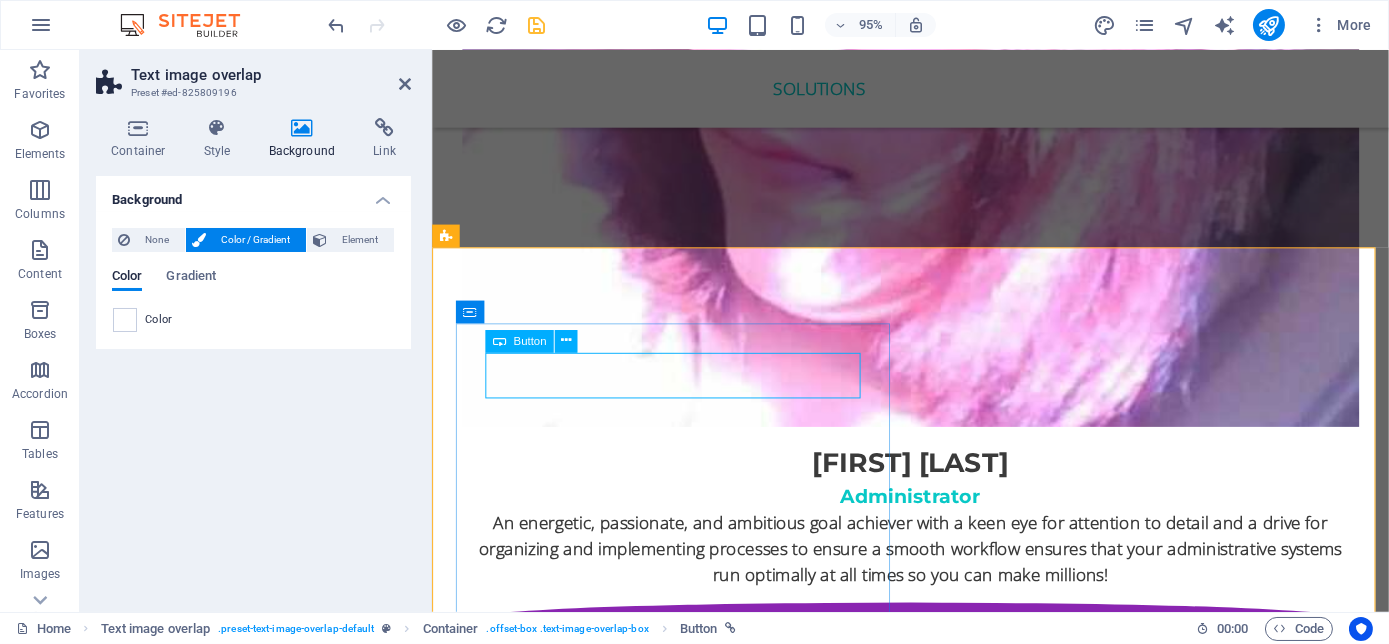 click on "Button" at bounding box center (529, 341) 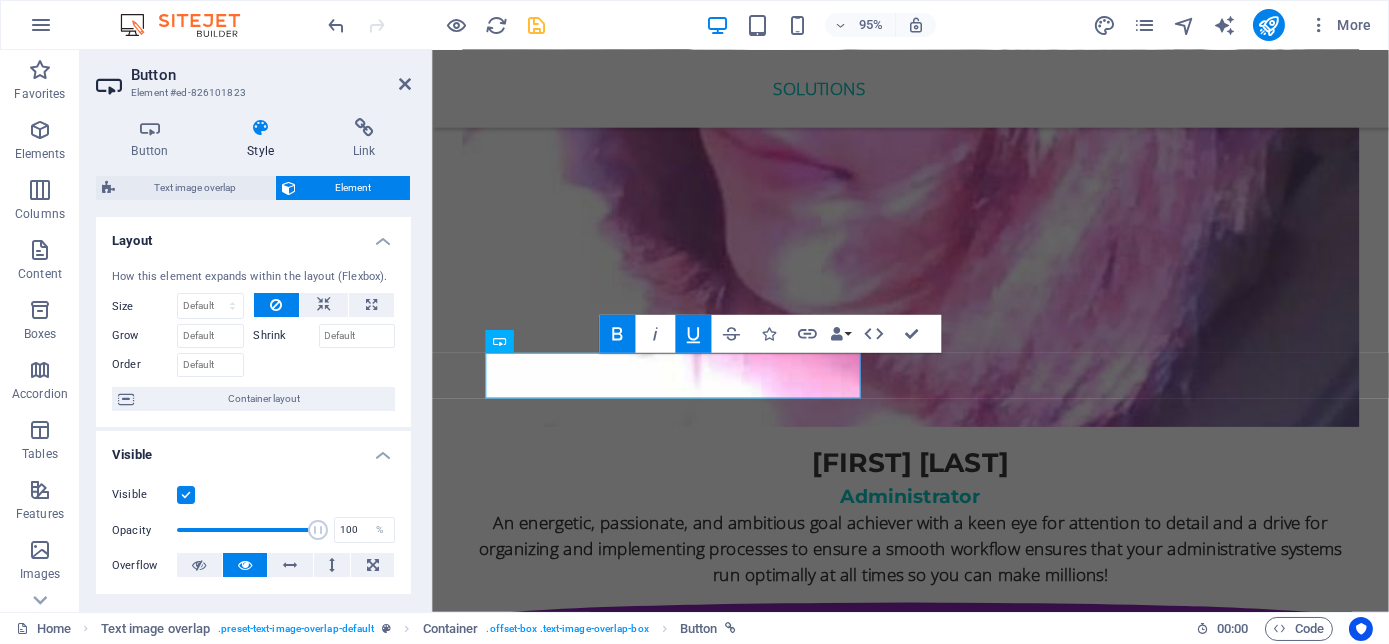 scroll, scrollTop: 0, scrollLeft: 0, axis: both 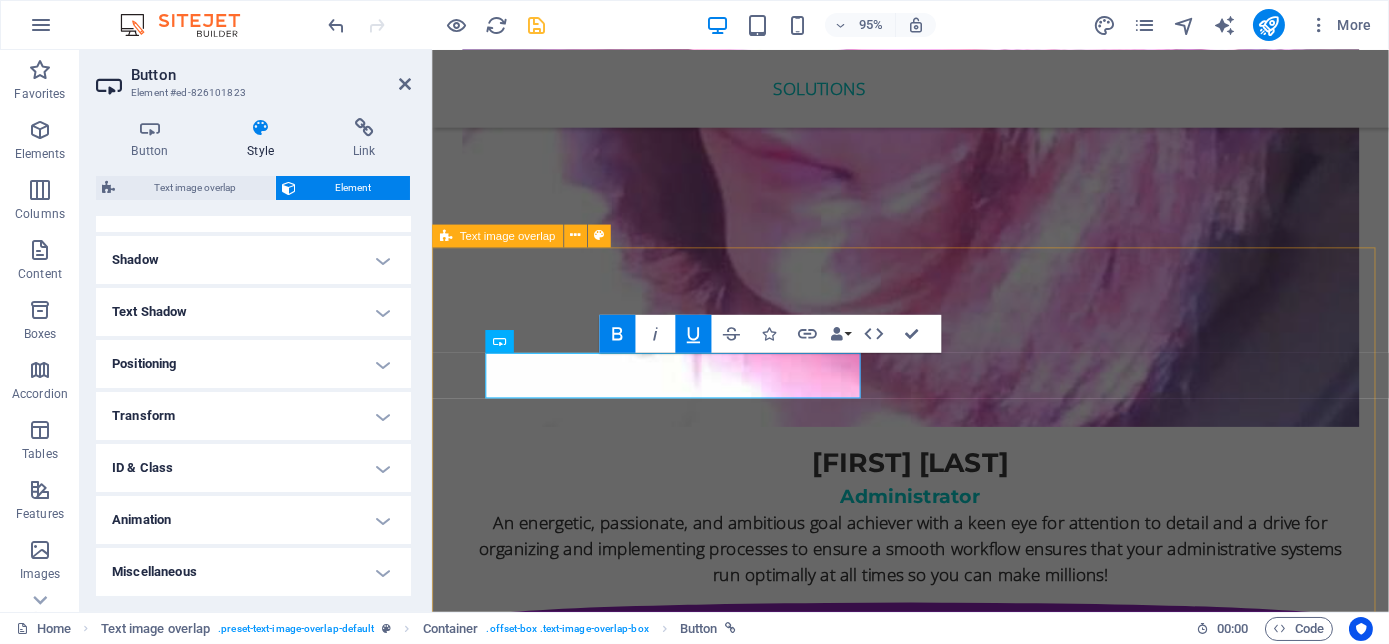 click on "Contact us Infinite me Humans are highly stressed. Living in a fast paced world governed by instant gratification and the pursuit to achieve success and material accumulation, sacrificing their mental and physical health in the process.  They forgot to breathe, relax and live! Infinite Me is a reminder to take care of themselves while trying to live the life they desire!" at bounding box center [934, 6026] 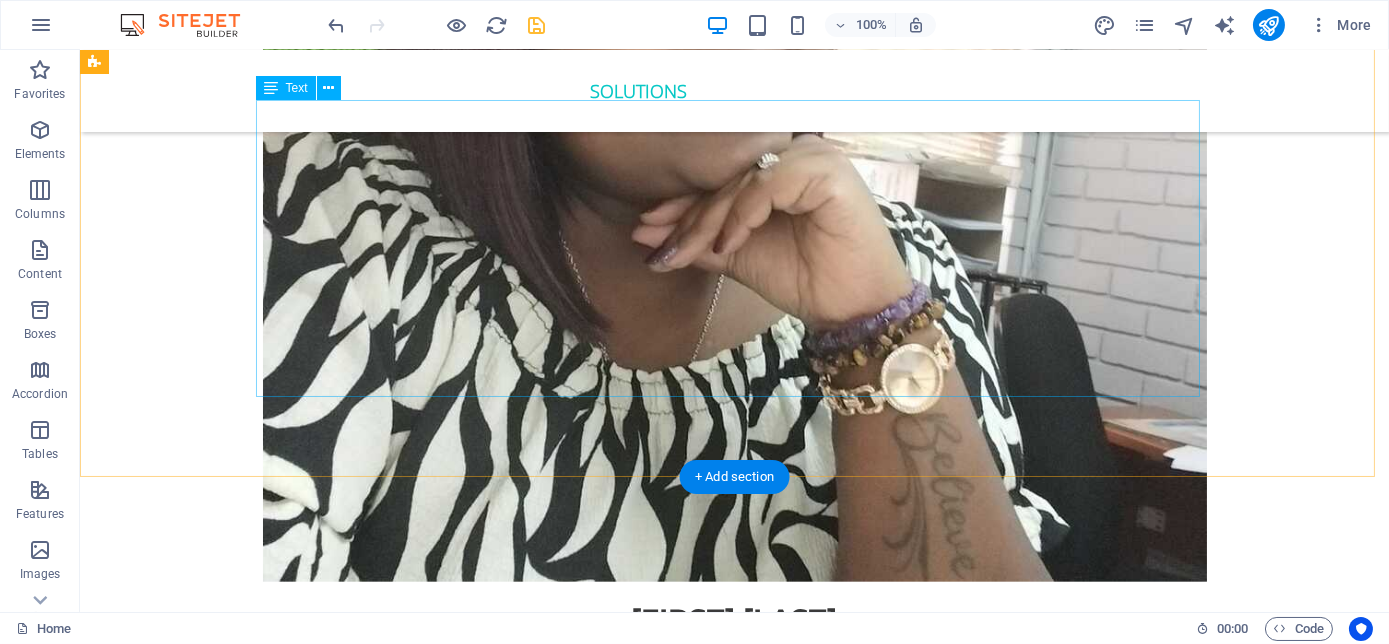 scroll, scrollTop: 4277, scrollLeft: 0, axis: vertical 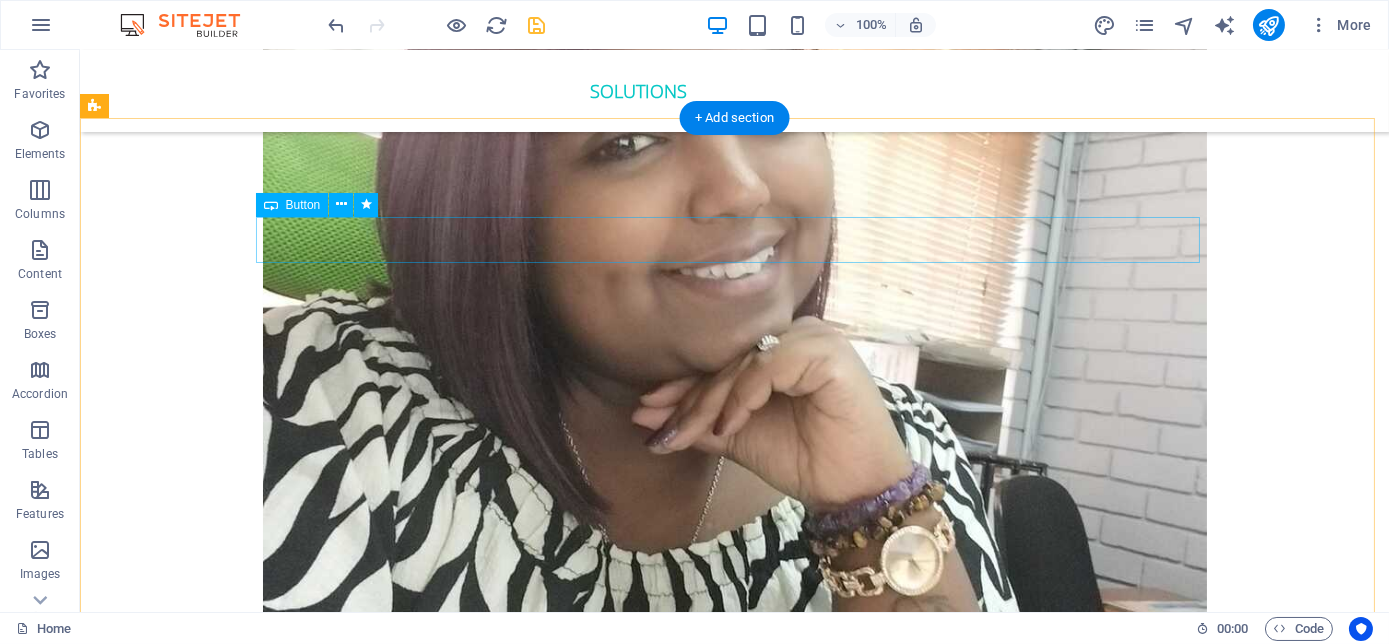 click on "Contact Nolan pillay" at bounding box center [735, 4651] 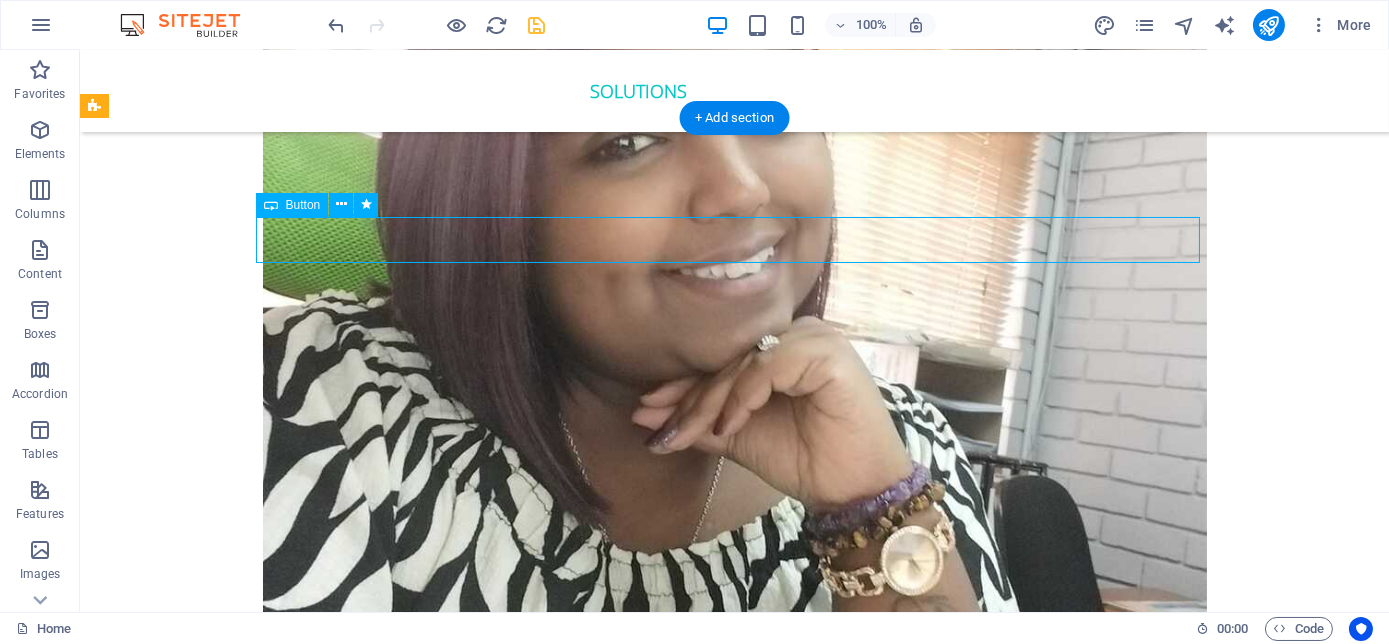 click on "Contact Nolan pillay" at bounding box center (735, 4651) 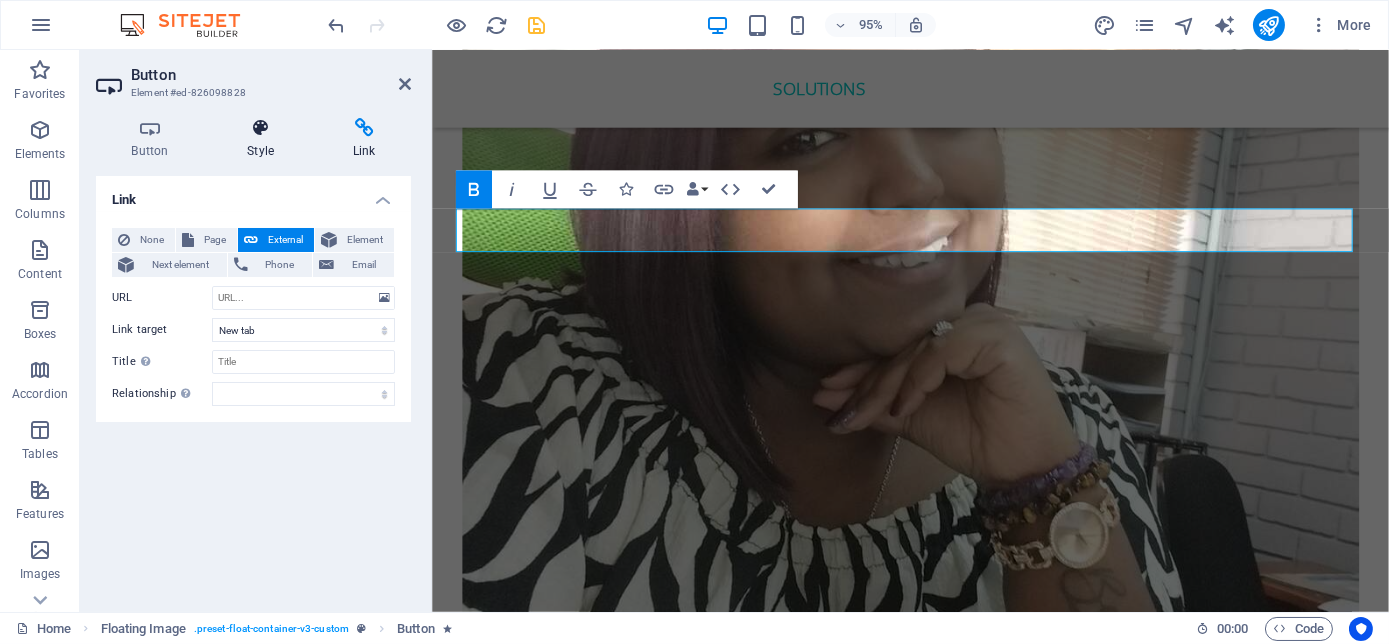 click on "Style" at bounding box center (265, 139) 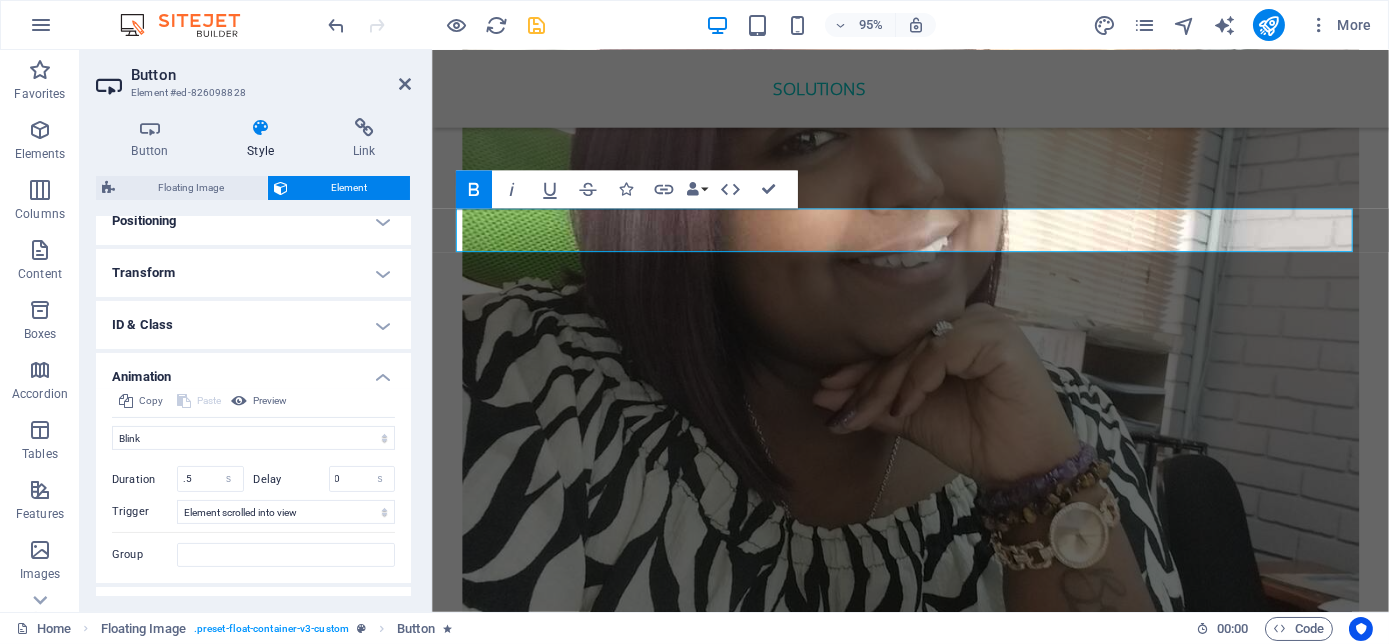 scroll, scrollTop: 943, scrollLeft: 0, axis: vertical 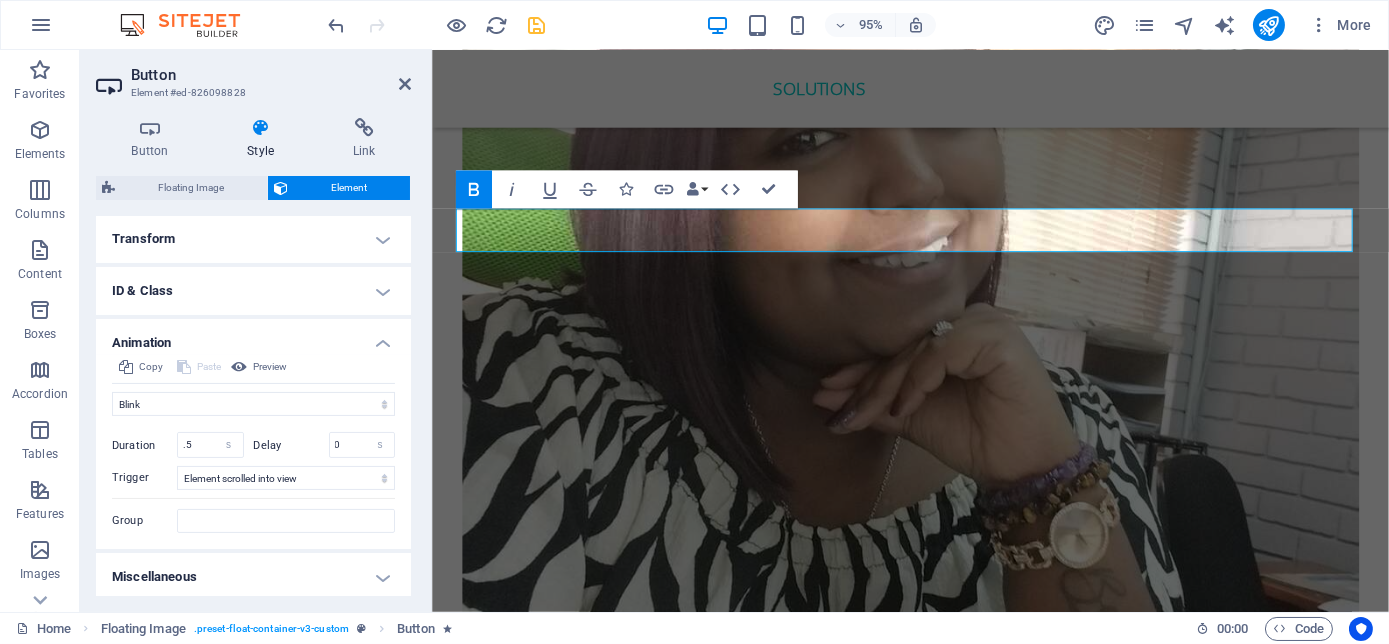 click on "Miscellaneous" at bounding box center (253, 577) 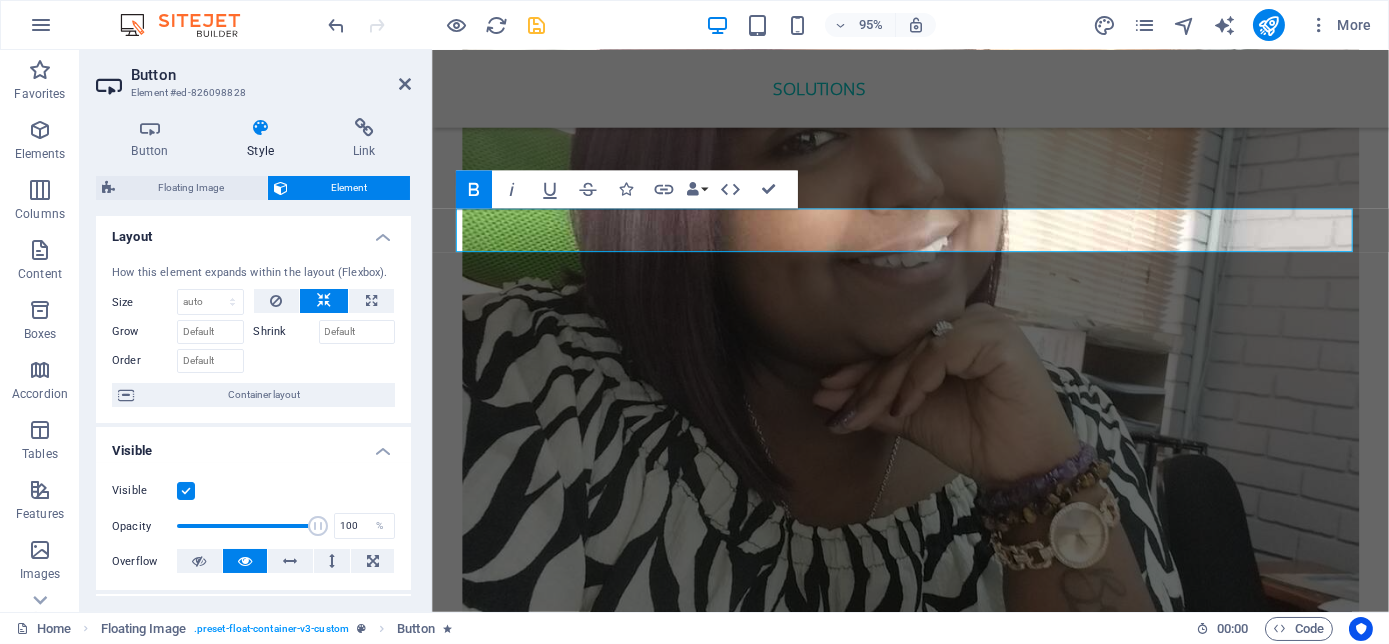 scroll, scrollTop: 0, scrollLeft: 0, axis: both 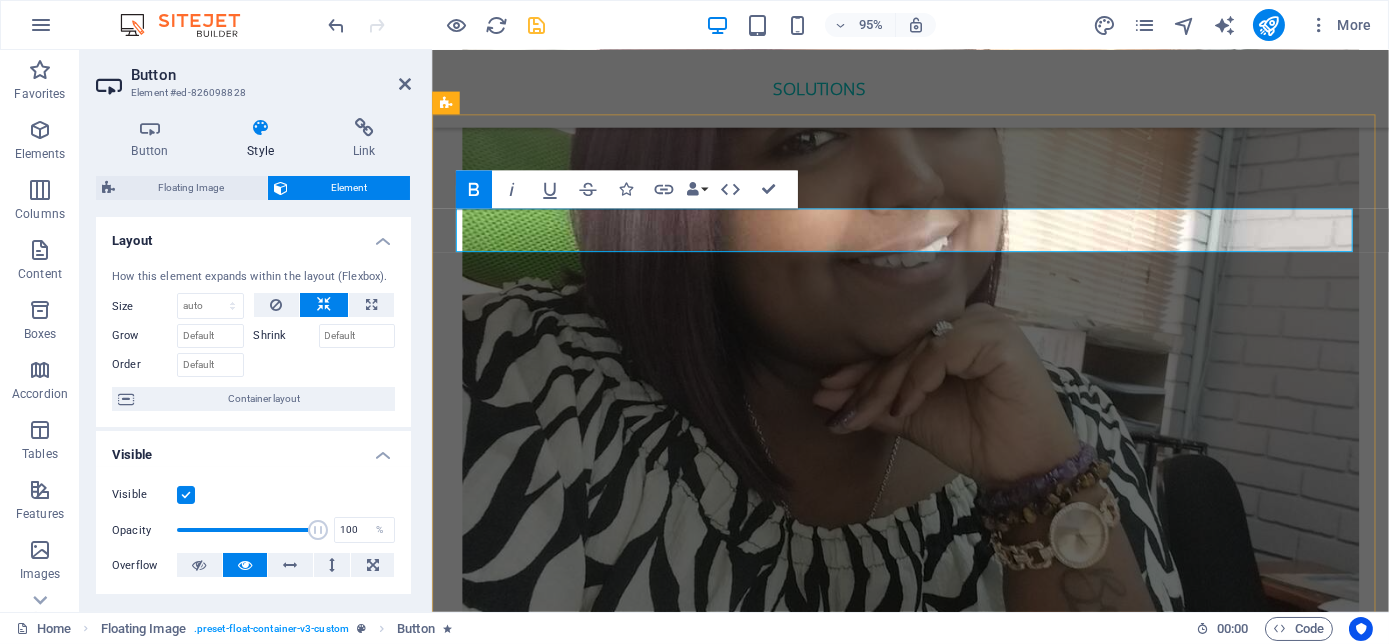 click on "Contact Nolan pillay" at bounding box center (586, 4650) 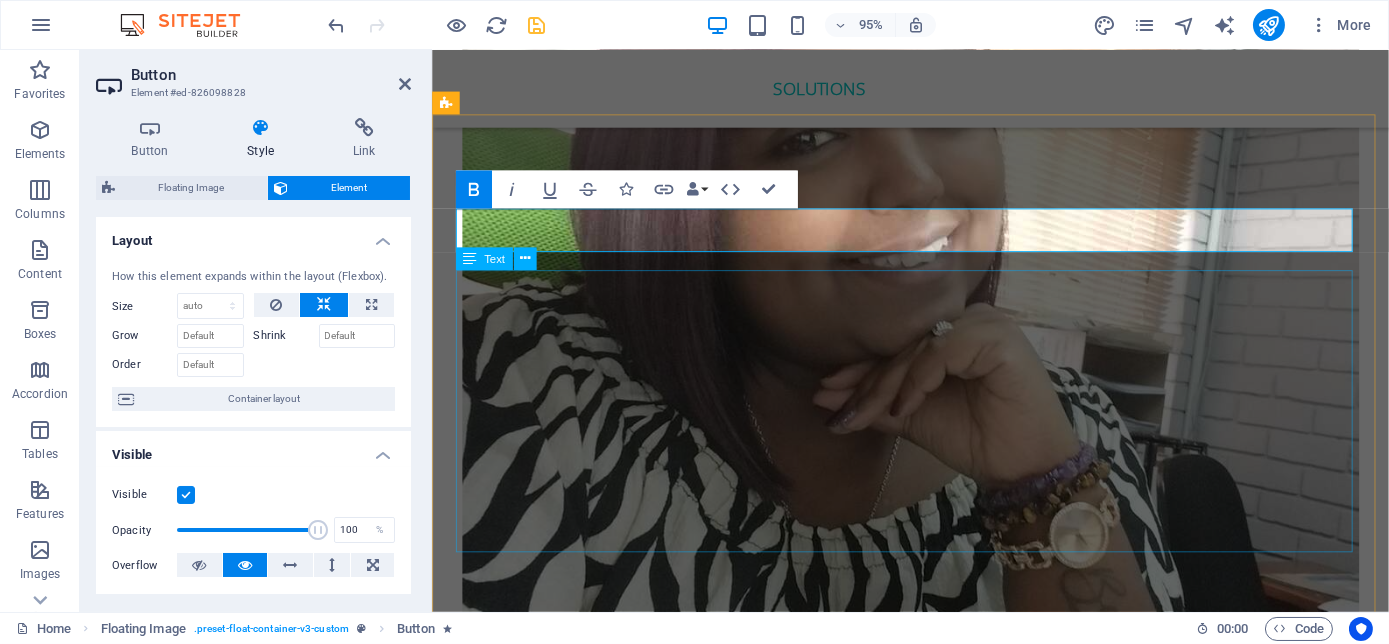 click on "In 2024, Nolan received the Global Humanitarian Award in Las Vegas for significant contributions to communities. This year he was also the Runner up for the Ignite X speaking competition in Salt Lake City, Utah. In 2024, he was the Most Influential Men for unwavering dedication to helping others grow and achieve greatness. He is also a 3x International Best-Selling Author, recognised for his expertise in mindset transformation, his latest book The Millennial Success Code hit International best seller in four countries in two days. As a Philanthropist, he is the Founder of the Be the Best Version of Yourself Foundation, where he is dedicated to youth empowerment, disability advocacy, cancer awareness, and mental wellness. He has climbed Mt Kilimanjaro three times                                                for various reasons. He is the pied piper for Millennial Success." at bounding box center (935, 4842) 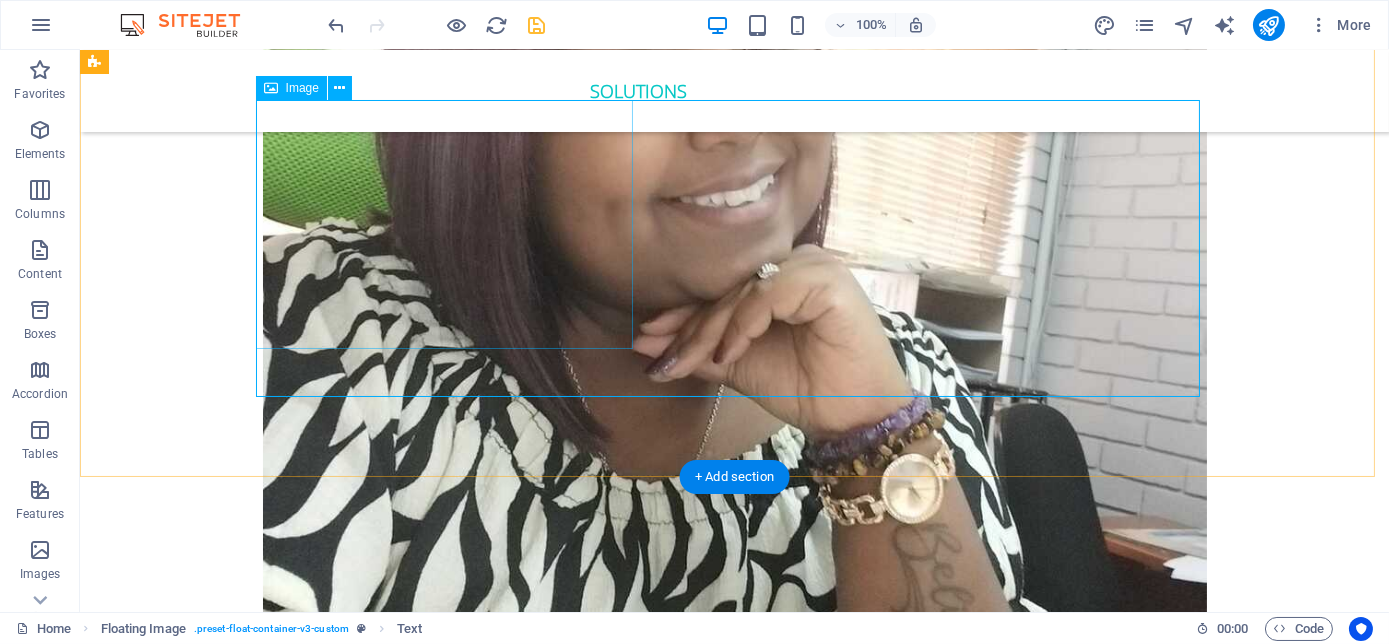 scroll, scrollTop: 4186, scrollLeft: 0, axis: vertical 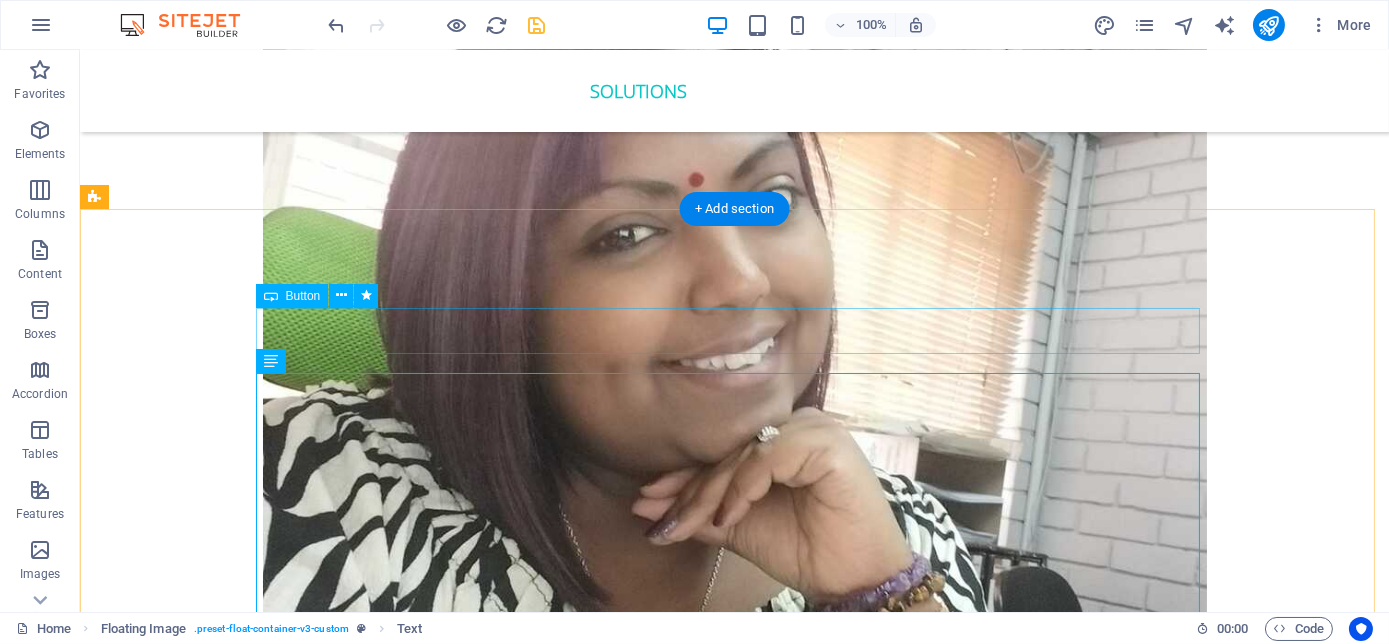 click on "Contact Nolan pillay" at bounding box center (735, 4742) 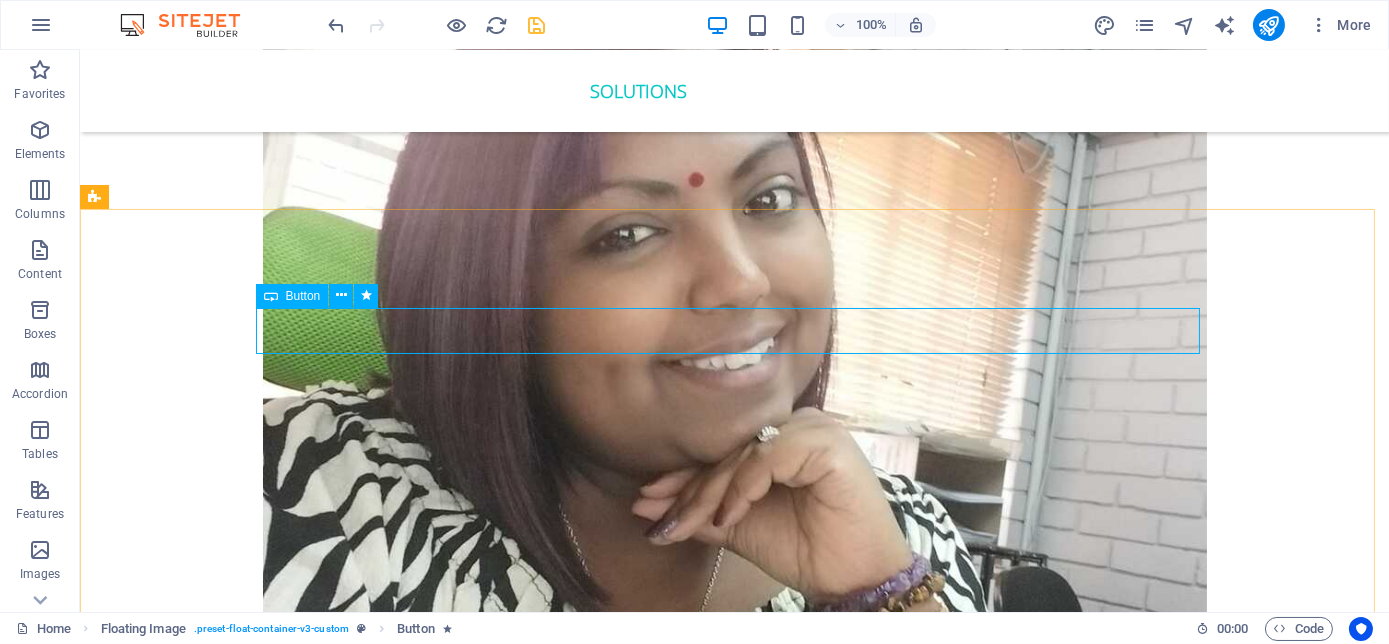 click on "Button" at bounding box center [303, 296] 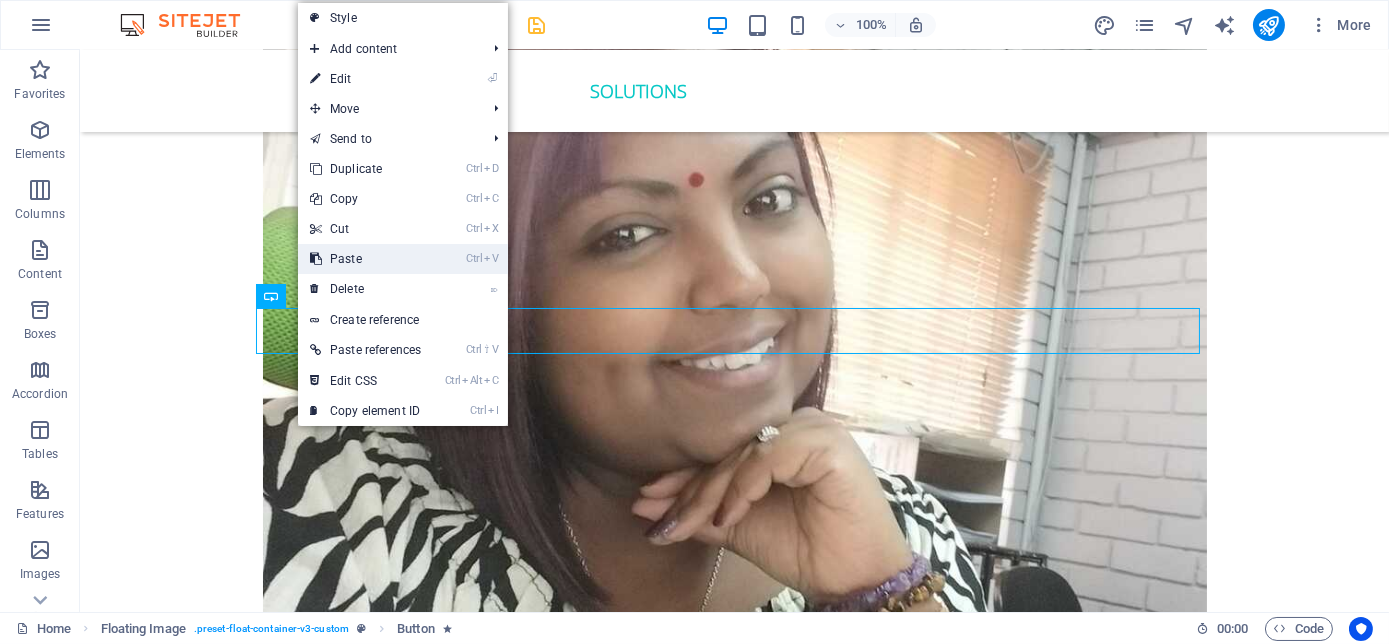 click on "Ctrl V  Paste" at bounding box center [365, 259] 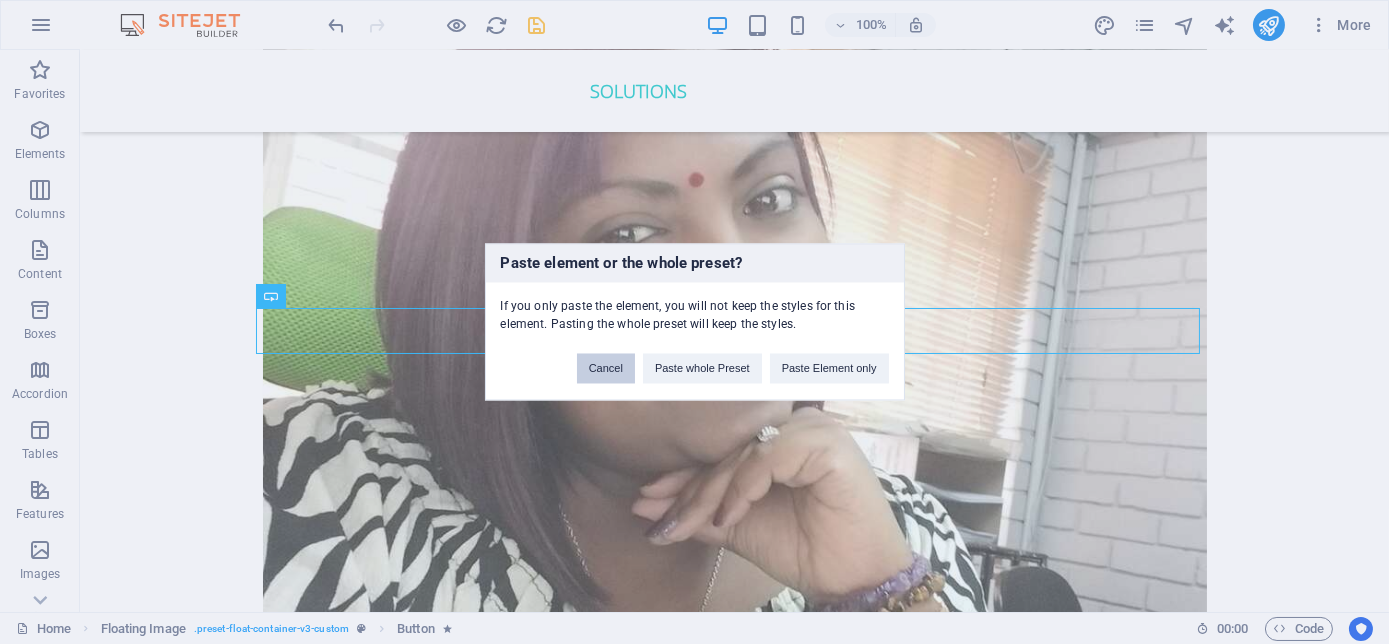 click on "Cancel" at bounding box center [606, 369] 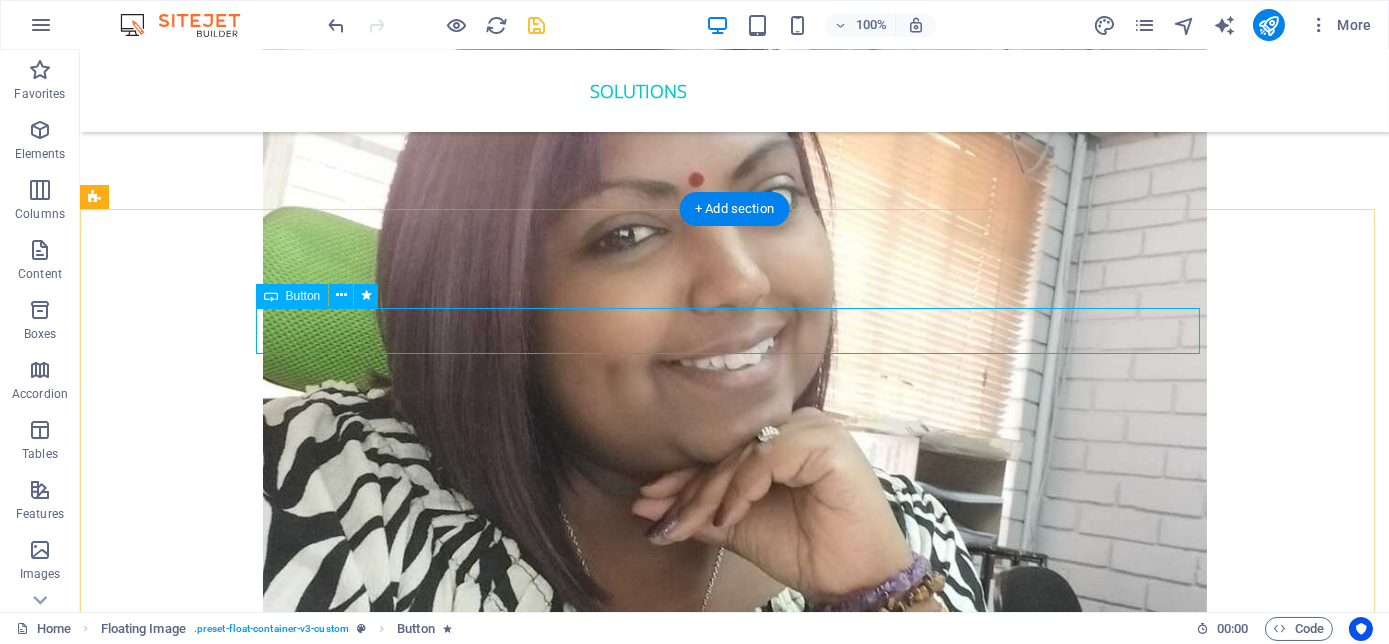 click on "Contact Nolan pillay" at bounding box center (735, 4742) 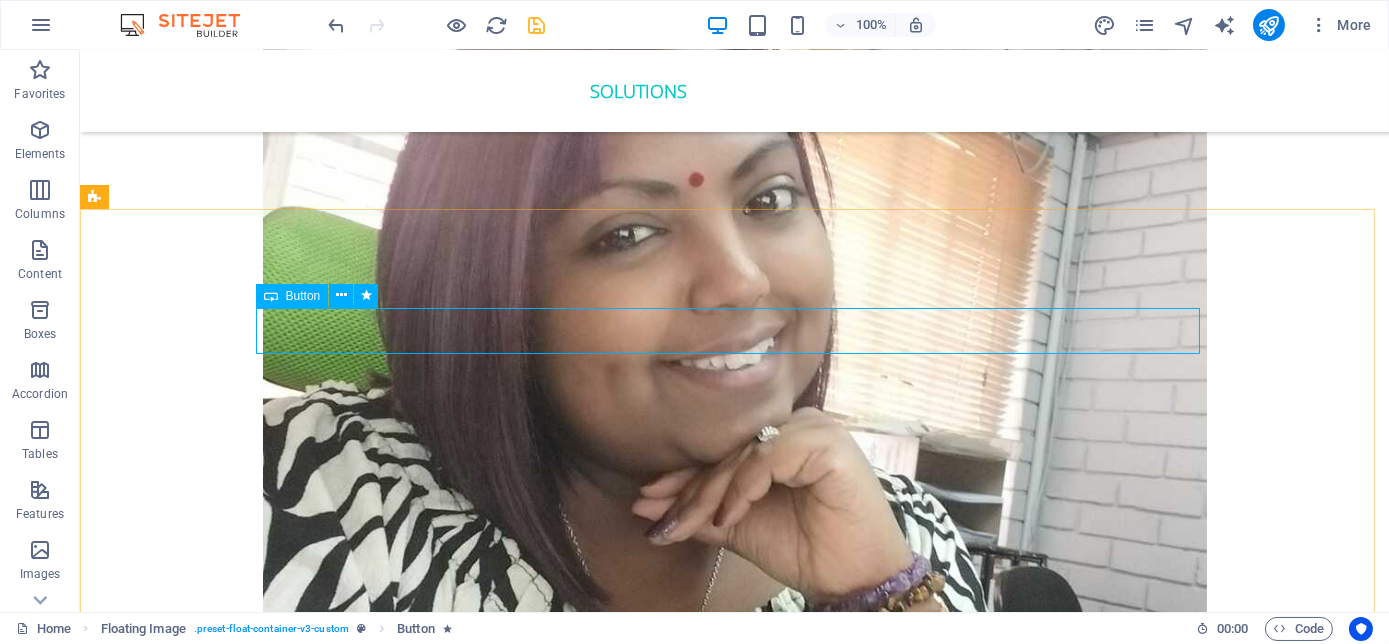 click on "Button" at bounding box center [292, 296] 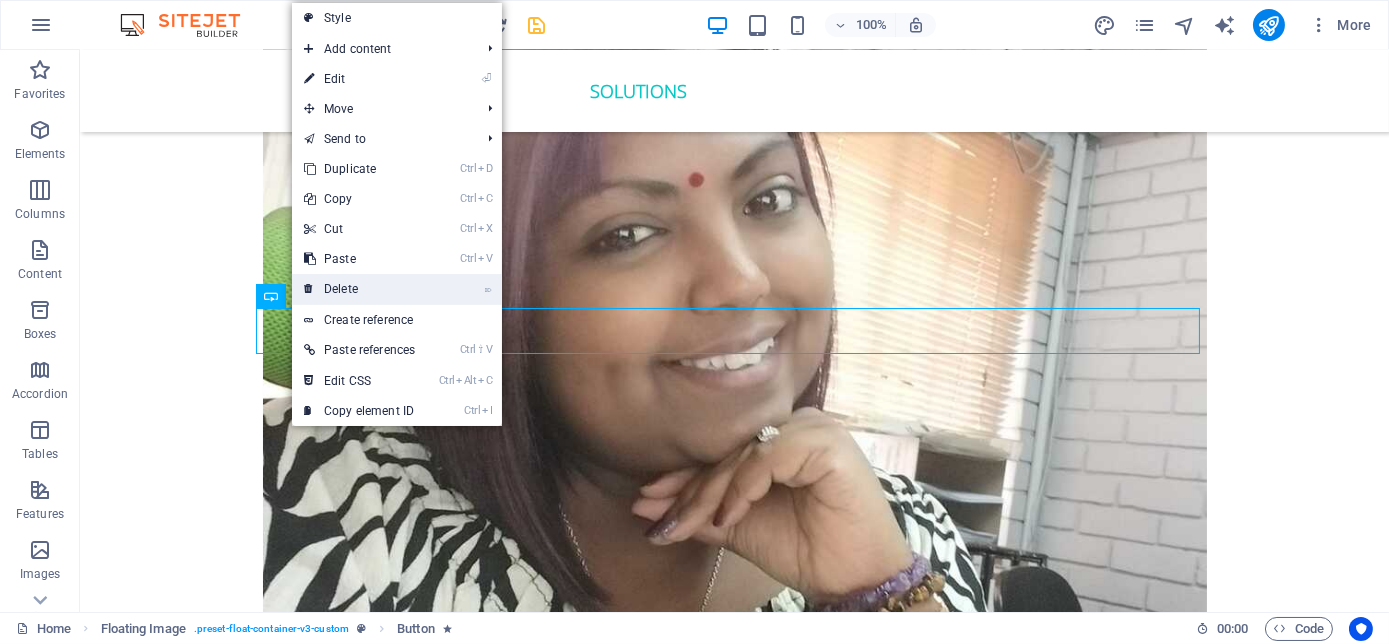 click on "⌦  Delete" at bounding box center [359, 289] 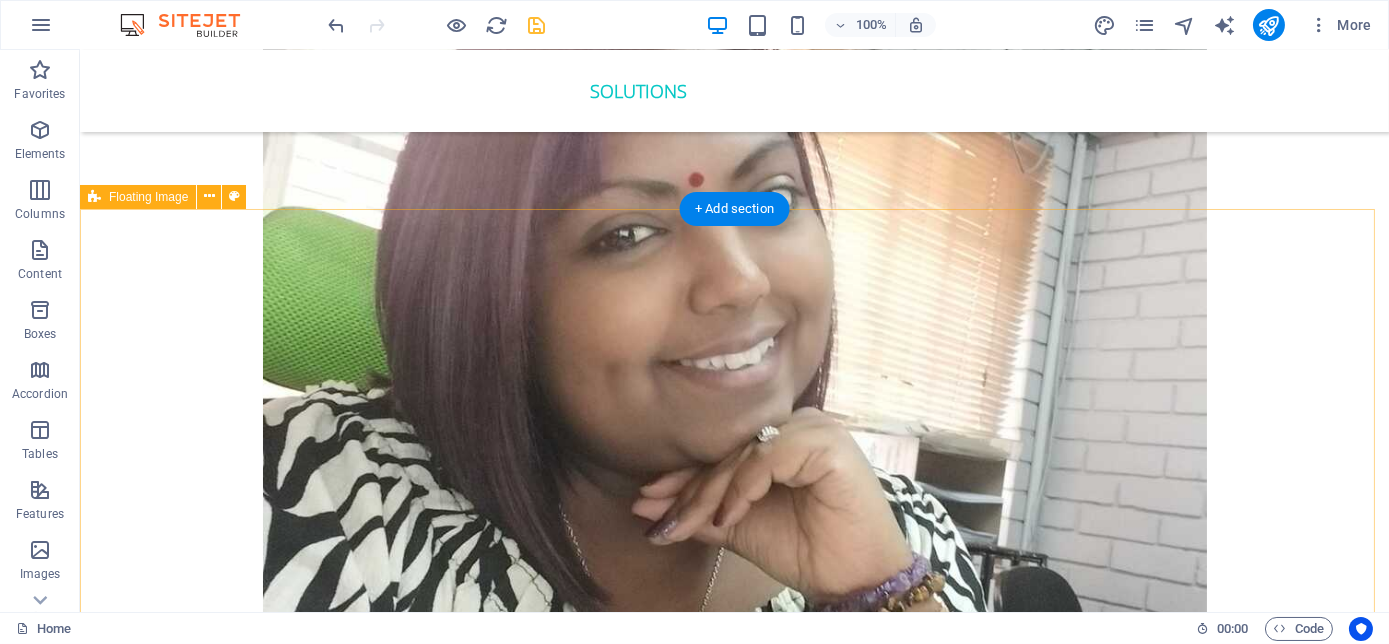 click on "In 2024, Nolan received the Global Humanitarian Award in Las Vegas for significant contributions to communities. This year he was also the Runner up for the Ignite X speaking competition in Salt Lake City, Utah. In 2024, he was the Most Influential Men for unwavering dedication to helping others grow and achieve greatness. He is also a 3x International Best-Selling Author, recognised for his expertise in mindset transformation, his latest book The Millennial Success Code hit International best seller in four countries in two days. As a Philanthropist, he is the Founder of the Be the Best Version of Yourself Foundation, where he is dedicated to youth empowerment, disability advocacy, cancer awareness, and mental wellness. He has climbed Mt Kilimanjaro three times                                                for various reasons. He is the pied piper for Millennial Success." at bounding box center (734, 4848) 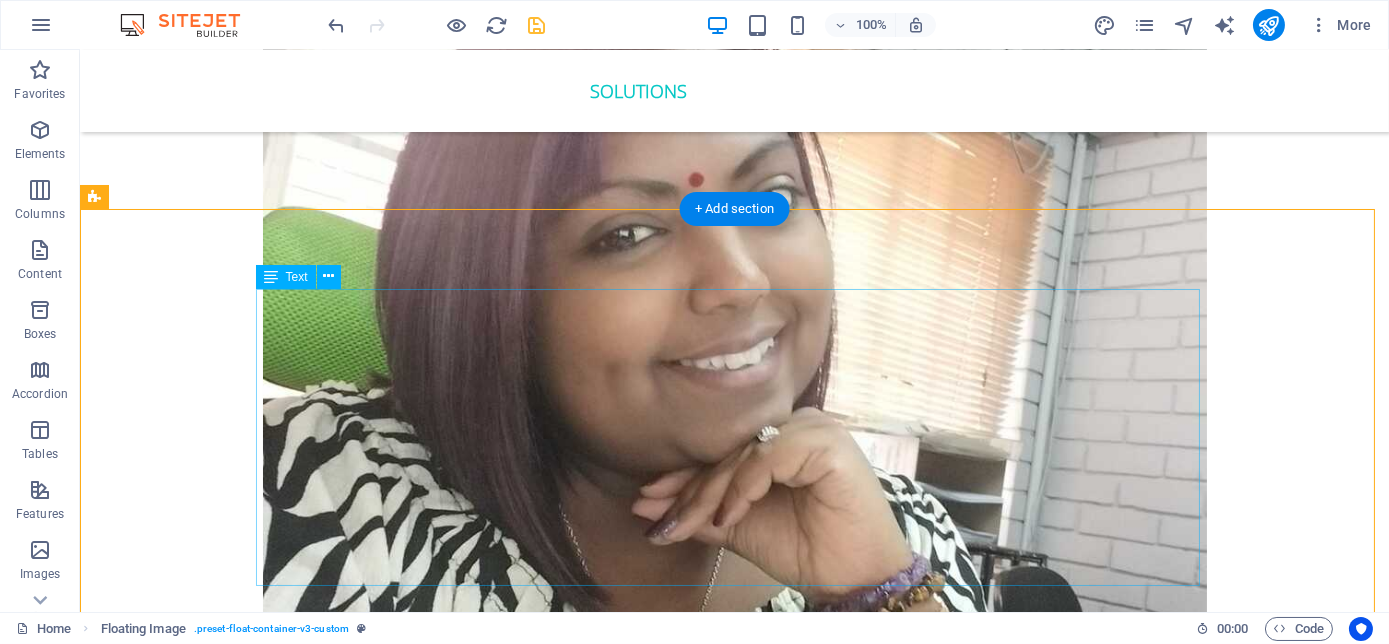 click on "In 2024, Nolan received the Global Humanitarian Award in Las Vegas for significant contributions to communities. This year he was also the Runner up for the Ignite X speaking competition in Salt Lake City, Utah. In 2024, he was the Most Influential Men for unwavering dedication to helping others grow and achieve greatness. He is also a 3x International Best-Selling Author, recognised for his expertise in mindset transformation, his latest book The Millennial Success Code hit International best seller in four countries in two days. As a Philanthropist, he is the Founder of the Be the Best Version of Yourself Foundation, where he is dedicated to youth empowerment, disability advocacy, cancer awareness, and mental wellness. He has climbed Mt Kilimanjaro three times                                                for various reasons. He is the pied piper for Millennial Success." at bounding box center (735, 4848) 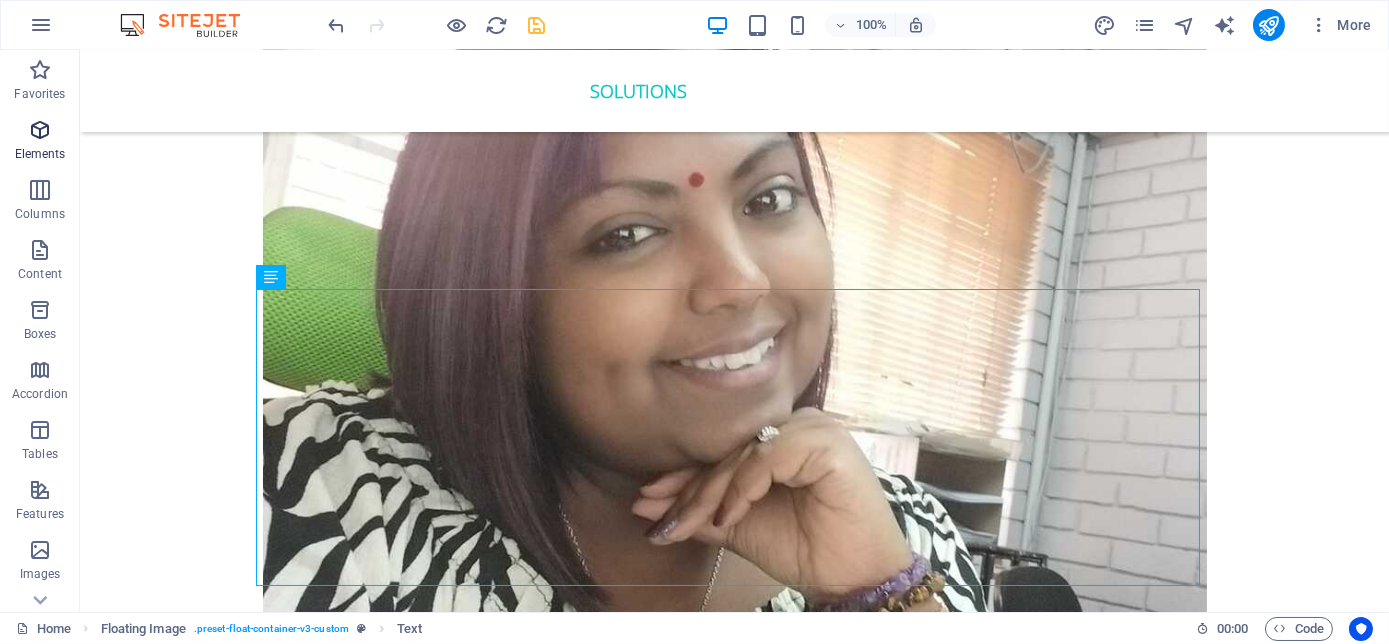 click on "Elements" at bounding box center (40, 154) 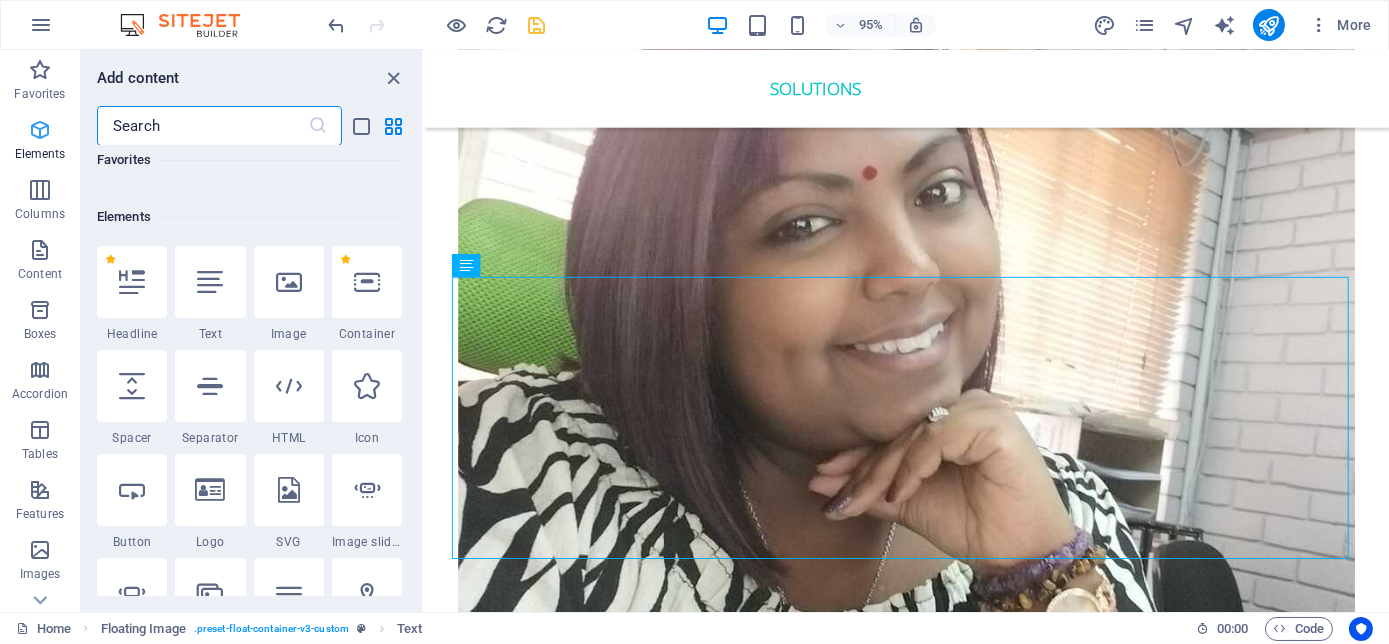scroll, scrollTop: 213, scrollLeft: 0, axis: vertical 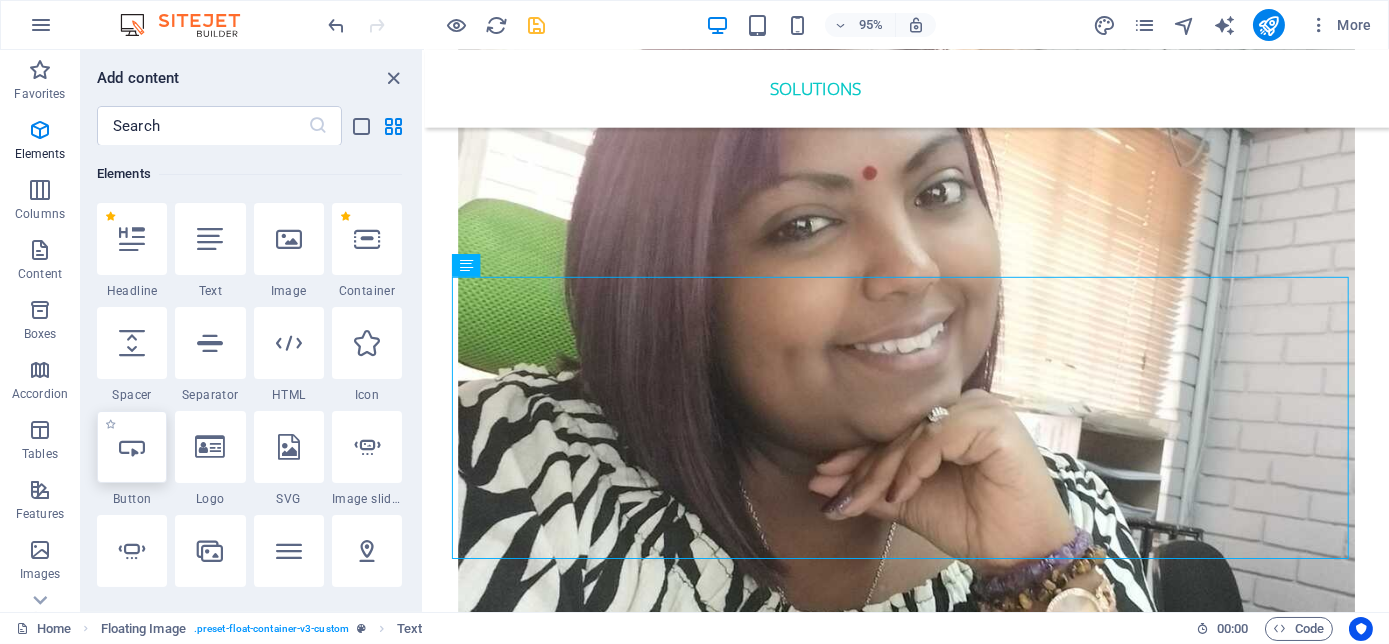click at bounding box center [132, 447] 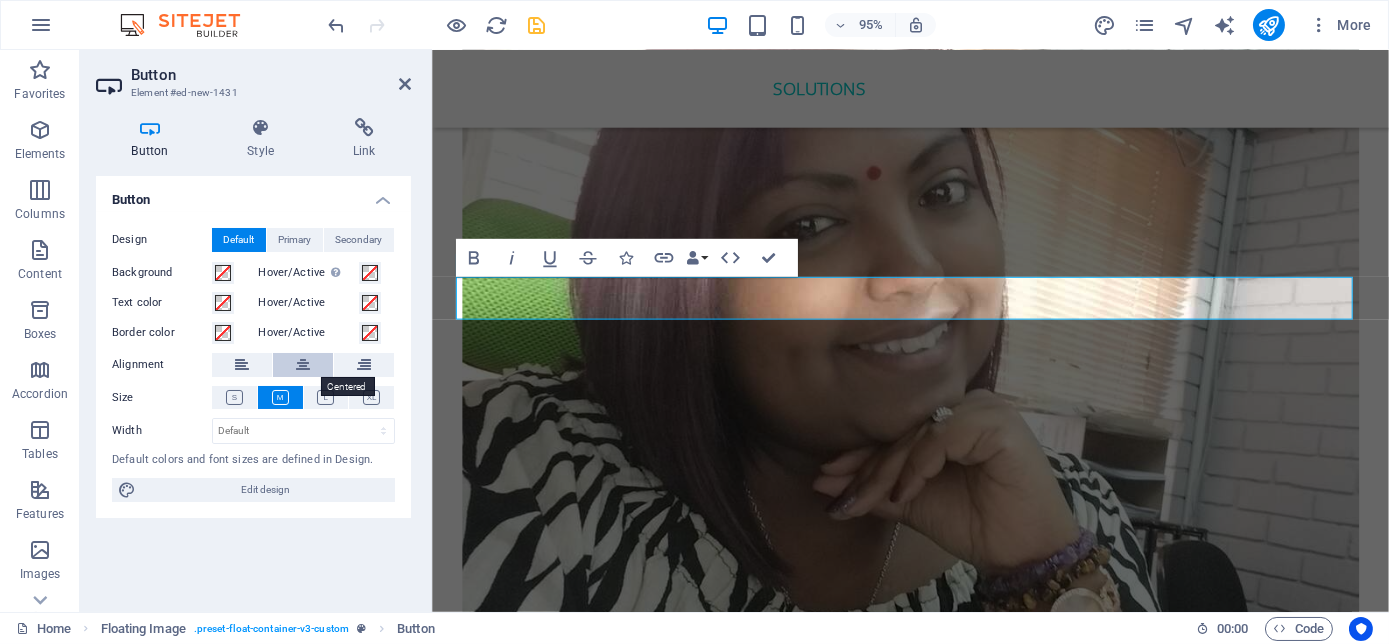 click at bounding box center (303, 365) 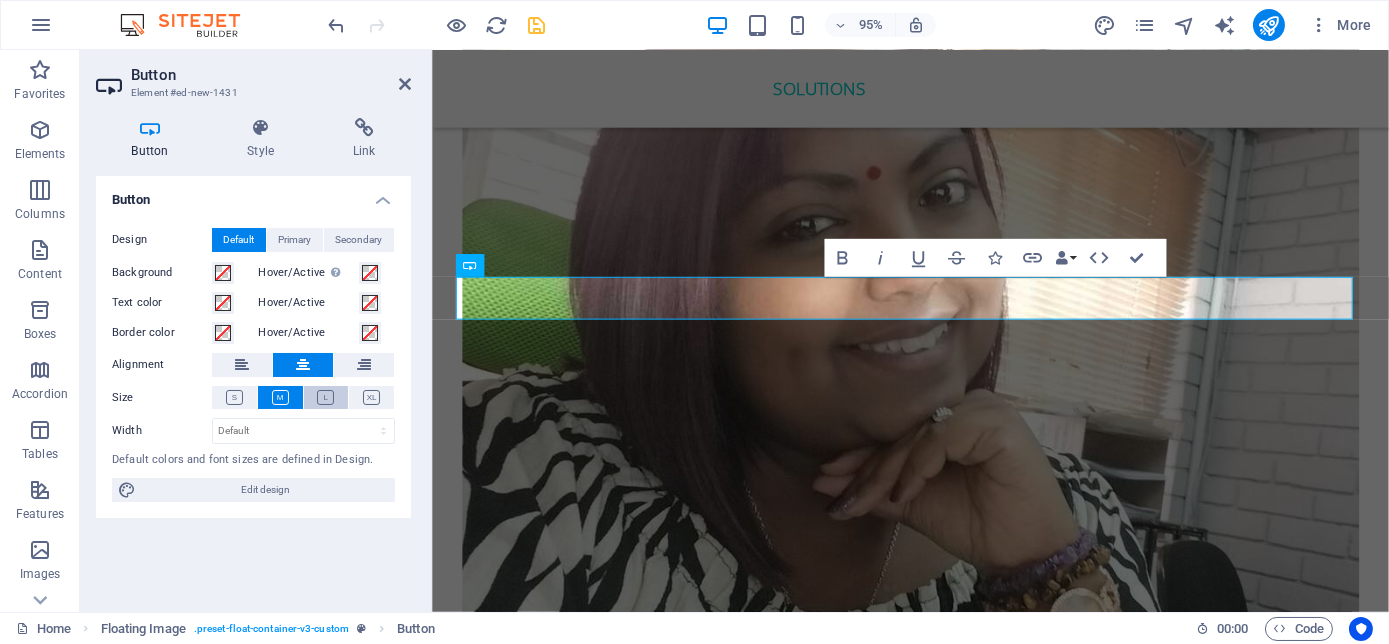 click at bounding box center (325, 397) 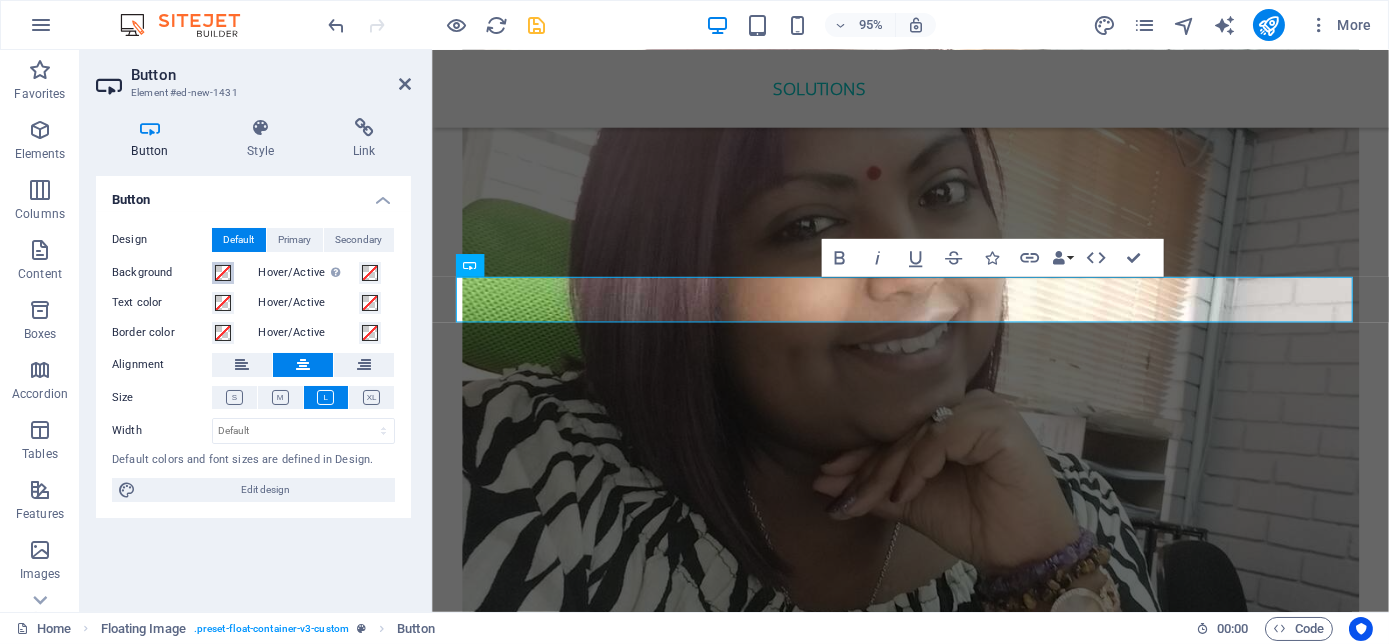 click at bounding box center [223, 273] 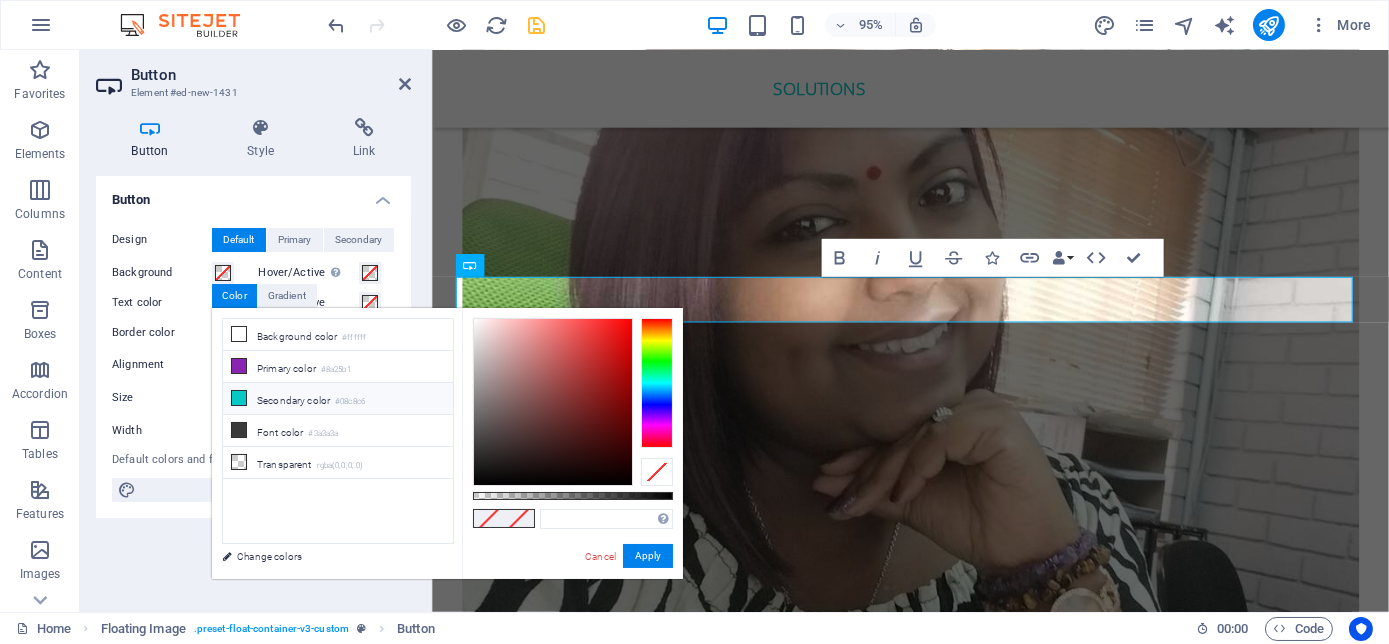 click at bounding box center [239, 398] 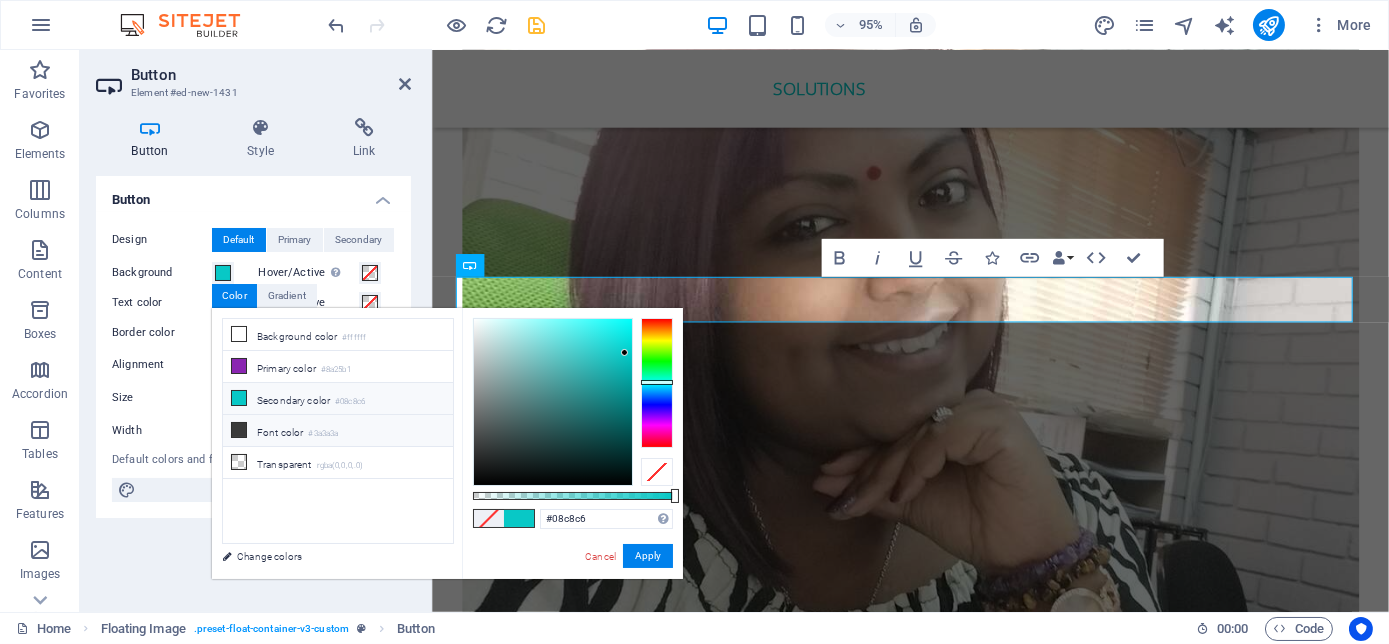 click at bounding box center (239, 430) 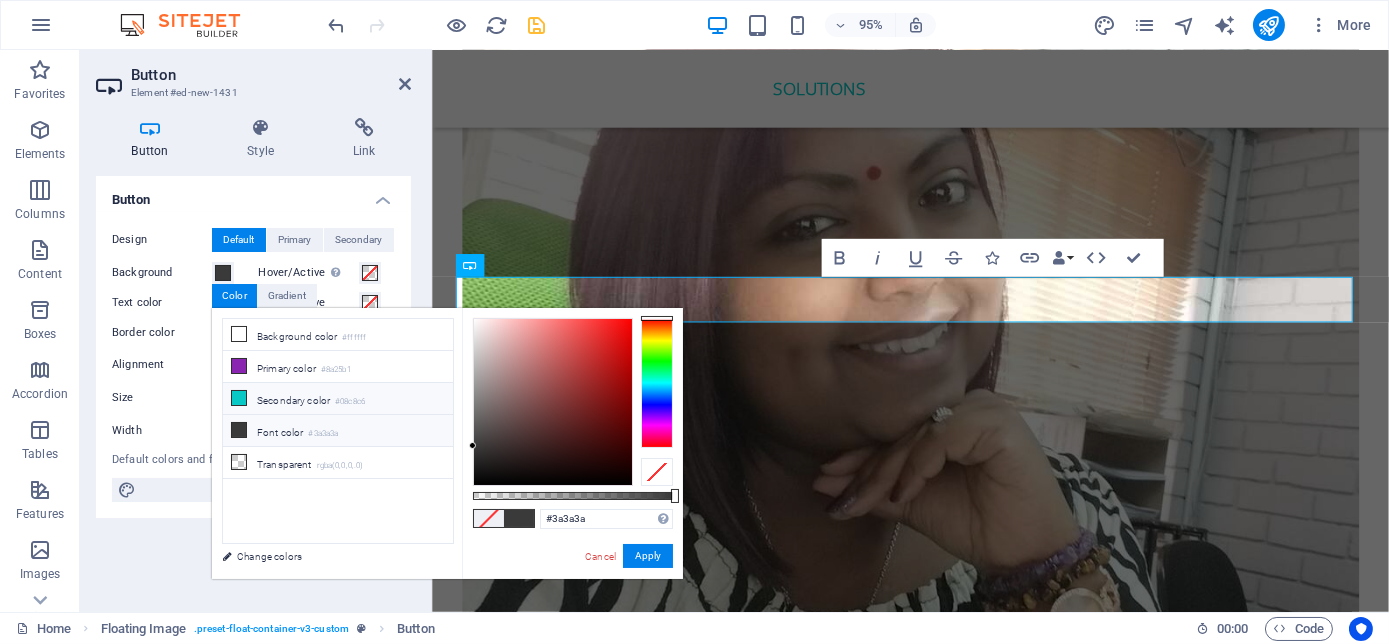click at bounding box center (239, 398) 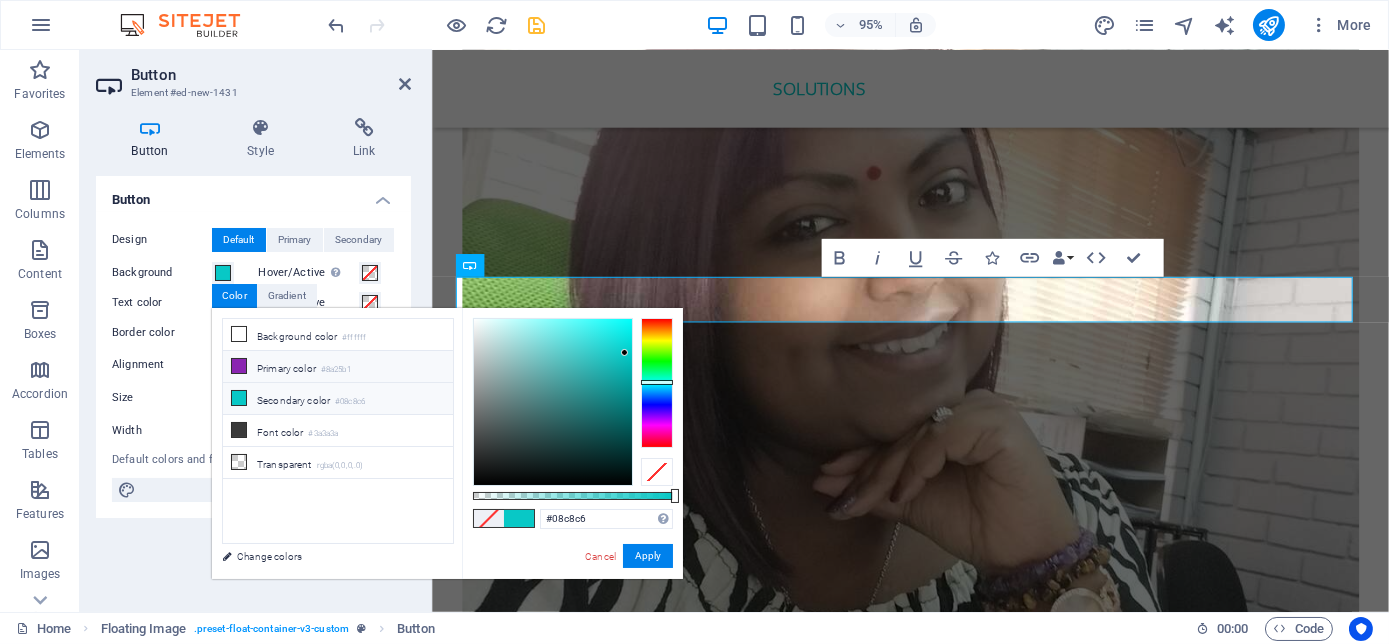 click at bounding box center (239, 366) 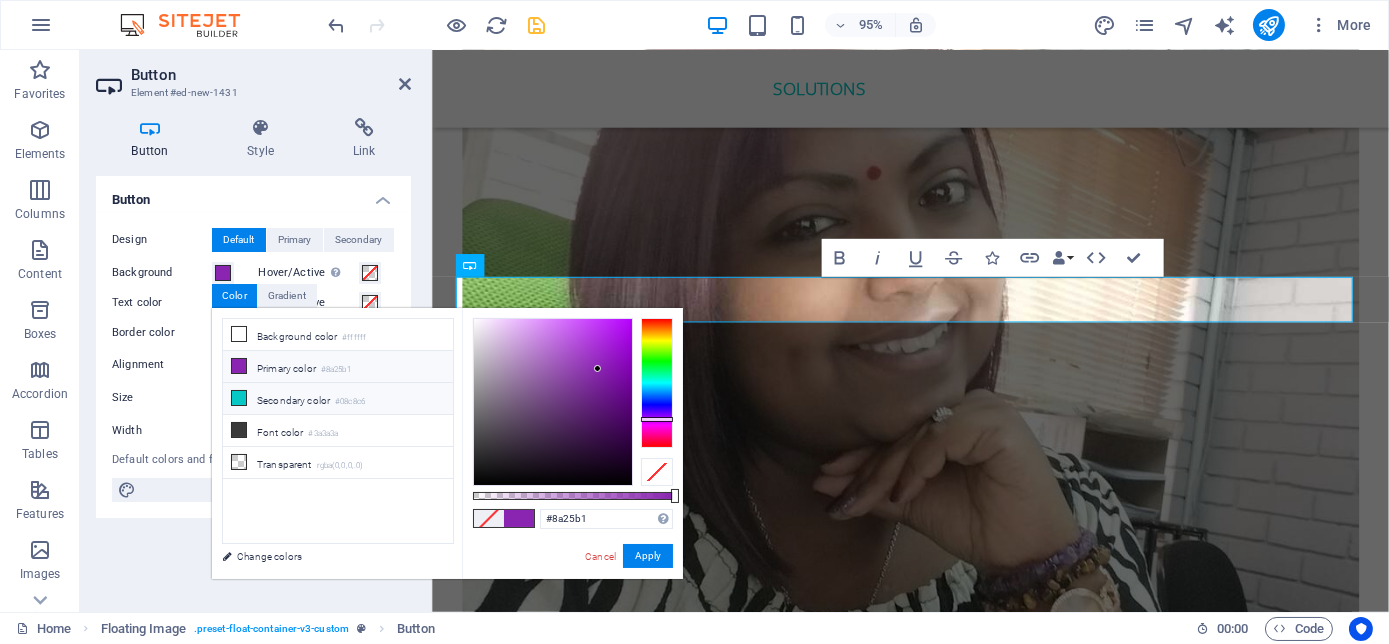 click on "Secondary color
#08c8c6" at bounding box center [338, 399] 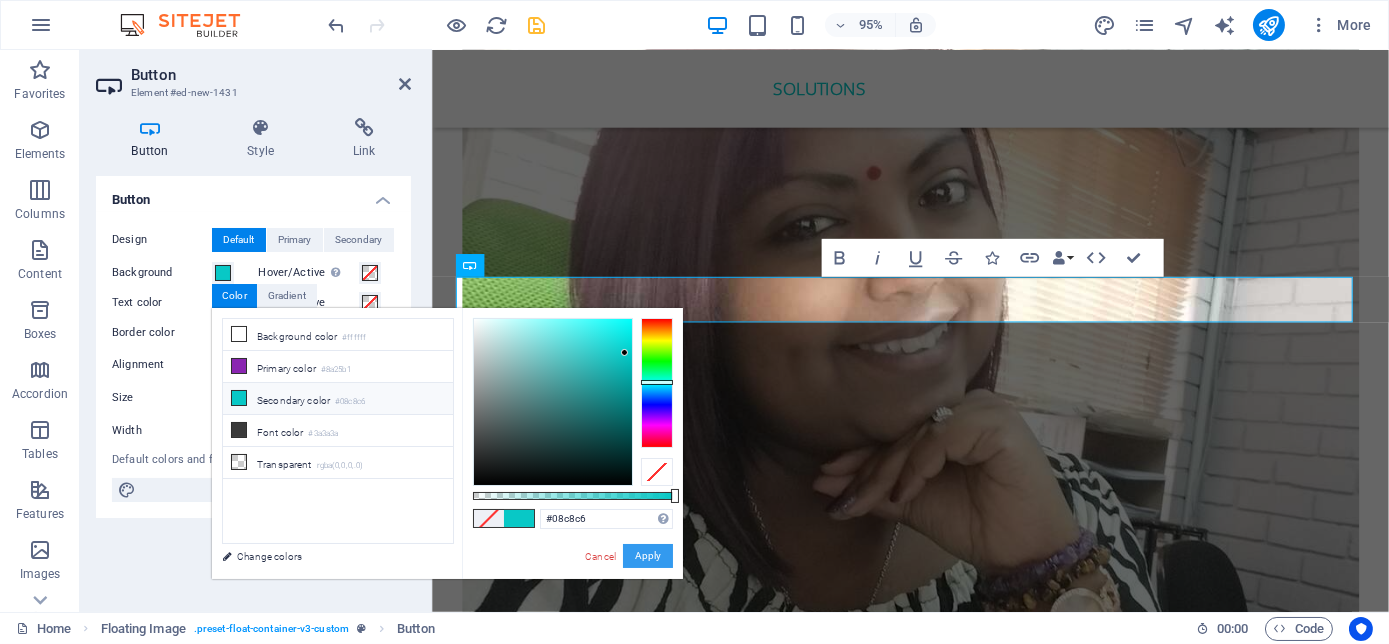 click on "Apply" at bounding box center [648, 556] 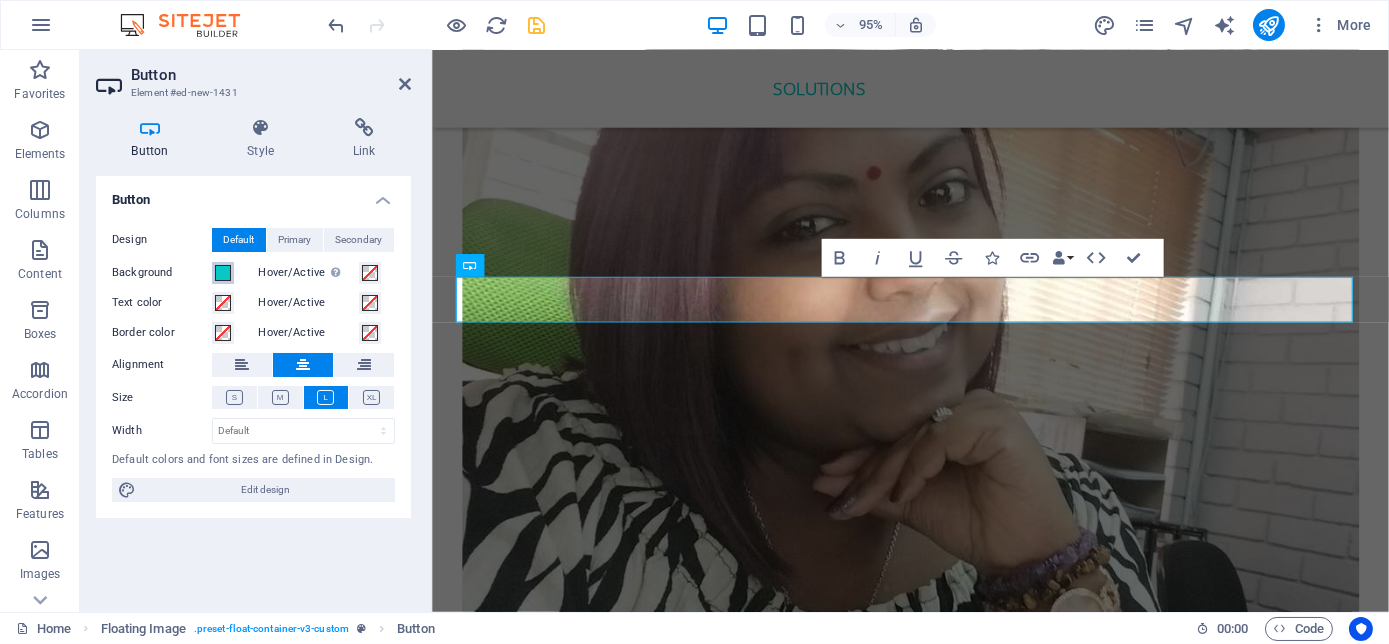 click at bounding box center (223, 273) 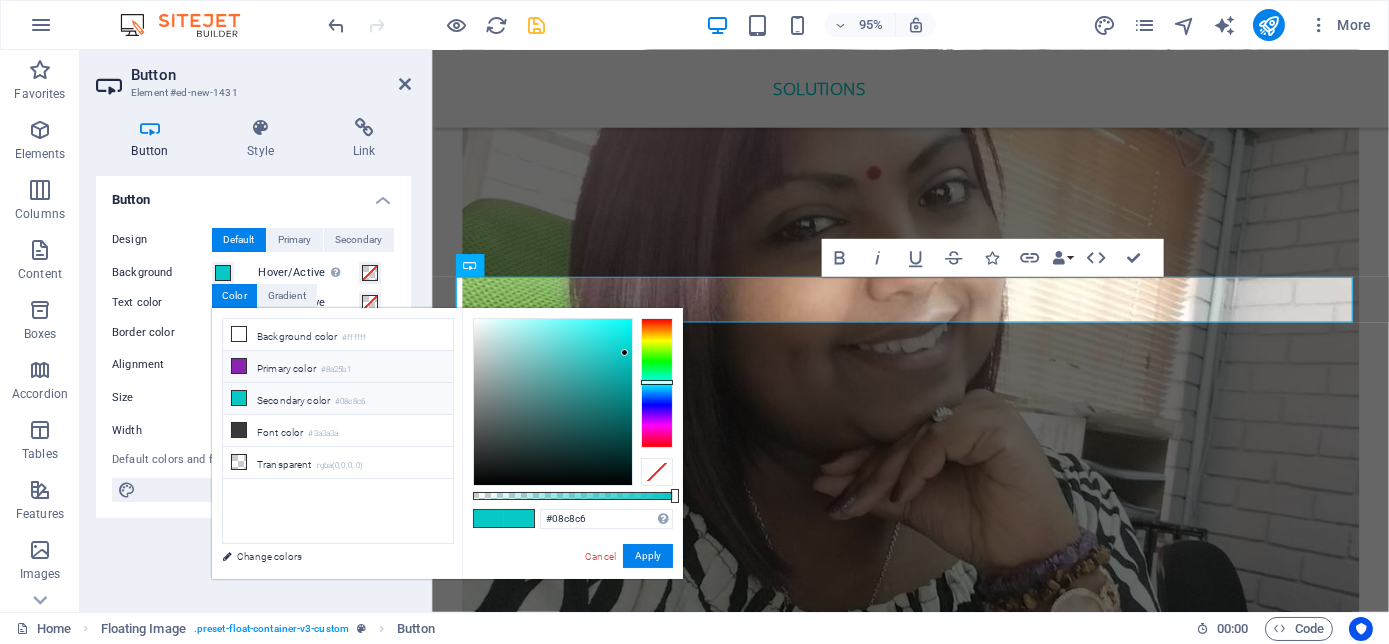 click at bounding box center (239, 366) 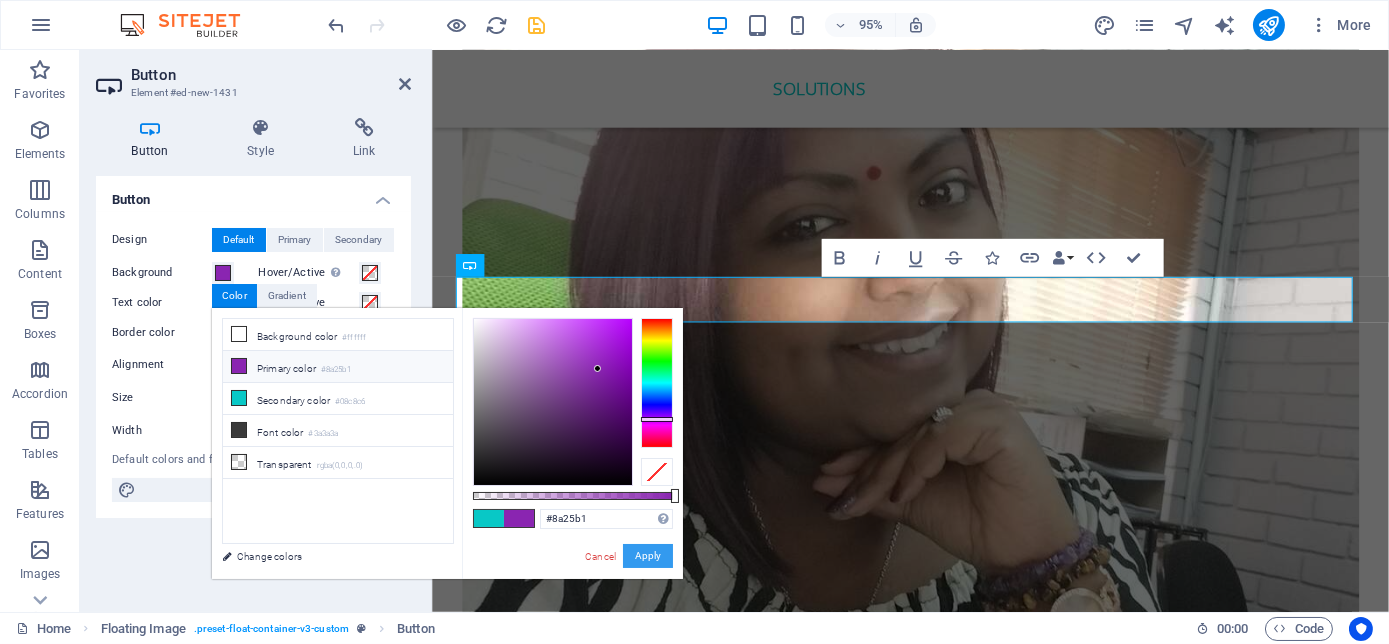 click on "Apply" at bounding box center (648, 556) 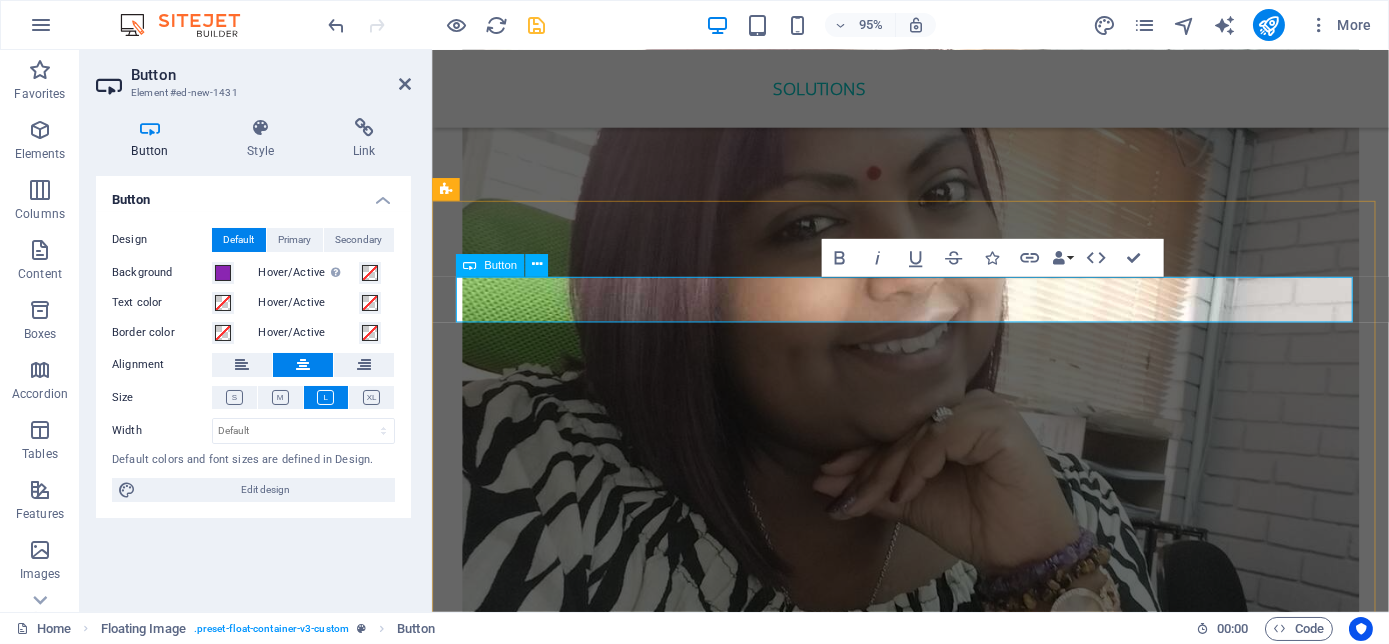 click on "Button label" at bounding box center (934, 4724) 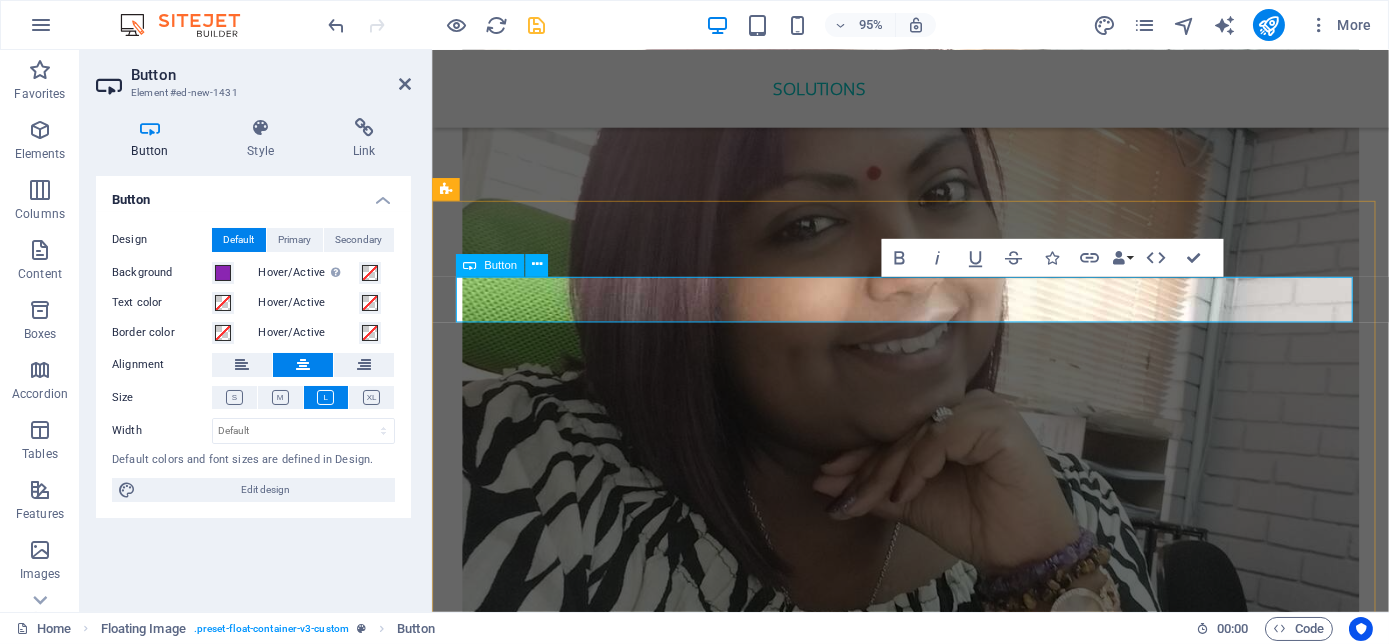 type 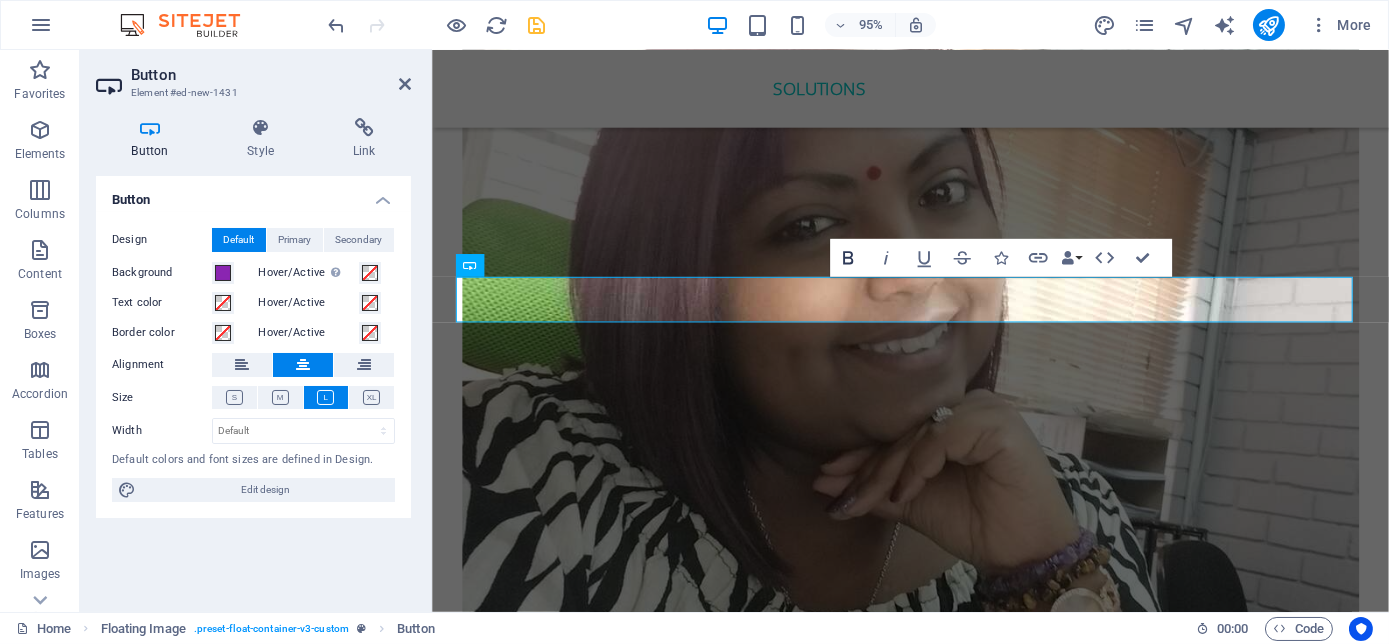 click 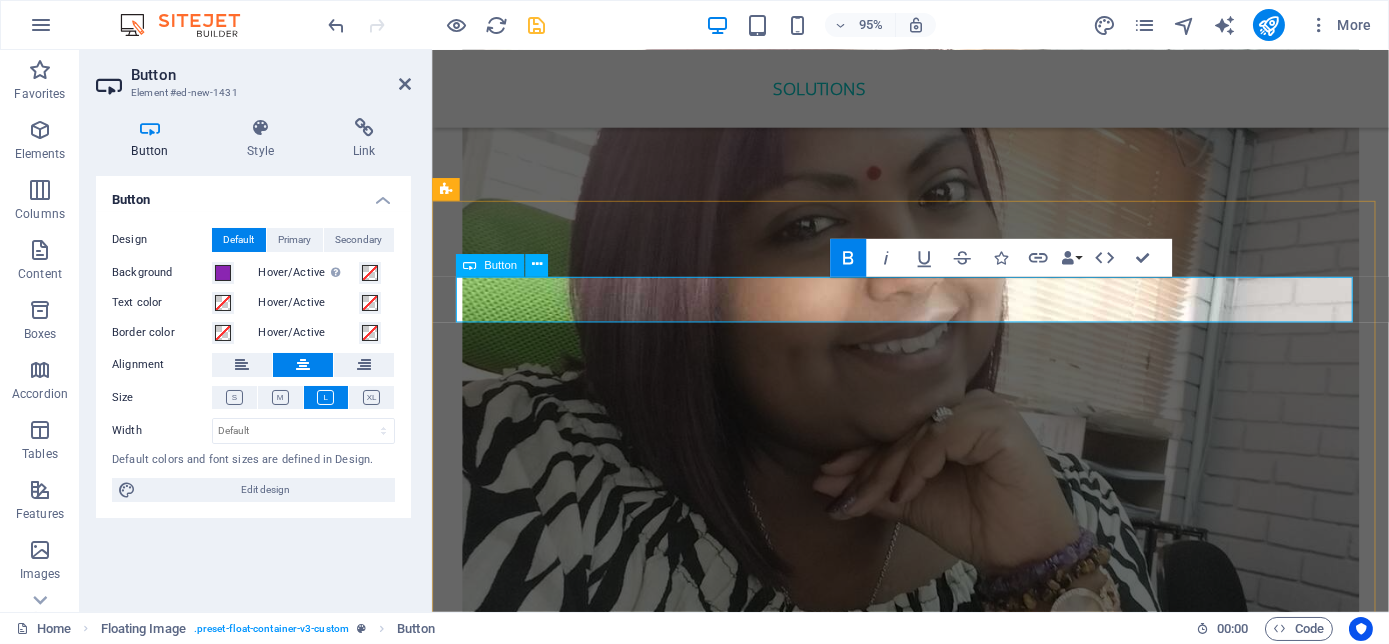 drag, startPoint x: 983, startPoint y: 307, endPoint x: 852, endPoint y: 321, distance: 131.74597 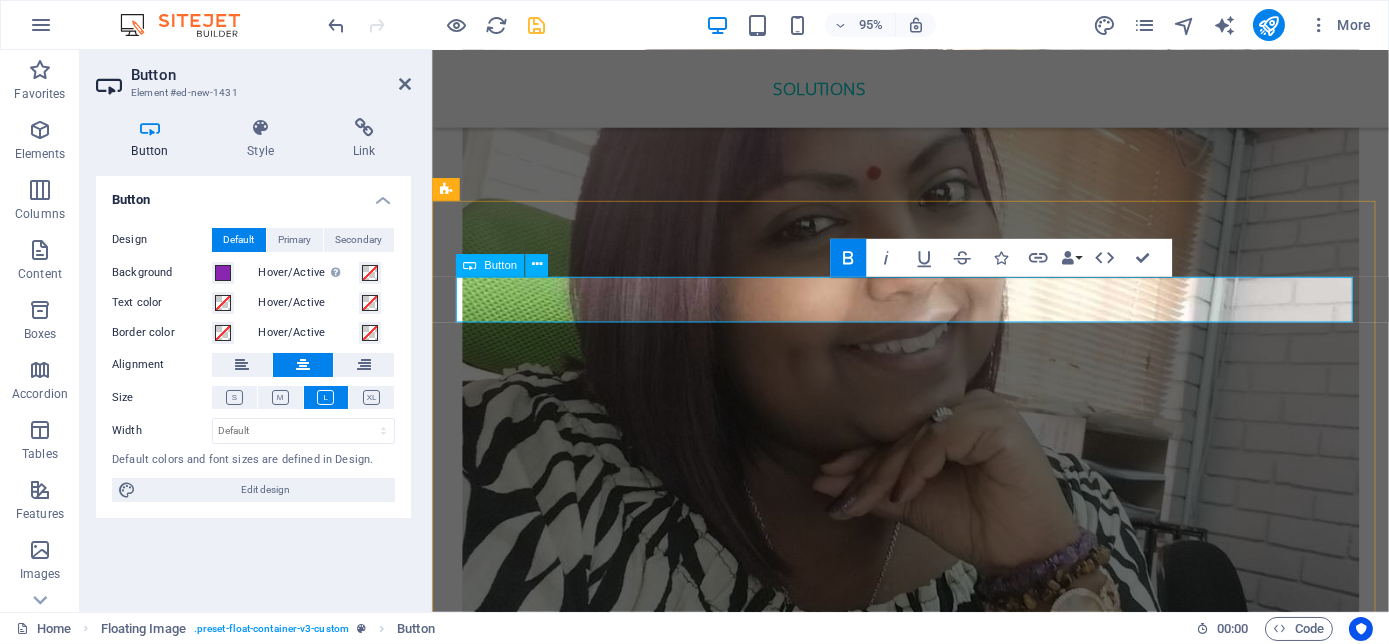 click on "contact me ​" at bounding box center [934, 4724] 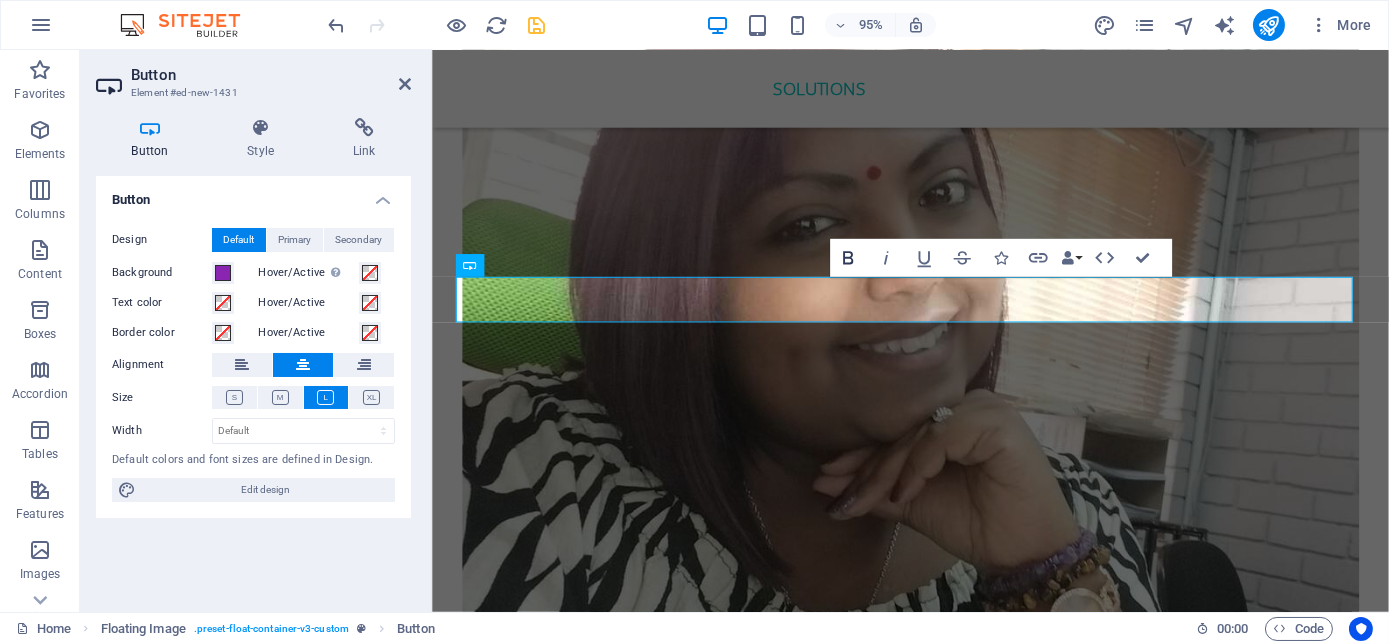 click 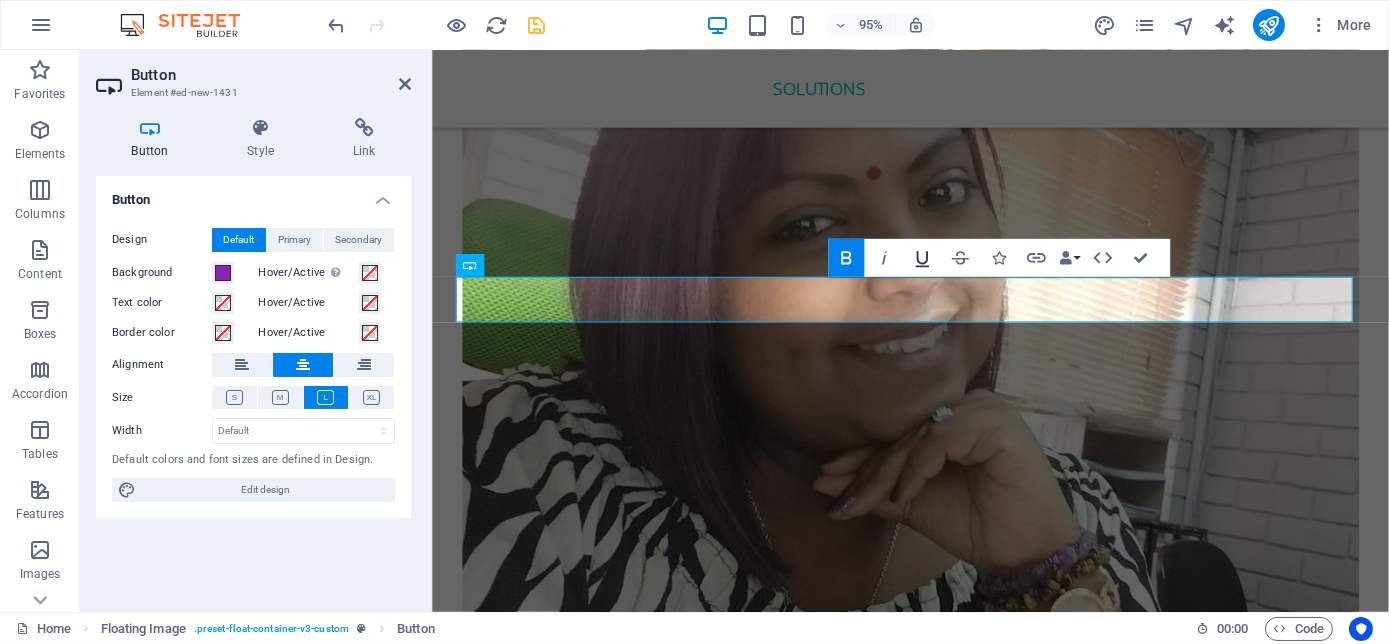 click 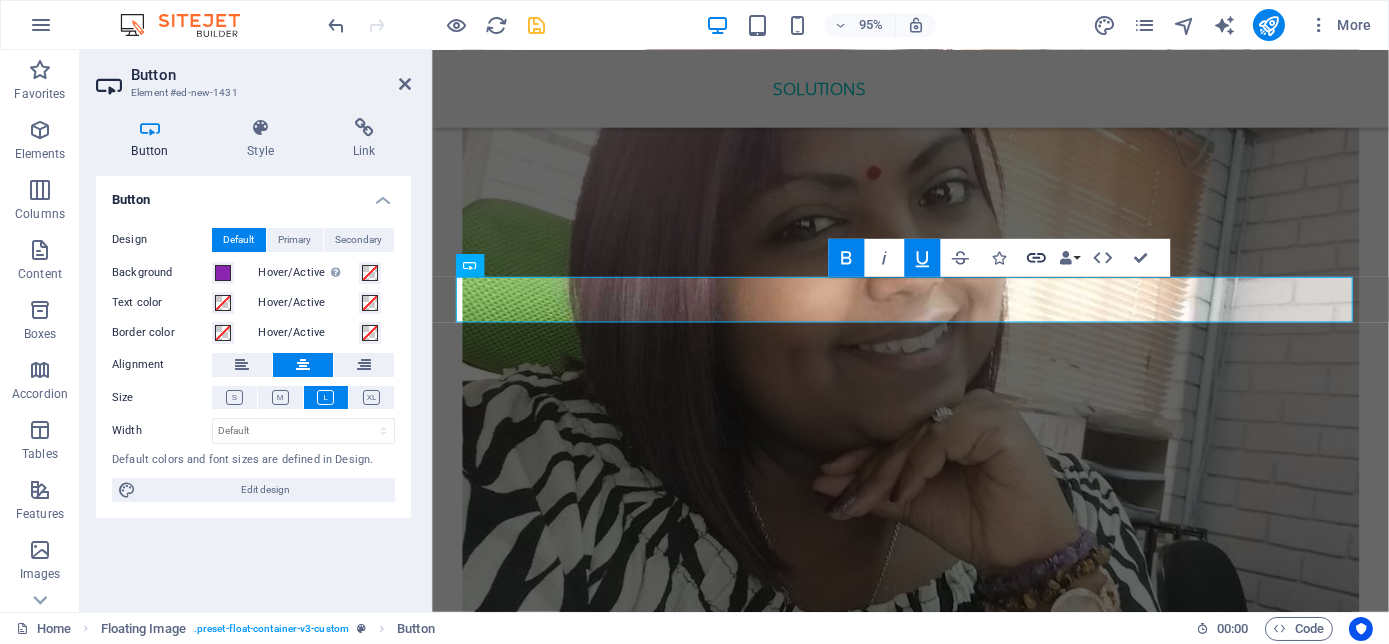 click 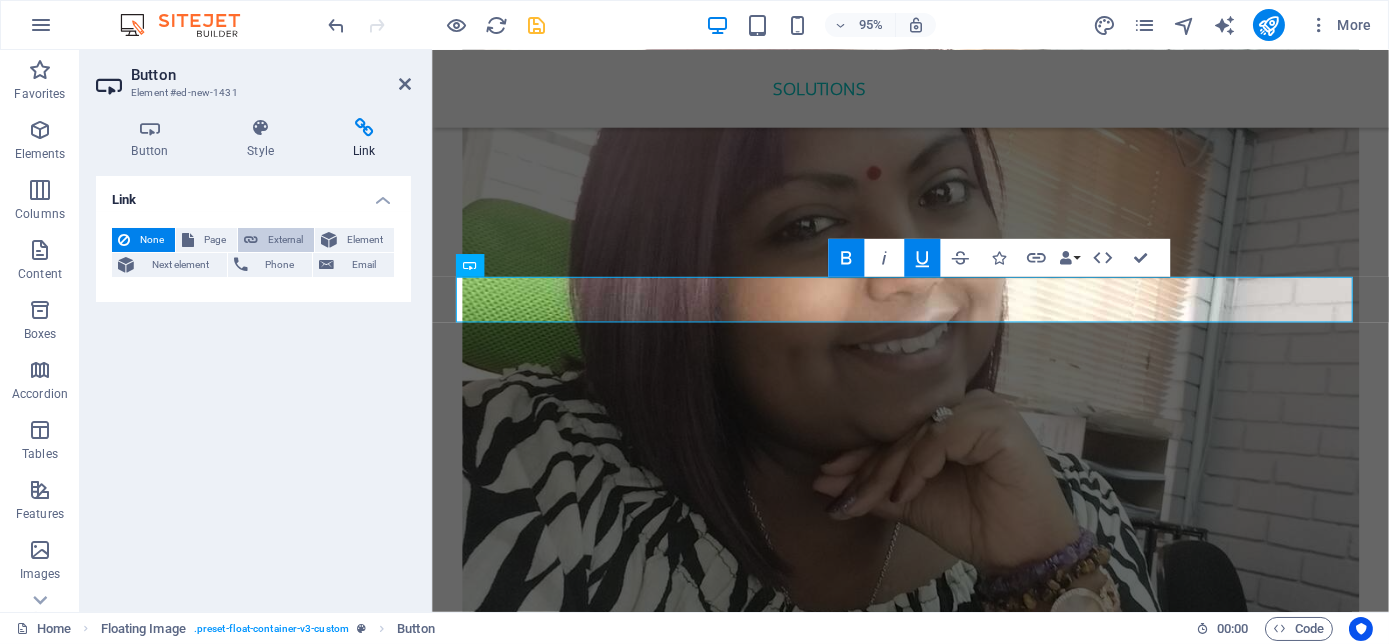 click on "External" at bounding box center [286, 240] 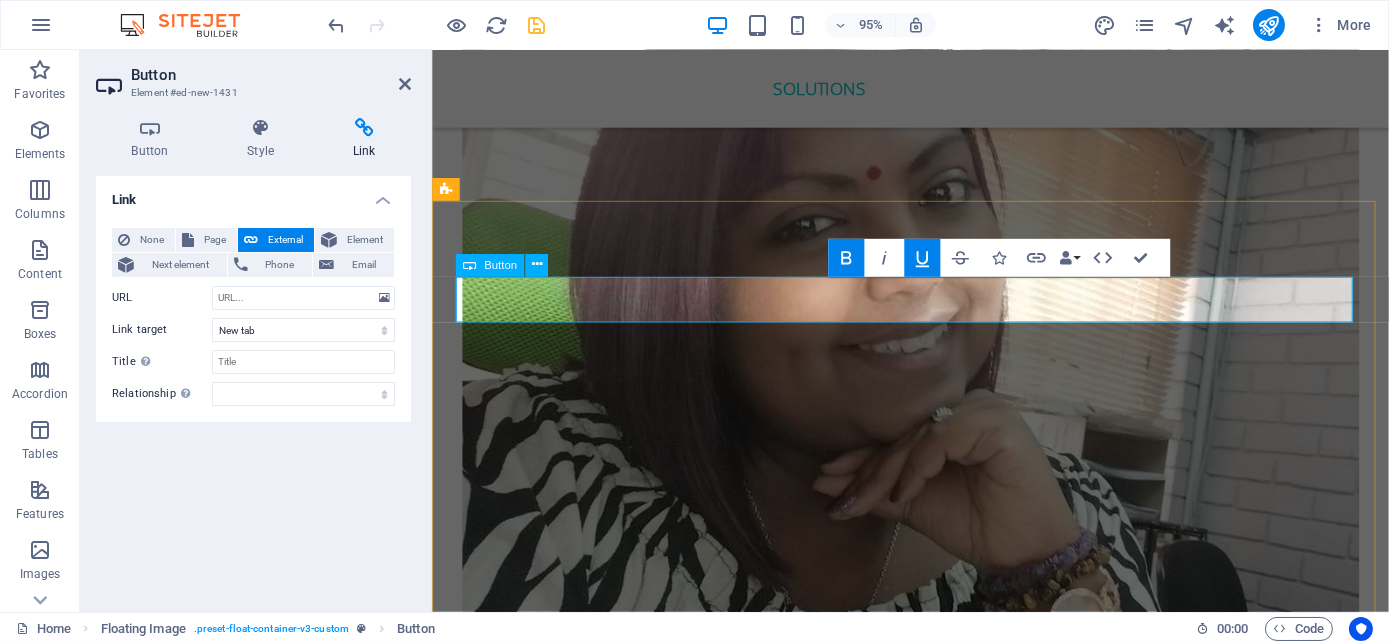 click on "contact me" at bounding box center (934, 4723) 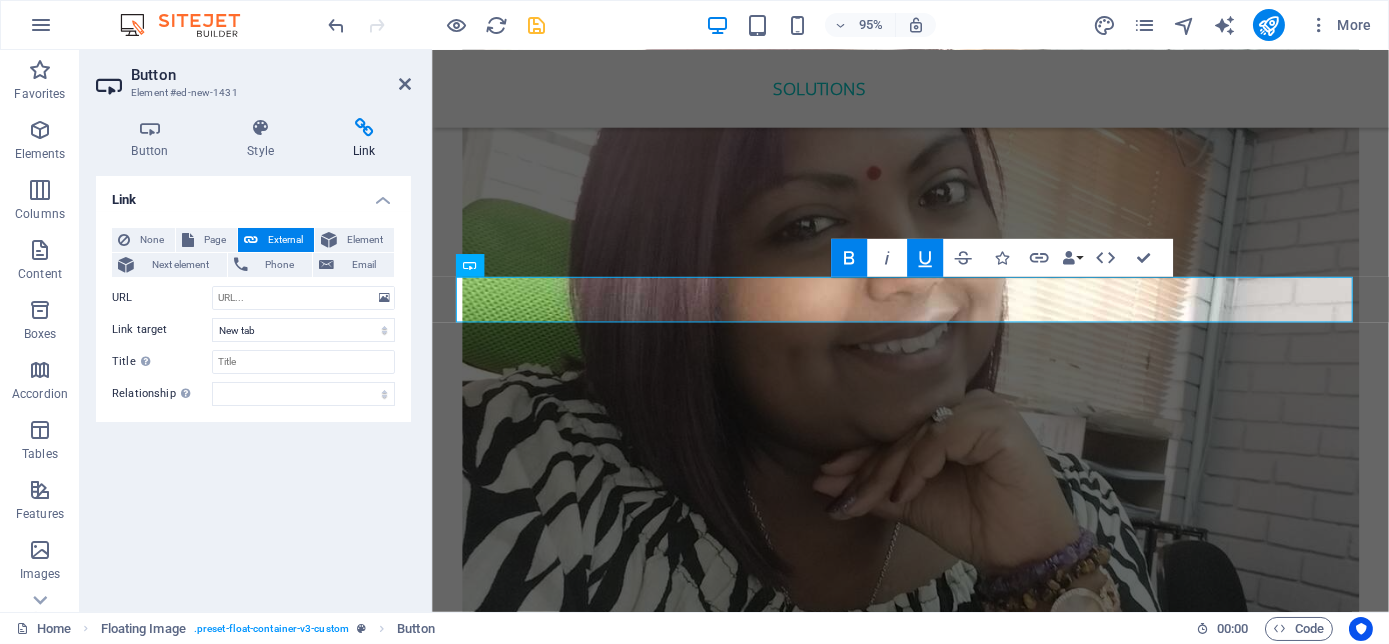 click on "External" at bounding box center [286, 240] 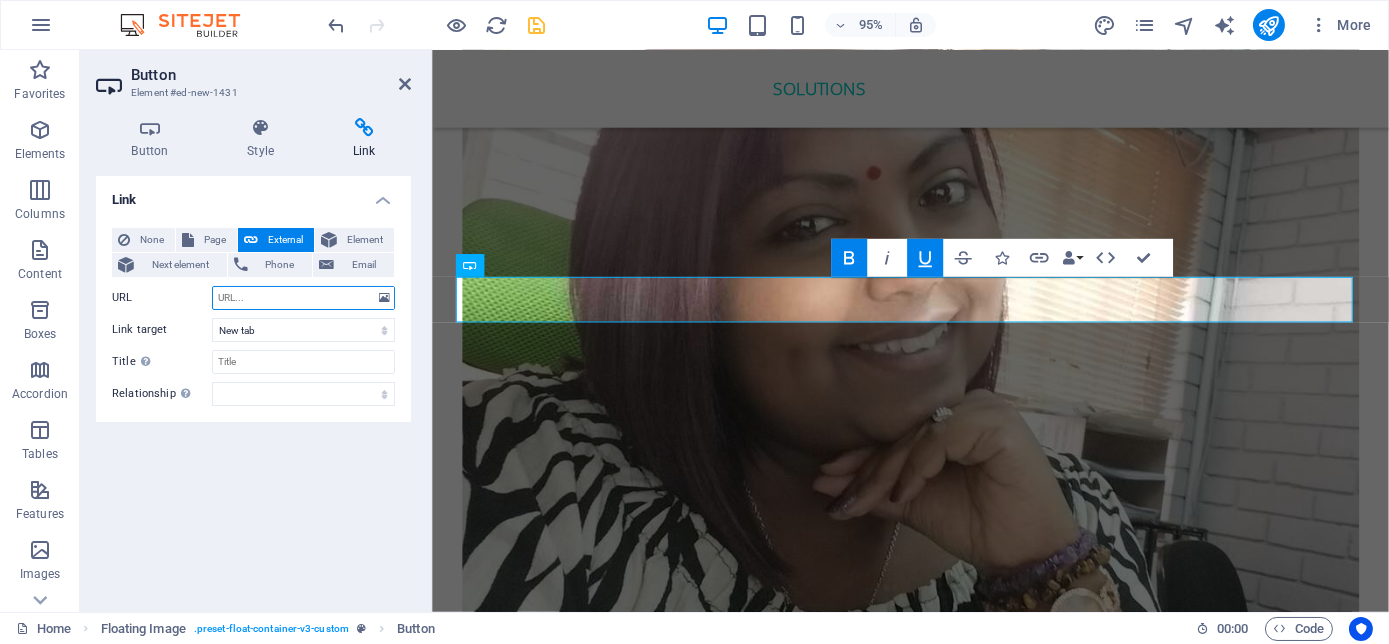 click on "URL" at bounding box center (303, 298) 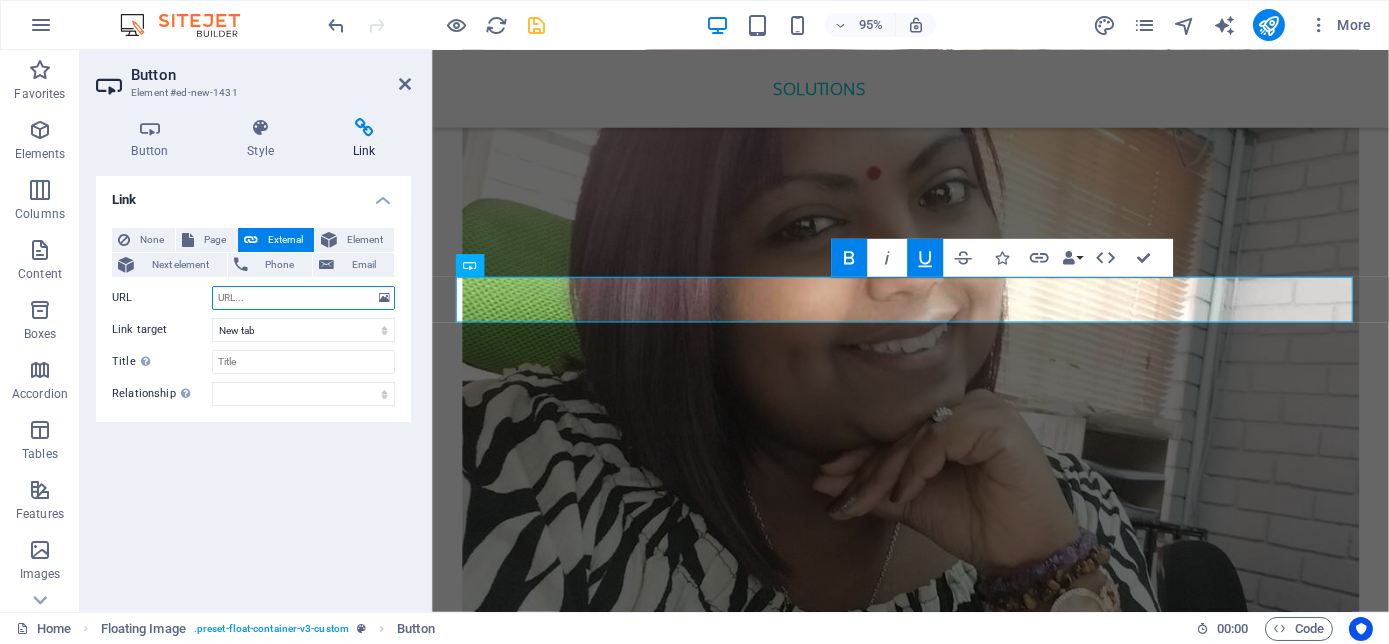 paste on "https://straighttalkwithnolan.com/" 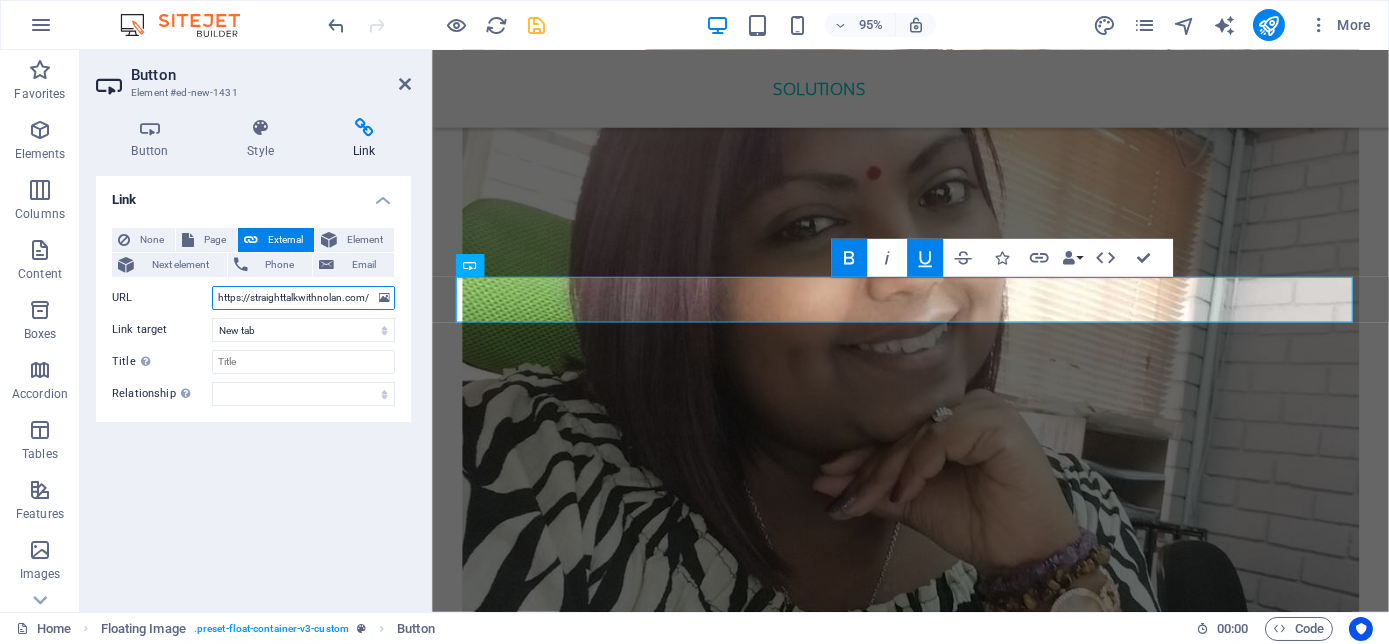 type on "https://straighttalkwithnolan.com/" 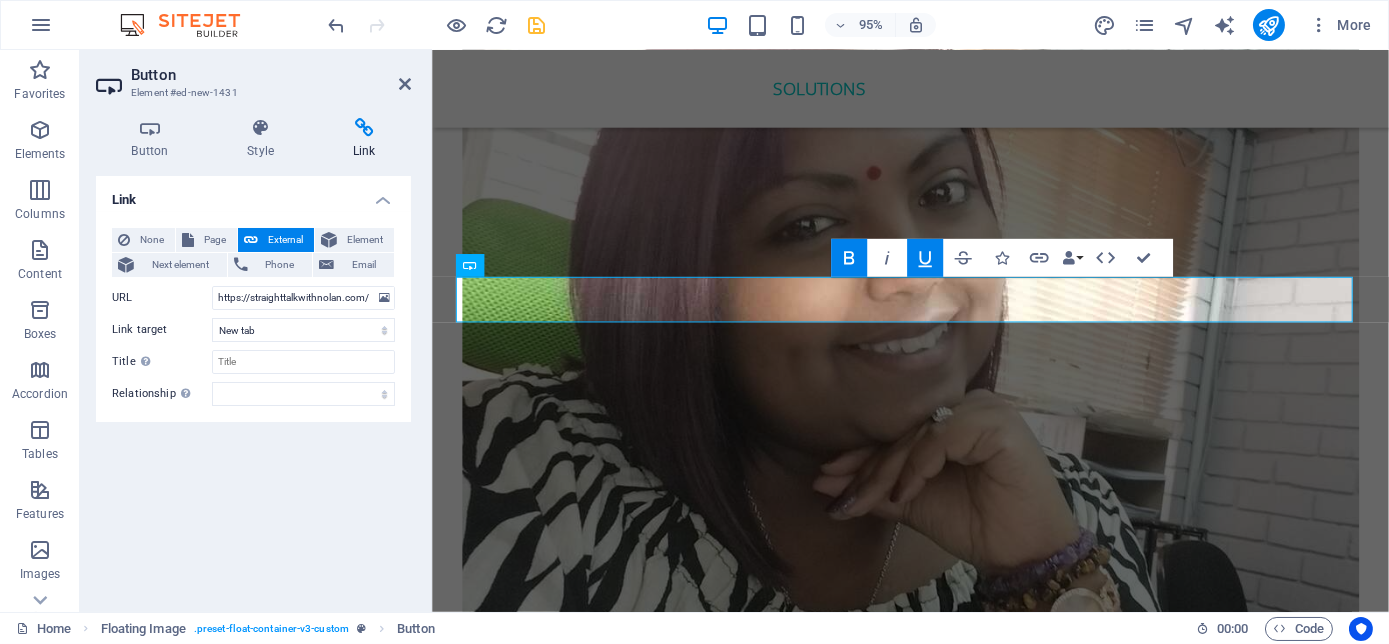 click at bounding box center [537, 25] 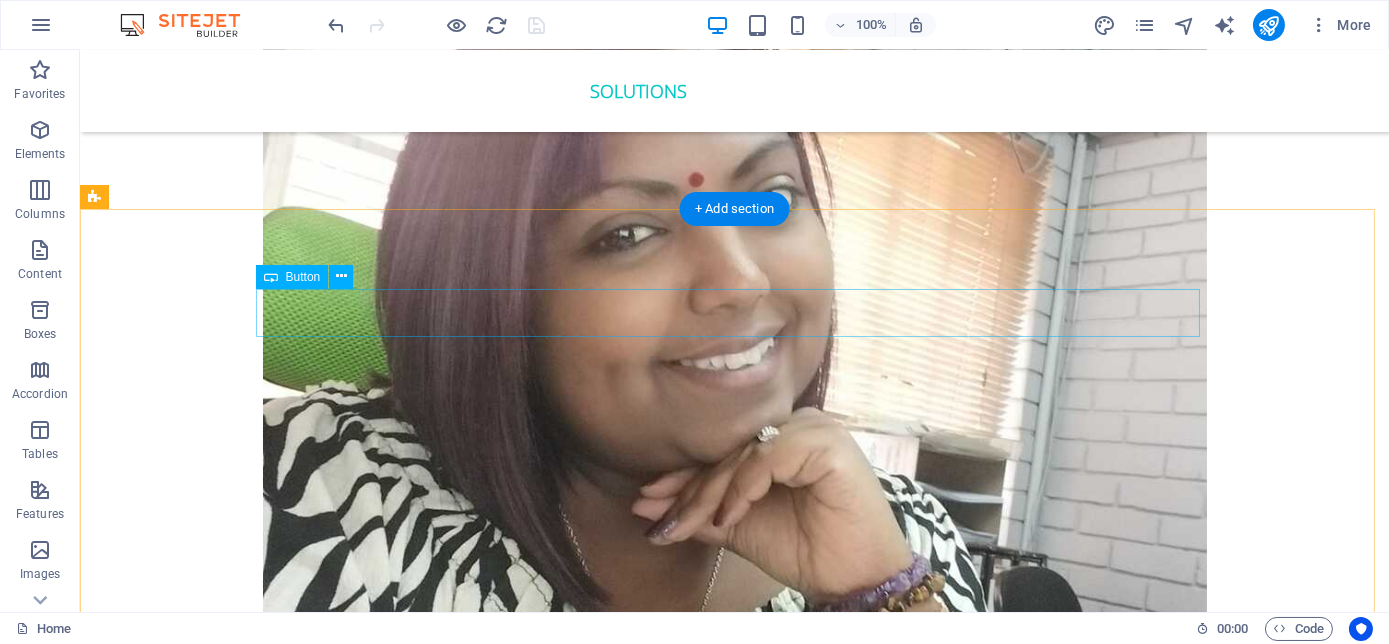click on "follow me" at bounding box center [735, 4724] 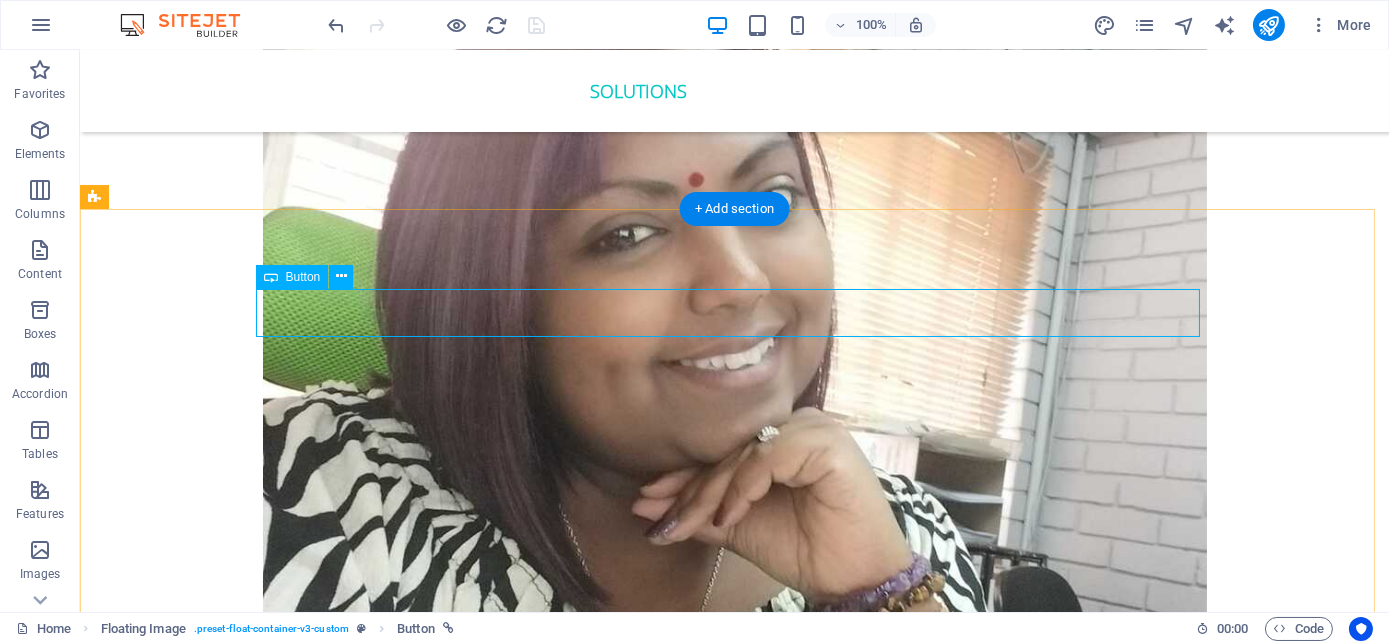 click on "follow me" at bounding box center (735, 4724) 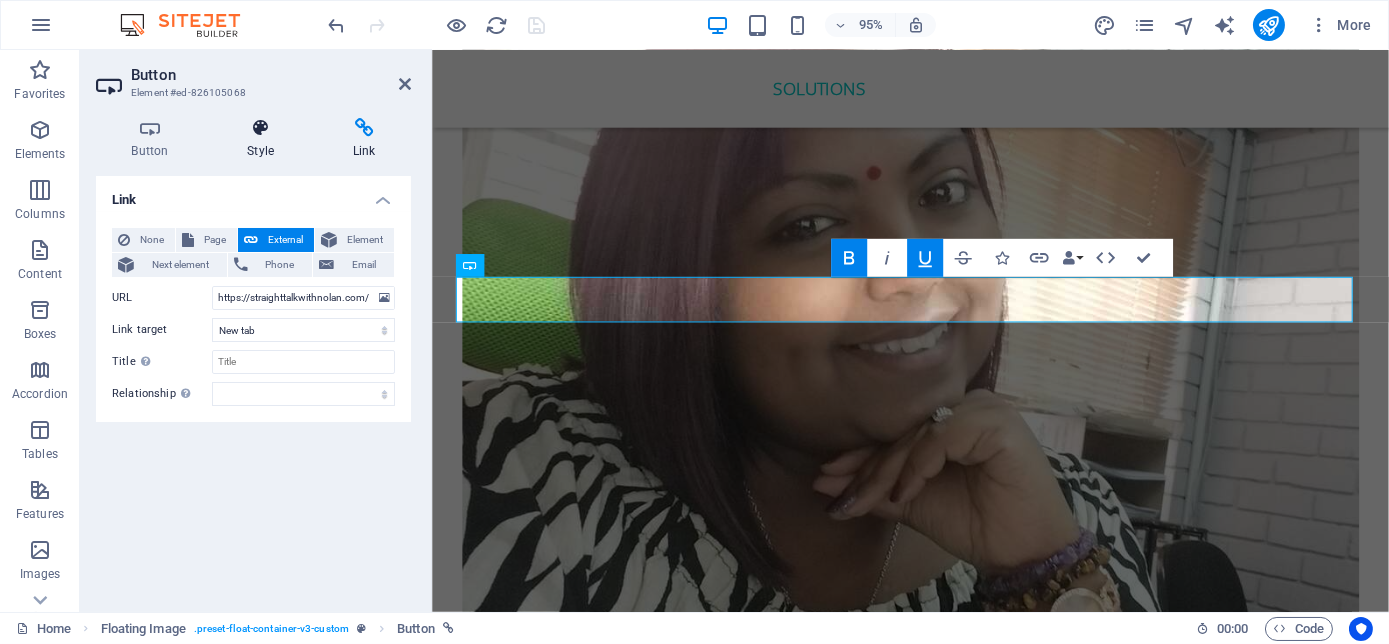 click on "Style" at bounding box center (265, 139) 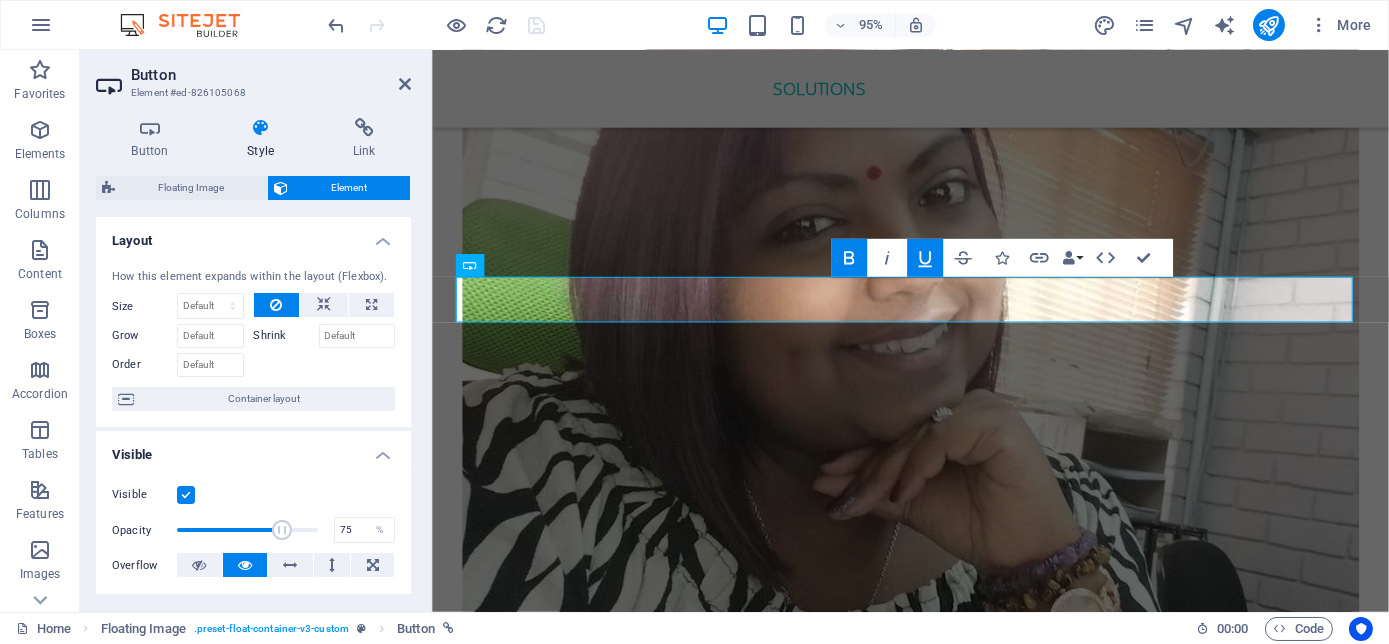 drag, startPoint x: 309, startPoint y: 528, endPoint x: 280, endPoint y: 540, distance: 31.38471 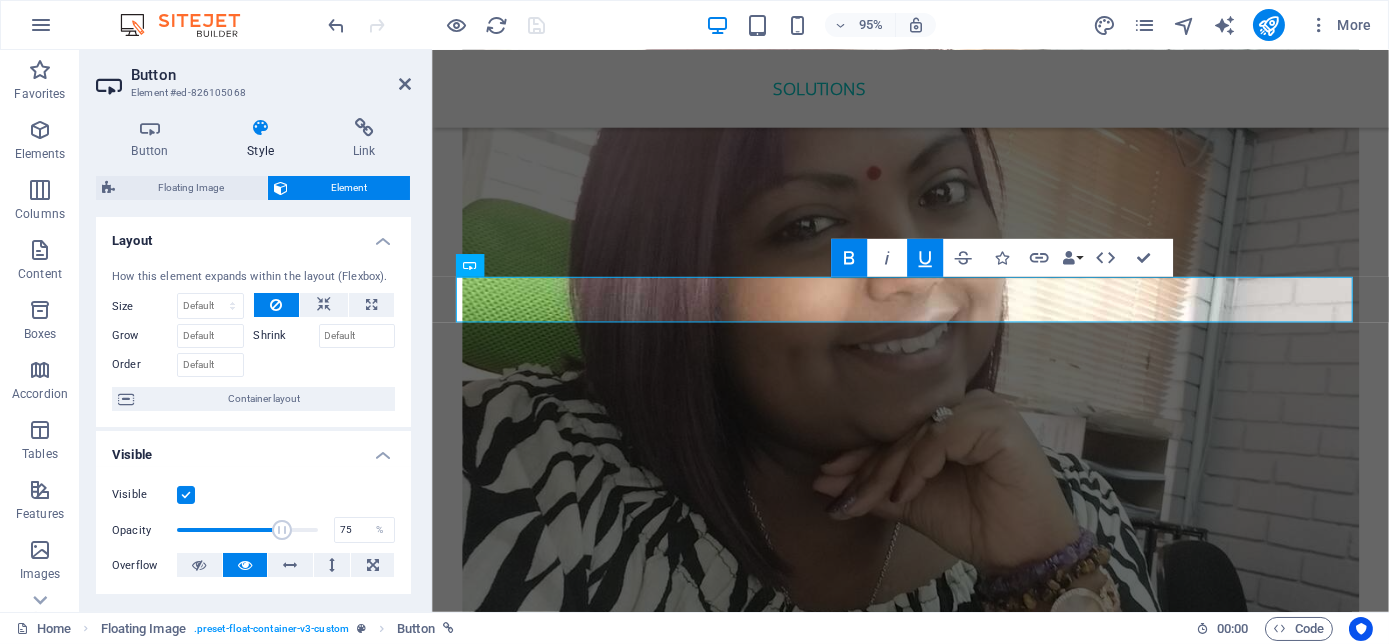 click at bounding box center [282, 530] 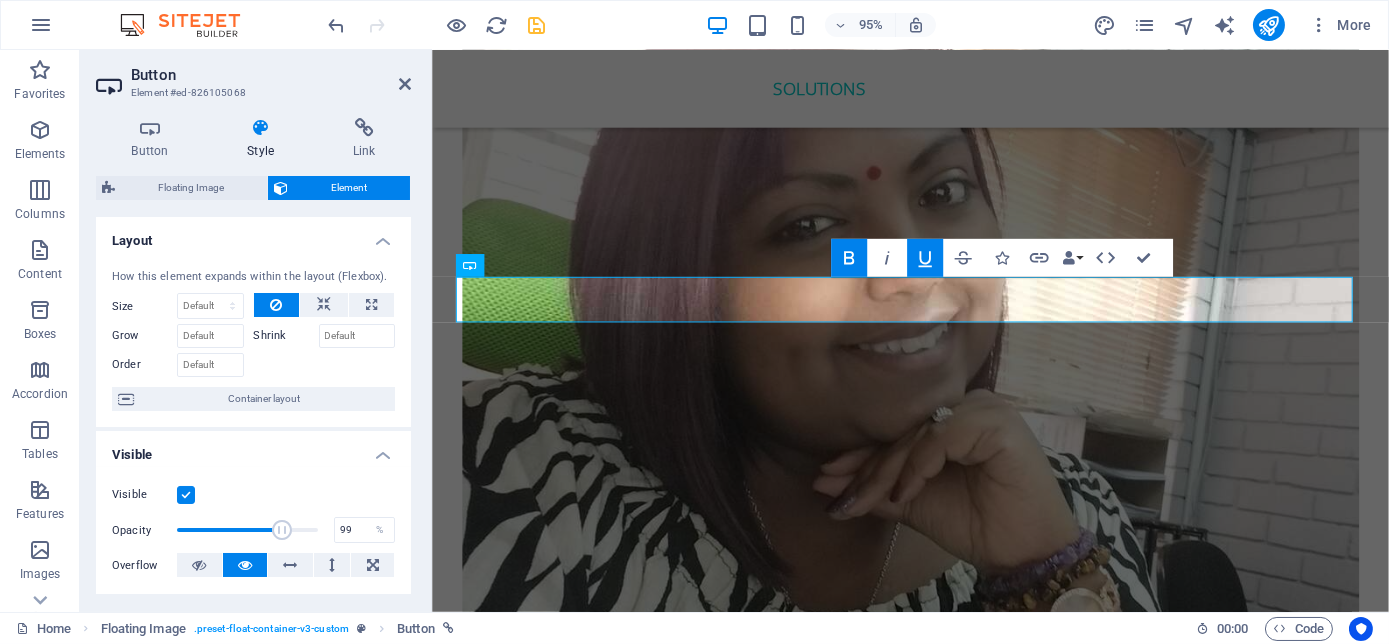type on "100" 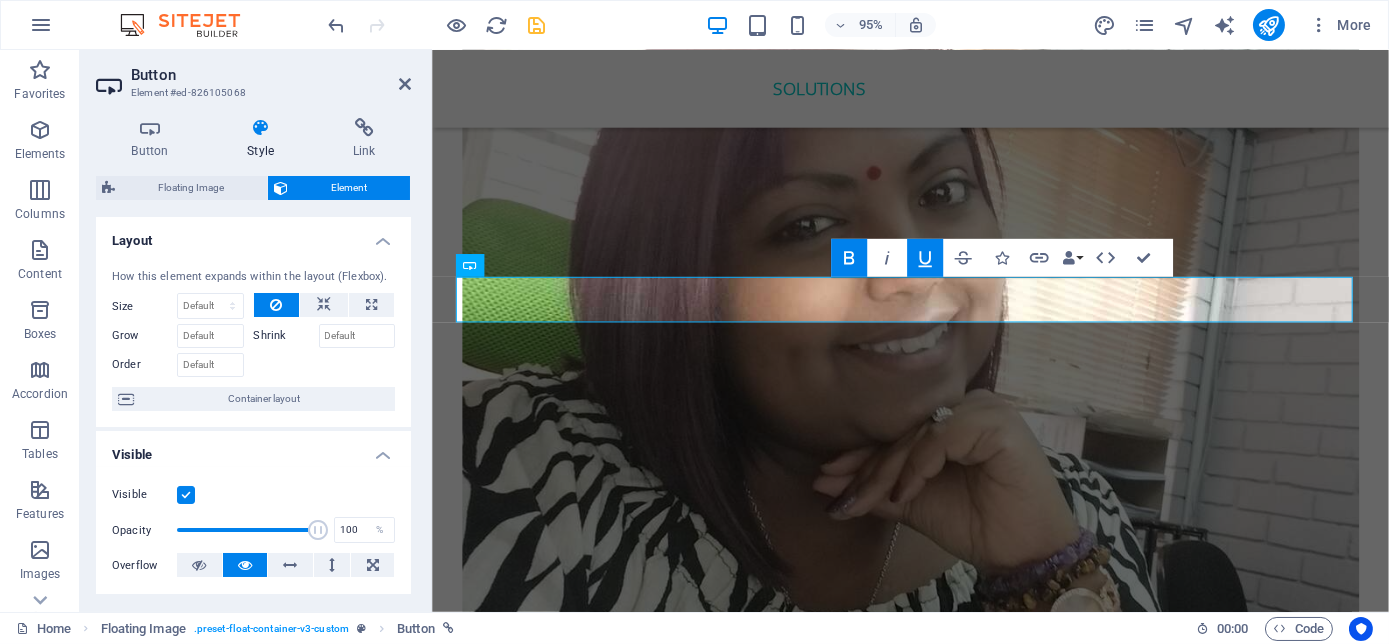 drag, startPoint x: 280, startPoint y: 540, endPoint x: 327, endPoint y: 535, distance: 47.26521 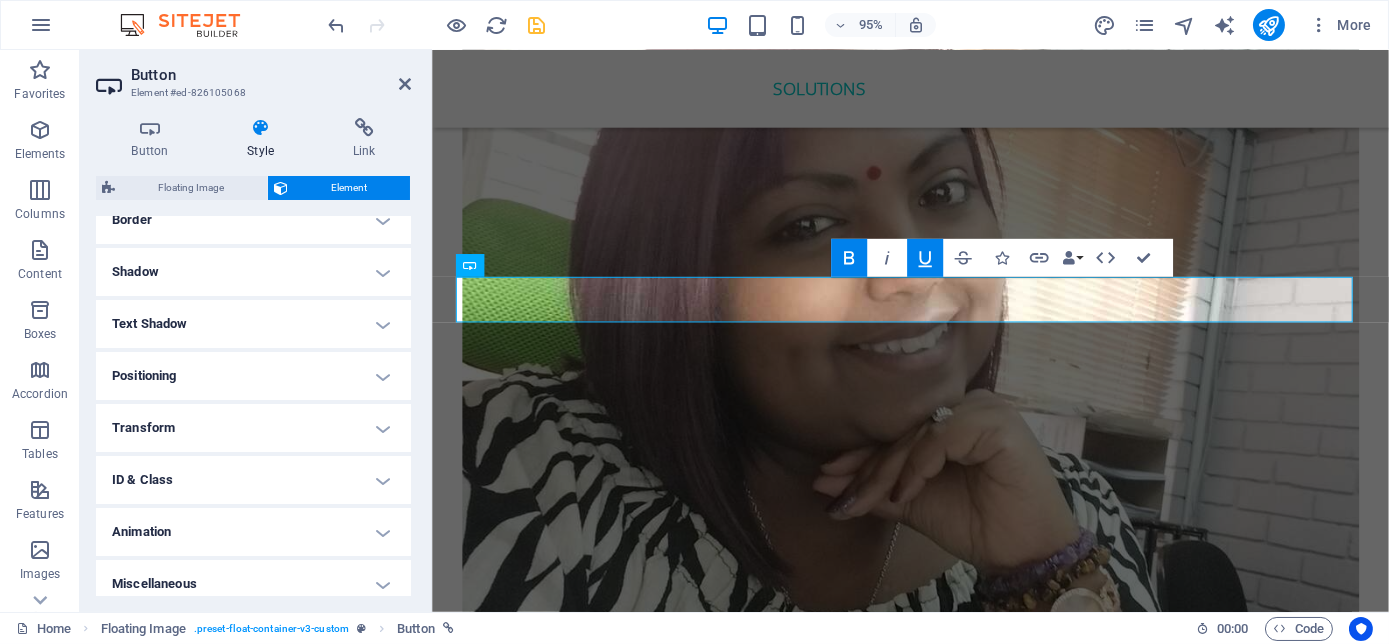 scroll, scrollTop: 272, scrollLeft: 0, axis: vertical 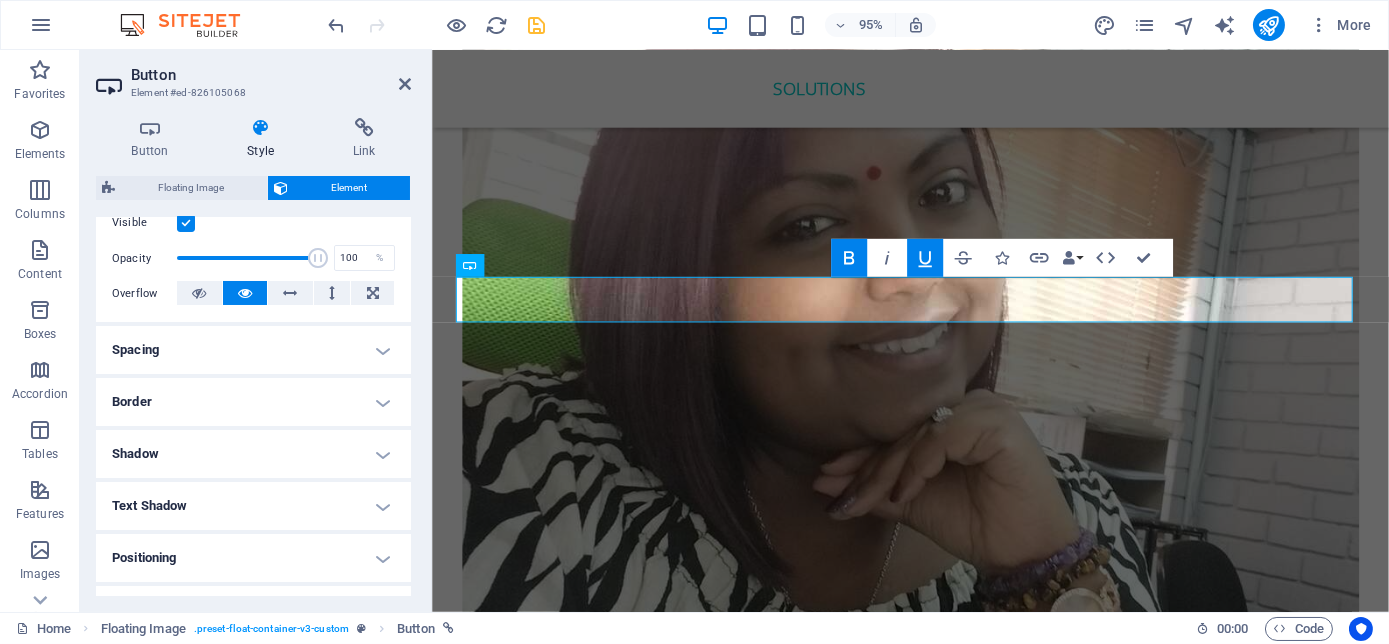 click on "Spacing" at bounding box center (253, 350) 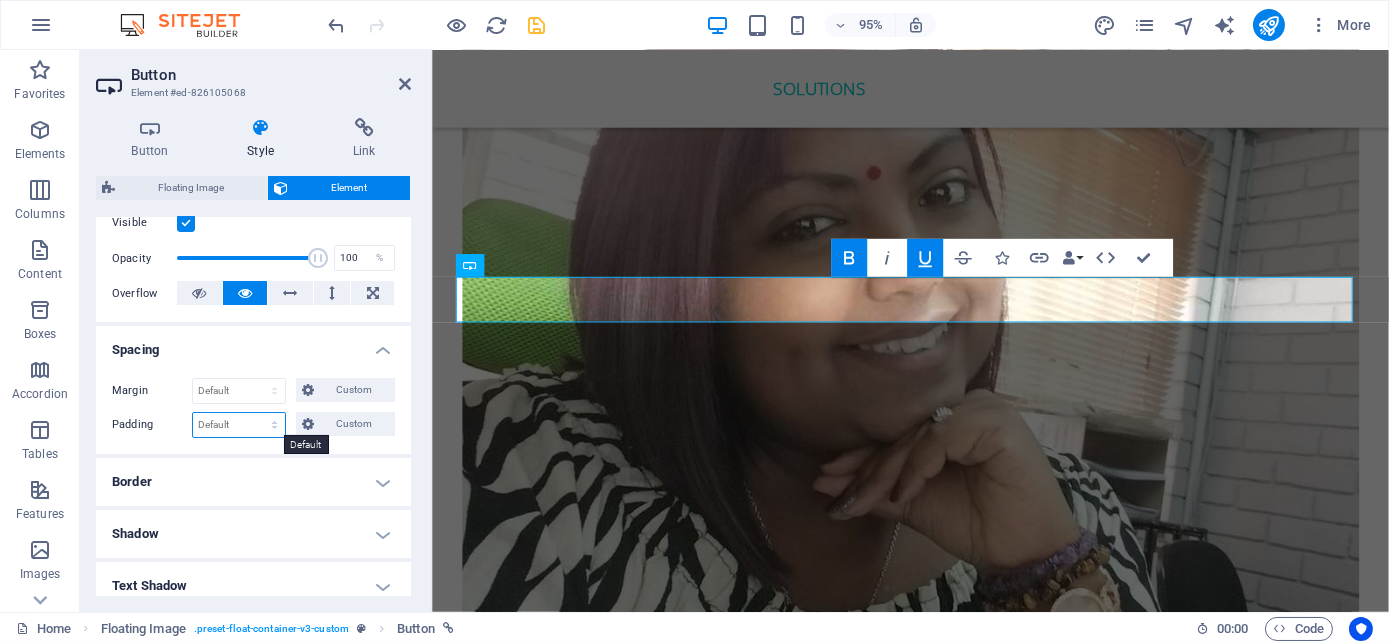 click on "Default px rem % vh vw Custom" at bounding box center (239, 425) 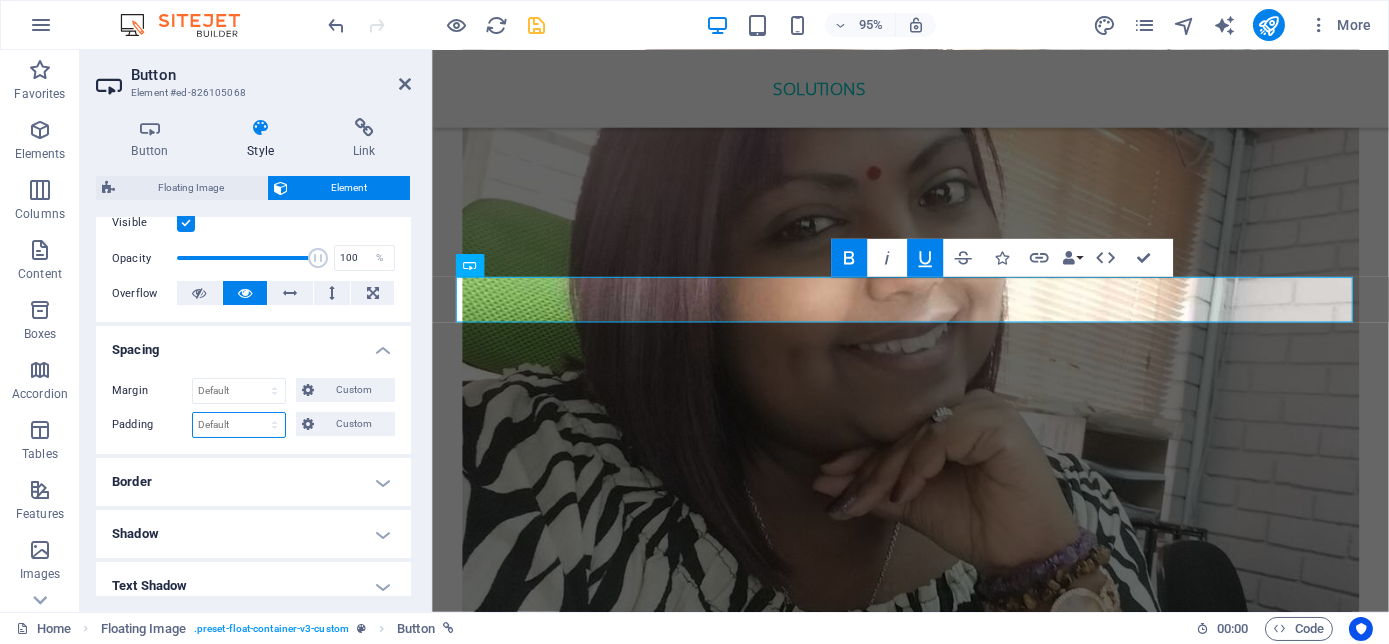 select on "%" 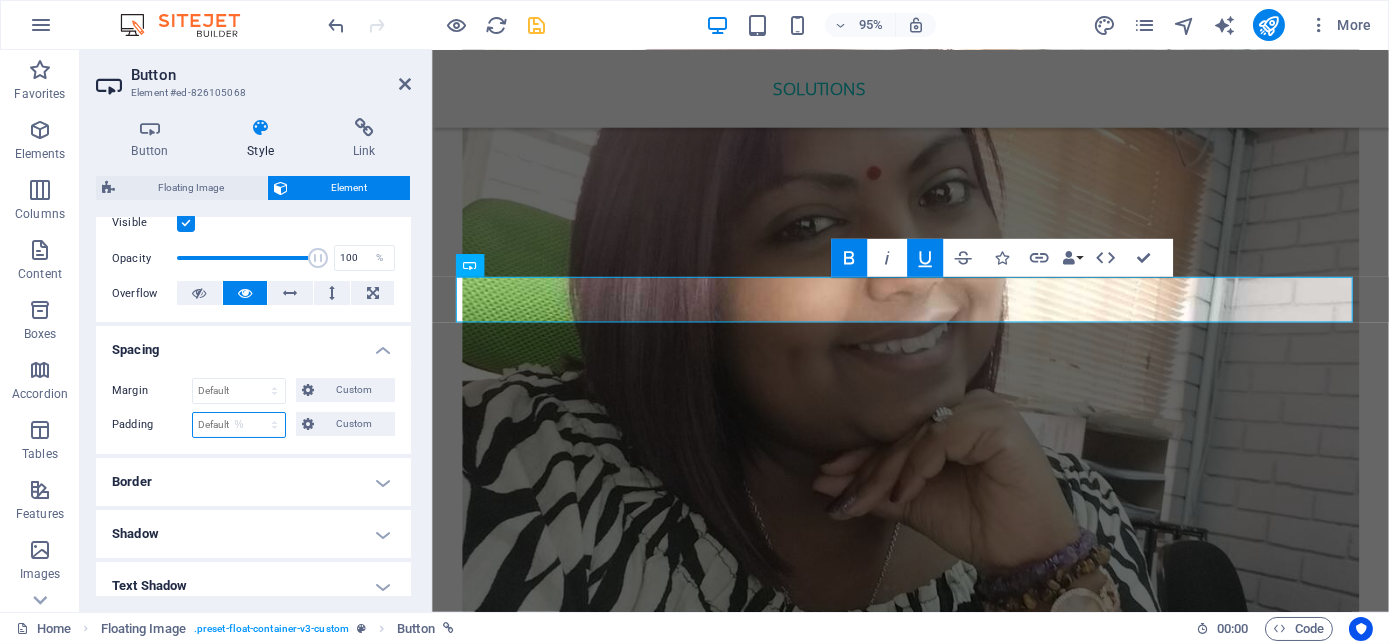 click on "Default px rem % vh vw Custom" at bounding box center [239, 425] 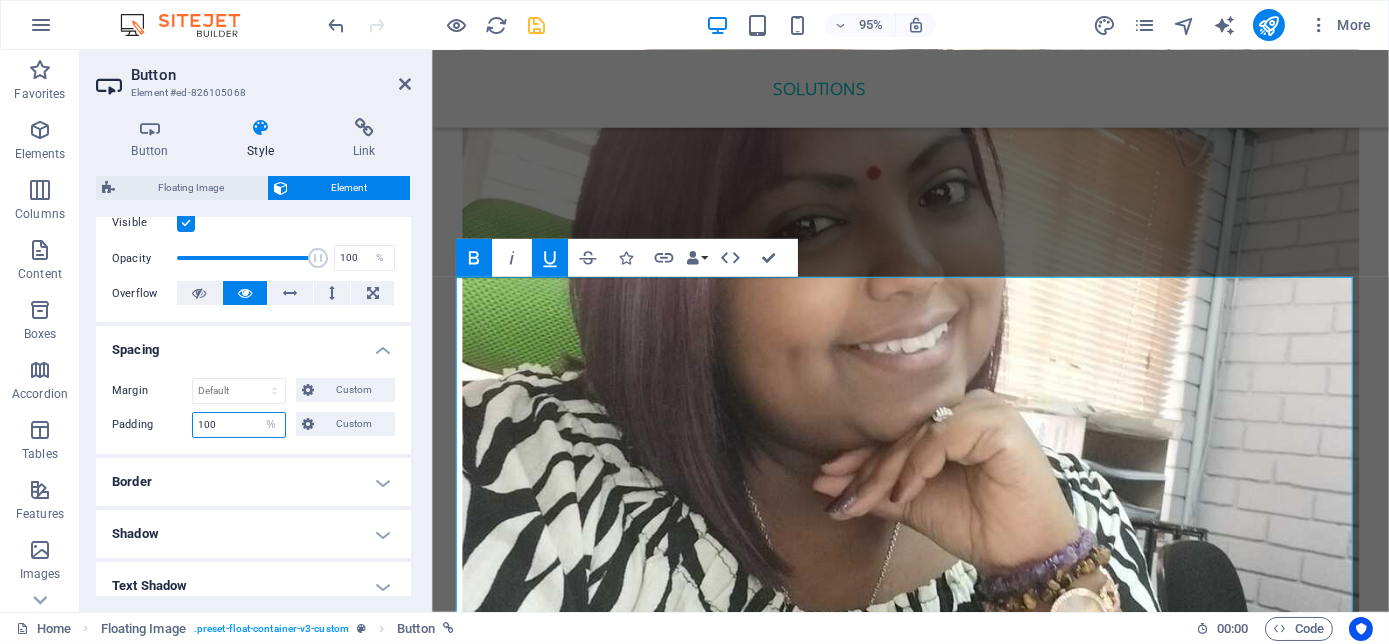type on "5" 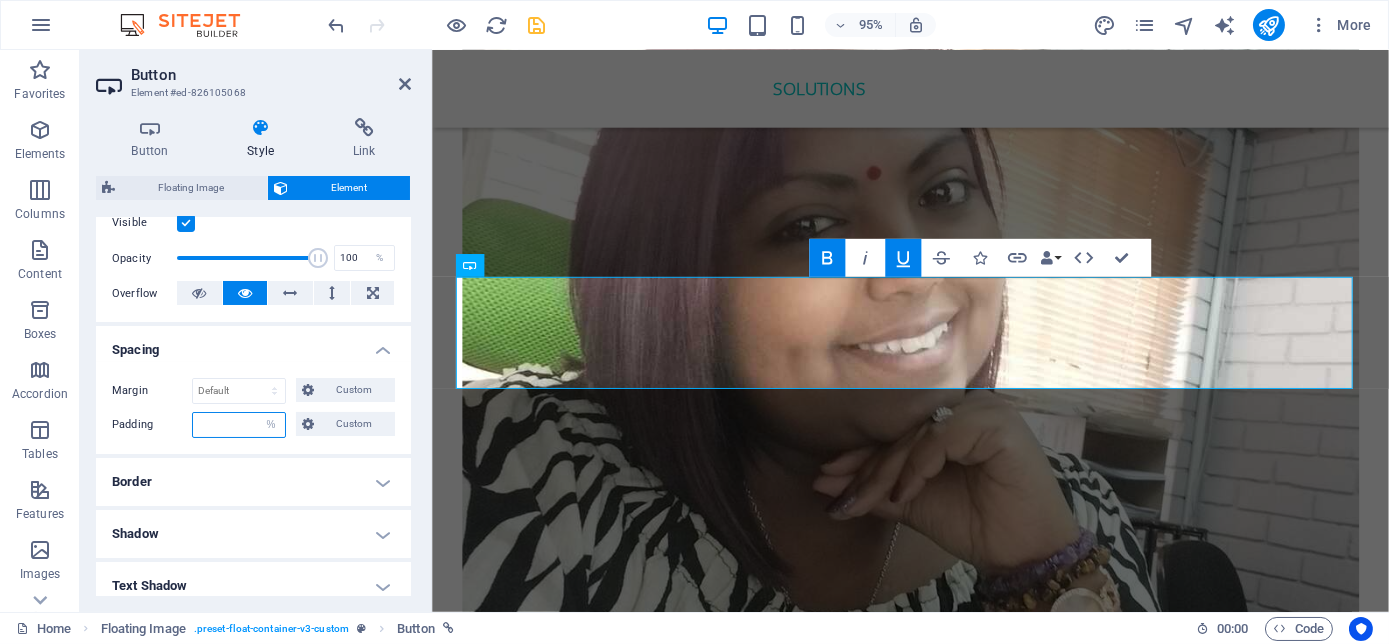 type on "2" 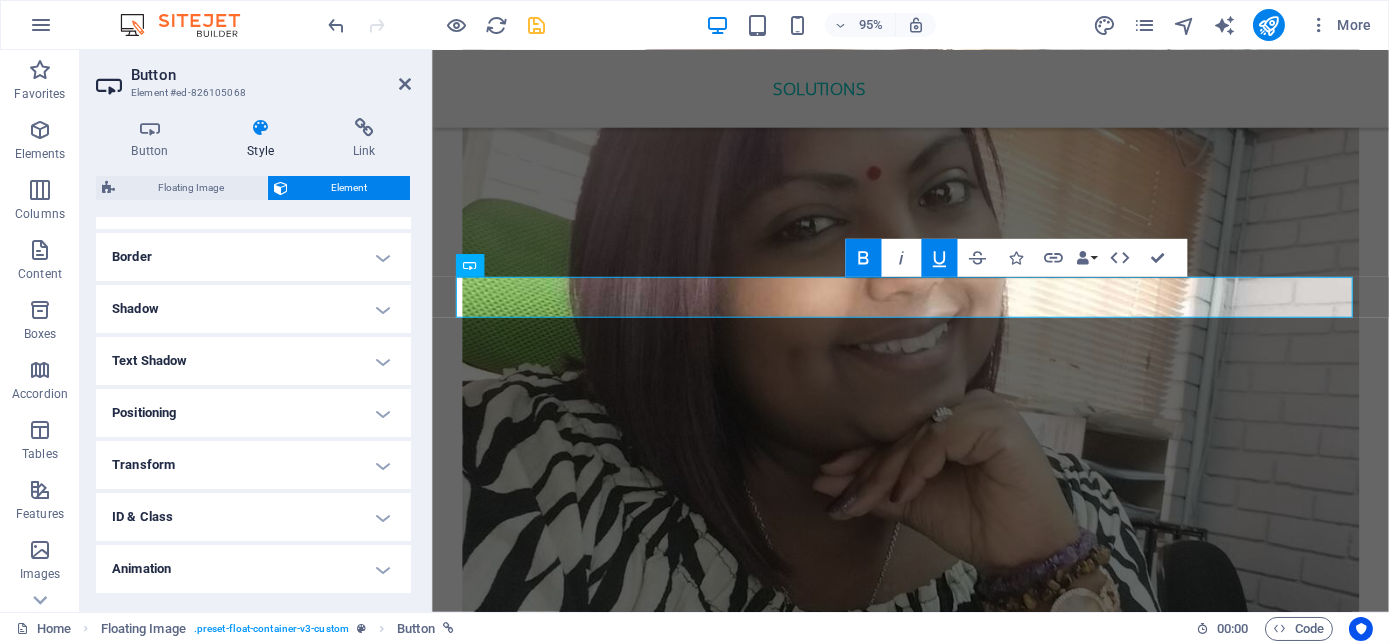 scroll, scrollTop: 544, scrollLeft: 0, axis: vertical 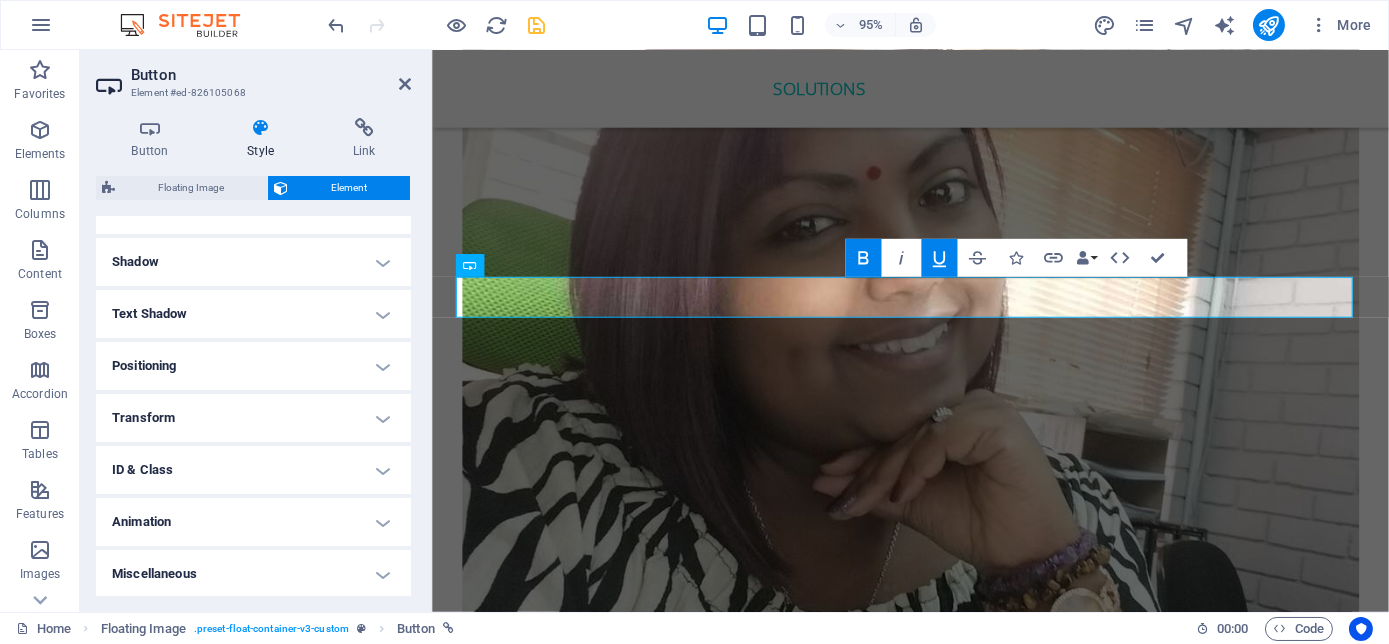 type on "1" 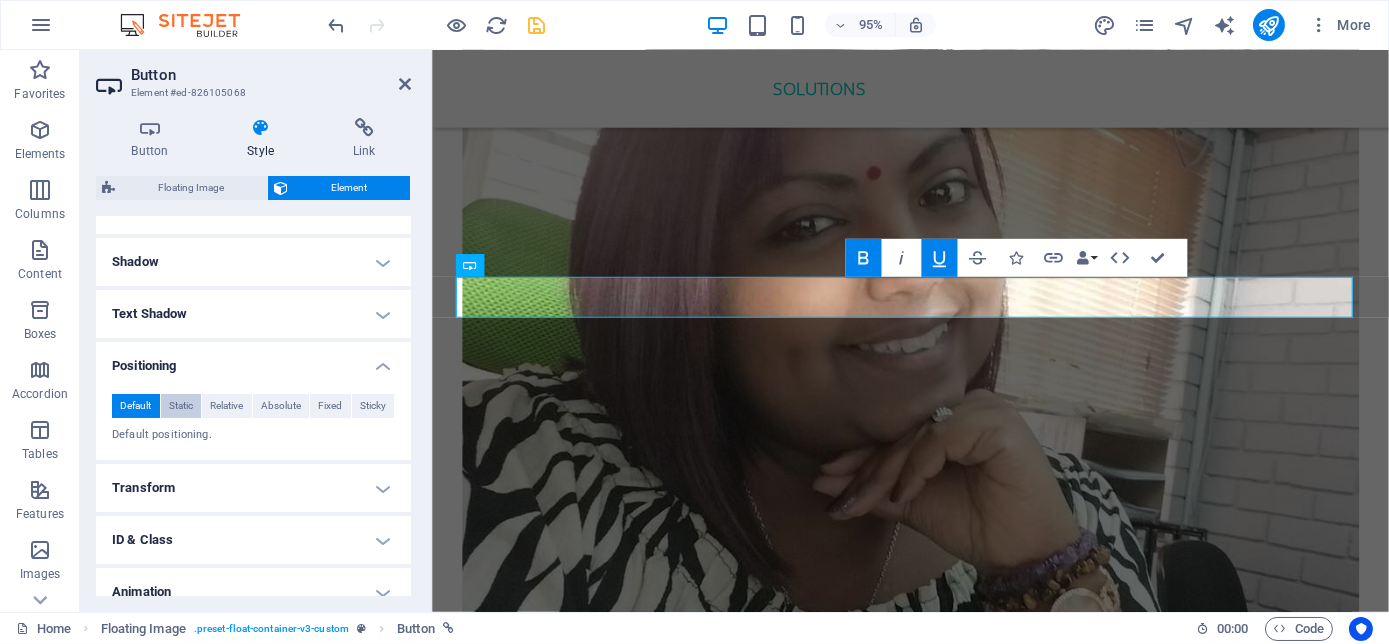 click on "Static" at bounding box center [181, 406] 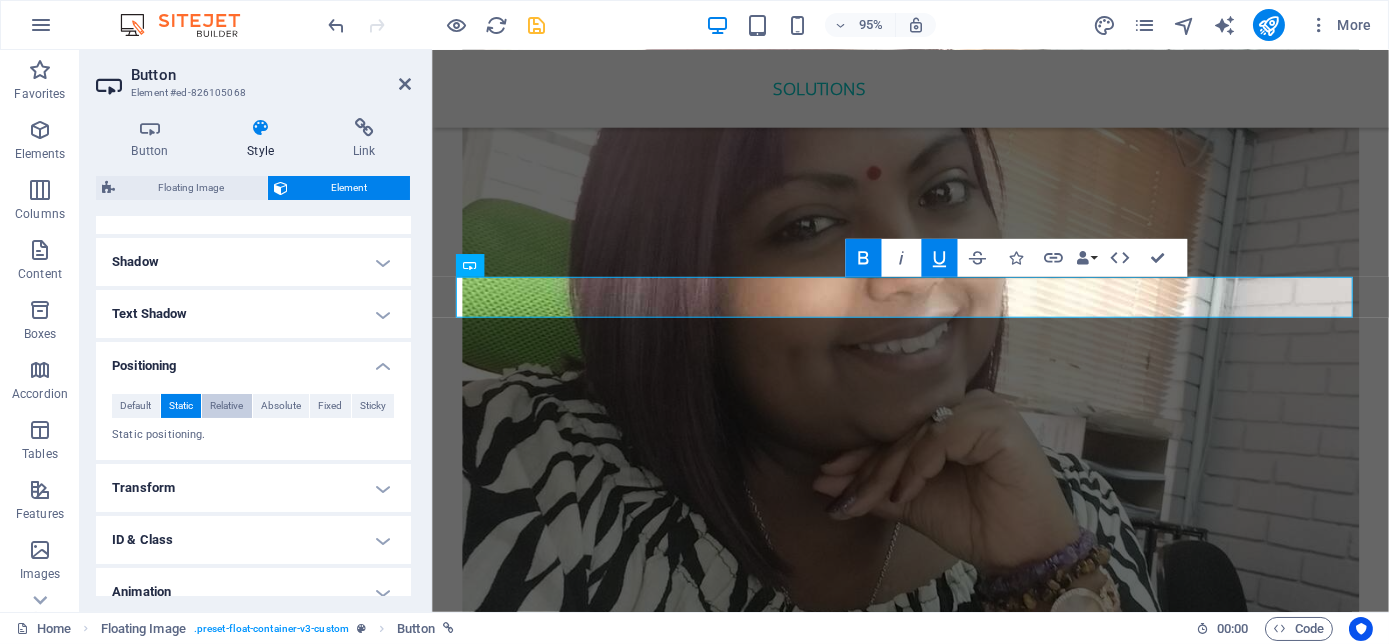 click on "Relative" at bounding box center [226, 406] 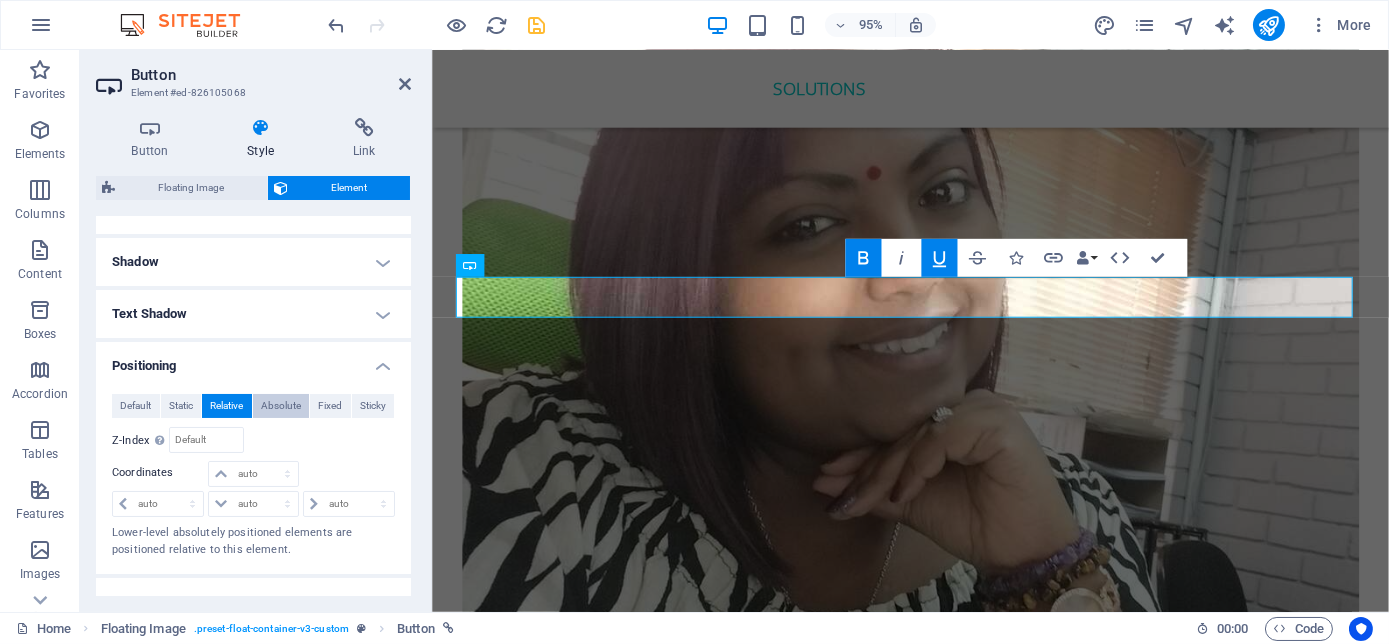 click on "Absolute" at bounding box center [281, 406] 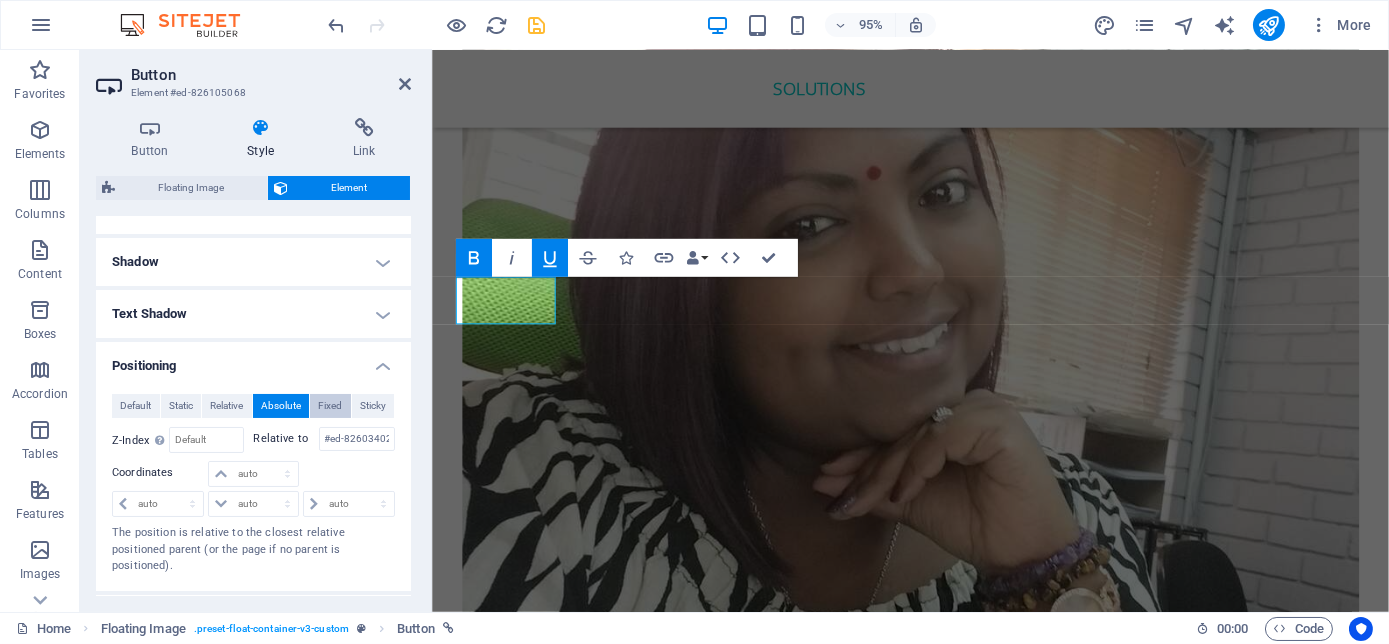 click on "Fixed" at bounding box center [330, 406] 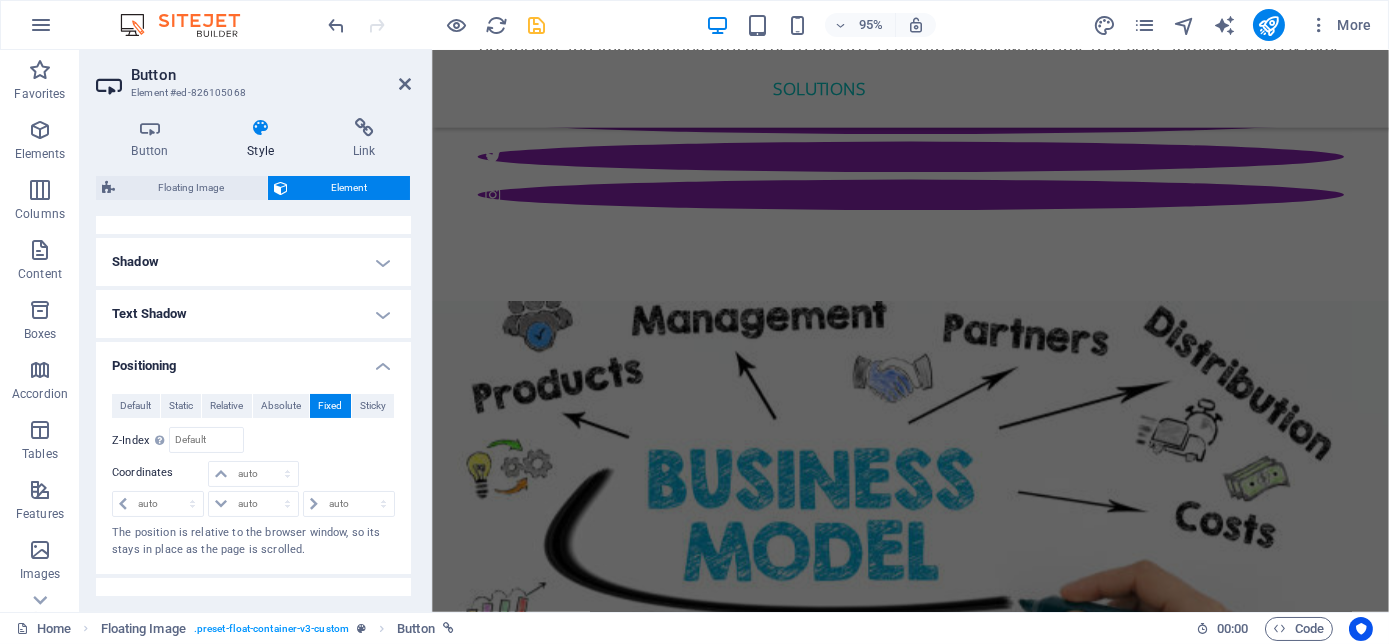 scroll, scrollTop: 8759, scrollLeft: 0, axis: vertical 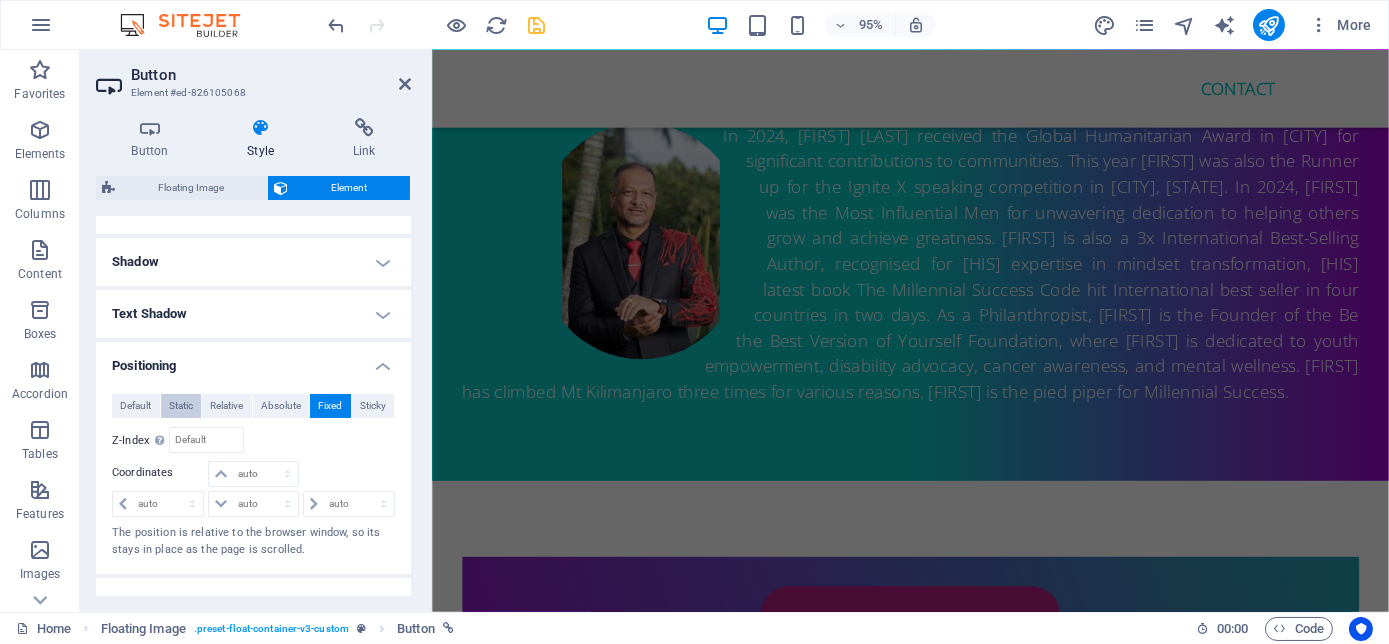 click on "Static" at bounding box center (181, 406) 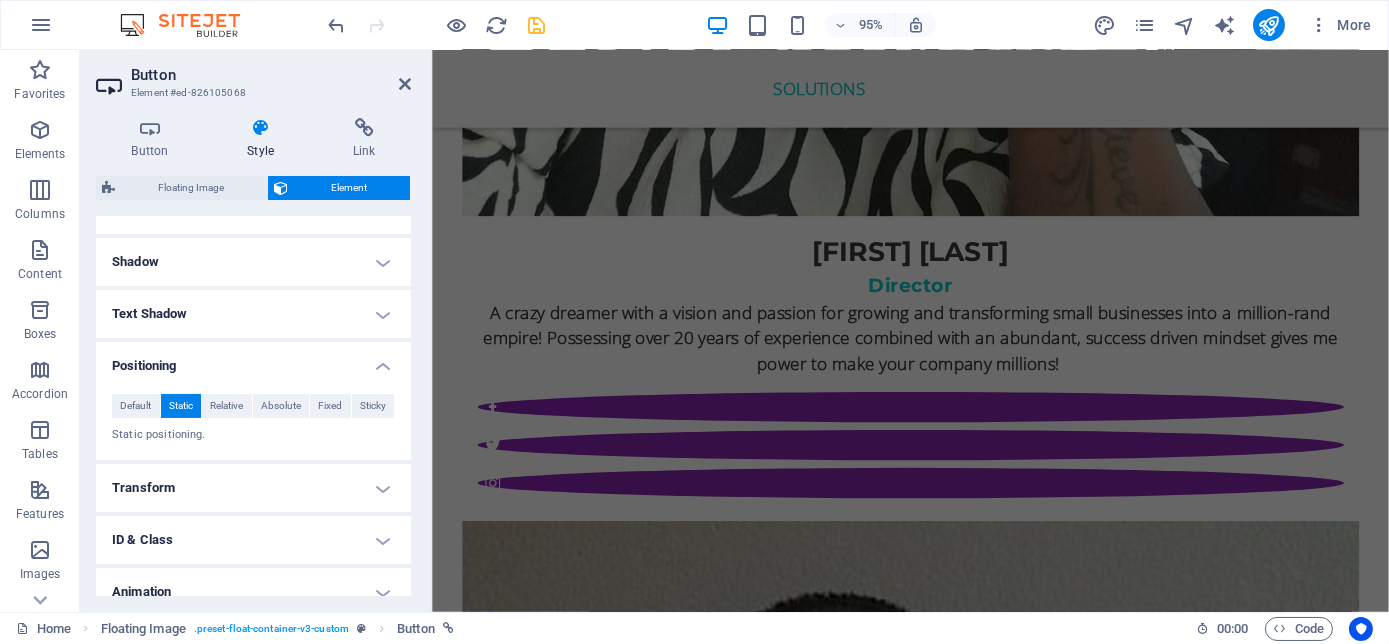 scroll, scrollTop: 4152, scrollLeft: 0, axis: vertical 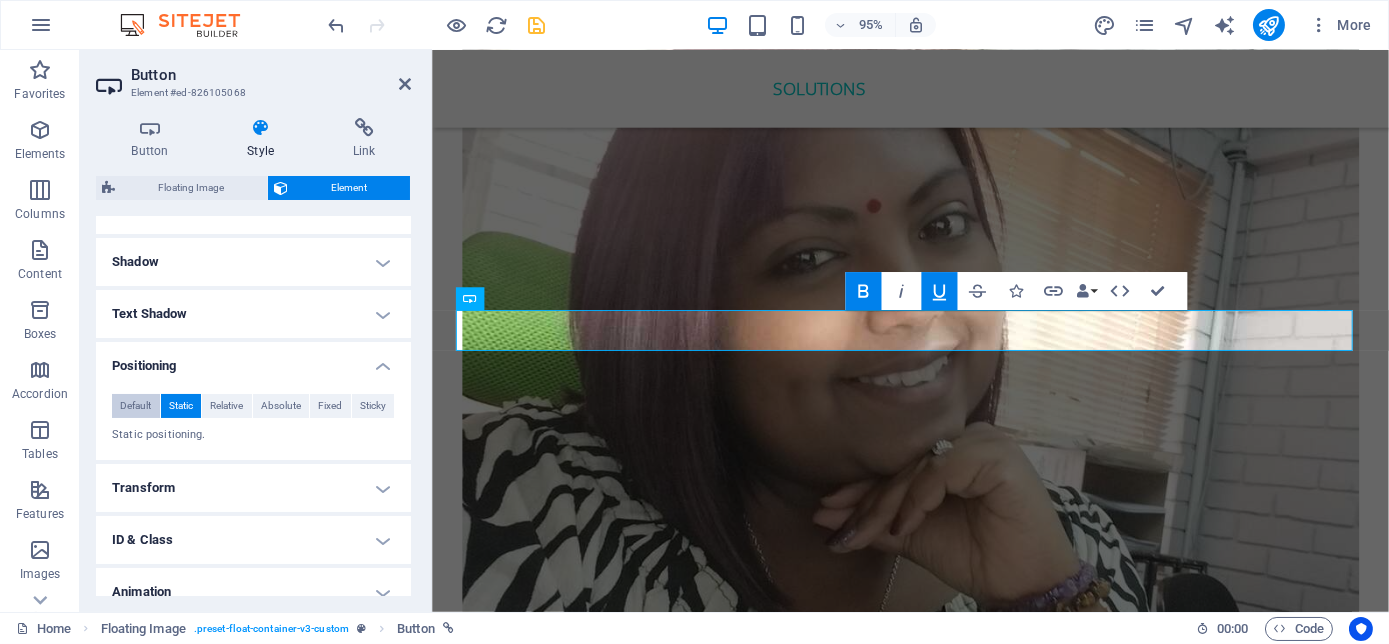 click on "Default" at bounding box center (135, 406) 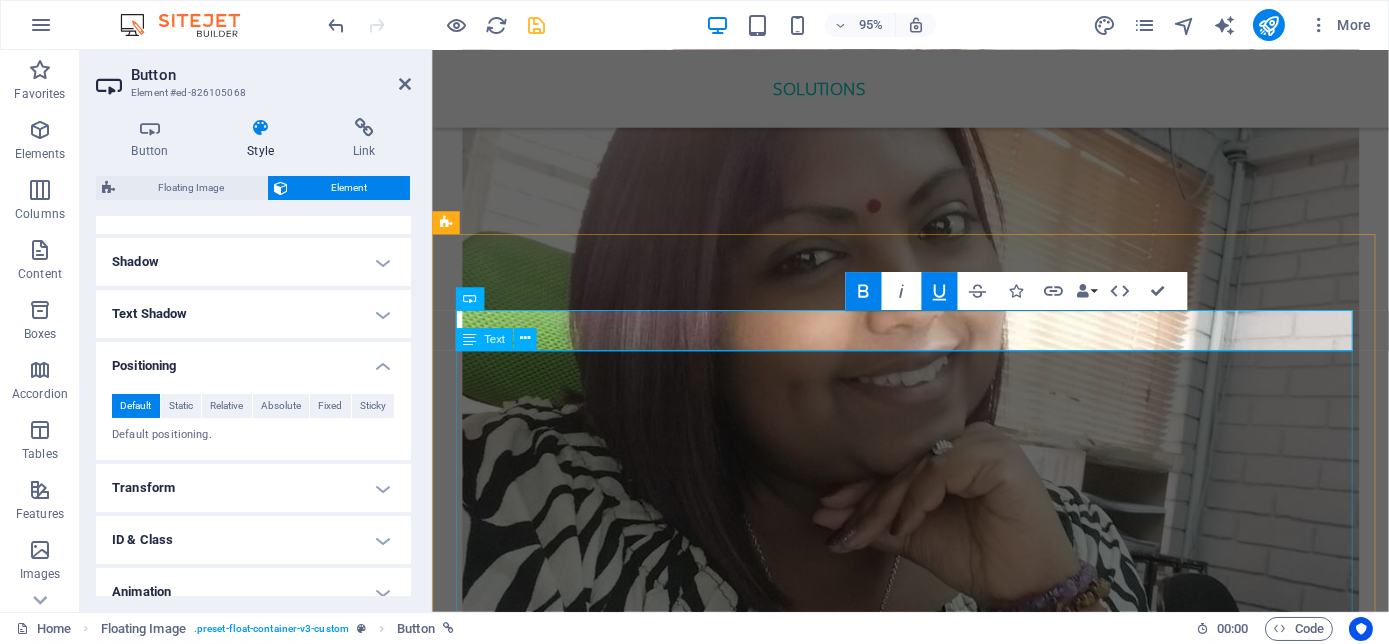 click on "In 2024, Nolan received the Global Humanitarian Award in Las Vegas for significant contributions to communities. This year he was also the Runner up for the Ignite X speaking competition in Salt Lake City, Utah. In 2024, he was the Most Influential Men for unwavering dedication to helping others grow and achieve greatness. He is also a 3x International Best-Selling Author, recognised for his expertise in mindset transformation, his latest book The Millennial Success Code hit International best seller in four countries in two days. As a Philanthropist, he is the Founder of the Be the Best Version of Yourself Foundation, where he is dedicated to youth empowerment, disability advocacy, cancer awareness, and mental wellness. He has climbed Mt Kilimanjaro three times                                                for various reasons. He is the pied piper for Millennial Success." at bounding box center (935, 4925) 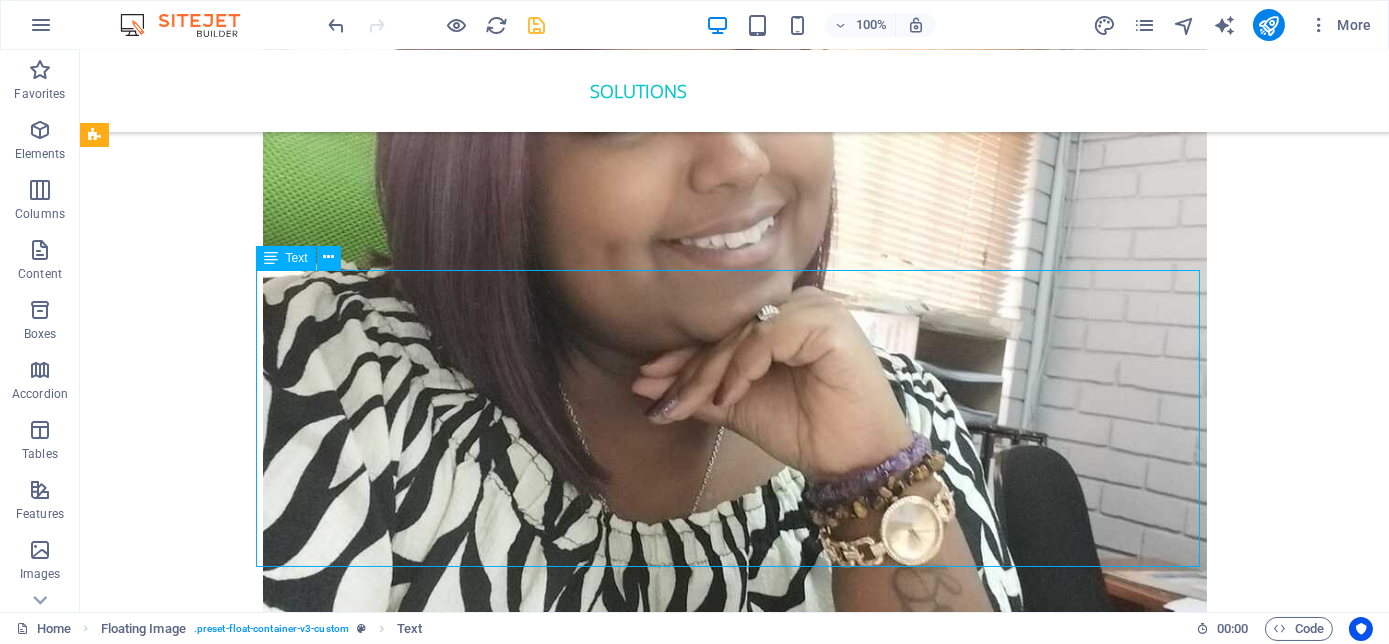 scroll, scrollTop: 4333, scrollLeft: 0, axis: vertical 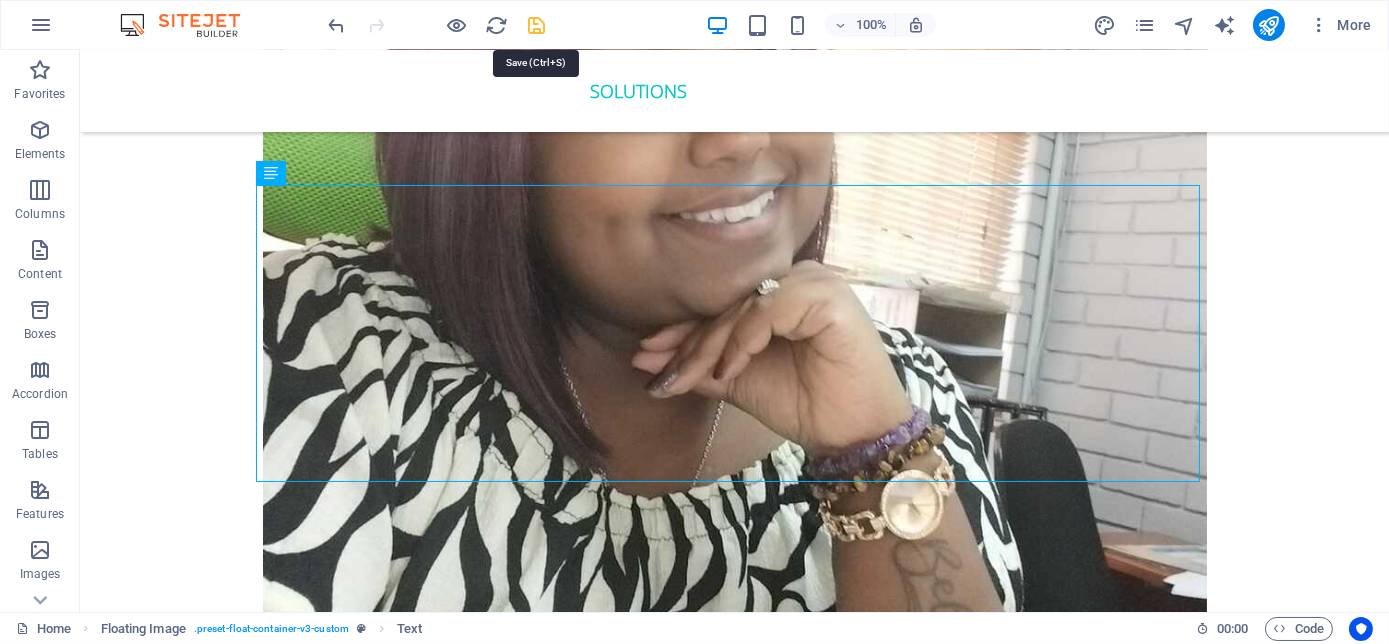 click at bounding box center (537, 25) 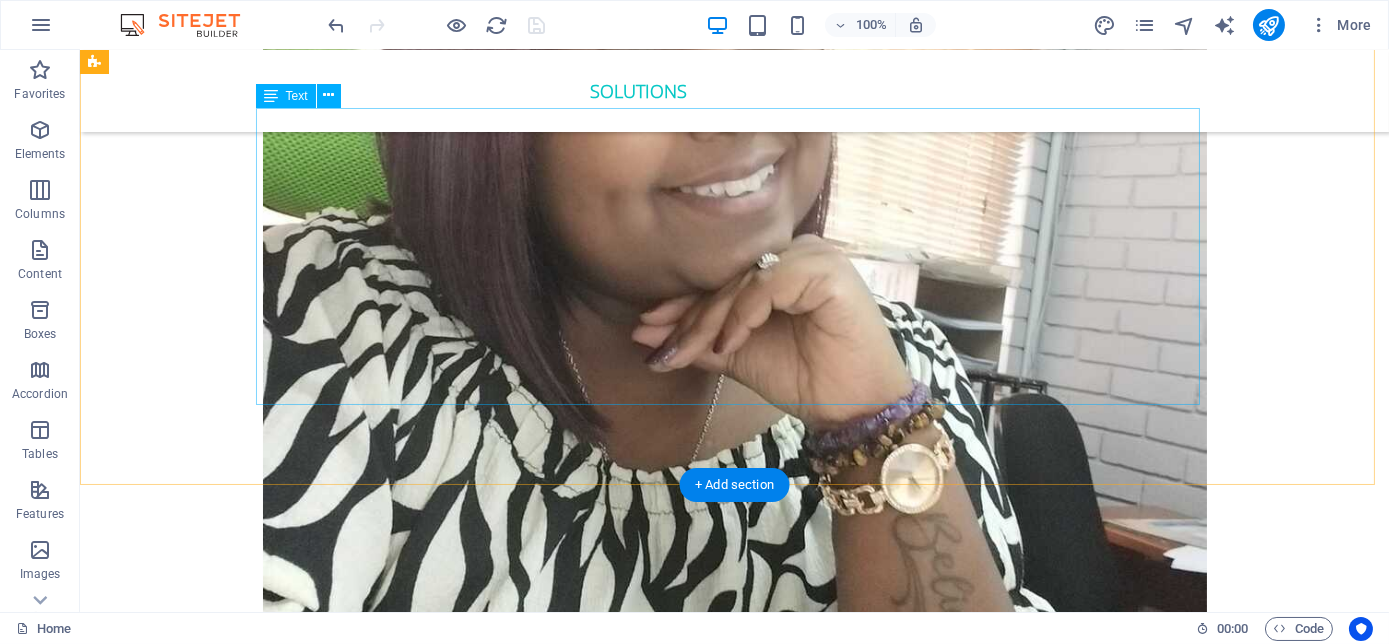 scroll, scrollTop: 4333, scrollLeft: 0, axis: vertical 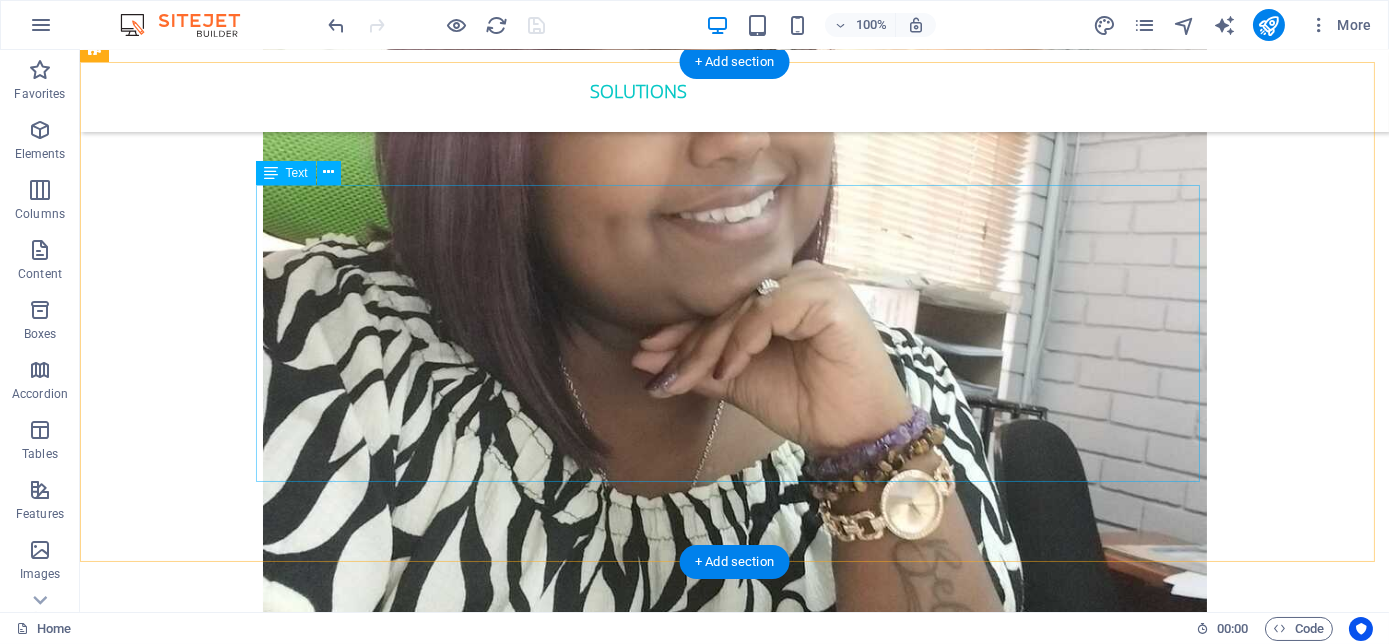 click on "In 2024, Nolan received the Global Humanitarian Award in Las Vegas for significant contributions to communities. This year he was also the Runner up for the Ignite X speaking competition in Salt Lake City, Utah. In 2024, he was the Most Influential Men for unwavering dedication to helping others grow and achieve greatness. He is also a 3x International Best-Selling Author, recognised for his expertise in mindset transformation, his latest book The Millennial Success Code hit International best seller in four countries in two days. As a Philanthropist, he is the Founder of the Be the Best Version of Yourself Foundation, where he is dedicated to youth empowerment, disability advocacy, cancer awareness, and mental wellness. He has climbed Mt Kilimanjaro three times                                                for various reasons. He is the pied piper for Millennial Success." at bounding box center (735, 4744) 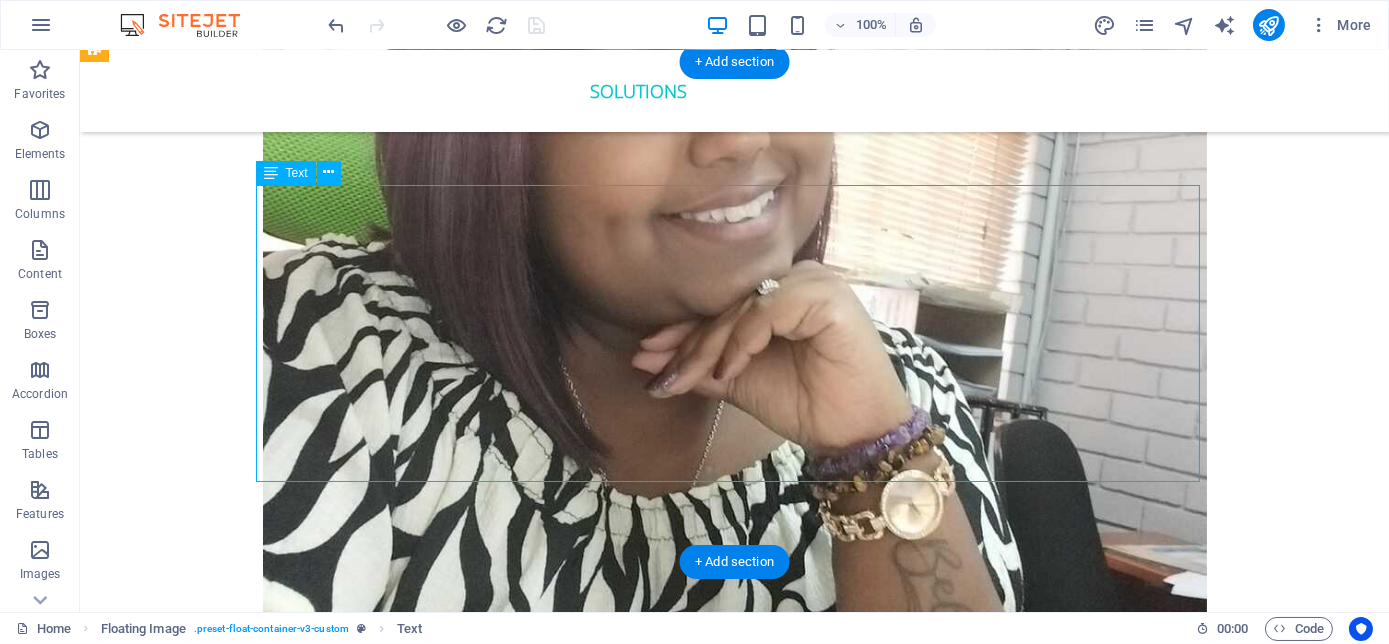 click on "In 2024, Nolan received the Global Humanitarian Award in Las Vegas for significant contributions to communities. This year he was also the Runner up for the Ignite X speaking competition in Salt Lake City, Utah. In 2024, he was the Most Influential Men for unwavering dedication to helping others grow and achieve greatness. He is also a 3x International Best-Selling Author, recognised for his expertise in mindset transformation, his latest book The Millennial Success Code hit International best seller in four countries in two days. As a Philanthropist, he is the Founder of the Be the Best Version of Yourself Foundation, where he is dedicated to youth empowerment, disability advocacy, cancer awareness, and mental wellness. He has climbed Mt Kilimanjaro three times                                                for various reasons. He is the pied piper for Millennial Success." at bounding box center (735, 4744) 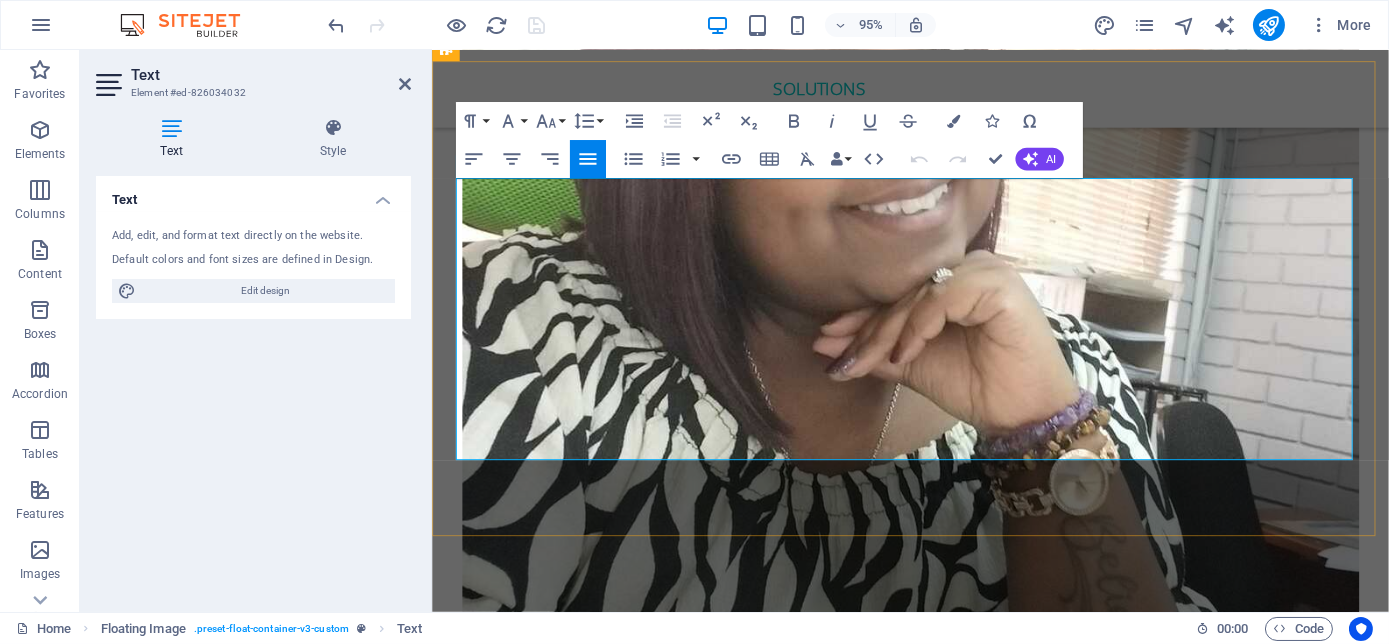 scroll, scrollTop: 4424, scrollLeft: 0, axis: vertical 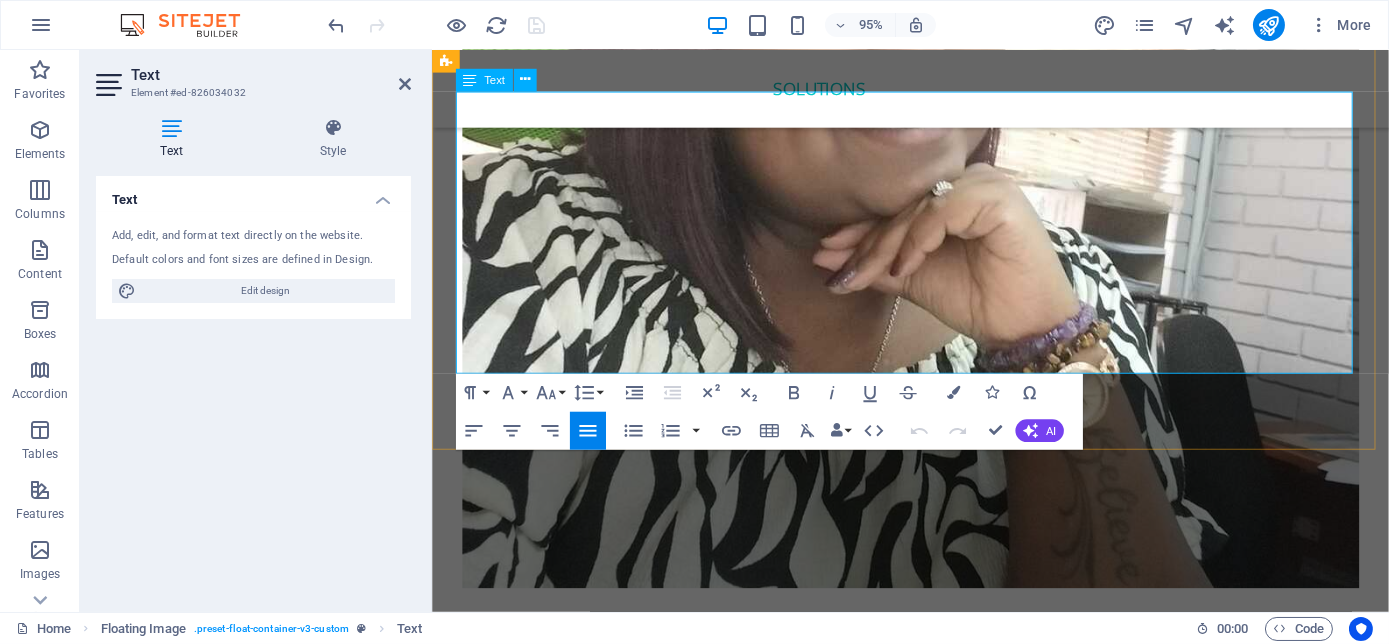 click on "In 2024, Nolan received the Global Humanitarian Award in Las Vegas for significant contributions to communities. This year he was also the Runner up for the Ignite X speaking competition in Salt Lake City, Utah. In 2024, he was the Most Influential Men for unwavering dedication to helping others grow and achieve greatness. He is also a 3x International Best-Selling Author, recognised for his expertise in mindset transformation, his latest book The Millennial Success Code hit International best seller in four countries in two days. As a Philanthropist, he is the Founder of the Be the Best Version of Yourself Foundation, where he is dedicated to youth empowerment, disability advocacy, cancer awareness, and mental wellness. He has climbed Mt Kilimanjaro three times                                                for various reasons. He is the pied piper for Millennial Success." at bounding box center (935, 4653) 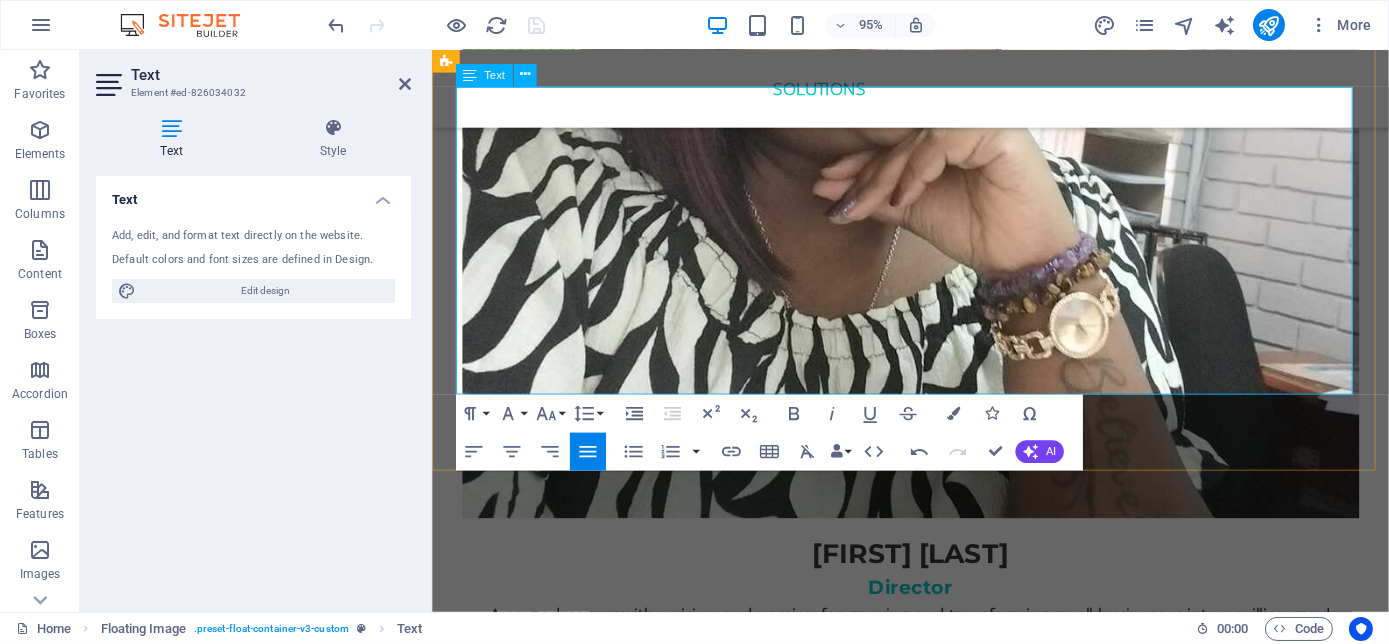 scroll, scrollTop: 4515, scrollLeft: 0, axis: vertical 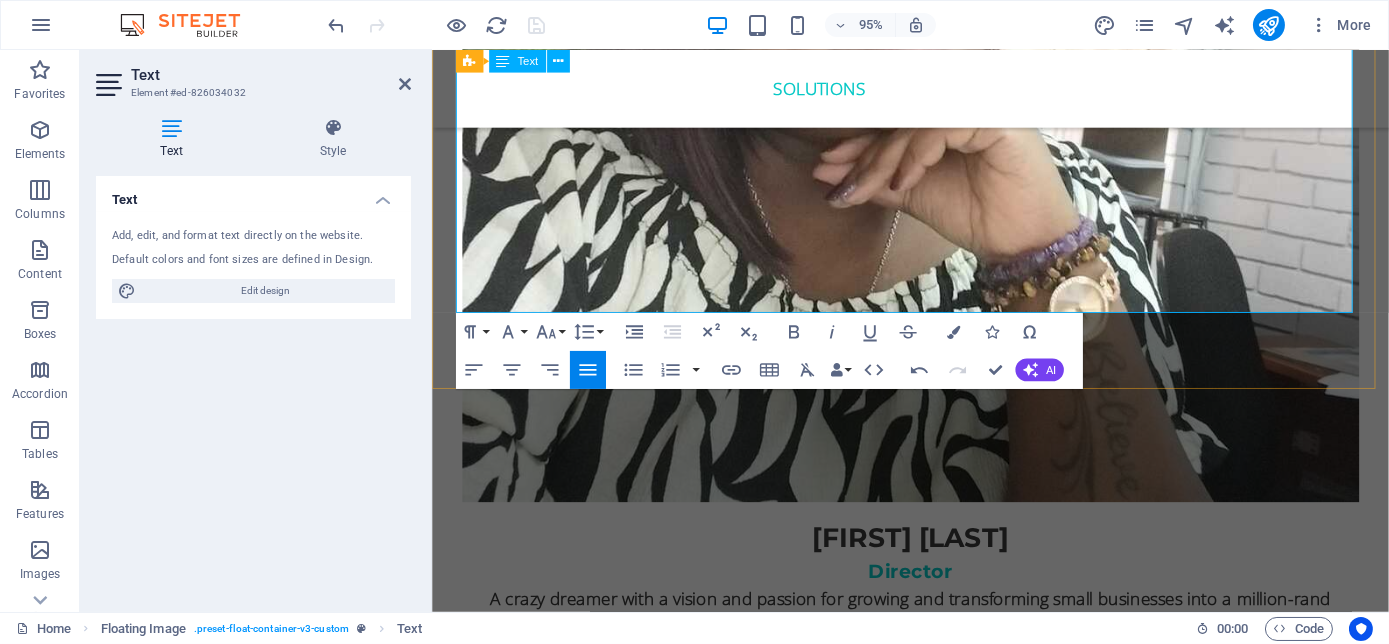 click at bounding box center [935, 4589] 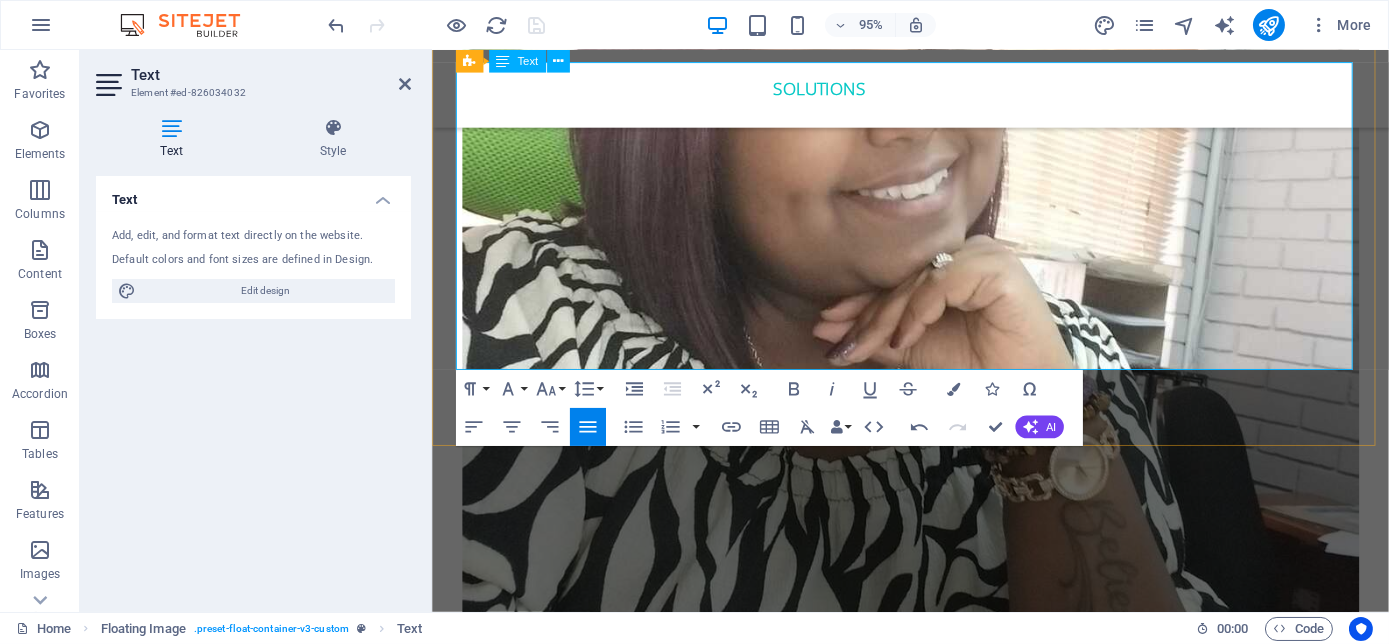 scroll, scrollTop: 4333, scrollLeft: 0, axis: vertical 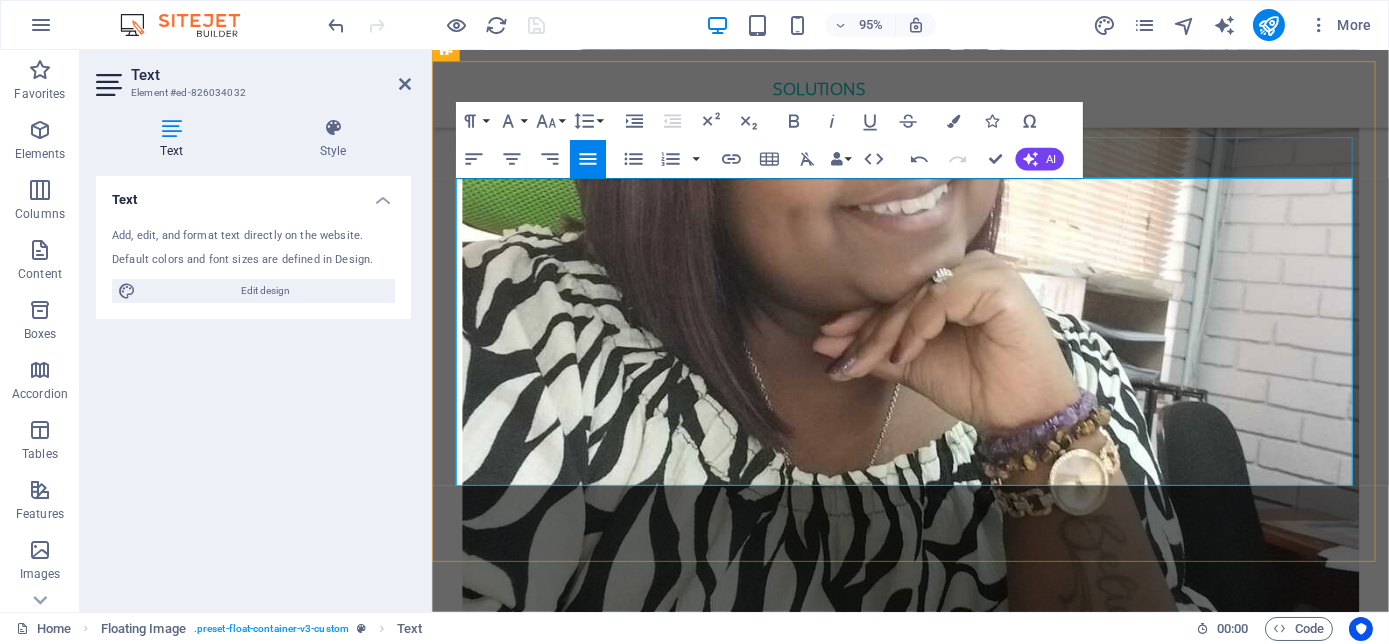 click on "follow me" at bounding box center (935, 4574) 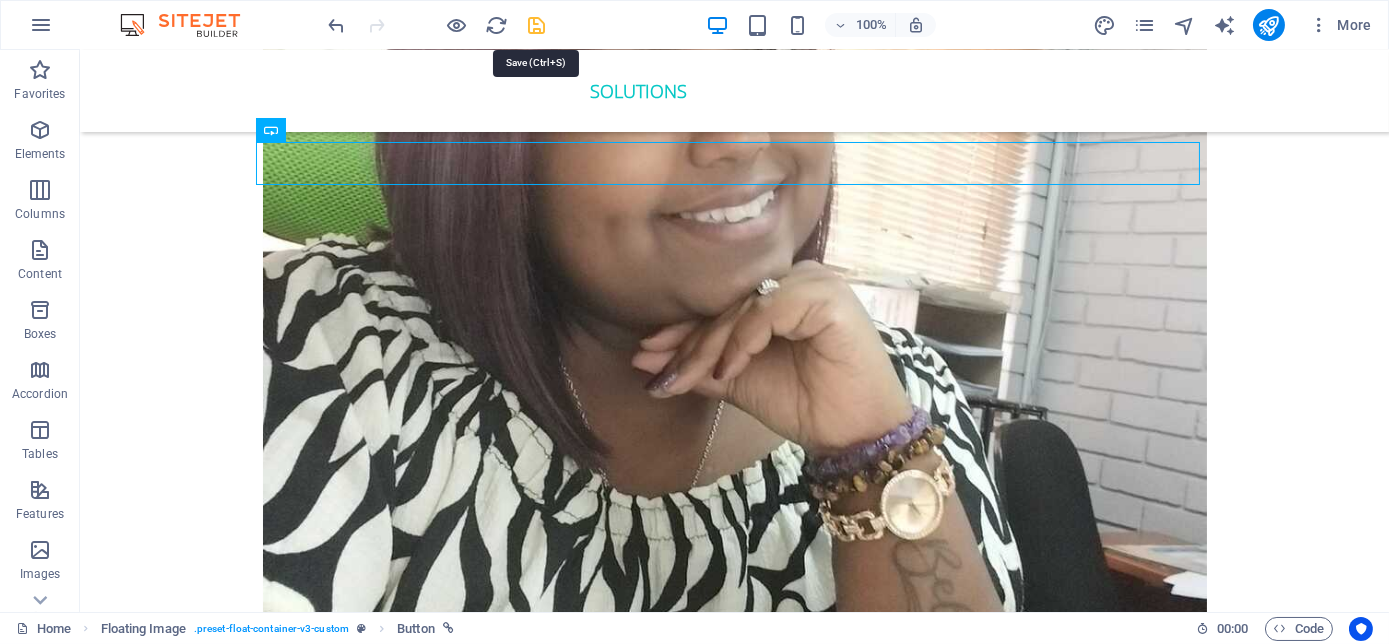 click at bounding box center (537, 25) 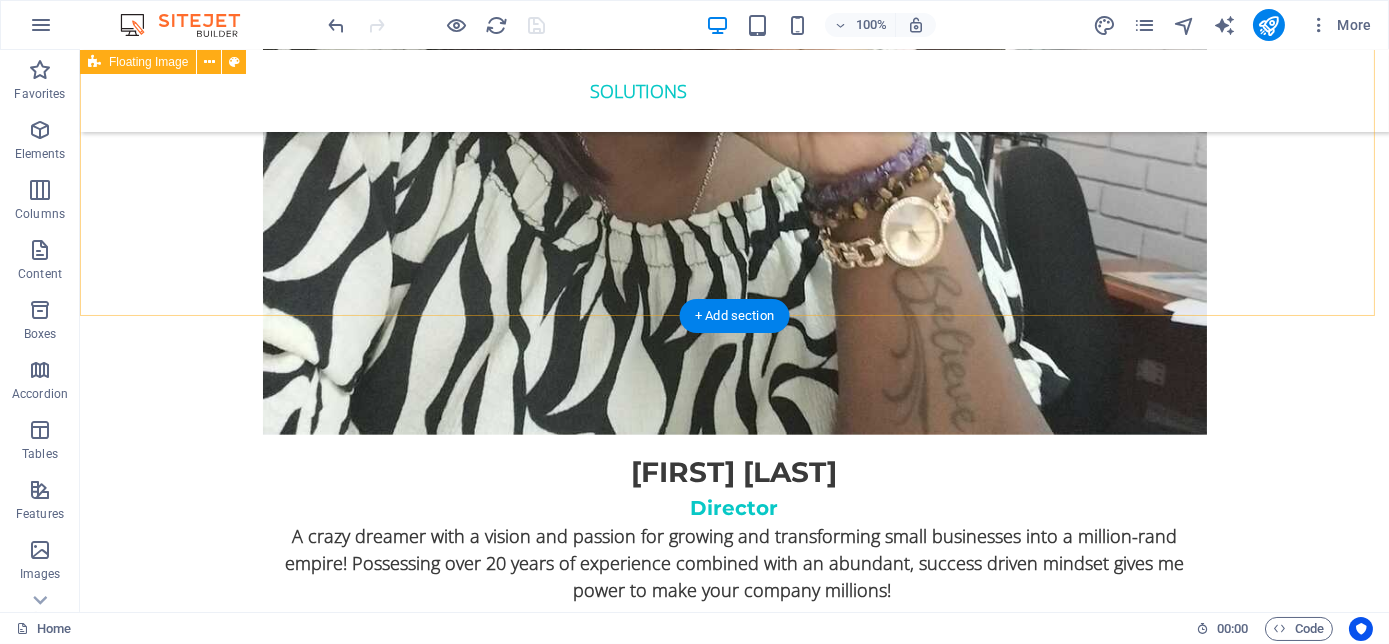 scroll, scrollTop: 4788, scrollLeft: 0, axis: vertical 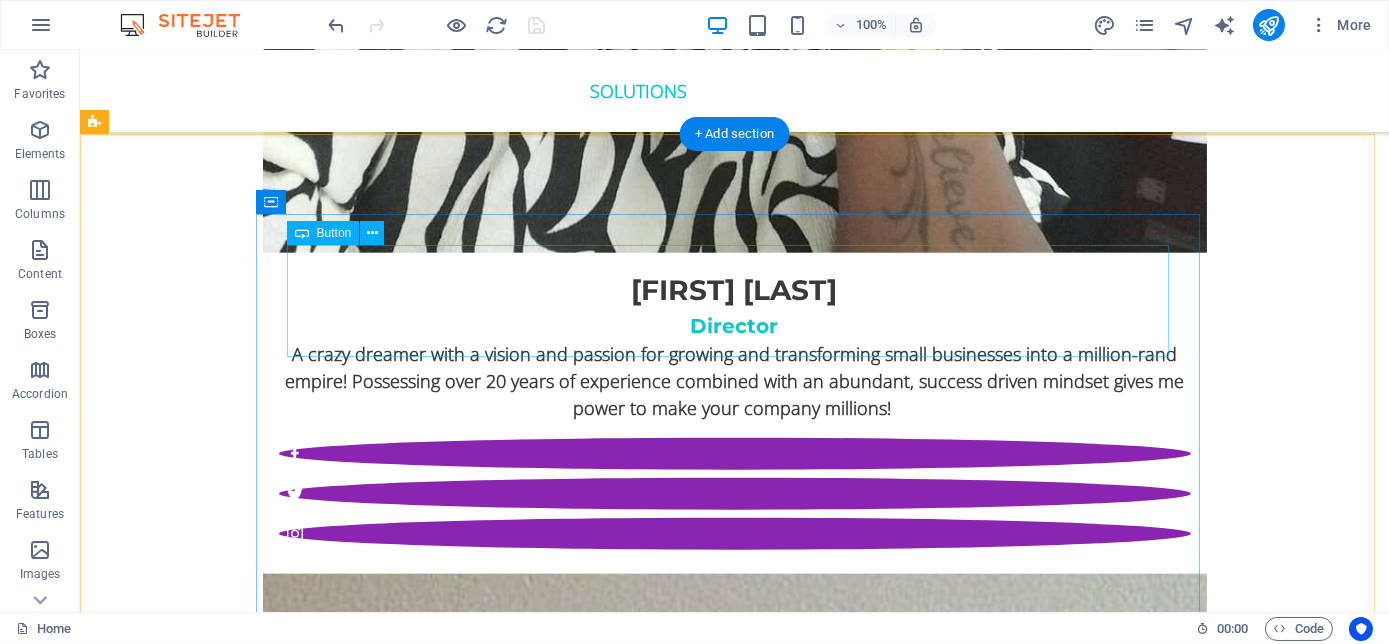 click on "ORder YOUR COPY NOW!" at bounding box center [735, 4739] 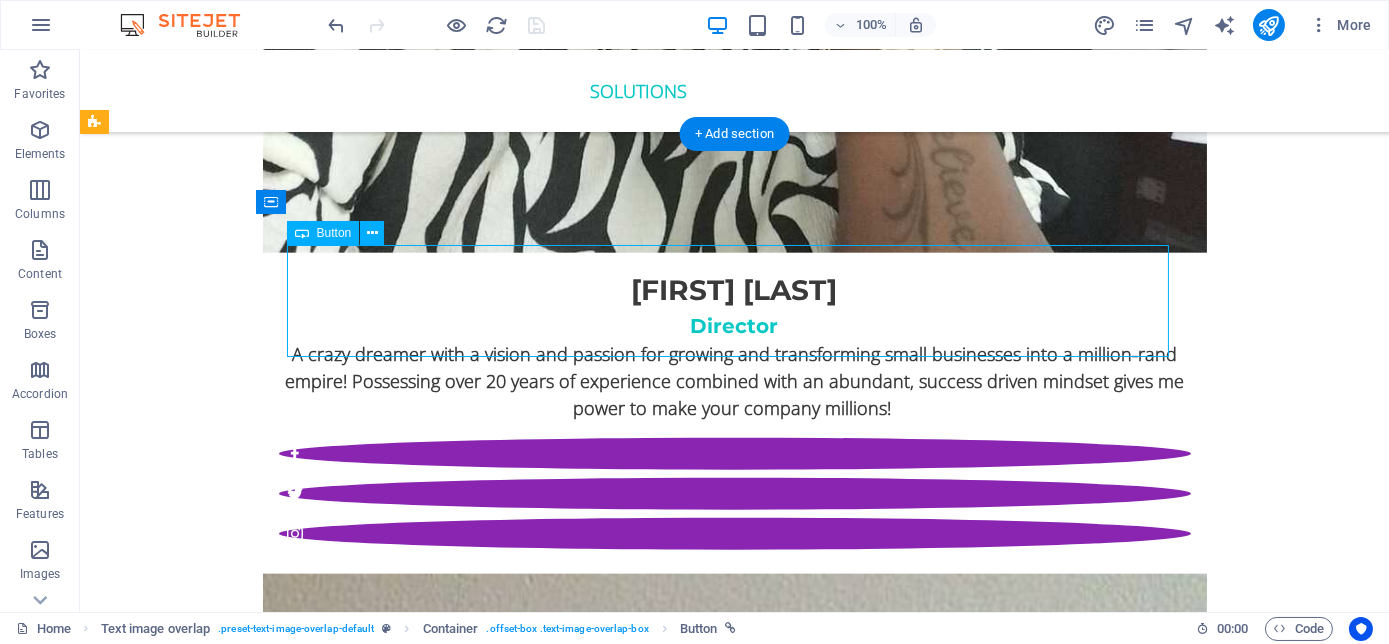 click on "ORder YOUR COPY NOW!" at bounding box center (735, 4739) 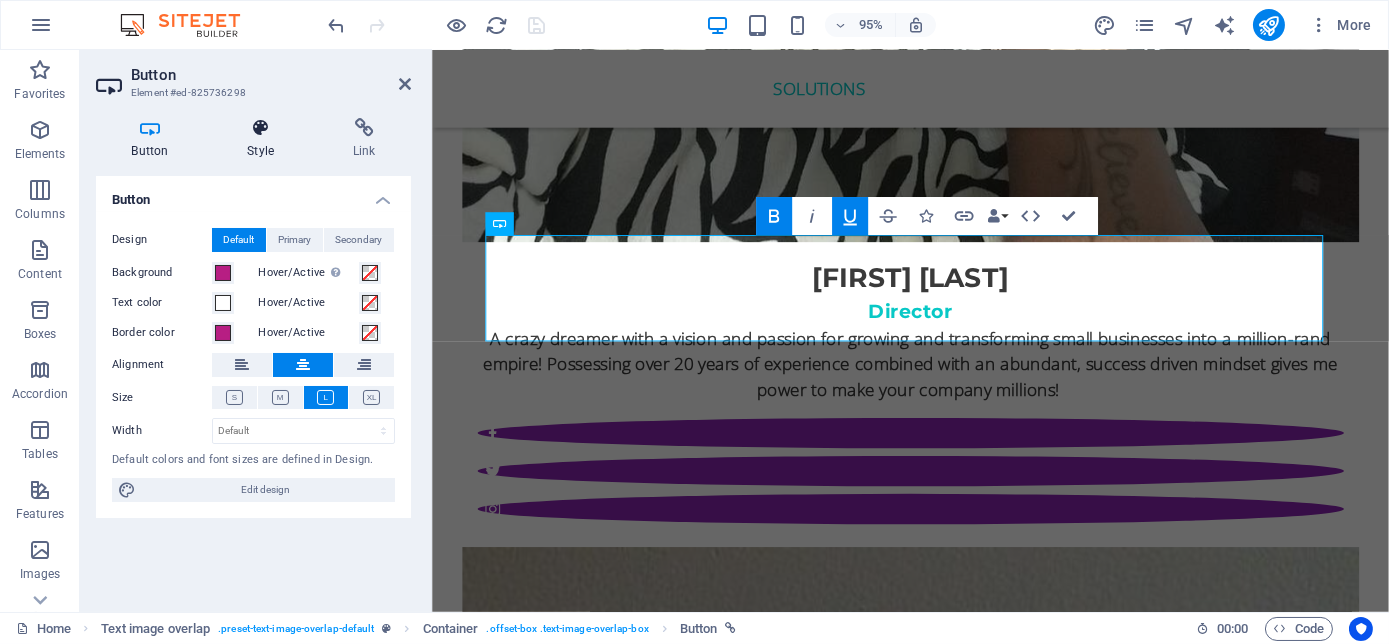 click on "Style" at bounding box center [265, 139] 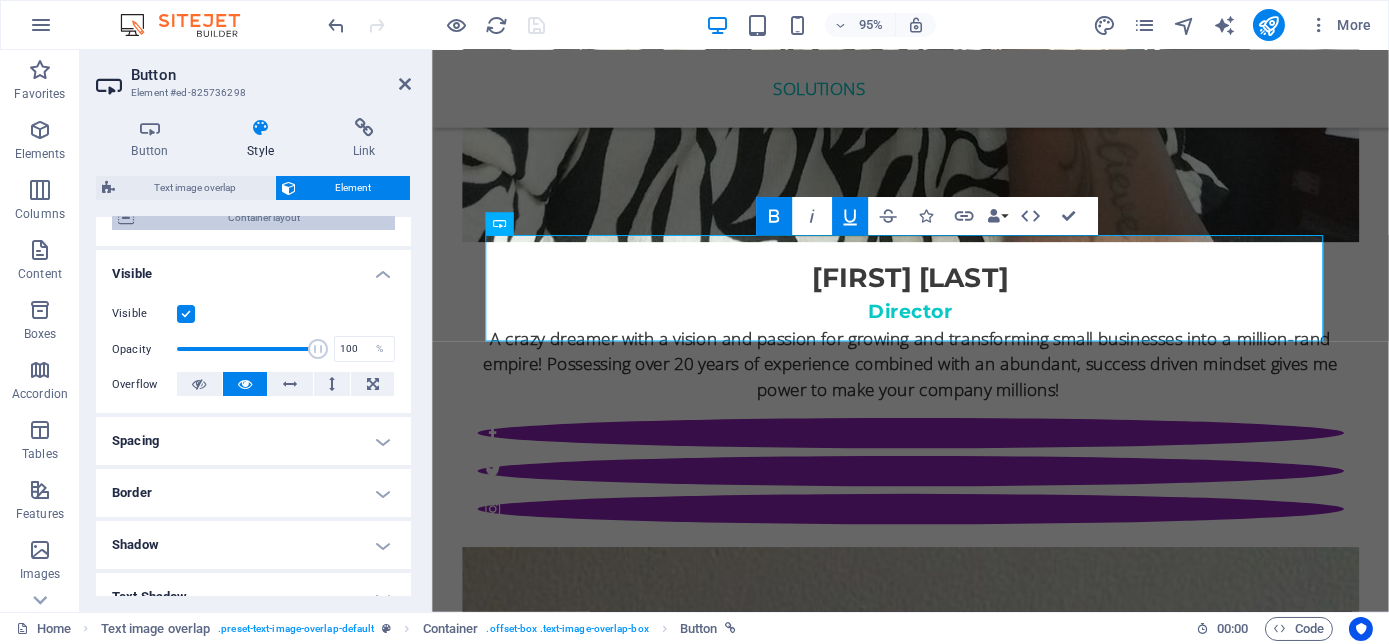 scroll, scrollTop: 363, scrollLeft: 0, axis: vertical 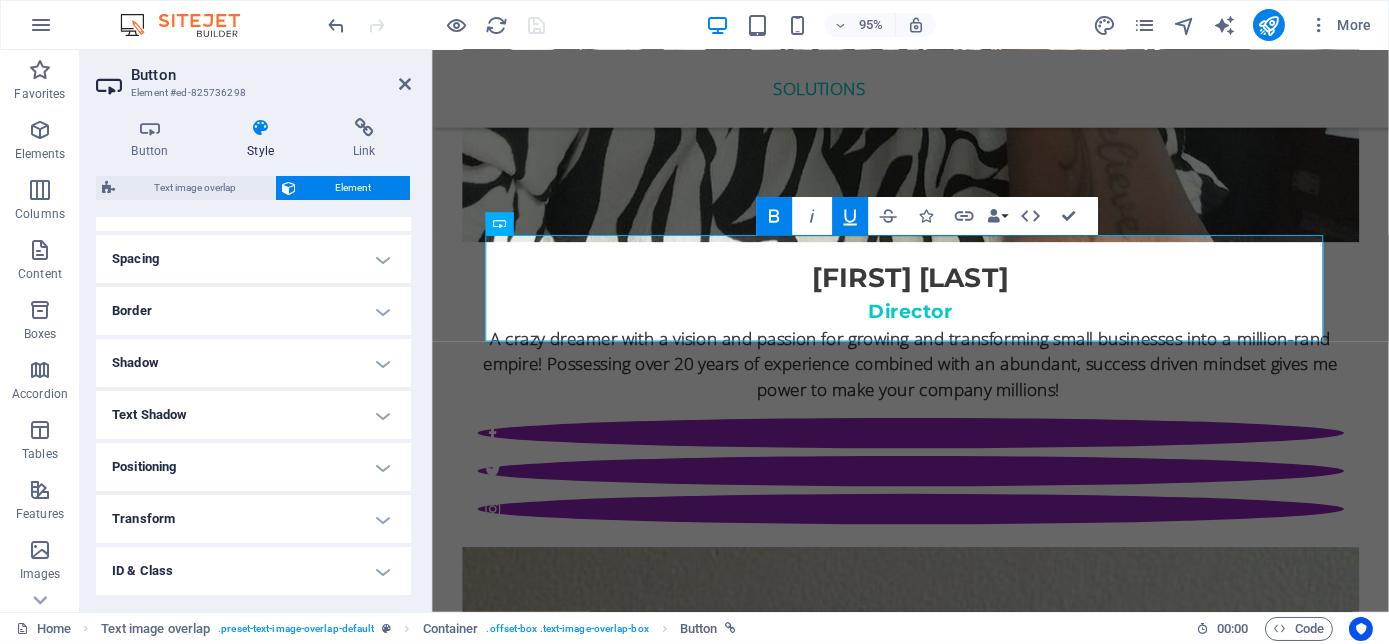 click on "Spacing" at bounding box center (253, 259) 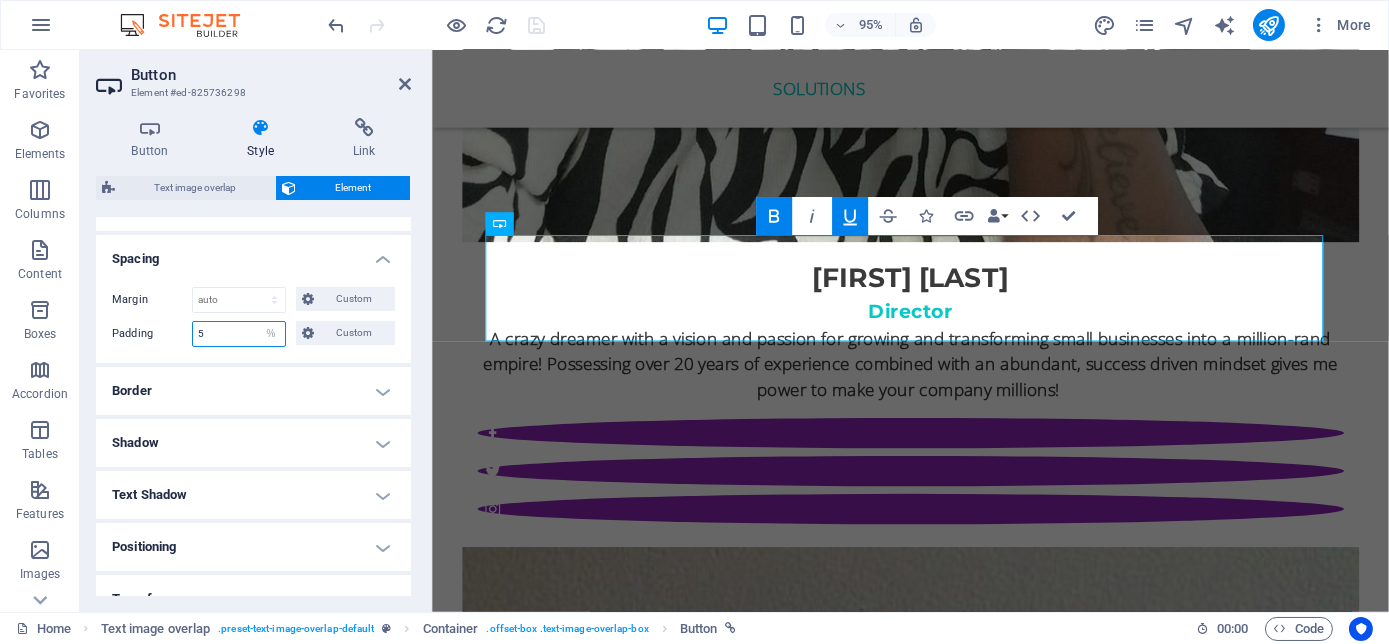 click on "5" at bounding box center [239, 334] 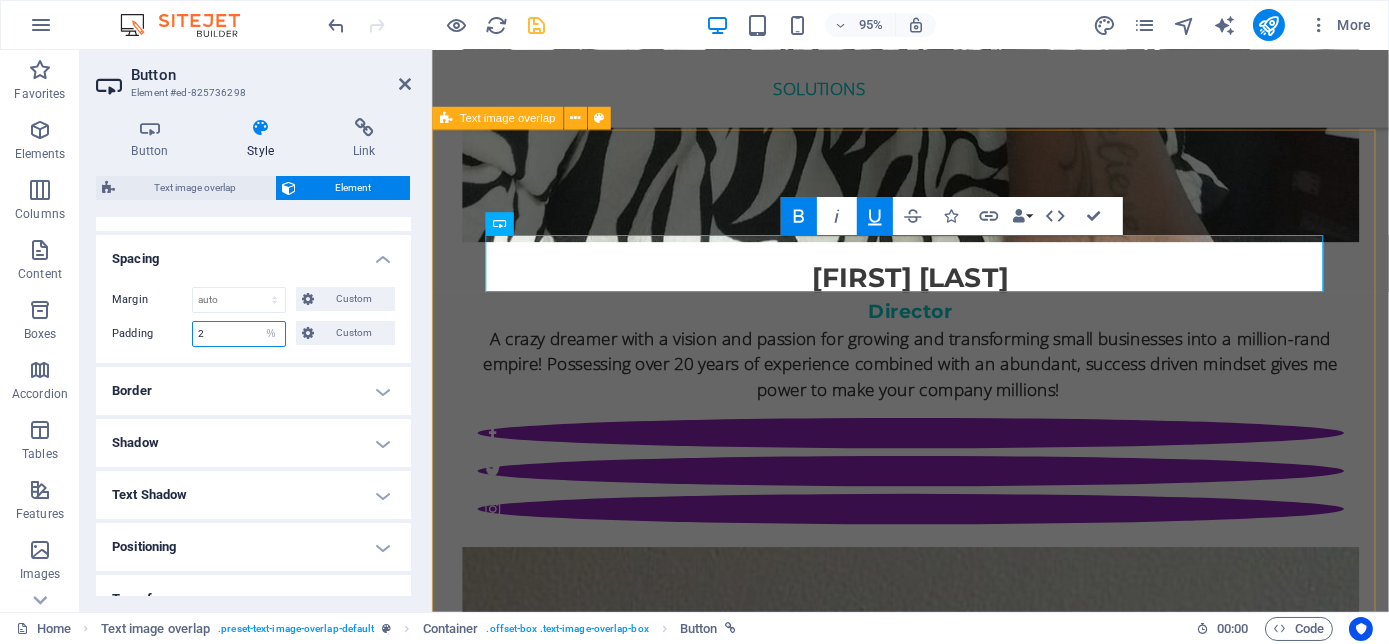 type on "2" 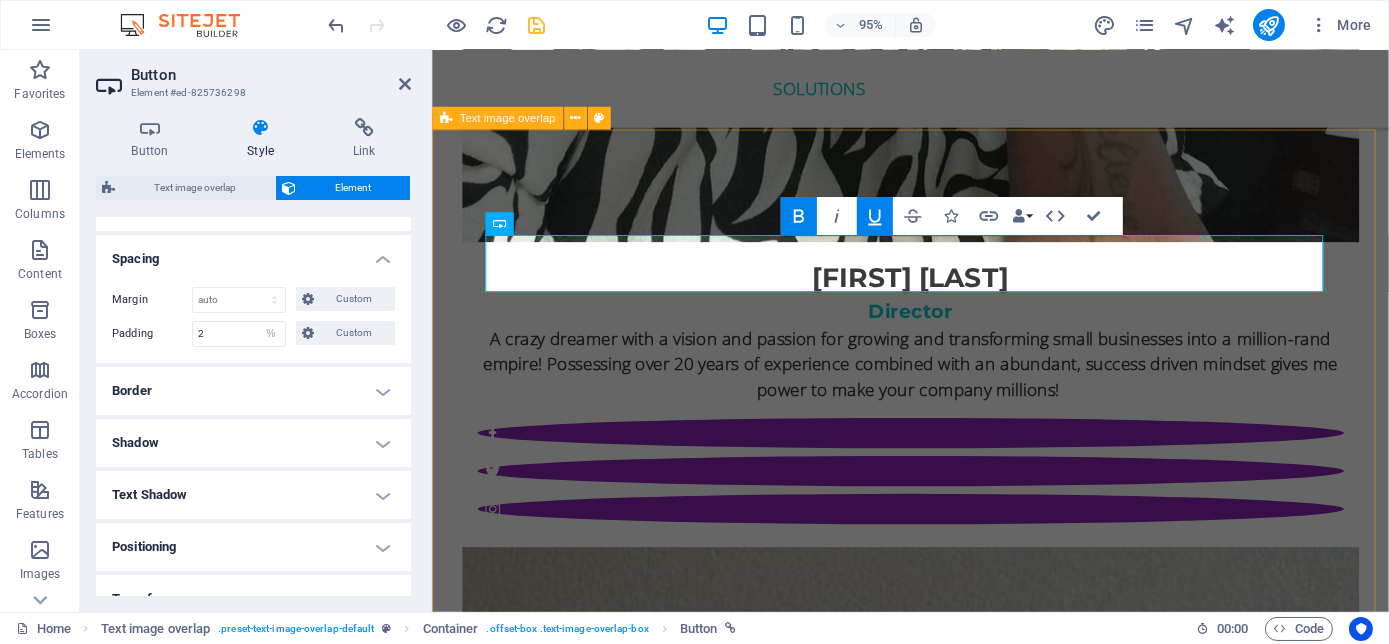 click on "ORder YOUR COPY NOW!  The Millennial Success Code THE MILLENNIAL SUCCESS CODE -  Inspire, Enlighten, Transform ,  is a powerful book that speaks directly to the hearts and minds of our youth. Through authentic storytelling and transformative principles,  [PERSON]  empowers the youth to rise above limitations, discover their inner purpose, and take control of their future. Rooted in mindset mastery, emotional intelligence and resilience, this book is a brilliant tool for realising their true potential and cultivating their lifelong success. It includes powerful success principles, a success mindset framework, daily mantras, and reflective exercises designed to challenge limiting beliefs and build self-awareness. It serves as a bridge between formal education and the real world readiness, inspiring students to lead lives of impact and intention." at bounding box center [934, 5301] 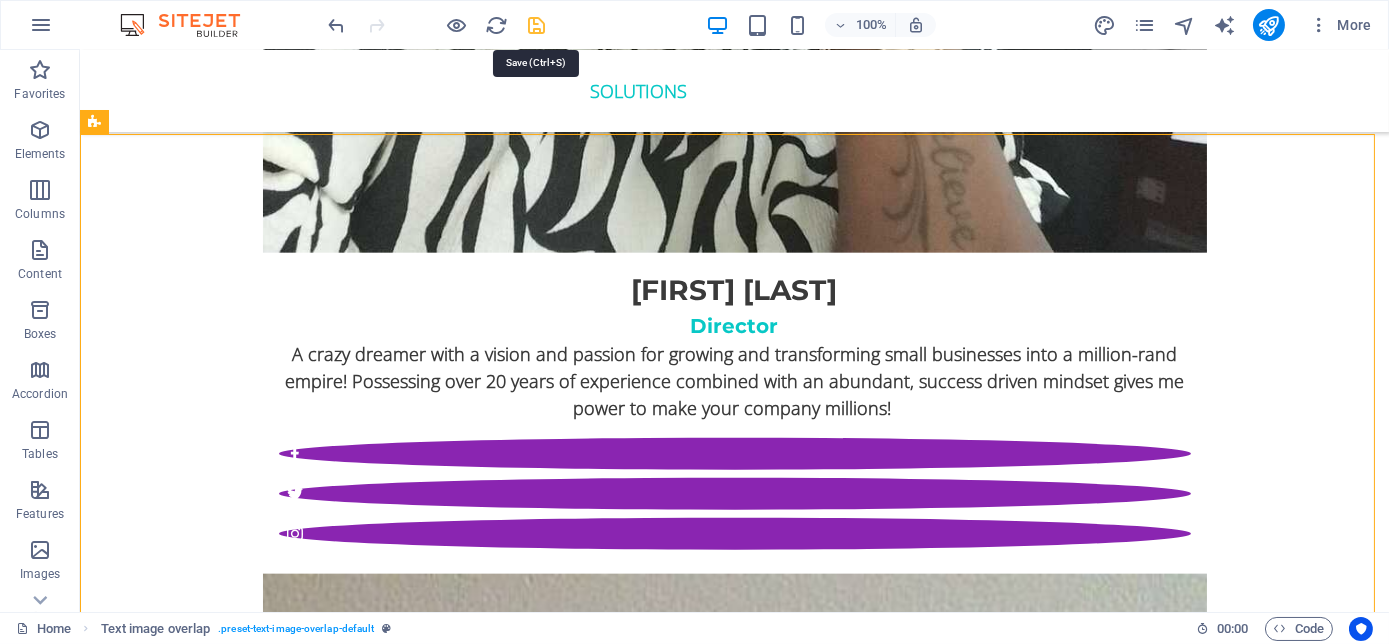 click at bounding box center [537, 25] 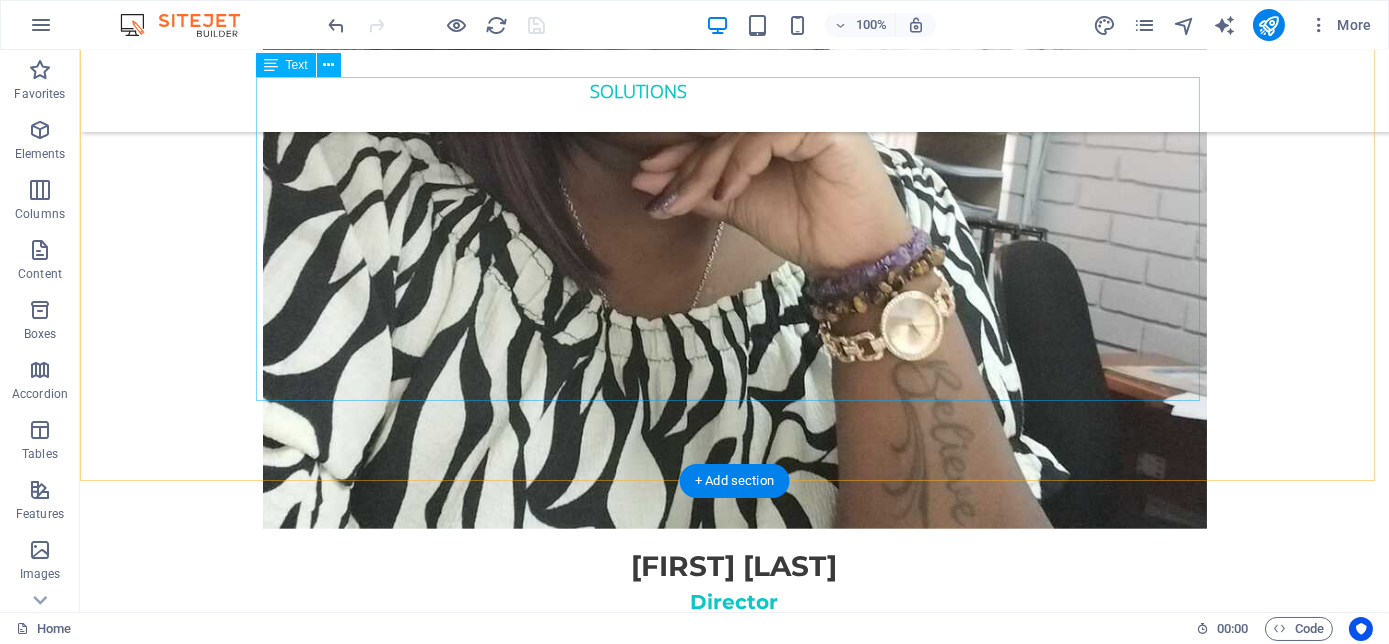 scroll, scrollTop: 4515, scrollLeft: 0, axis: vertical 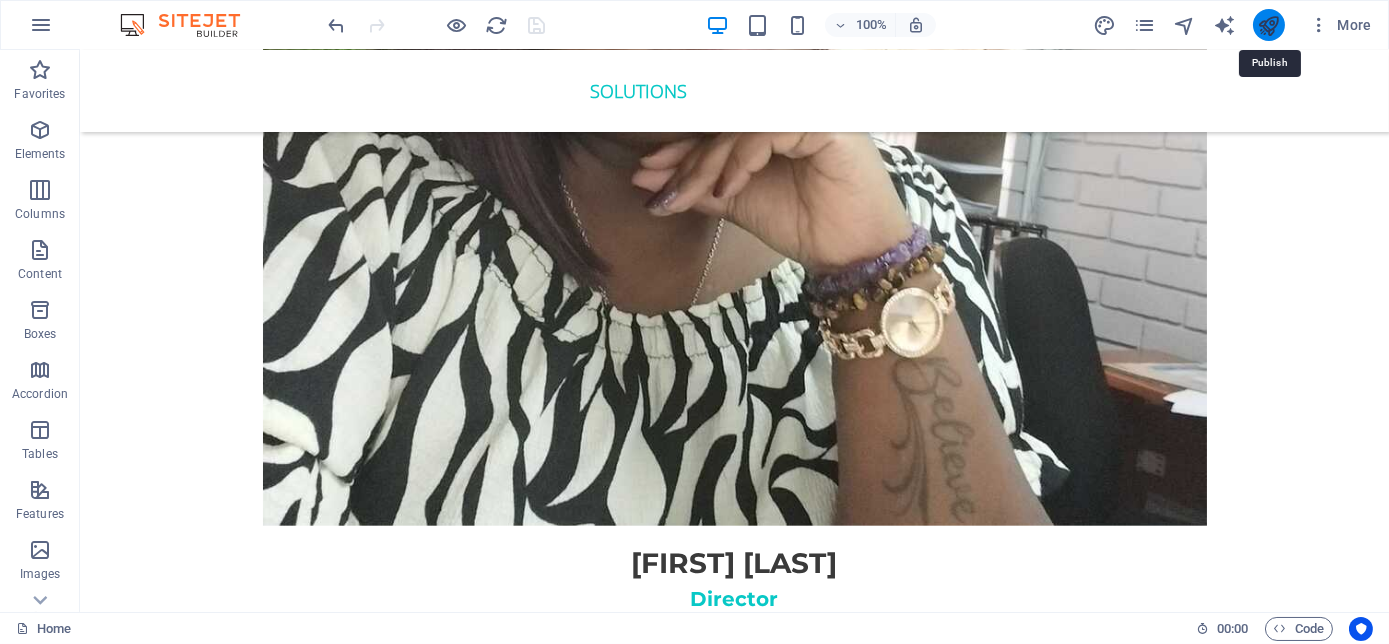 click at bounding box center [1268, 25] 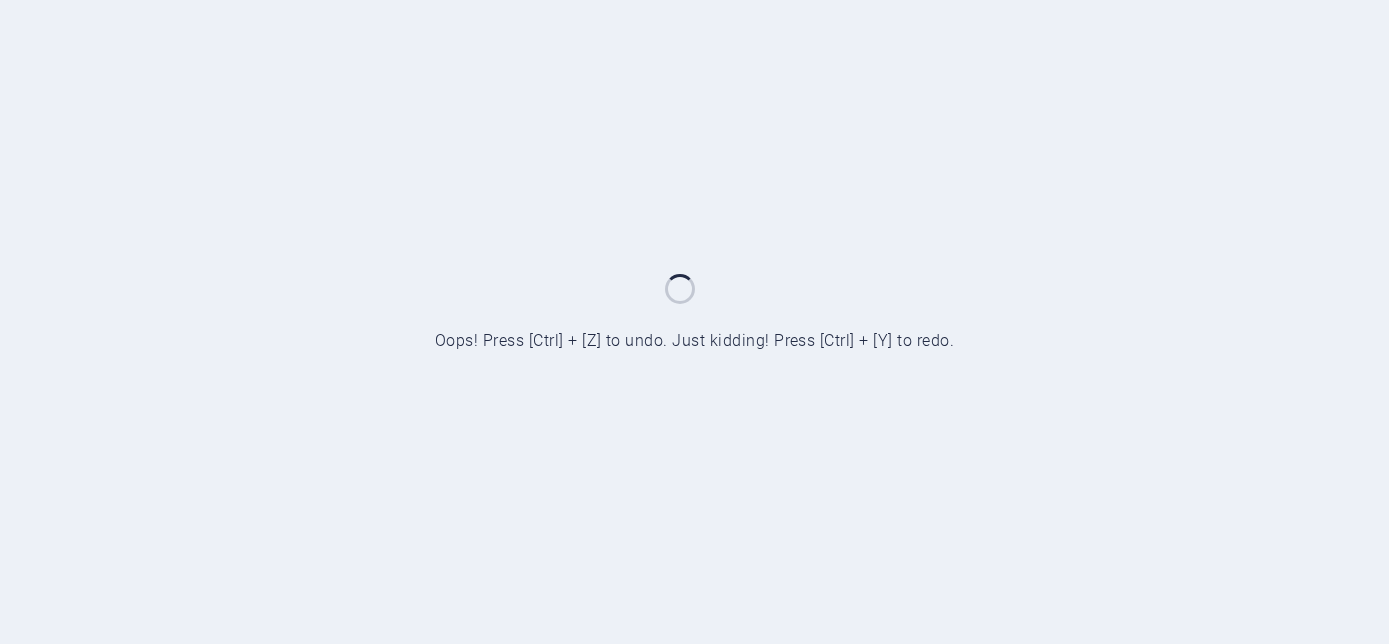 scroll, scrollTop: 0, scrollLeft: 0, axis: both 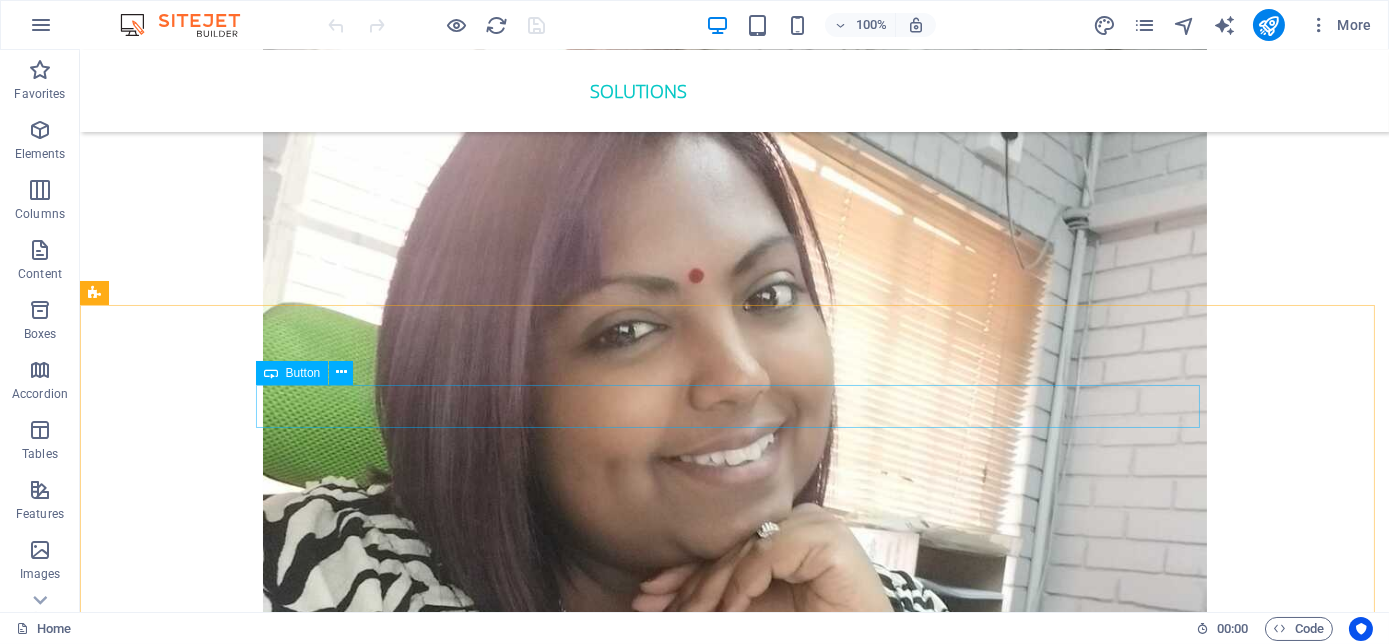 click on "Button" at bounding box center (292, 373) 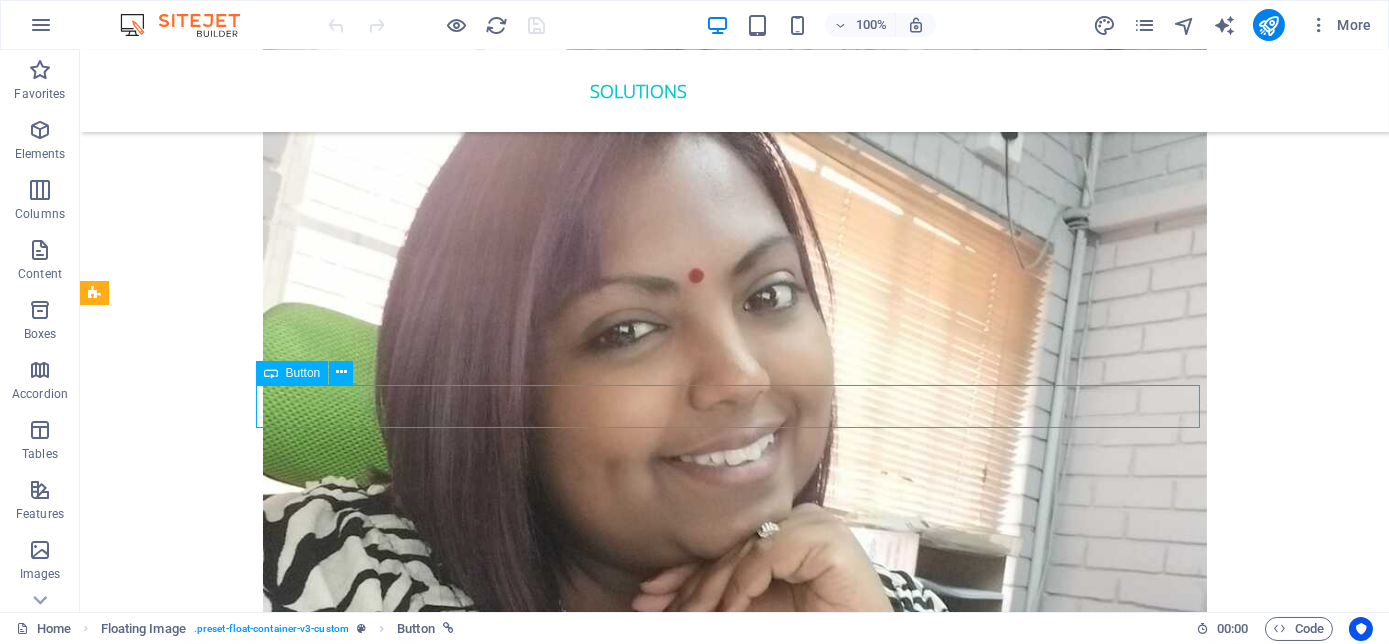 click on "Button" at bounding box center (292, 373) 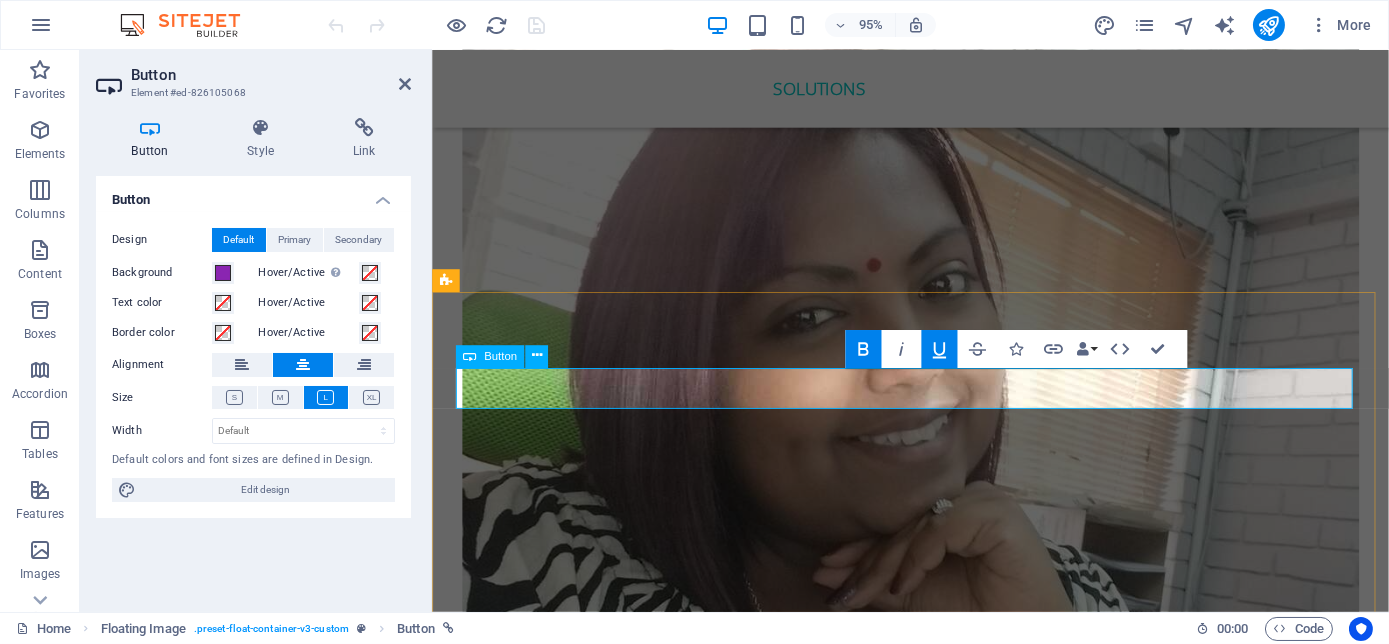 click on "follow me" at bounding box center (935, 4817) 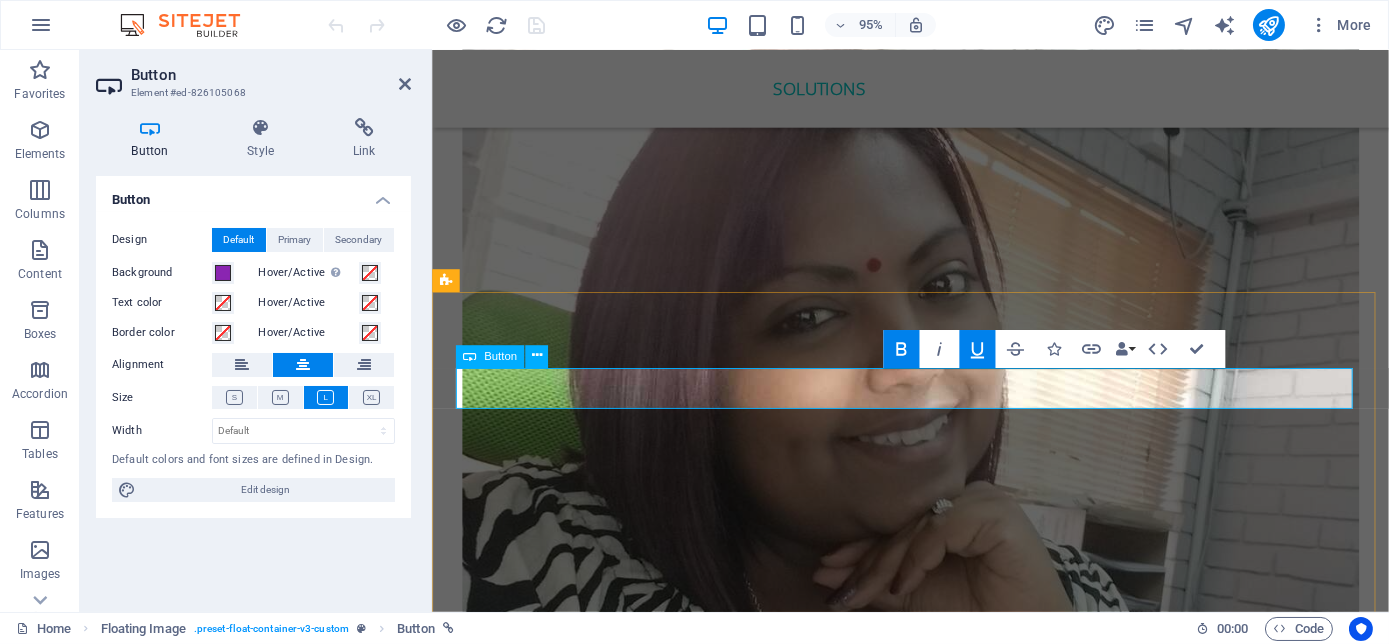 type 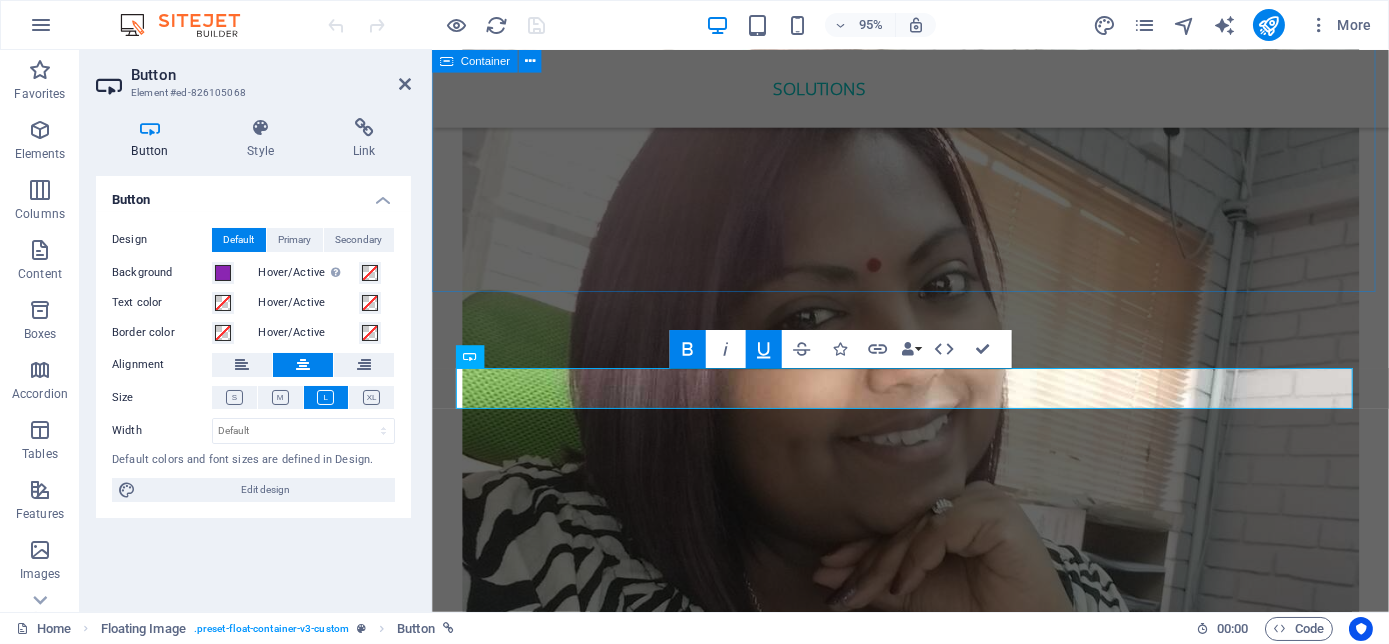 click on "your business buddi Passionate about creating, developing, growing and sculpting your business to make Millions for you, by providing quality services and products that transform your business into the Empire you once envisioned!  Your Business Success is our prerogative!!! One in particular is [PERSON], Author of The Millennial Success Code. A Transformative book which has now become a movement. Bizcat Business Buddi is a Proud Promoter." at bounding box center [934, 4550] 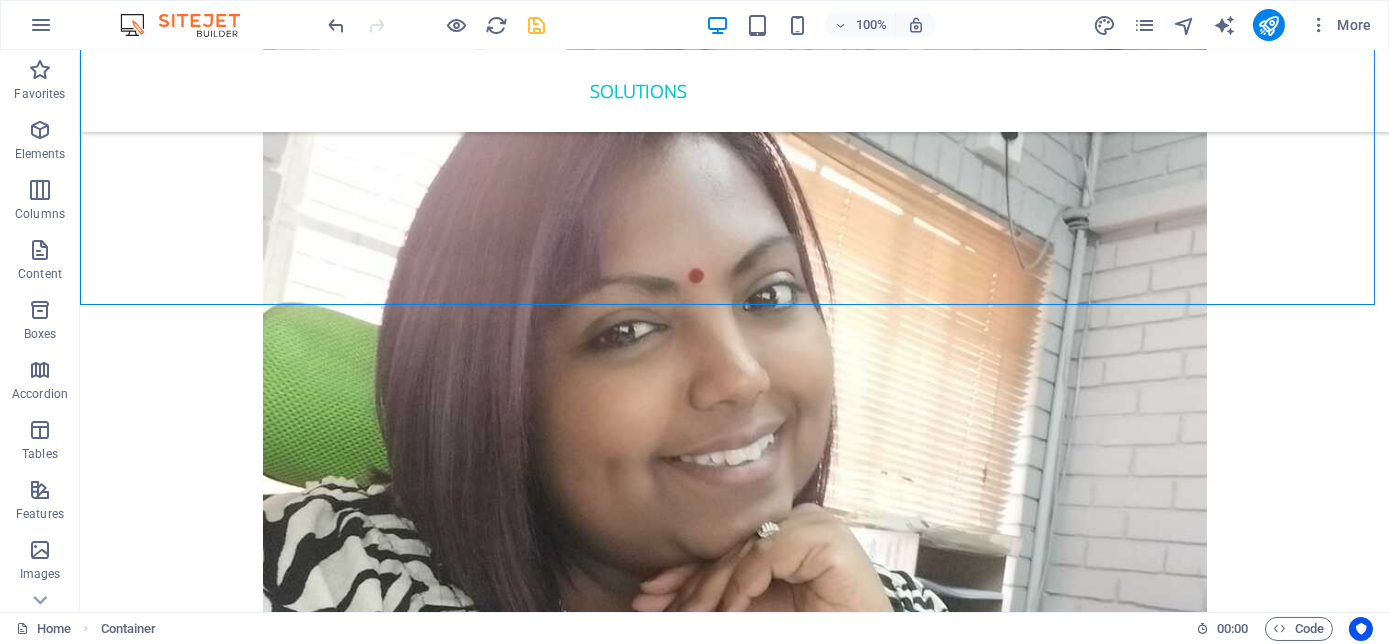 click at bounding box center (537, 25) 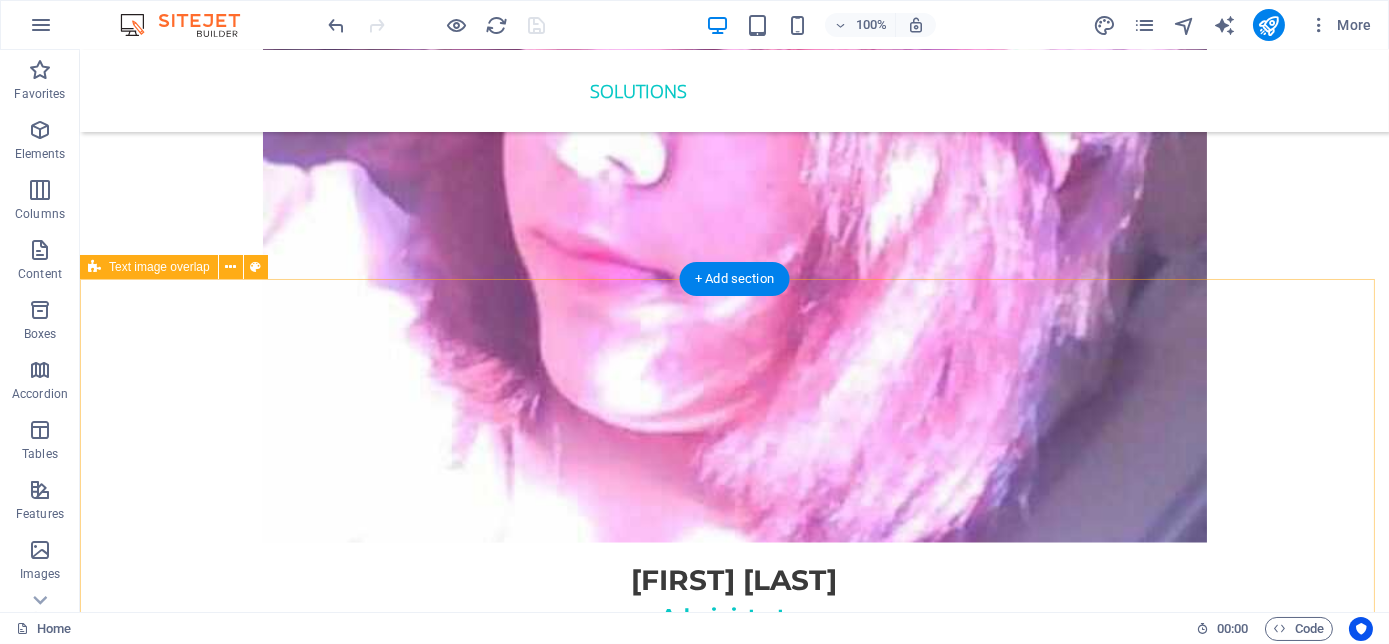 scroll, scrollTop: 7181, scrollLeft: 0, axis: vertical 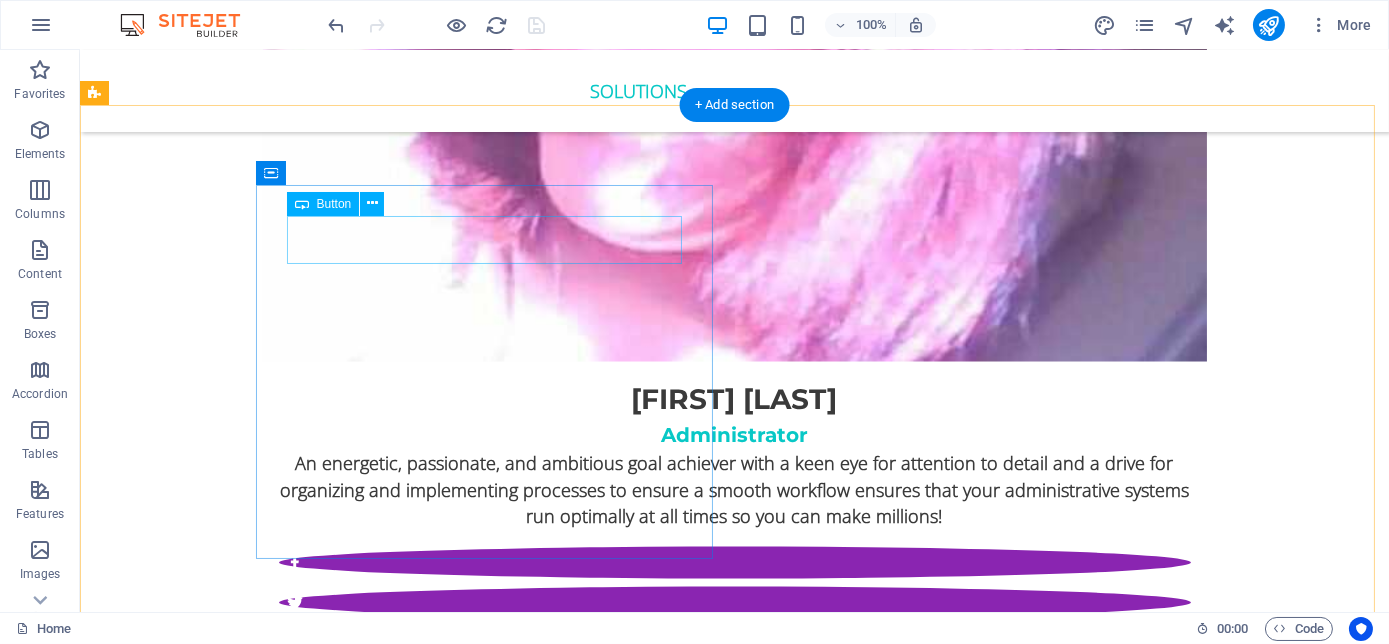 click on "Contact us" at bounding box center (775, 5597) 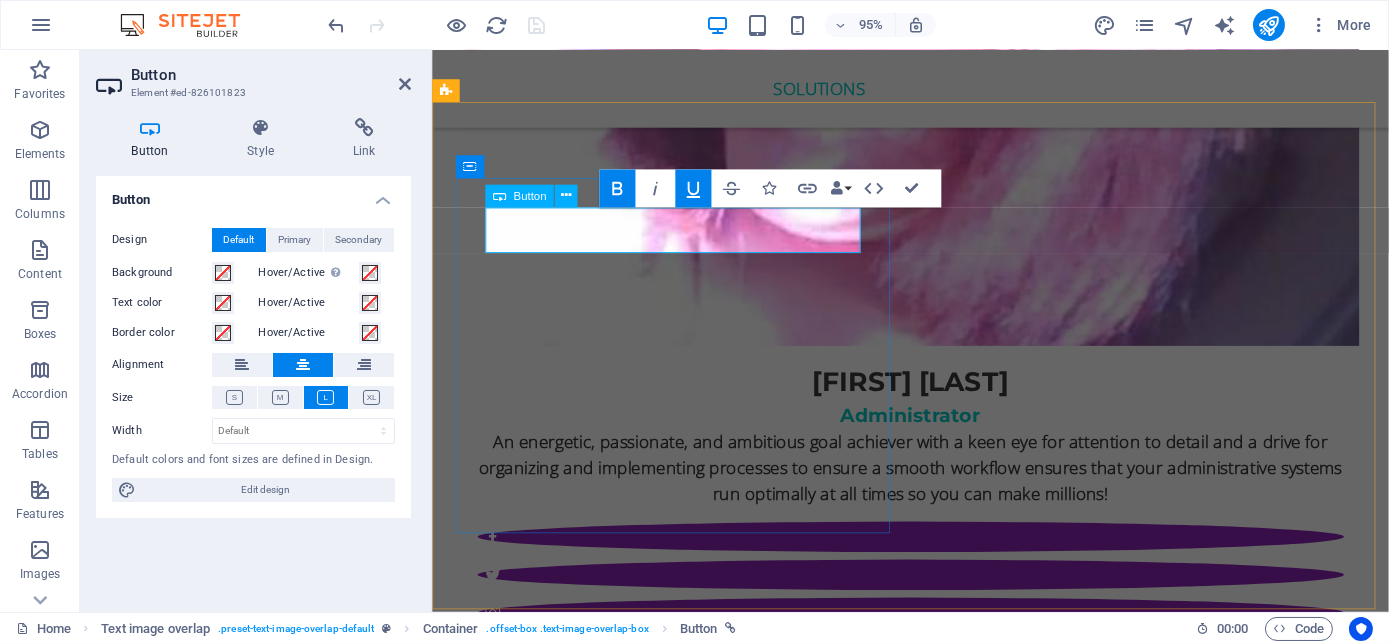 type 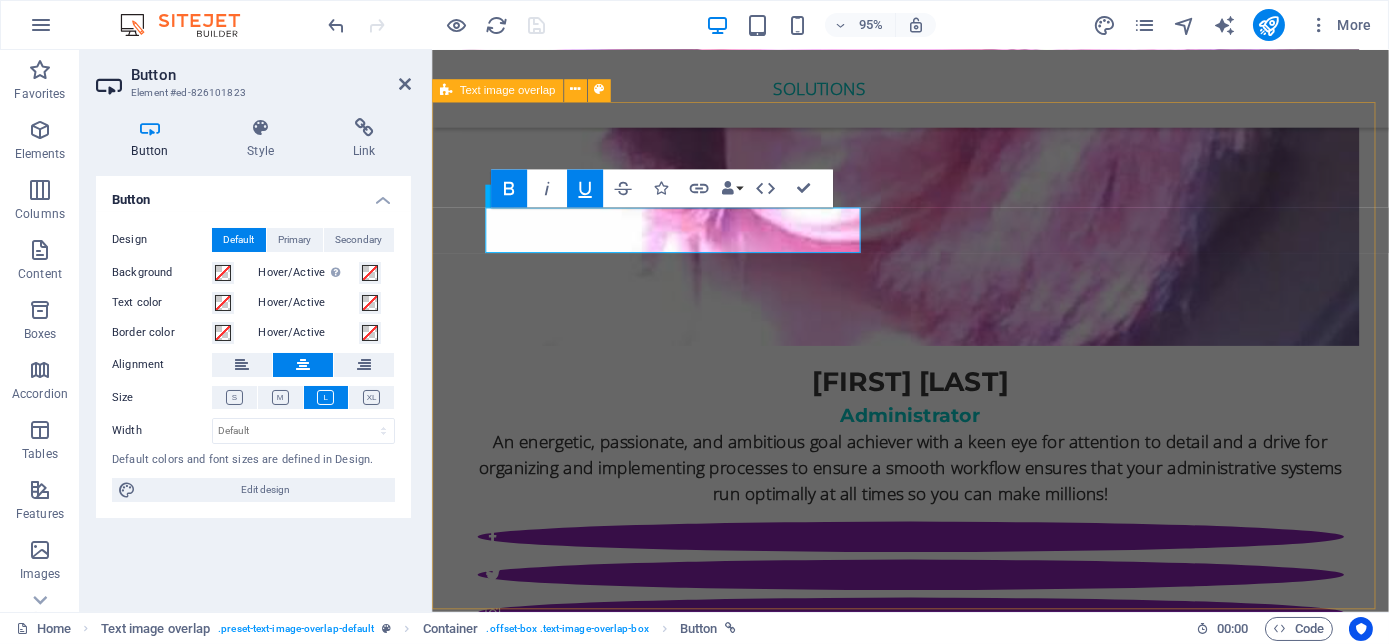 click on "let's get infinite, we believe in you Infinite me Humans are highly stressed. Living in a fast paced world governed by instant gratification and the pursuit to achieve success and material accumulation, sacrificing their mental and physical health in the process.  They forgot to breathe, relax and live! Infinite Me is a reminder to take care of themselves while trying to live the life they desire!" at bounding box center [934, 5901] 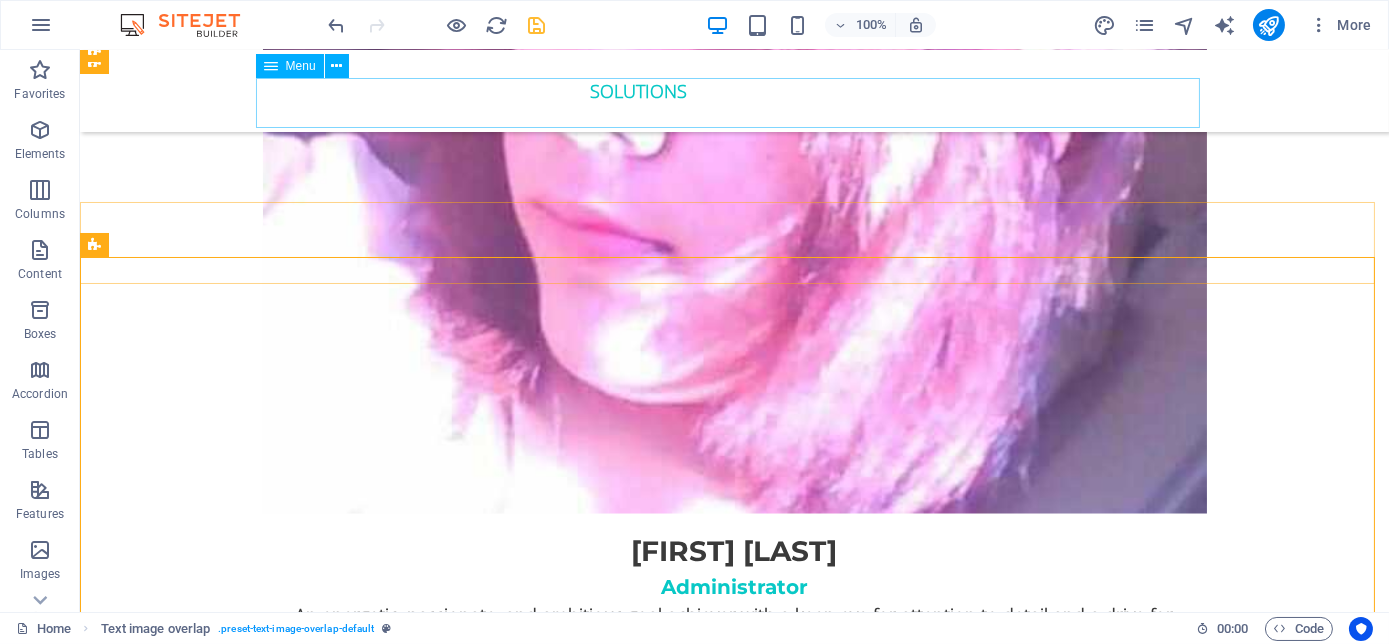 scroll, scrollTop: 7000, scrollLeft: 0, axis: vertical 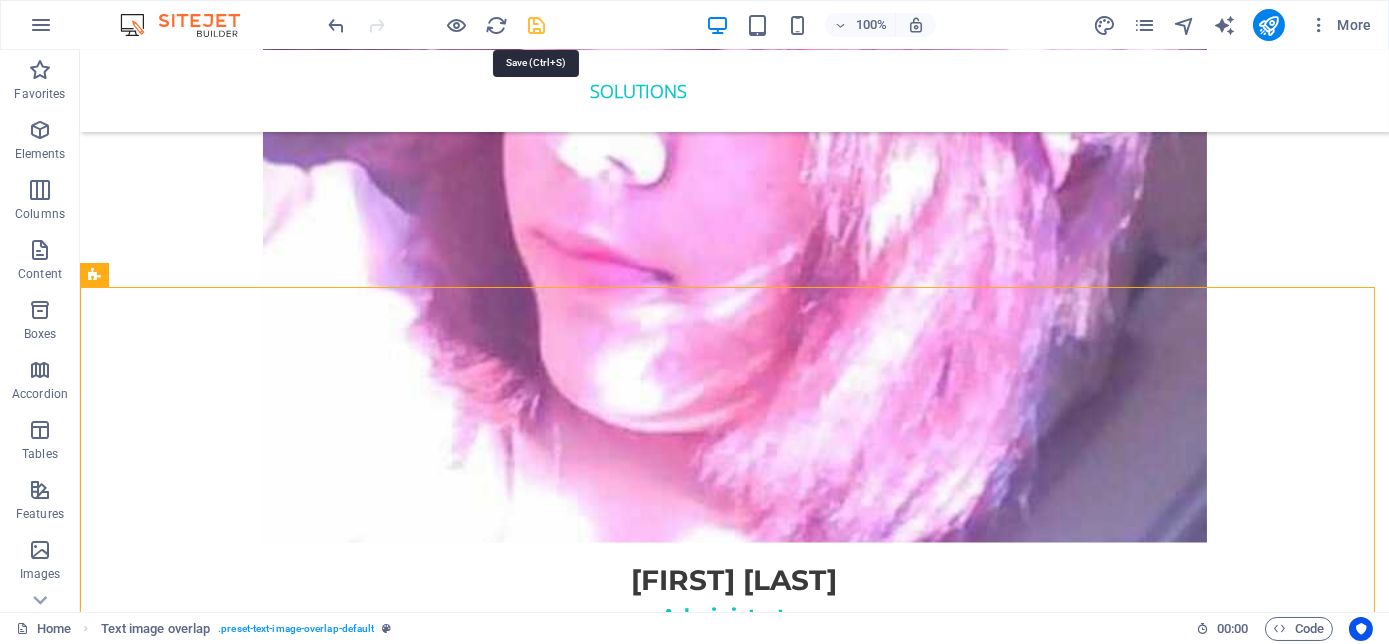 click at bounding box center [537, 25] 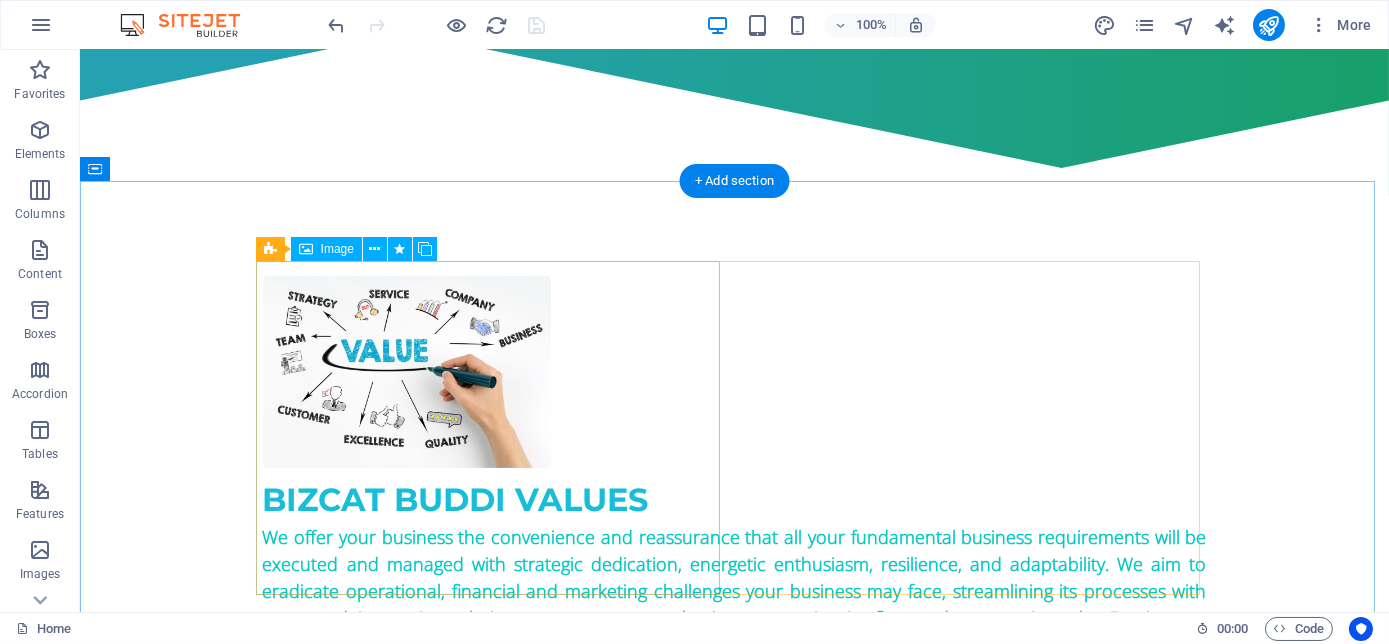 scroll, scrollTop: 1000, scrollLeft: 0, axis: vertical 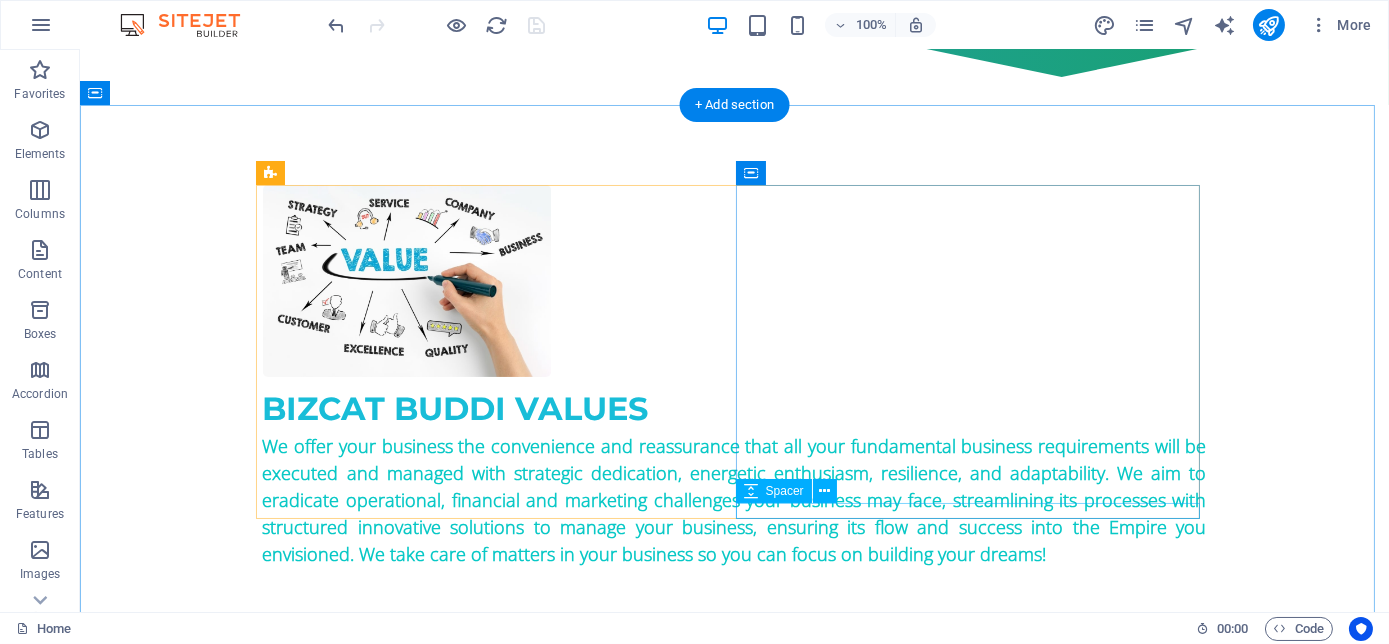 click at bounding box center (735, 576) 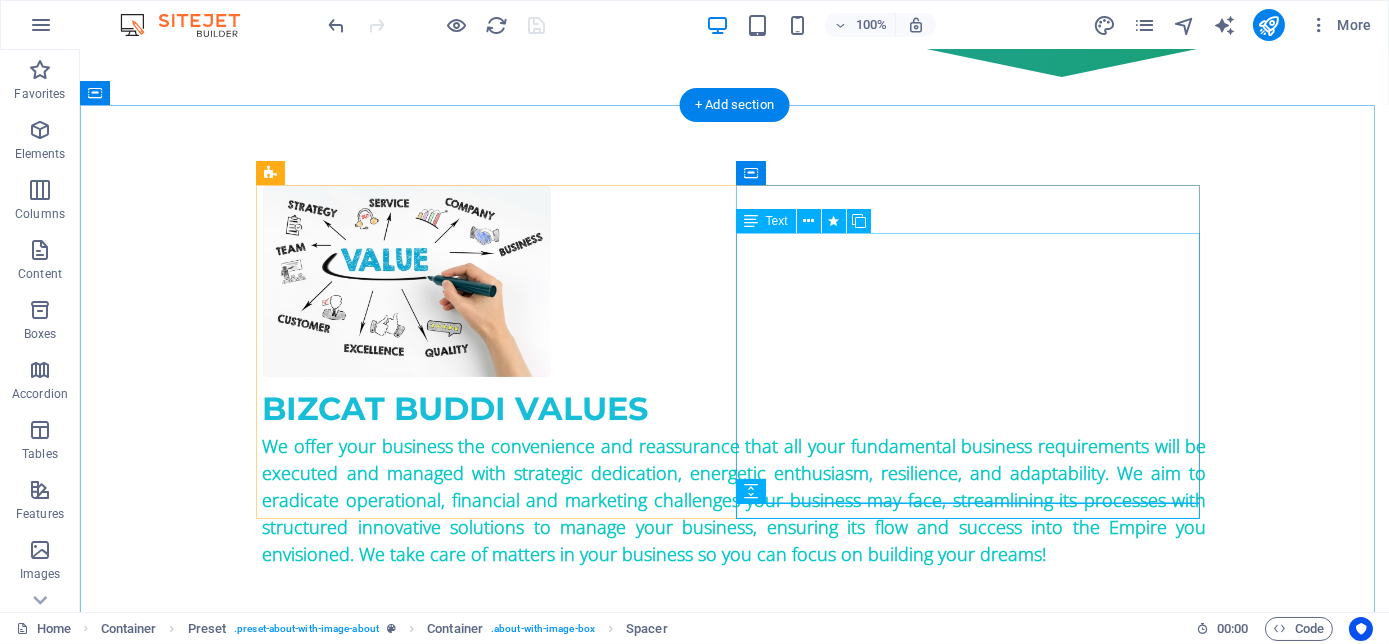 click on "We offer your business the convenience and reassurance that all your fundamental business requirements will be executed and managed with strategic dedication, energetic enthusiasm, resilience, and adaptability. We aim to eradicate operational, financial and marketing challenges your business may face, streamlining its processes with structured innovative solutions to manage your business, ensuring its flow and success into the Empire you envisioned. We take care of matters in your business so you can focus on building your dreams!" at bounding box center (735, 500) 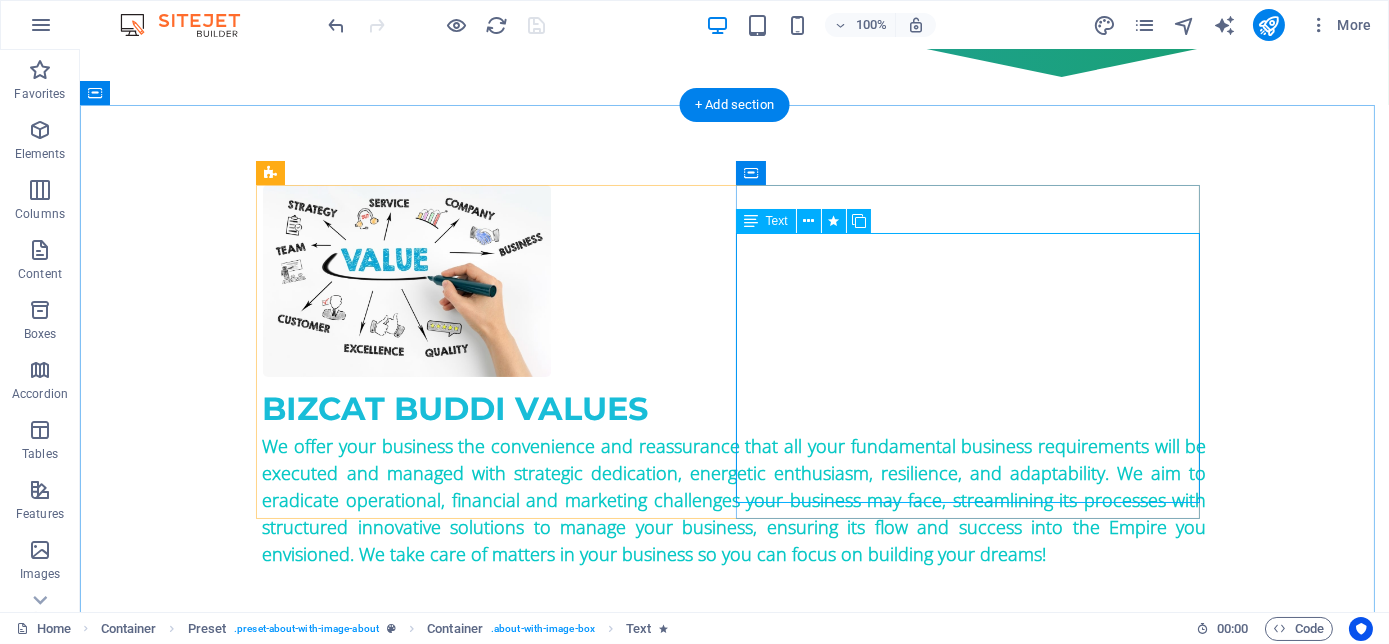 click on "We offer your business the convenience and reassurance that all your fundamental business requirements will be executed and managed with strategic dedication, energetic enthusiasm, resilience, and adaptability. We aim to eradicate operational, financial and marketing challenges your business may face, streamlining its processes with structured innovative solutions to manage your business, ensuring its flow and success into the Empire you envisioned. We take care of matters in your business so you can focus on building your dreams!" at bounding box center (735, 500) 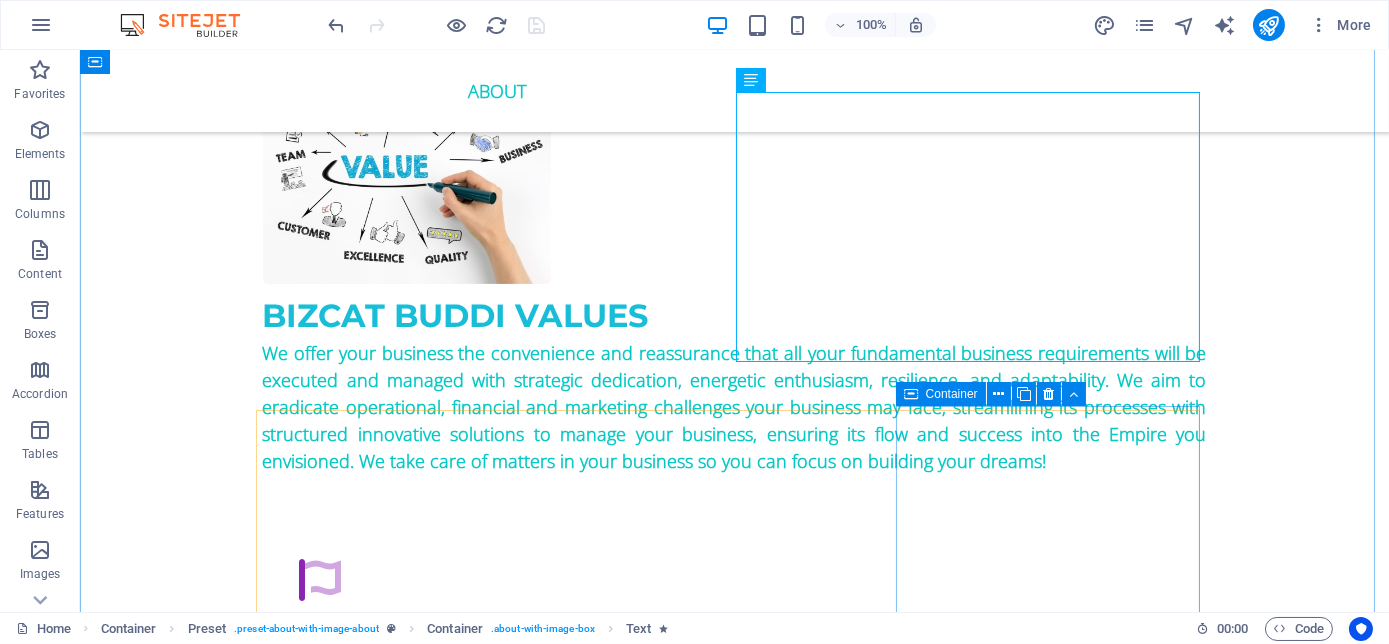 scroll, scrollTop: 1090, scrollLeft: 0, axis: vertical 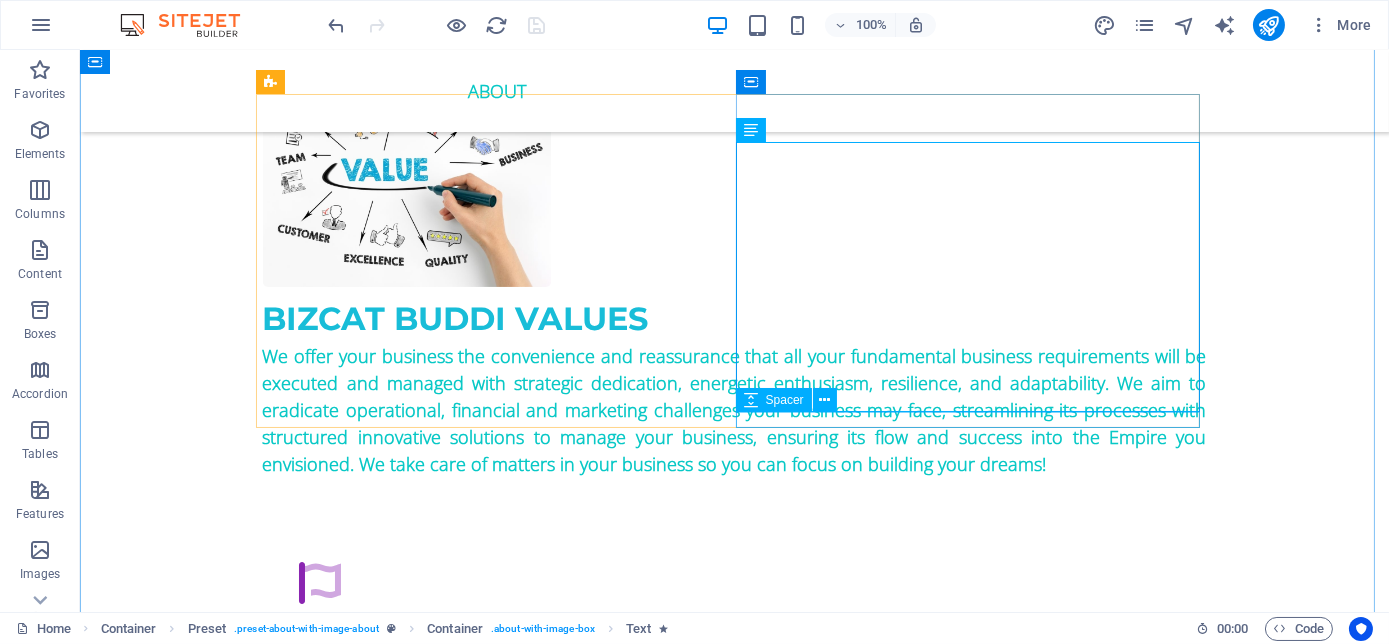 click at bounding box center [735, 486] 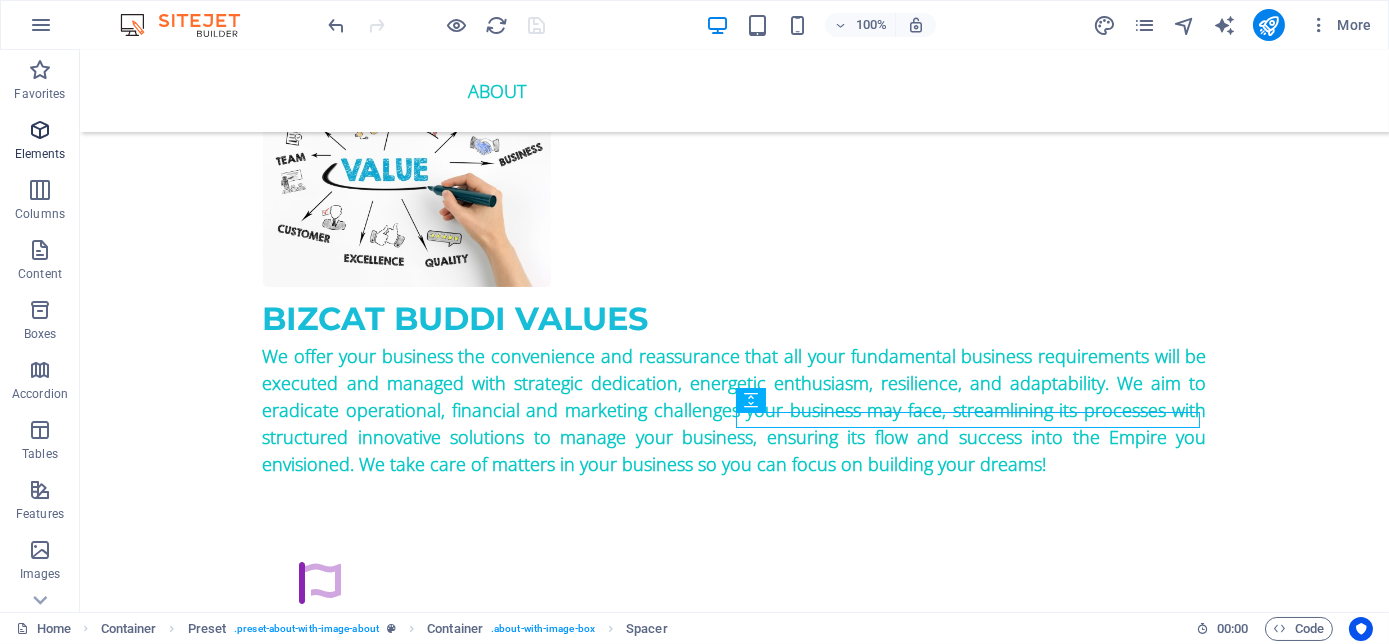 click at bounding box center (40, 130) 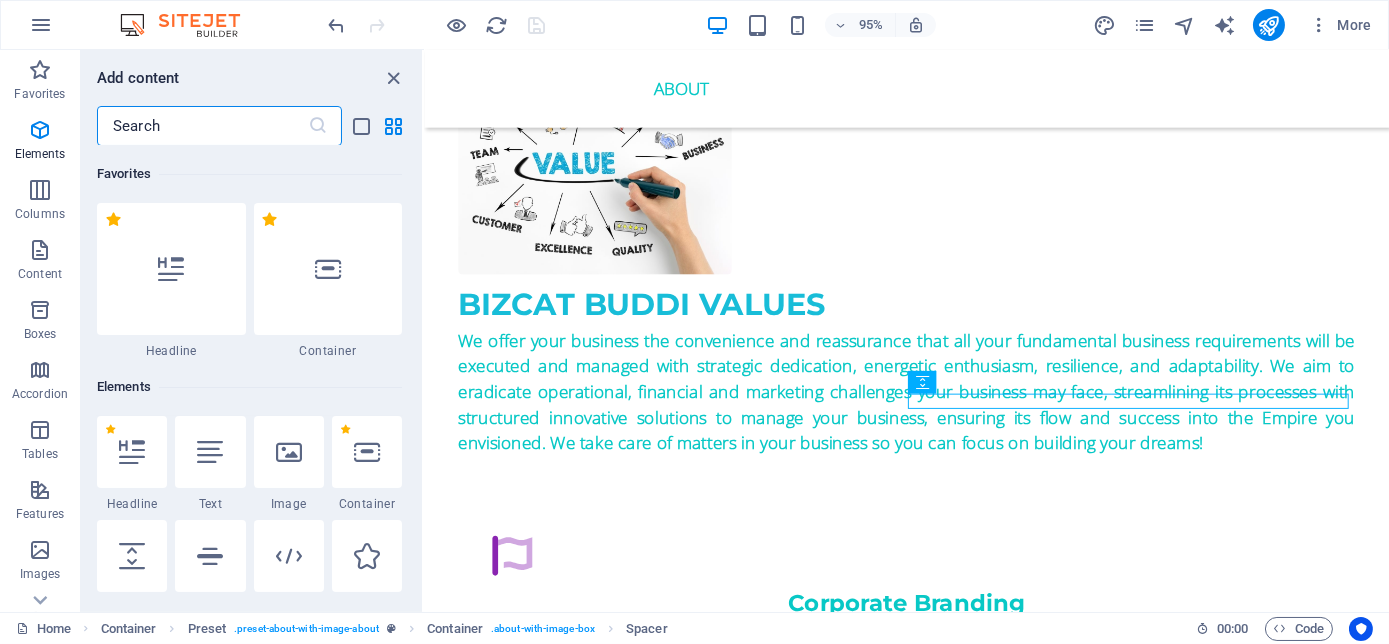 scroll, scrollTop: 213, scrollLeft: 0, axis: vertical 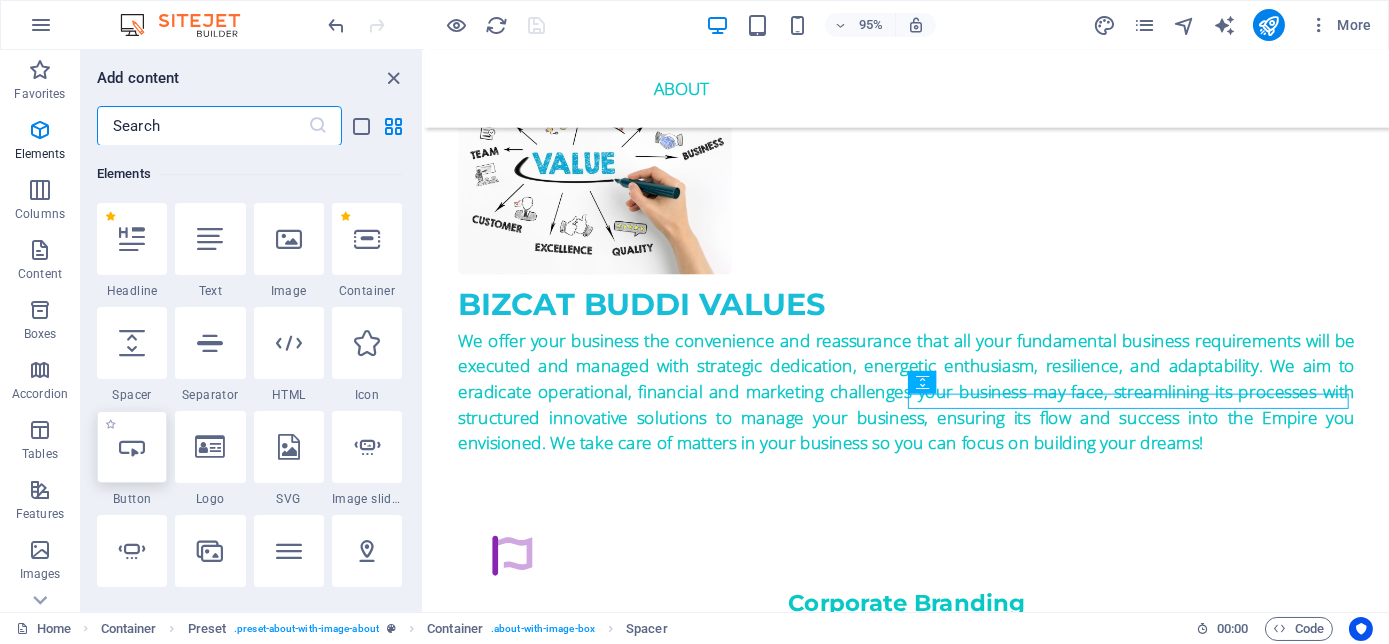 click at bounding box center (132, 447) 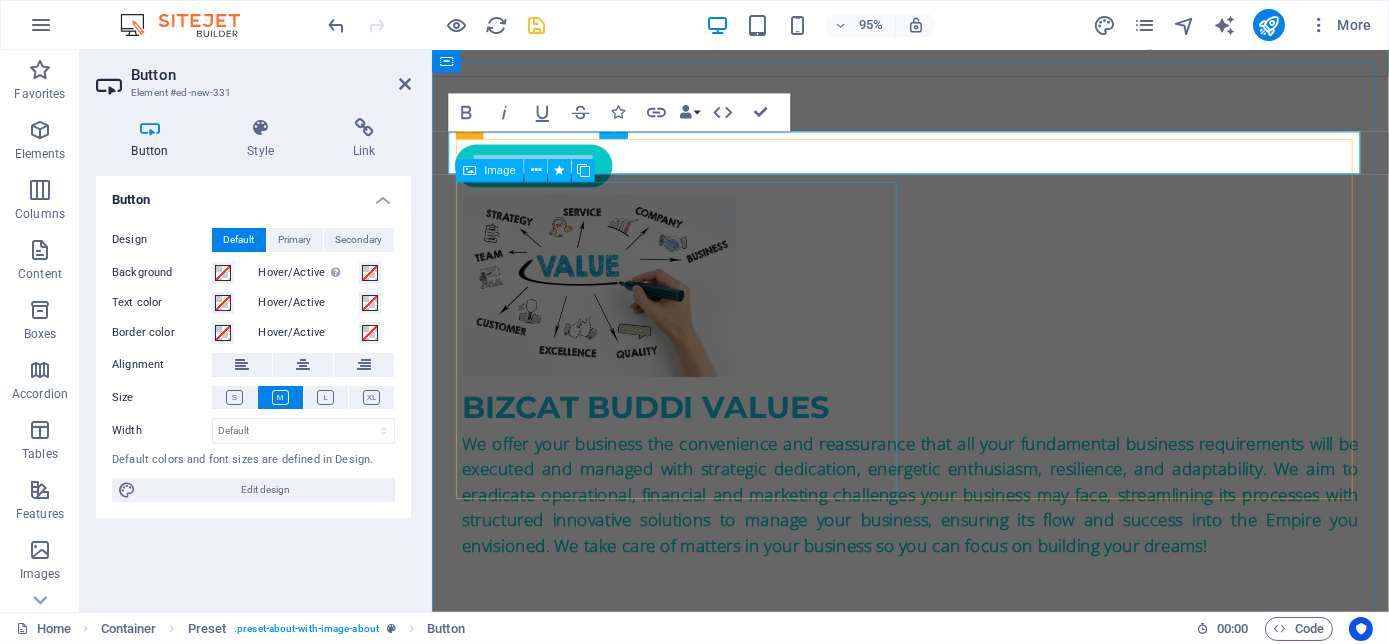 scroll, scrollTop: 1000, scrollLeft: 0, axis: vertical 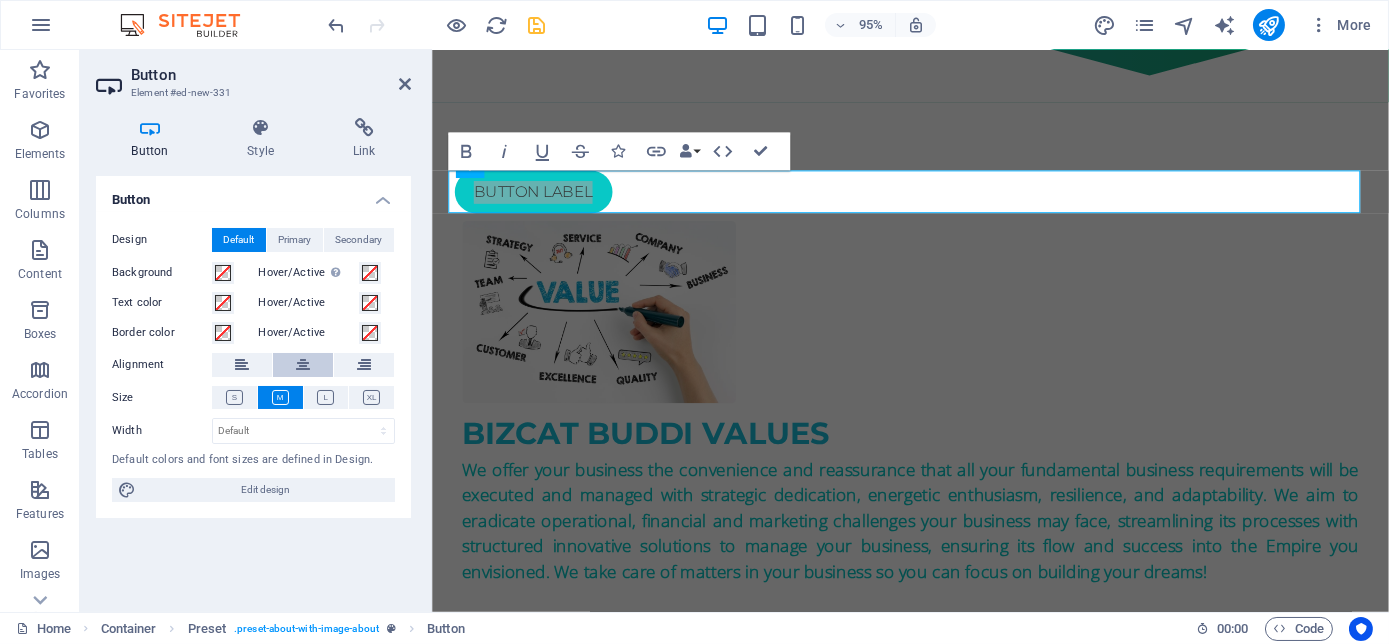 click at bounding box center [303, 365] 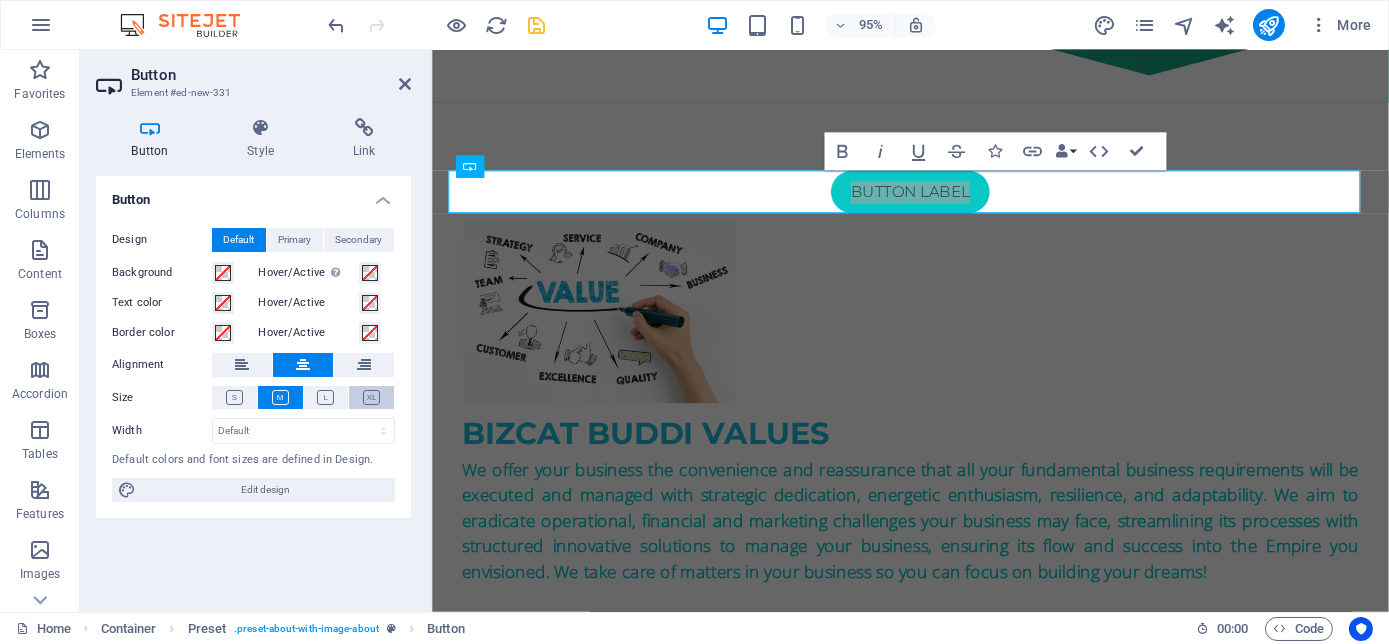 click at bounding box center (371, 397) 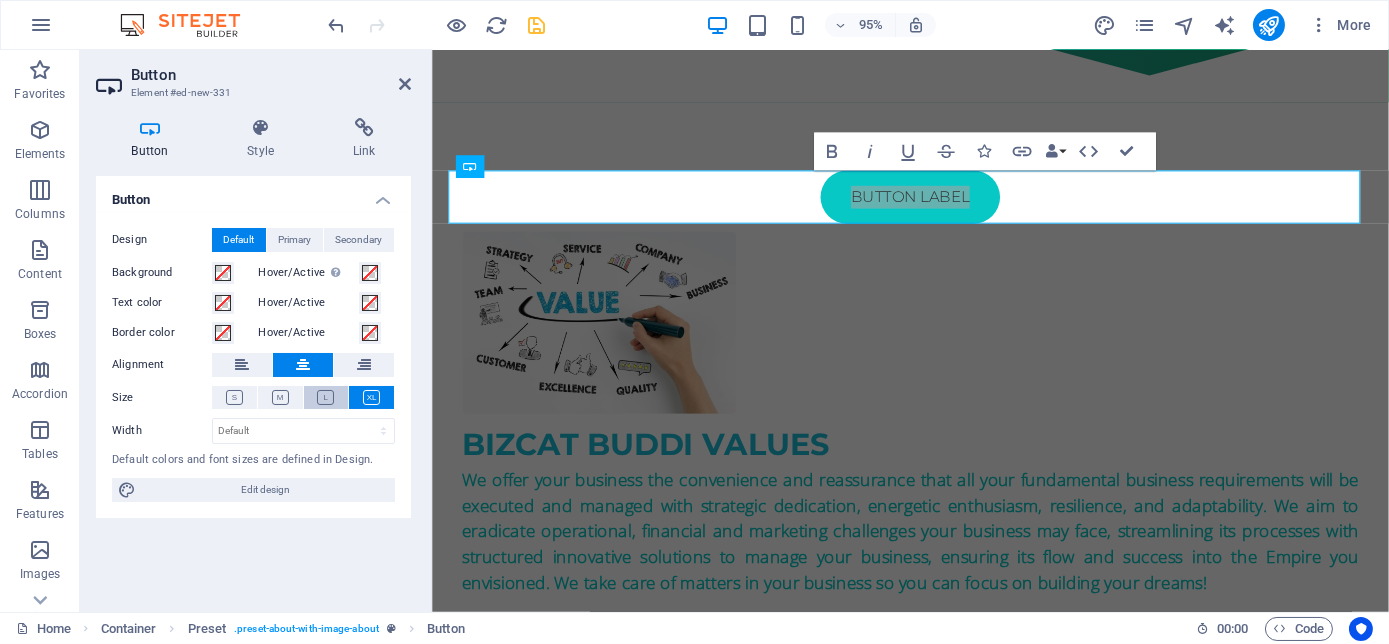 click at bounding box center (326, 397) 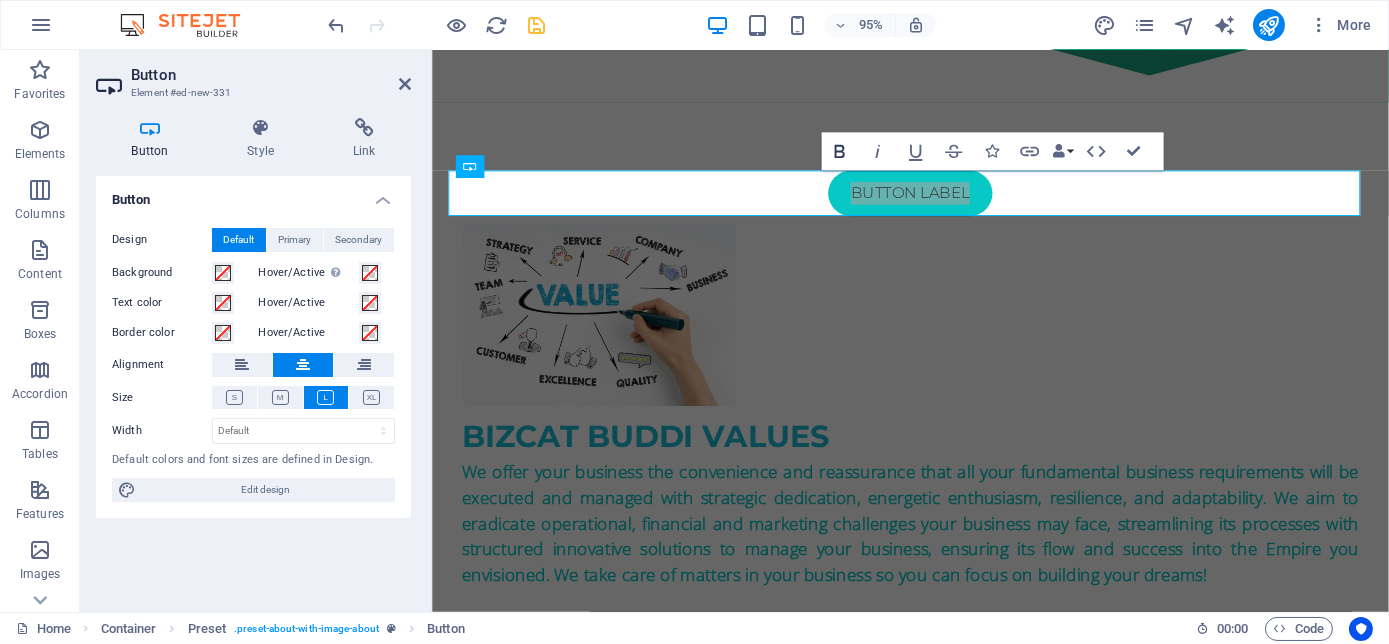 type 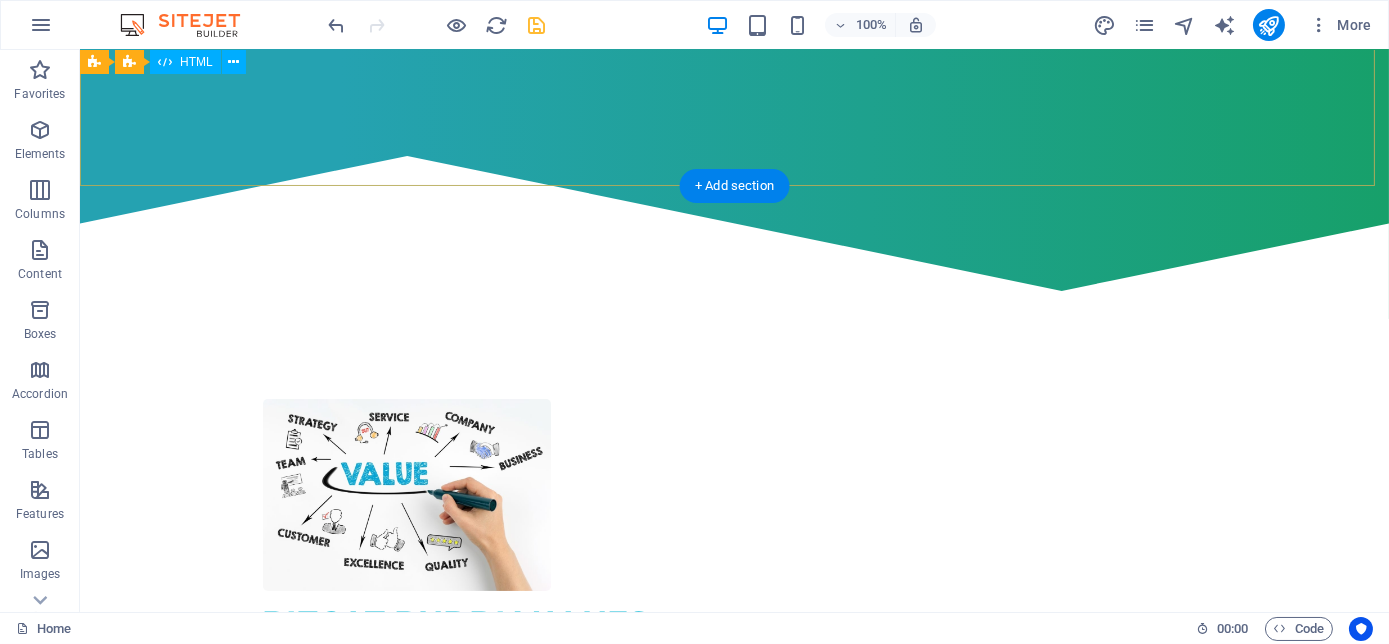 scroll, scrollTop: 636, scrollLeft: 0, axis: vertical 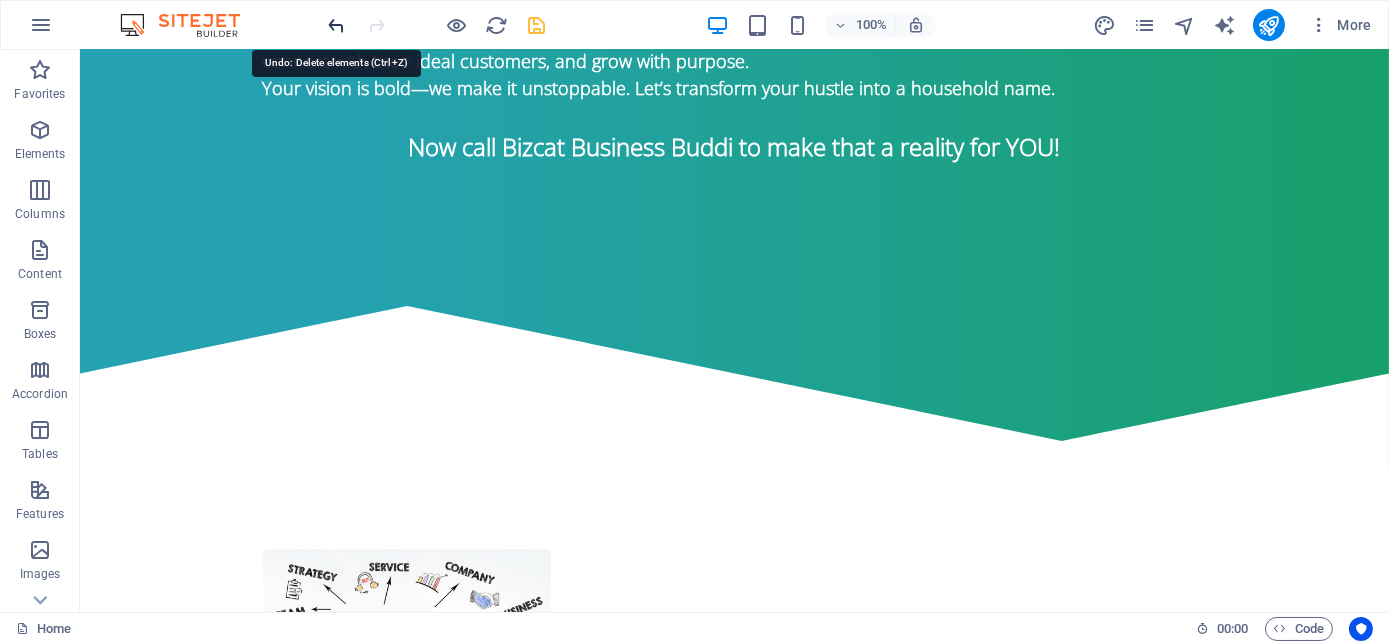 click at bounding box center (337, 25) 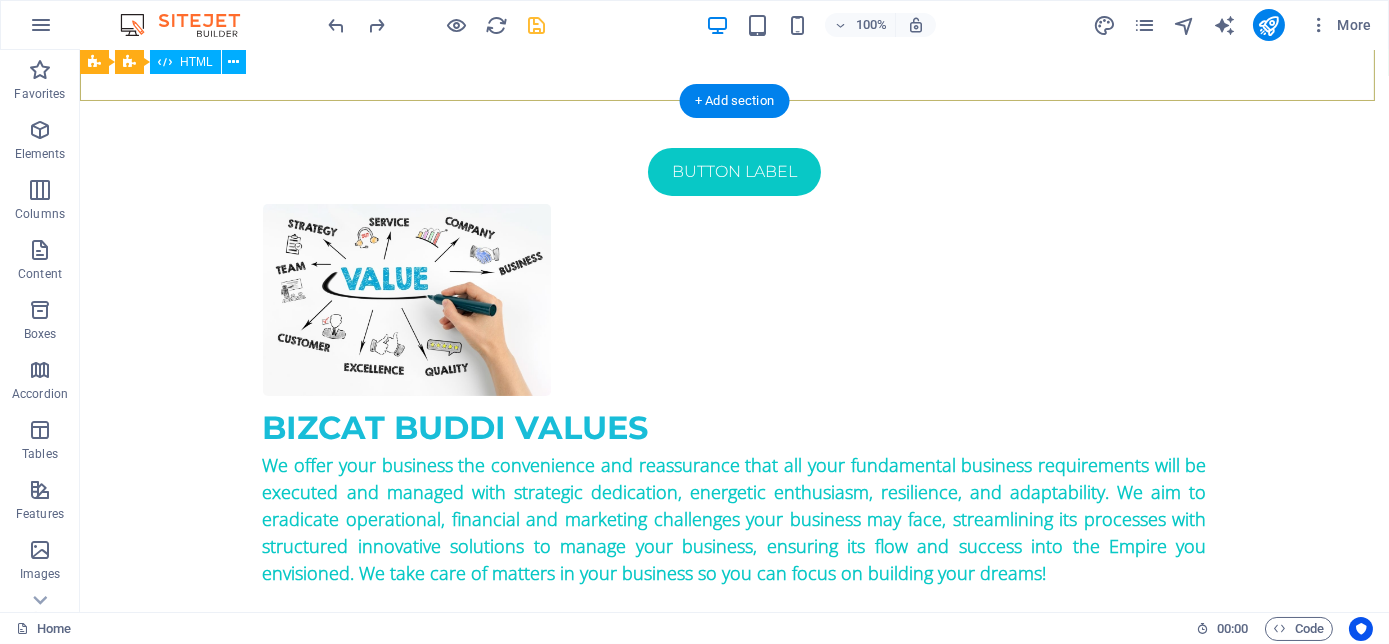 scroll, scrollTop: 1000, scrollLeft: 0, axis: vertical 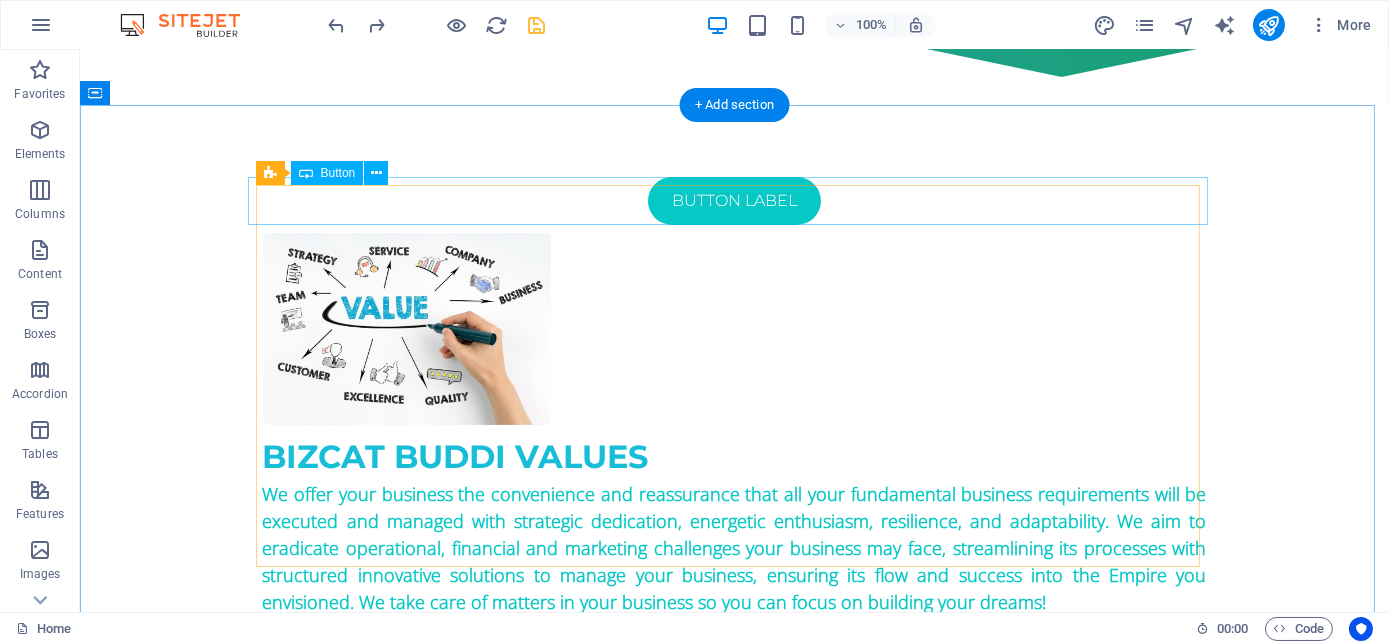 click on "Button label" at bounding box center (735, 201) 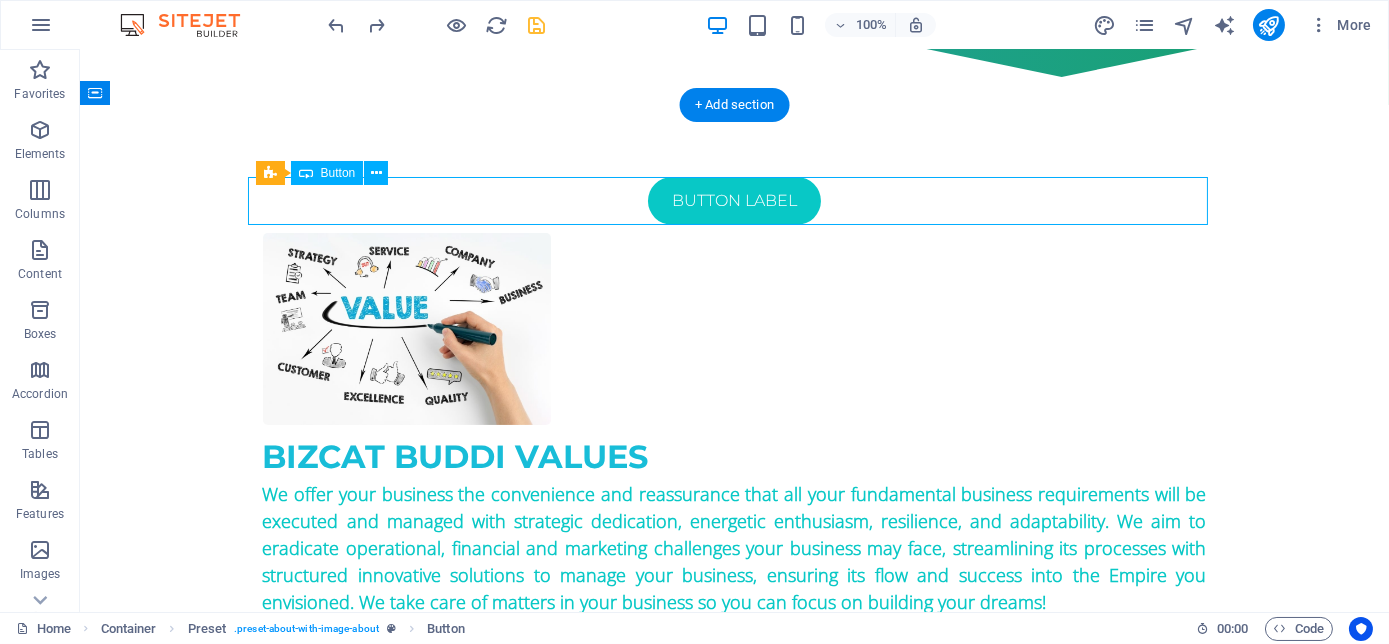 click on "Button label" at bounding box center [735, 201] 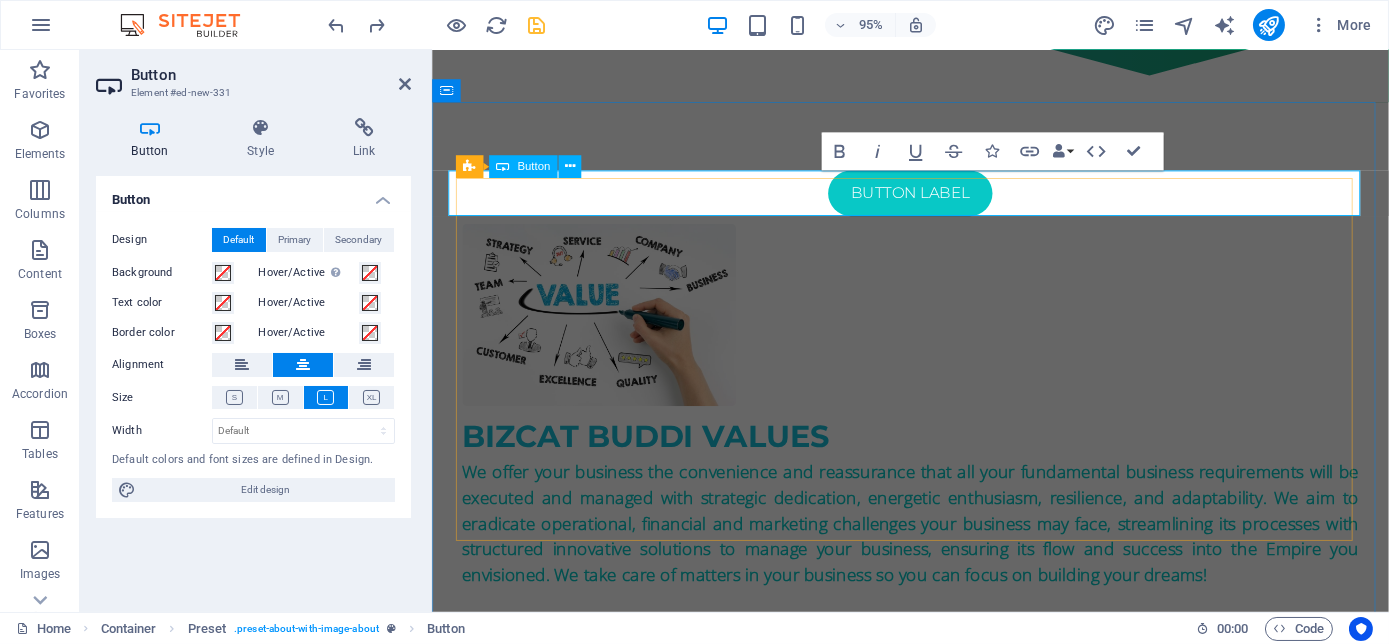 type 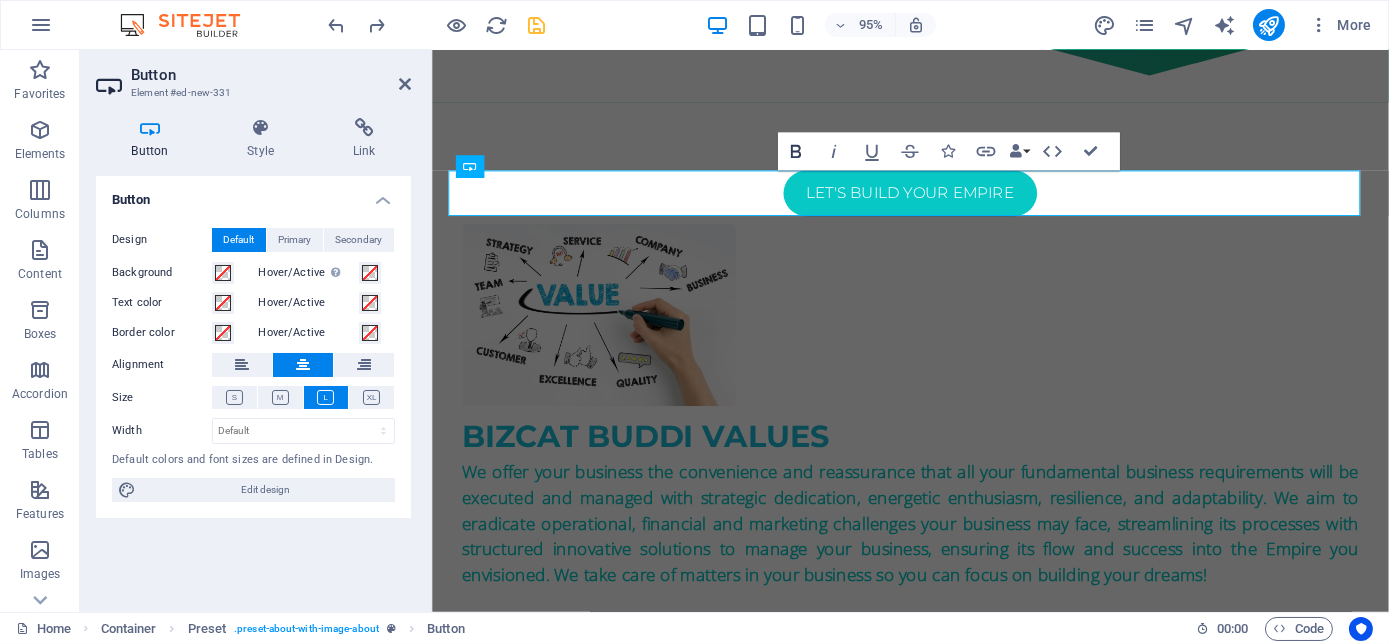 click 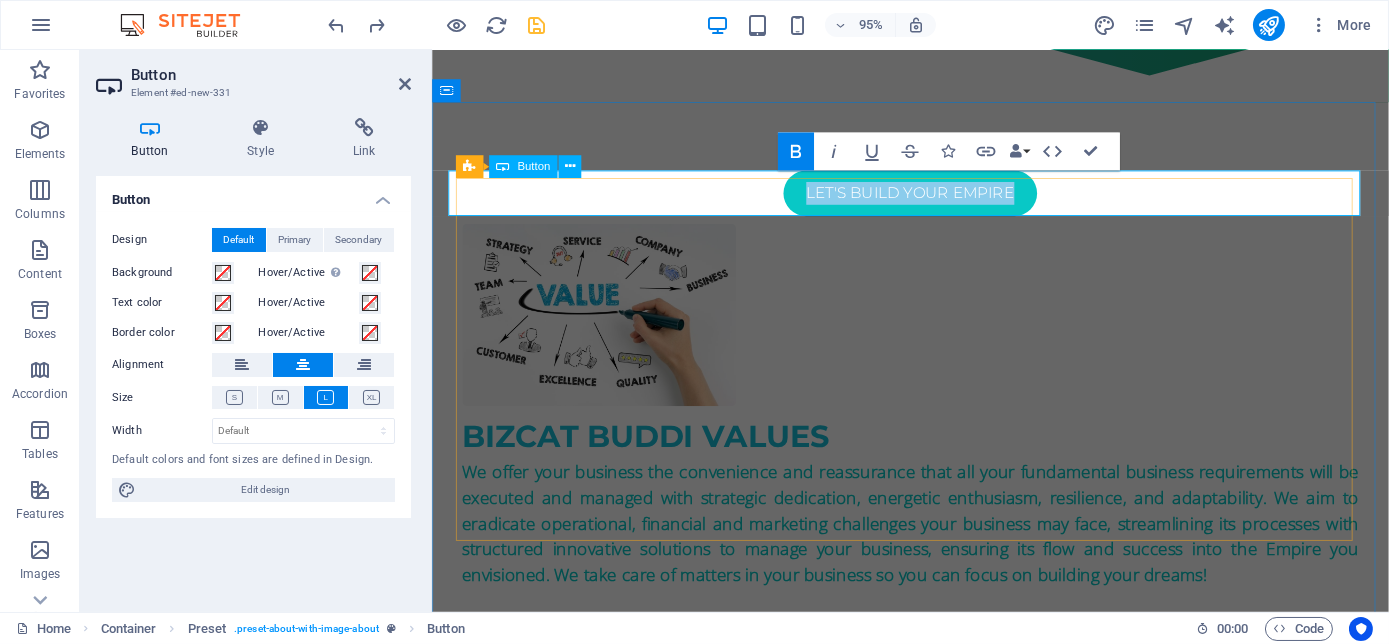 drag, startPoint x: 1036, startPoint y: 199, endPoint x: 793, endPoint y: 205, distance: 243.07407 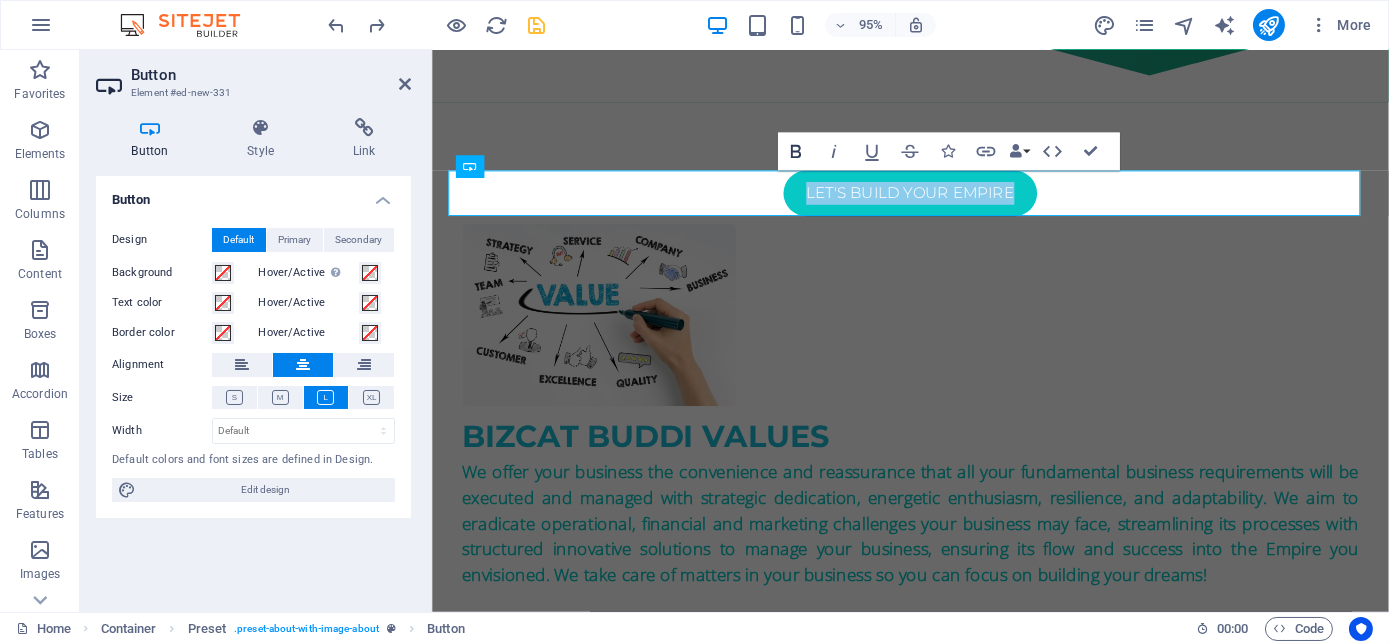 click 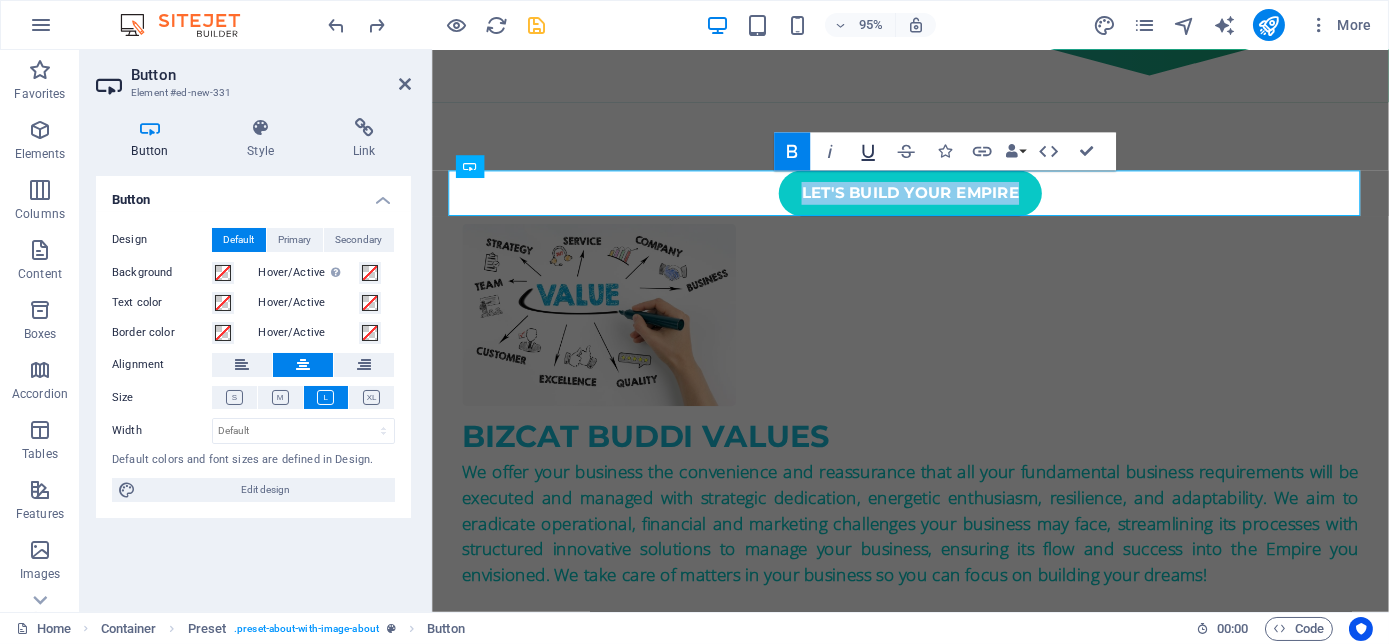 click 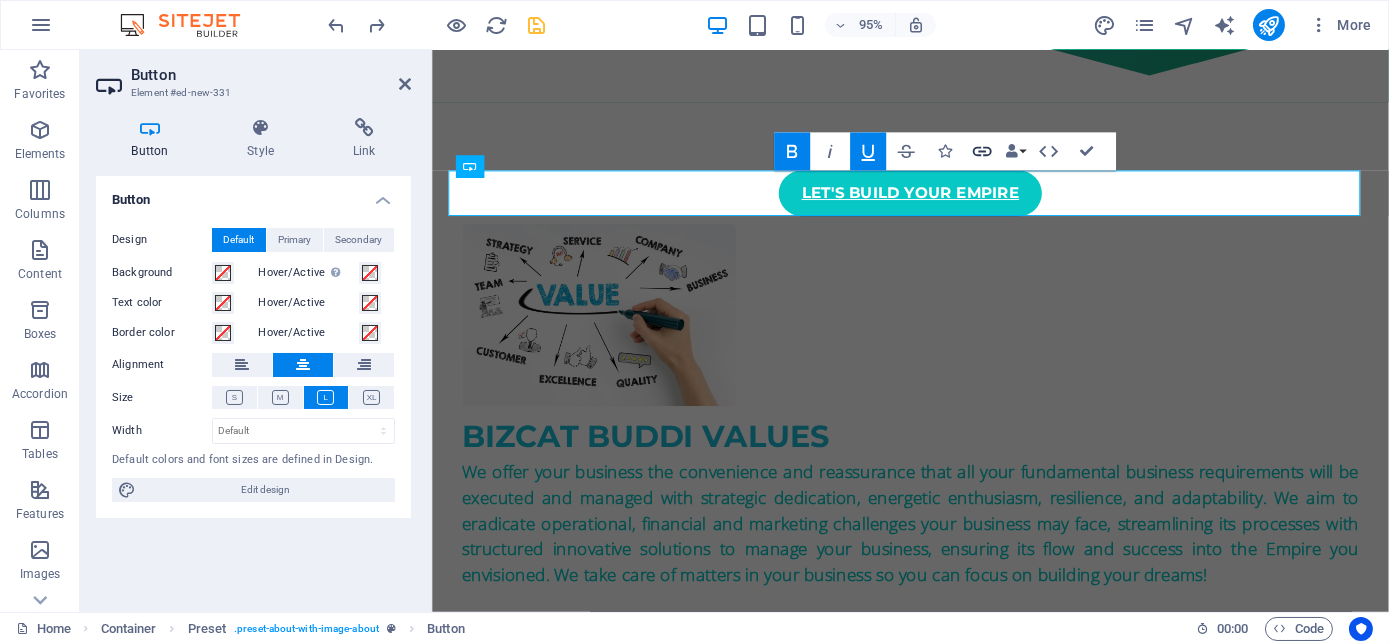 click 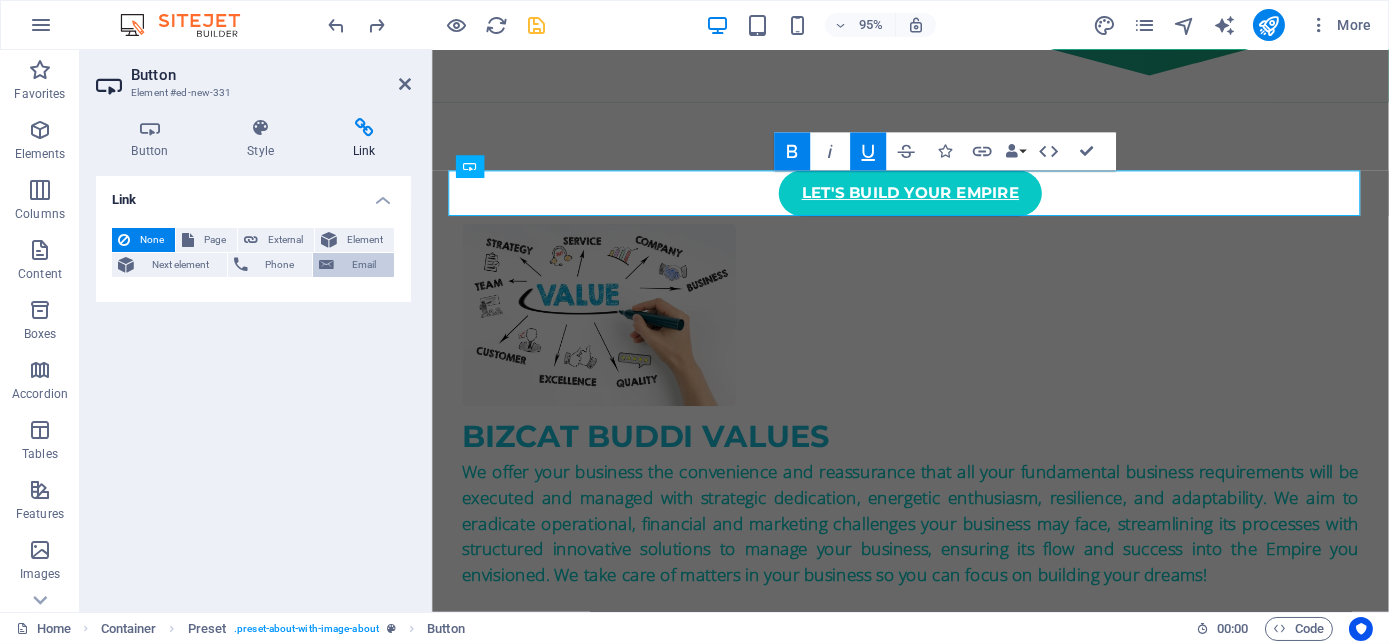 click on "Email" at bounding box center (364, 265) 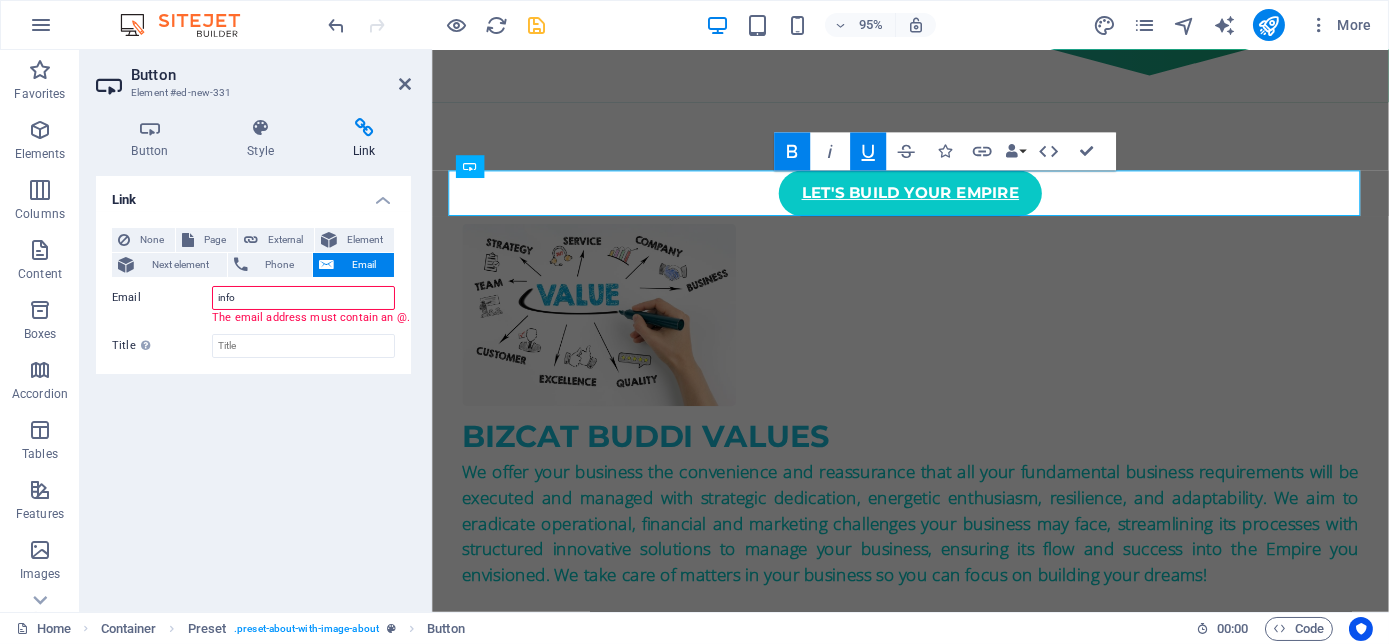 type on "info@bizcatbusiness.co.za" 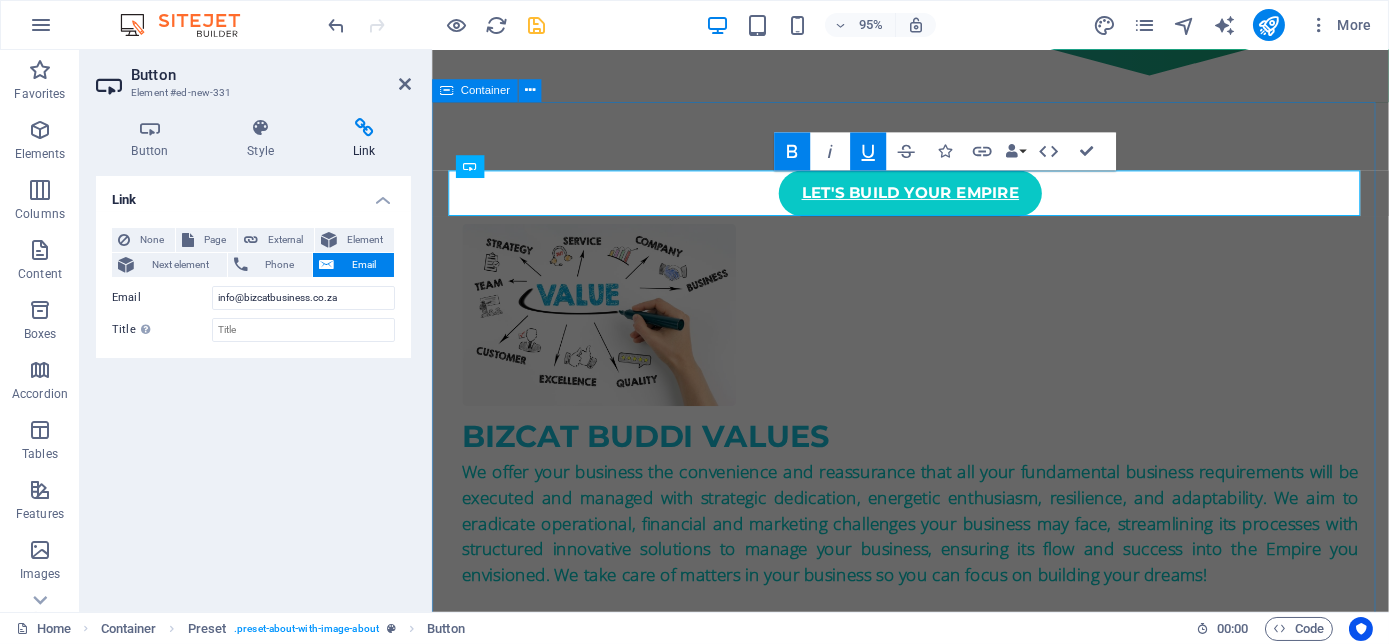 click on "let's build your empire ​ bizcat bUDDI values We offer your business the convenience and reassurance that all your fundamental business requirements will be executed and managed with strategic dedication, energetic enthusiasm, resilience, and adaptability. We aim to eradicate operational, financial and marketing challenges your business may face, streamlining its processes with structured innovative solutions to manage your business, ensuring its flow and success into the Empire you envisioned. We take care of matters in your business so you can focus on building your dreams! .fa-secondary{opacity:.4} Corporate Branding The presence of your corporate image needs to connect with your clients. Bizcat puts your branding on everything!  Contact us for innovative solutions!    .fa-secondary{opacity:.4} Debtors/Creditors Admin Services How you manage your finances determines the success of your business. Bizcat offers professional debt collections!  Contact us for innovative solutions!" at bounding box center (934, 1551) 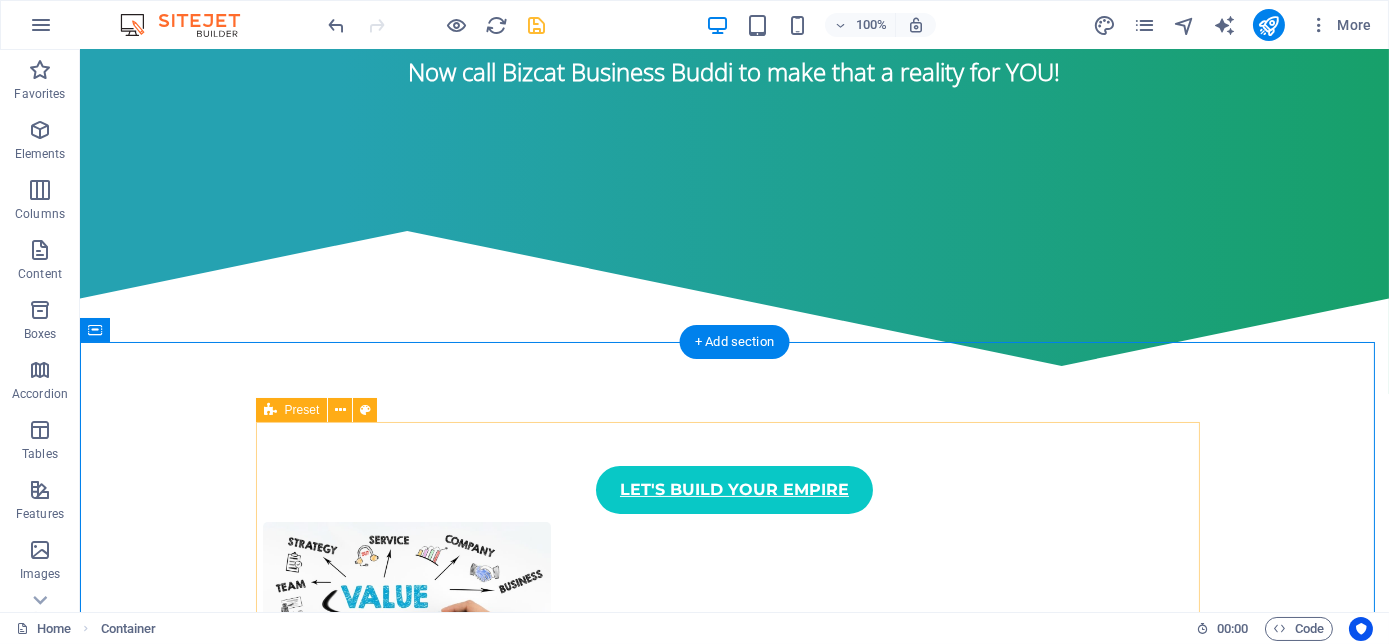 scroll, scrollTop: 818, scrollLeft: 0, axis: vertical 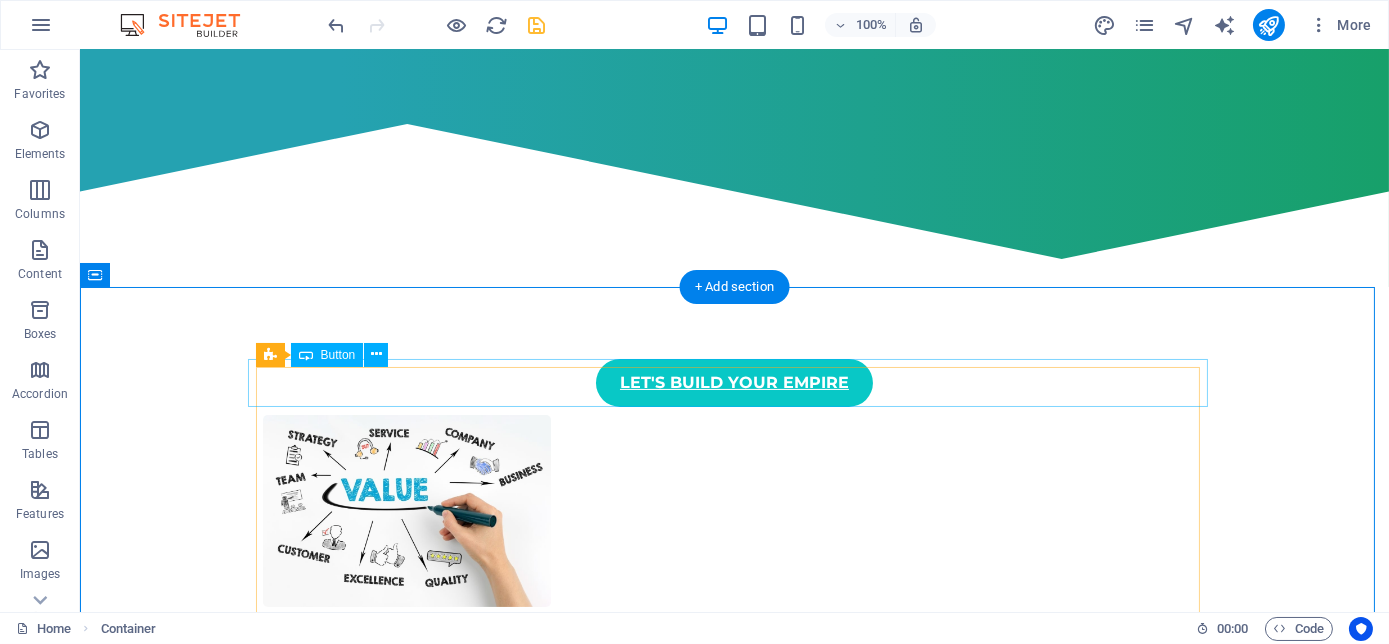 click on "let's build your empire" at bounding box center (735, 383) 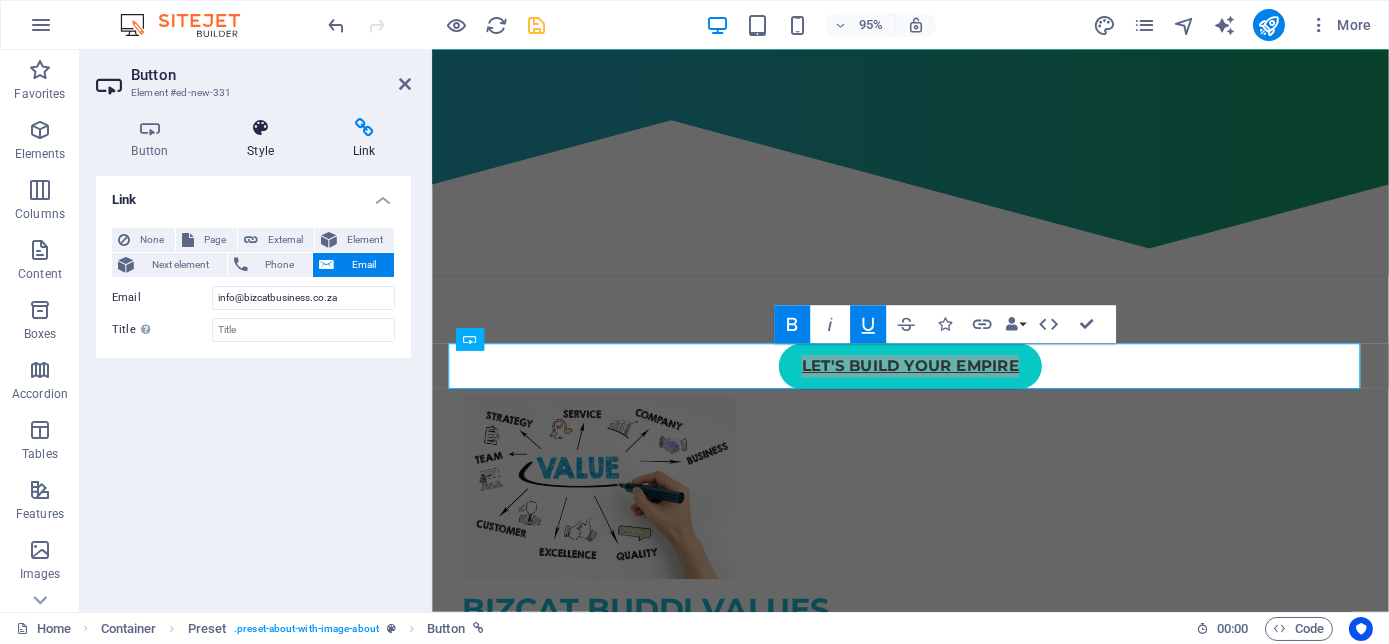 click at bounding box center [261, 128] 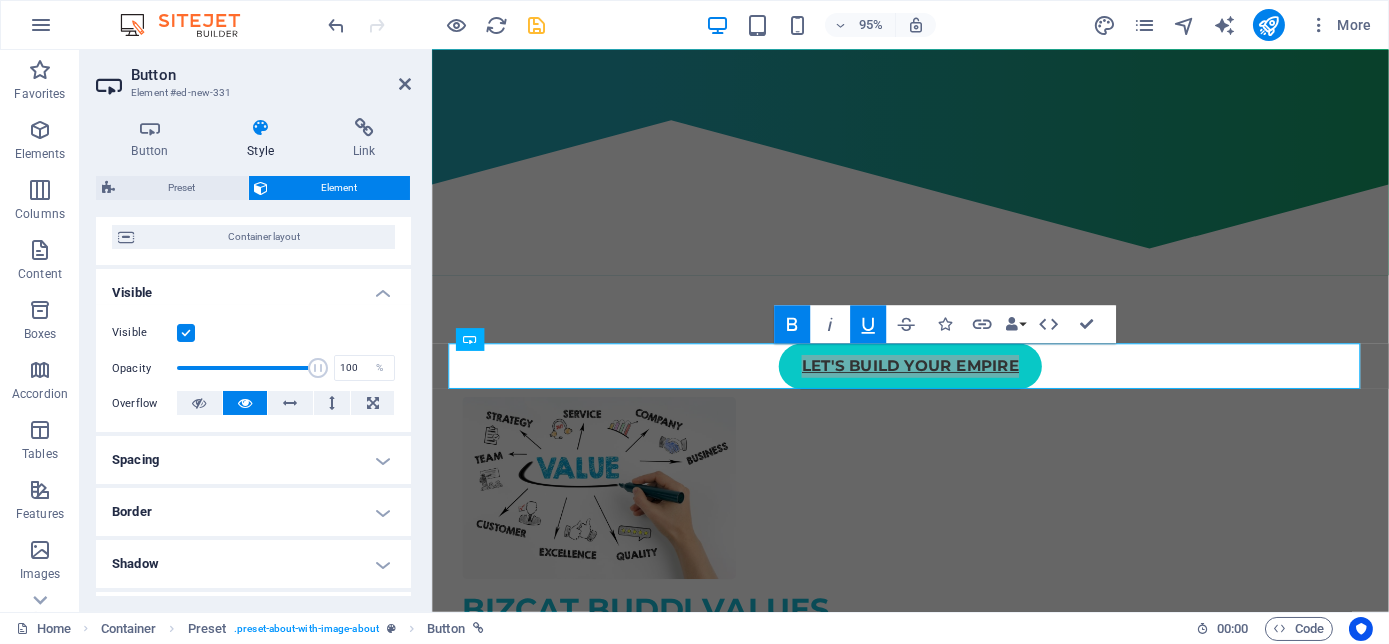 scroll, scrollTop: 272, scrollLeft: 0, axis: vertical 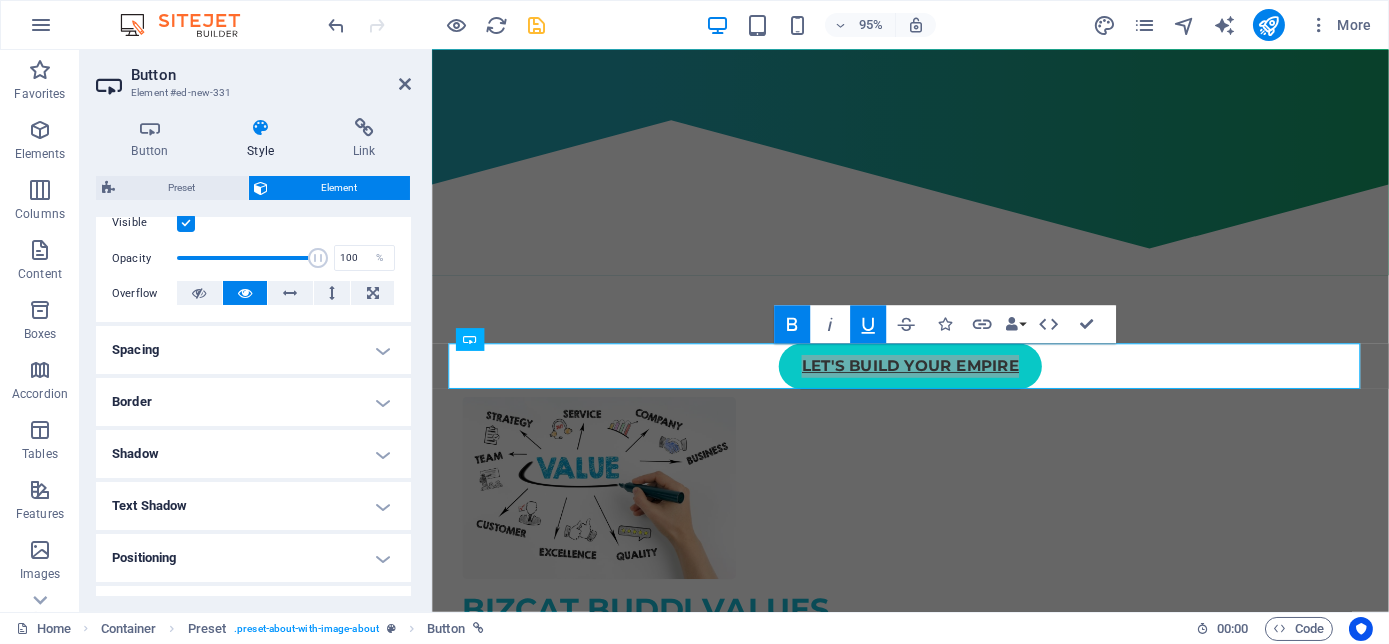 click on "Spacing" at bounding box center (253, 350) 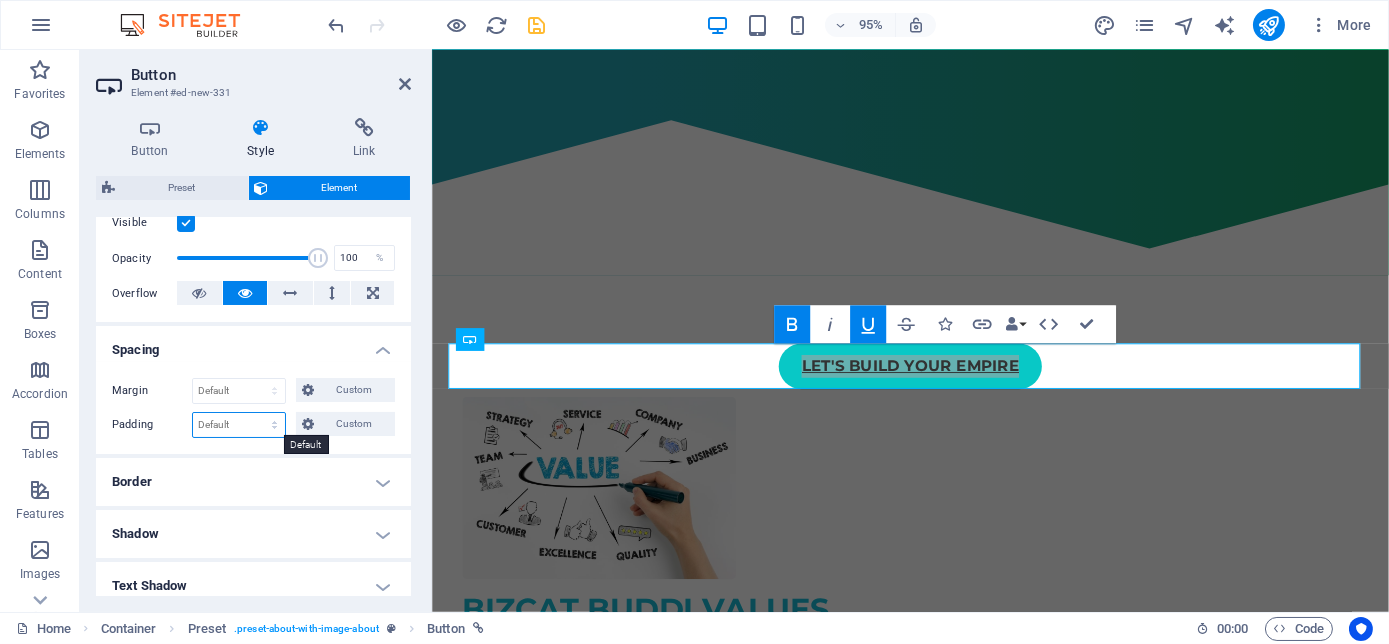 click on "Default px rem % vh vw Custom" at bounding box center [239, 425] 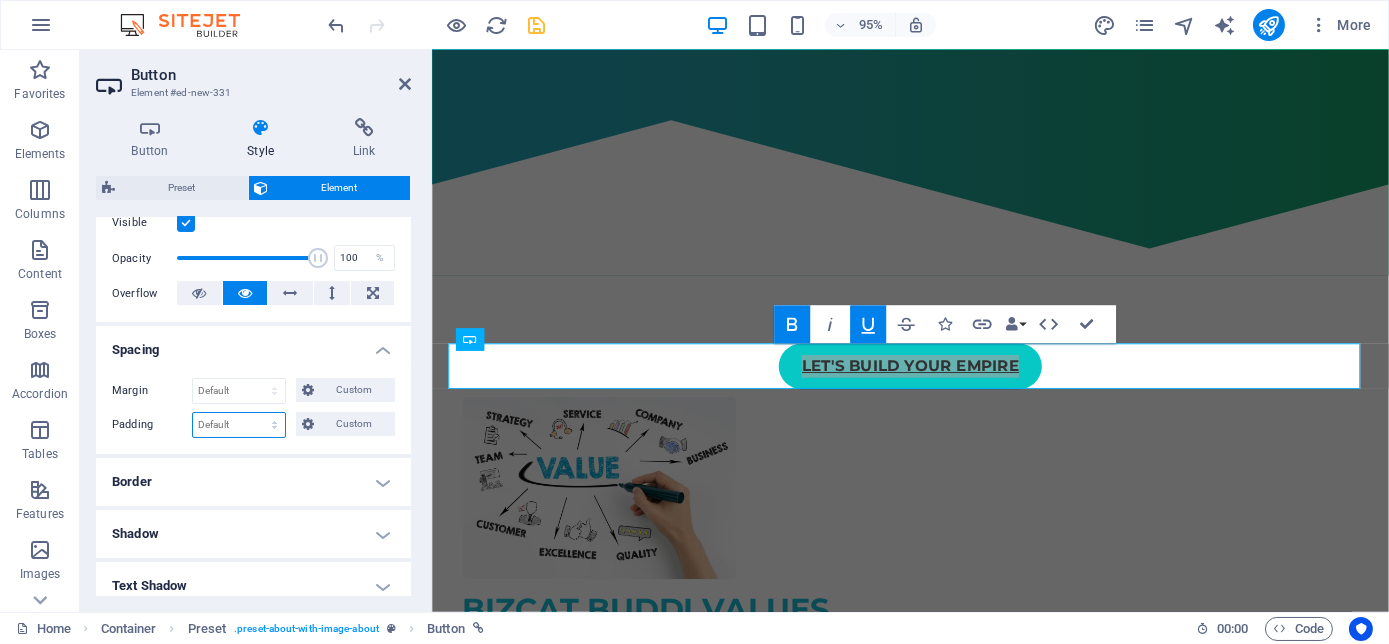 select on "%" 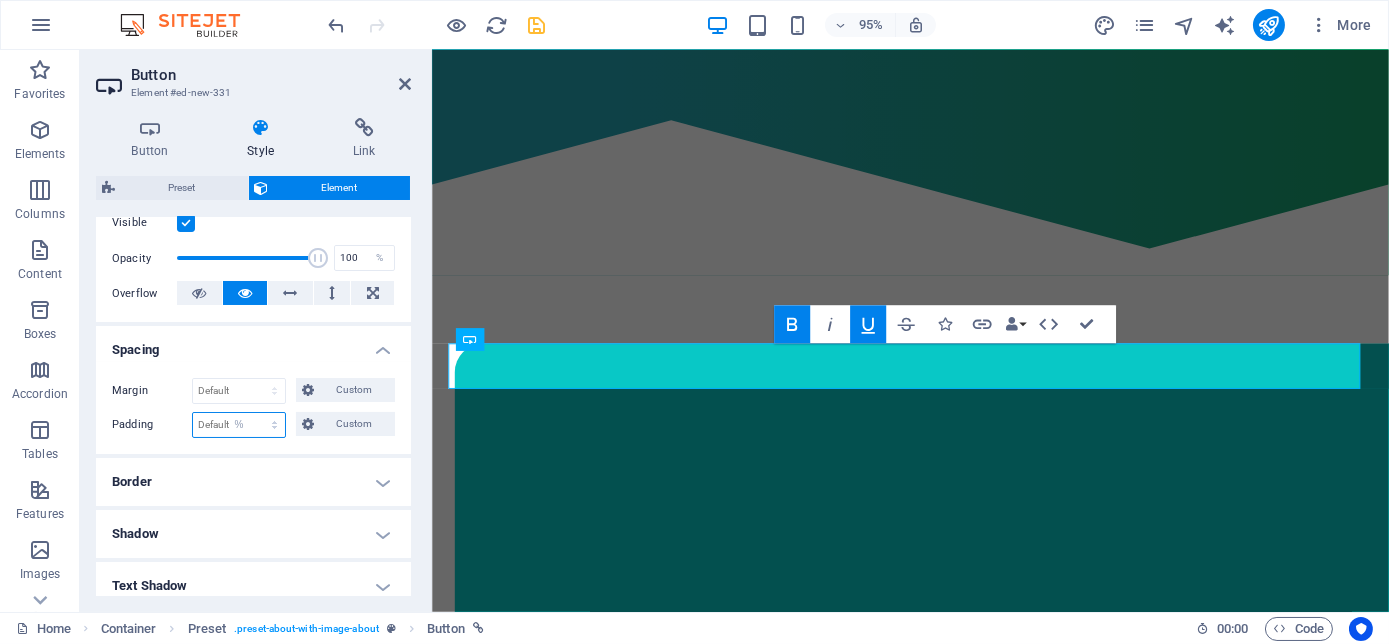 click on "Default px rem % vh vw Custom" at bounding box center [239, 425] 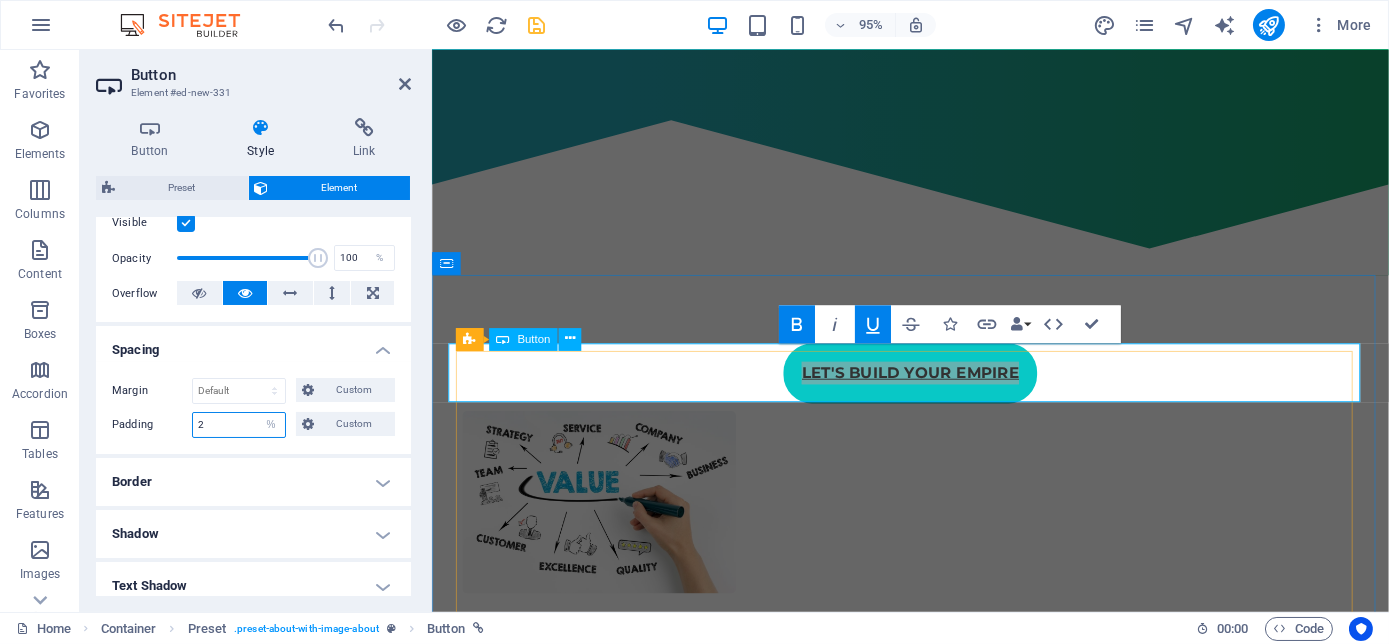 type on "2" 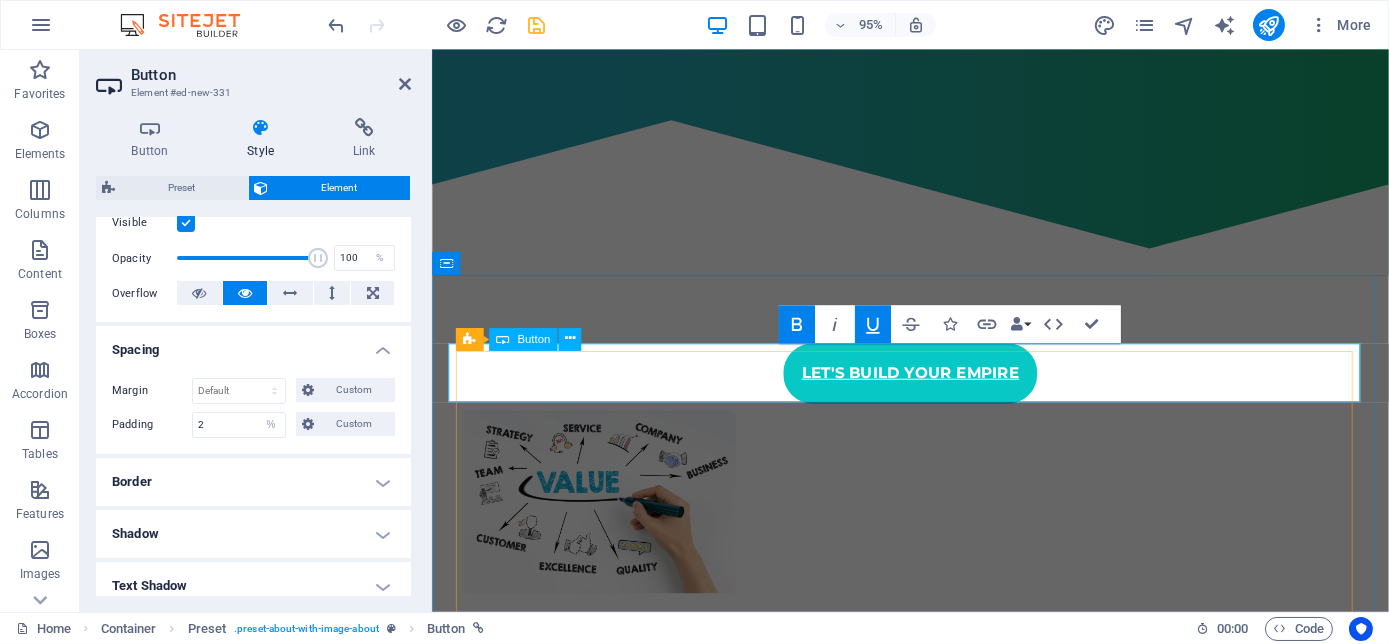 click on "let's build your empire" at bounding box center [935, 390] 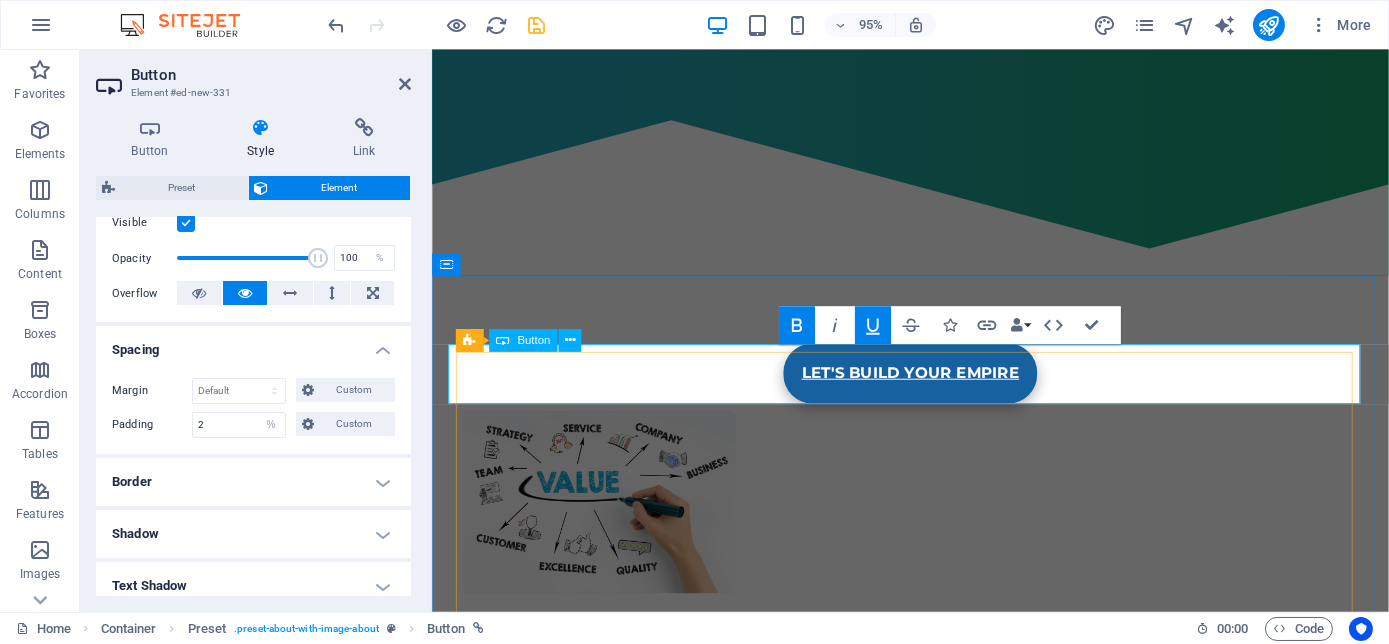 scroll, scrollTop: 727, scrollLeft: 0, axis: vertical 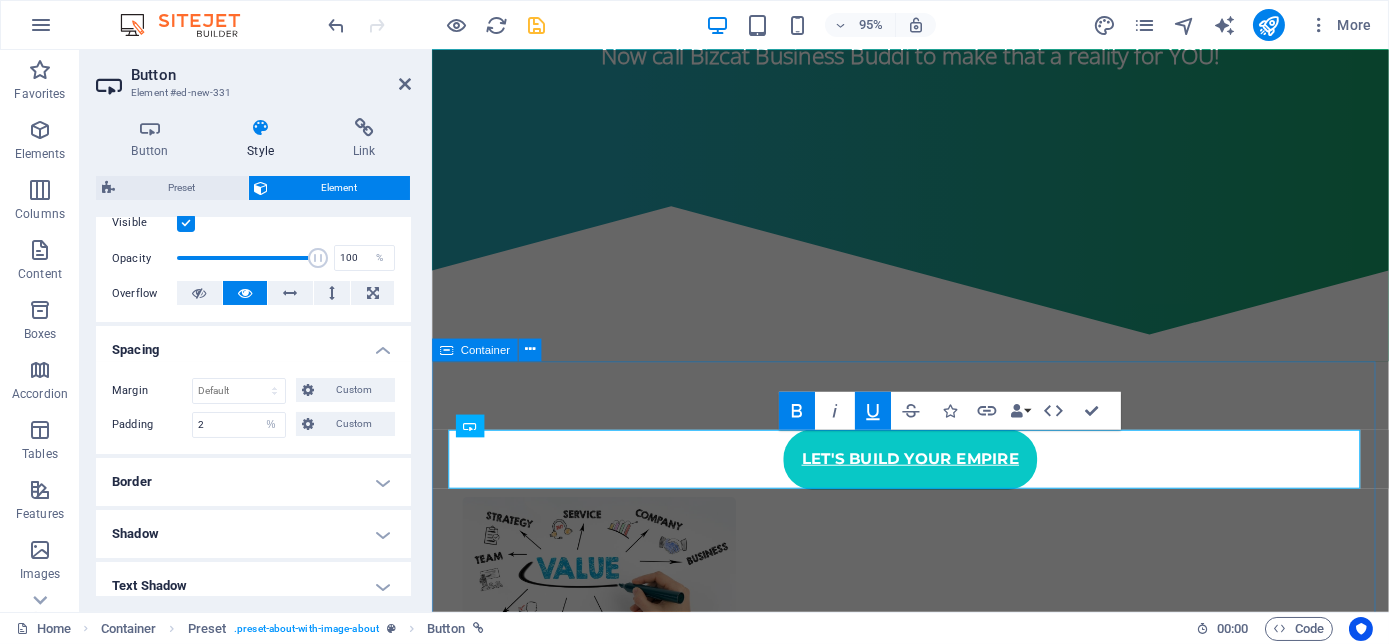 click on "let's build your empire bizcat bUDDI values We offer your business the convenience and reassurance that all your fundamental business requirements will be executed and managed with strategic dedication, energetic enthusiasm, resilience, and adaptability. We aim to eradicate operational, financial and marketing challenges your business may face, streamlining its processes with structured innovative solutions to manage your business, ensuring its flow and success into the Empire you envisioned. We take care of matters in your business so you can focus on building your dreams! .fa-secondary{opacity:.4} Corporate Branding The presence of your corporate image needs to connect with your clients. Bizcat puts your branding on everything!  Contact us for innovative solutions!    .fa-secondary{opacity:.4} Debtors/Creditors Admin Services How you manage your finances determines the success of your business. Bizcat offers professional debt collections!  Contact us for innovative solutions!       Marketing Material" at bounding box center (934, 1831) 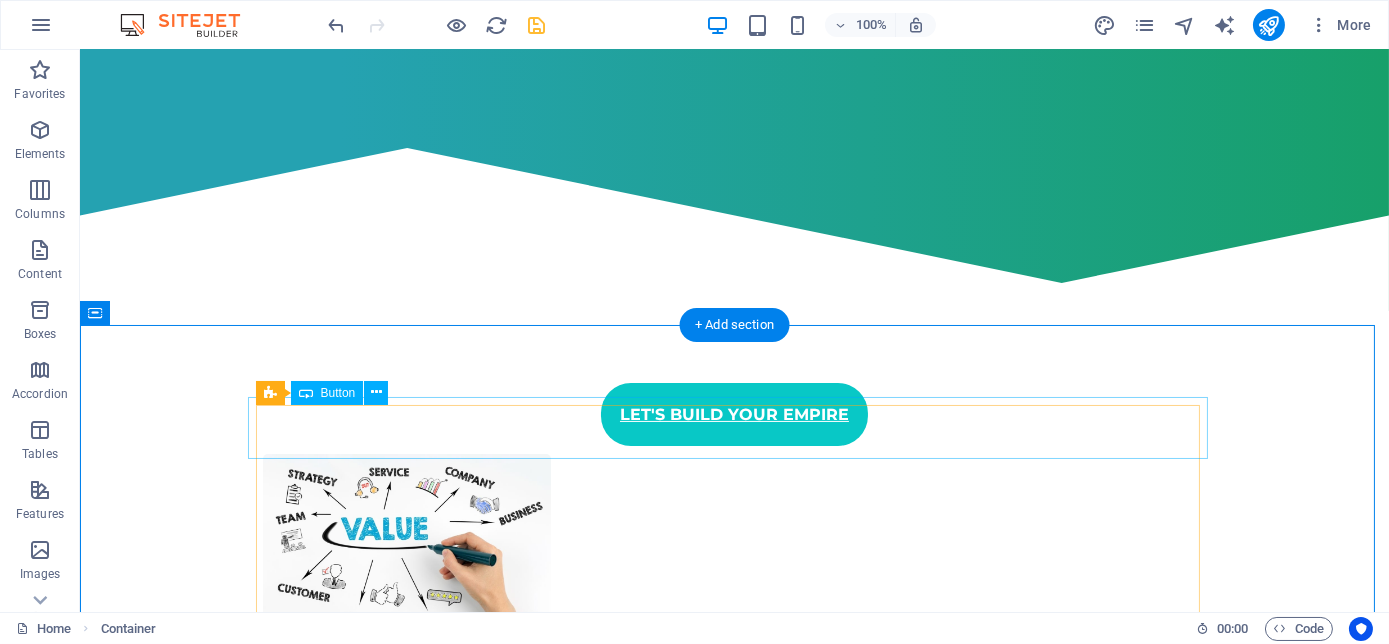 scroll, scrollTop: 818, scrollLeft: 0, axis: vertical 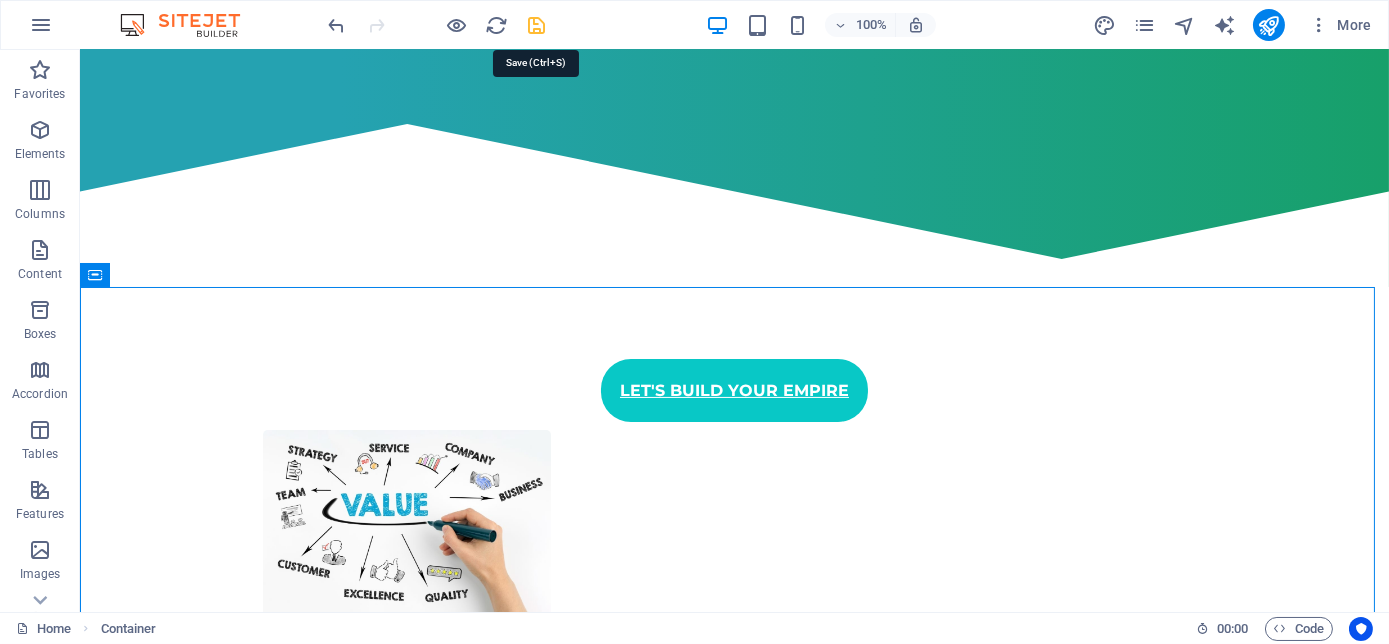 click at bounding box center (537, 25) 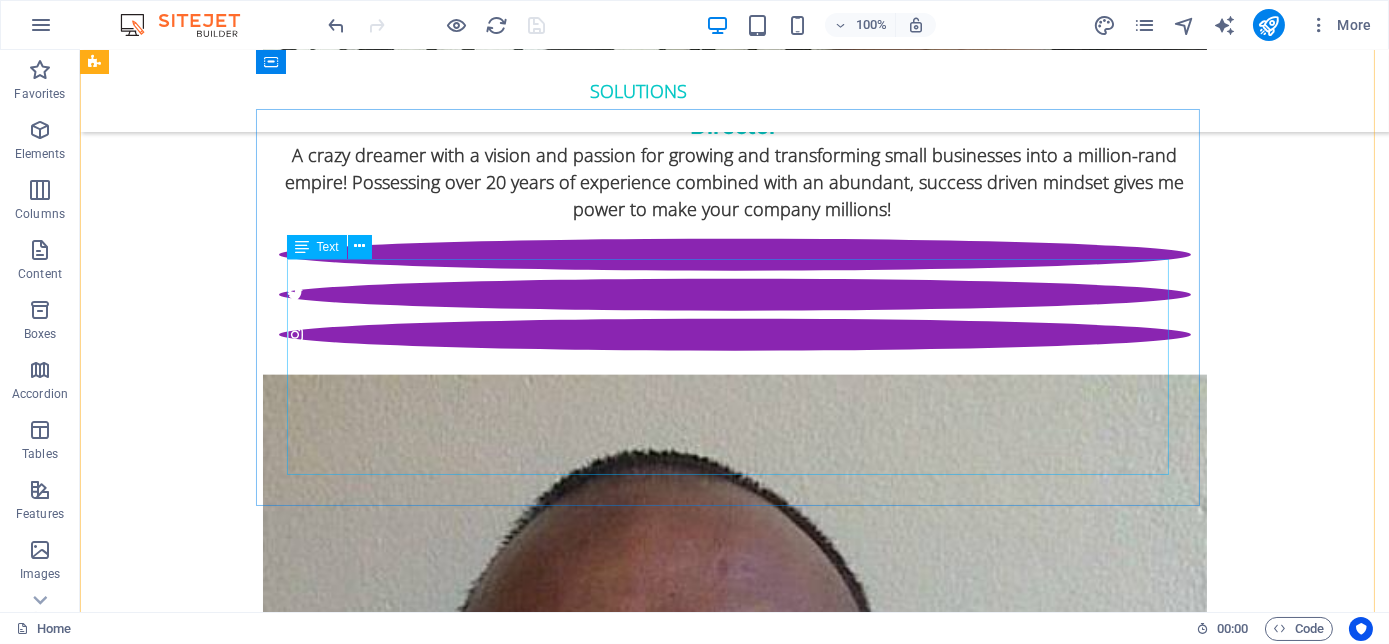 scroll, scrollTop: 4818, scrollLeft: 0, axis: vertical 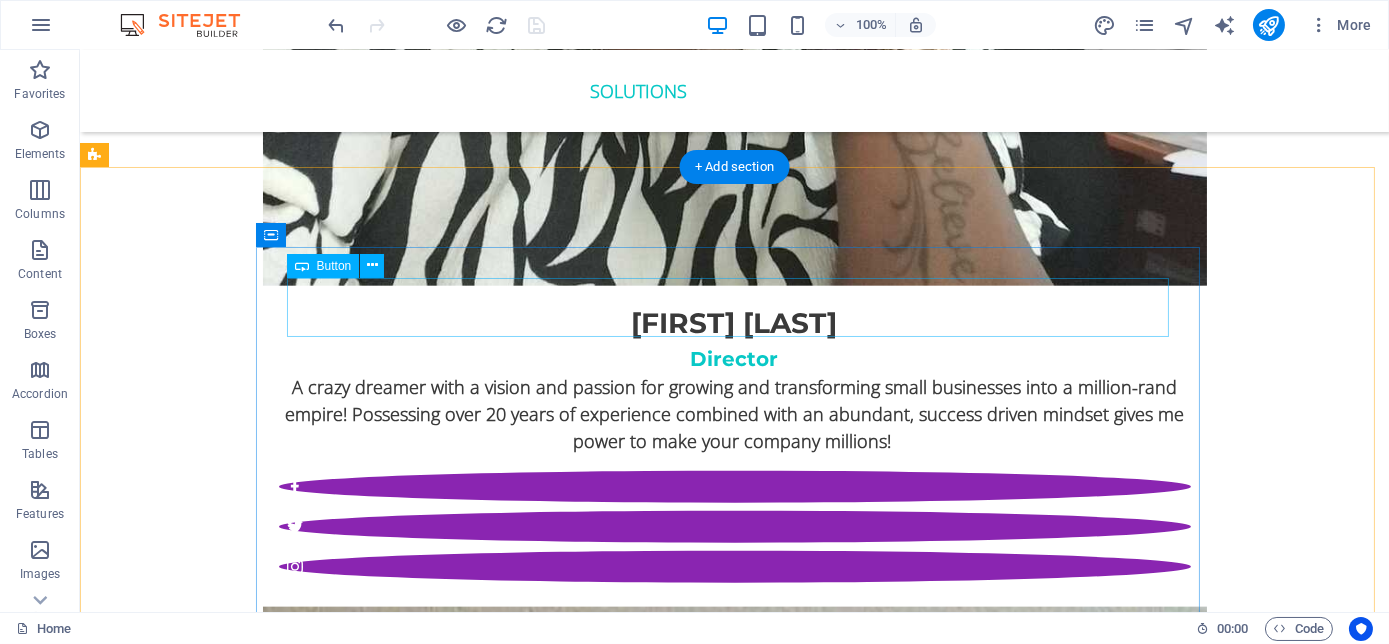 click on "ORder YOUR COPY NOW!" at bounding box center [735, 4745] 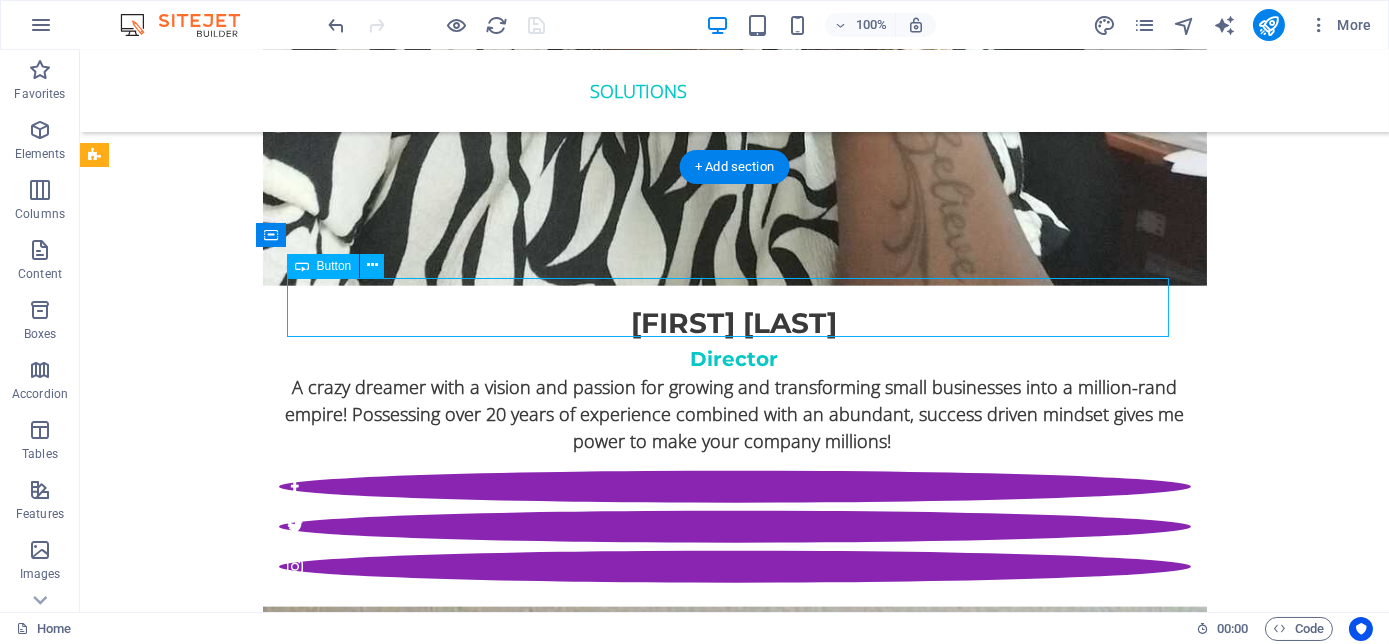click on "ORder YOUR COPY NOW!" at bounding box center [735, 4745] 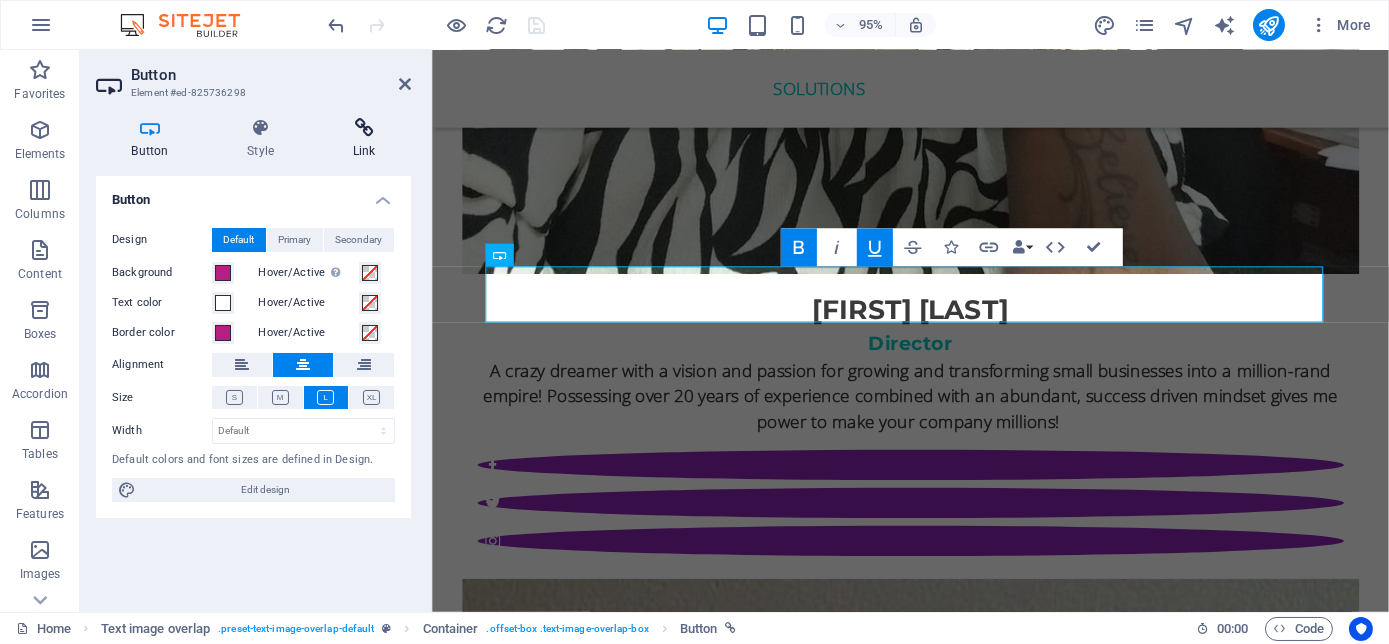 click on "Link" at bounding box center [364, 139] 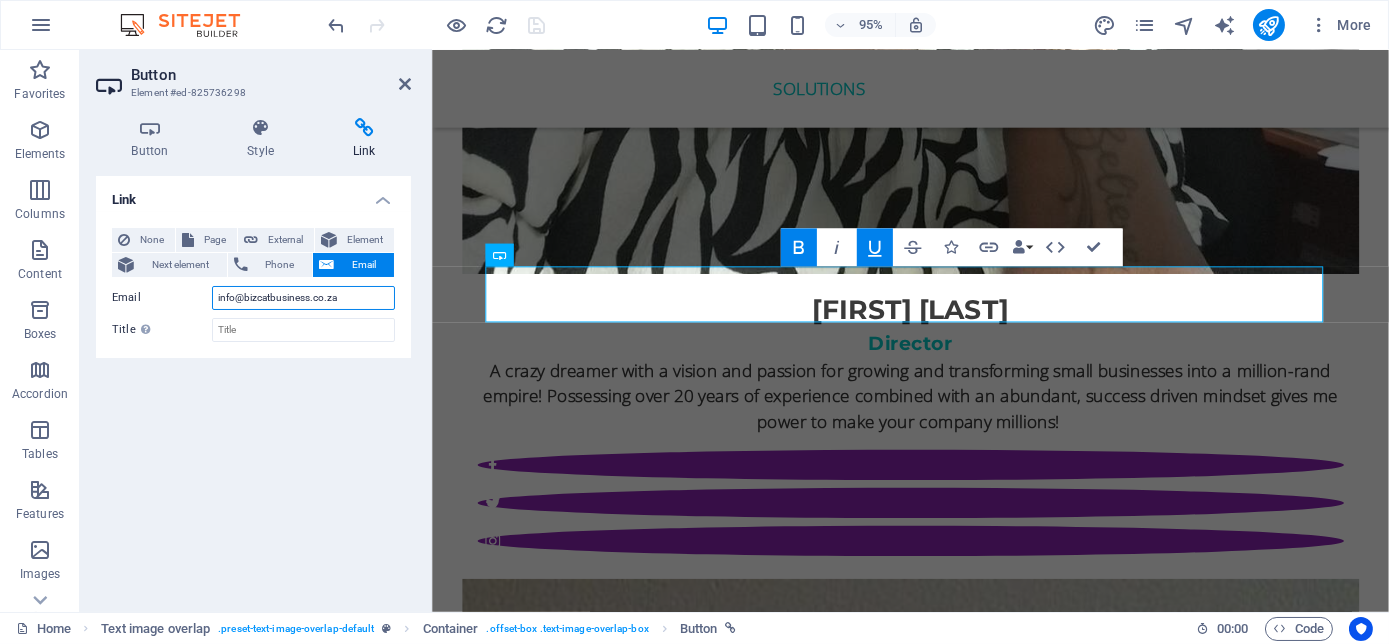 click on "info@bizcatbusiness.co.za" at bounding box center (303, 298) 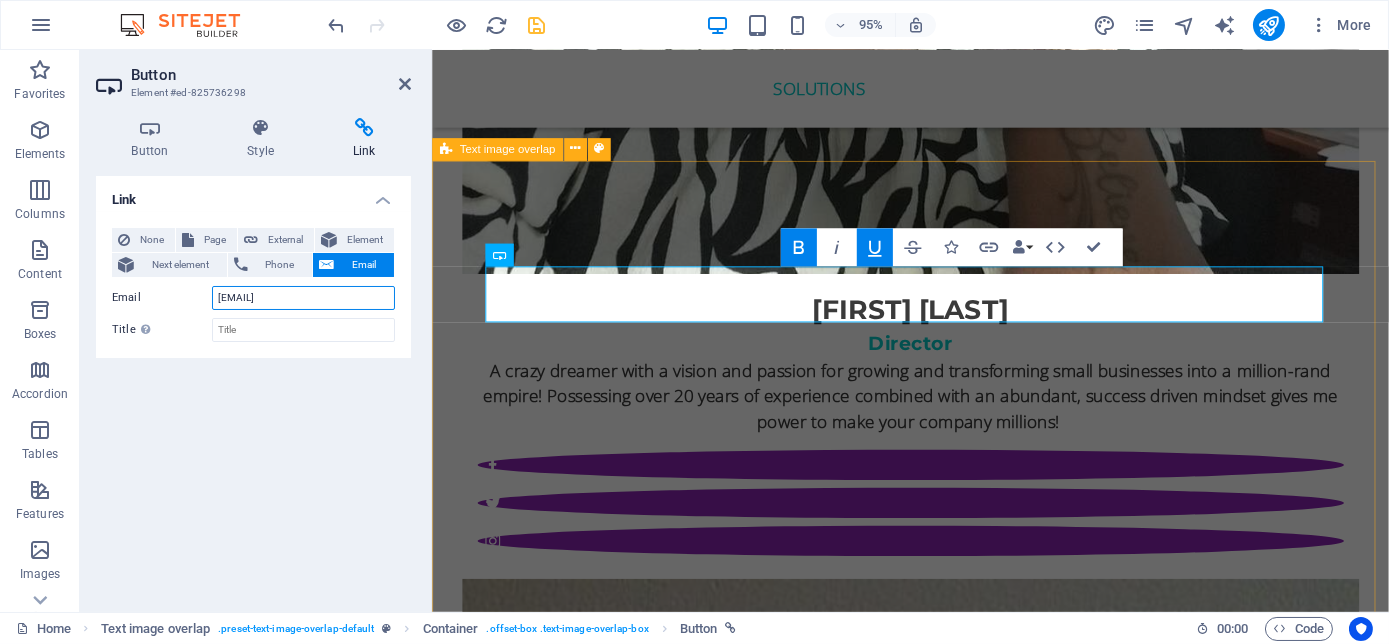 type on "[EMAIL]" 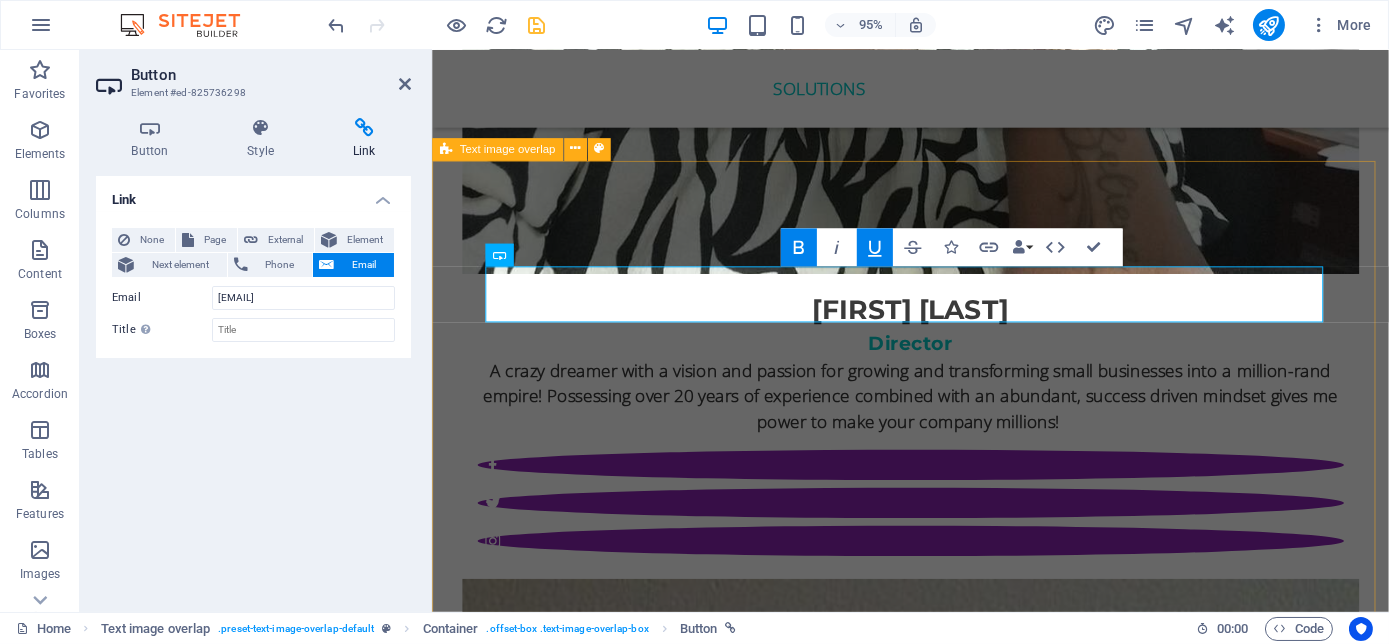 click on "ORder YOUR COPY NOW!  The Millennial Success Code THE MILLENNIAL SUCCESS CODE -  Inspire, Enlighten, Transform ,  is a powerful book that speaks directly to the hearts and minds of our youth. Through authentic storytelling and transformative principles,  [PERSON]  empowers the youth to rise above limitations, discover their inner purpose, and take control of their future. Rooted in mindset mastery, emotional intelligence and resilience, this book is a brilliant tool for realising their true potential and cultivating their lifelong success. It includes powerful success principles, a success mindset framework, daily mantras, and reflective exercises designed to challenge limiting beliefs and build self-awareness. It serves as a bridge between formal education and the real world readiness, inspiring students to lead lives of impact and intention." at bounding box center (934, 5333) 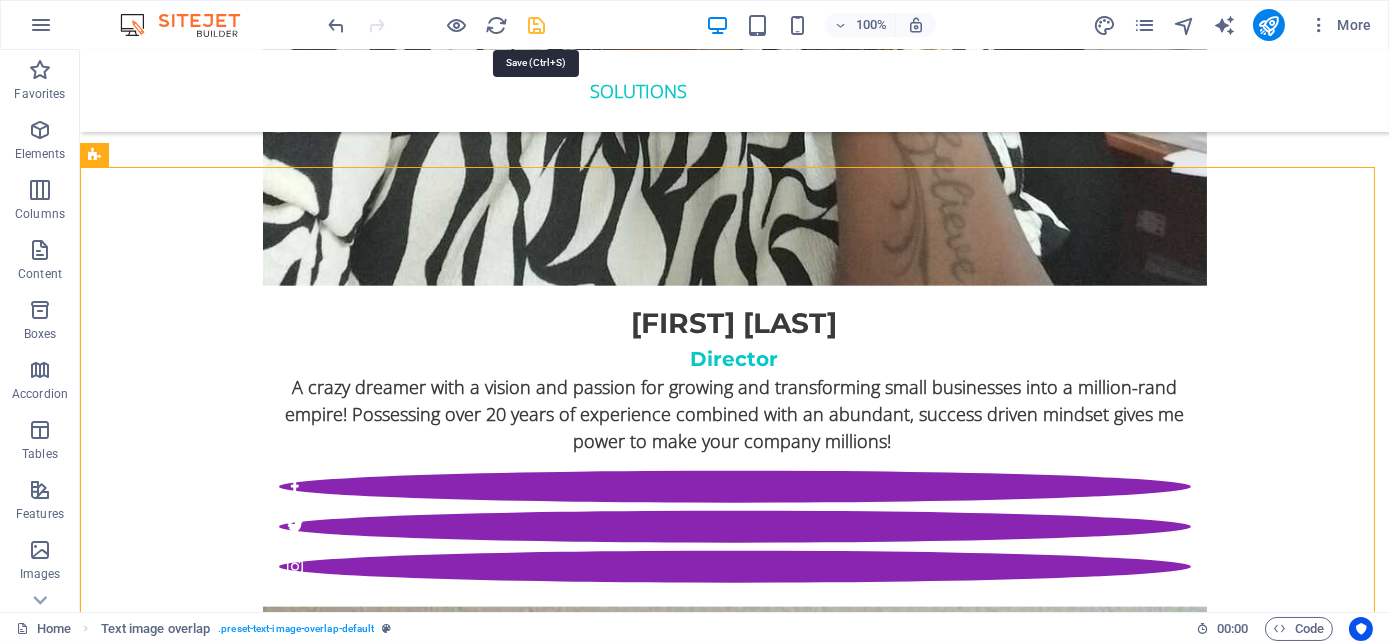 click at bounding box center (537, 25) 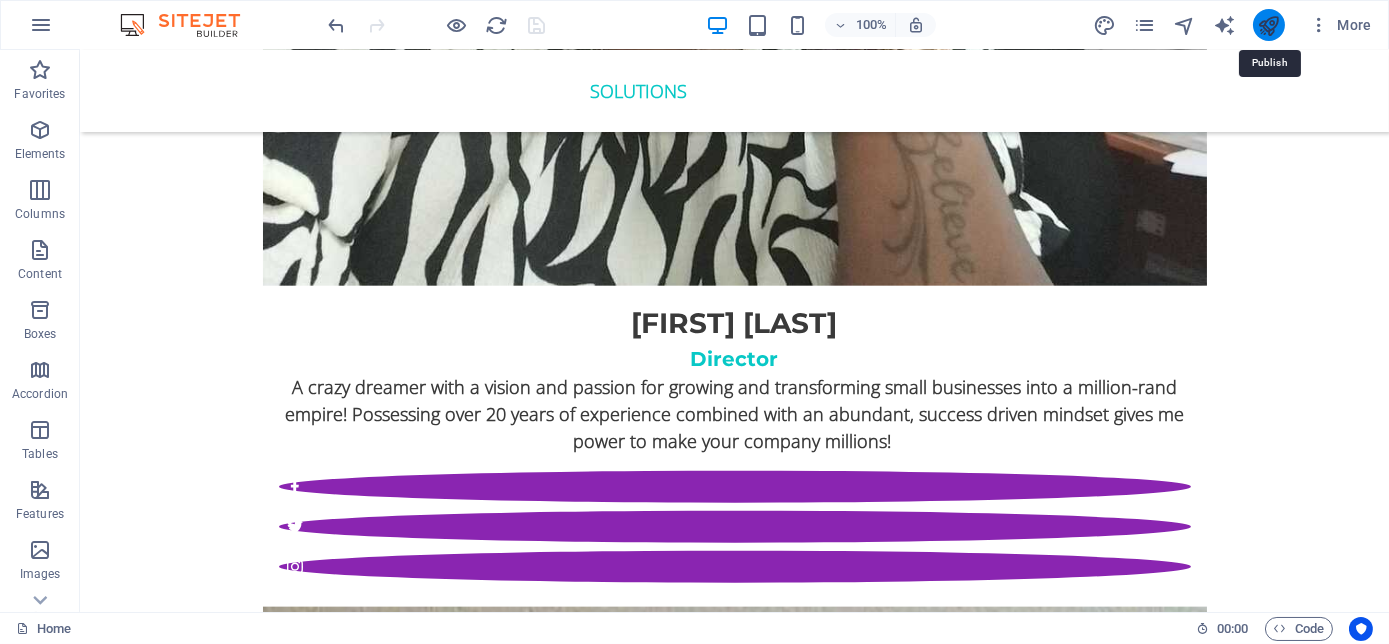 click at bounding box center (1268, 25) 